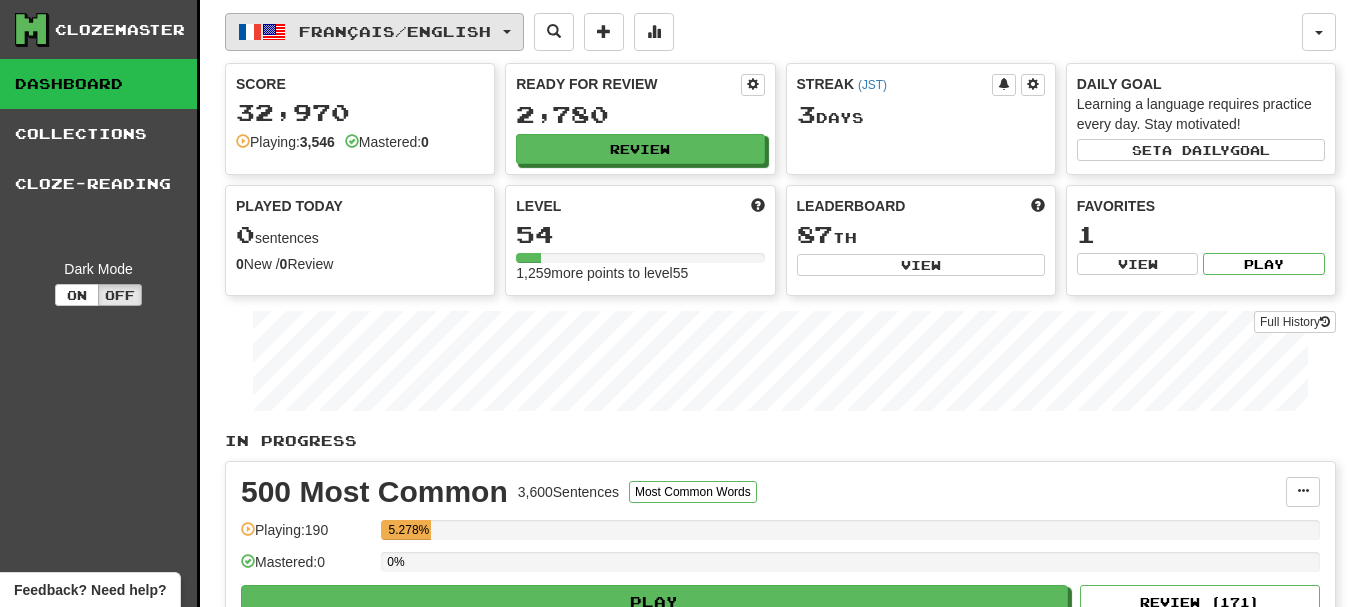 scroll, scrollTop: 0, scrollLeft: 0, axis: both 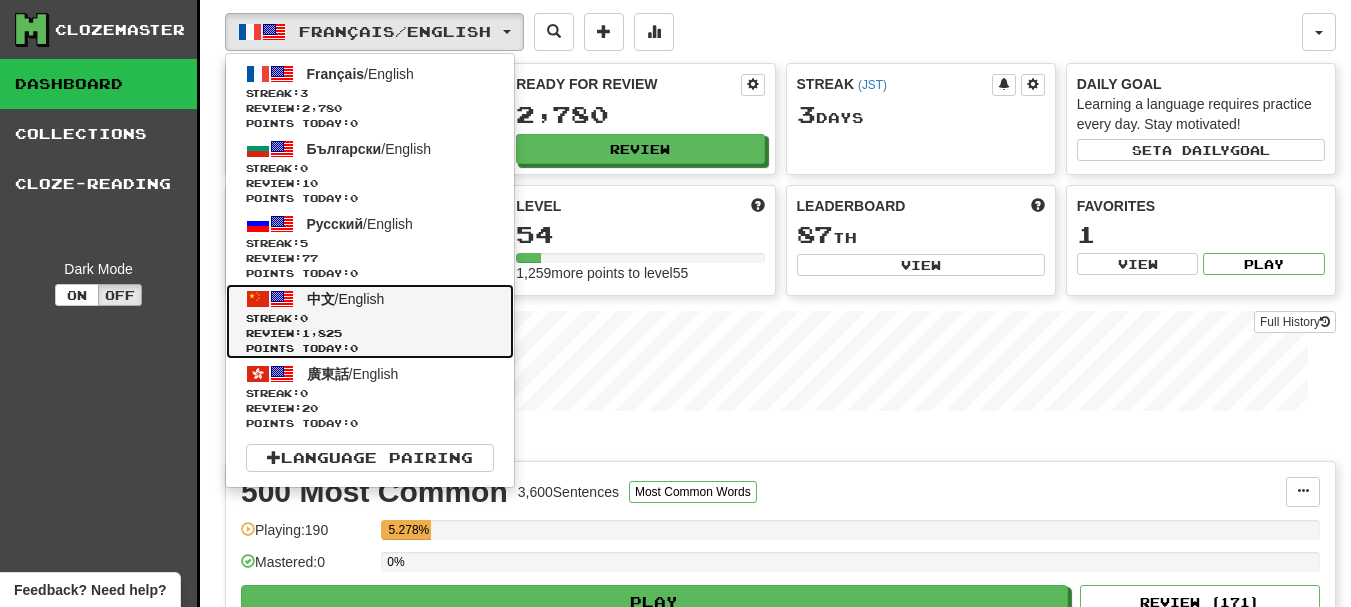 click on "Streak:  0" at bounding box center (370, 318) 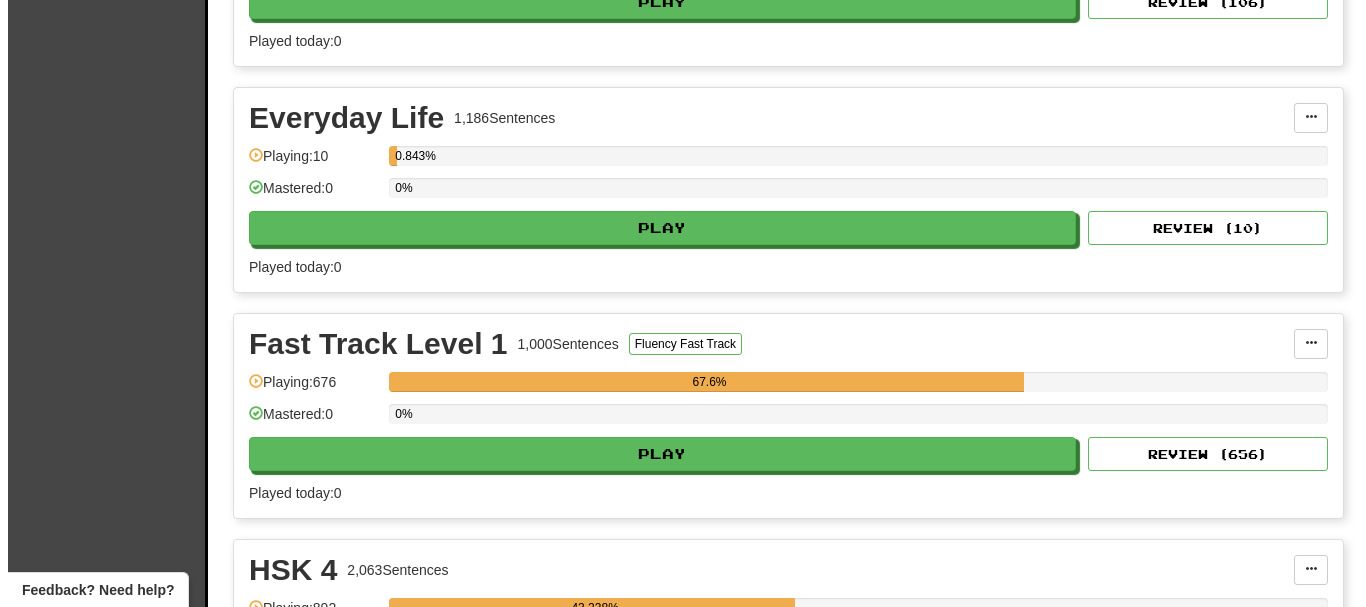 scroll, scrollTop: 700, scrollLeft: 0, axis: vertical 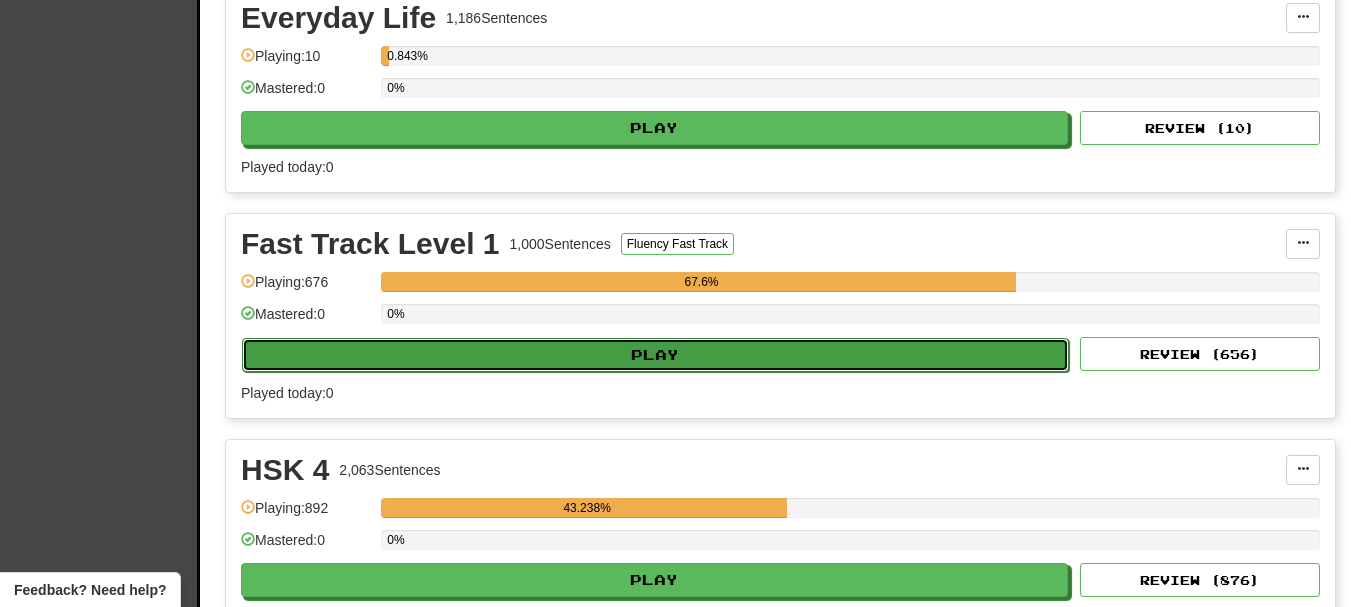 click on "Play" at bounding box center (655, 355) 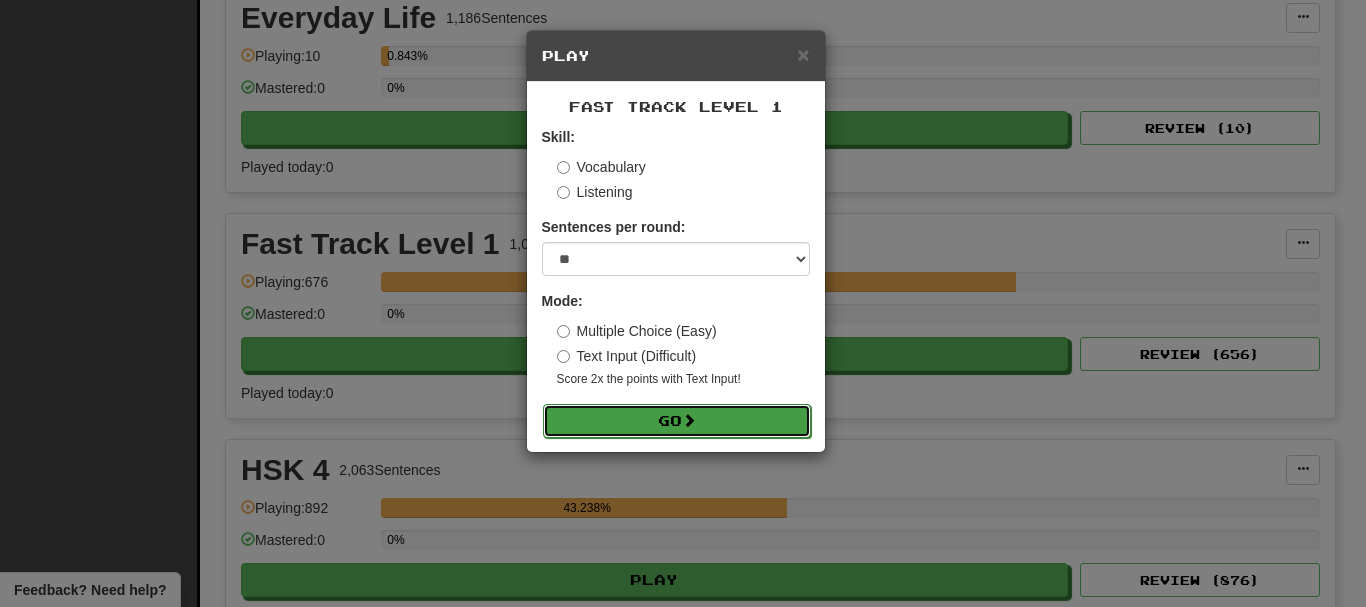 click on "Go" at bounding box center (677, 421) 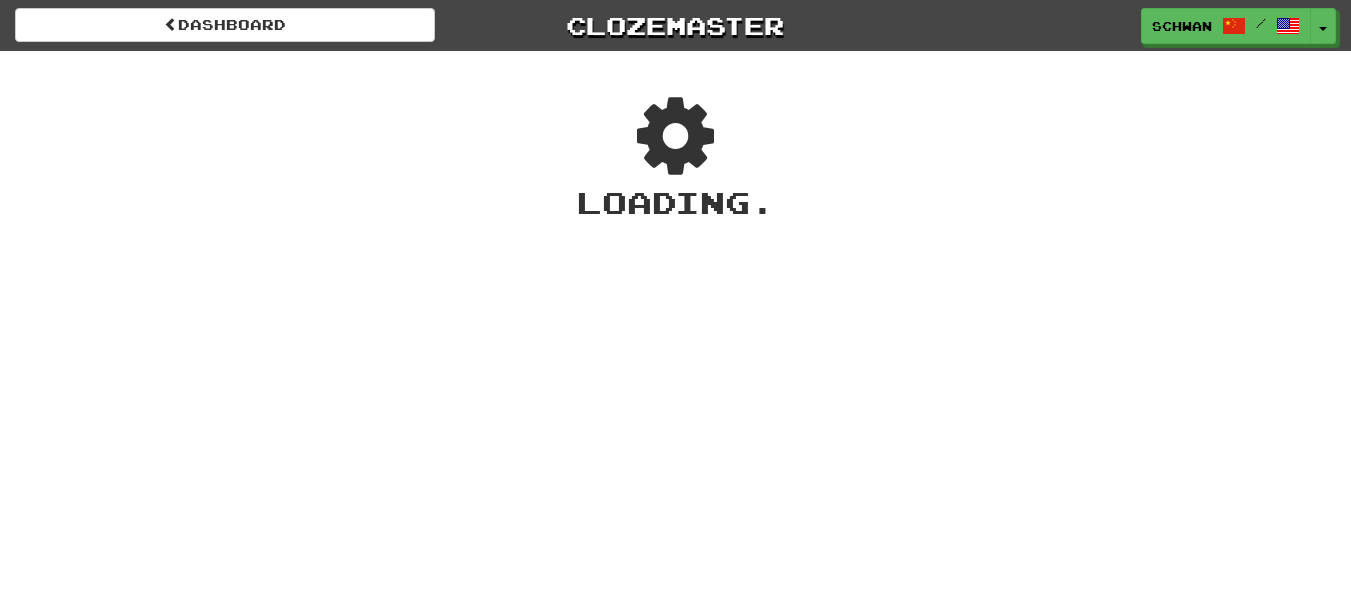 scroll, scrollTop: 0, scrollLeft: 0, axis: both 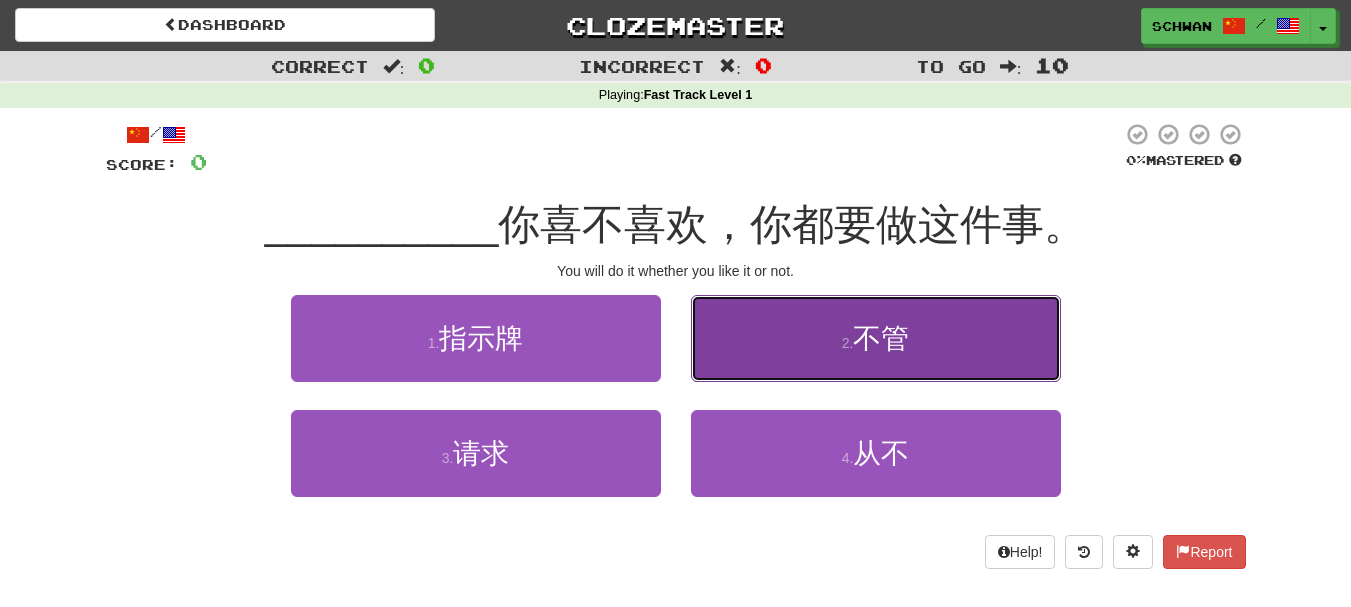 click on "2 .  不管" at bounding box center [876, 338] 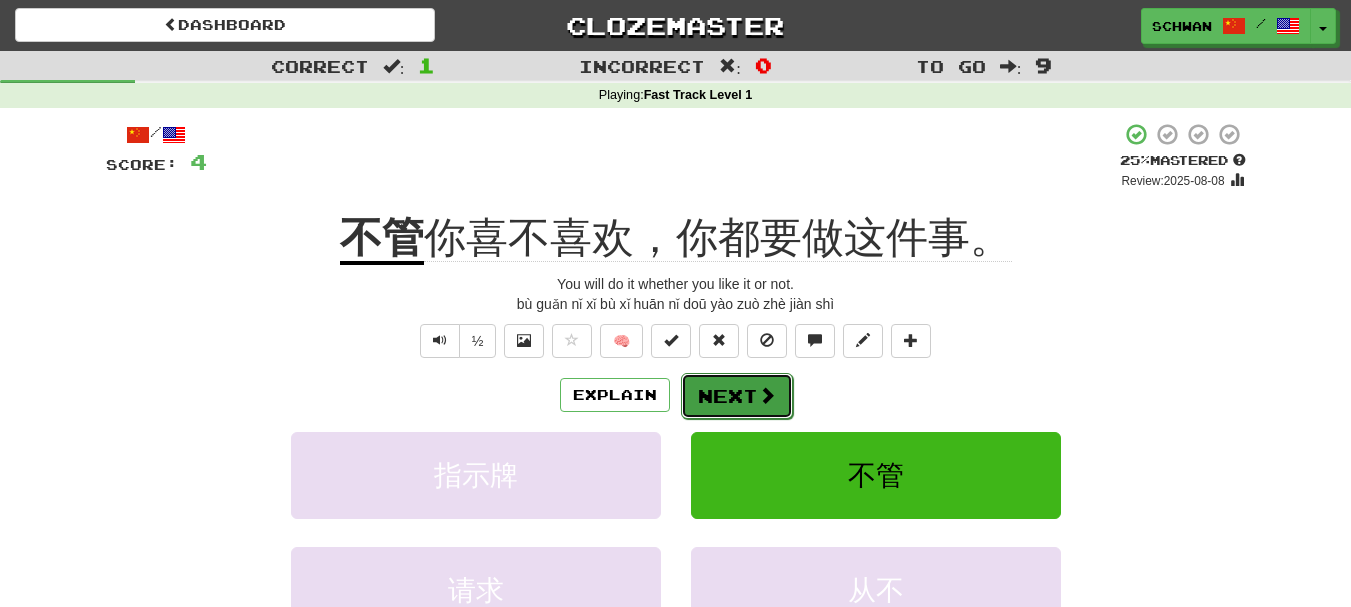 click on "Next" at bounding box center [737, 396] 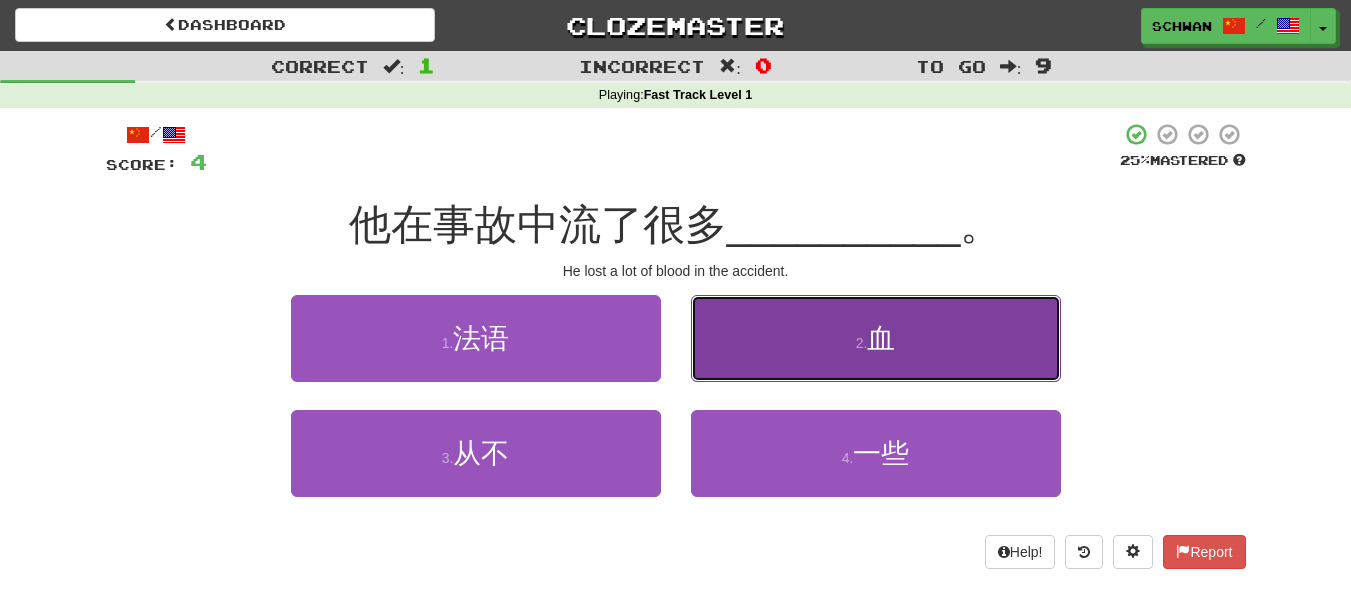 click on "2 .  血" at bounding box center [876, 338] 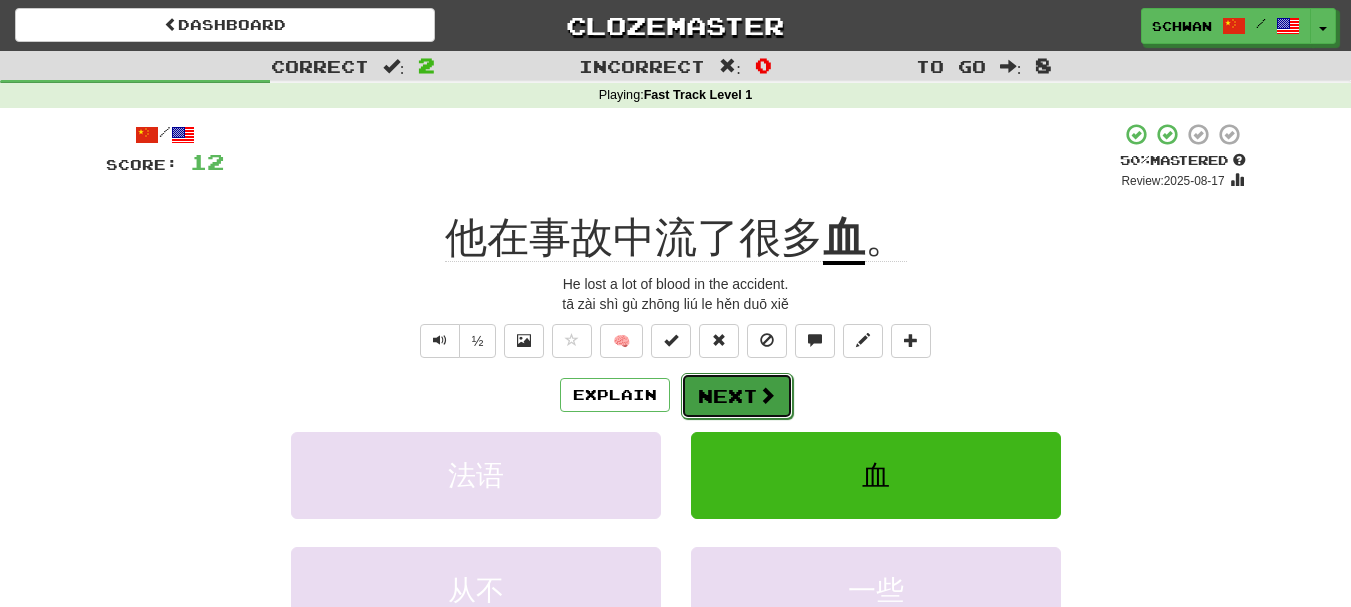 click on "Next" at bounding box center [737, 396] 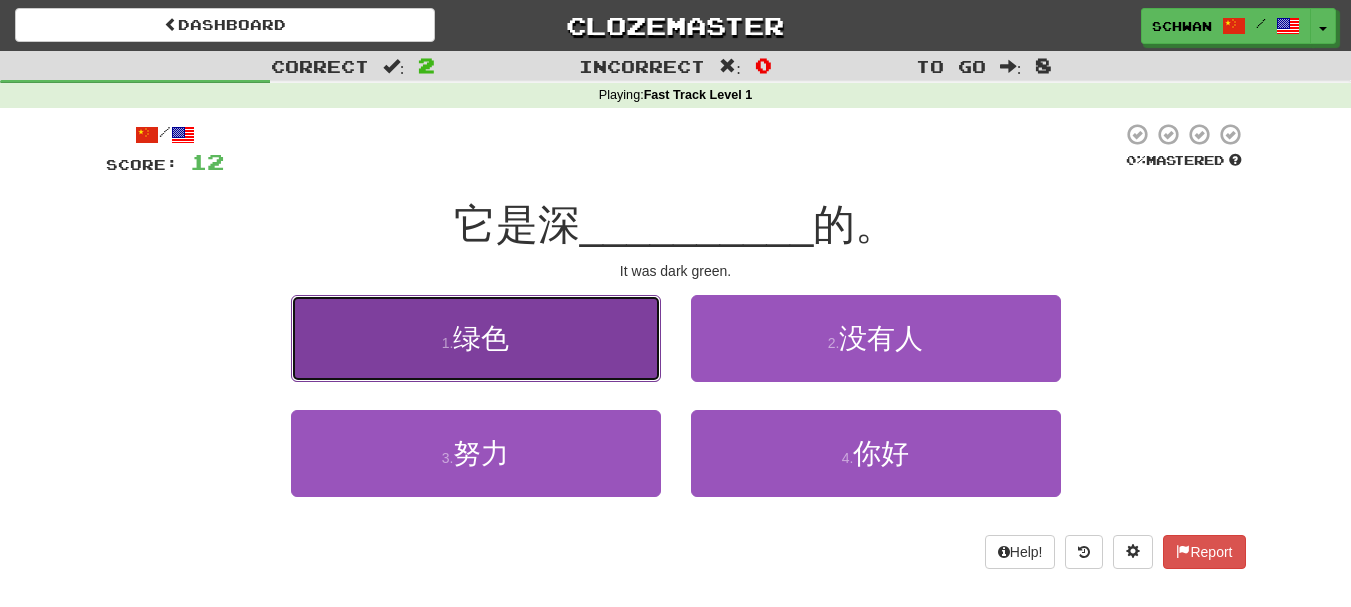 click on "1 .  绿色" at bounding box center [476, 338] 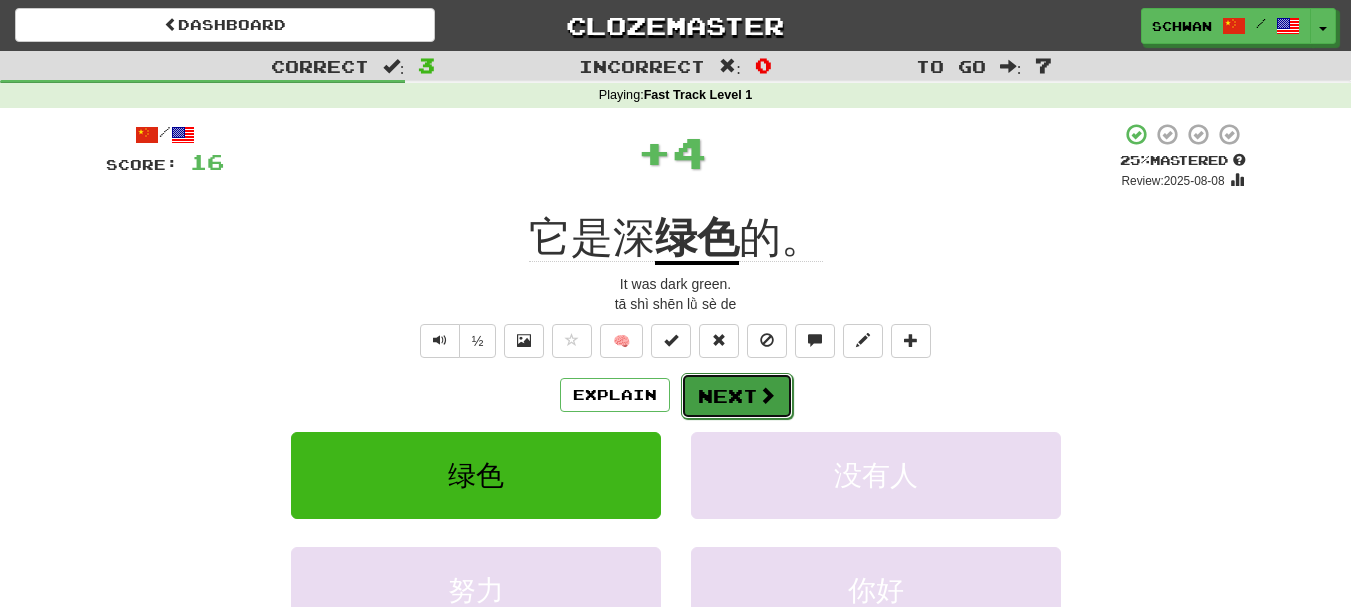 click on "Next" at bounding box center [737, 396] 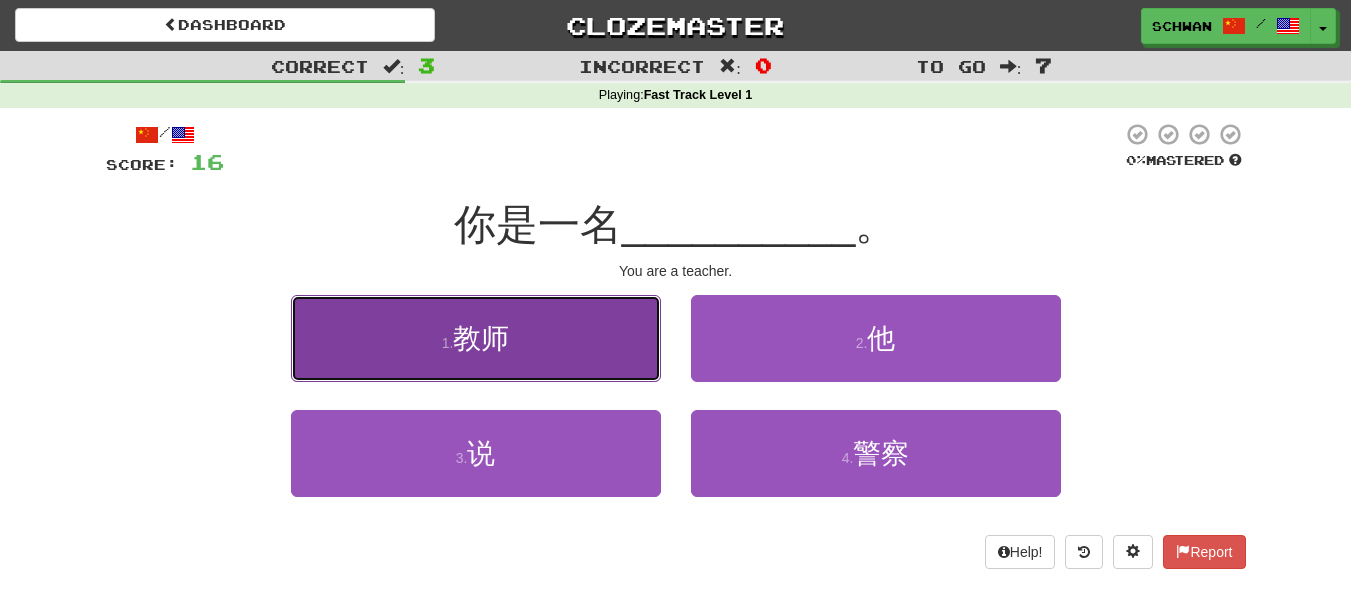 click on "1 .  教师" at bounding box center [476, 338] 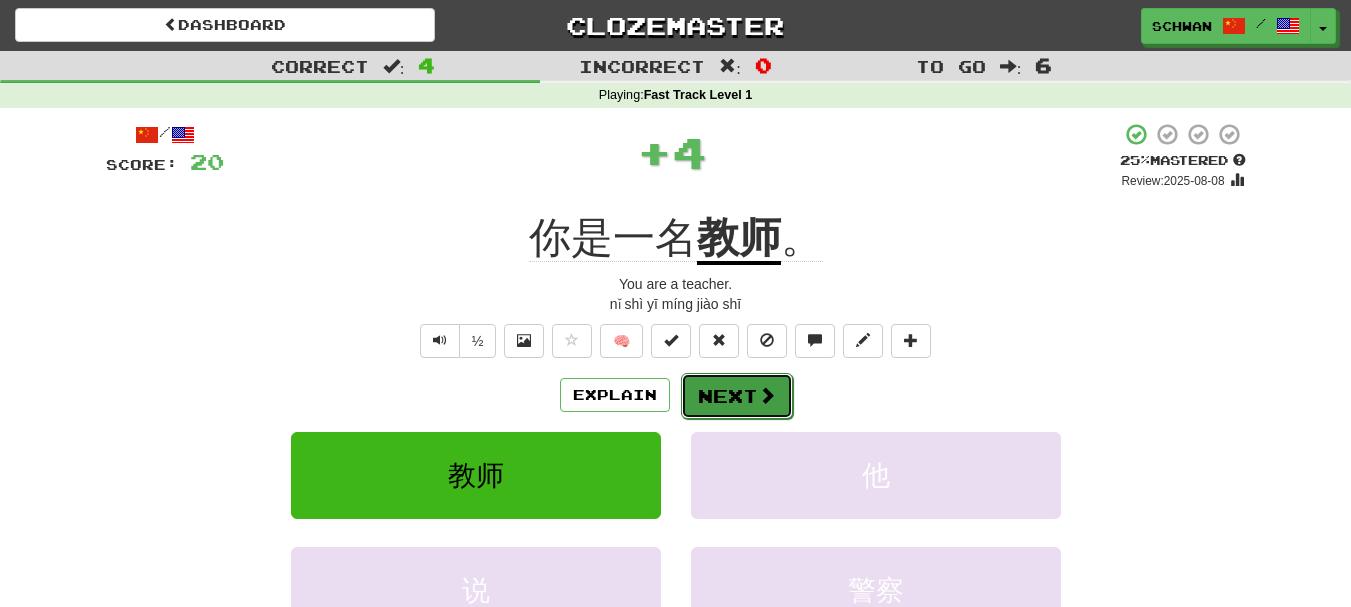 click on "Next" at bounding box center [737, 396] 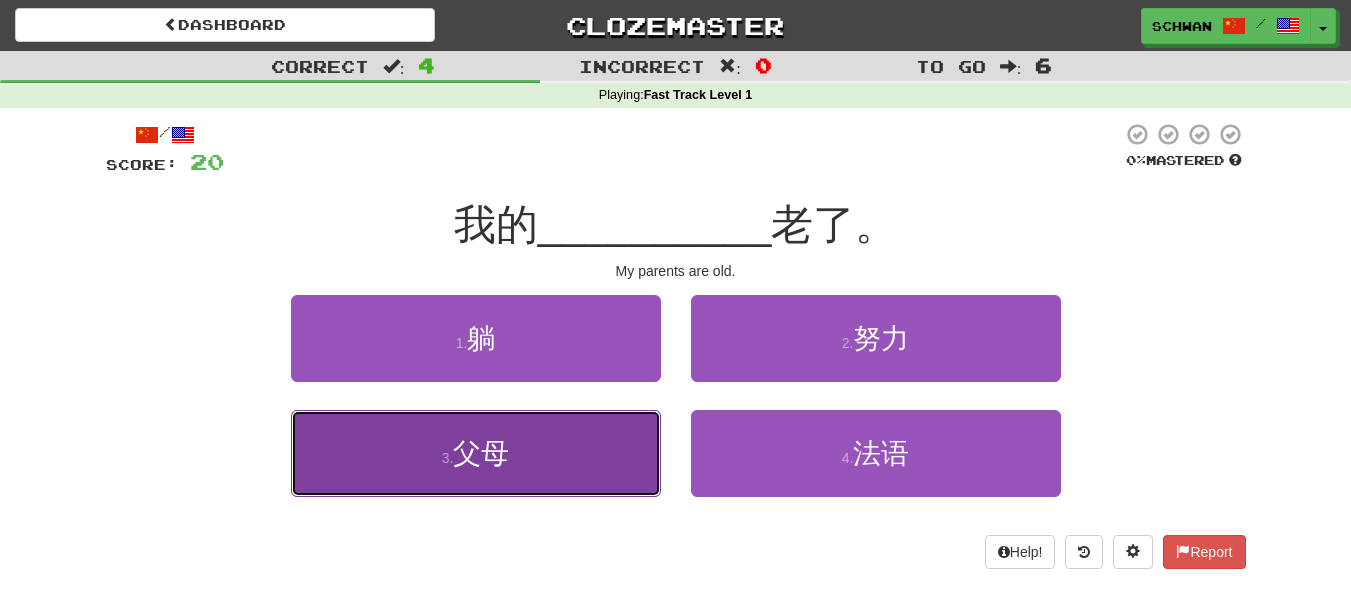 click on "3 .  父母" at bounding box center (476, 453) 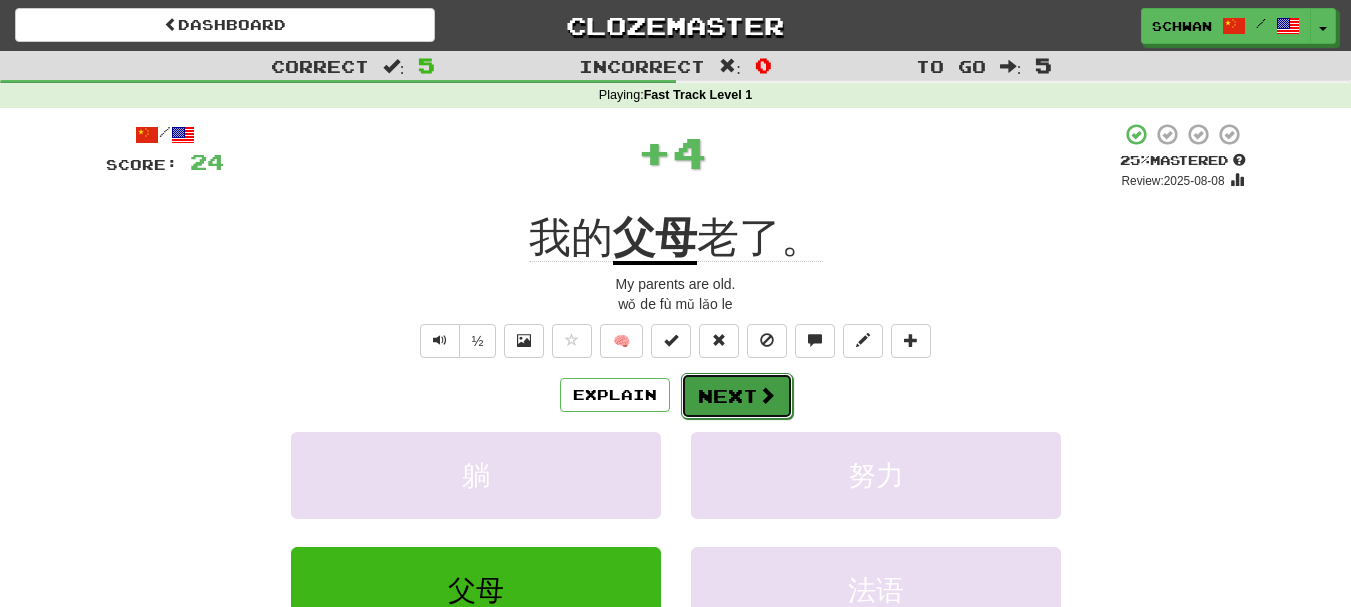click on "Next" at bounding box center (737, 396) 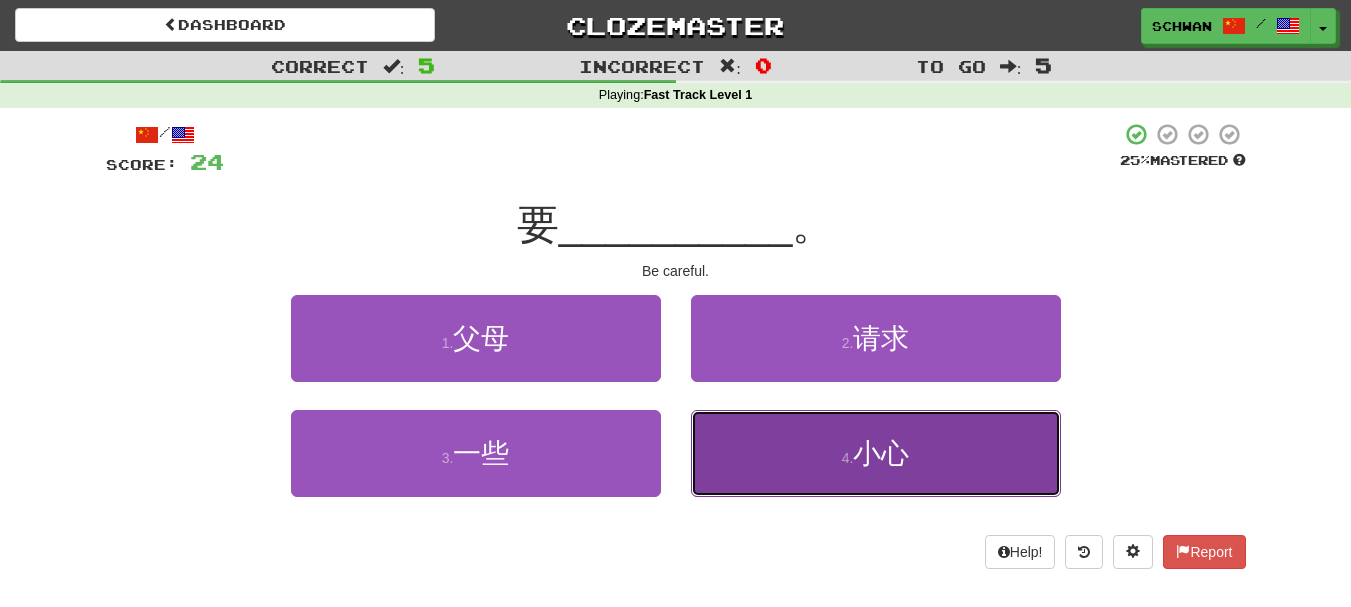 click on "4 .  小心" at bounding box center [876, 453] 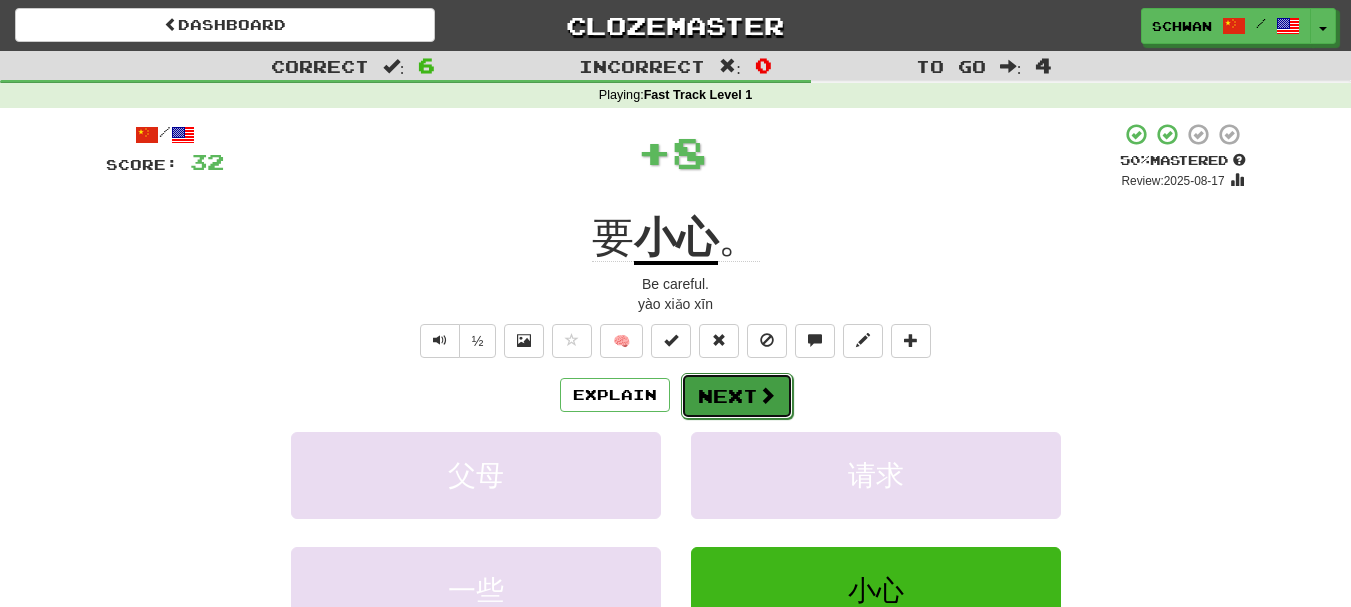 click on "Next" at bounding box center (737, 396) 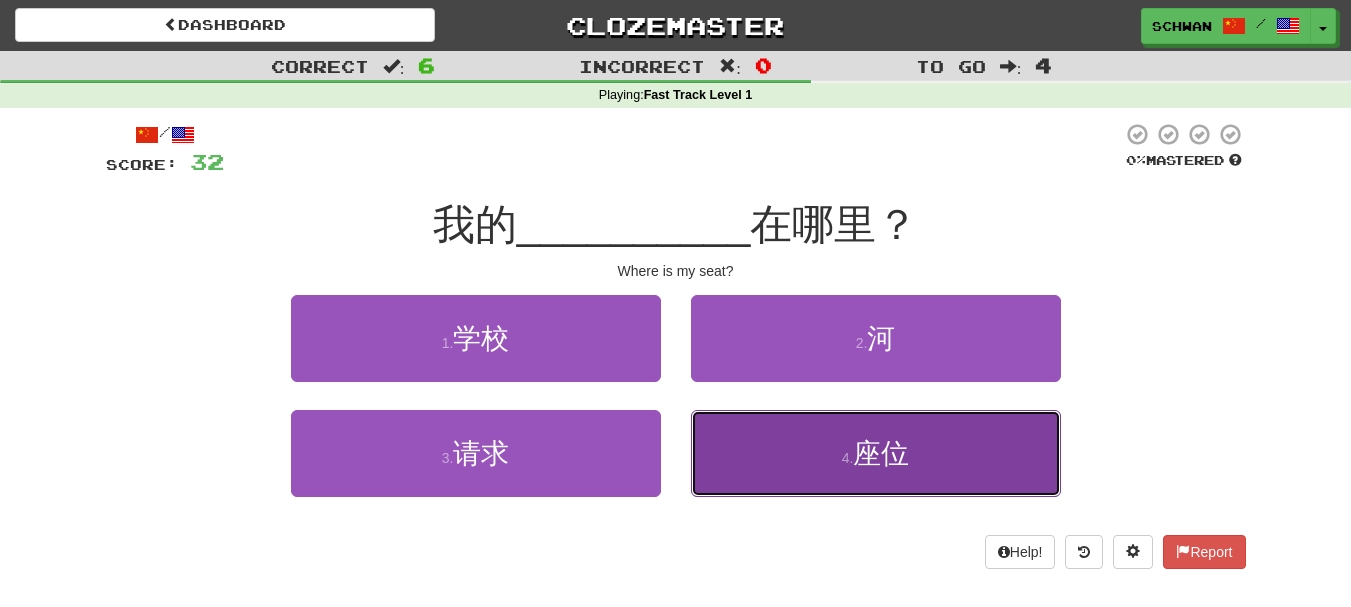click on "4 .  座位" at bounding box center [876, 453] 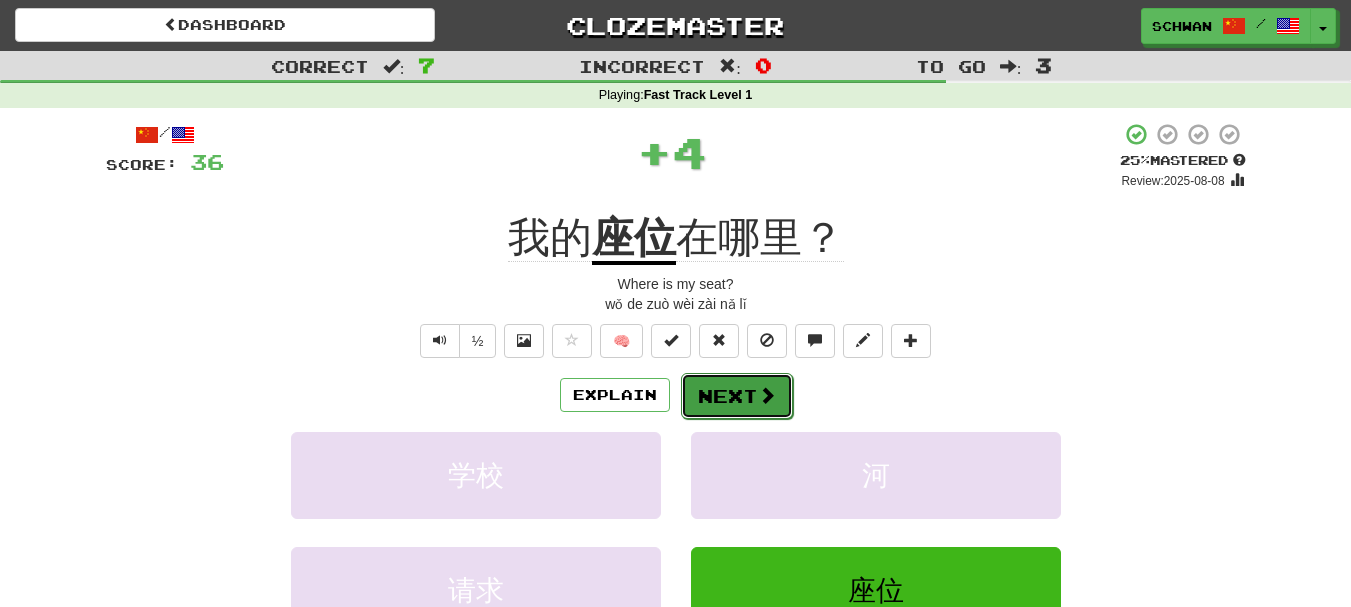 click on "Next" at bounding box center [737, 396] 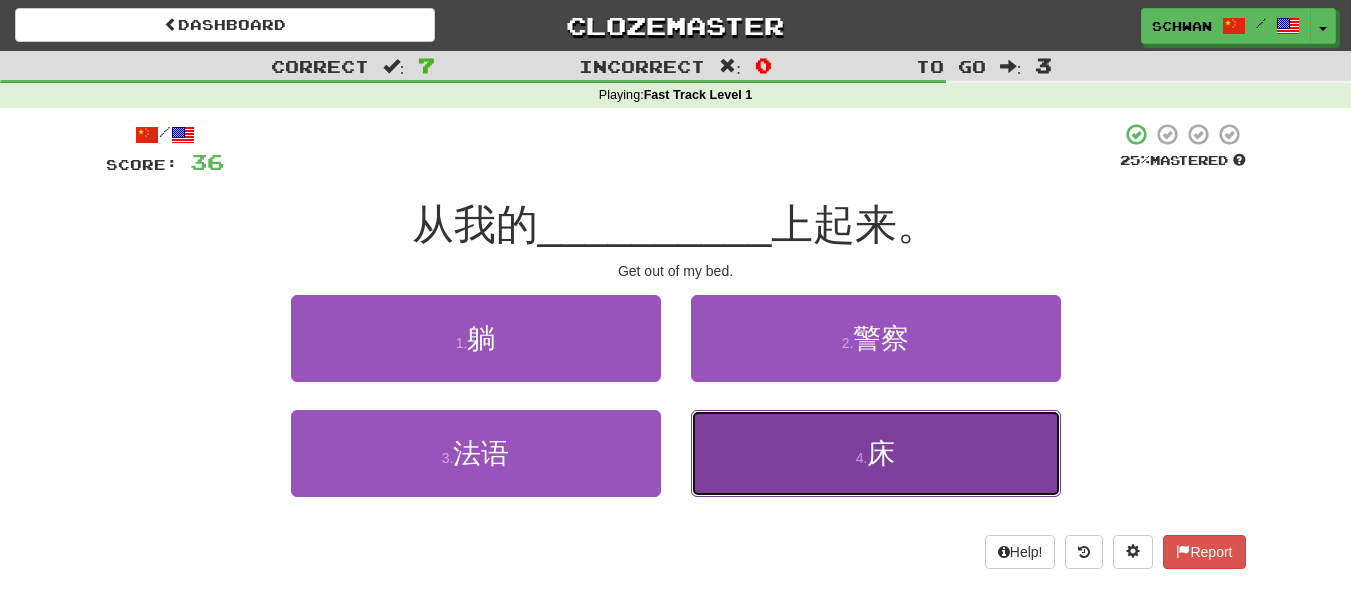 click on "4 .  床" at bounding box center (876, 453) 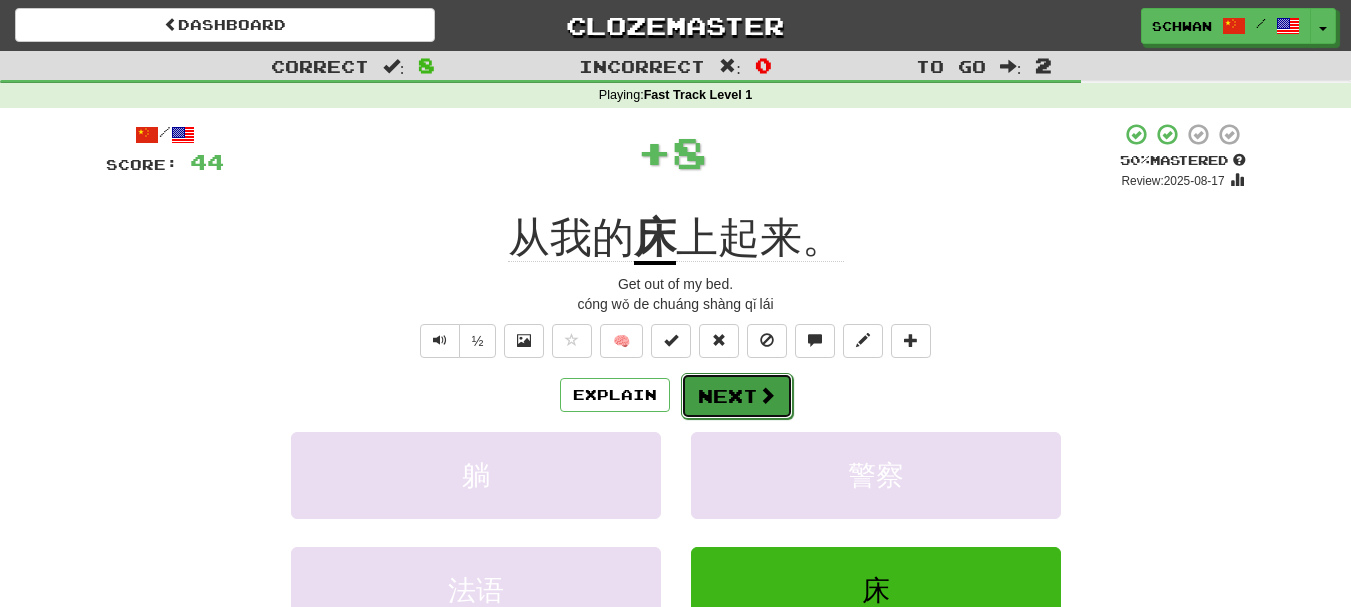 click on "Next" at bounding box center [737, 396] 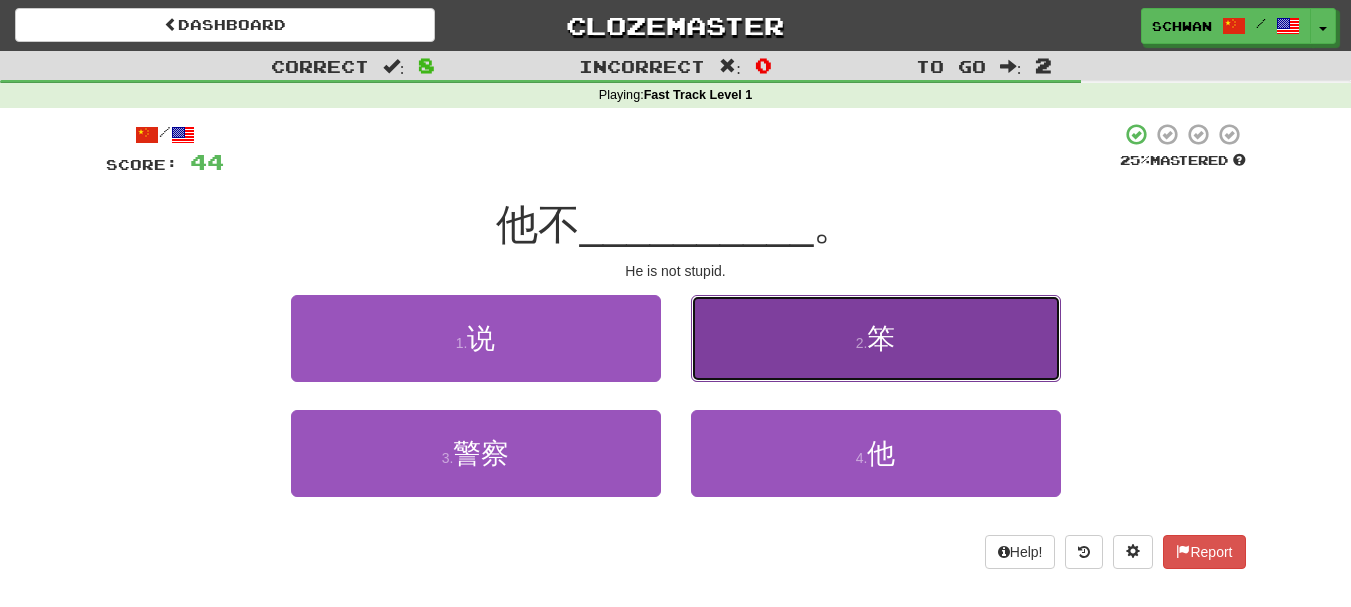 click on "2 .  笨" at bounding box center (876, 338) 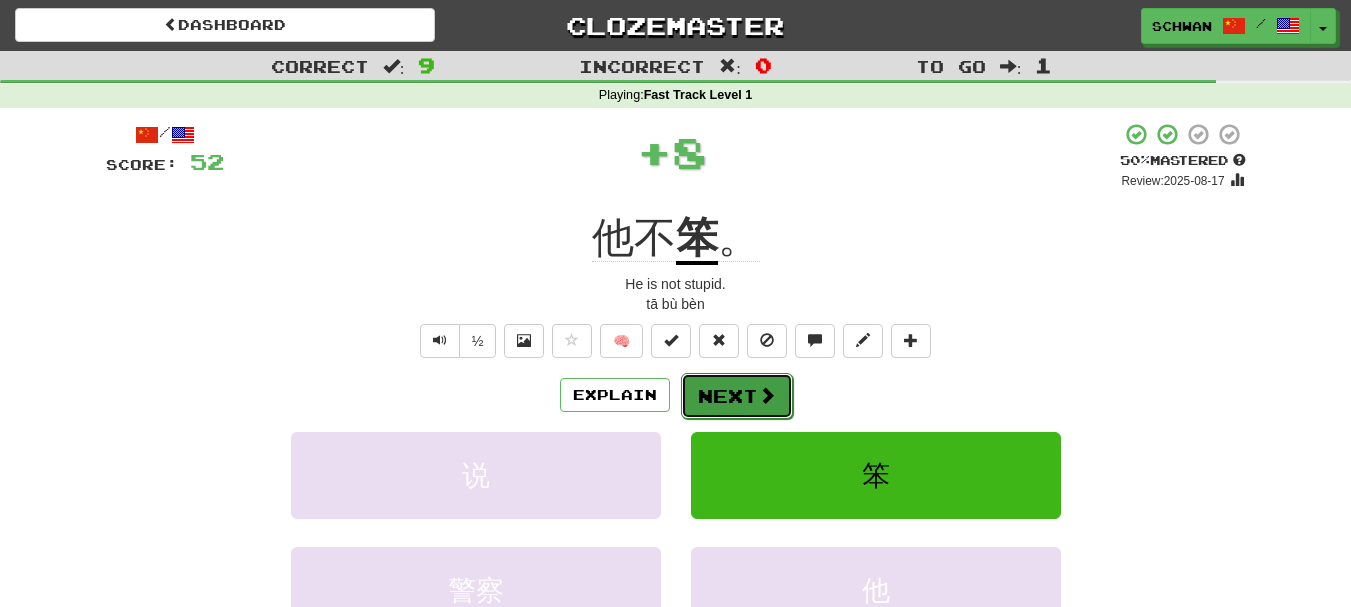 click at bounding box center (767, 395) 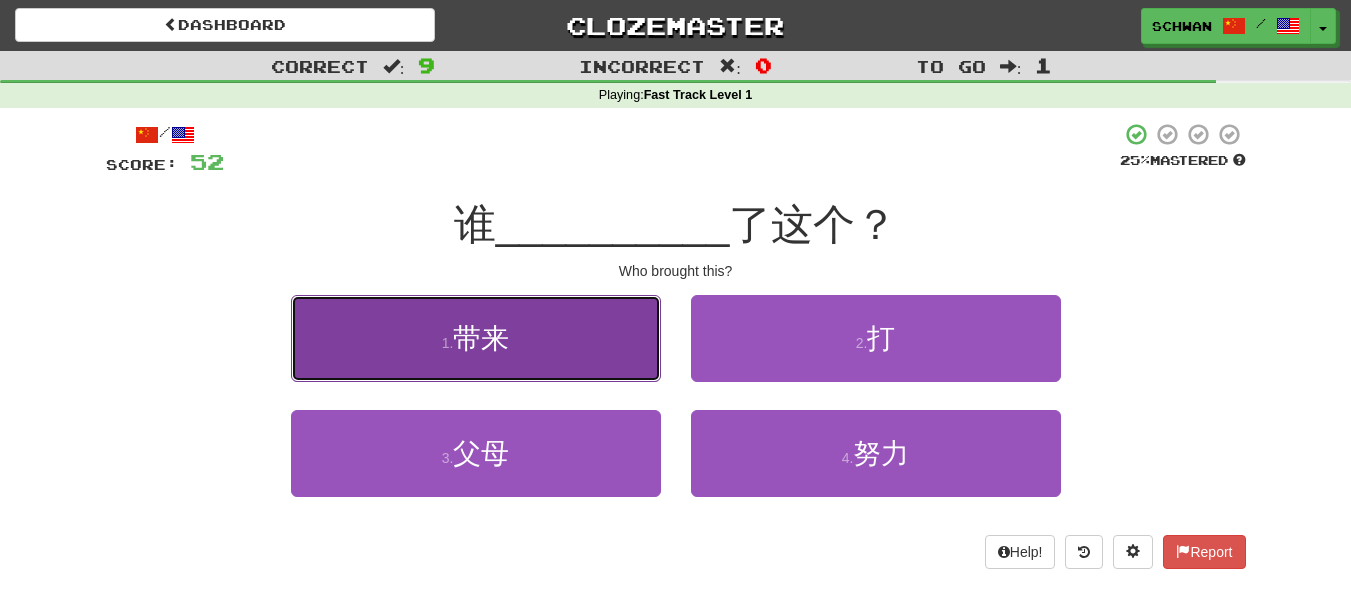 click on "1 .  带来" at bounding box center [476, 338] 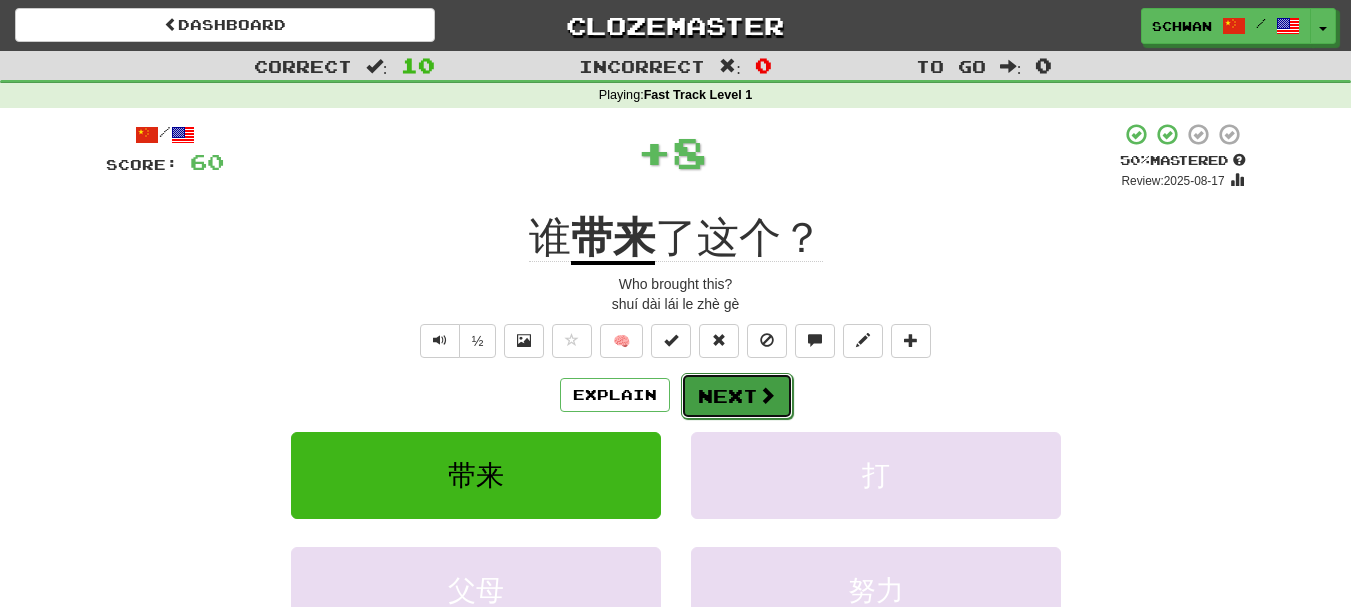 click on "Next" at bounding box center (737, 396) 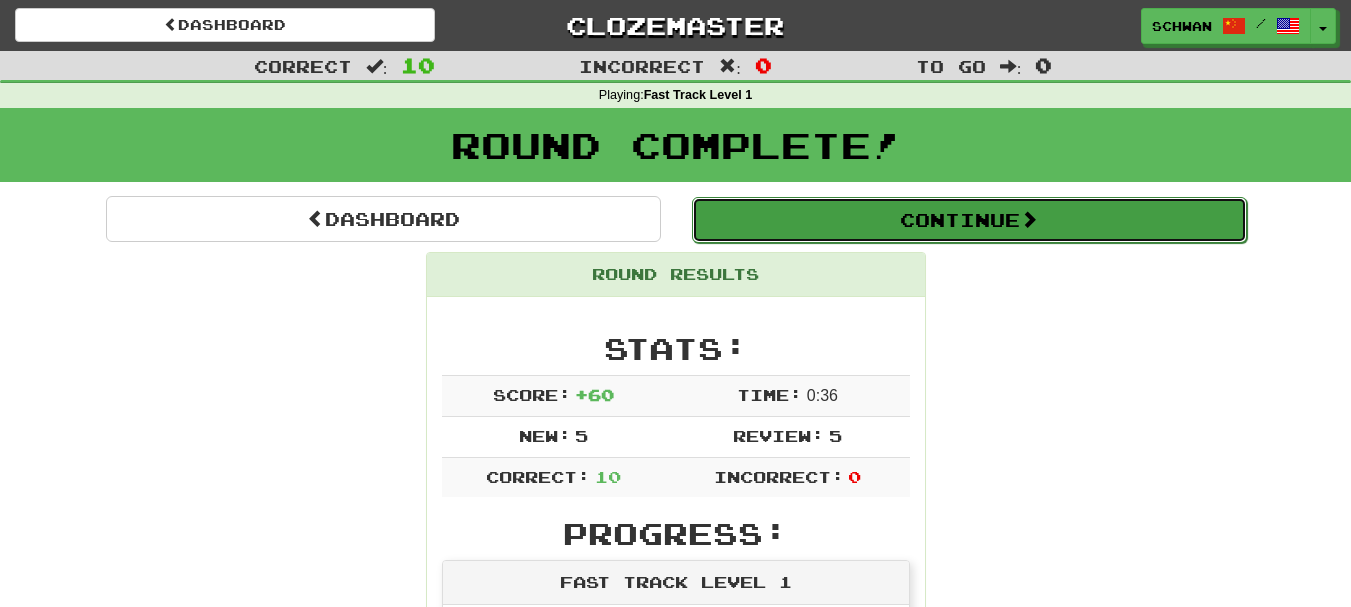 click on "Continue" at bounding box center [969, 220] 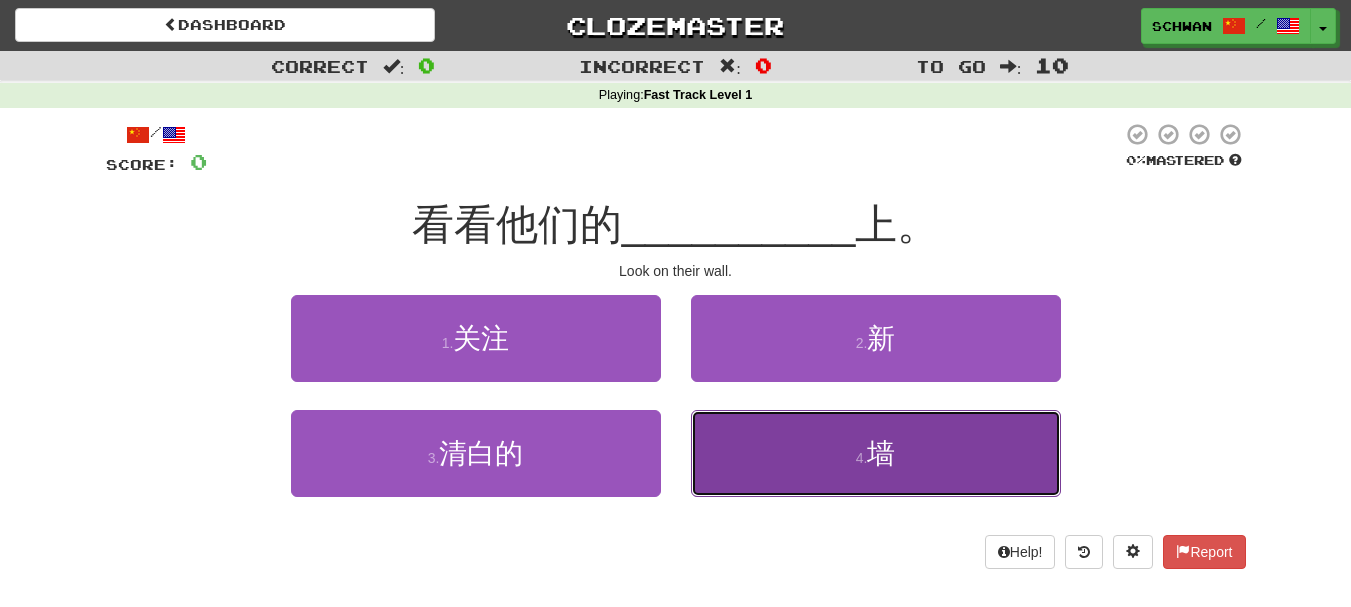 click on "4 .  墙" at bounding box center (876, 453) 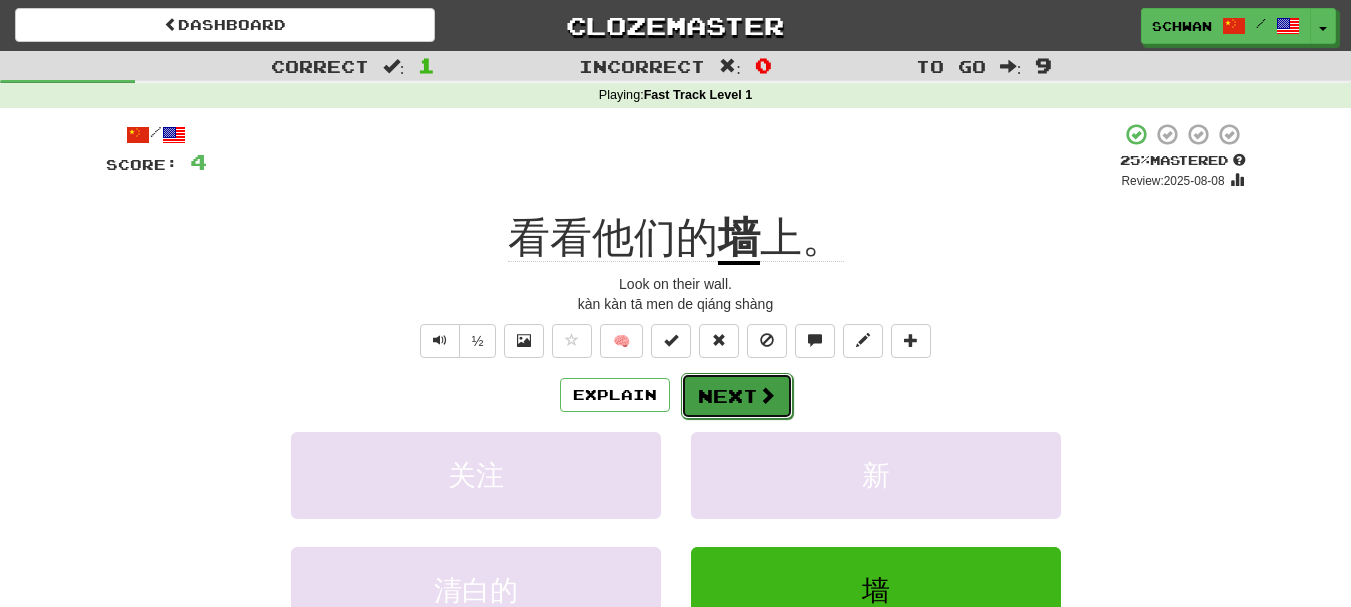 click on "Next" at bounding box center (737, 396) 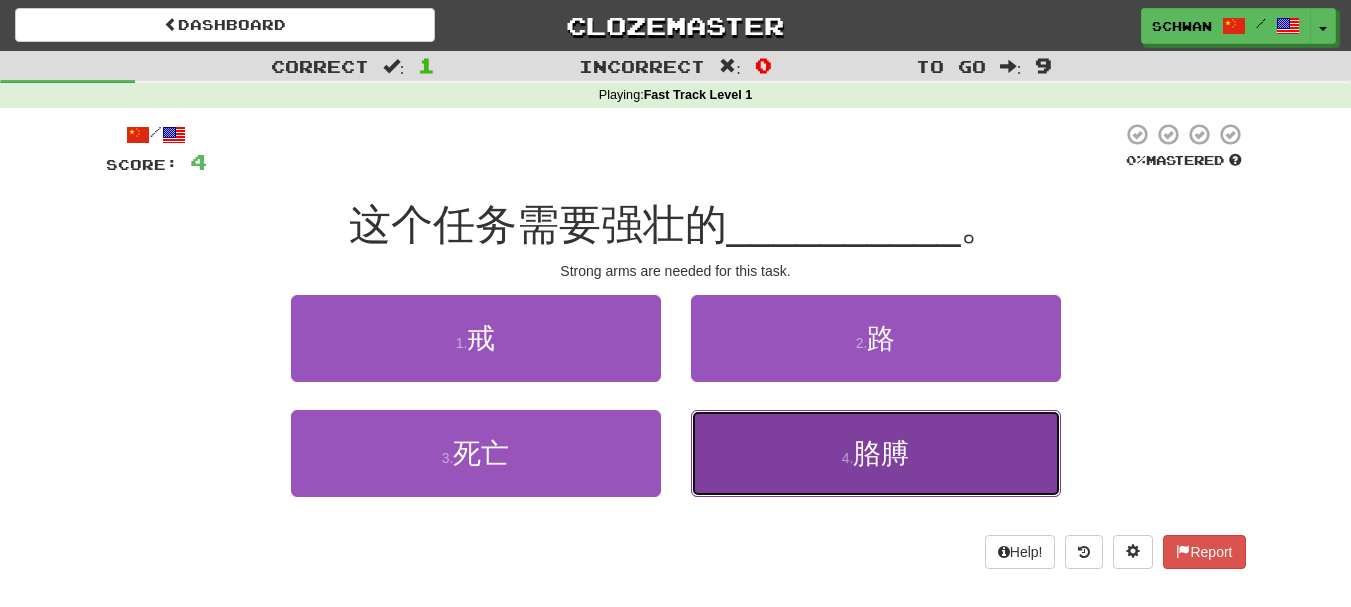 click on "4 .  胳膊" at bounding box center [876, 453] 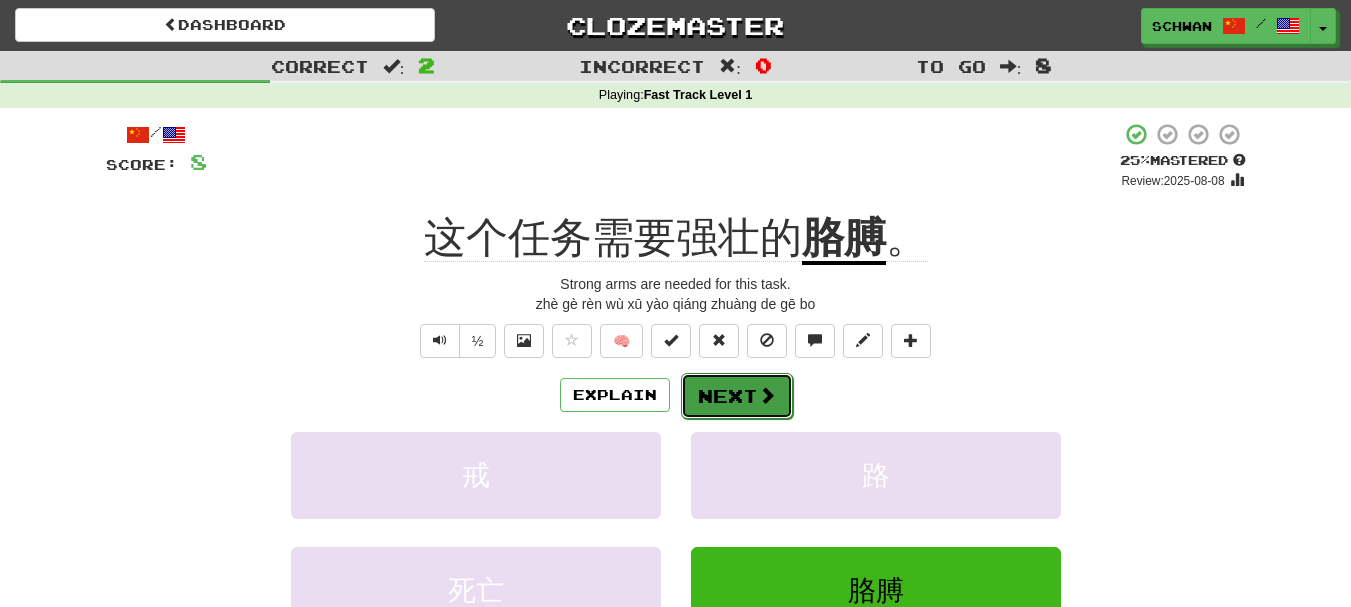 click on "Next" at bounding box center (737, 396) 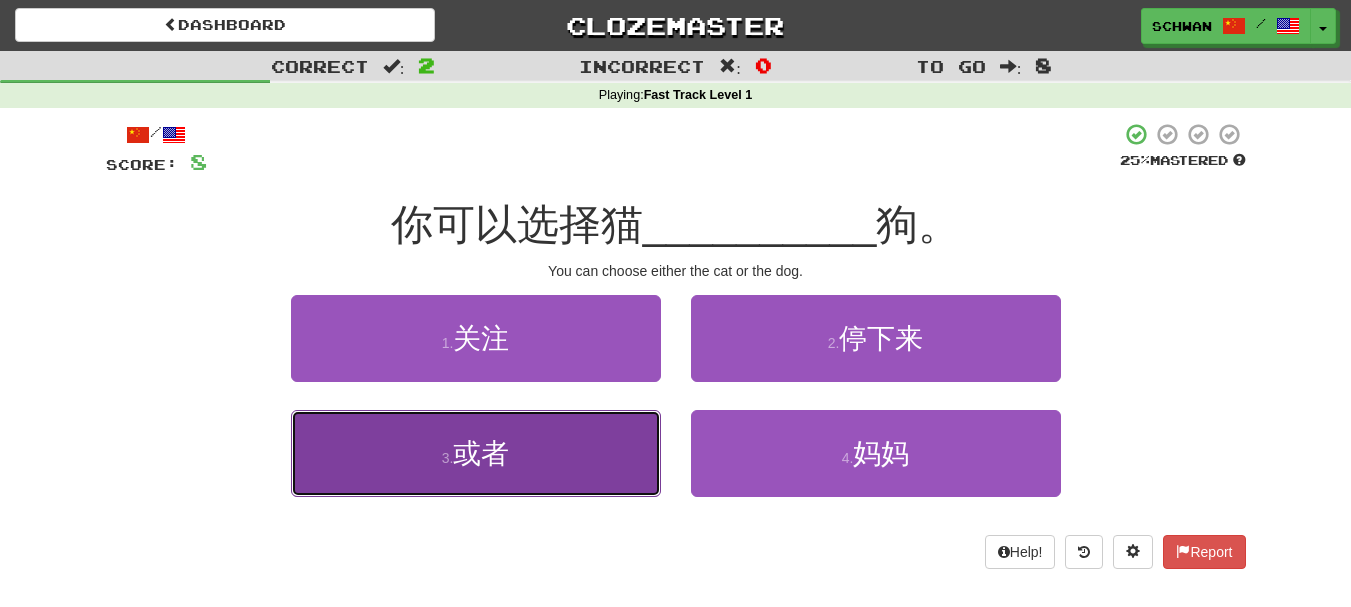 click on "或者" at bounding box center [481, 453] 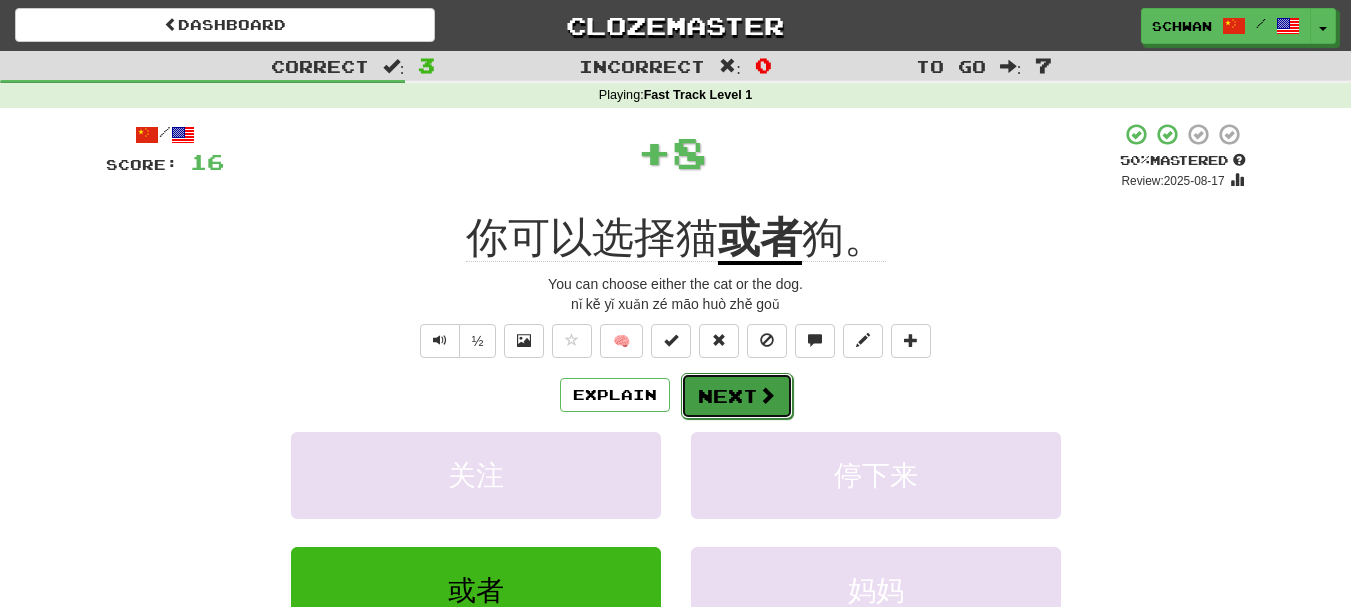 click on "Next" at bounding box center [737, 396] 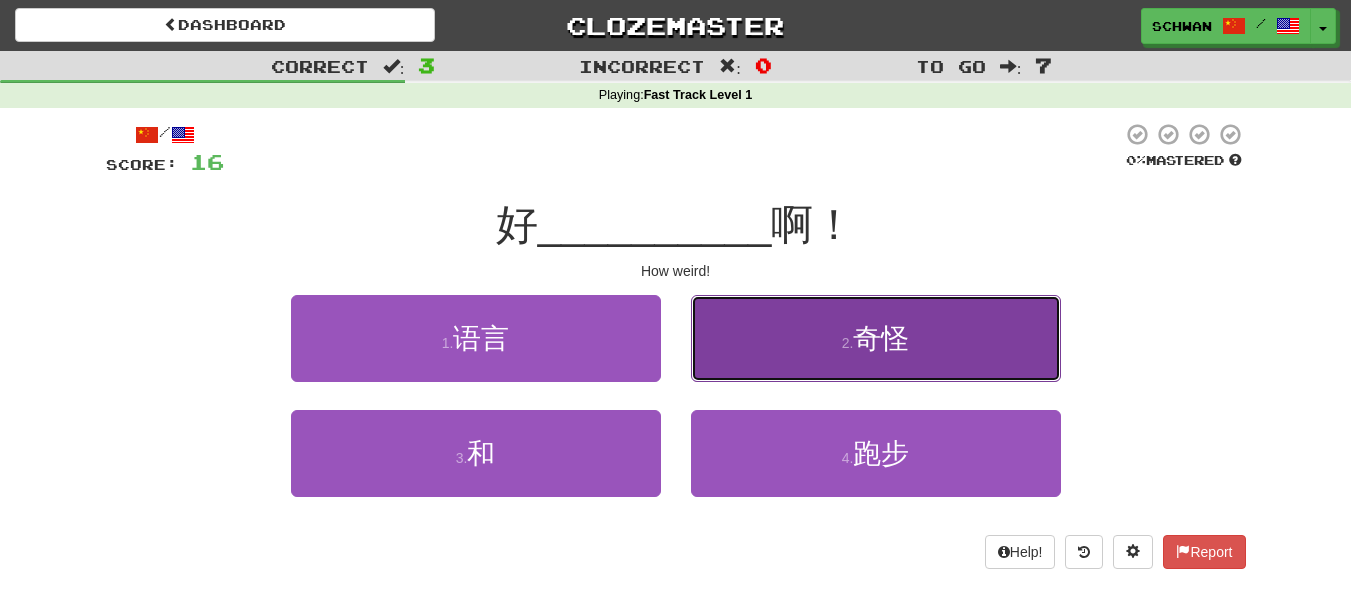 click on "2 ." at bounding box center (848, 343) 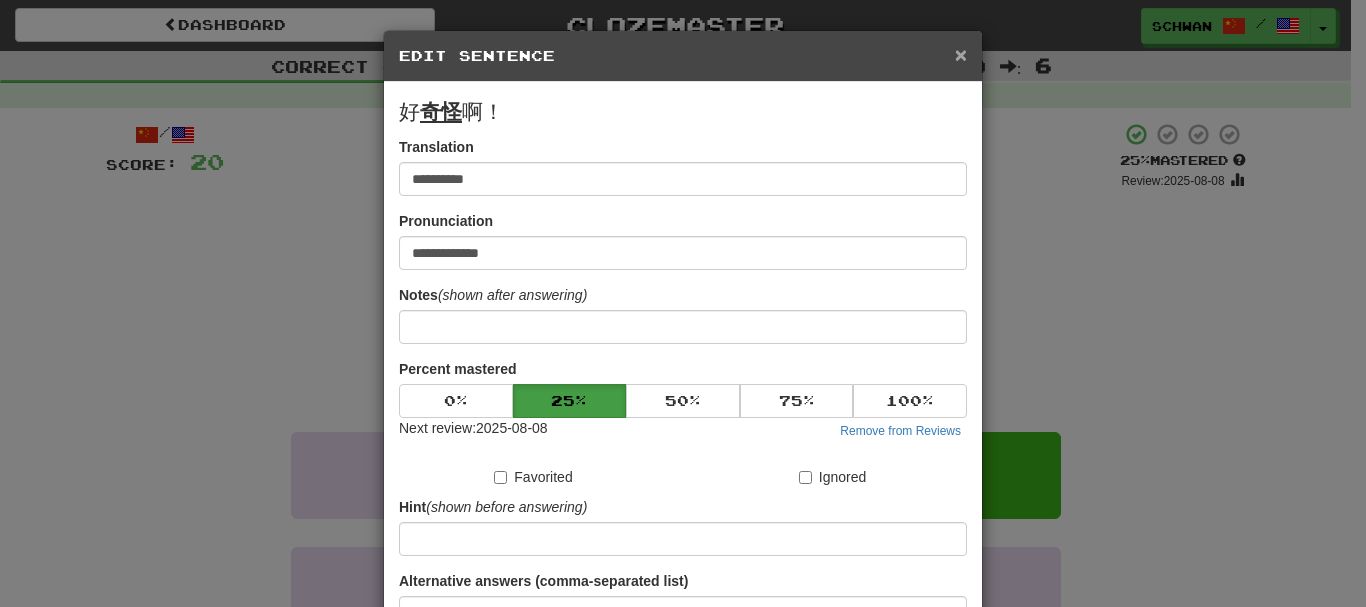 click on "×" at bounding box center (961, 54) 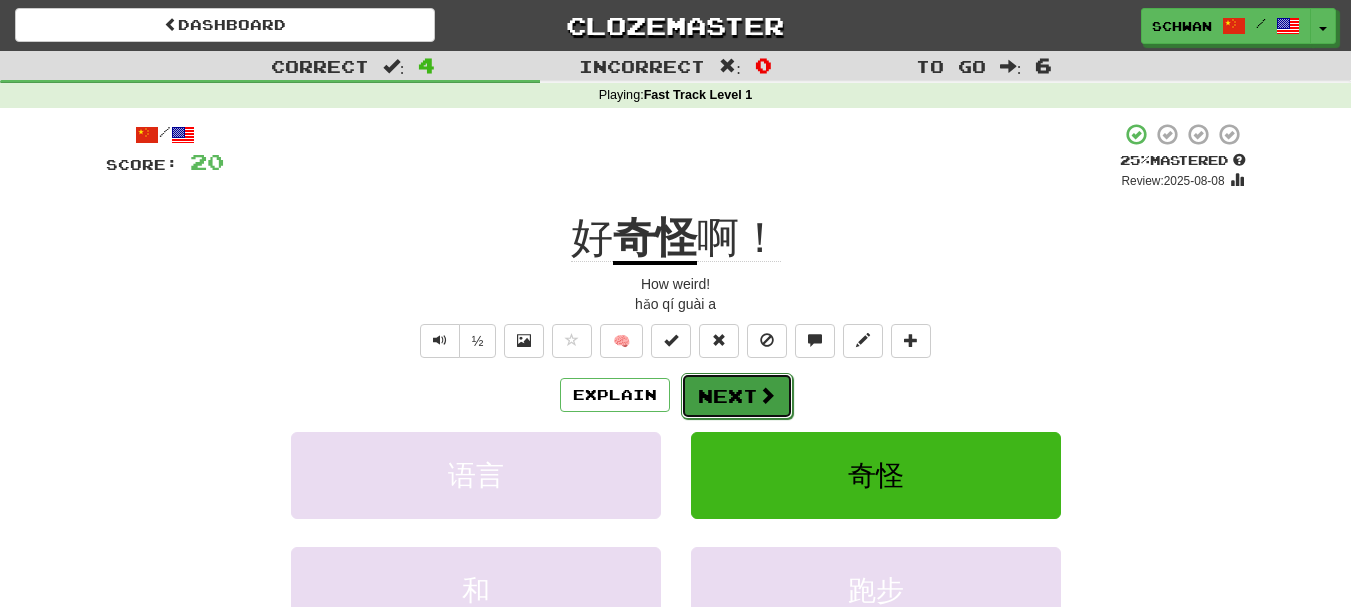 click on "Next" at bounding box center (737, 396) 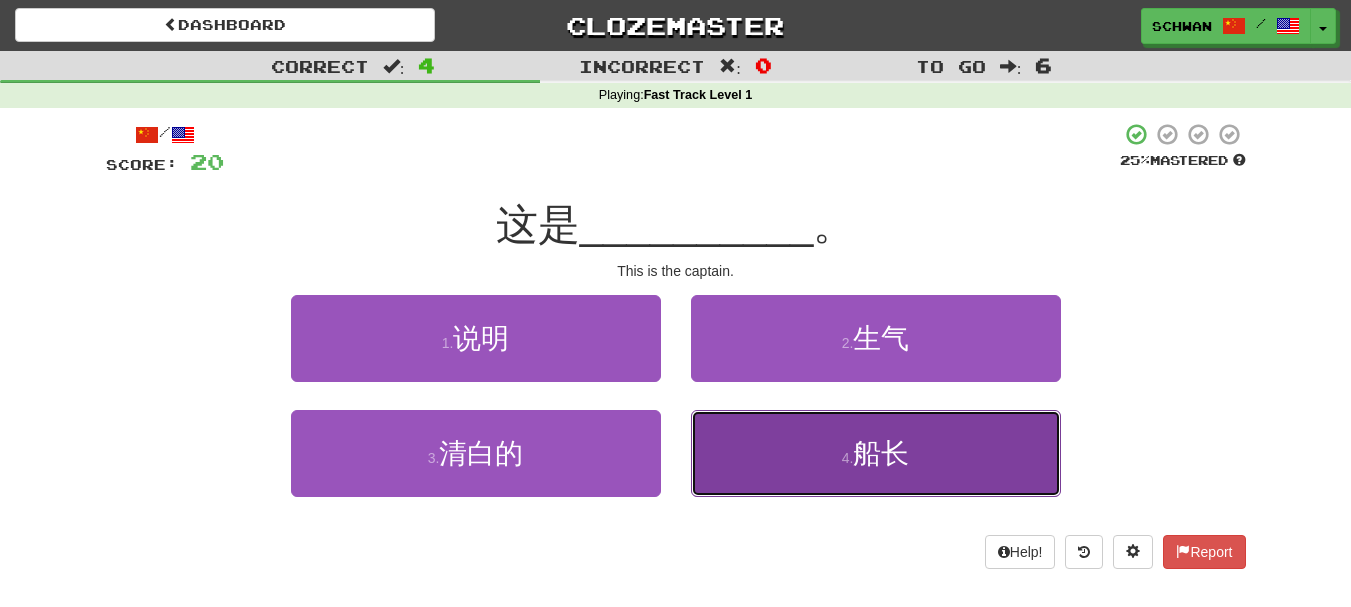 click on "4 .  船长" at bounding box center [876, 453] 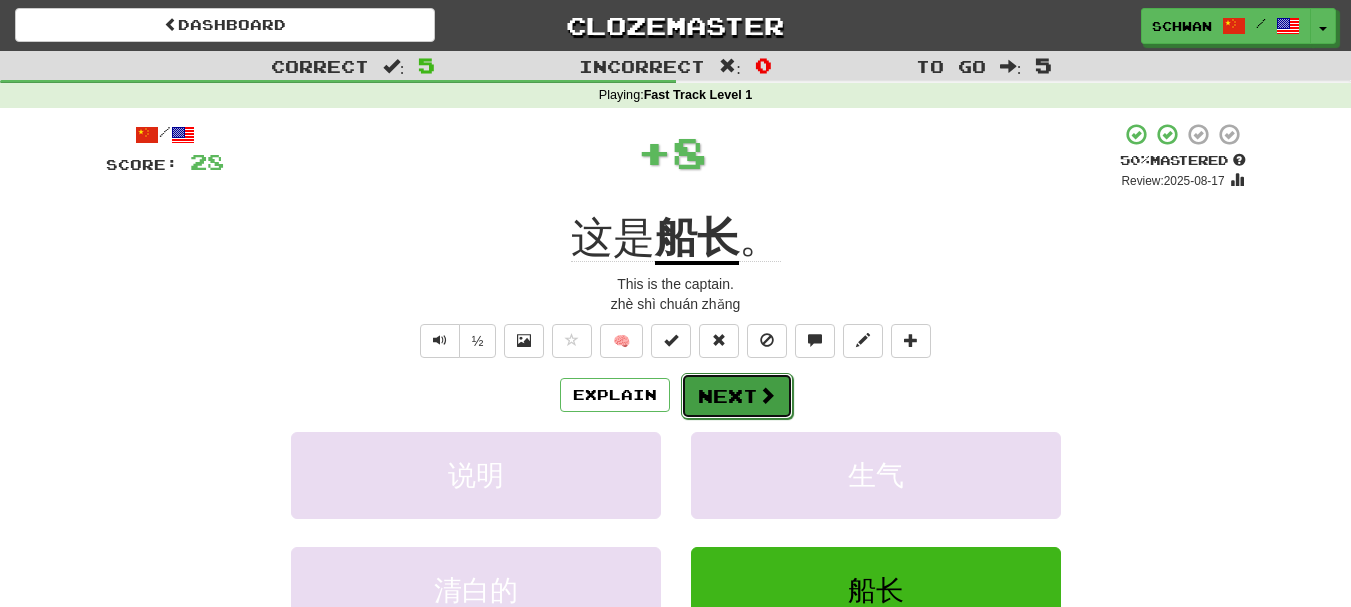 click on "Next" at bounding box center (737, 396) 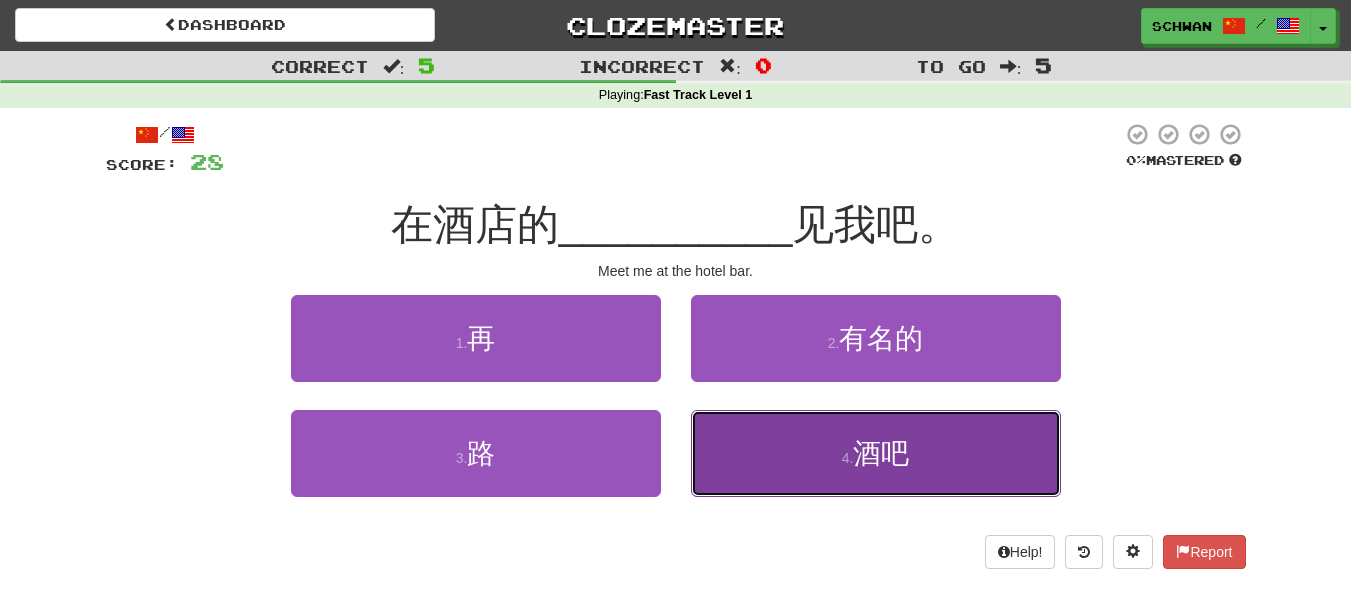 click on "4 .  酒吧" at bounding box center [876, 453] 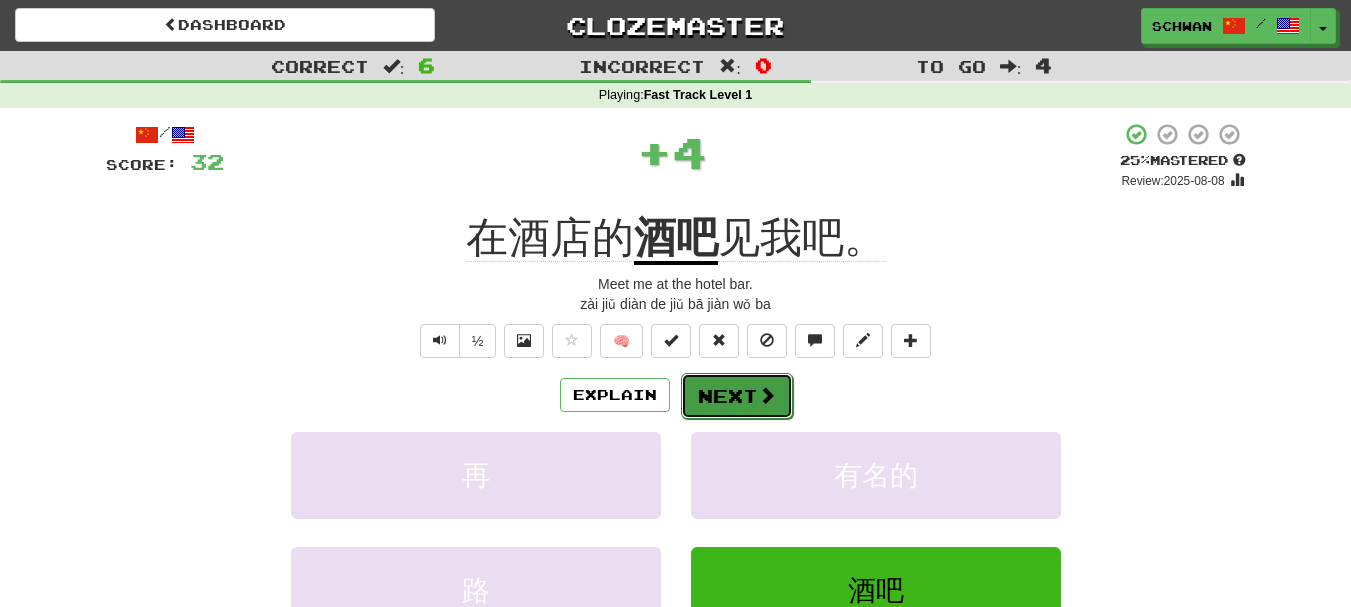 click on "Next" at bounding box center (737, 396) 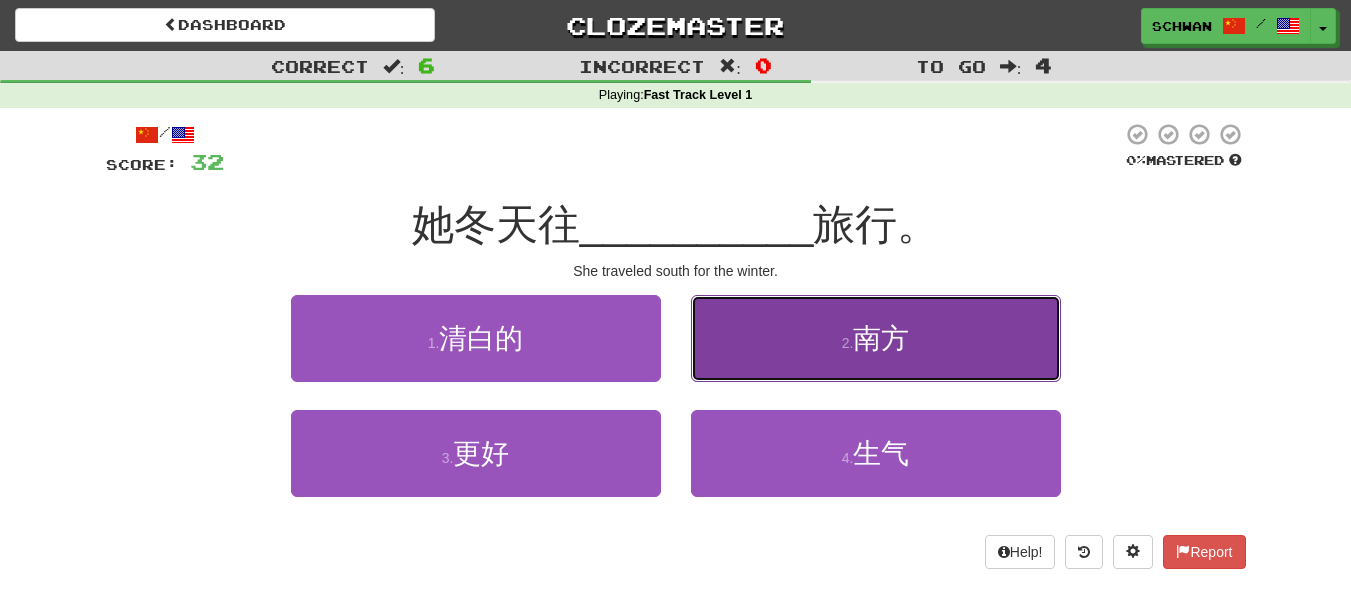 click on "2 .  南方" at bounding box center (876, 338) 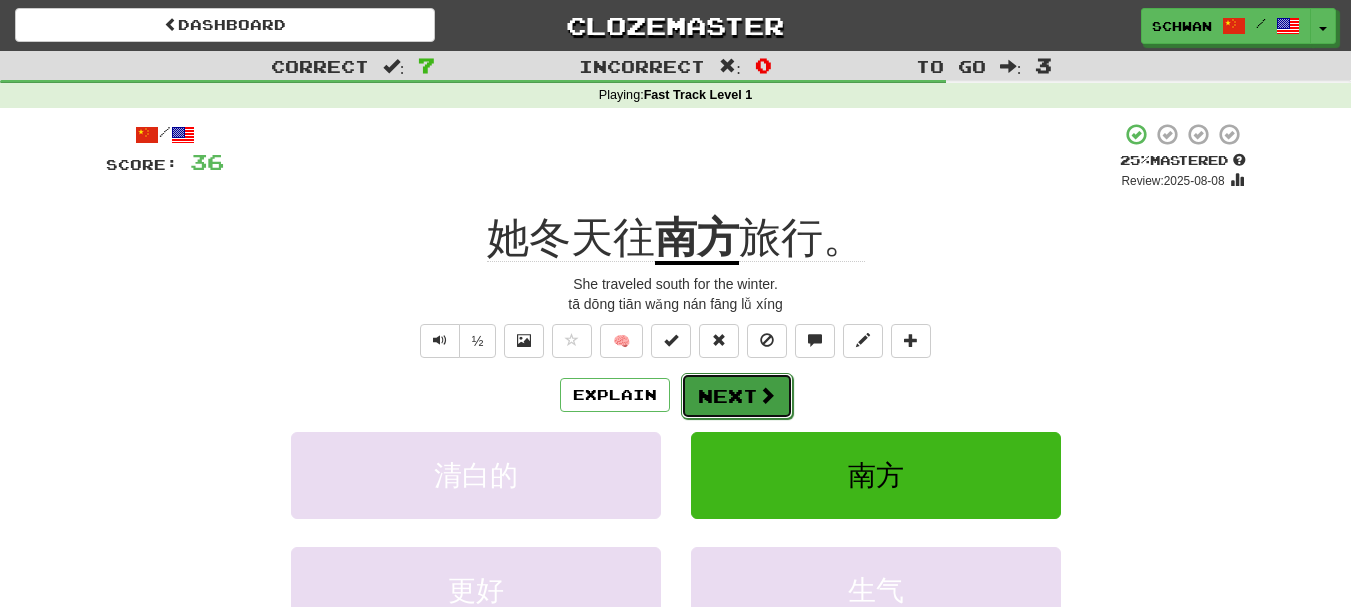click on "Next" at bounding box center [737, 396] 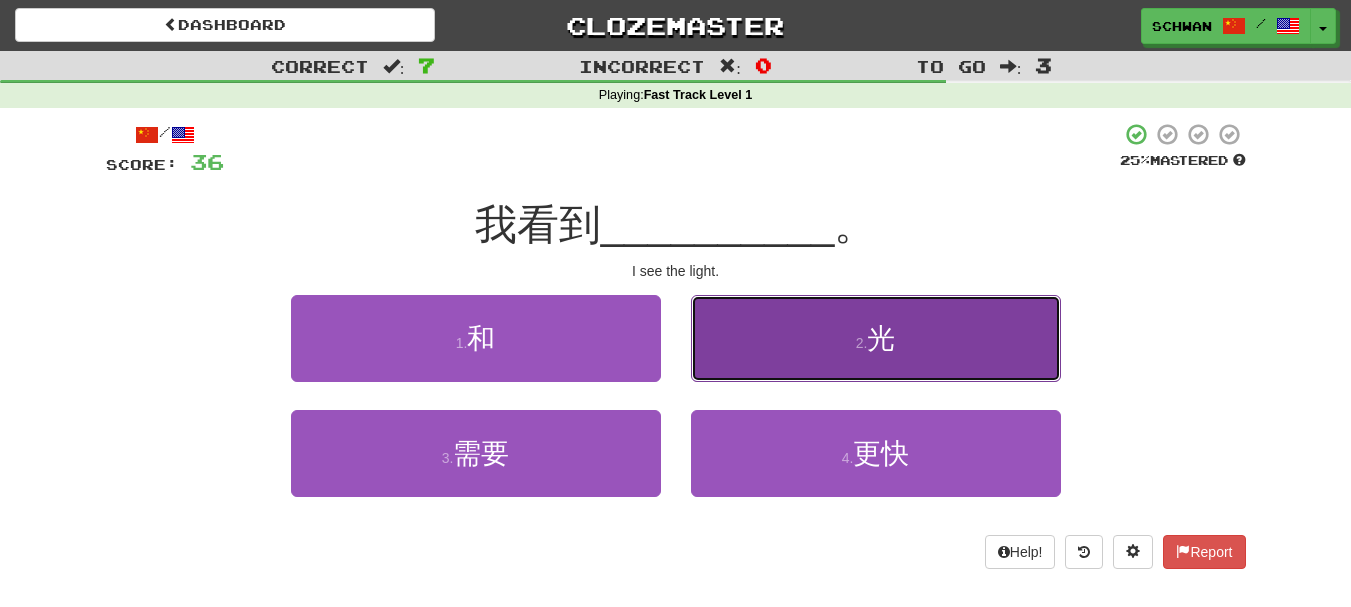 click on "2 .  光" at bounding box center [876, 338] 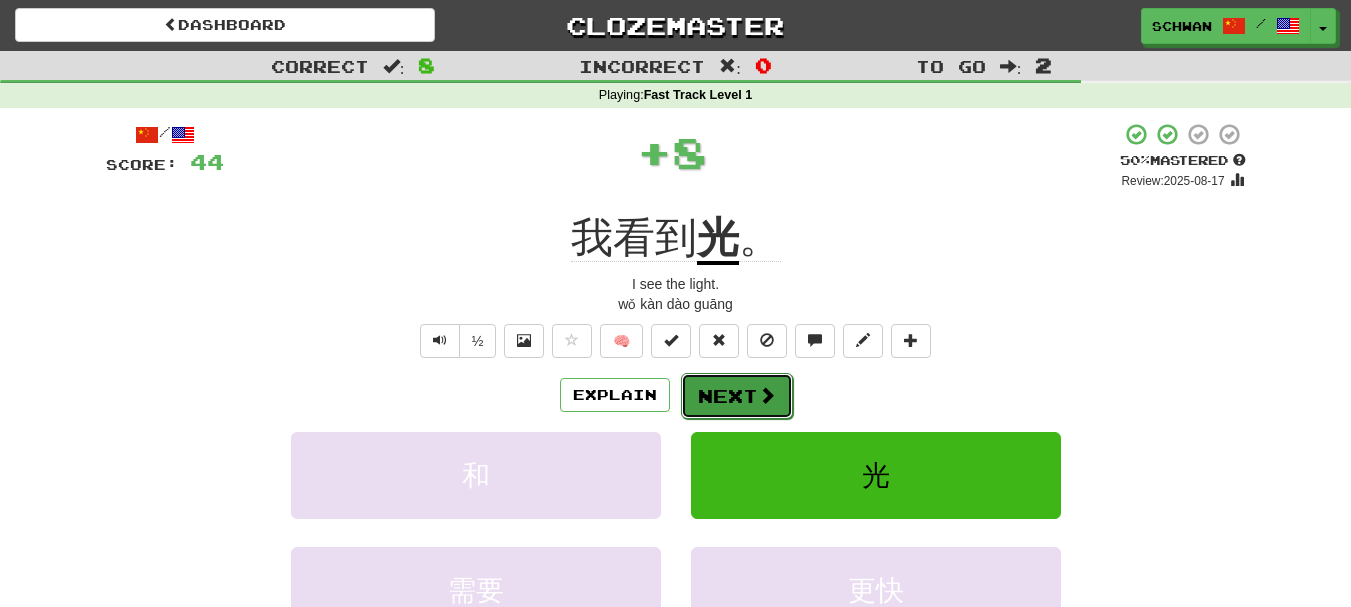 click on "Next" at bounding box center [737, 396] 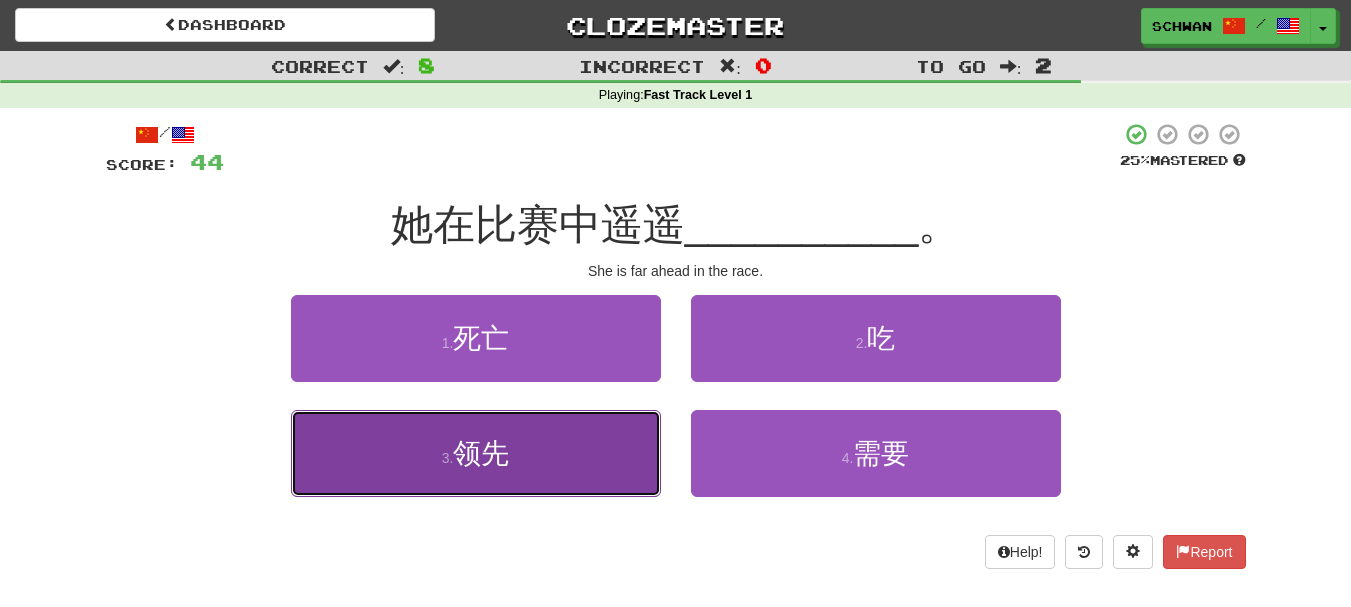 click on "3 .  领先" at bounding box center (476, 453) 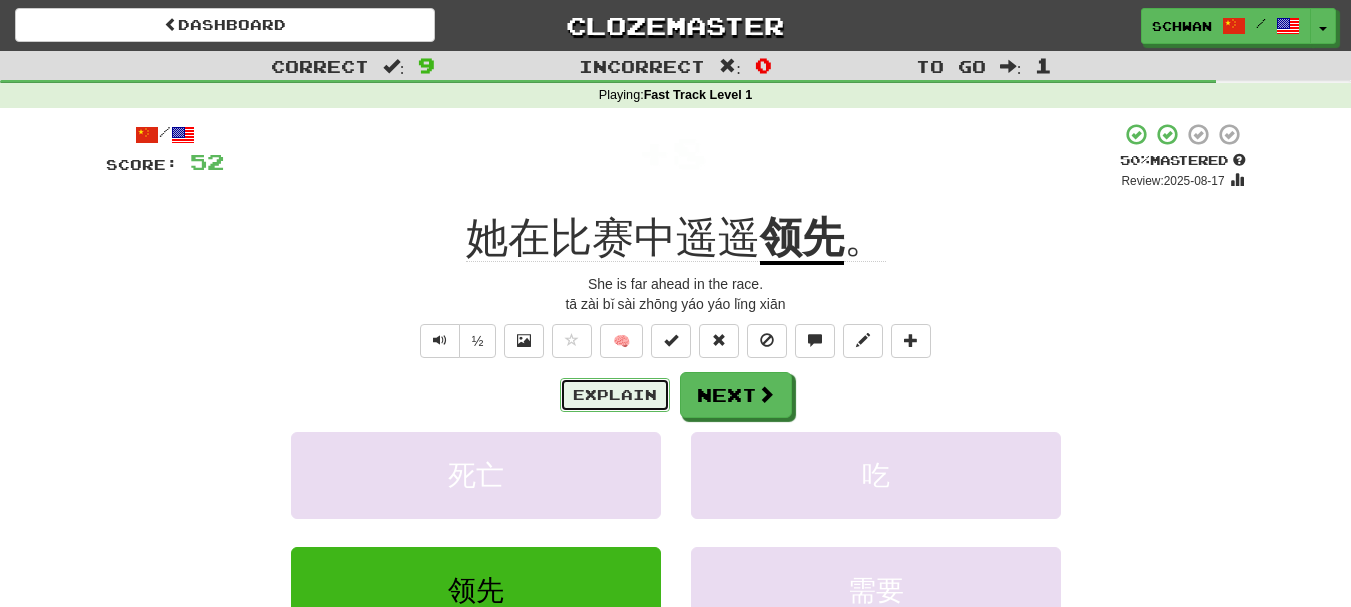 click on "Explain" at bounding box center (615, 395) 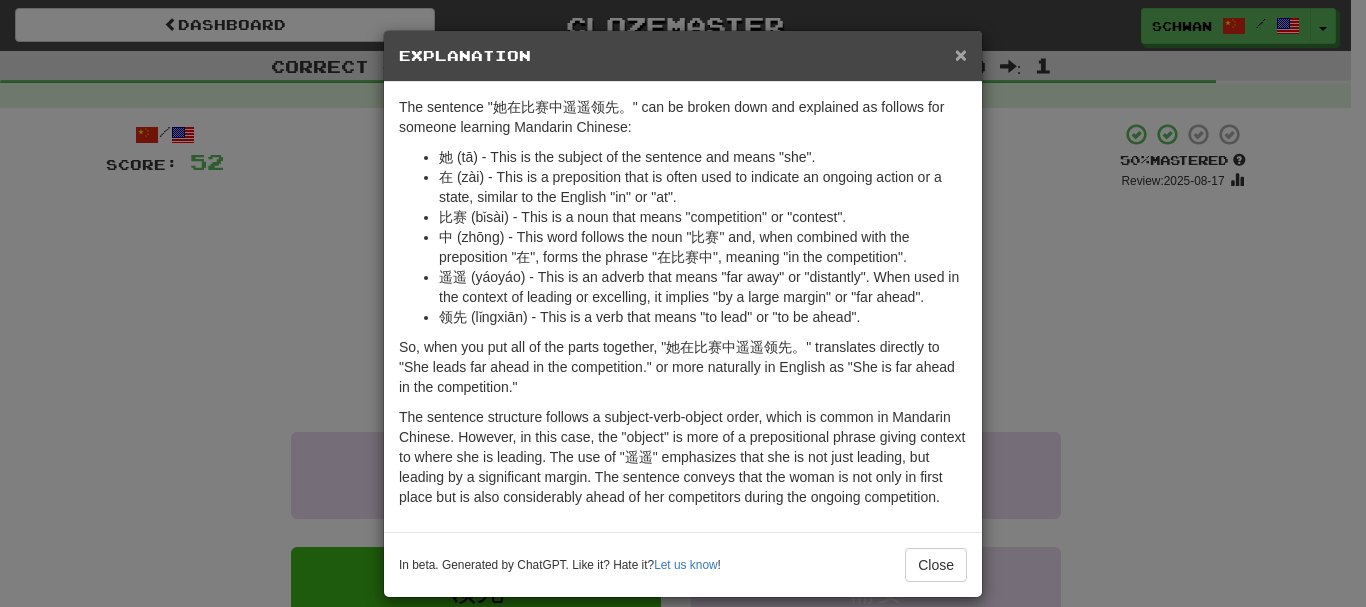 click on "×" at bounding box center (961, 54) 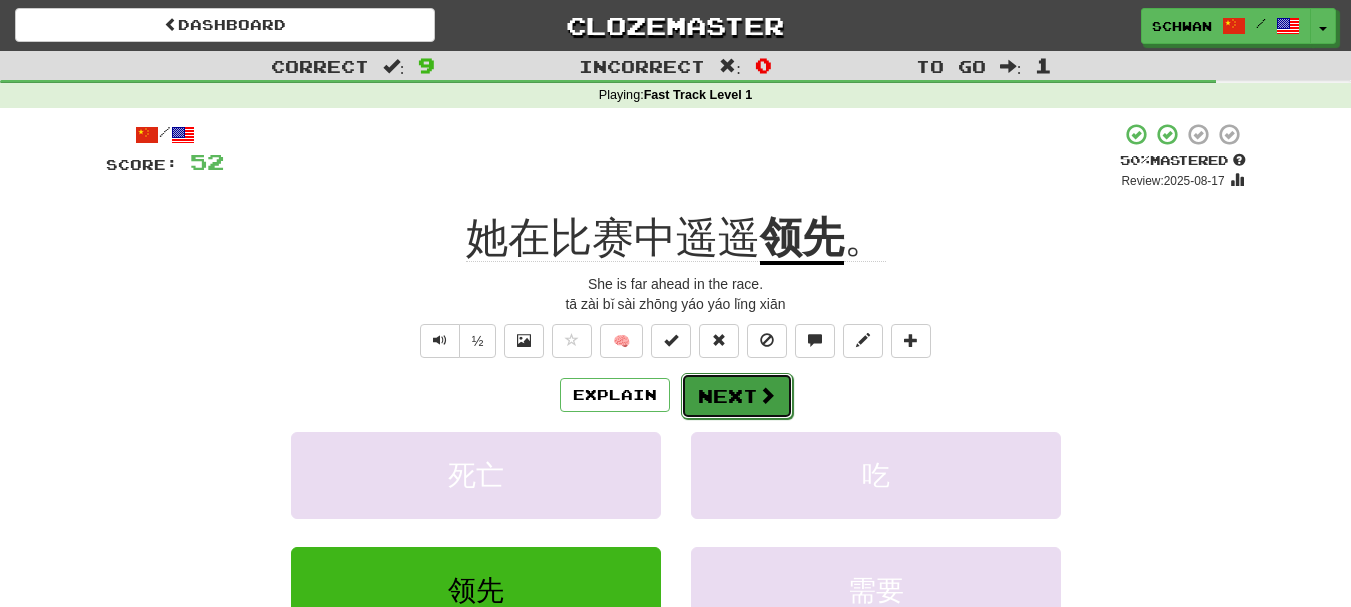 click on "Next" at bounding box center (737, 396) 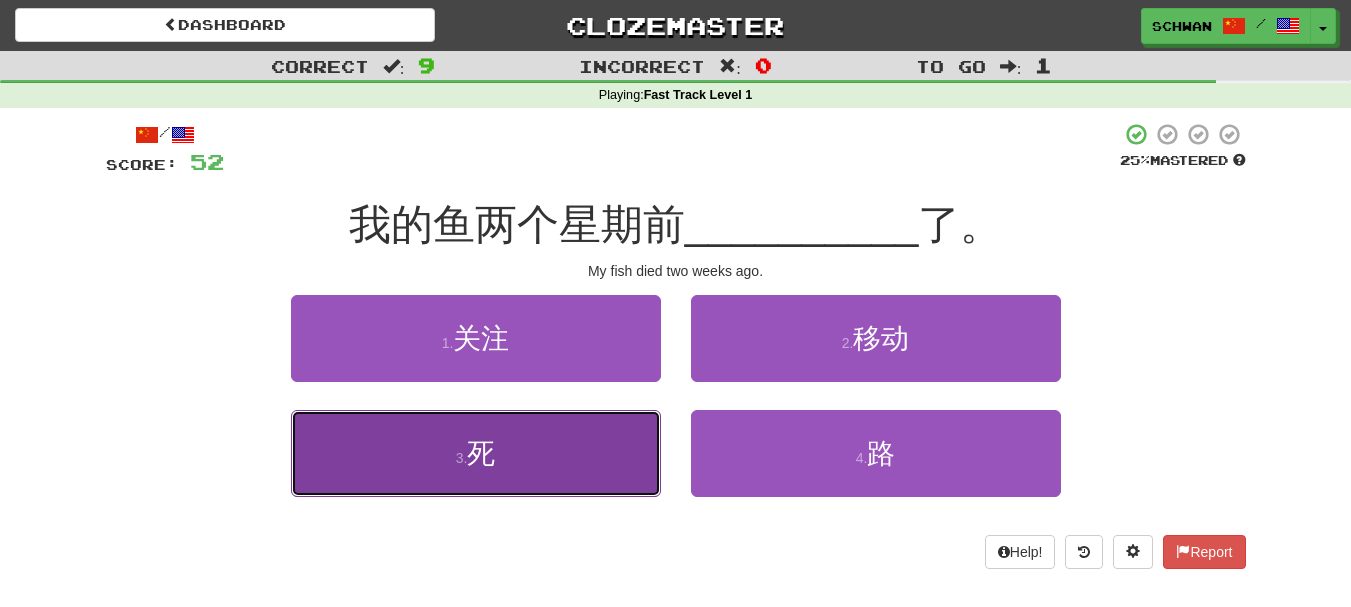 click on "3 .  死" at bounding box center [476, 453] 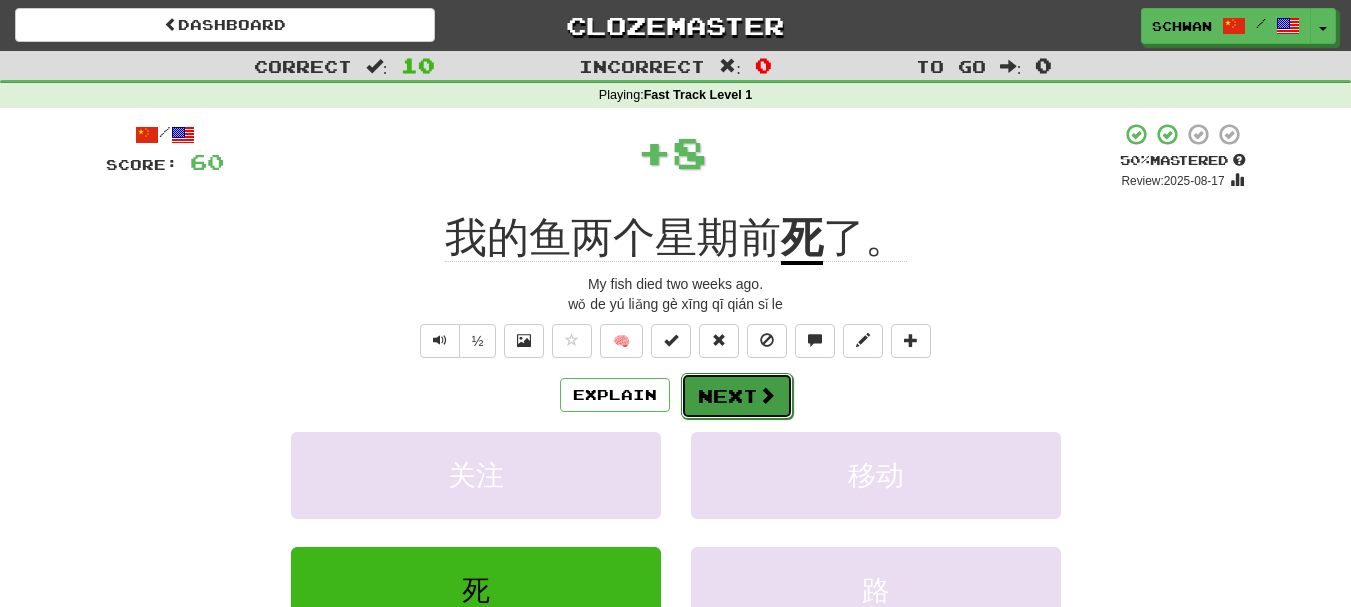 click on "Next" at bounding box center (737, 396) 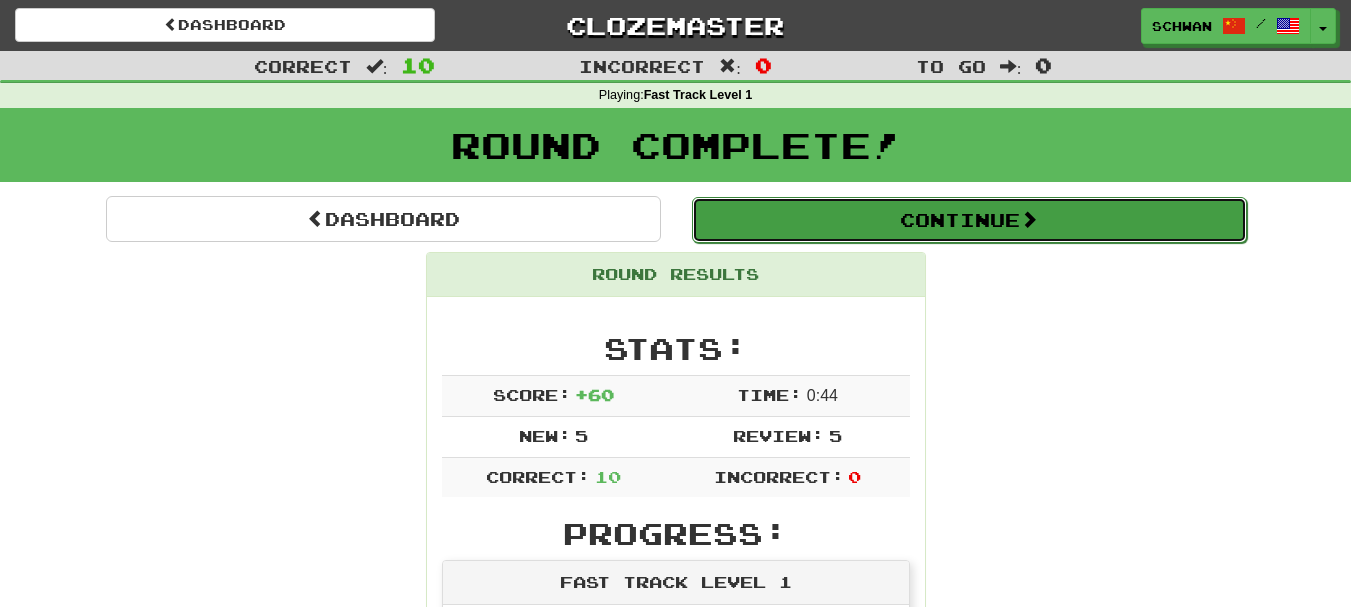 click on "Continue" at bounding box center [969, 220] 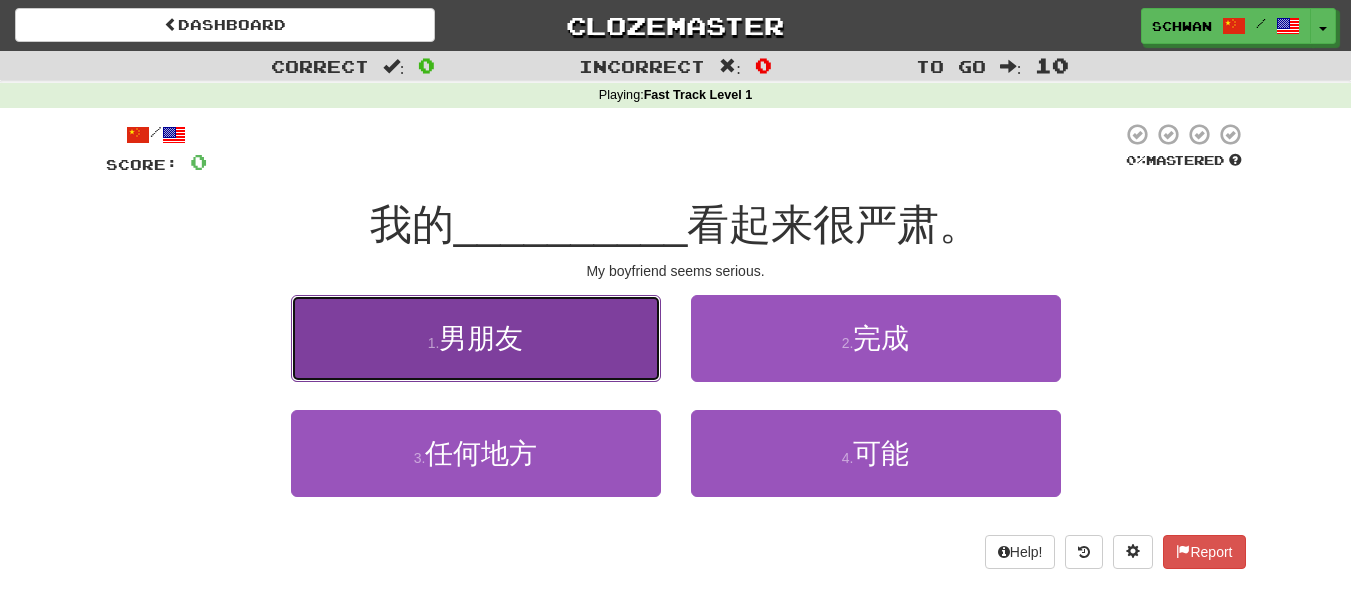 click on "男朋友" at bounding box center [481, 338] 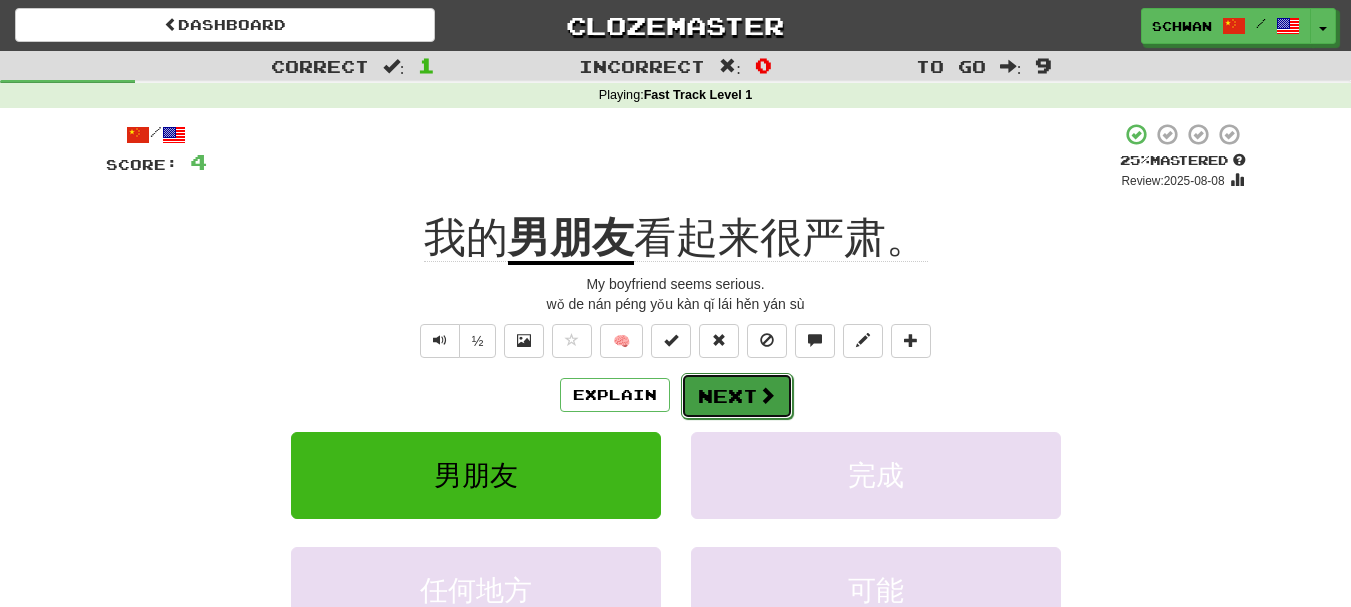 click on "Next" at bounding box center (737, 396) 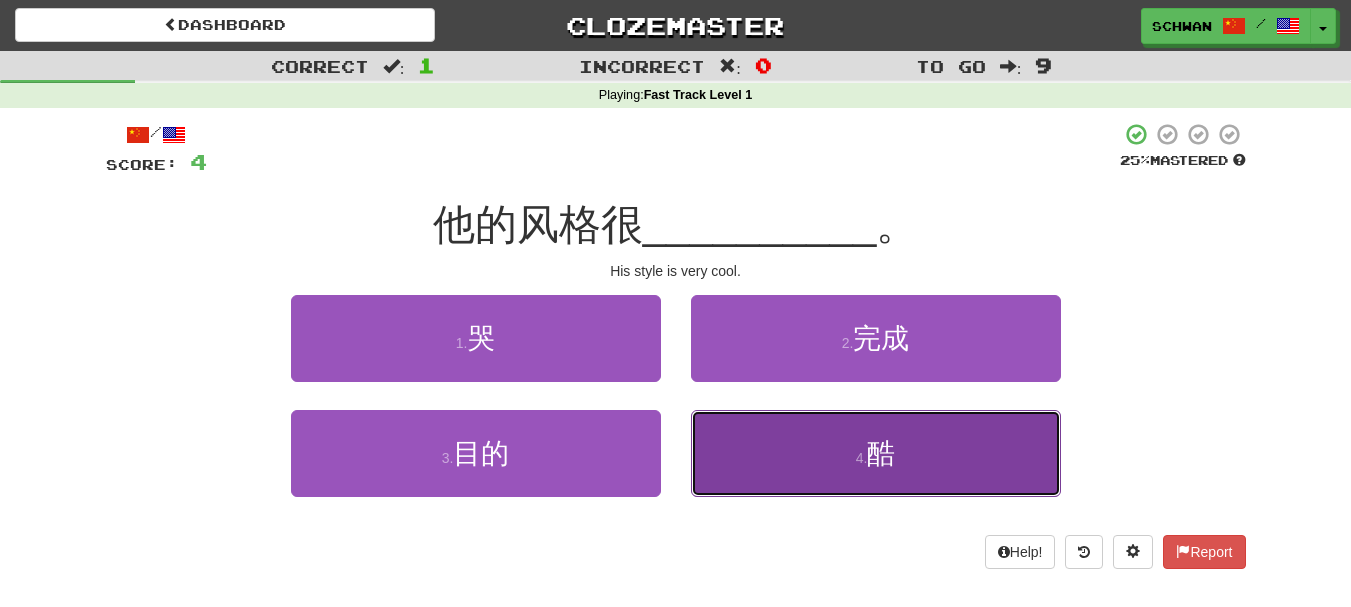 click on "4 .  酷" at bounding box center (876, 453) 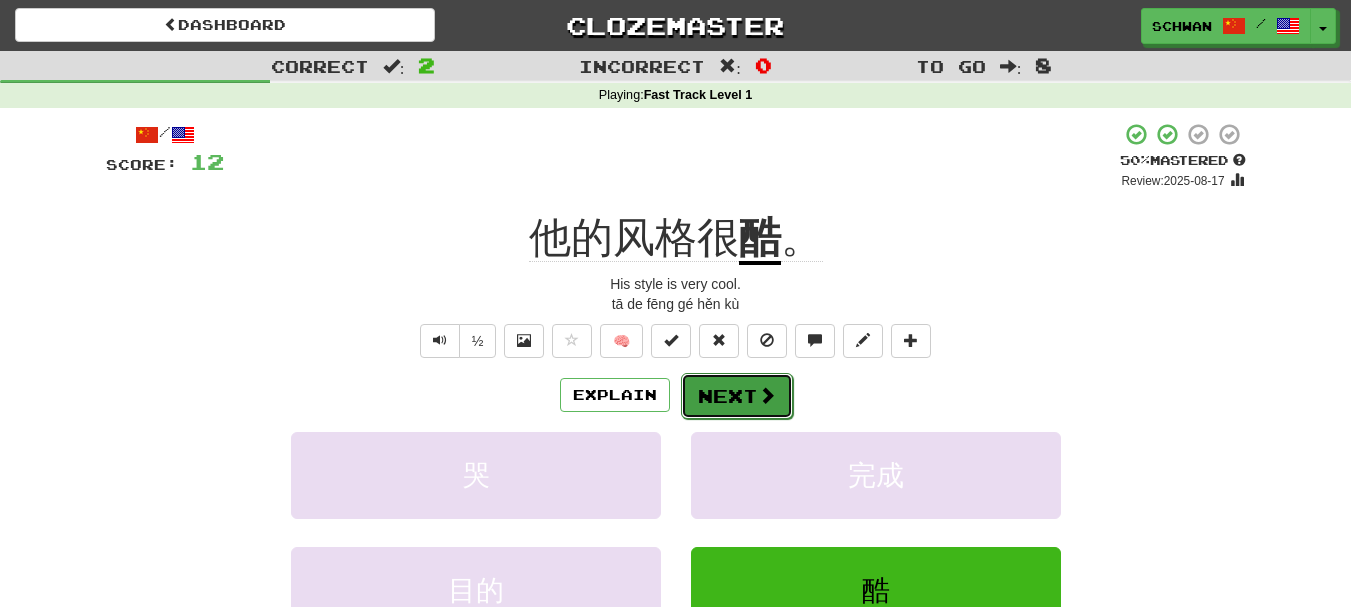 click on "Next" at bounding box center [737, 396] 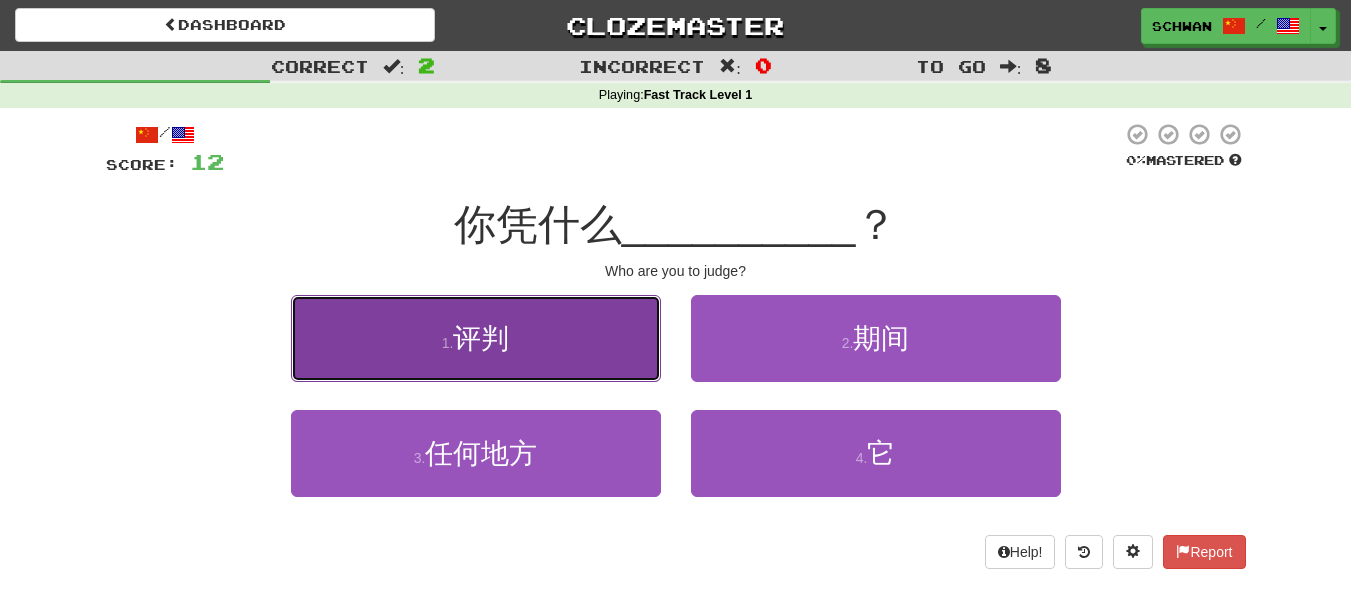 click on "1 .  评判" at bounding box center (476, 338) 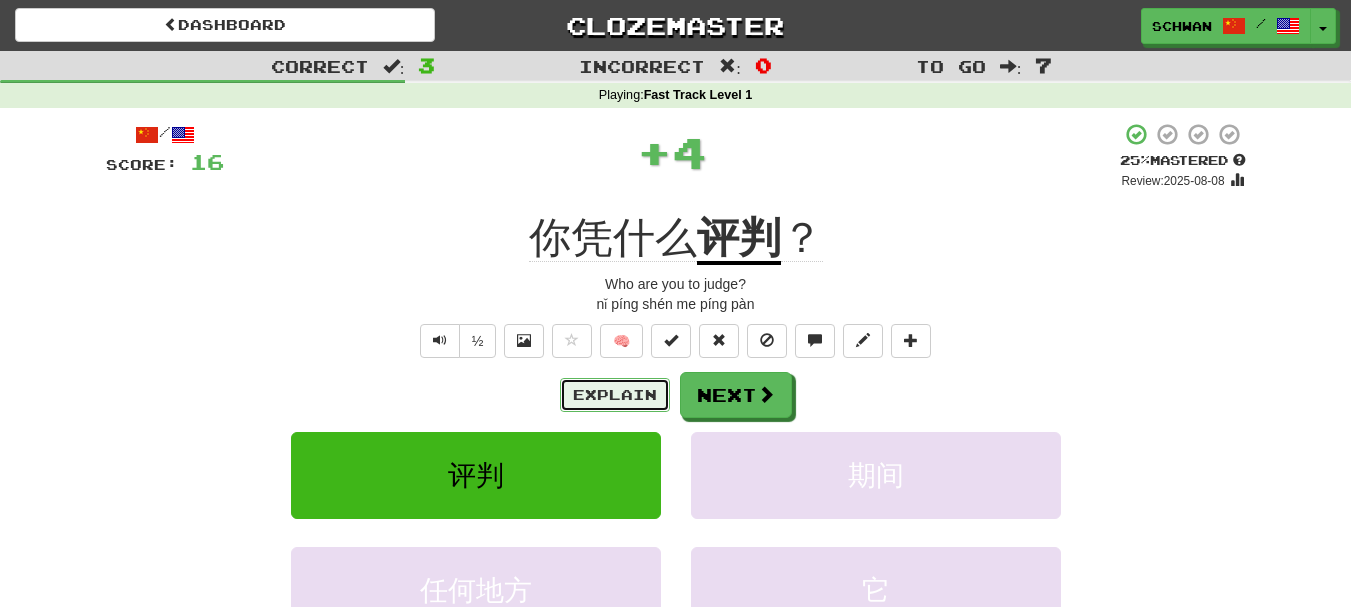 click on "Explain" at bounding box center (615, 395) 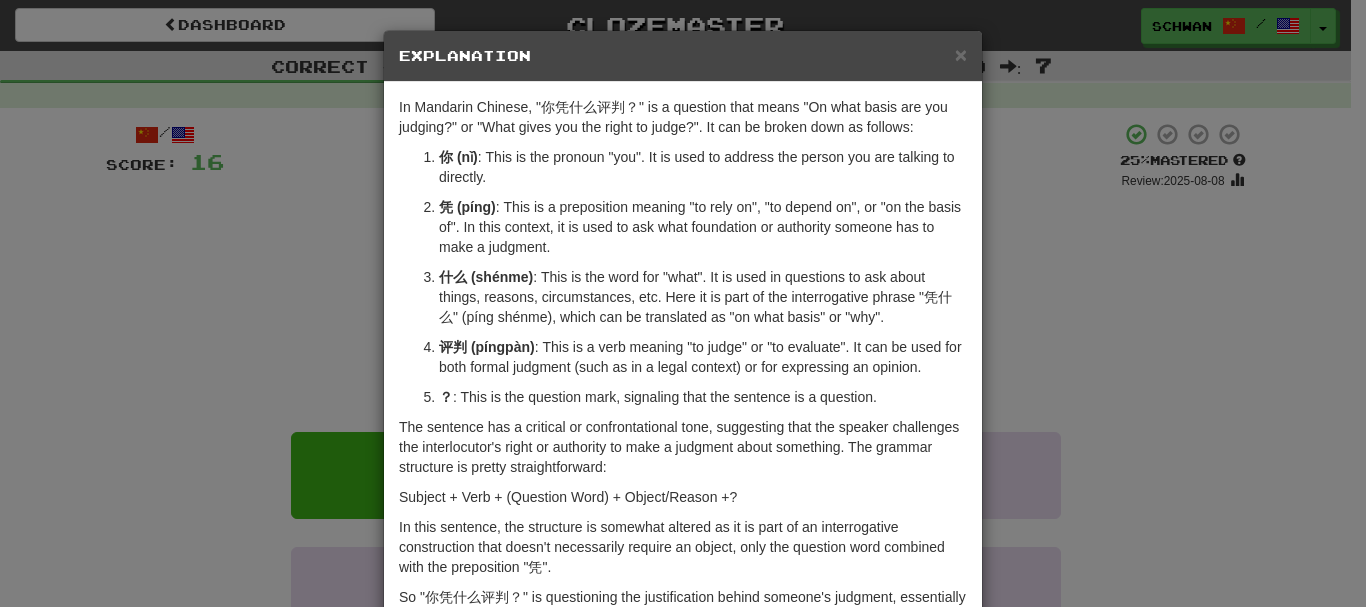 click on "× Explanation" at bounding box center [683, 56] 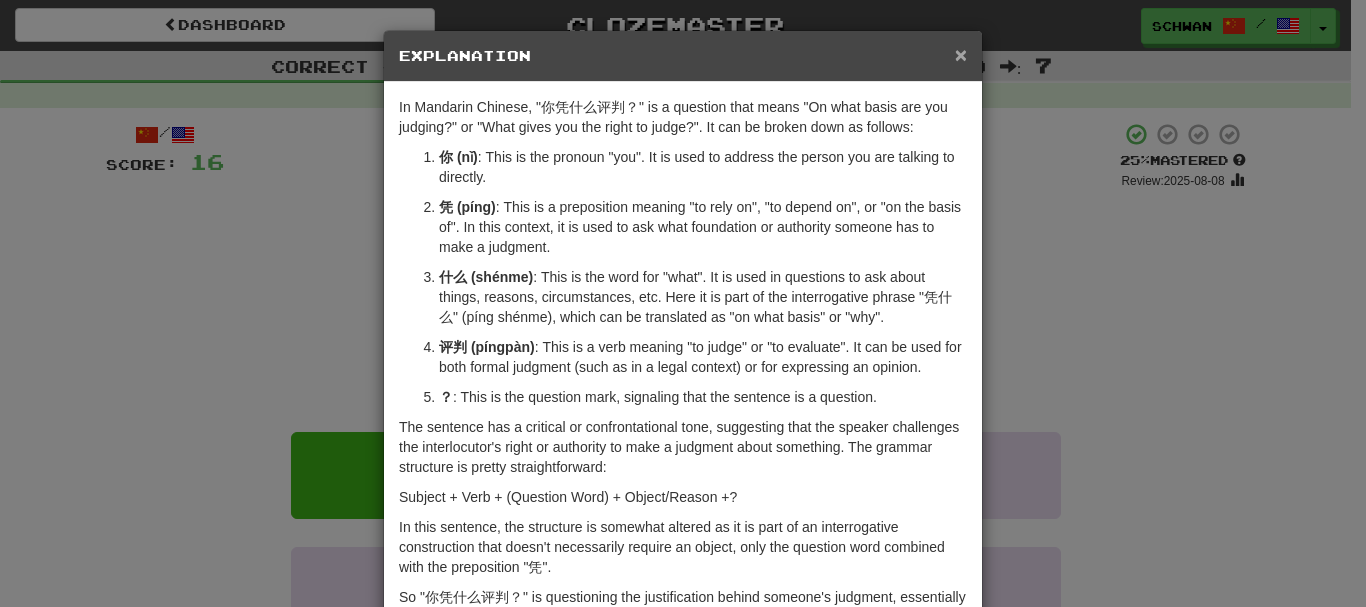 click on "×" at bounding box center (961, 54) 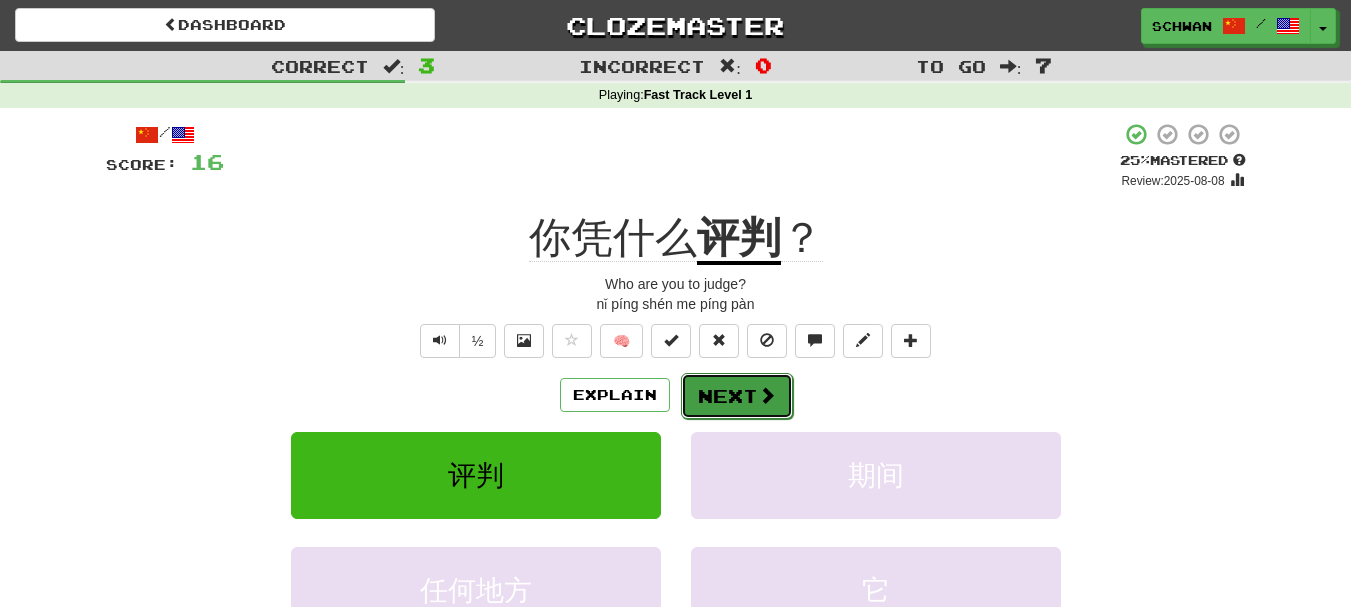 click on "Next" at bounding box center [737, 396] 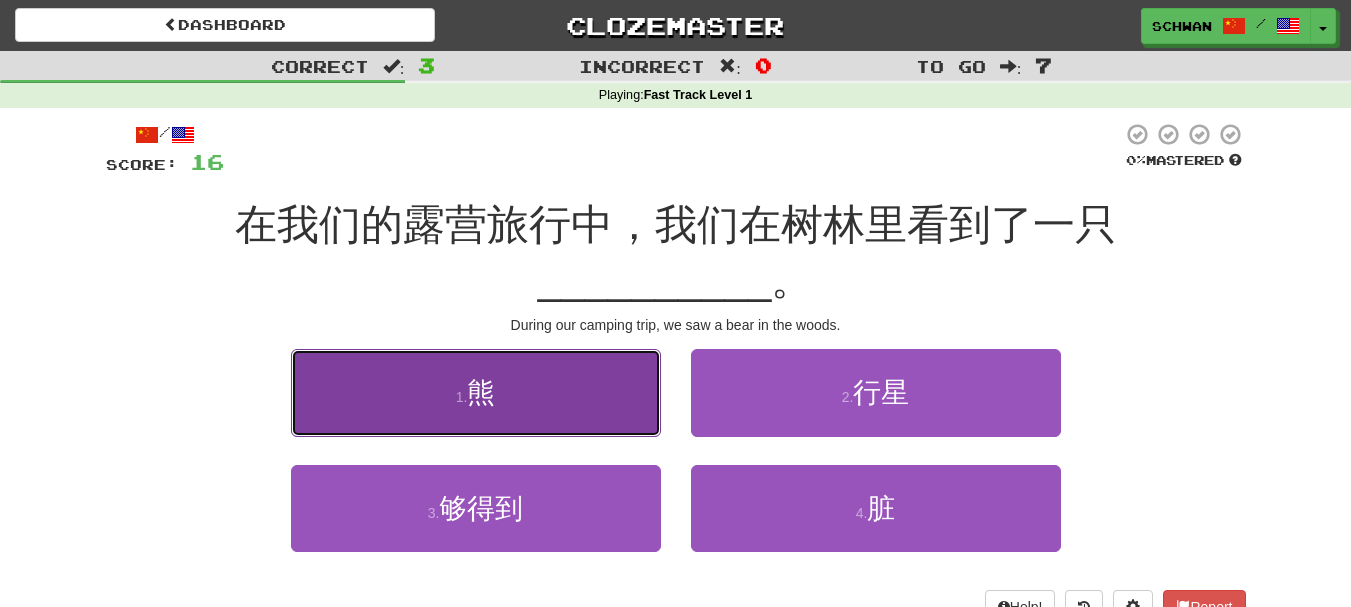 click on "1 .  熊" at bounding box center (476, 392) 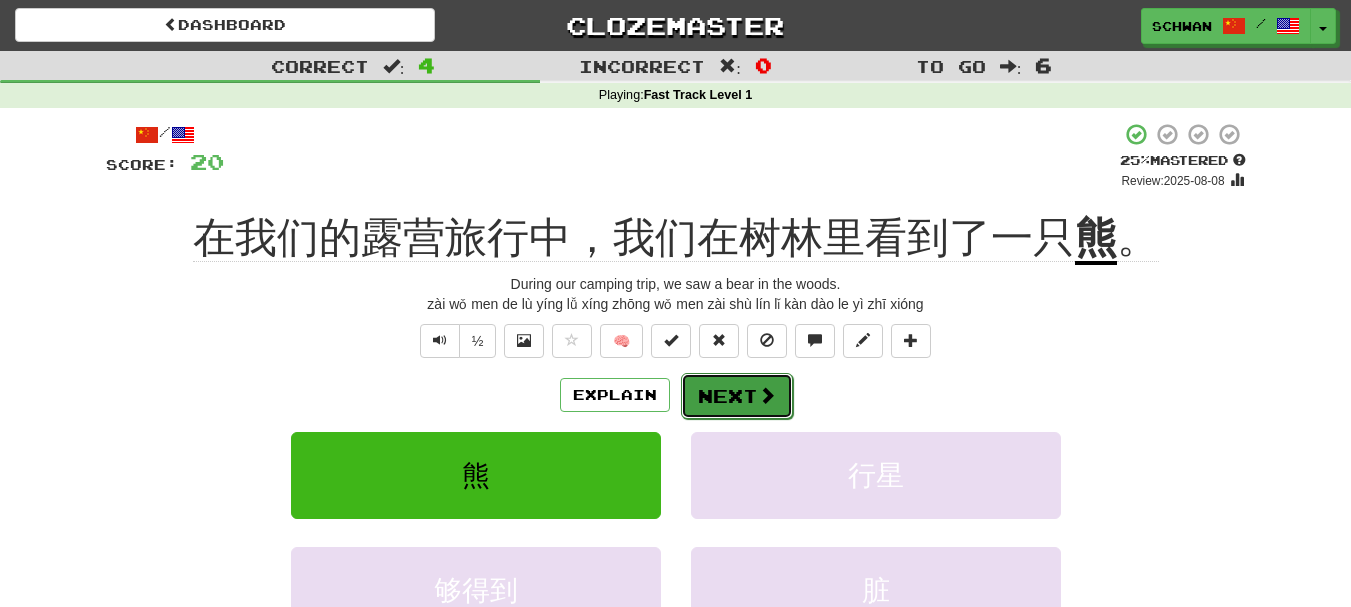 click at bounding box center [767, 395] 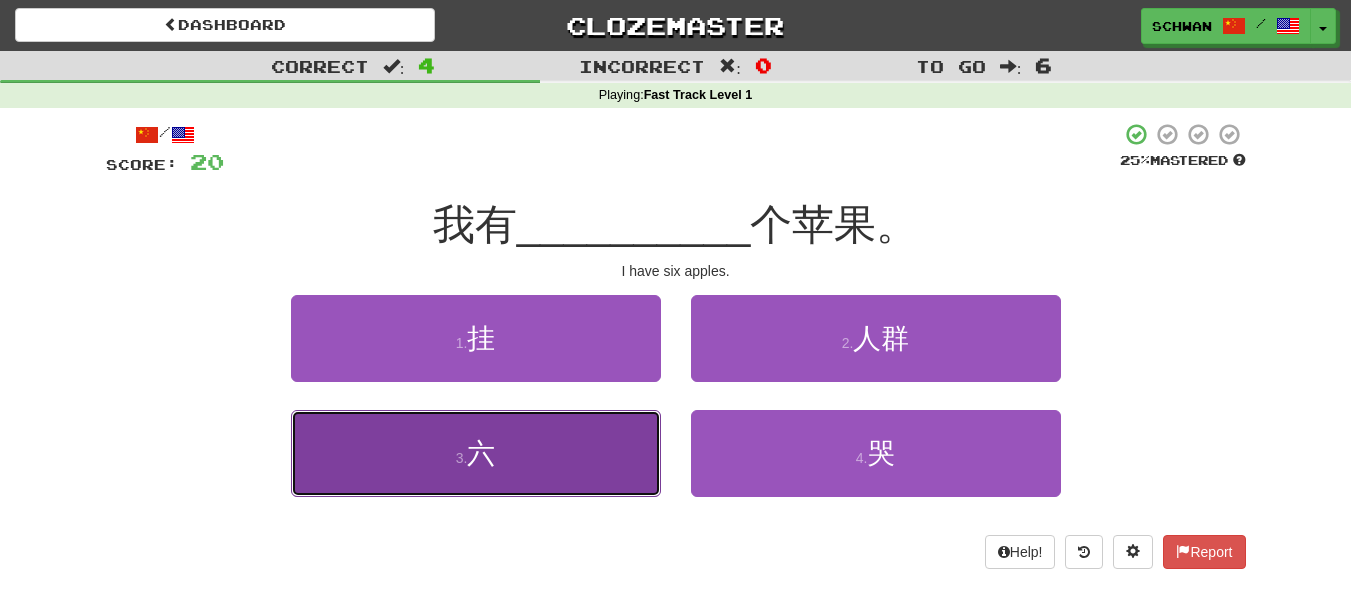 click on "3 .  六" at bounding box center (476, 453) 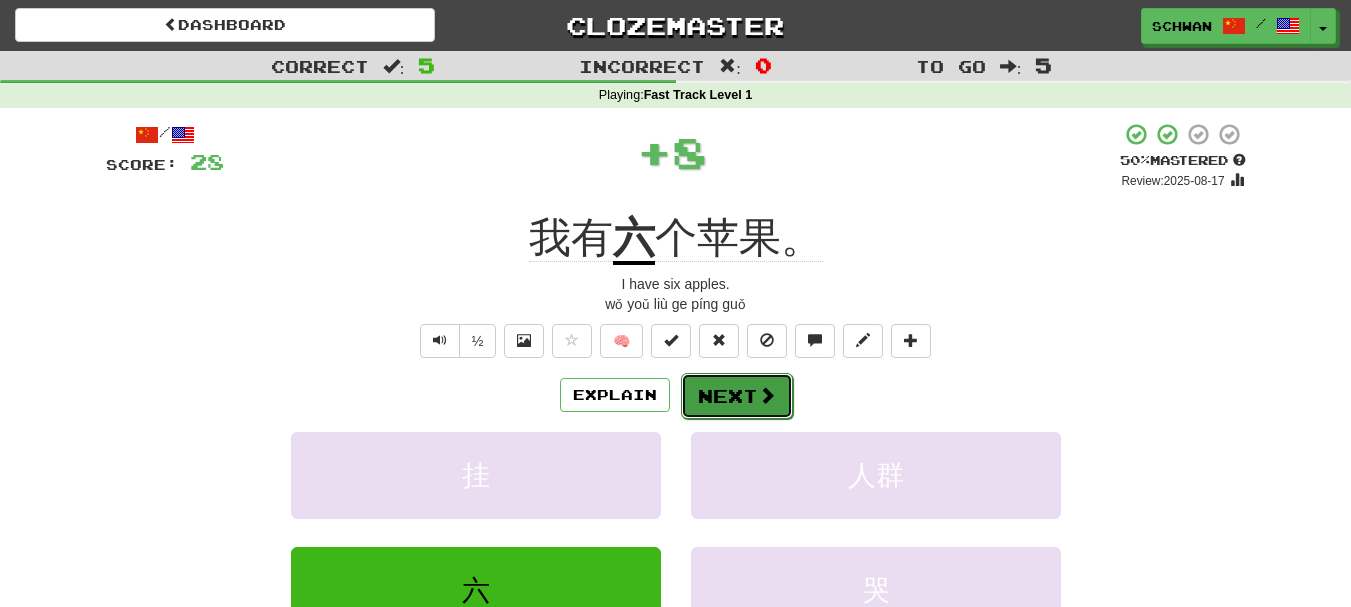 click on "Next" at bounding box center (737, 396) 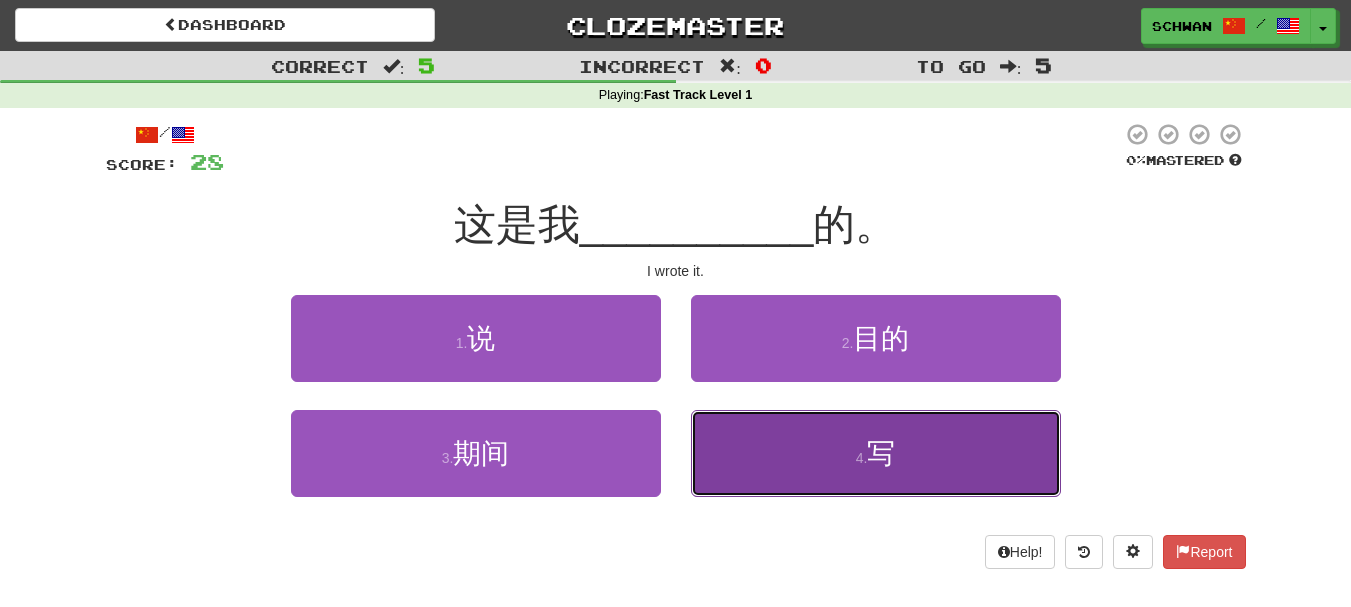 click on "4 .  写" at bounding box center (876, 453) 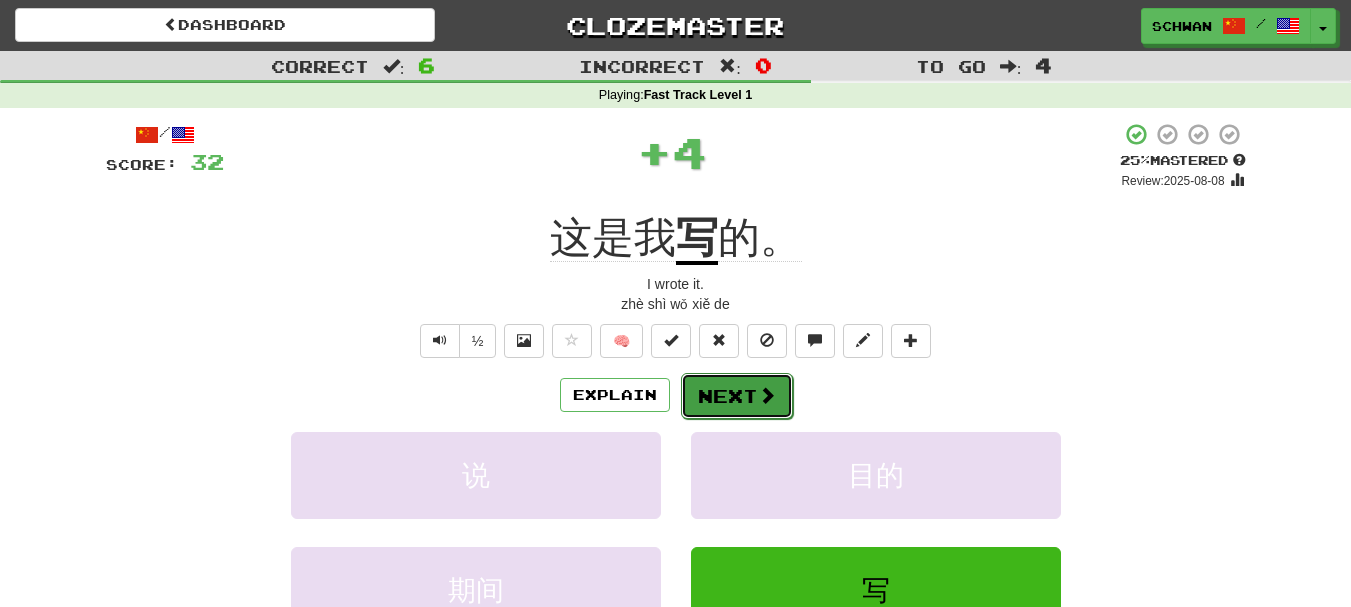 click on "Next" at bounding box center (737, 396) 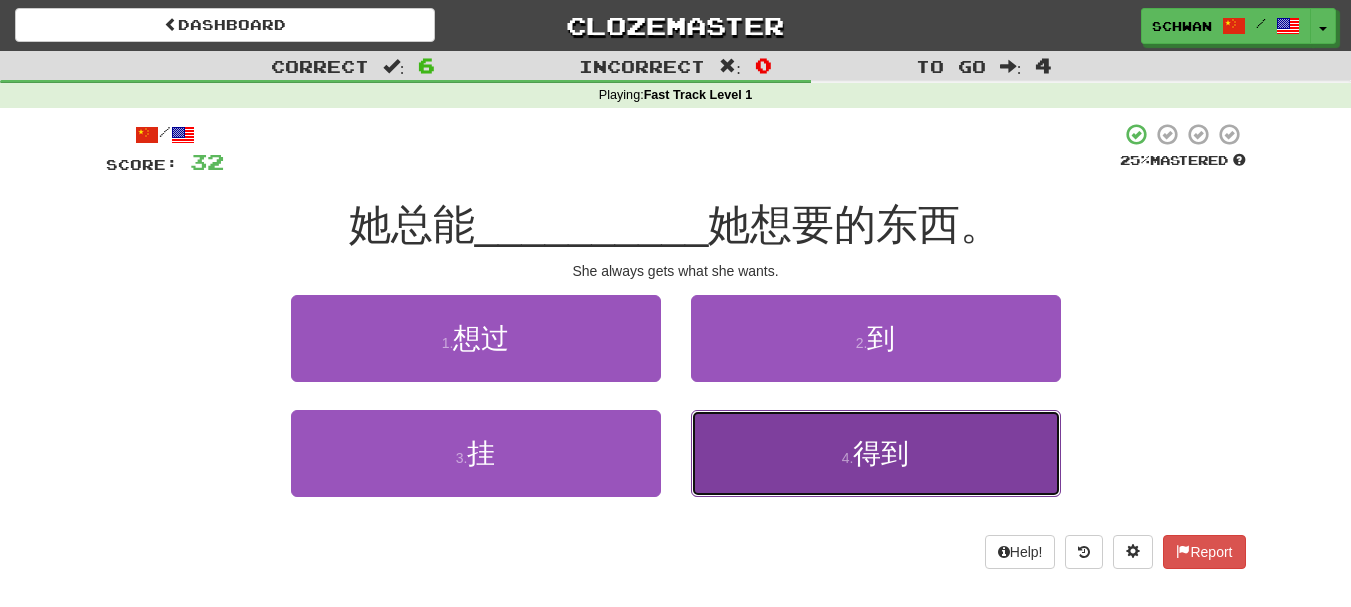 click on "4 .  得到" at bounding box center (876, 453) 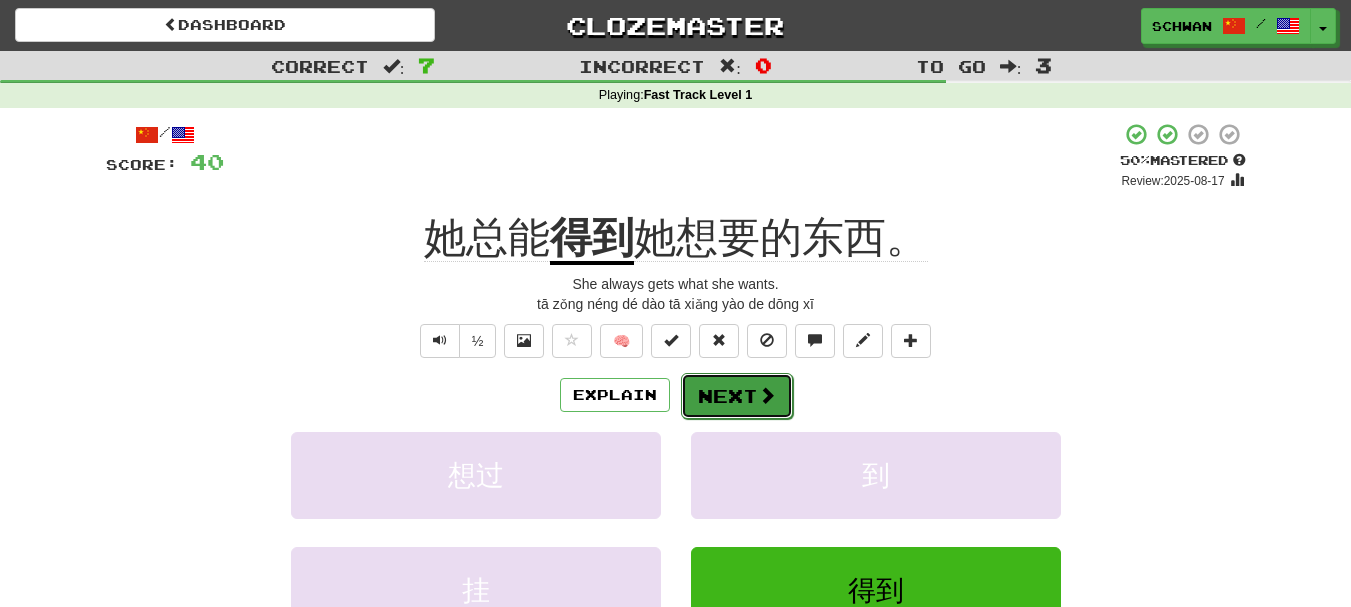 click on "Next" at bounding box center [737, 396] 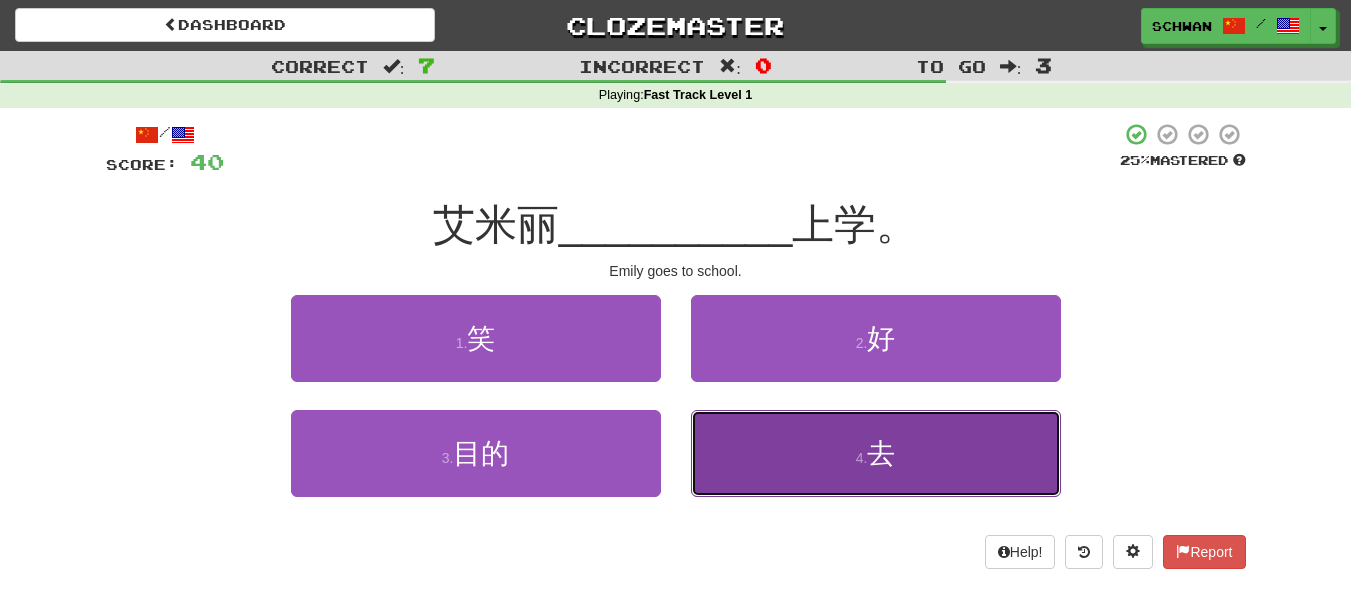 click on "4 .  去" at bounding box center (876, 453) 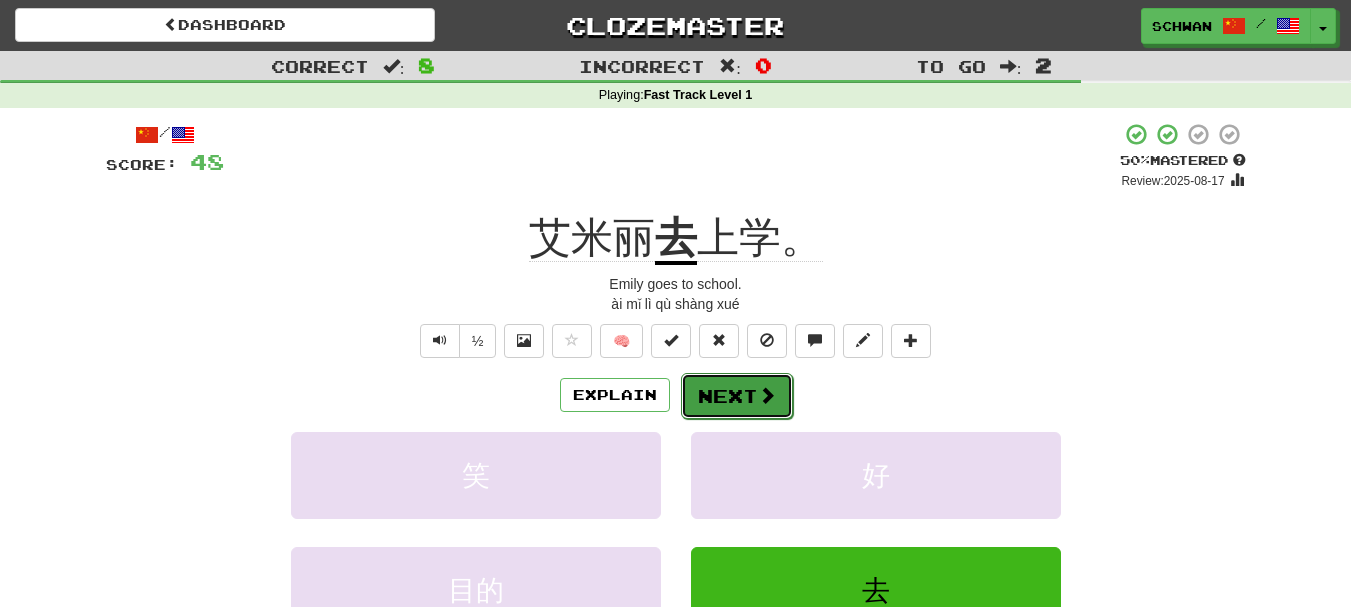 click on "Next" at bounding box center (737, 396) 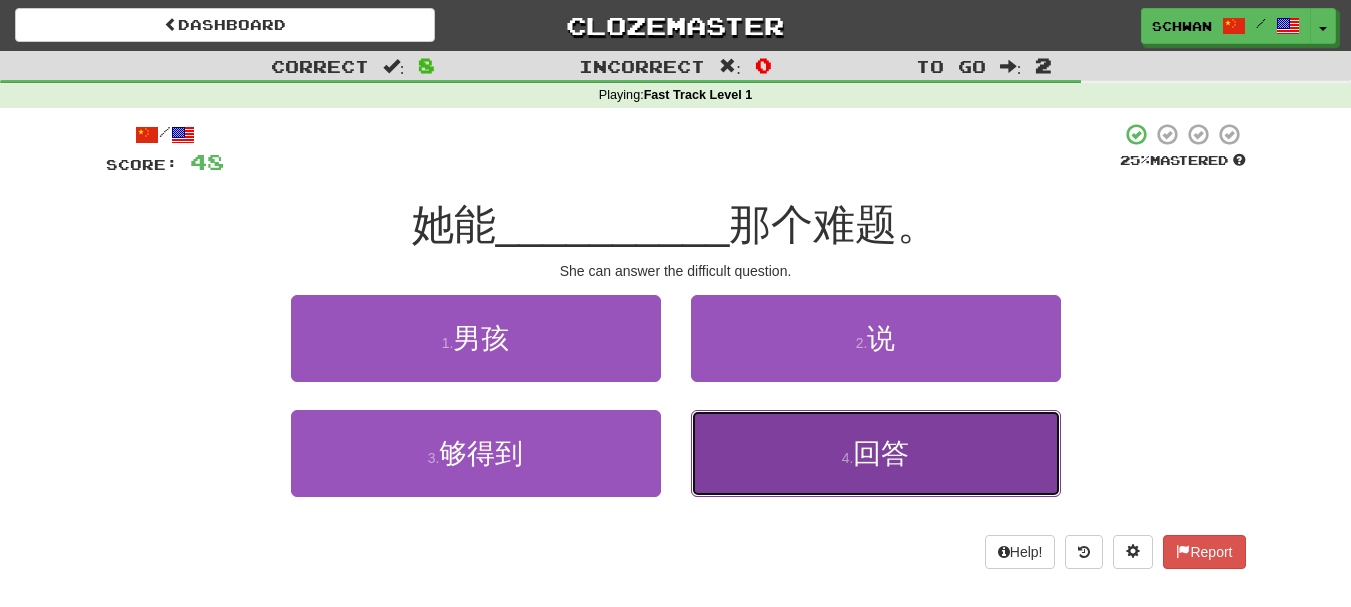 click on "4 .  回答" at bounding box center [876, 453] 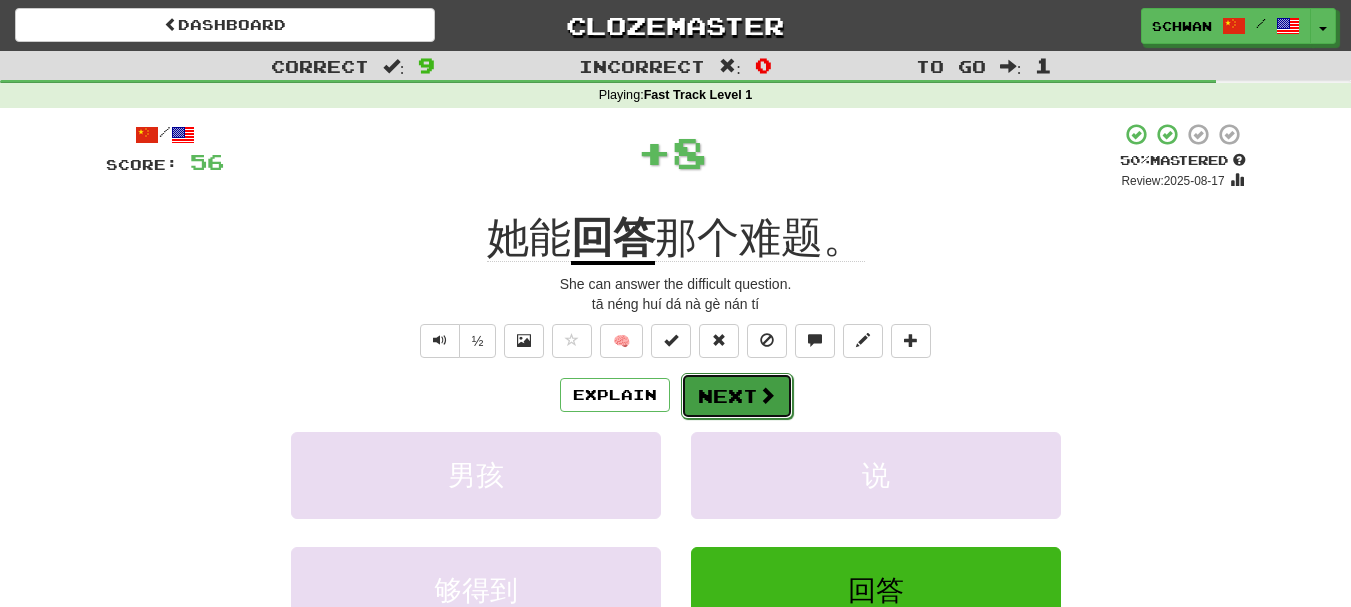 click on "Next" at bounding box center [737, 396] 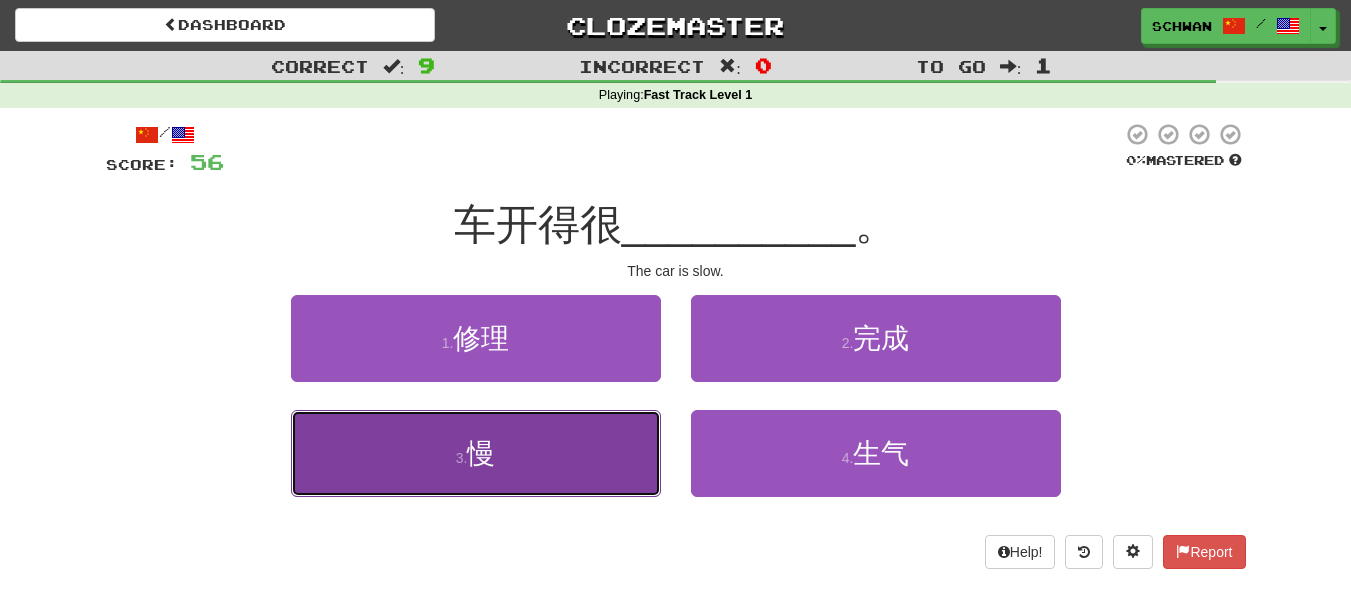 click on "3 .  慢" at bounding box center [476, 453] 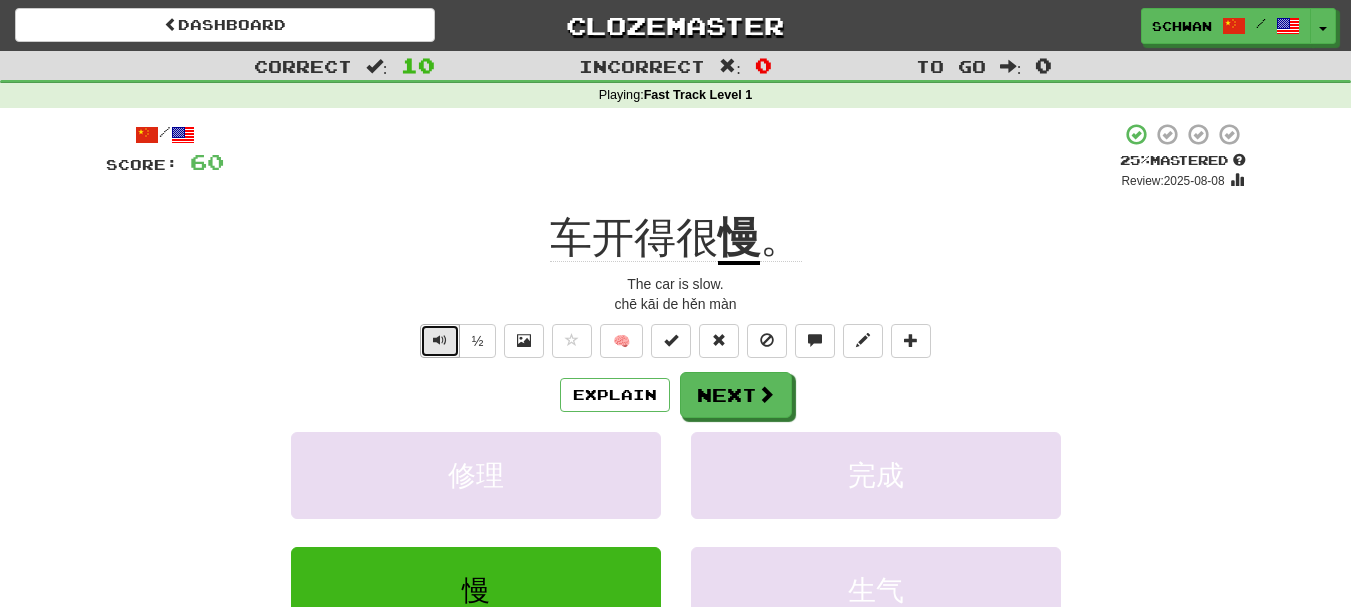 click at bounding box center [440, 340] 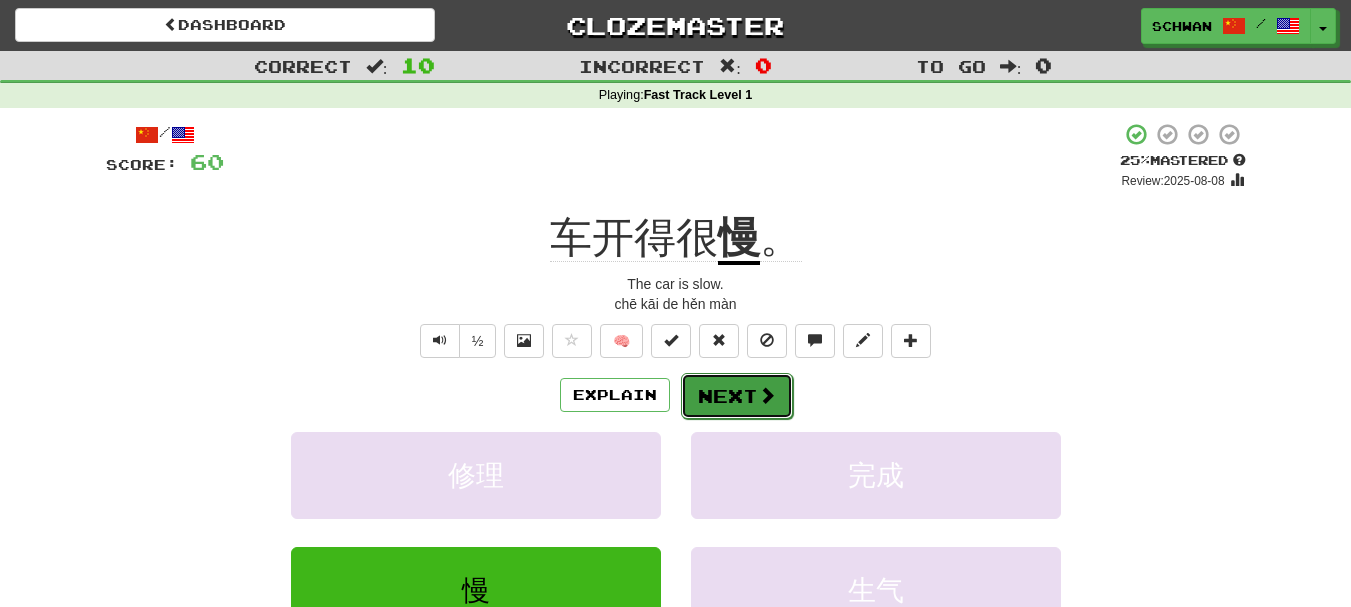 click on "Next" at bounding box center (737, 396) 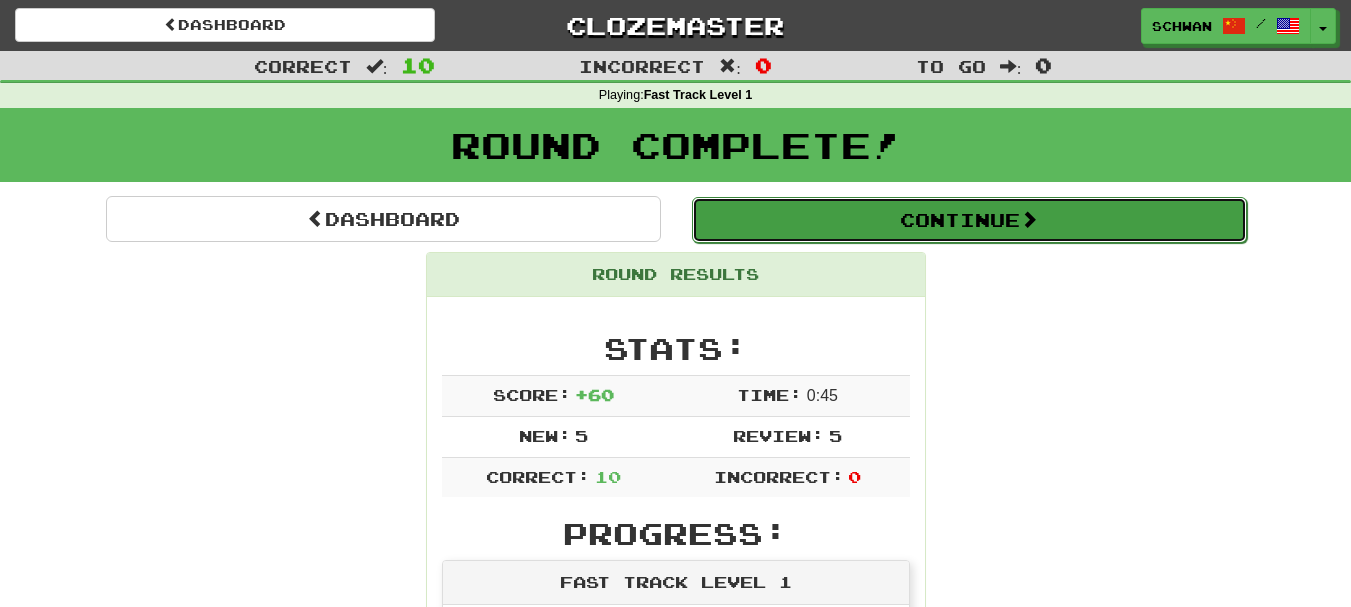 click on "Continue" at bounding box center [969, 220] 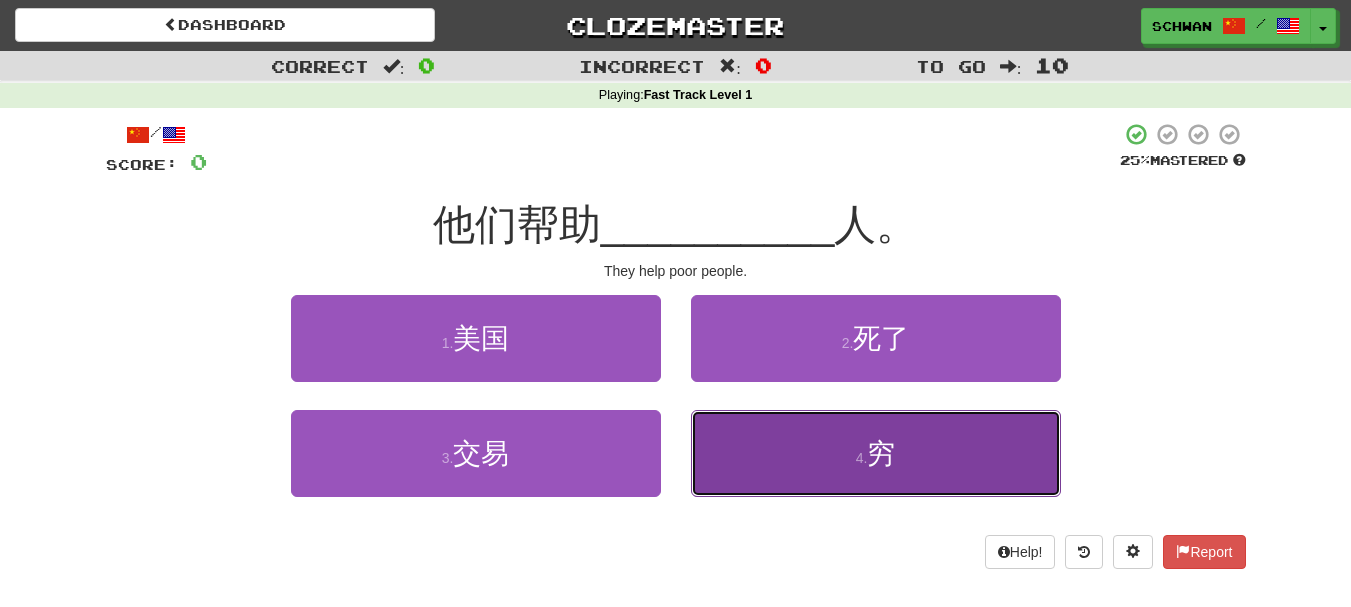 click on "4 .  穷" at bounding box center [876, 453] 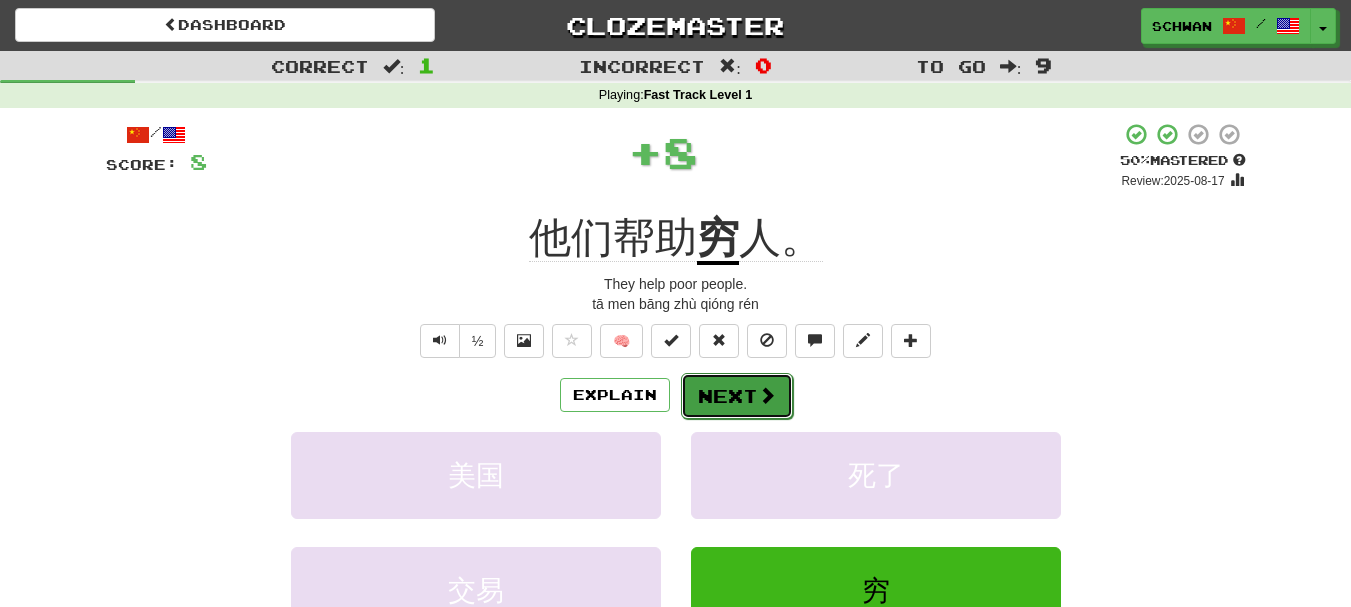 click on "Next" at bounding box center [737, 396] 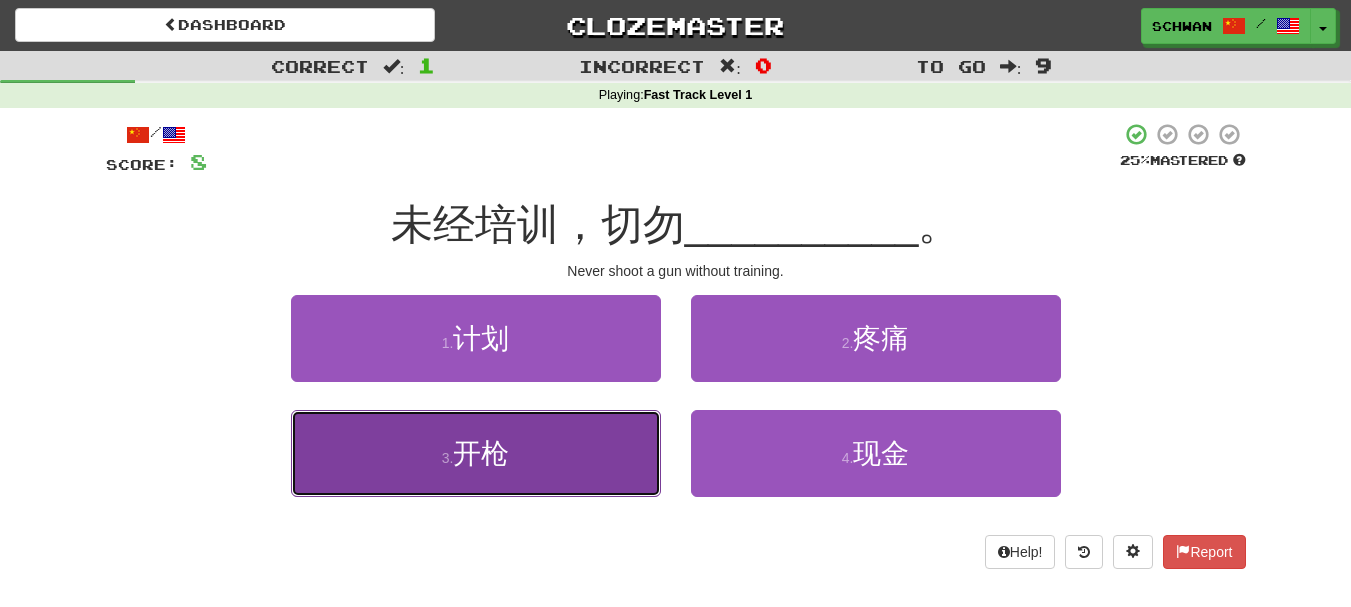 click on "3 .  开枪" at bounding box center (476, 453) 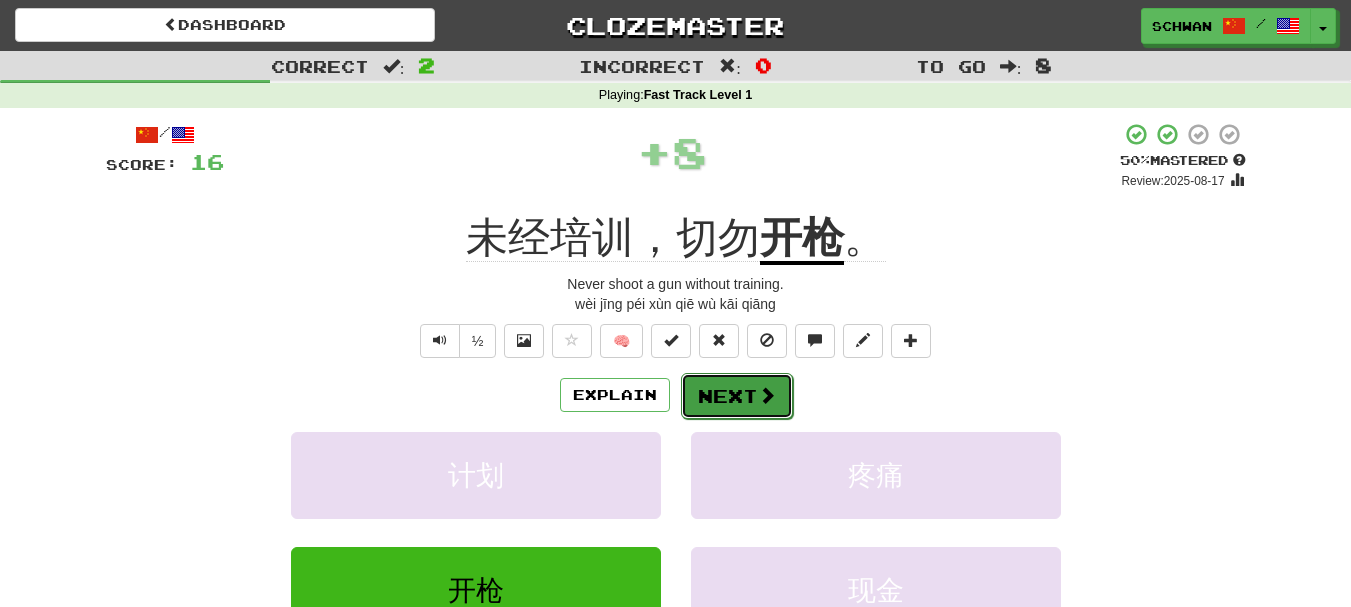 click on "Next" at bounding box center [737, 396] 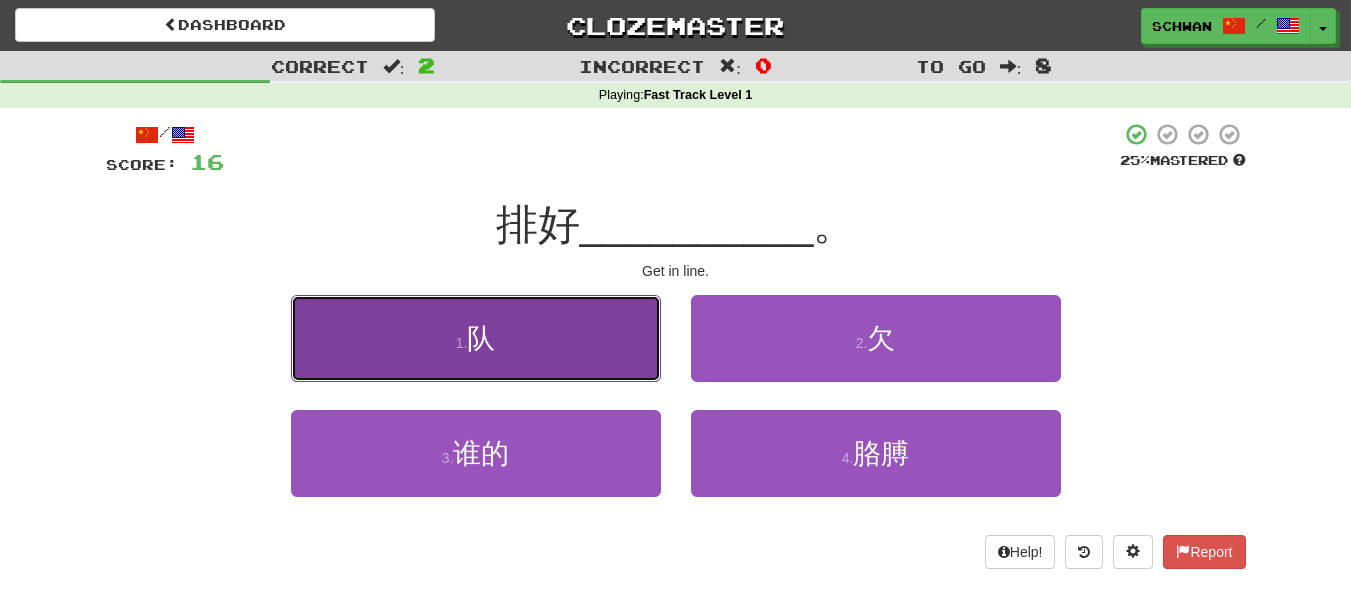 click on "1 .  队" at bounding box center [476, 338] 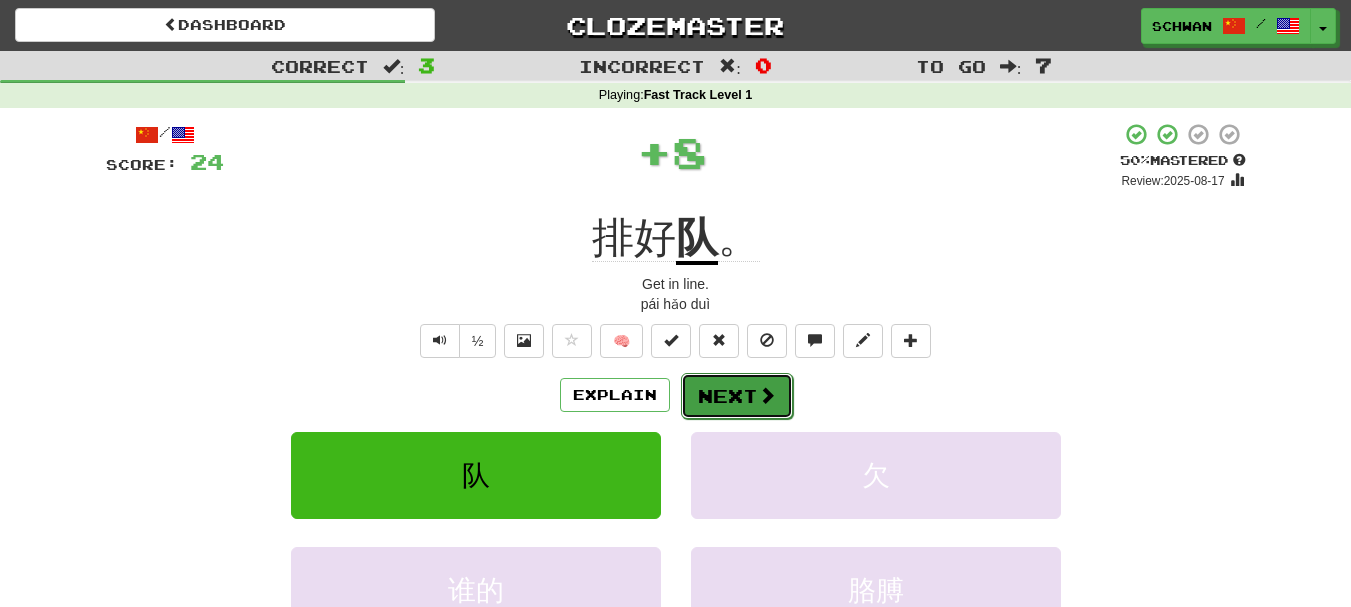click on "Next" at bounding box center (737, 396) 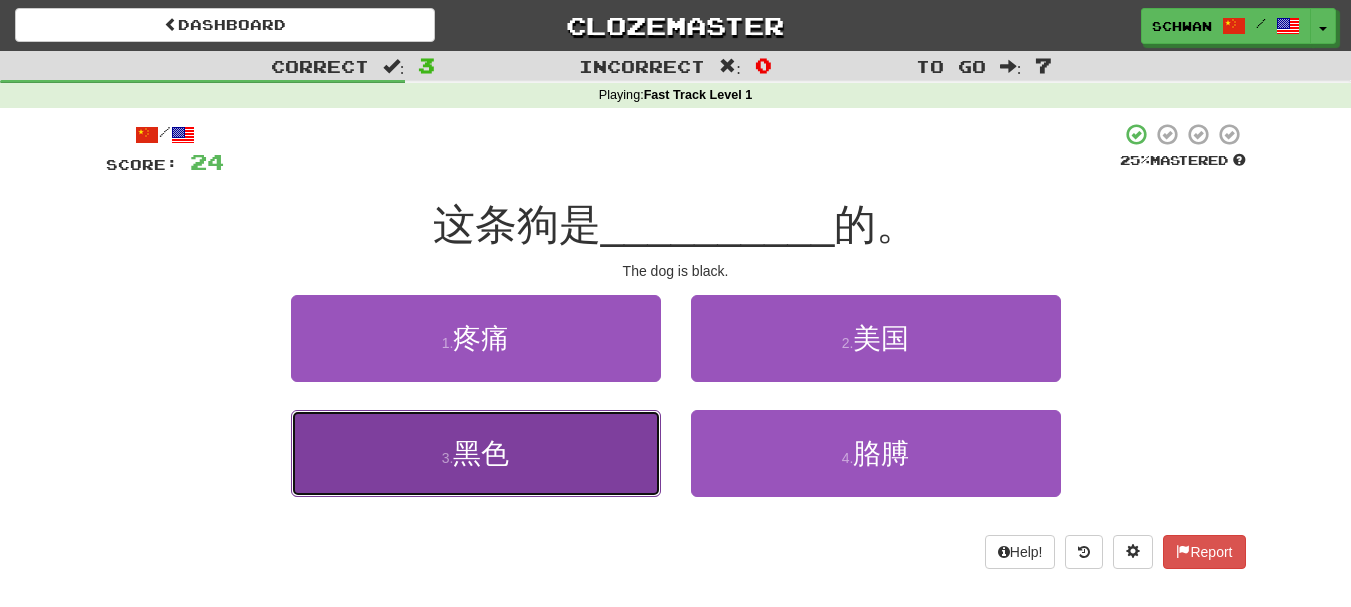 click on "3 .  黑色" at bounding box center (476, 453) 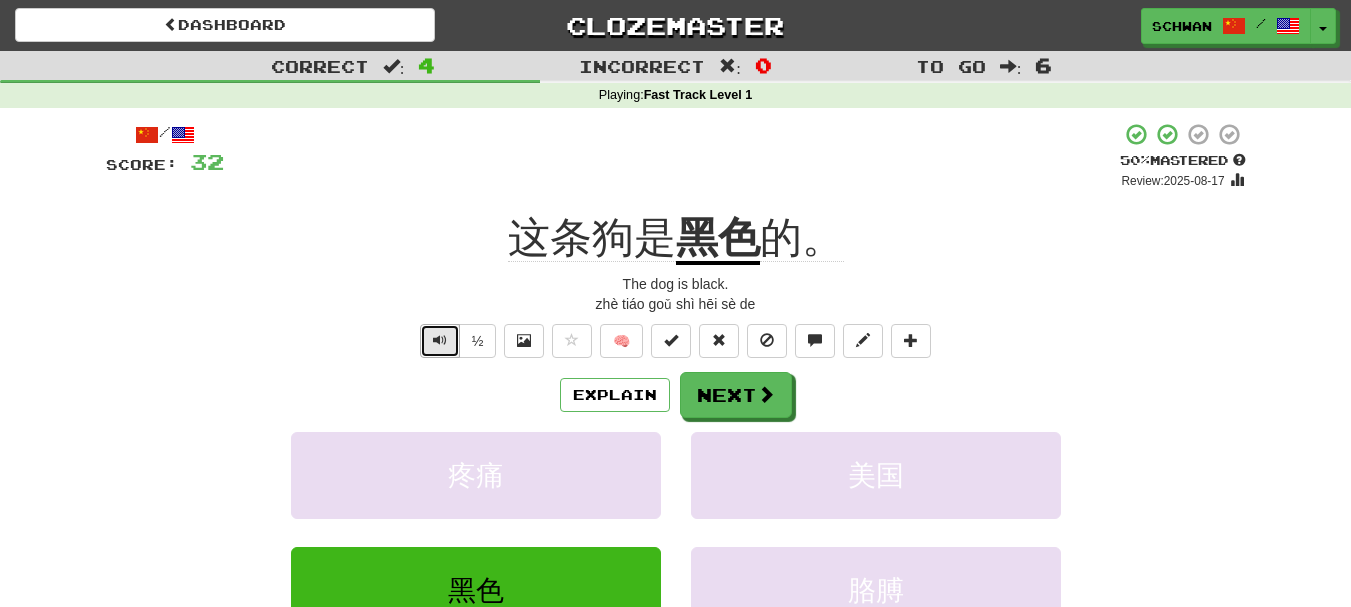 click at bounding box center (440, 341) 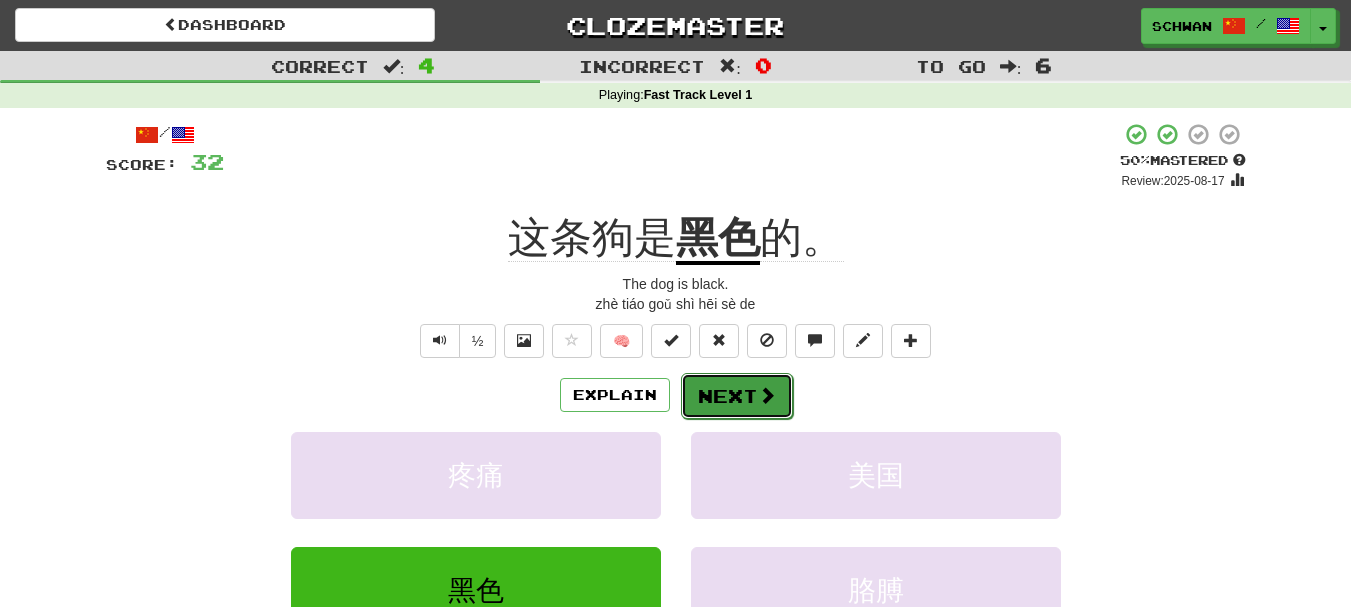 click on "Next" at bounding box center [737, 396] 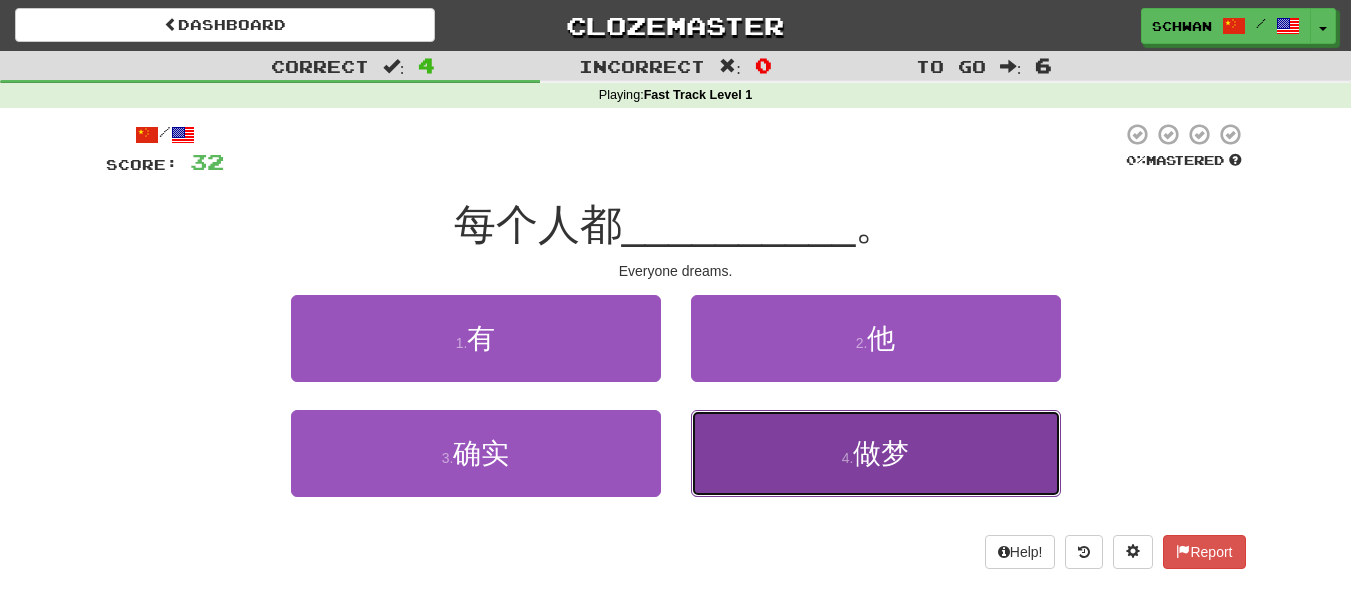 click on "4 .  做梦" at bounding box center [876, 453] 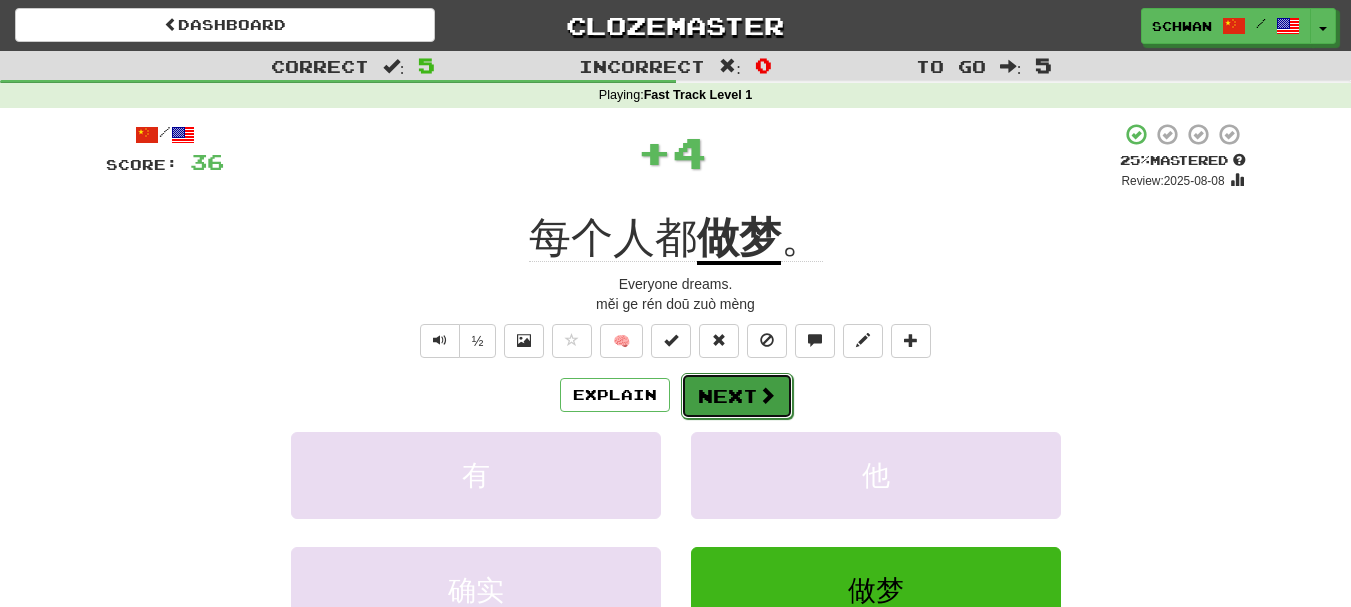click on "Next" at bounding box center [737, 396] 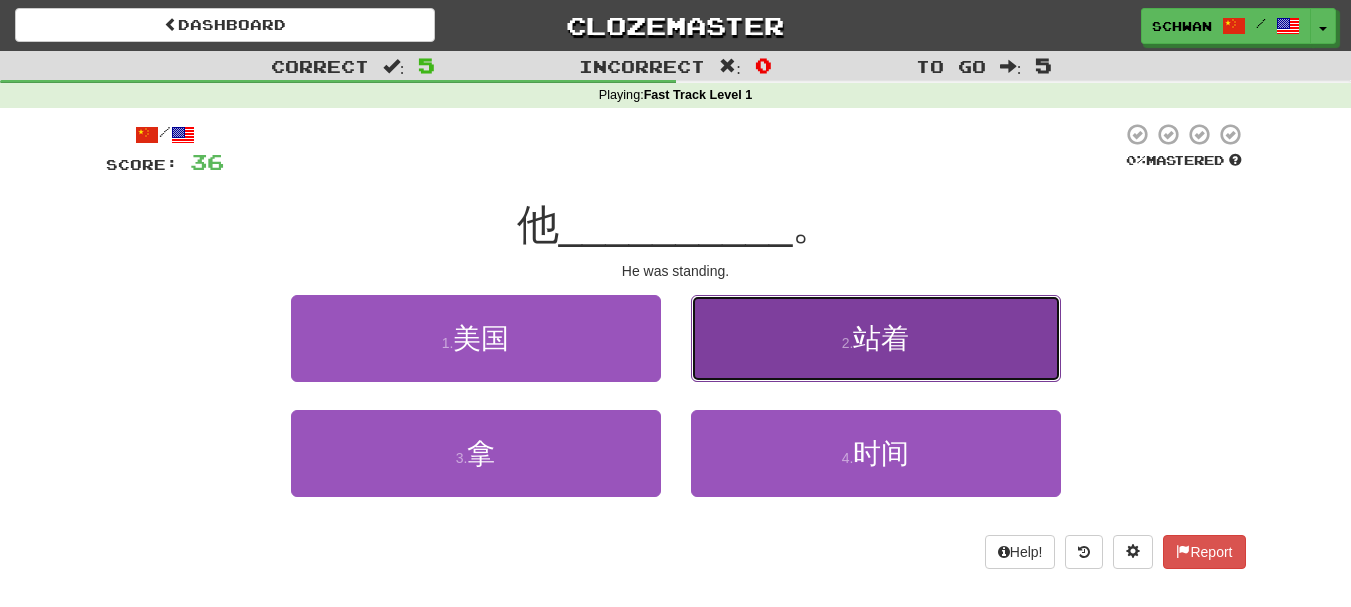 click on "2 .  站着" at bounding box center (876, 338) 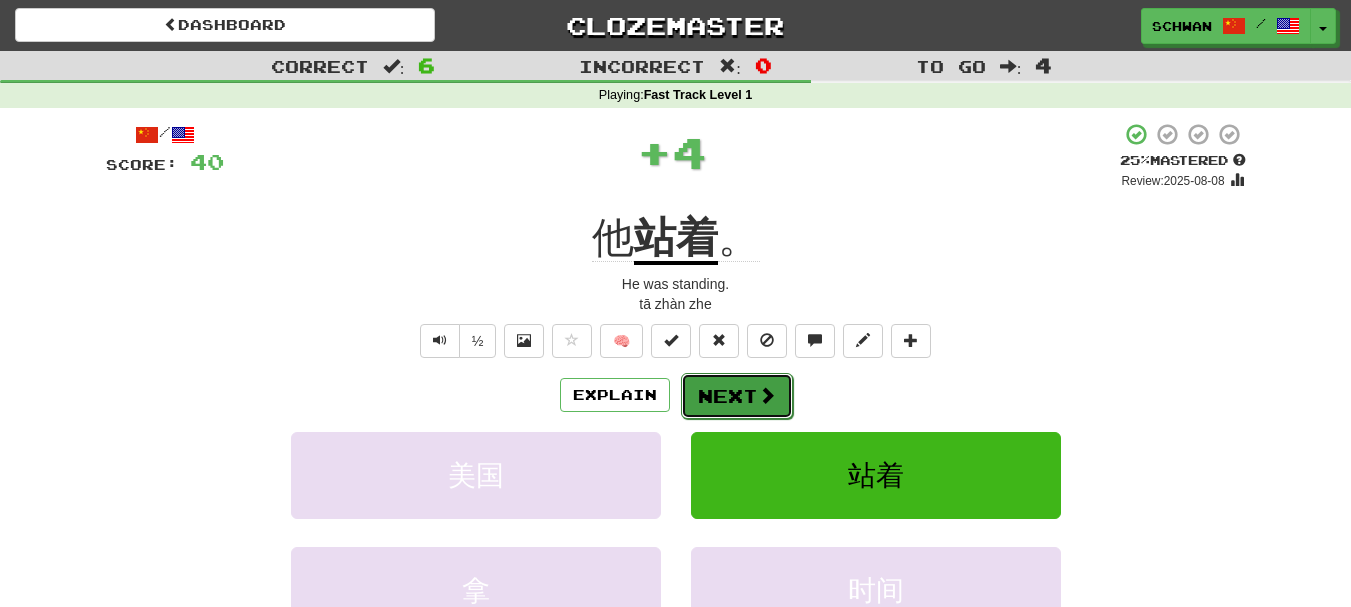 click on "Next" at bounding box center (737, 396) 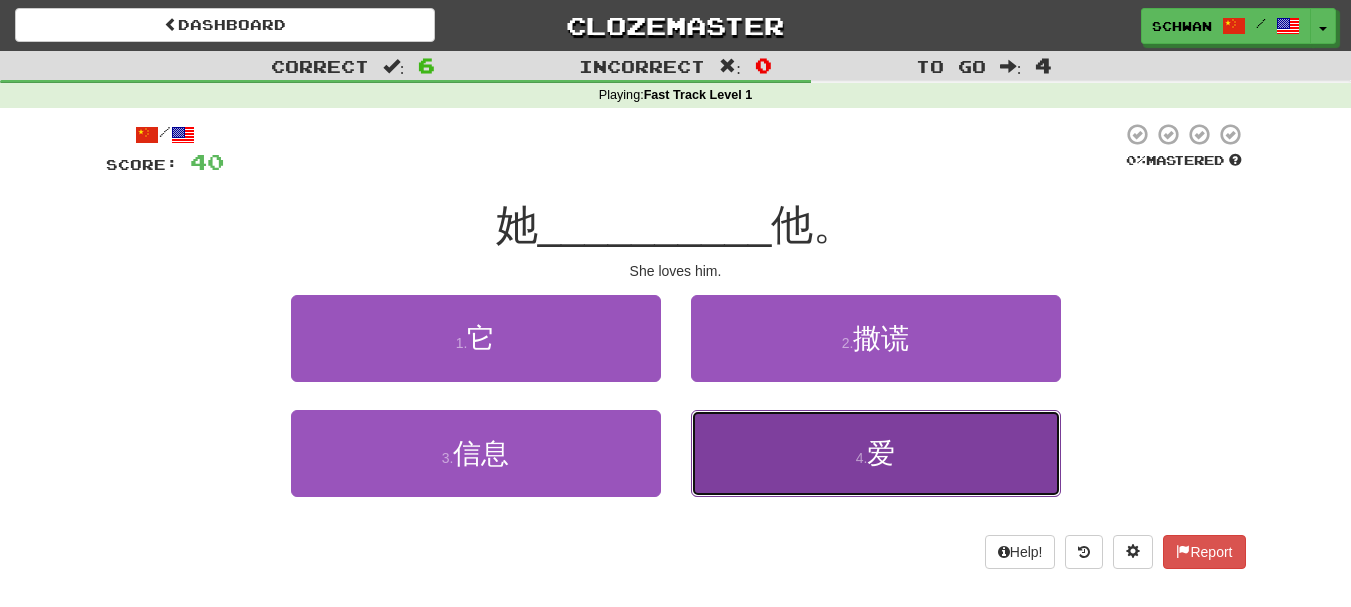 click on "4 .  爱" at bounding box center [876, 453] 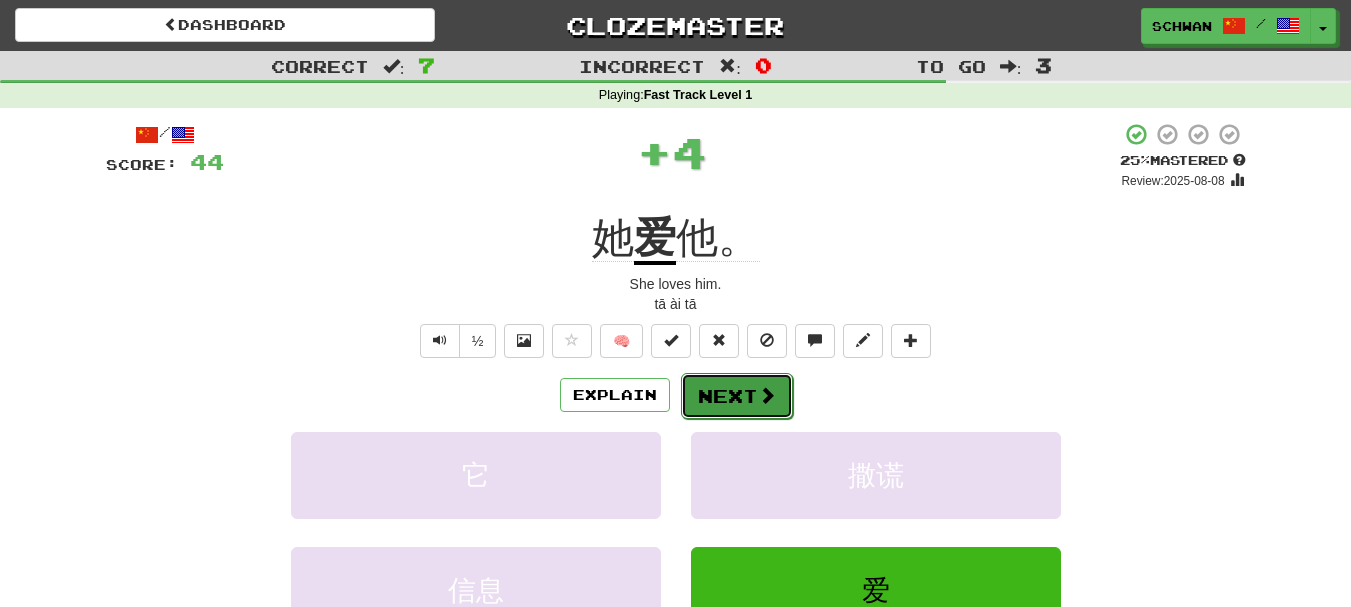 click on "Next" at bounding box center [737, 396] 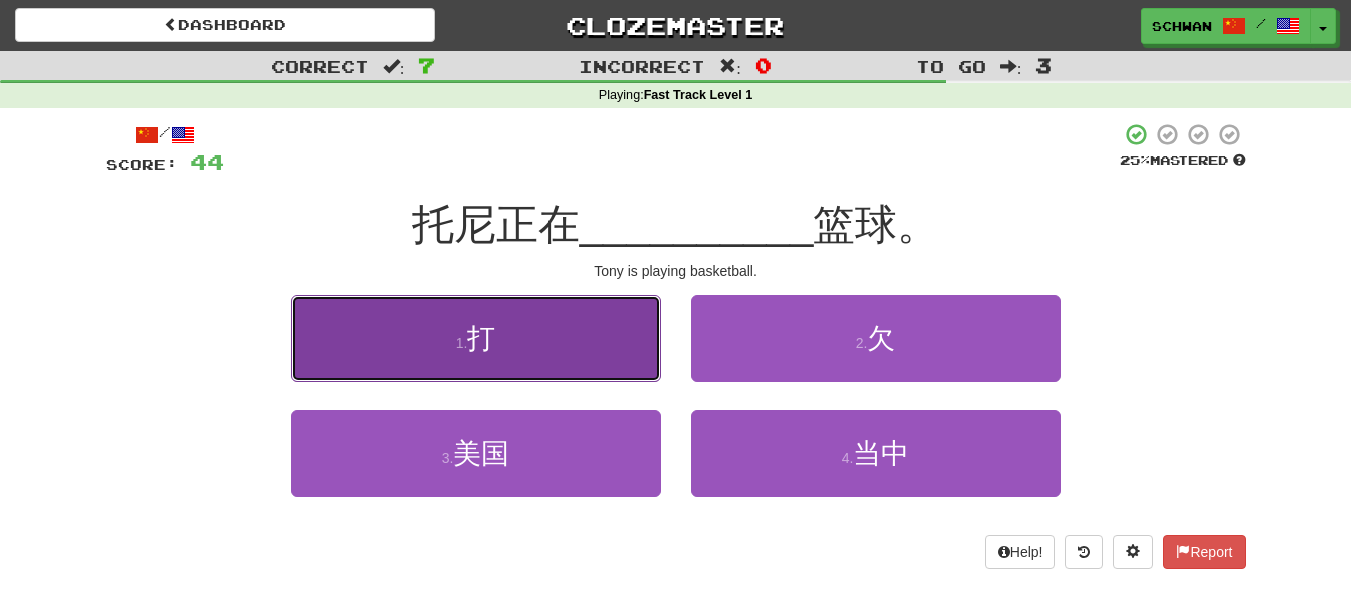 click on "1 .  打" at bounding box center (476, 338) 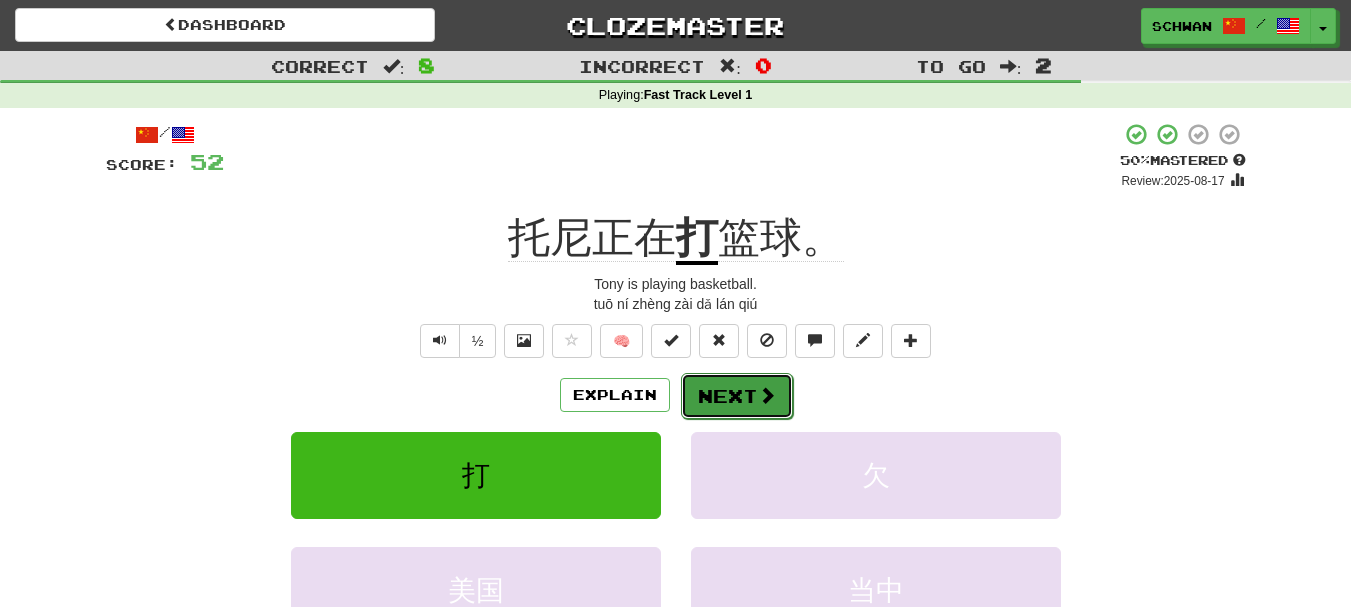 click on "Next" at bounding box center (737, 396) 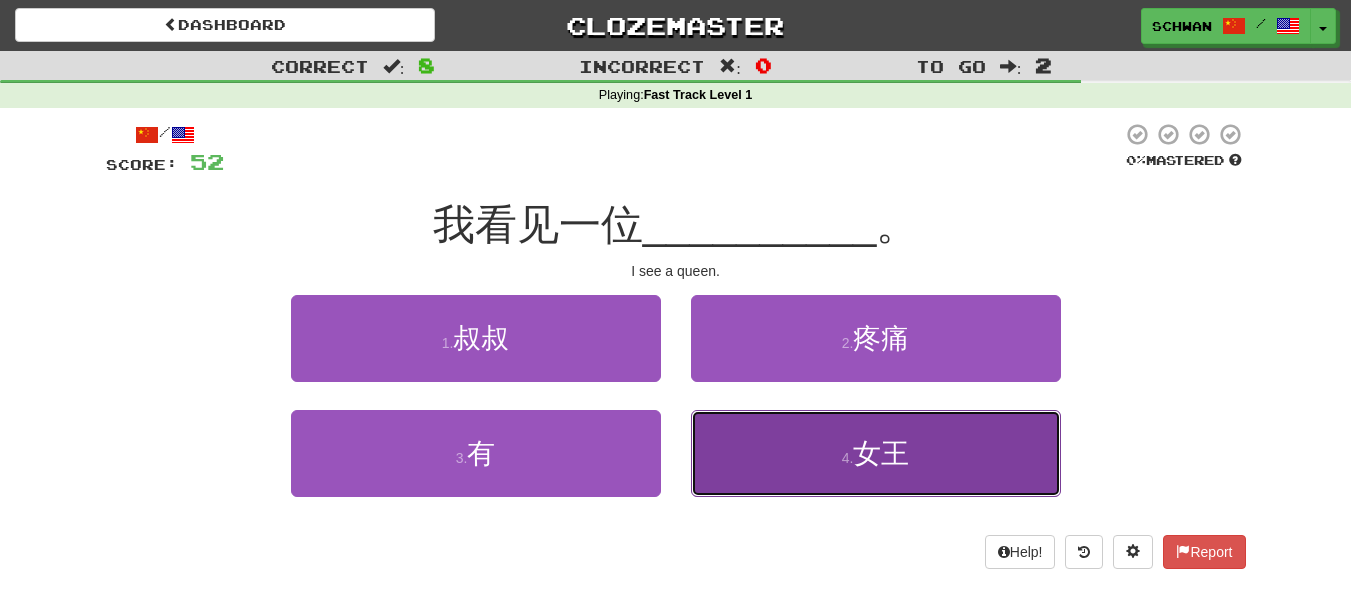 click on "4 .  女王" at bounding box center (876, 453) 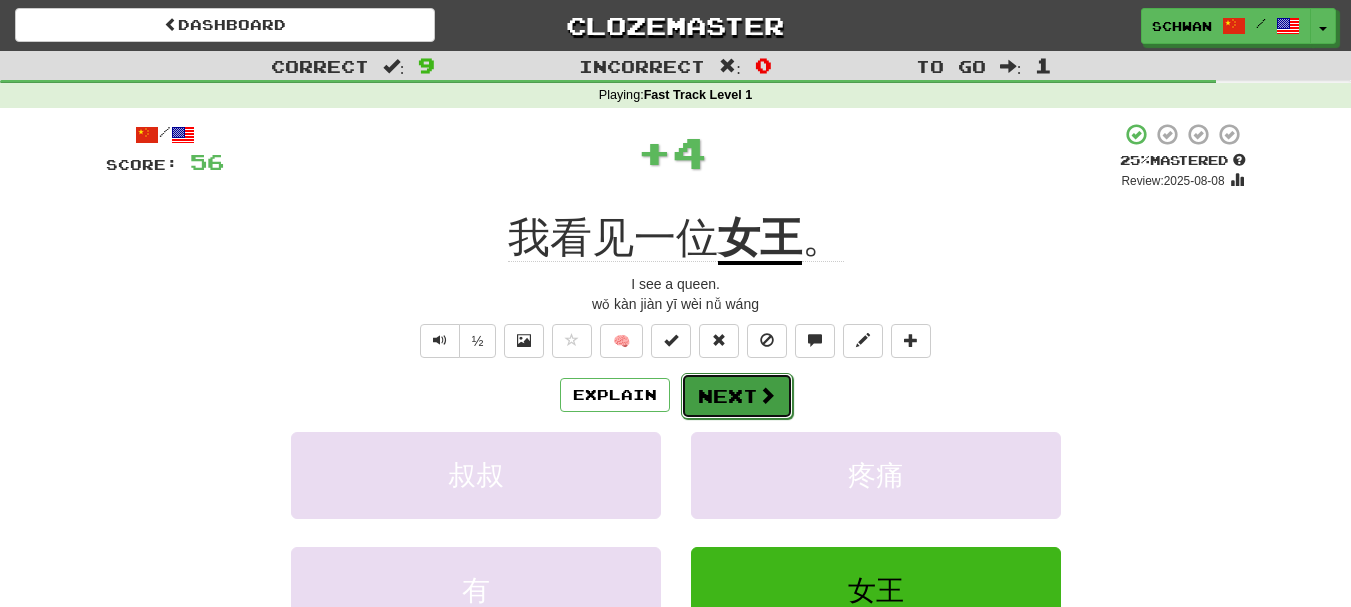 click on "Next" at bounding box center (737, 396) 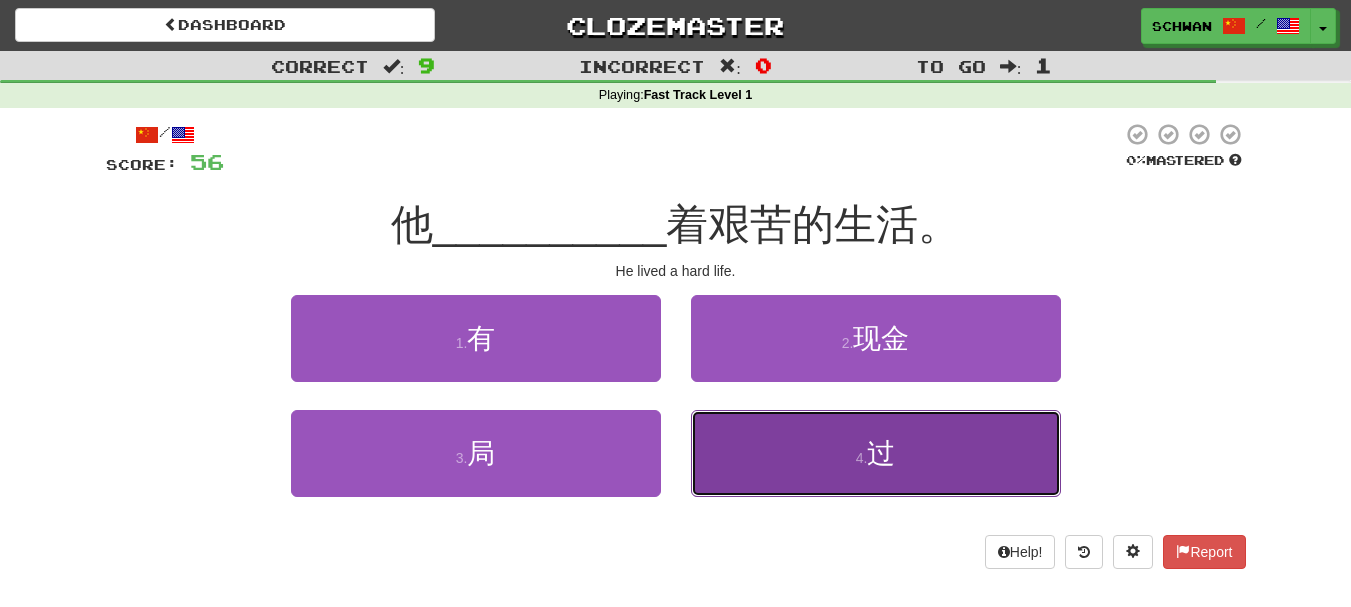 click on "4 .  过" at bounding box center (876, 453) 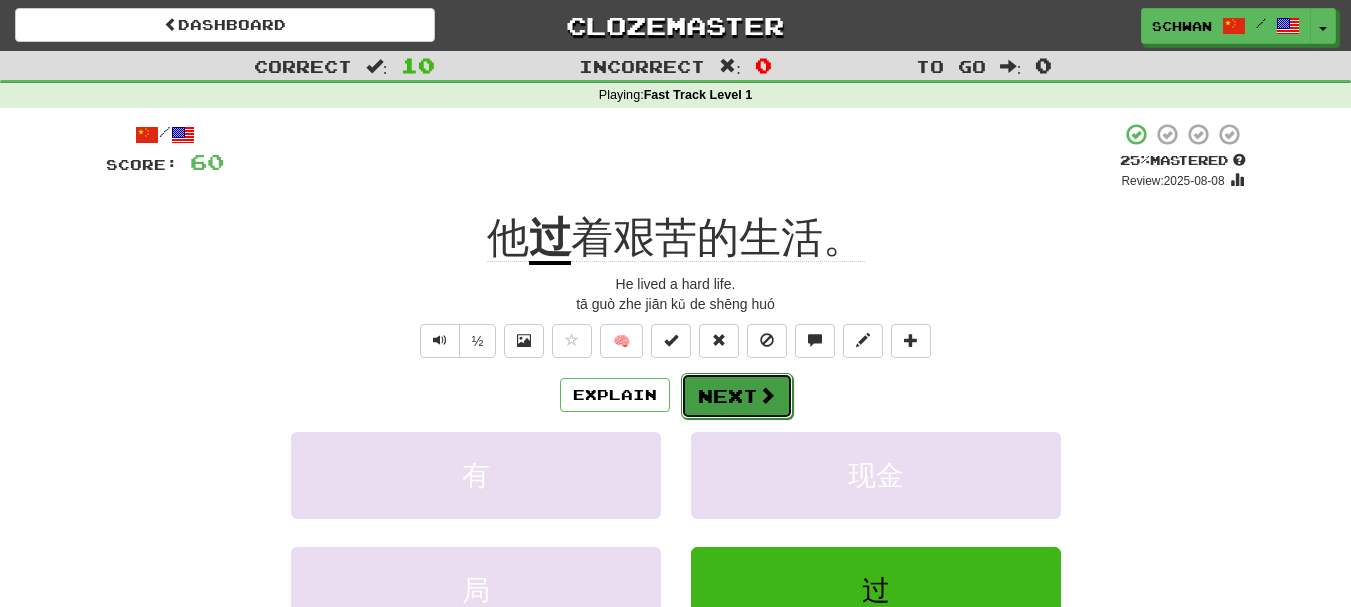 click on "Next" at bounding box center [737, 396] 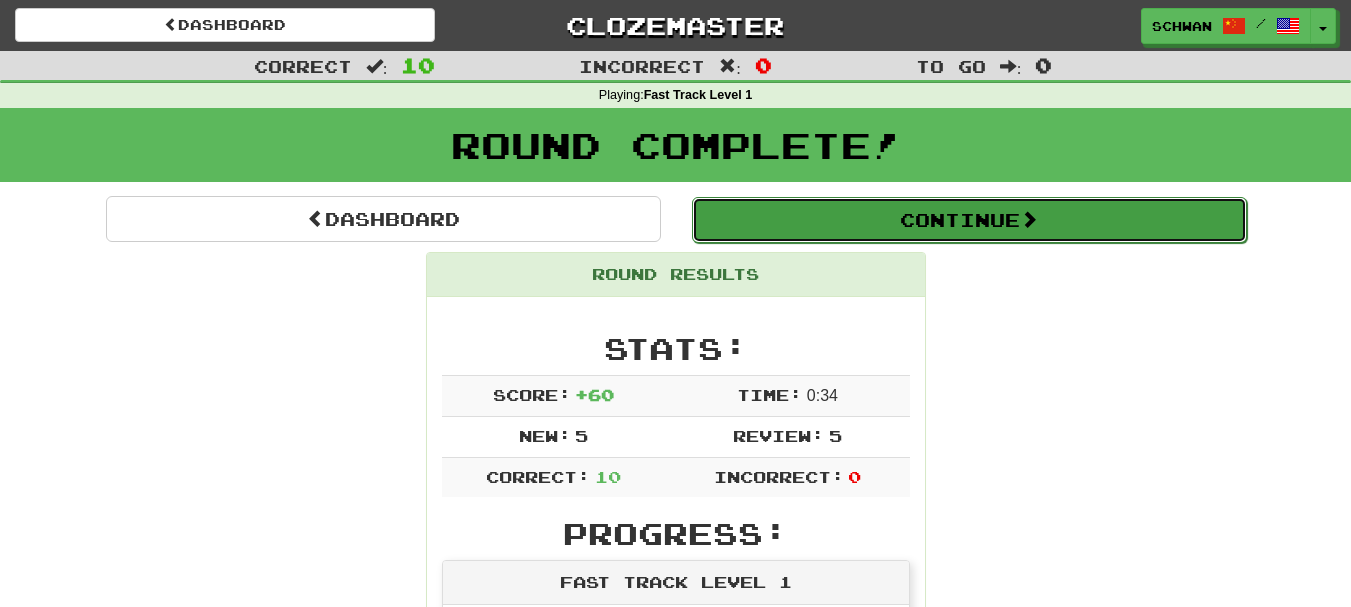 click on "Continue" at bounding box center (969, 220) 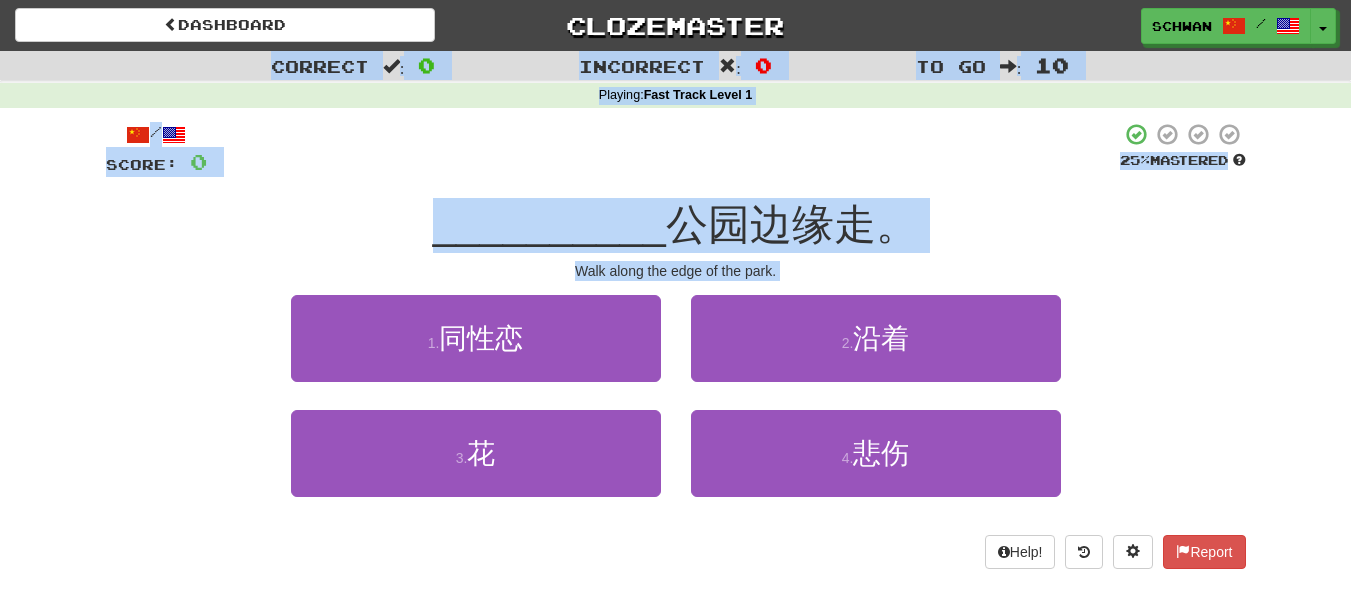 click on "1 .  同性恋 2 .  沿着" at bounding box center (676, 352) 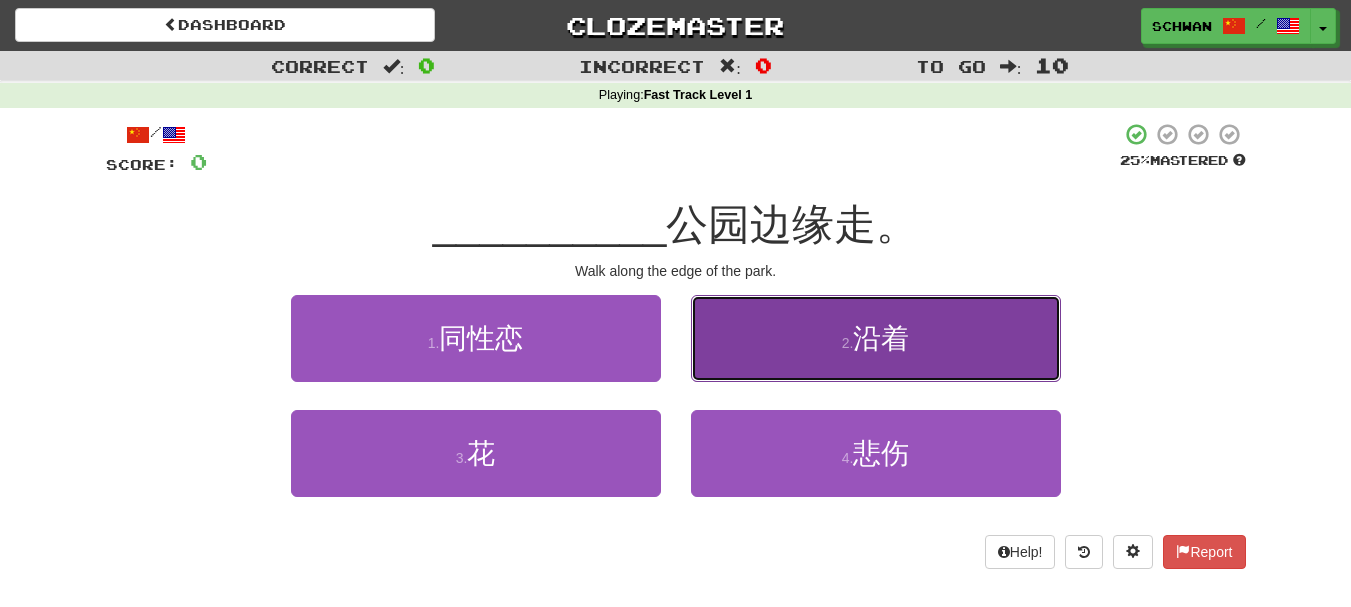 click on "2 .  沿着" at bounding box center [876, 338] 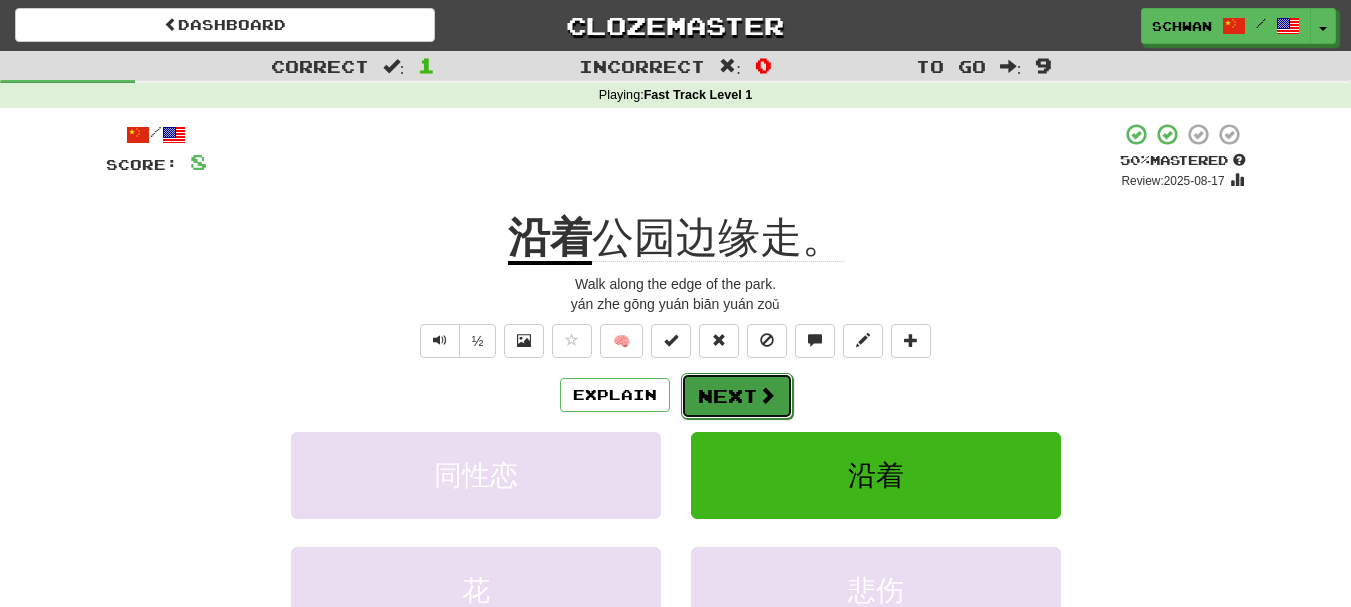 click at bounding box center (767, 395) 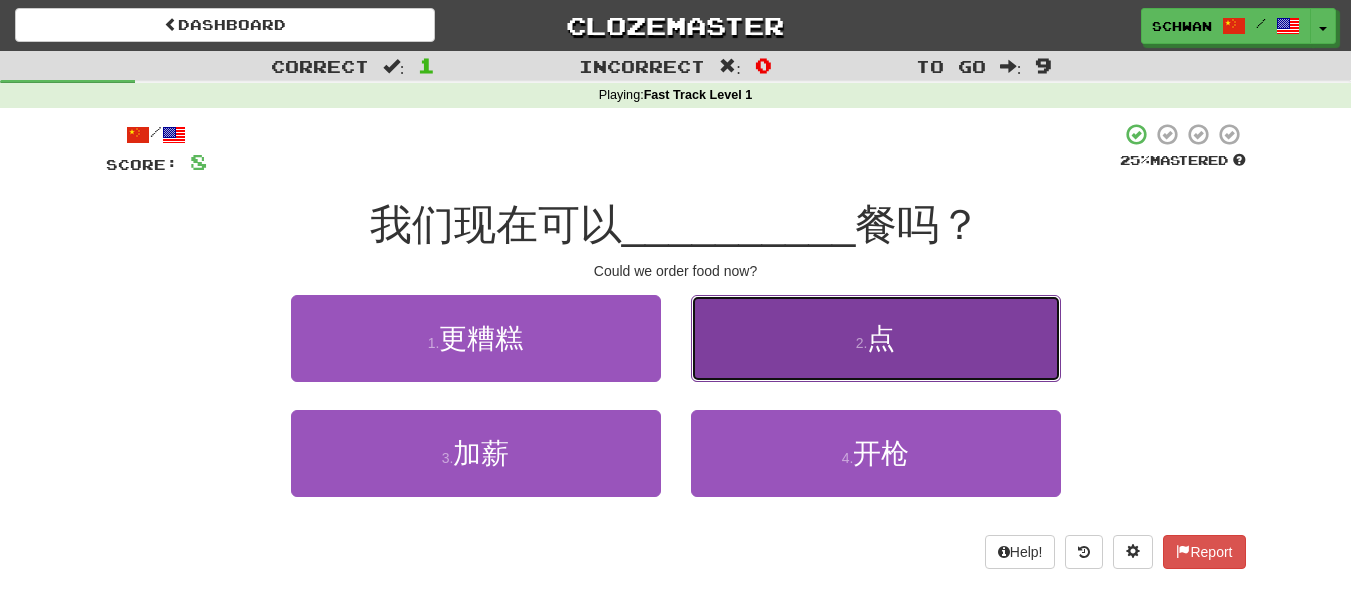 click on "2 .  点" at bounding box center [876, 338] 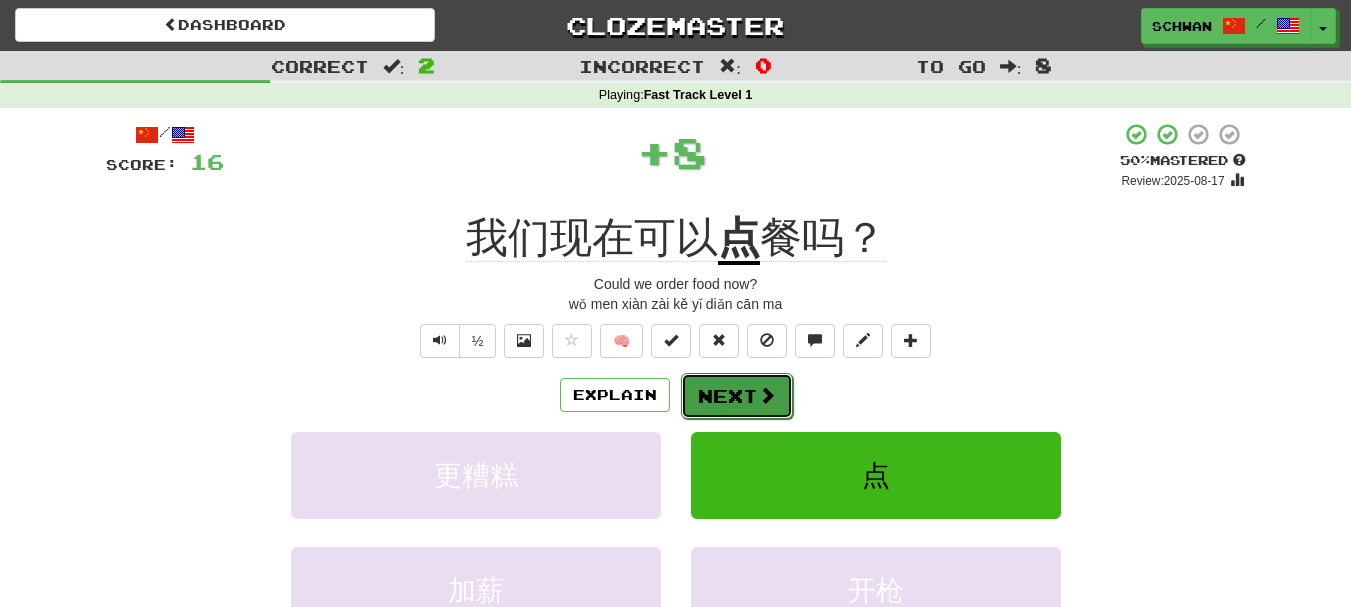 click on "Next" at bounding box center (737, 396) 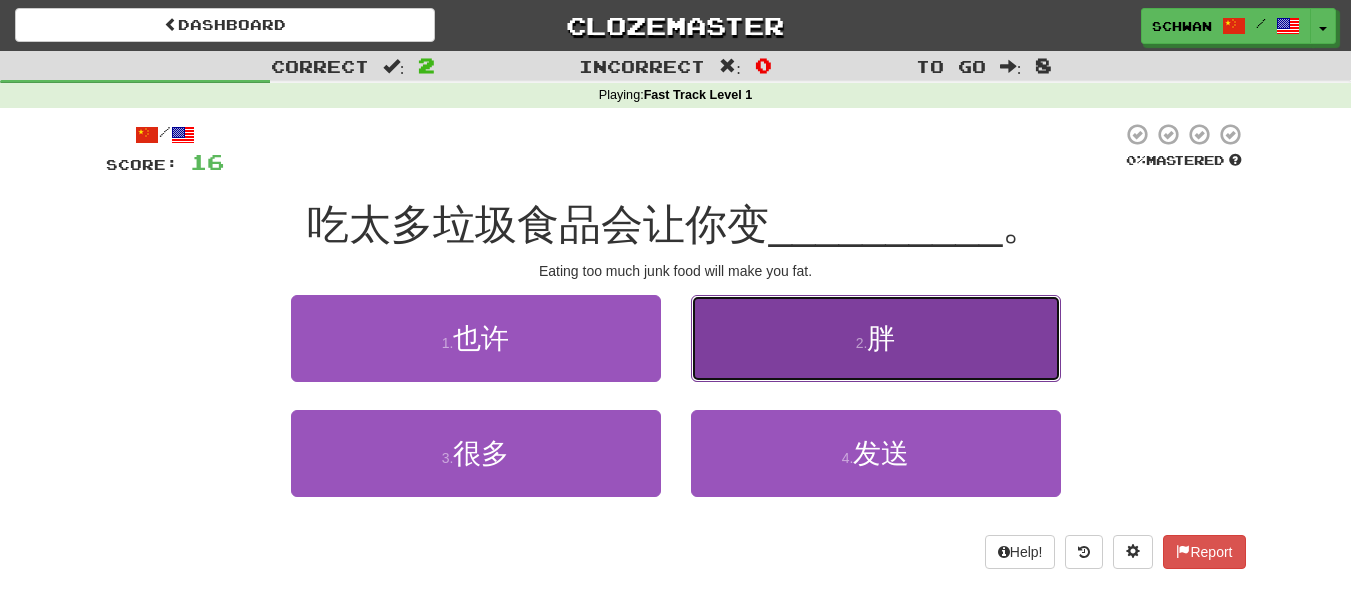click on "2 .  胖" at bounding box center [876, 338] 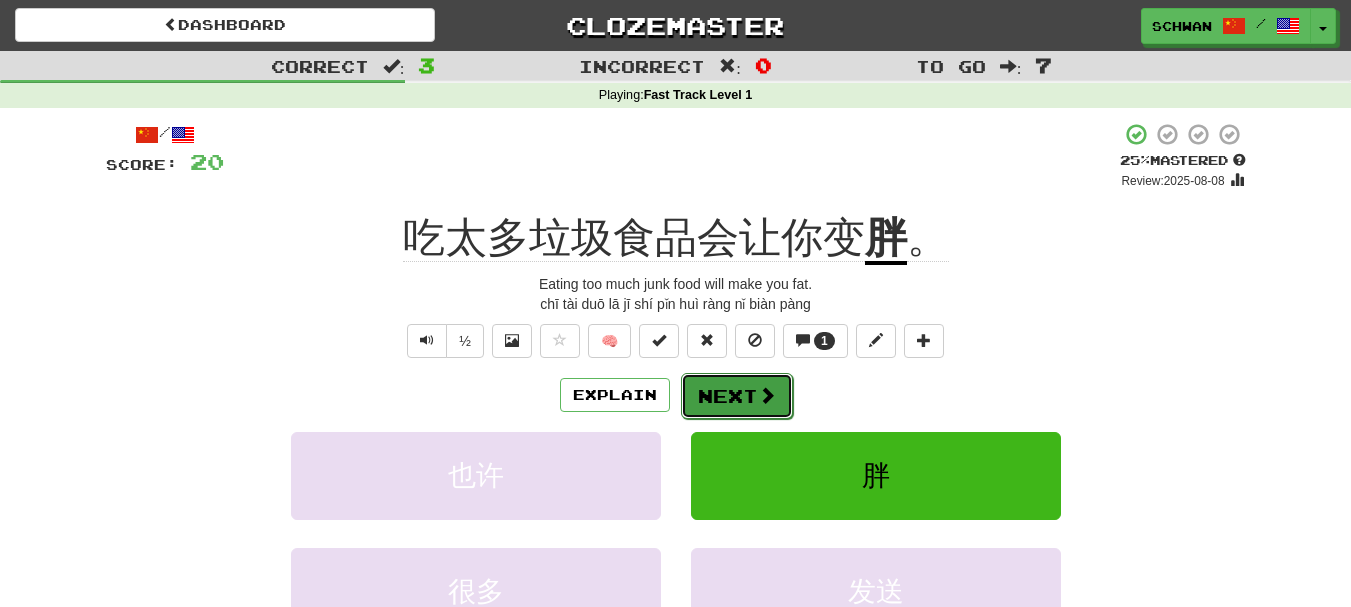 click on "Next" at bounding box center (737, 396) 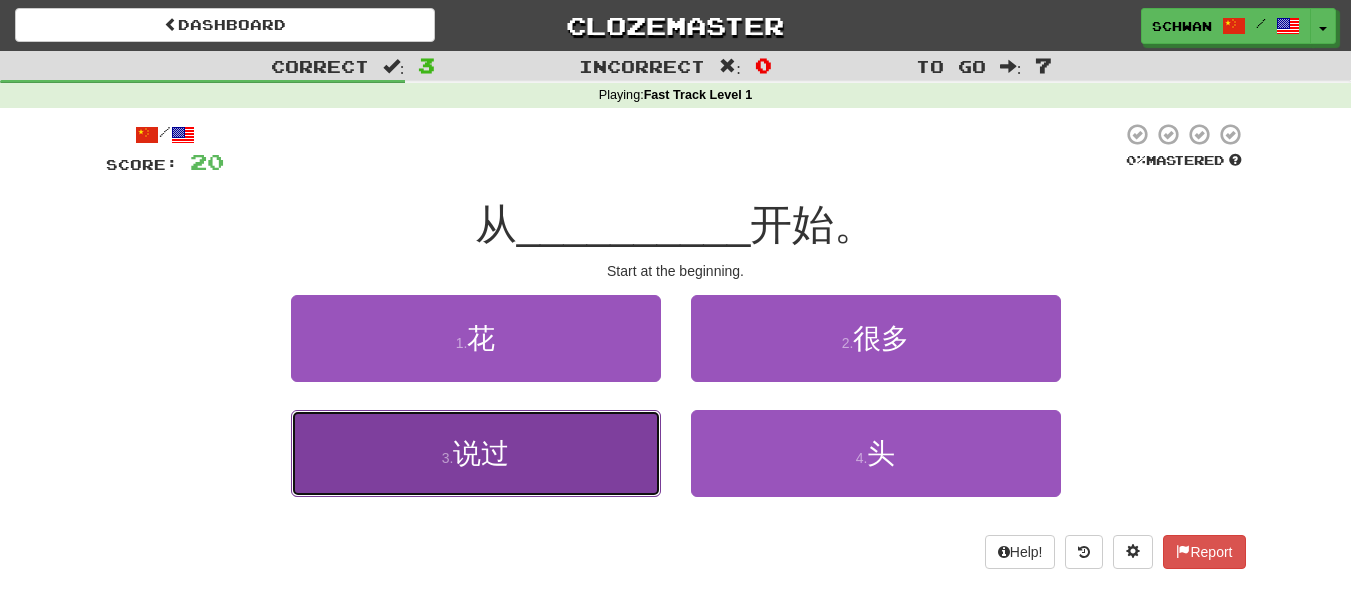 click on "3 .  说过" at bounding box center (476, 453) 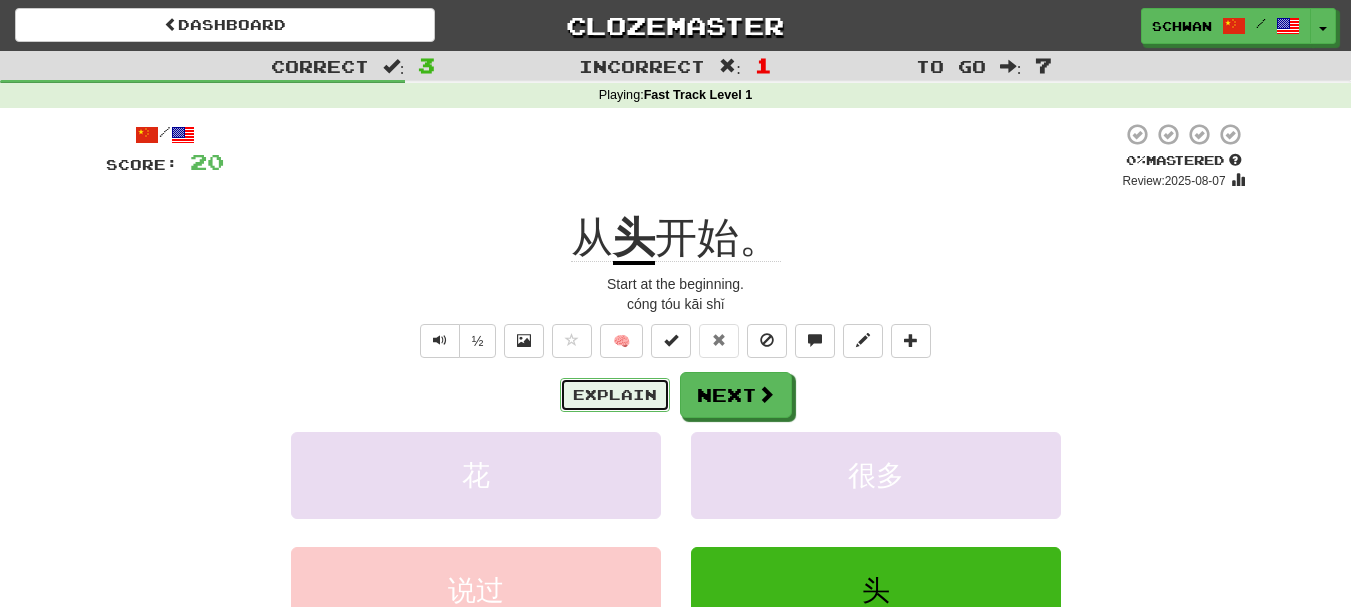 click on "Explain" at bounding box center [615, 395] 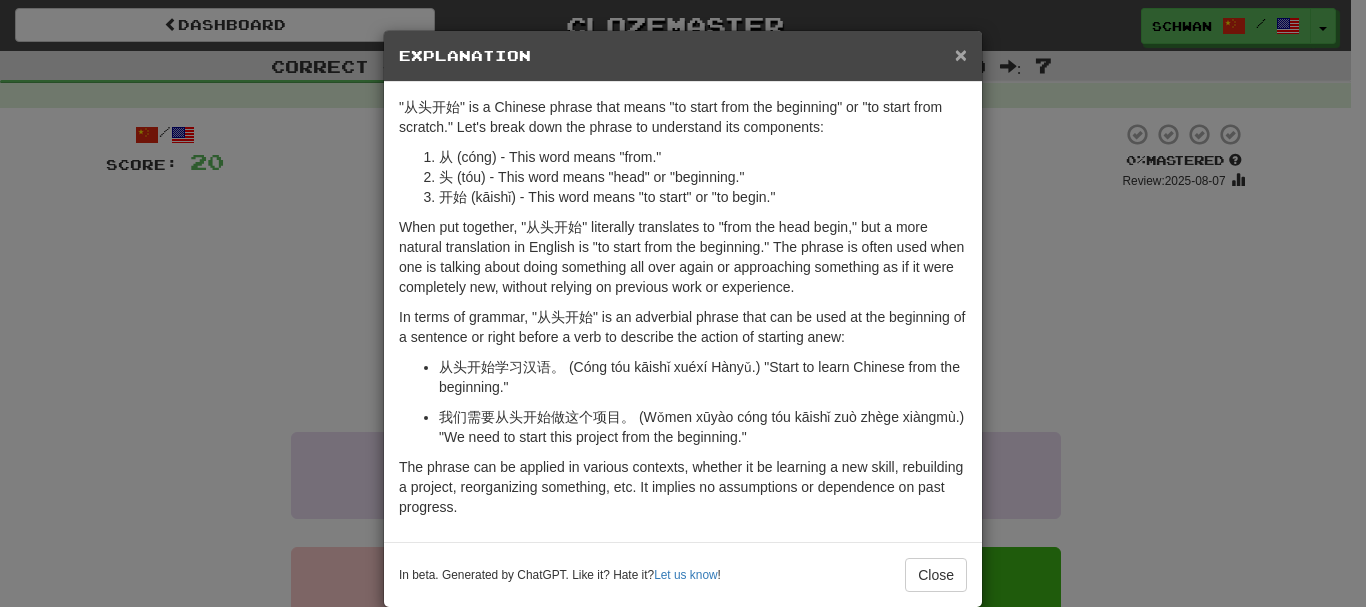 click on "×" at bounding box center [961, 54] 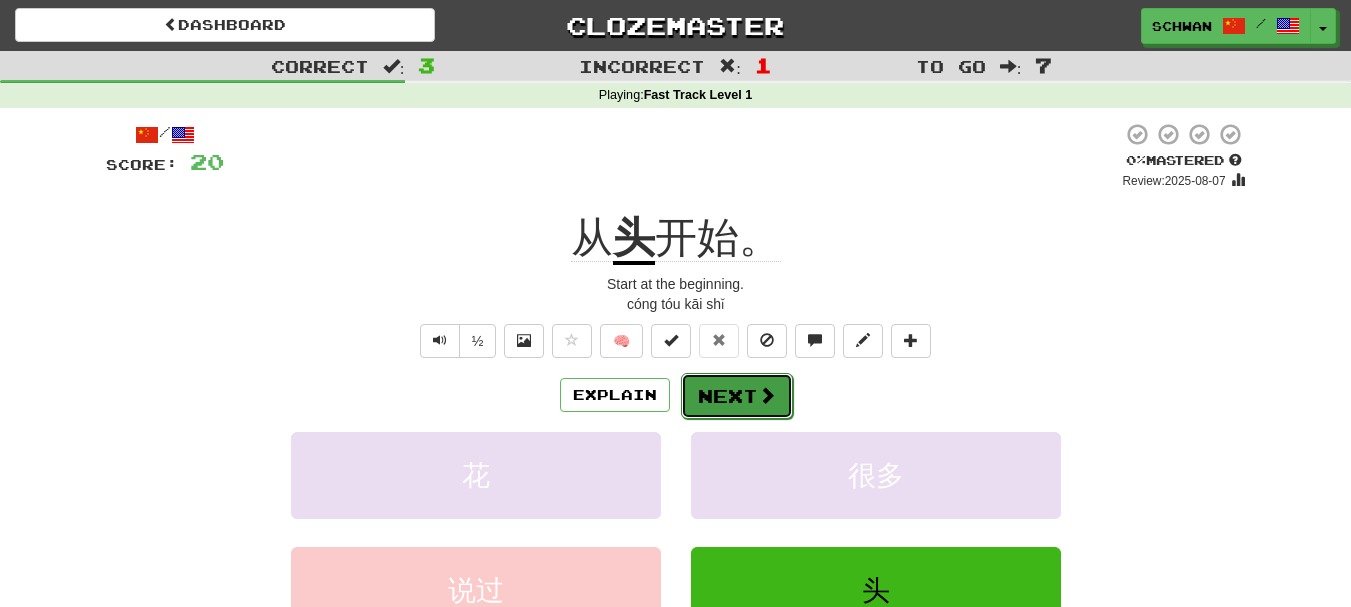 click on "Next" at bounding box center [737, 396] 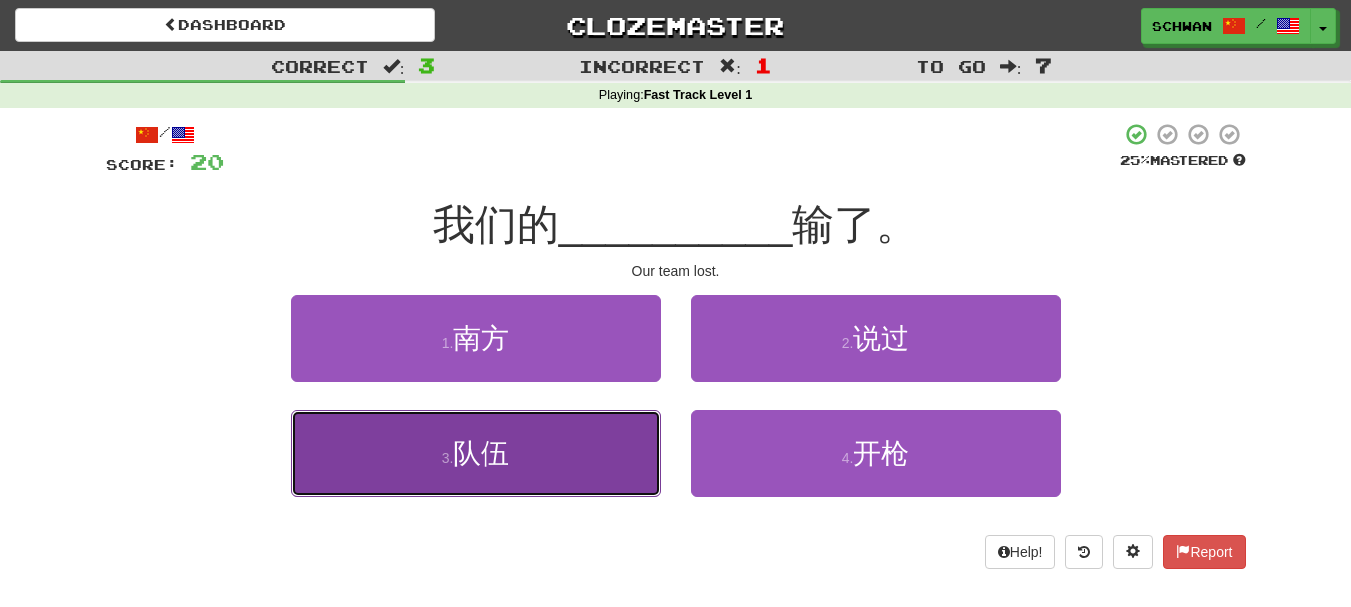 click on "队伍" at bounding box center (481, 453) 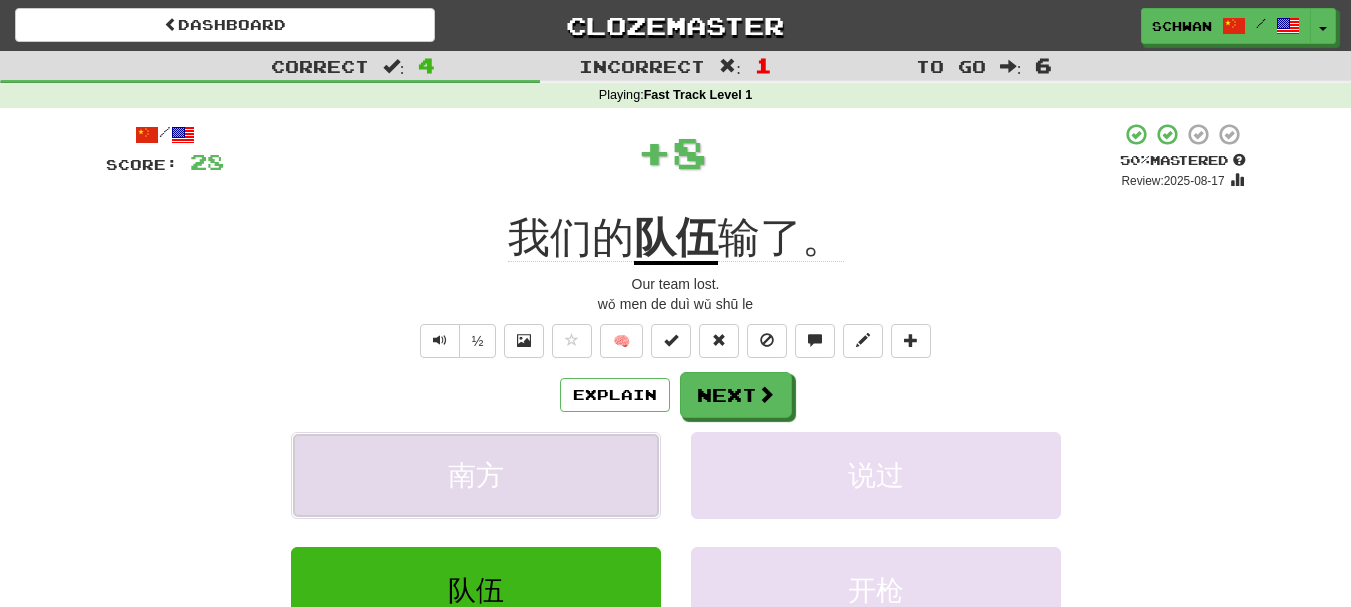 click on "南方" at bounding box center [476, 475] 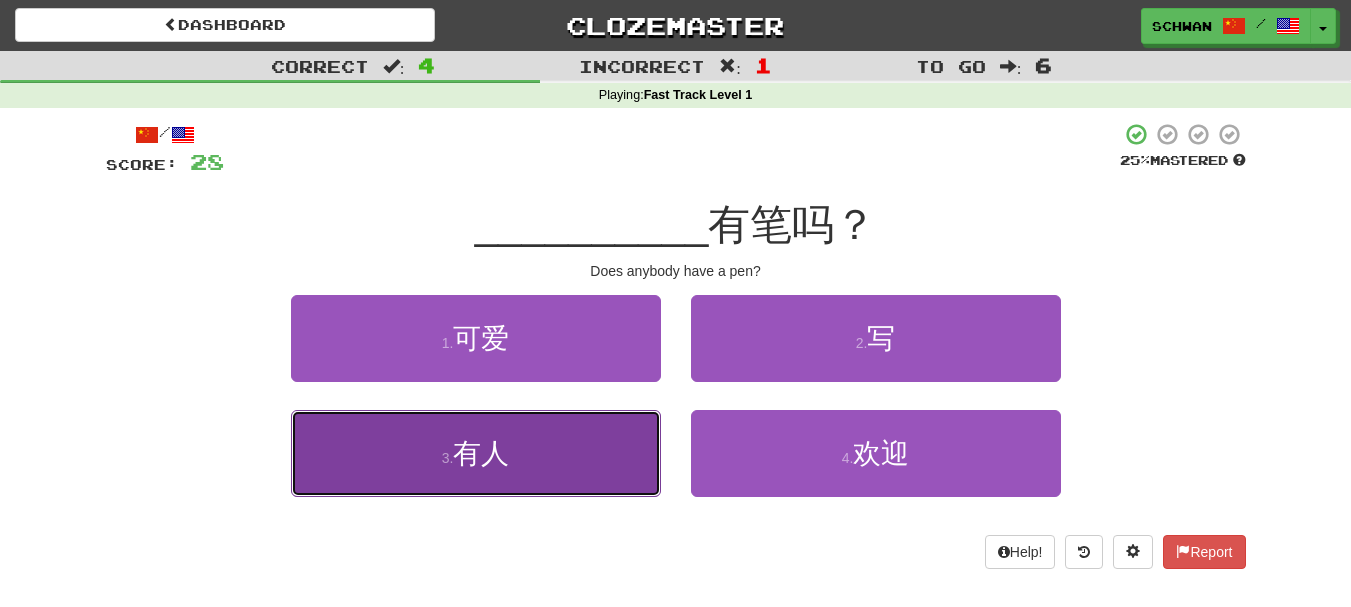 click on "3 .  有人" at bounding box center [476, 453] 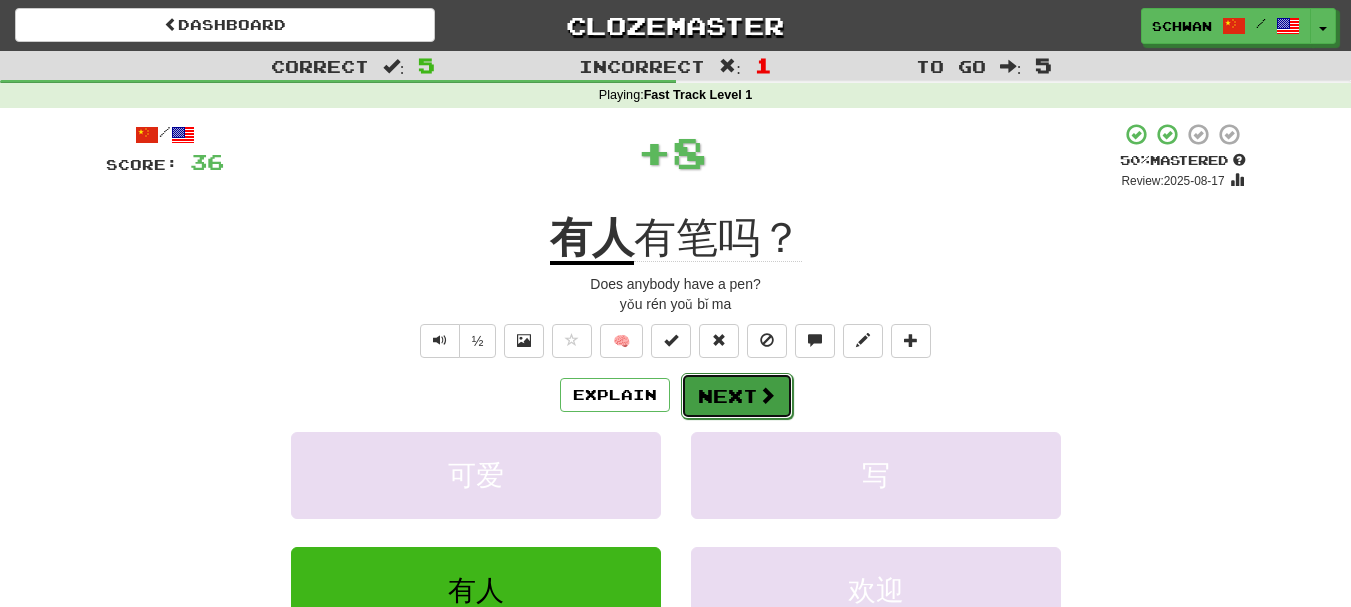 click on "Next" at bounding box center [737, 396] 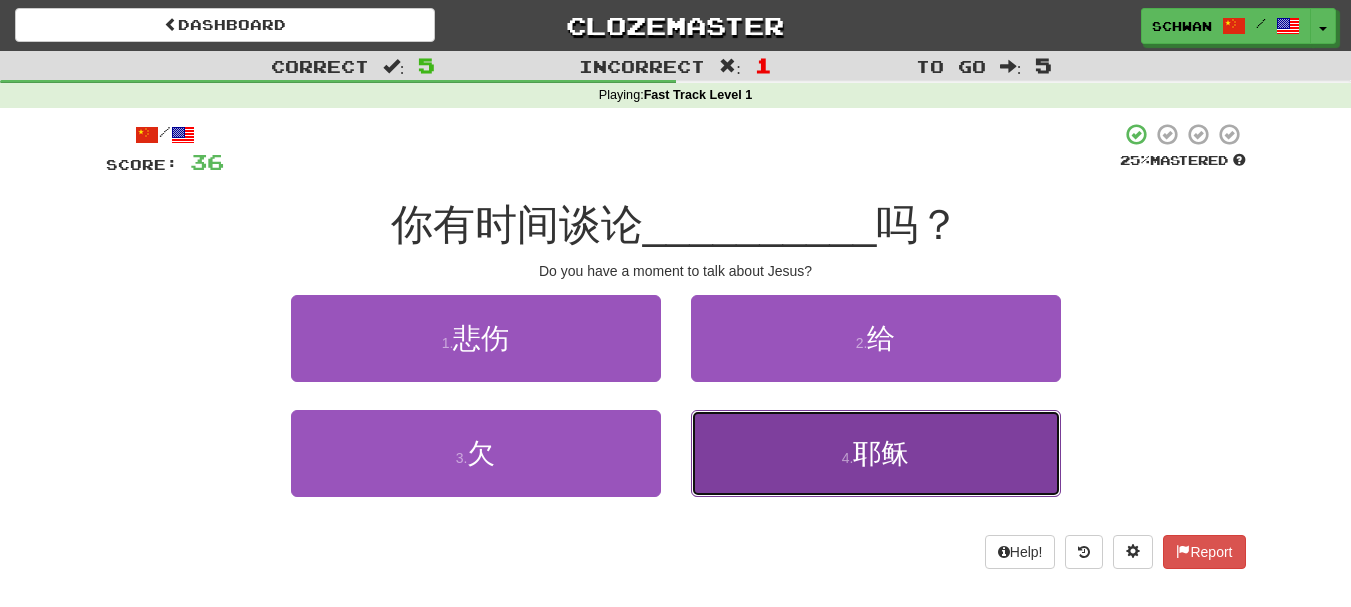 click on "4 .  耶稣" at bounding box center [876, 453] 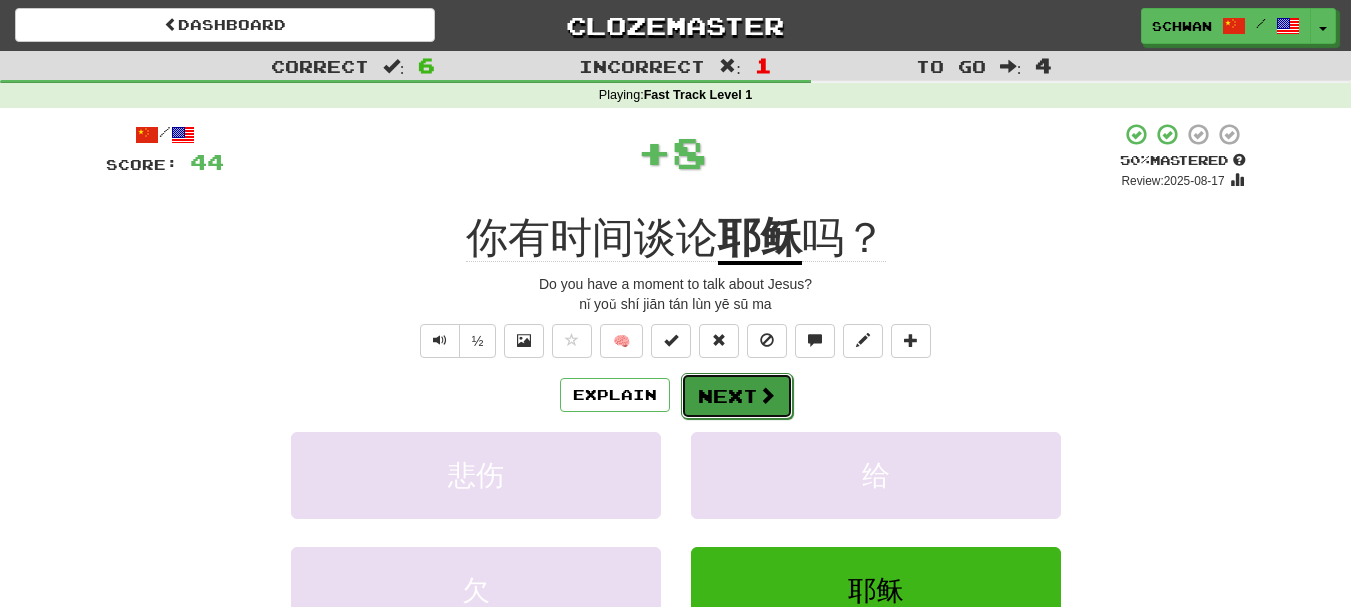 click on "Next" at bounding box center (737, 396) 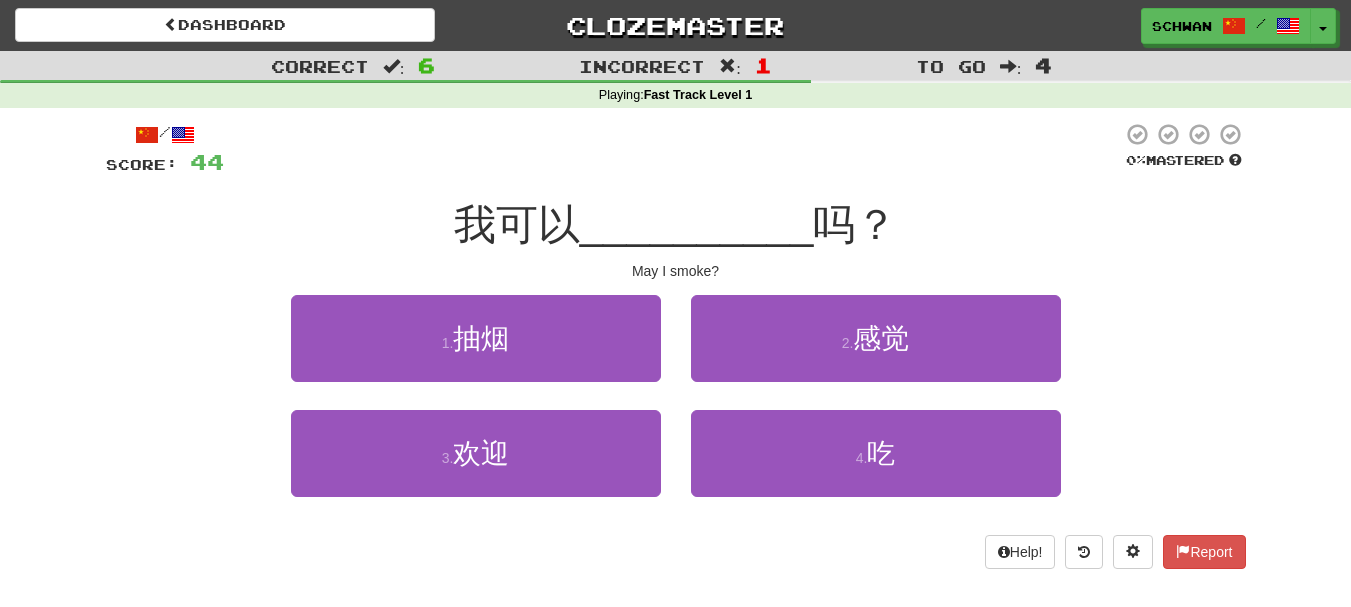 click on "2 .  感觉" at bounding box center (876, 352) 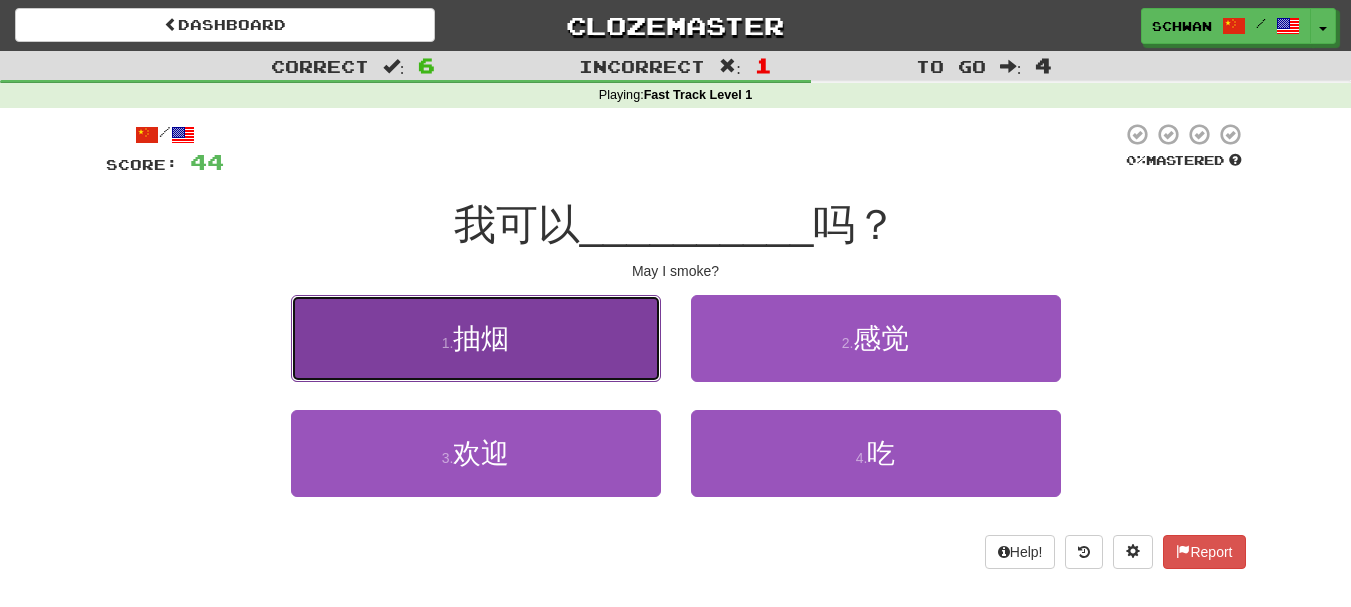 click on "1 .  抽烟" at bounding box center (476, 338) 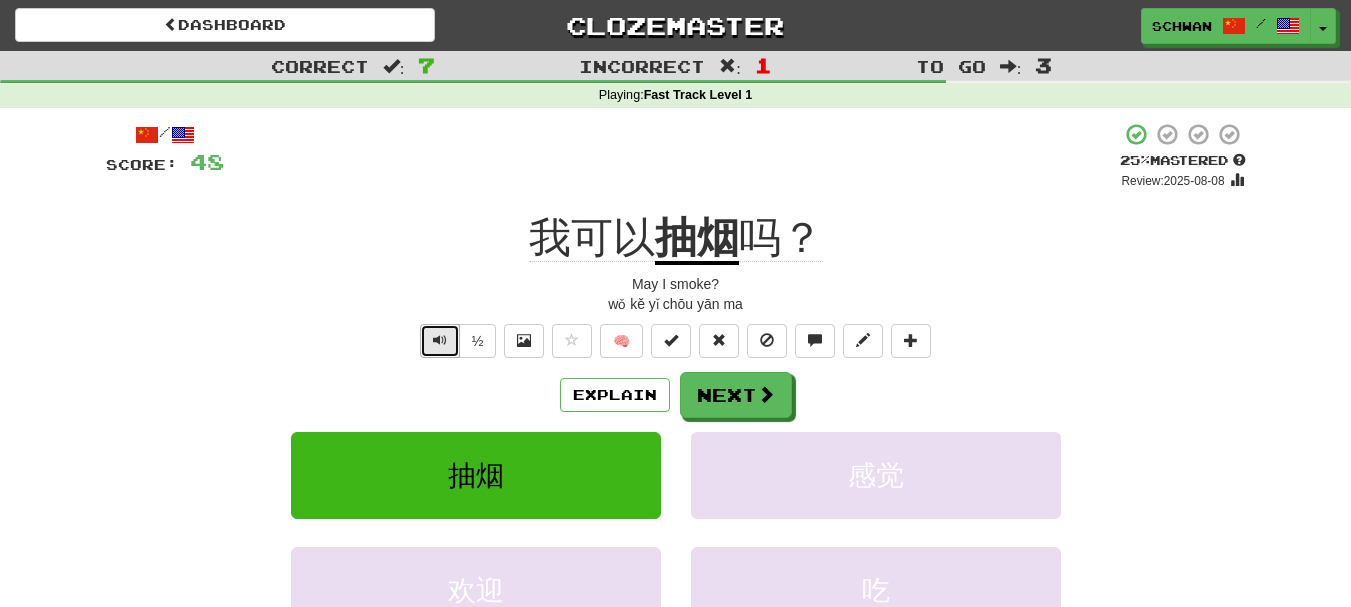 click at bounding box center [440, 341] 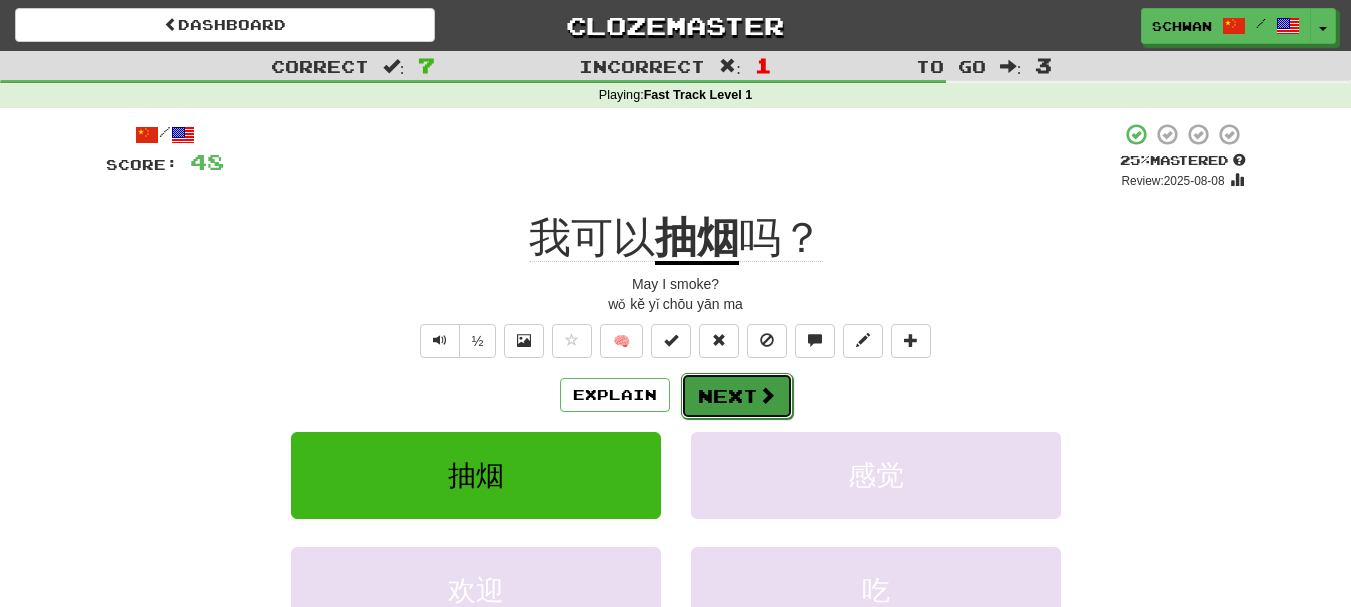click on "Next" at bounding box center [737, 396] 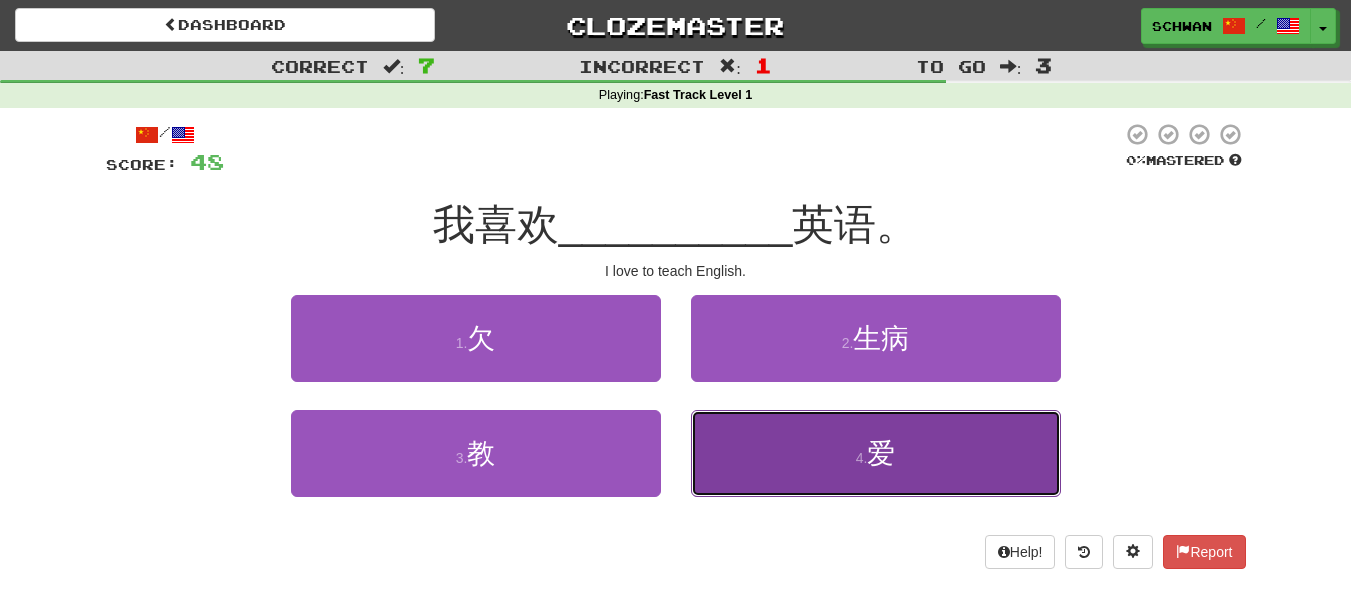 click on "4 .  爱" at bounding box center [876, 453] 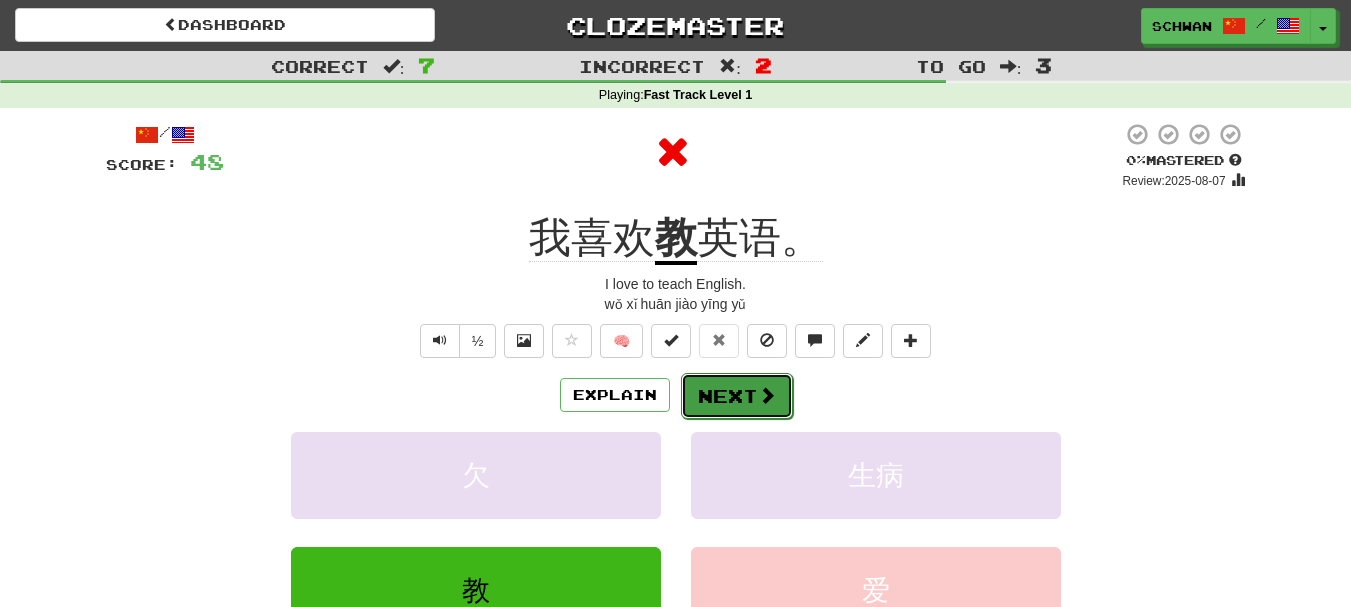 click on "Next" at bounding box center [737, 396] 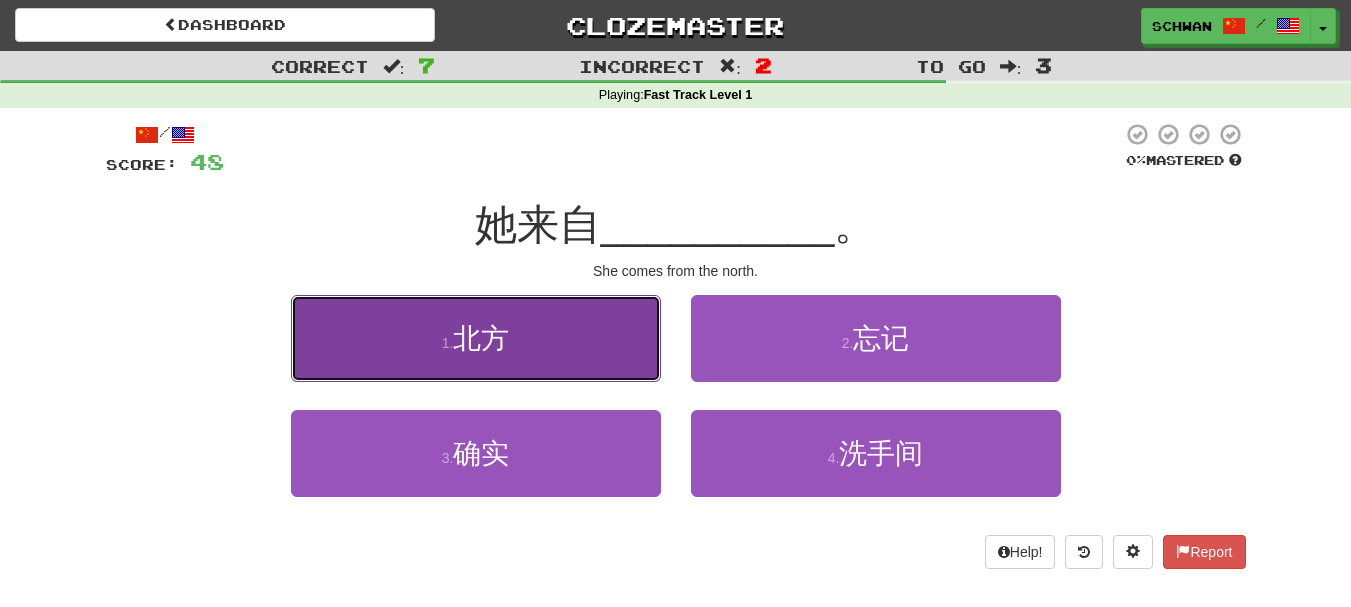 click on "1 .  北方" at bounding box center [476, 338] 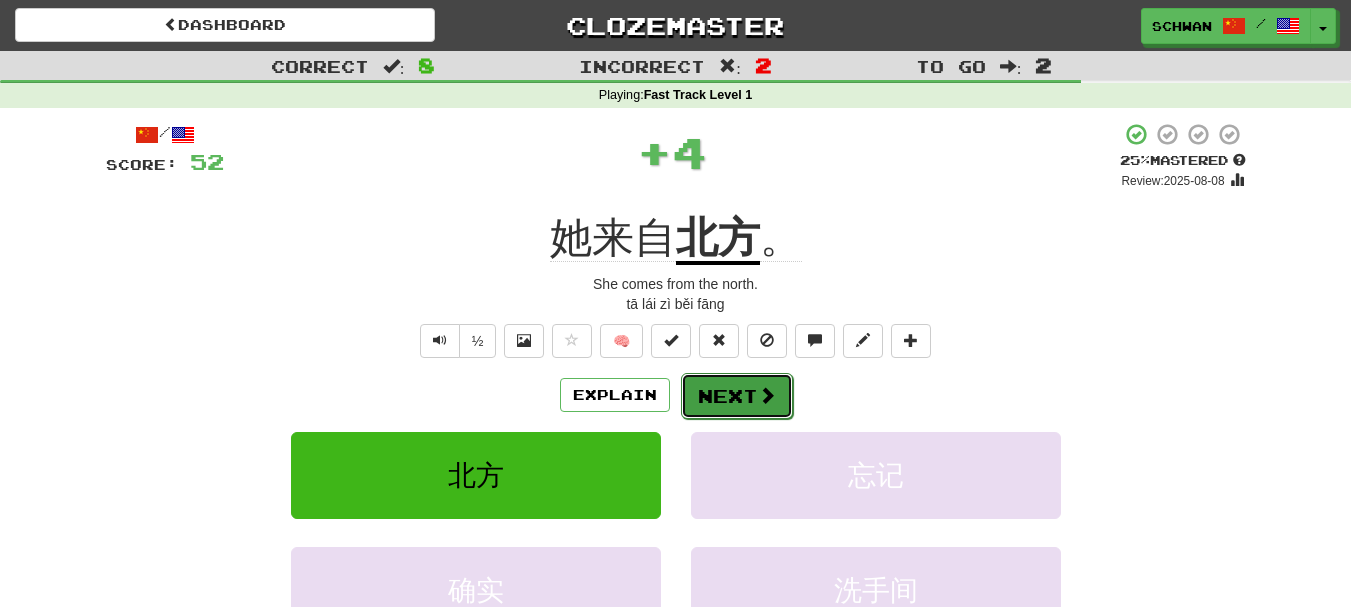 click on "Next" at bounding box center [737, 396] 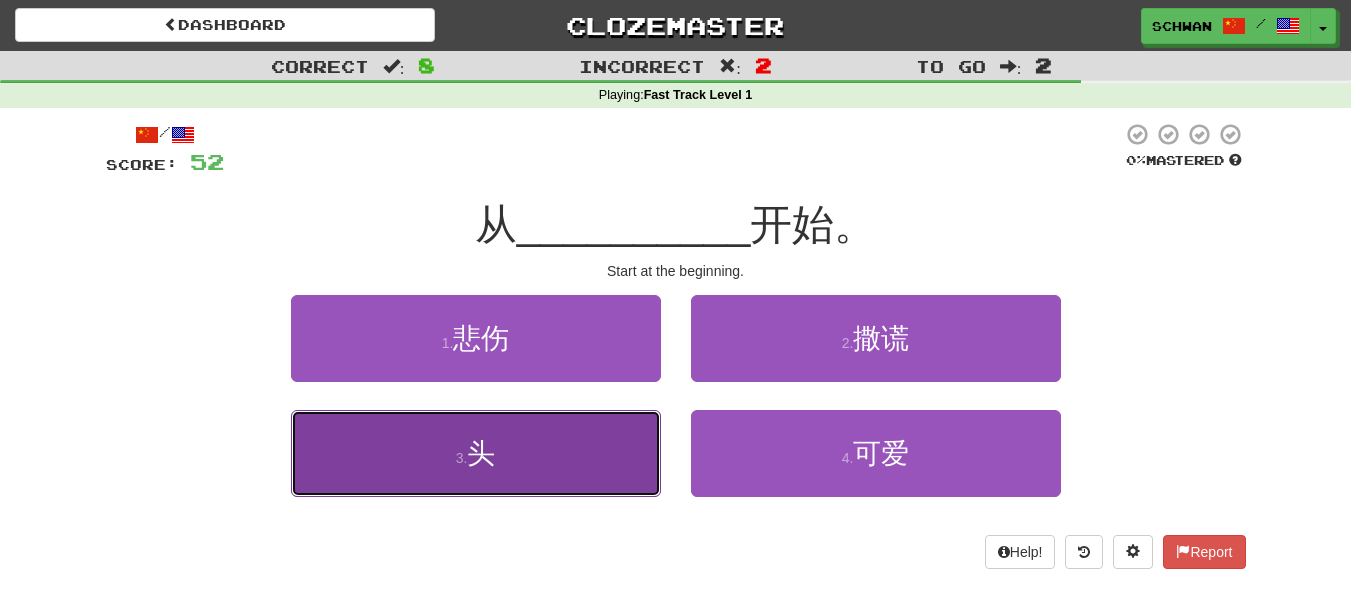 click on "3 .  头" at bounding box center [476, 453] 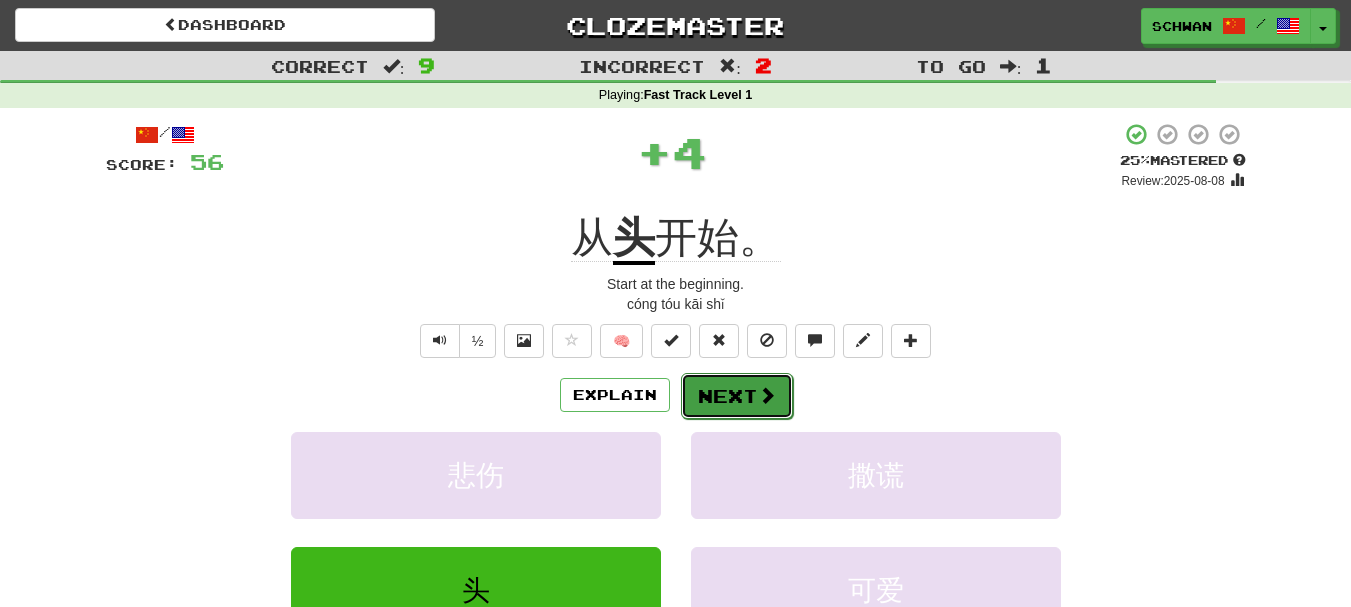 click on "Next" at bounding box center (737, 396) 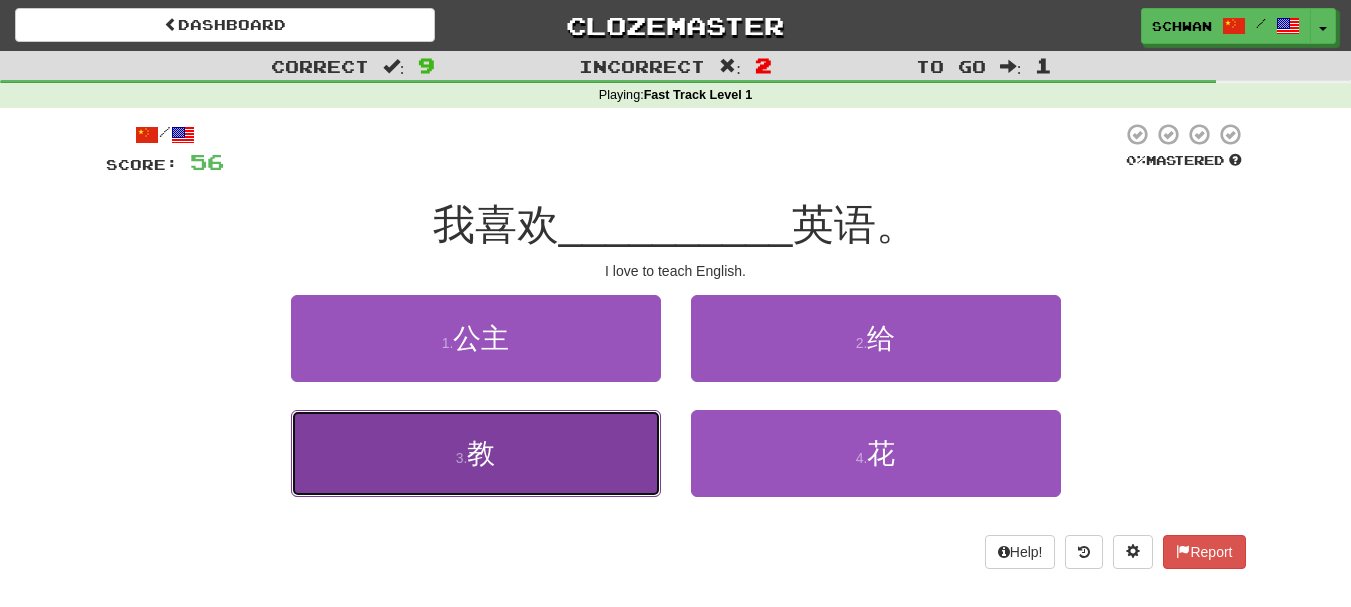 click on "3 .  教" at bounding box center (476, 453) 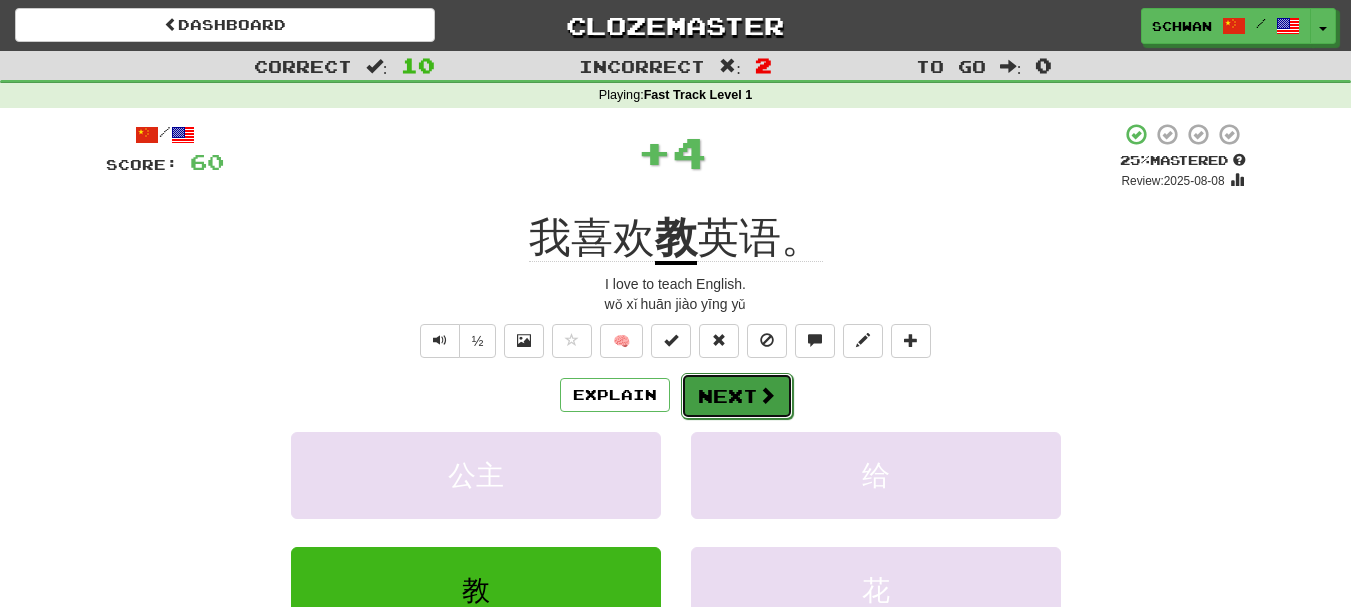 click on "Next" at bounding box center [737, 396] 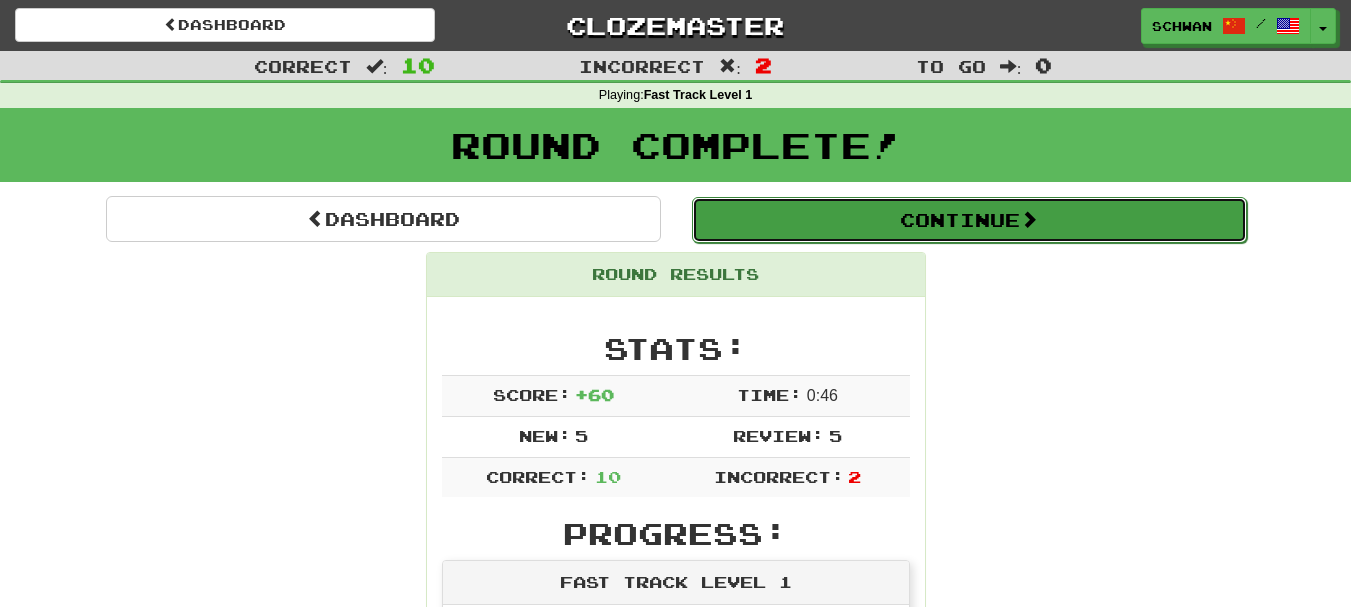 click on "Continue" at bounding box center (969, 220) 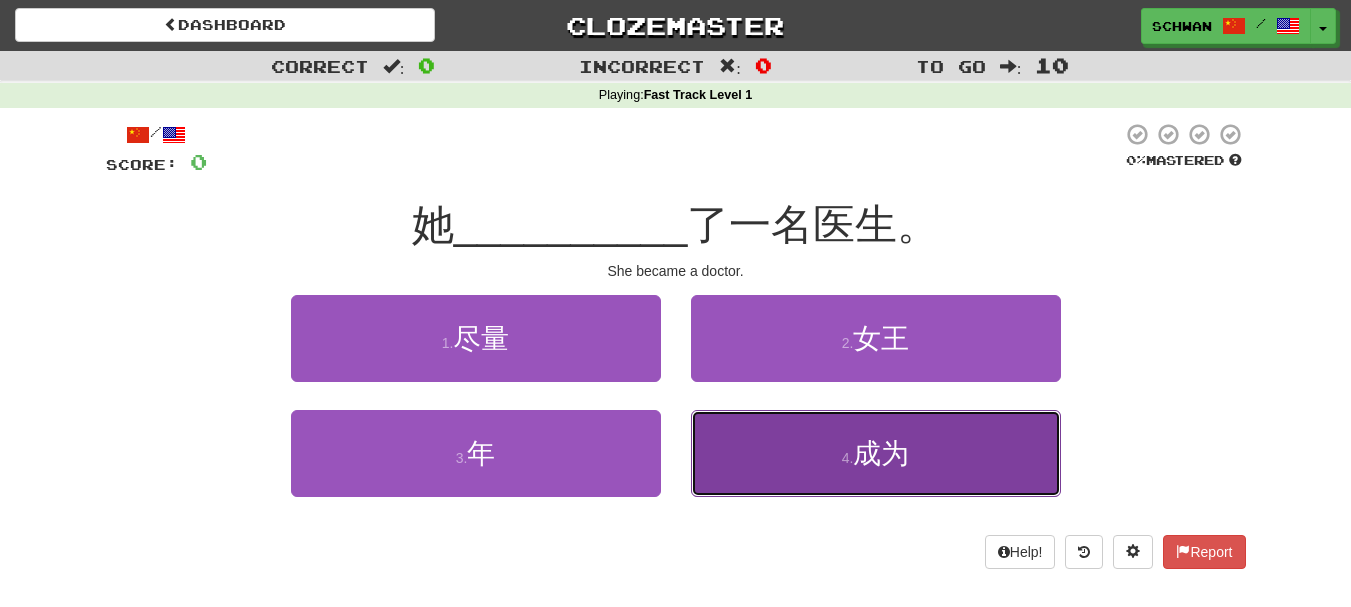 click on "4 .  成为" at bounding box center [876, 453] 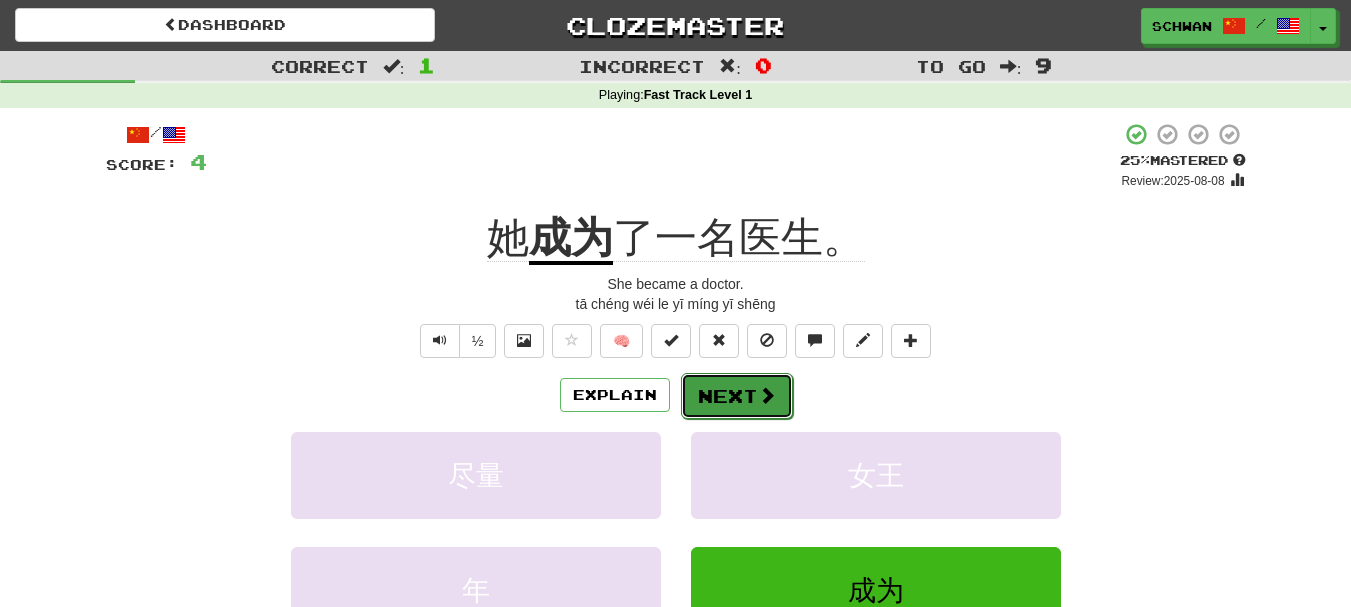 click on "Next" at bounding box center (737, 396) 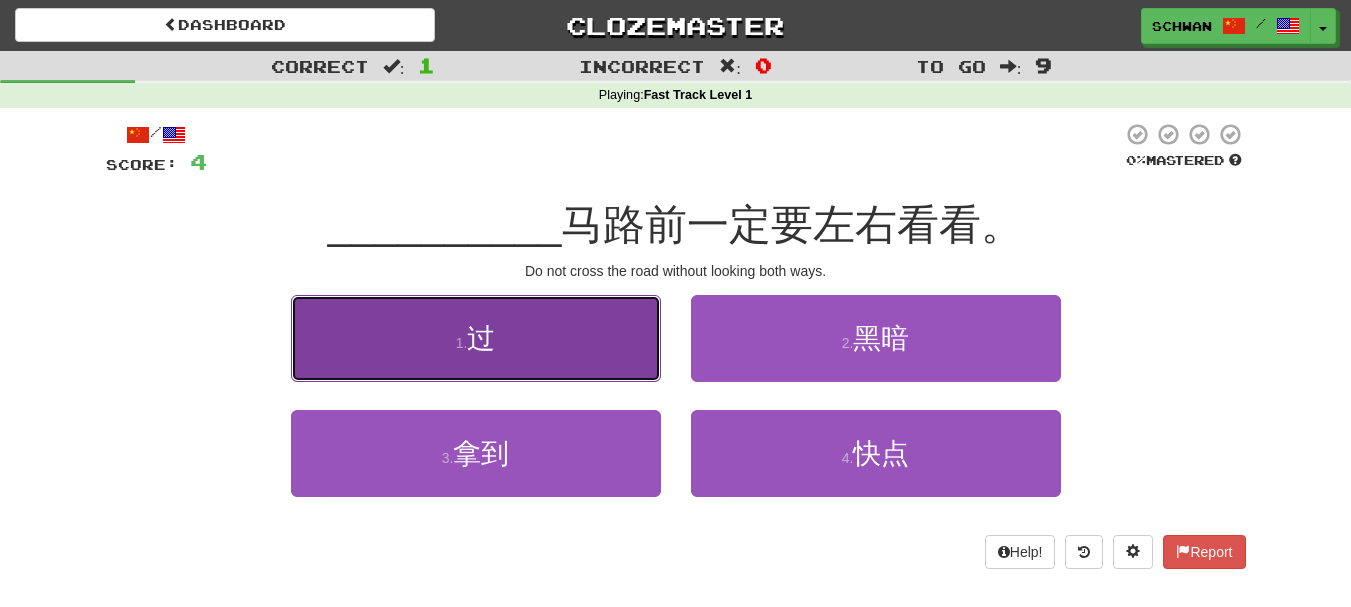 click on "1 .  过" at bounding box center [476, 338] 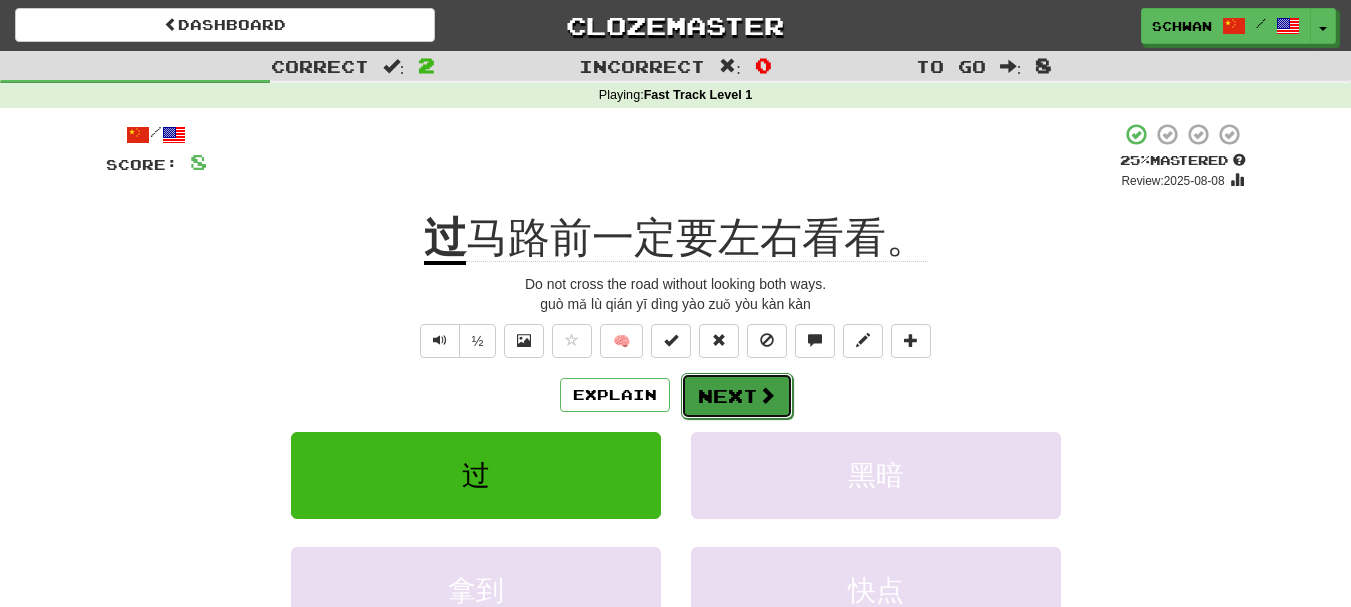 click on "Next" at bounding box center (737, 396) 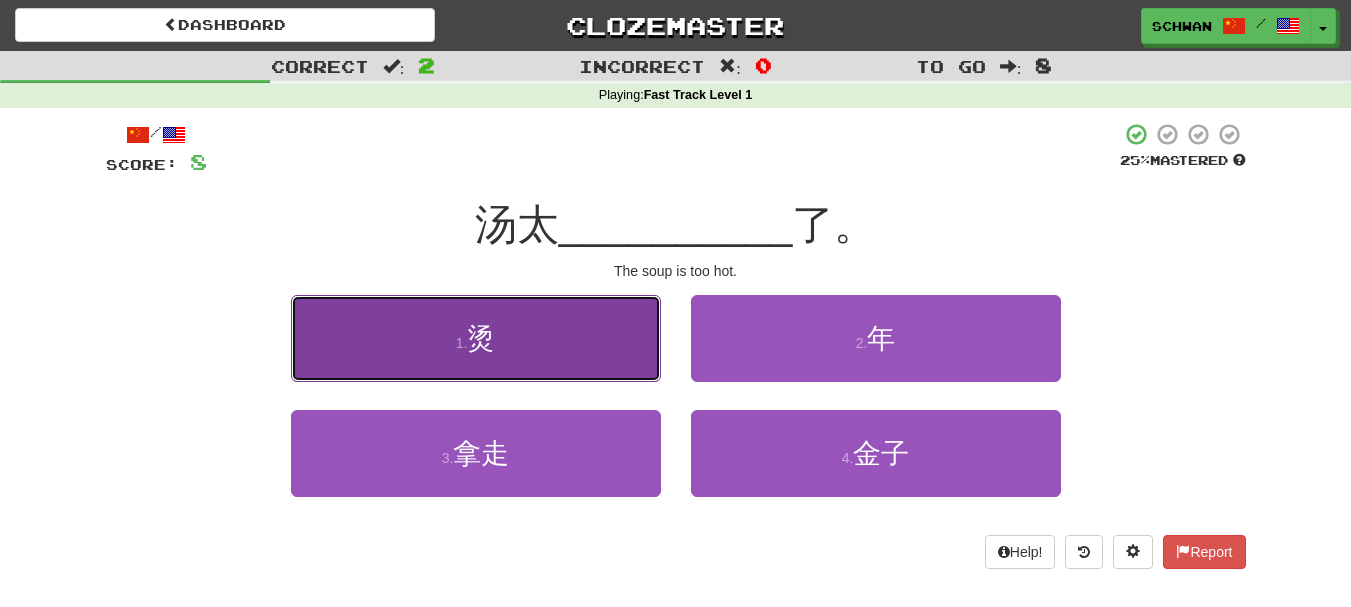 click on "1 .  烫" at bounding box center (476, 338) 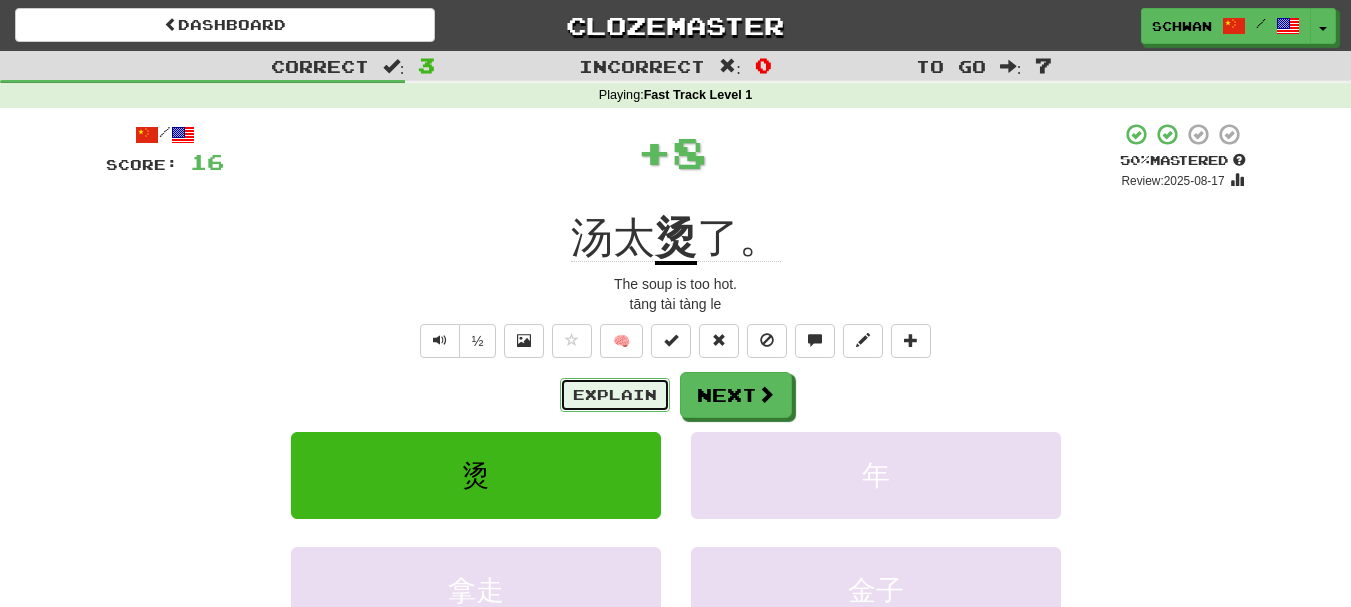 click on "Explain" at bounding box center (615, 395) 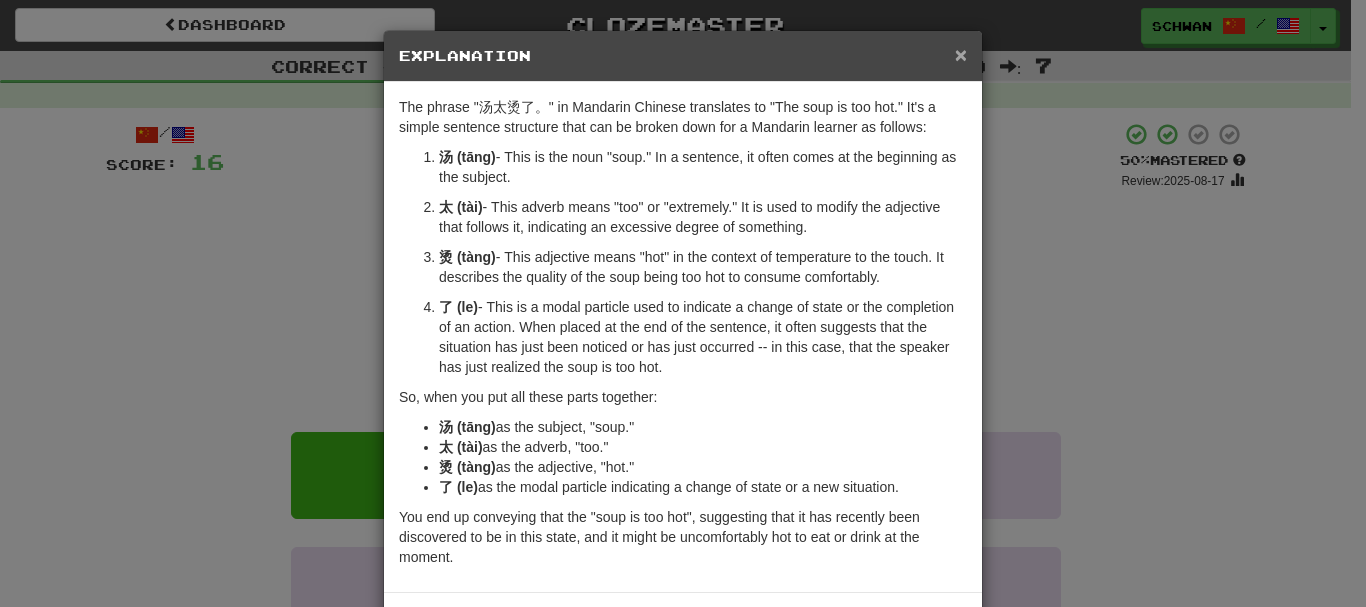 click on "×" at bounding box center (961, 54) 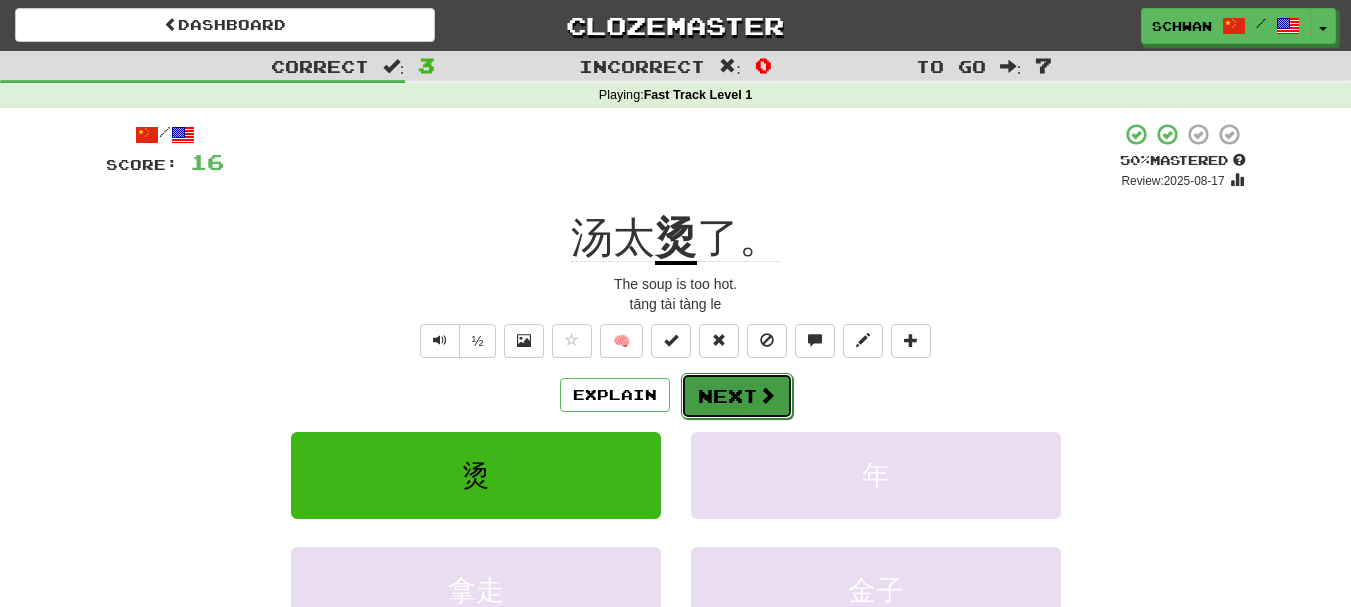 click on "Next" at bounding box center (737, 396) 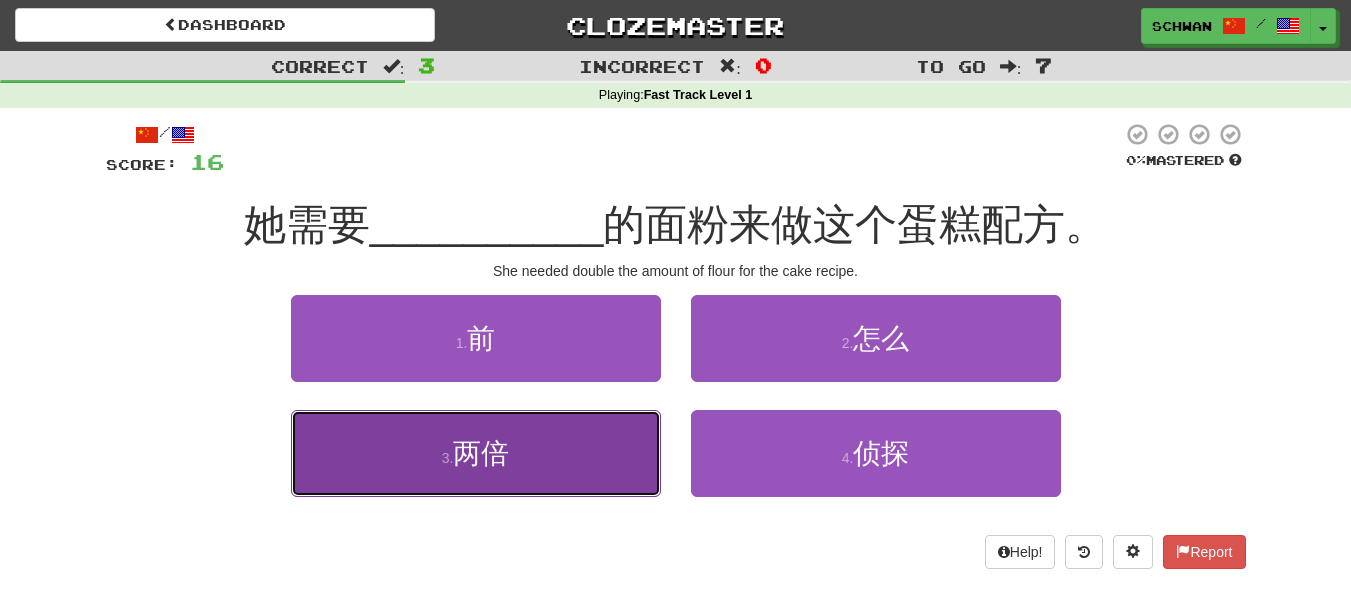 click on "3 .  两倍" at bounding box center (476, 453) 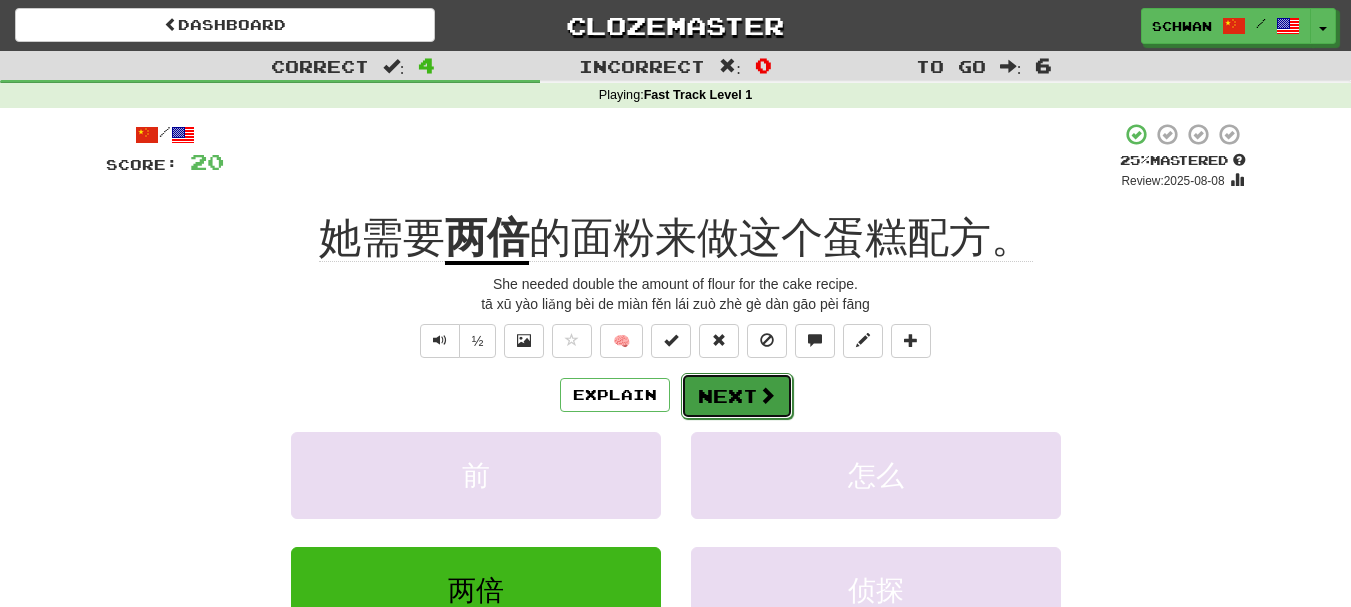 click on "Next" at bounding box center (737, 396) 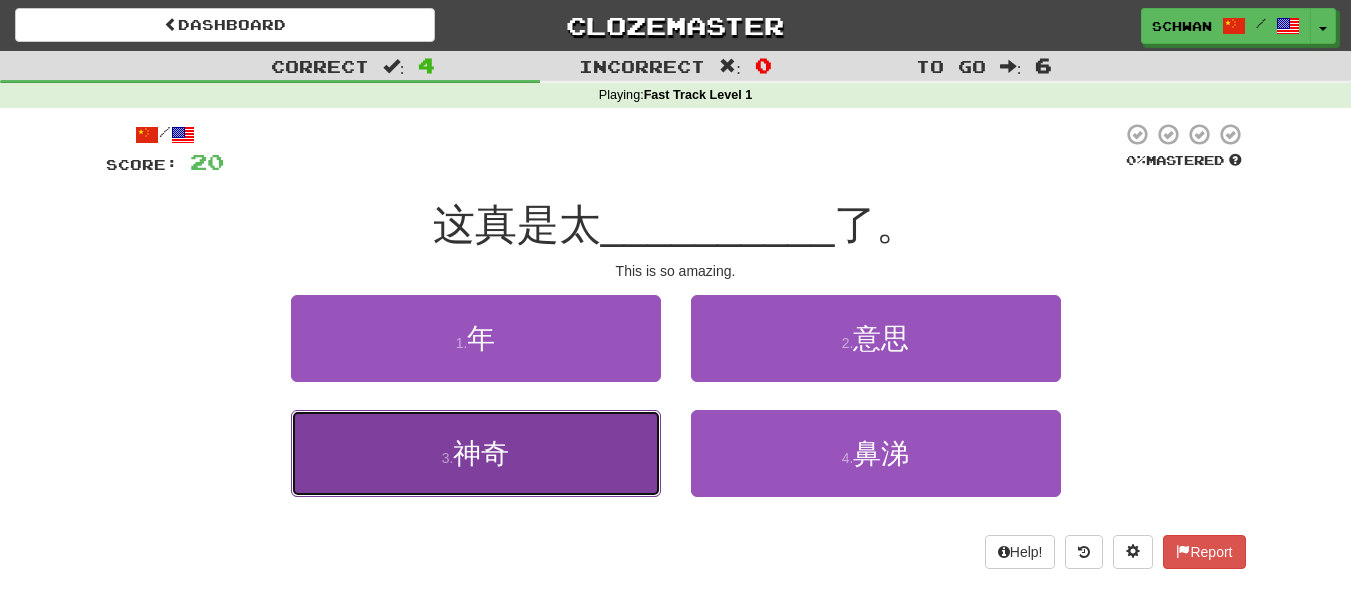 click on "神奇" at bounding box center [481, 453] 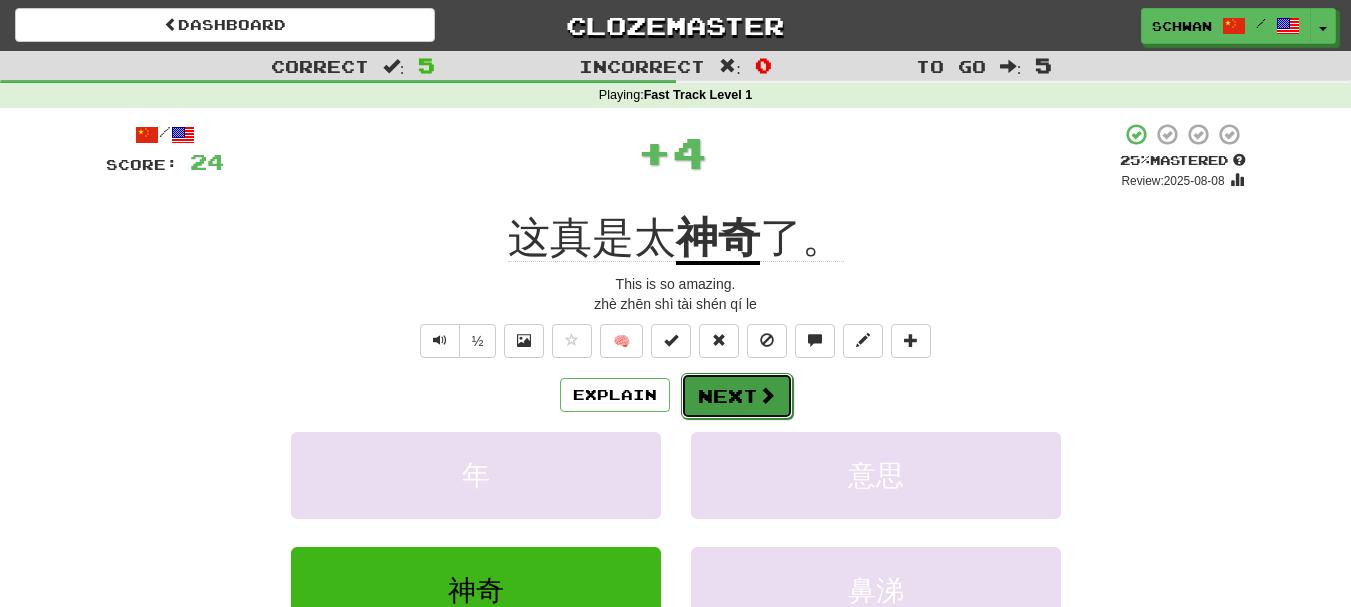 click on "Next" at bounding box center (737, 396) 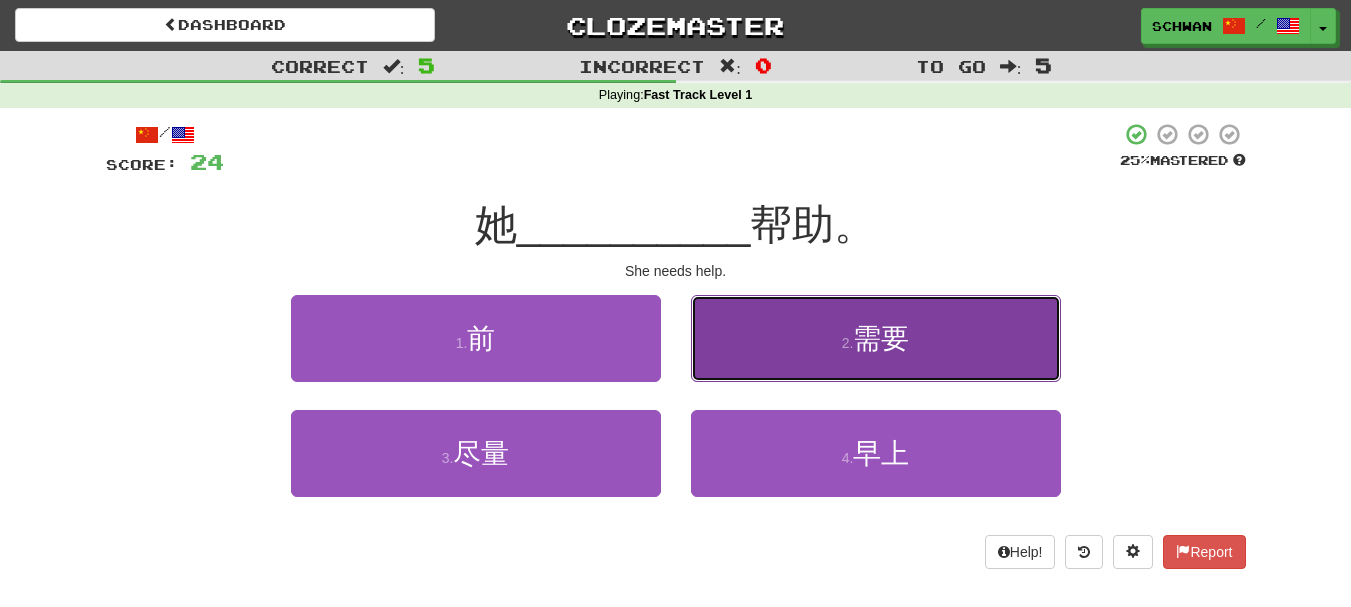 click on "2 .  需要" at bounding box center [876, 338] 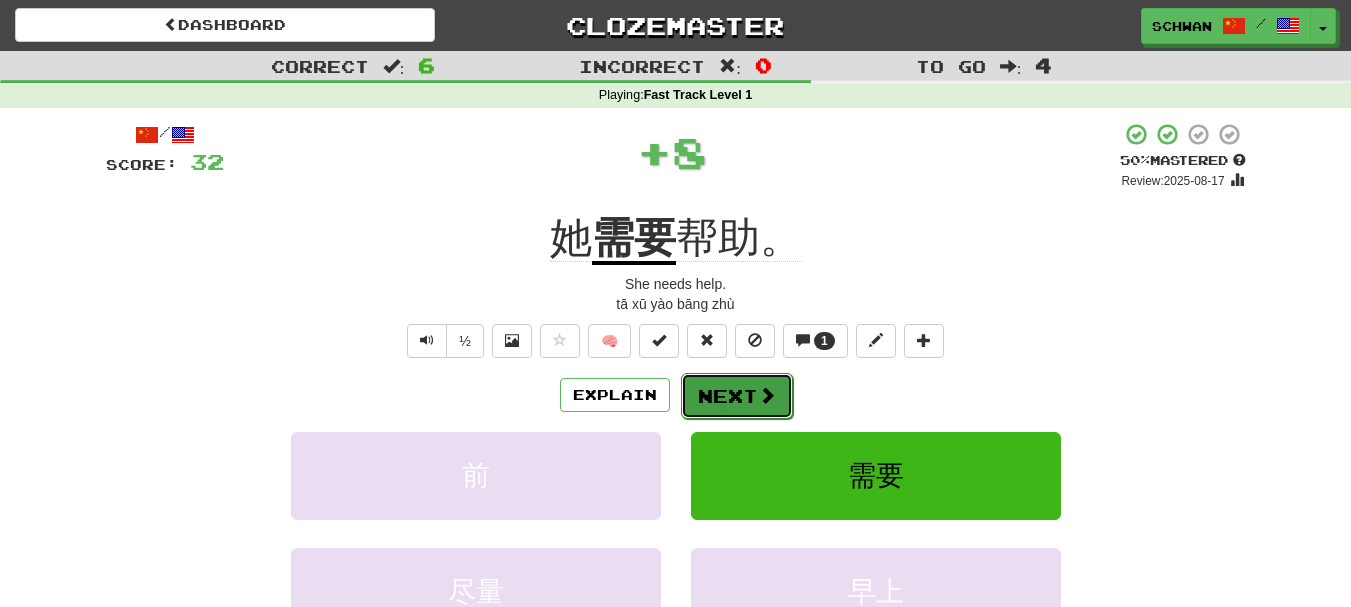 click on "Next" at bounding box center [737, 396] 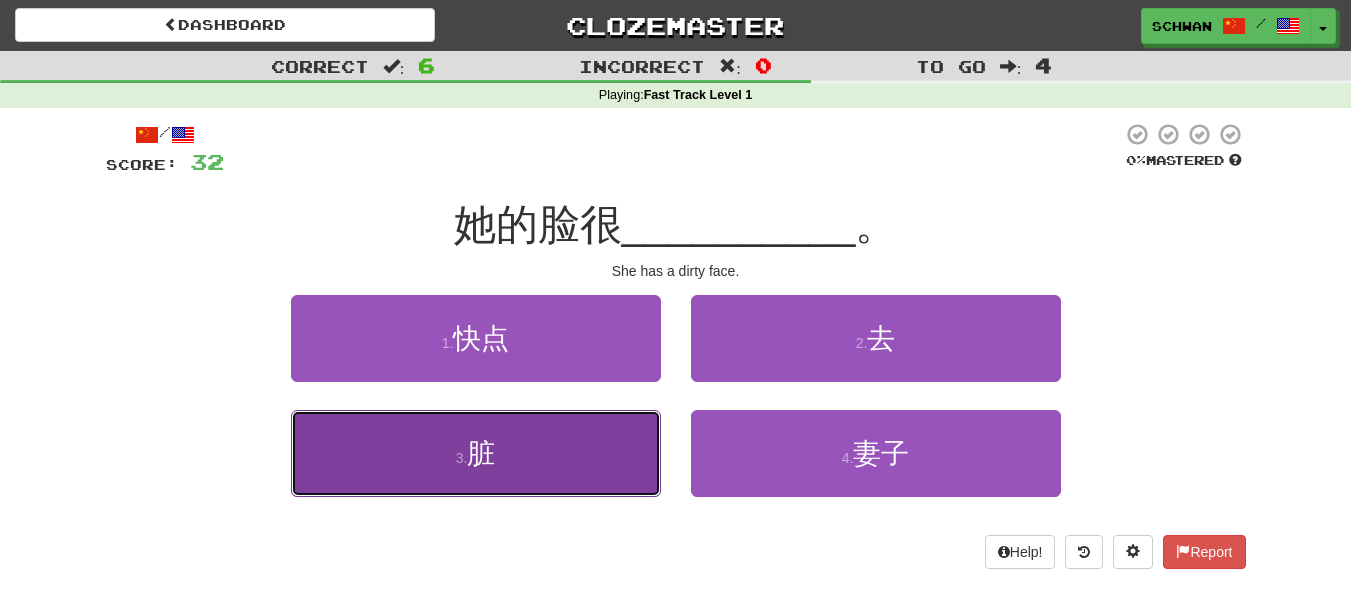 click on "3 .  脏" at bounding box center (476, 453) 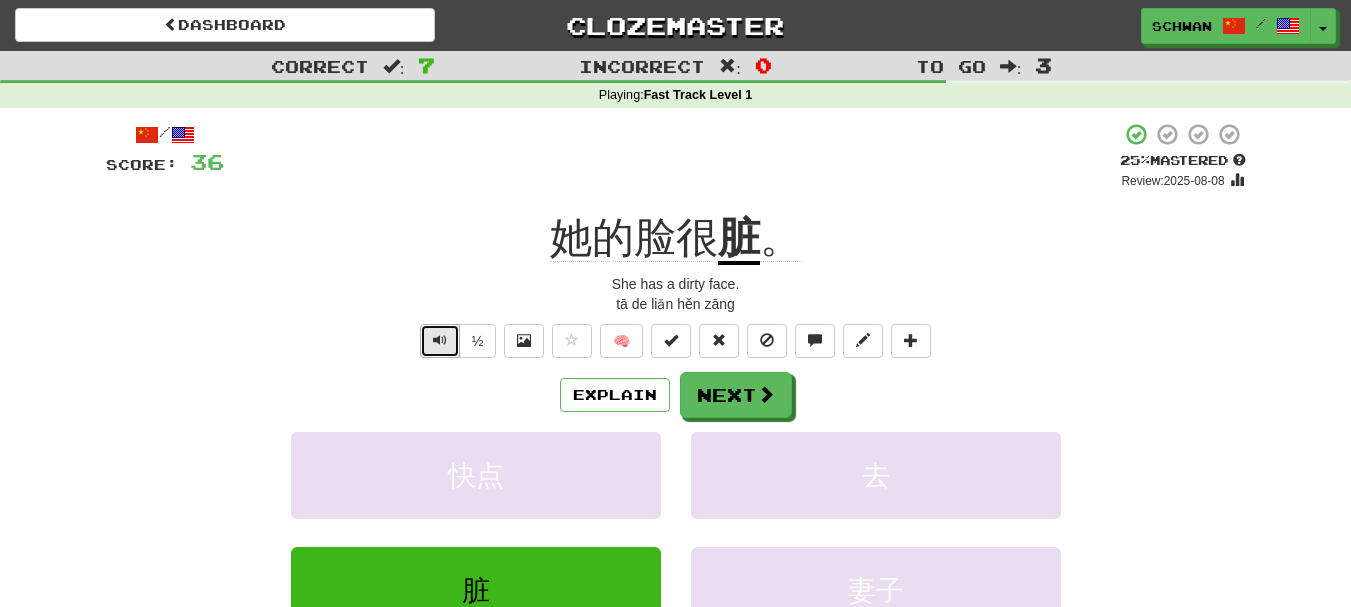 click at bounding box center [440, 341] 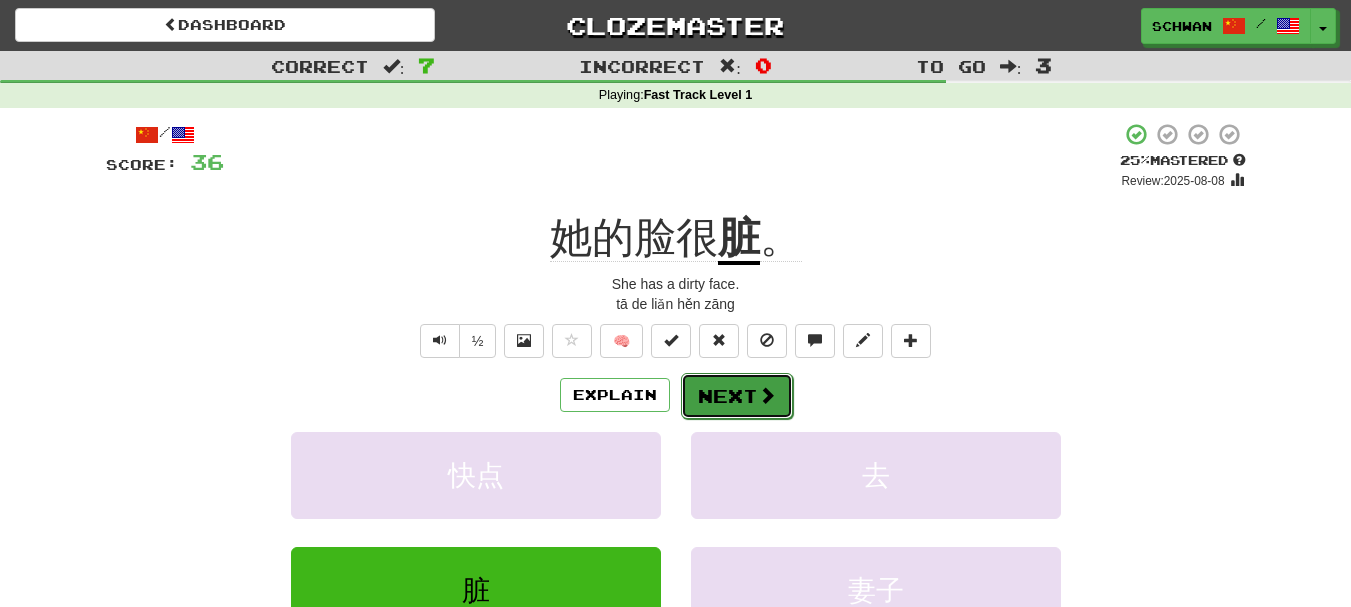 click on "Next" at bounding box center (737, 396) 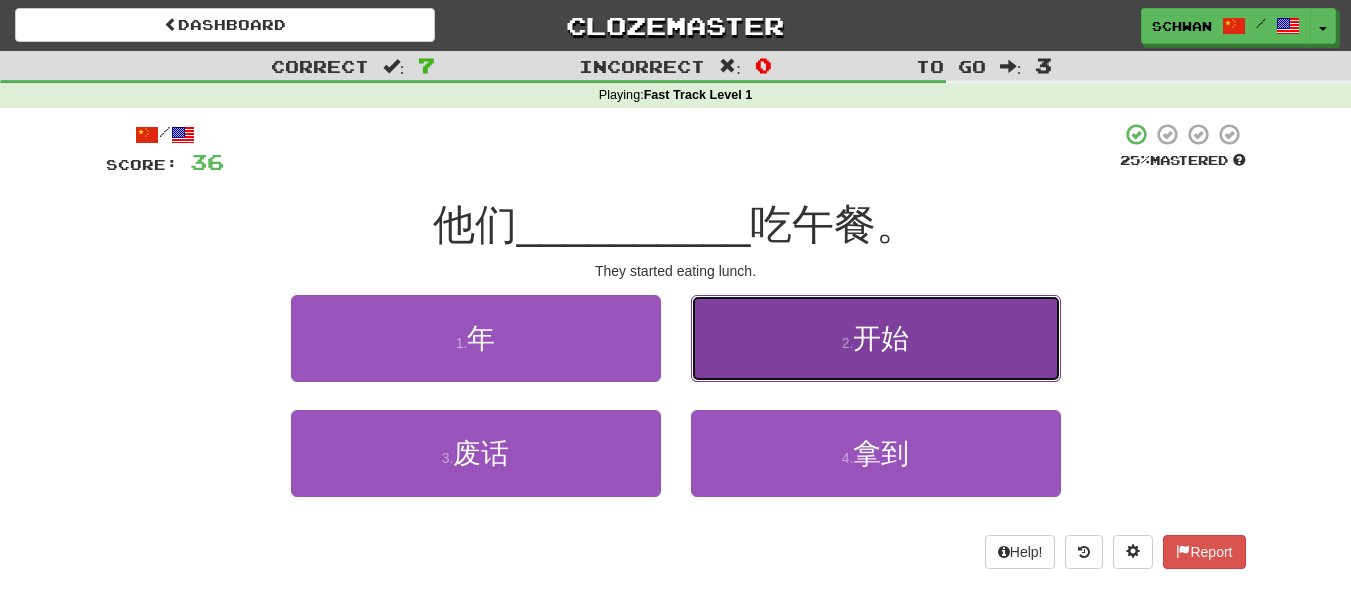 click on "2 .  开始" at bounding box center (876, 338) 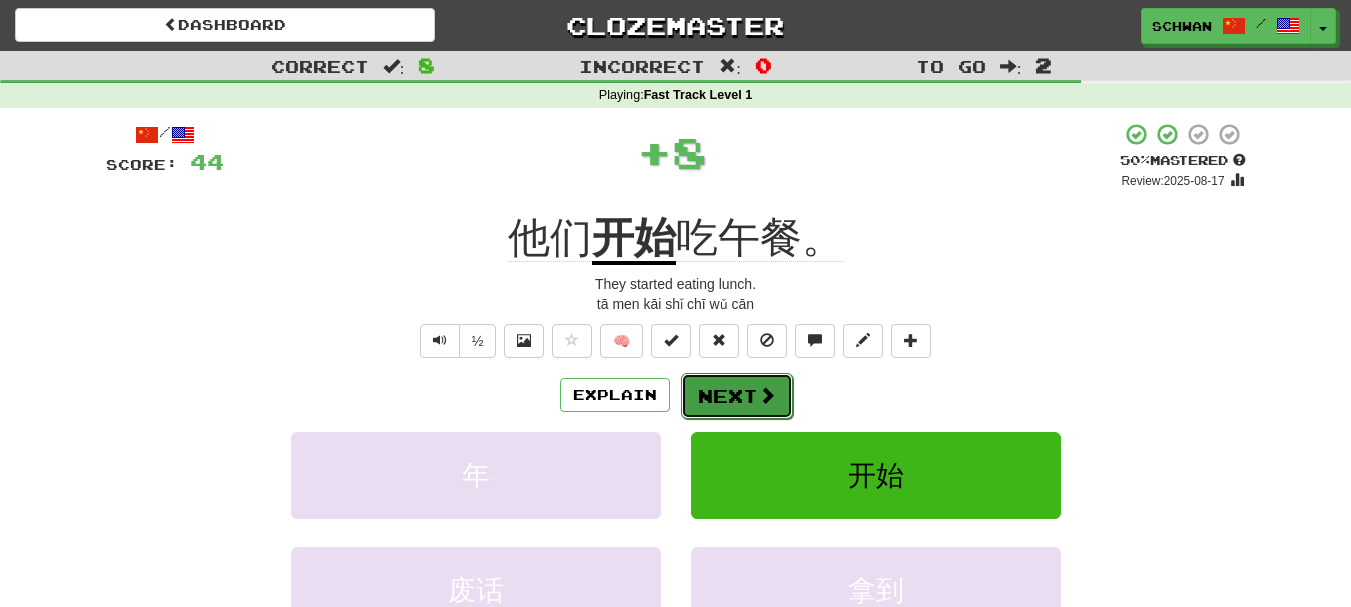 click on "Next" at bounding box center (737, 396) 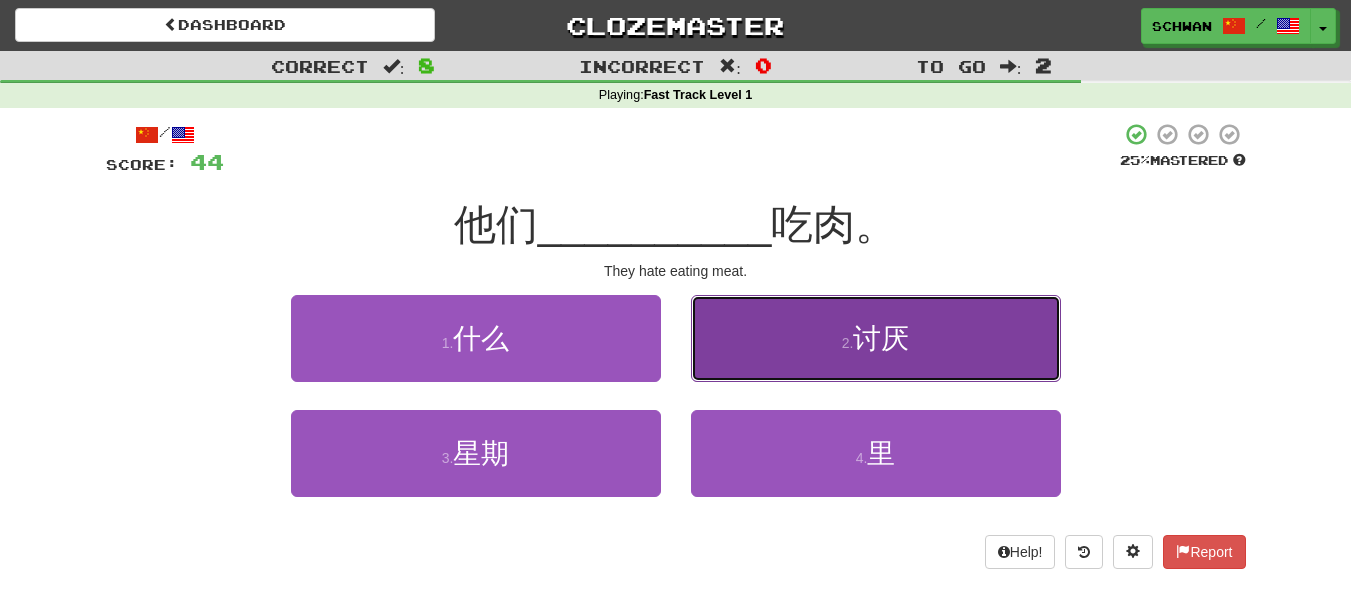 click on "2 .  讨厌" at bounding box center (876, 338) 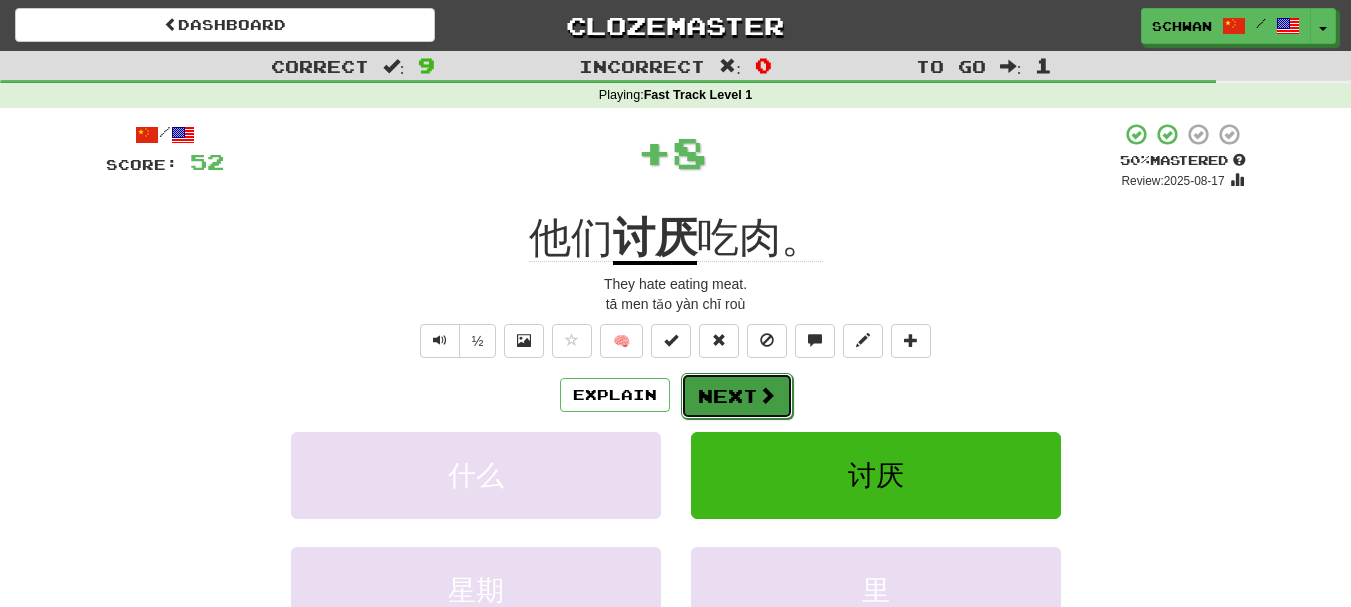 click on "Next" at bounding box center [737, 396] 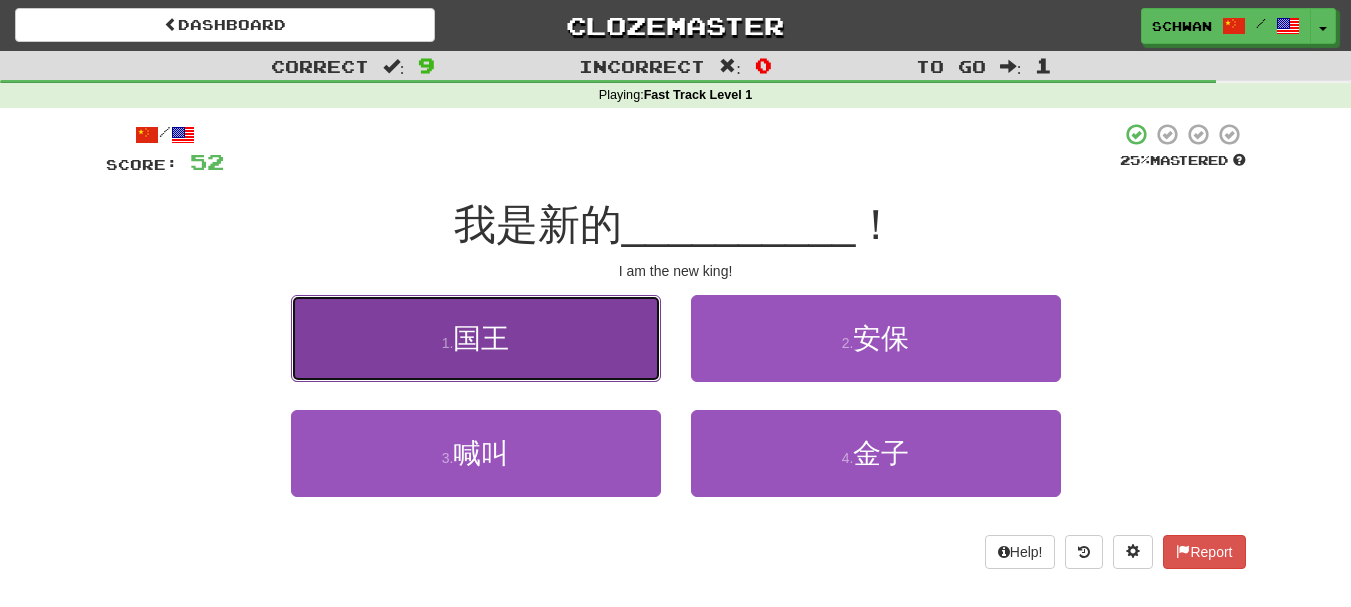 click on "1 .  国王" at bounding box center [476, 338] 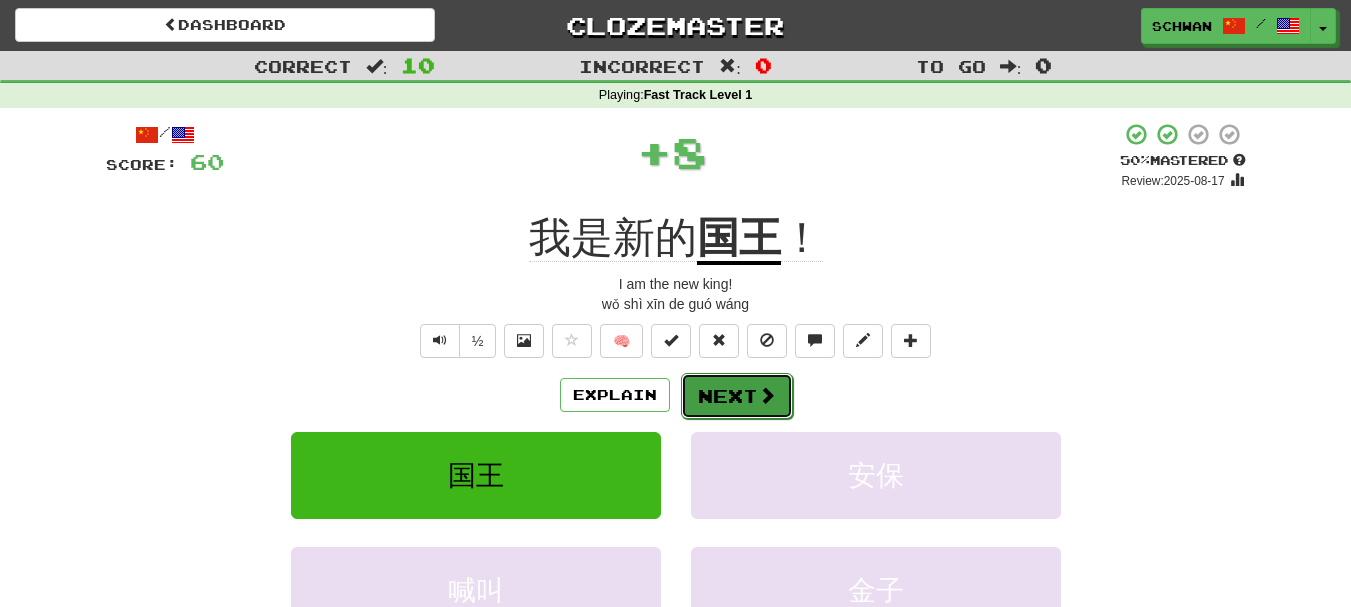 click on "Next" at bounding box center (737, 396) 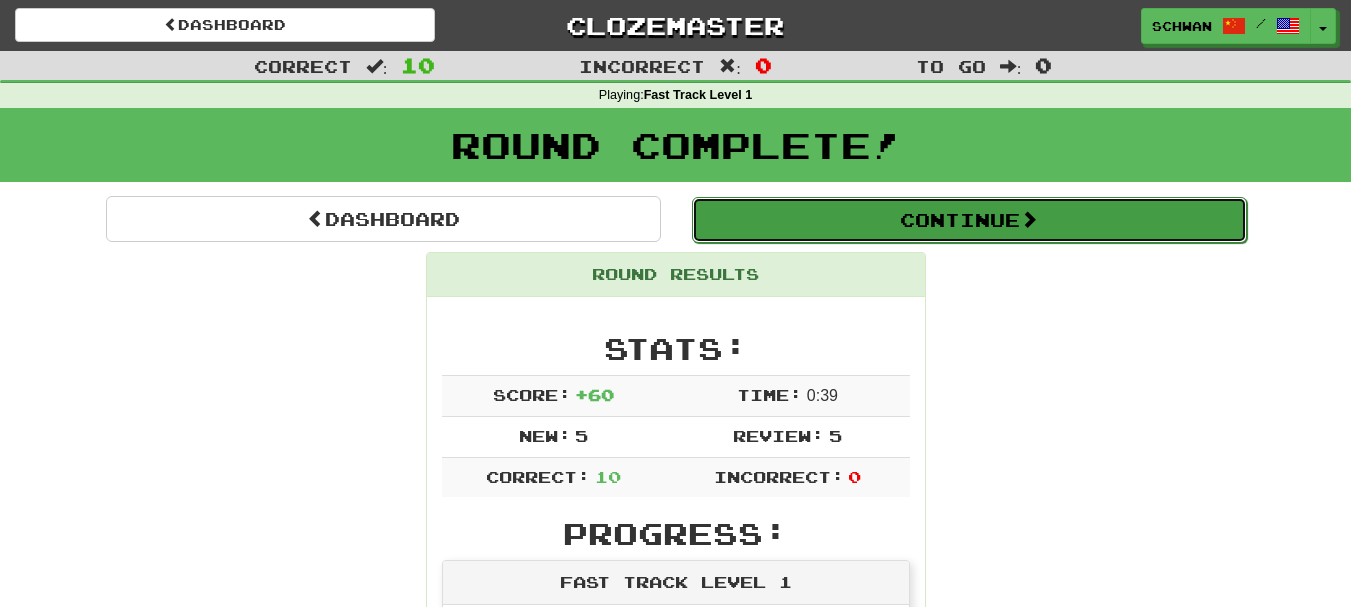 click on "Continue" at bounding box center (969, 220) 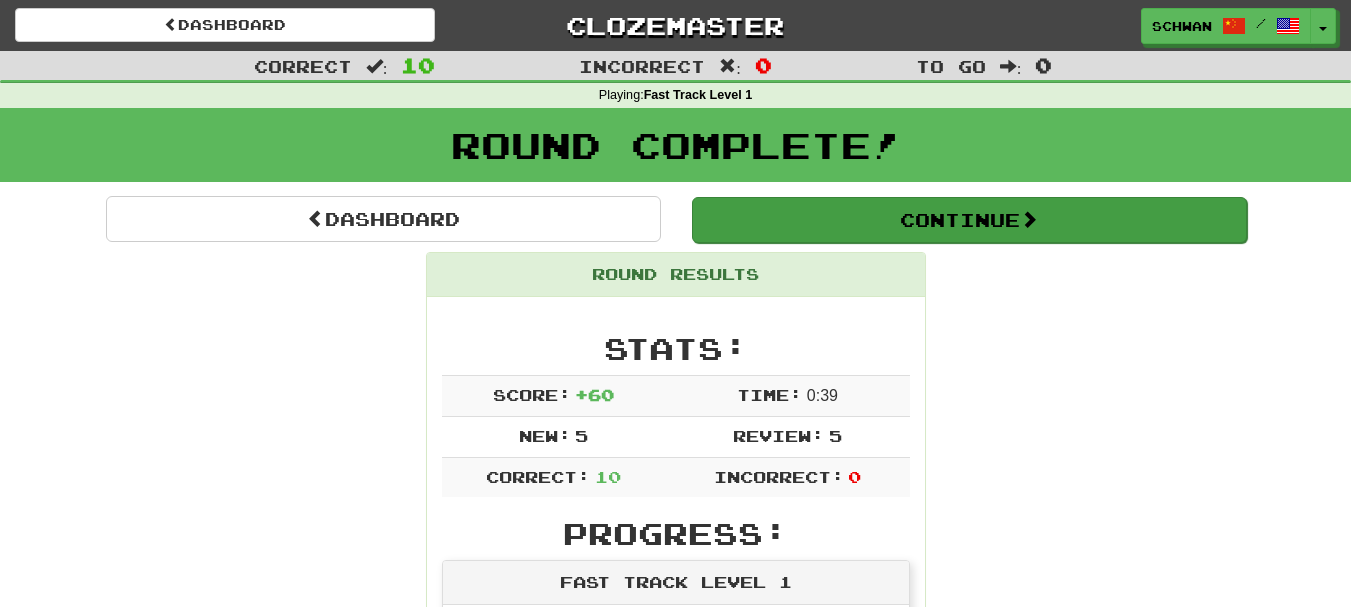 click on "Dashboard
Clozemaster
schwan
/
Toggle Dropdown
Dashboard
Leaderboard
Activity Feed
Notifications
Profile
Discussions
Français
/
English
Streak:
3
Review:
2,780
Points Today: 0
Български
/
English
Streak:
0
Review:
10
Points Today: 0
Русский
/
English
Streak:
5
Review:
77
Points Today: 0
中文
/
English
Streak:
0
Review:
1,825
Points Today: 0
廣東話
/
English
Streak:
0
Review:
20
Points Today: 0
Languages
Account
Logout
schwan
/
Toggle Dropdown
Dashboard
Leaderboard
Activity Feed
Notifications
Profile
Discussions" at bounding box center (675, 1033) 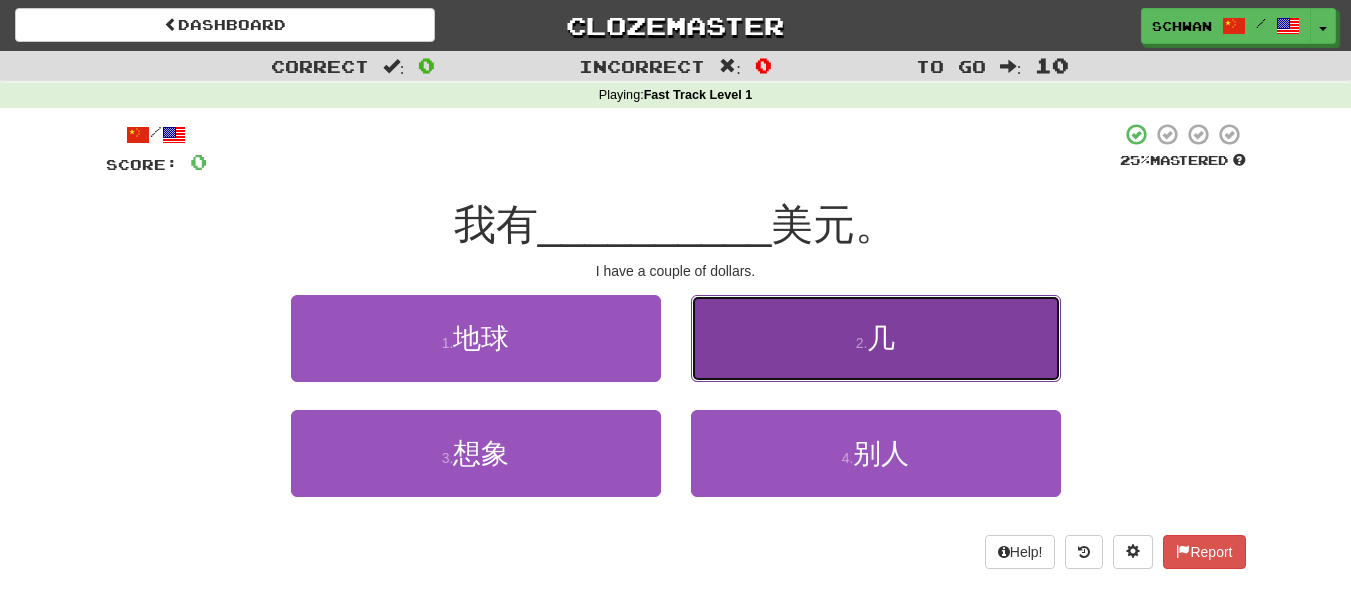 click on "2 .  几" at bounding box center [876, 338] 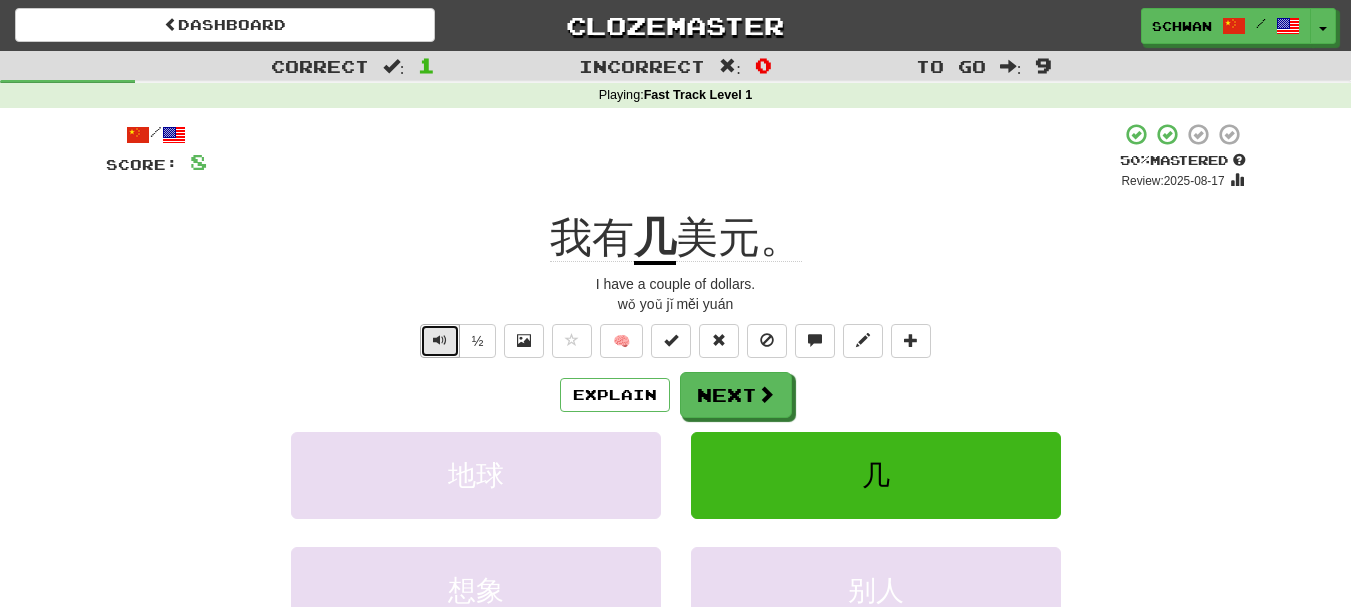 click at bounding box center (440, 341) 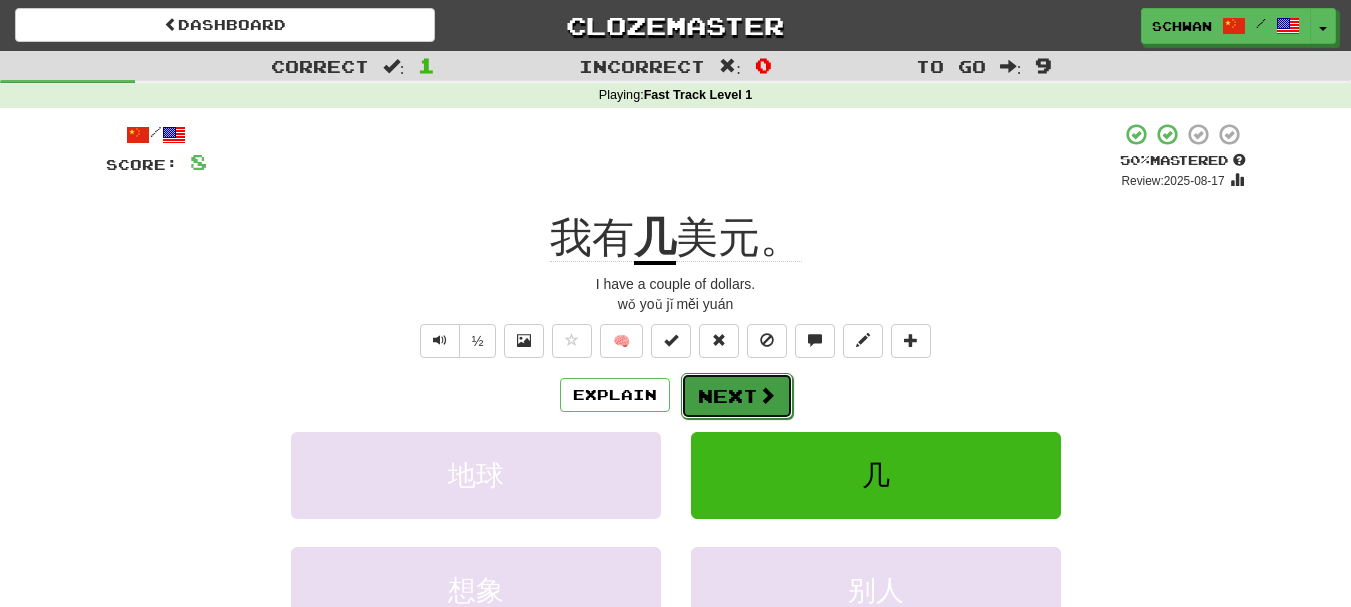 click on "Next" at bounding box center (737, 396) 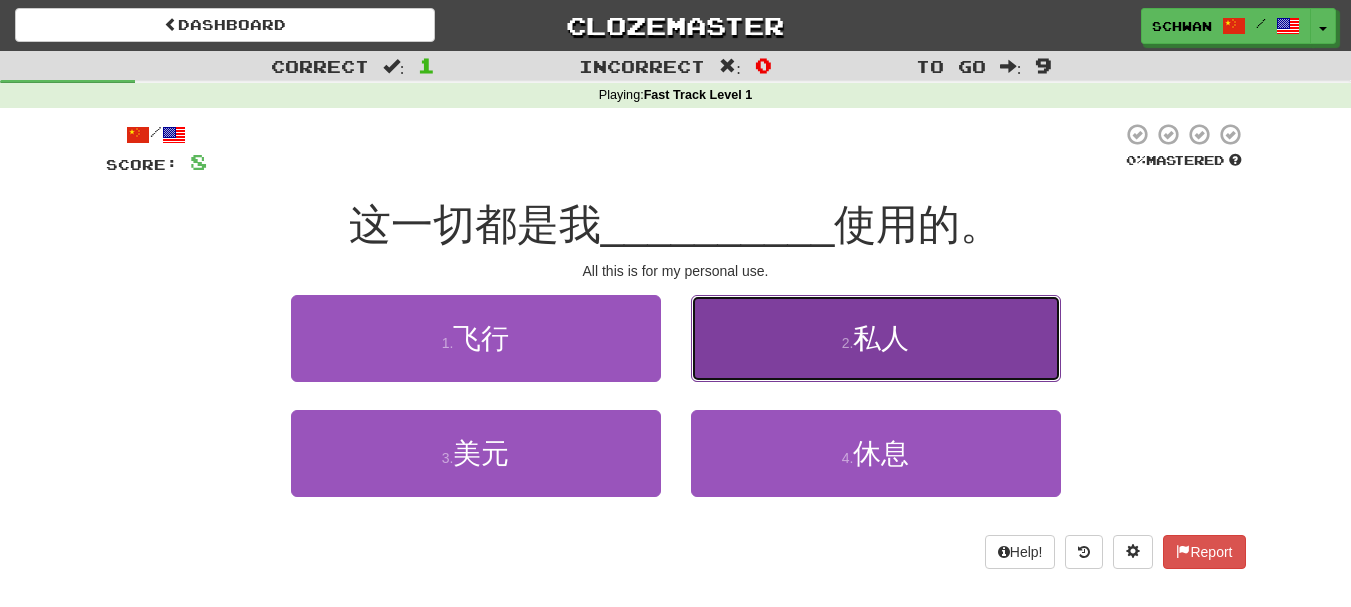 click on "2 .  私人" at bounding box center [876, 338] 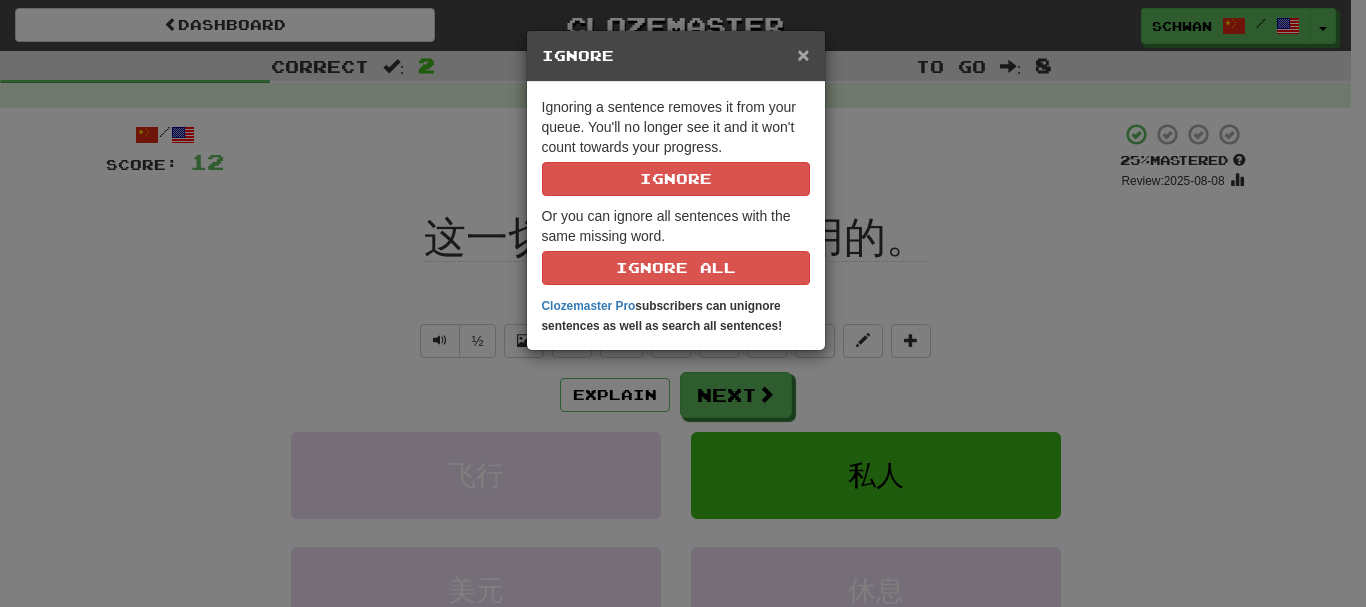 click on "×" at bounding box center (803, 54) 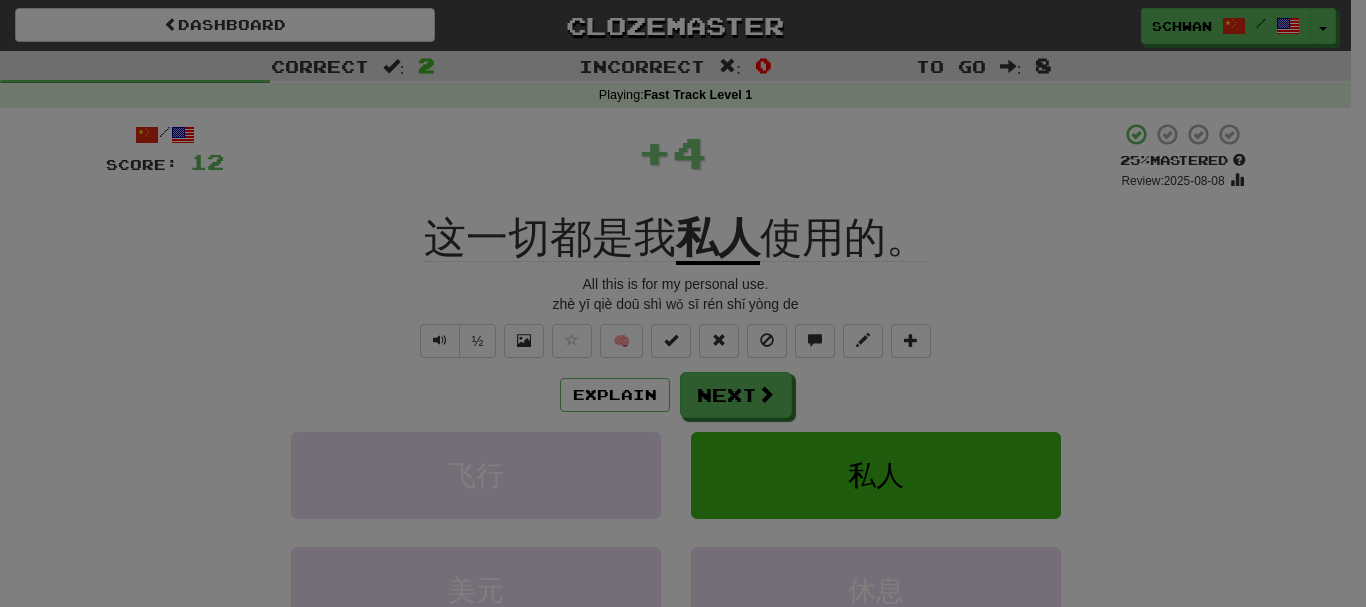 click on "× Ignore Ignoring a sentence removes it from your queue. You'll no longer see it and it won't count towards your progress. Ignore Or you can ignore all sentences with the same missing word. Ignore All Clozemaster Pro  subscribers can unignore sentences as well as search all sentences!" at bounding box center [676, 110] 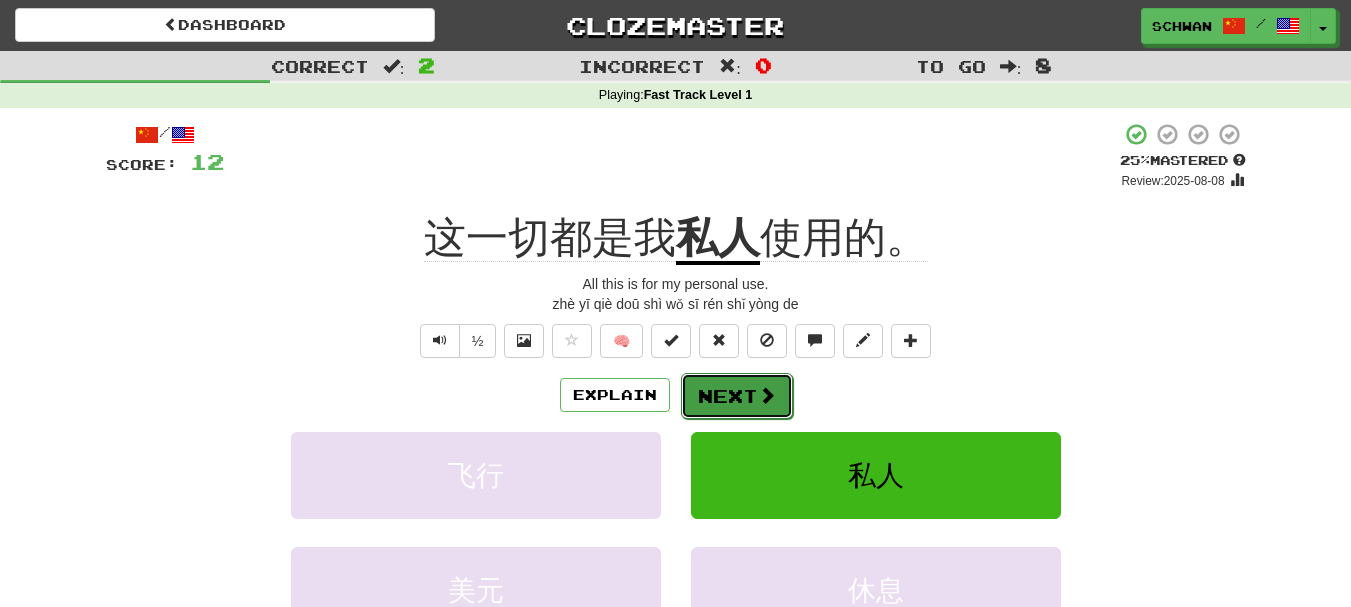 click on "Next" at bounding box center (737, 396) 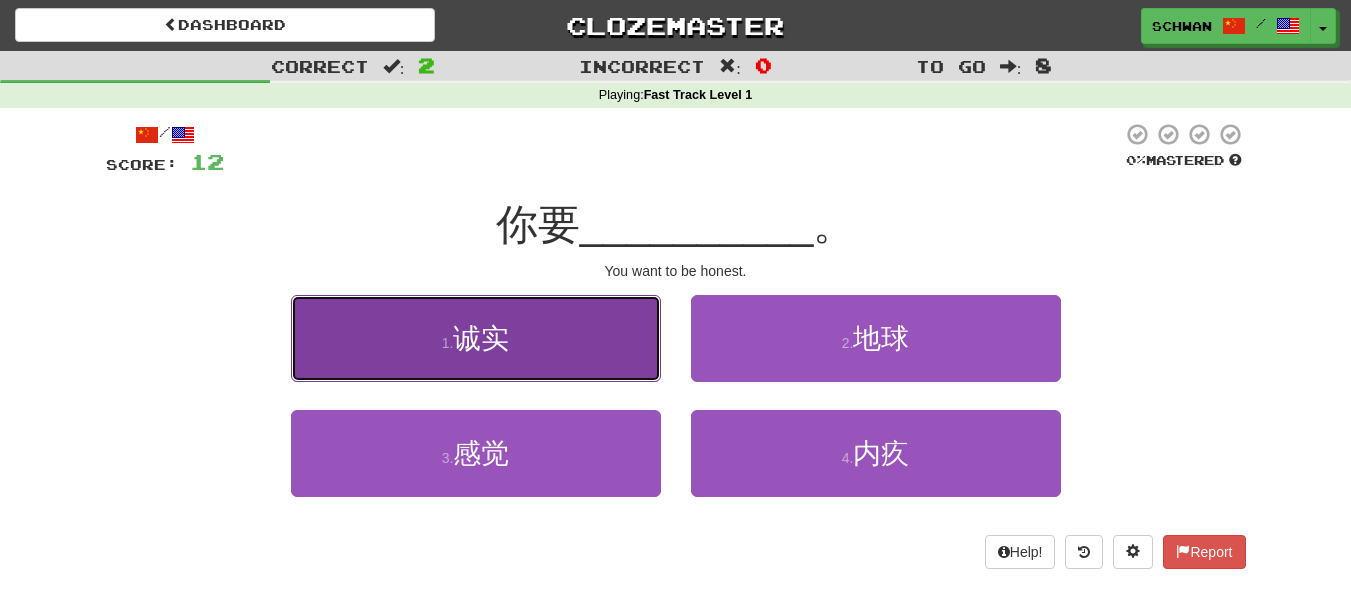 click on "1 .  诚实" at bounding box center (476, 338) 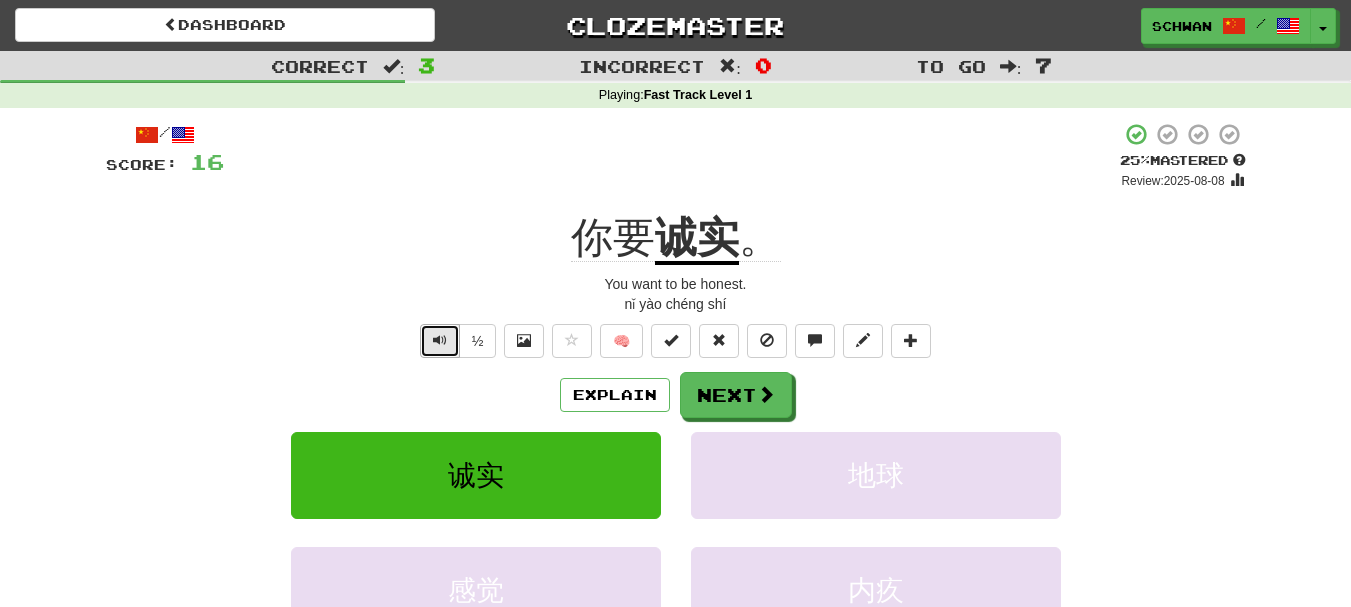 click at bounding box center (440, 341) 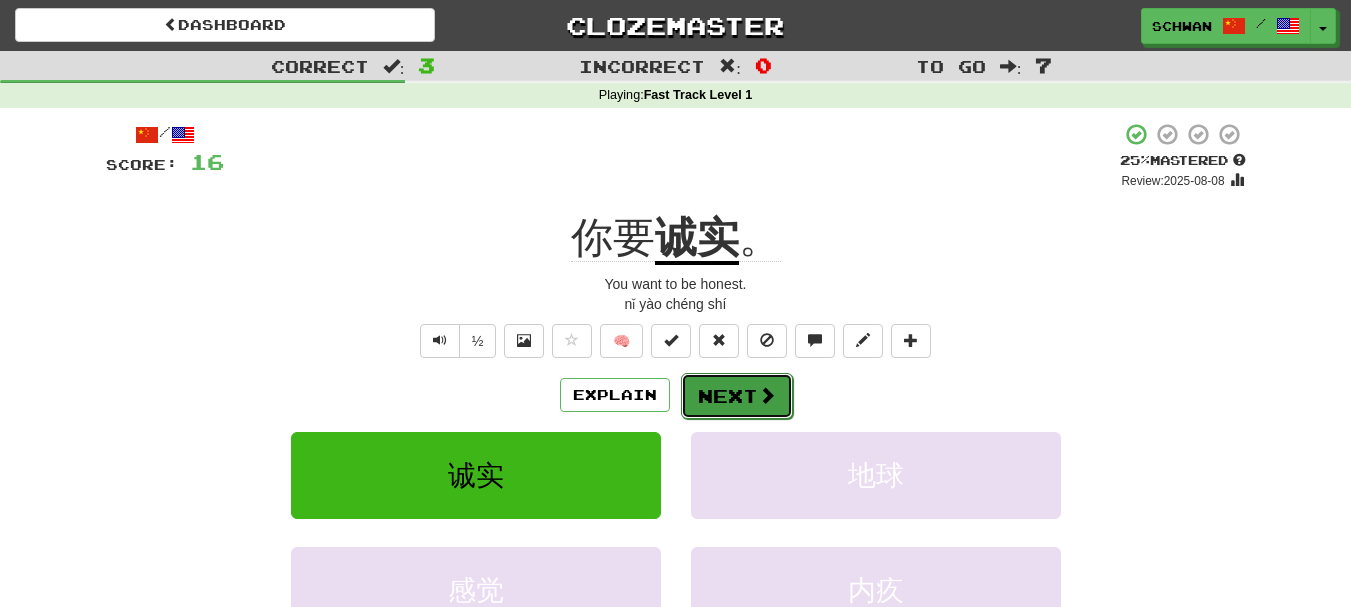 click on "Next" at bounding box center (737, 396) 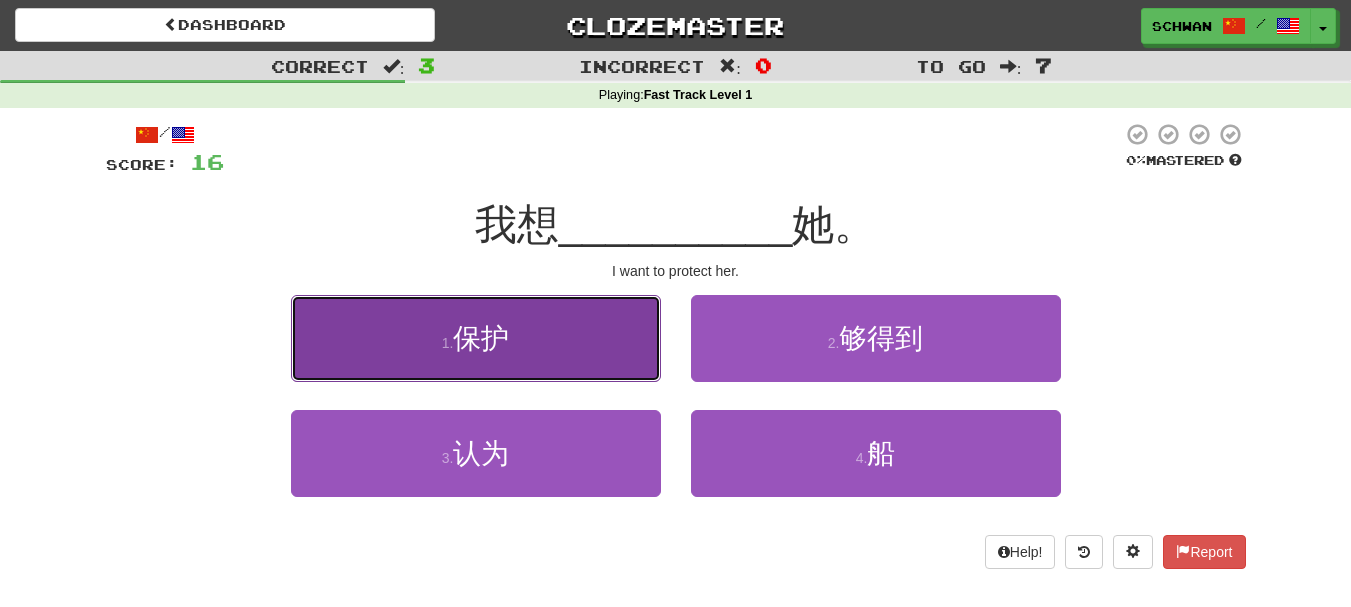 click on "1 .  保护" at bounding box center [476, 338] 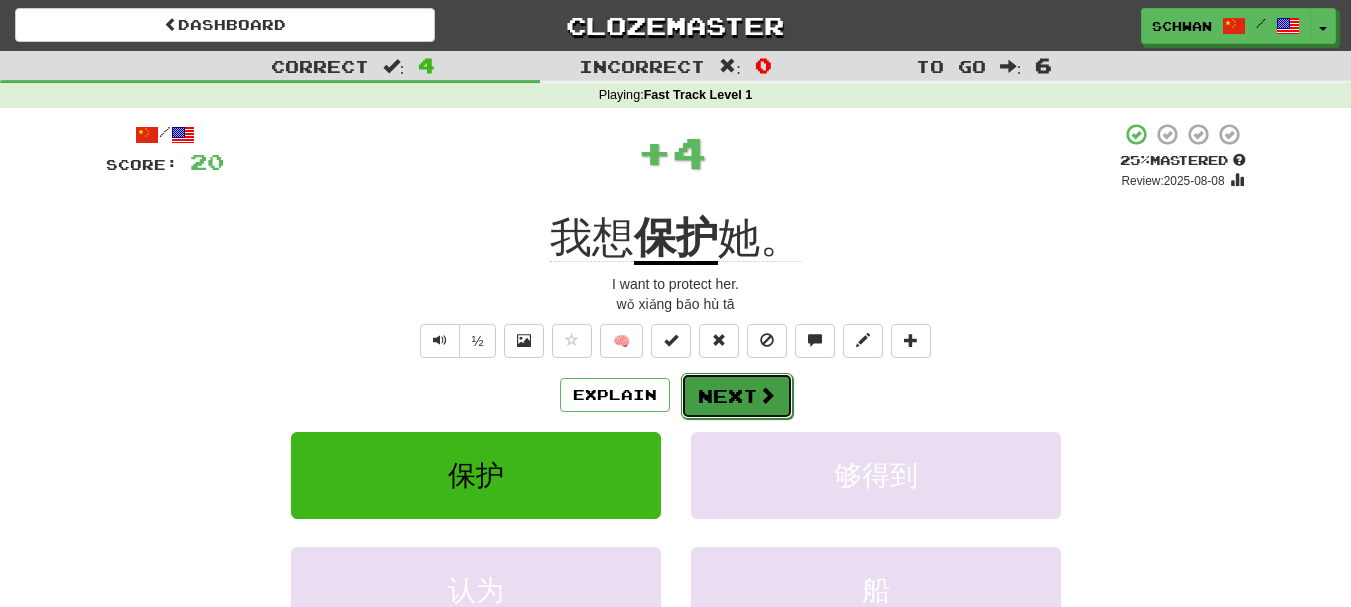 click on "Next" at bounding box center [737, 396] 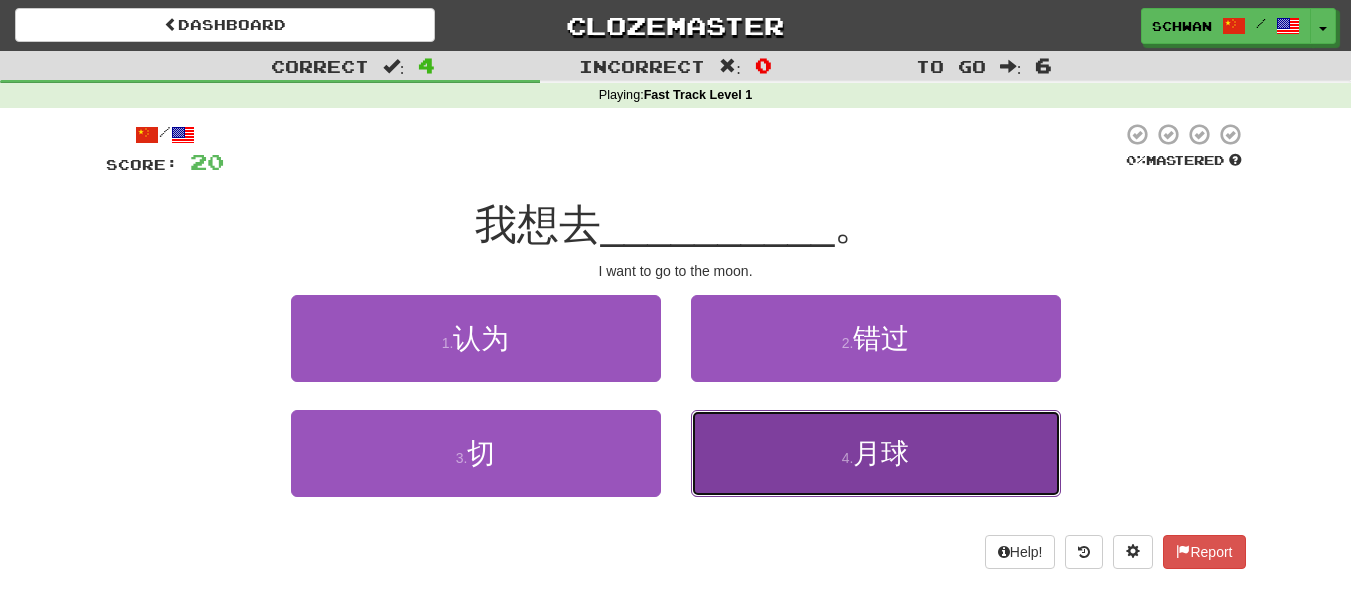 click on "4 .  月球" at bounding box center [876, 453] 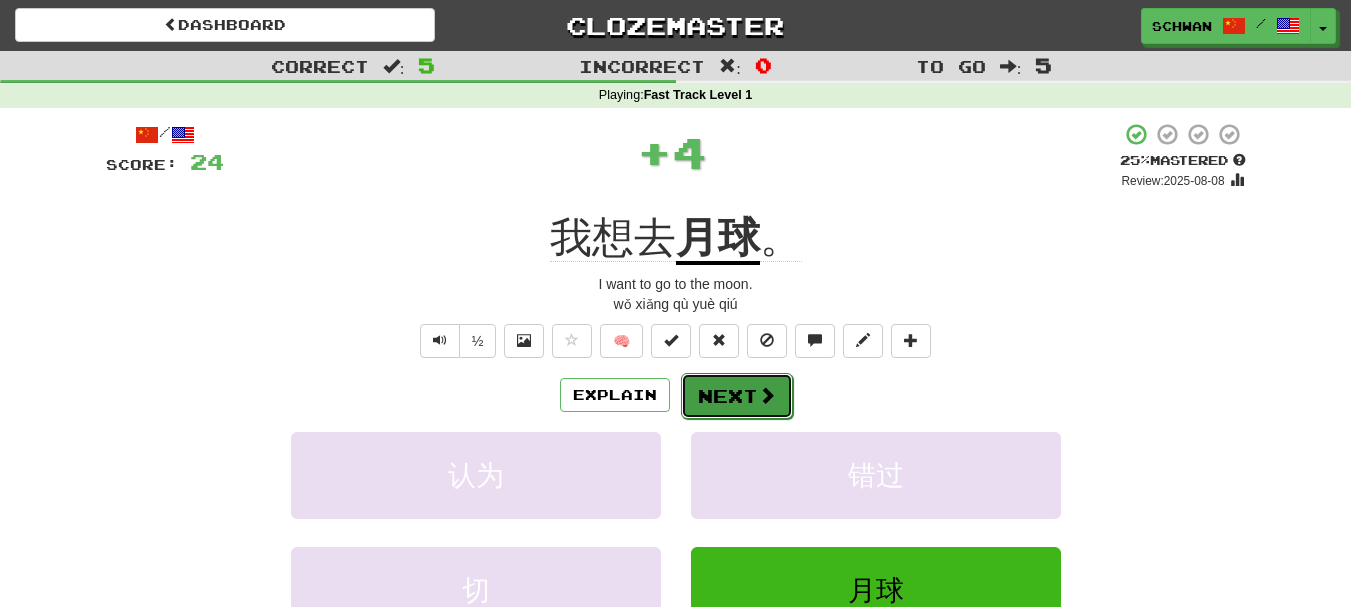 click on "Next" at bounding box center [737, 396] 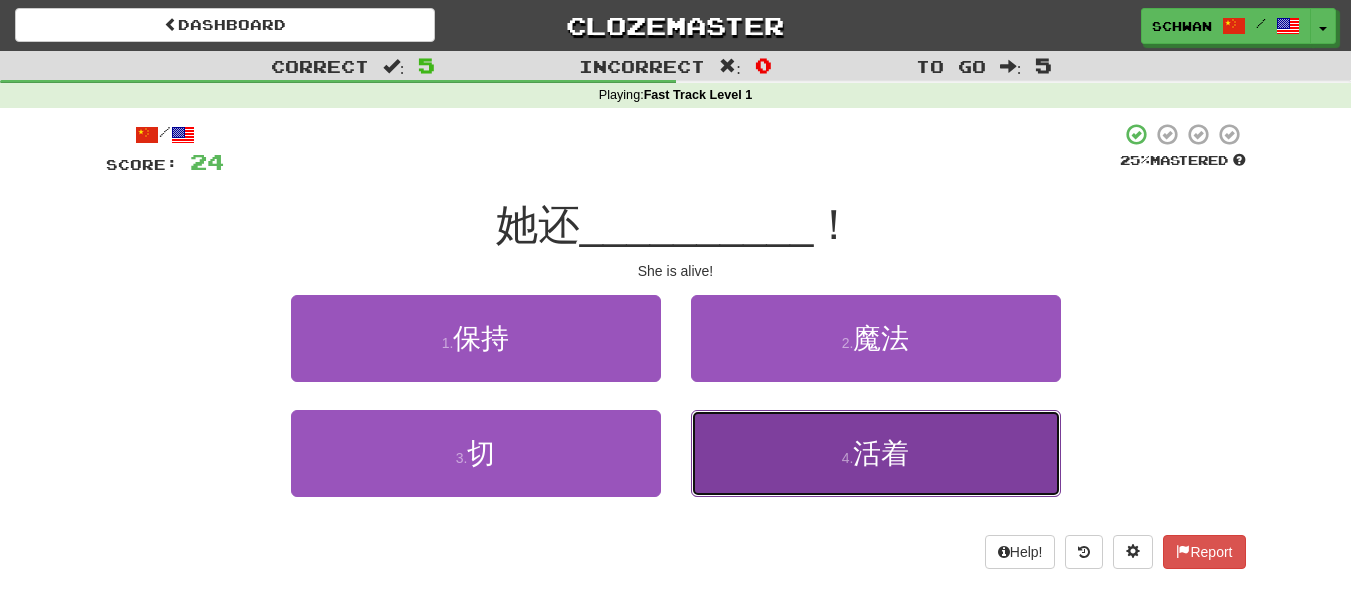 click on "4 .  活着" at bounding box center (876, 453) 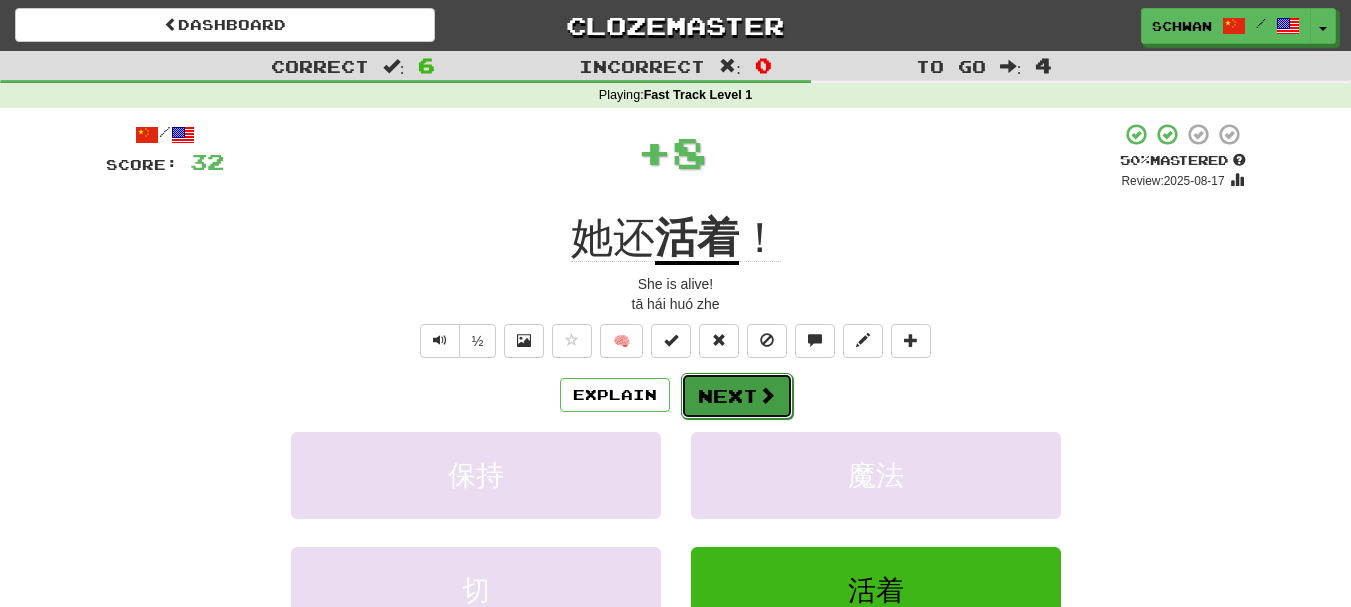 click on "Next" at bounding box center [737, 396] 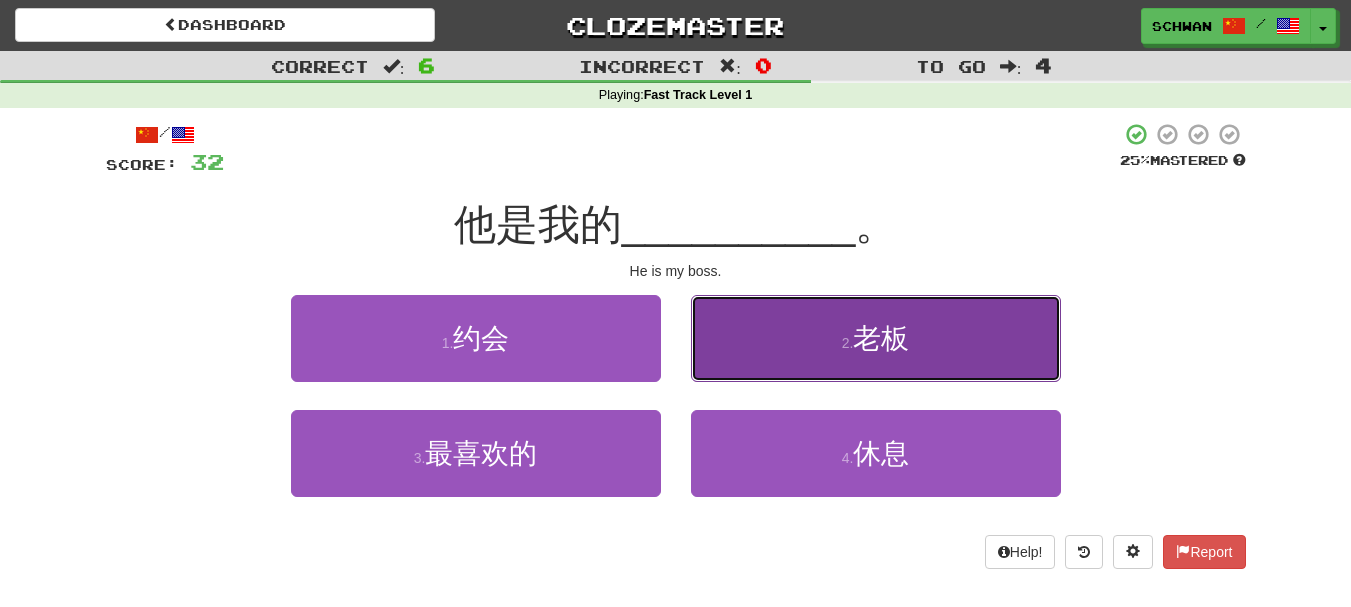 click on "2 .  老板" at bounding box center (876, 338) 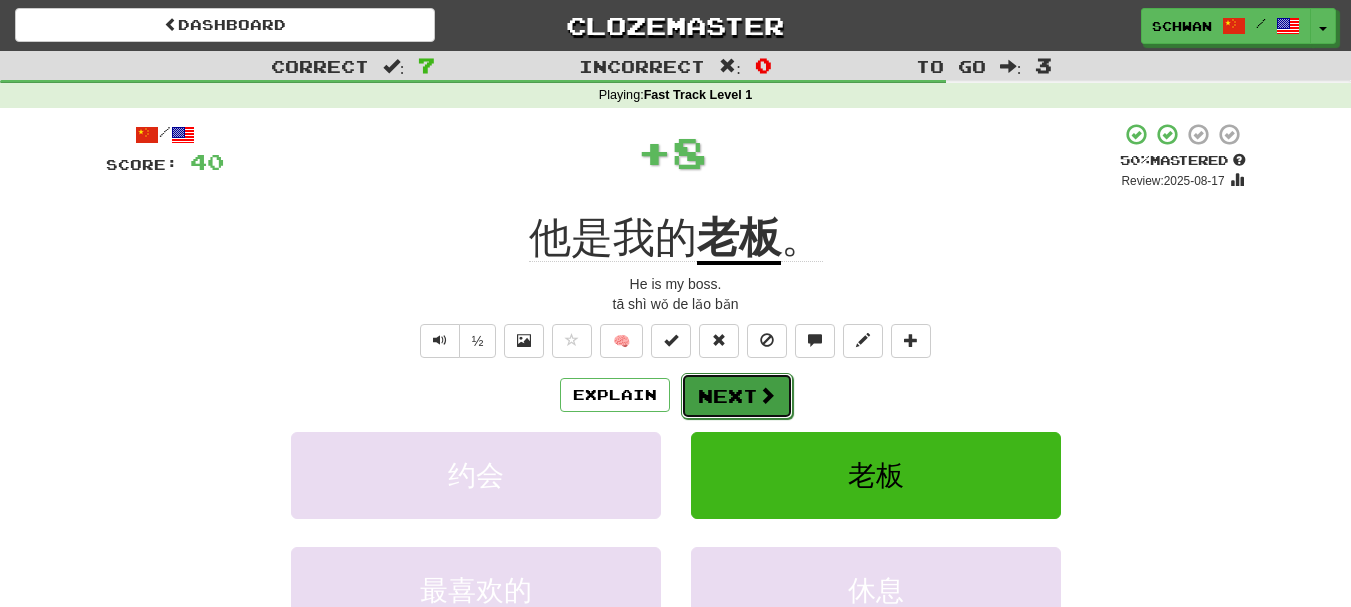 click on "Next" at bounding box center [737, 396] 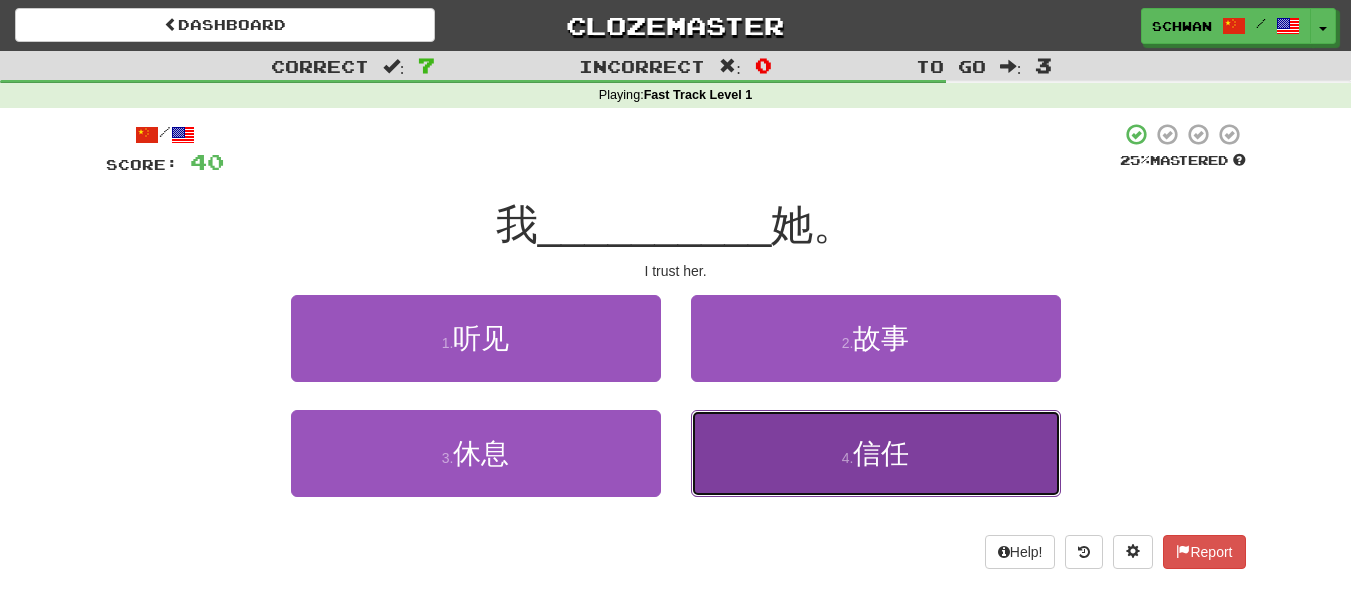 click on "4 .  信任" at bounding box center [876, 453] 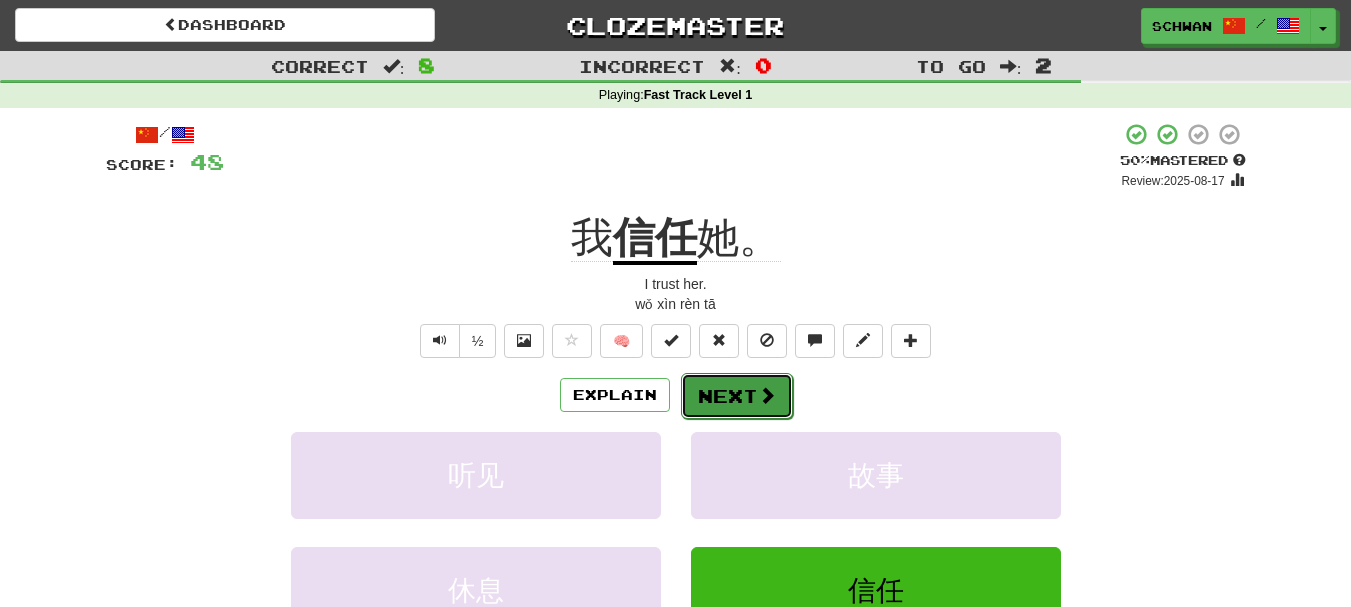 click on "Next" at bounding box center [737, 396] 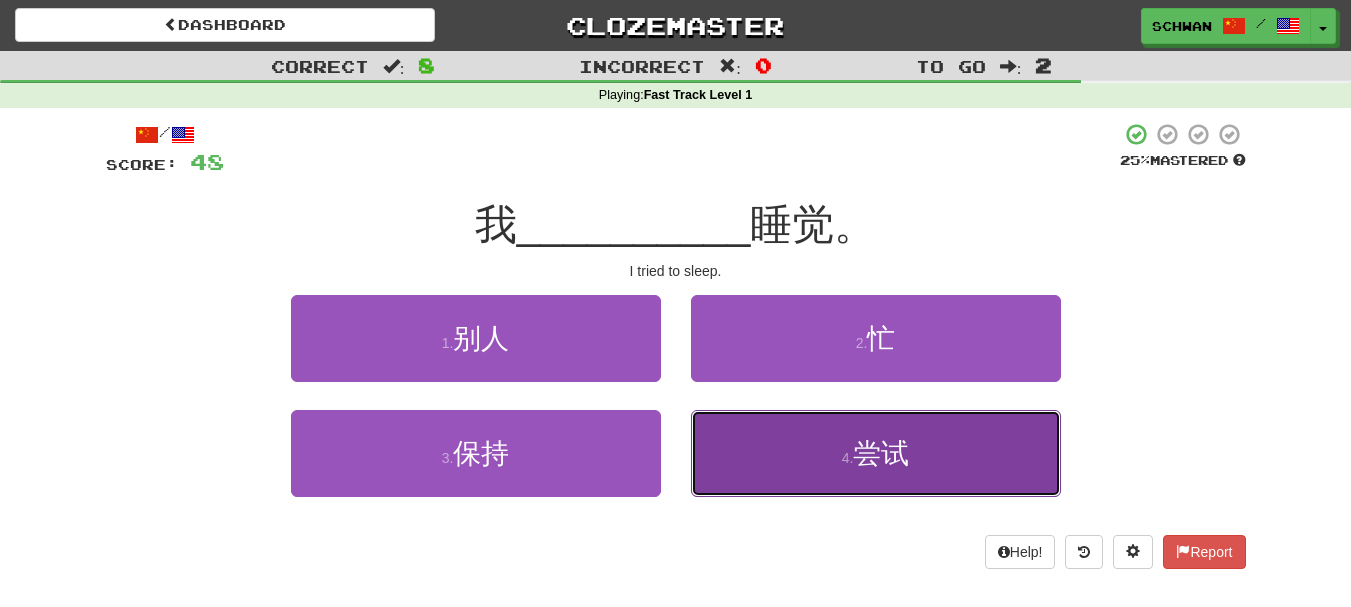 click on "4 .  尝试" at bounding box center [876, 453] 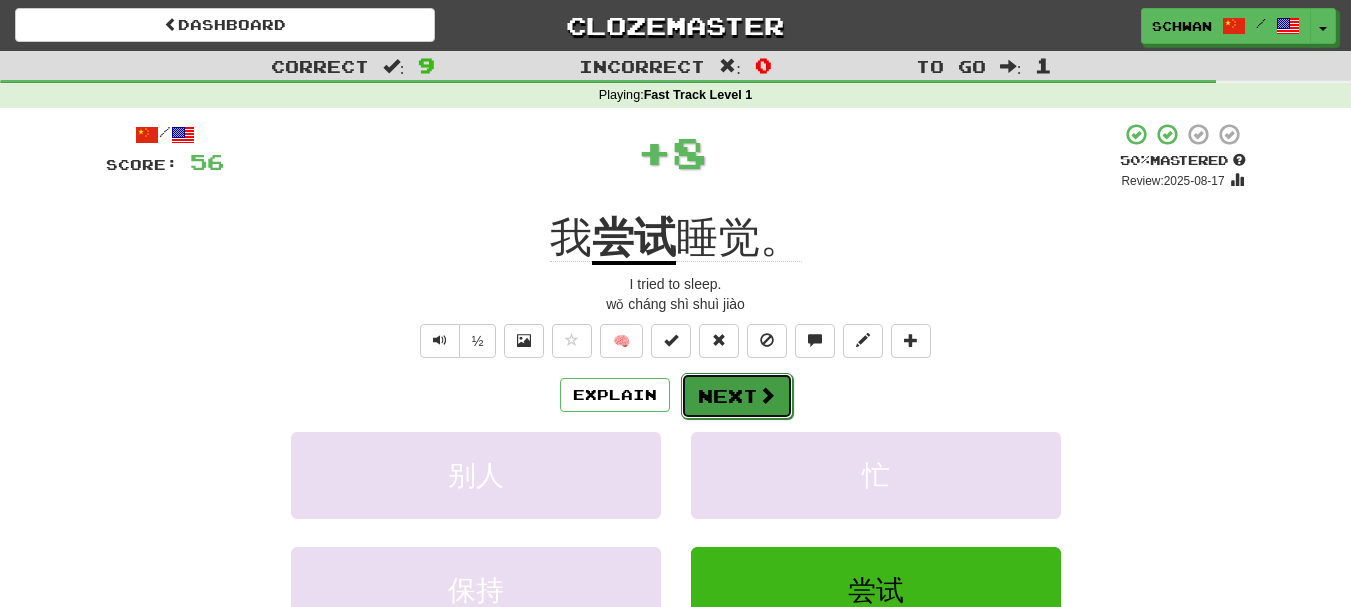 click on "Next" at bounding box center [737, 396] 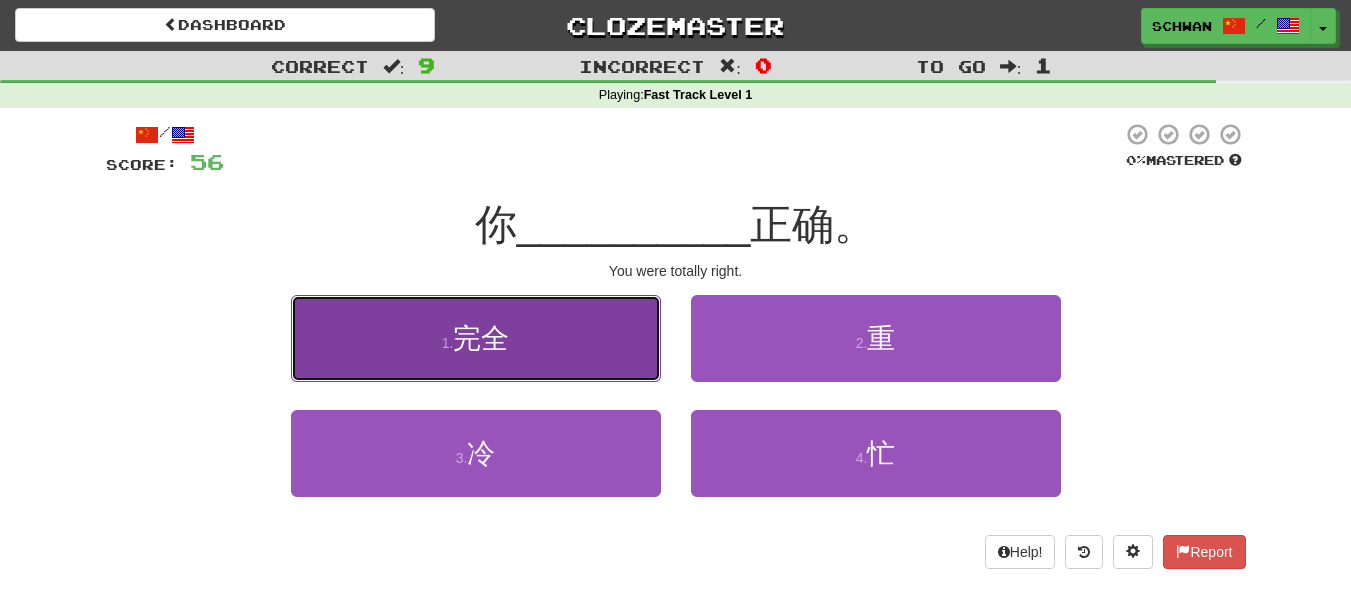 click on "1 .  完全" at bounding box center [476, 338] 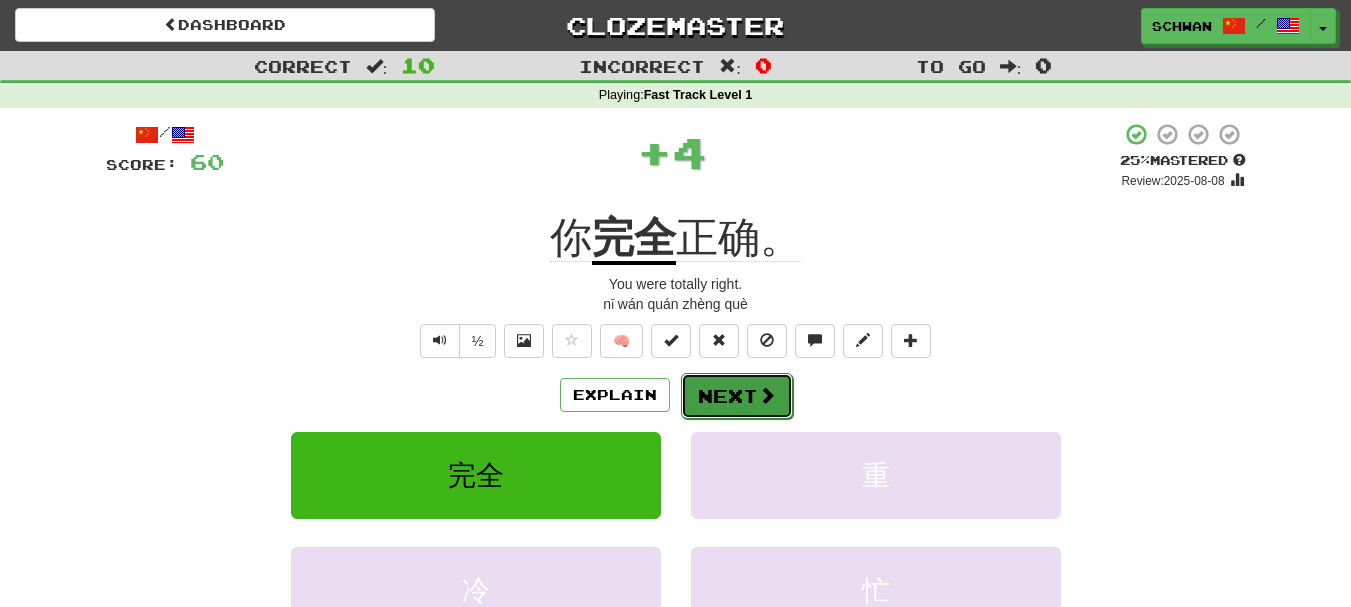click on "Next" at bounding box center [737, 396] 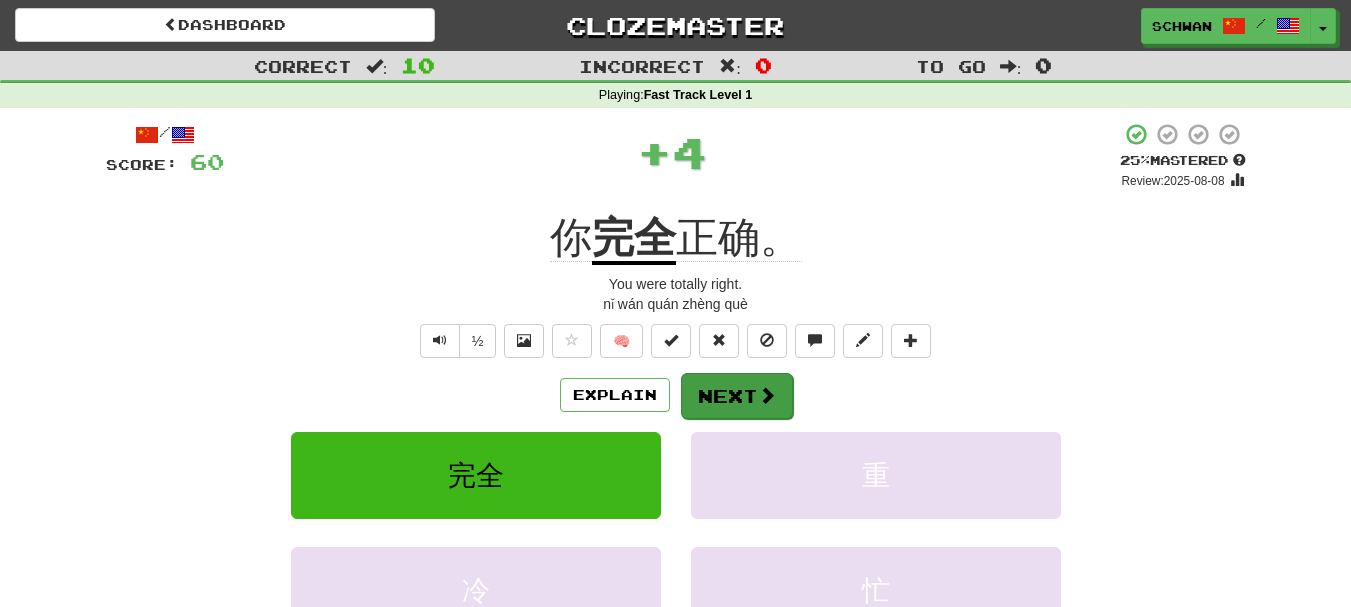 click on "Dashboard
Clozemaster
schwan
/
Toggle Dropdown
Dashboard
Leaderboard
Activity Feed
Notifications
Profile
Discussions
Français
/
English
Streak:
3
Review:
2,780
Points Today: 0
Български
/
English
Streak:
0
Review:
10
Points Today: 0
Русский
/
English
Streak:
5
Review:
77
Points Today: 0
中文
/
English
Streak:
0
Review:
1,825
Points Today: 0
廣東話
/
English
Streak:
0
Review:
20
Points Today: 0
Languages
Account
Logout
schwan
/
Toggle Dropdown
Dashboard
Leaderboard
Activity Feed
Notifications
Profile
Discussions" at bounding box center [675, 382] 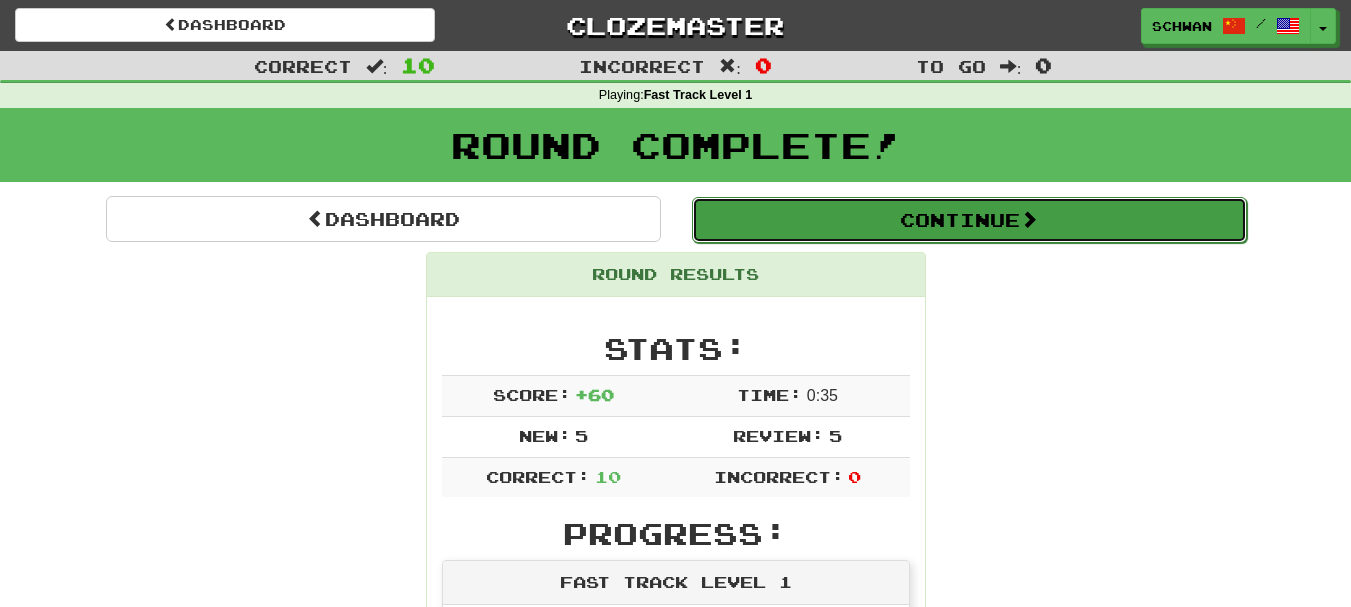 click on "Continue" at bounding box center [969, 220] 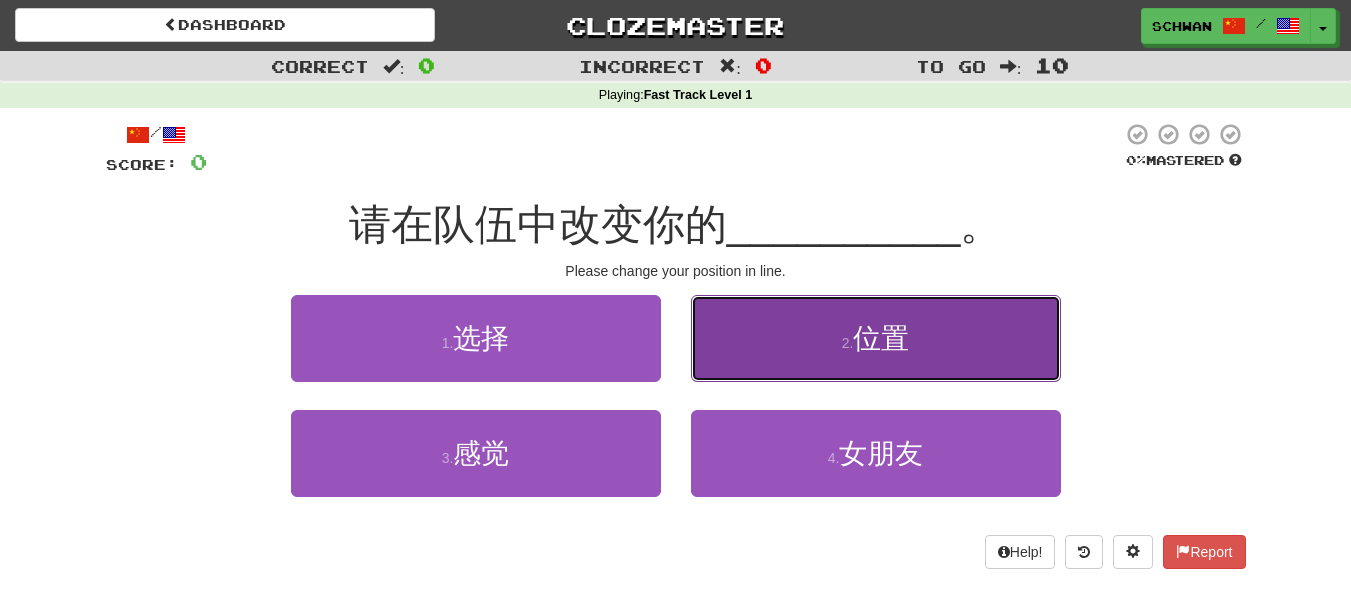 click on "2 .  位置" at bounding box center [876, 338] 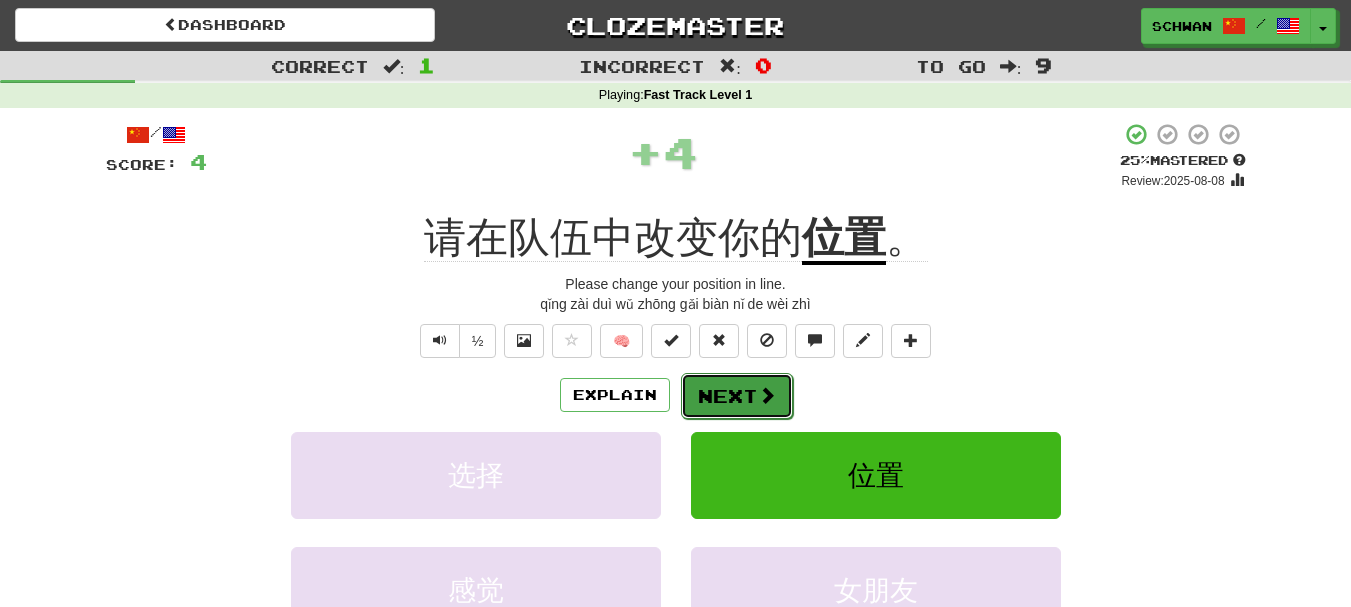 click on "Next" at bounding box center [737, 396] 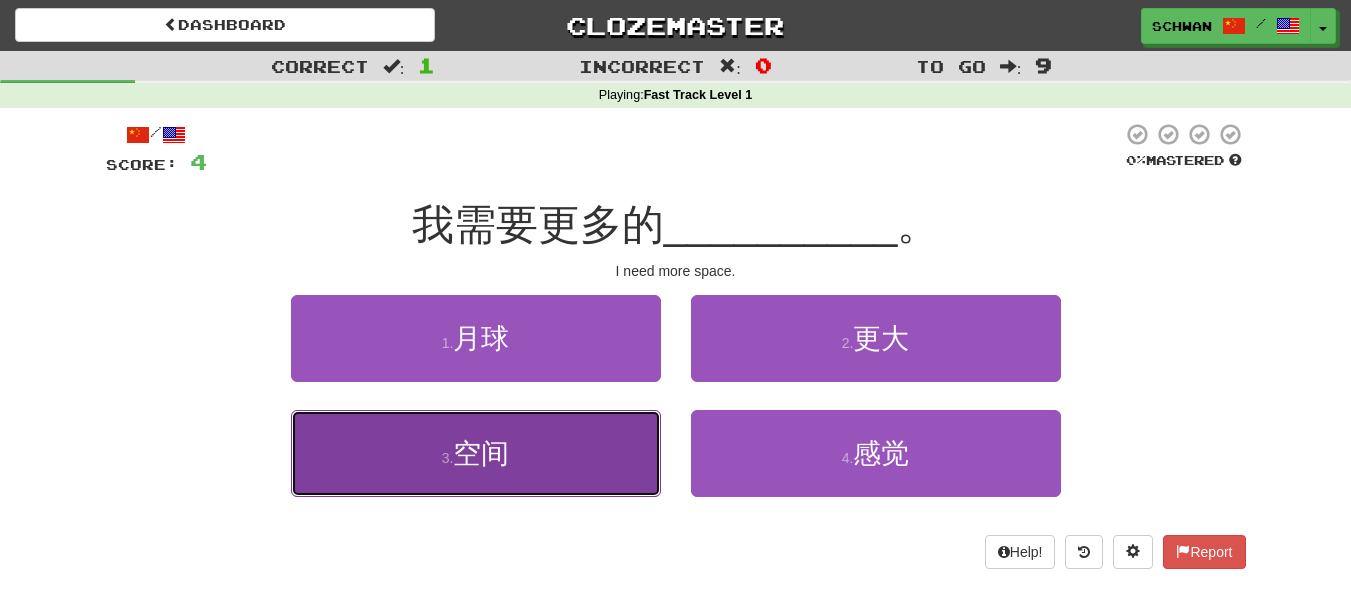 click on "3 .  空间" at bounding box center (476, 453) 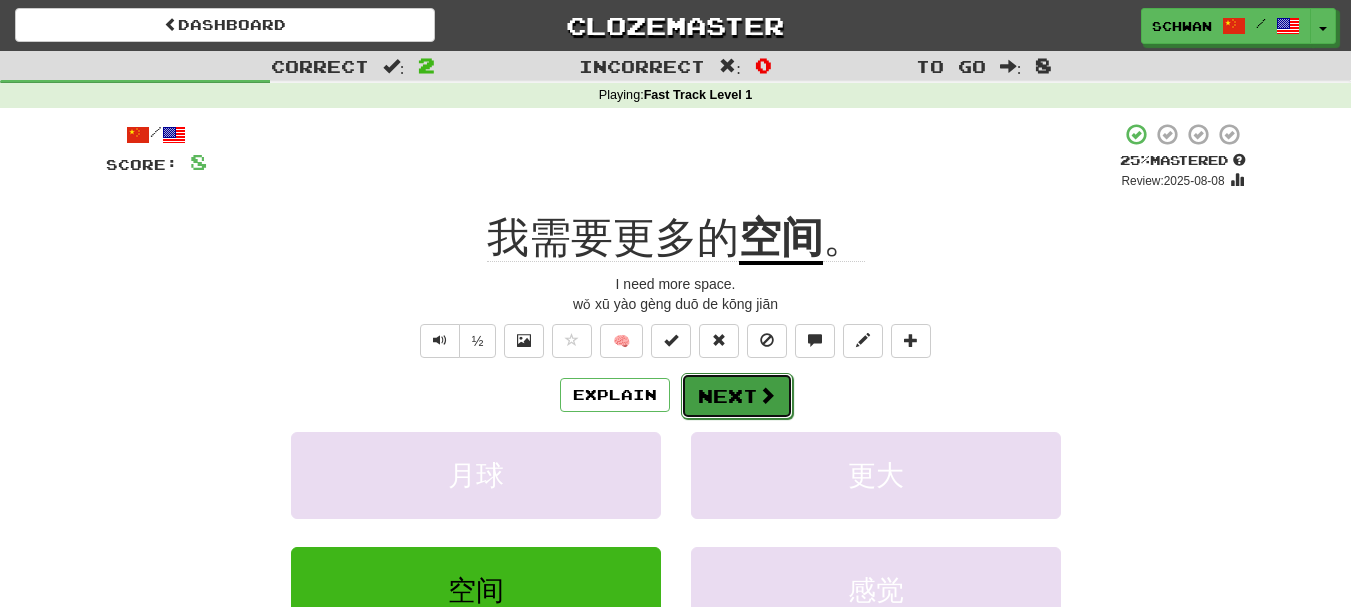 click at bounding box center [767, 395] 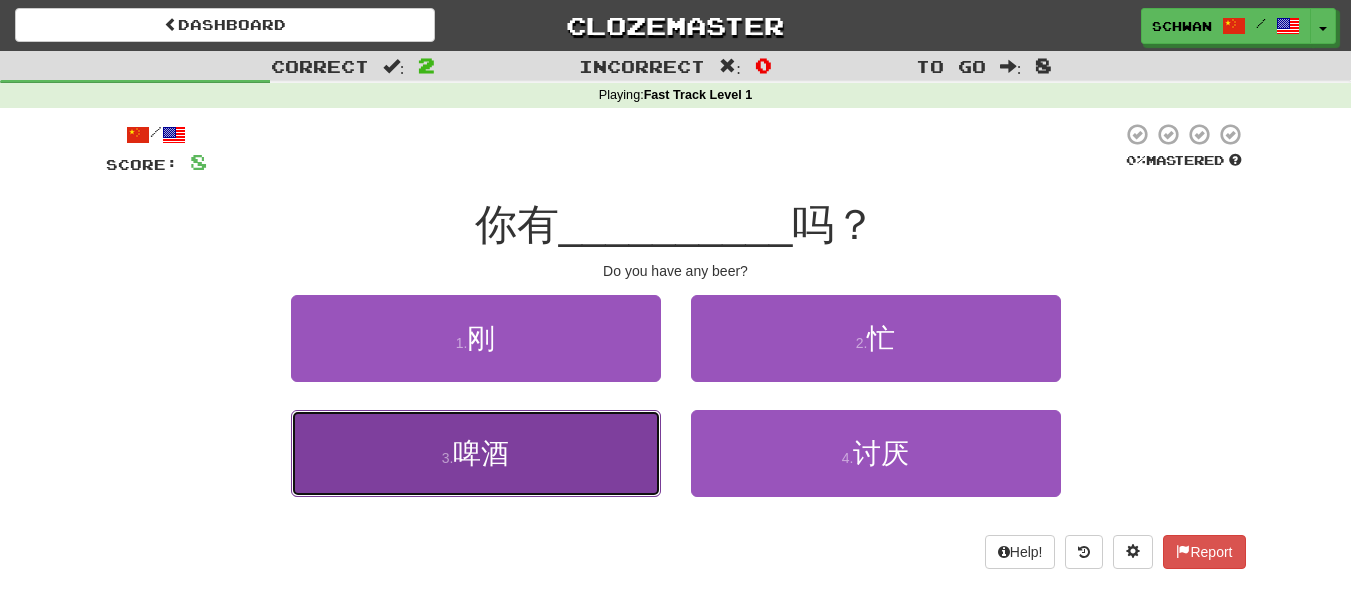 click on "3 .  啤酒" at bounding box center (476, 453) 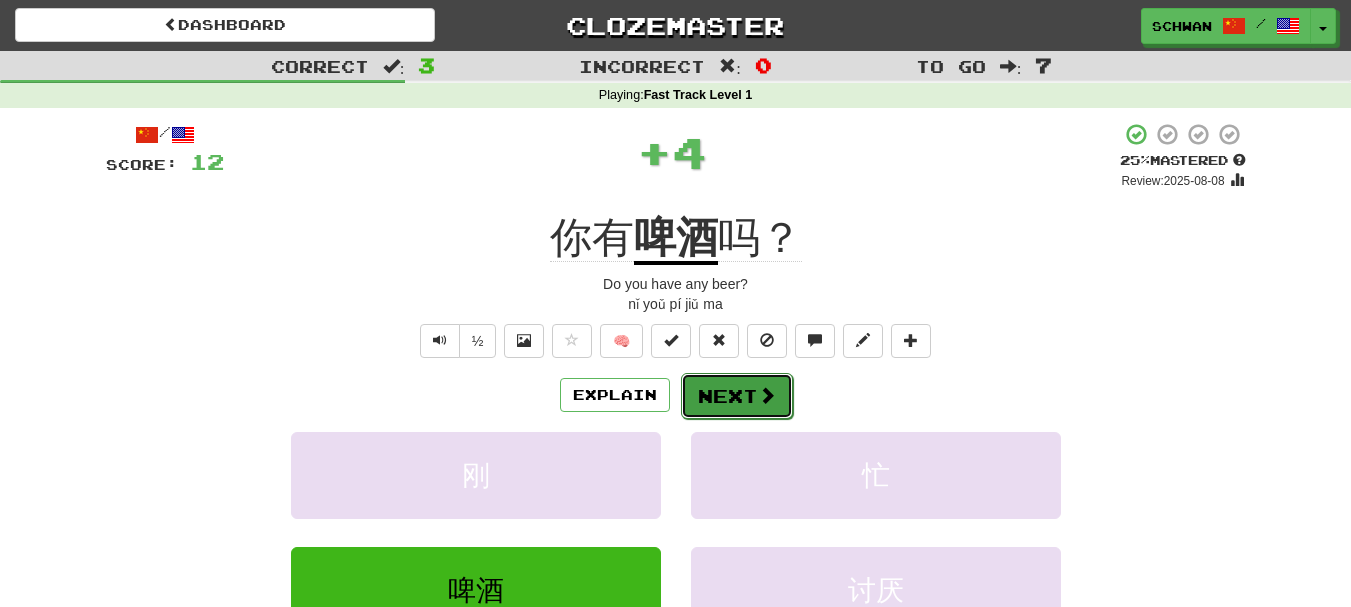 click on "Next" at bounding box center (737, 396) 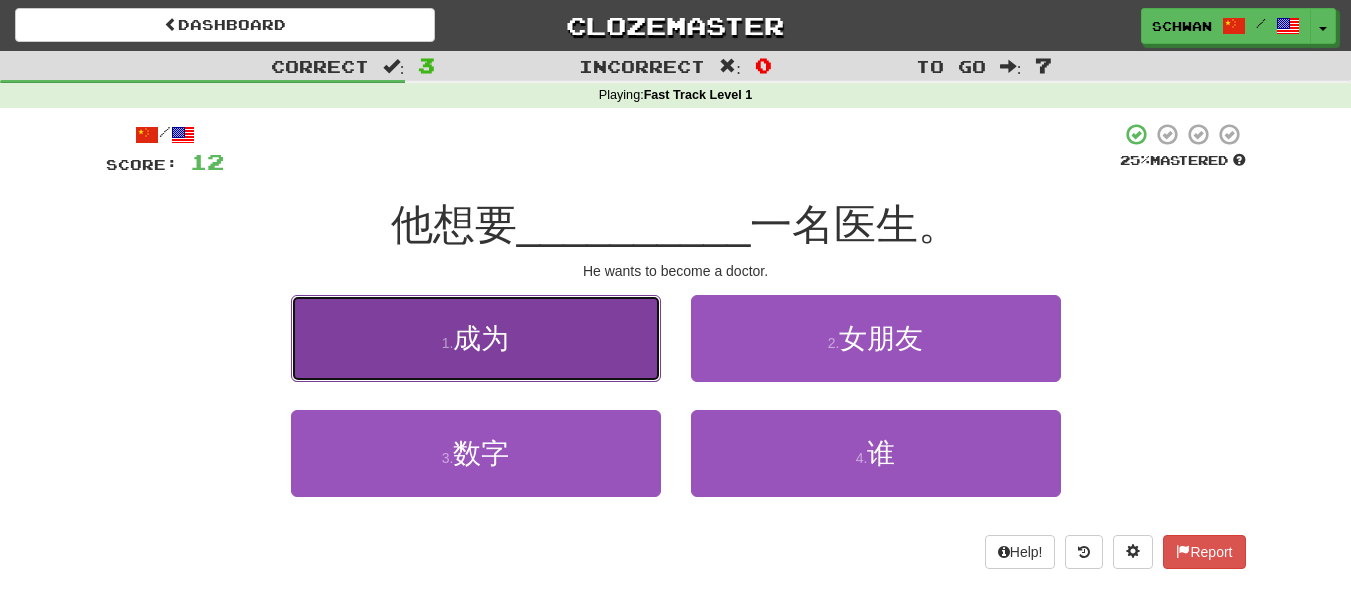 click on "1 .  成为" at bounding box center [476, 338] 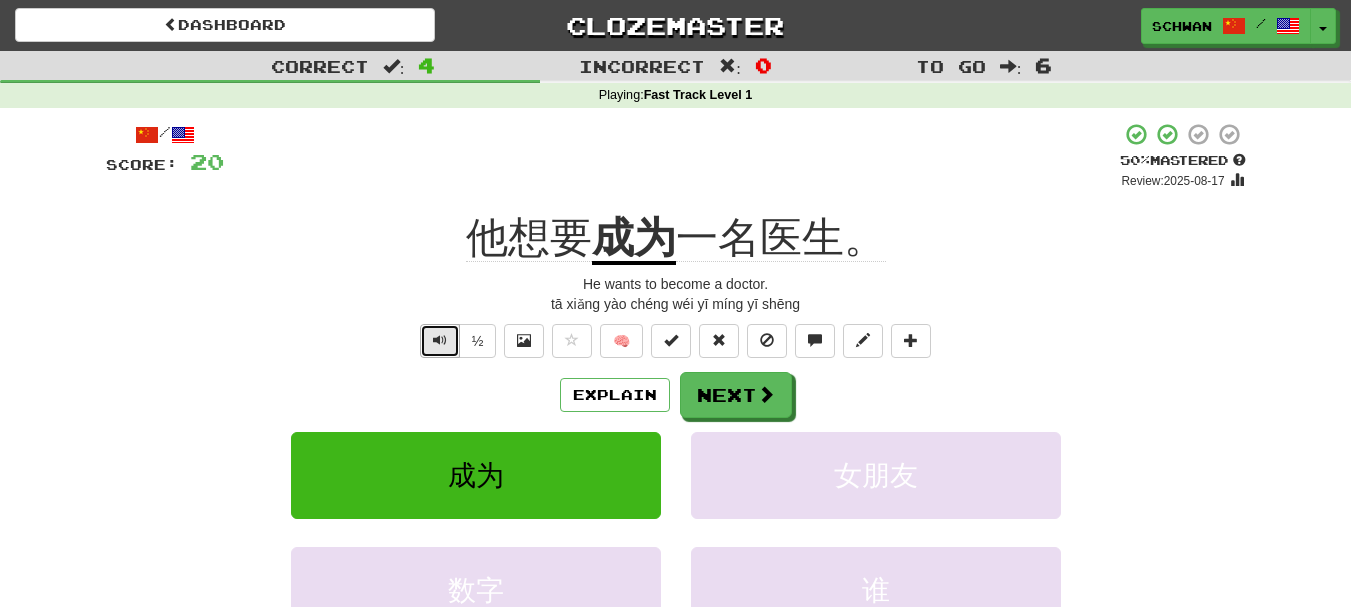 click at bounding box center (440, 341) 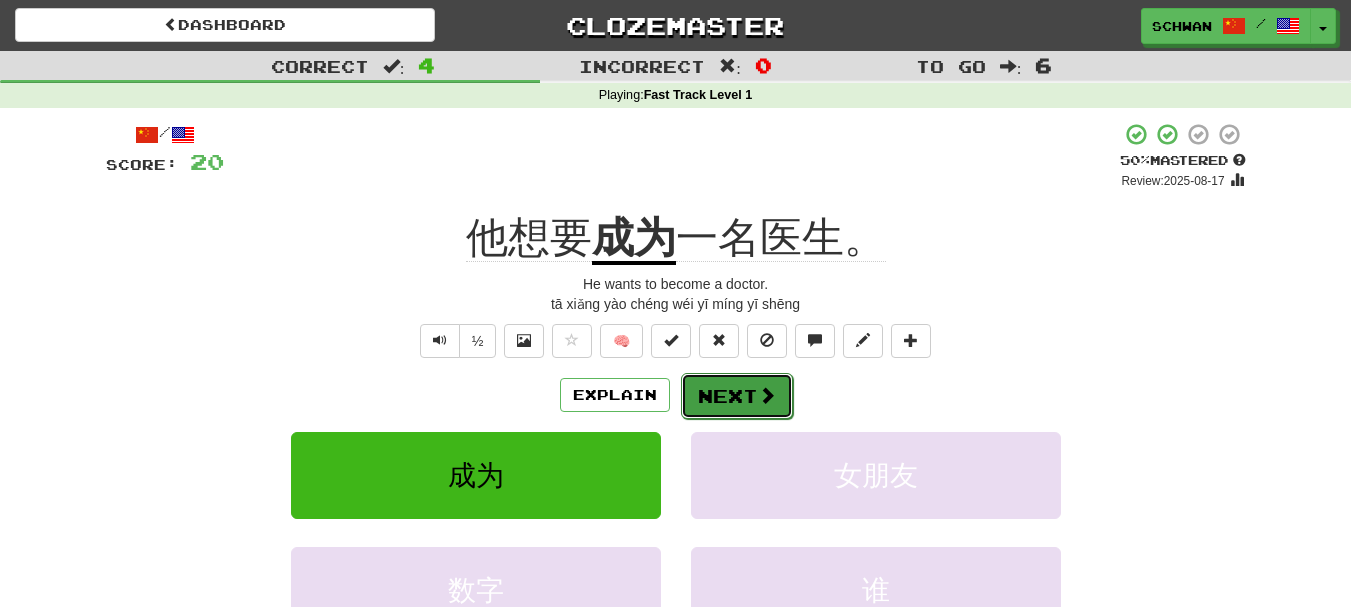 click on "Next" at bounding box center [737, 396] 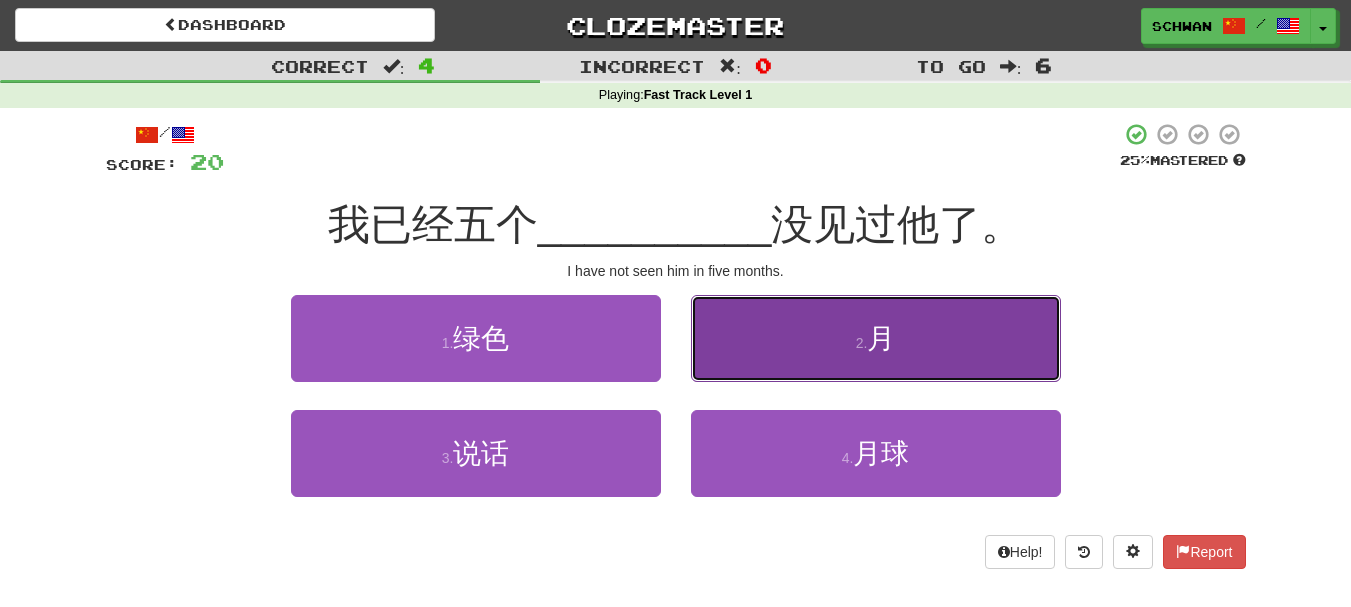 click on "2 .  月" at bounding box center (876, 338) 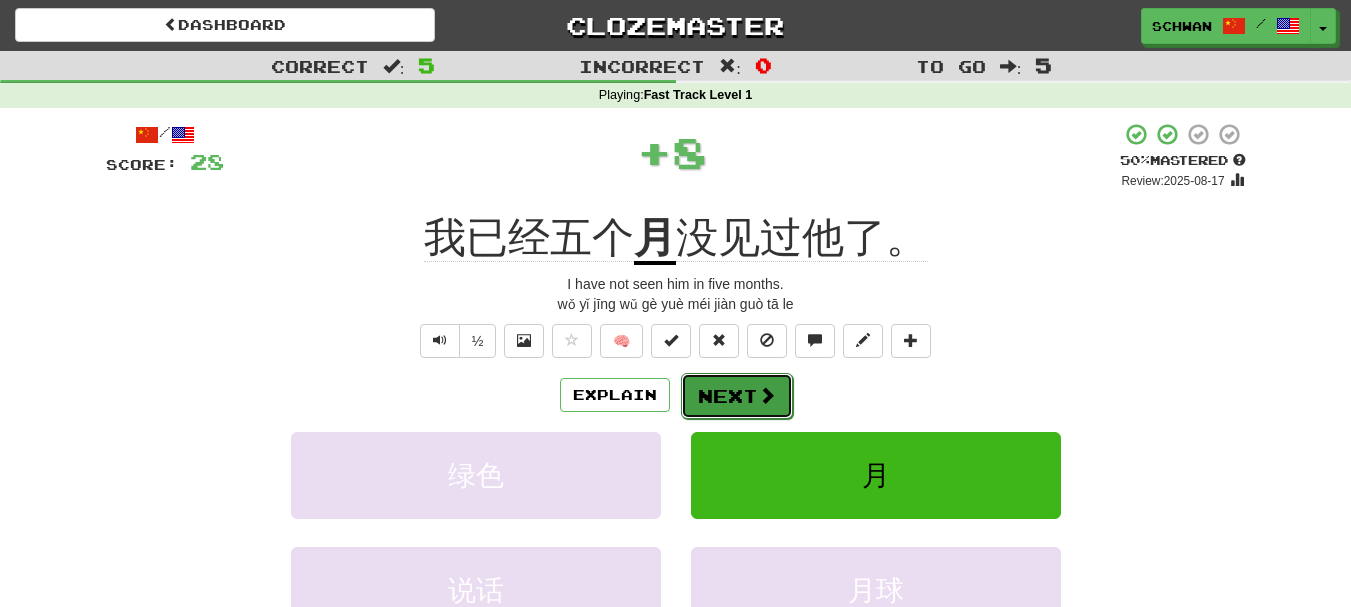 click on "Next" at bounding box center (737, 396) 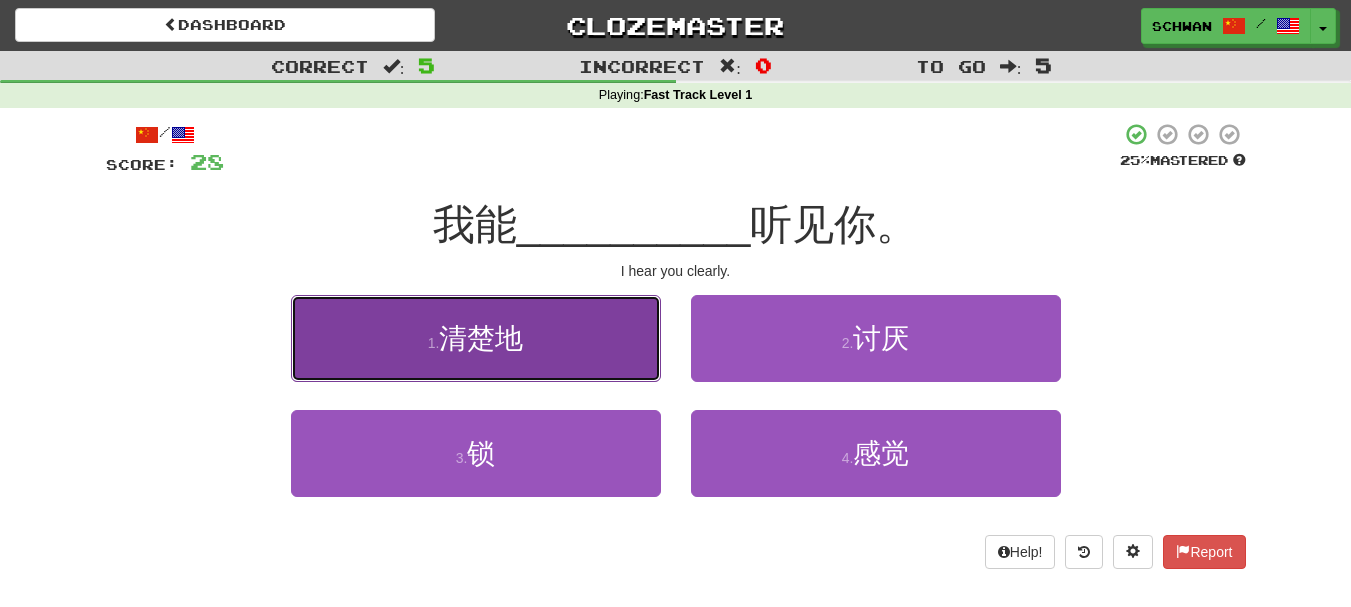 click on "1 .  清楚地" at bounding box center [476, 338] 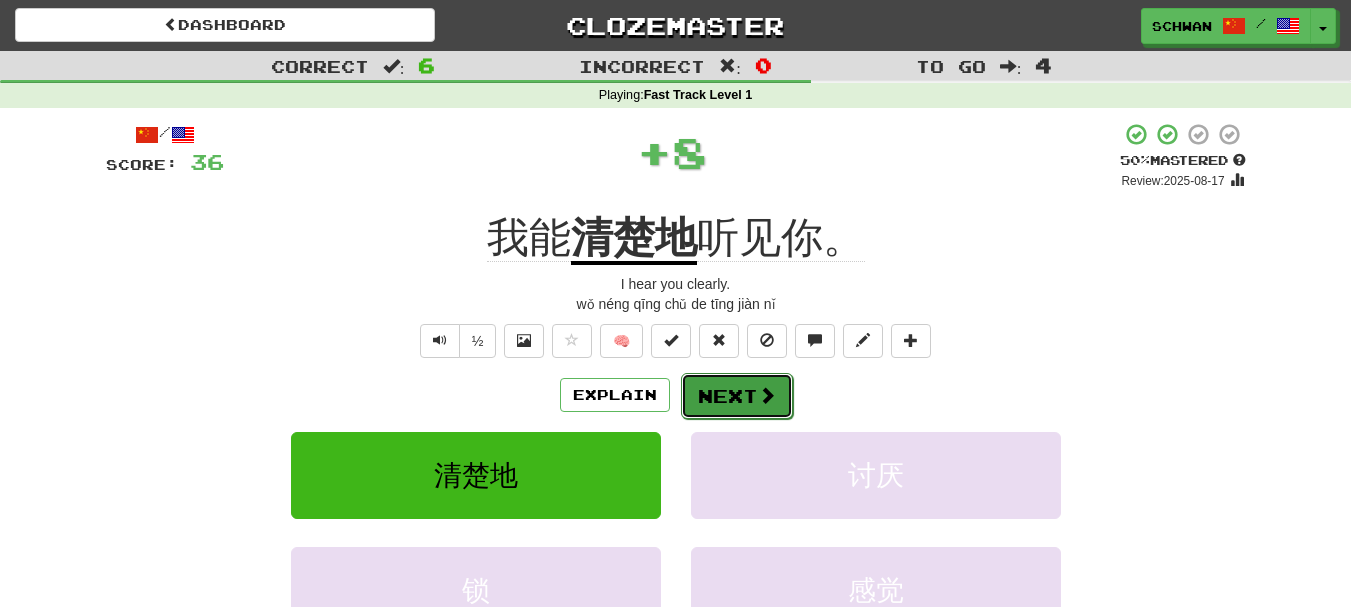 click on "Next" at bounding box center (737, 396) 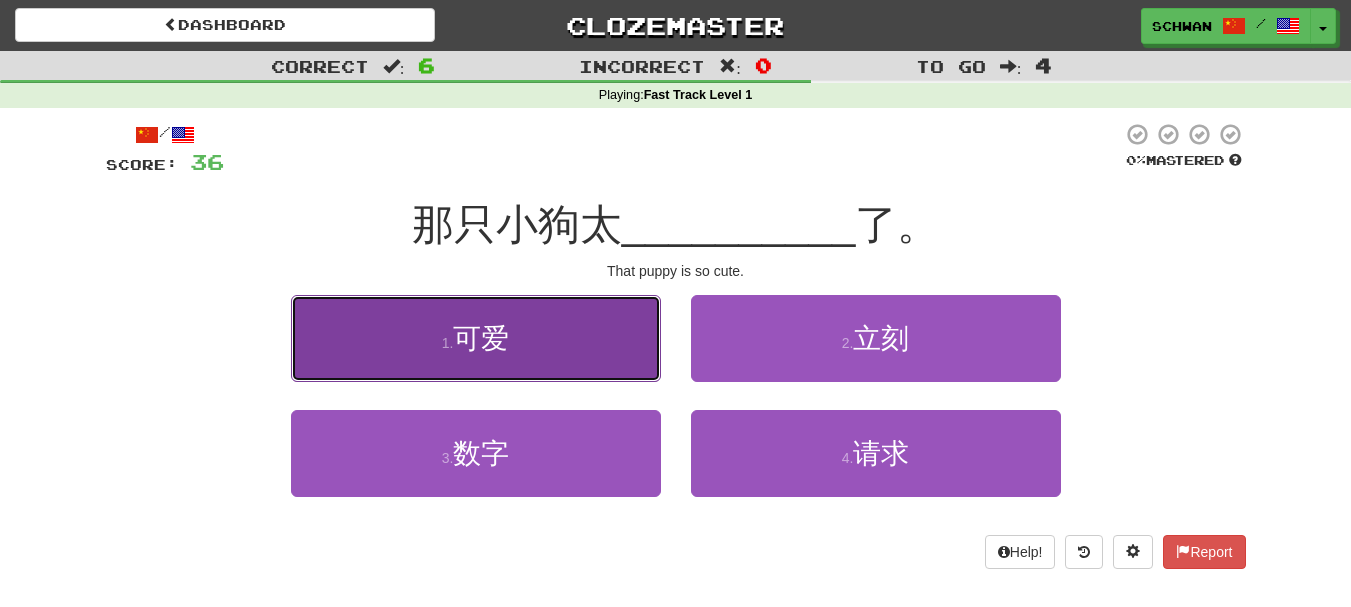 click on "1 .  可爱" at bounding box center [476, 338] 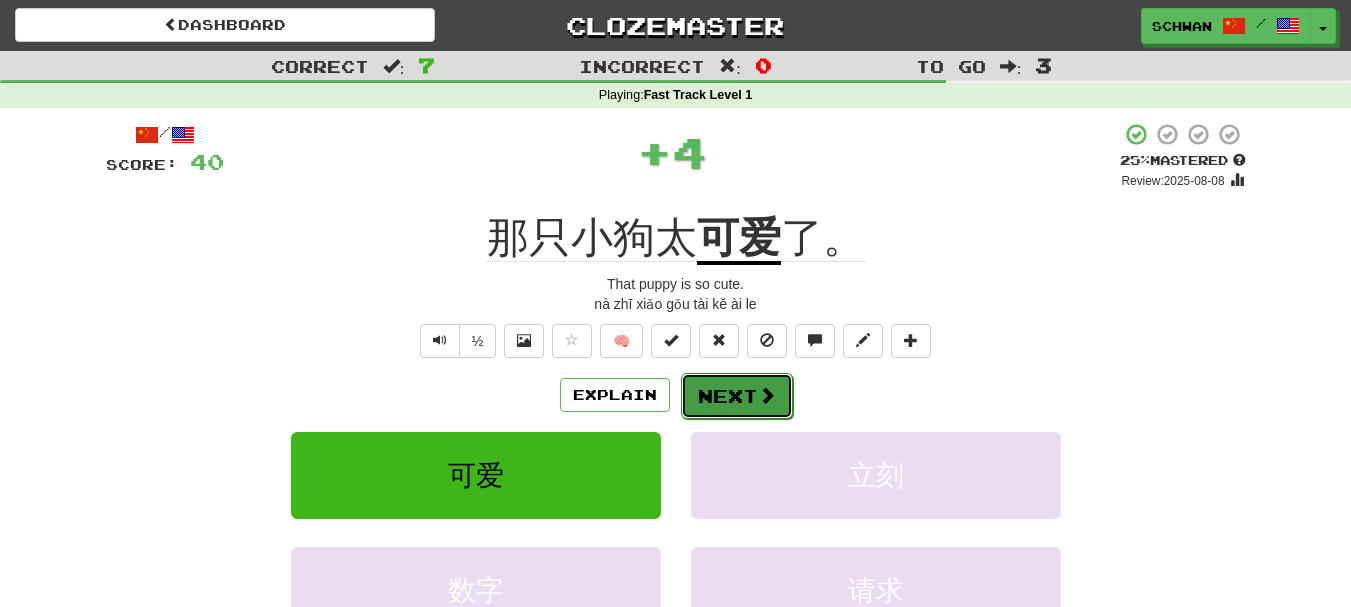 click on "Next" at bounding box center [737, 396] 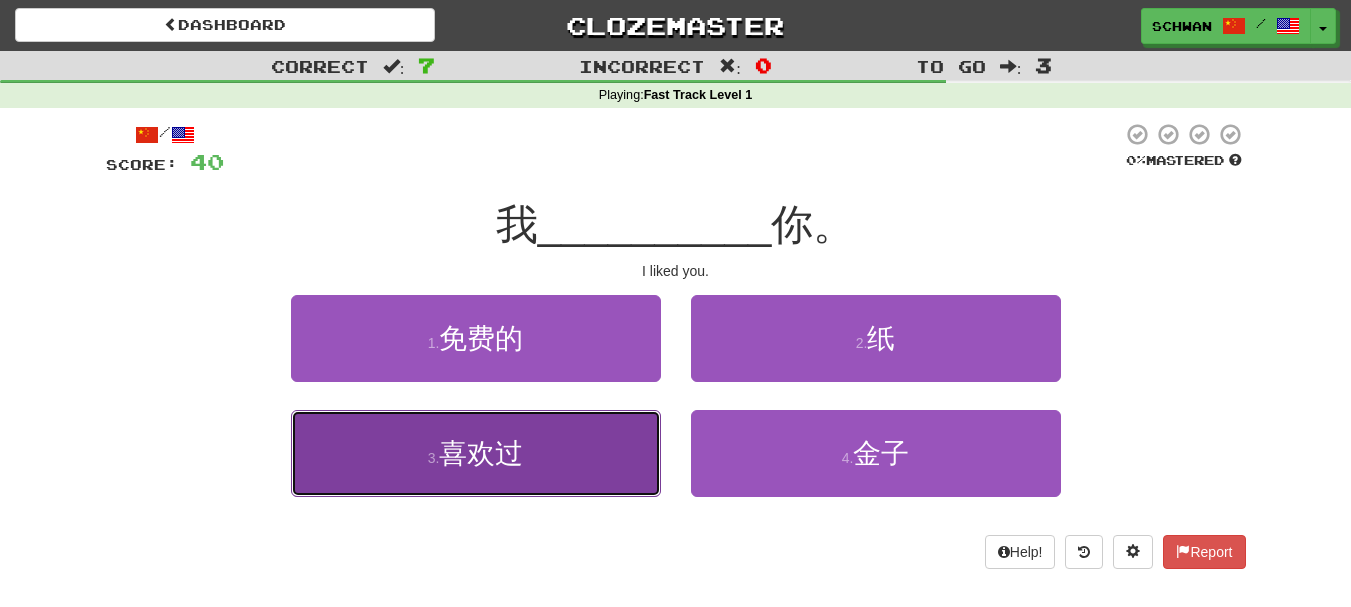 click on "喜欢过" at bounding box center (481, 453) 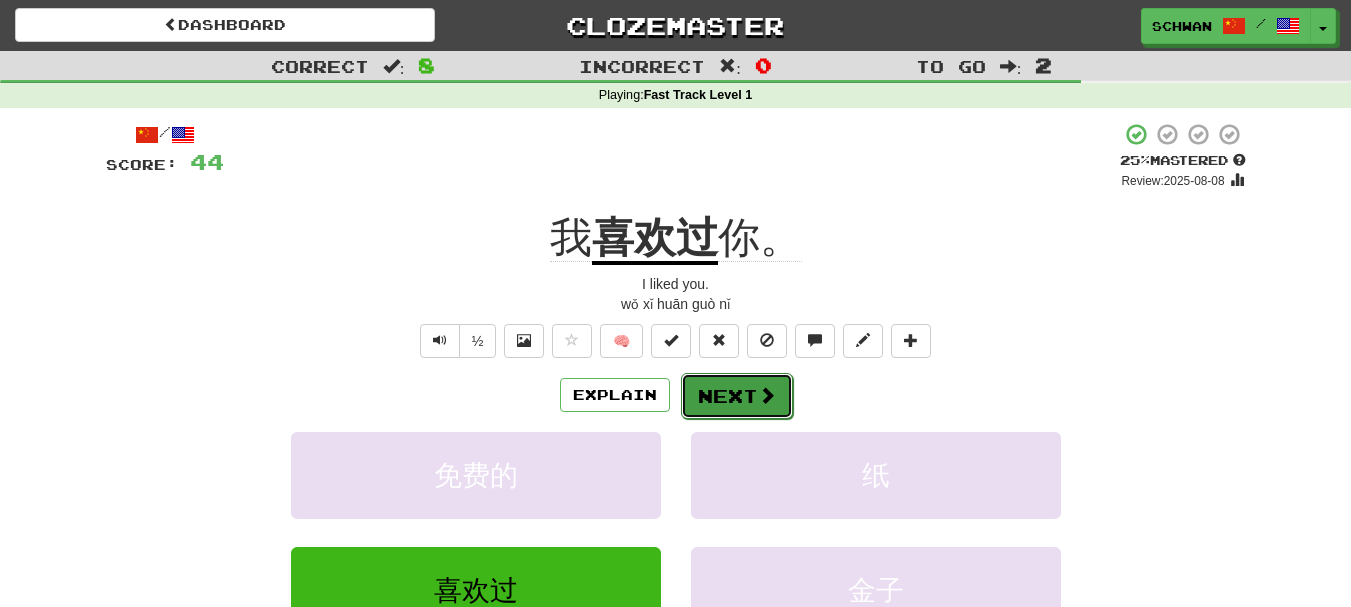 click on "Next" at bounding box center [737, 396] 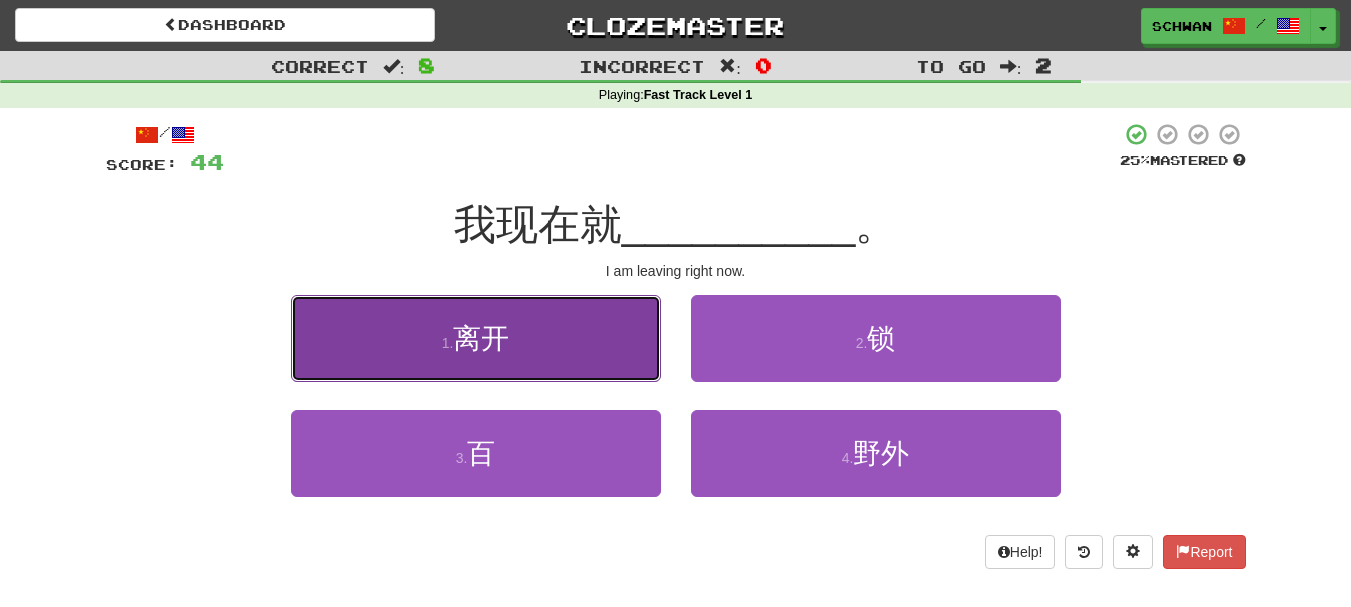 click on "1 .  离开" at bounding box center [476, 338] 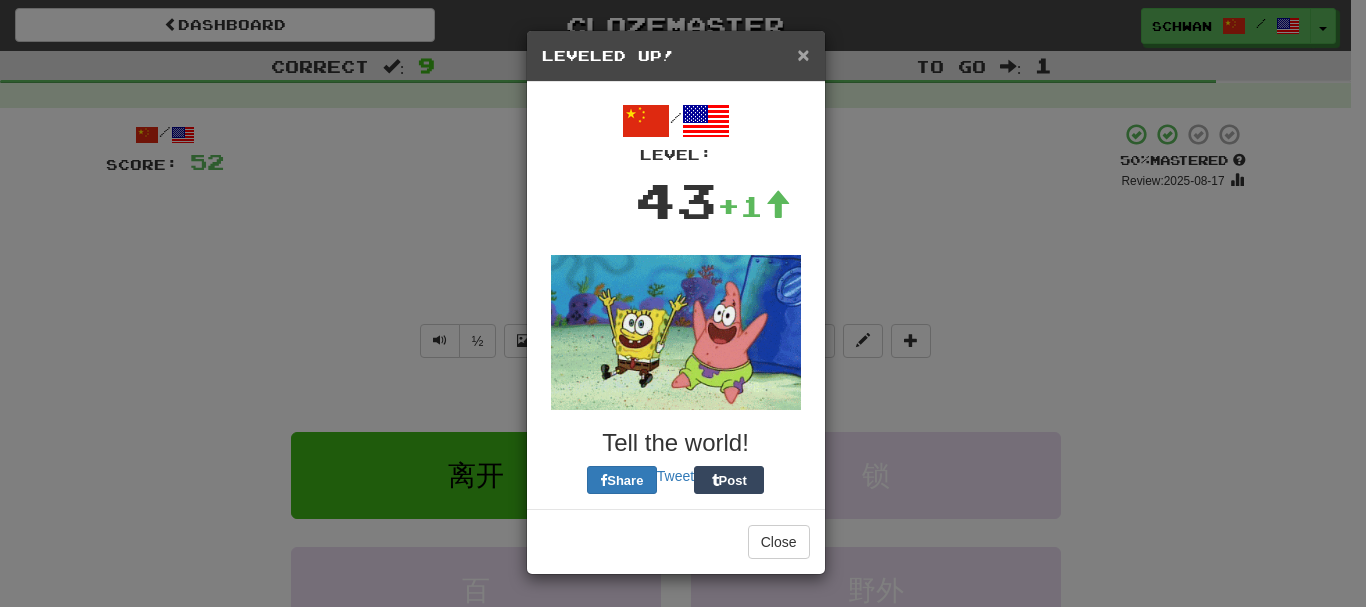 click on "×" at bounding box center [803, 54] 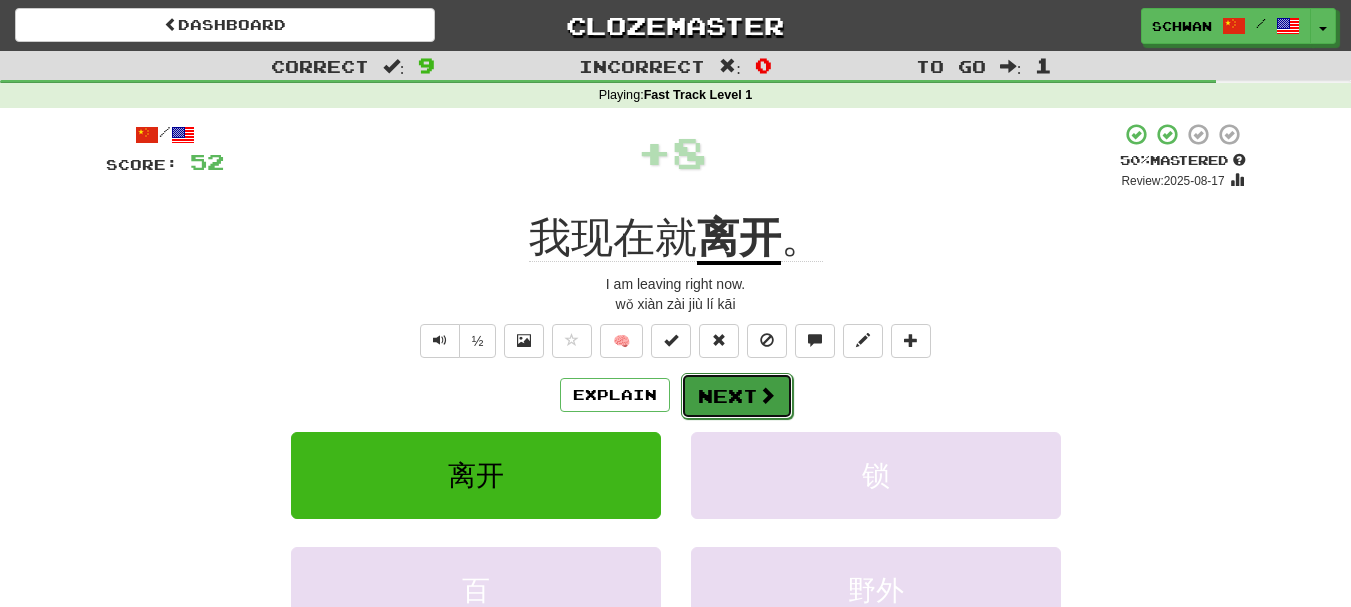 click on "Next" at bounding box center (737, 396) 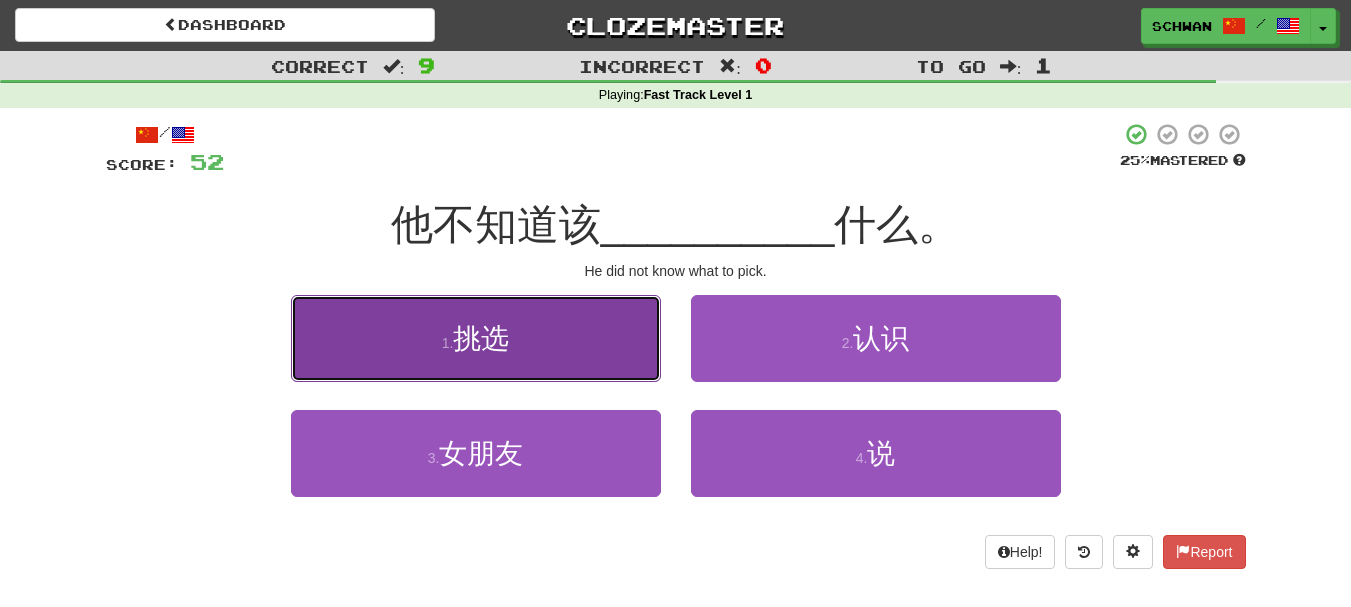 click on "1 .  挑选" at bounding box center [476, 338] 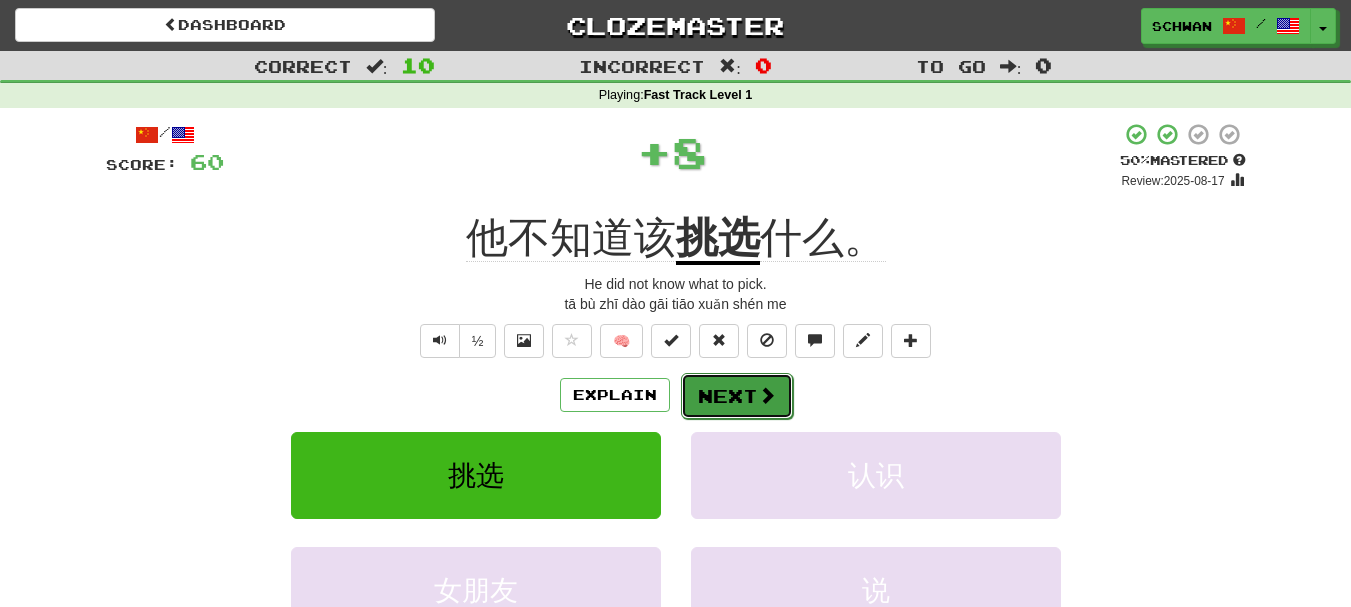 click at bounding box center (767, 395) 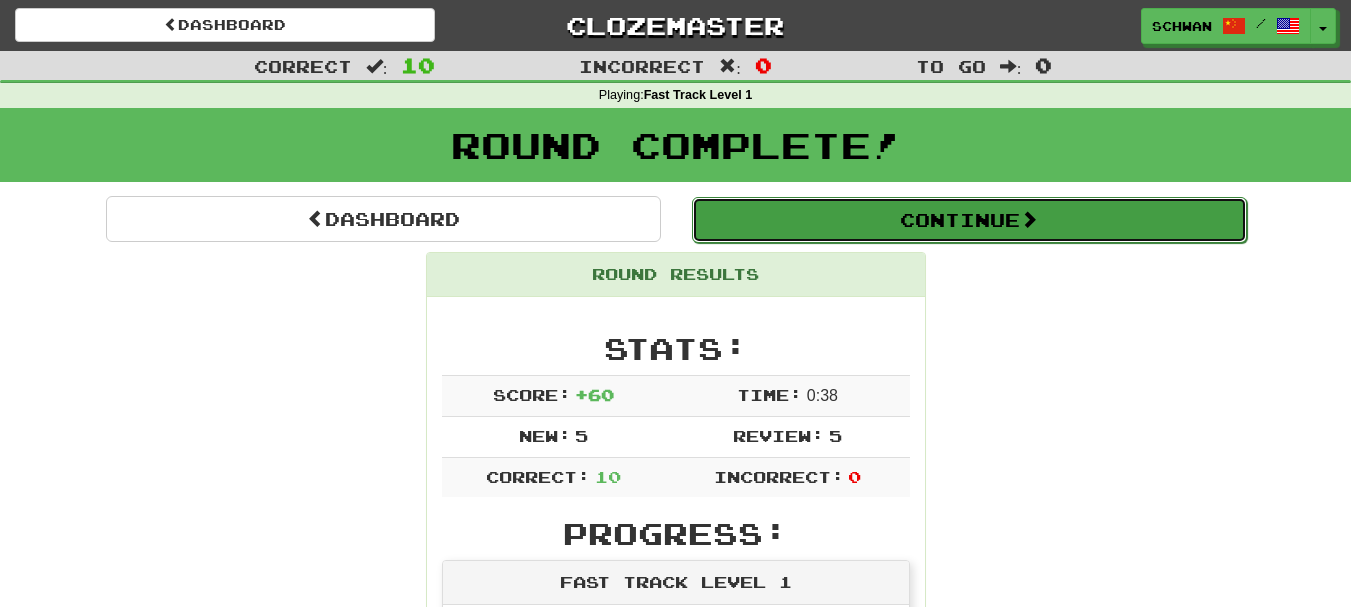 click on "Continue" at bounding box center (969, 220) 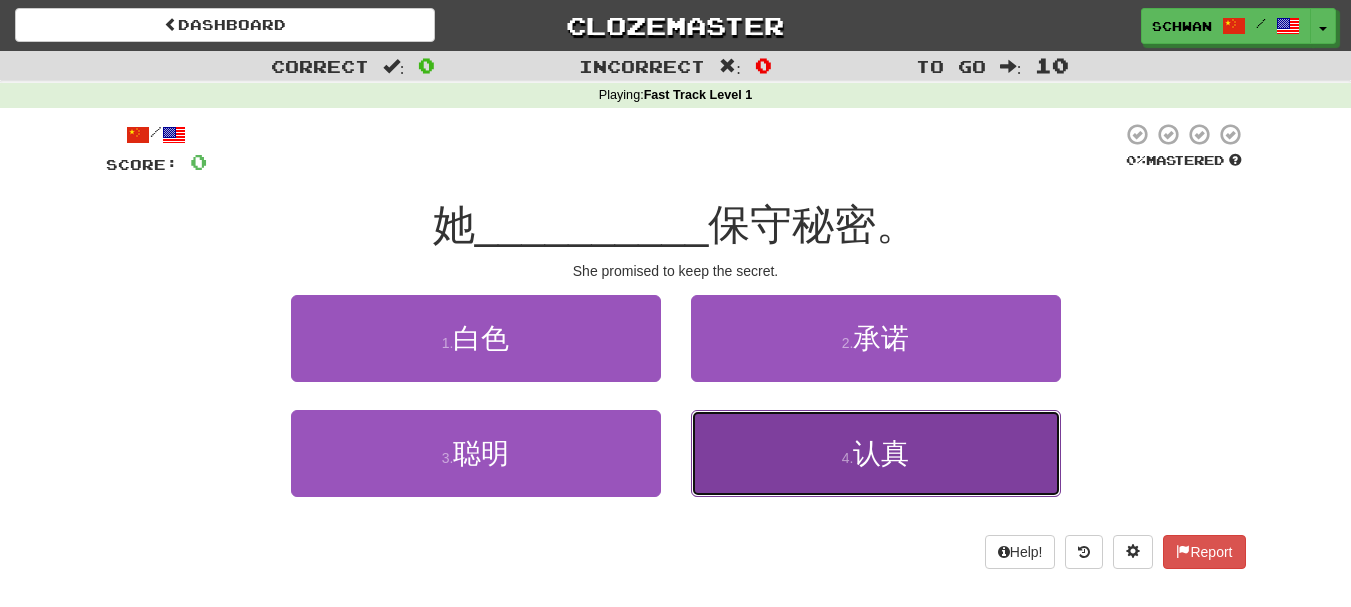 click on "4 .  认真" at bounding box center [876, 453] 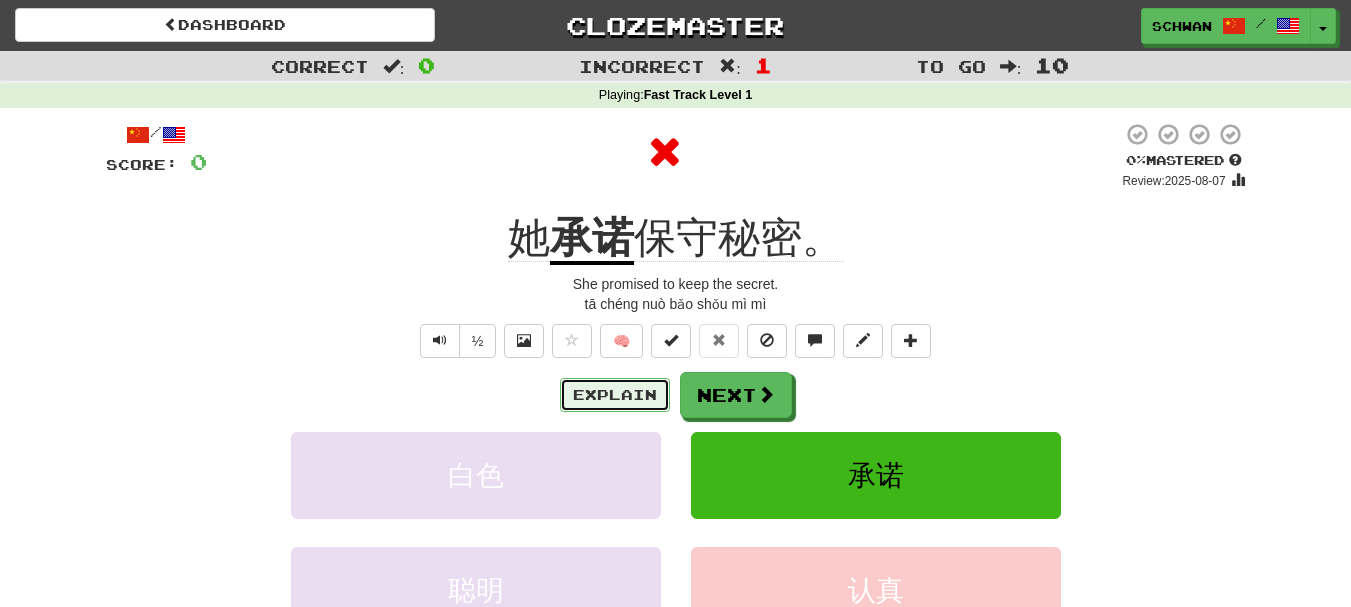 click on "Explain" at bounding box center (615, 395) 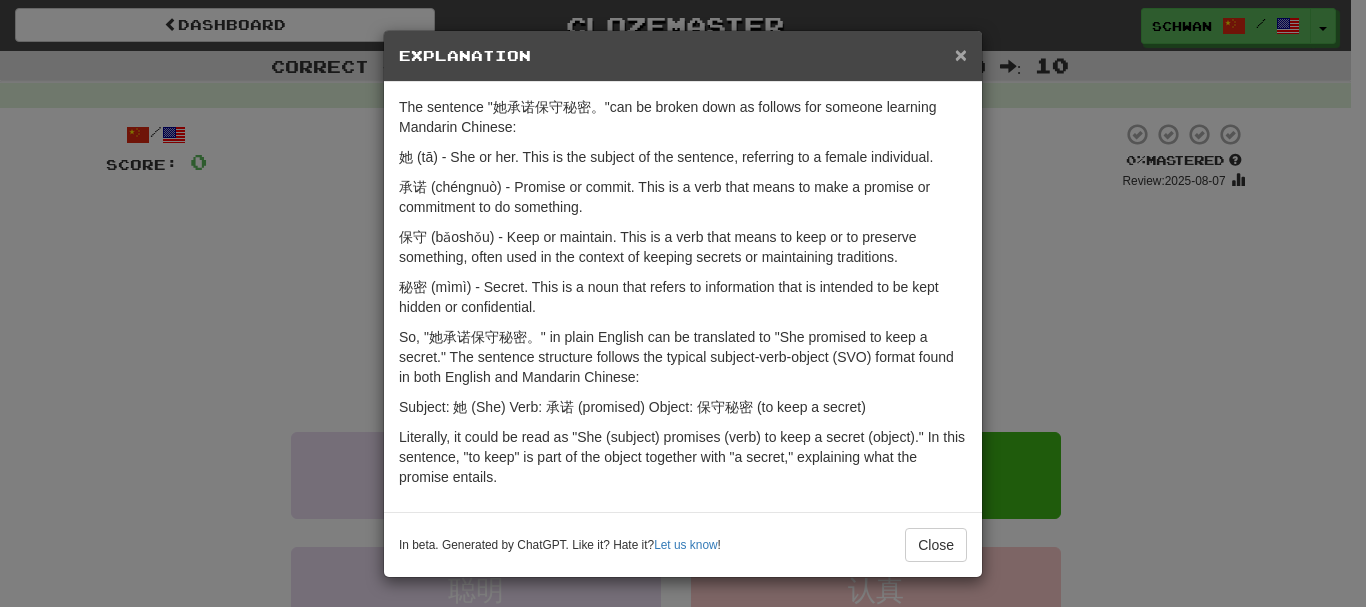 click on "×" at bounding box center (961, 54) 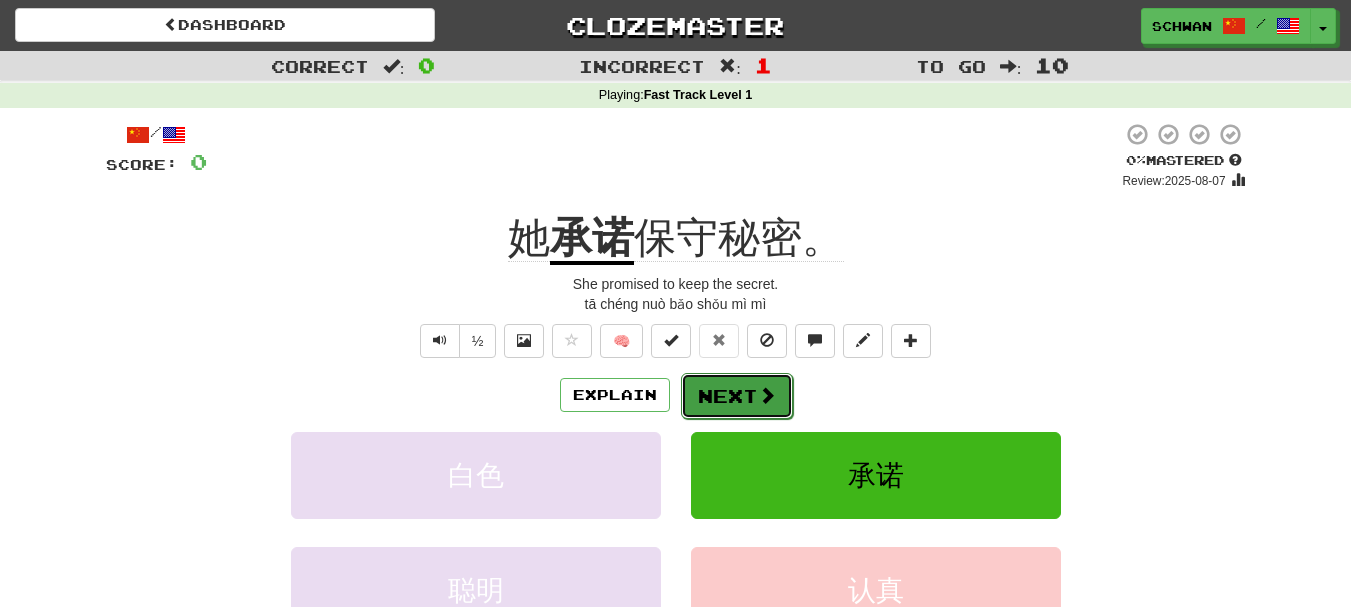 click at bounding box center (767, 395) 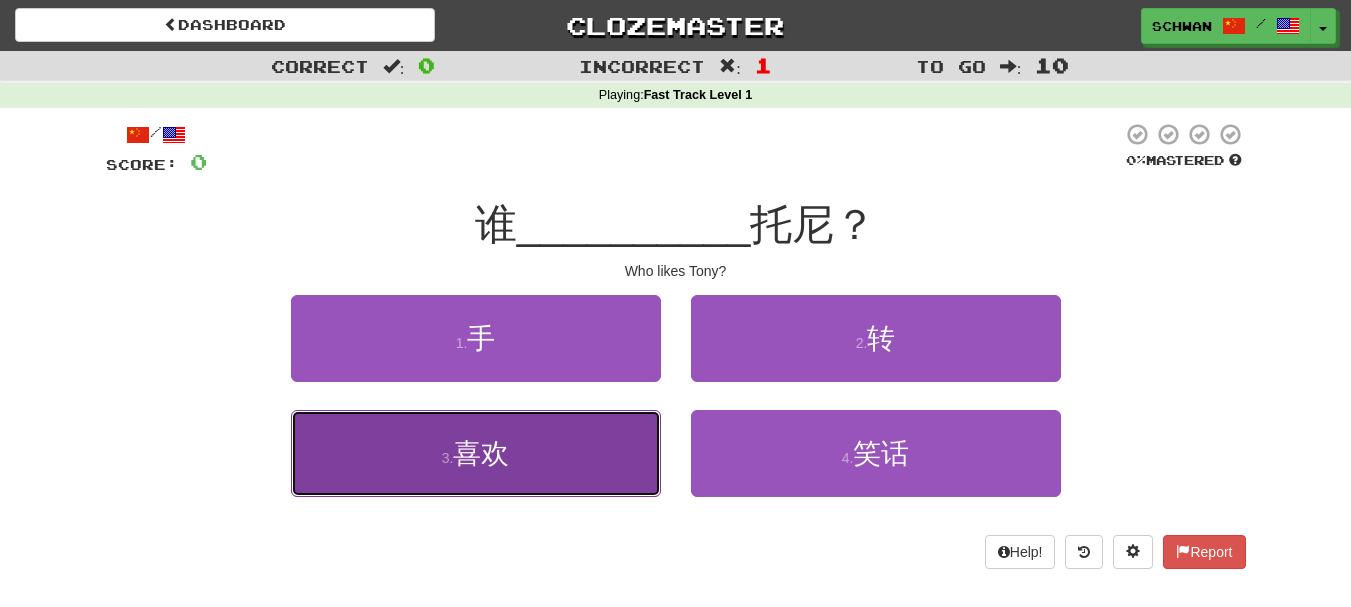 click on "3 .  喜欢" at bounding box center [476, 453] 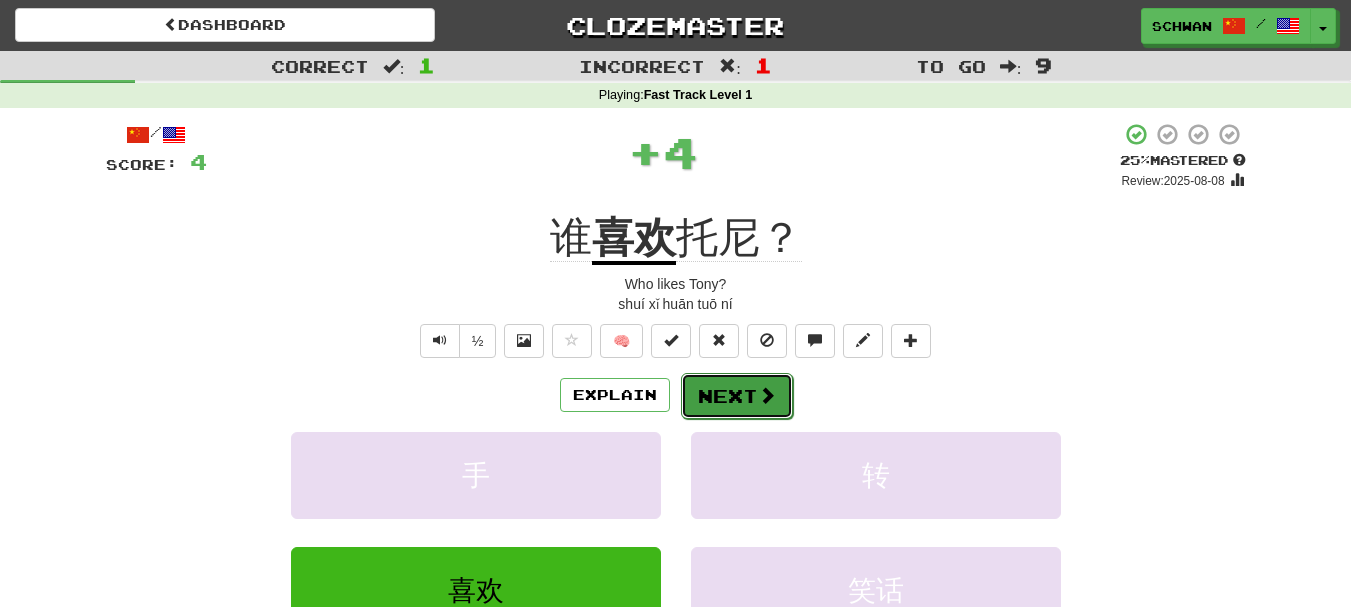 click on "Next" at bounding box center (737, 396) 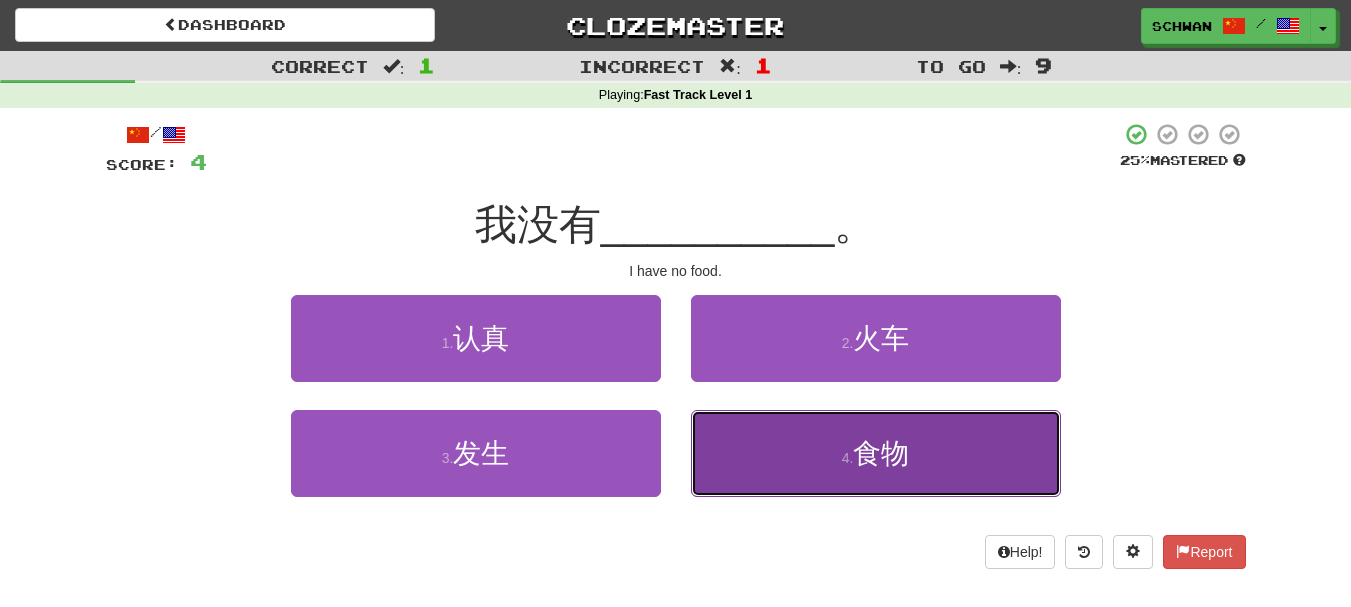 click on "4 .  食物" at bounding box center [876, 453] 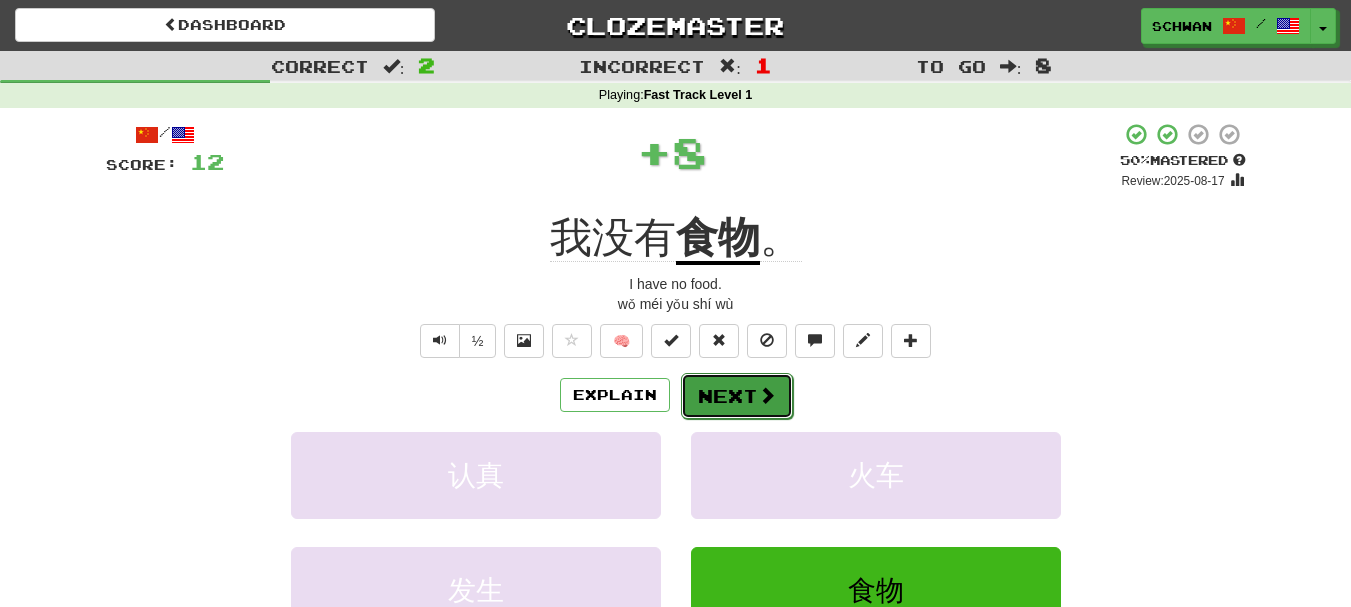 click on "Next" at bounding box center (737, 396) 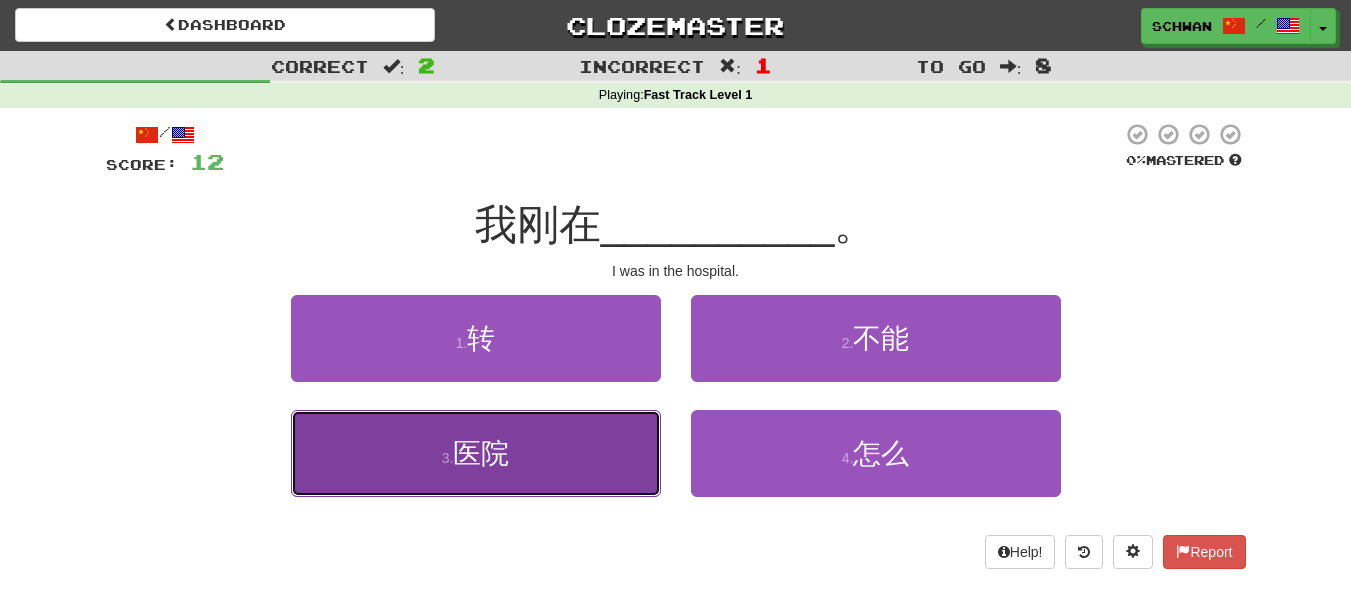 click on "3 .  医院" at bounding box center [476, 453] 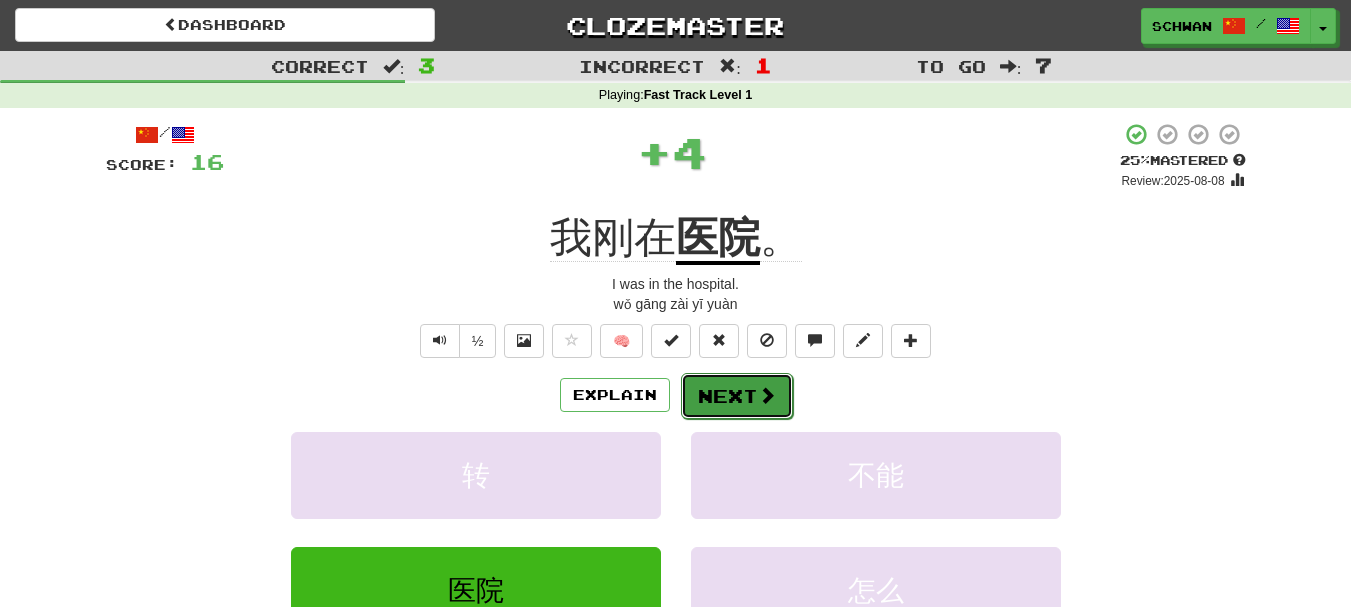 click on "Next" at bounding box center (737, 396) 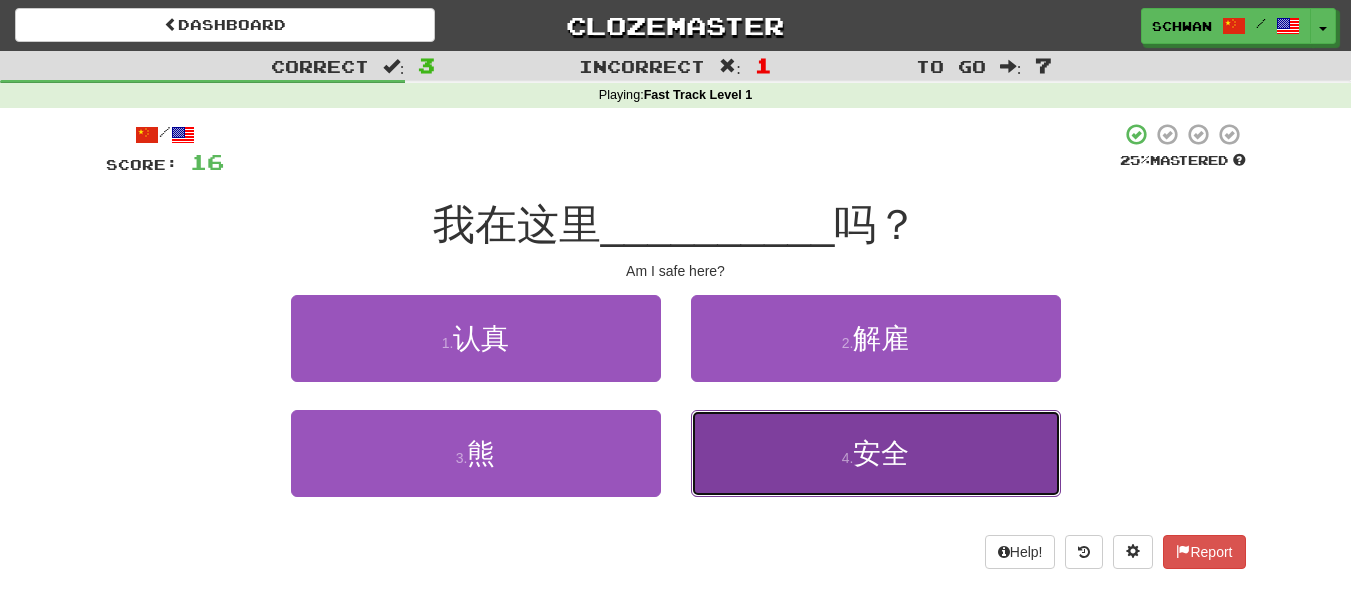 click on "4 .  安全" at bounding box center [876, 453] 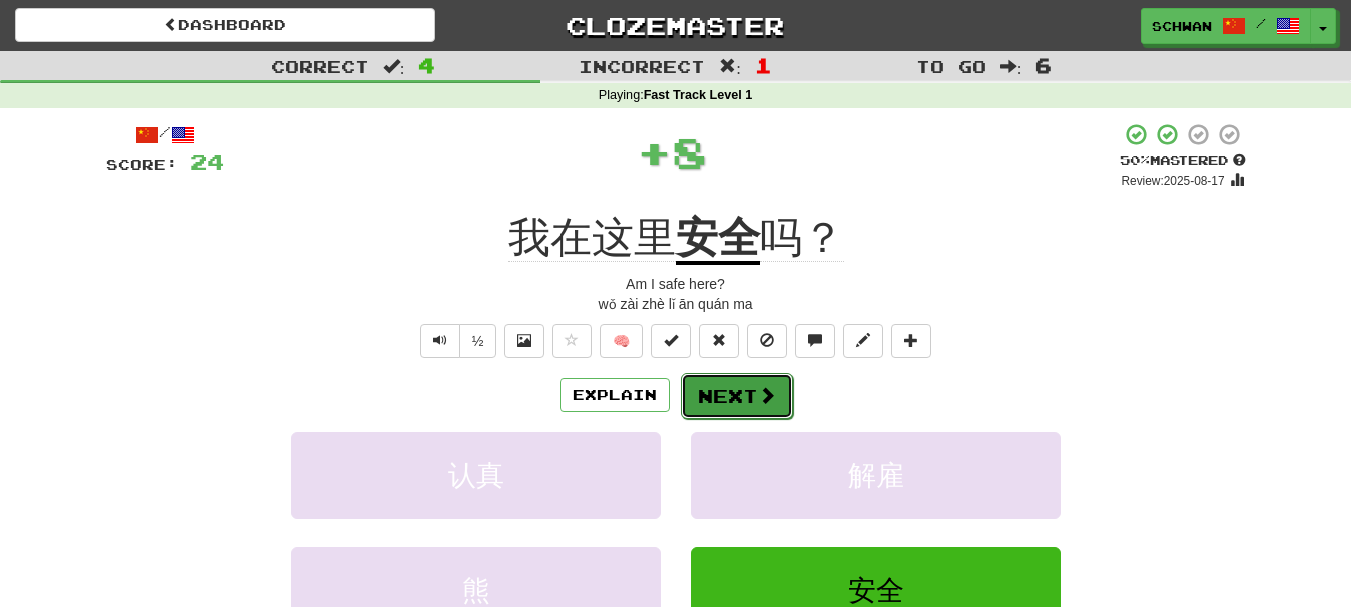click on "Next" at bounding box center (737, 396) 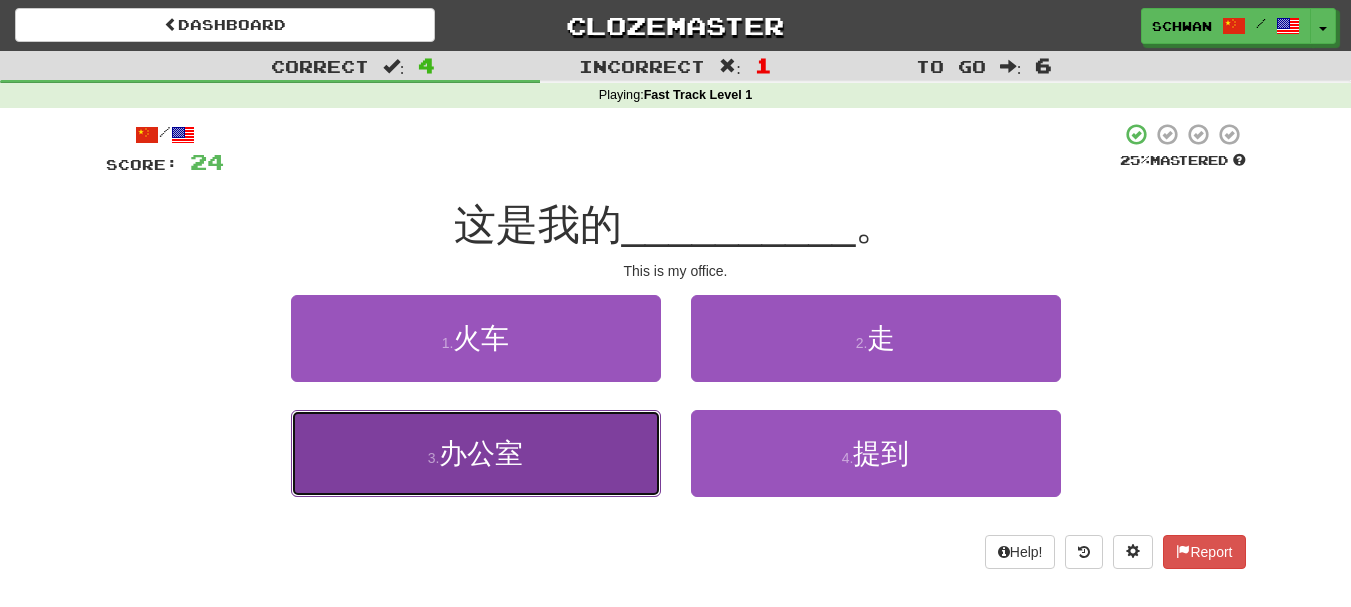 click on "3 .  办公室" at bounding box center [476, 453] 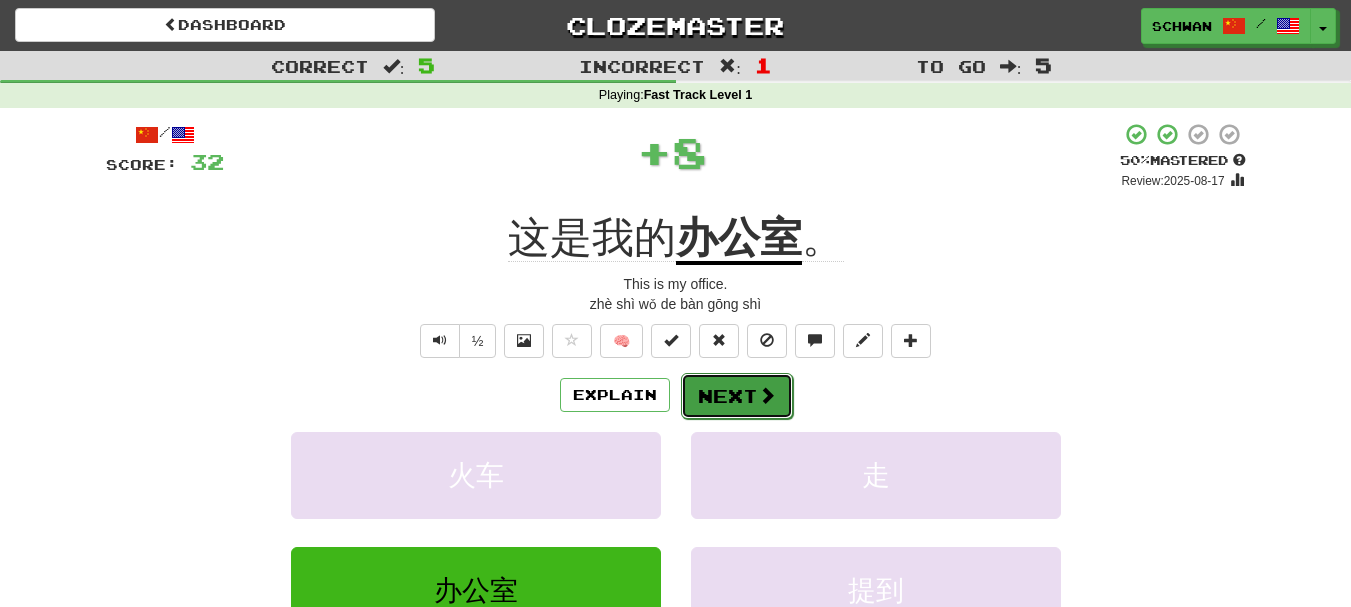 click on "Next" at bounding box center (737, 396) 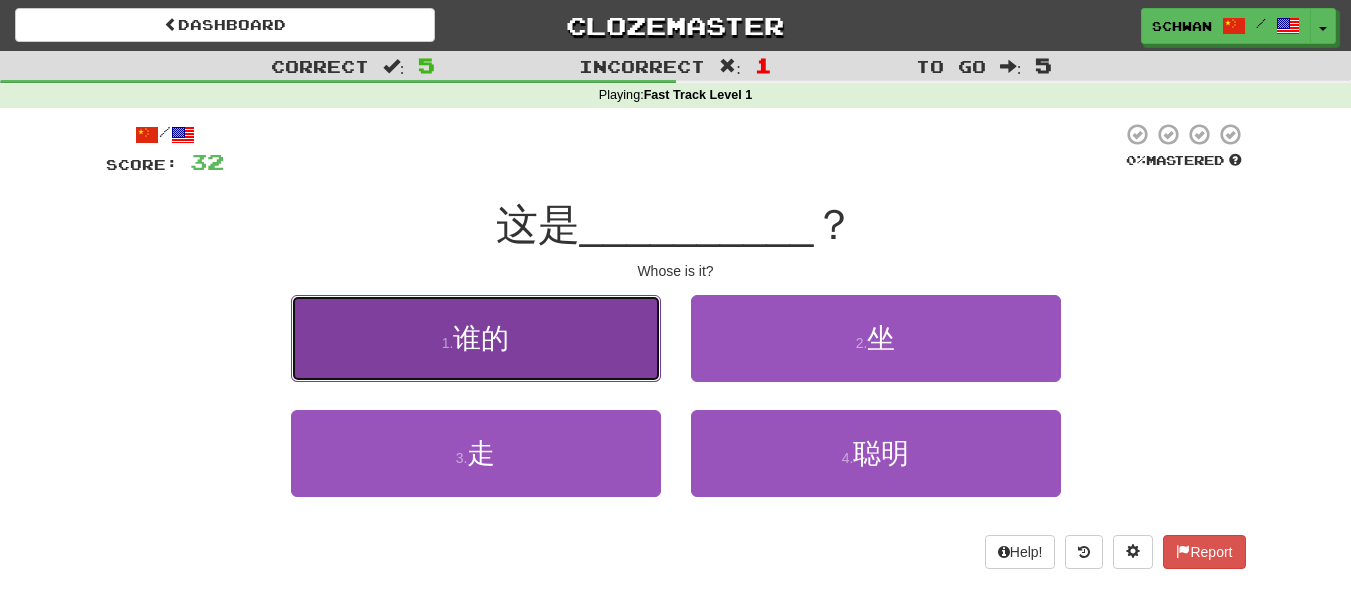click on "1 .  谁的" at bounding box center [476, 338] 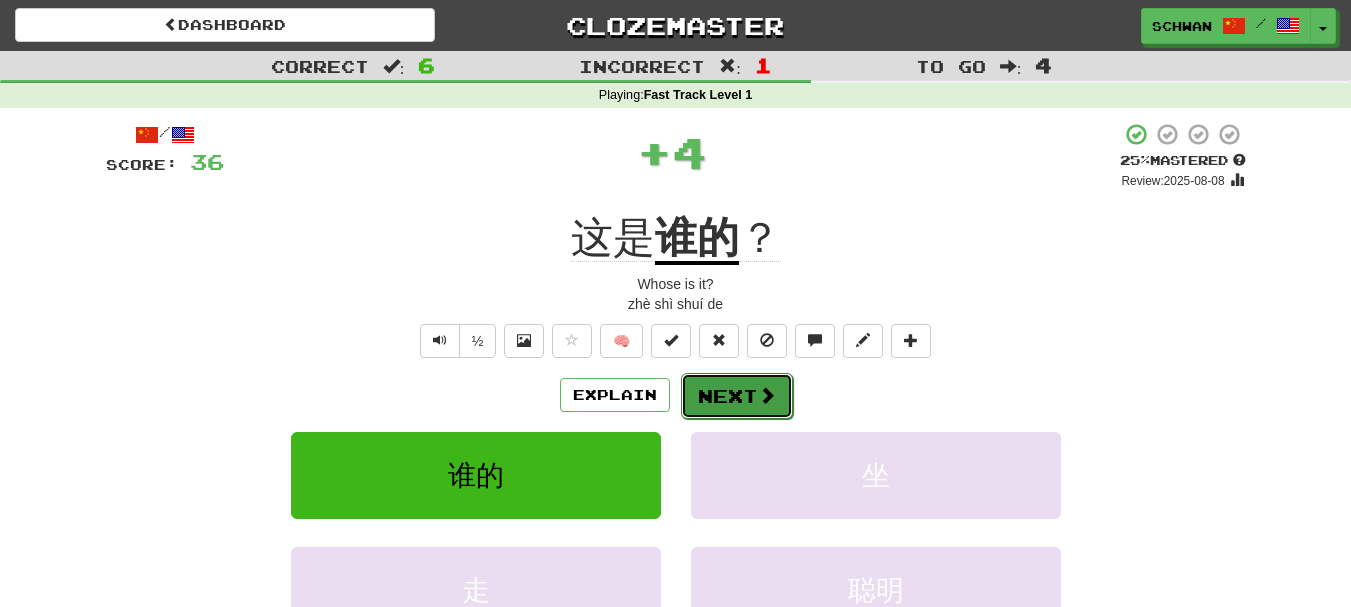 click on "Next" at bounding box center (737, 396) 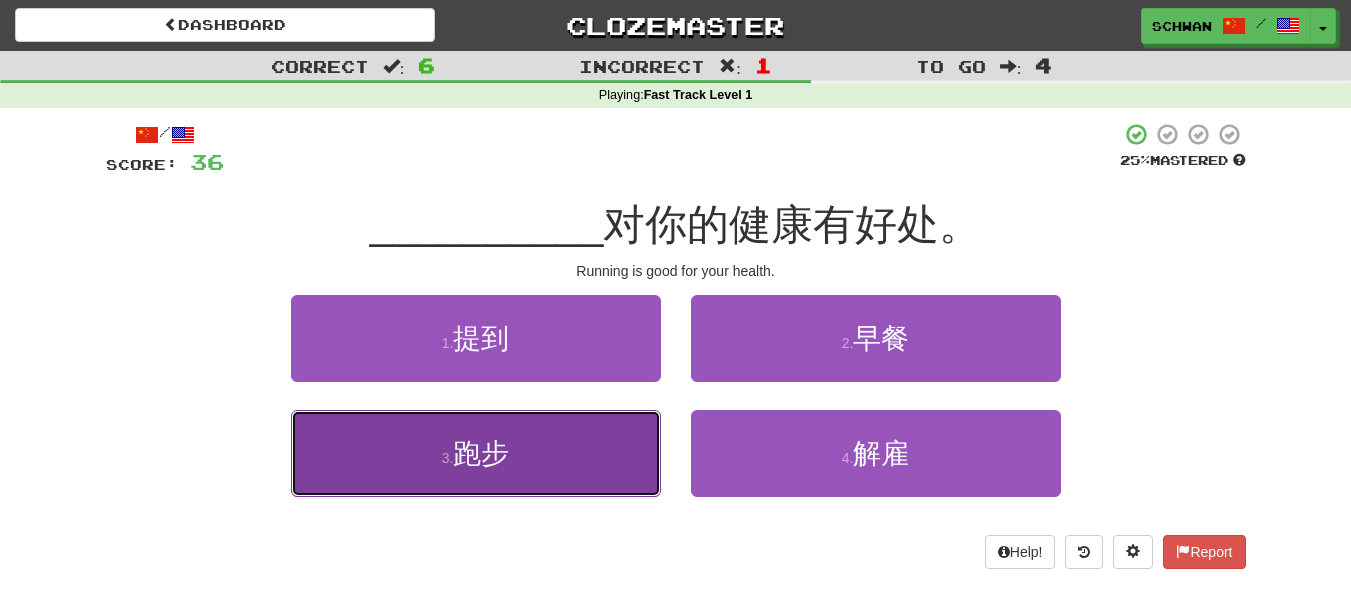 click on "3 .  跑步" at bounding box center [476, 453] 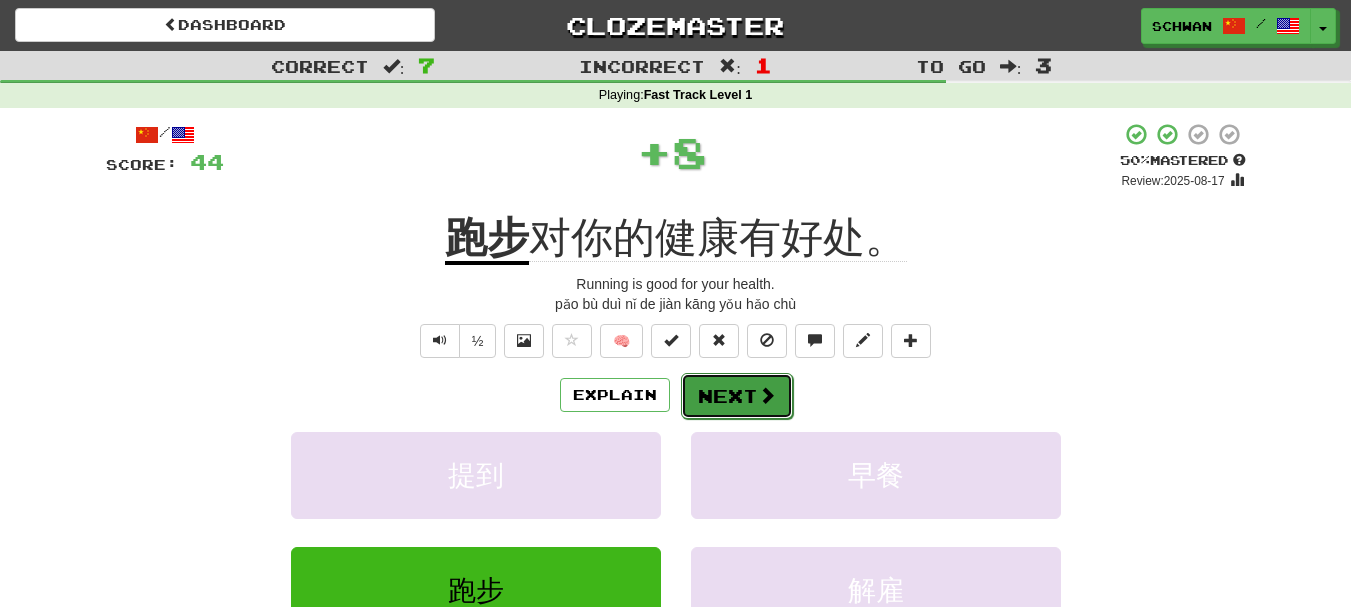click on "Next" at bounding box center (737, 396) 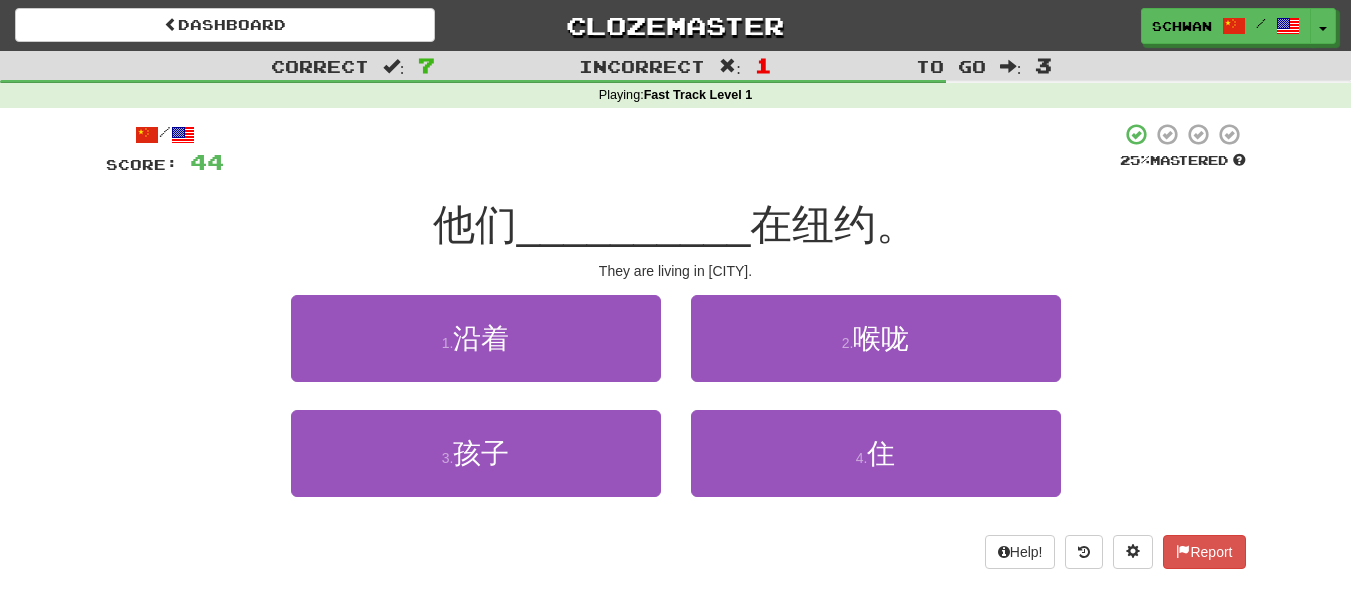 click on "2 .  喉咙" at bounding box center (876, 352) 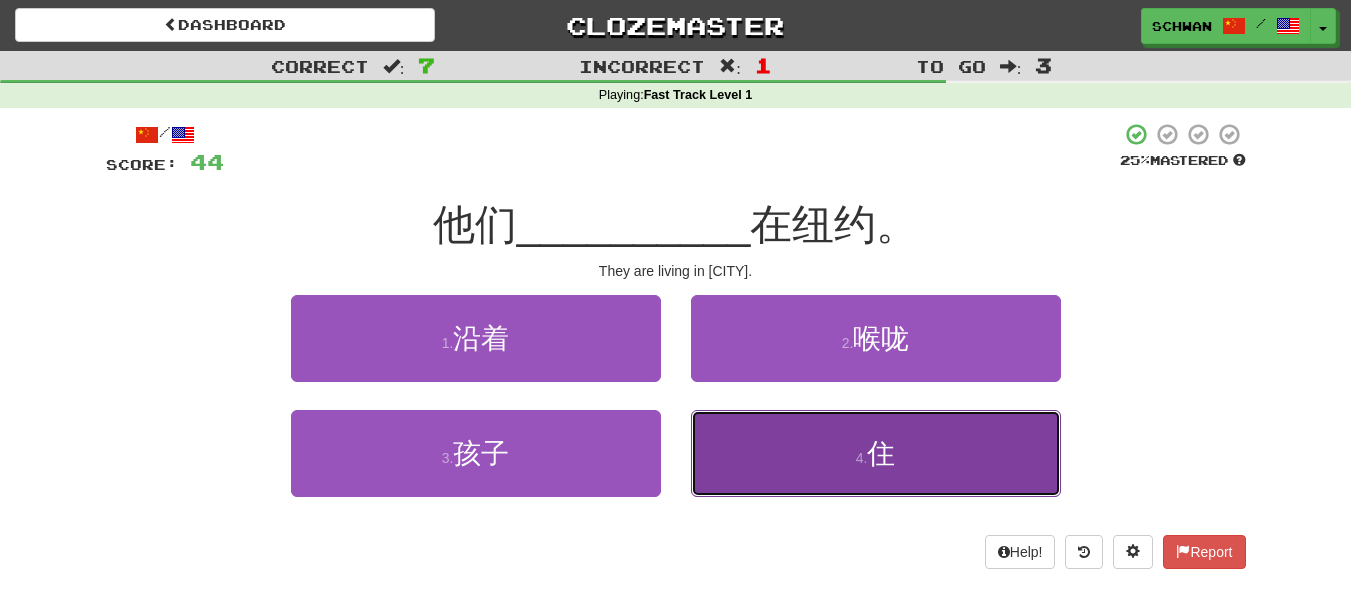 click on "4 .  住" at bounding box center (876, 453) 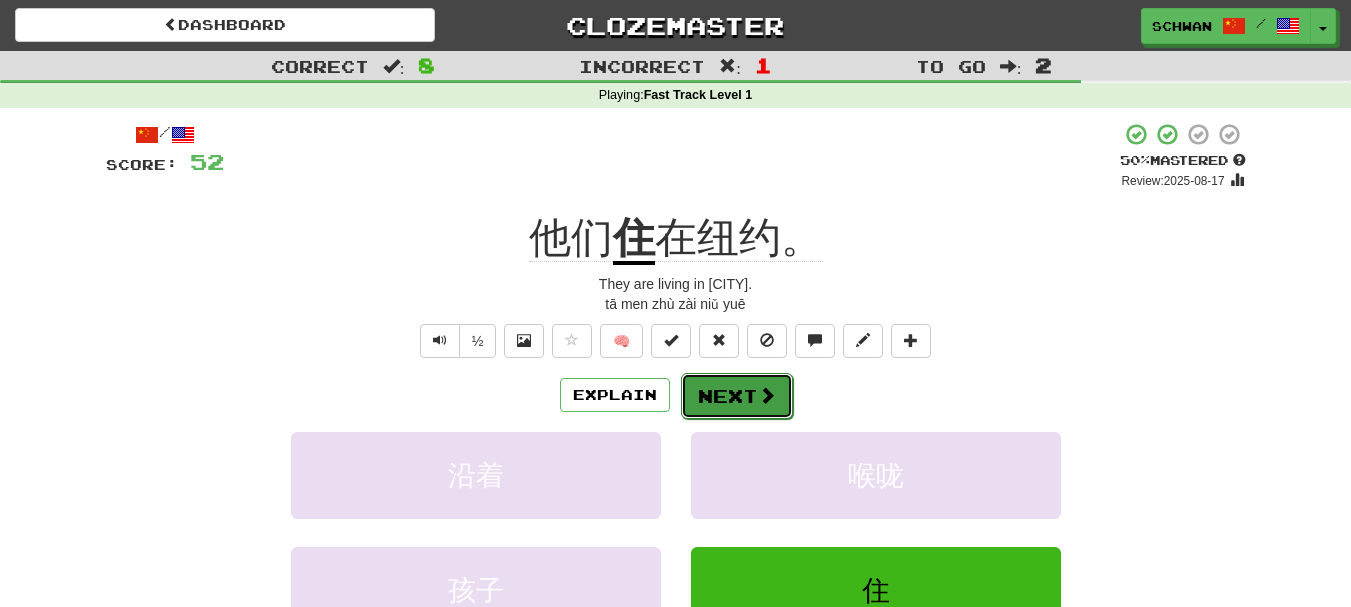 click on "Next" at bounding box center (737, 396) 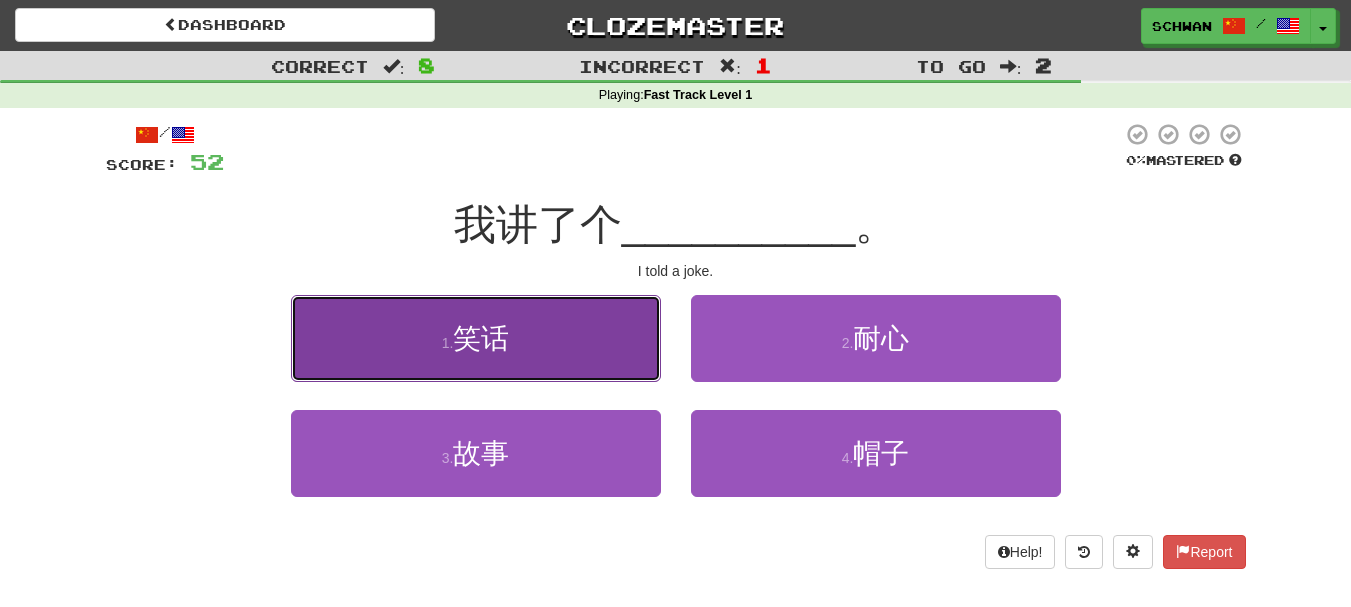 click on "1 .  笑话" at bounding box center (476, 338) 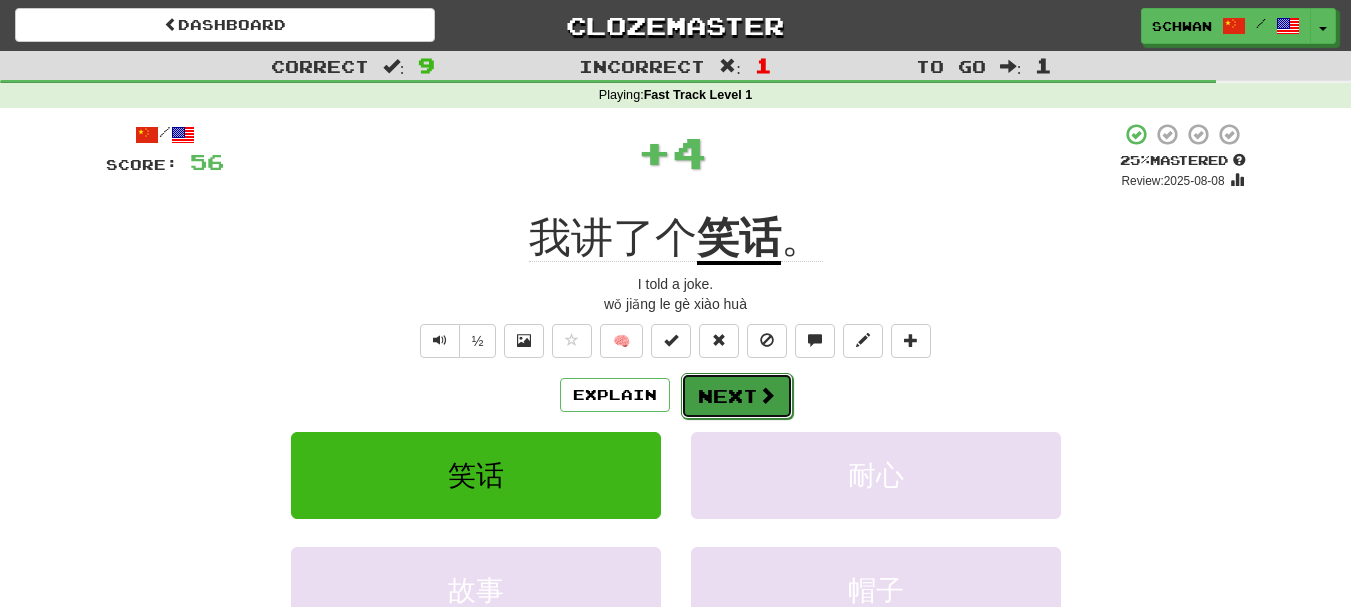 click on "Next" at bounding box center [737, 396] 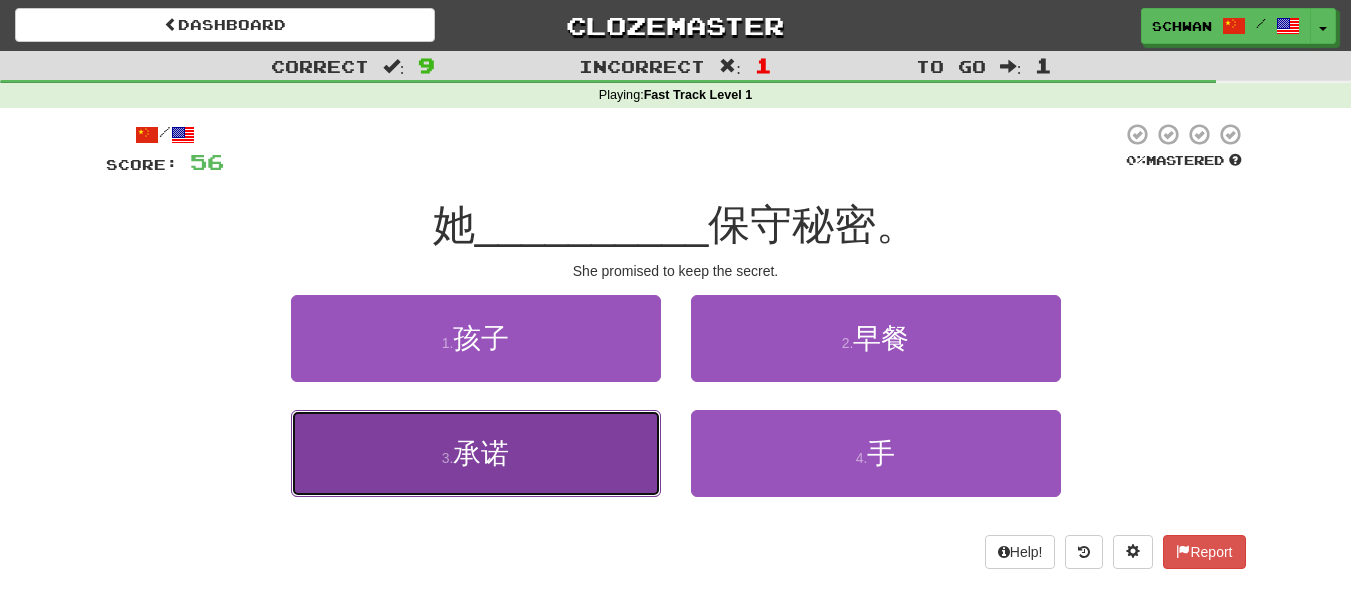 click on "3 .  承诺" at bounding box center [476, 453] 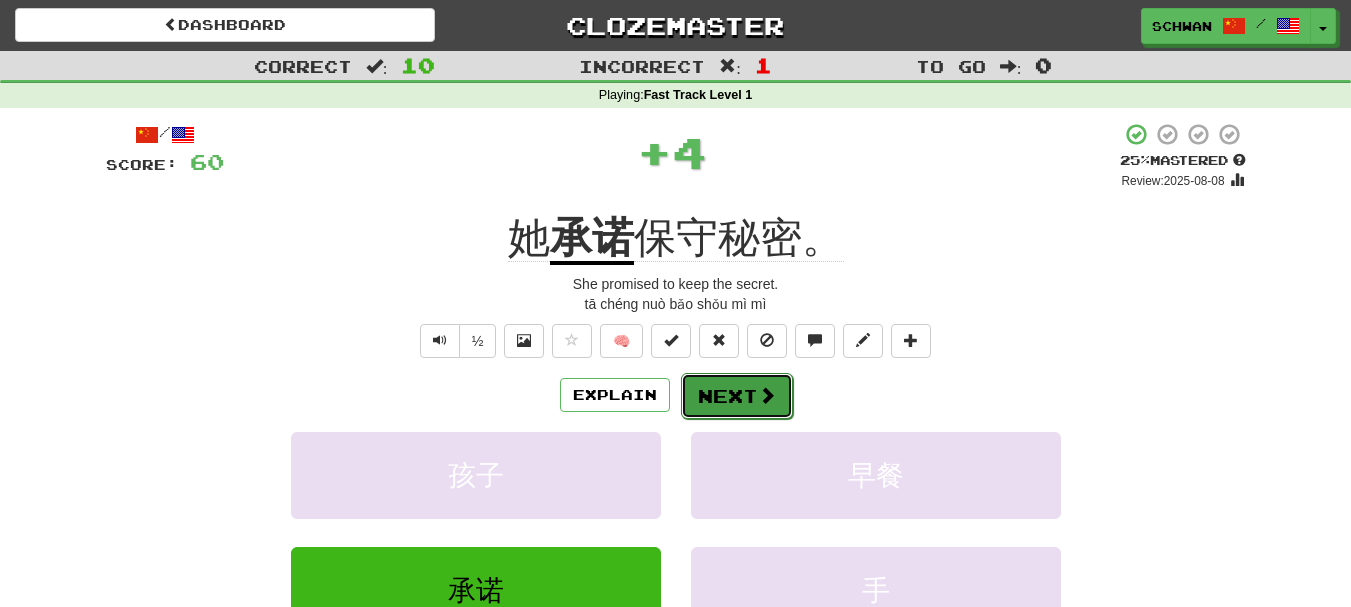 click at bounding box center [767, 395] 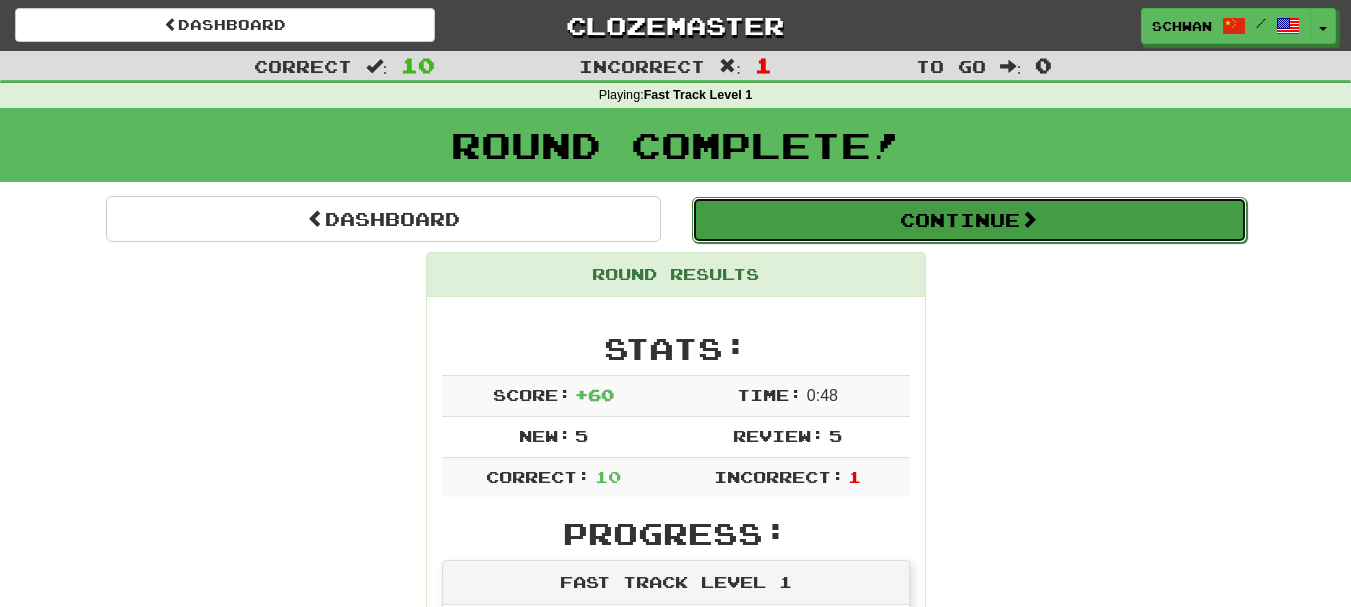 click on "Continue" at bounding box center (969, 220) 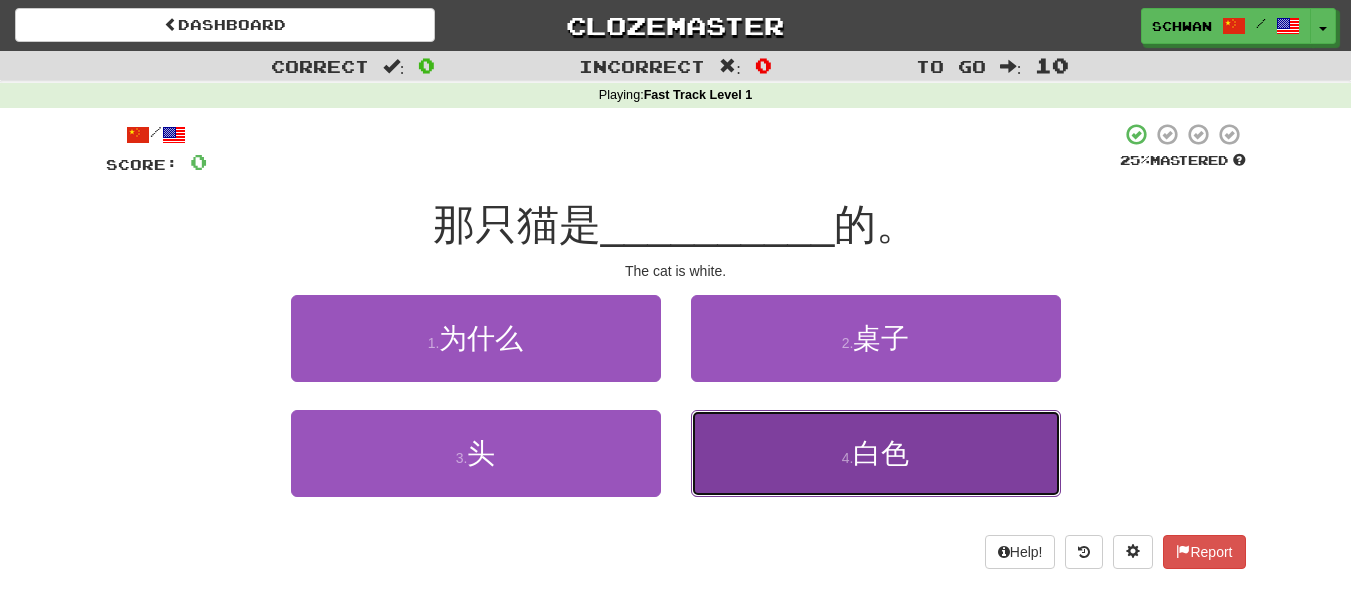 click on "4 .  白色" at bounding box center (876, 453) 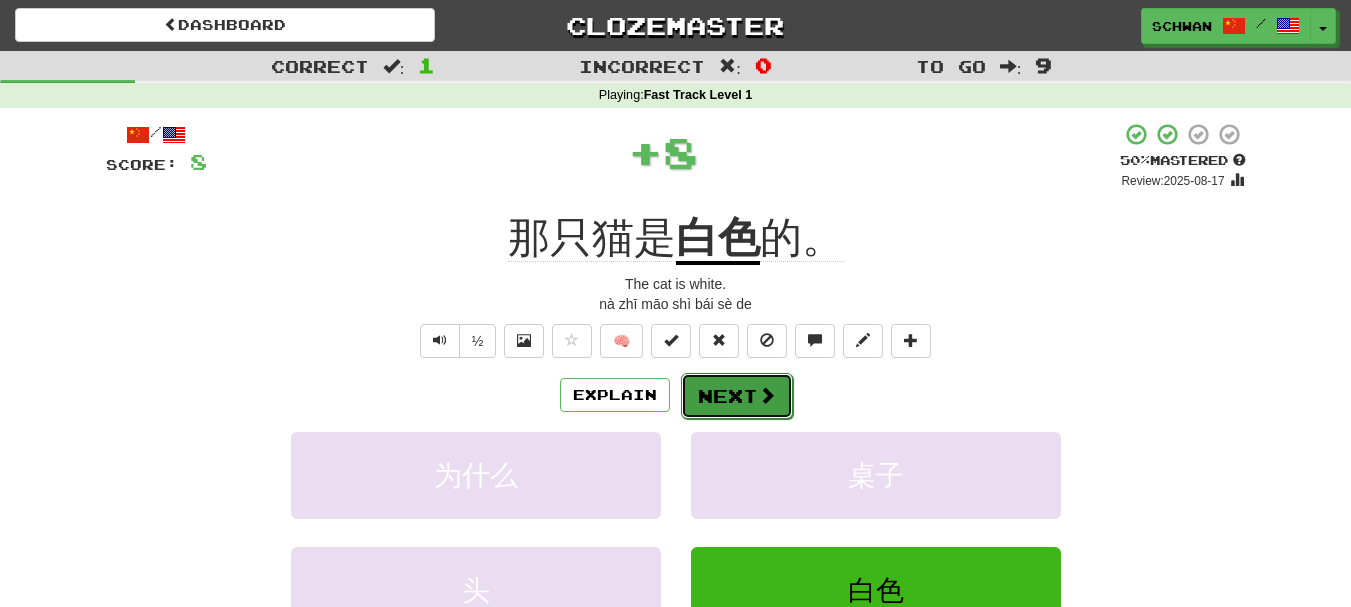 click on "Next" at bounding box center [737, 396] 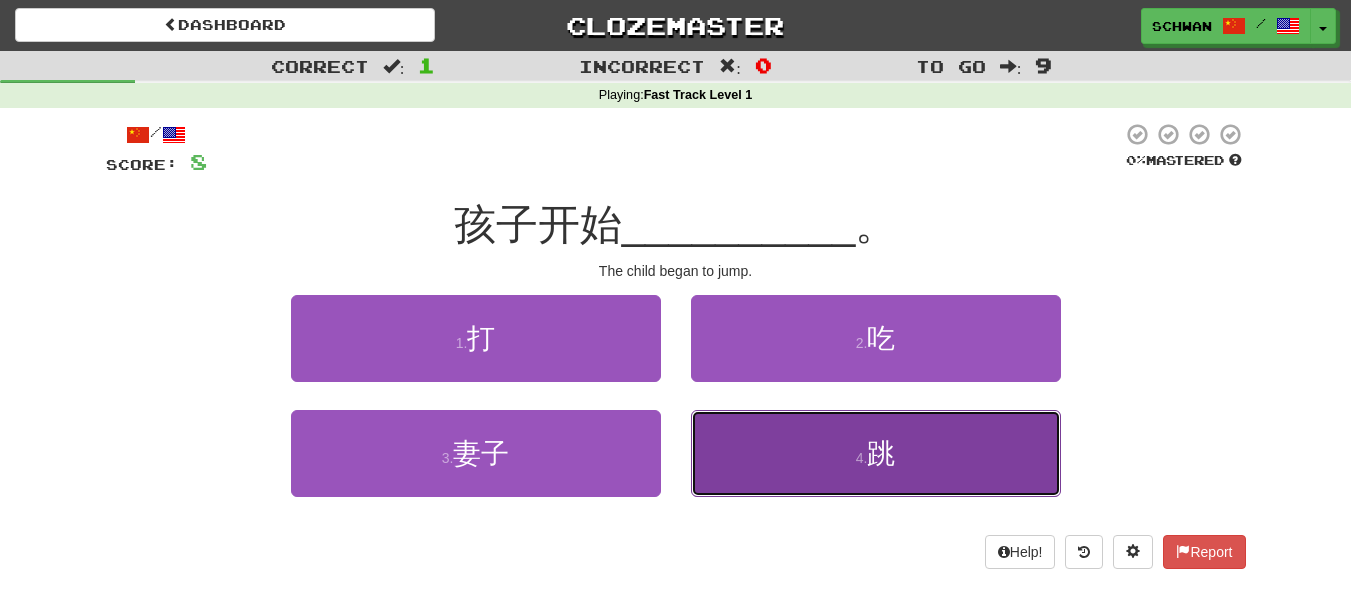 click on "4 .  跳" at bounding box center (876, 453) 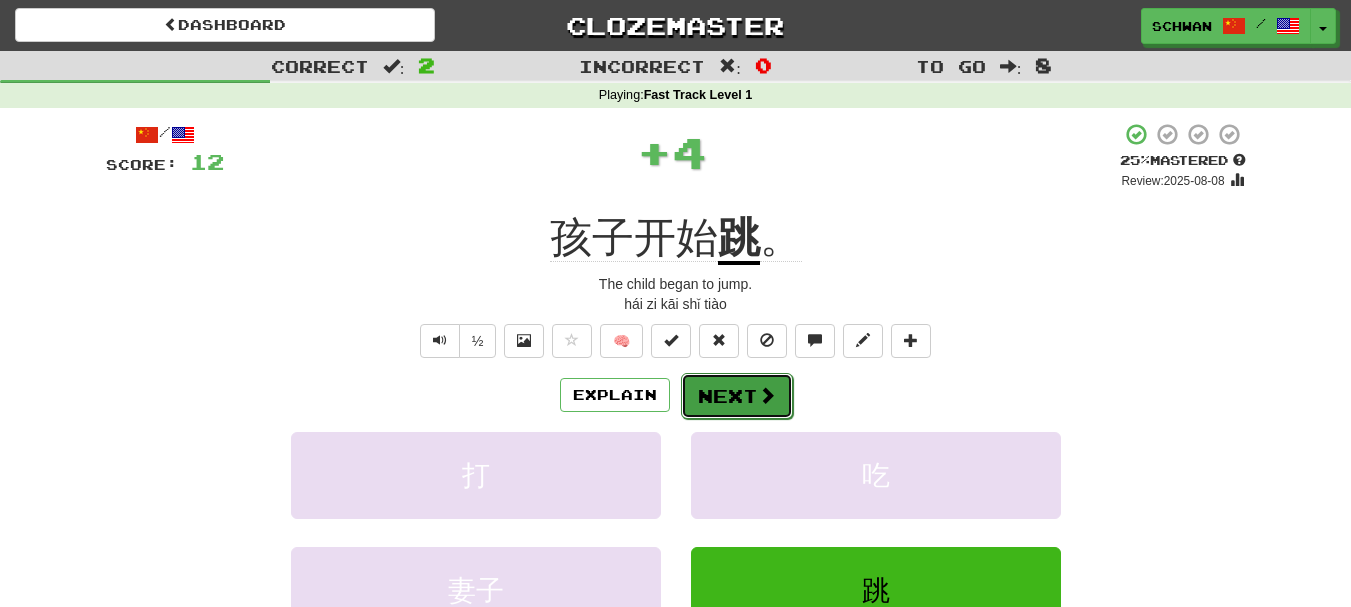 click on "Next" at bounding box center (737, 396) 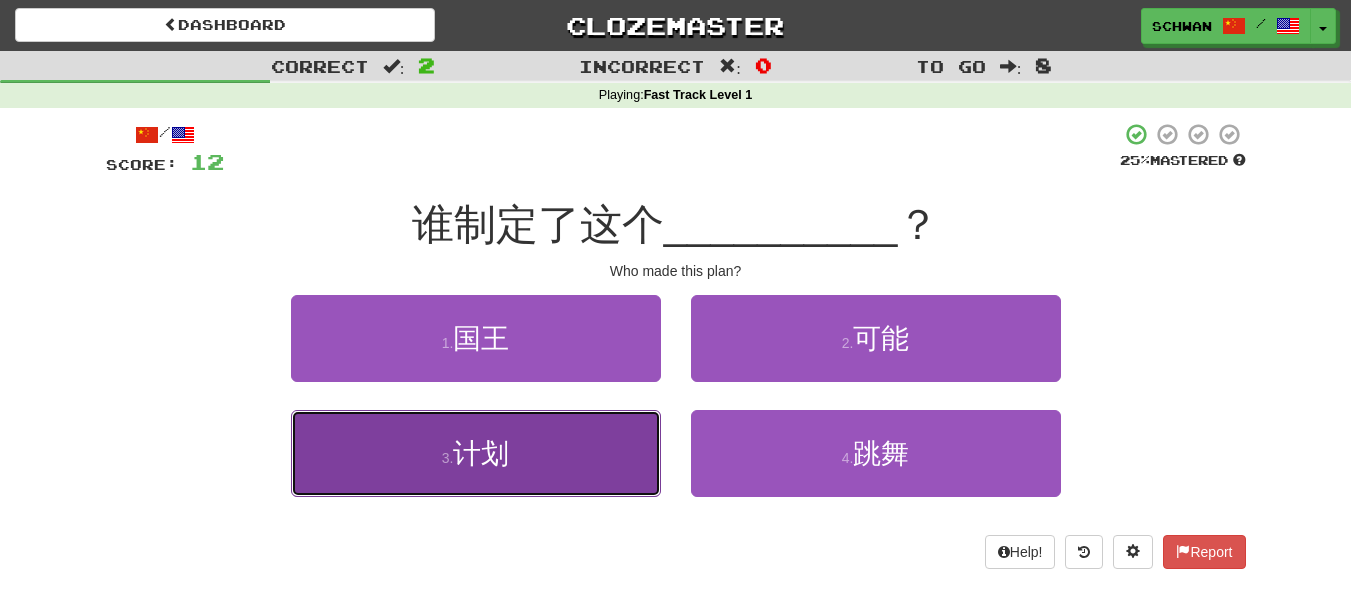 click on "3 .  计划" at bounding box center [476, 453] 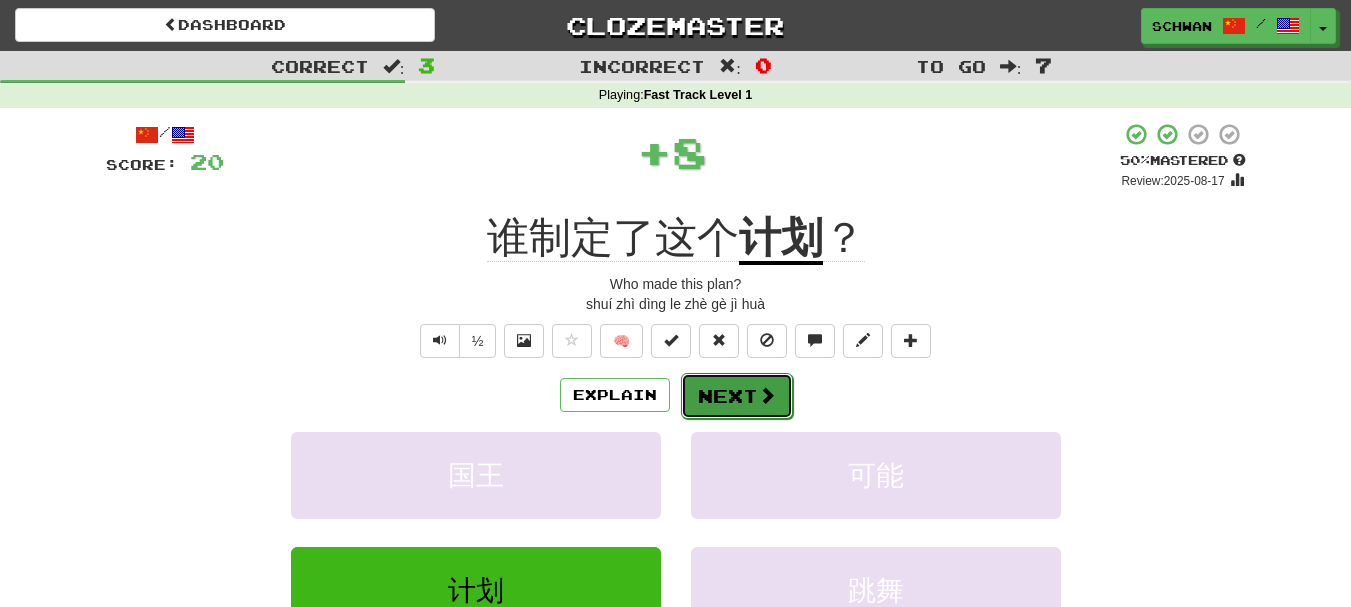 click on "Next" at bounding box center (737, 396) 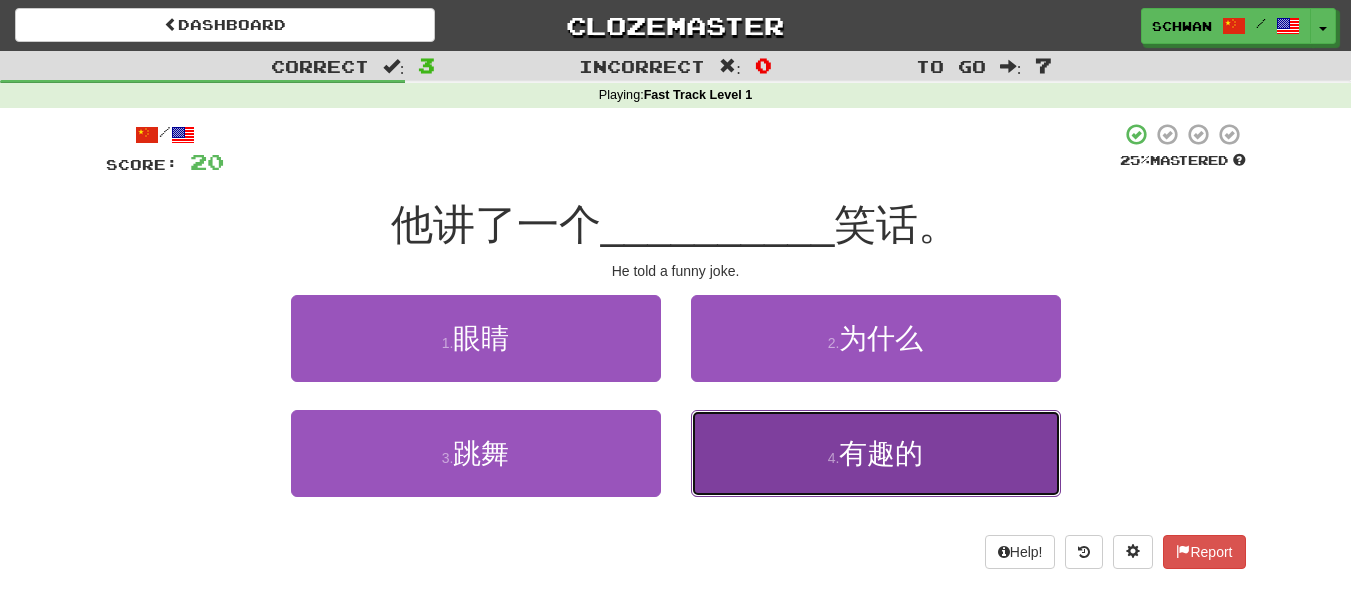 click on "4 .  有趣的" at bounding box center (876, 453) 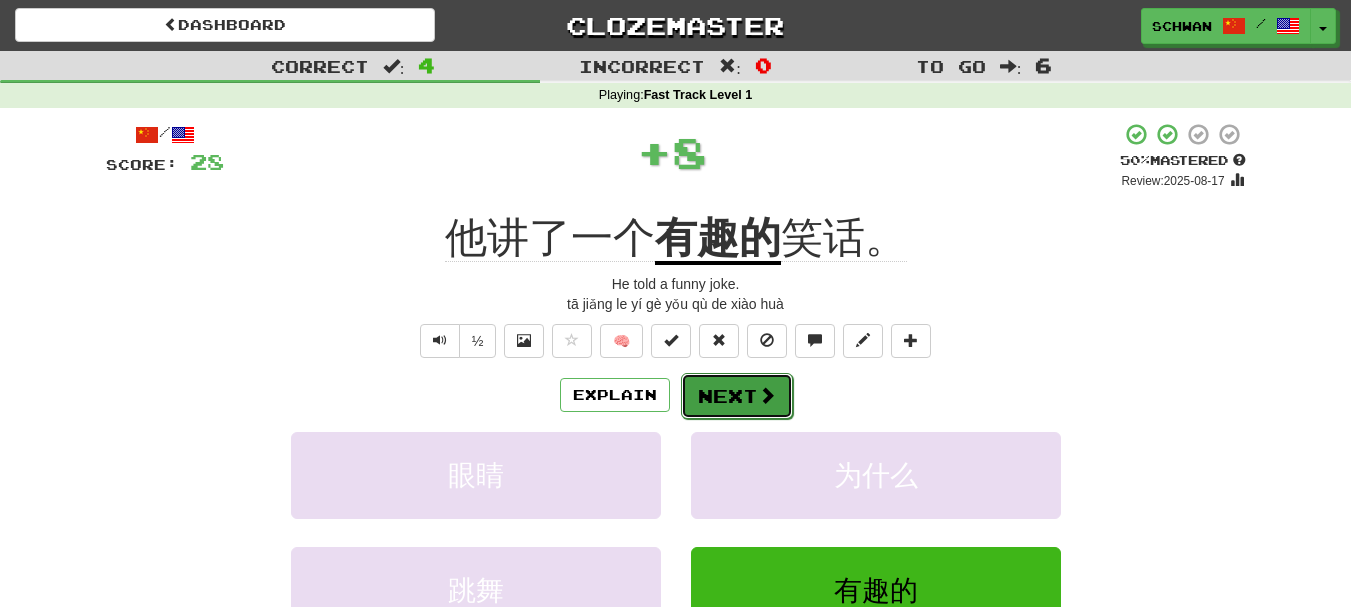 click on "Next" at bounding box center [737, 396] 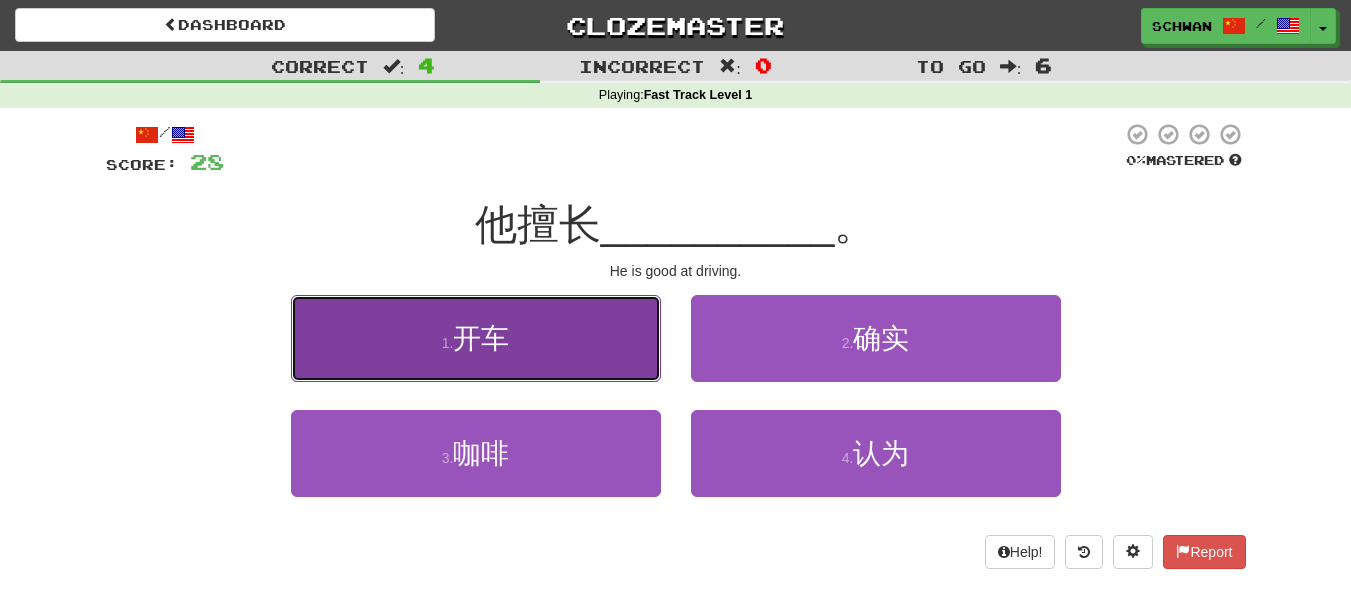 click on "1 .  开车" at bounding box center [476, 338] 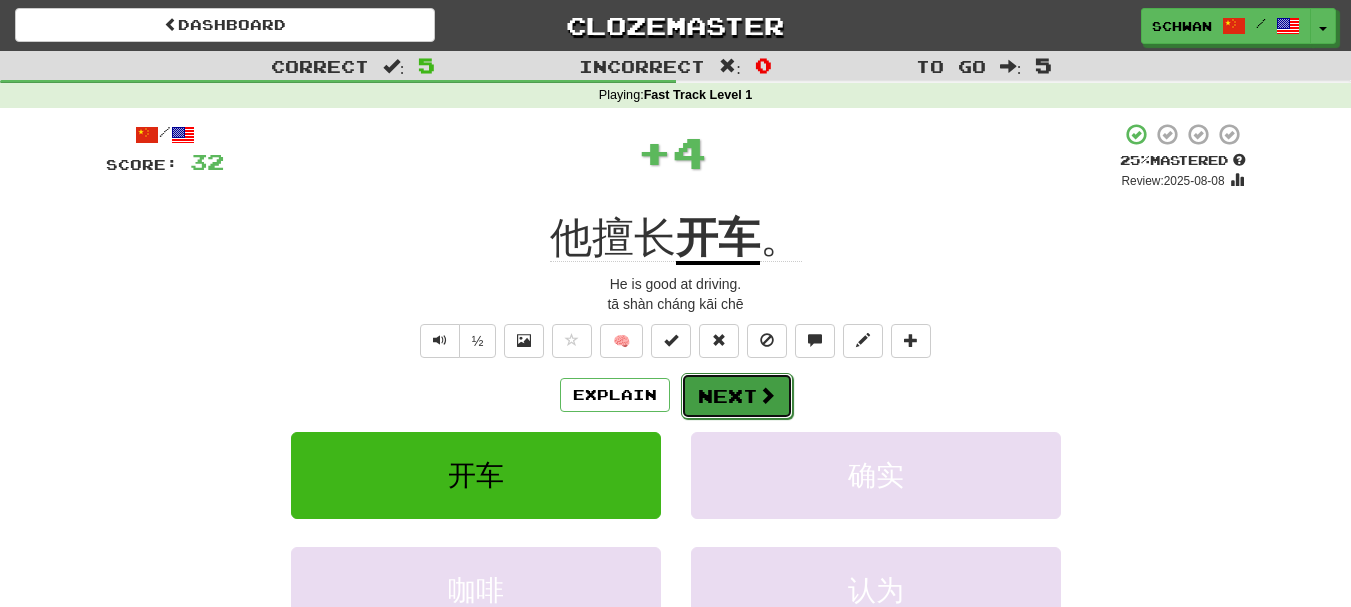 click on "Next" at bounding box center (737, 396) 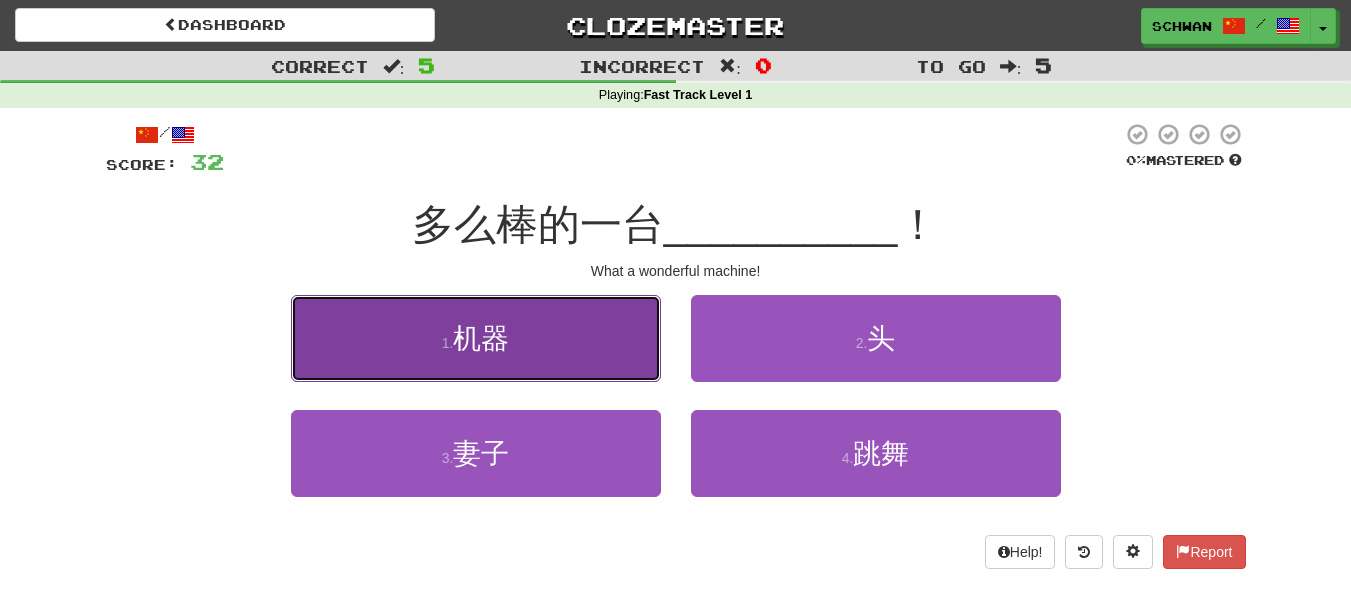 click on "1 .  机器" at bounding box center (476, 338) 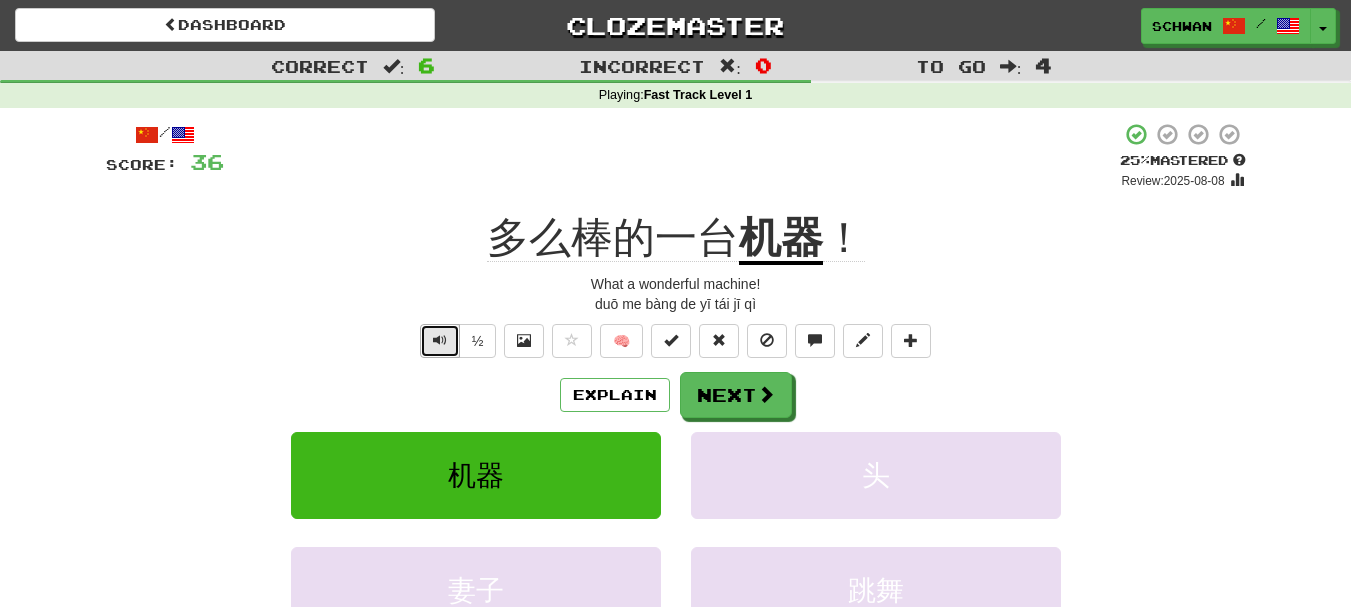click at bounding box center (440, 341) 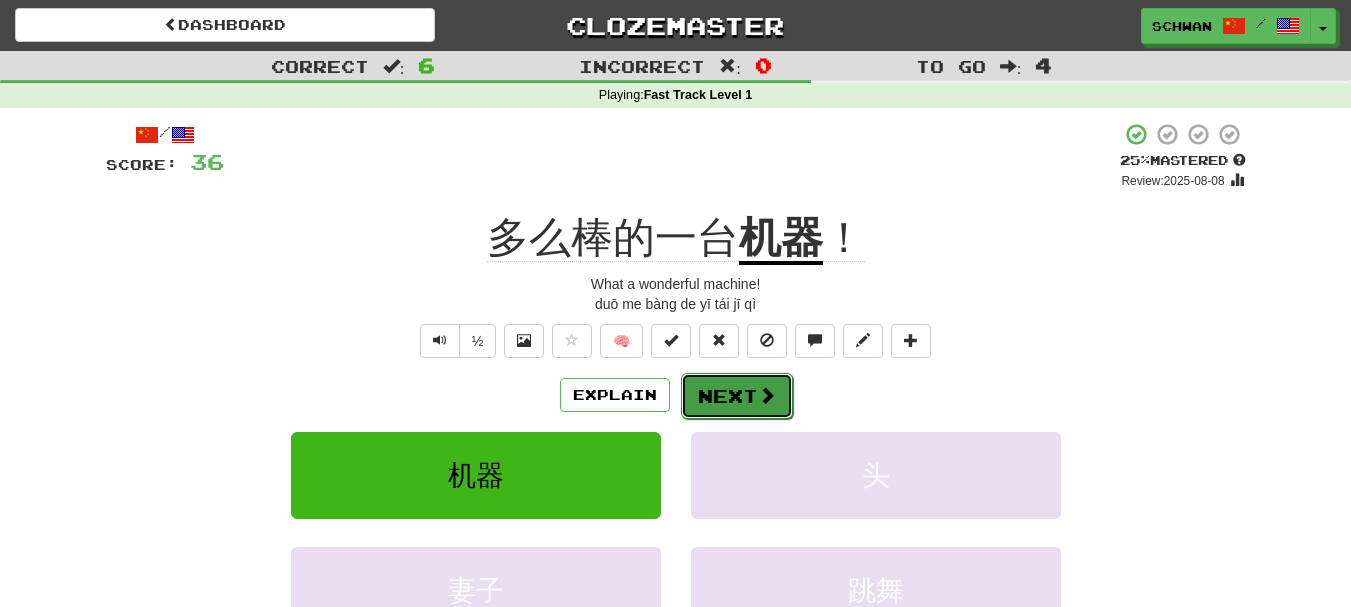 click at bounding box center (767, 395) 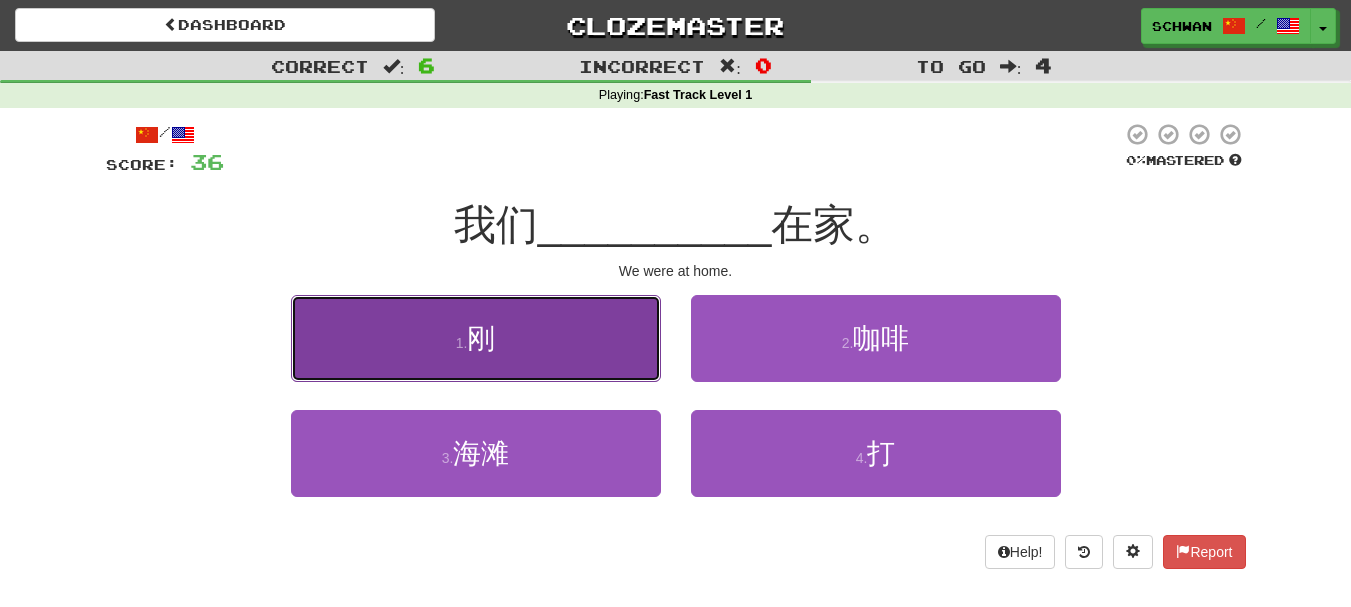 click on "1 .  刚" at bounding box center (476, 338) 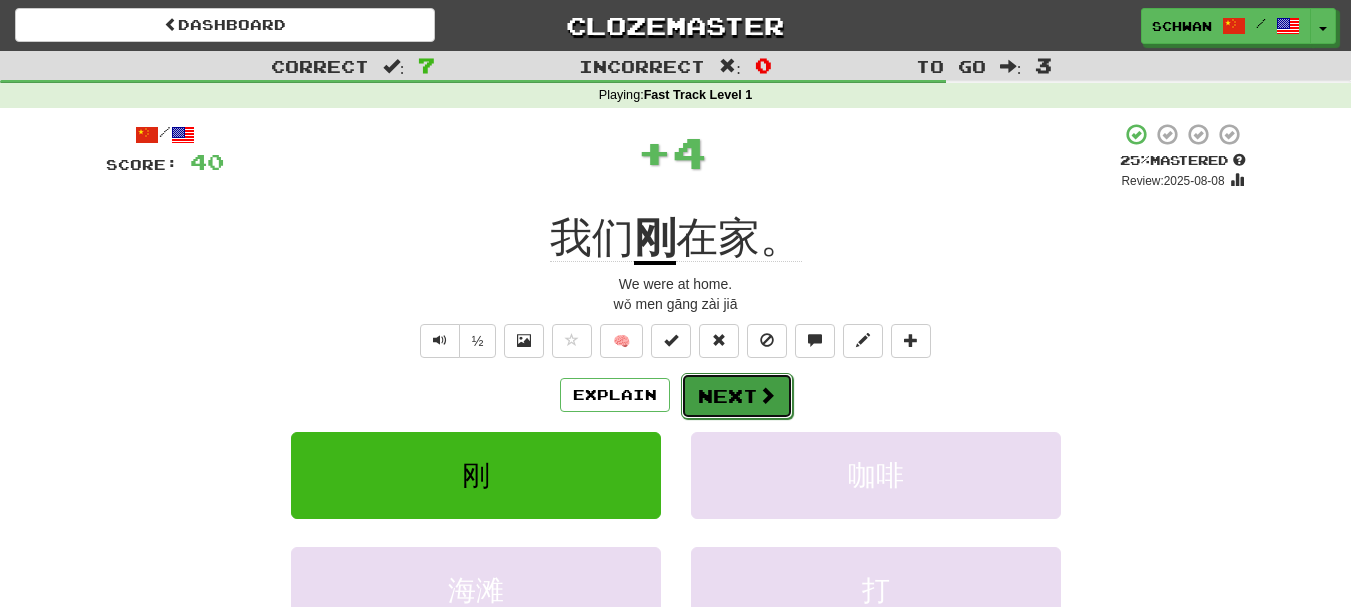 click on "Next" at bounding box center (737, 396) 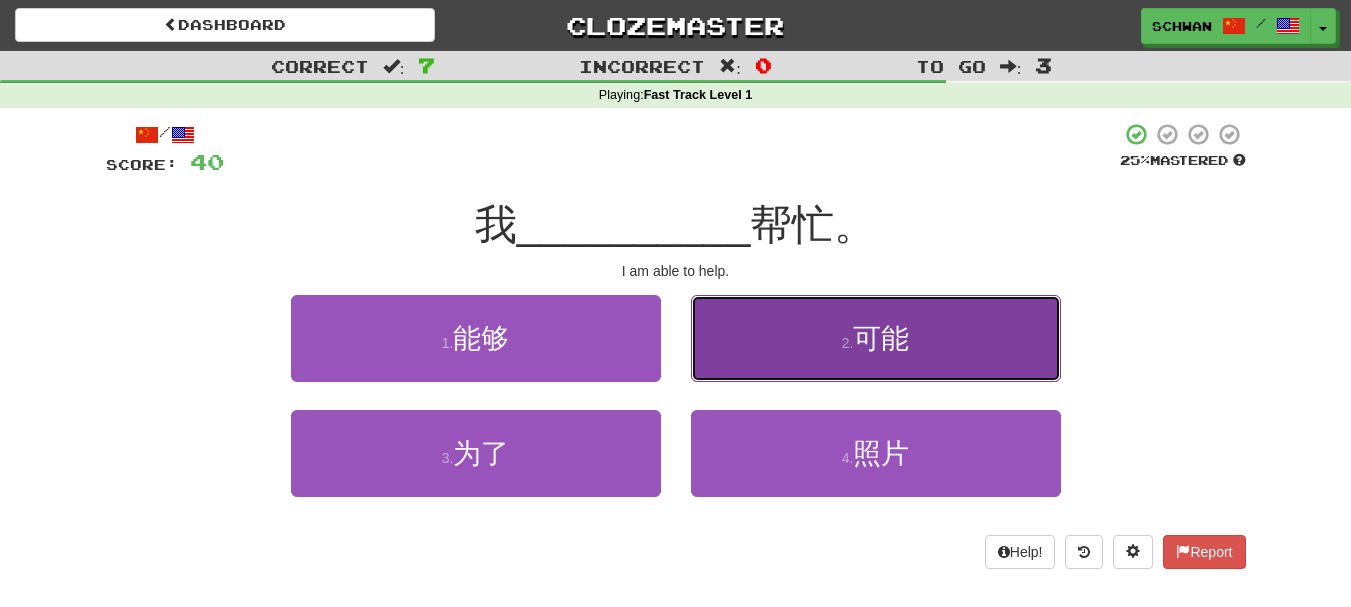 click on "2 .  可能" at bounding box center (876, 338) 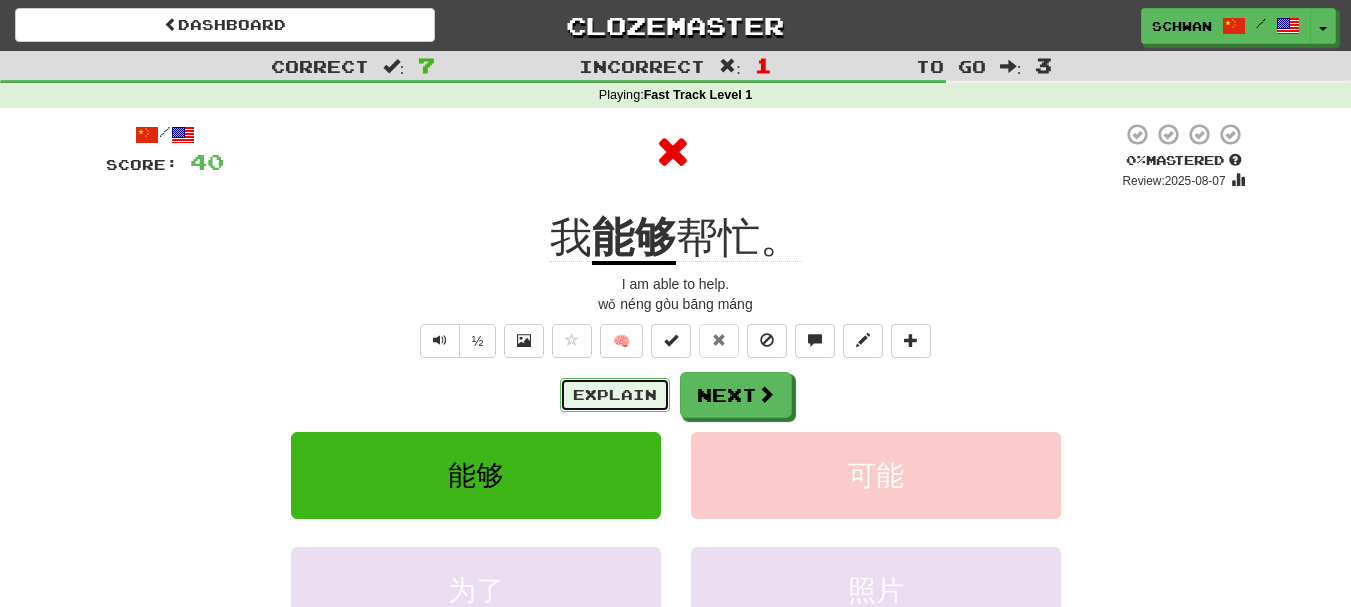 click on "Explain" at bounding box center (615, 395) 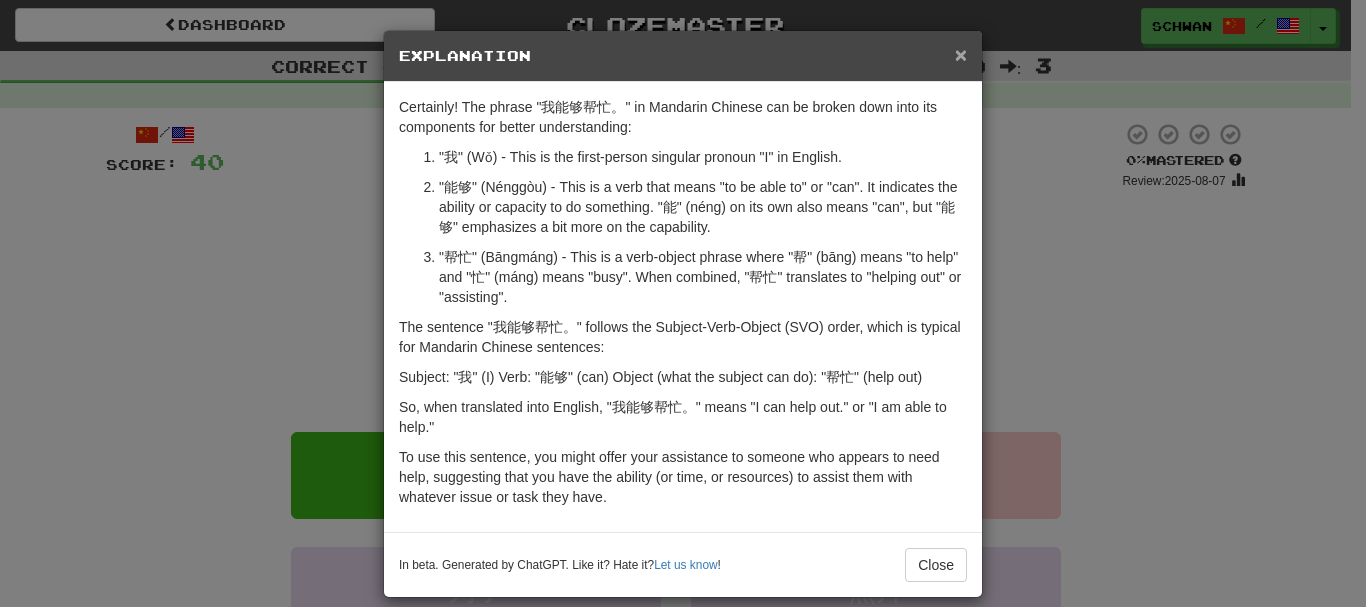 click on "×" at bounding box center [961, 54] 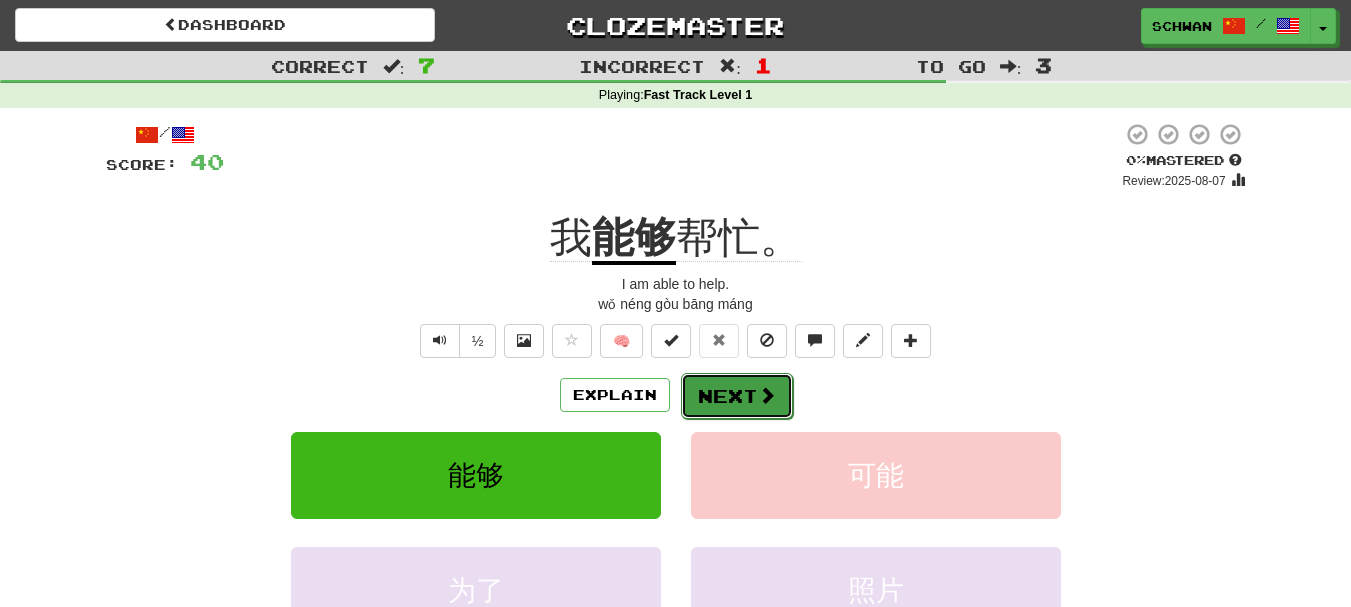 click on "Next" at bounding box center (737, 396) 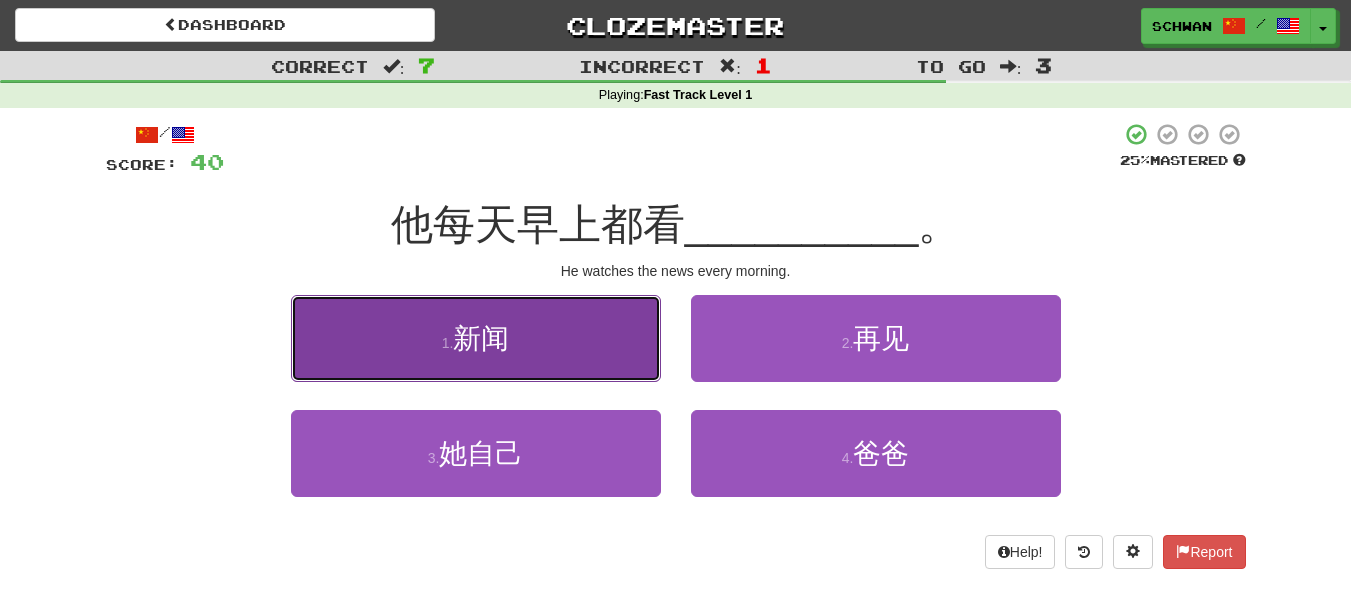 click on "1 .  新闻" at bounding box center [476, 338] 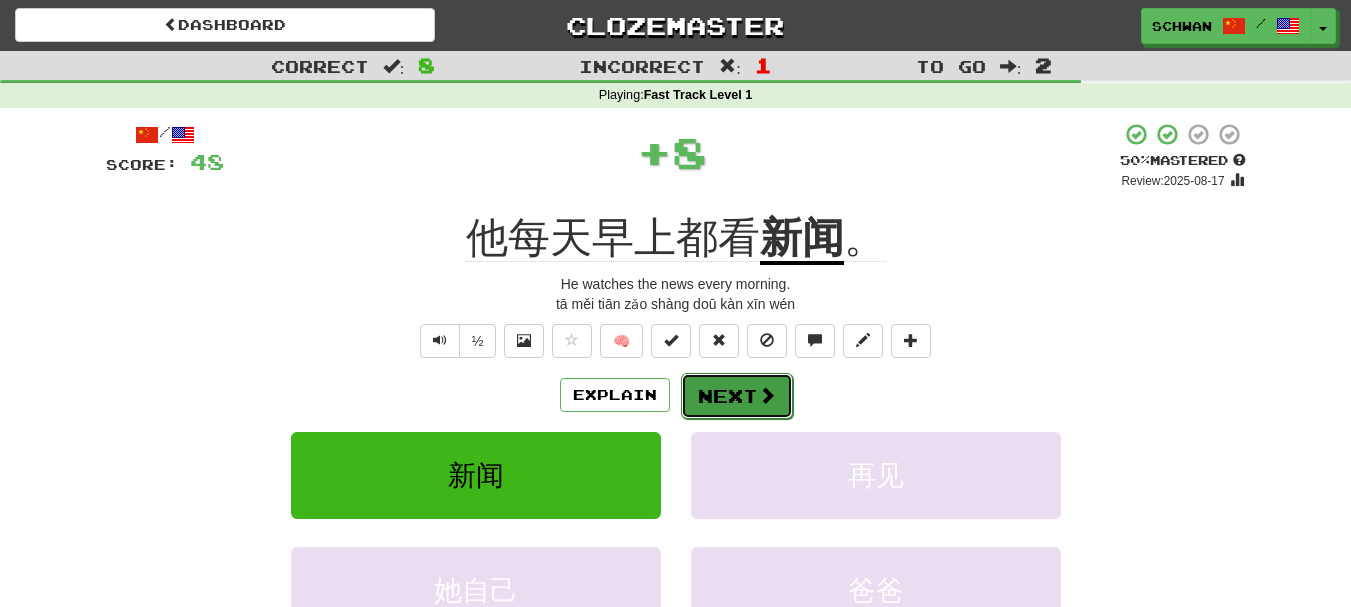 click on "Next" at bounding box center (737, 396) 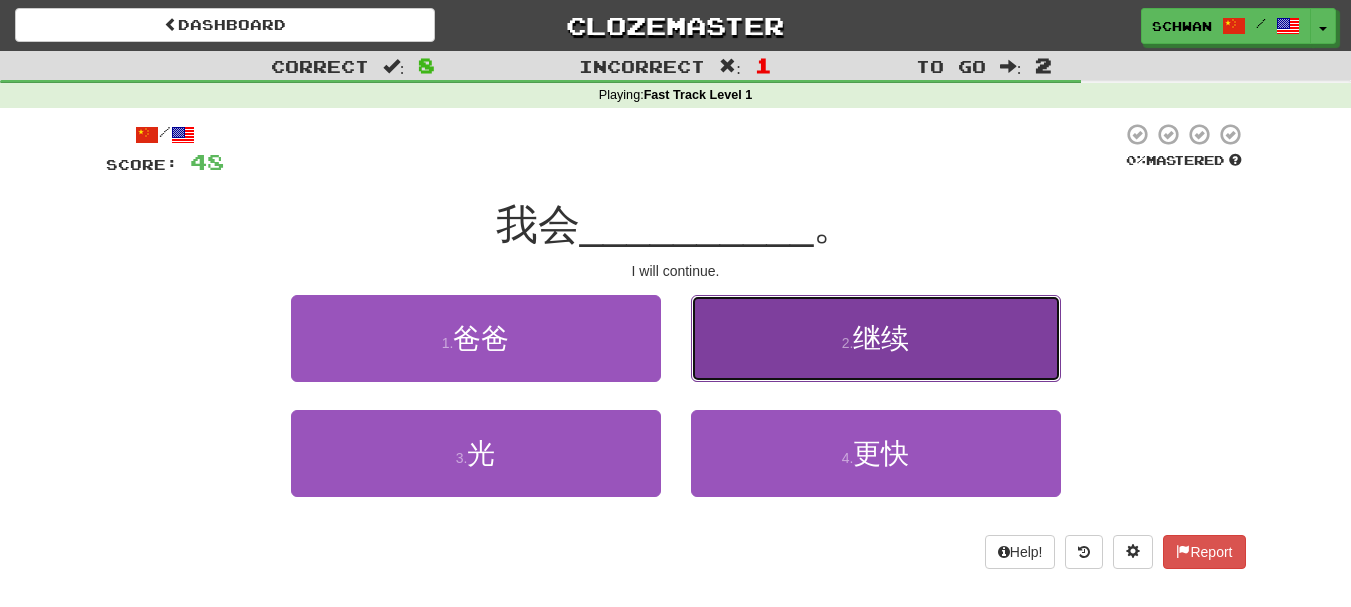 click on "2 .  继续" at bounding box center (876, 338) 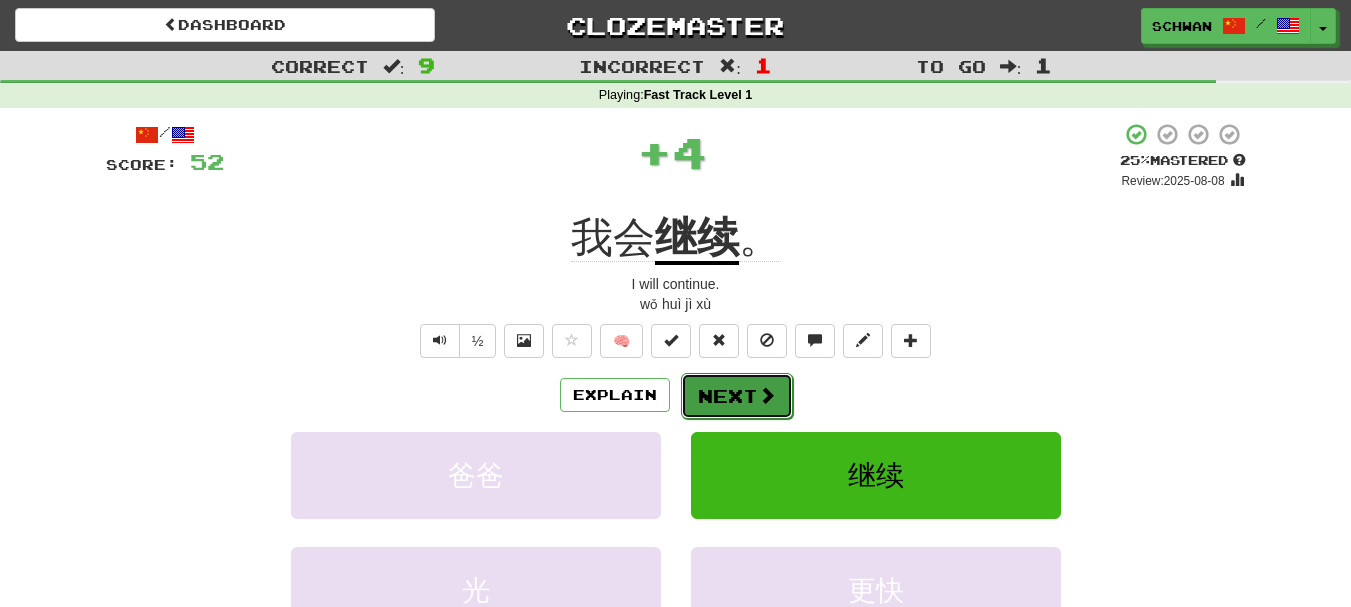 click on "Next" at bounding box center (737, 396) 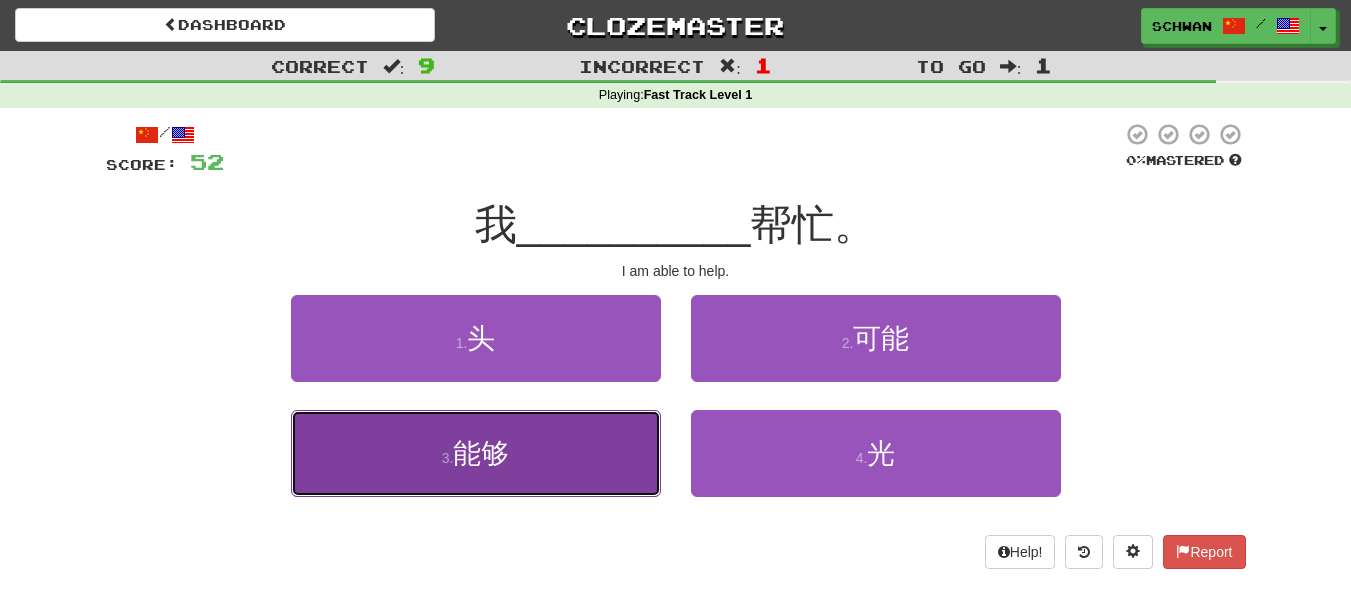 click on "3 .  能够" at bounding box center [476, 453] 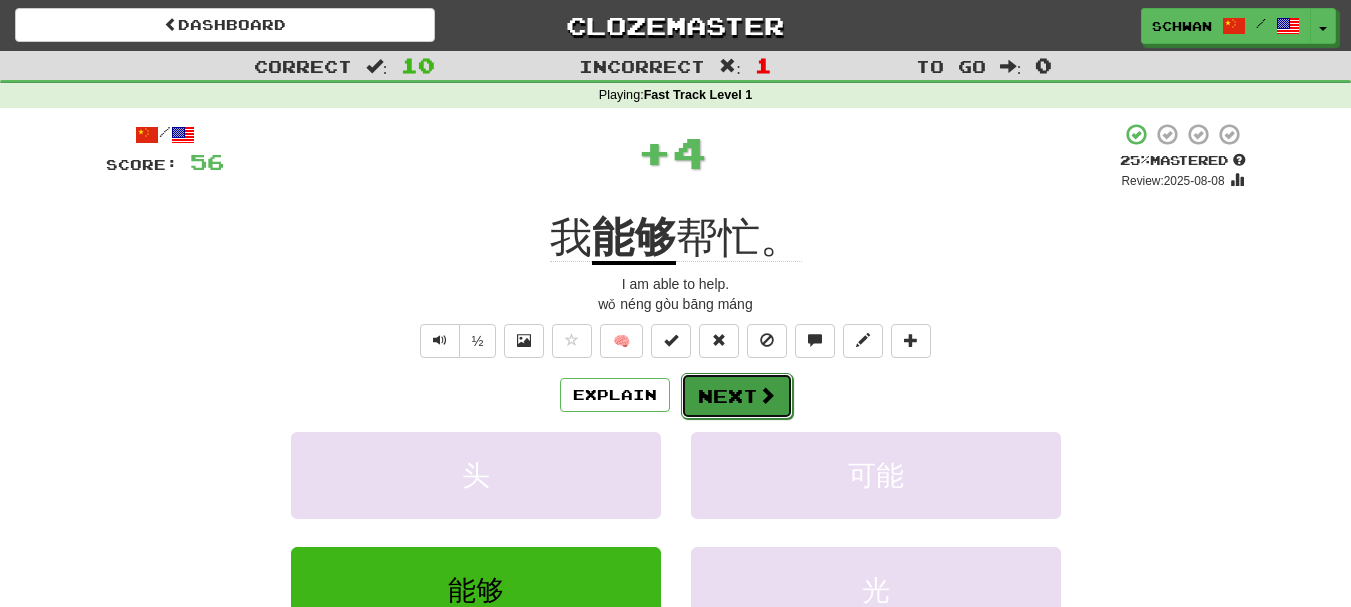 click on "Next" at bounding box center (737, 396) 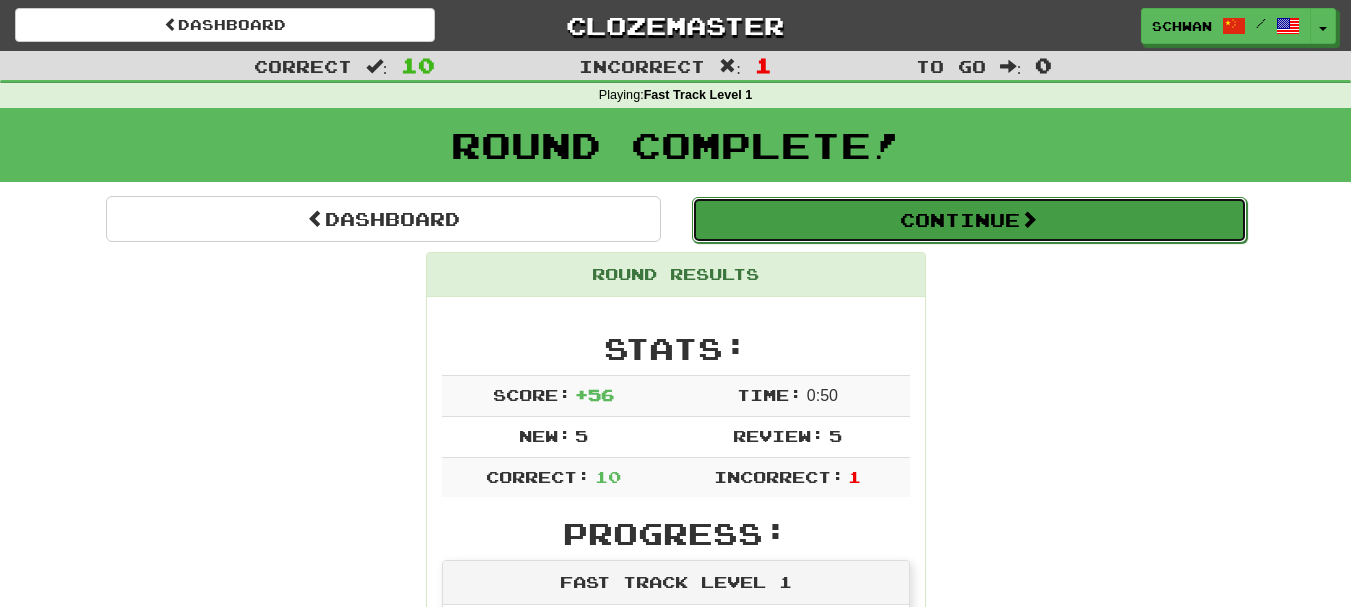 click on "Continue" at bounding box center (969, 220) 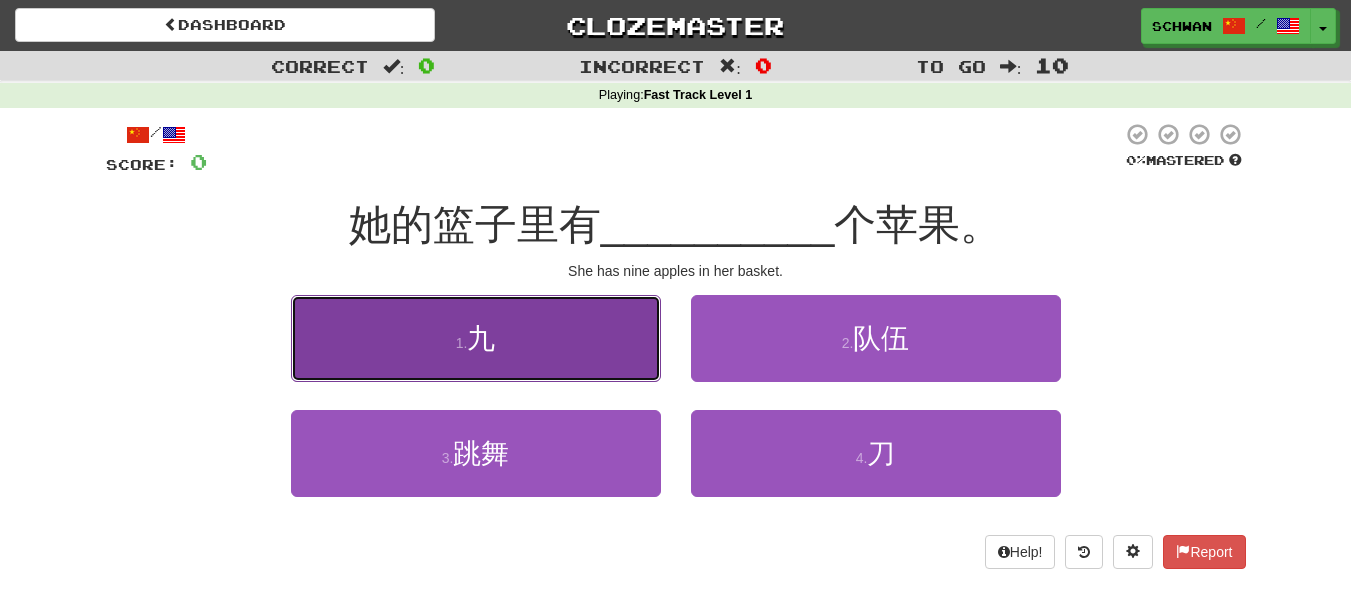 click on "1 .  九" at bounding box center (476, 338) 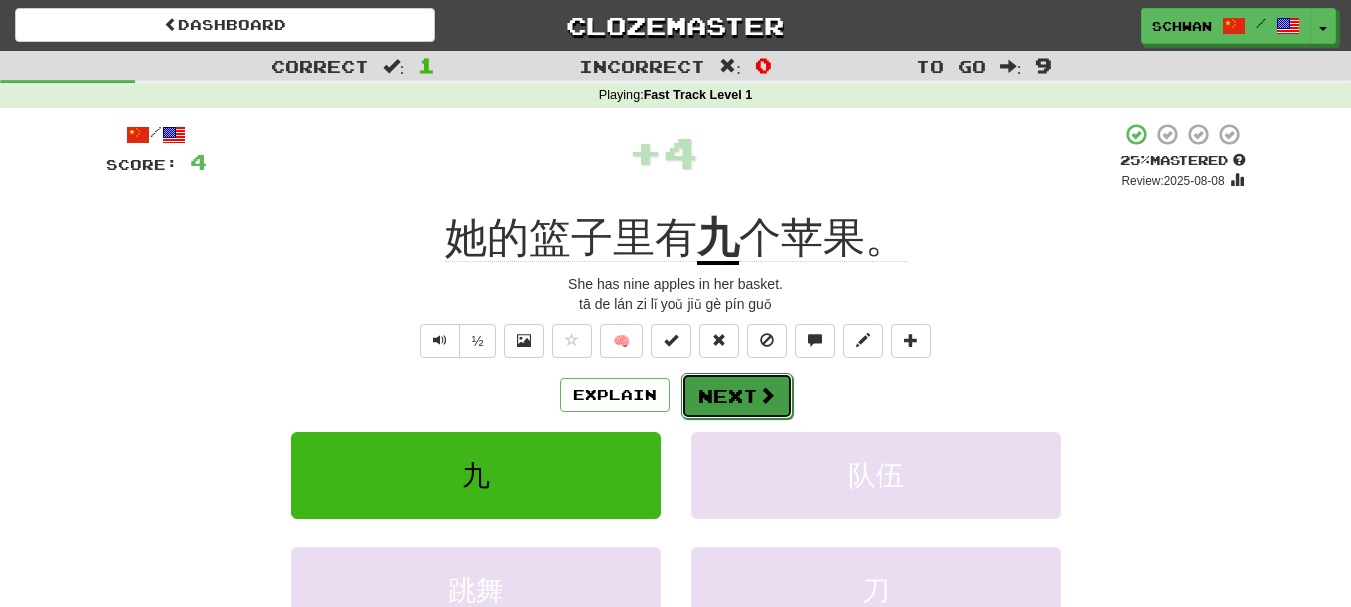 click on "Next" at bounding box center [737, 396] 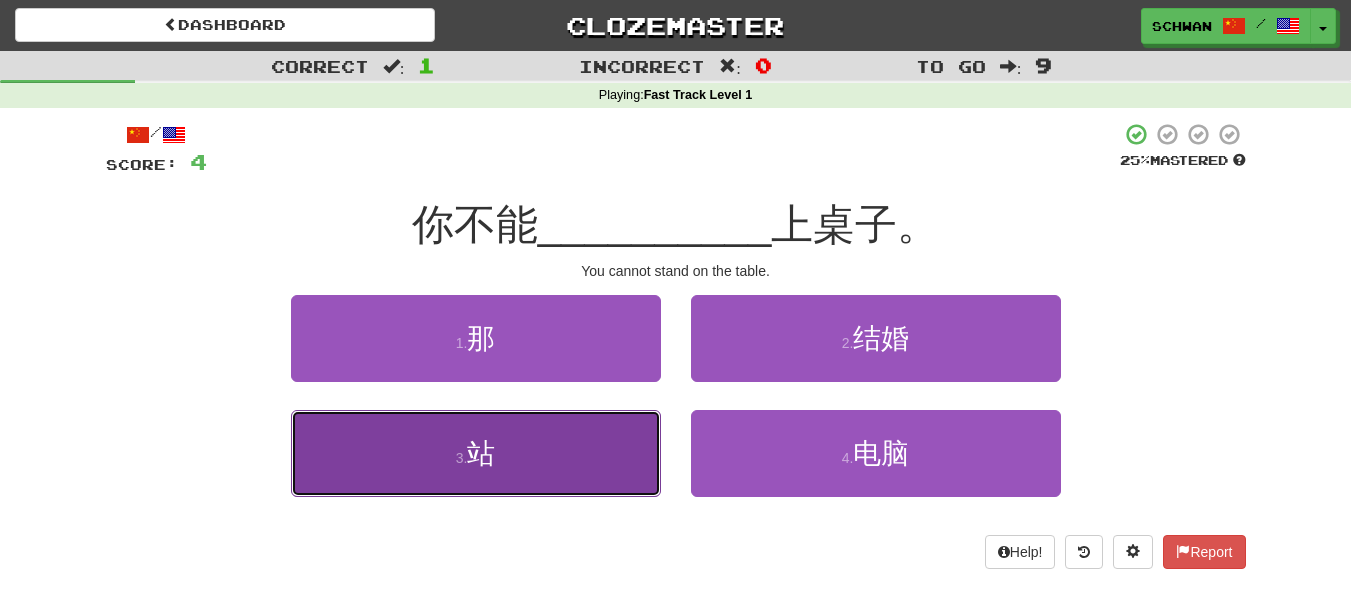 click on "3 .  站" at bounding box center (476, 453) 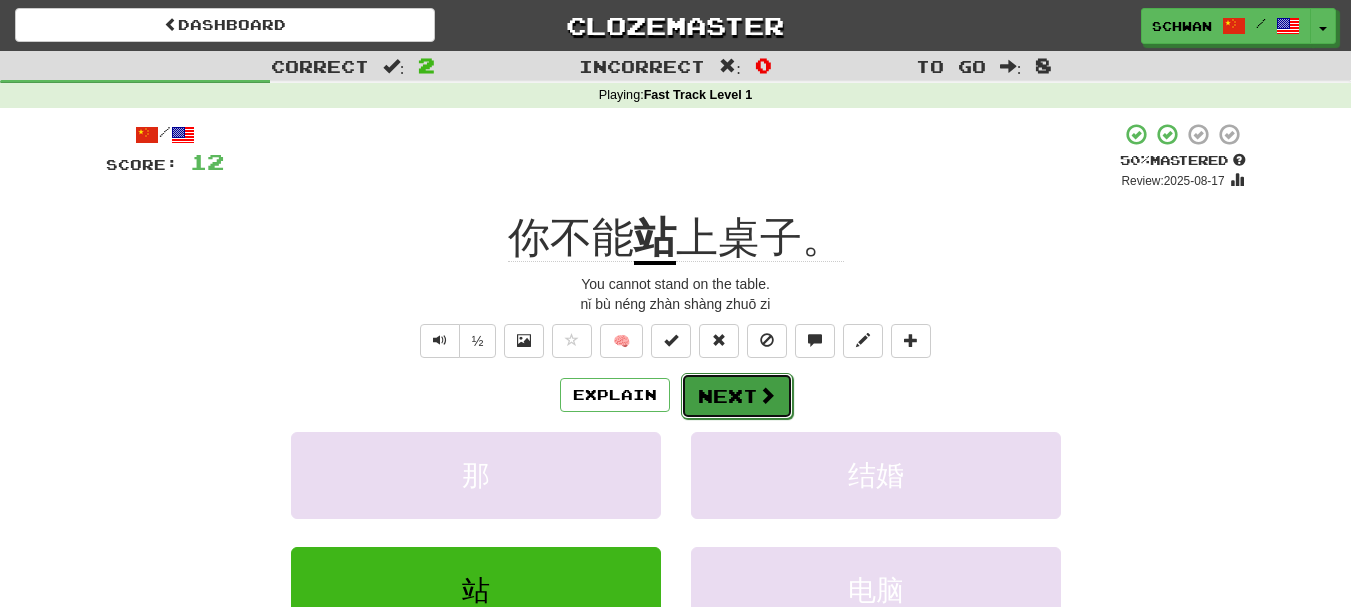 click on "Next" at bounding box center [737, 396] 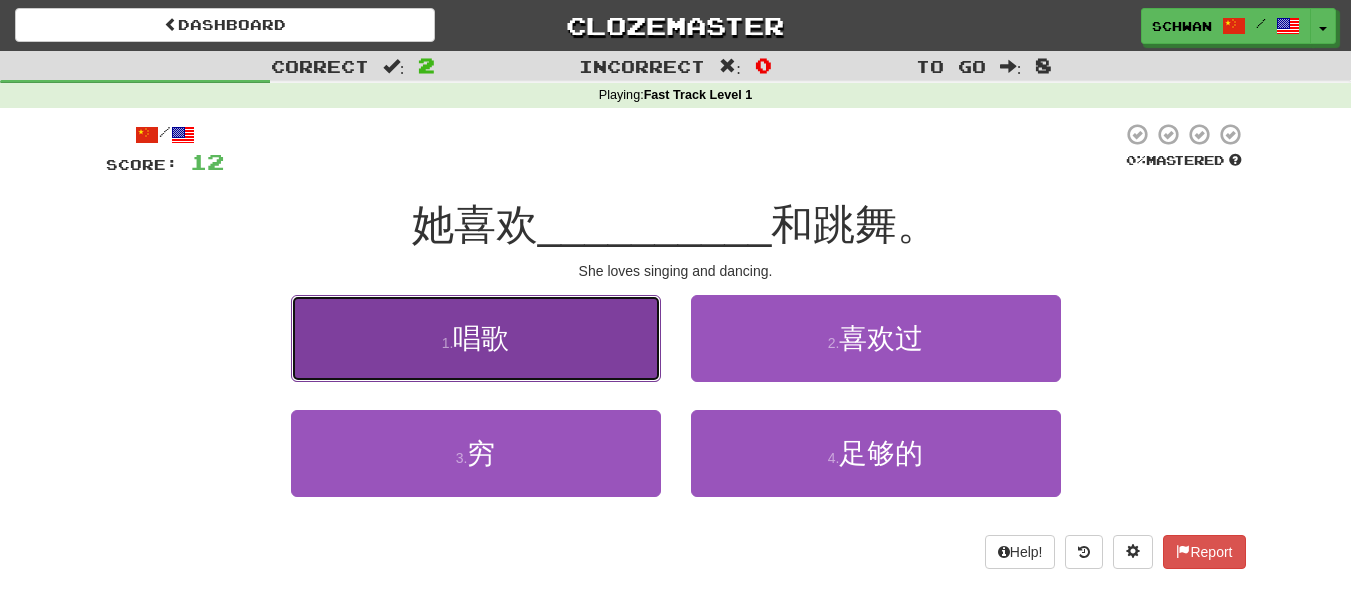 click on "1 .  唱歌" at bounding box center (476, 338) 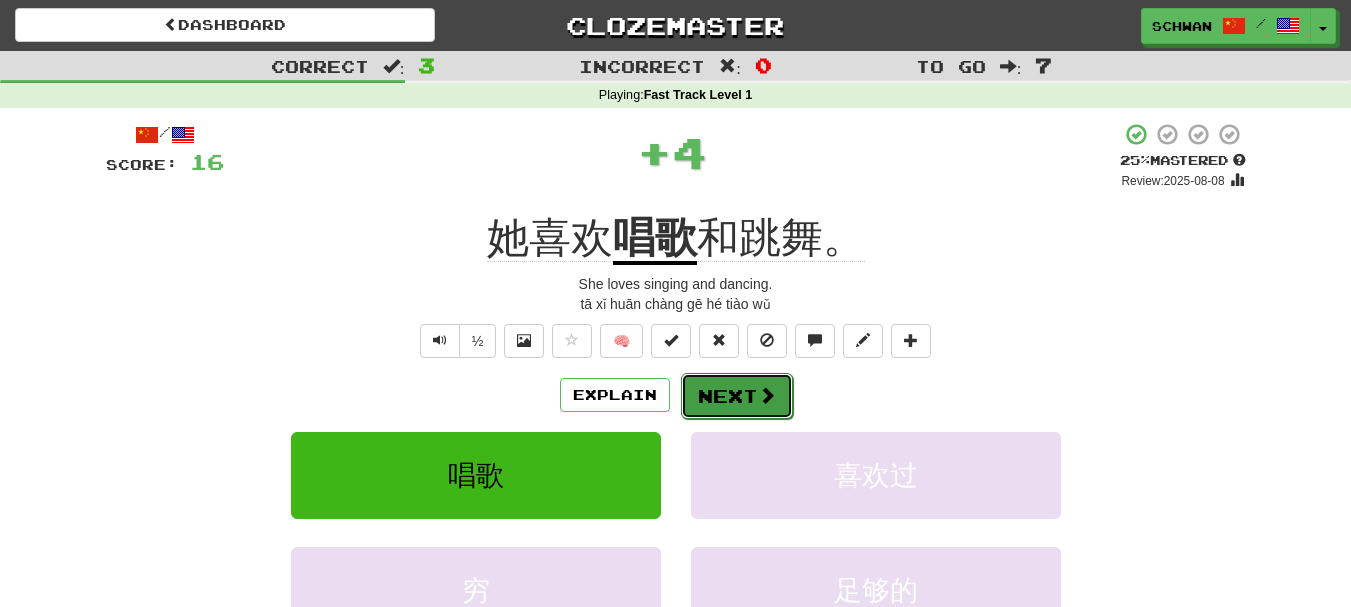 click on "Next" at bounding box center [737, 396] 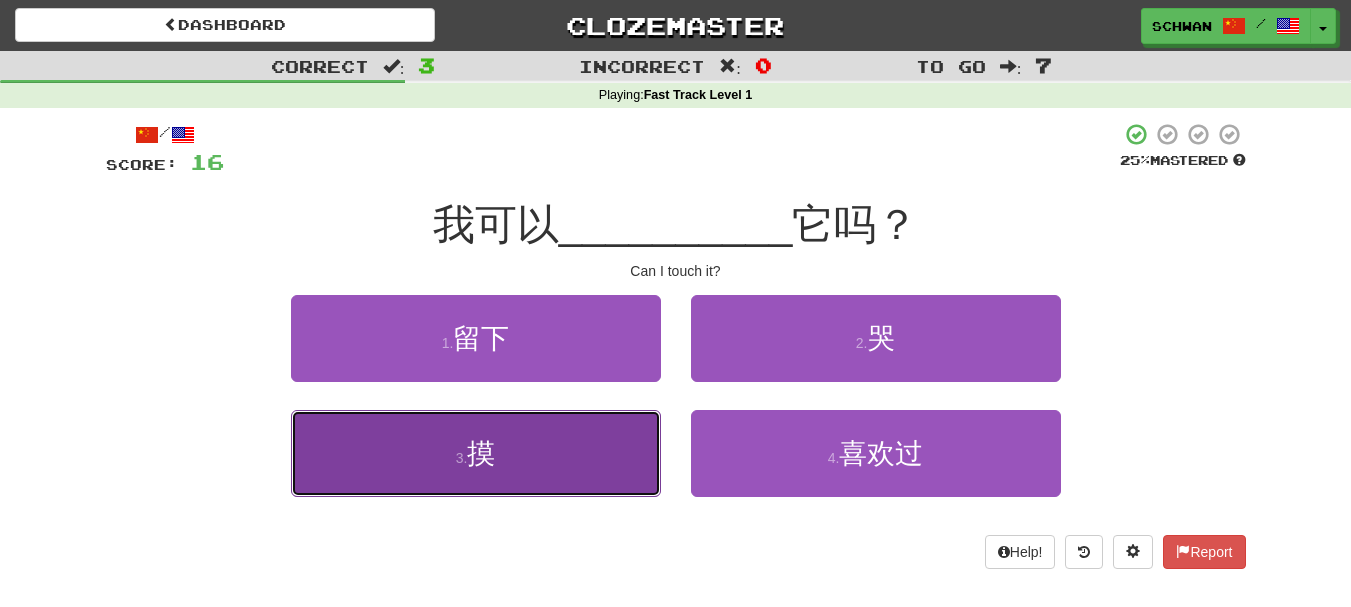 click on "3 .  摸" at bounding box center (476, 453) 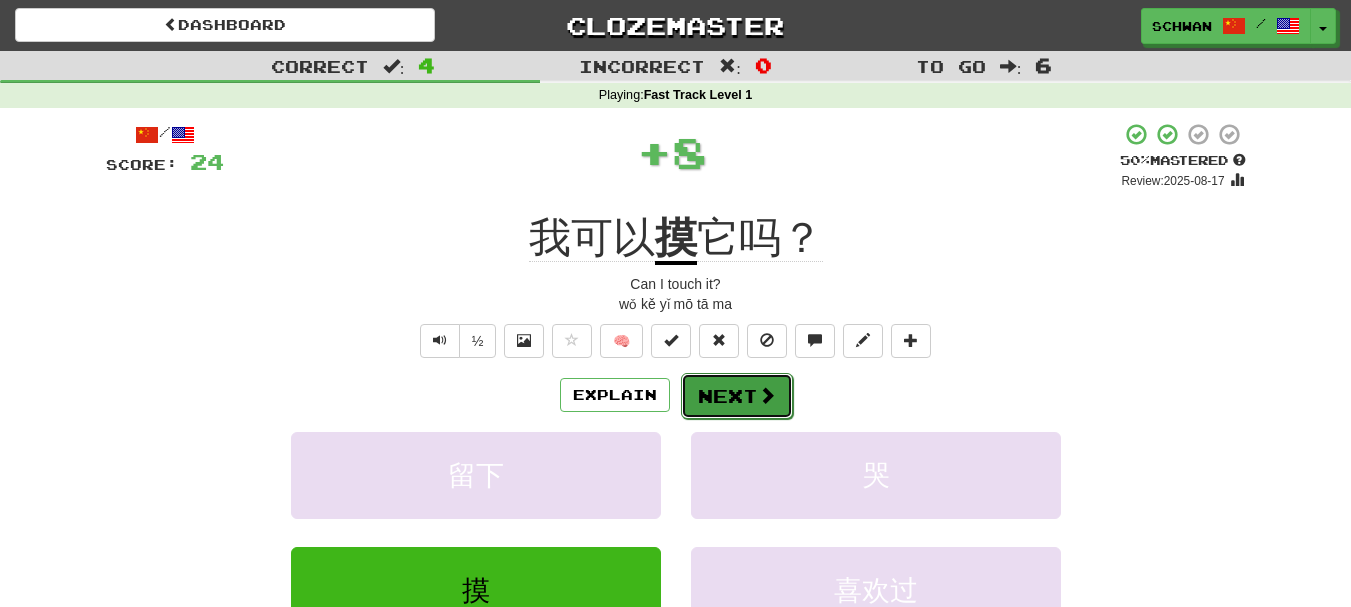 click on "Next" at bounding box center [737, 396] 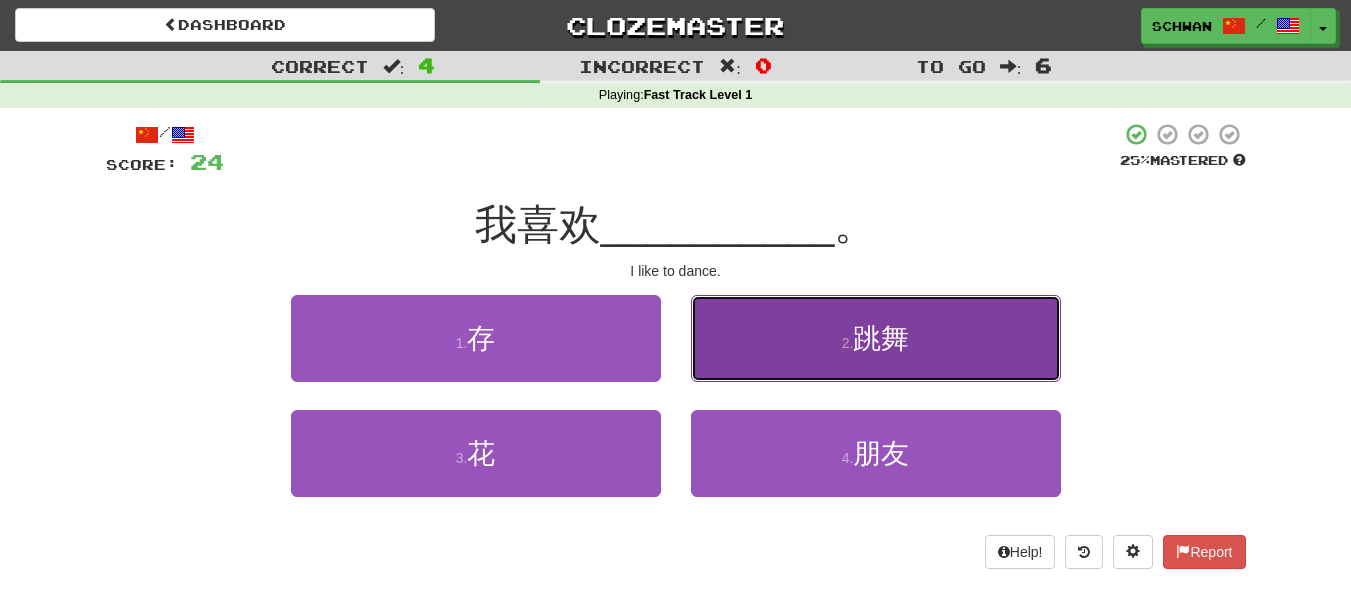click on "2 .  跳舞" at bounding box center (876, 338) 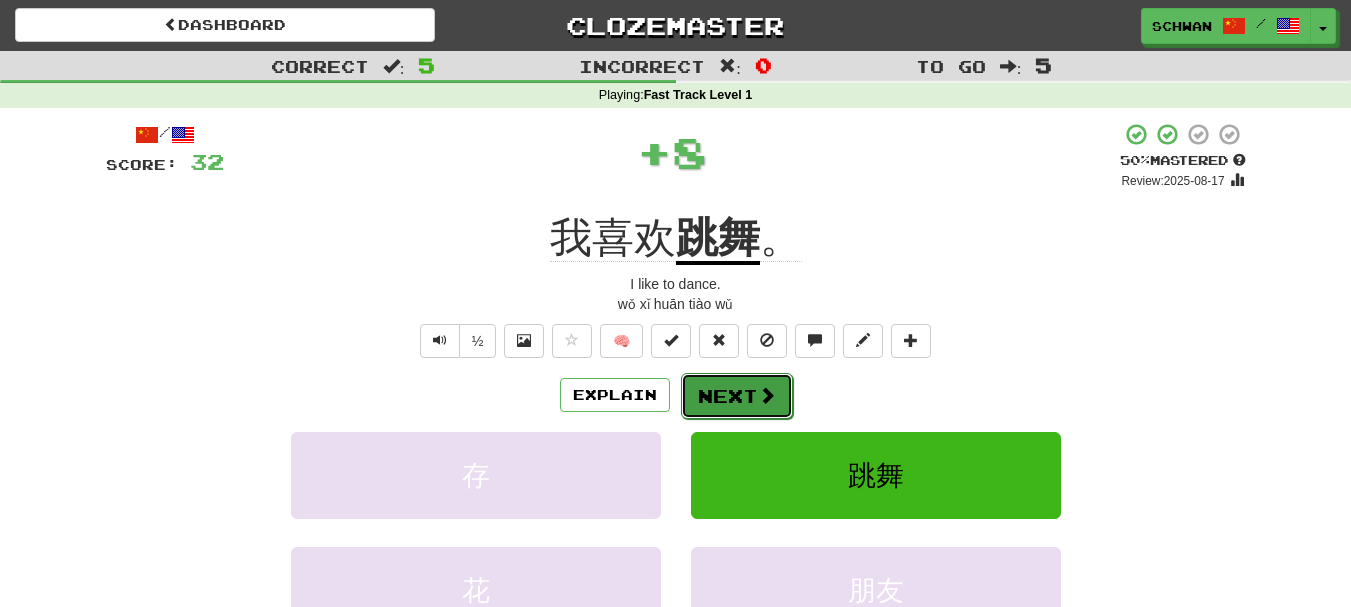 click on "Next" at bounding box center [737, 396] 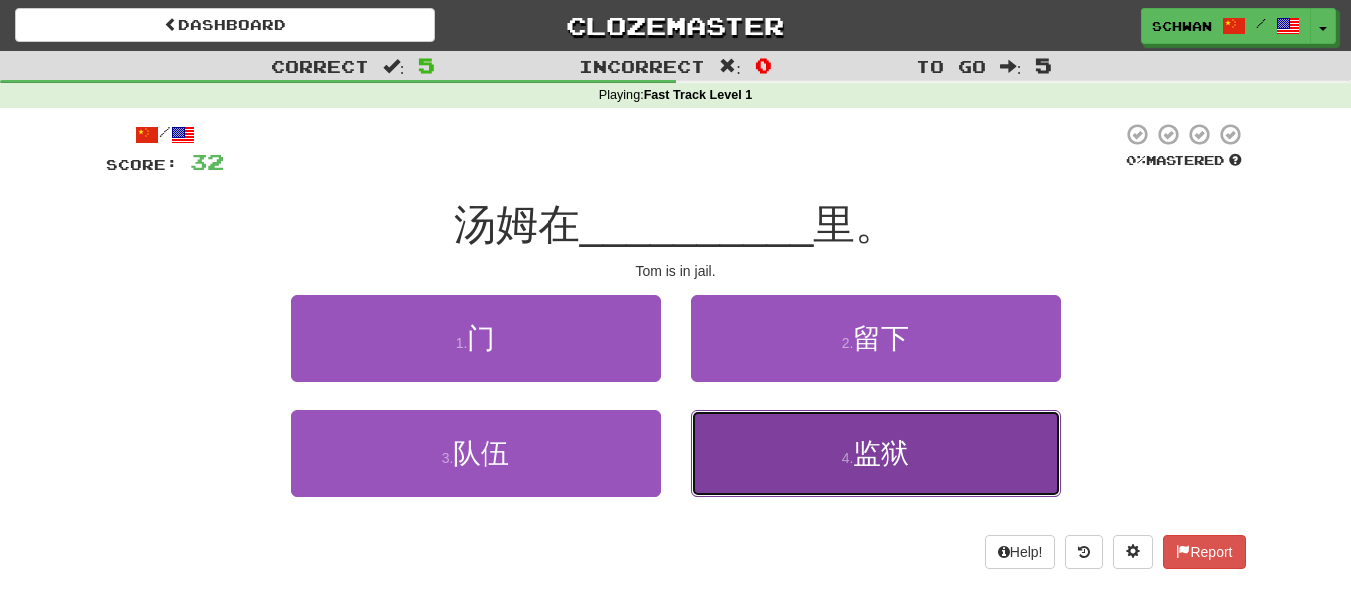 click on "4 .  监狱" at bounding box center [876, 453] 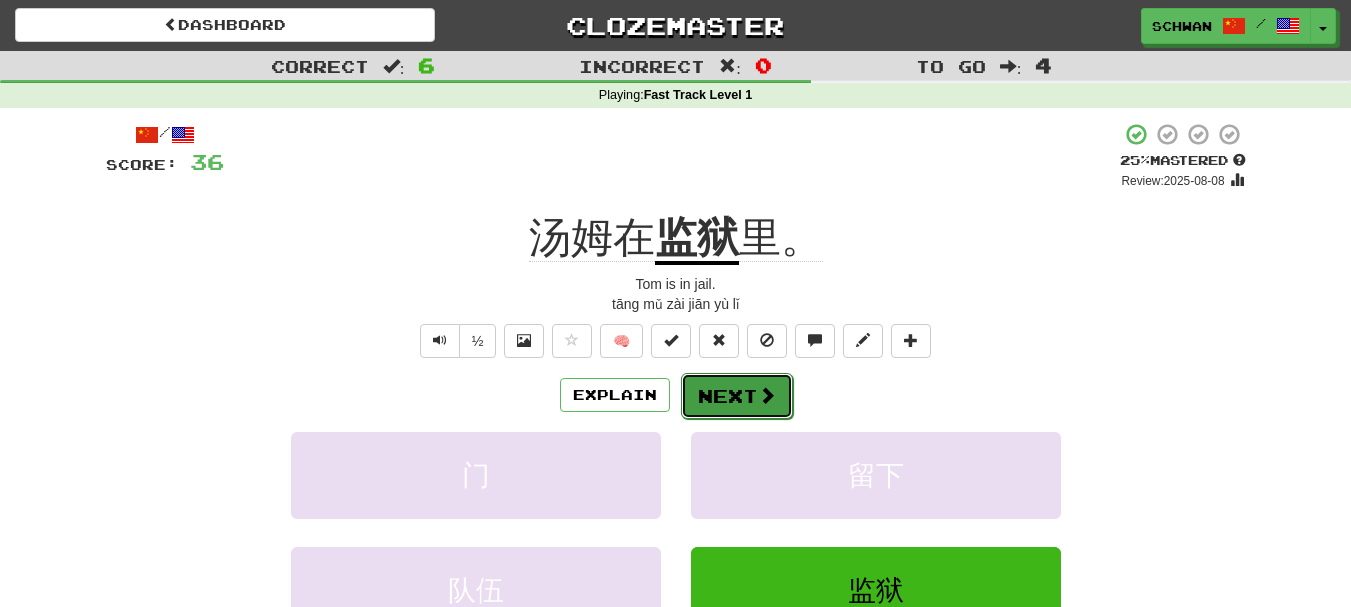 click on "Next" at bounding box center [737, 396] 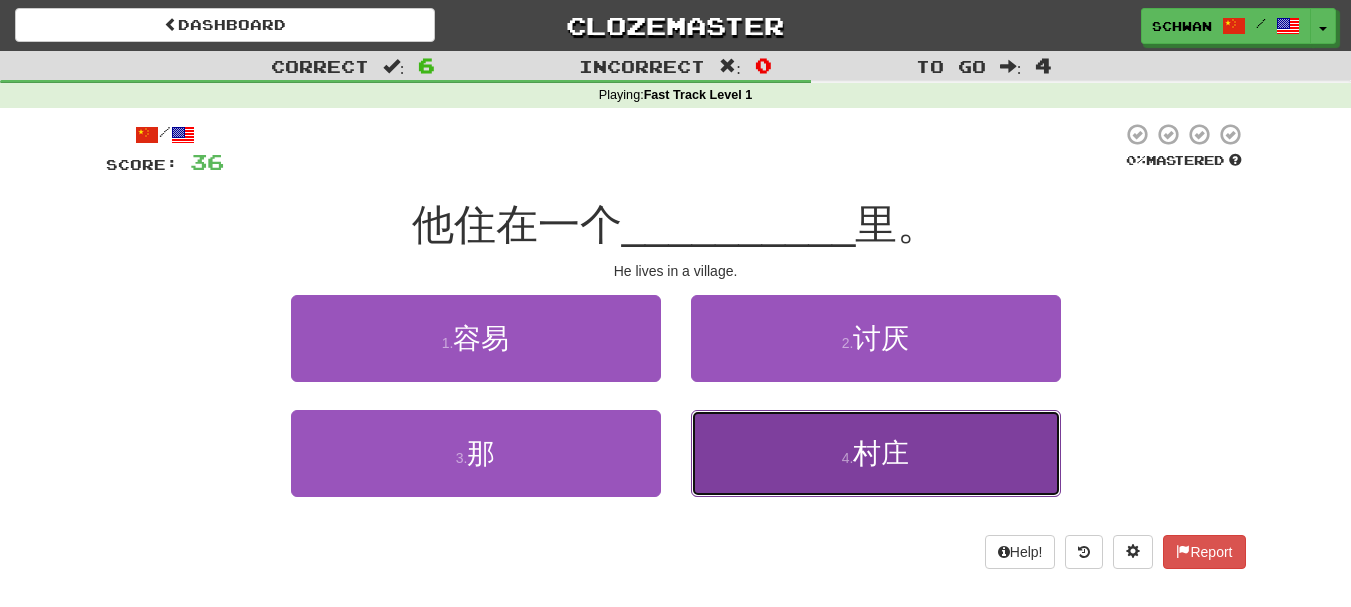 click on "4 .  村庄" at bounding box center (876, 453) 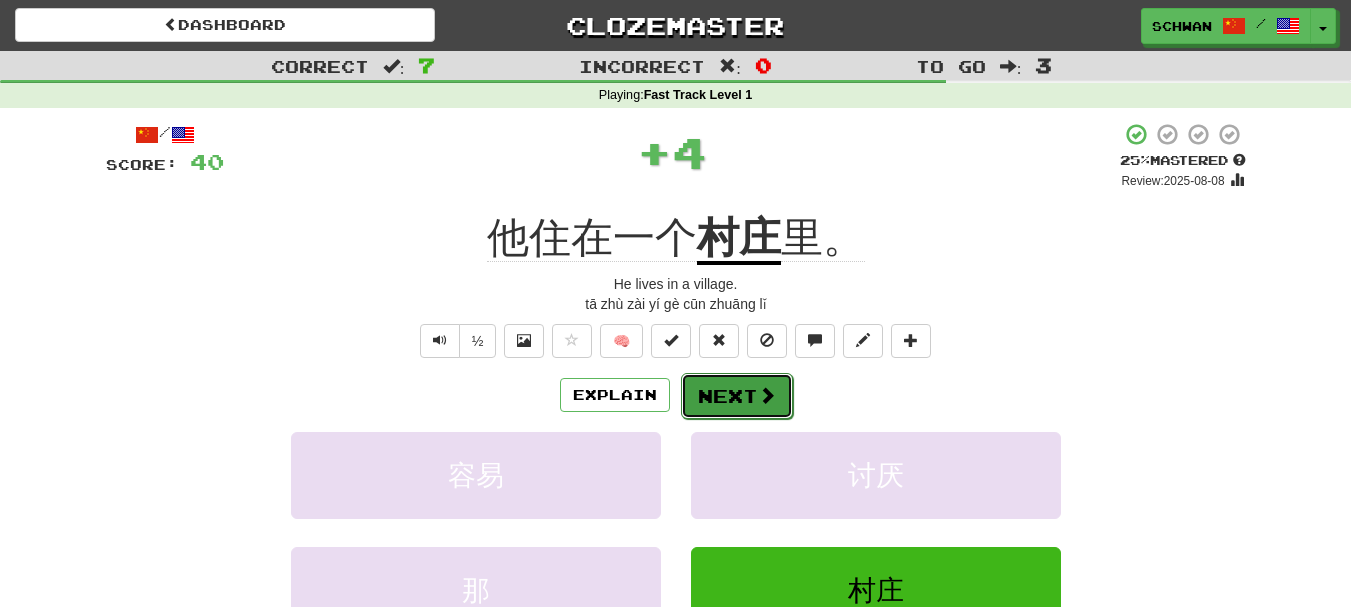 click on "Next" at bounding box center [737, 396] 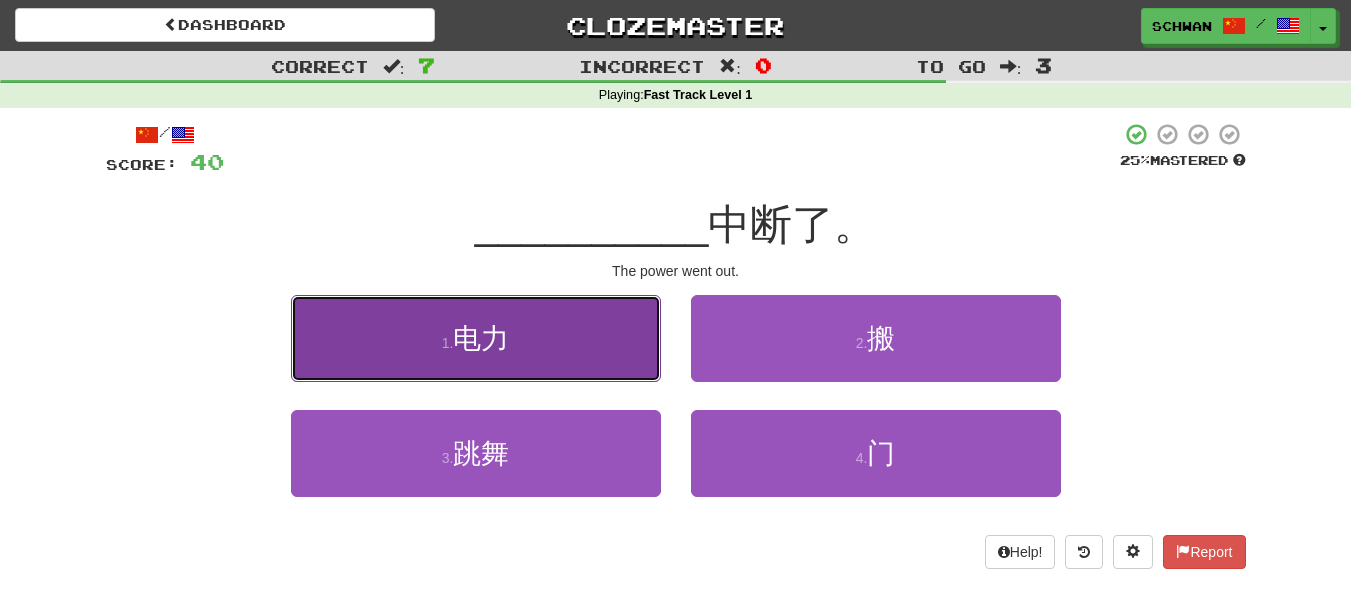 click on "电力" at bounding box center [481, 338] 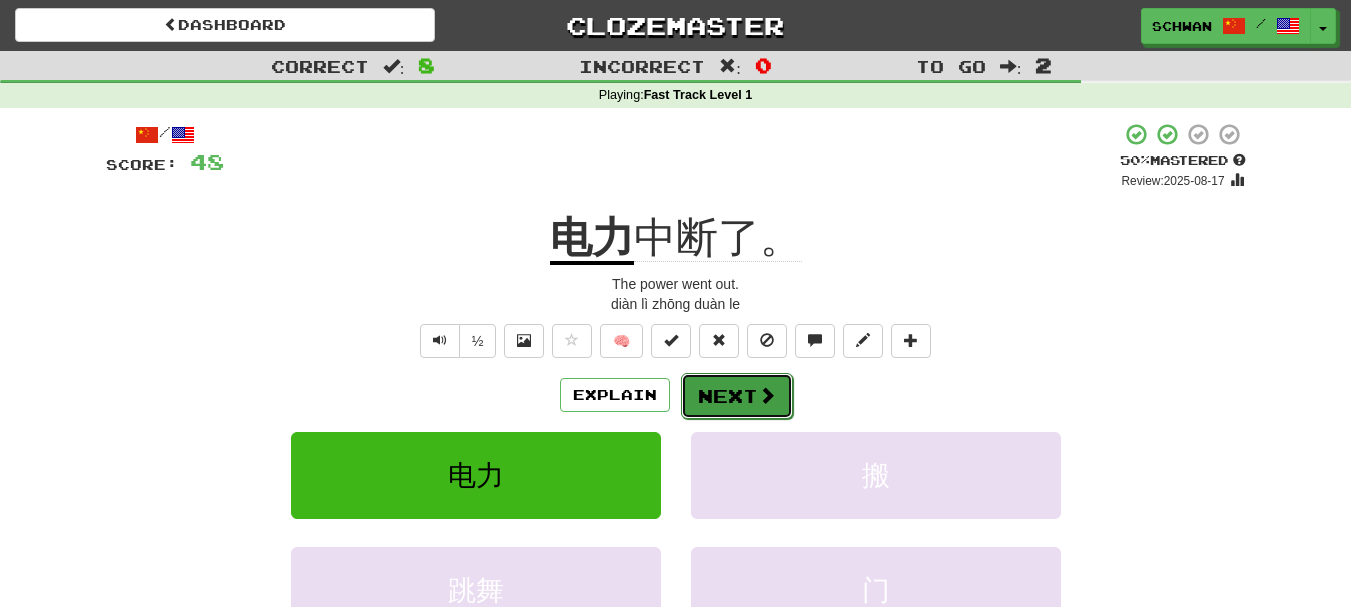 click on "Next" at bounding box center [737, 396] 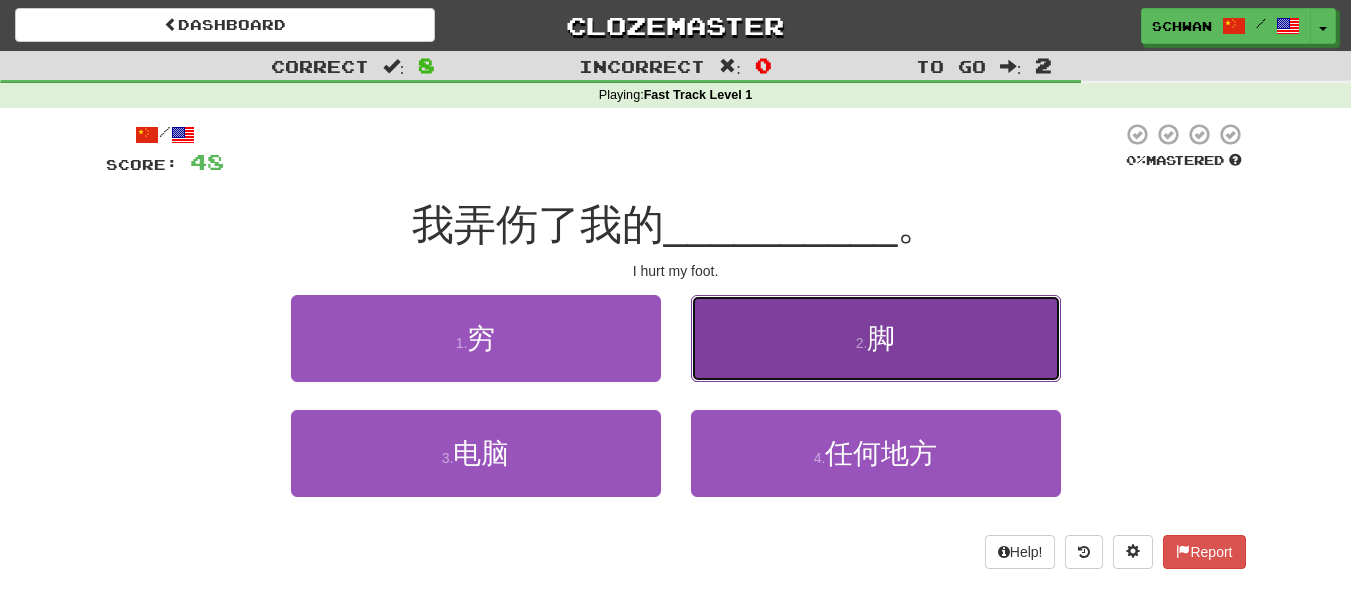 click on "2 .  脚" at bounding box center (876, 338) 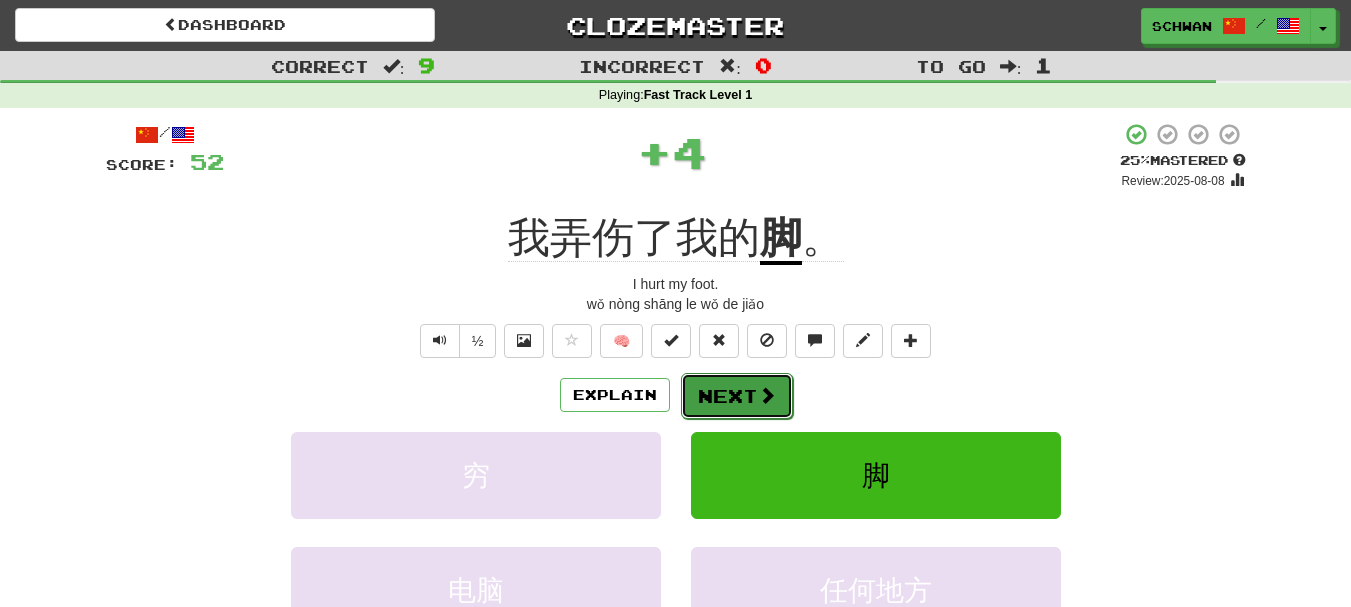 click on "Next" at bounding box center [737, 396] 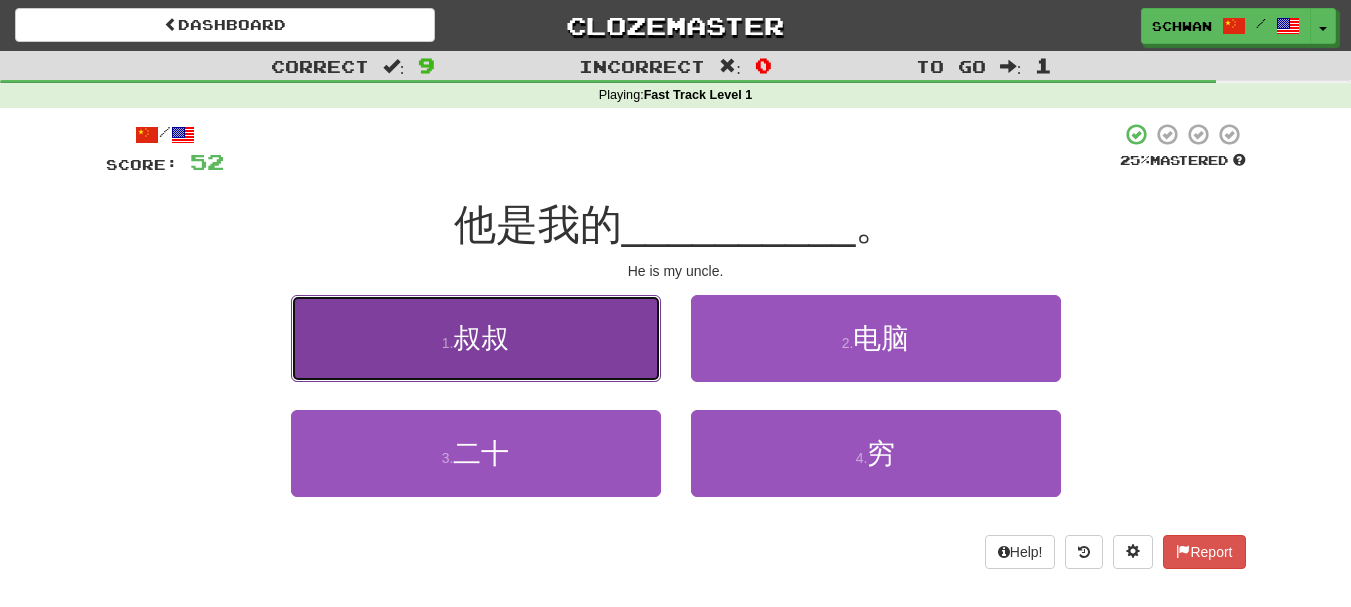 click on "1 .  叔叔" at bounding box center (476, 338) 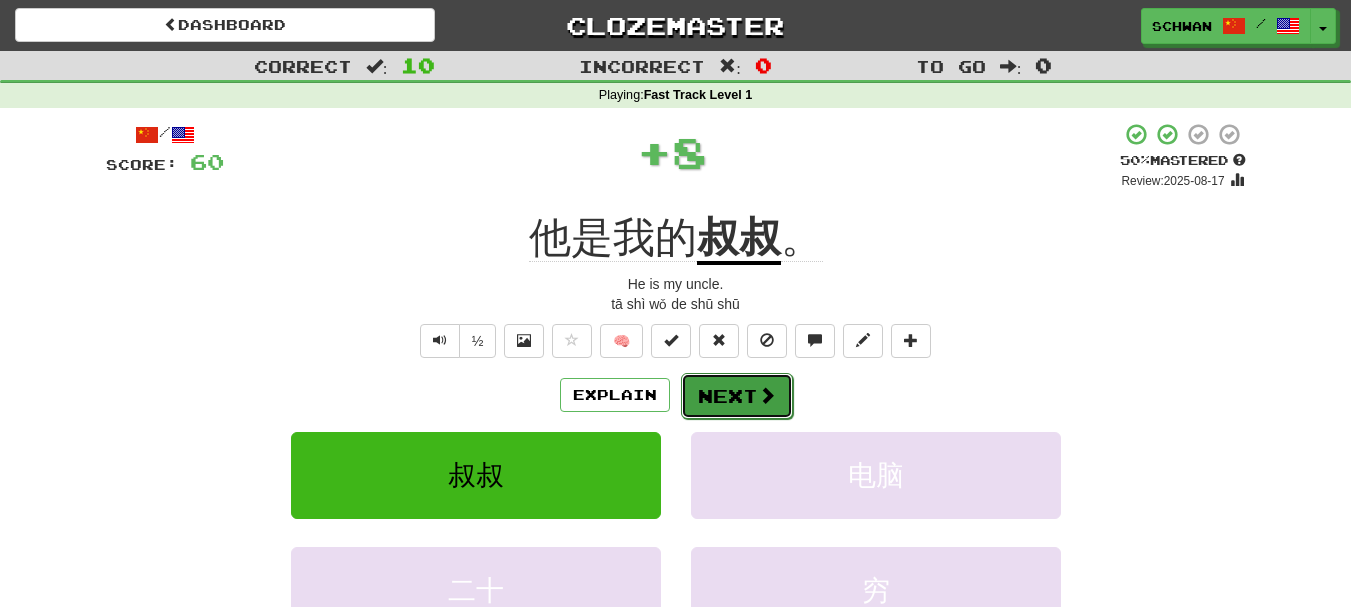 click on "Next" at bounding box center [737, 396] 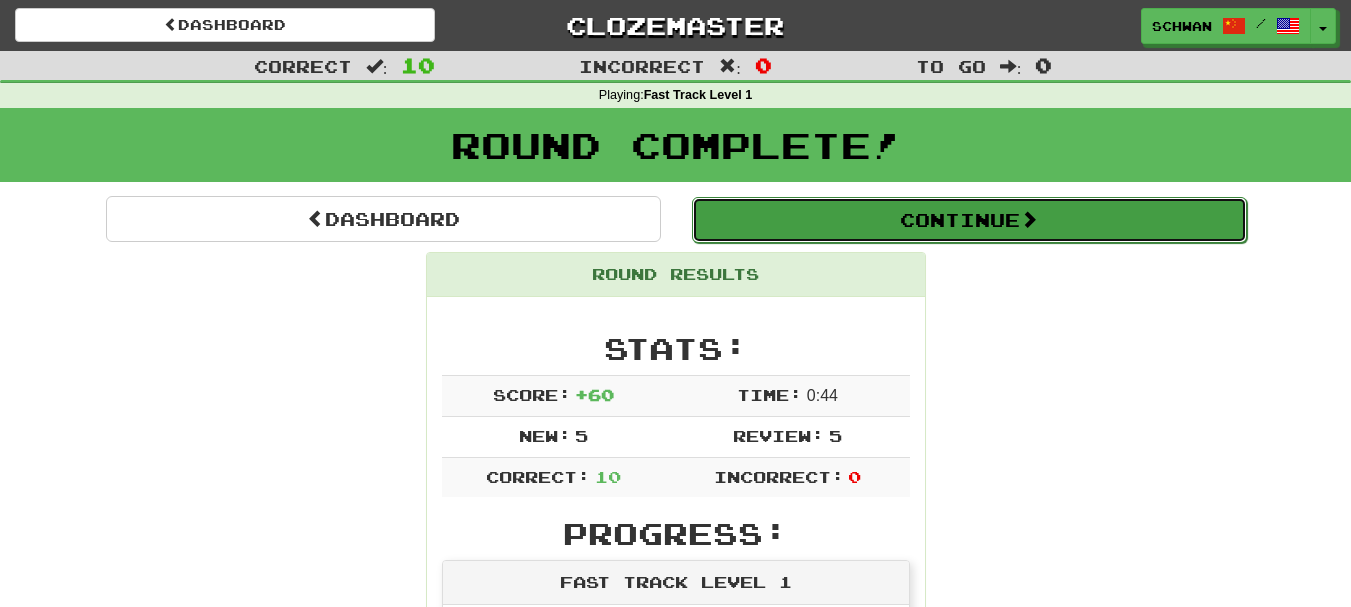 click on "Continue" at bounding box center [969, 220] 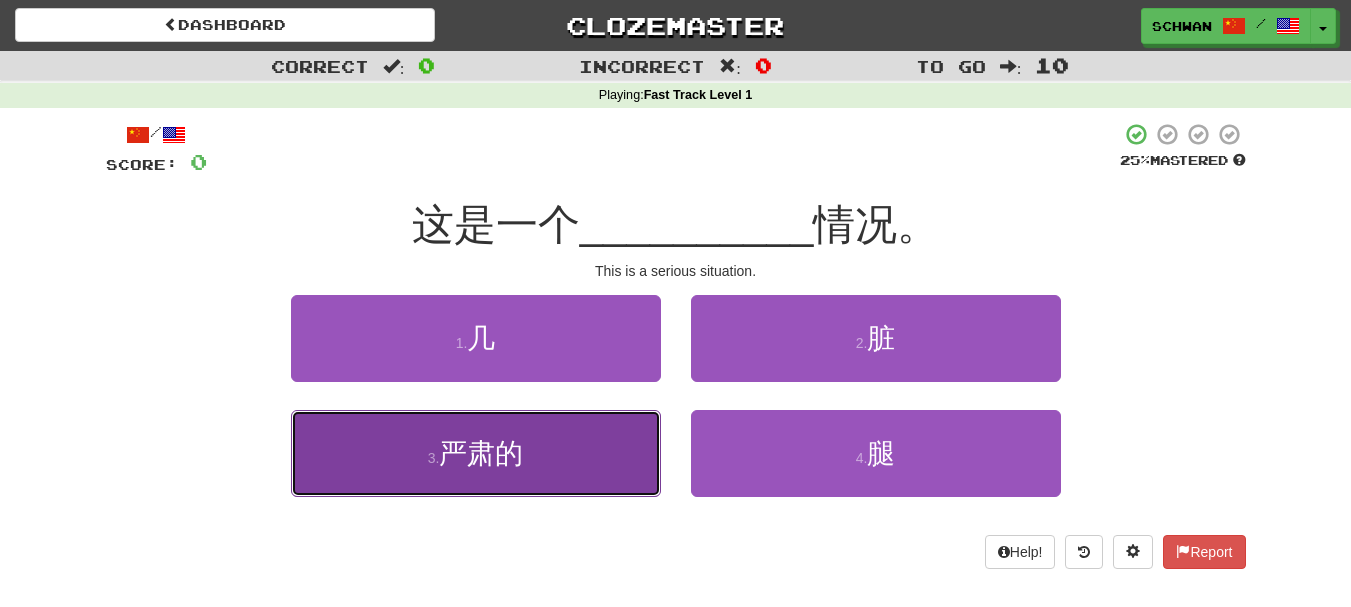 click on "3 .  严肃的" at bounding box center [476, 453] 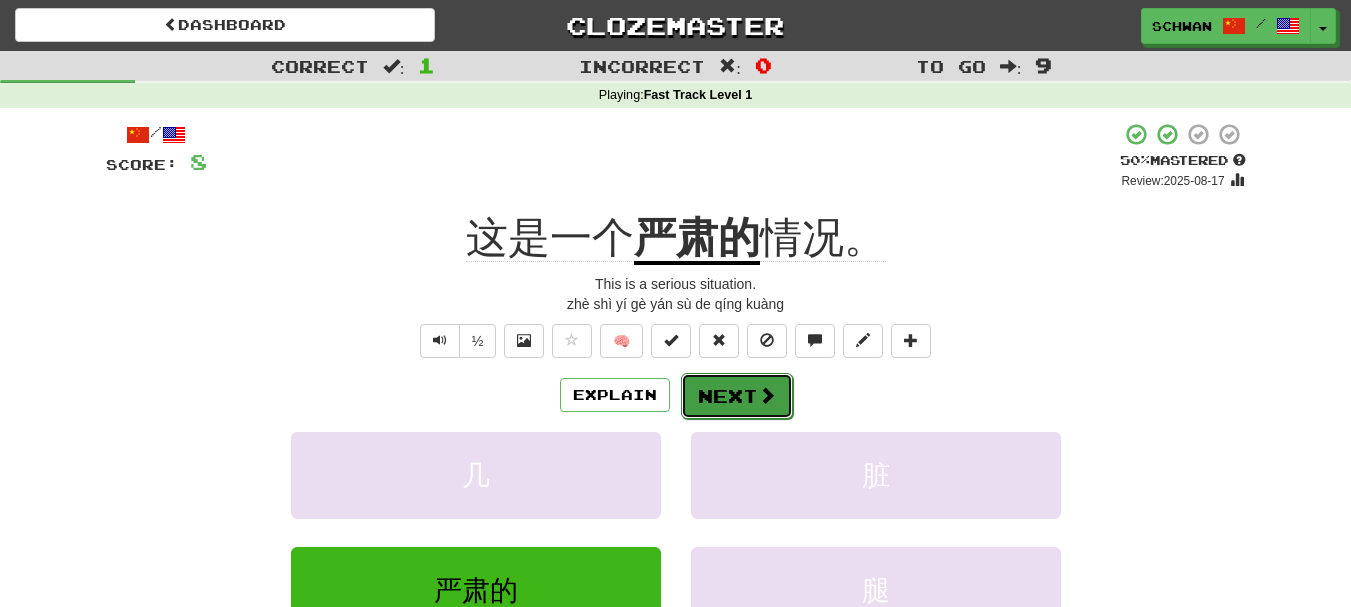 click on "Next" at bounding box center (737, 396) 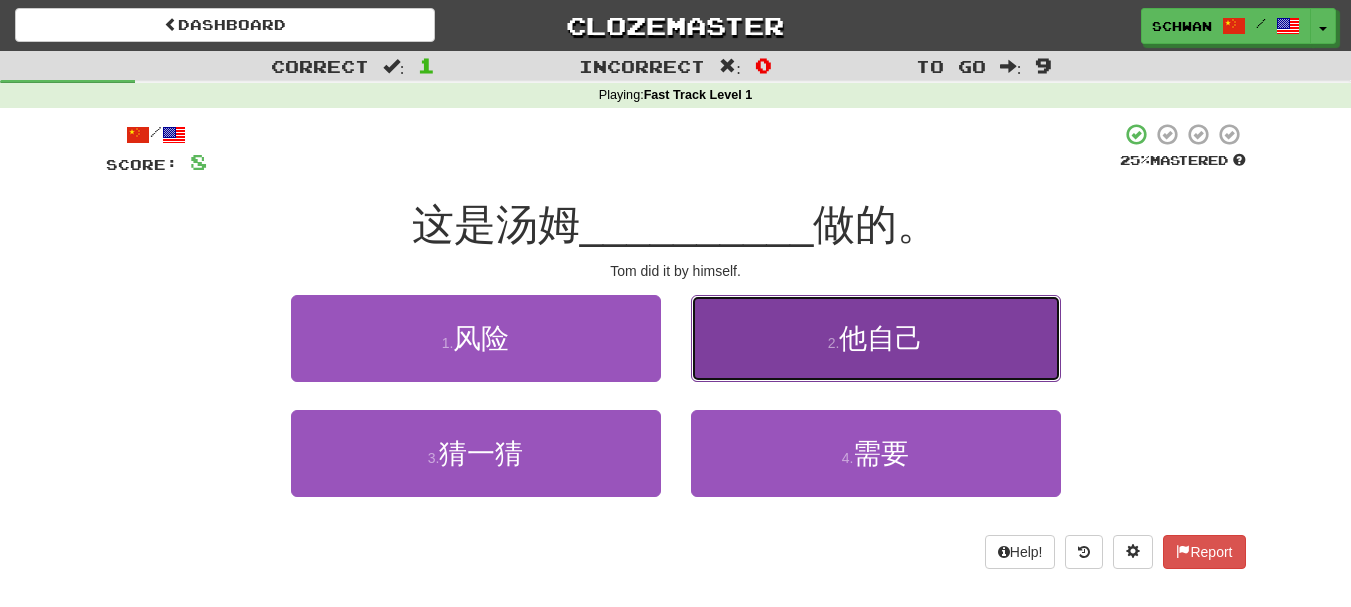 click on "2 .  他自己" at bounding box center (876, 338) 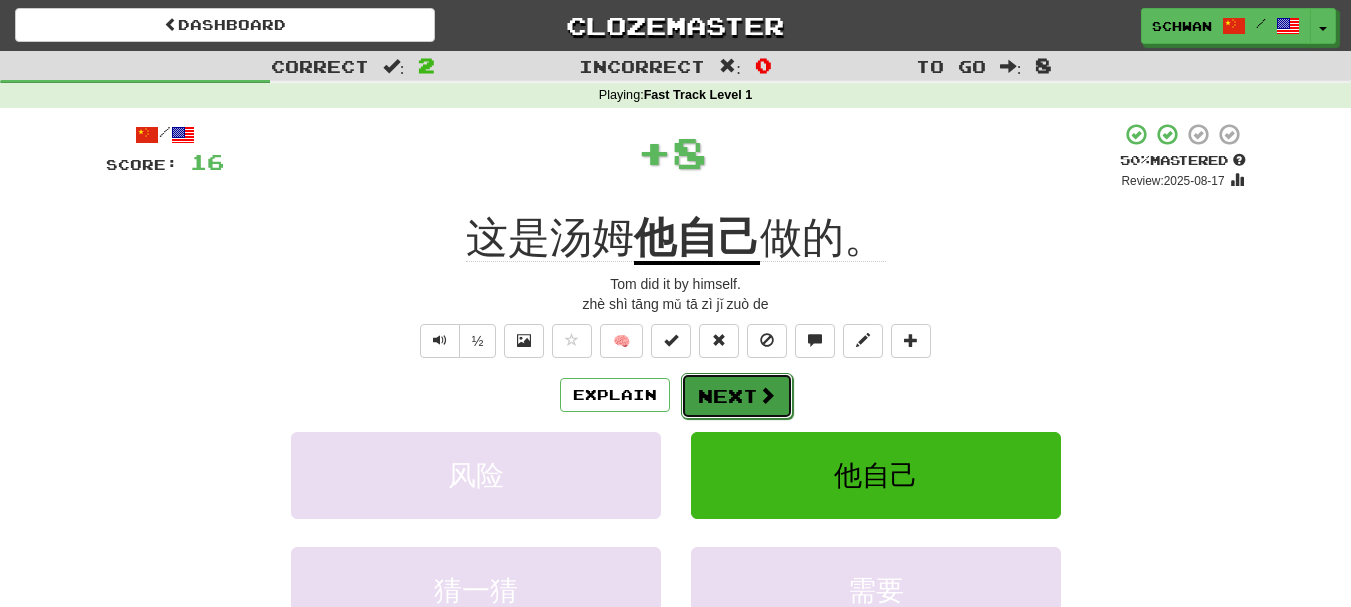 click on "Next" at bounding box center (737, 396) 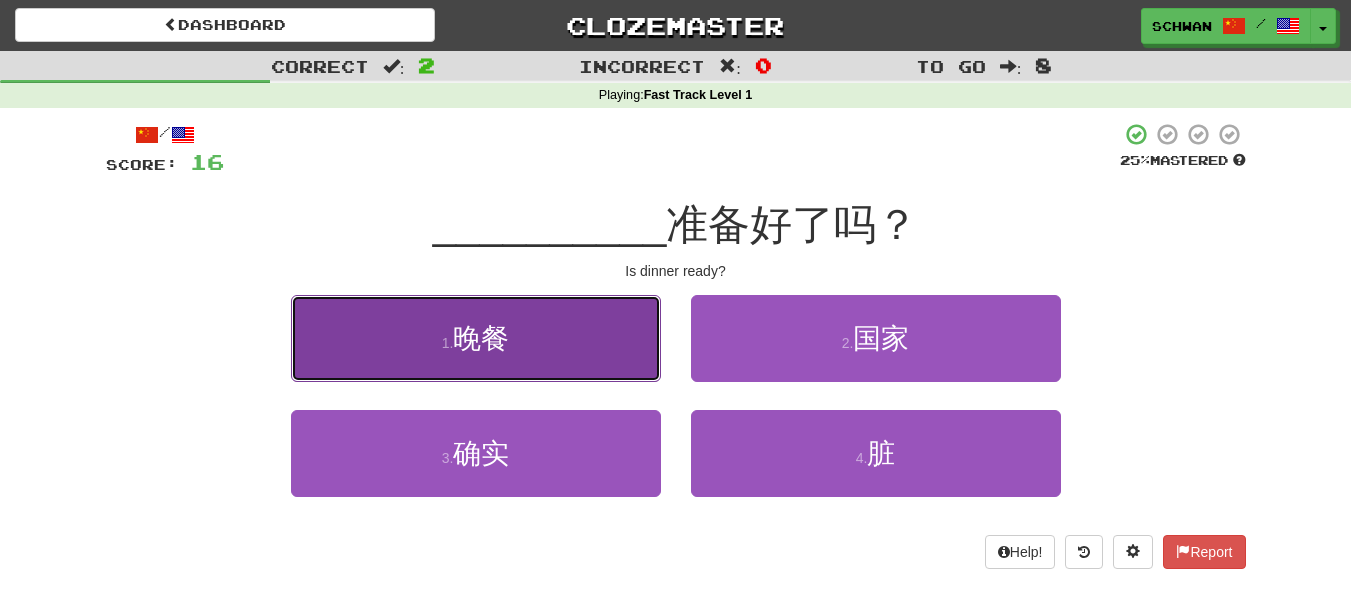 click on "1 .  晚餐" at bounding box center [476, 338] 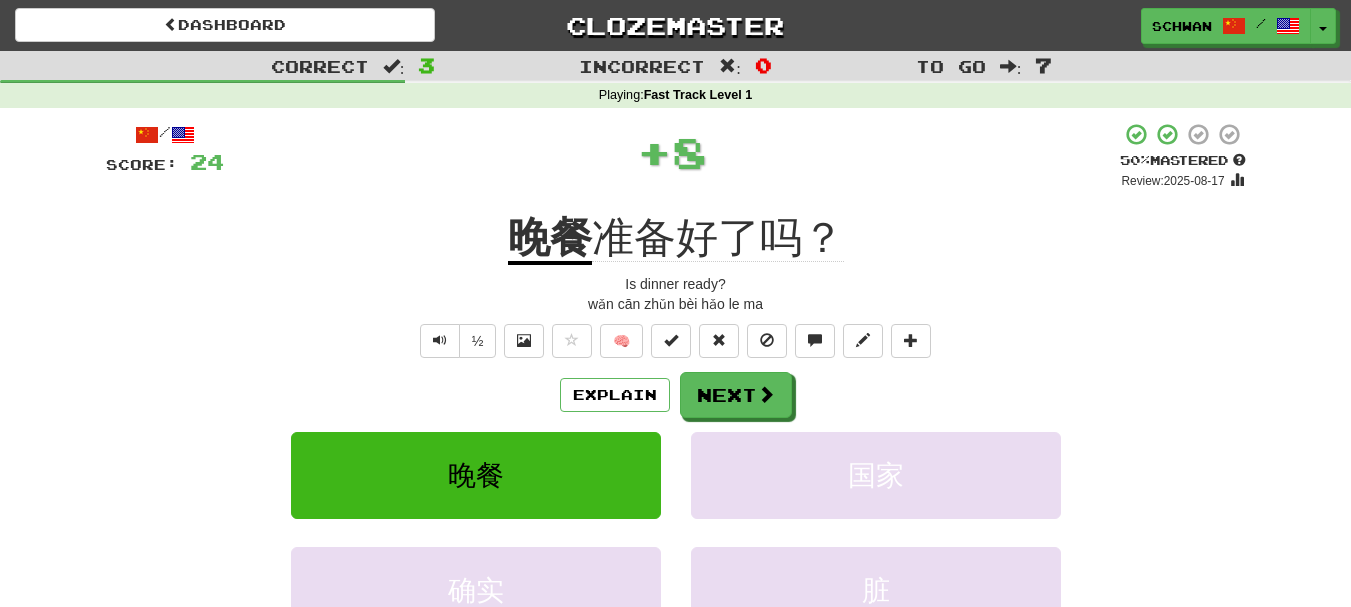 click on "Explain Next" at bounding box center [676, 395] 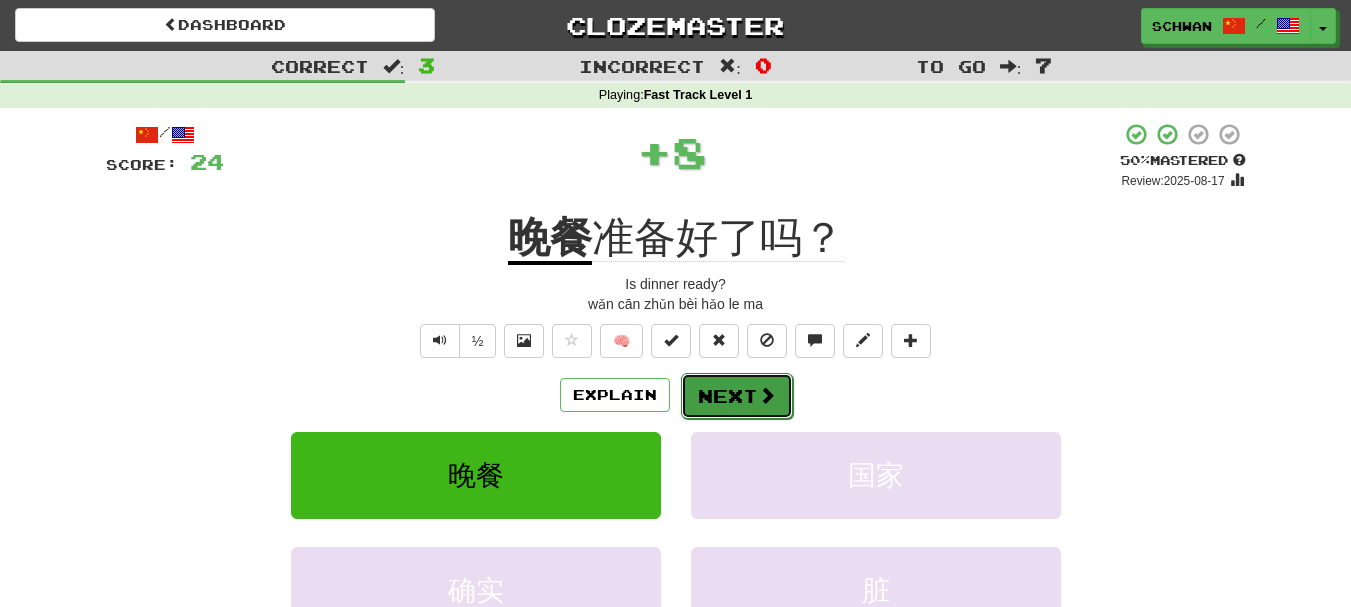click on "Next" at bounding box center (737, 396) 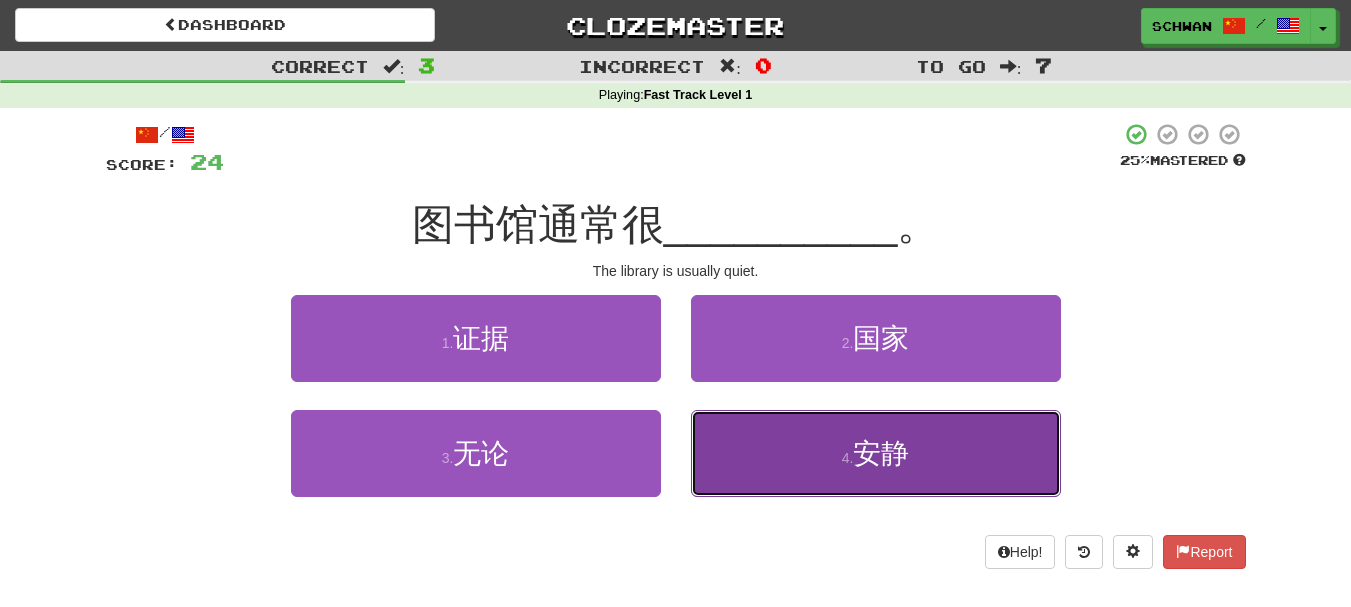 click on "4 .  安静" at bounding box center (876, 453) 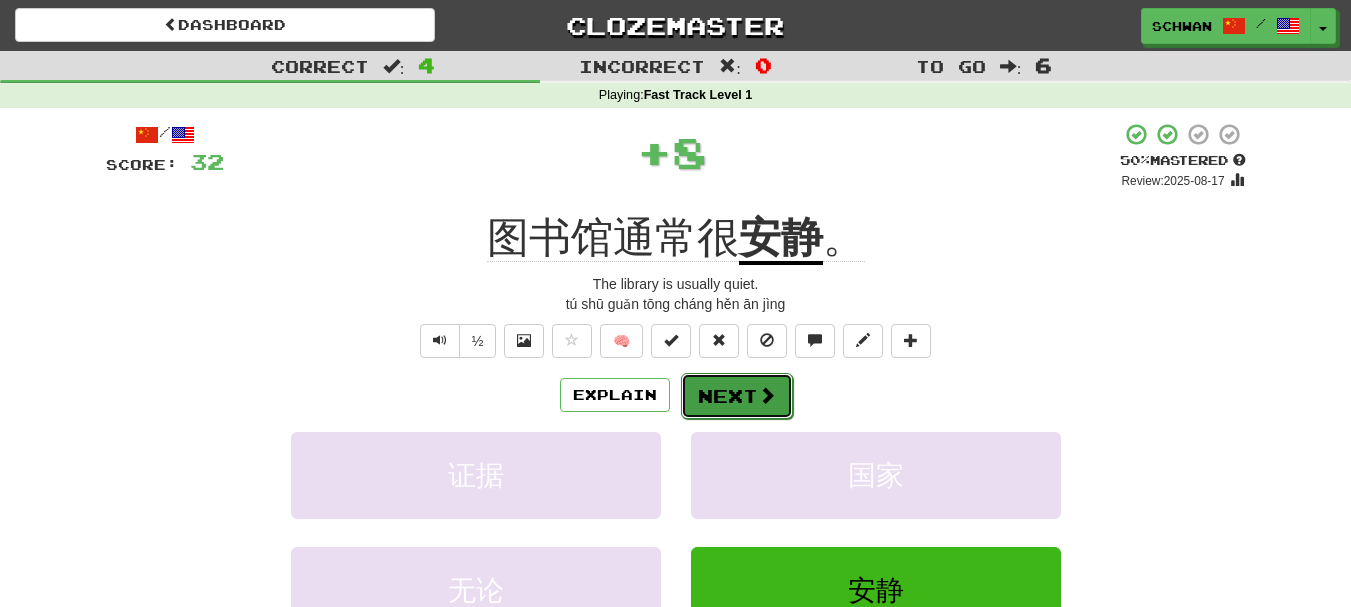 click on "Next" at bounding box center (737, 396) 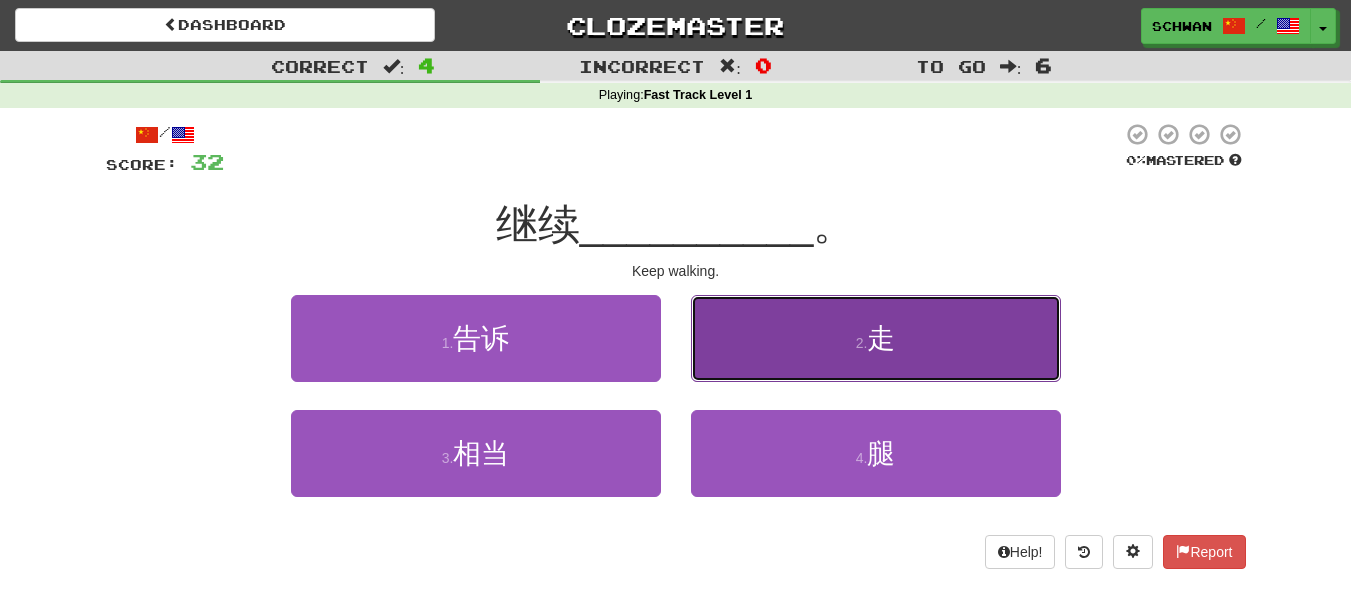 click on "2 .  走" at bounding box center (876, 338) 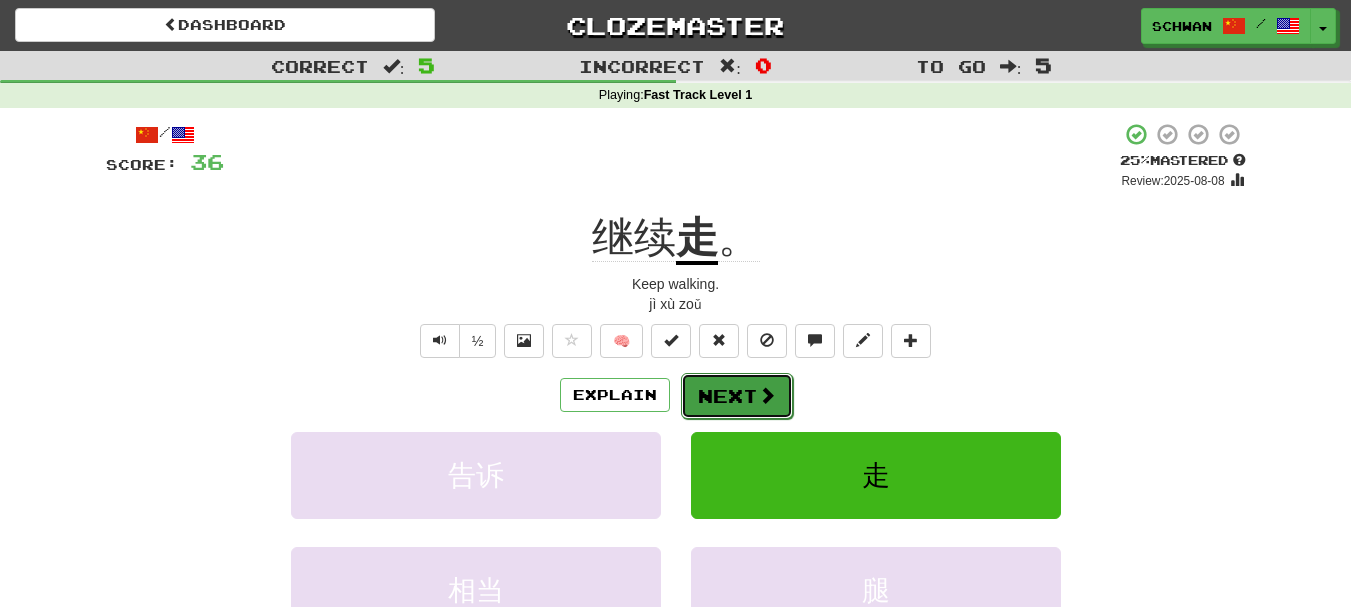 click on "Next" at bounding box center [737, 396] 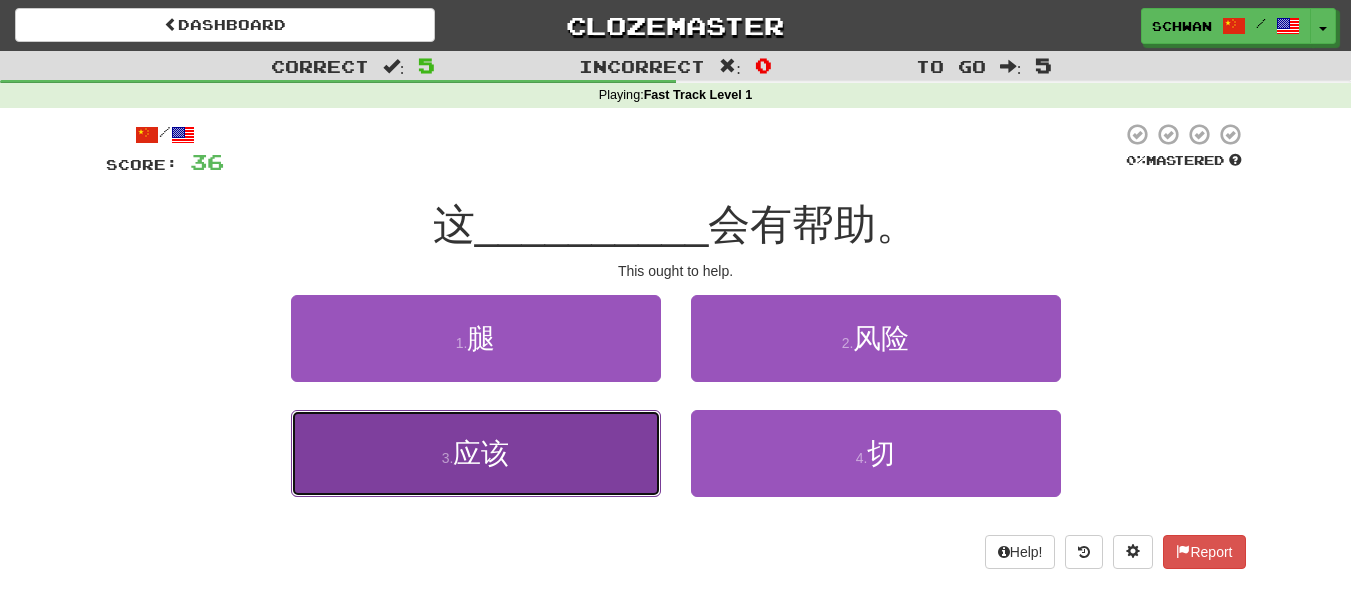click on "3 .  应该" at bounding box center (476, 453) 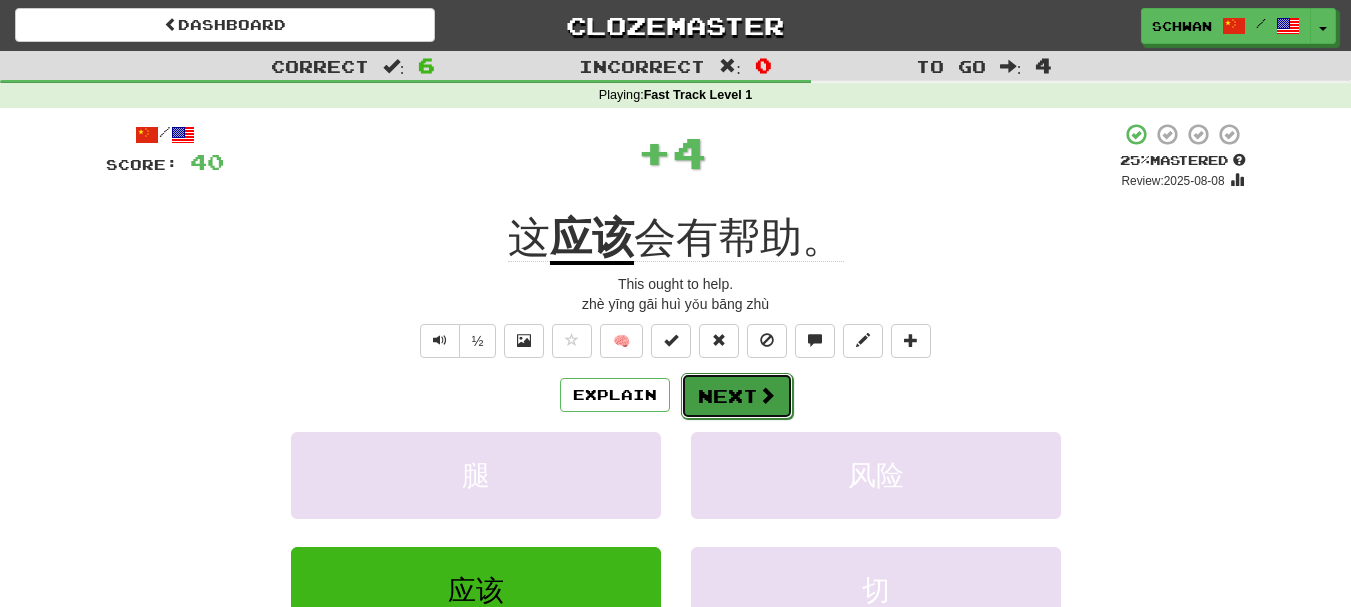 click on "Next" at bounding box center (737, 396) 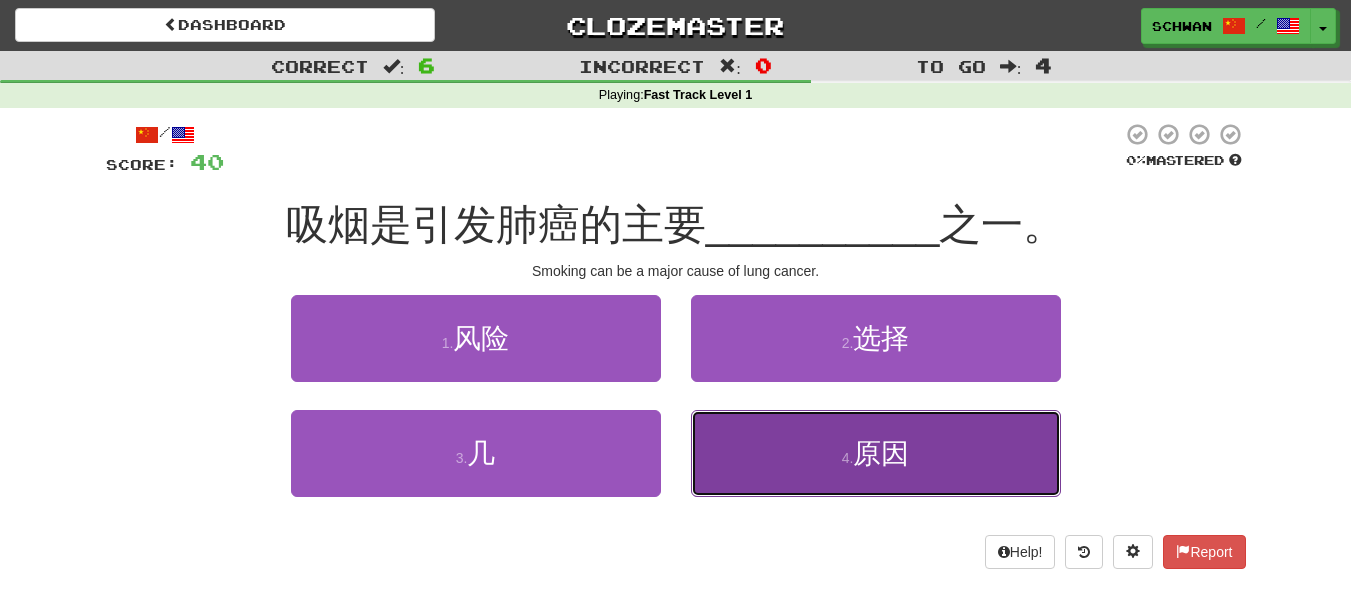 click on "4 .  原因" at bounding box center (876, 453) 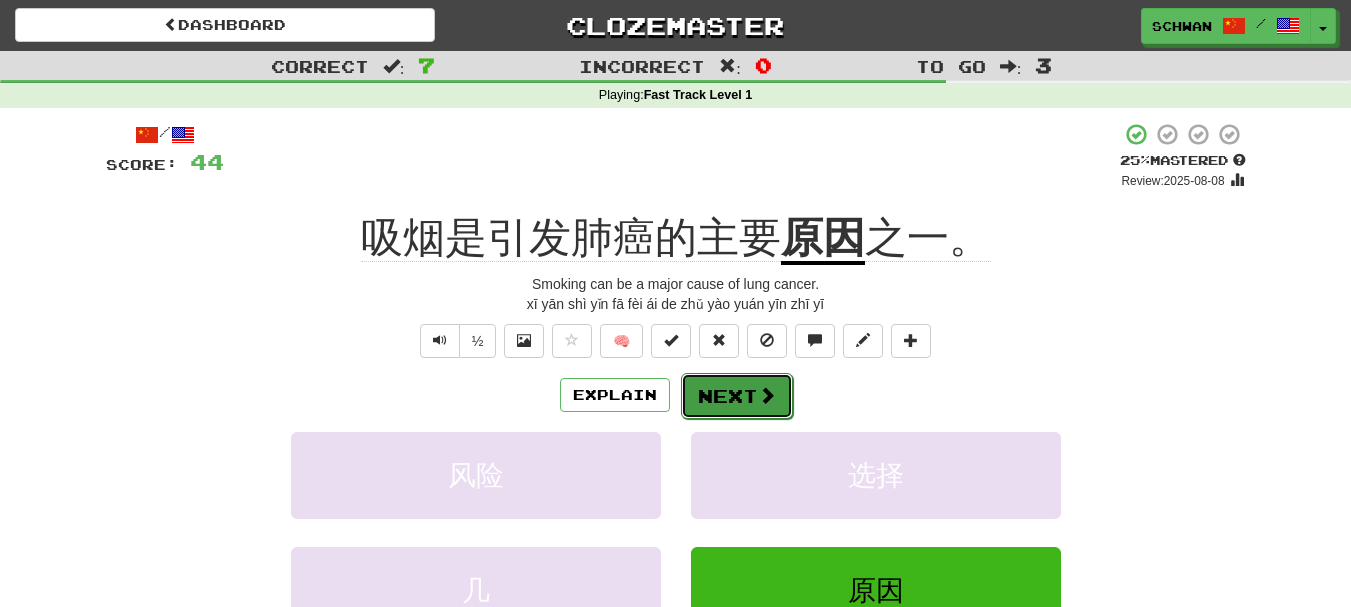 click on "Next" at bounding box center [737, 396] 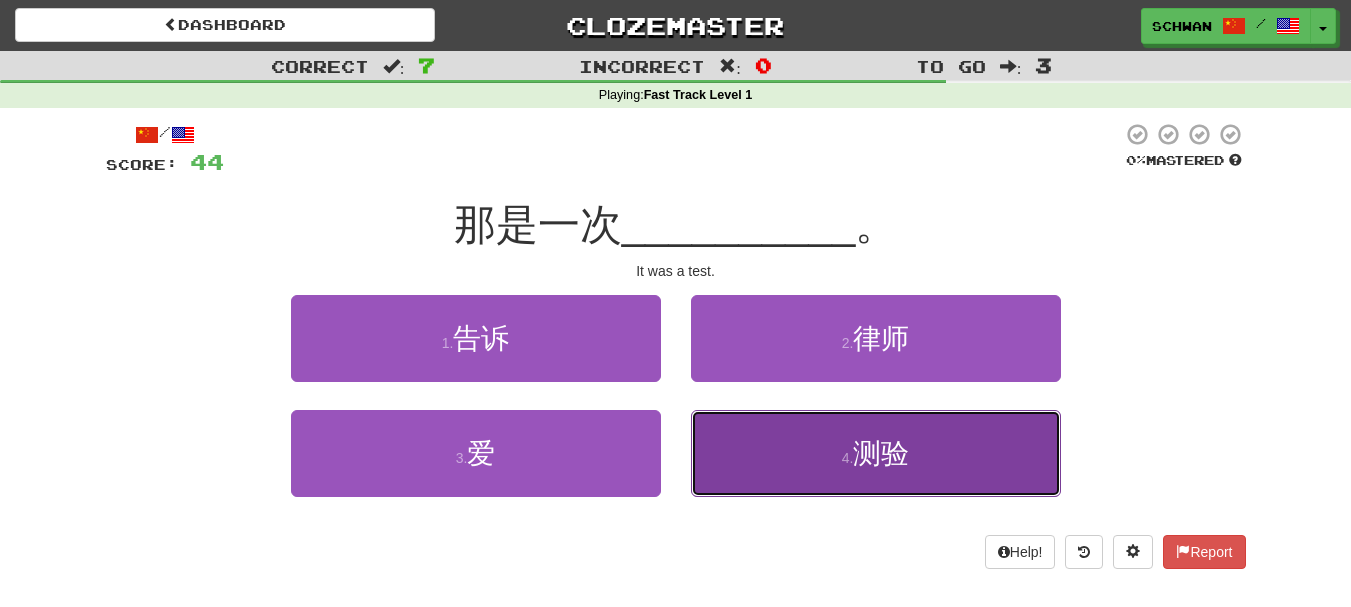click on "4 .  测验" at bounding box center [876, 453] 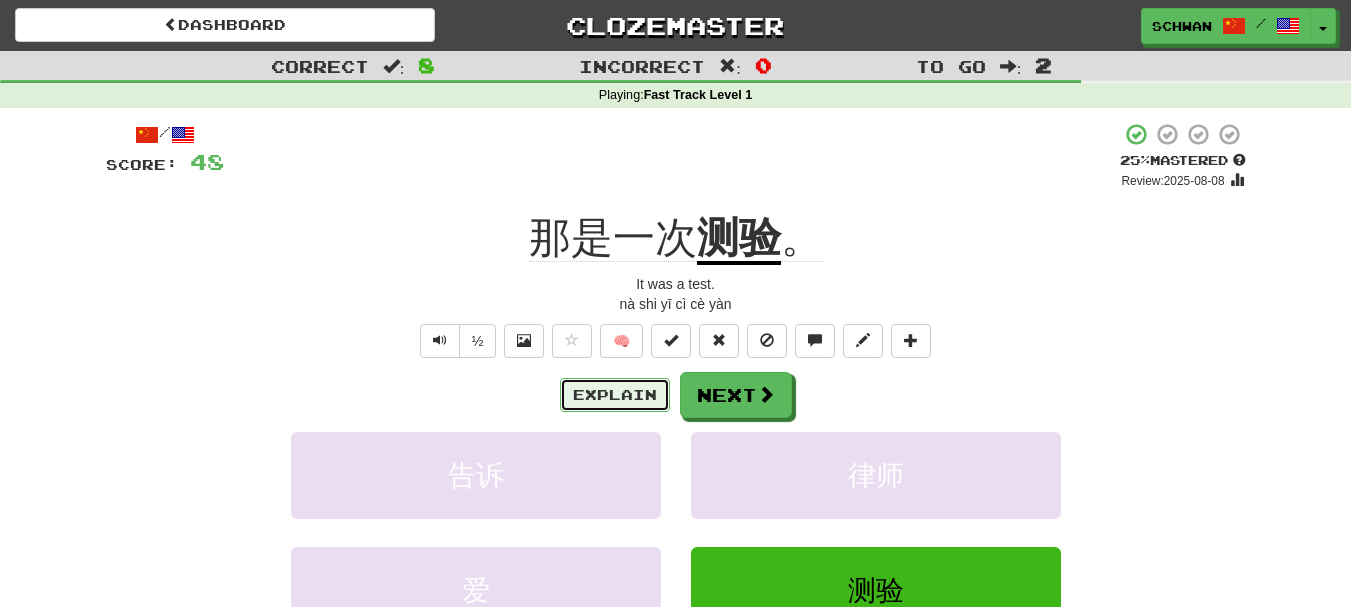 click on "Explain" at bounding box center (615, 395) 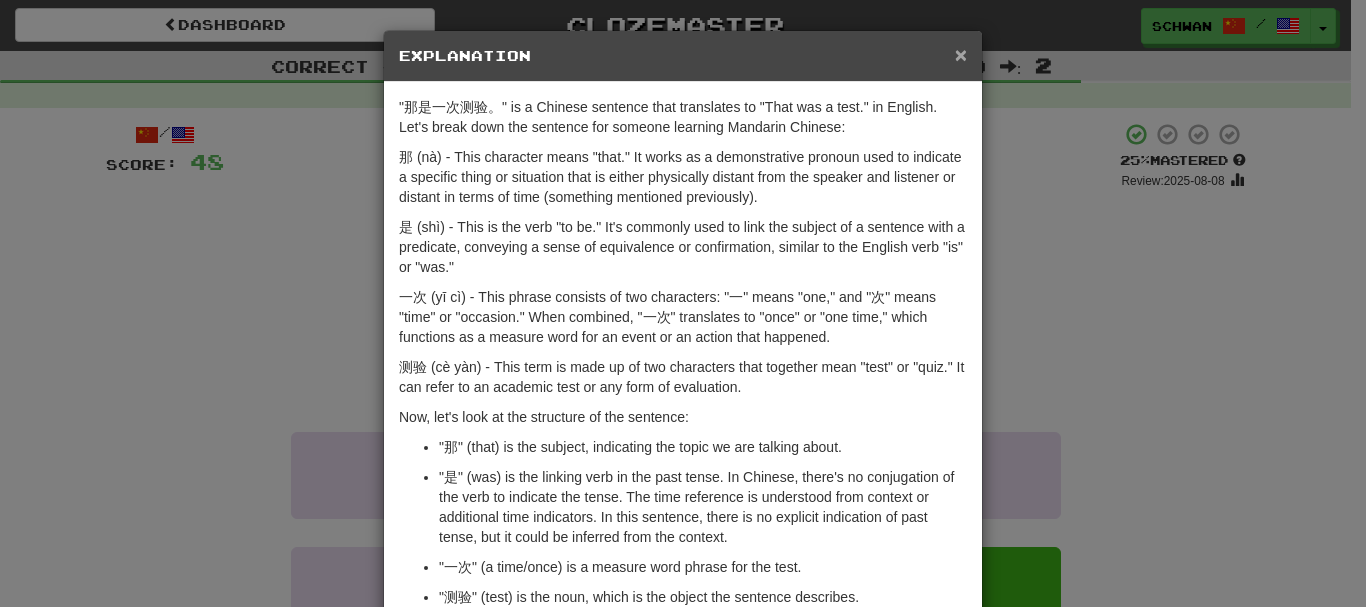click on "×" at bounding box center [961, 54] 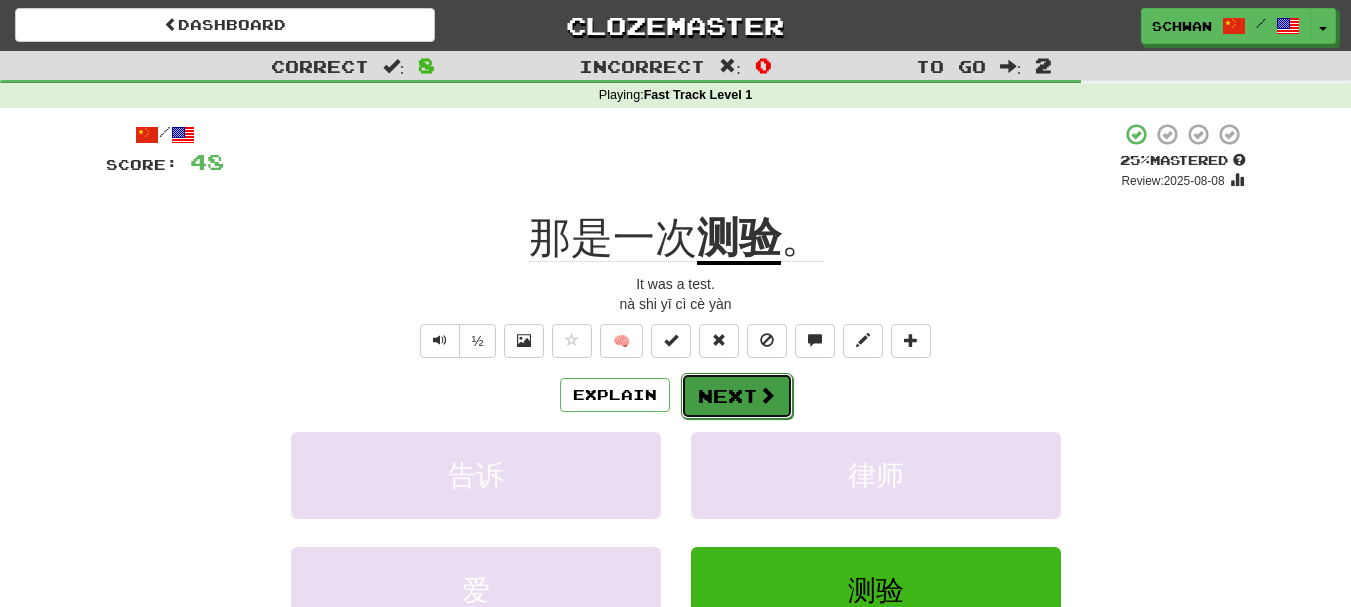 click on "Next" at bounding box center (737, 396) 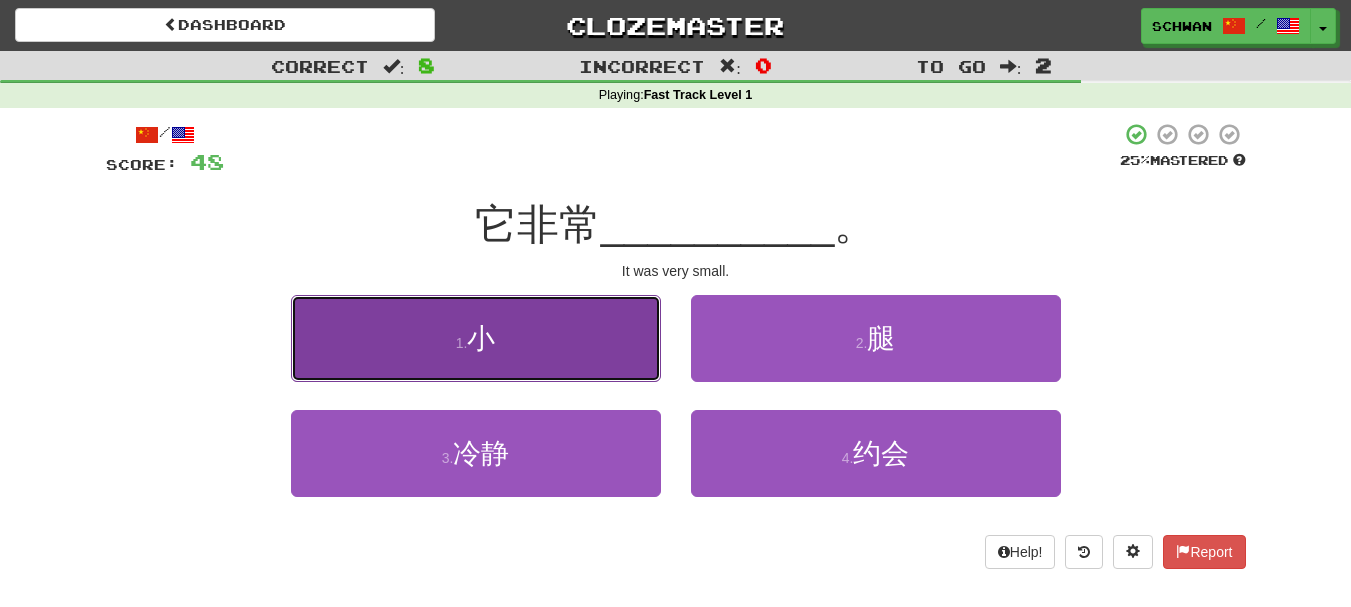 click on "1 .  小" at bounding box center [476, 338] 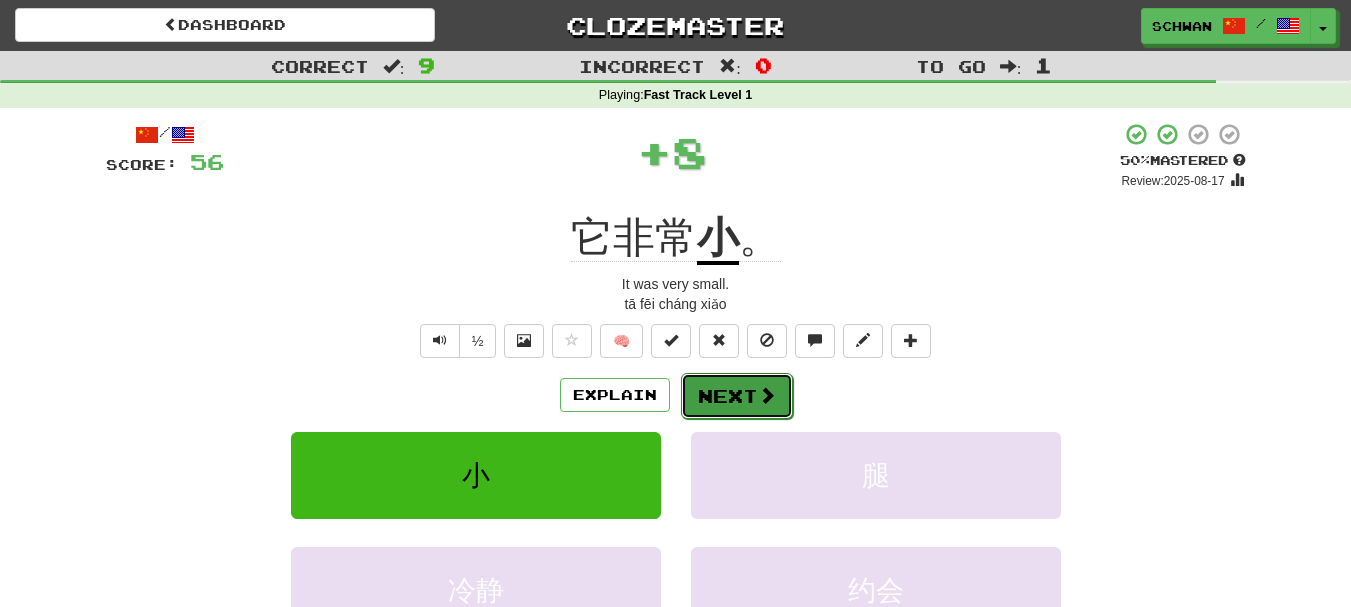 click on "Next" at bounding box center (737, 396) 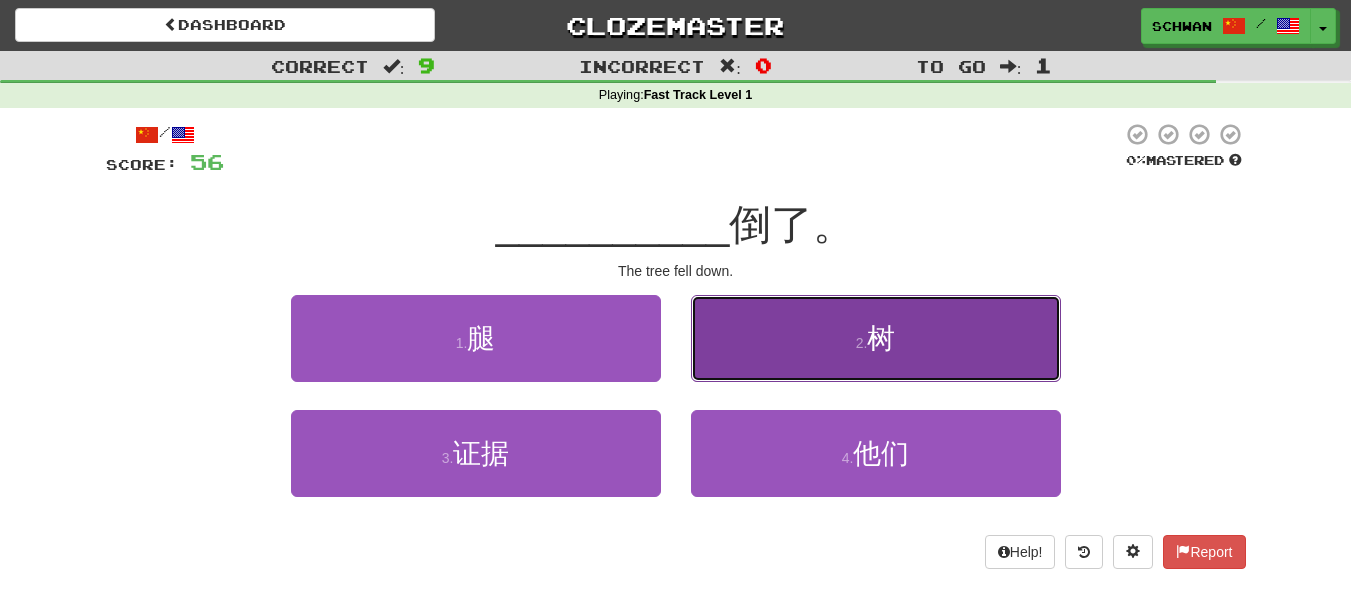 click on "2 .  树" at bounding box center [876, 338] 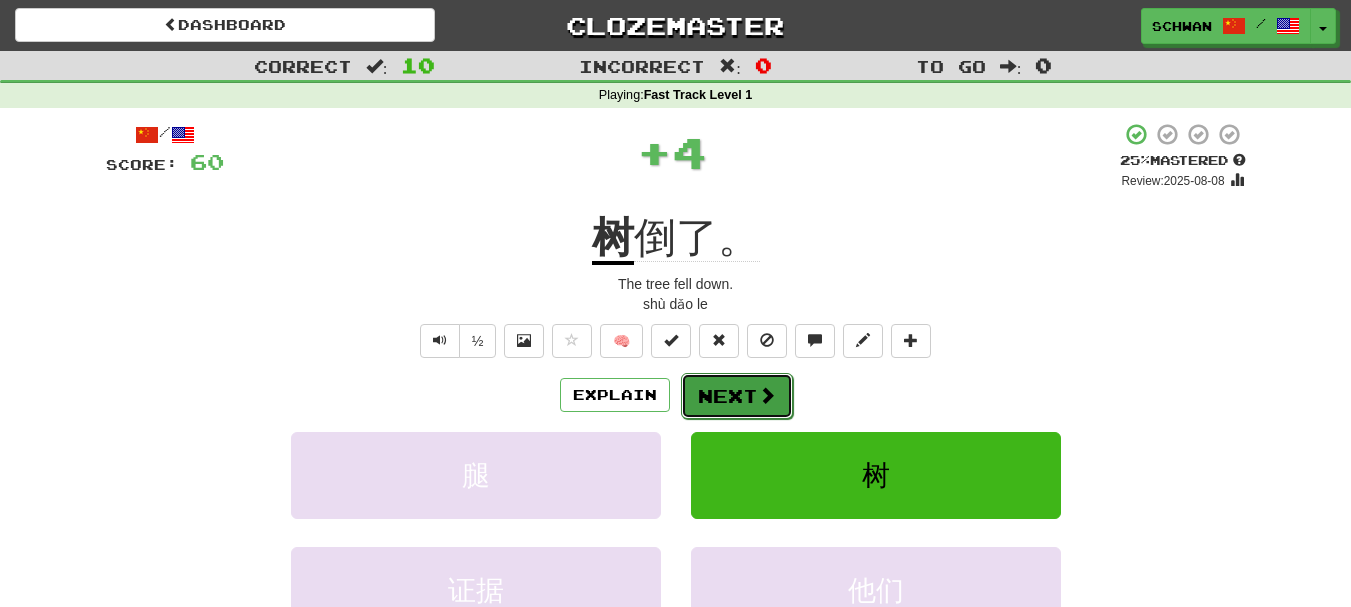 click on "Next" at bounding box center [737, 396] 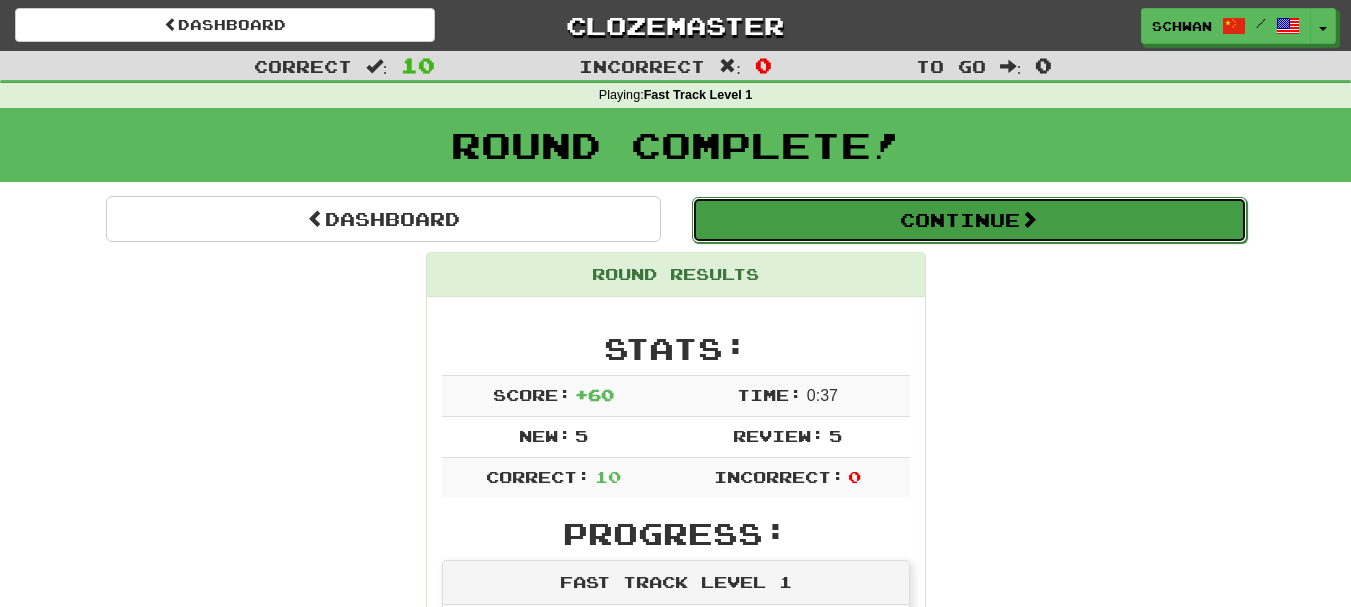 click on "Continue" at bounding box center (969, 220) 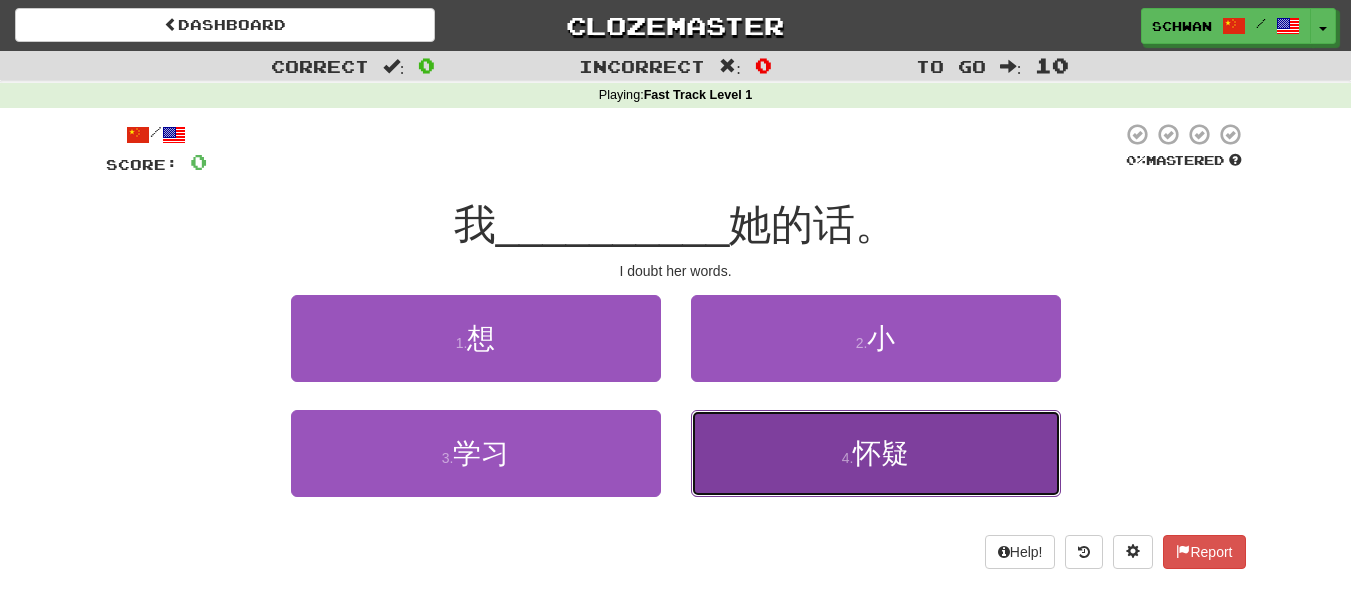 click on "4 .  怀疑" at bounding box center [876, 453] 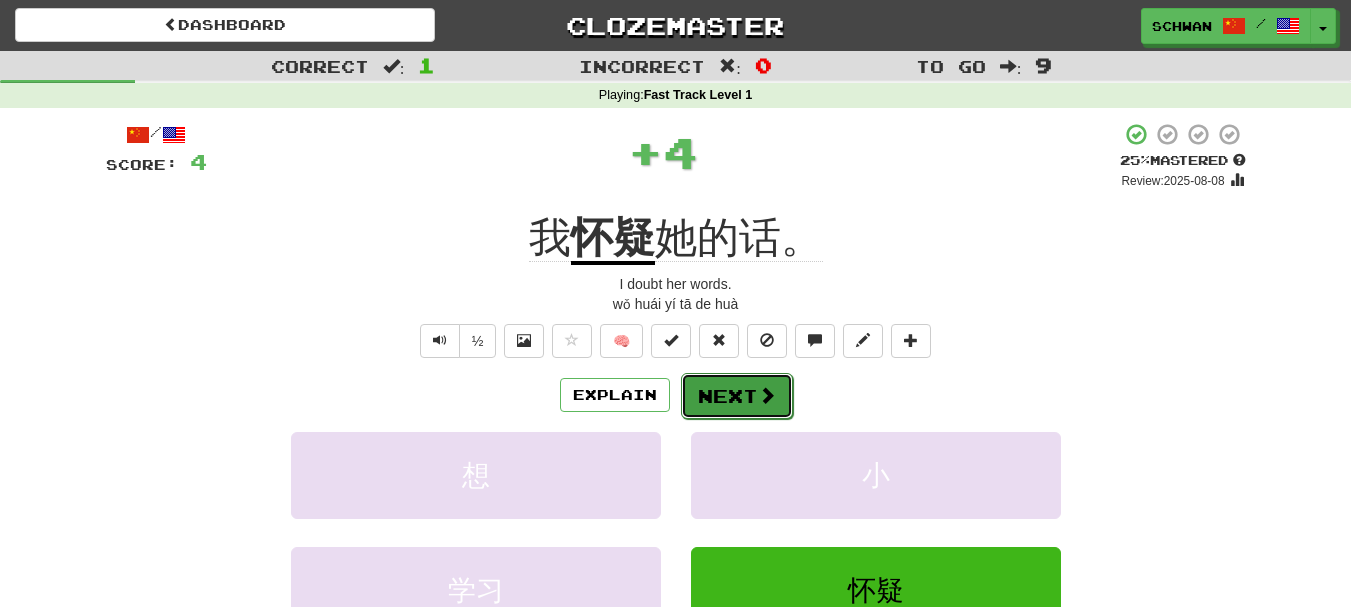 click at bounding box center (767, 395) 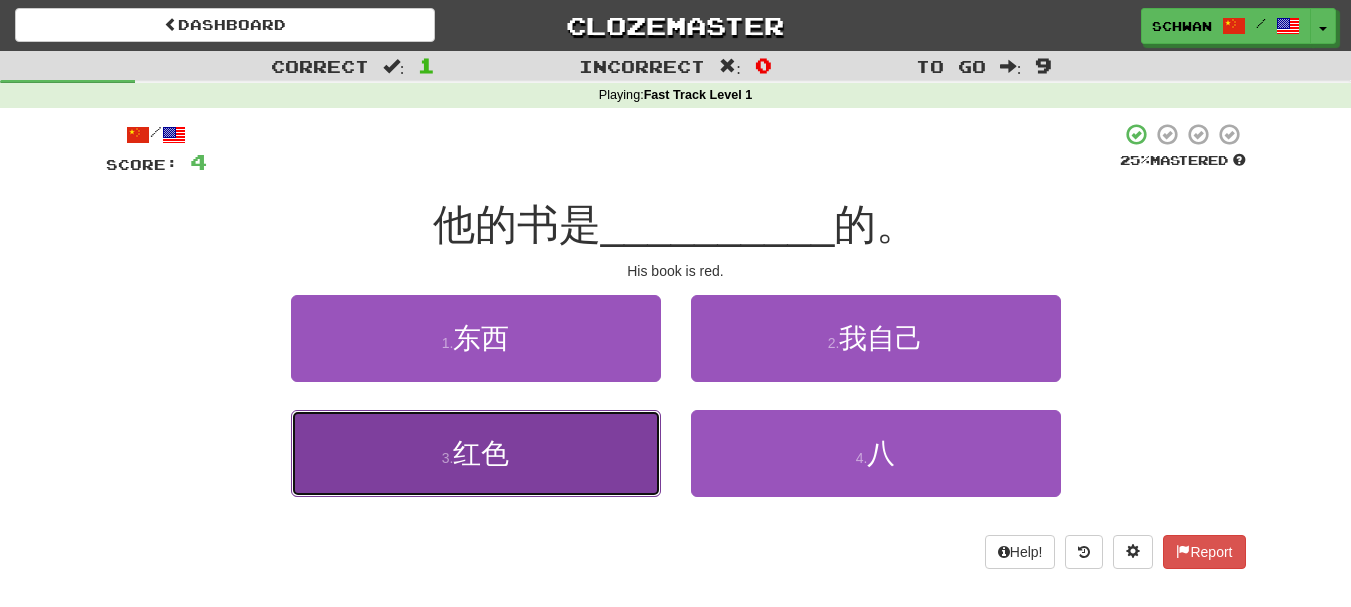 click on "3 .  红色" at bounding box center [476, 453] 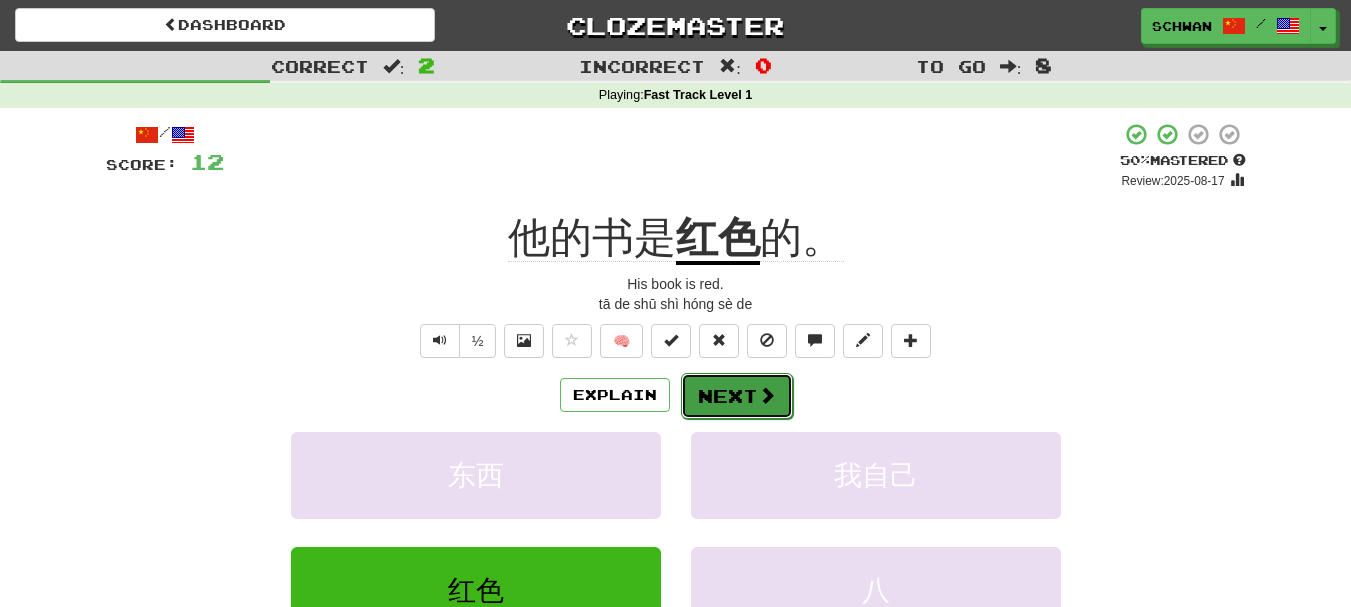 click on "Next" at bounding box center (737, 396) 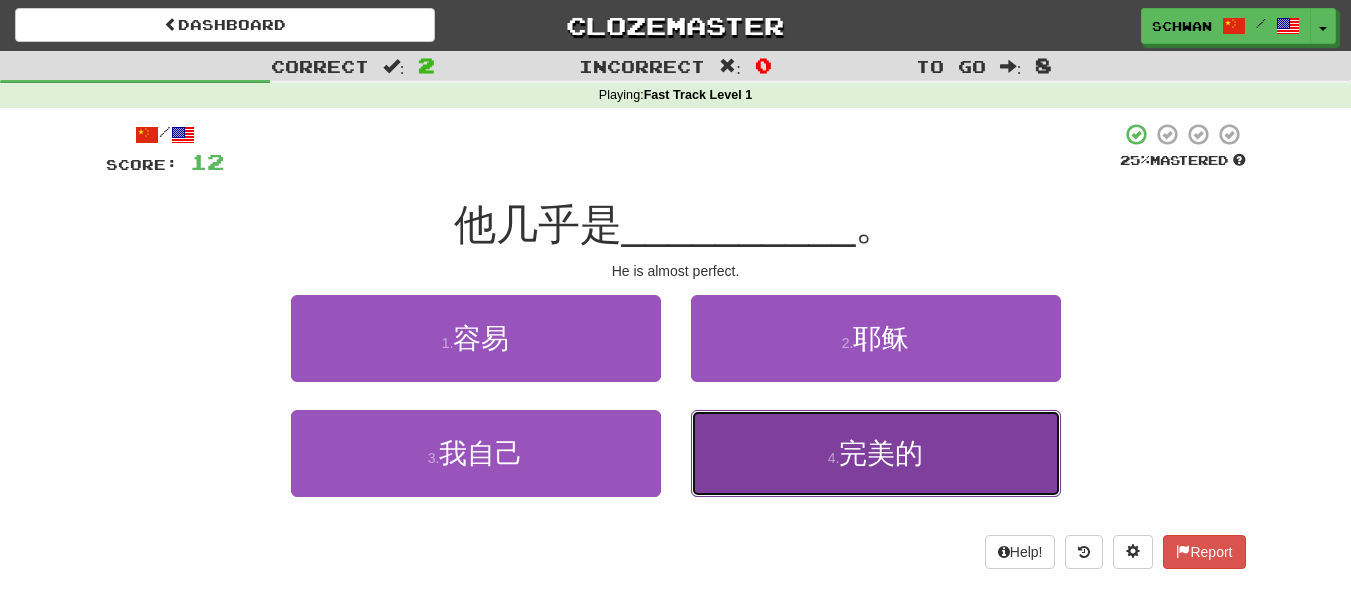 click on "4 .  完美的" at bounding box center [876, 453] 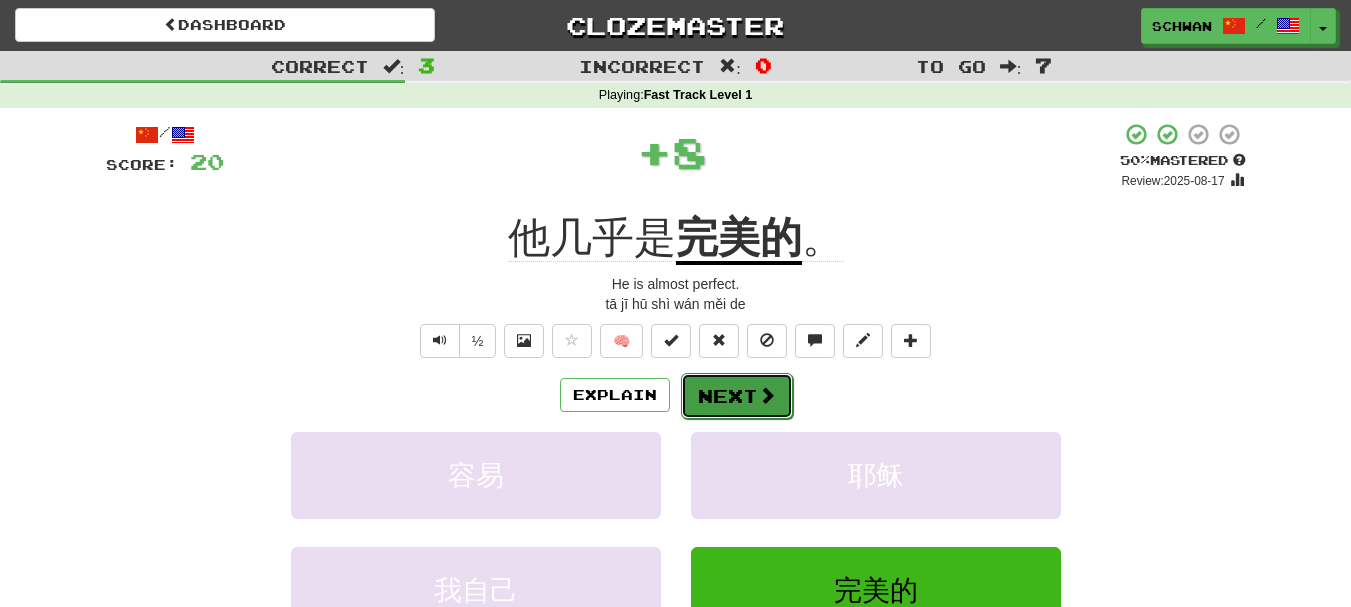 click on "Next" at bounding box center (737, 396) 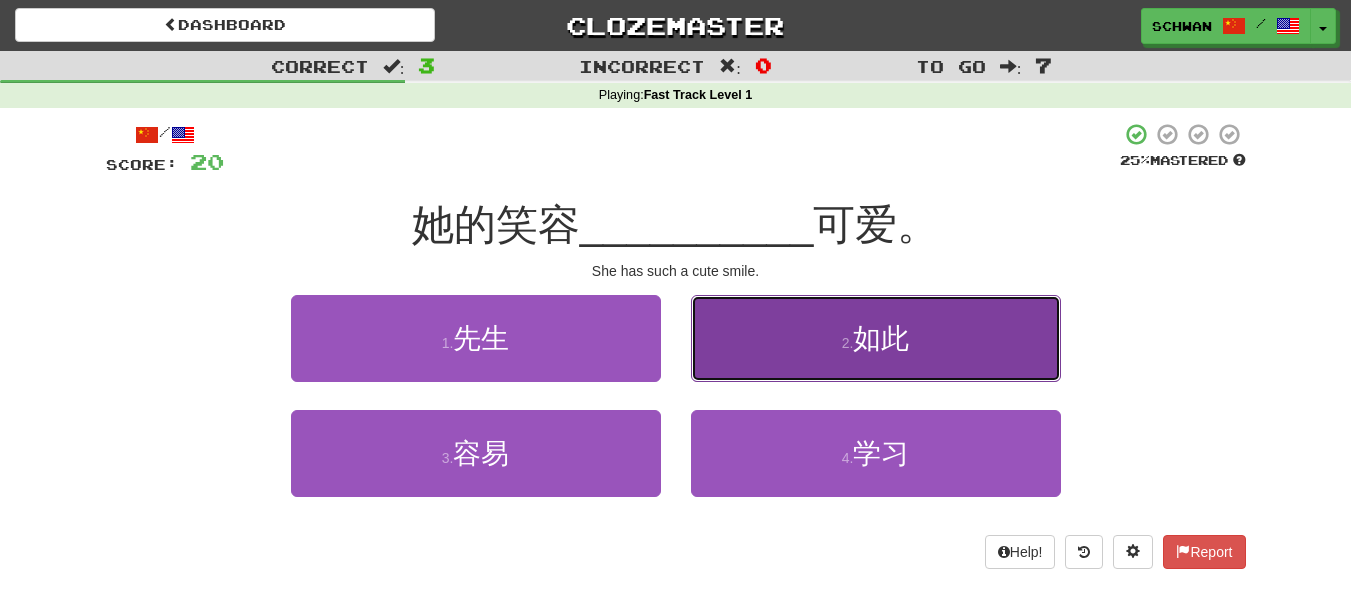 click on "2 .  如此" at bounding box center [876, 338] 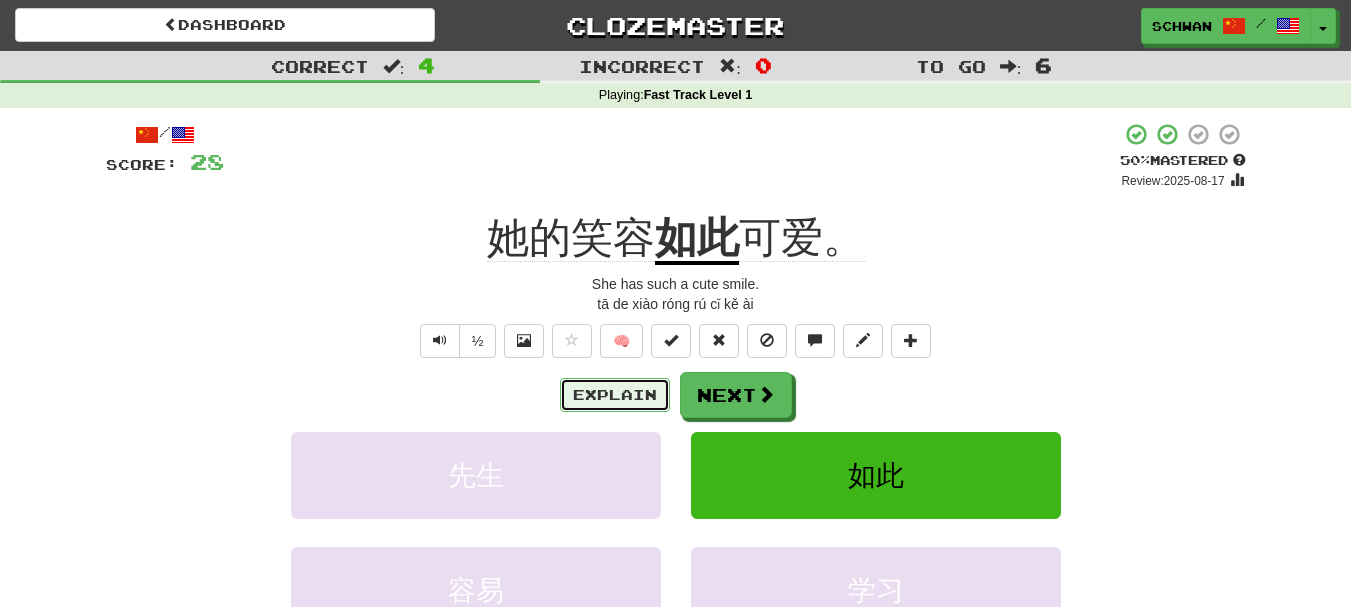 click on "Explain" at bounding box center (615, 395) 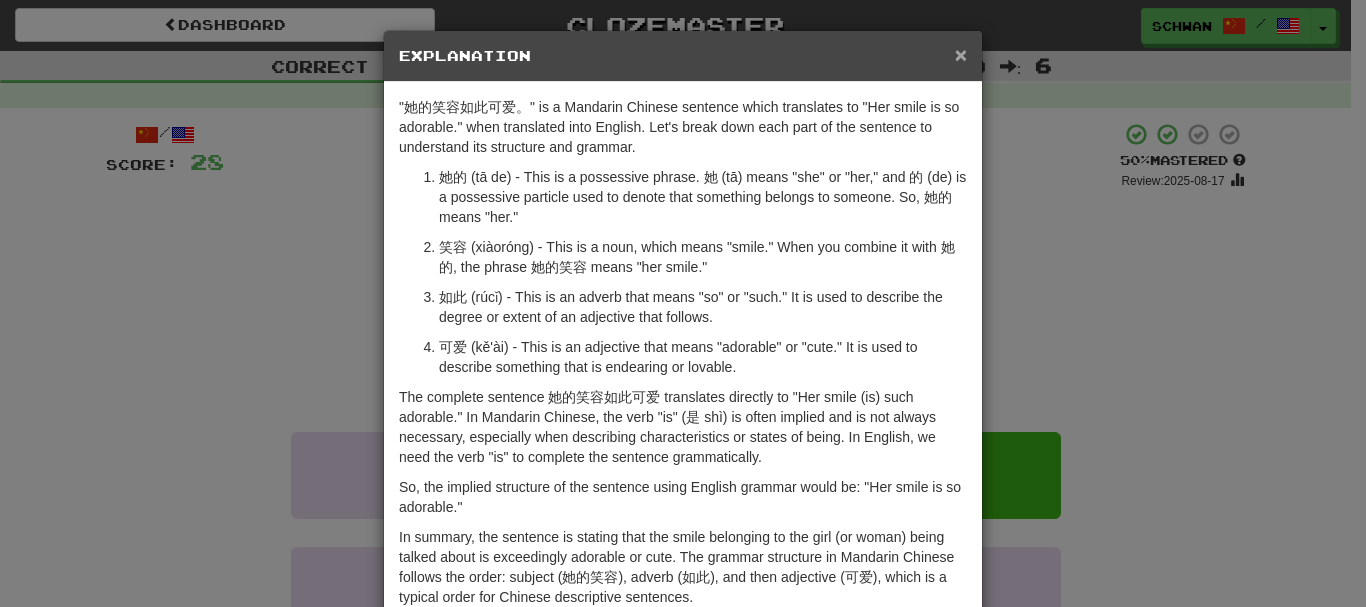 click on "×" at bounding box center (961, 54) 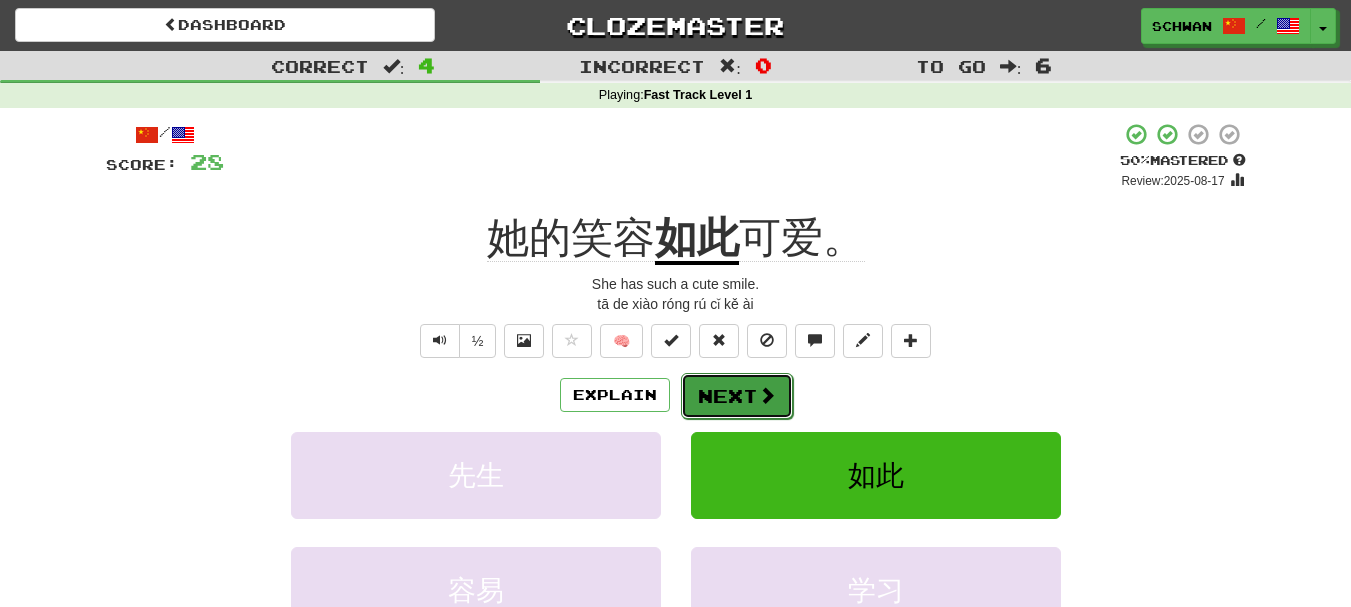 click on "Next" at bounding box center (737, 396) 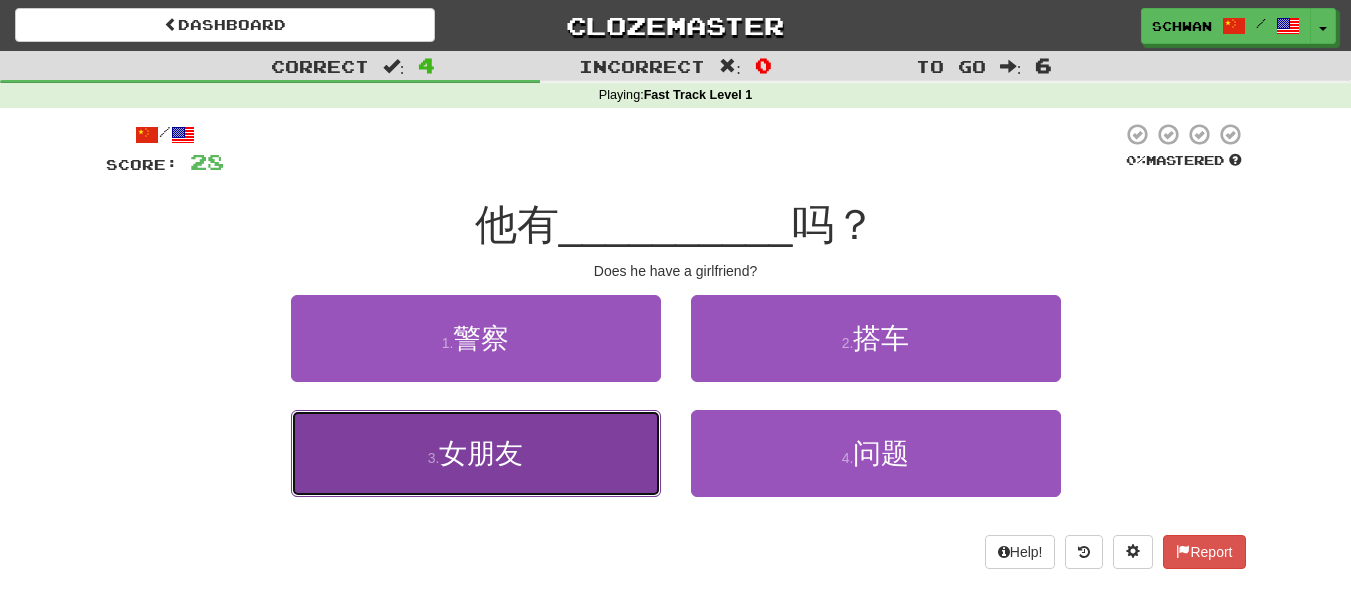 click on "3 .  女朋友" at bounding box center [476, 453] 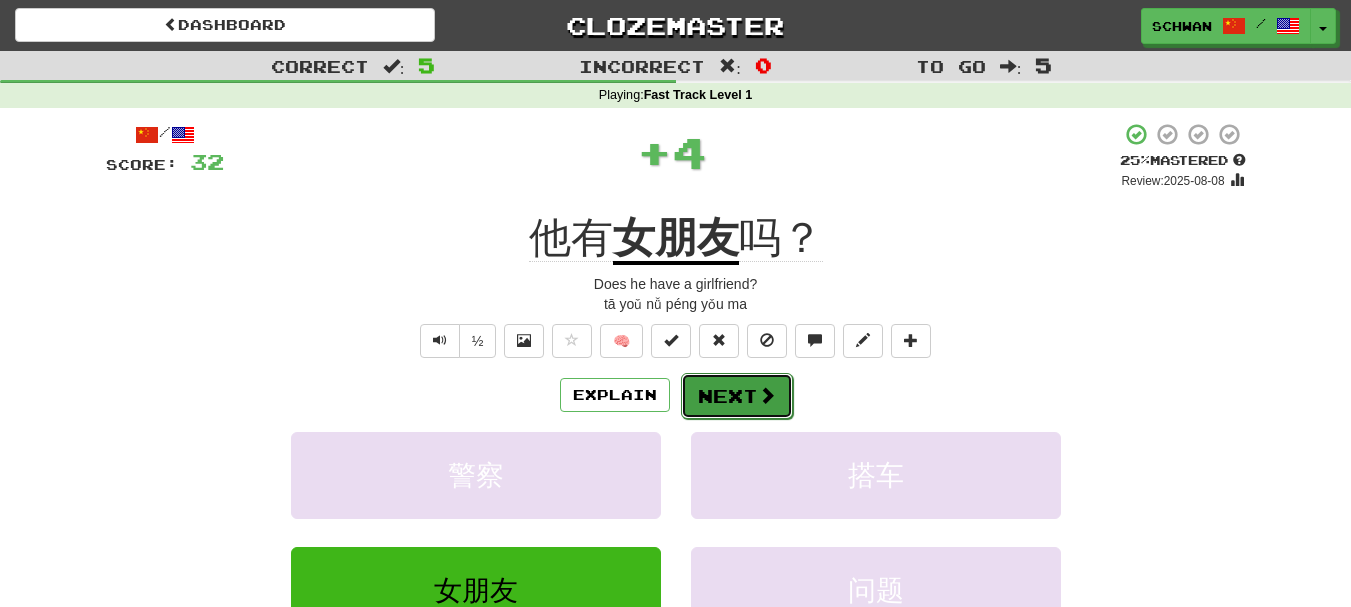 click on "Next" at bounding box center [737, 396] 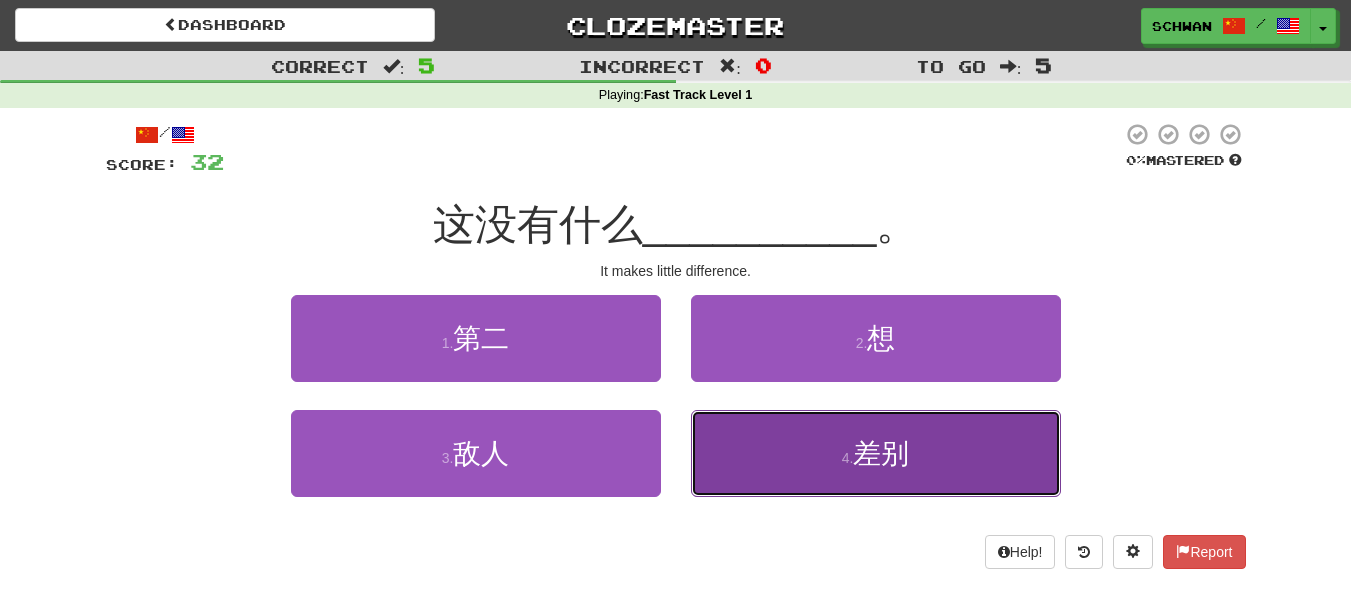 click on "4 .  差别" at bounding box center [876, 453] 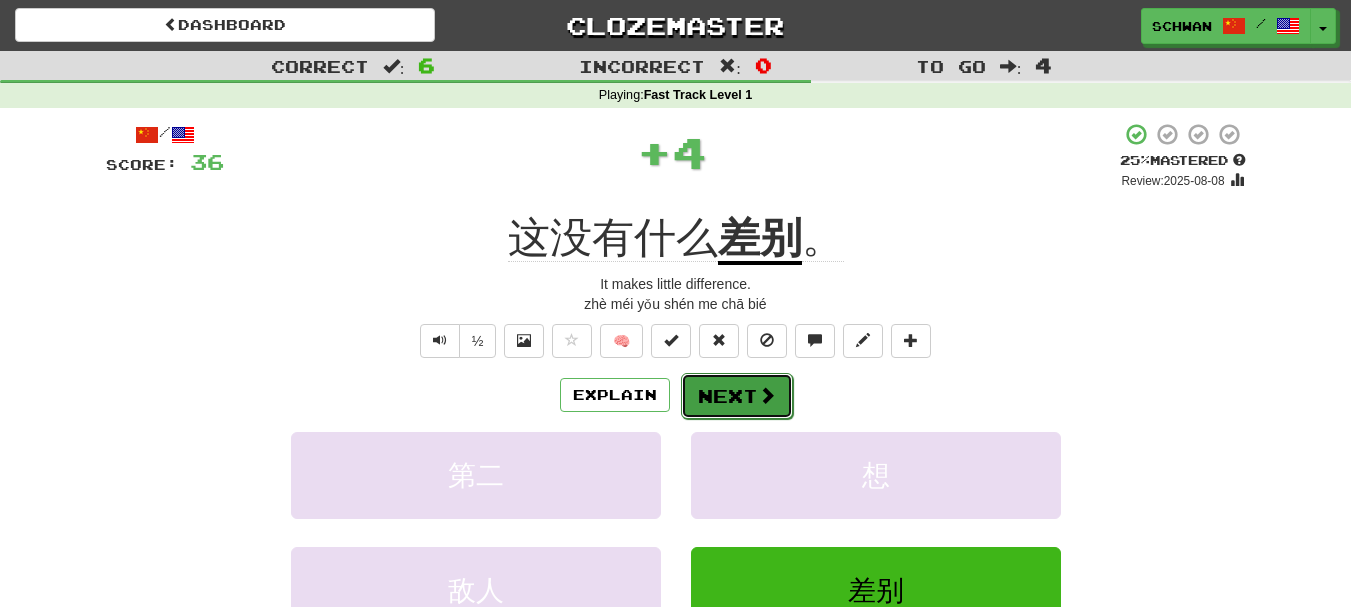 click on "Next" at bounding box center [737, 396] 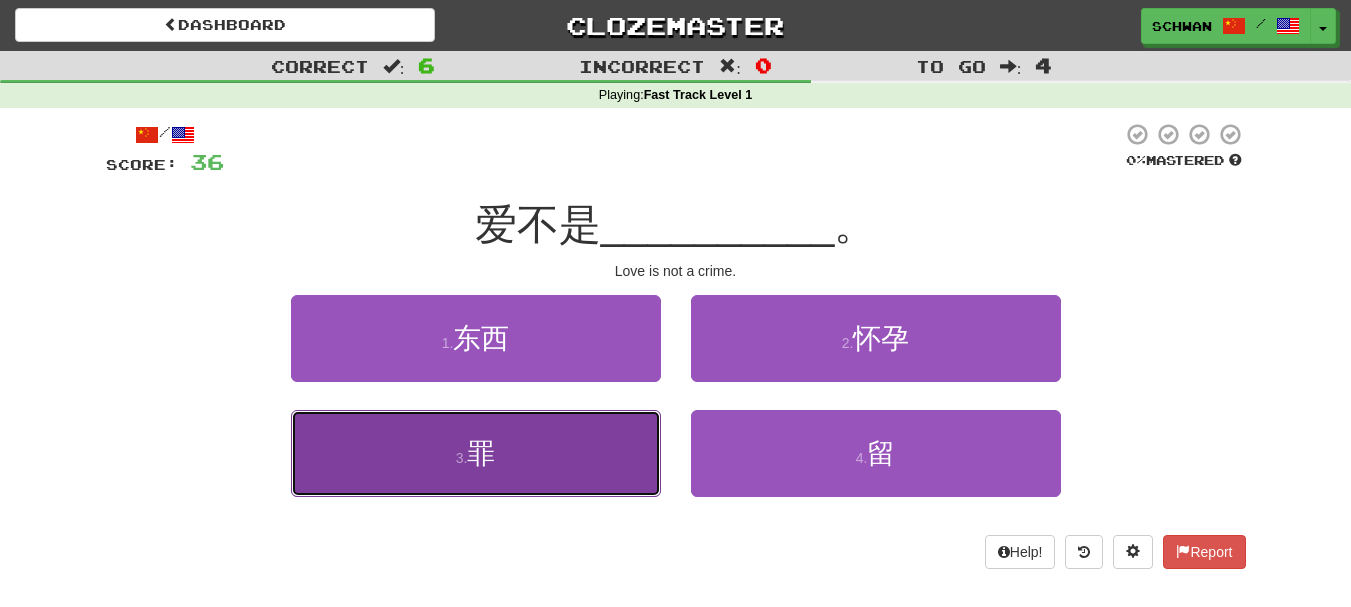 click on "罪" at bounding box center (481, 453) 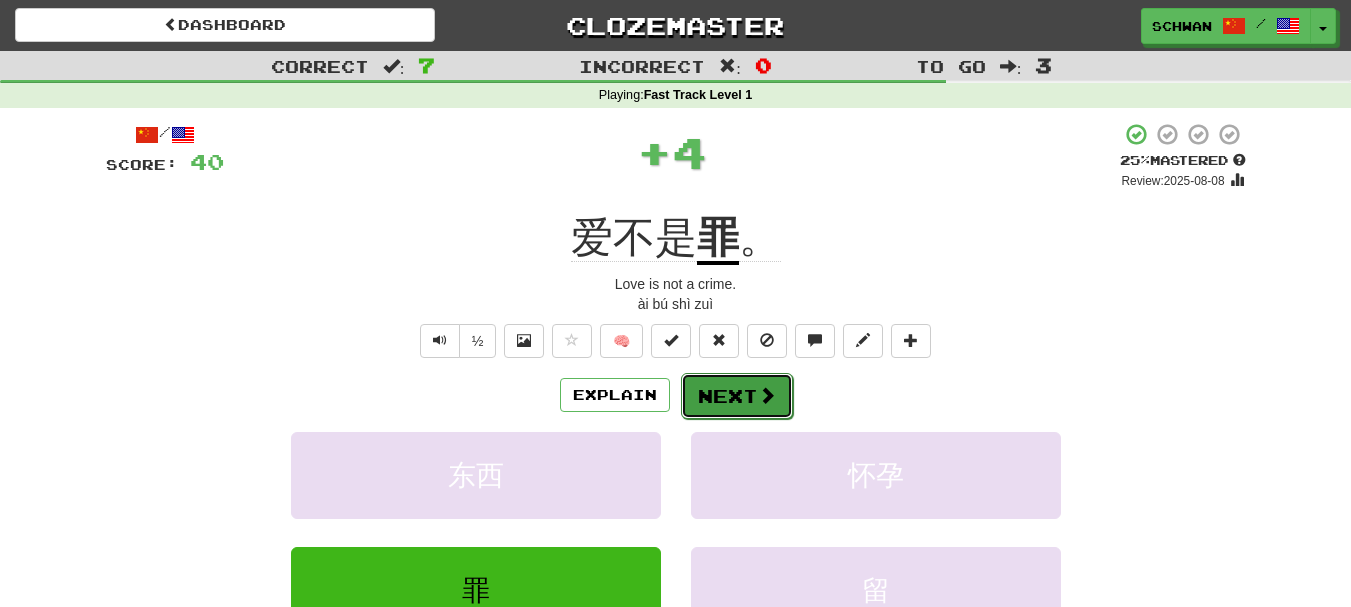 click on "Next" at bounding box center (737, 396) 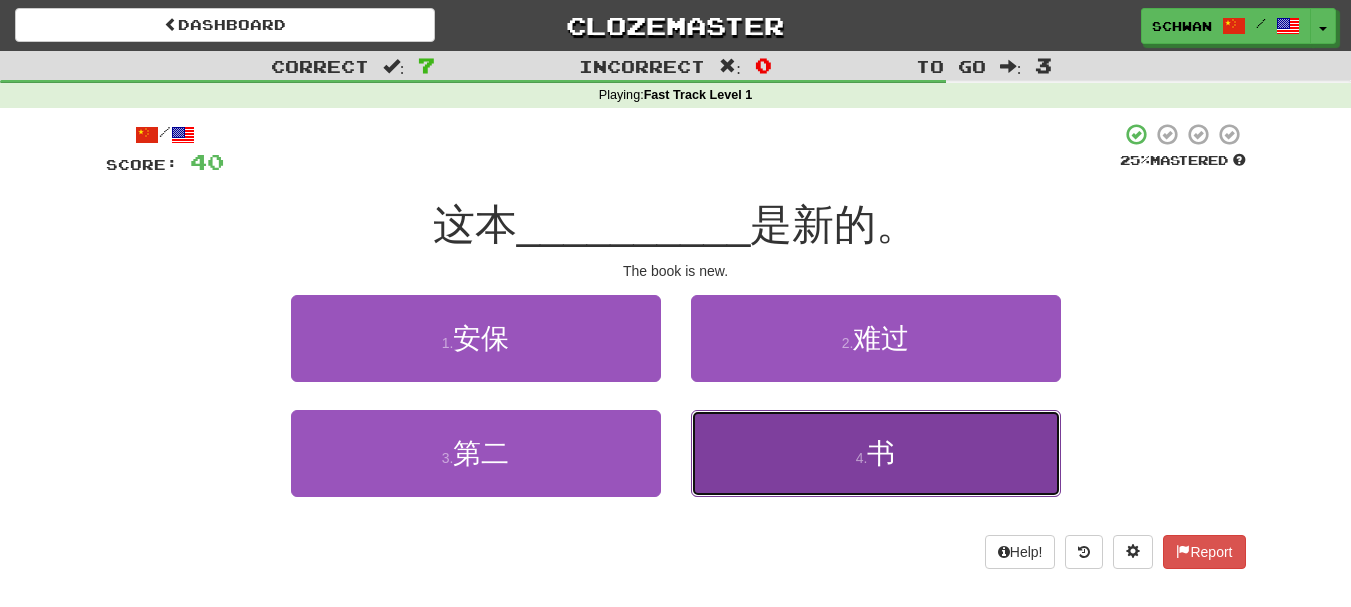 click on "4 .  书" at bounding box center (876, 453) 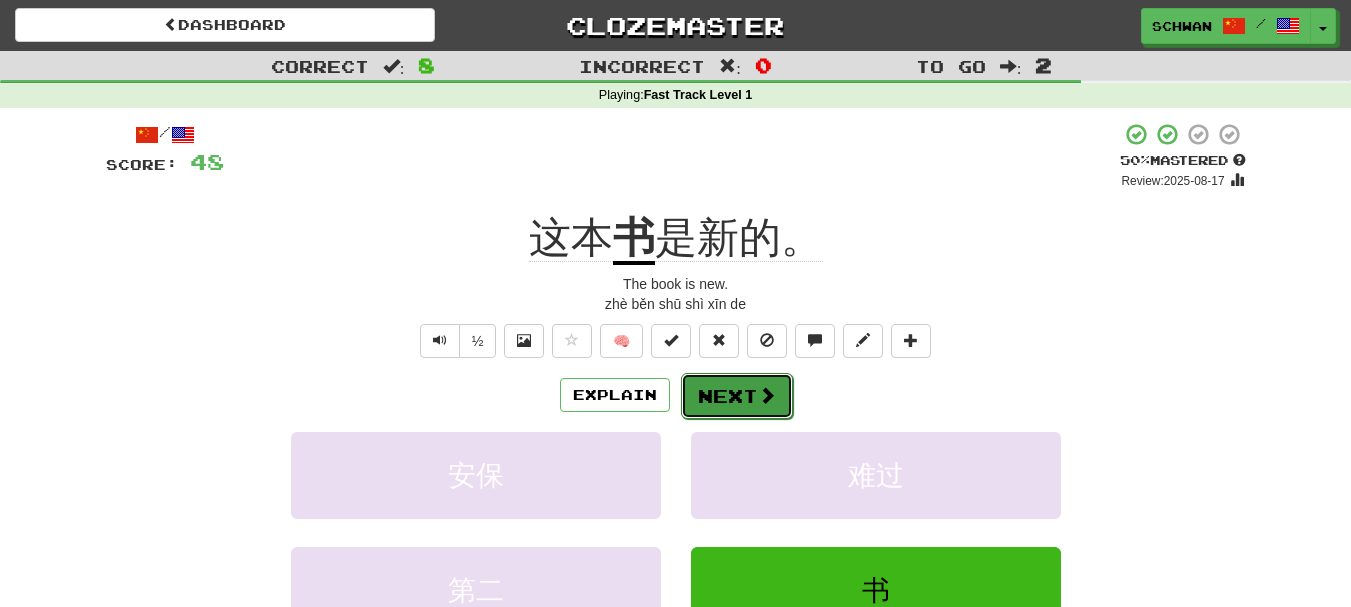 click on "Next" at bounding box center (737, 396) 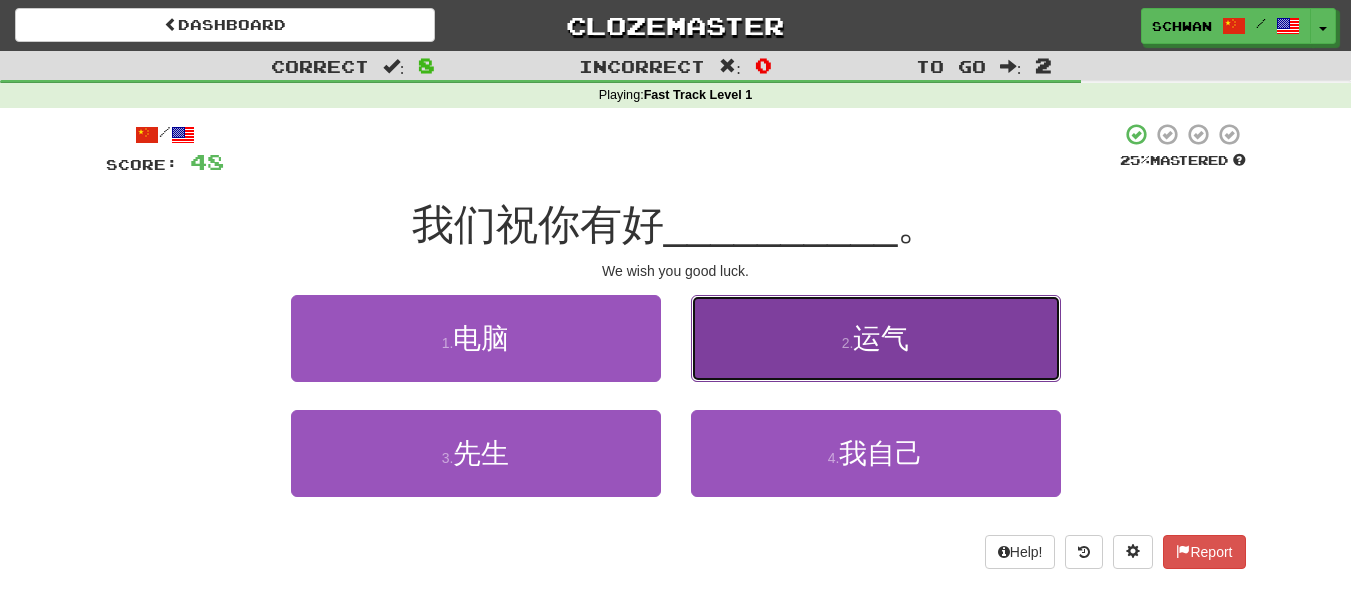 click on "2 .  运气" at bounding box center (876, 338) 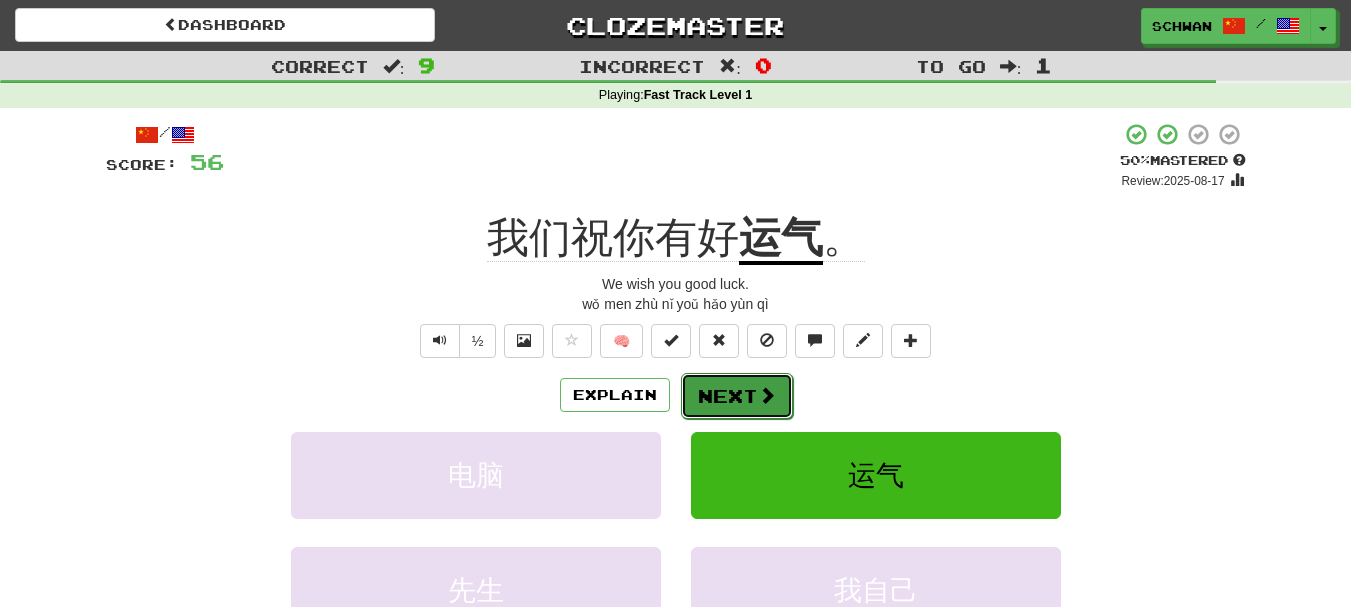 click on "Next" at bounding box center (737, 396) 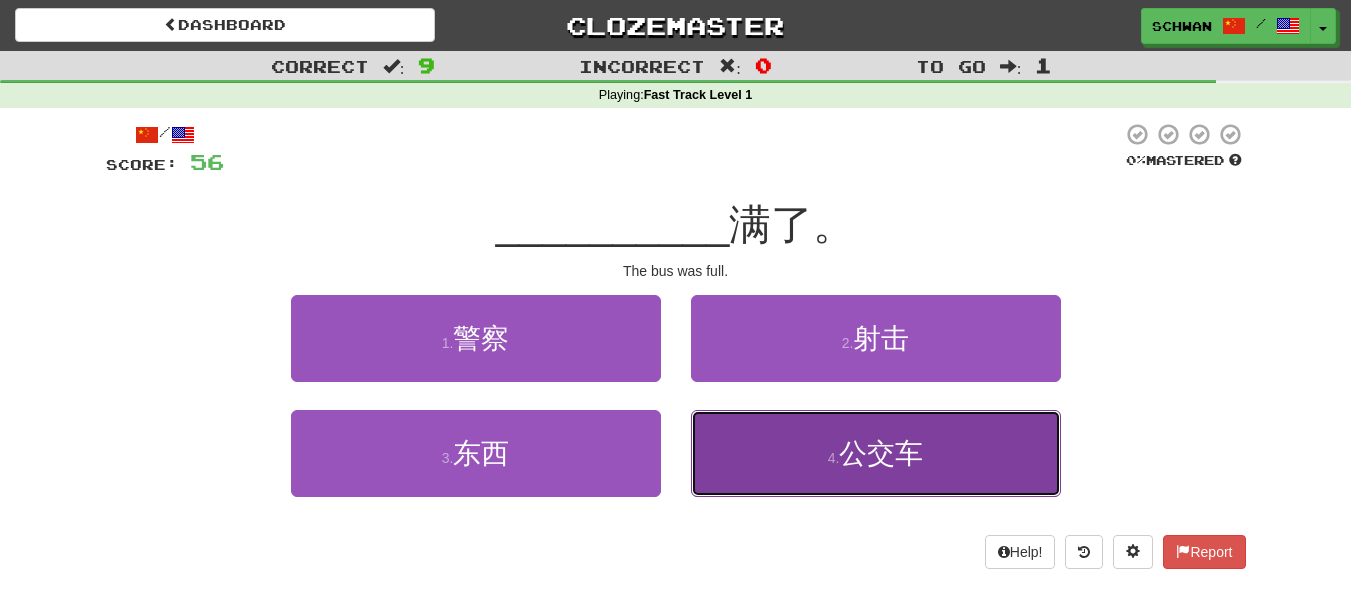 click on "4 .  公交车" at bounding box center (876, 453) 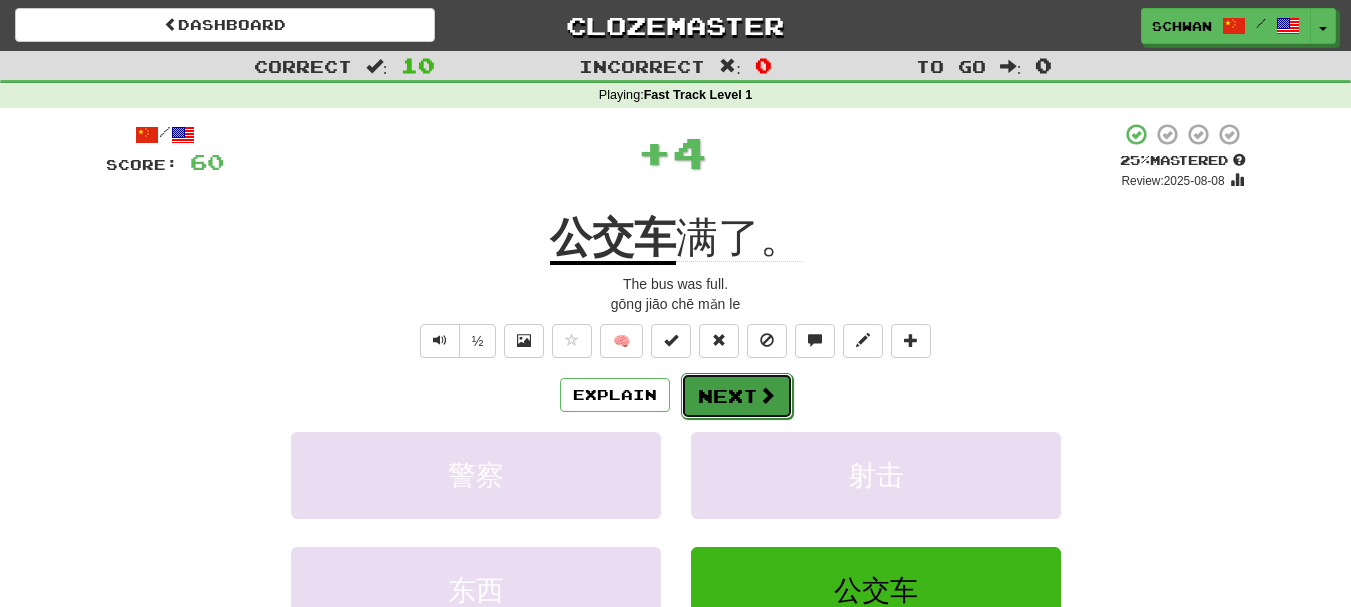 click on "Next" at bounding box center [737, 396] 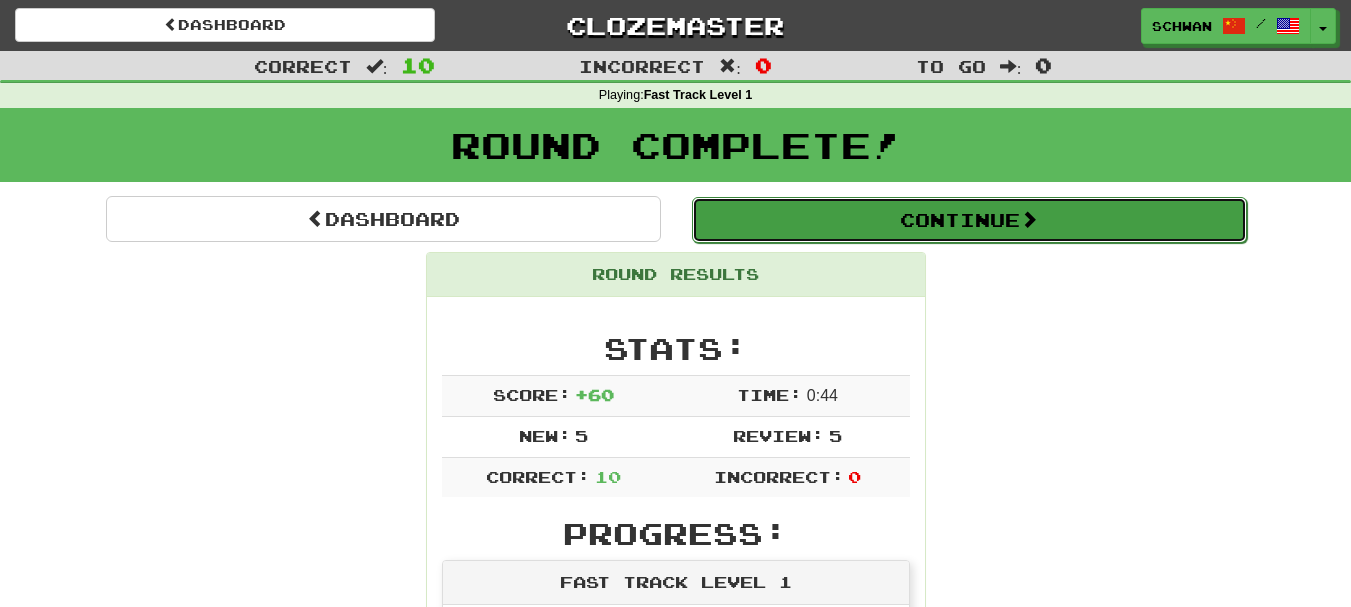click on "Continue" at bounding box center (969, 220) 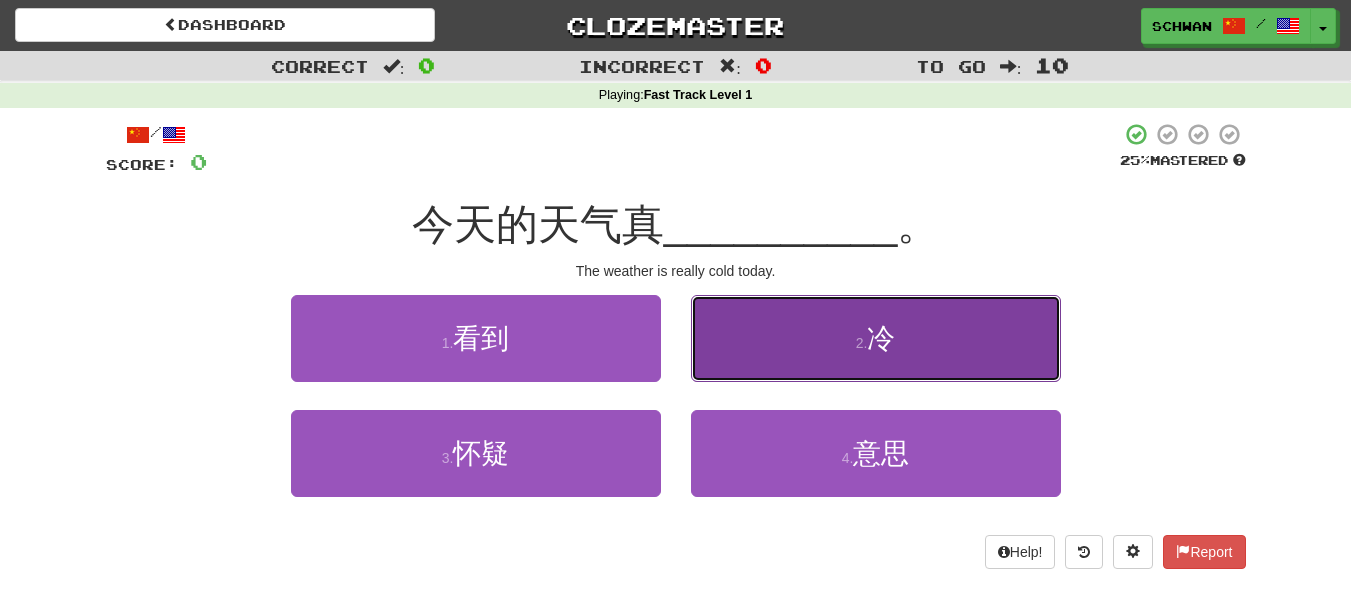 click on "2 .  冷" at bounding box center (876, 338) 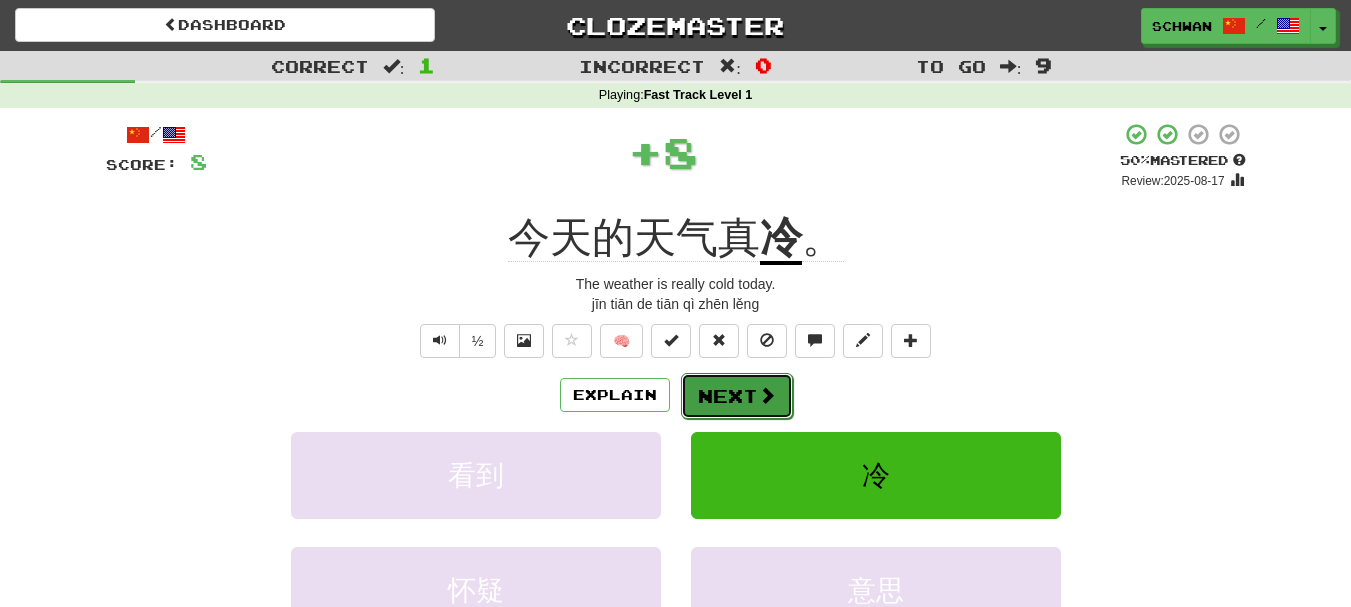 click on "Next" at bounding box center [737, 396] 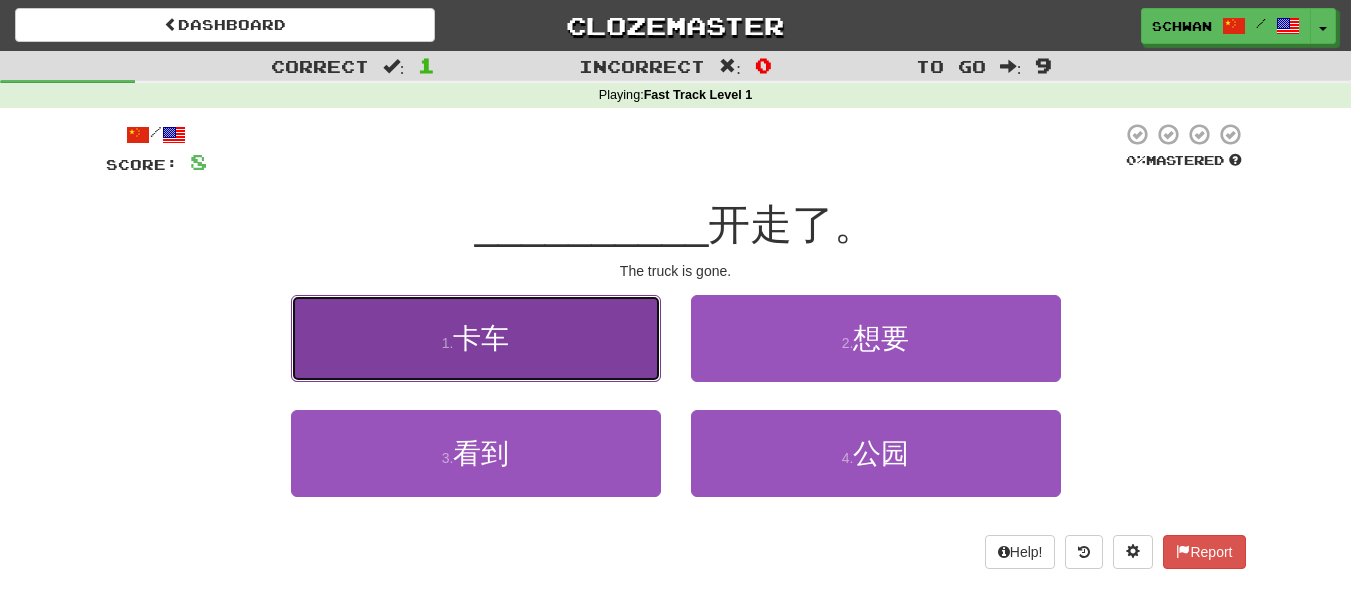 click on "1 .  卡车" at bounding box center (476, 338) 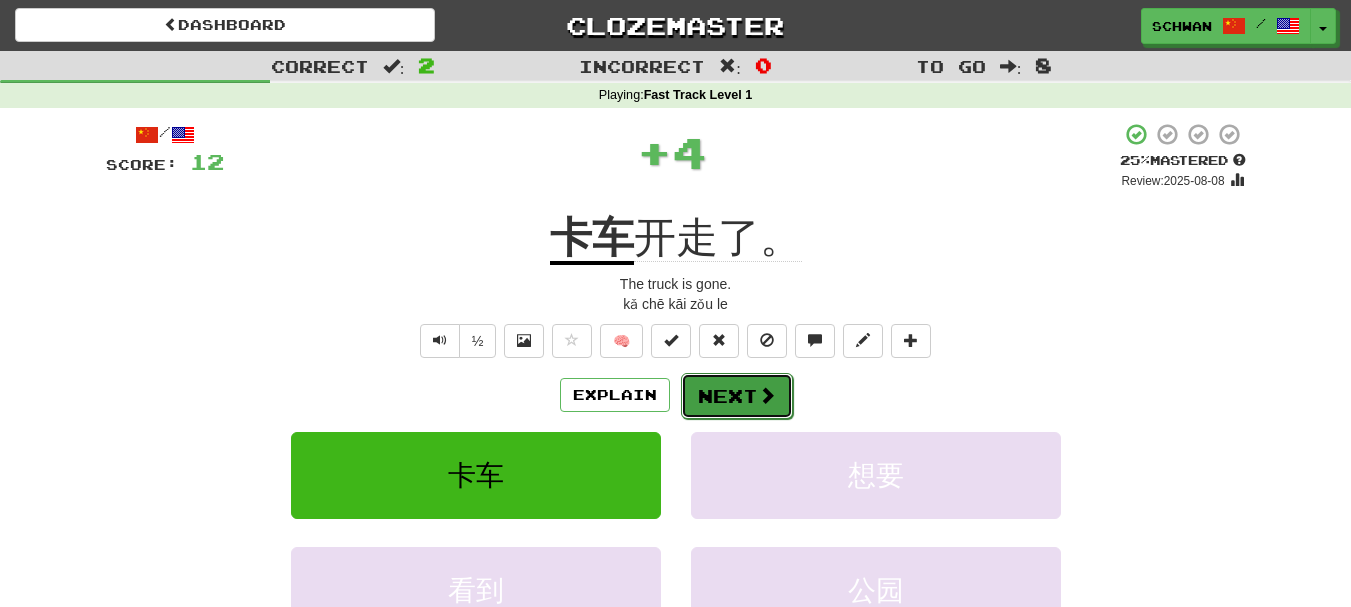 click on "Next" at bounding box center (737, 396) 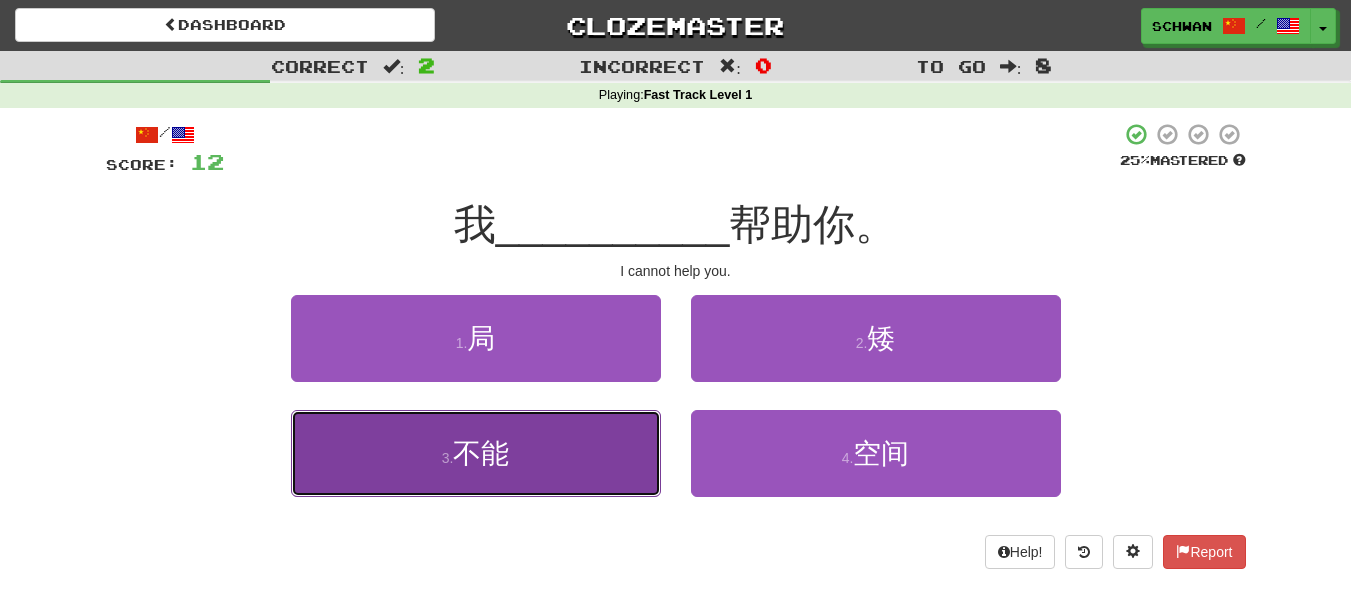 click on "3 .  不能" at bounding box center (476, 453) 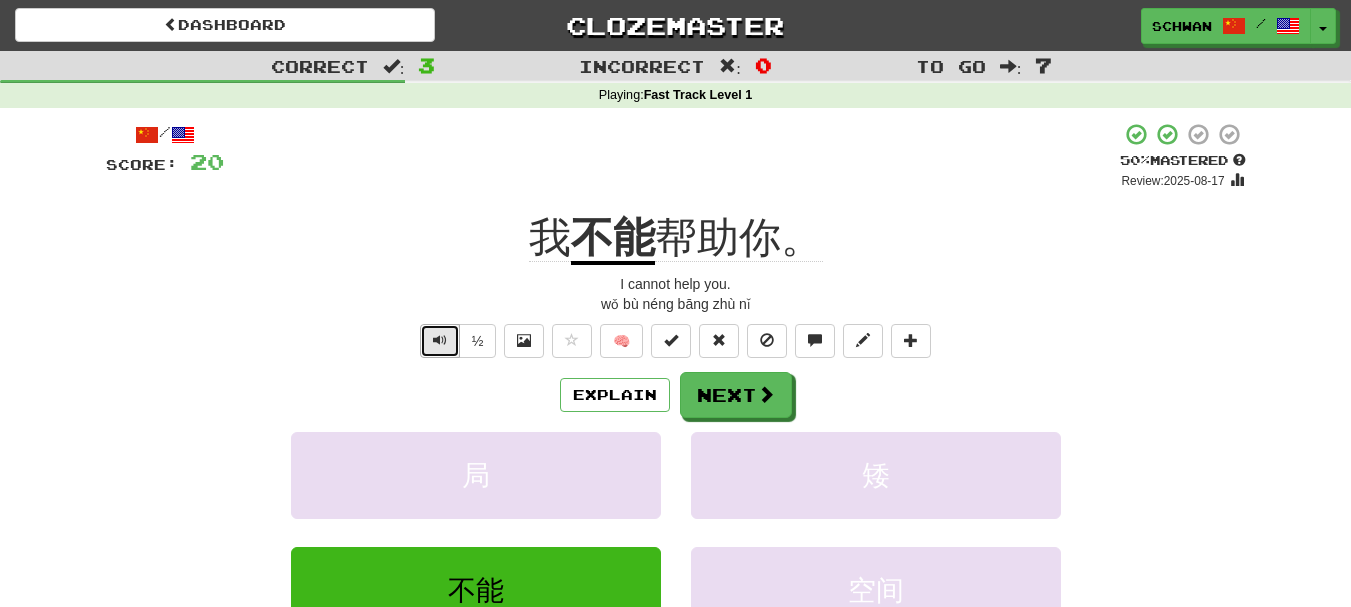 click at bounding box center (440, 341) 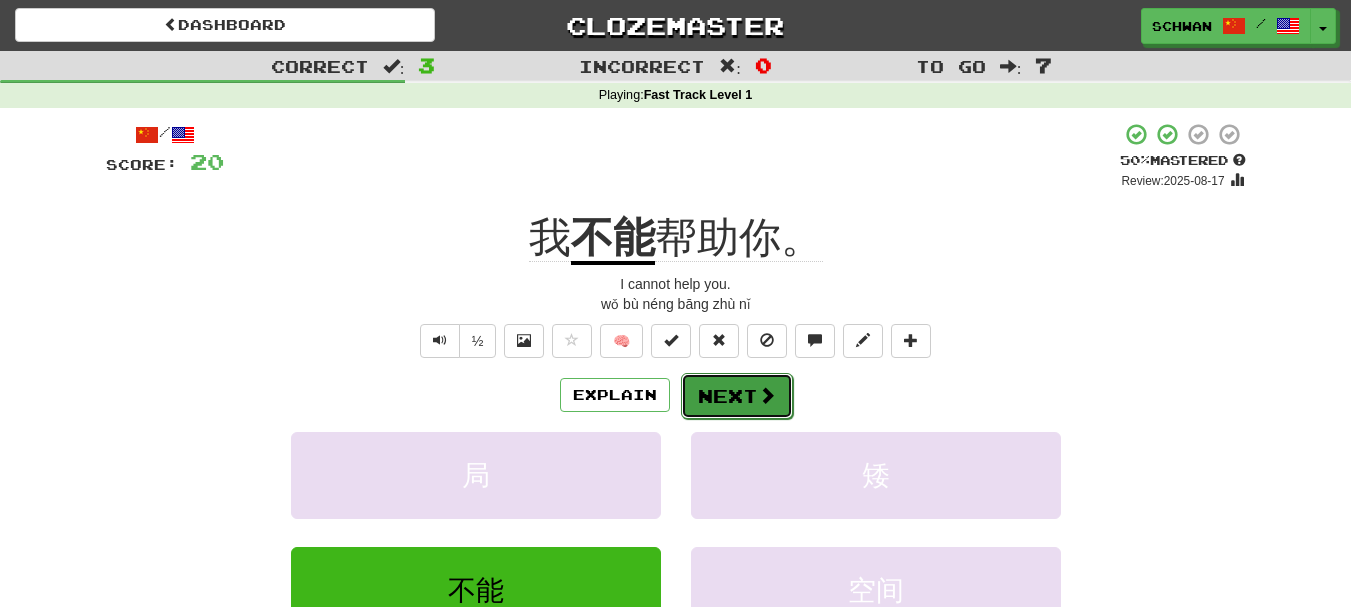 click on "Next" at bounding box center (737, 396) 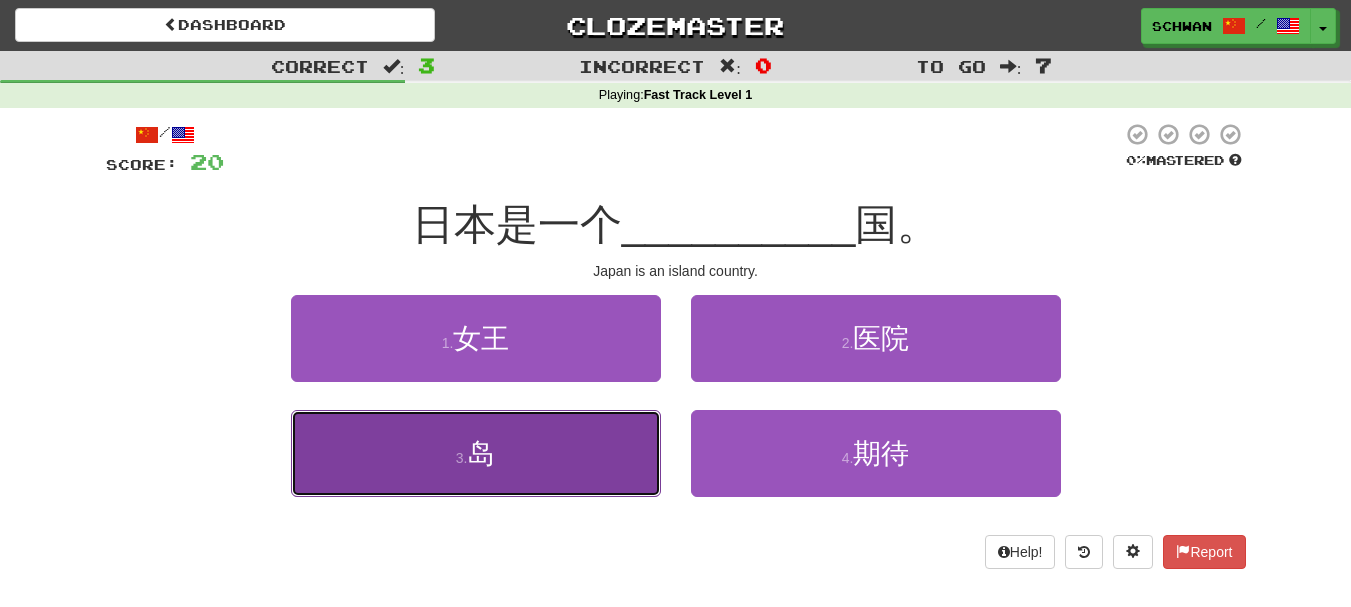 click on "3 .  岛" at bounding box center [476, 453] 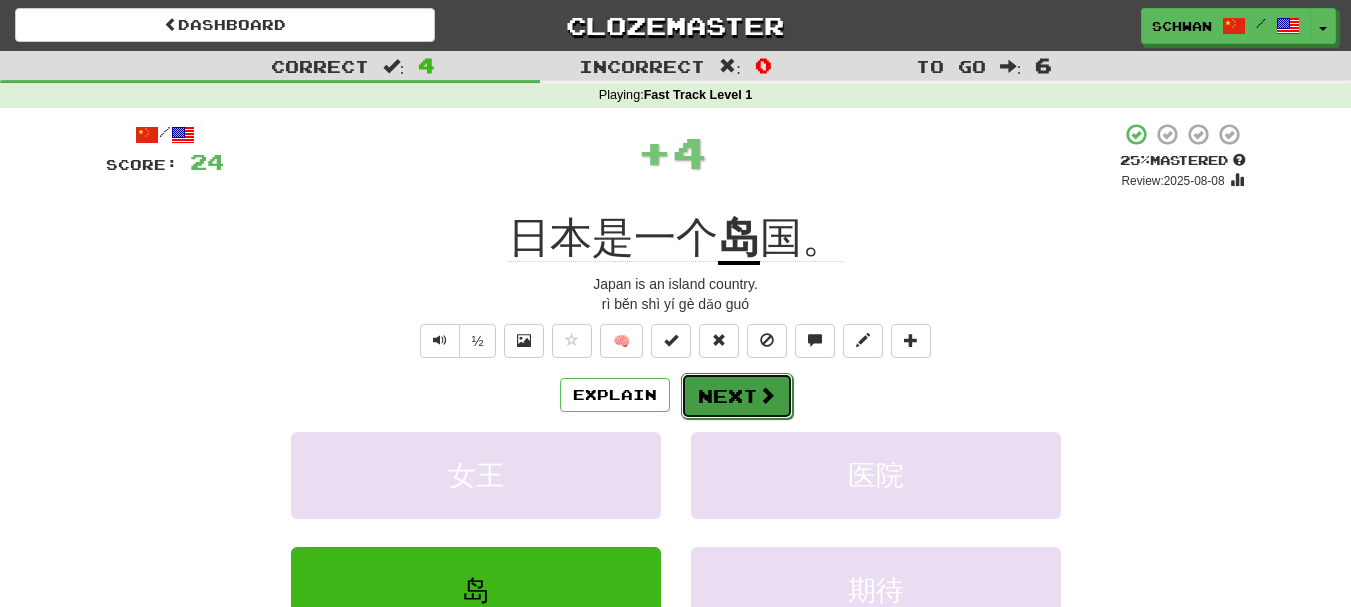 click on "Next" at bounding box center (737, 396) 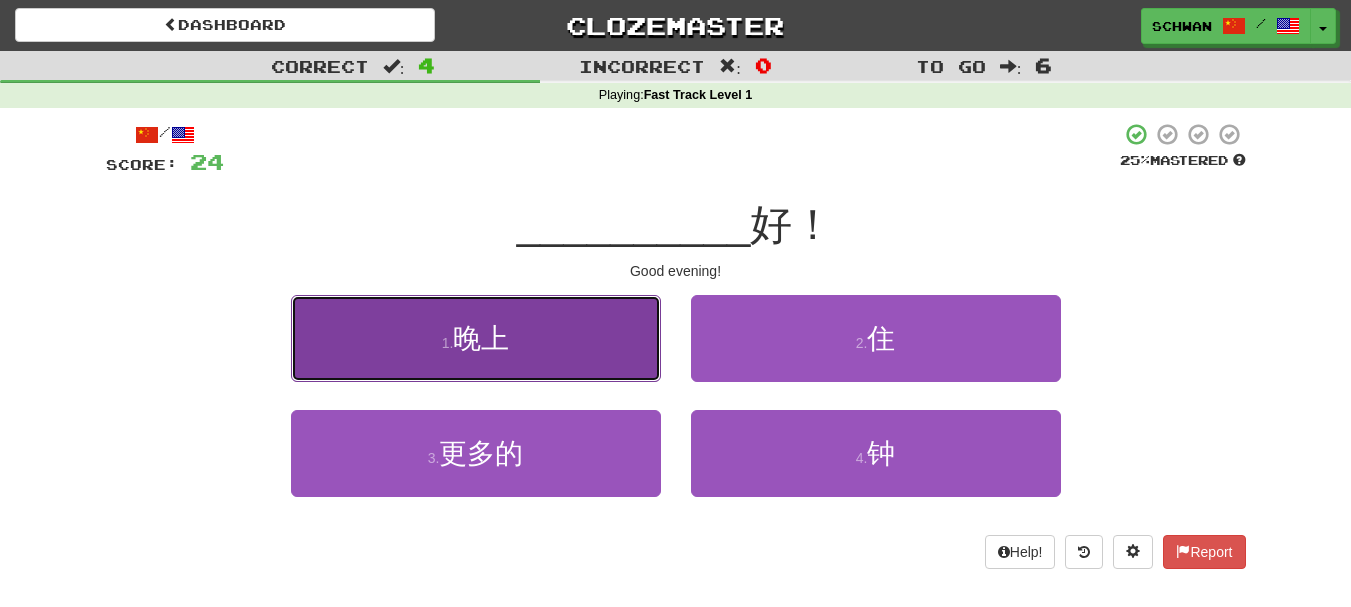 click on "1 .  晚上" at bounding box center (476, 338) 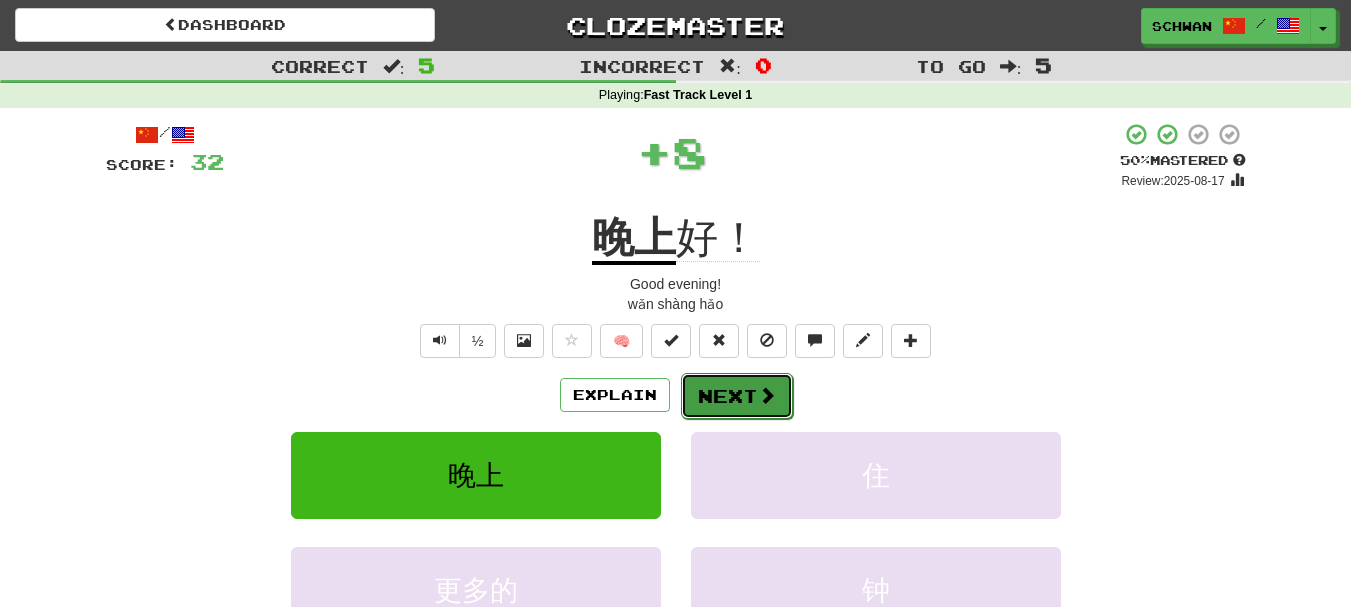 click on "Next" at bounding box center [737, 396] 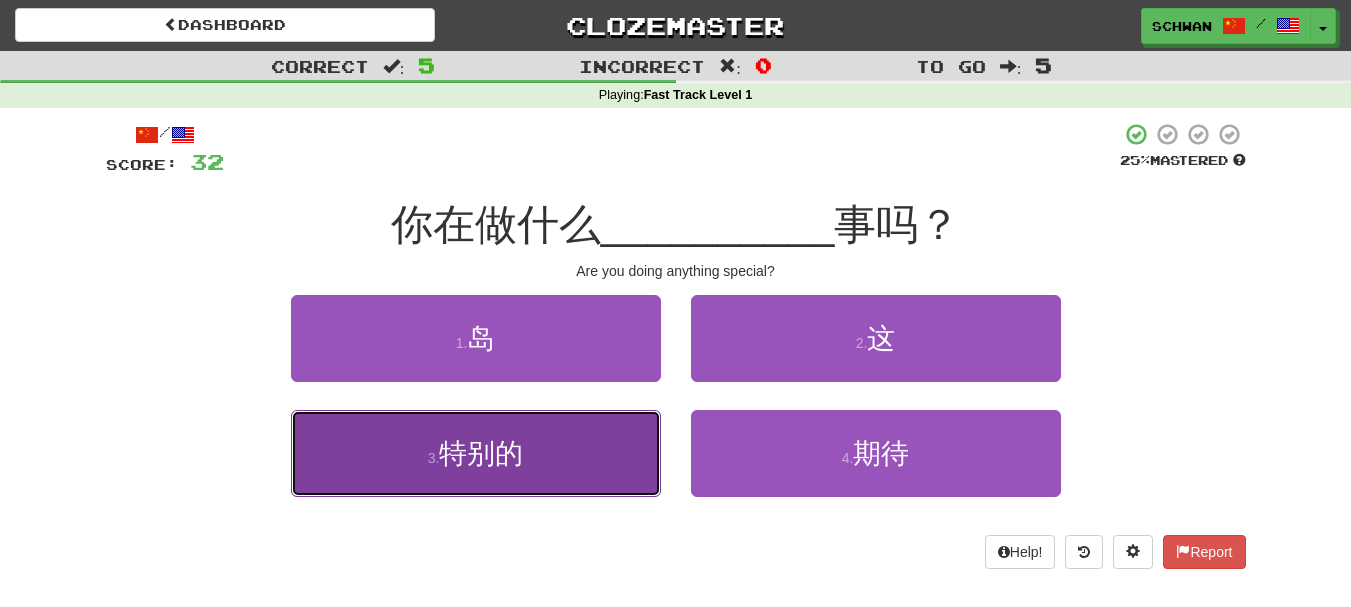 click on "3 .  特别的" at bounding box center [476, 453] 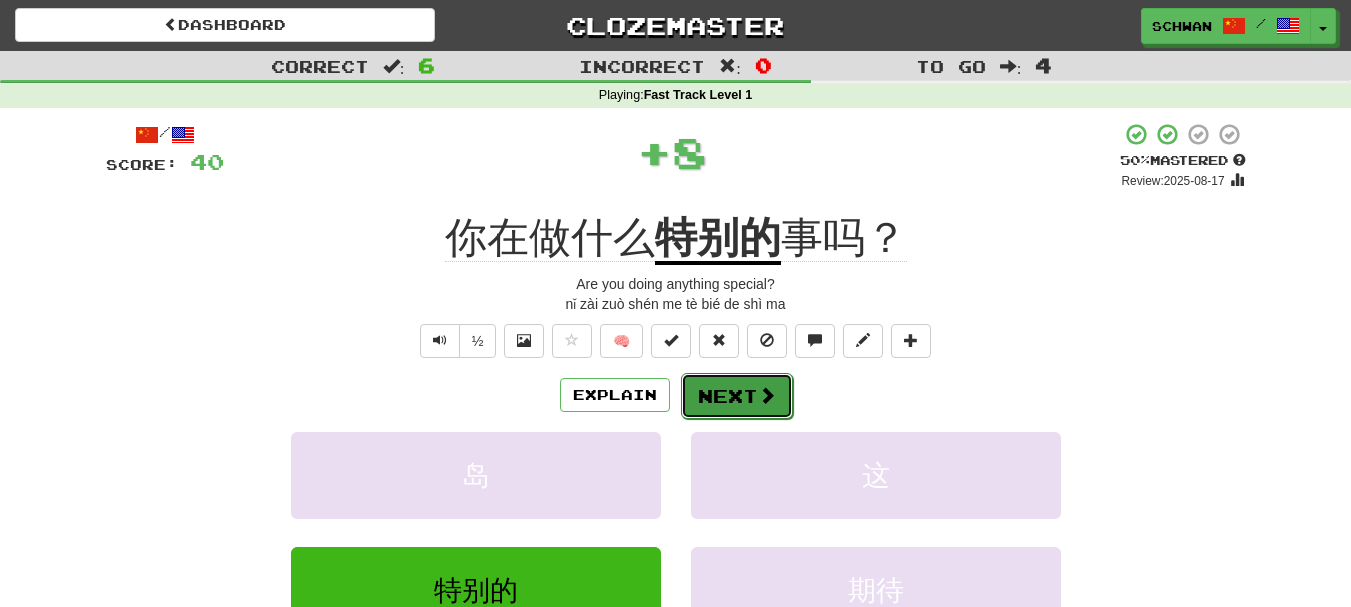 click on "Next" at bounding box center (737, 396) 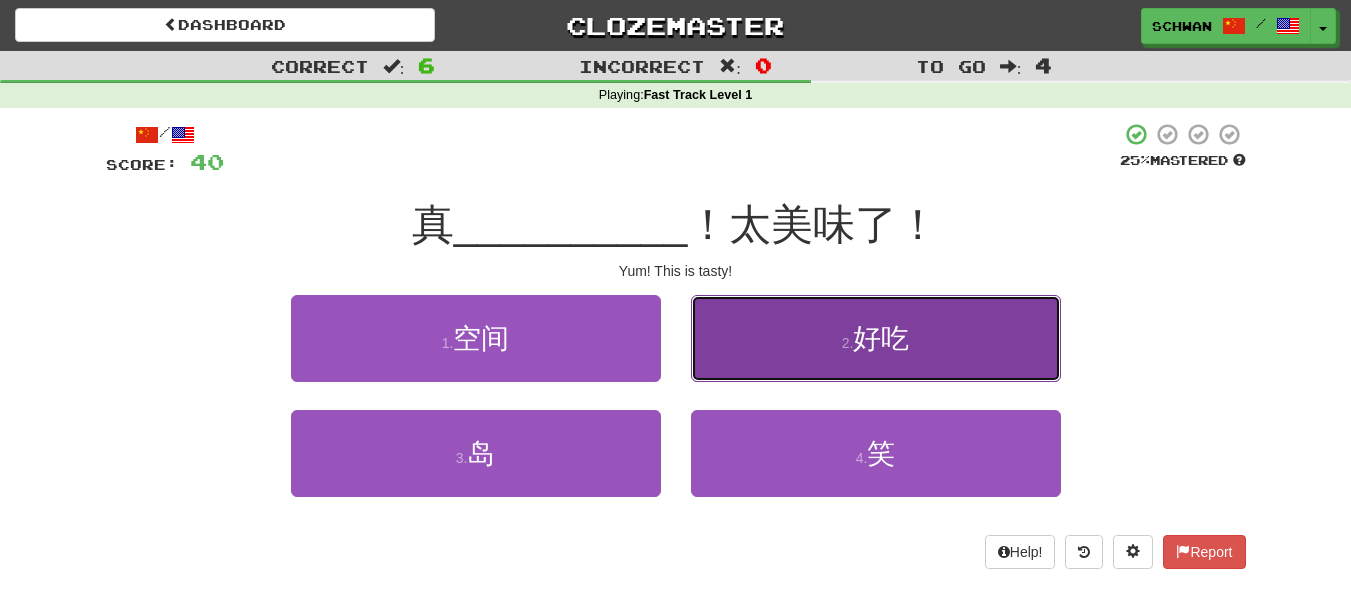 click on "2 .  好吃" at bounding box center (876, 338) 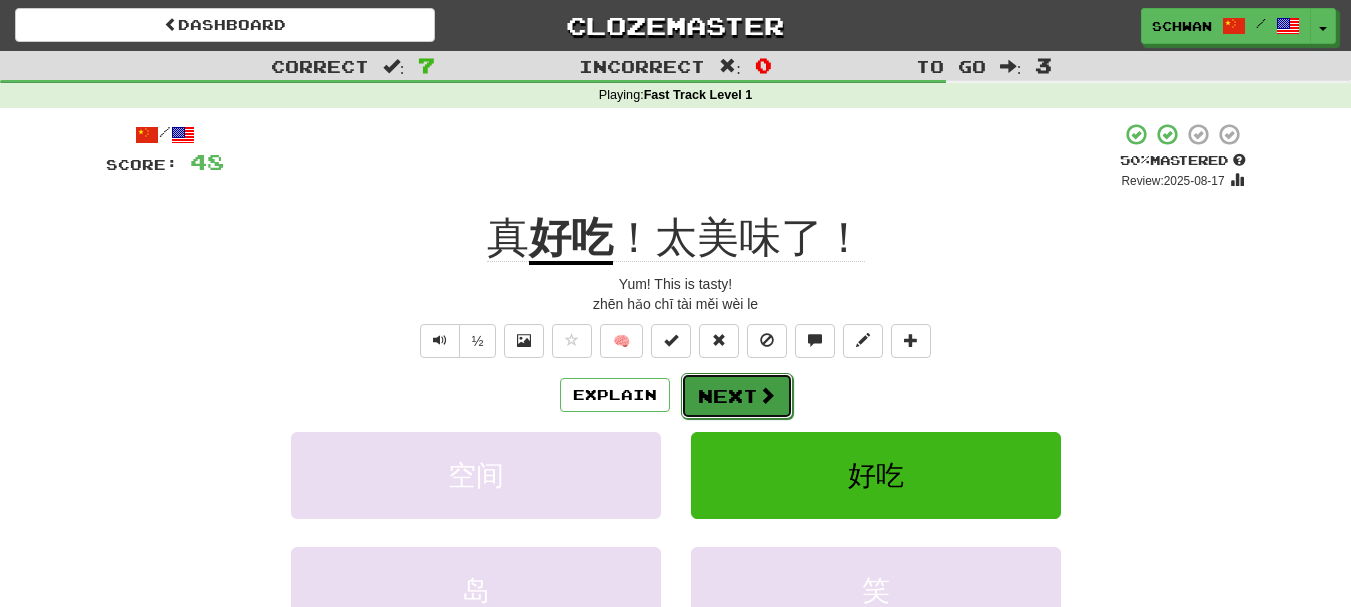click on "Next" at bounding box center [737, 396] 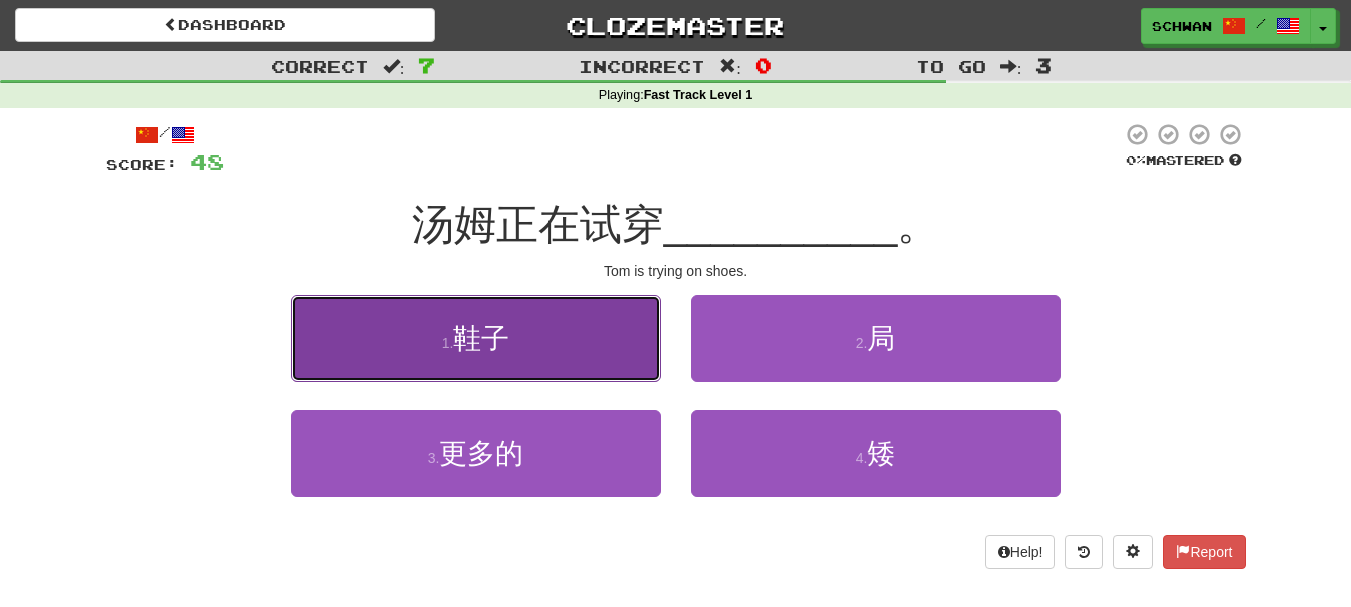 click on "1 .  鞋子" at bounding box center (476, 338) 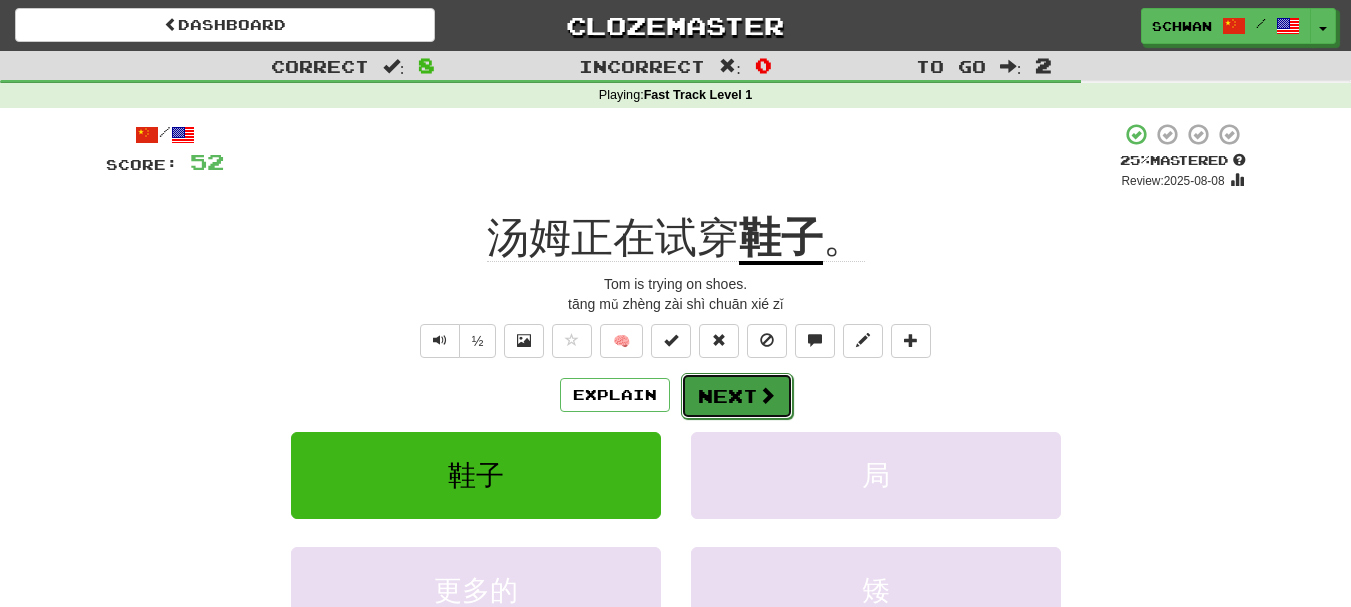 click on "Next" at bounding box center (737, 396) 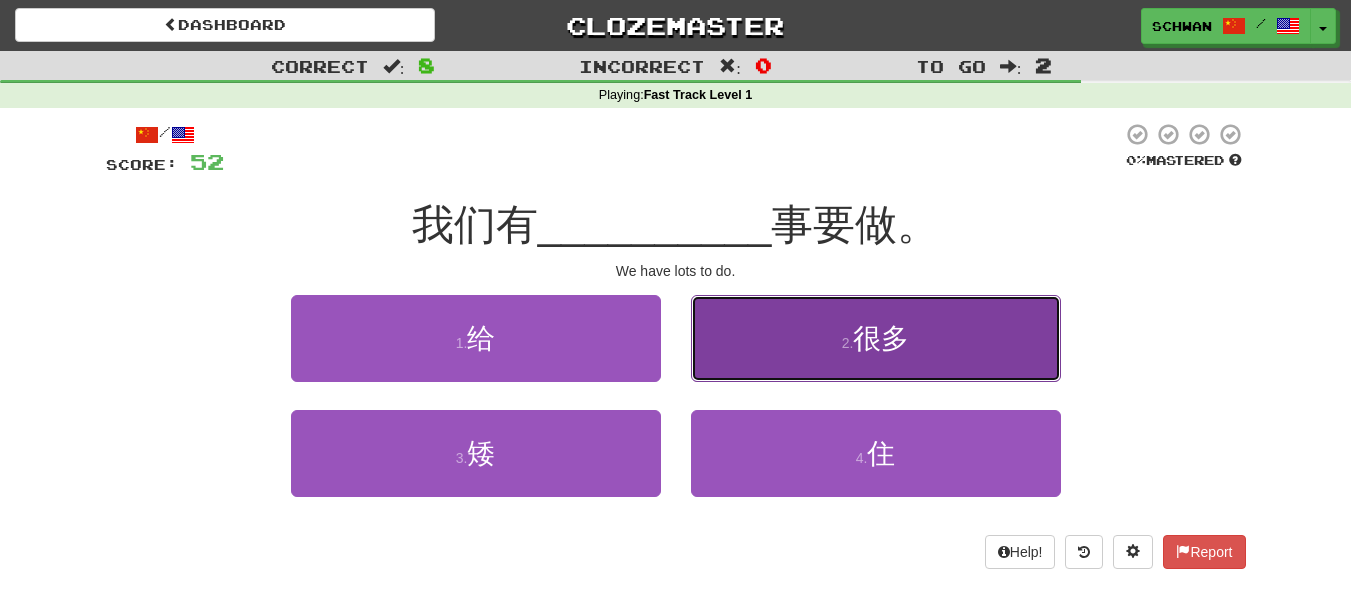click on "2 .  很多" at bounding box center (876, 338) 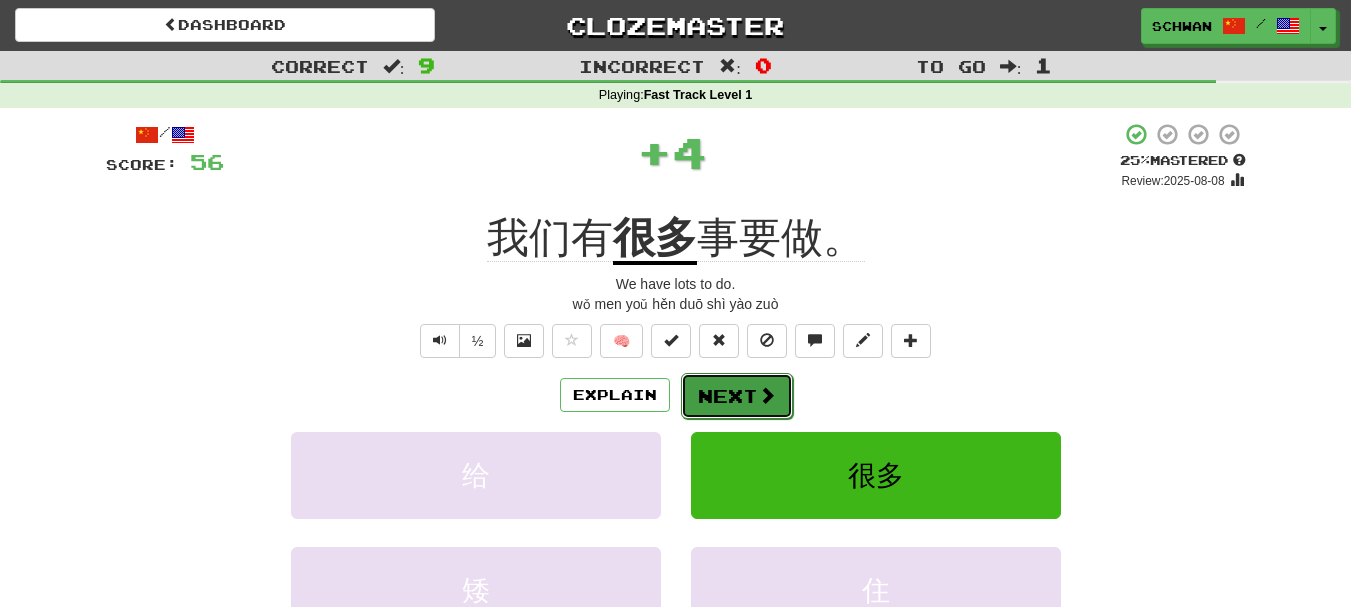 click on "Next" at bounding box center (737, 396) 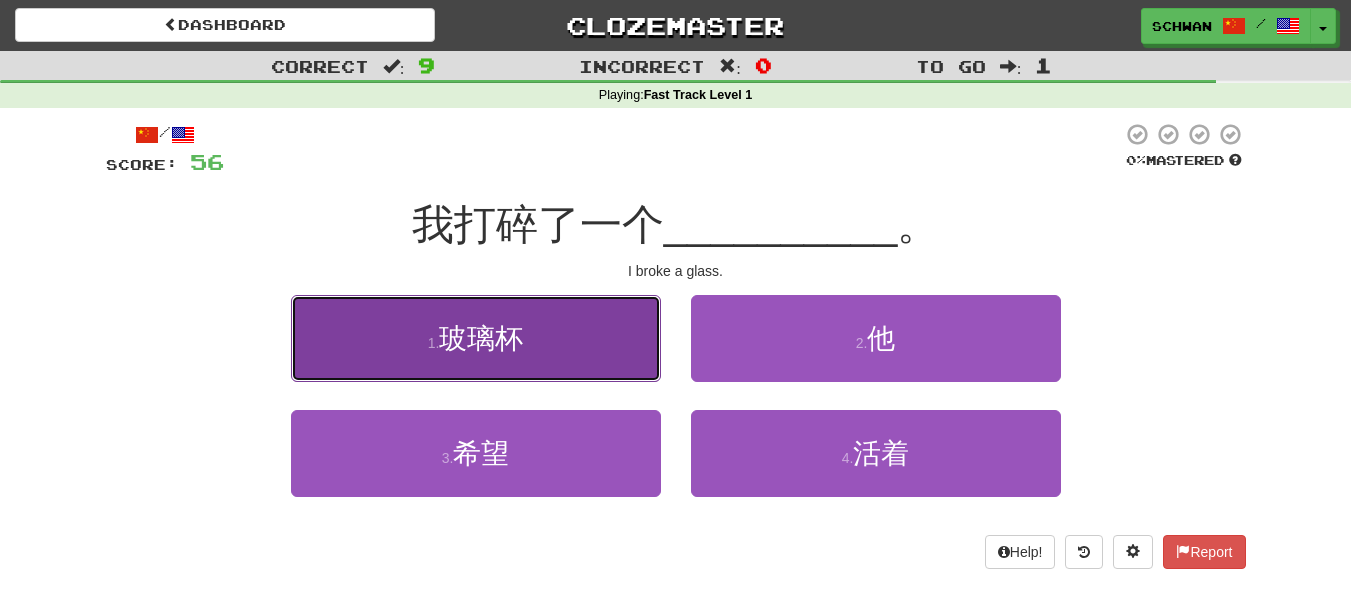 click on "1 .  玻璃杯" at bounding box center [476, 338] 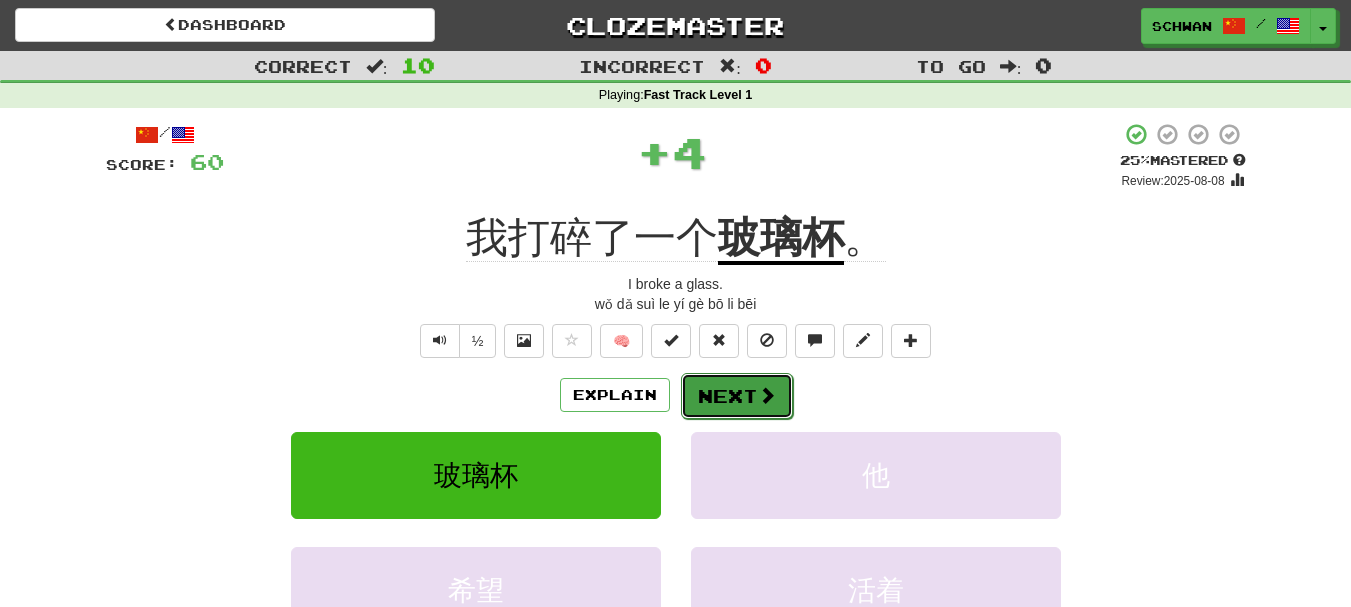 click on "Next" at bounding box center [737, 396] 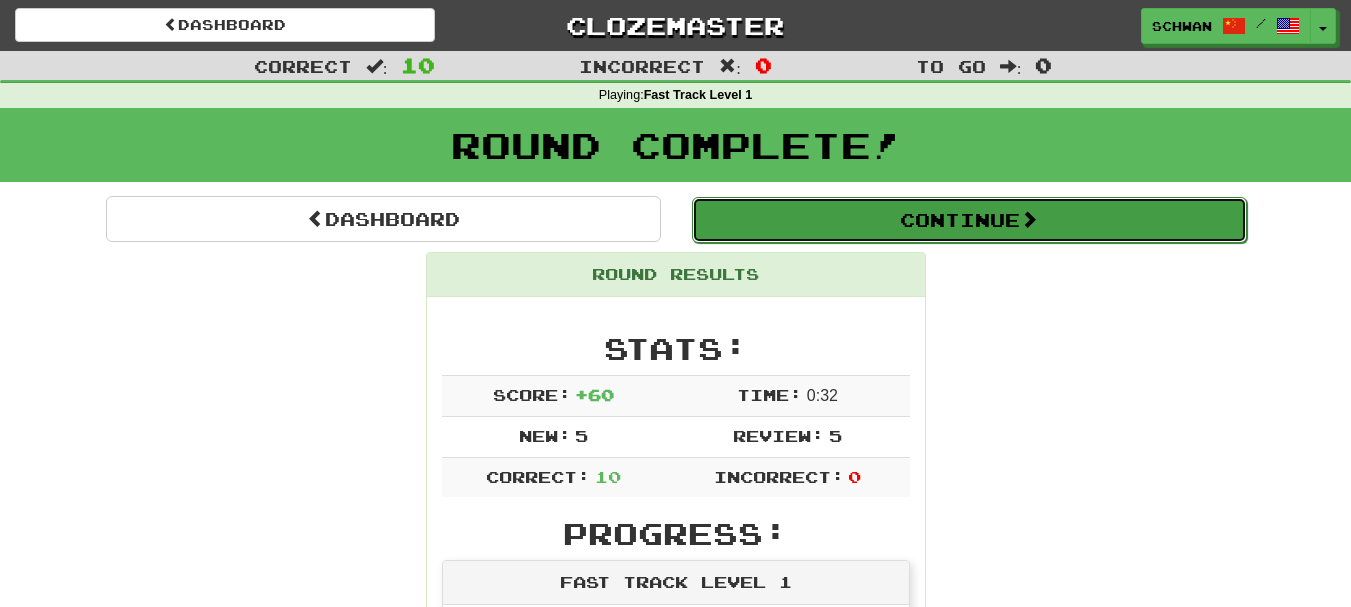 click on "Continue" at bounding box center (969, 220) 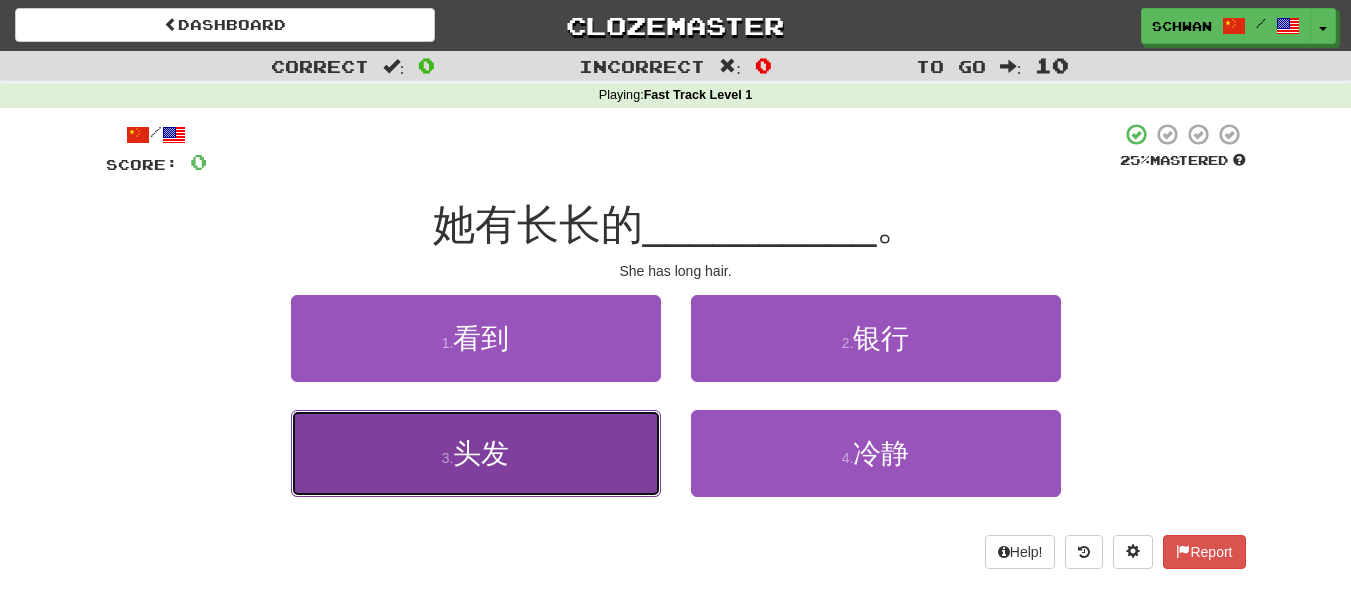 click on "3 .  头发" at bounding box center (476, 453) 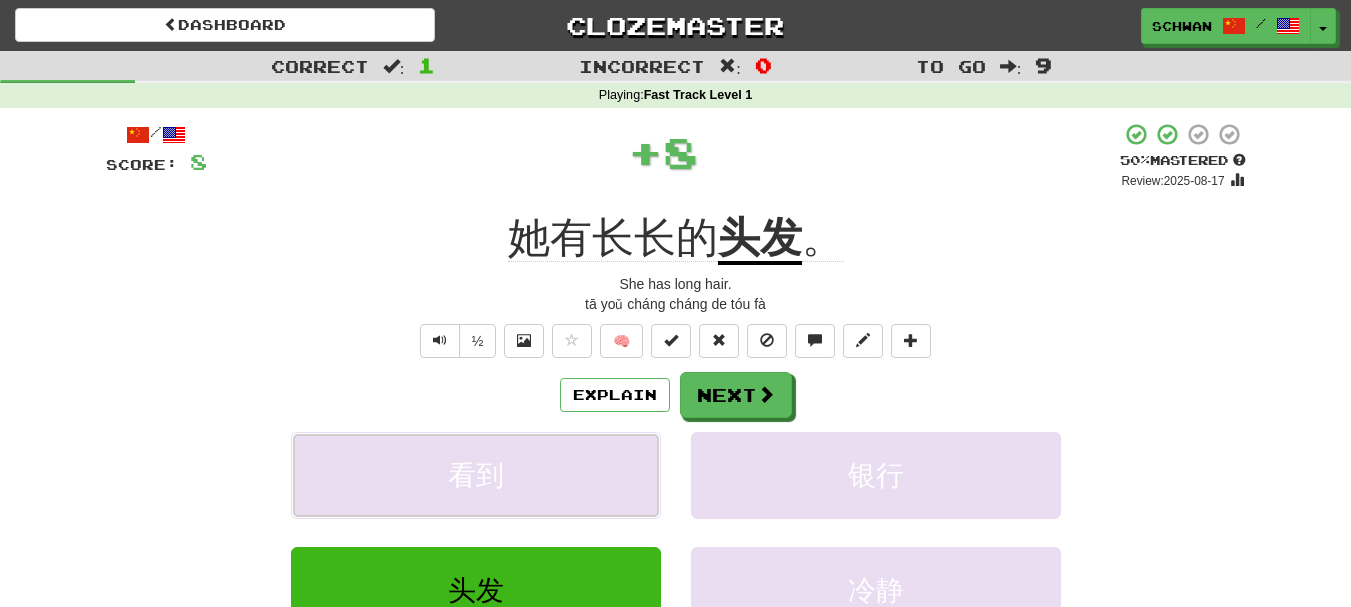click on "看到" at bounding box center [476, 475] 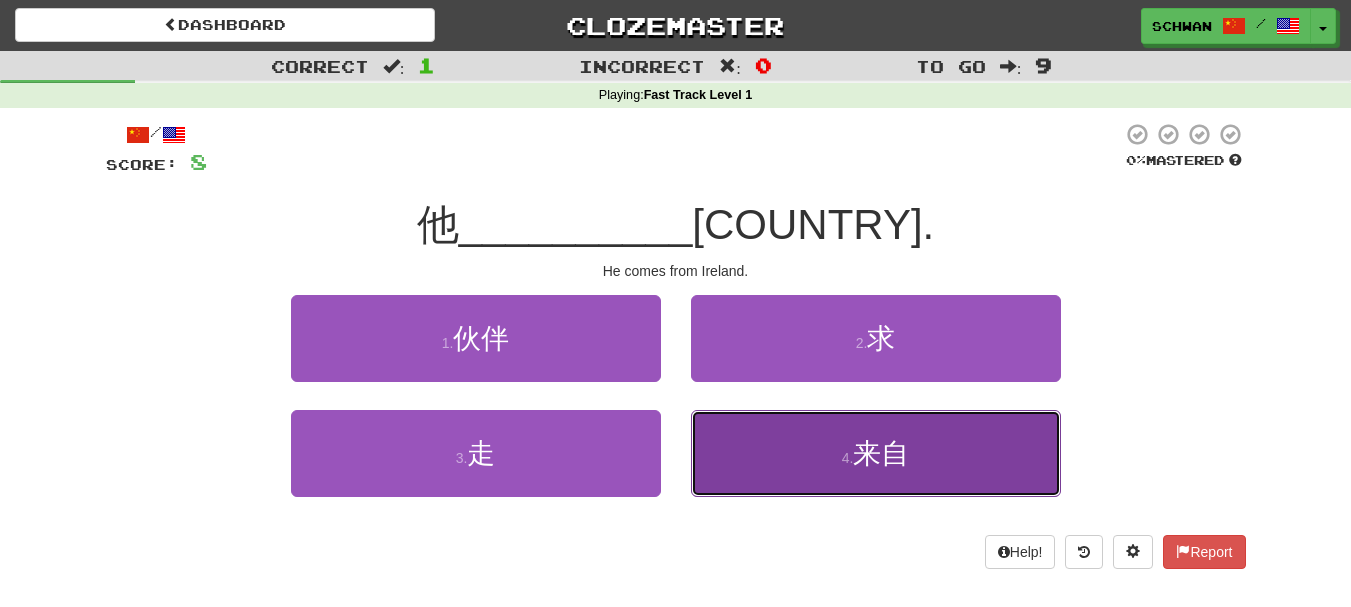 click on "4 .  来自" at bounding box center (876, 453) 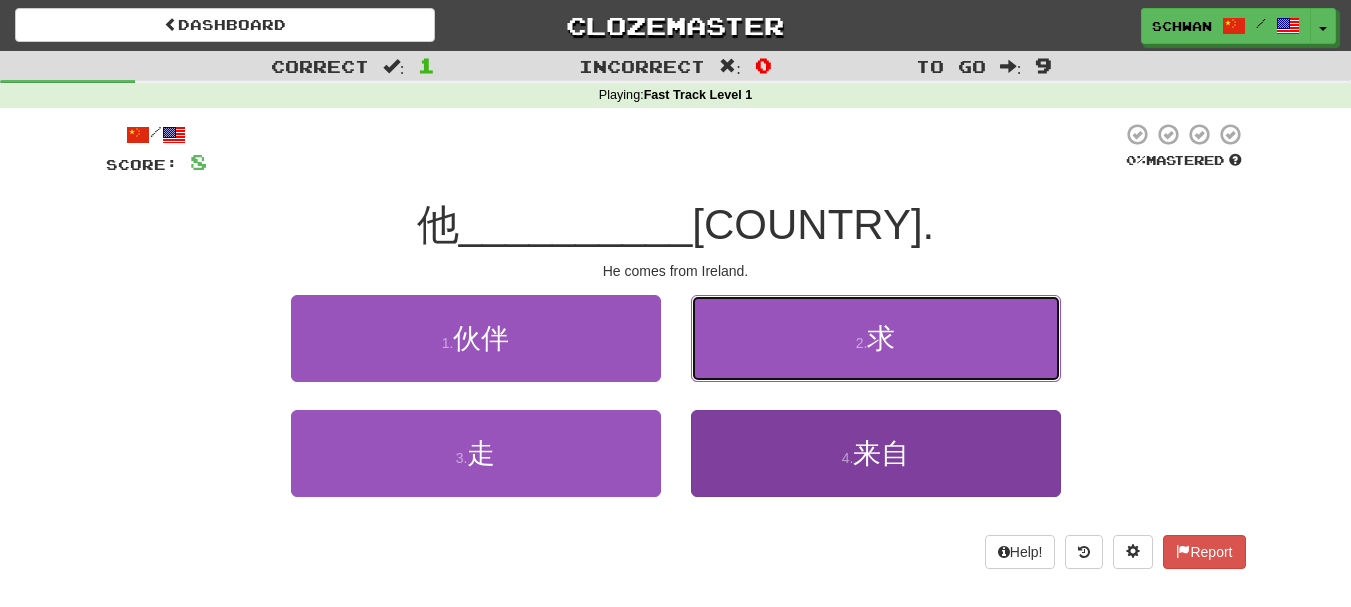 click on "2 .  求" at bounding box center (876, 338) 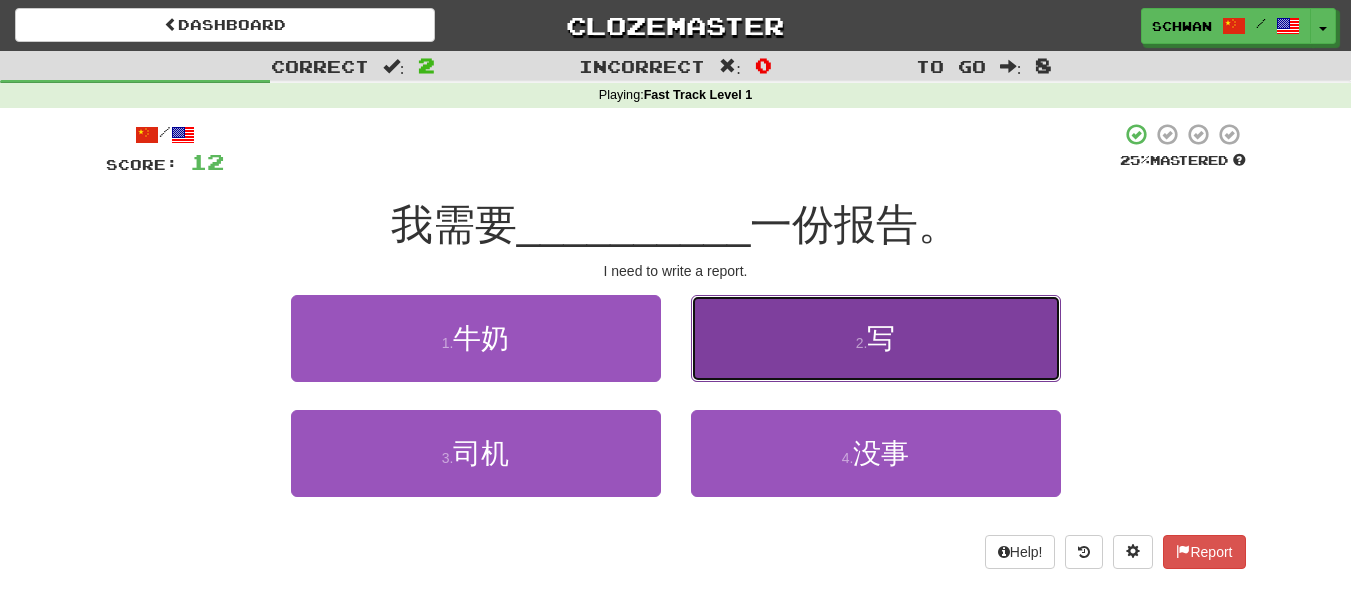 click on "2 .  写" at bounding box center (876, 338) 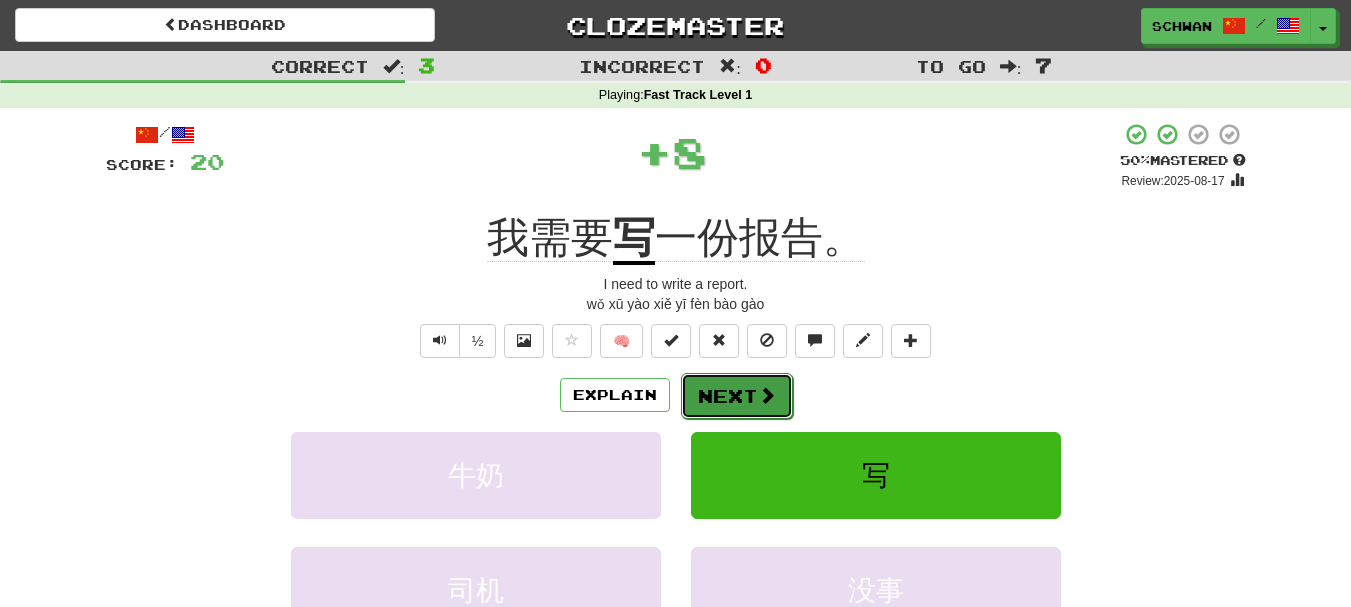 click on "Next" at bounding box center [737, 396] 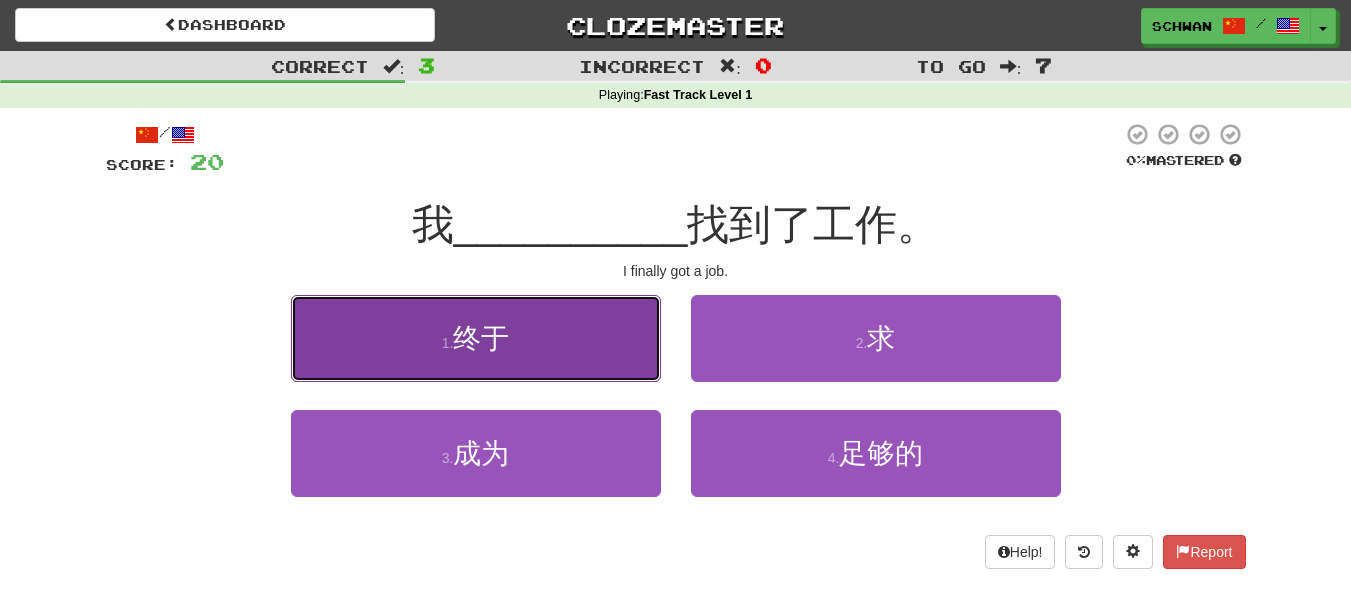 click on "1 .  终于" at bounding box center (476, 338) 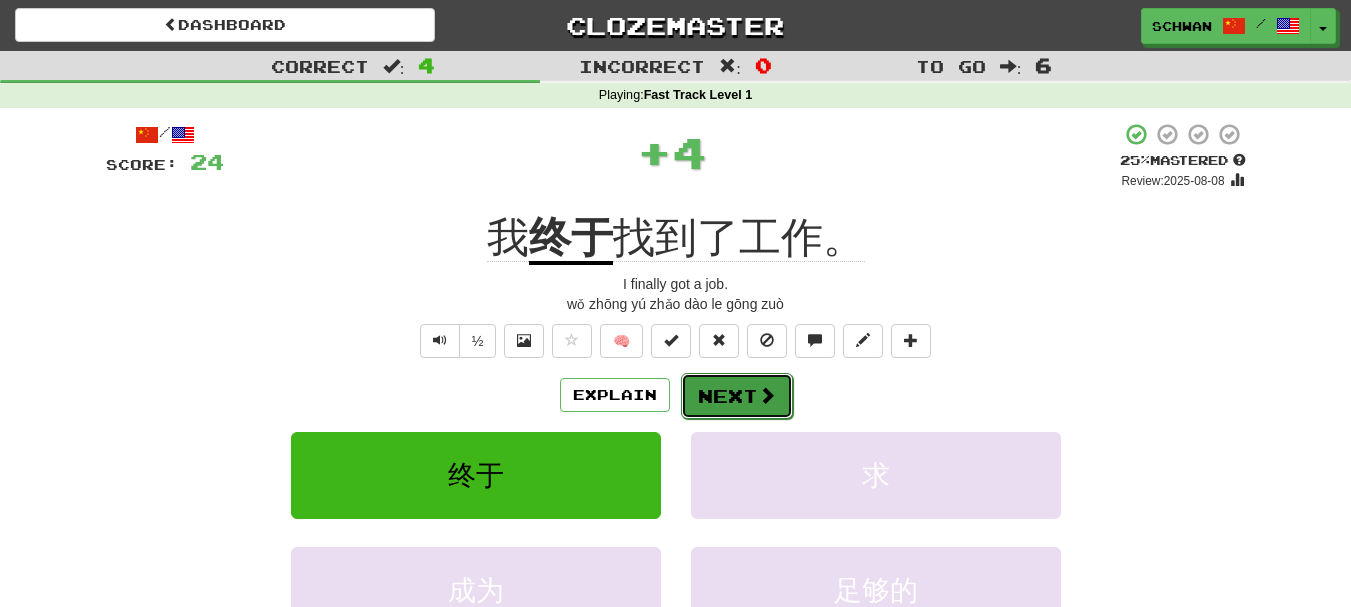click on "Next" at bounding box center (737, 396) 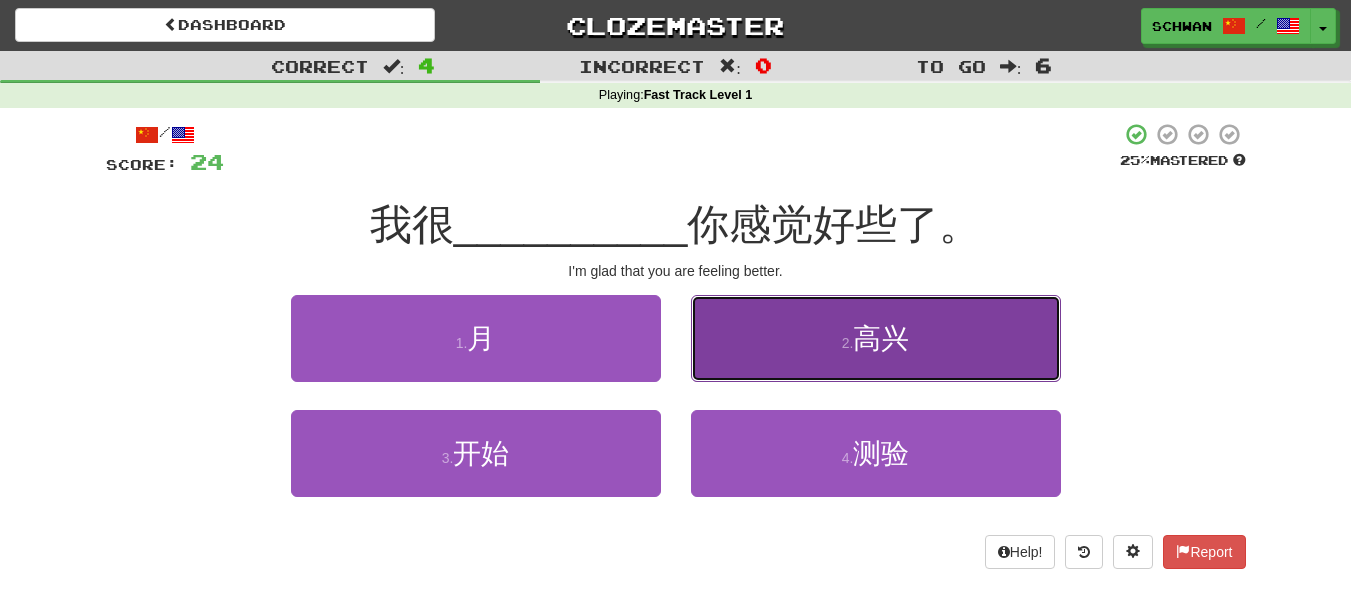 click on "2 .  高兴" at bounding box center [876, 338] 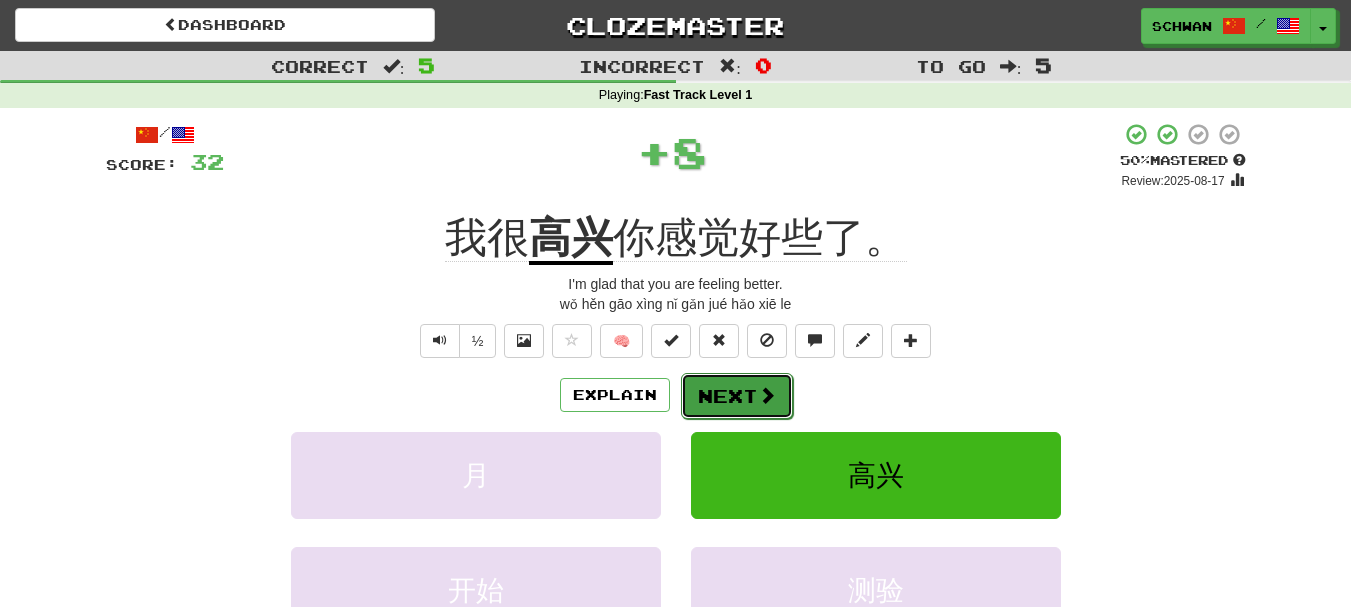 click on "Next" at bounding box center [737, 396] 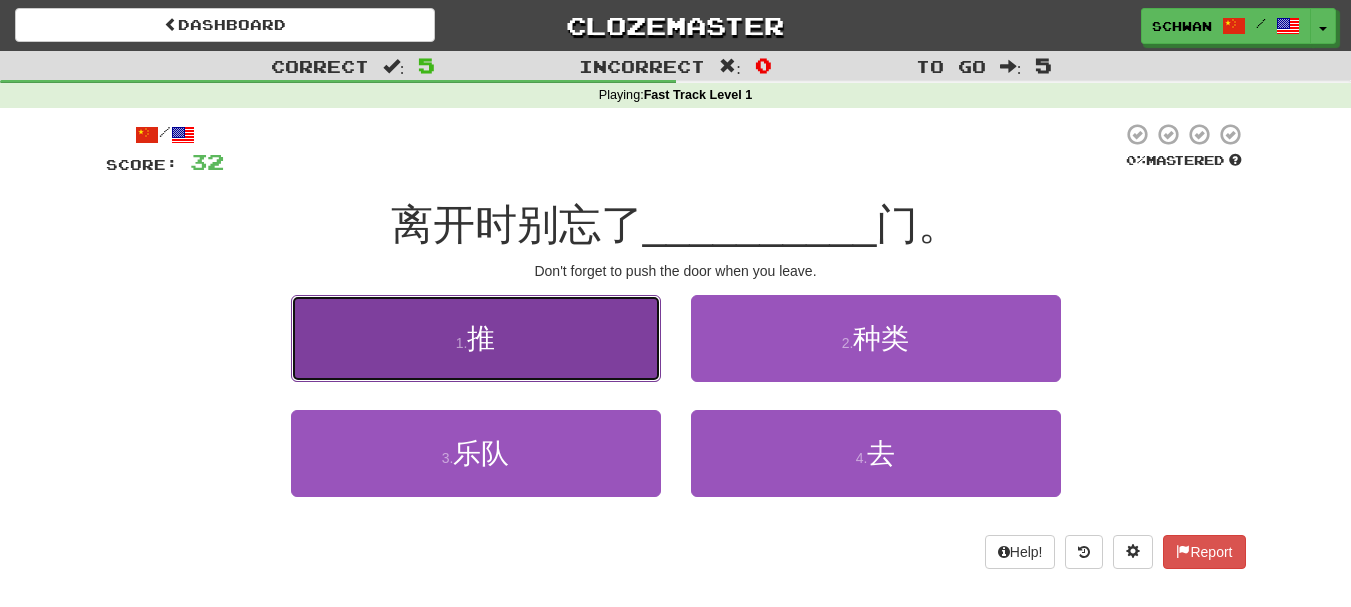 click on "1 .  推" at bounding box center [476, 338] 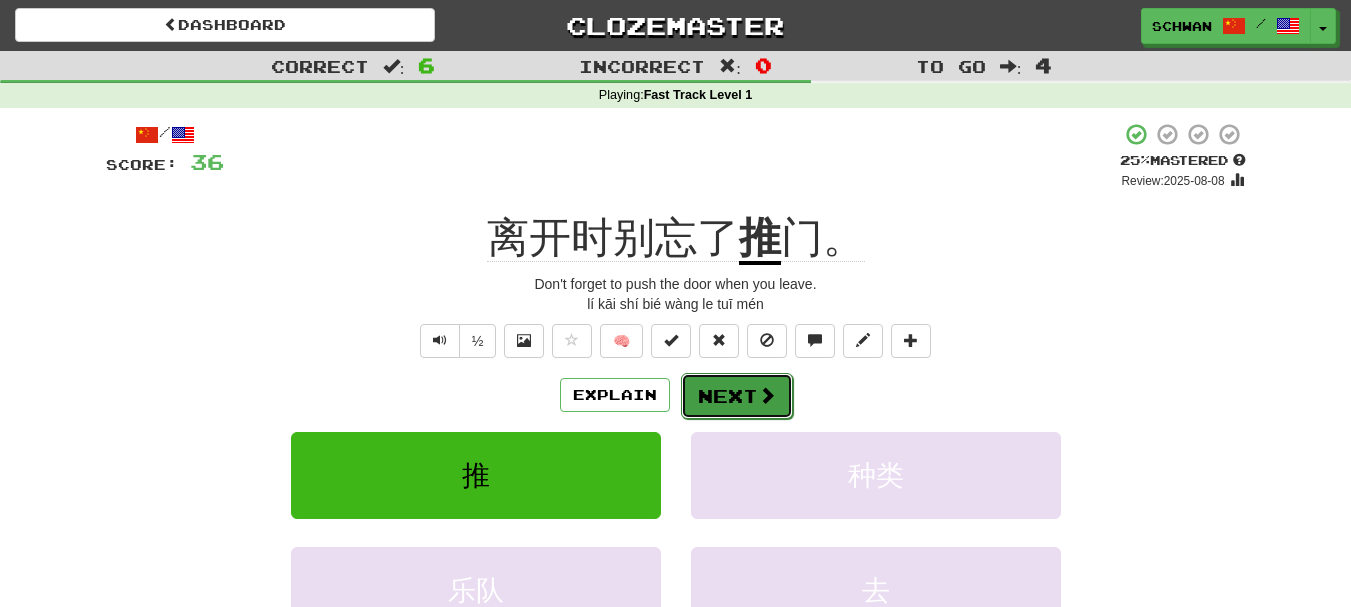 click on "Next" at bounding box center (737, 396) 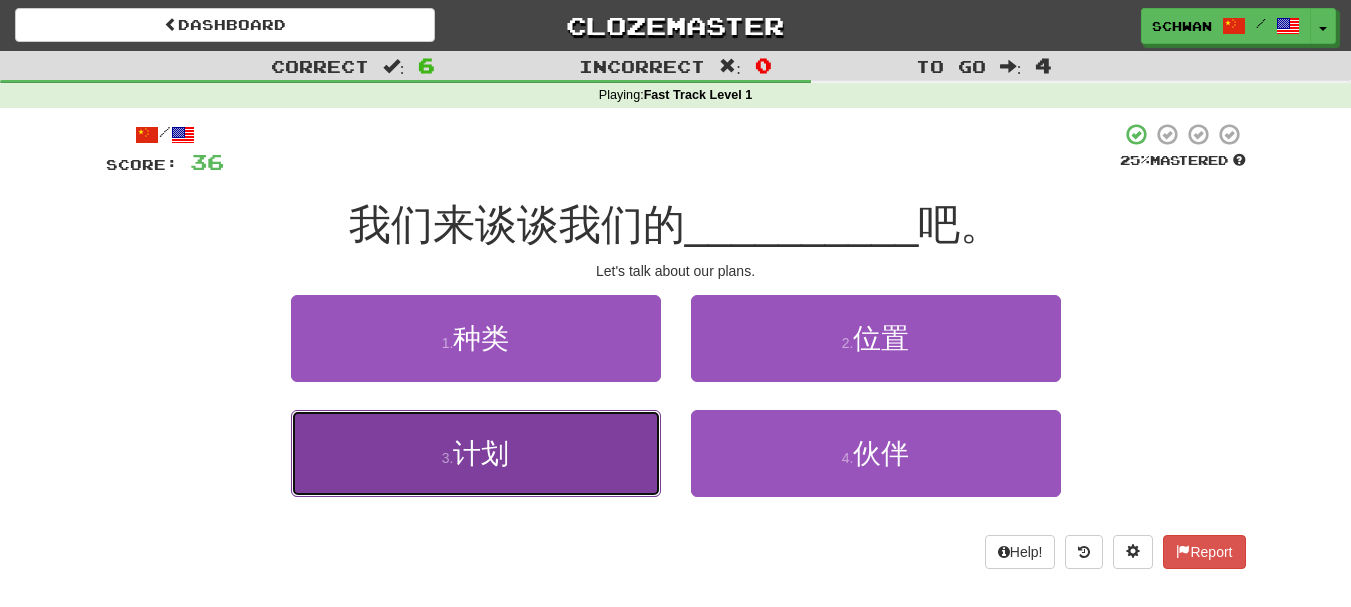 click on "3 .  计划" at bounding box center [476, 453] 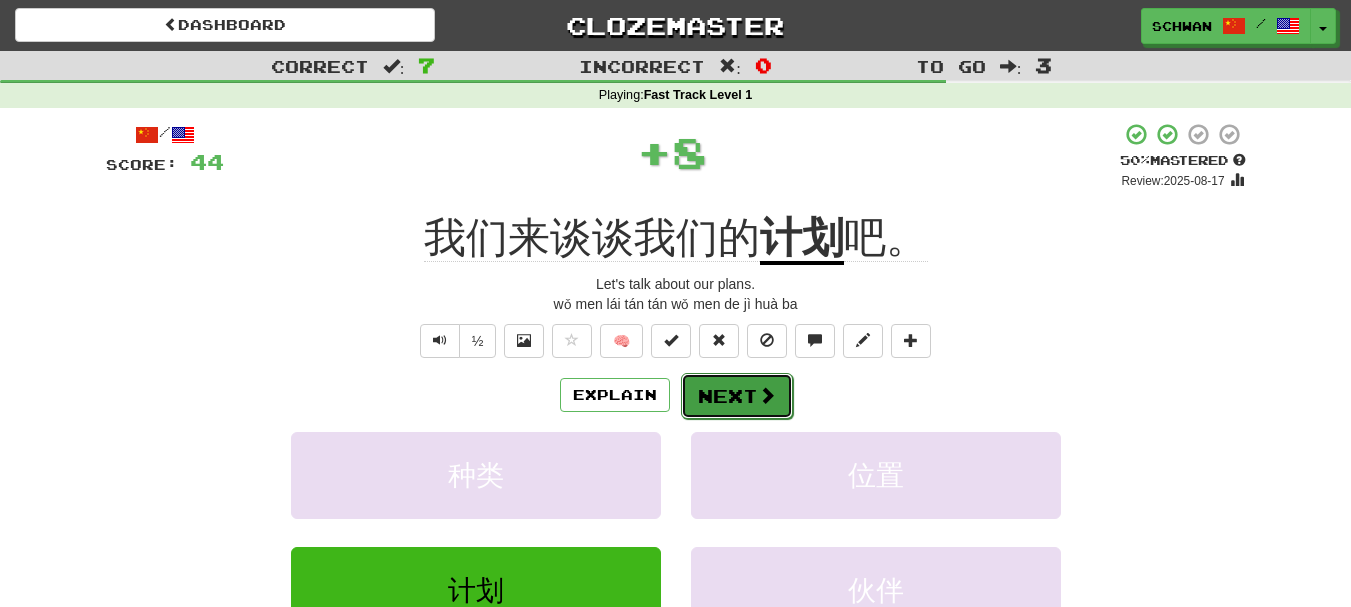 click on "Next" at bounding box center [737, 396] 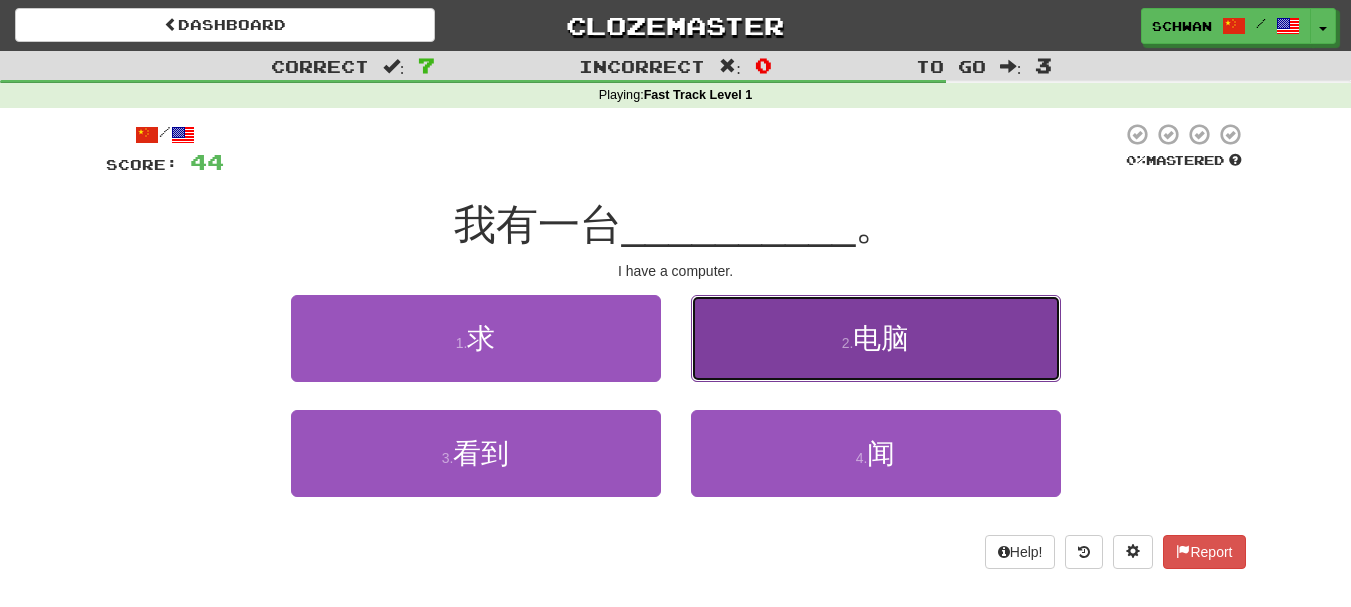 click on "2 .  电脑" at bounding box center [876, 338] 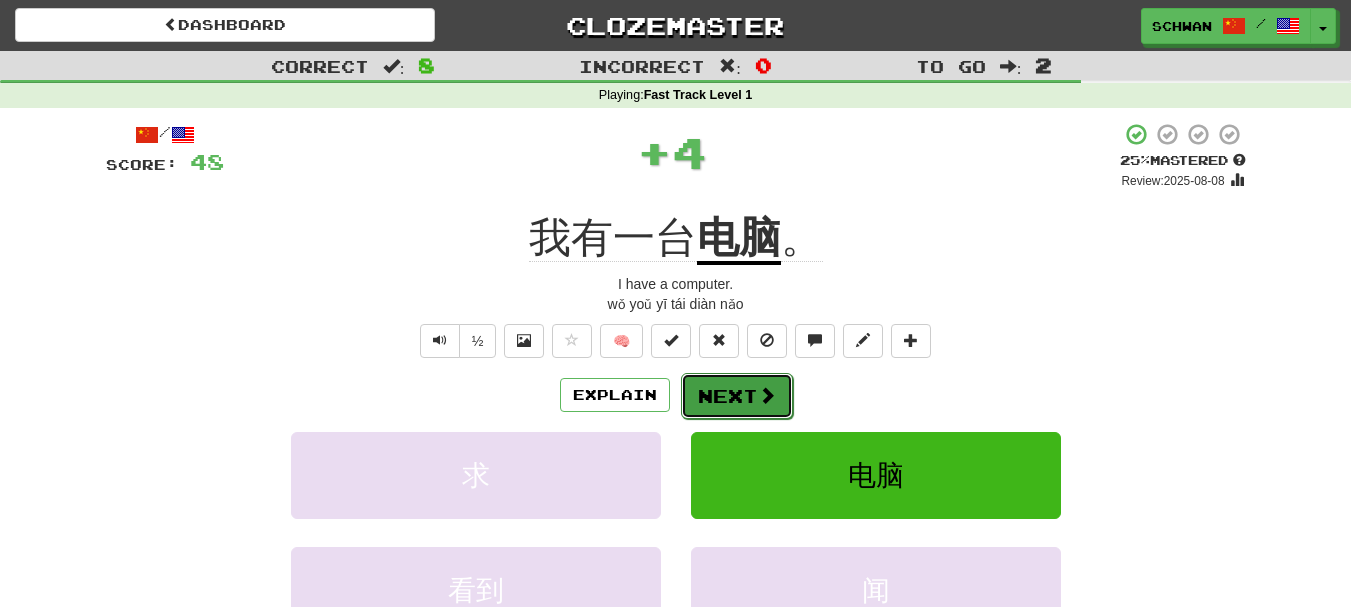 click on "Next" at bounding box center (737, 396) 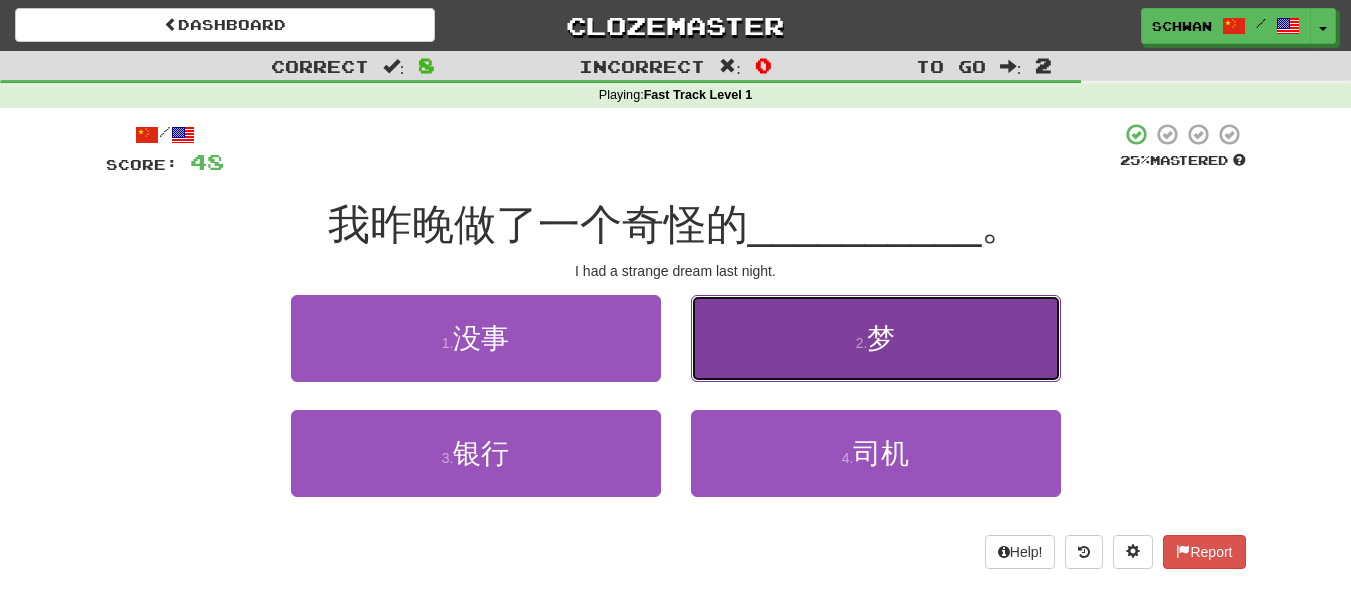 click on "2 .  梦" at bounding box center [876, 338] 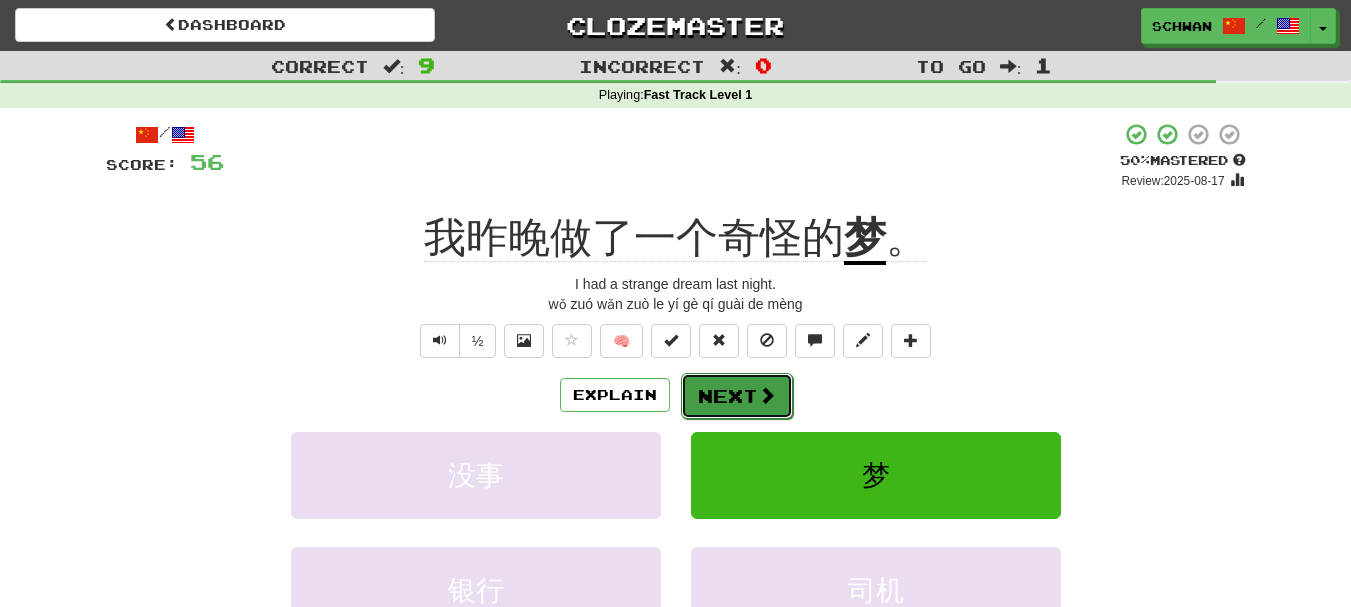 click on "Next" at bounding box center (737, 396) 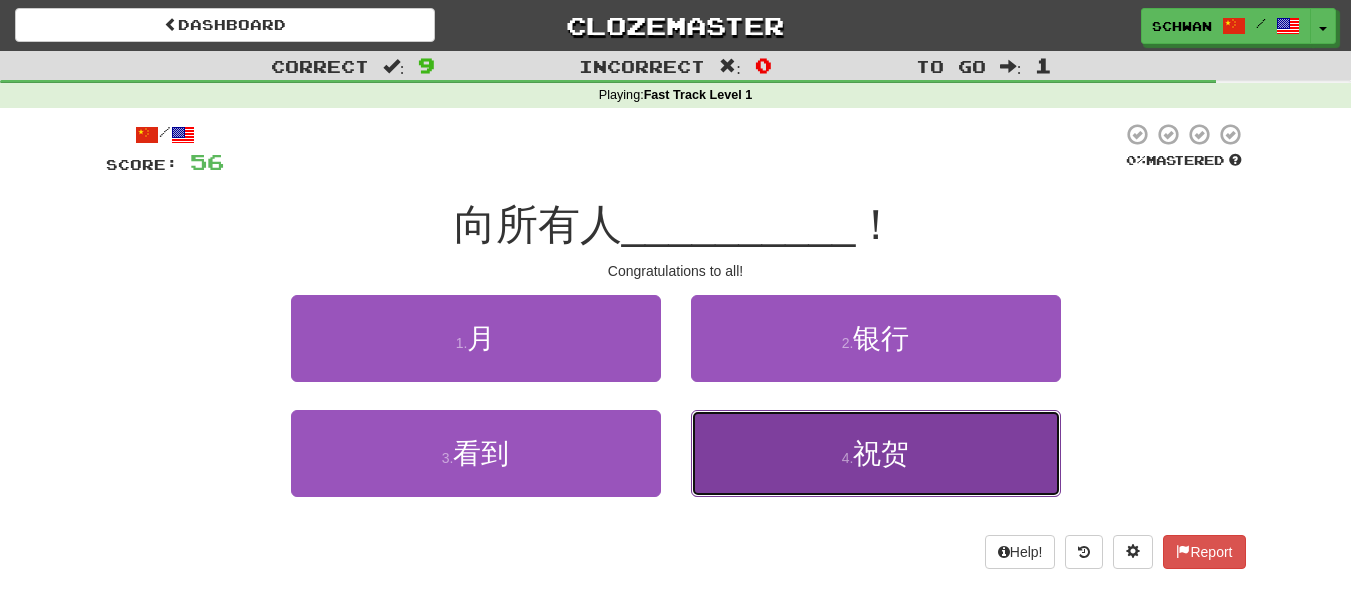click on "4 .  祝贺" at bounding box center [876, 453] 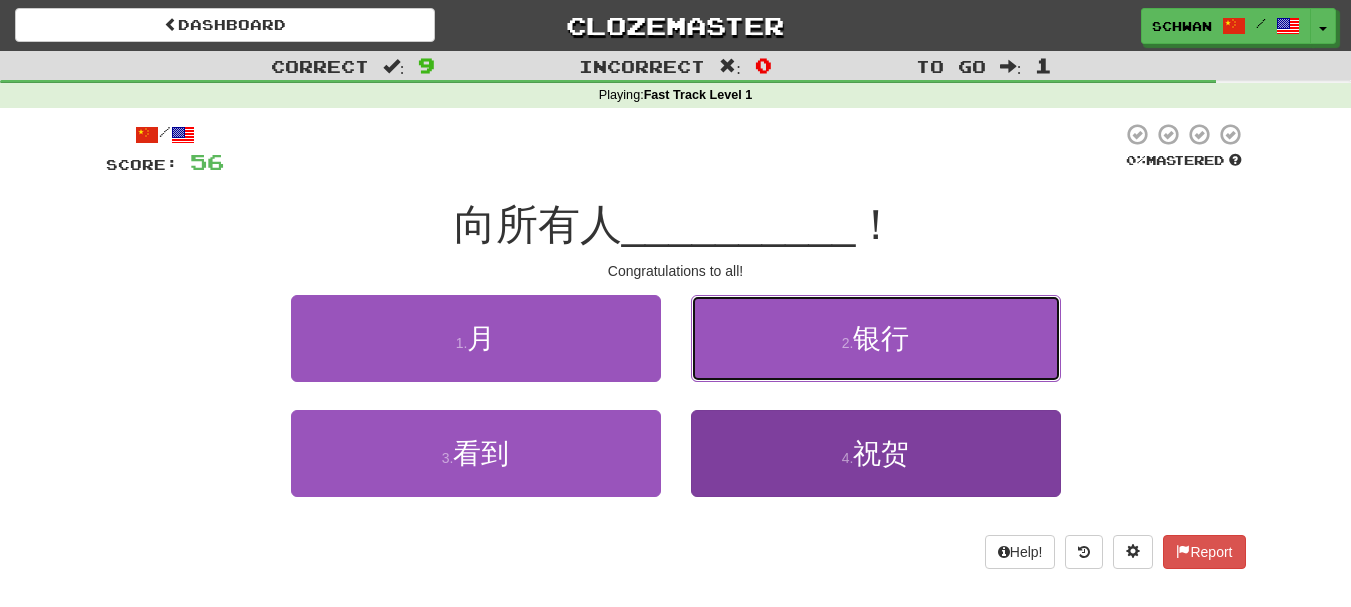 click on "2 .  银行" at bounding box center [876, 338] 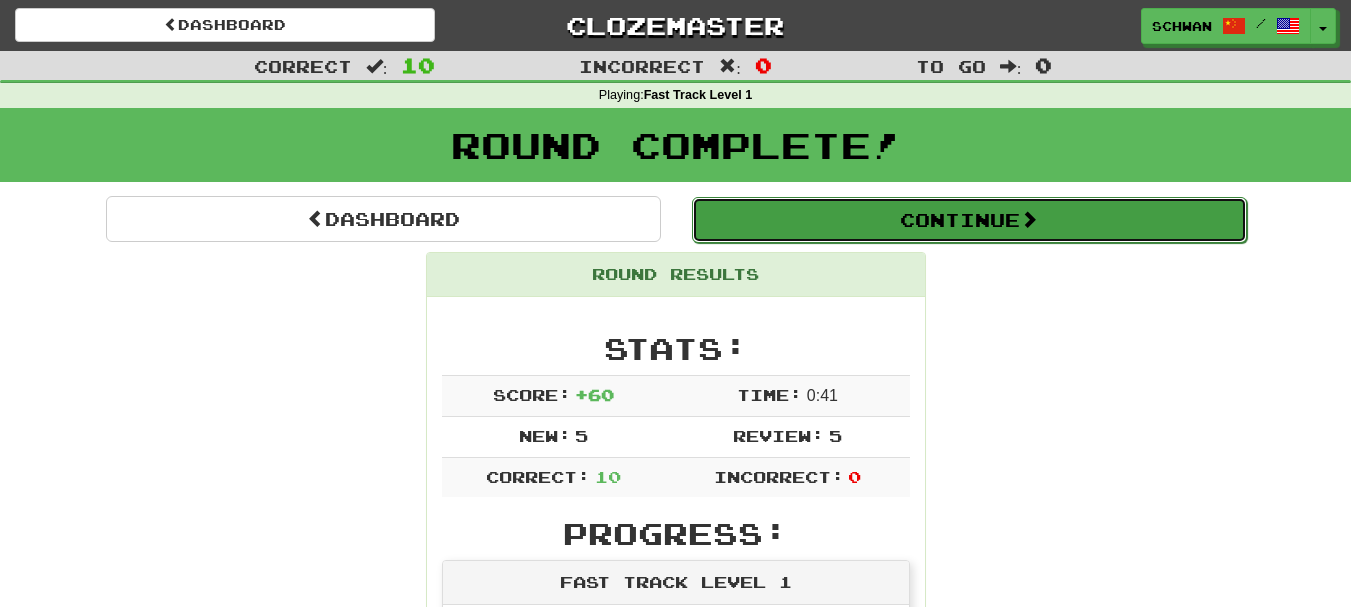 click on "Continue" at bounding box center (969, 220) 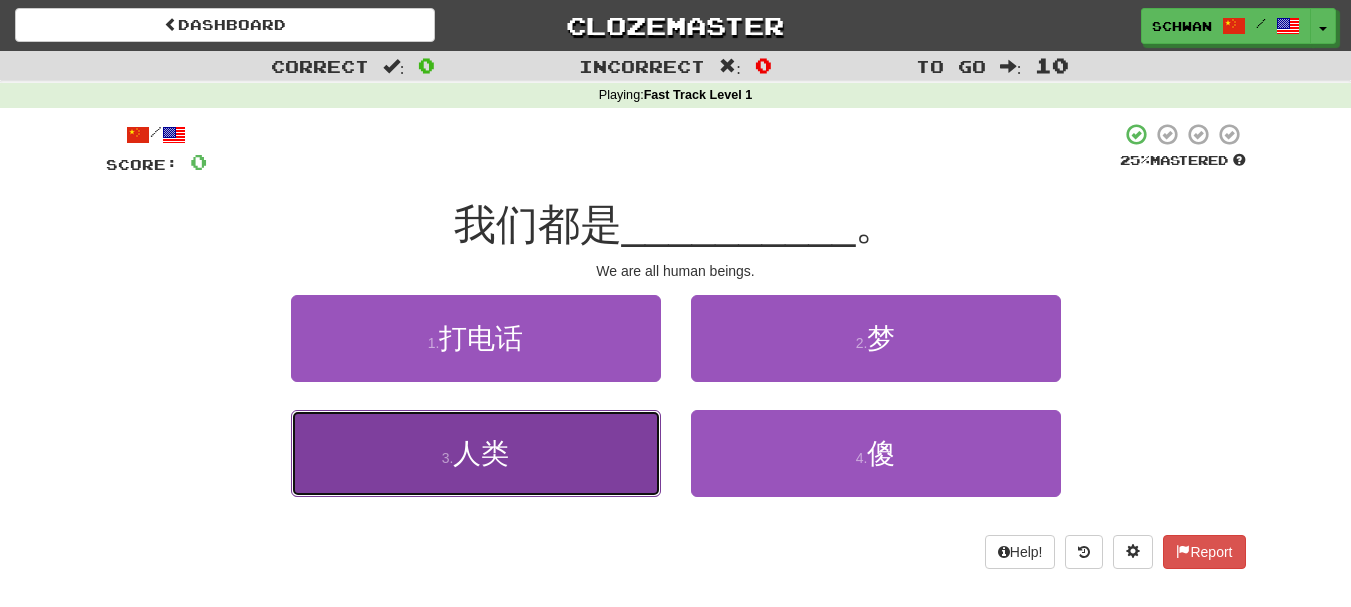 click on "人类" at bounding box center [481, 453] 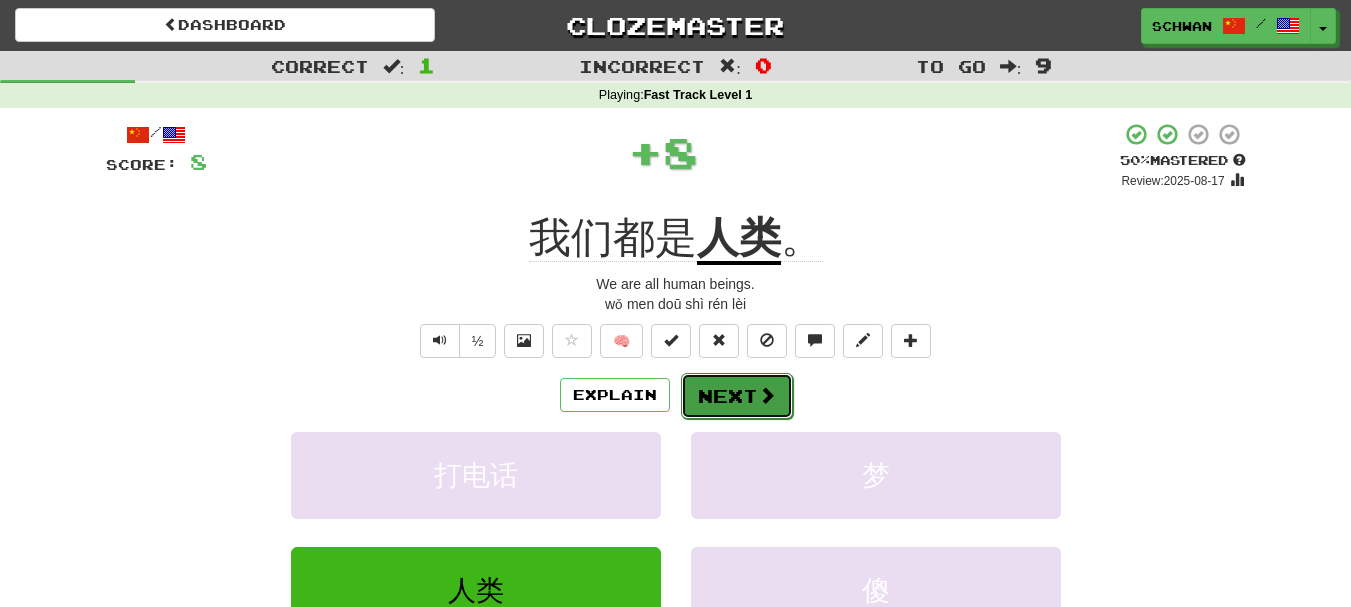 click on "Next" at bounding box center (737, 396) 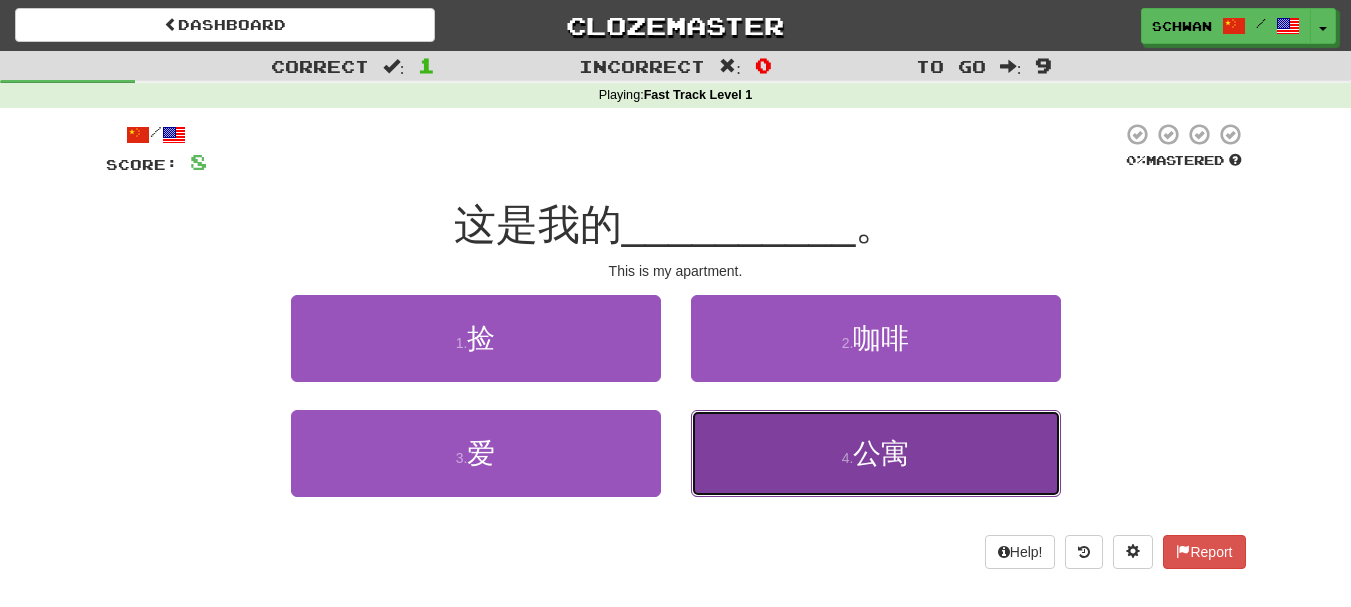click on "4 .  公寓" at bounding box center (876, 453) 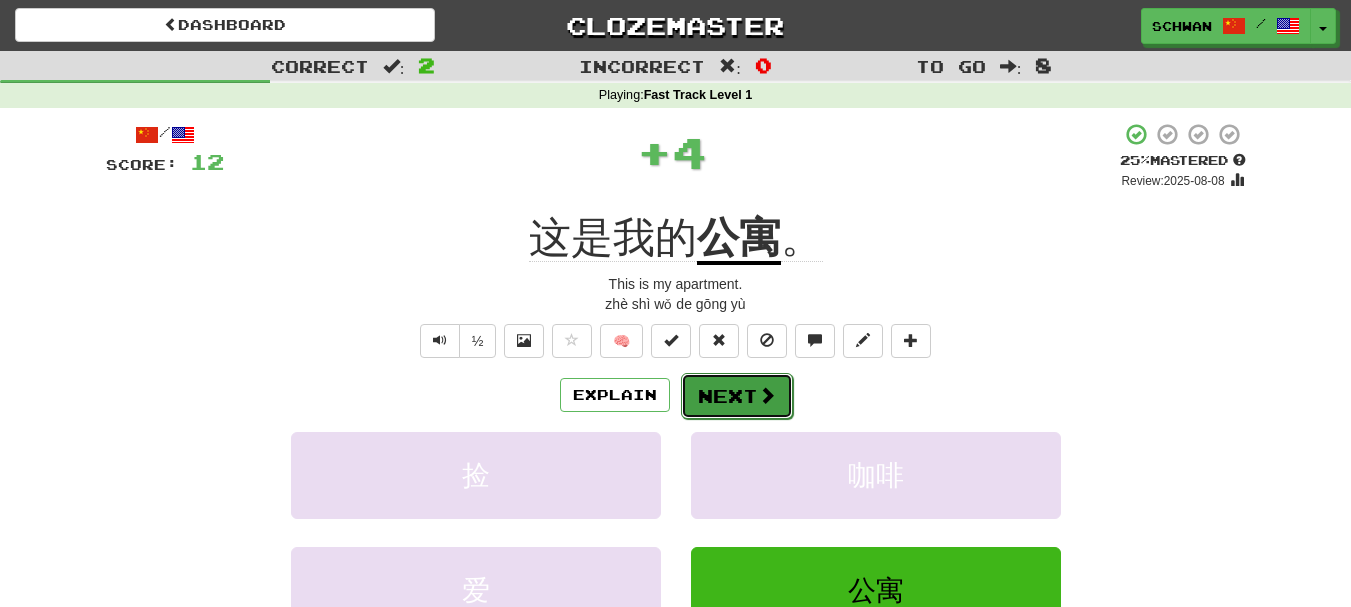 click on "Next" at bounding box center (737, 396) 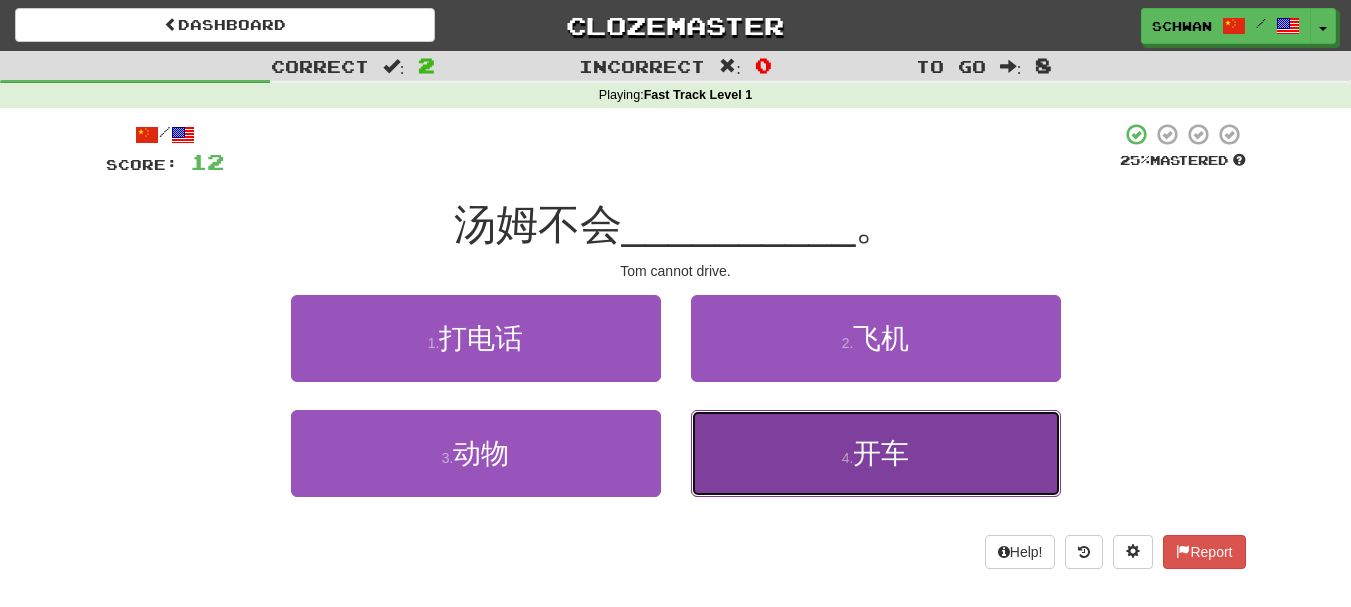 click on "4 .  开车" at bounding box center [876, 453] 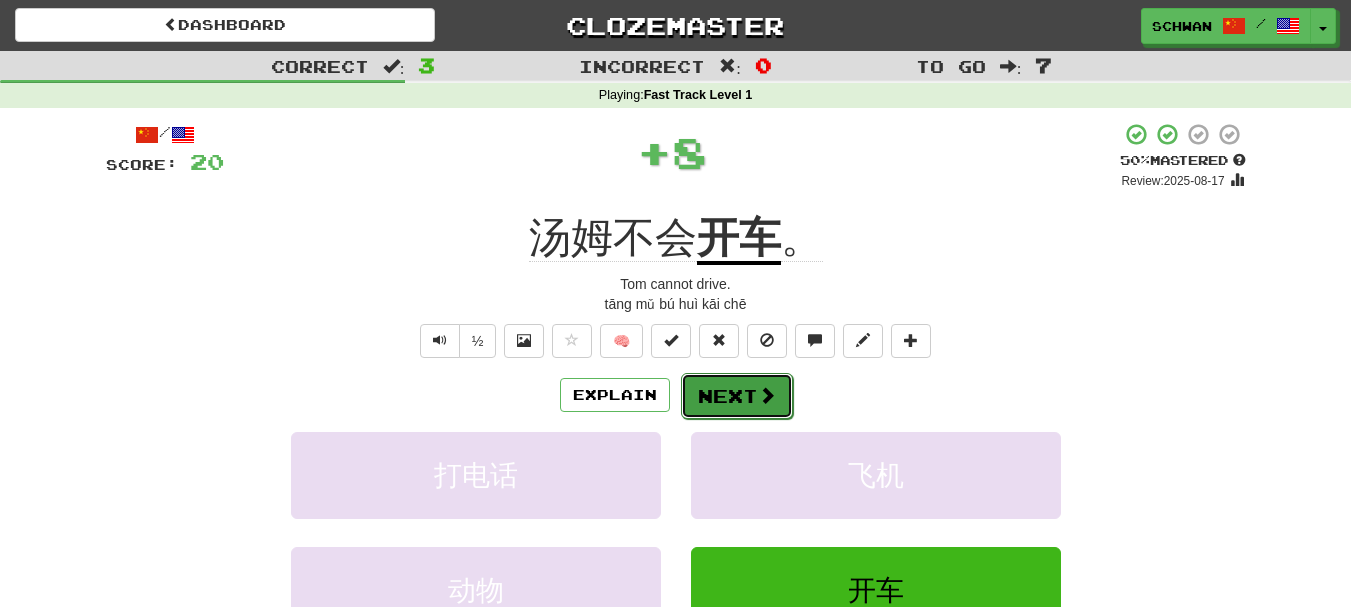 click on "Next" at bounding box center [737, 396] 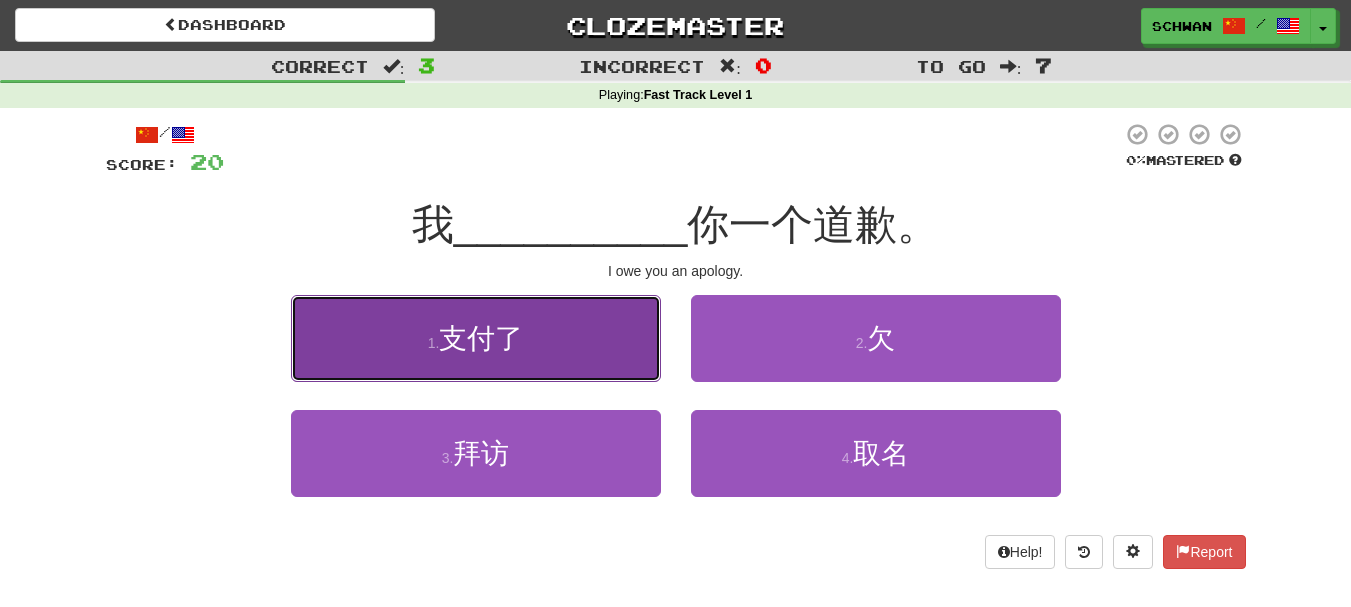 click on "1 .  支付了" at bounding box center (476, 338) 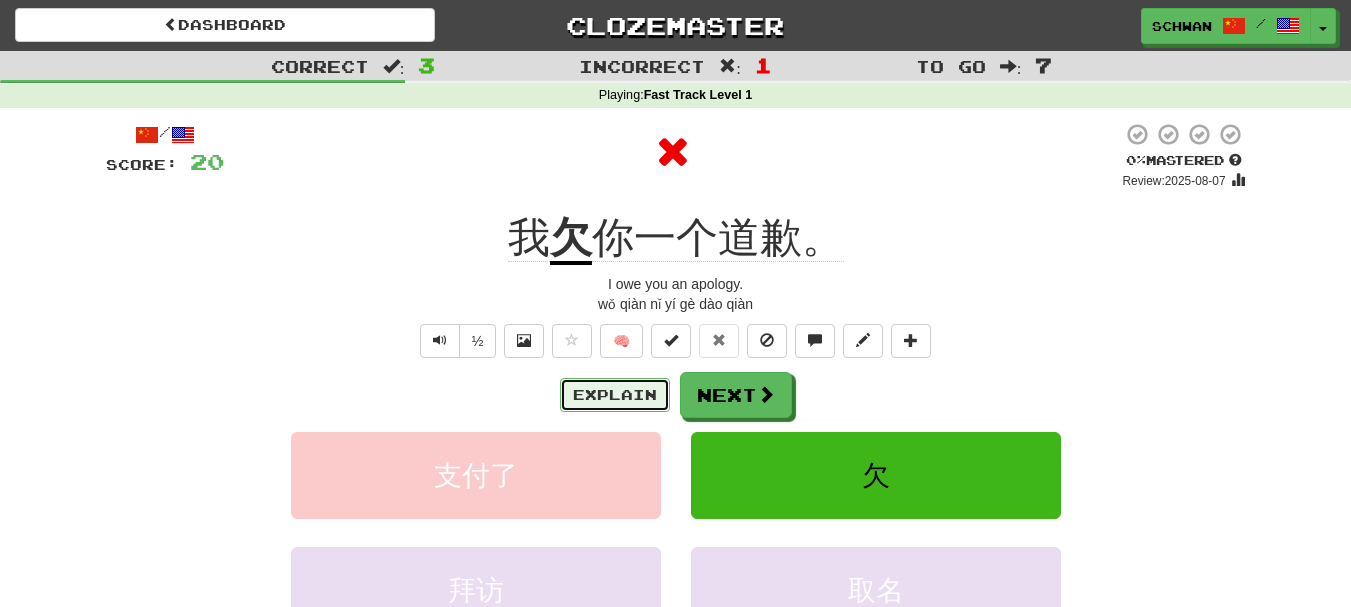 click on "Explain" at bounding box center (615, 395) 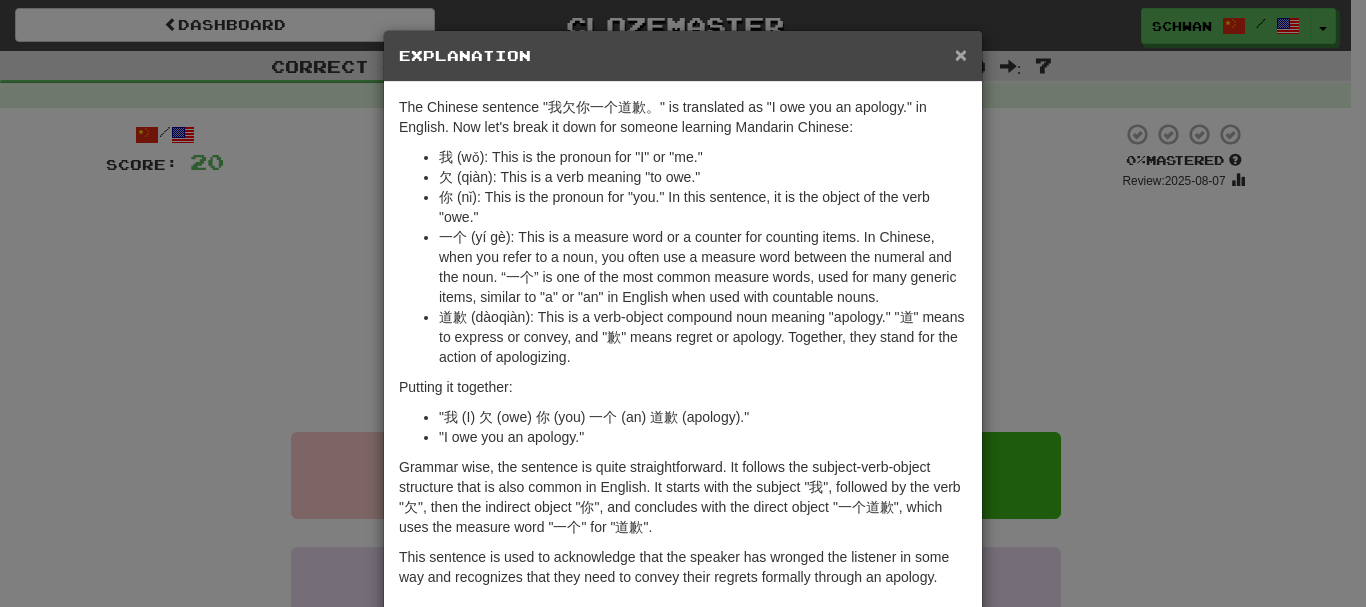 click on "×" at bounding box center [961, 54] 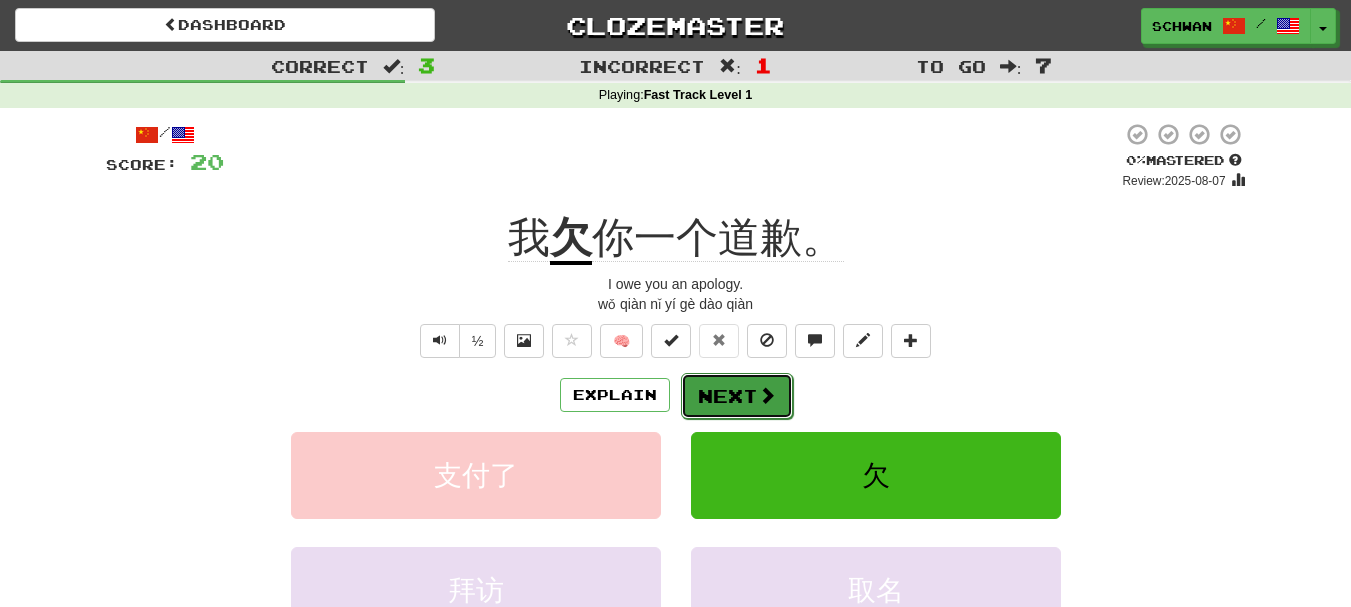 click on "Next" at bounding box center (737, 396) 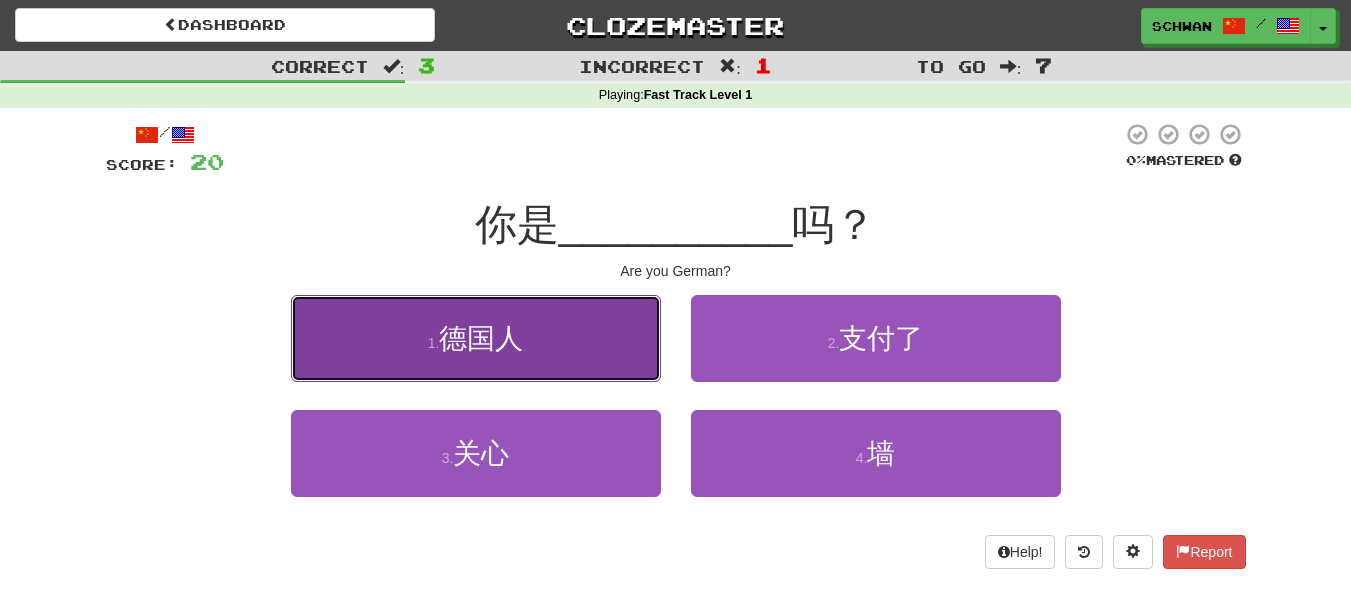 click on "1 .  德国人" at bounding box center (476, 338) 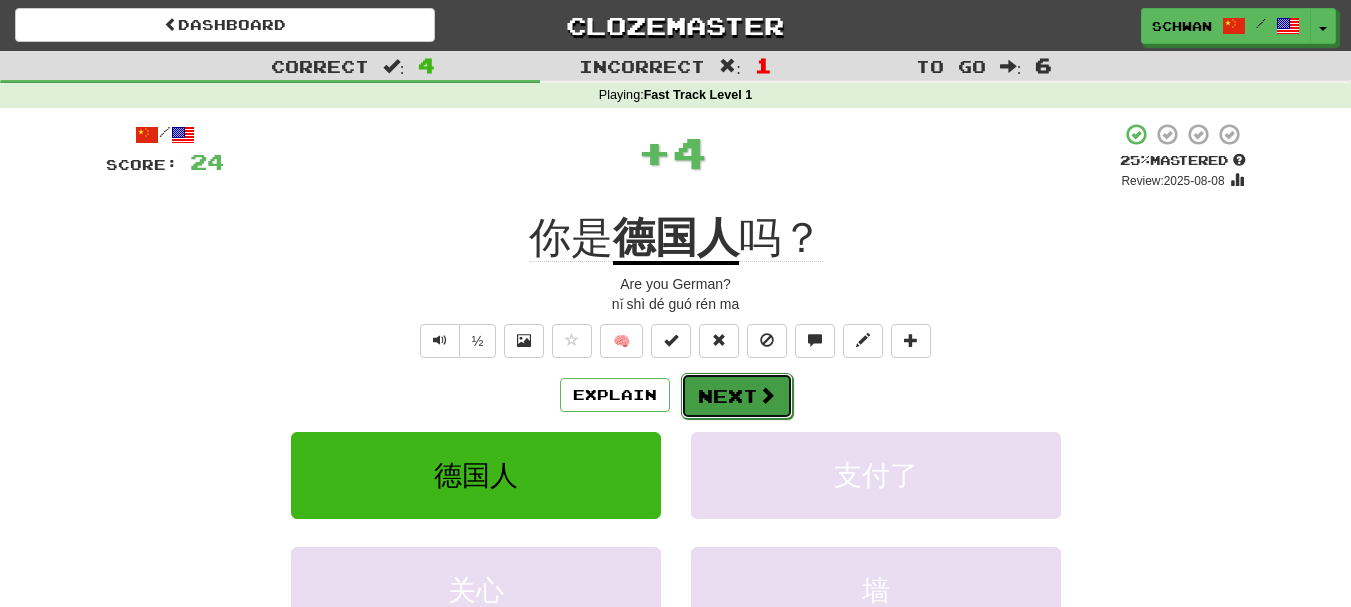 click on "Next" at bounding box center [737, 396] 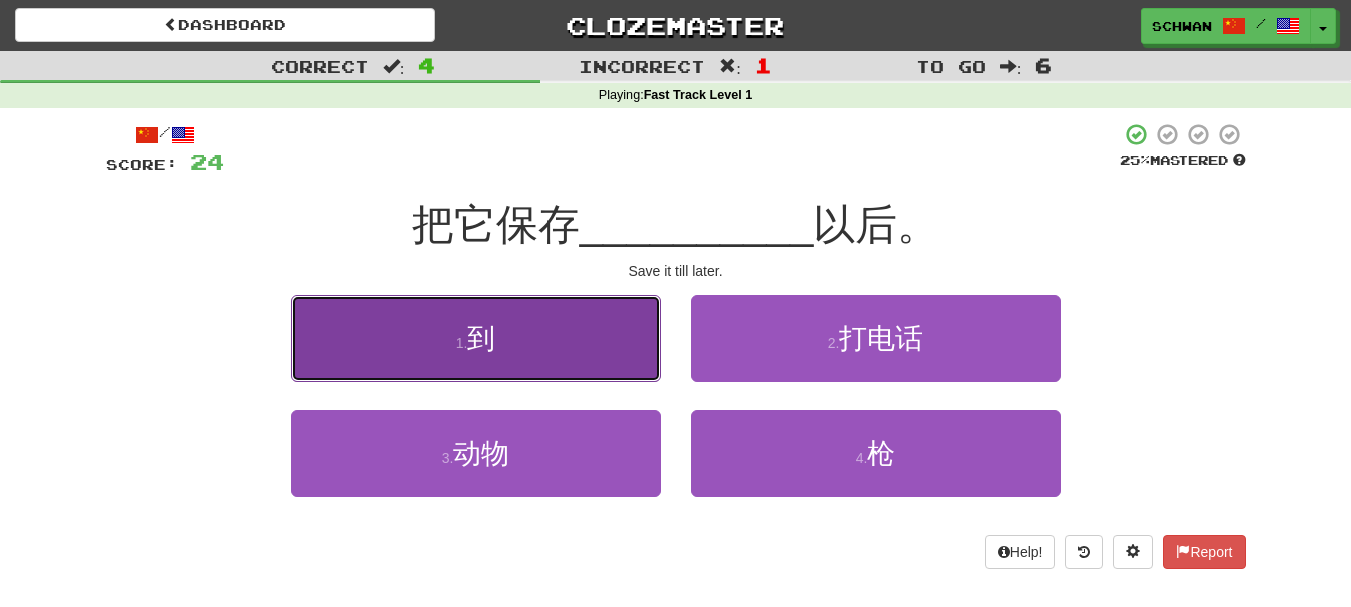 click on "1 .  到" at bounding box center (476, 338) 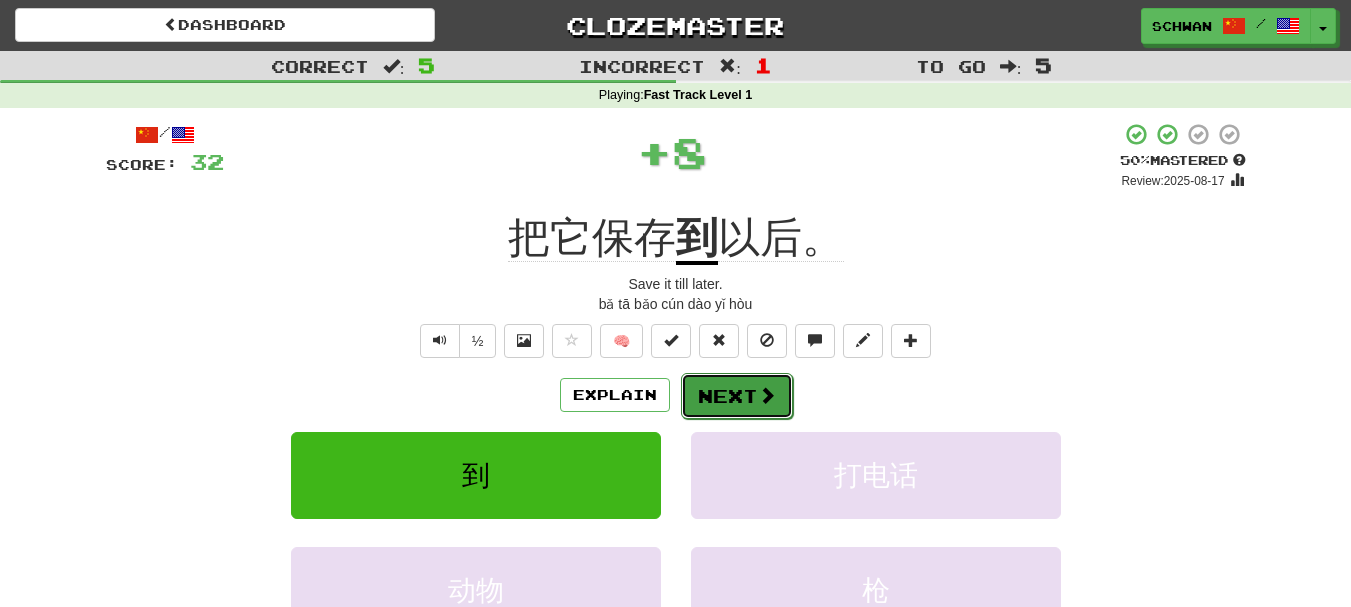 click on "Next" at bounding box center [737, 396] 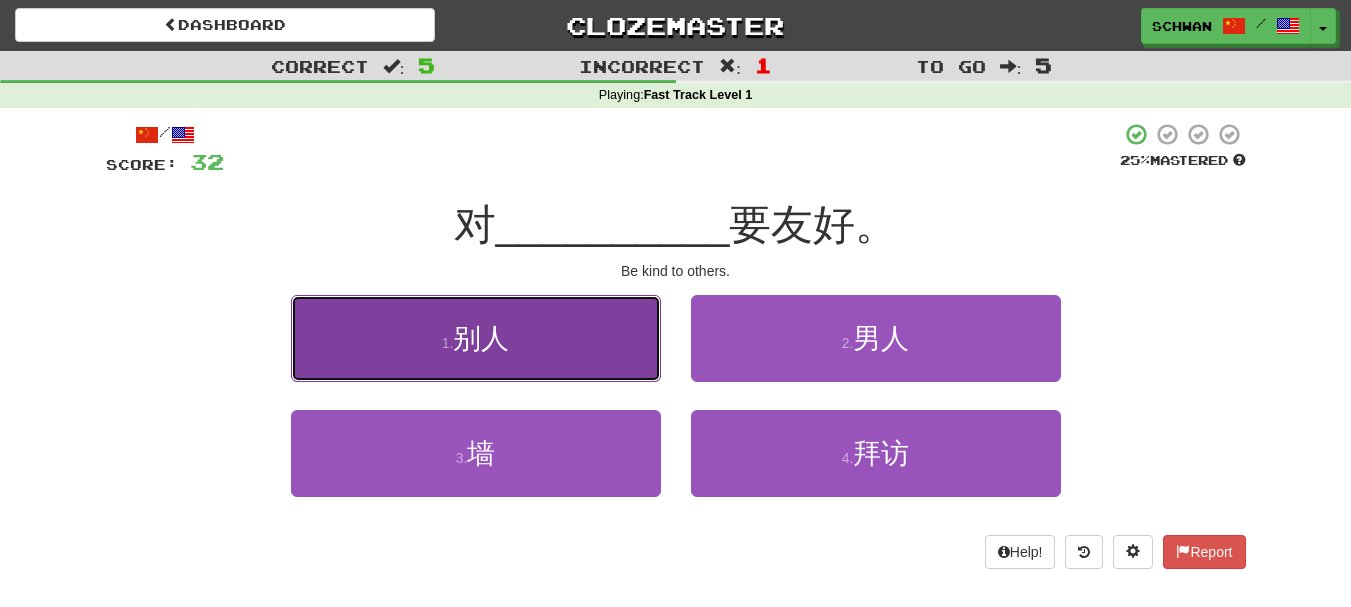 click on "1 .  别人" at bounding box center [476, 338] 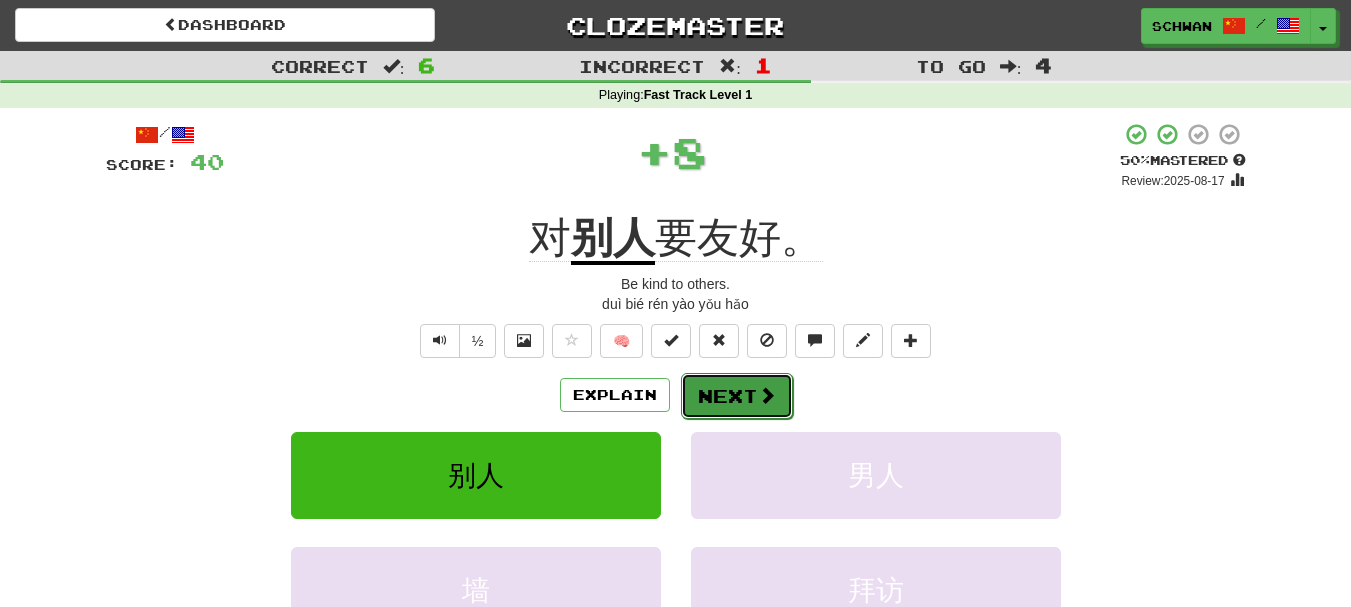 click on "Next" at bounding box center (737, 396) 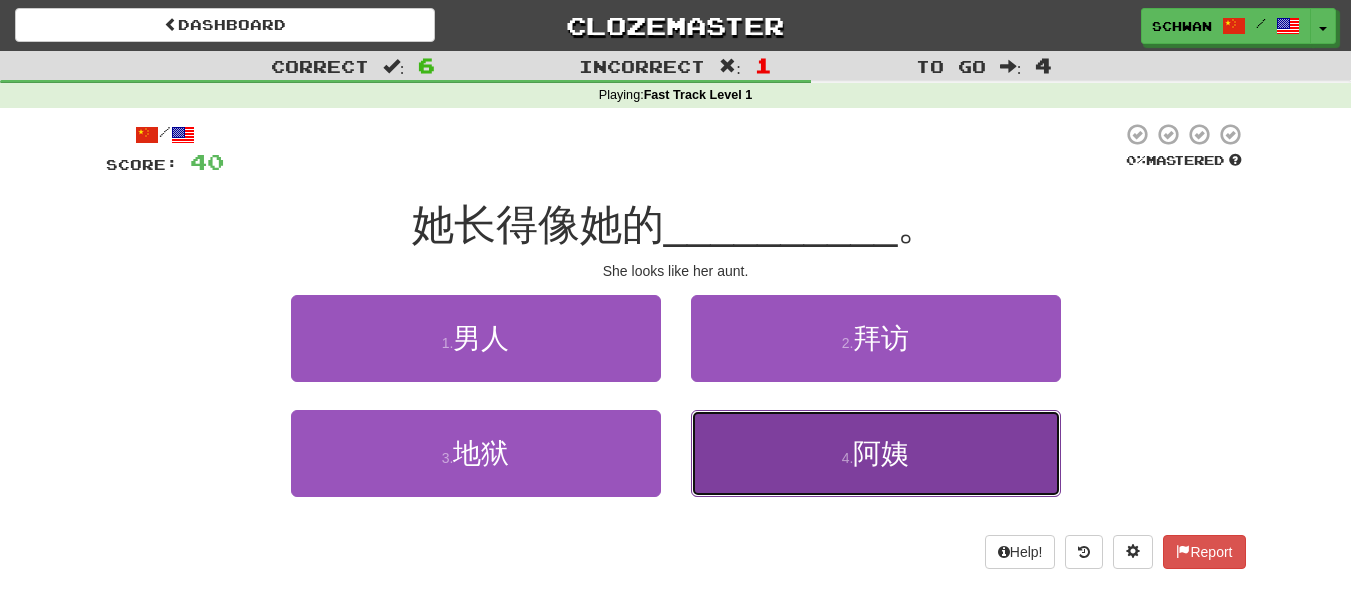 click on "4 .  阿姨" at bounding box center (876, 453) 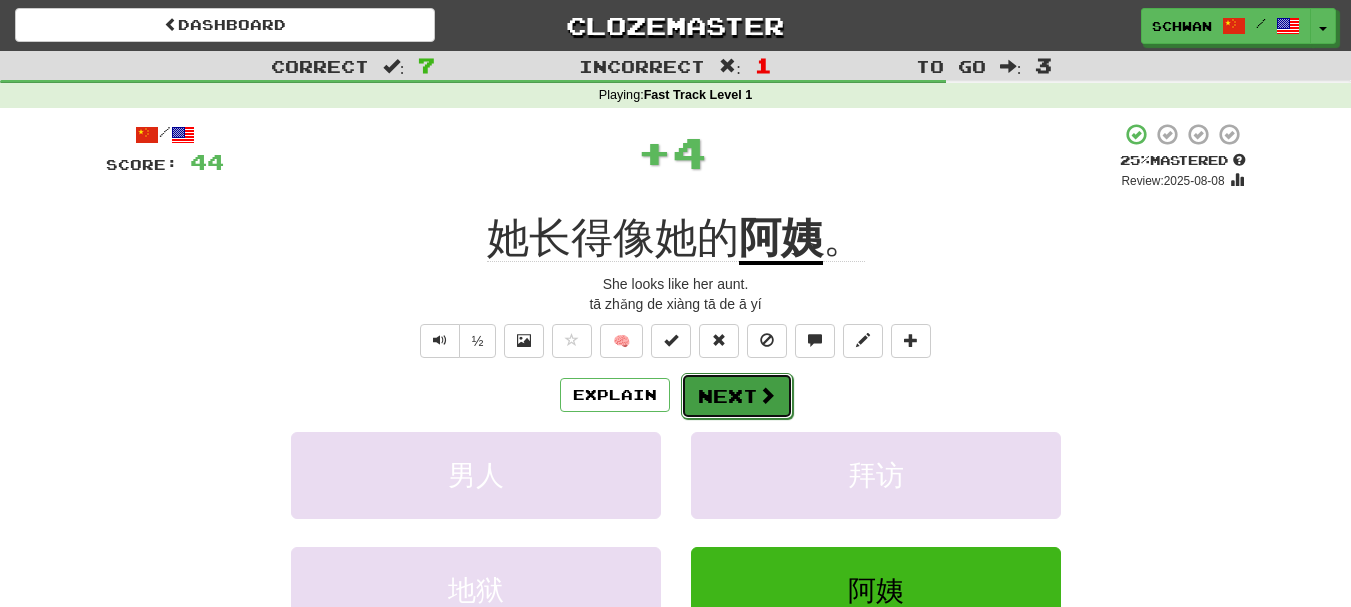 click on "Next" at bounding box center (737, 396) 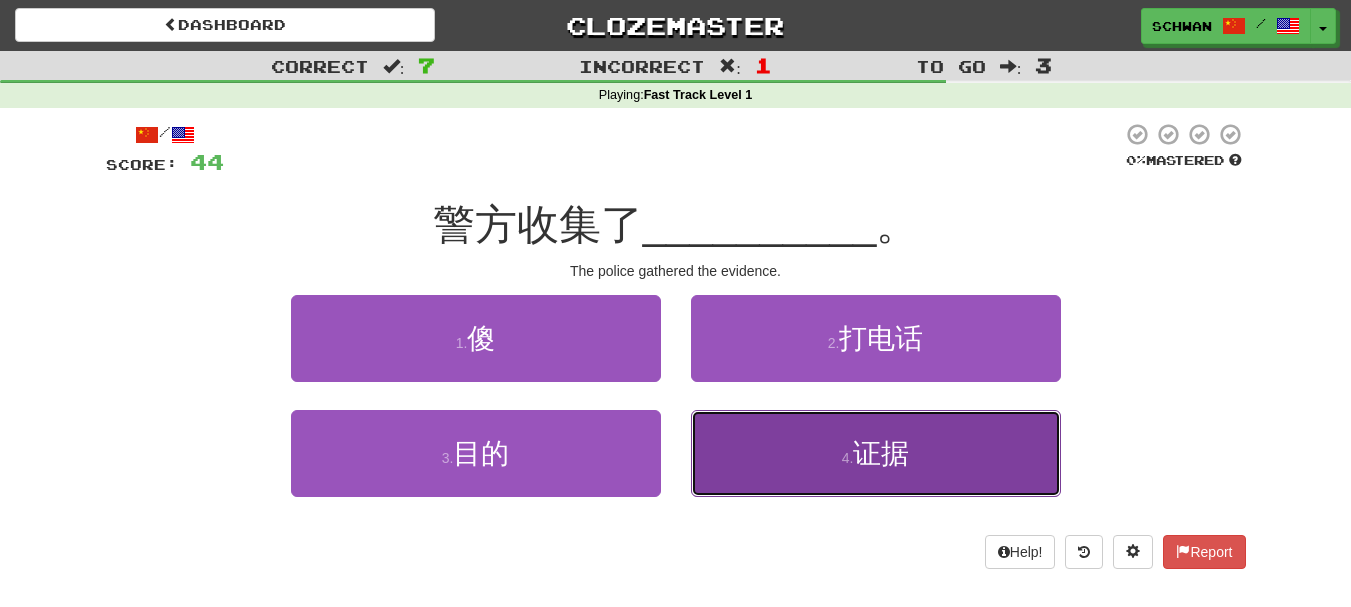 click on "4 .  证据" at bounding box center [876, 453] 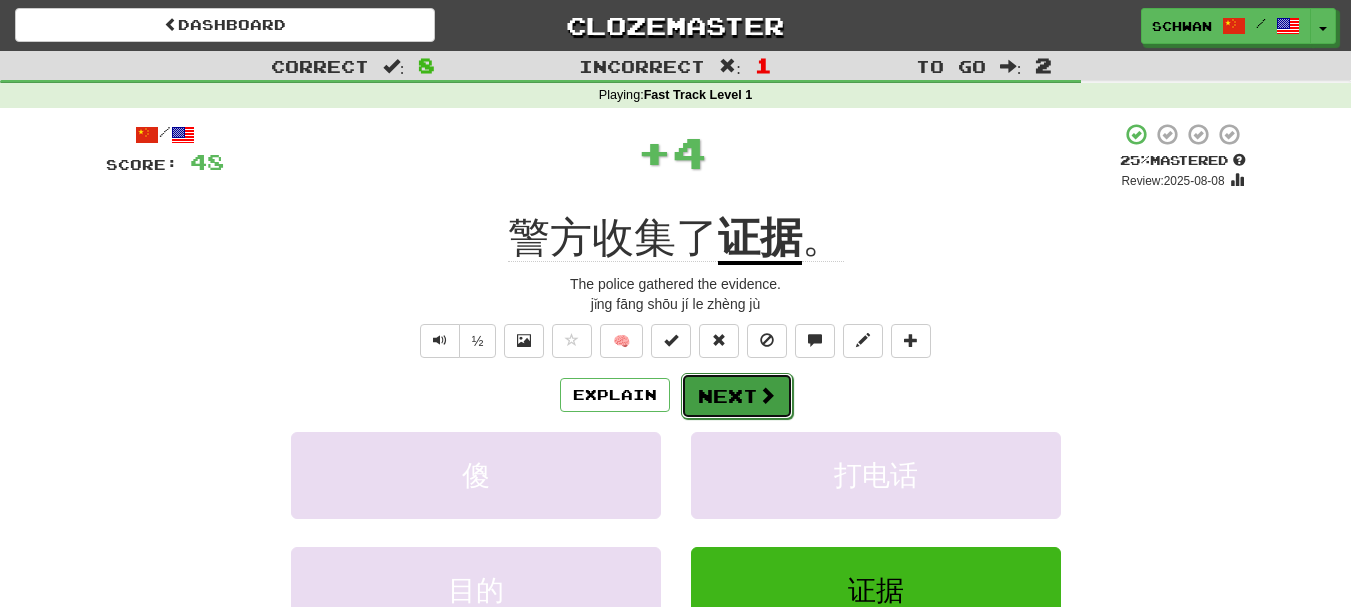 click on "Next" at bounding box center (737, 396) 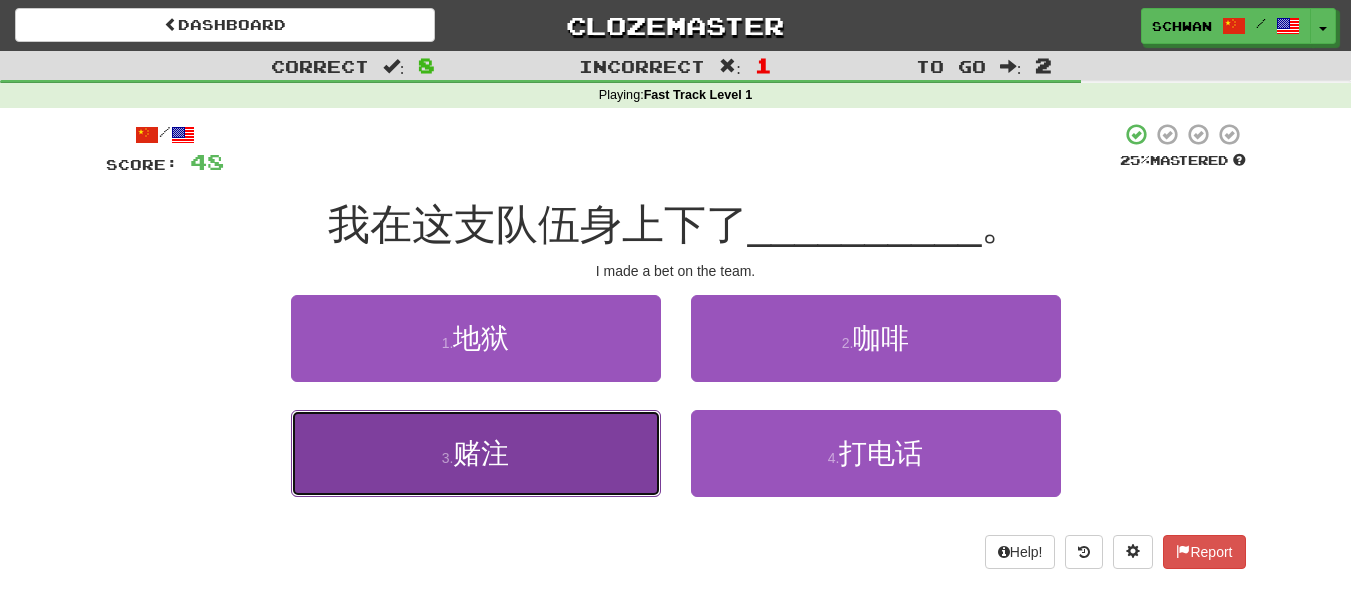 click on "赌注" at bounding box center (481, 453) 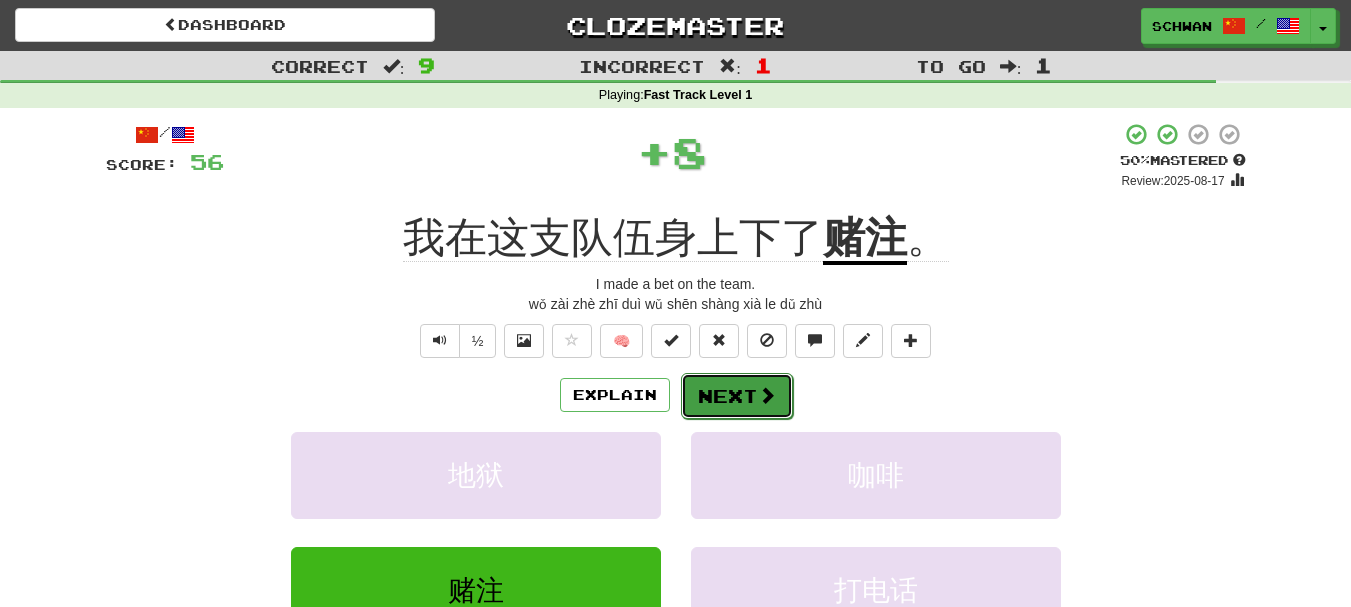 click on "Next" at bounding box center [737, 396] 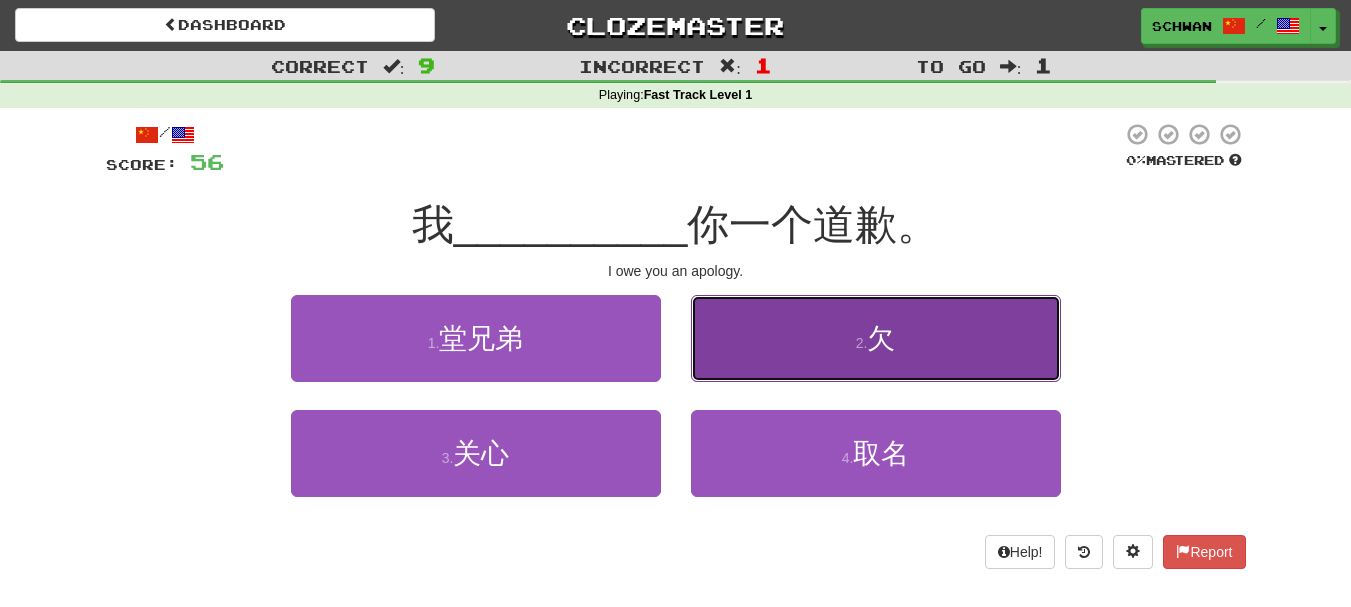 click on "2 .  欠" at bounding box center [876, 338] 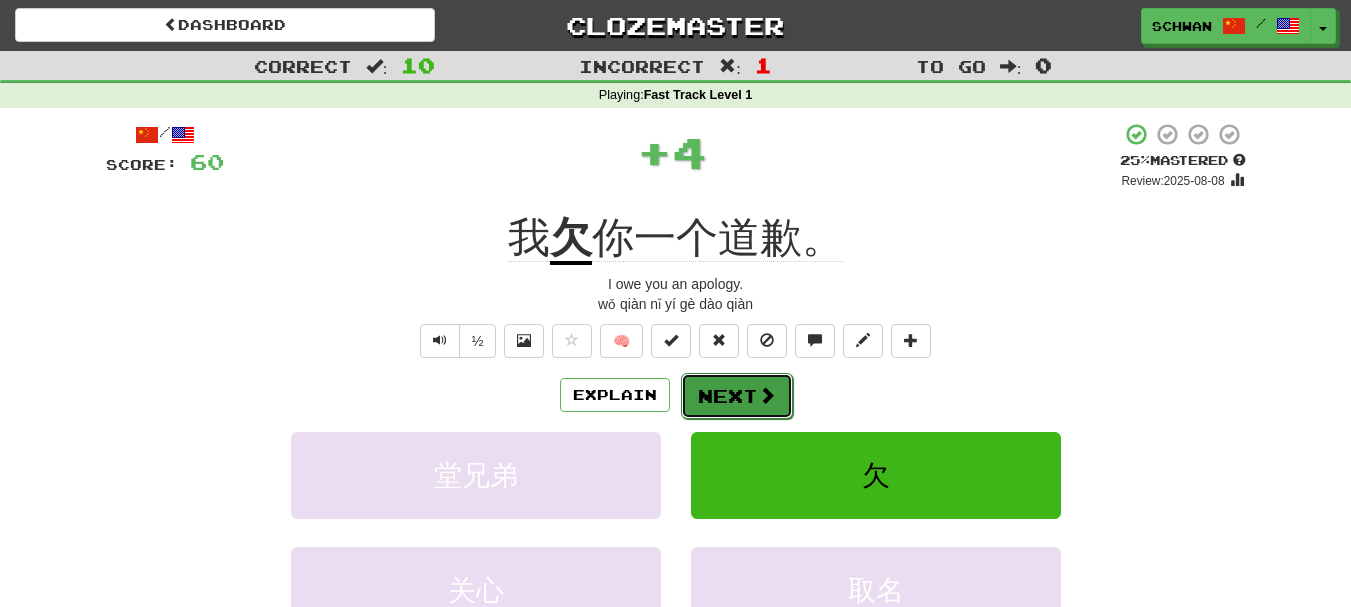 click on "Next" at bounding box center [737, 396] 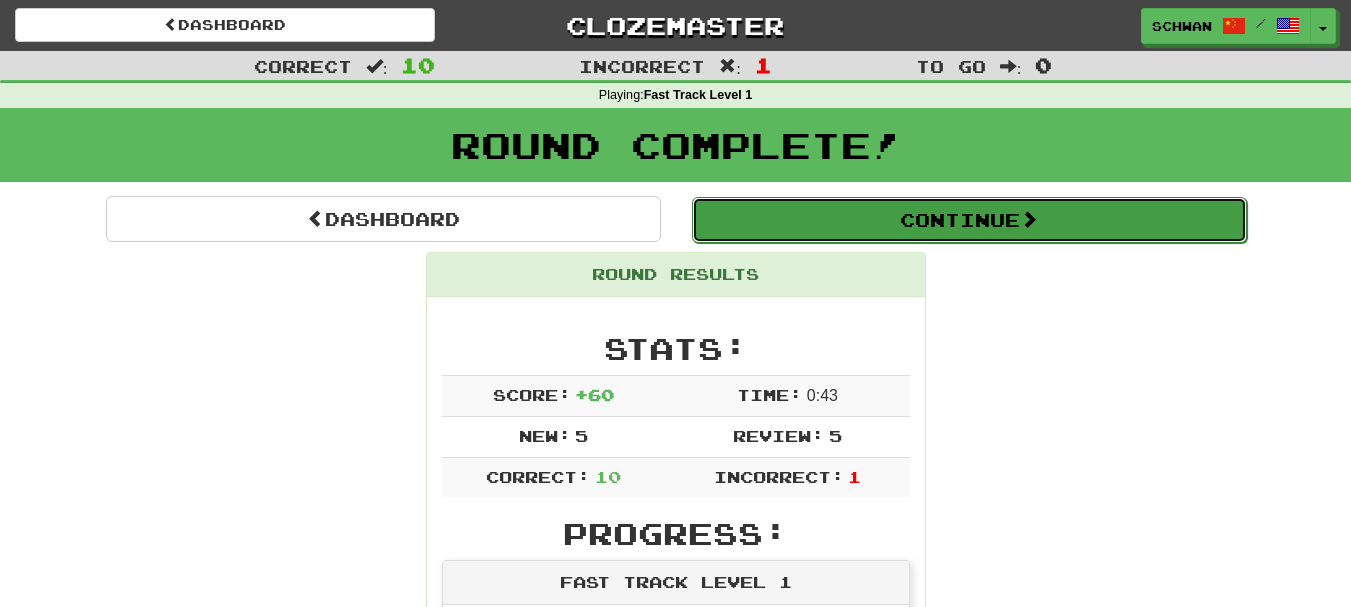 click on "Continue" at bounding box center (969, 220) 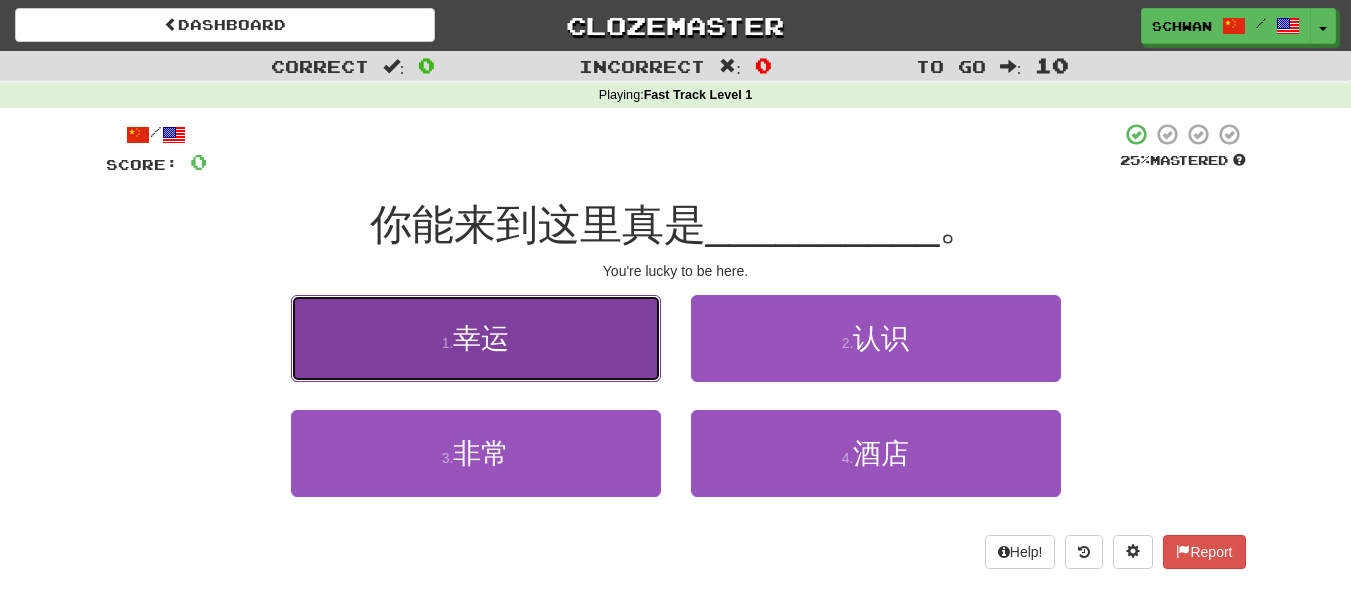 click on "1 .  幸运" at bounding box center [476, 338] 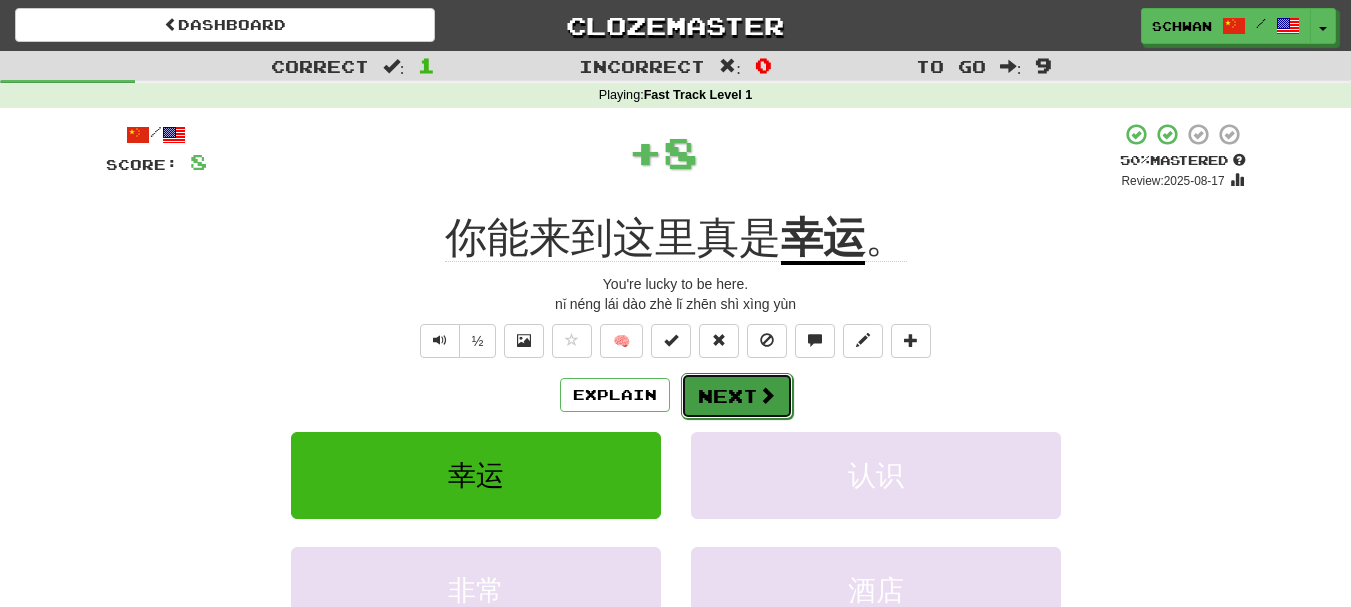 click on "Next" at bounding box center (737, 396) 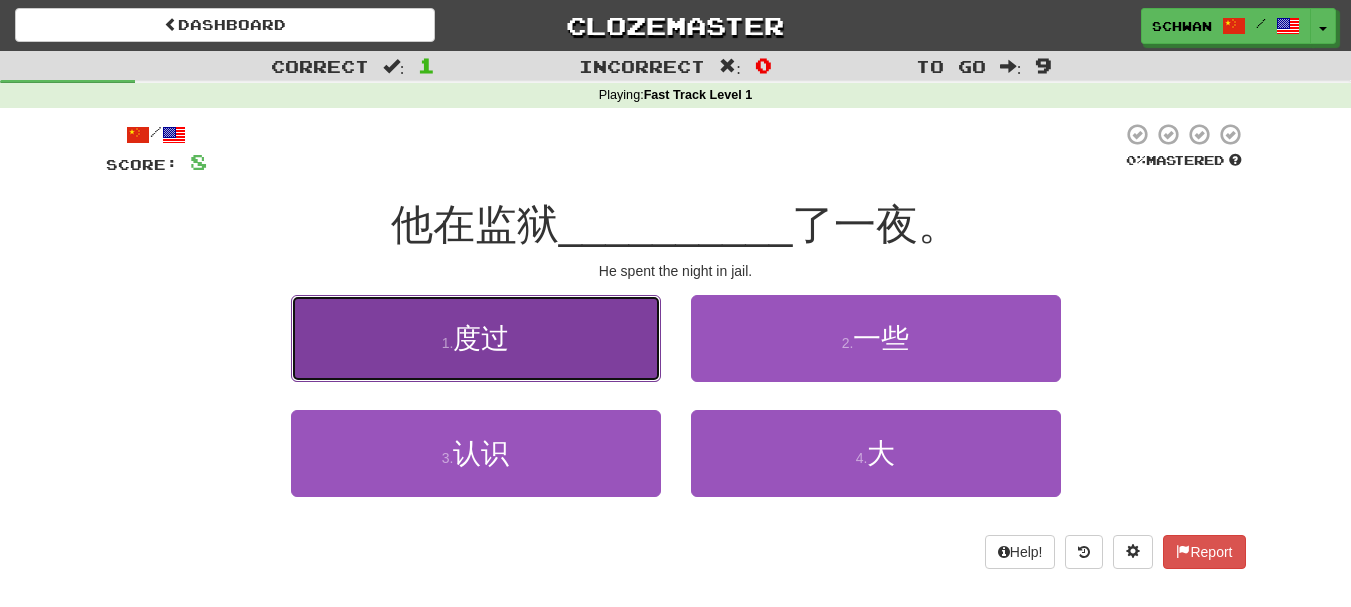 click on "1 .  度过" at bounding box center [476, 338] 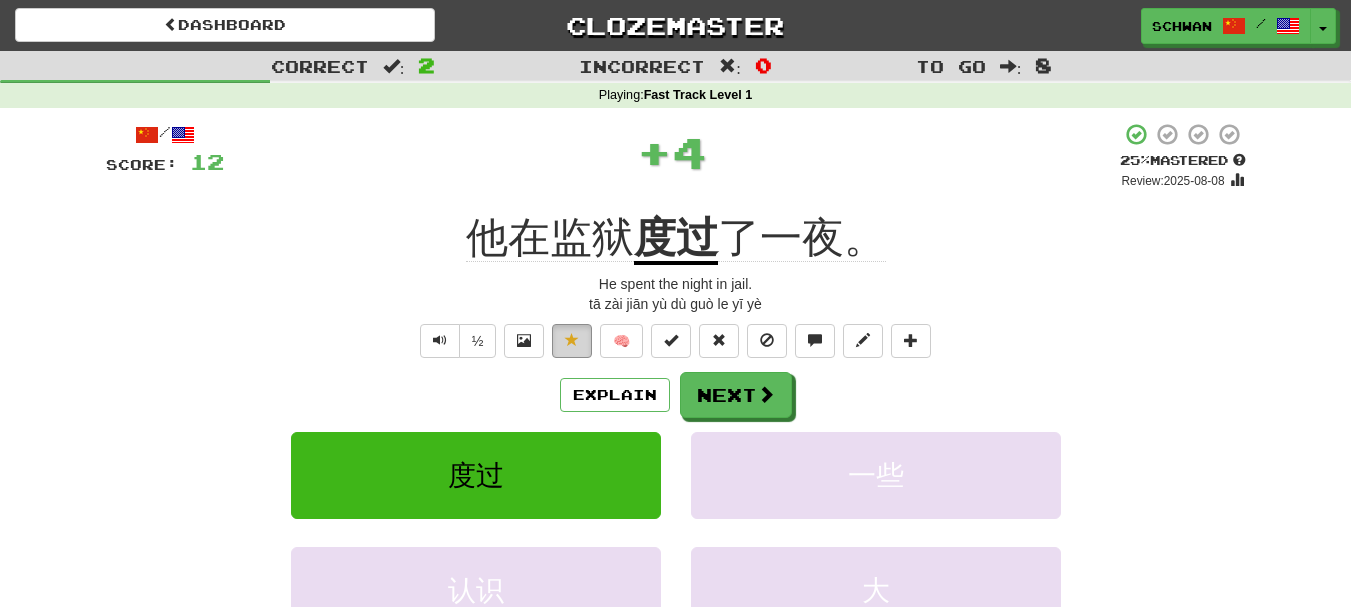 click at bounding box center (572, 341) 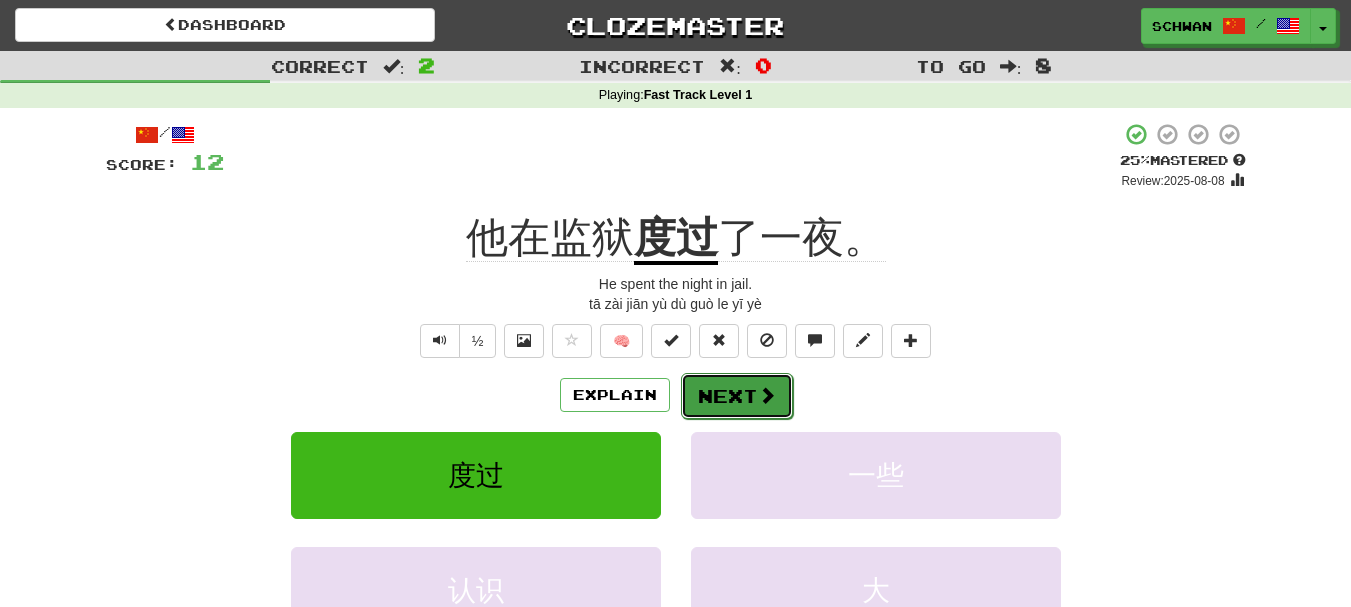 click on "Next" at bounding box center (737, 396) 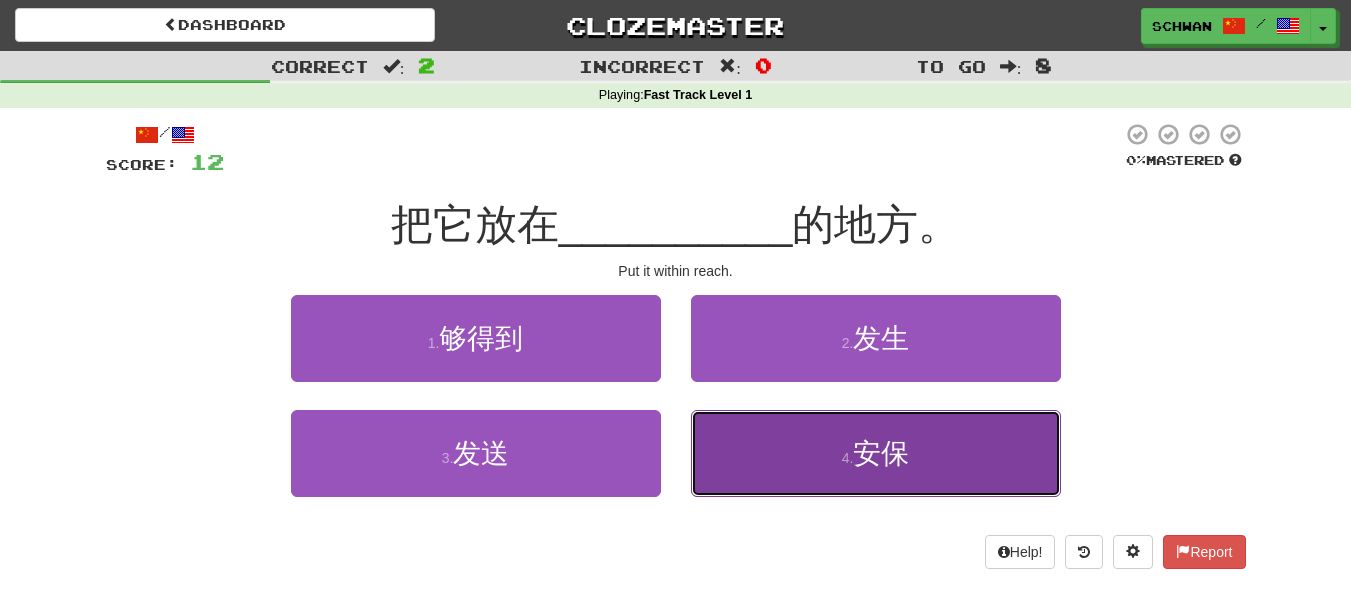 click on "4 .  安保" at bounding box center (876, 453) 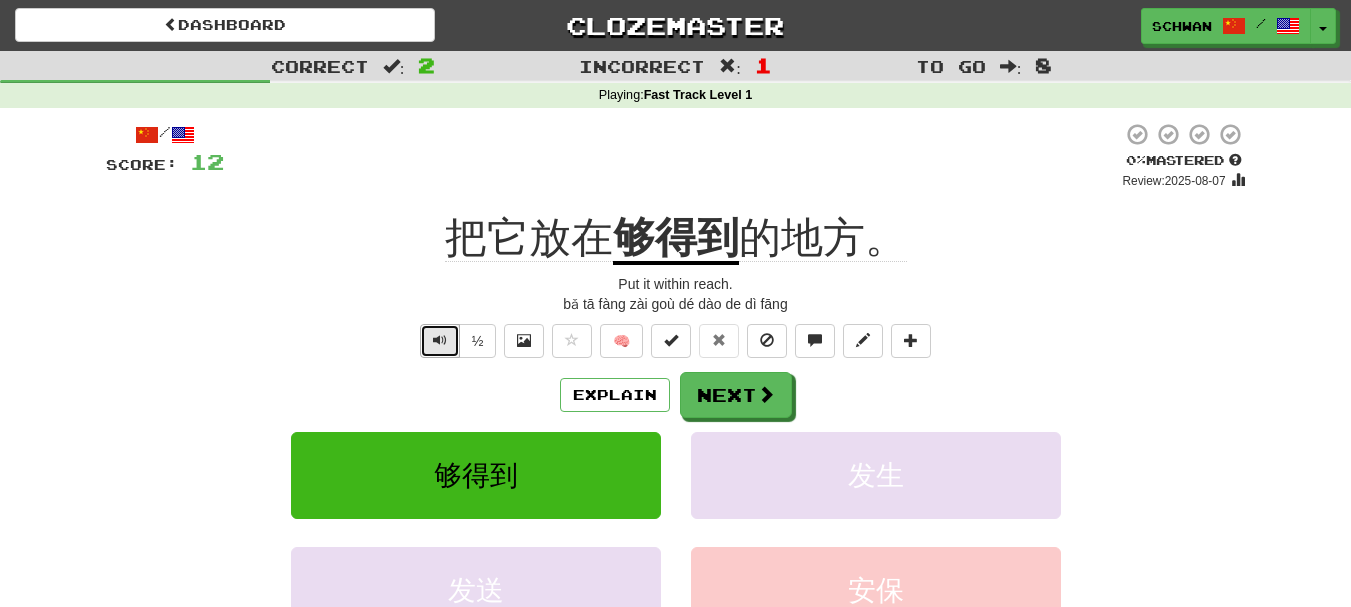 click at bounding box center (440, 341) 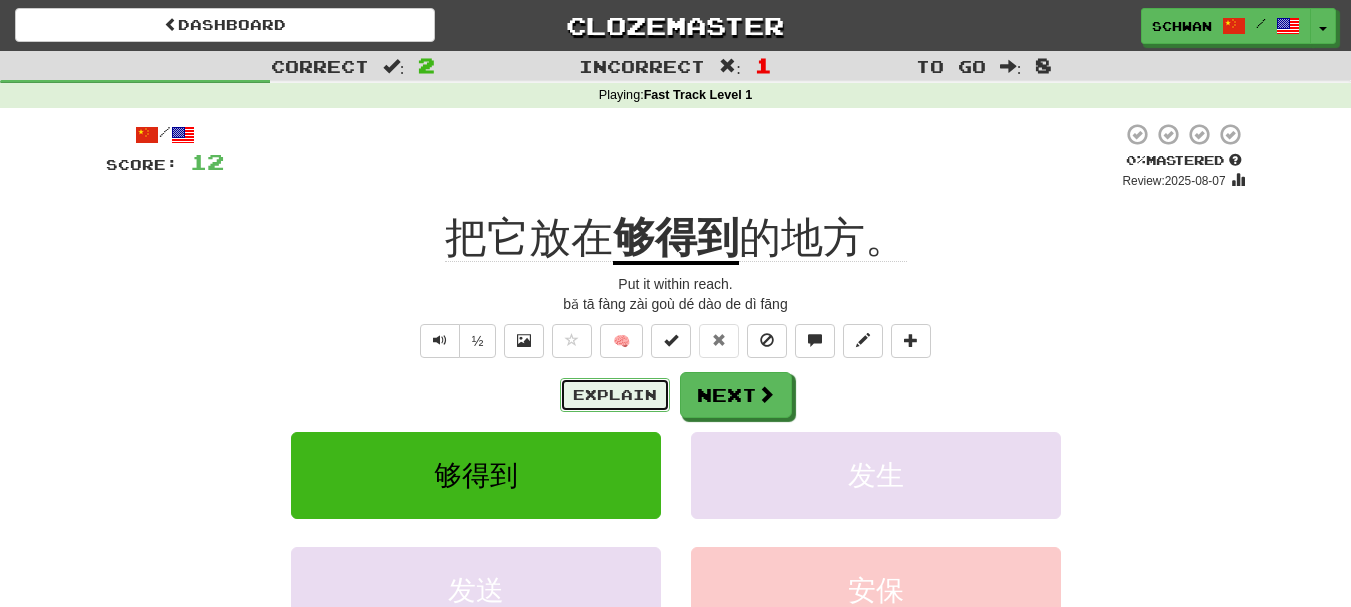 click on "Explain" at bounding box center [615, 395] 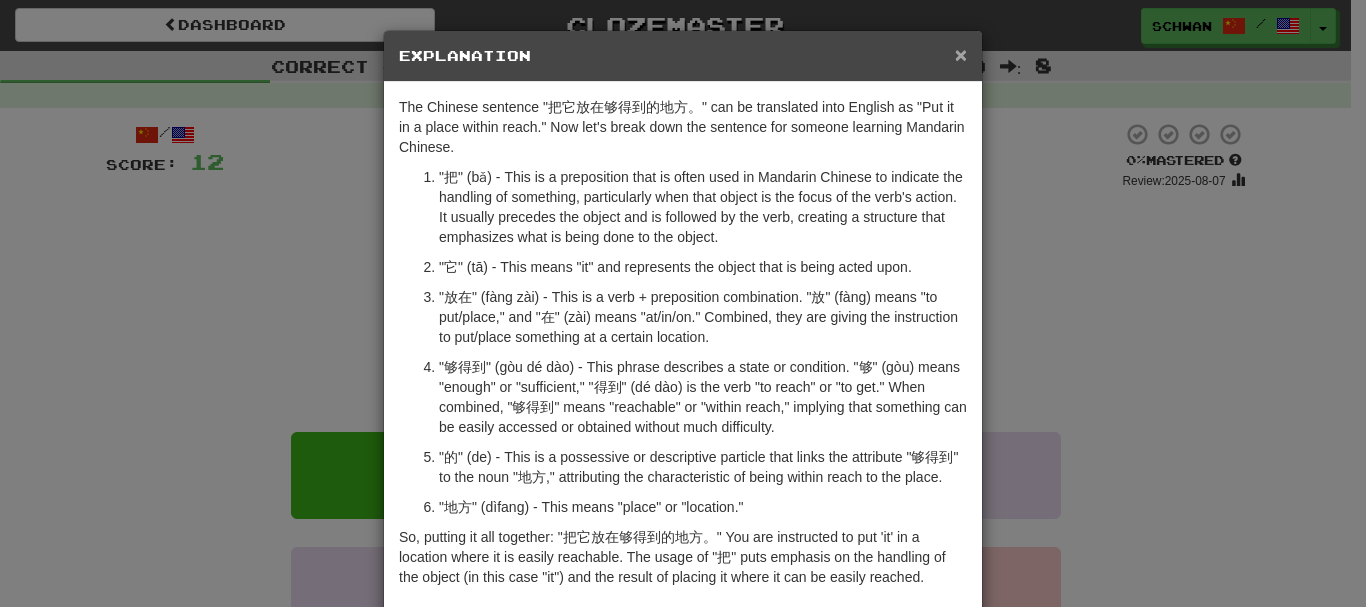 click on "×" at bounding box center [961, 54] 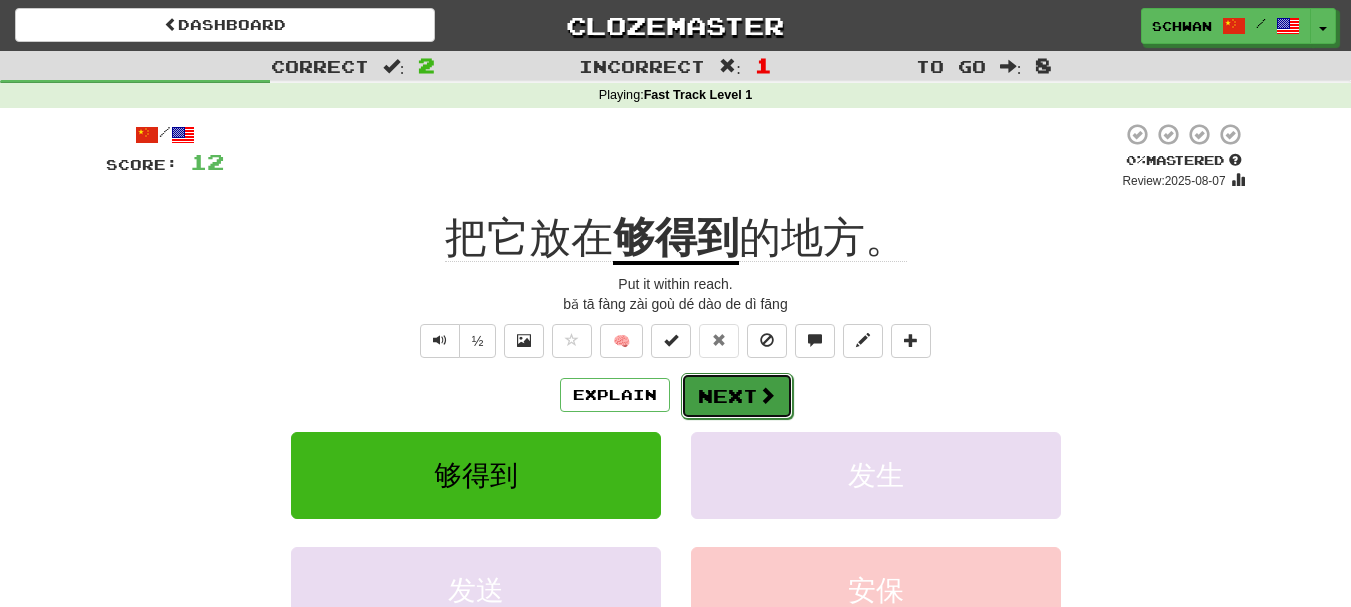click on "Next" at bounding box center [737, 396] 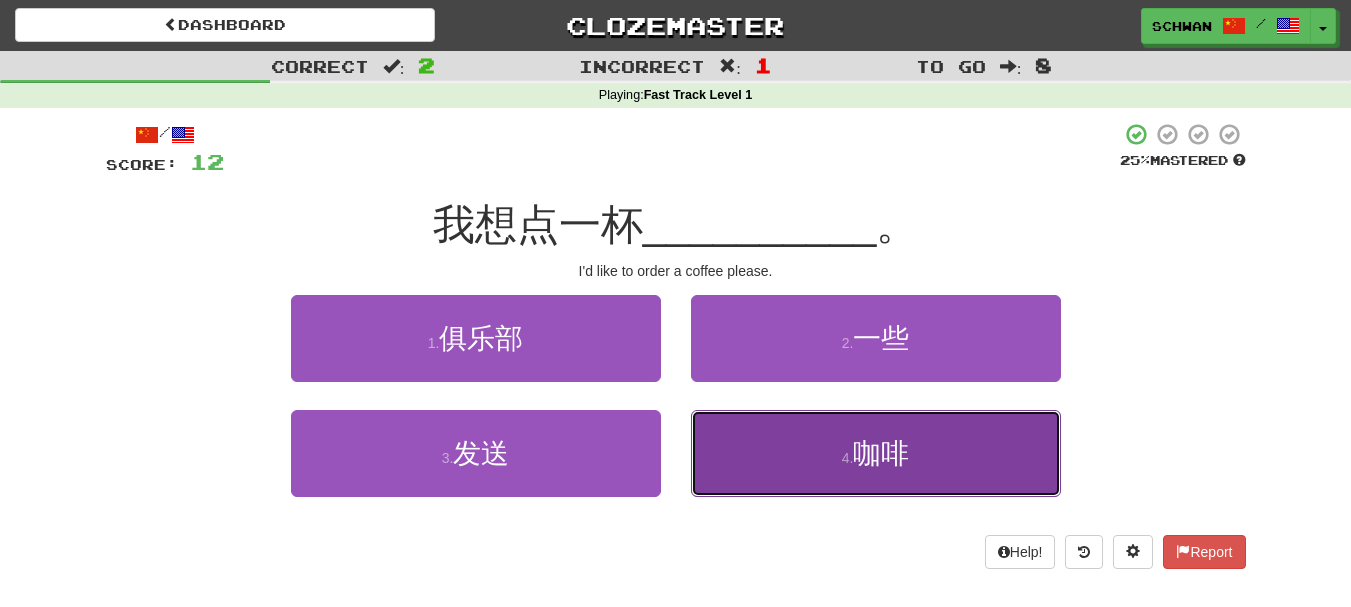 click on "4 .  咖啡" at bounding box center [876, 453] 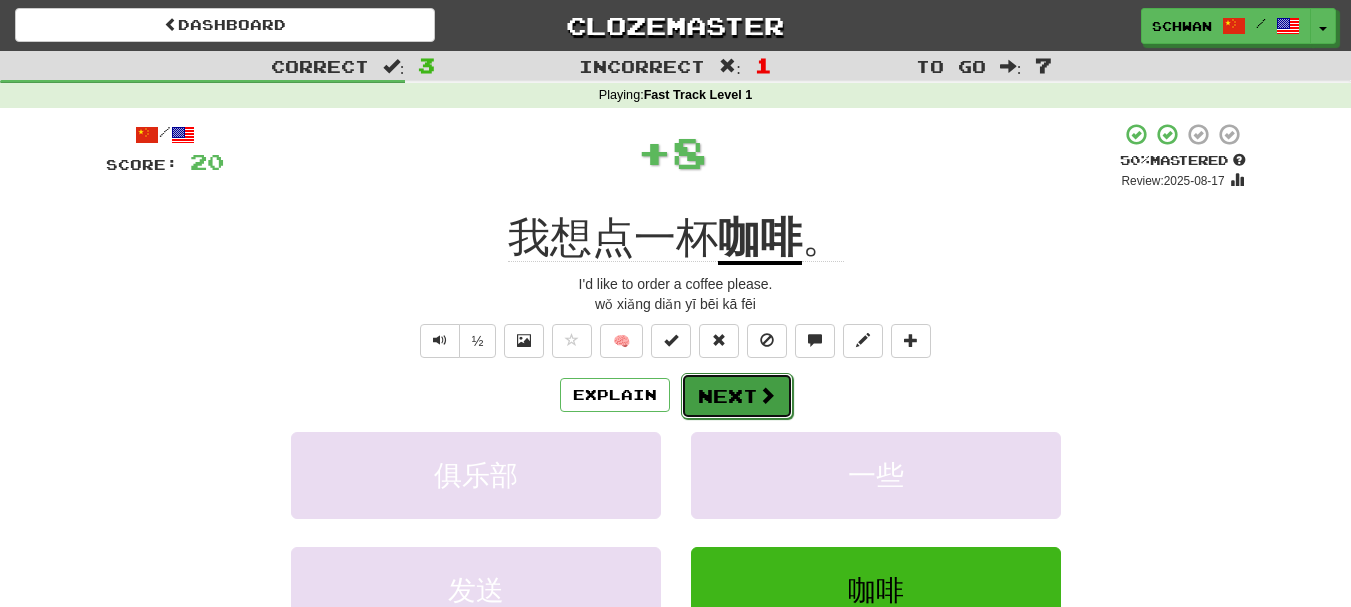 click on "Next" at bounding box center [737, 396] 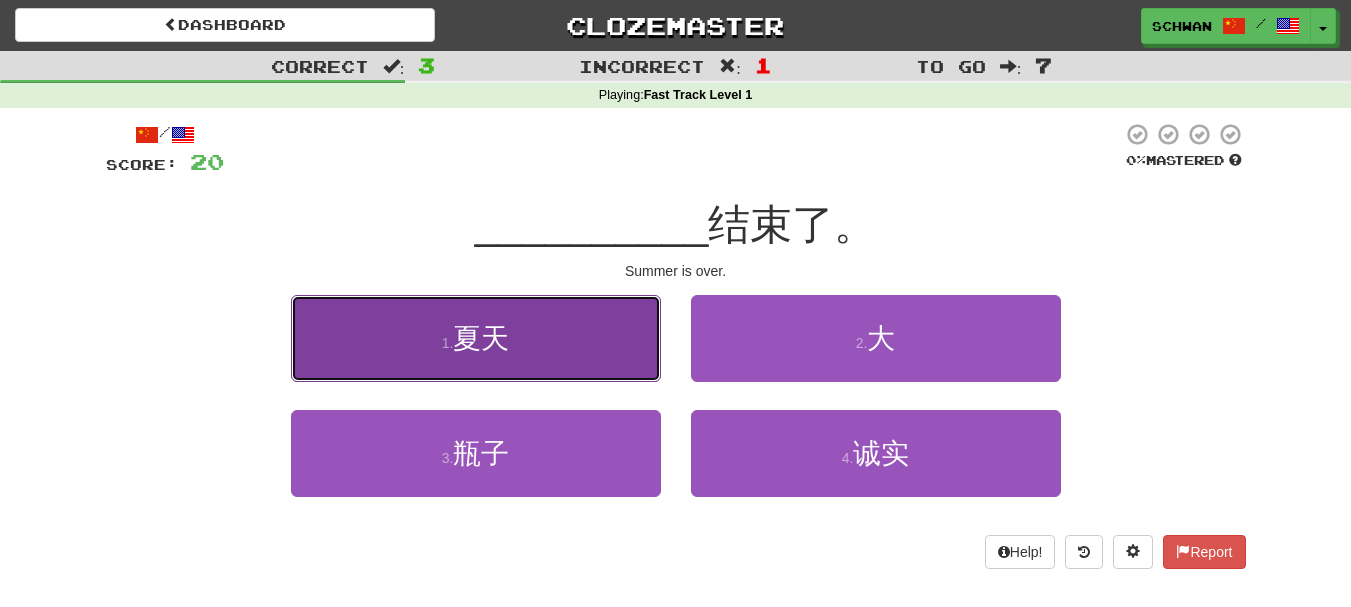 click on "夏天" at bounding box center (481, 338) 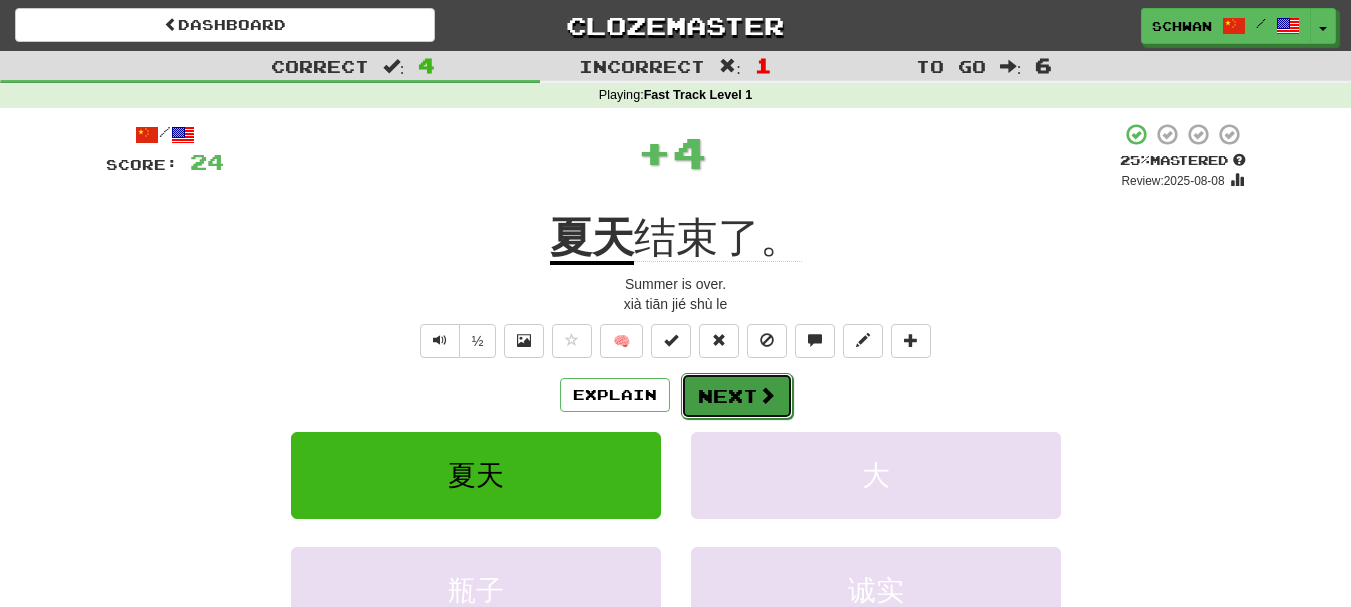 click on "Next" at bounding box center (737, 396) 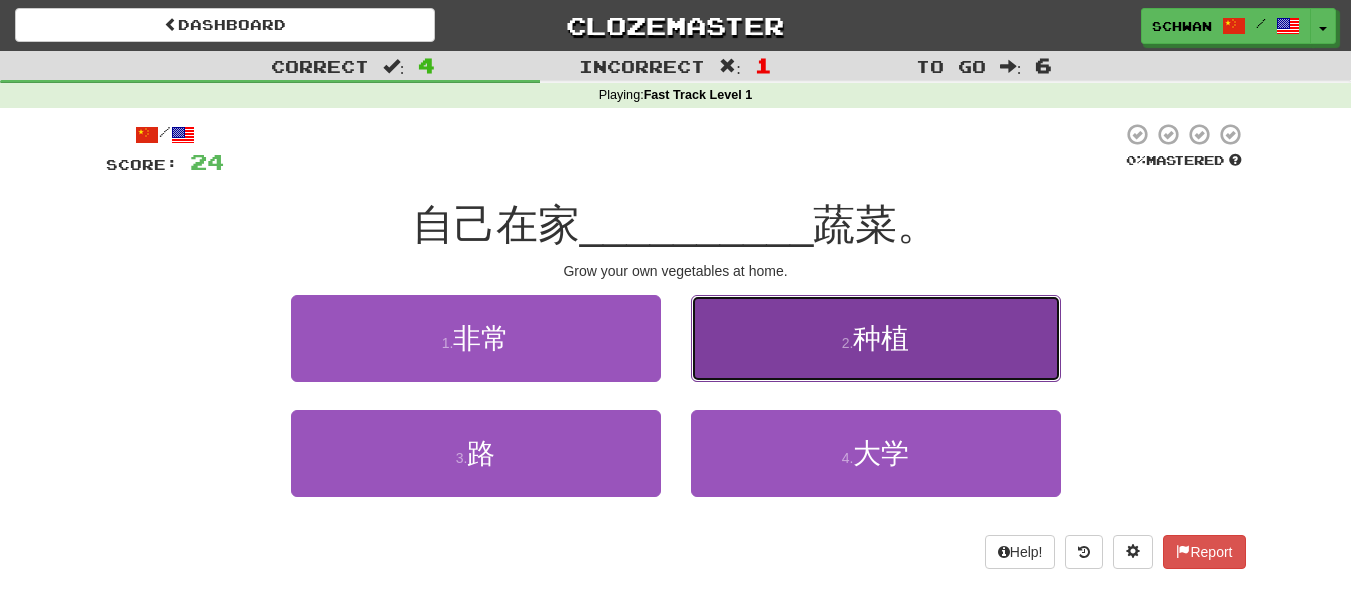 click on "2 .  种植" at bounding box center (876, 338) 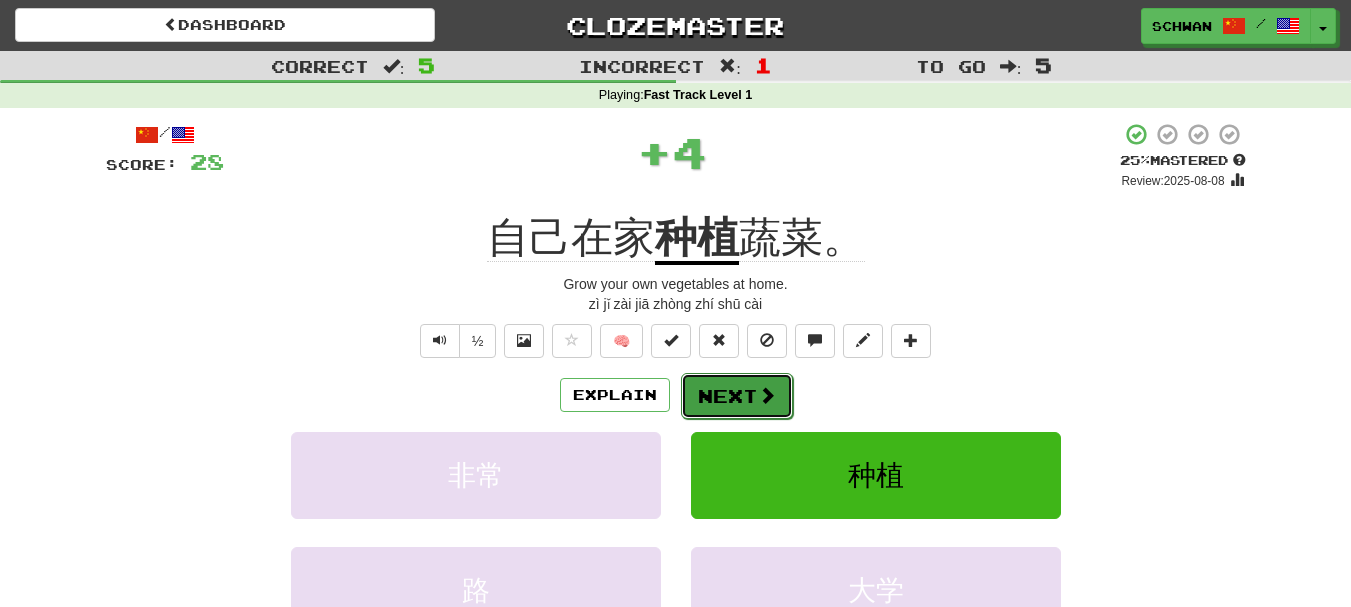 click on "Next" at bounding box center (737, 396) 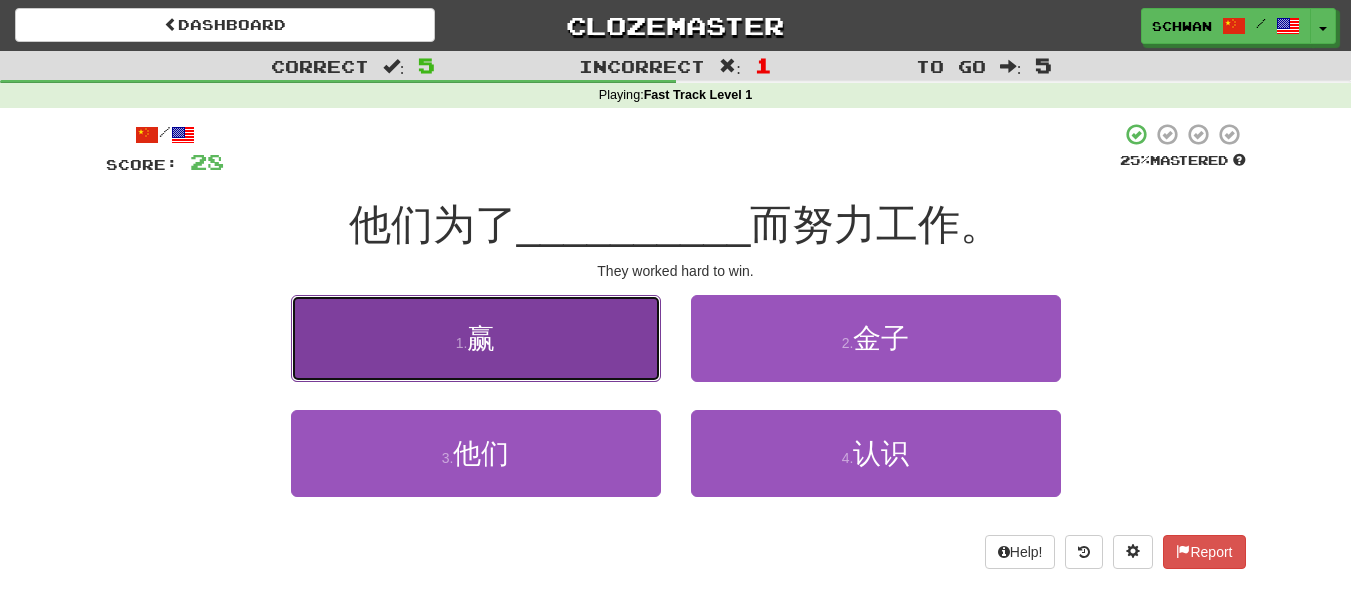 click on "1 .  赢" at bounding box center (476, 338) 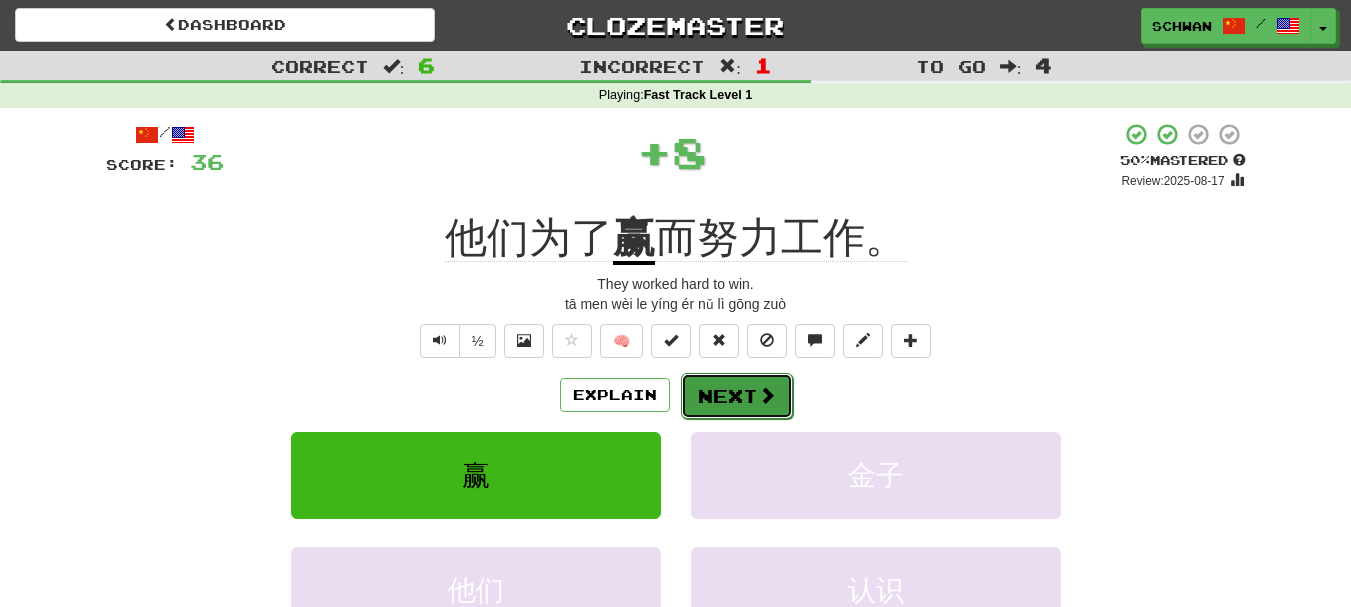click on "Next" at bounding box center (737, 396) 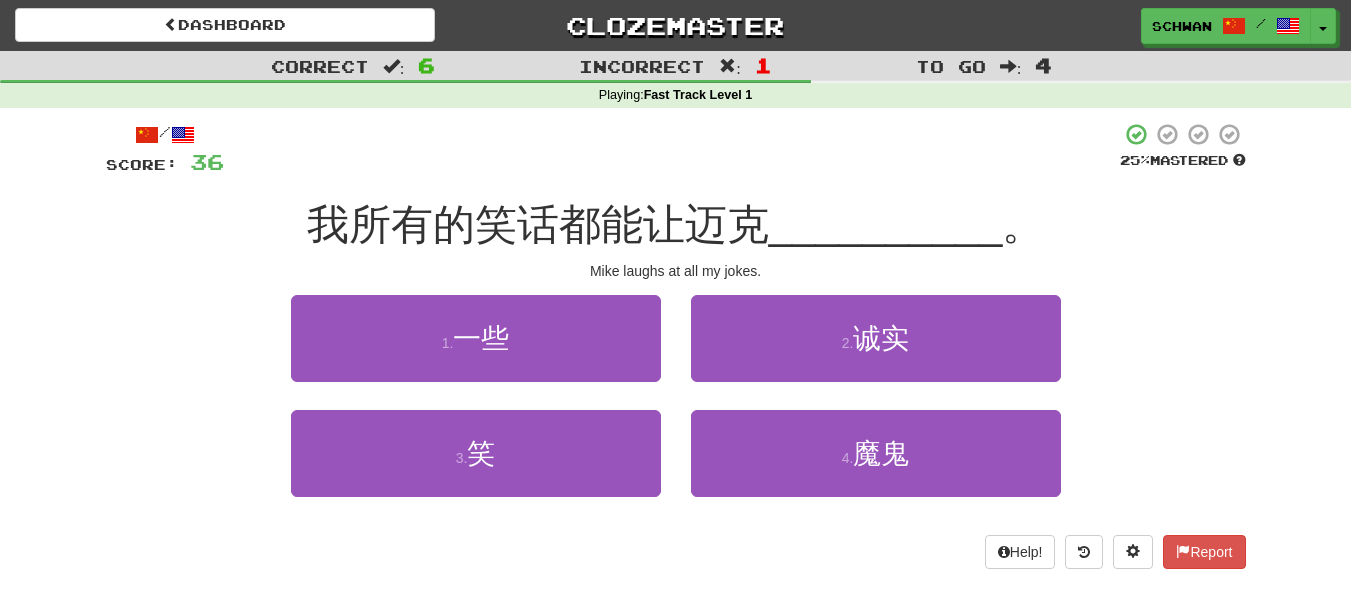 click on "1 .  一些 2 .  诚实" at bounding box center [676, 352] 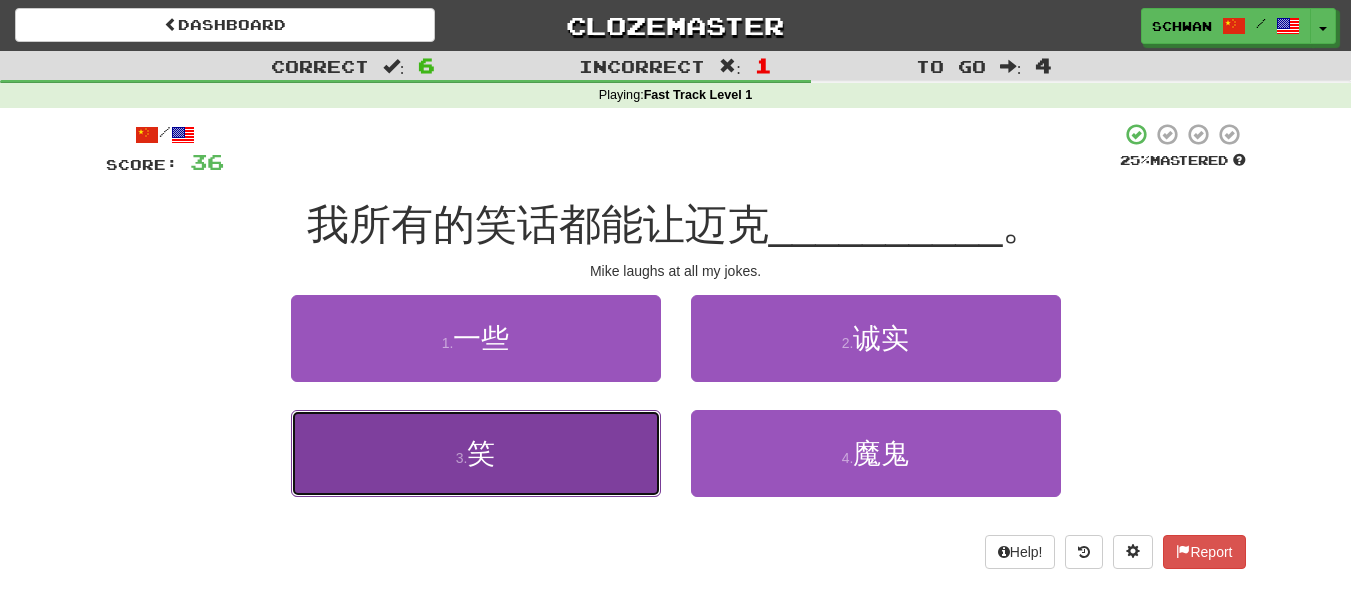 click on "3 .  笑" at bounding box center (476, 453) 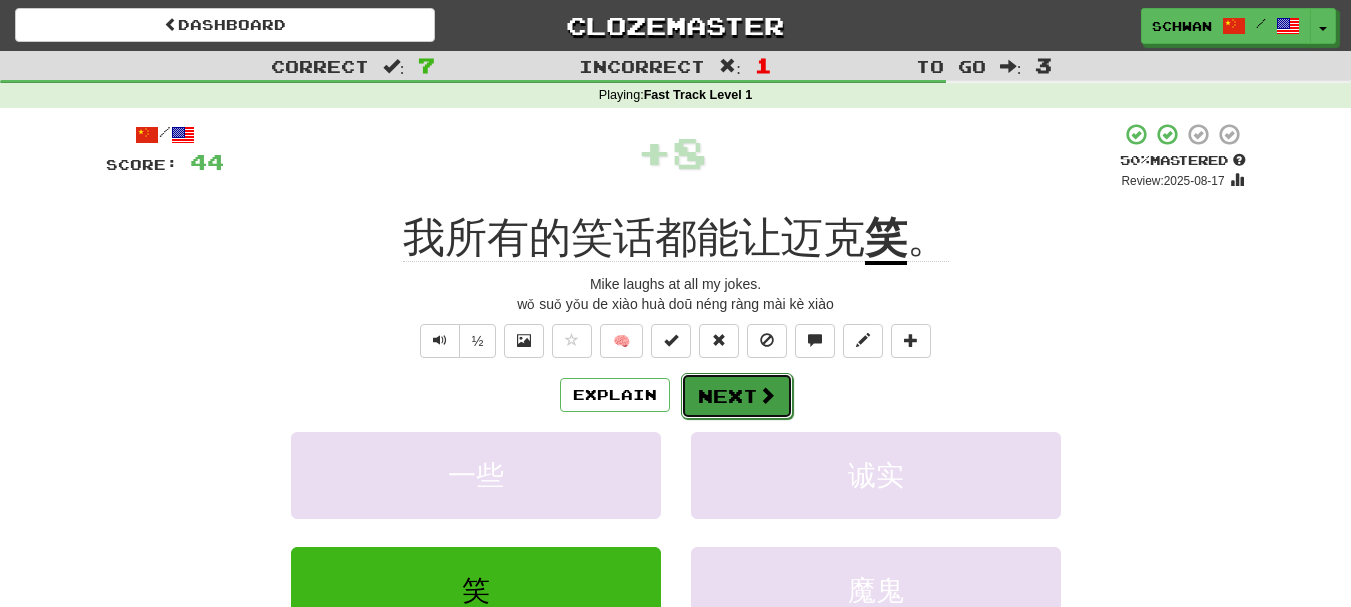 click on "Next" at bounding box center [737, 396] 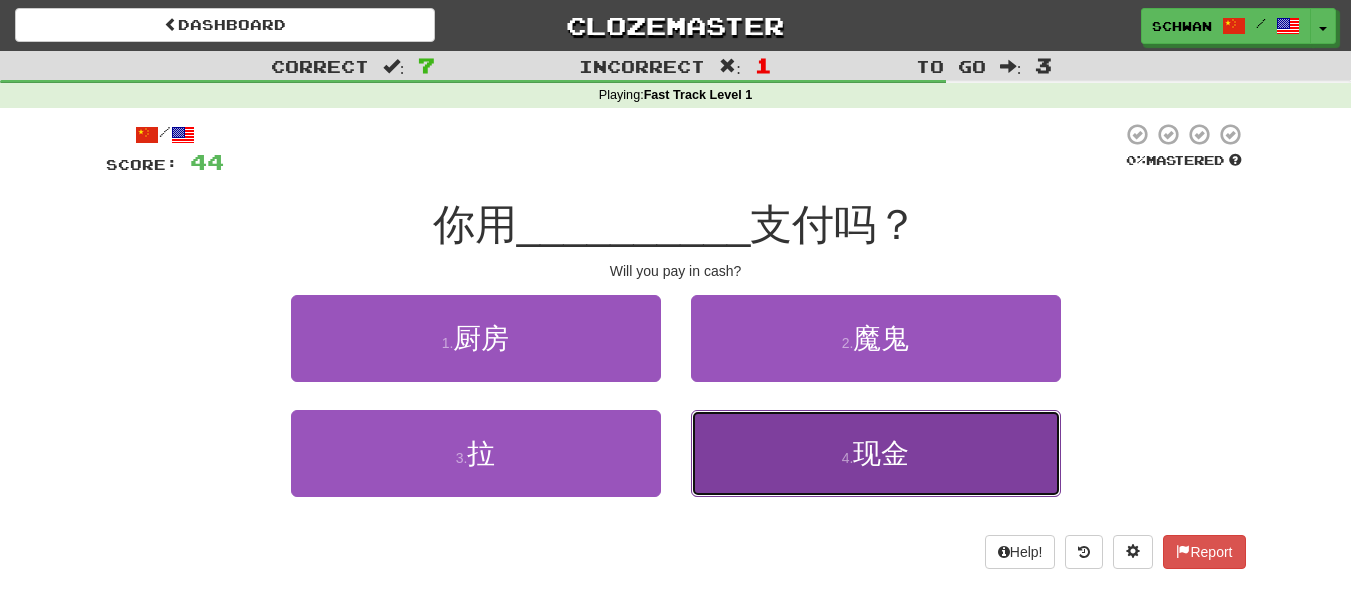 click on "4 .  现金" at bounding box center (876, 453) 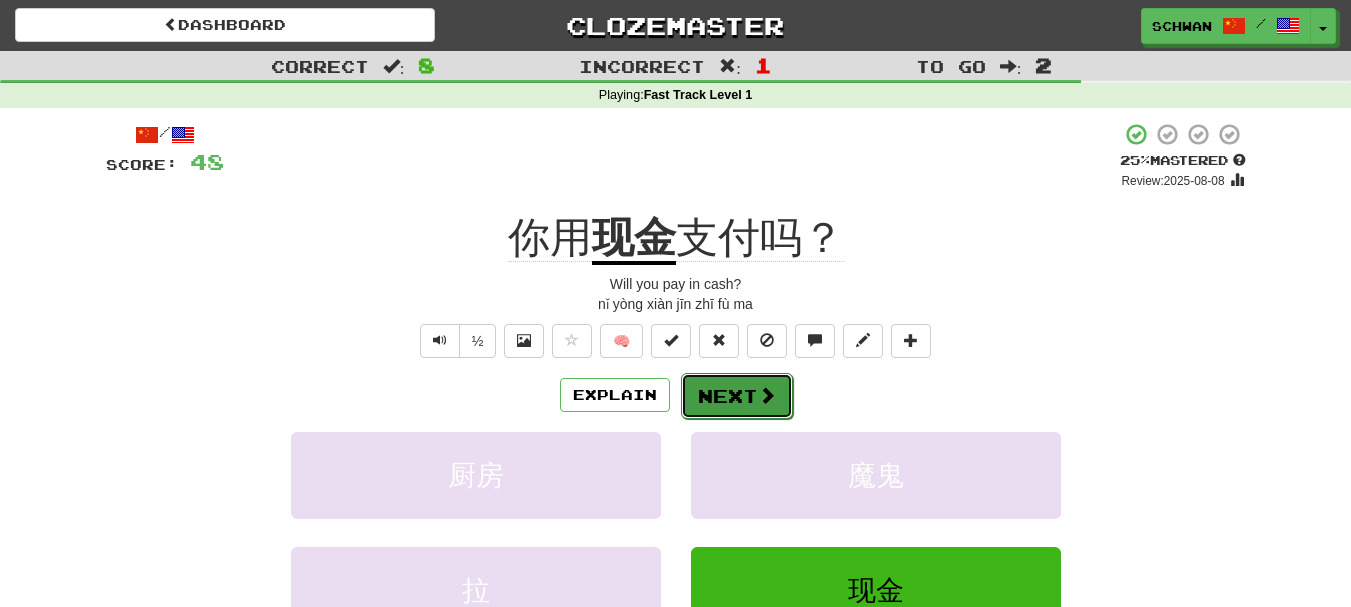 click on "Next" at bounding box center [737, 396] 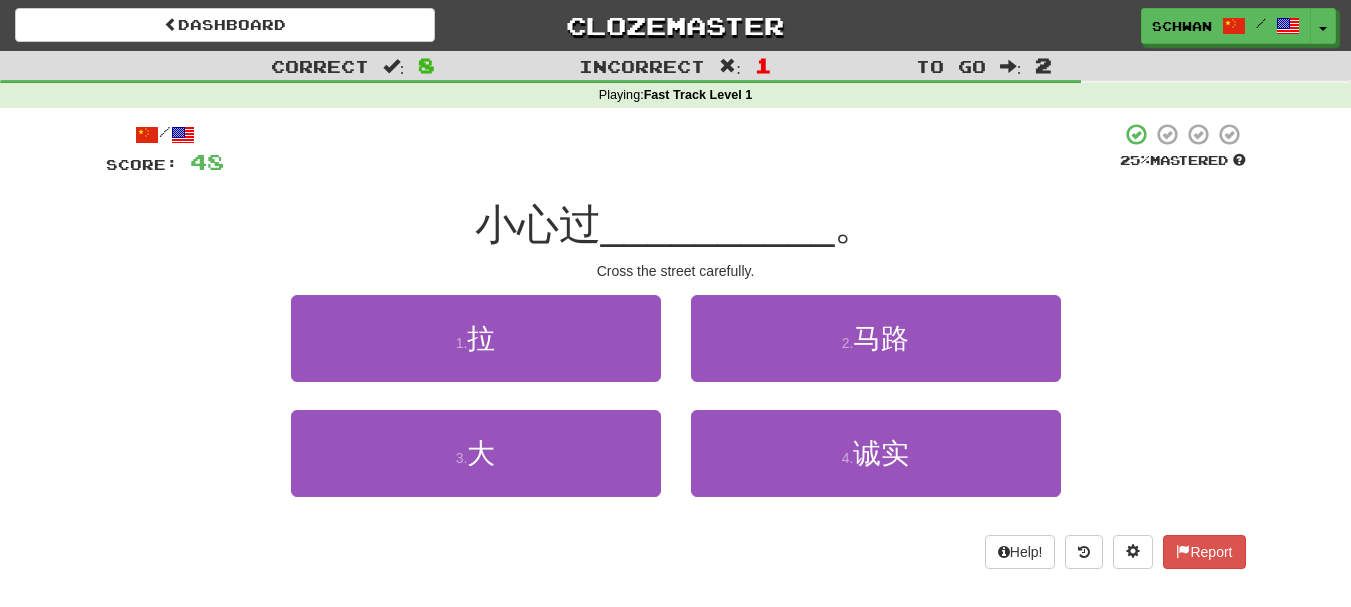 click on "2 .  马路" at bounding box center [876, 352] 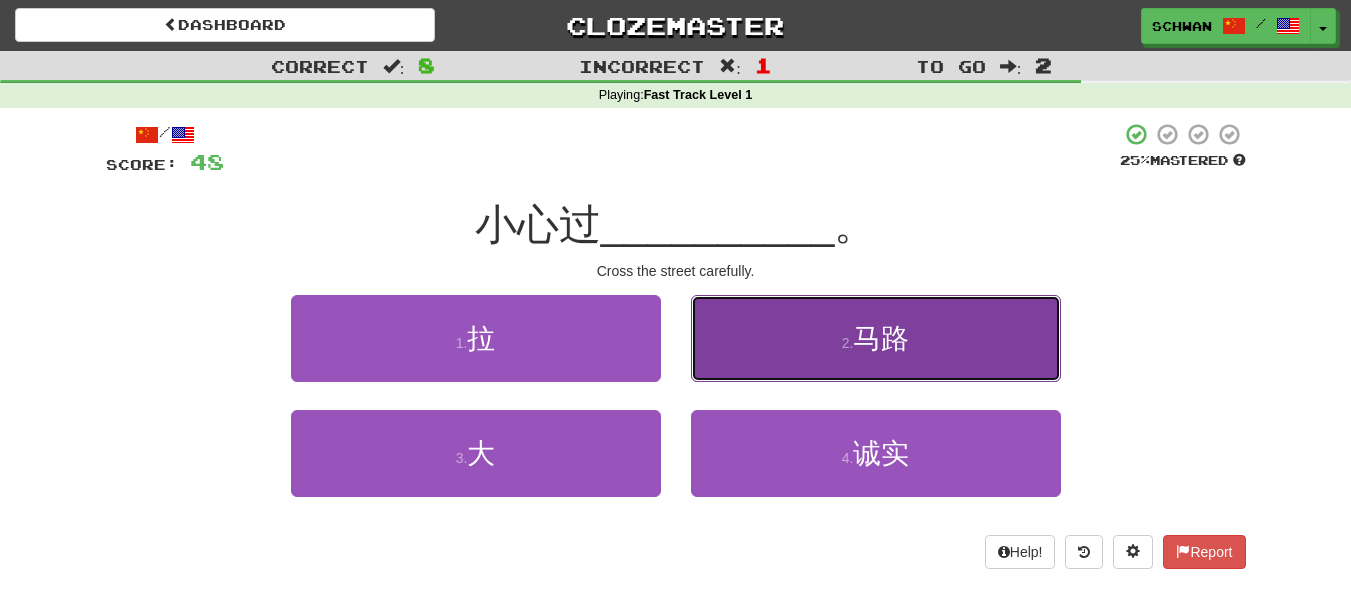 click on "2 .  马路" at bounding box center [876, 338] 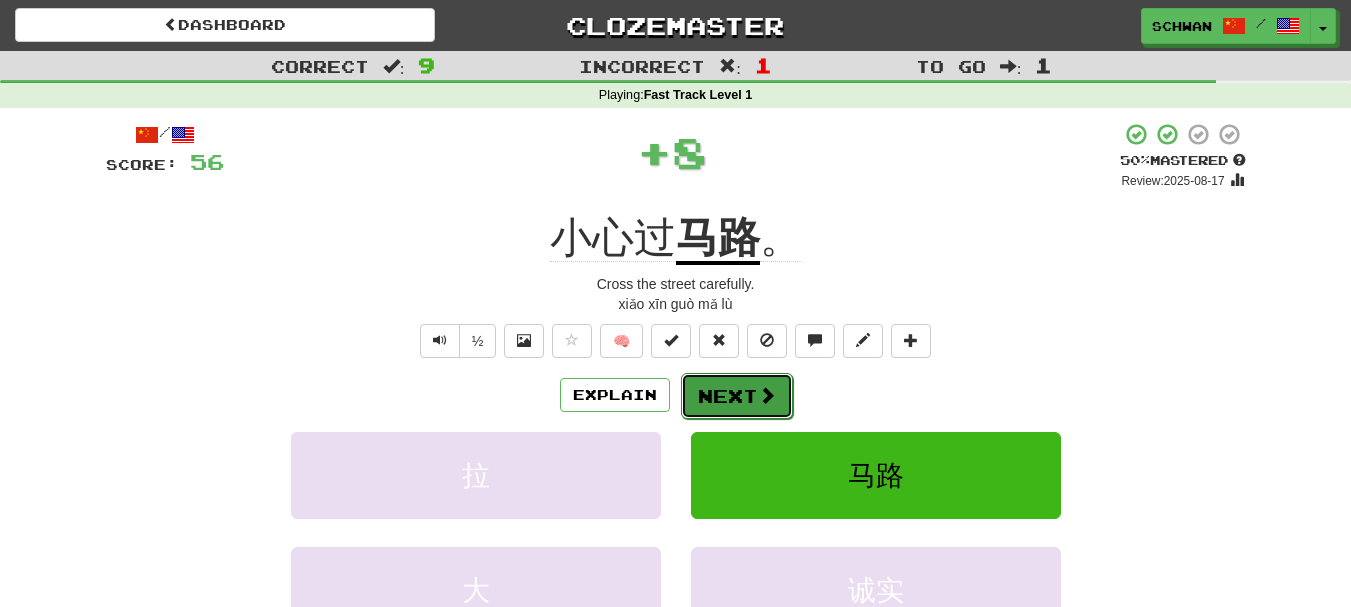 click on "Next" at bounding box center (737, 396) 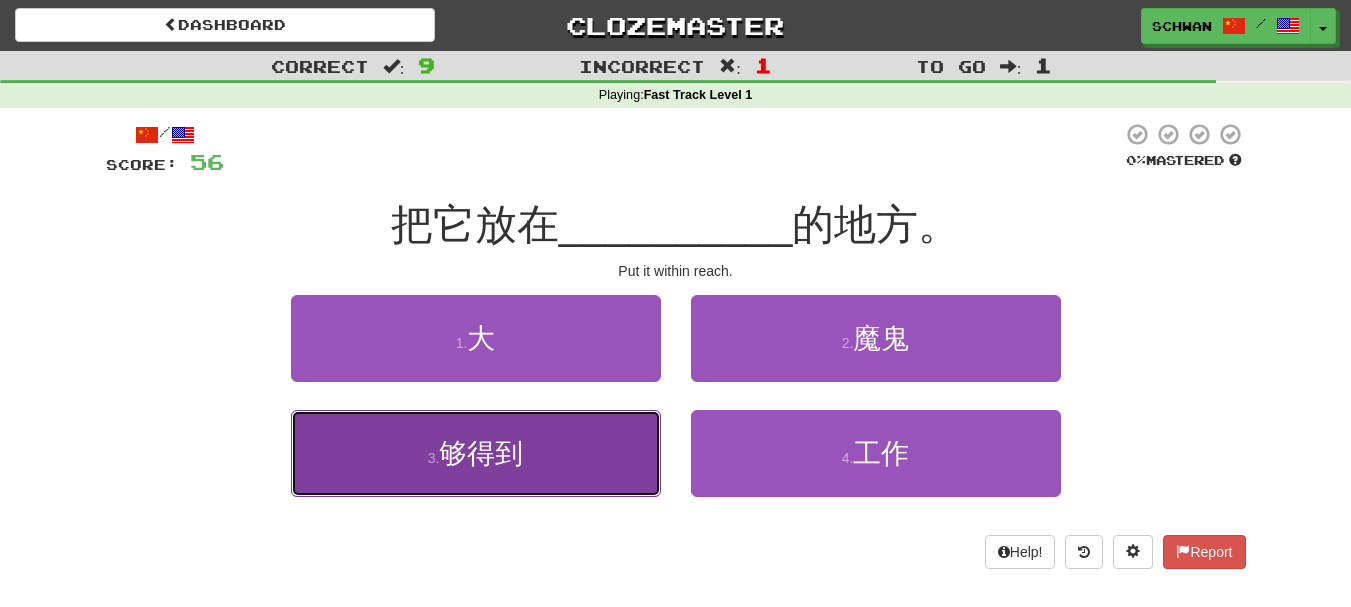 click on "3 .  够得到" at bounding box center [476, 453] 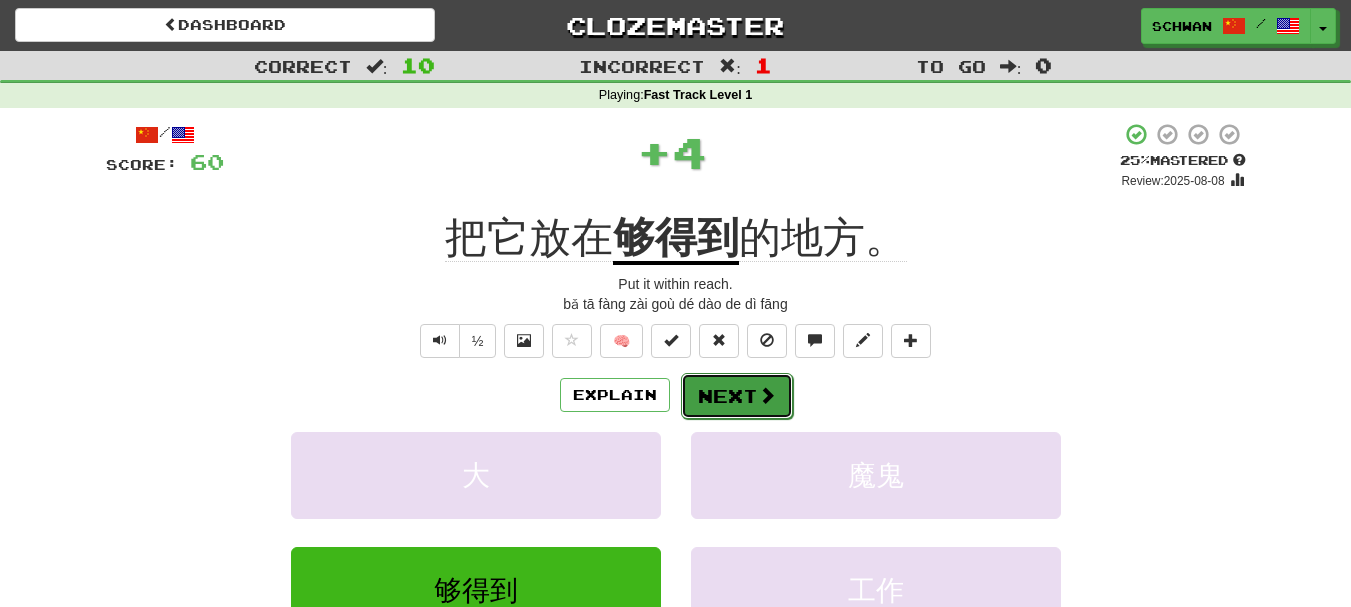 click on "Next" at bounding box center [737, 396] 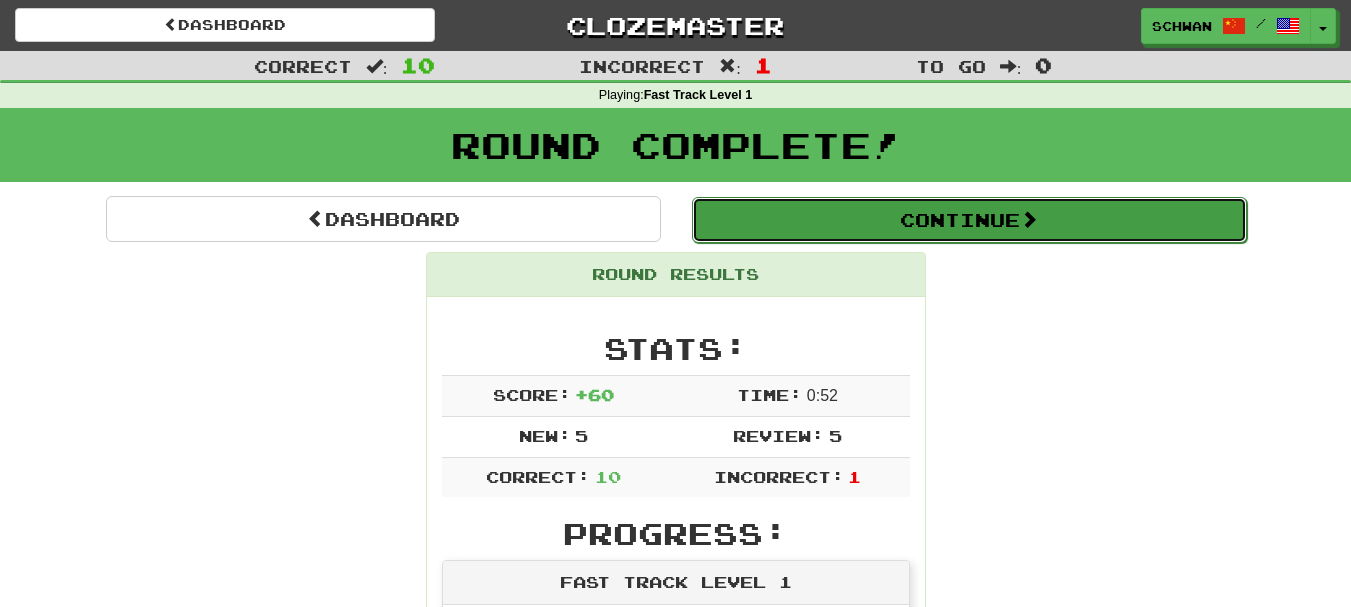 click on "Continue" at bounding box center [969, 220] 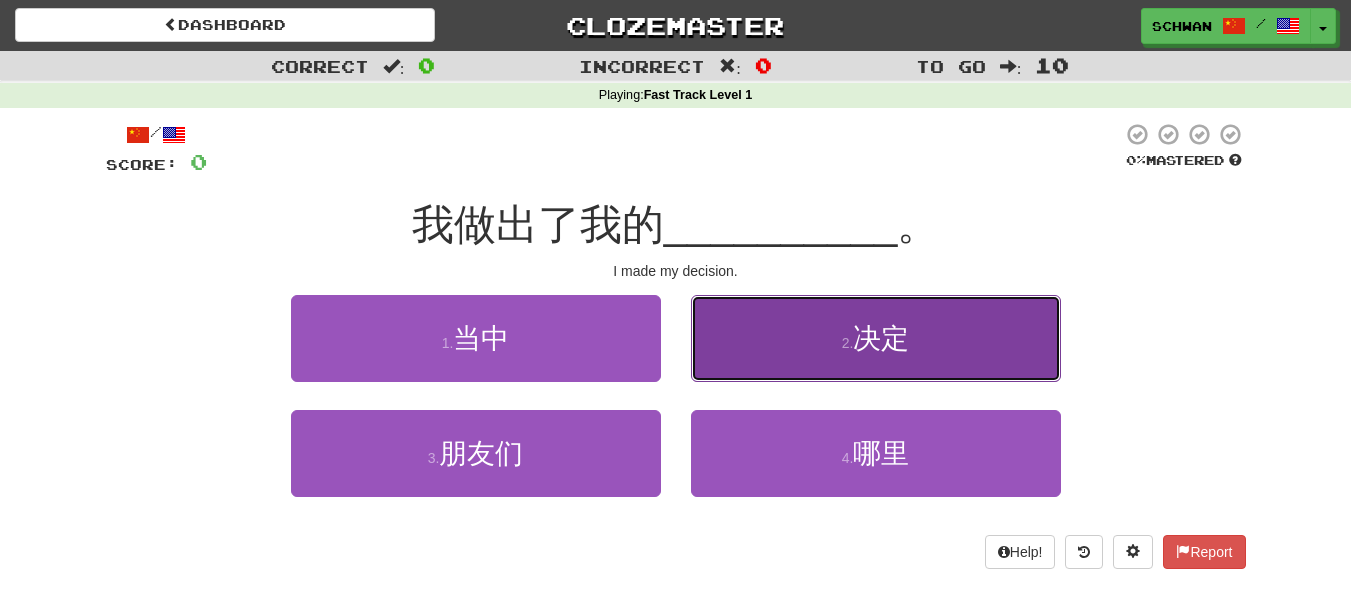 click on "2 .  决定" at bounding box center (876, 338) 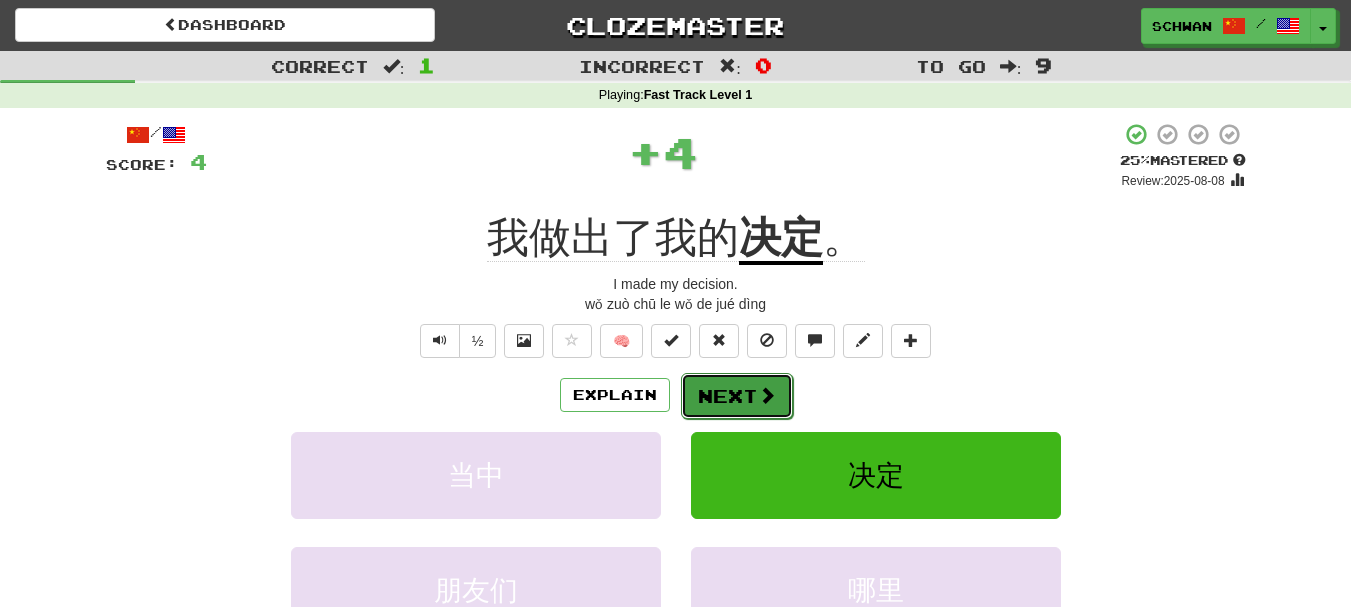 click on "Next" at bounding box center [737, 396] 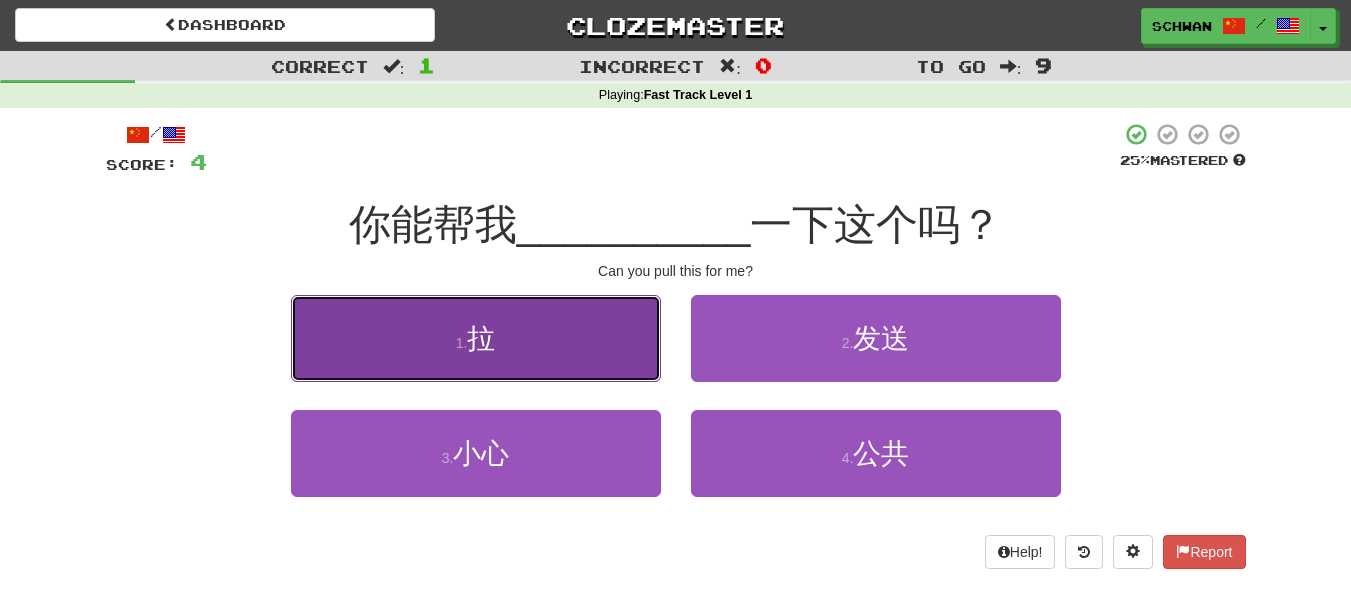 click on "1 .  拉" at bounding box center (476, 338) 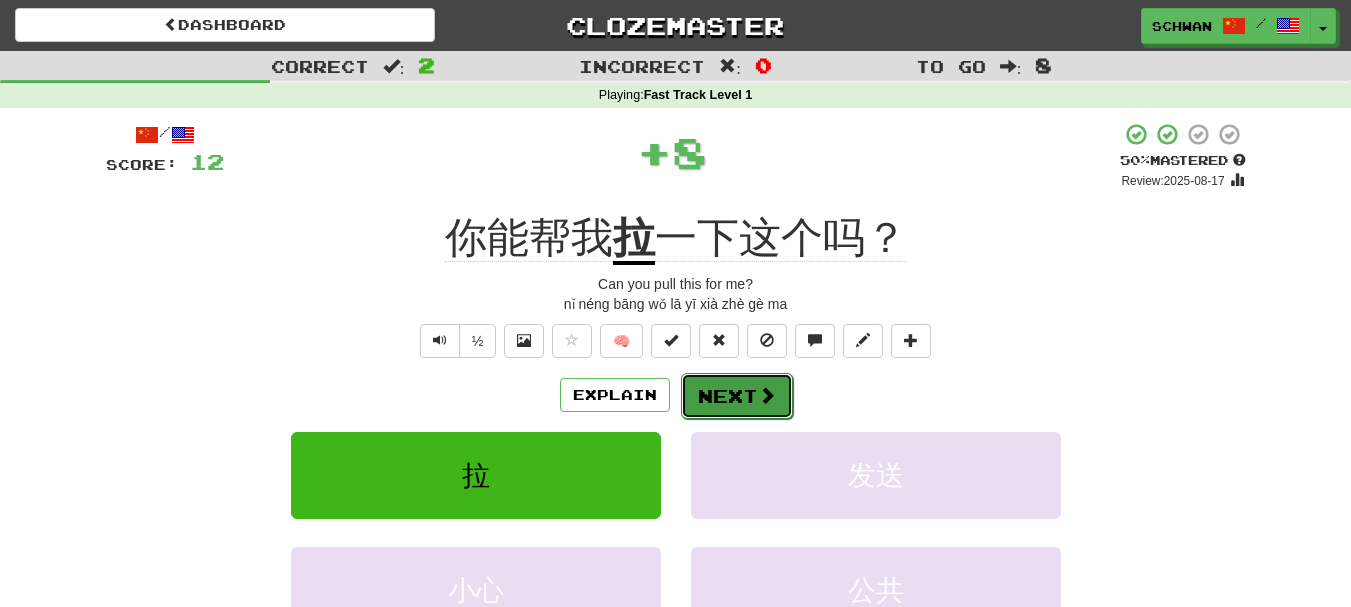 click on "Next" at bounding box center (737, 396) 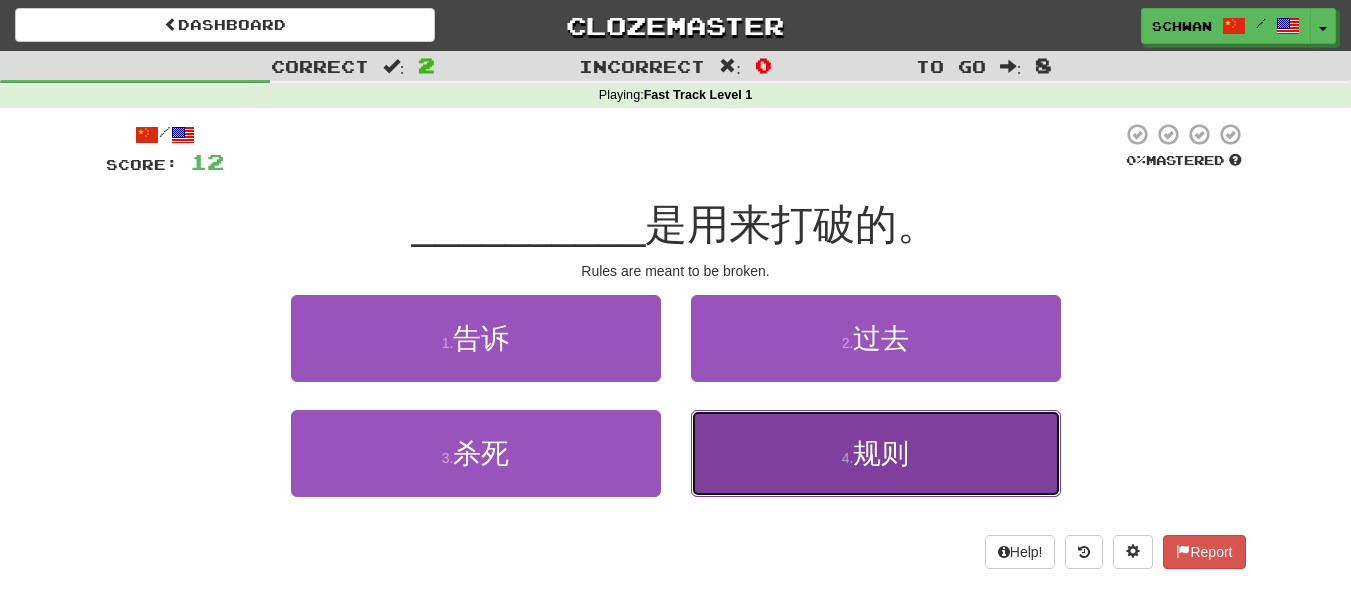 click on "规则" at bounding box center [881, 453] 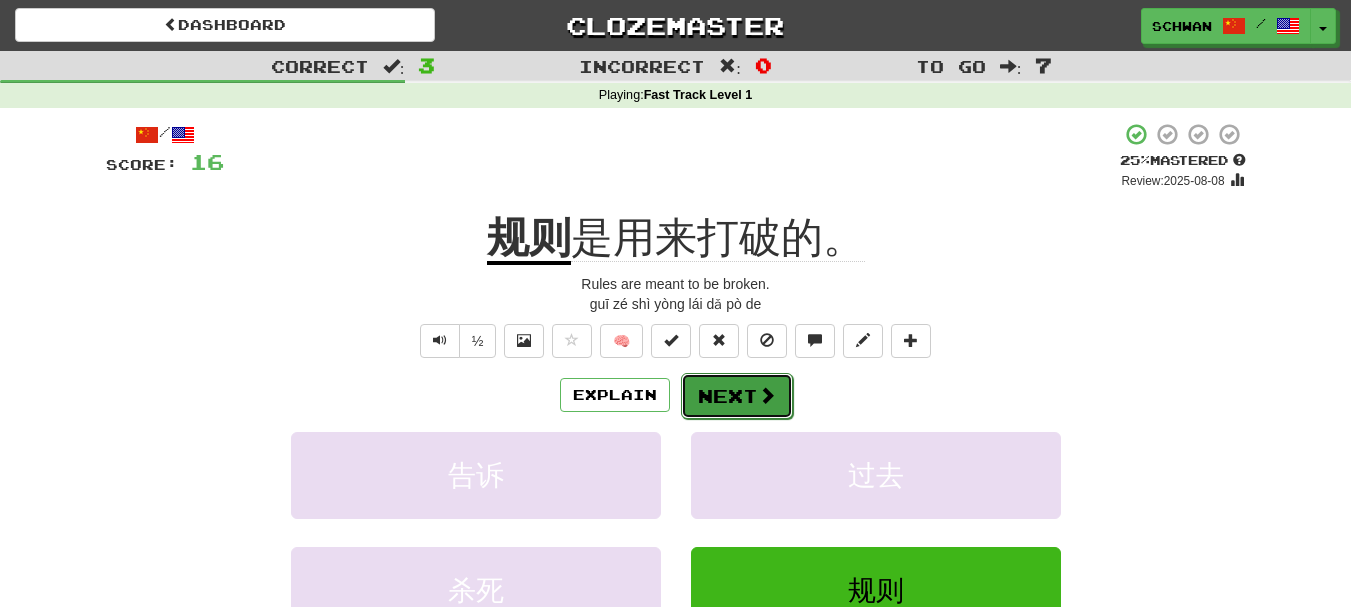 click on "Next" at bounding box center [737, 396] 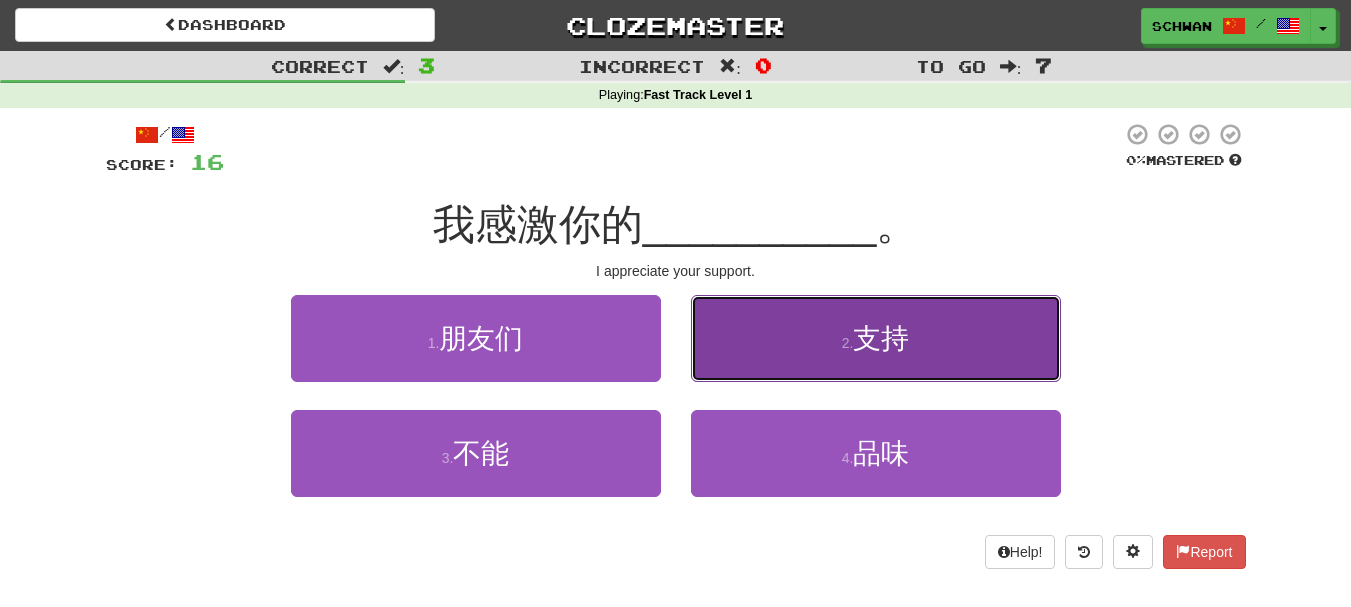 click on "2 .  支持" at bounding box center [876, 338] 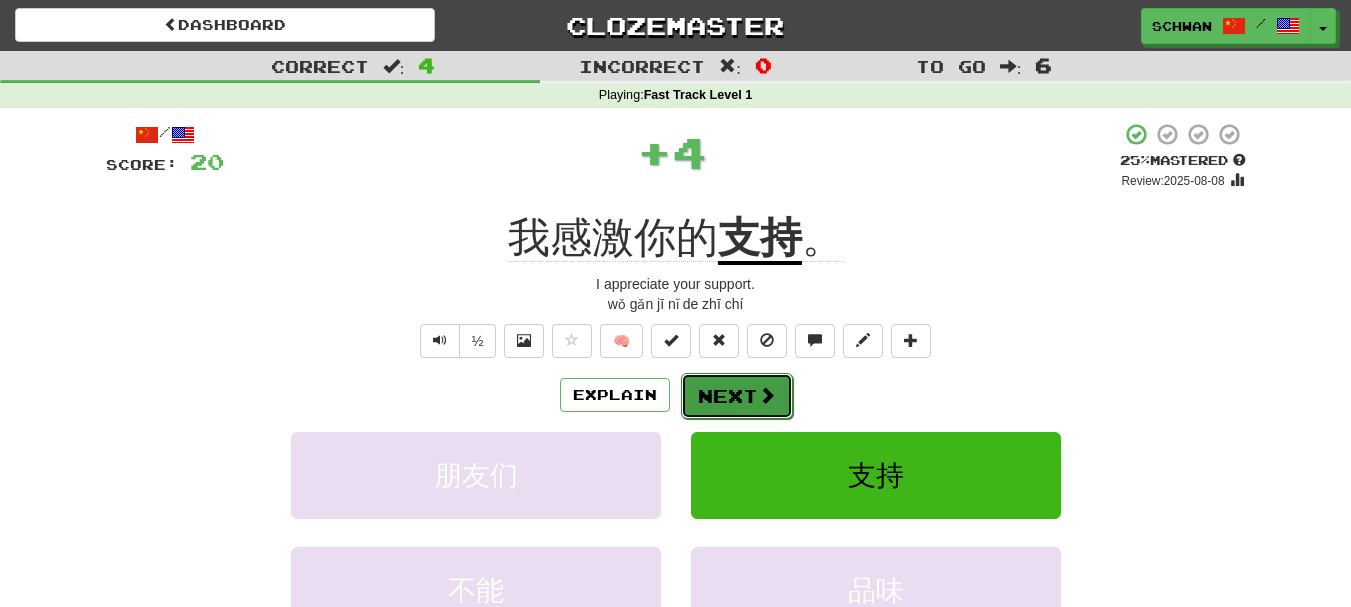 click on "Next" at bounding box center [737, 396] 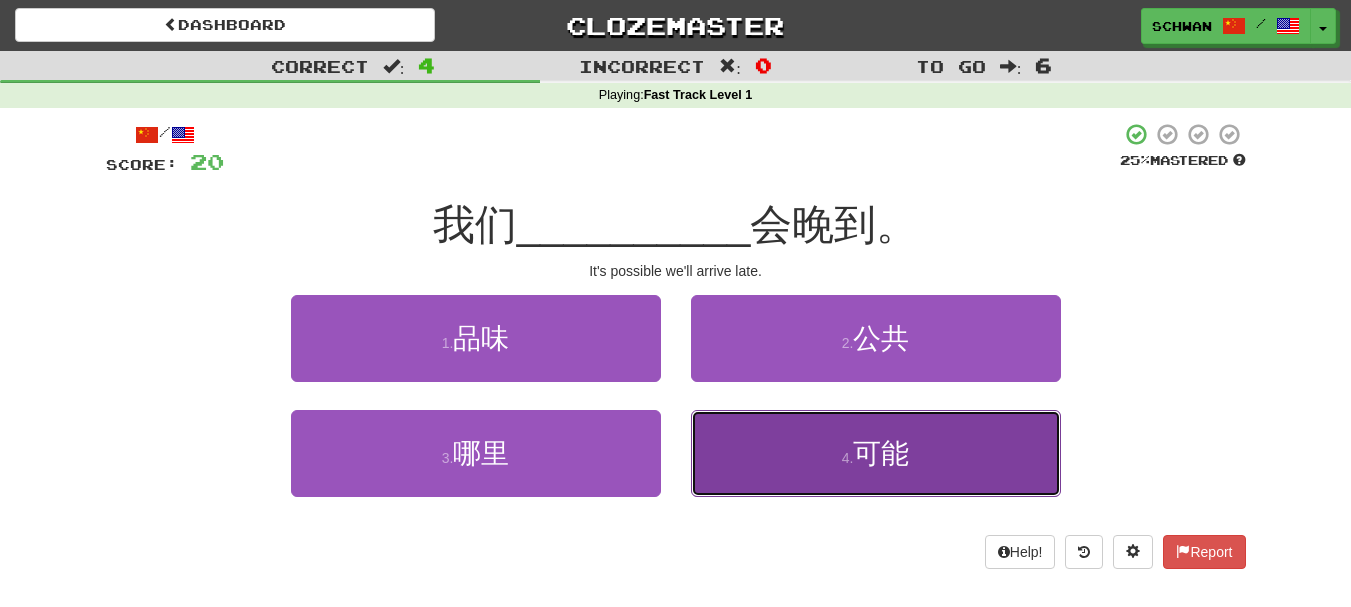click on "4 .  可能" at bounding box center [876, 453] 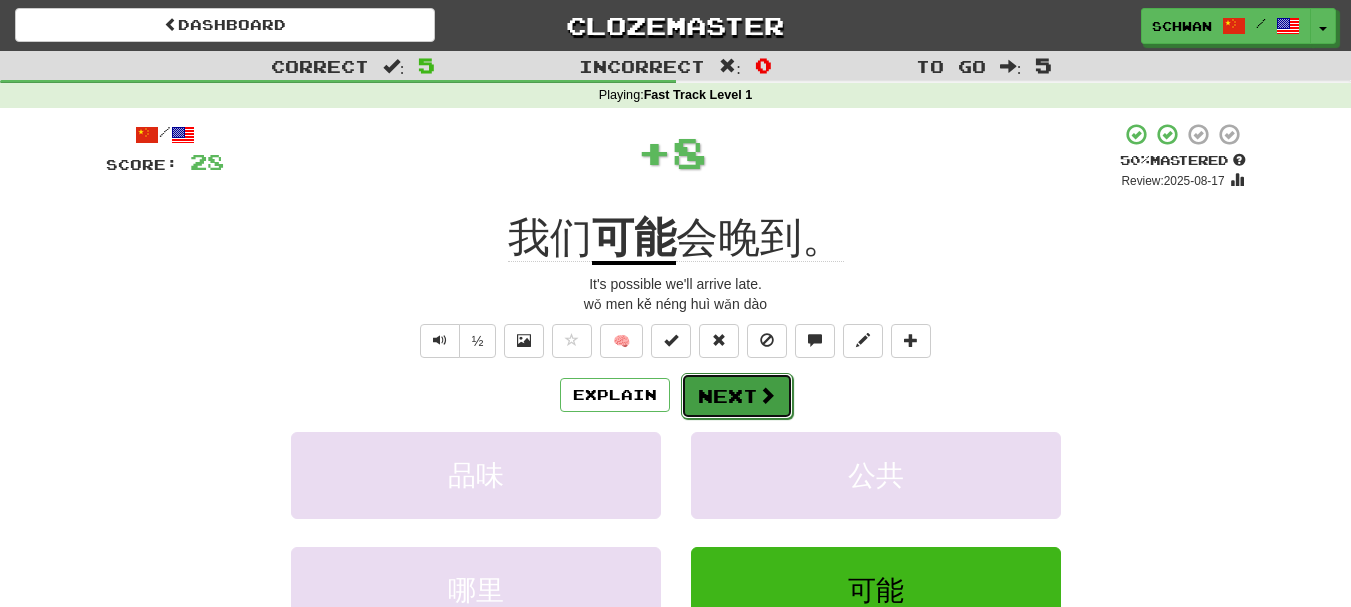 click on "Next" at bounding box center (737, 396) 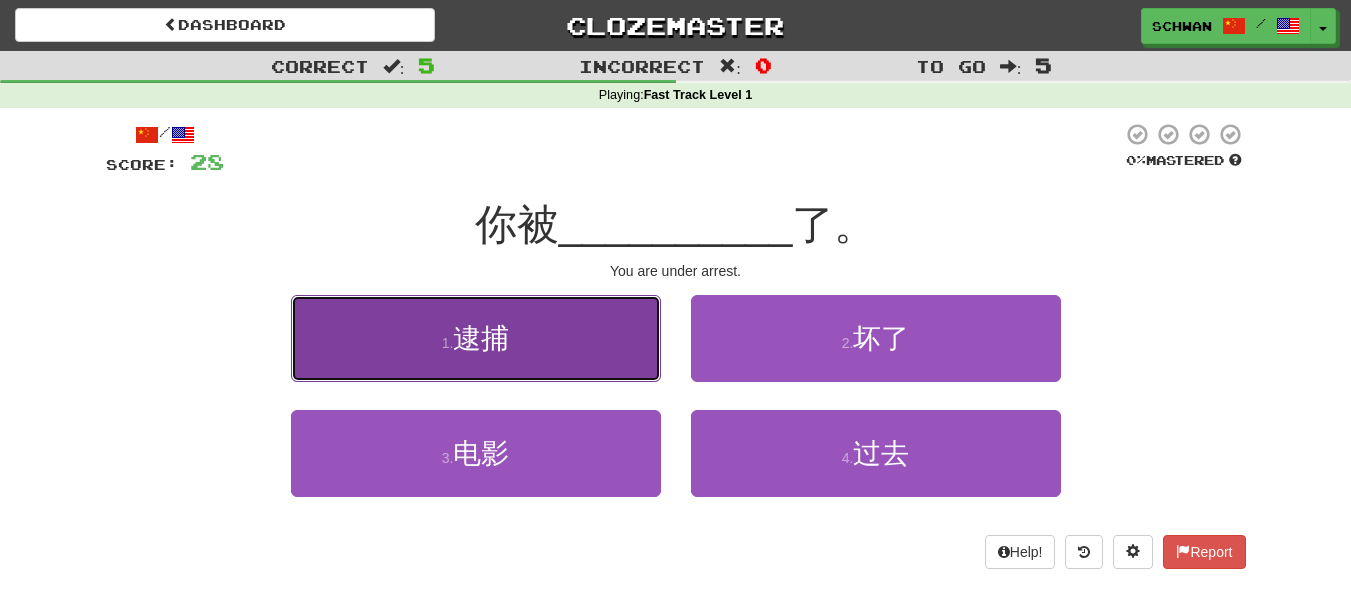 click on "1 .  逮捕" at bounding box center [476, 338] 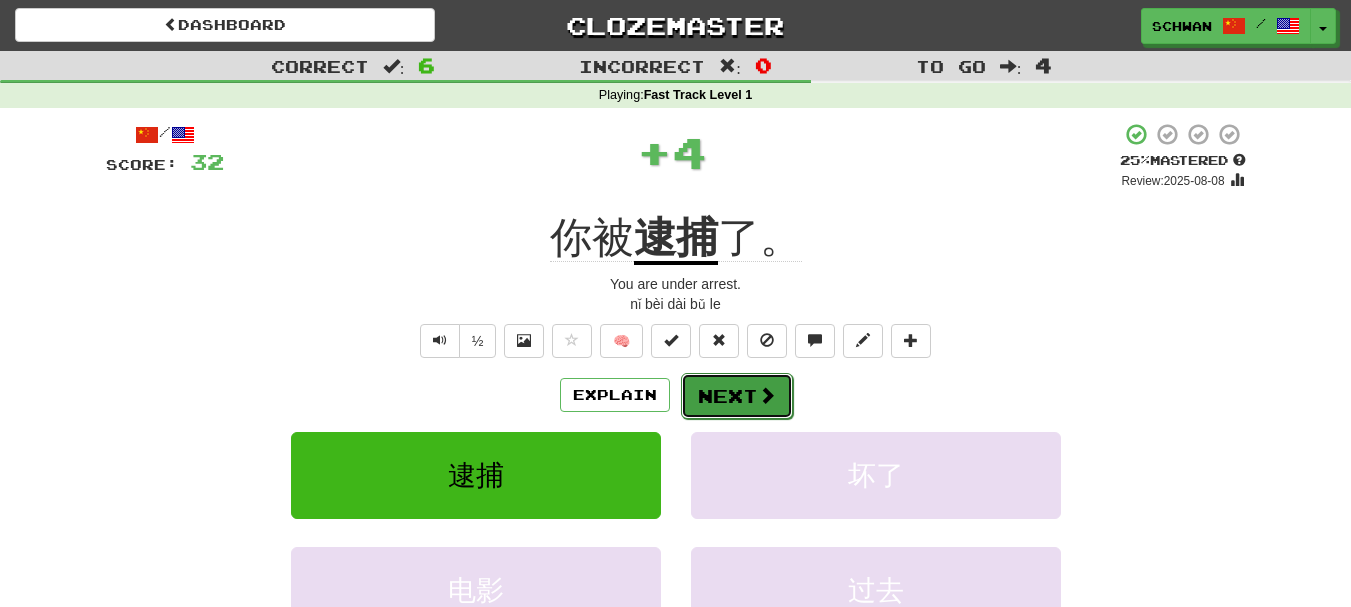 click on "Next" at bounding box center (737, 396) 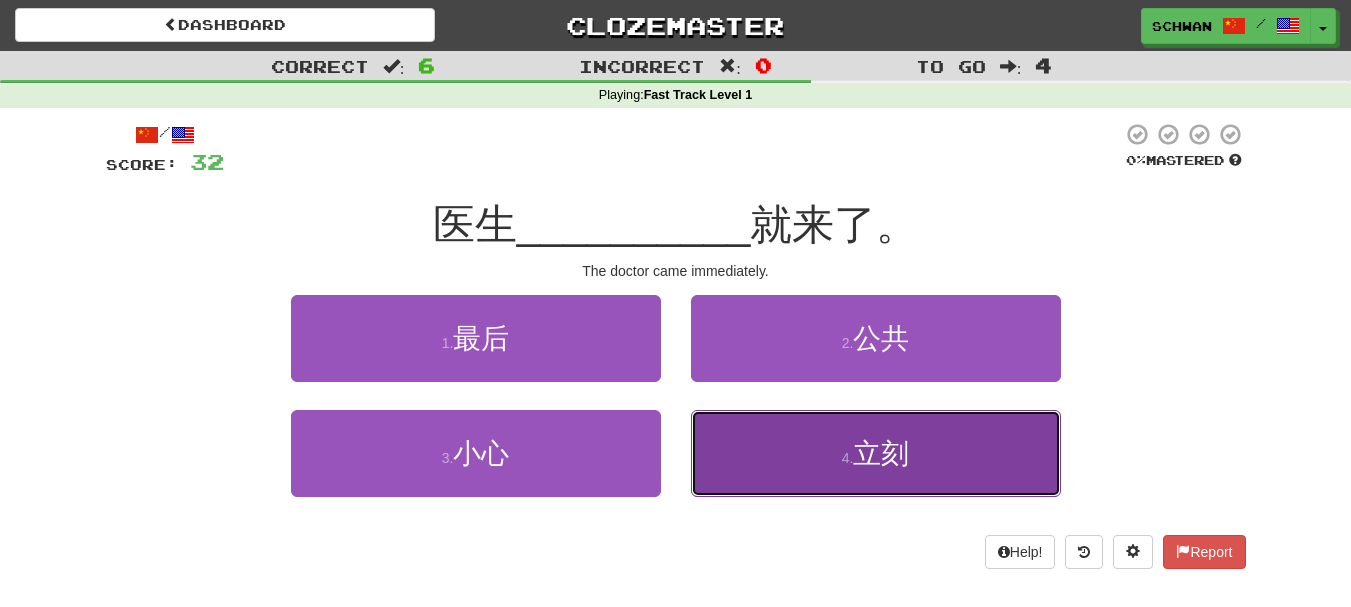 click on "4 .  立刻" at bounding box center [876, 453] 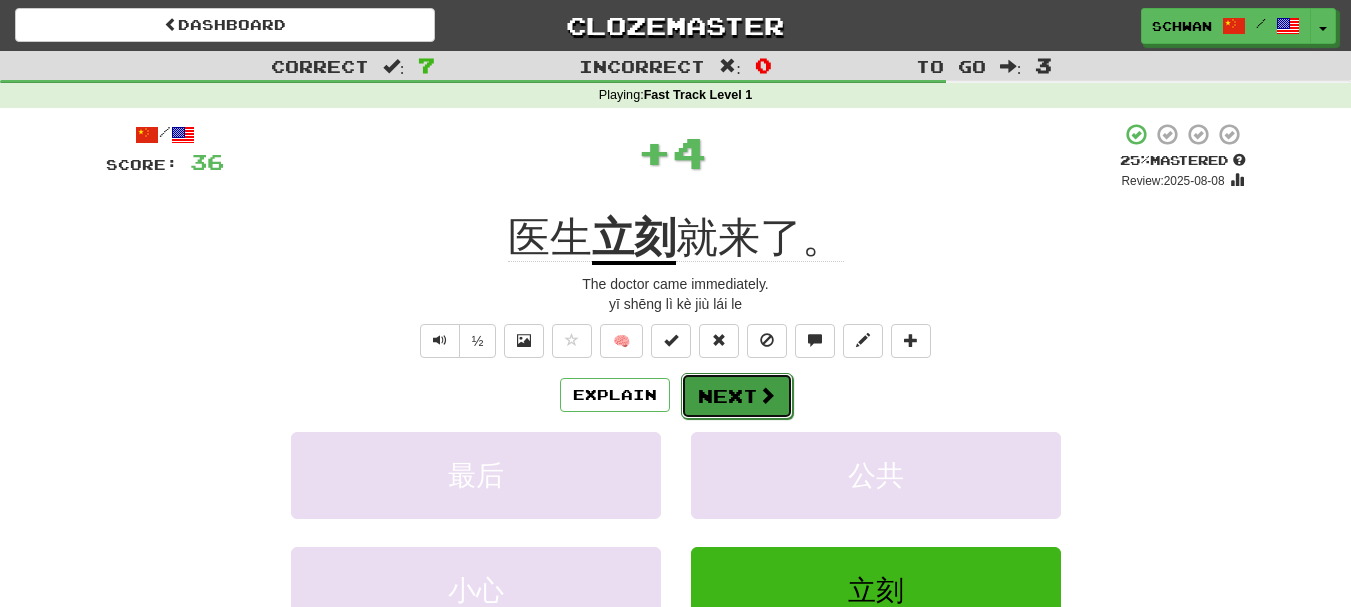 click on "Next" at bounding box center (737, 396) 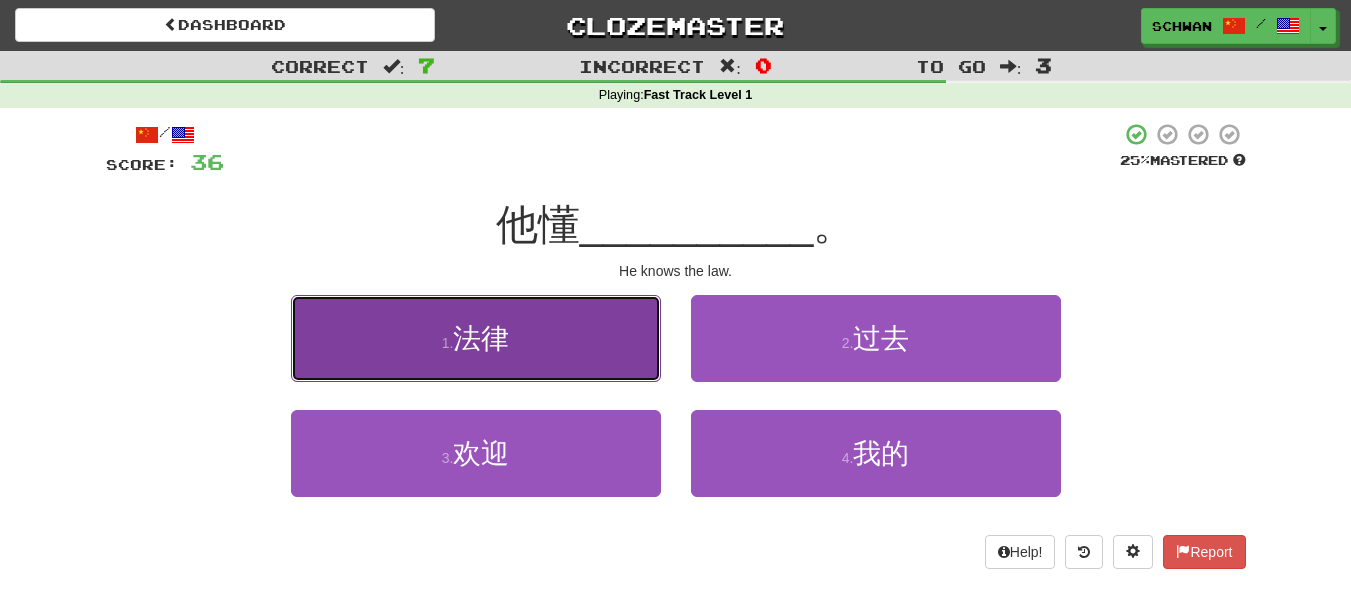 click on "1 .  法律" at bounding box center (476, 338) 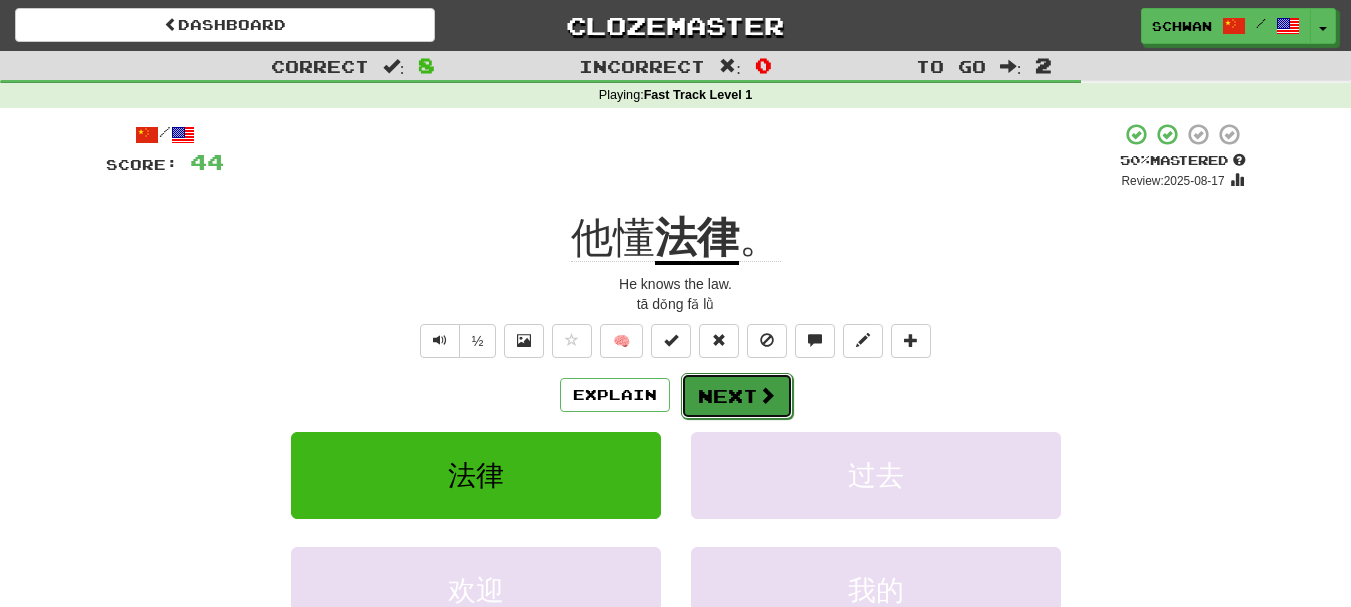 click on "Next" at bounding box center [737, 396] 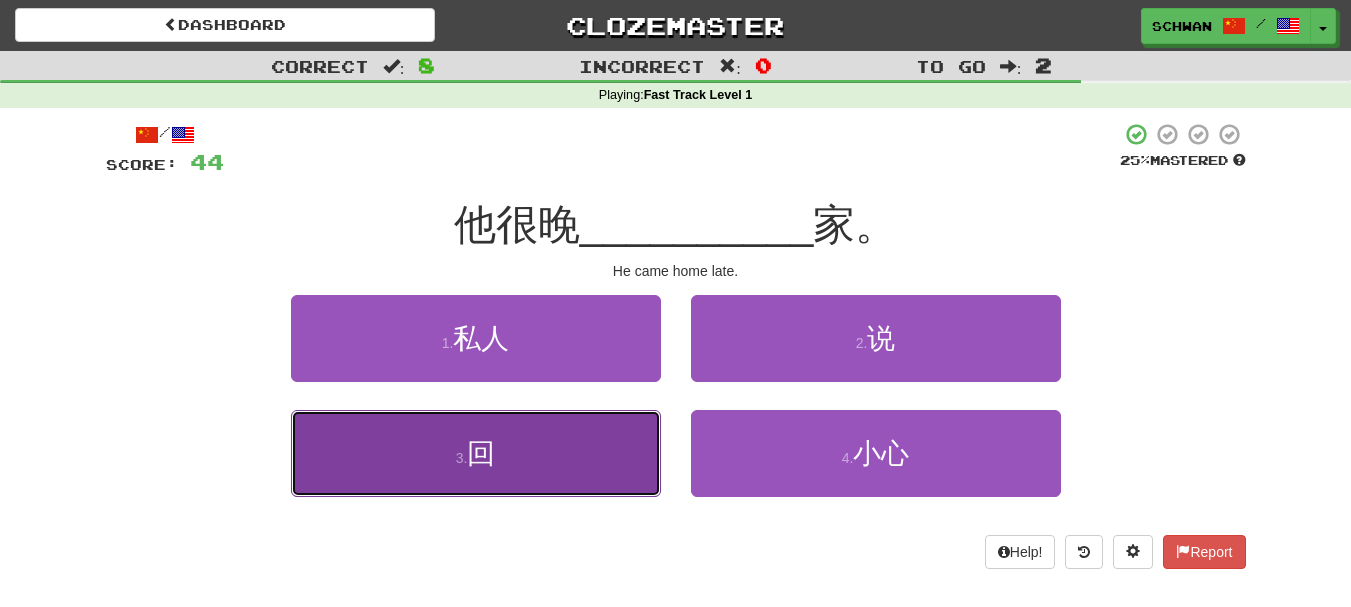 click on "3 .  回" at bounding box center [476, 453] 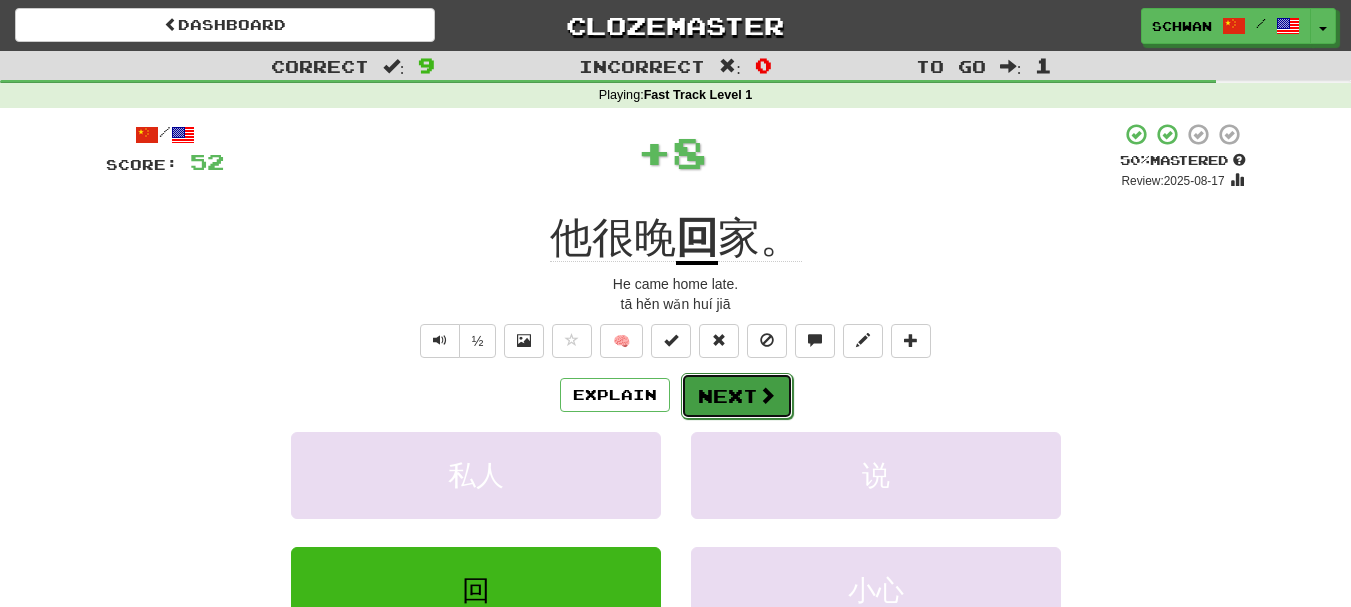 click on "Next" at bounding box center [737, 396] 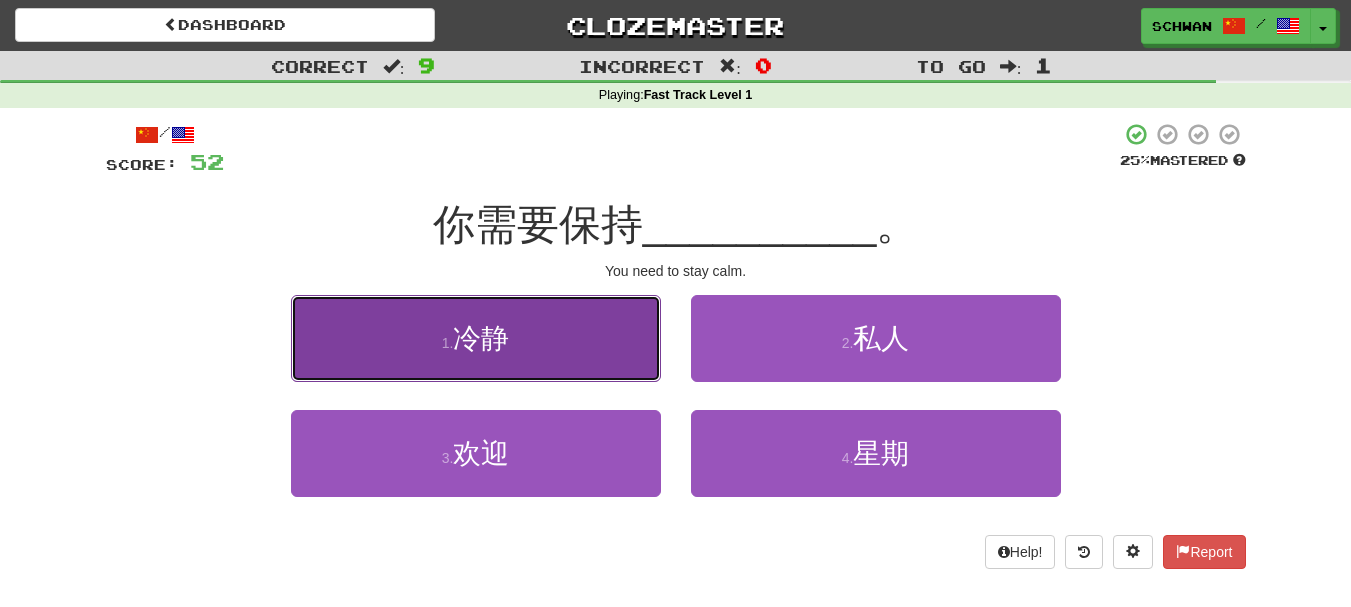 click on "1 .  冷静" at bounding box center (476, 338) 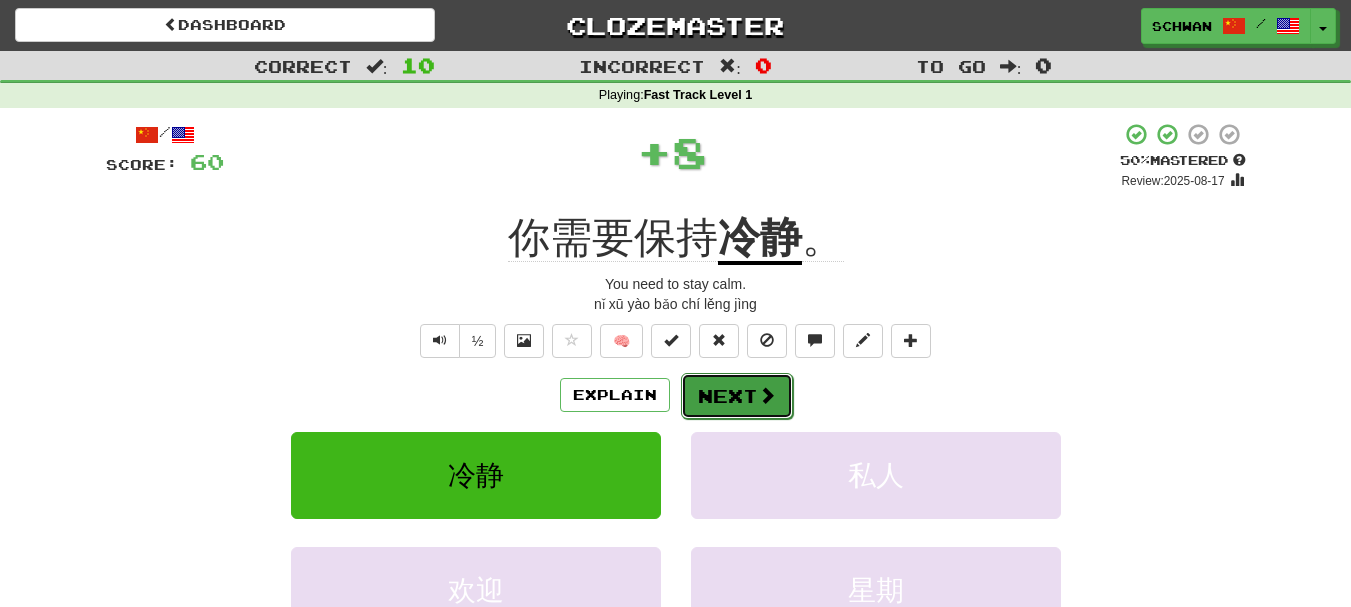 click on "Next" at bounding box center [737, 396] 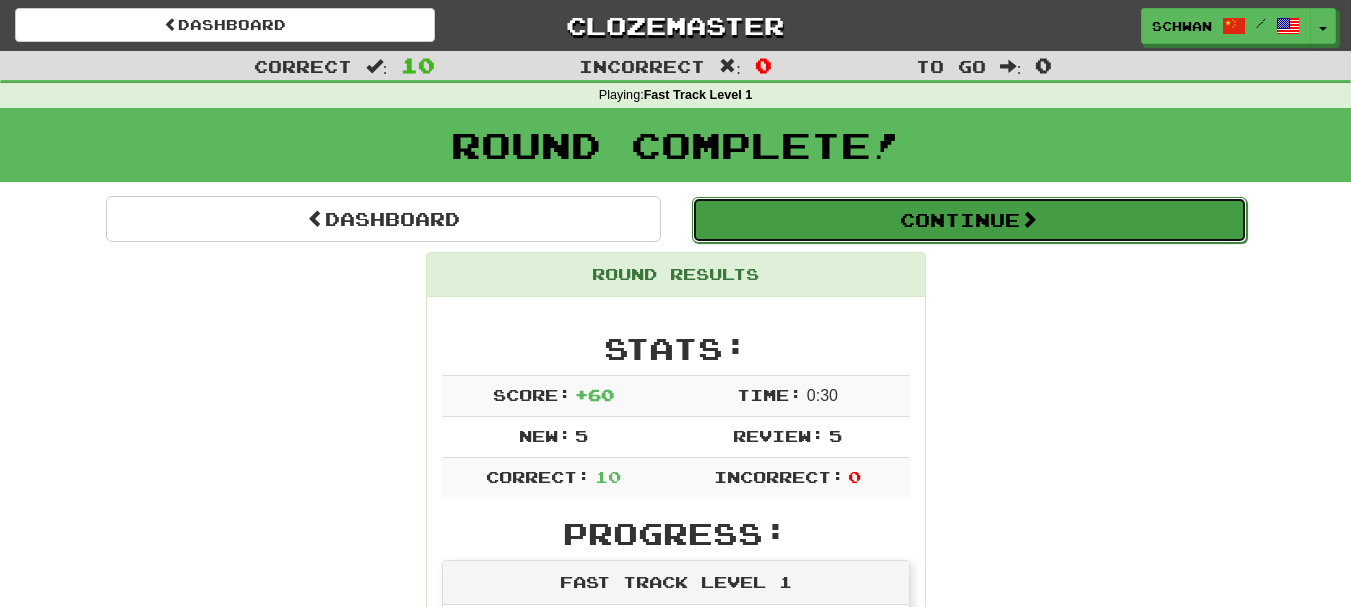 click on "Continue" at bounding box center [969, 220] 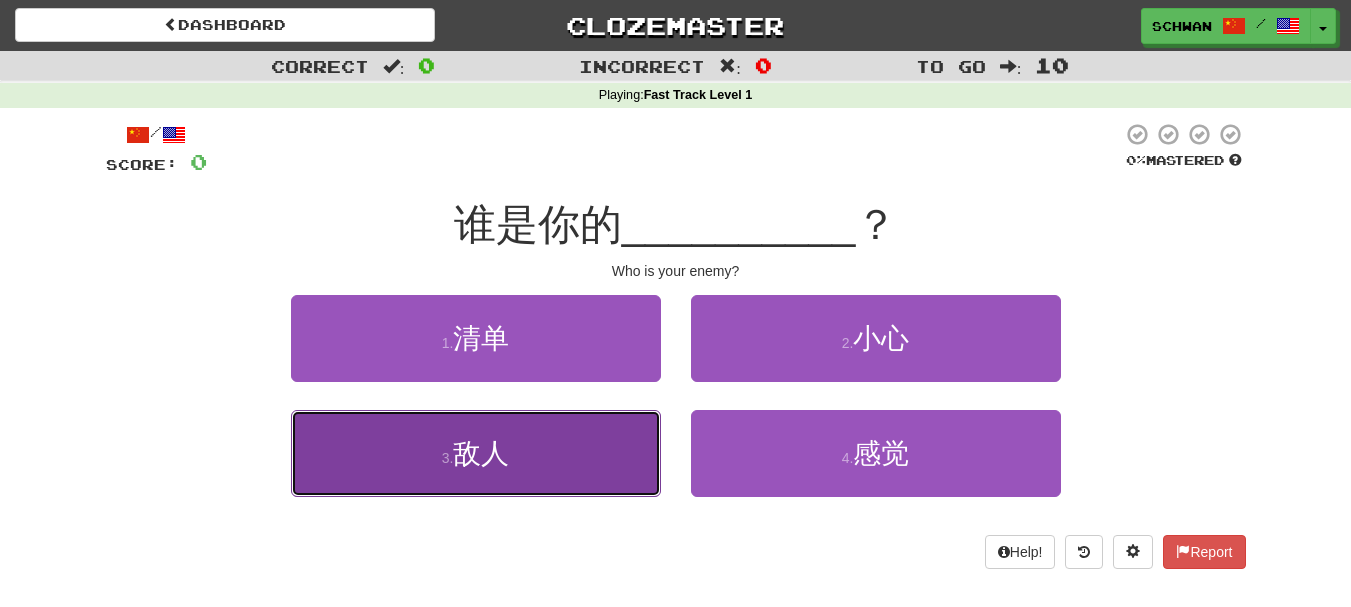 click on "3 .  敌人" at bounding box center [476, 453] 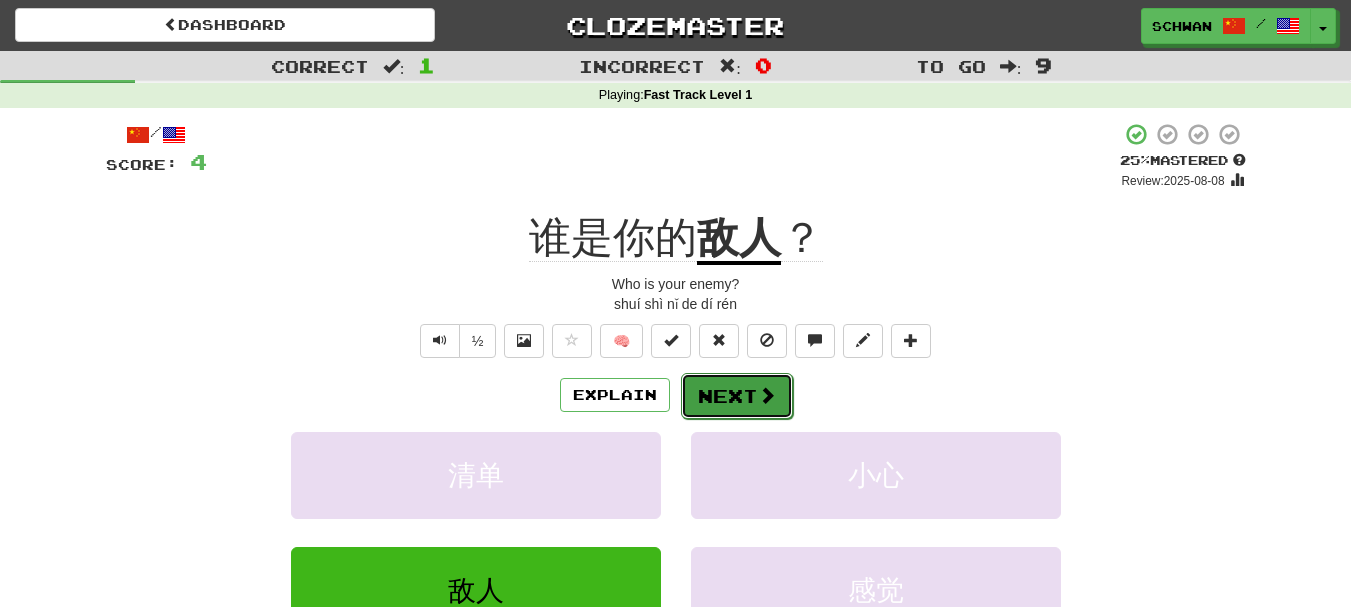 click on "Next" at bounding box center (737, 396) 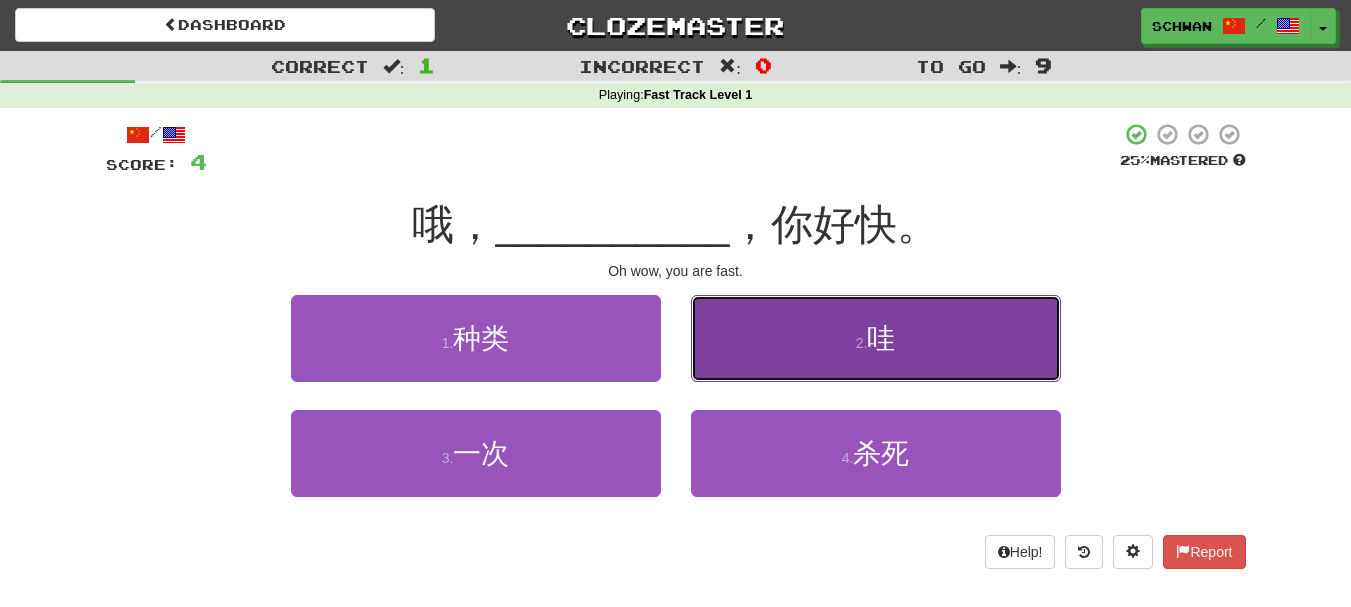 click on "2 .  哇" at bounding box center (876, 338) 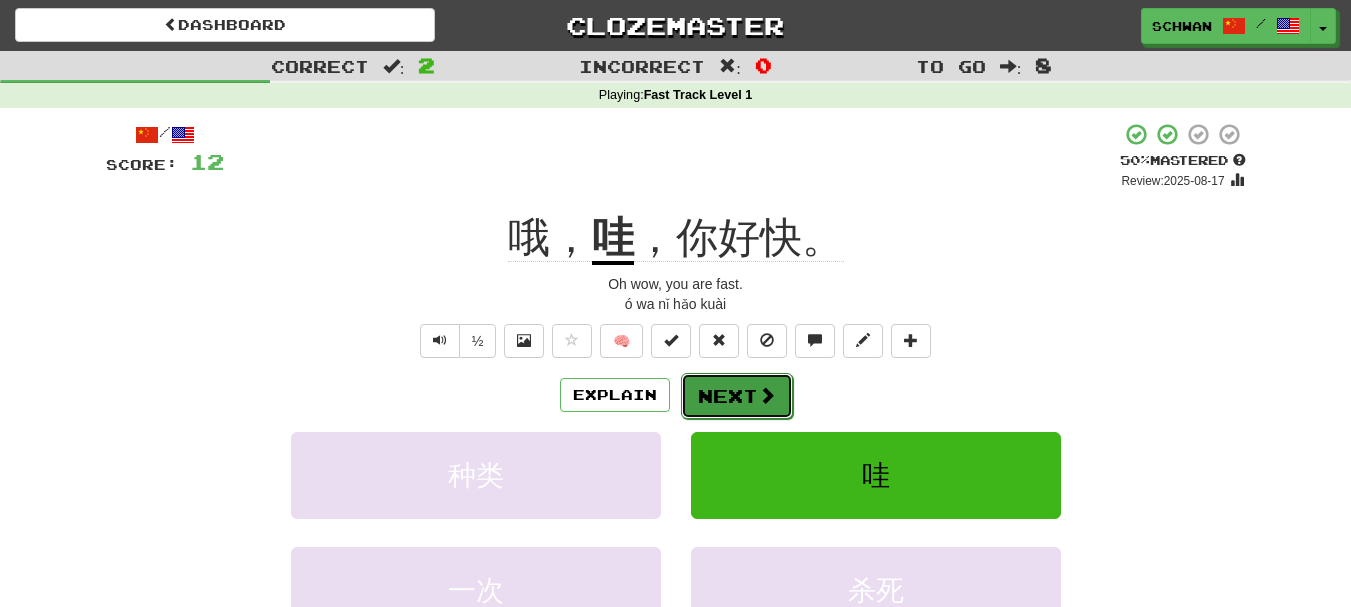 click on "Next" at bounding box center [737, 396] 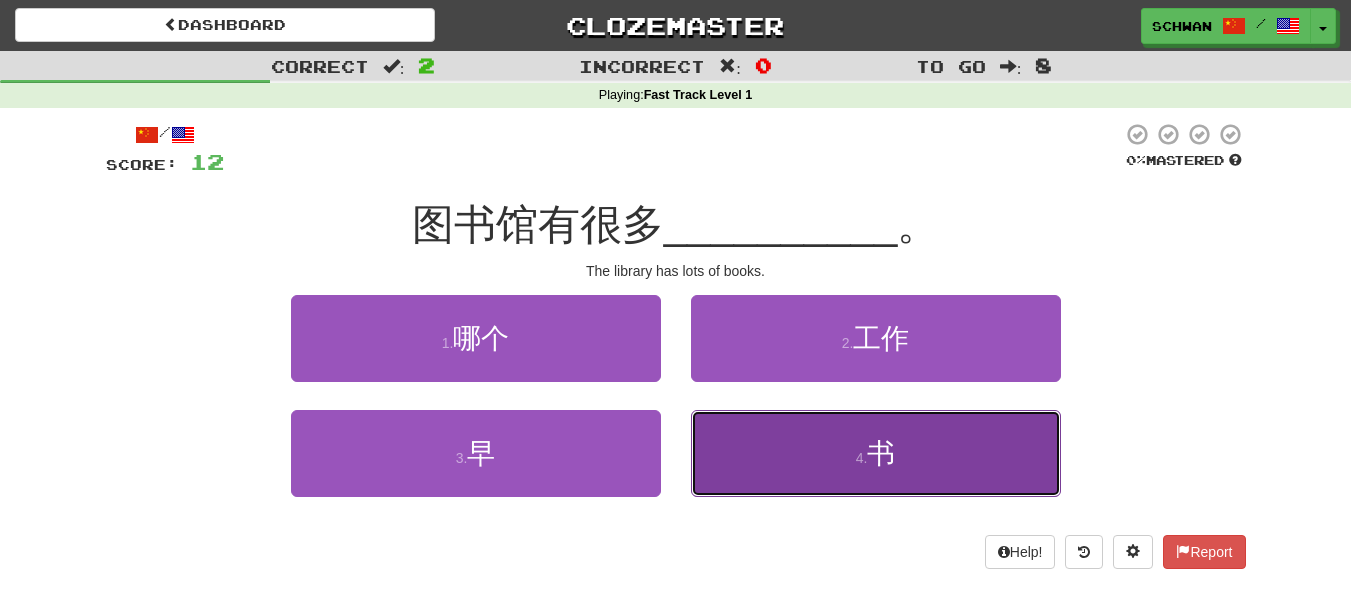 click on "4 .  书" at bounding box center [876, 453] 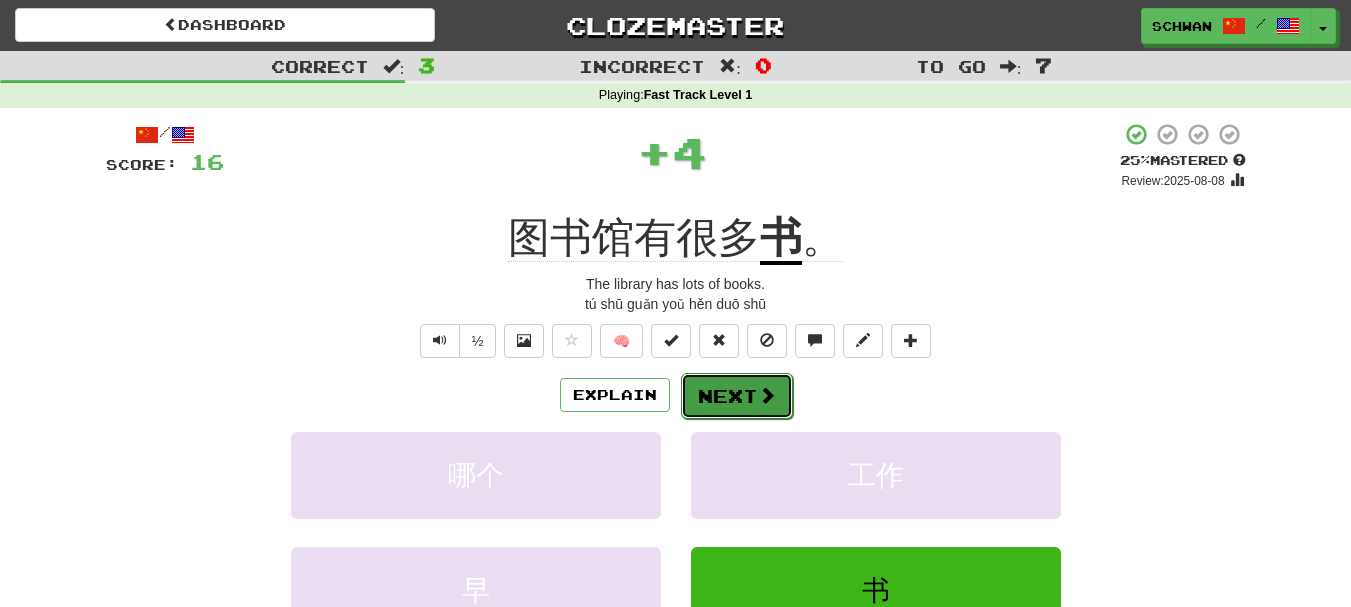 click on "Next" at bounding box center [737, 396] 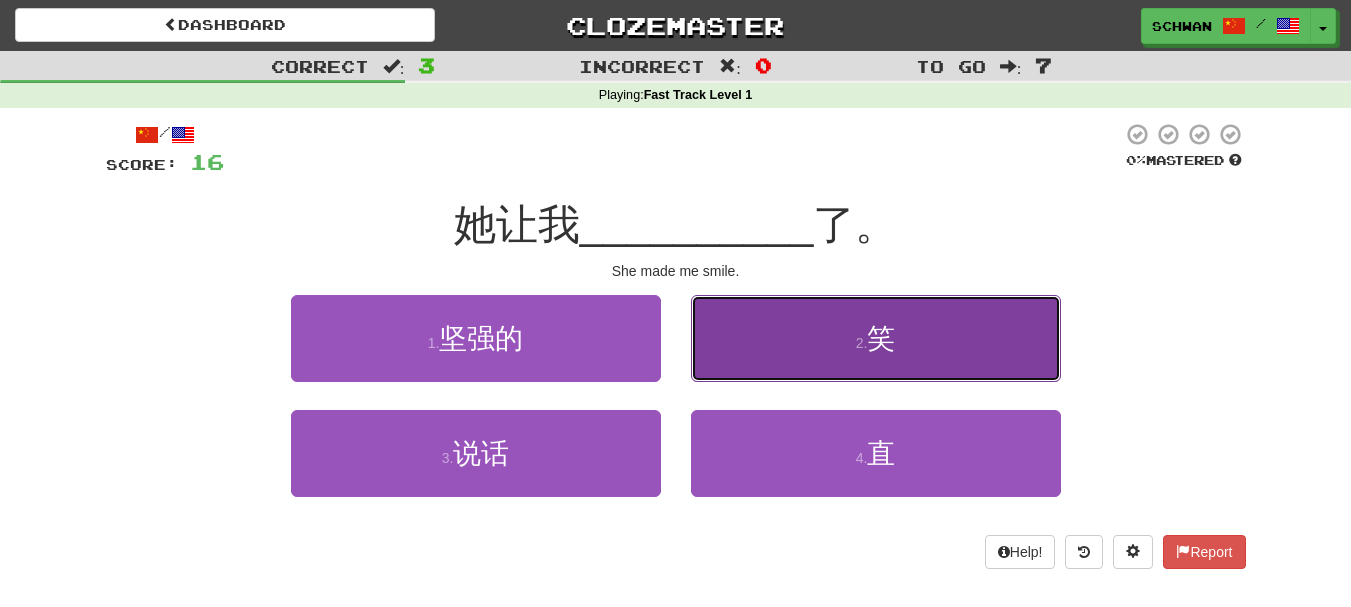 click on "2 .  笑" at bounding box center (876, 338) 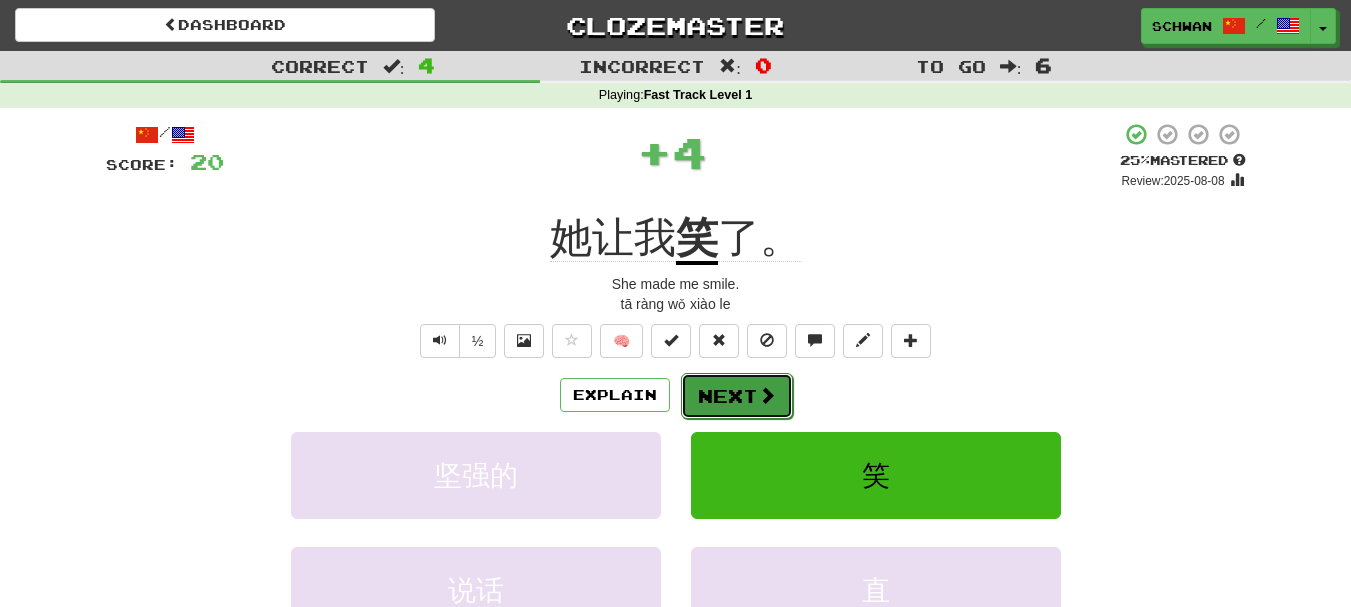 click on "Next" at bounding box center (737, 396) 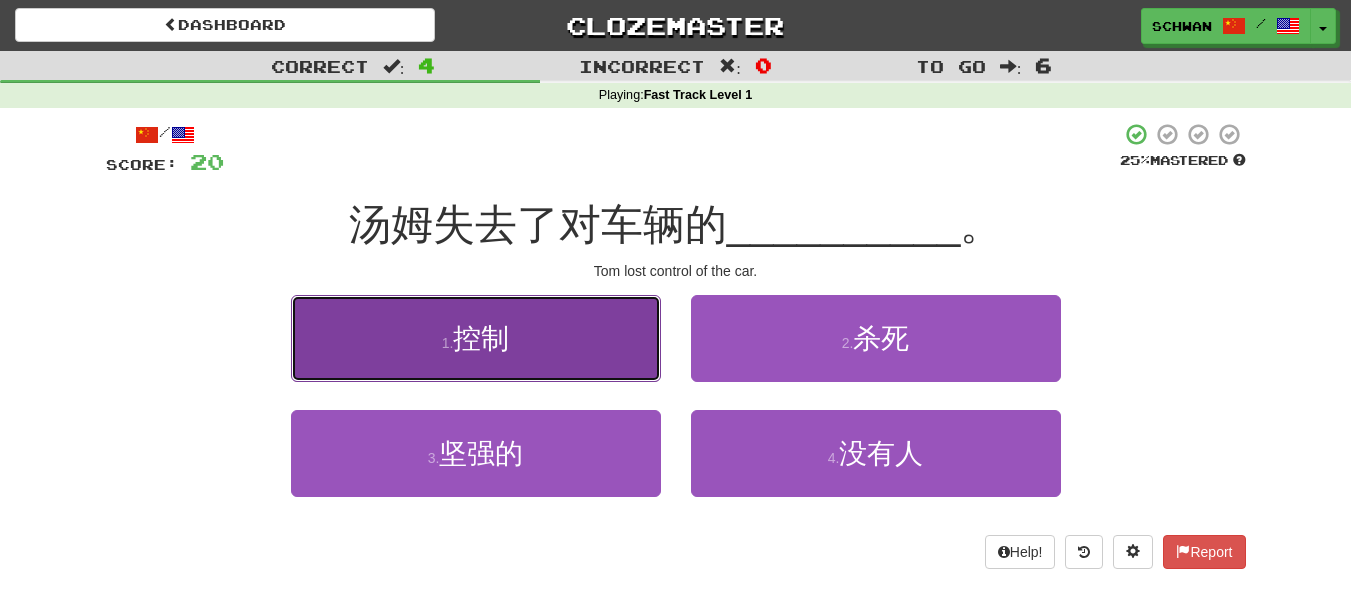 click on "1 .  控制" at bounding box center [476, 338] 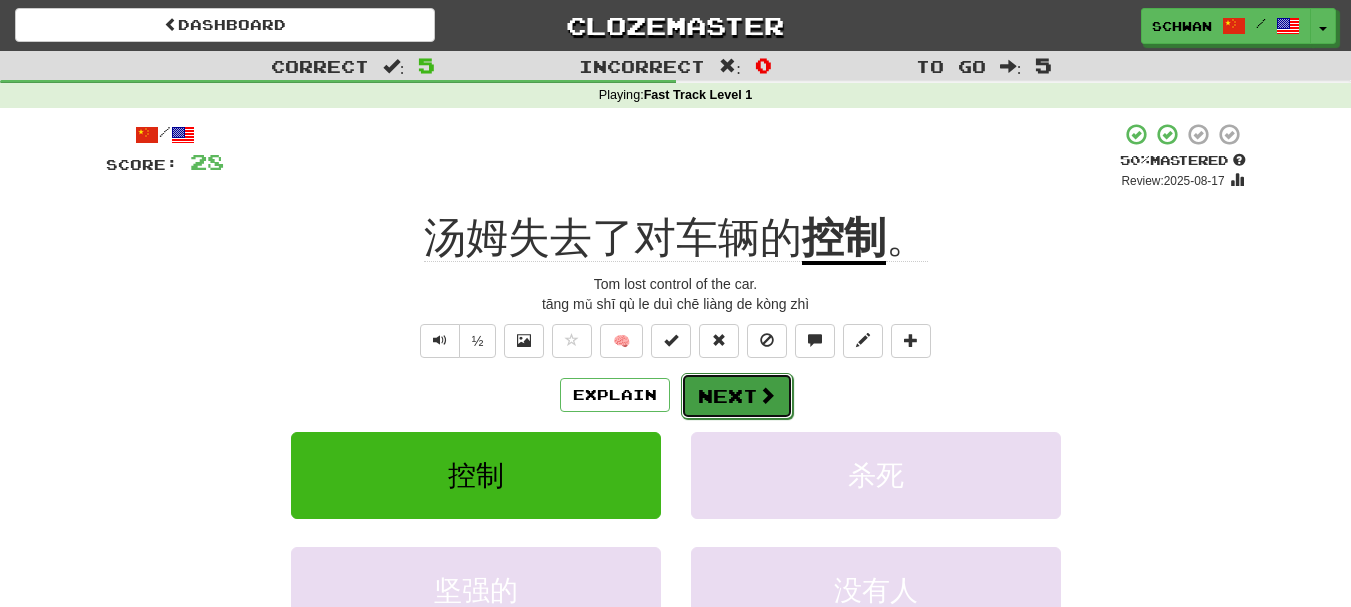 click on "Next" at bounding box center [737, 396] 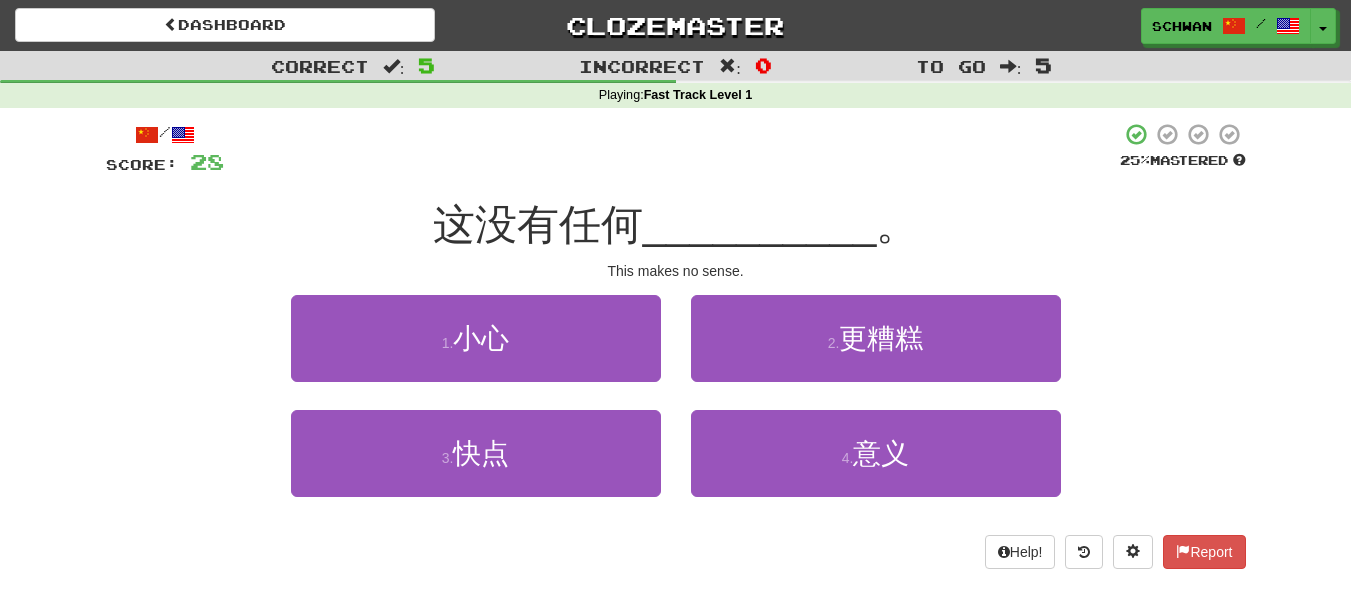 click on "2 .  更糟糕" at bounding box center (876, 352) 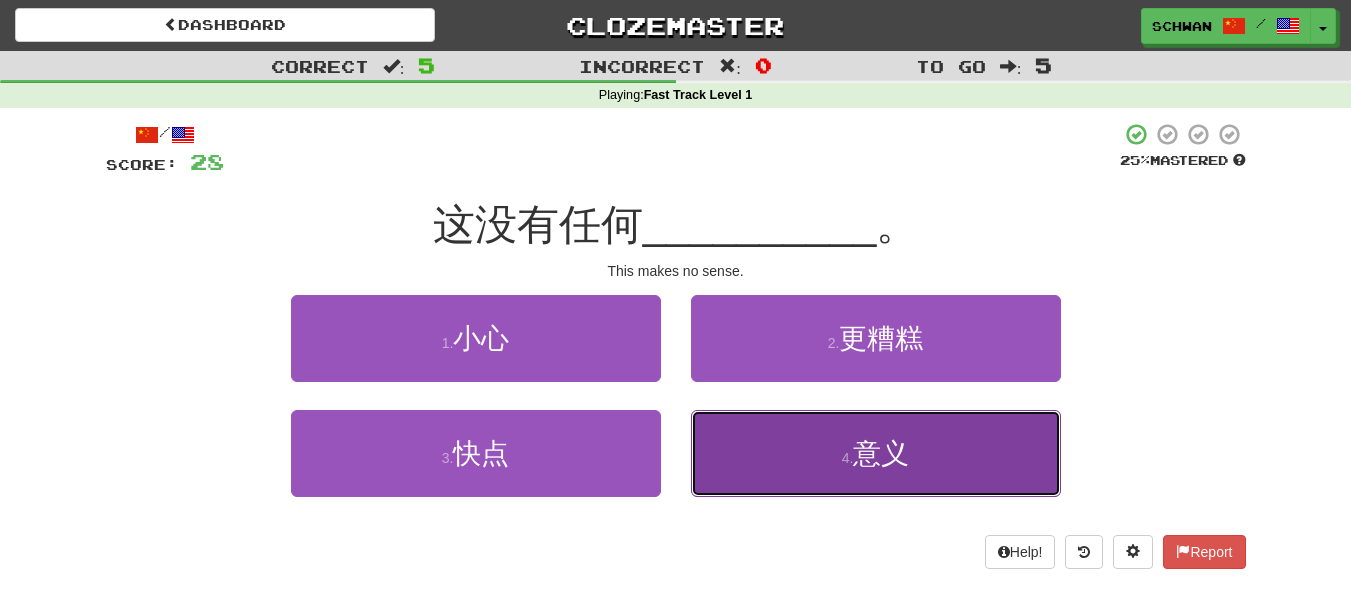 click on "4 .  意义" at bounding box center (876, 453) 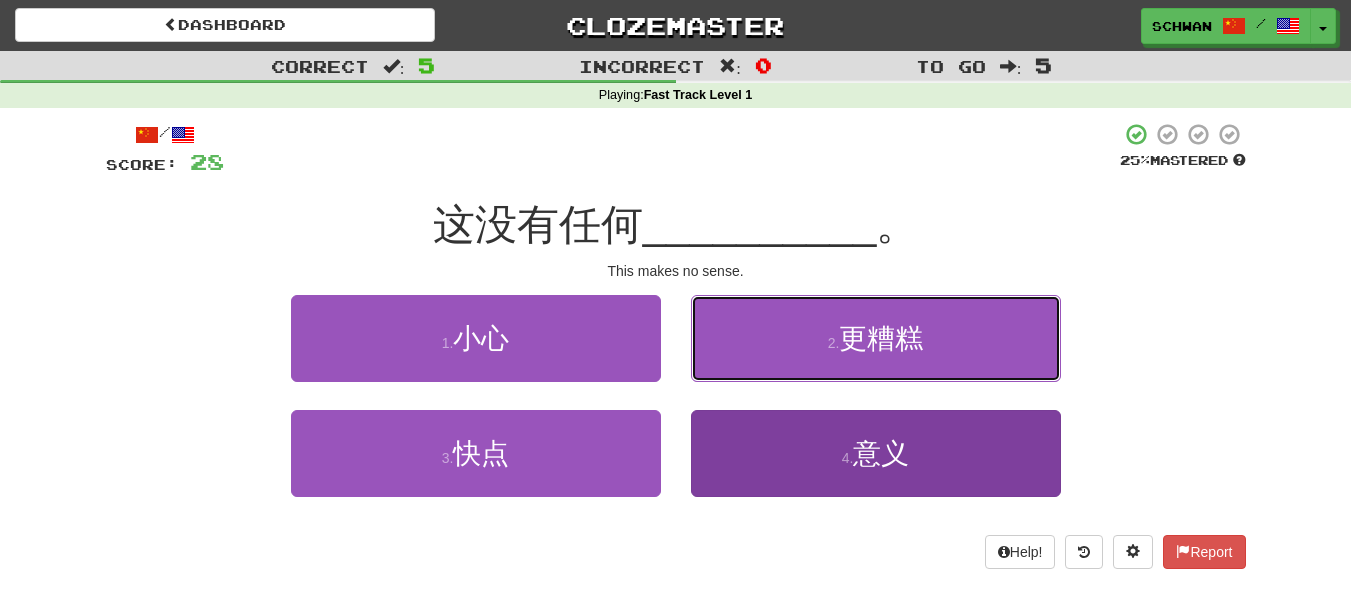 click on "2 .  更糟糕" at bounding box center [876, 338] 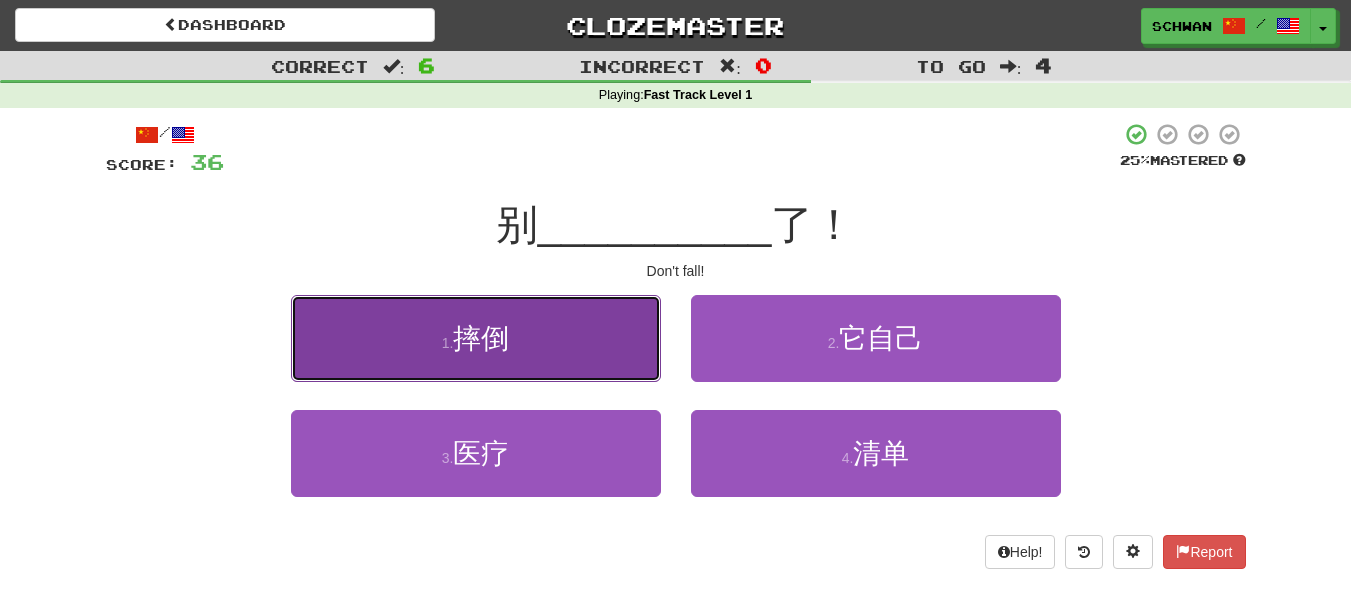 click on "1 .  摔倒" at bounding box center (476, 338) 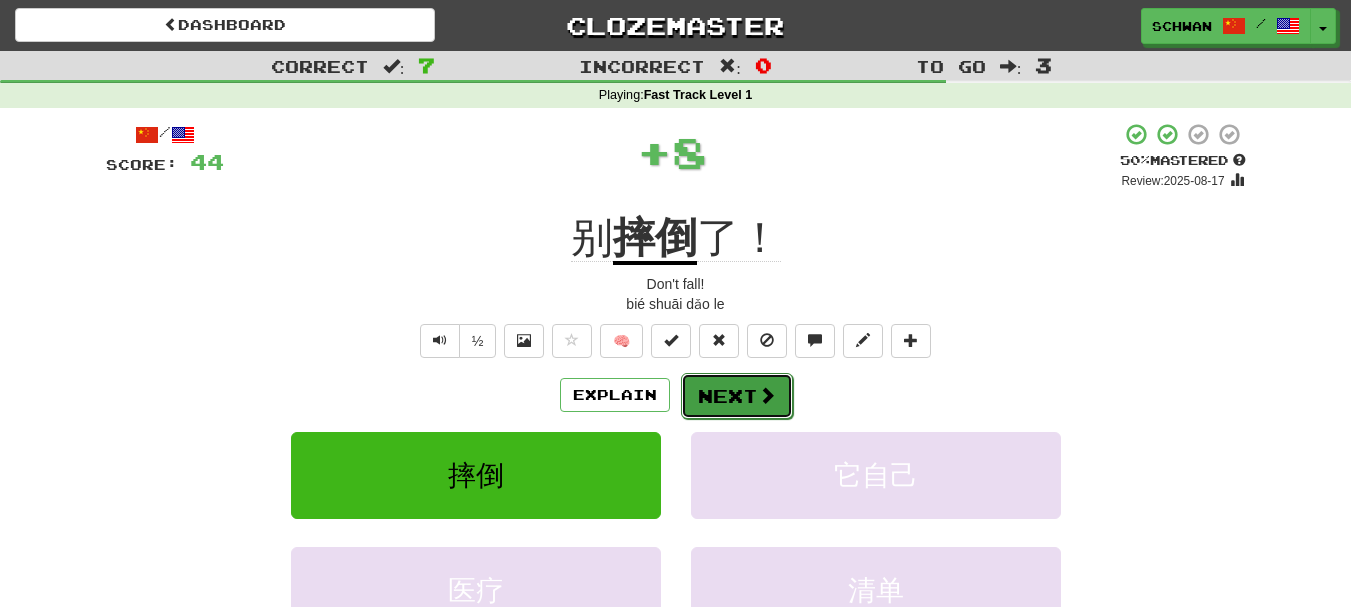 click on "Next" at bounding box center (737, 396) 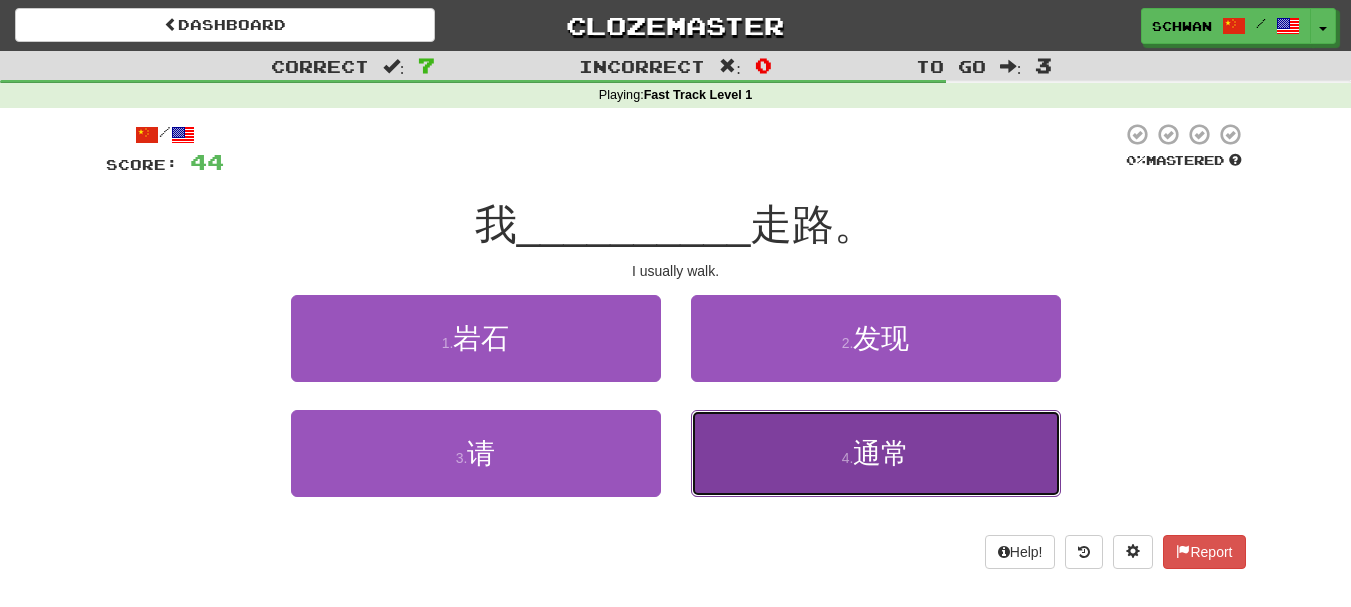 click on "4 .  通常" at bounding box center (876, 453) 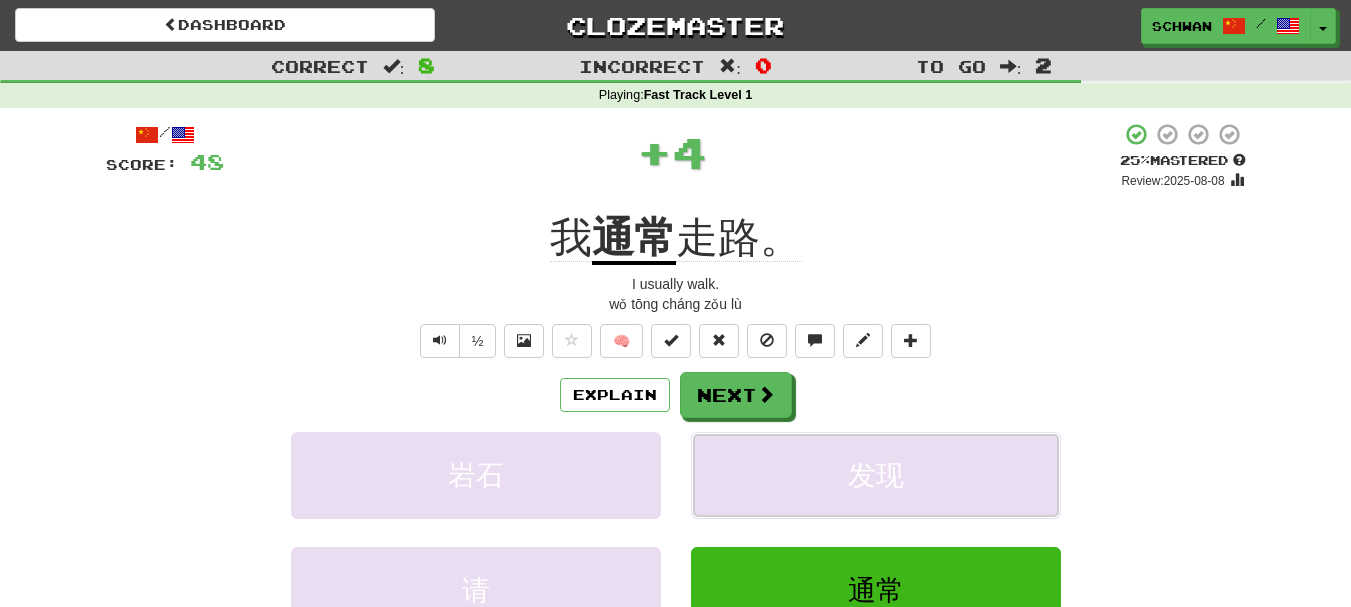 click on "发现" at bounding box center (876, 475) 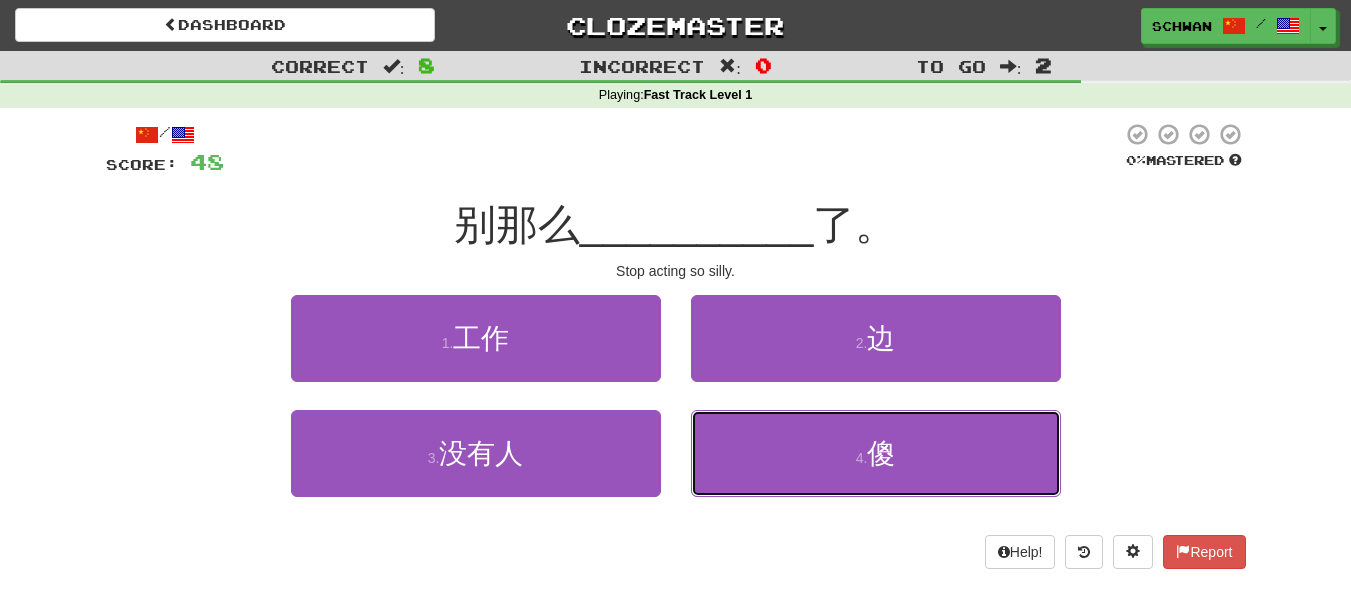 click on "4 .  傻" at bounding box center (876, 453) 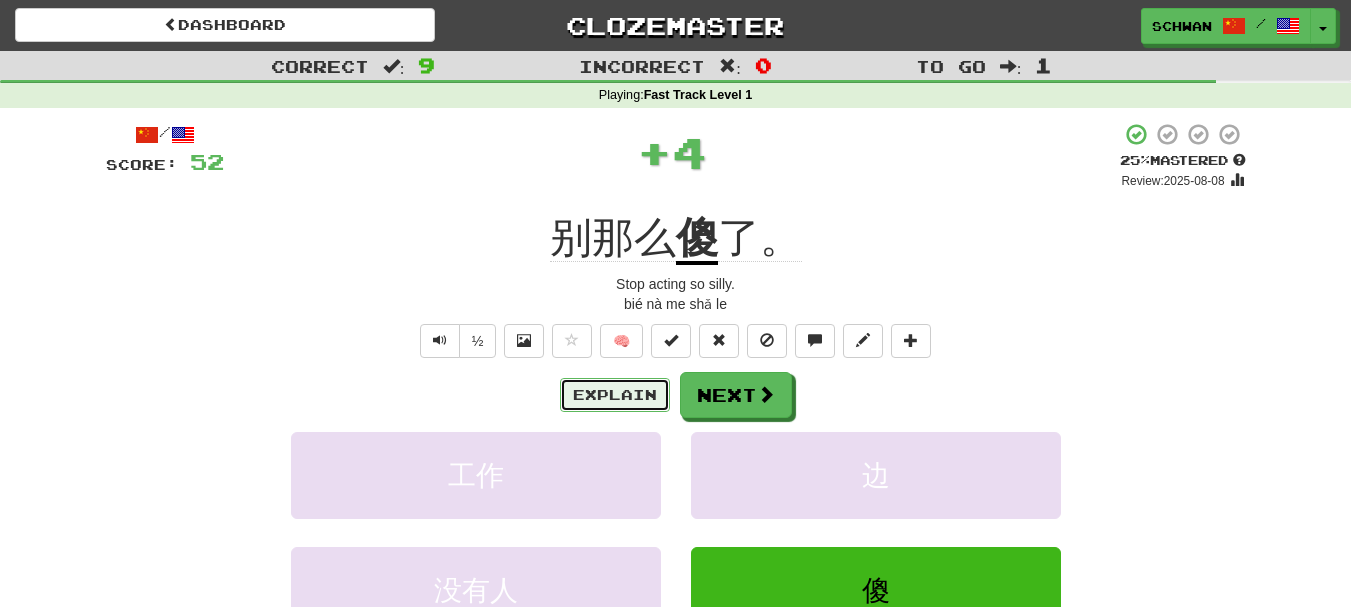 click on "Explain" at bounding box center (615, 395) 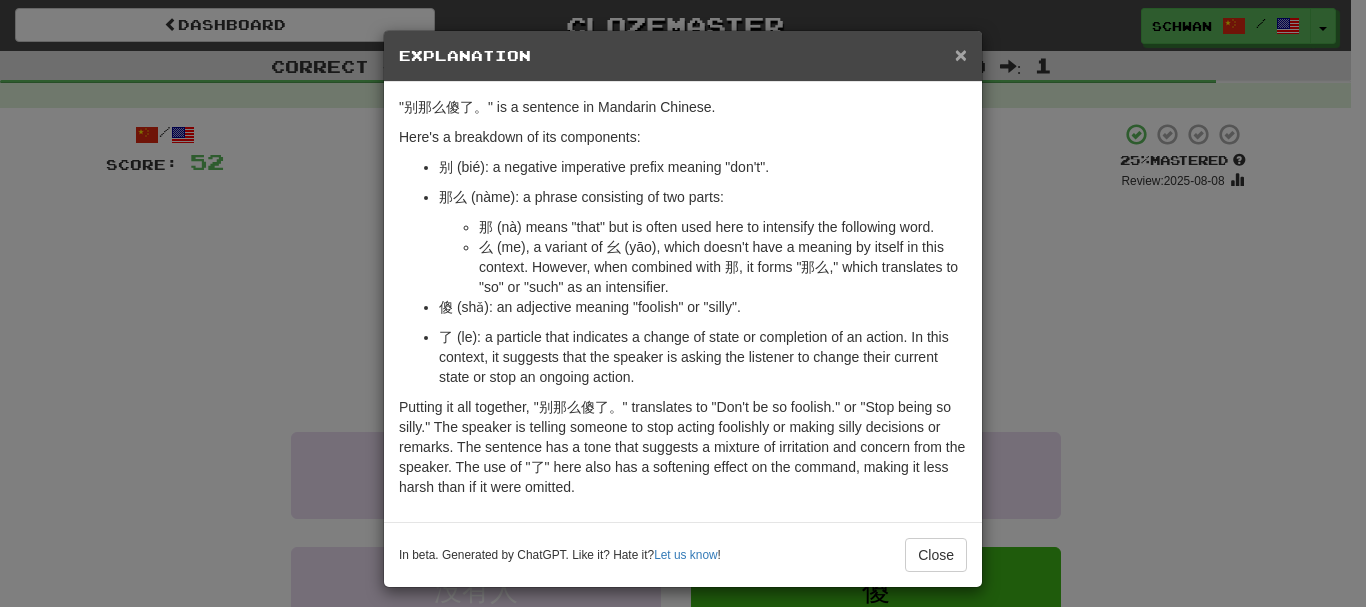 click on "×" at bounding box center [961, 54] 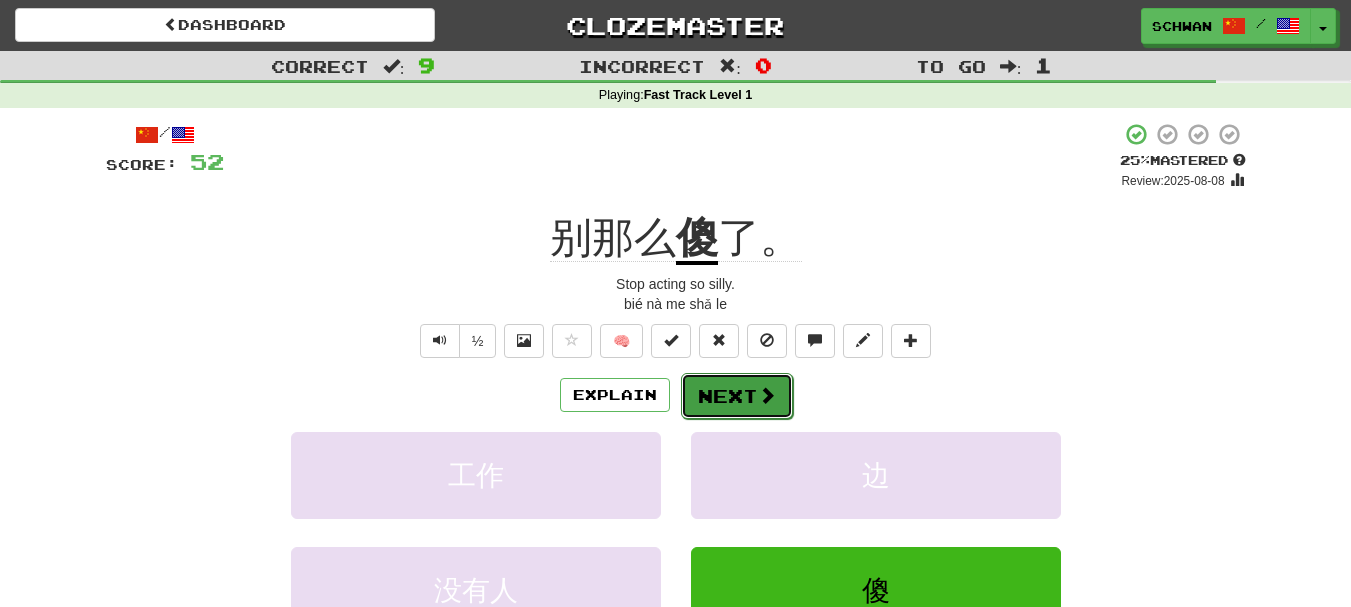 click on "Next" at bounding box center (737, 396) 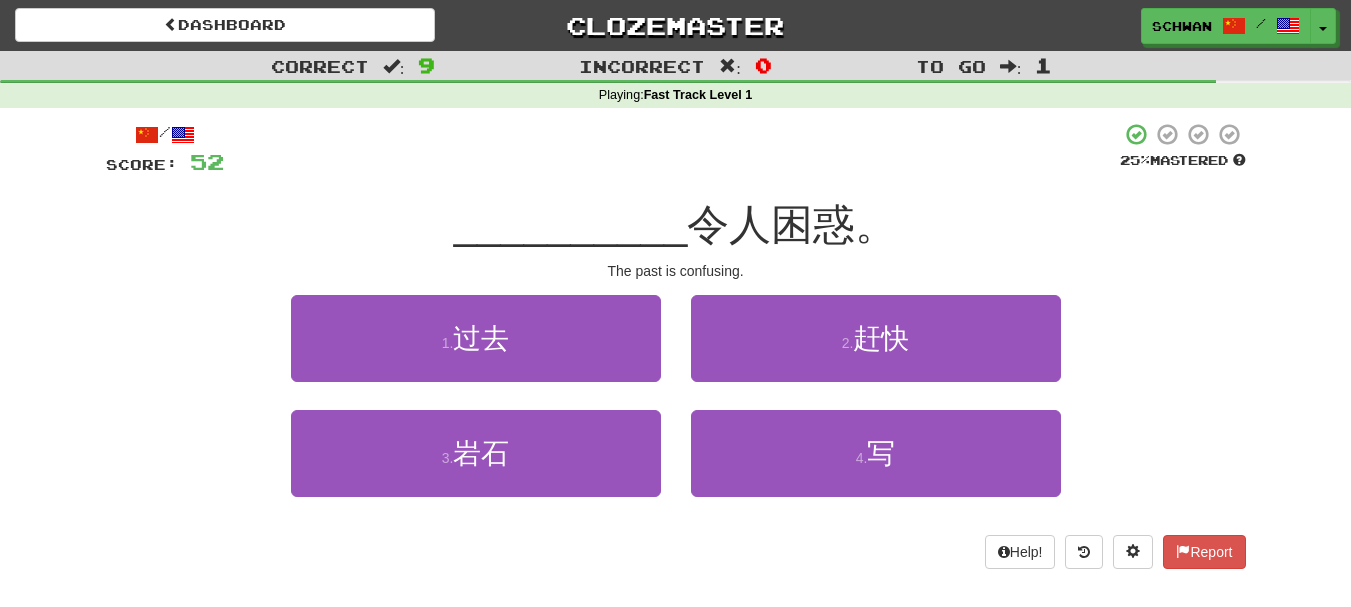 click on "2 .  赶快" at bounding box center (876, 352) 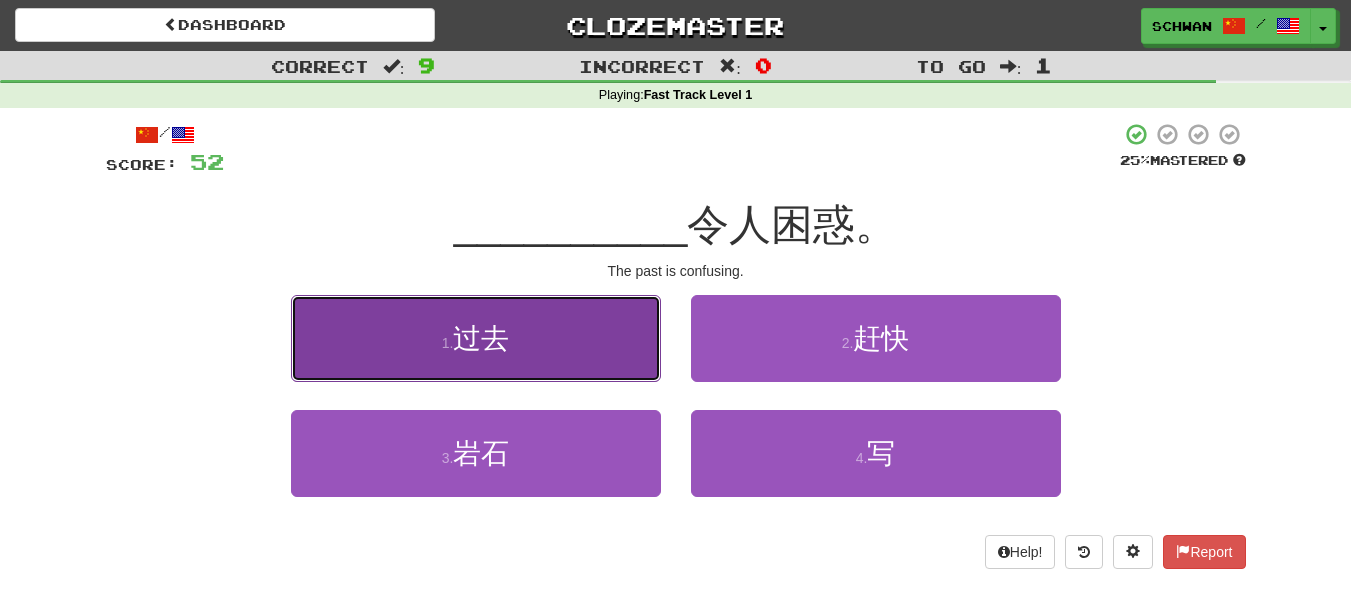 click on "1 .  过去" at bounding box center (476, 338) 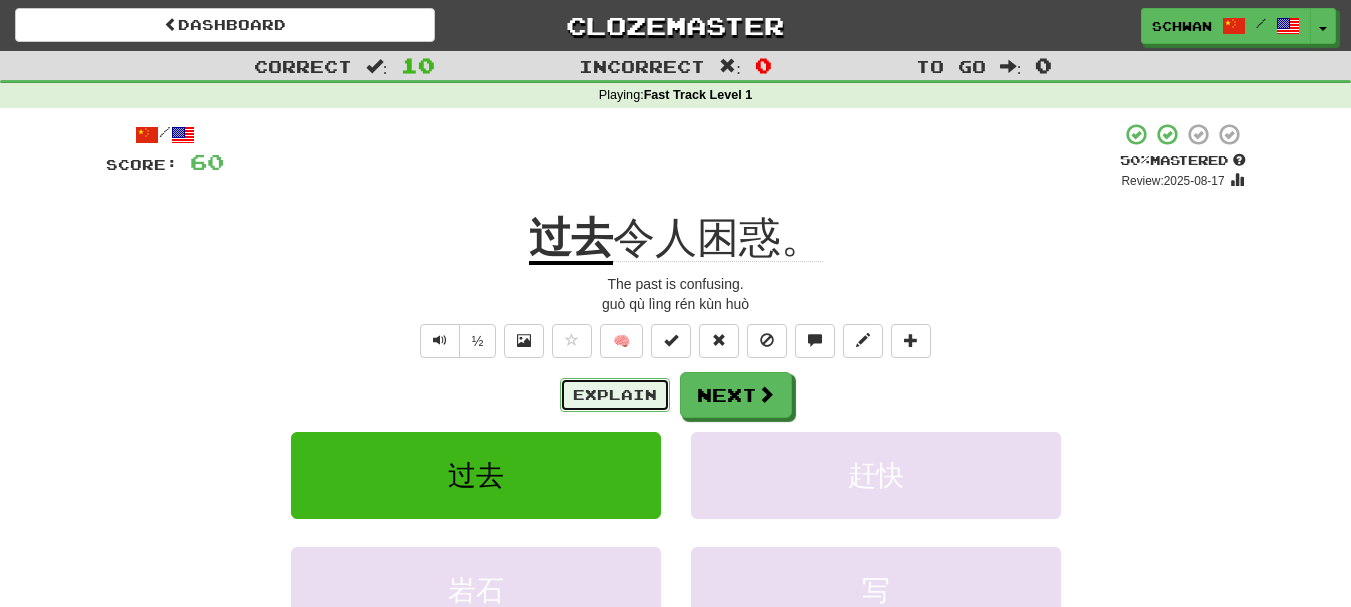 click on "Explain" at bounding box center [615, 395] 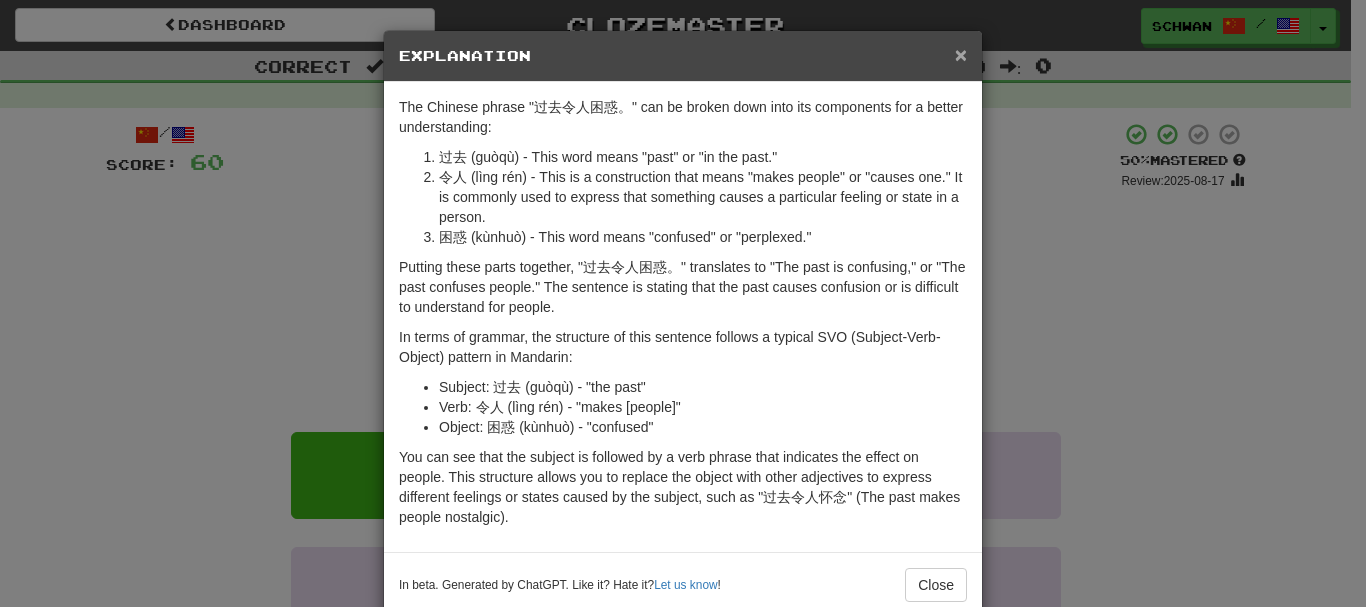 click on "×" at bounding box center (961, 54) 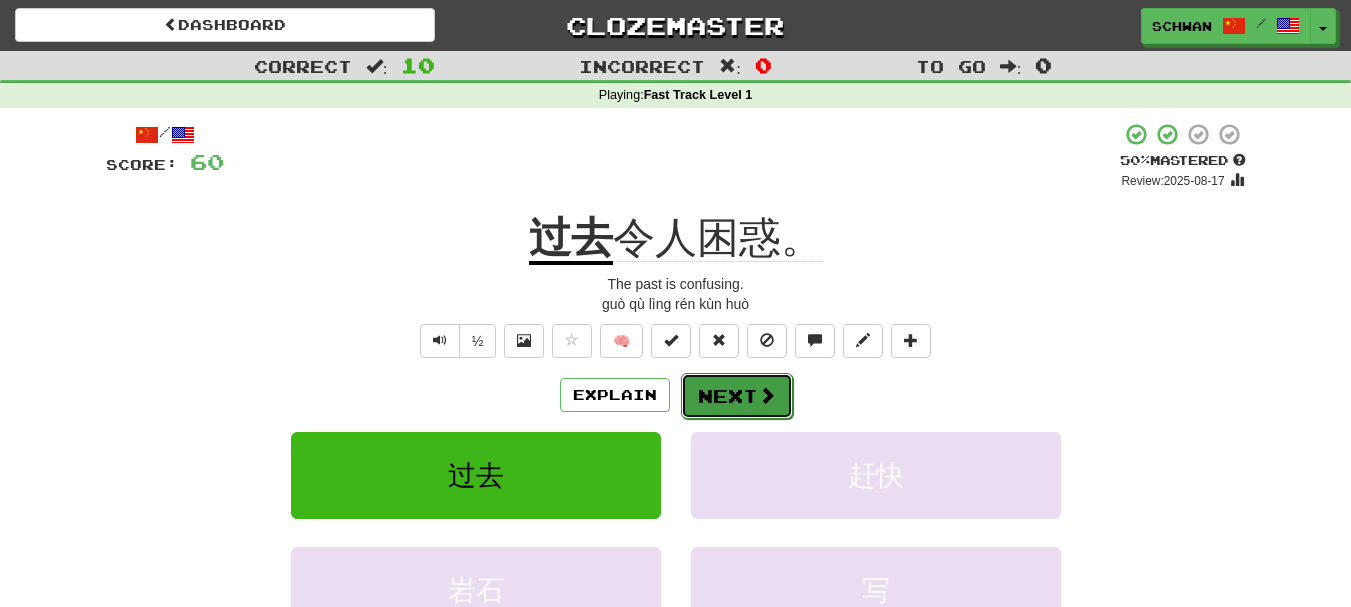 click on "Next" at bounding box center [737, 396] 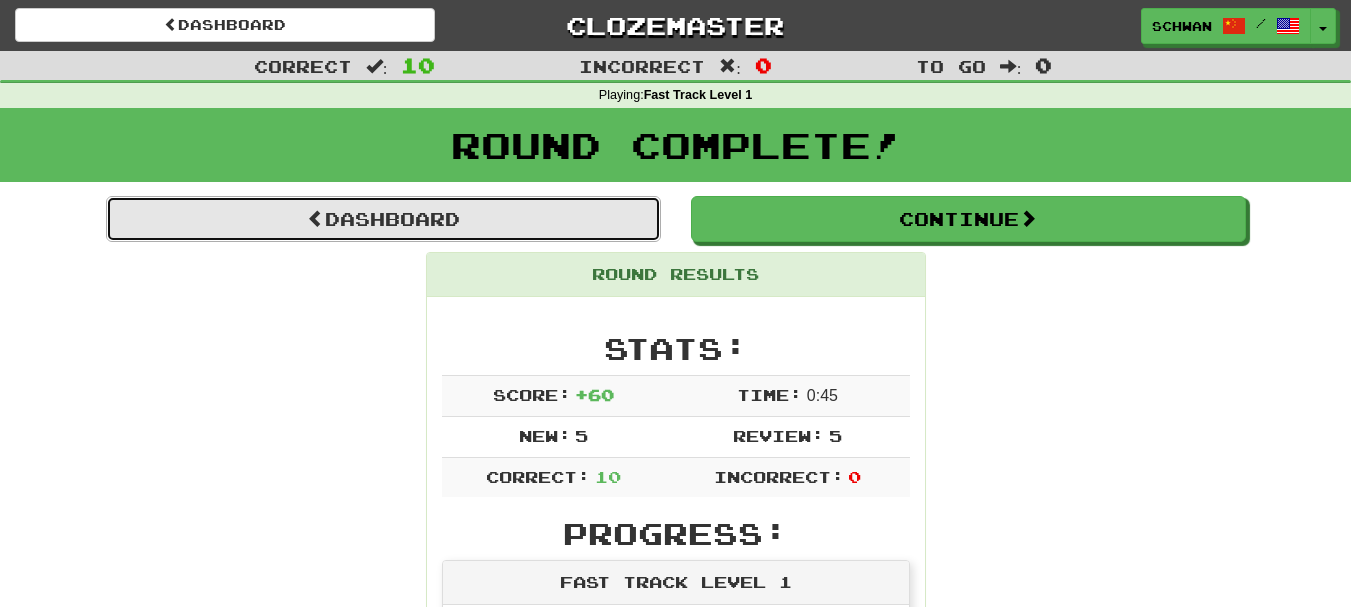 click on "Dashboard" at bounding box center [383, 219] 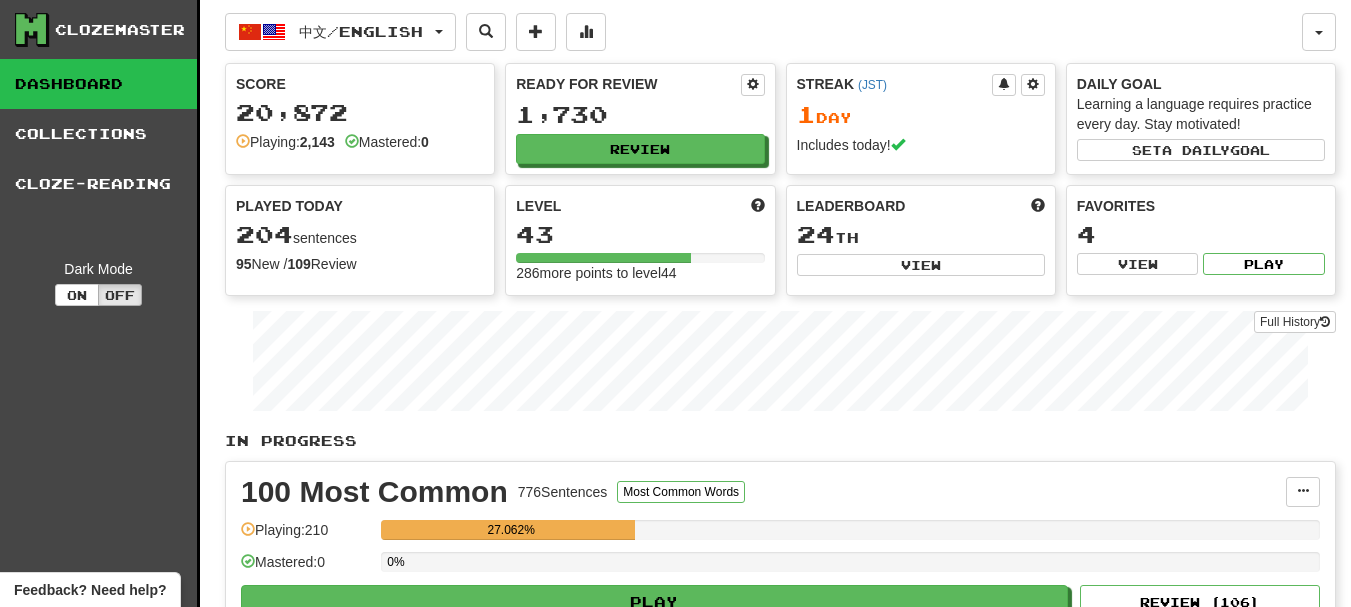 scroll, scrollTop: 0, scrollLeft: 0, axis: both 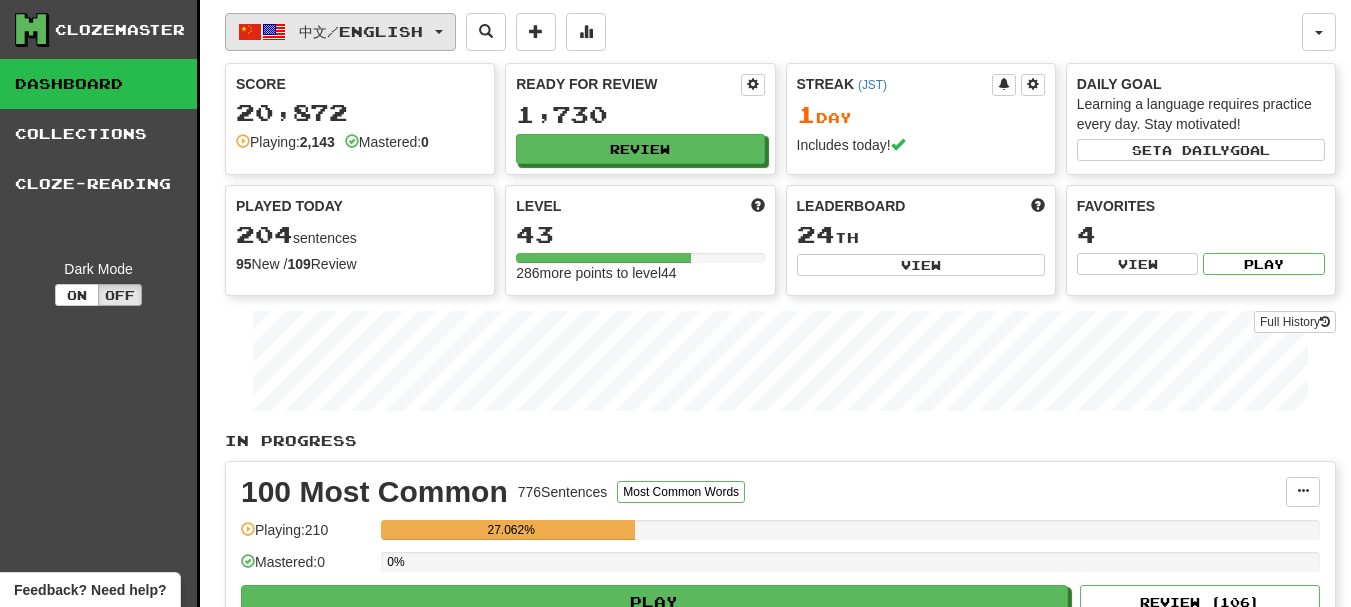click at bounding box center [274, 32] 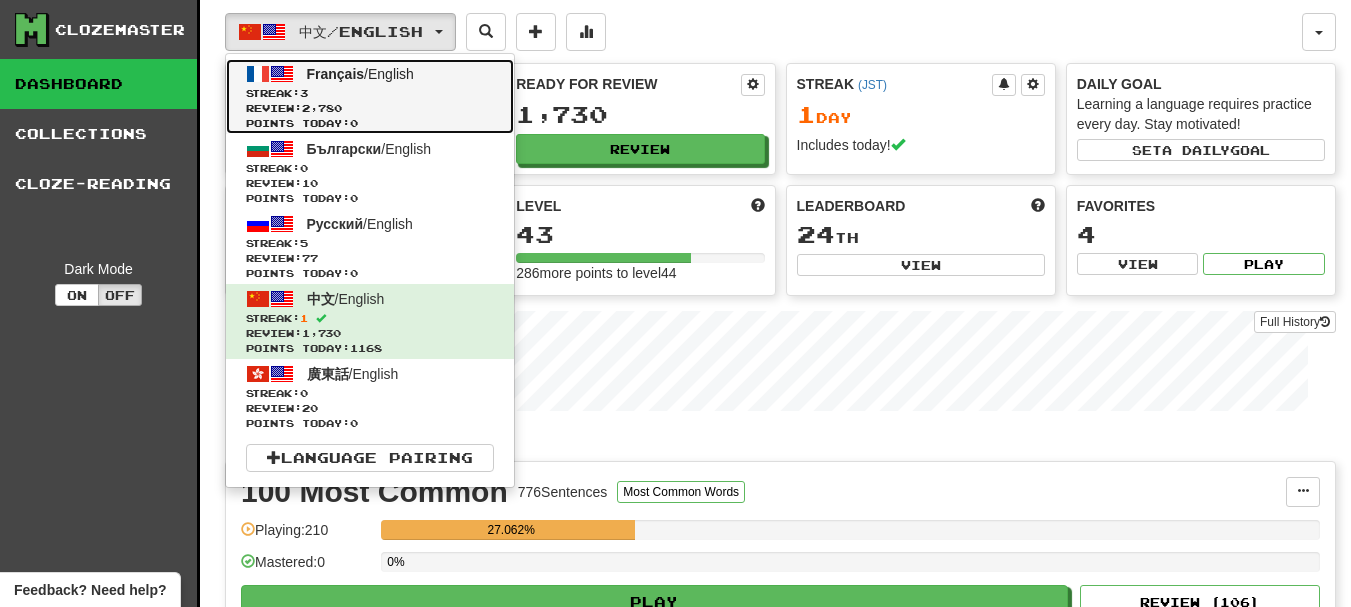 click on "Streak:  3" at bounding box center [370, 93] 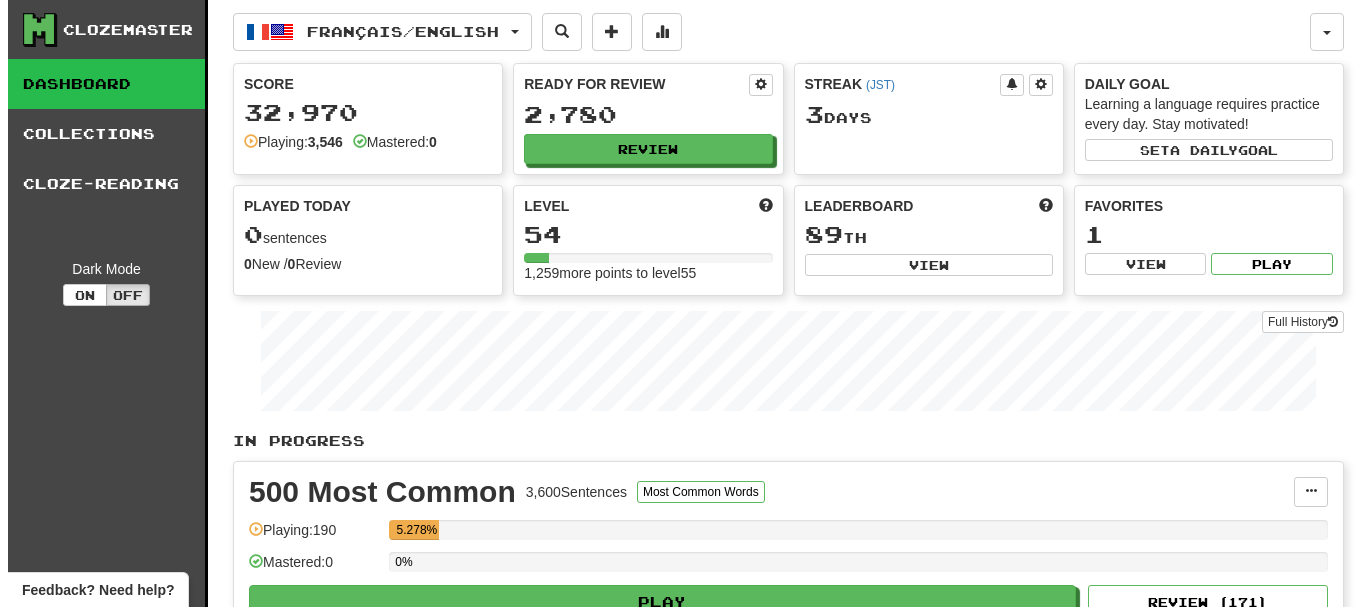 scroll, scrollTop: 300, scrollLeft: 0, axis: vertical 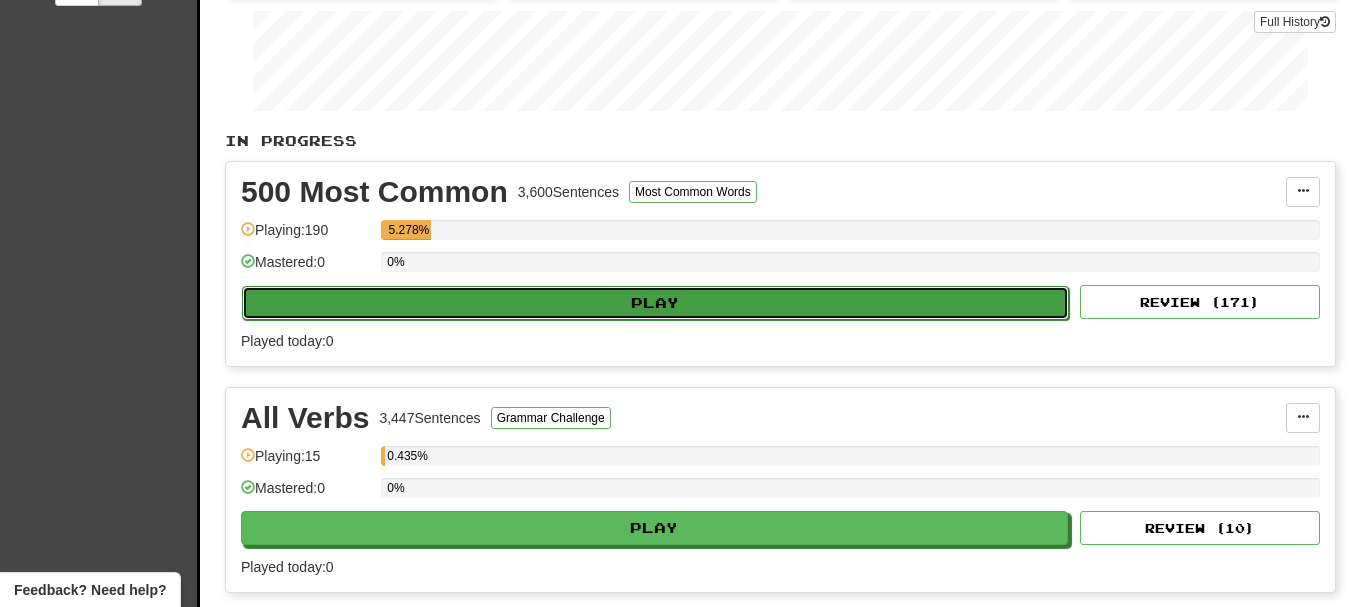 click on "Play" at bounding box center (655, 303) 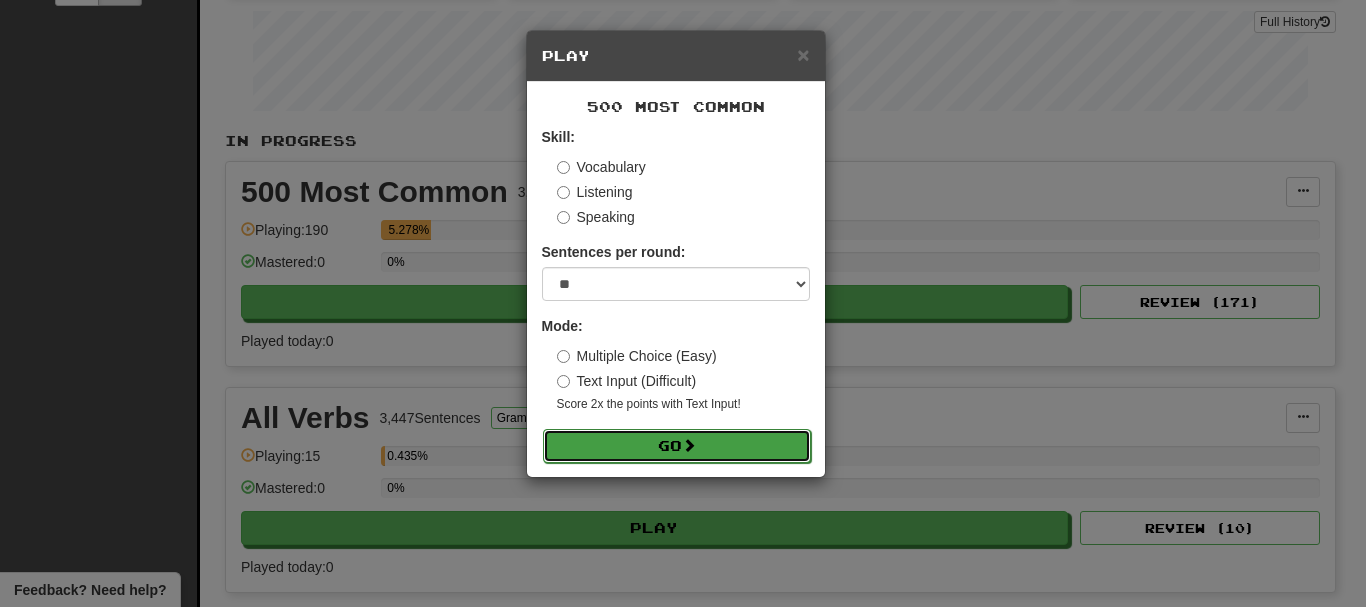 click on "Go" at bounding box center (677, 446) 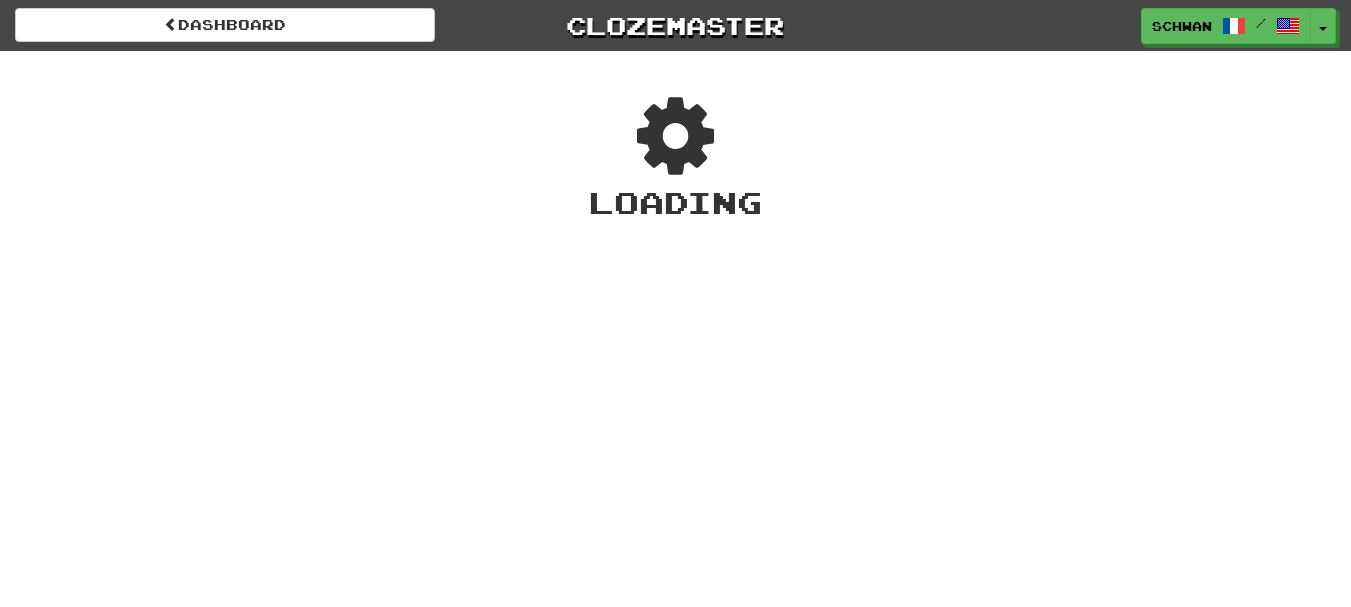 scroll, scrollTop: 0, scrollLeft: 0, axis: both 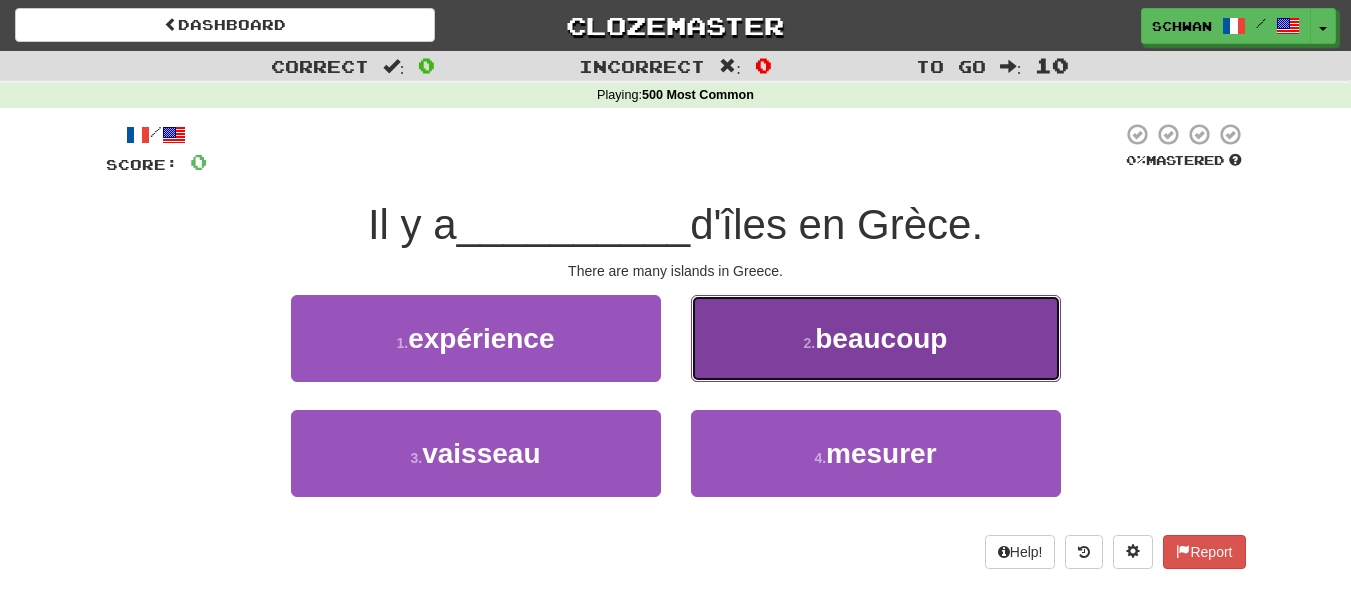 click on "2 .  beaucoup" at bounding box center [876, 338] 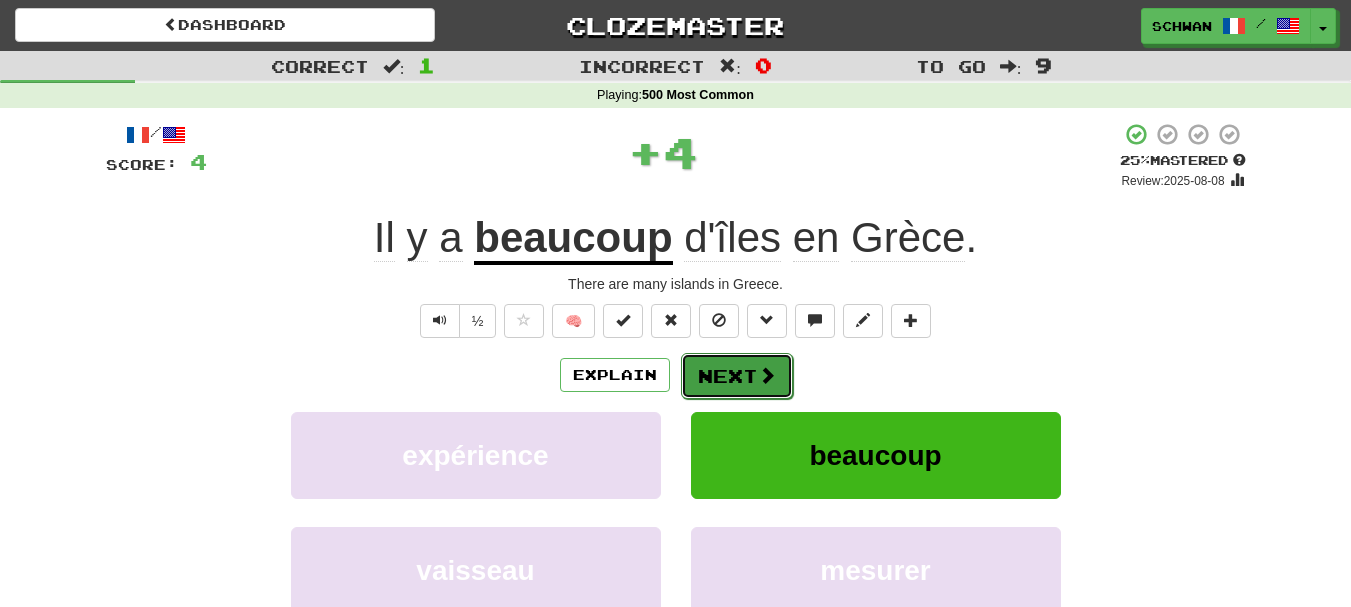 click on "Next" at bounding box center (737, 376) 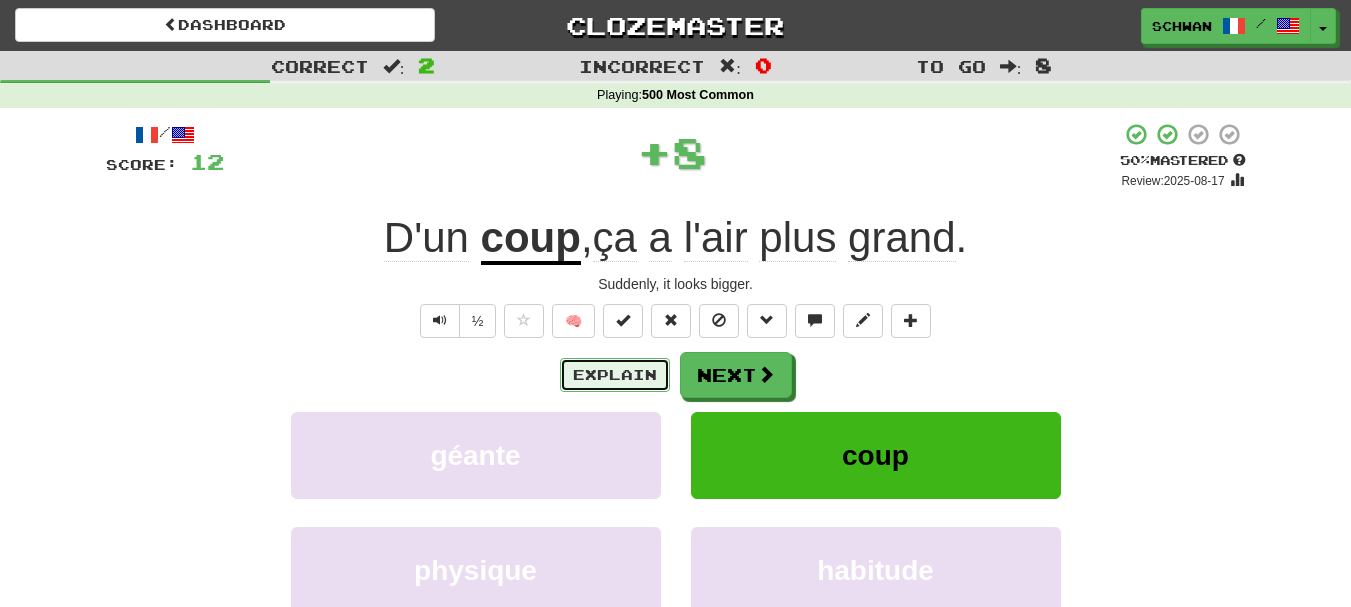 click on "Explain" at bounding box center [615, 375] 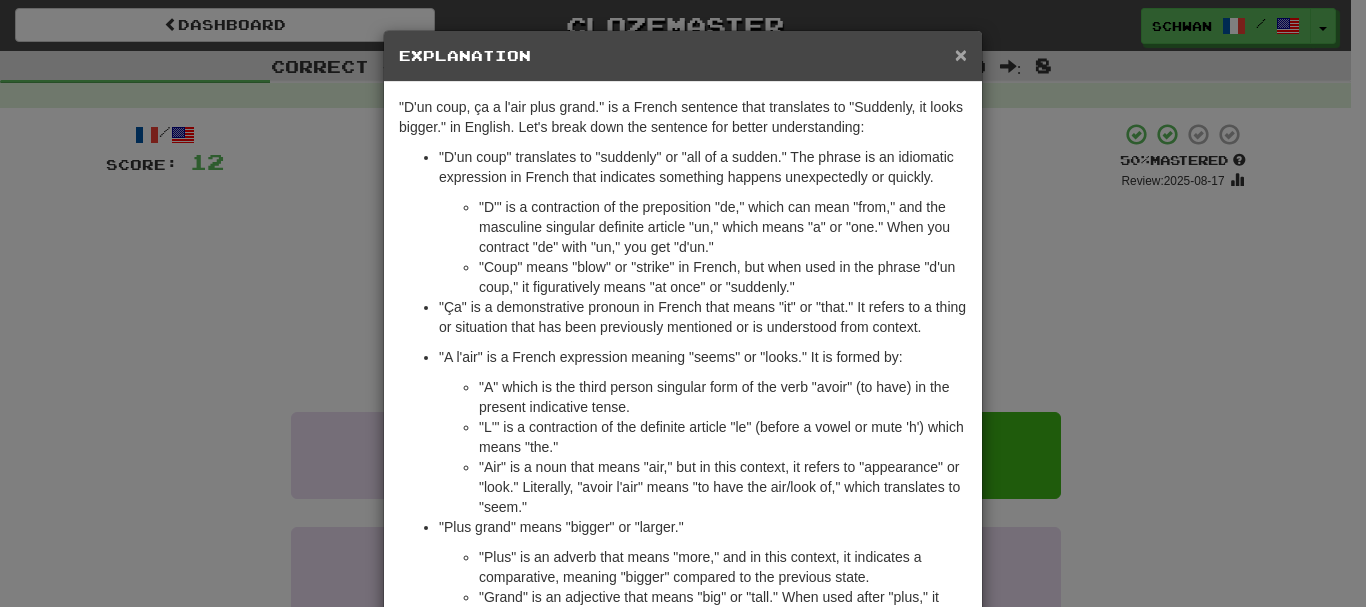 click on "×" at bounding box center (961, 54) 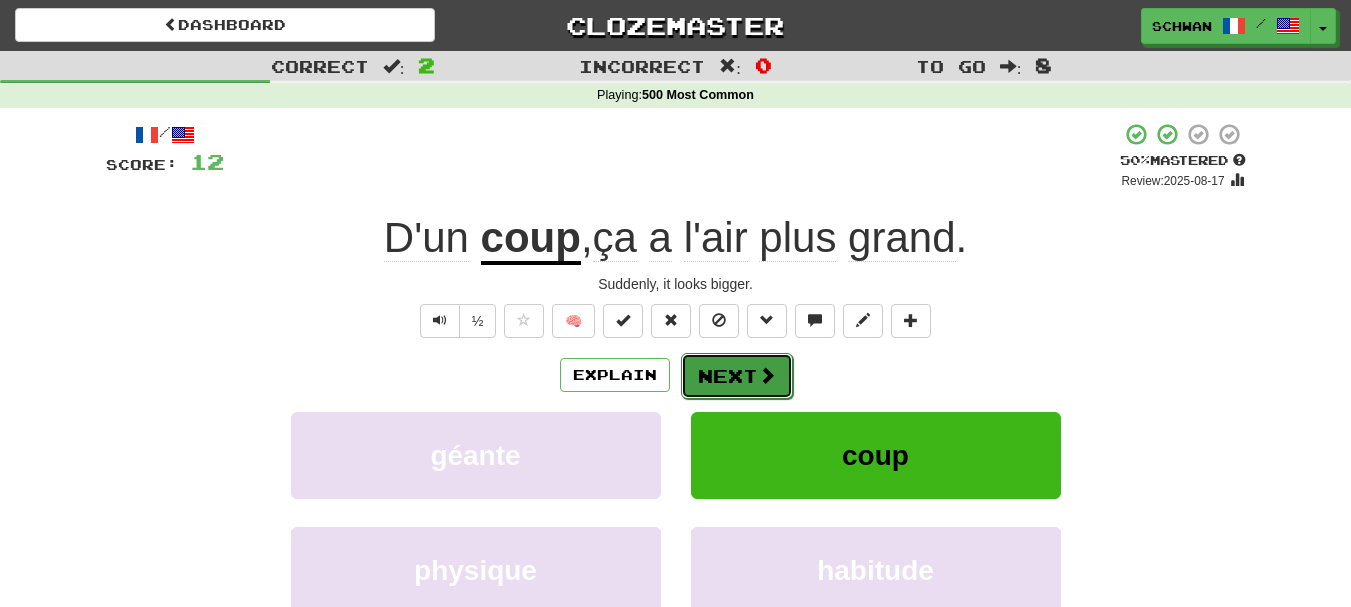 click on "Next" at bounding box center [737, 376] 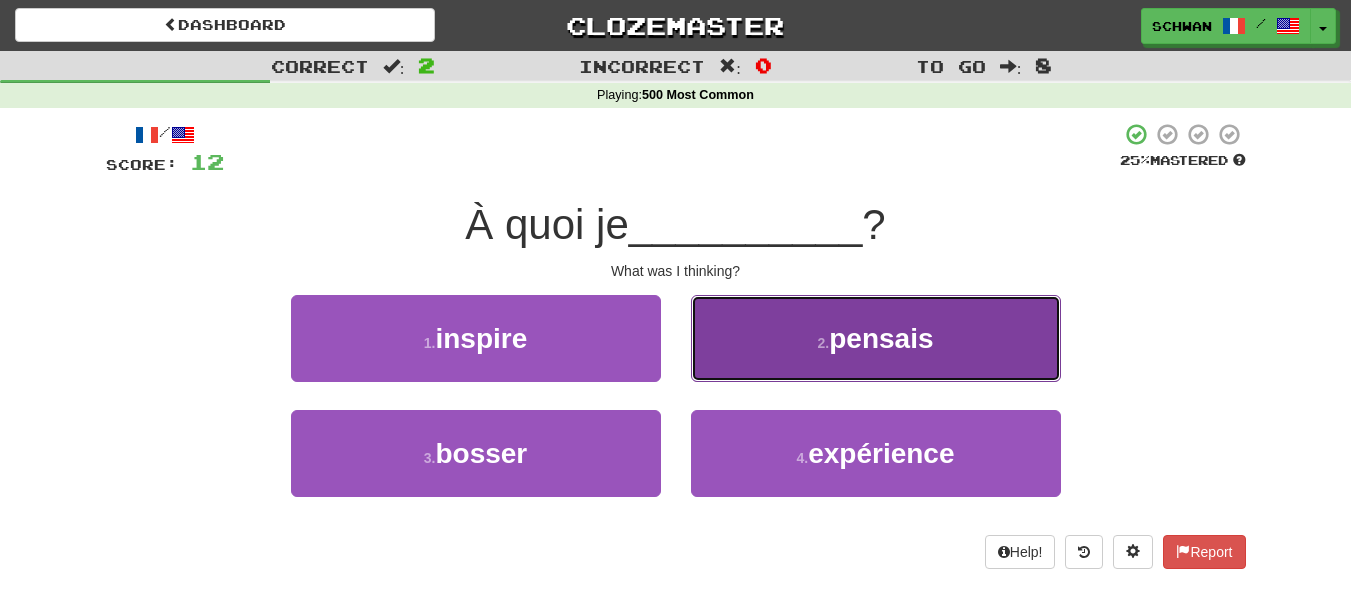 click on "2 .  pensais" at bounding box center [876, 338] 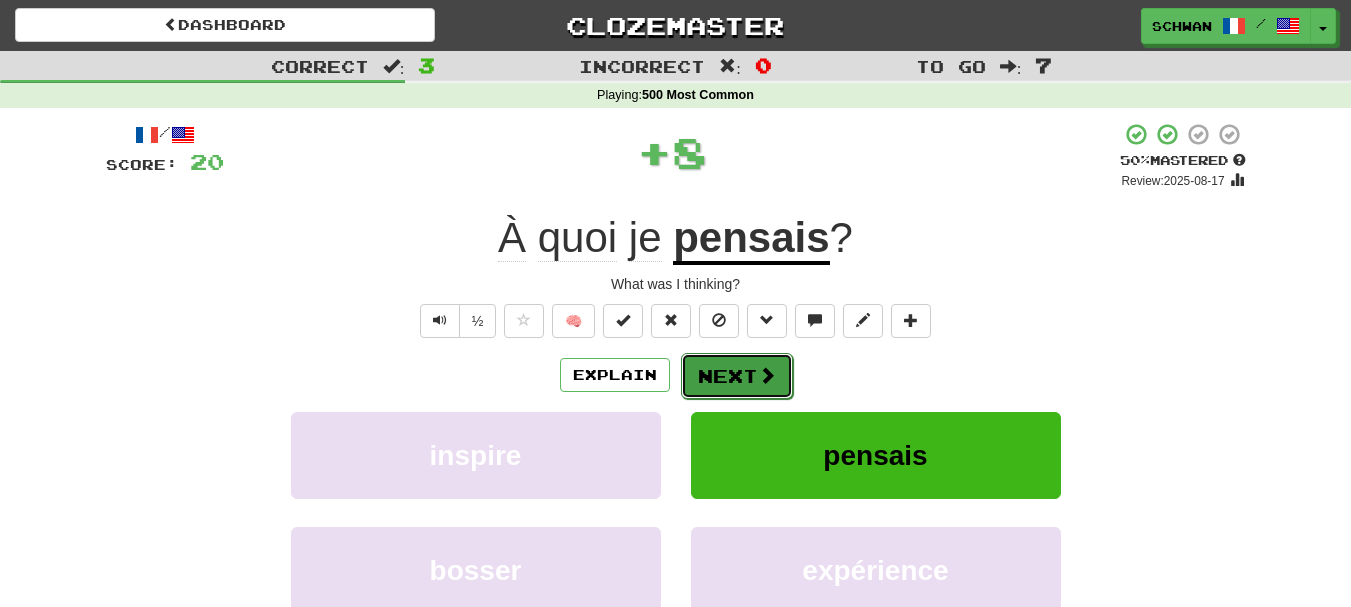 click on "Next" at bounding box center [737, 376] 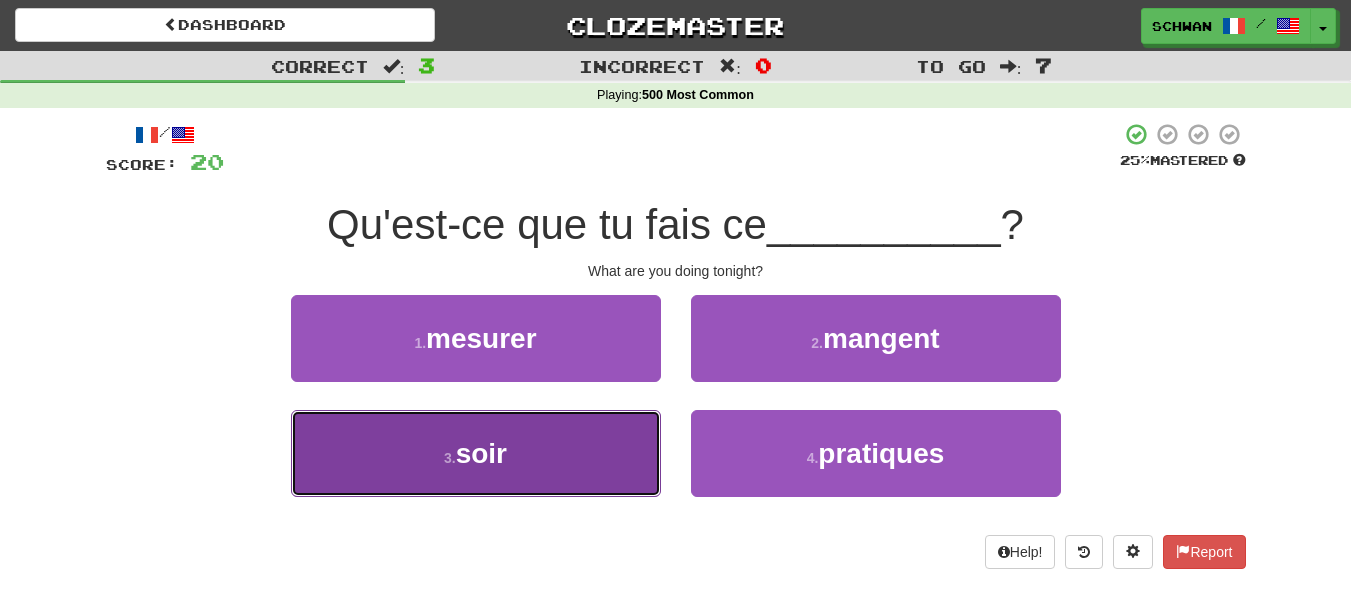 click on "3 .  soir" at bounding box center [476, 453] 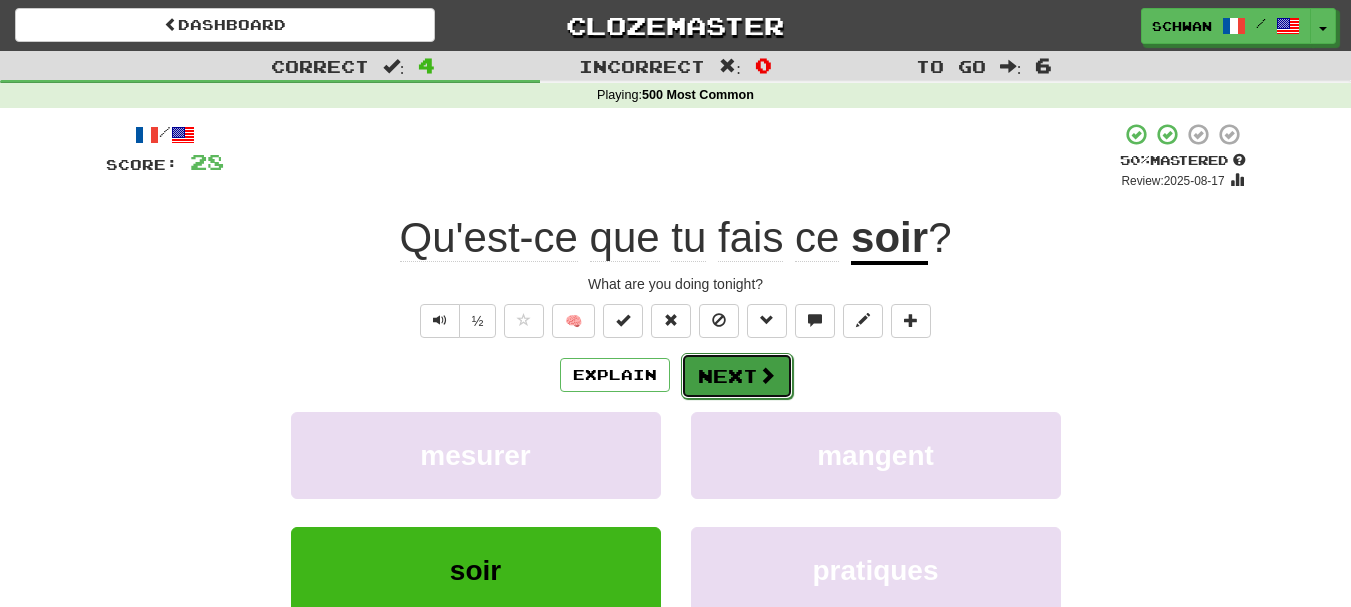 click at bounding box center [767, 375] 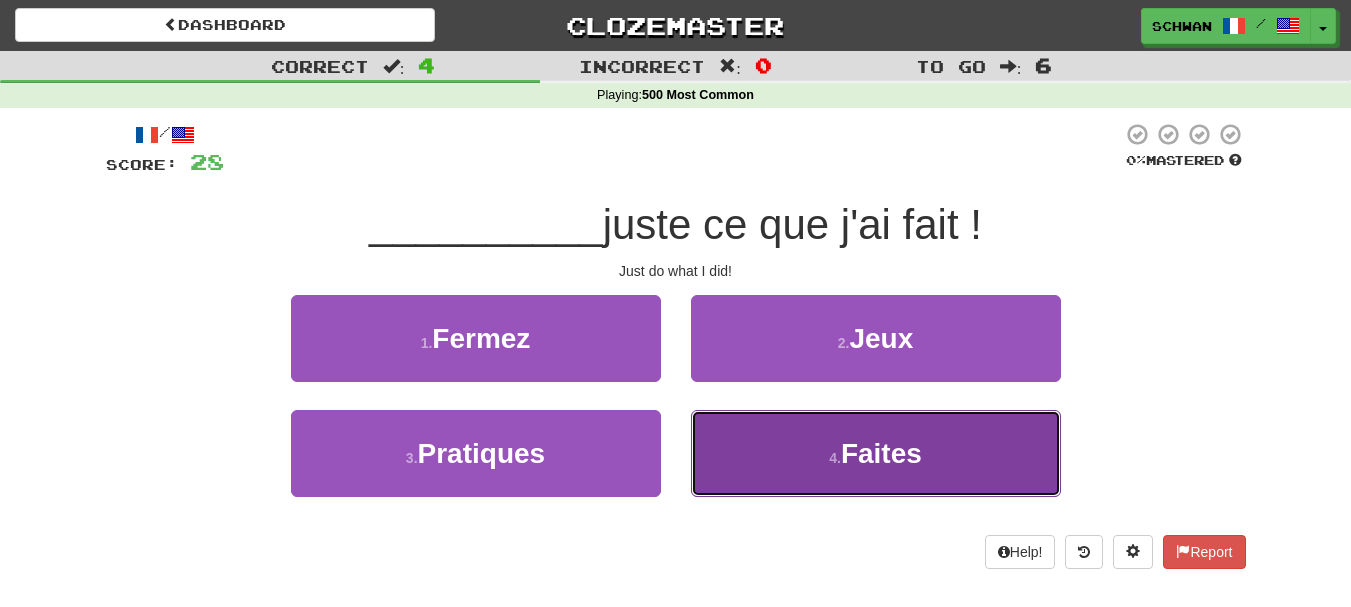 click on "4 .  Faites" at bounding box center [876, 453] 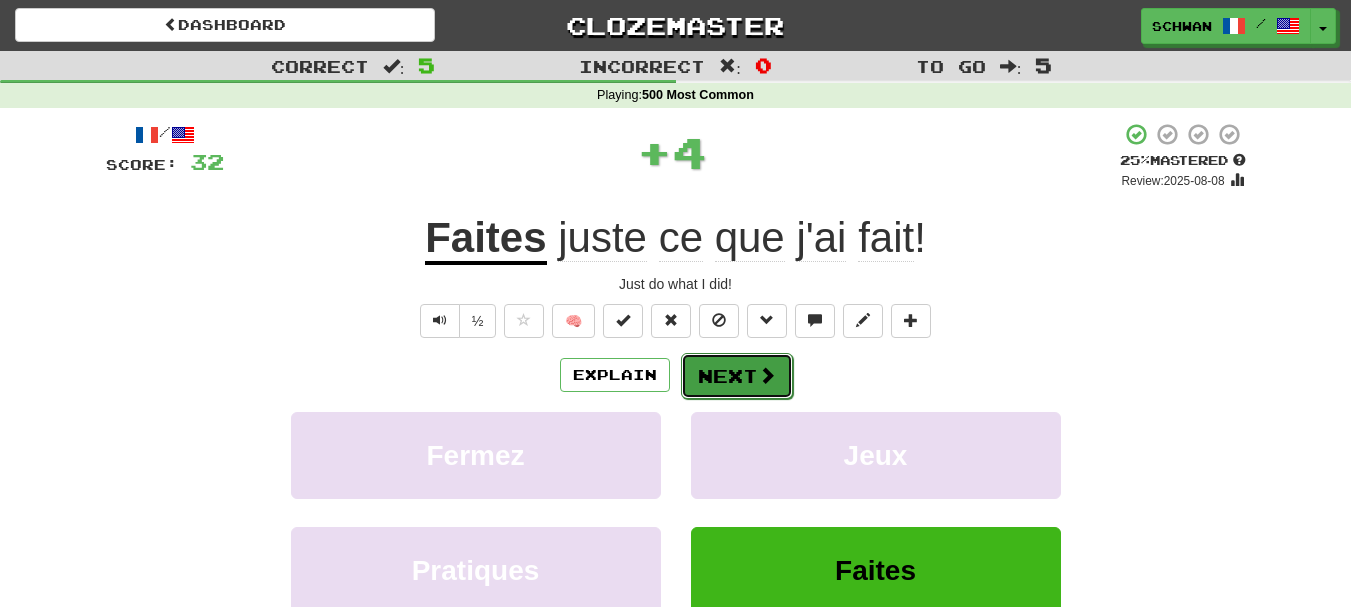 click on "Next" at bounding box center (737, 376) 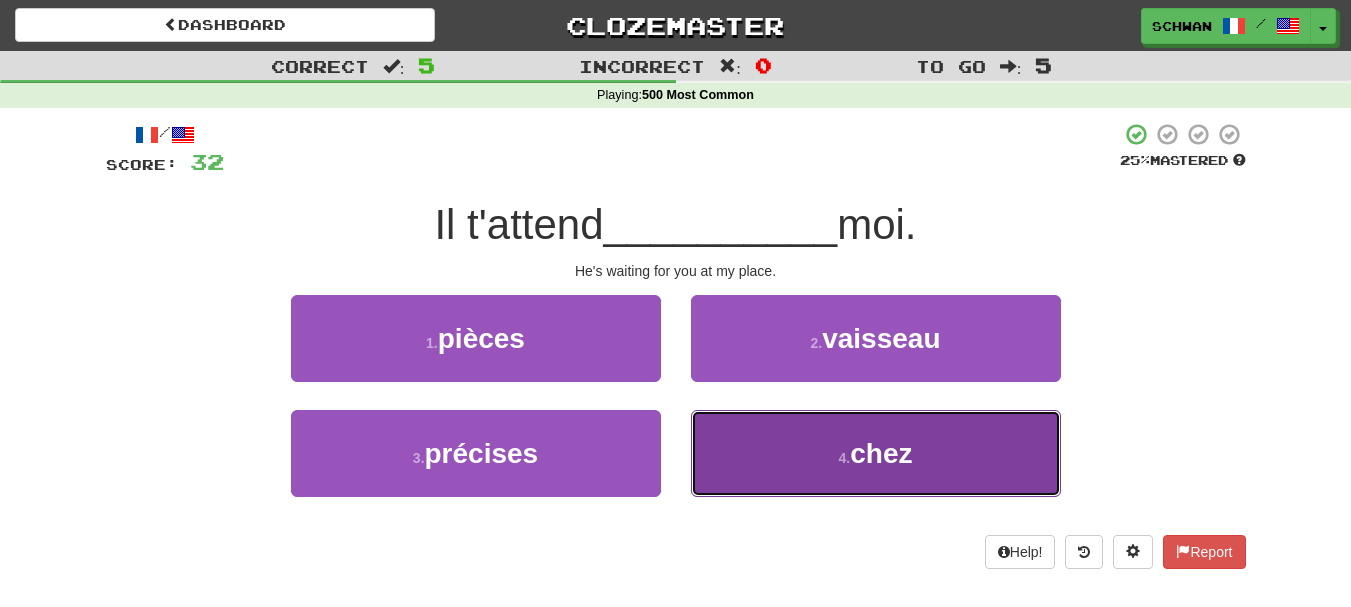 click on "4 .  chez" at bounding box center (876, 453) 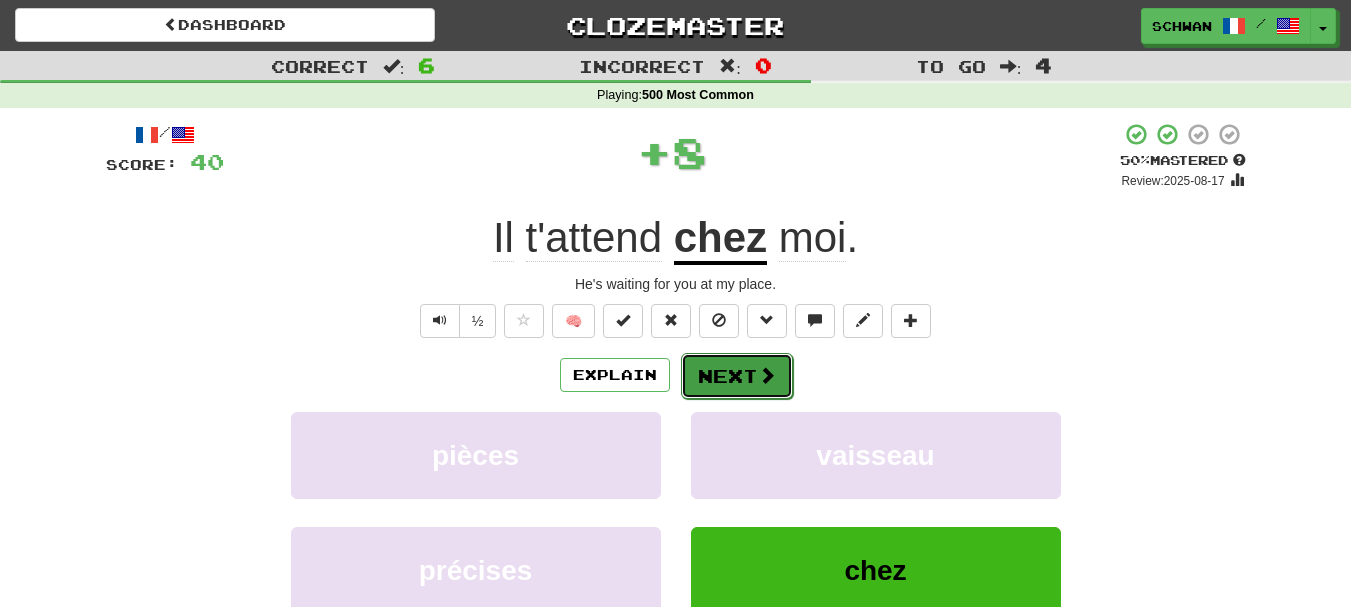 click on "Next" at bounding box center [737, 376] 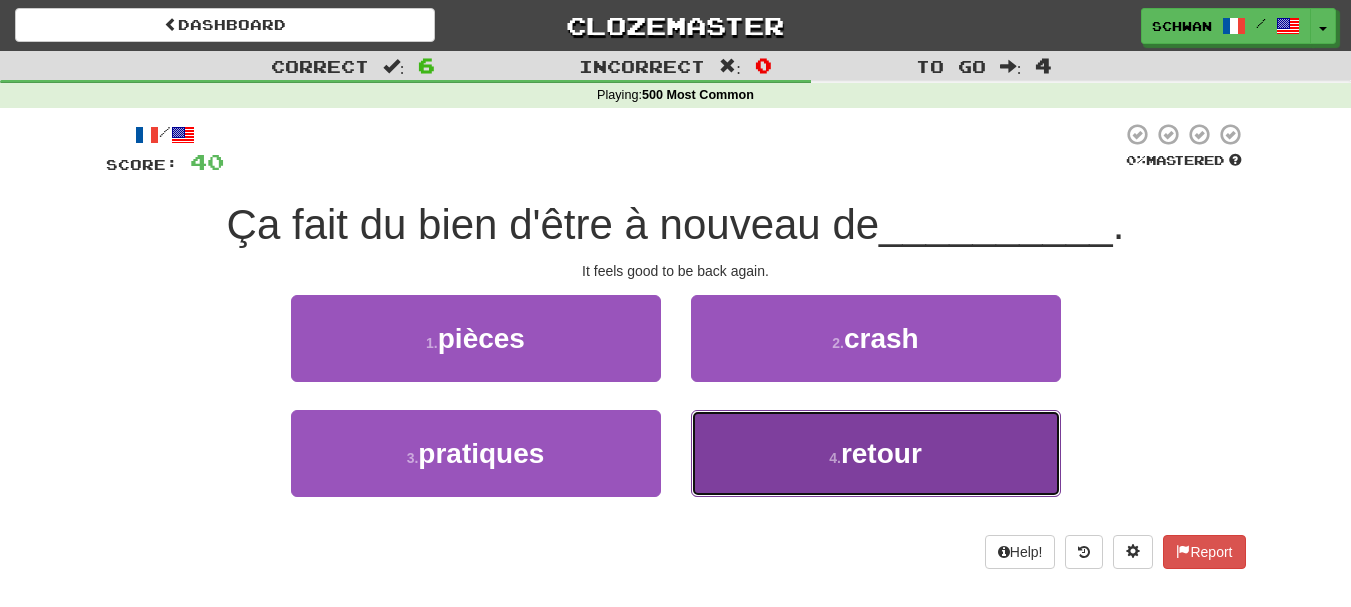 click on "4 .  retour" at bounding box center [876, 453] 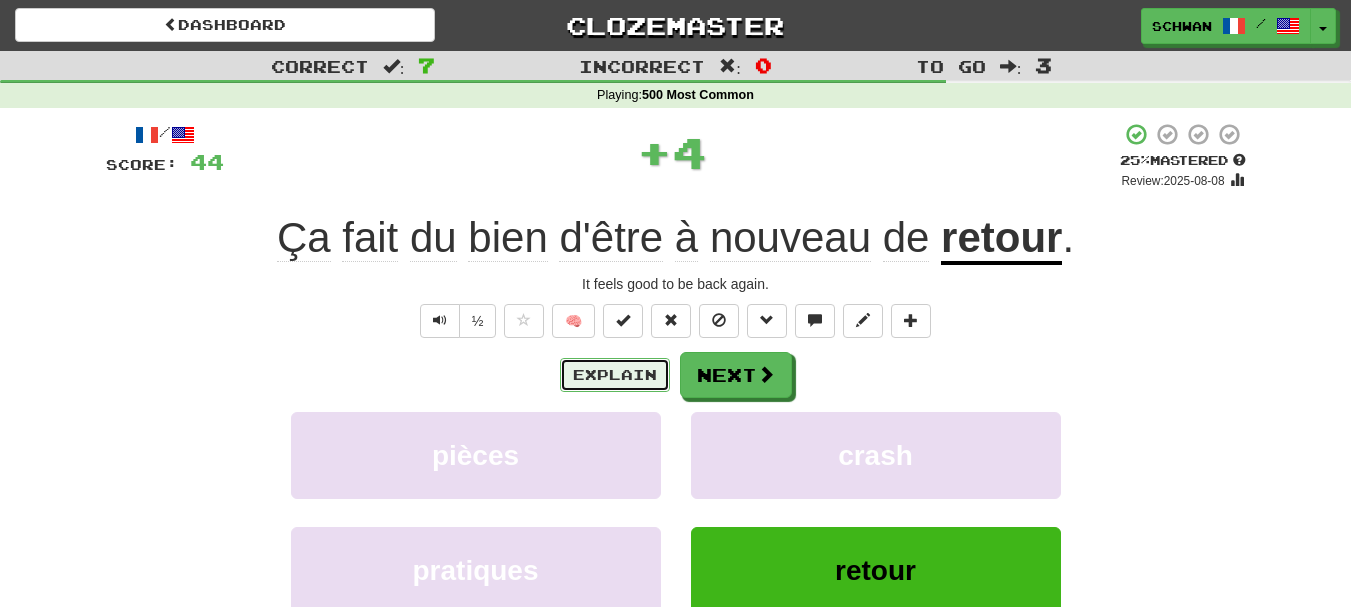 click on "Explain" at bounding box center (615, 375) 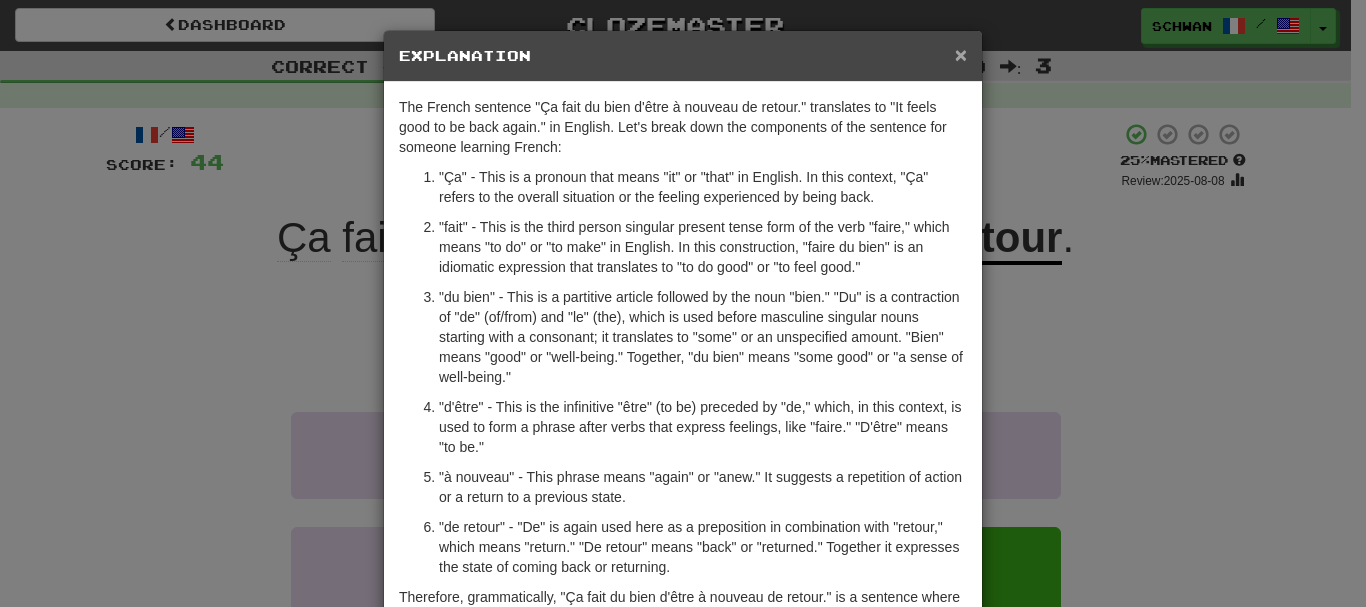 click on "×" at bounding box center [961, 54] 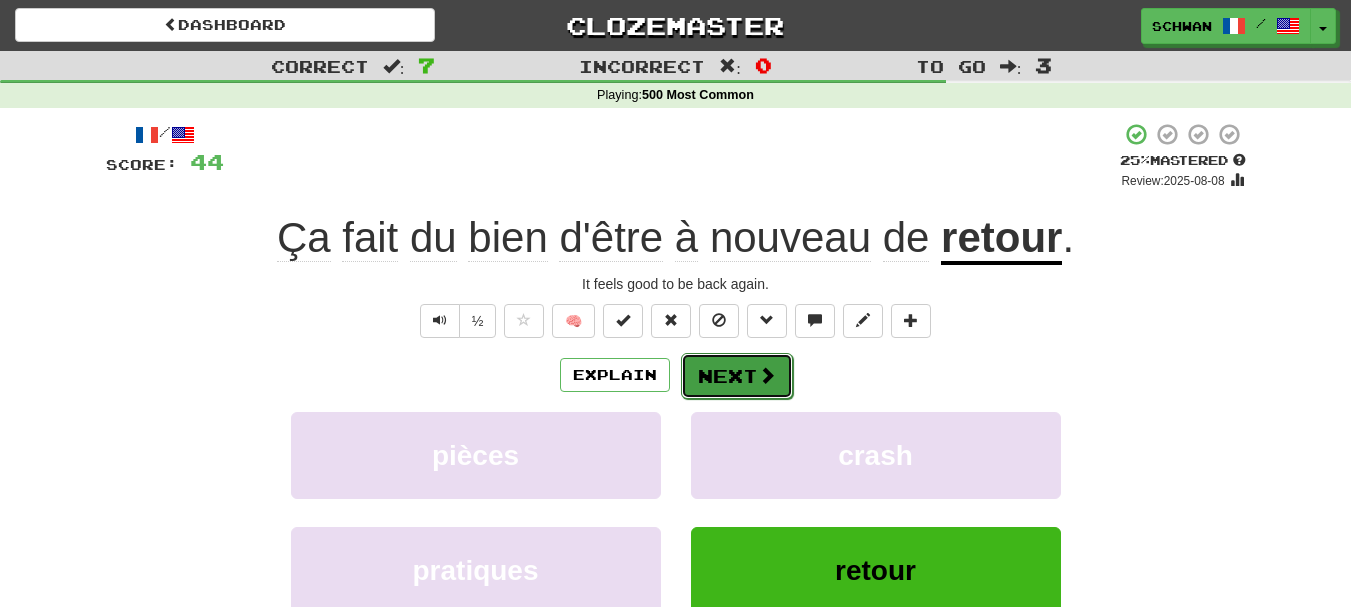 click at bounding box center (767, 375) 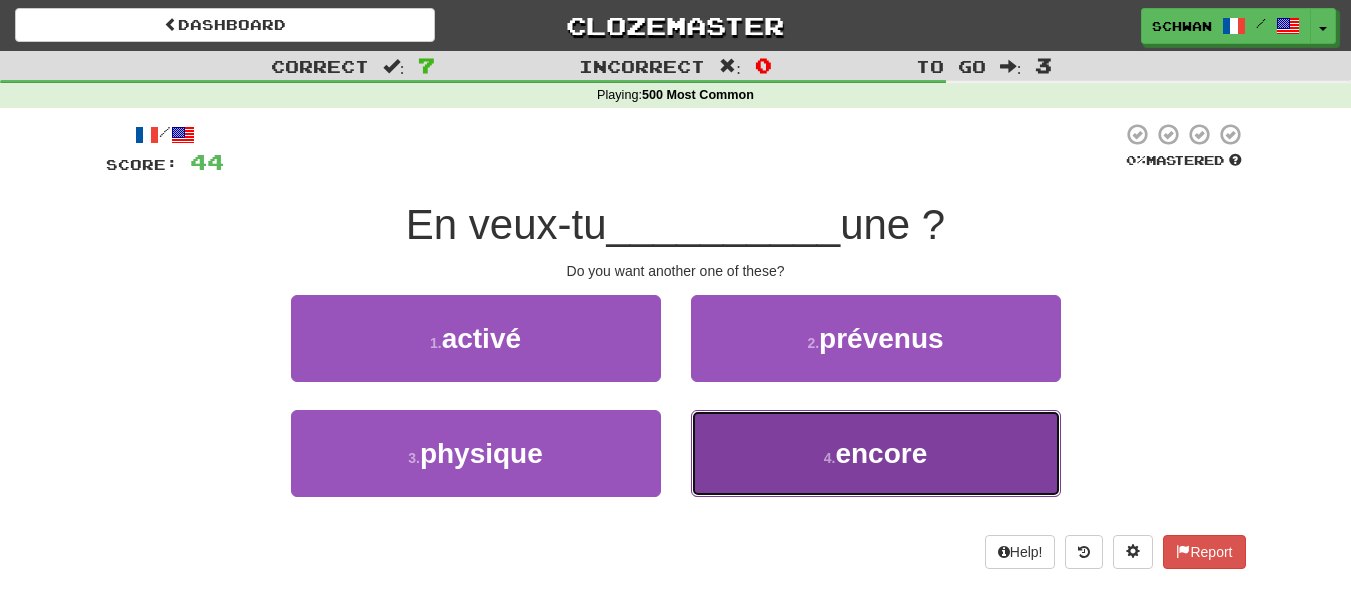 click on "4 .  encore" at bounding box center [876, 453] 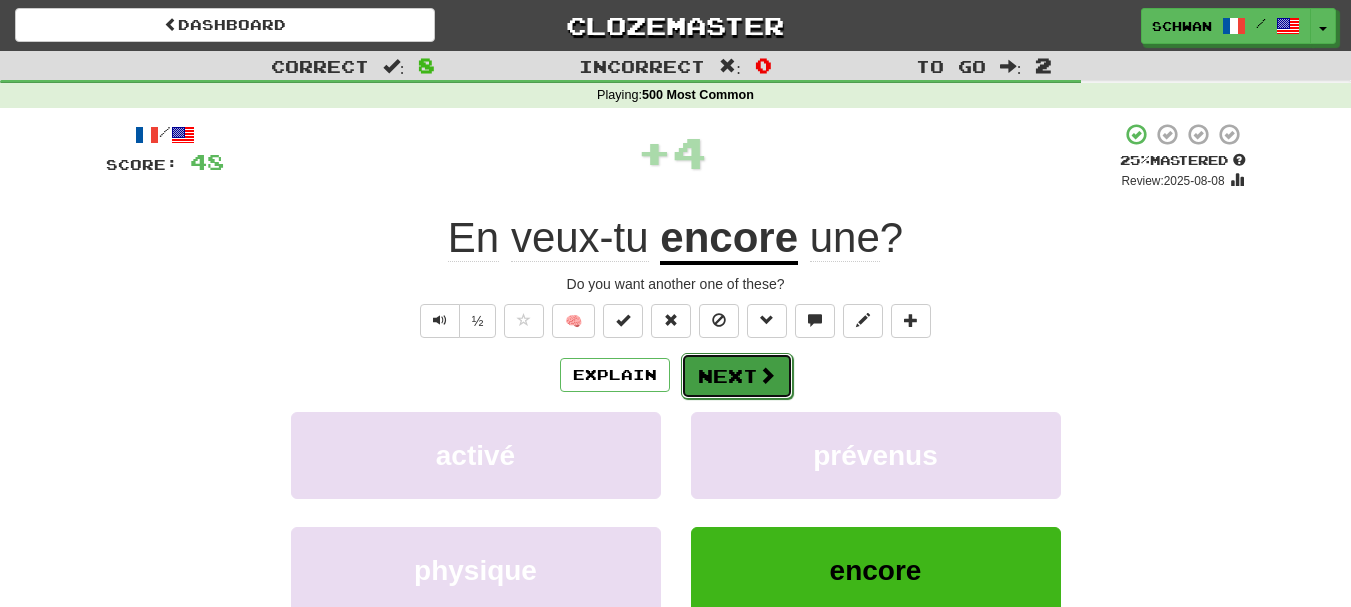 click on "Next" at bounding box center (737, 376) 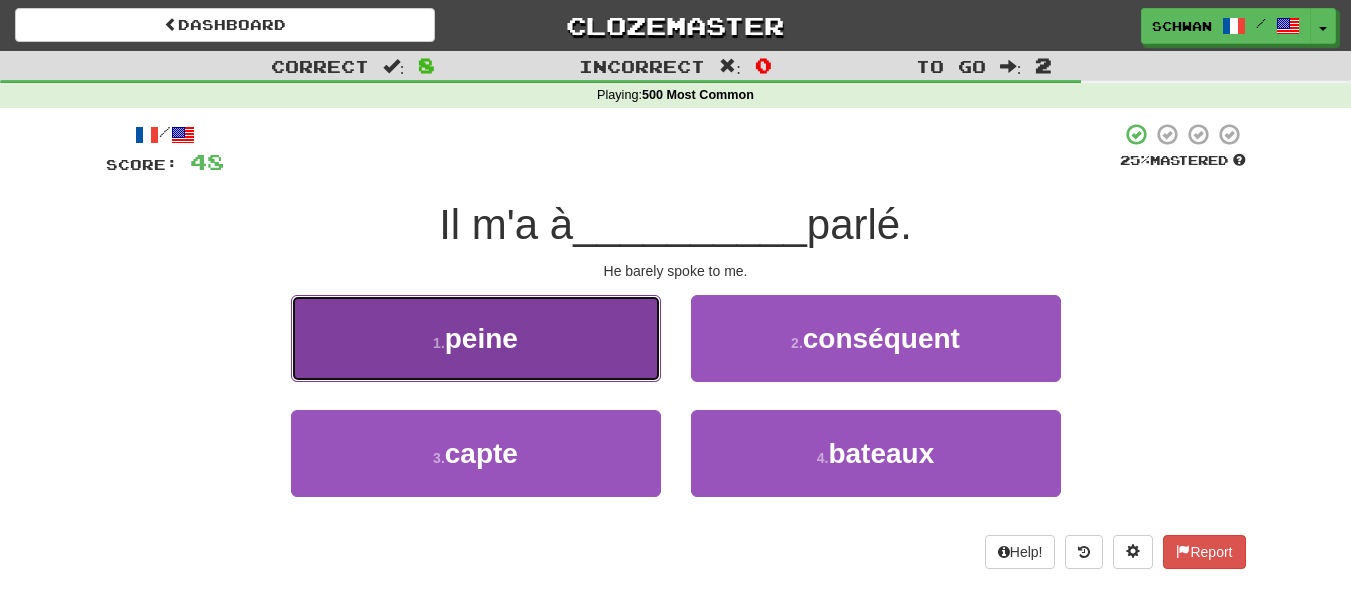 click on "1 .  peine" at bounding box center [476, 338] 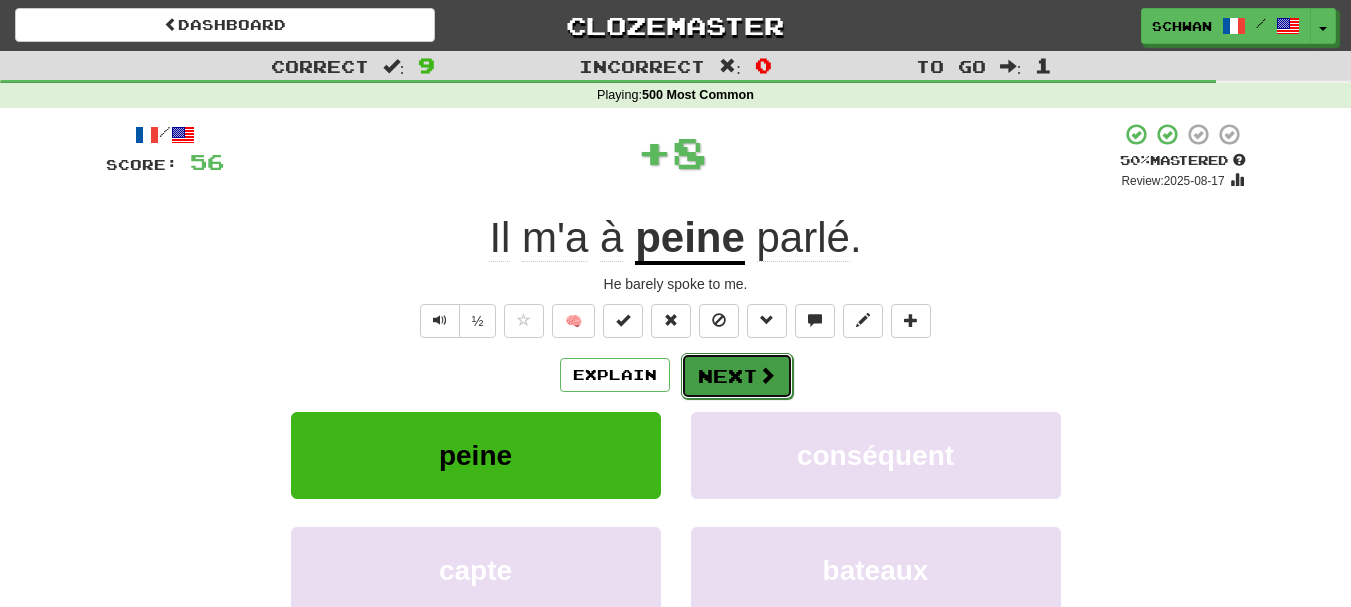click at bounding box center [767, 375] 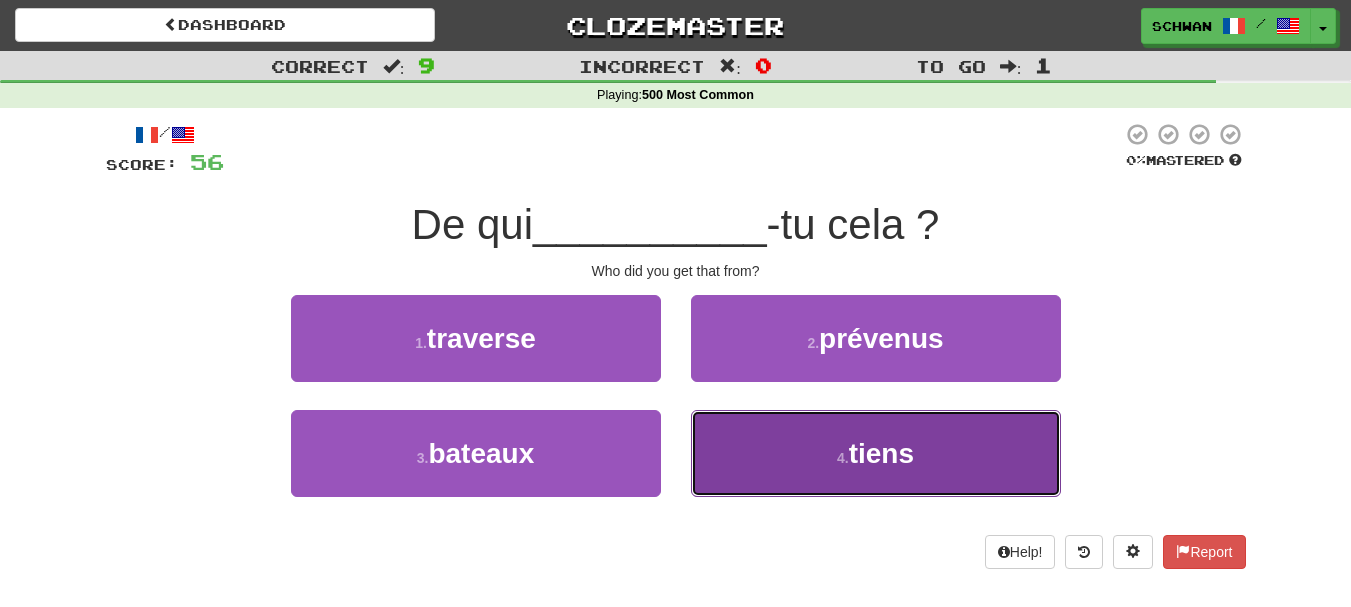 click on "4 .  tiens" at bounding box center (876, 453) 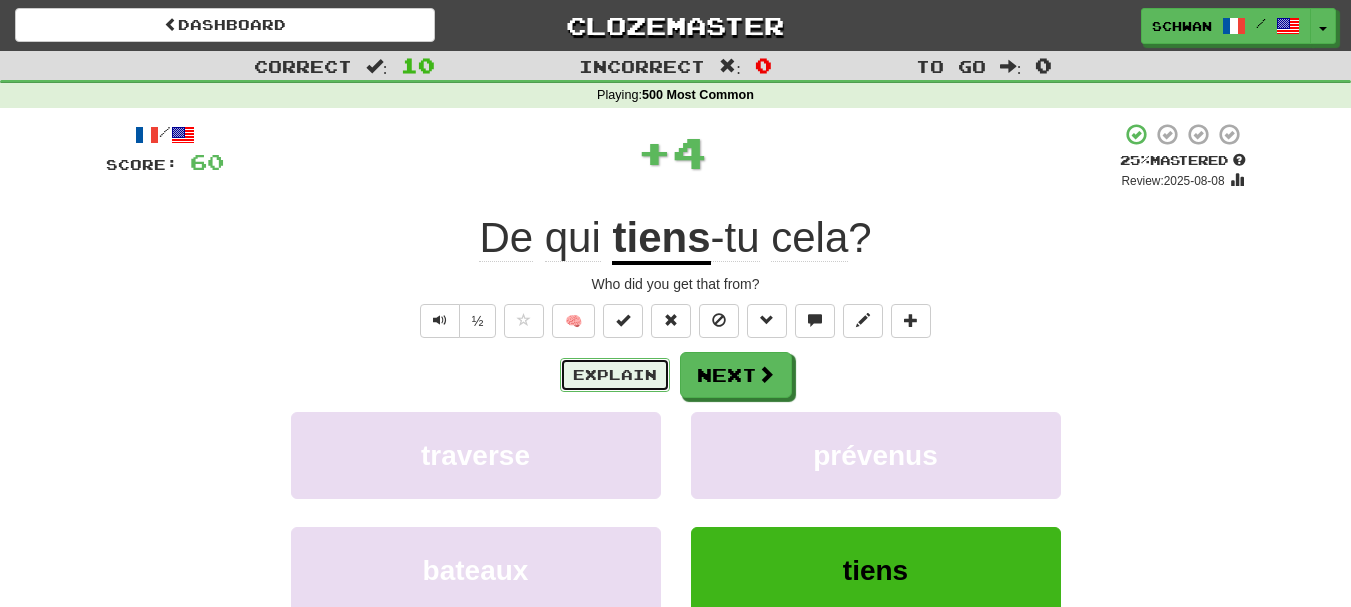 click on "Explain" at bounding box center [615, 375] 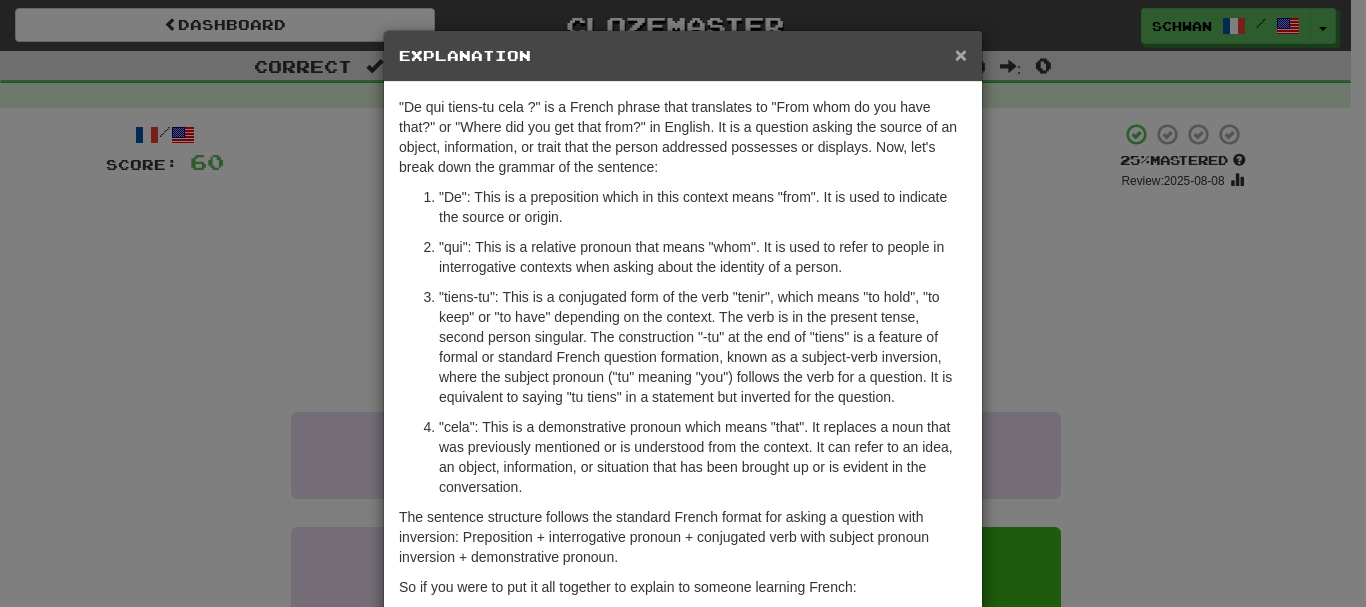 click on "×" at bounding box center (961, 54) 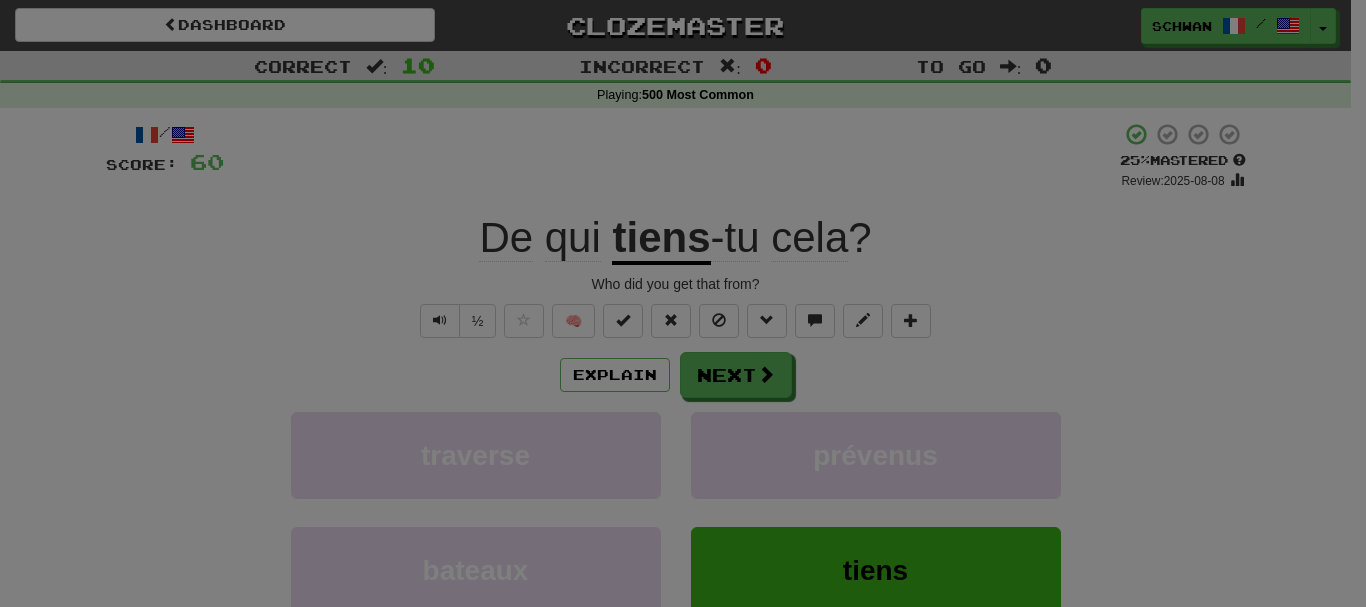 click on ""De qui tiens-tu cela ?" is a French phrase that translates to "From whom do you have that?" or "Where did you get that from?" in English. It is a question asking the source of an object, information, or trait that the person addressed possesses or displays. Now, let's break down the grammar of the sentence:" at bounding box center (683, -67) 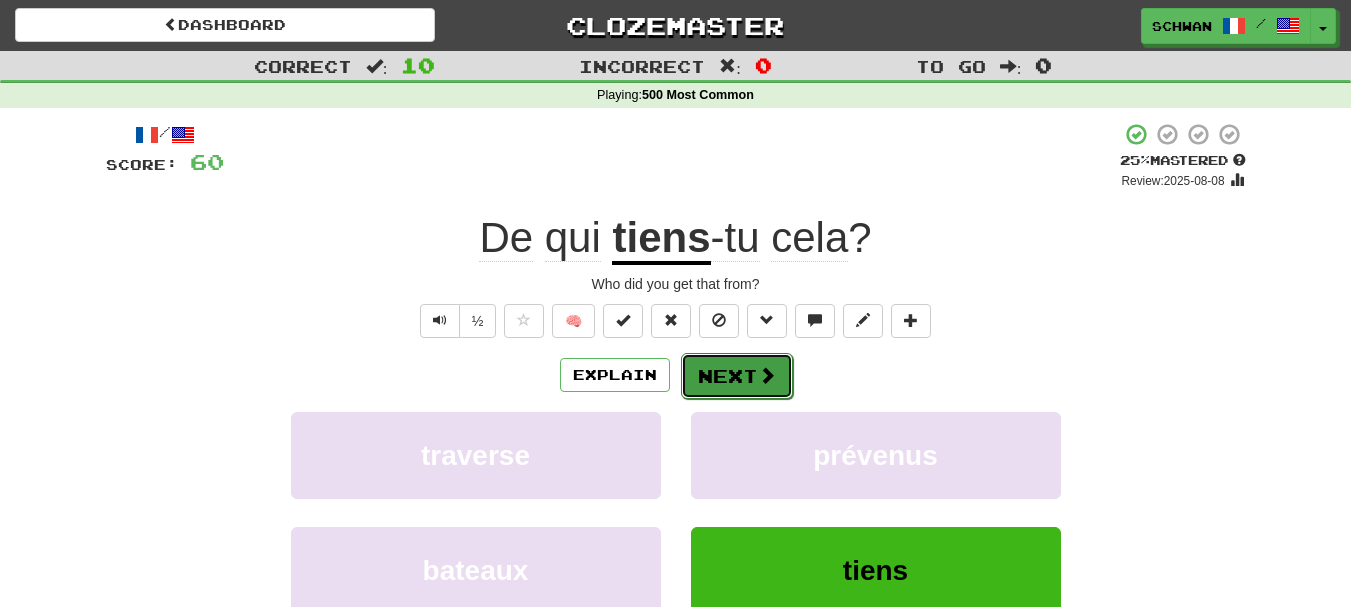 click on "Next" at bounding box center (737, 376) 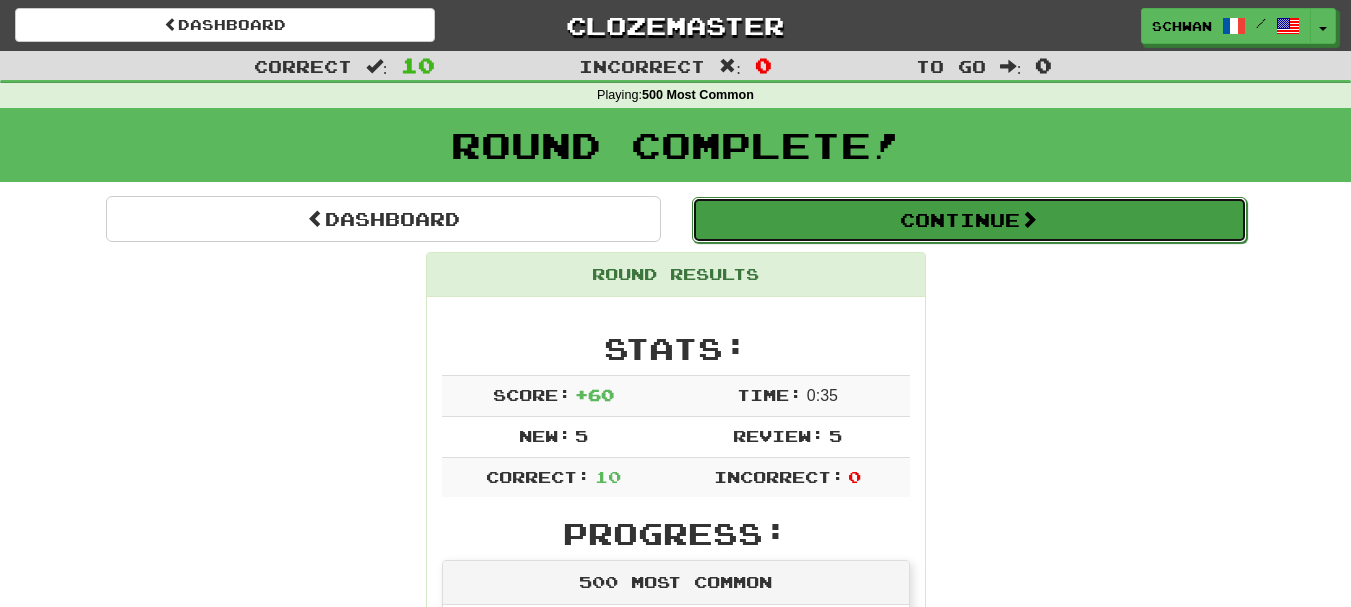 click on "Continue" at bounding box center [969, 220] 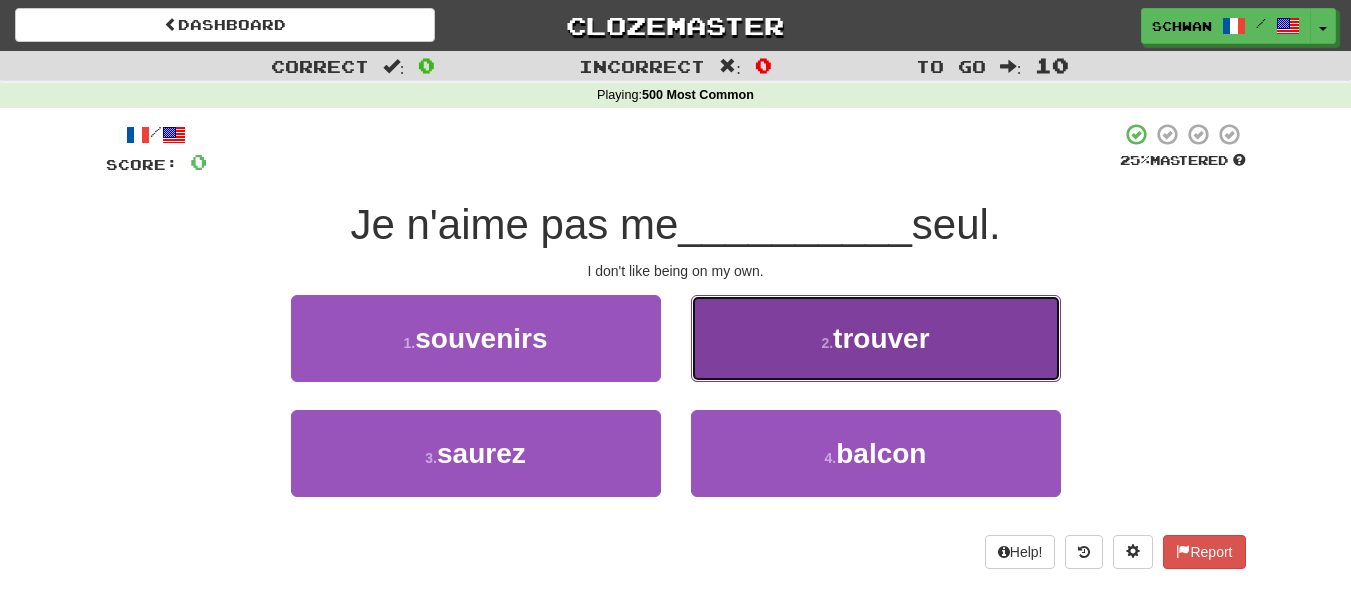 click on "2 .  trouver" at bounding box center (876, 338) 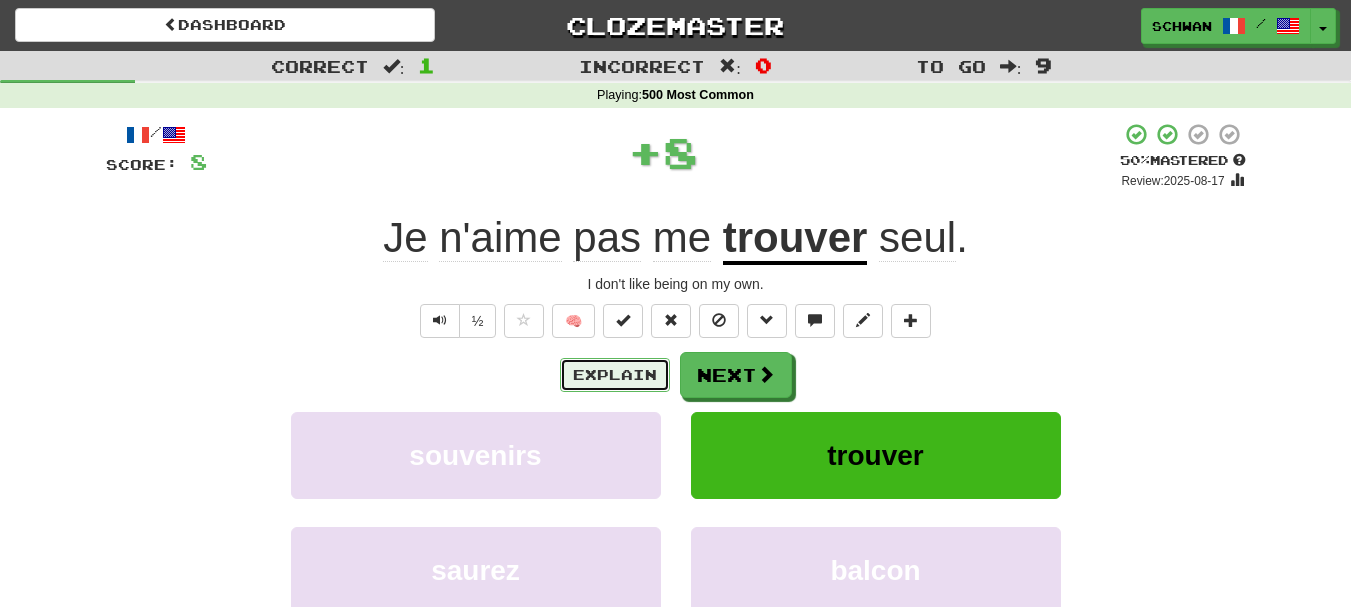 click on "Explain" at bounding box center (615, 375) 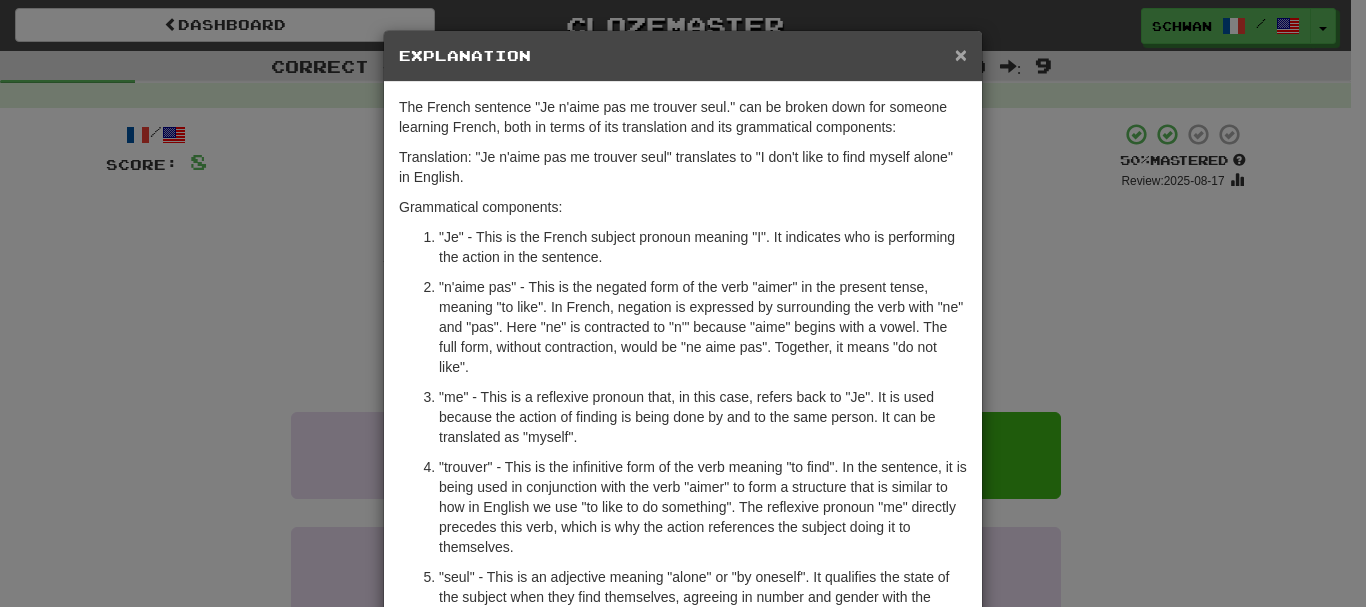 click on "×" at bounding box center [961, 54] 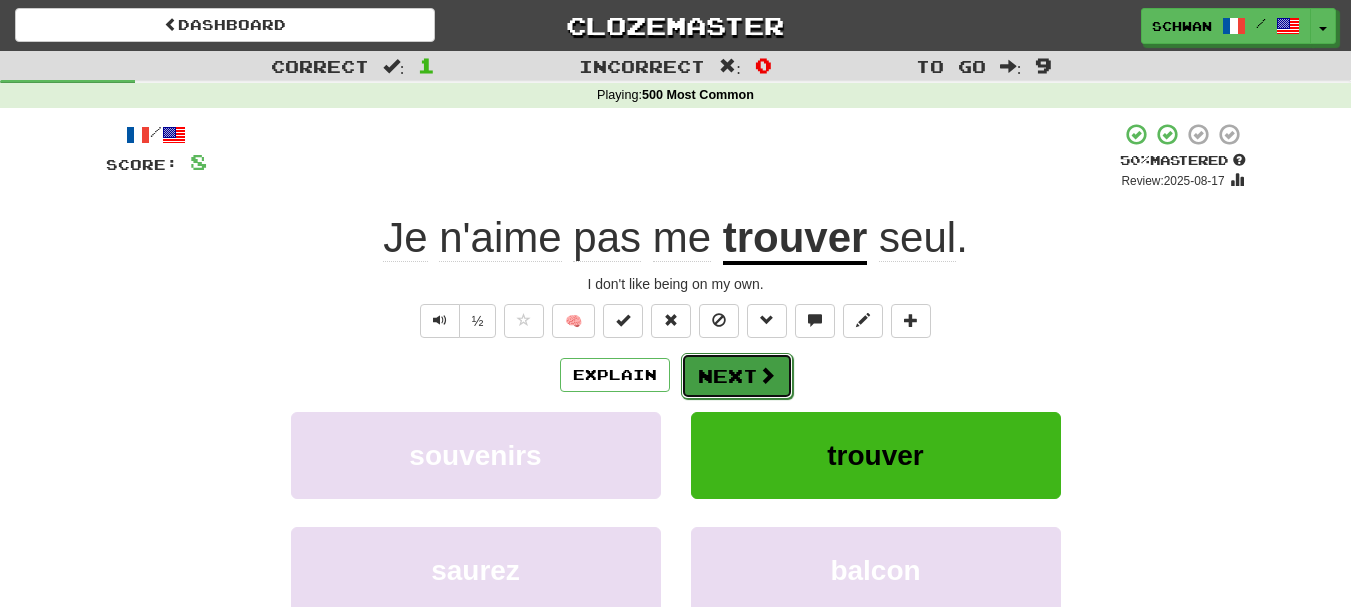 click on "Next" at bounding box center (737, 376) 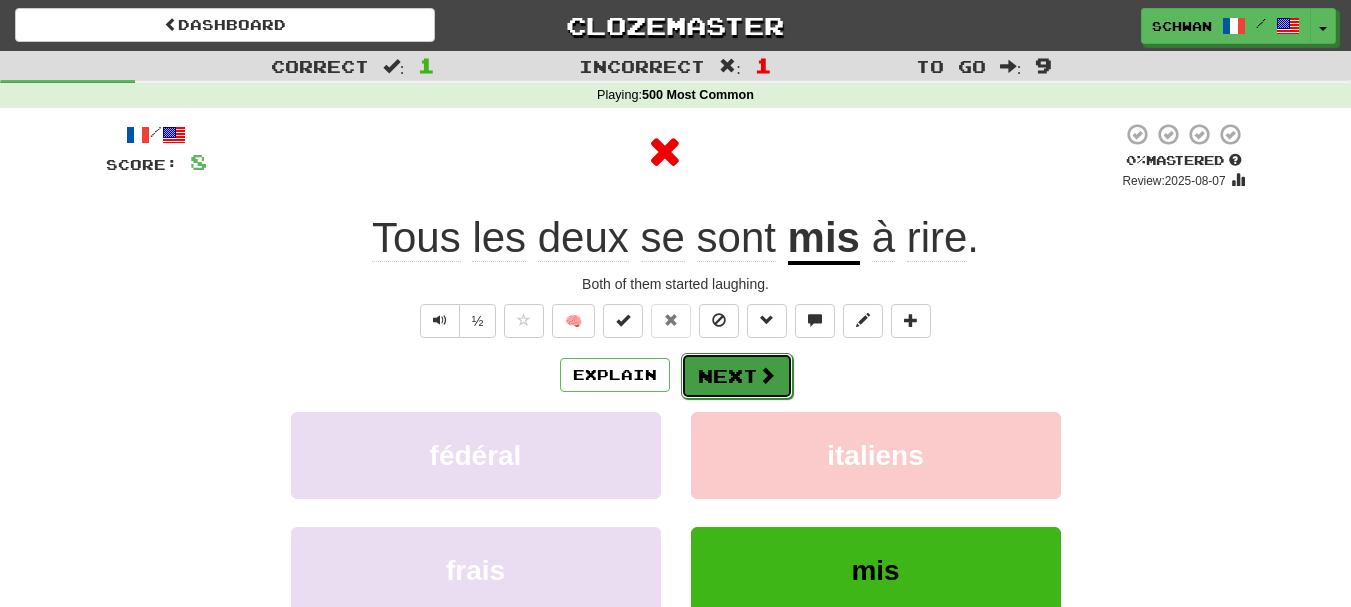 click on "Next" at bounding box center (737, 376) 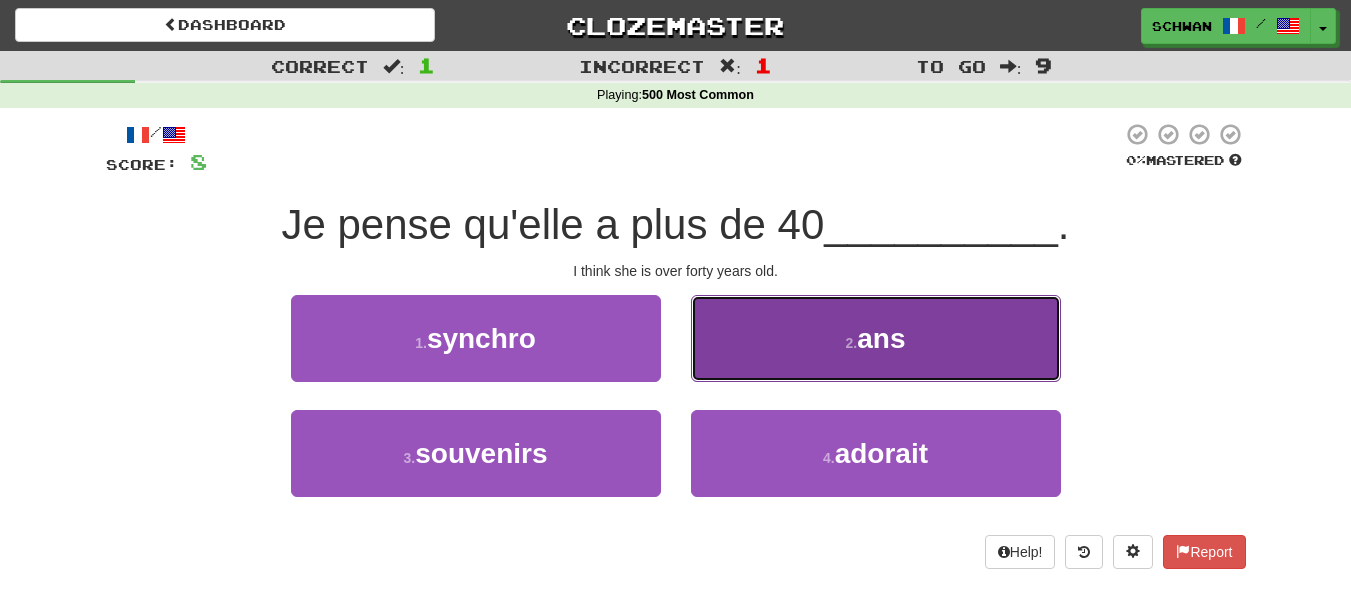 click on "2 .  ans" at bounding box center [876, 338] 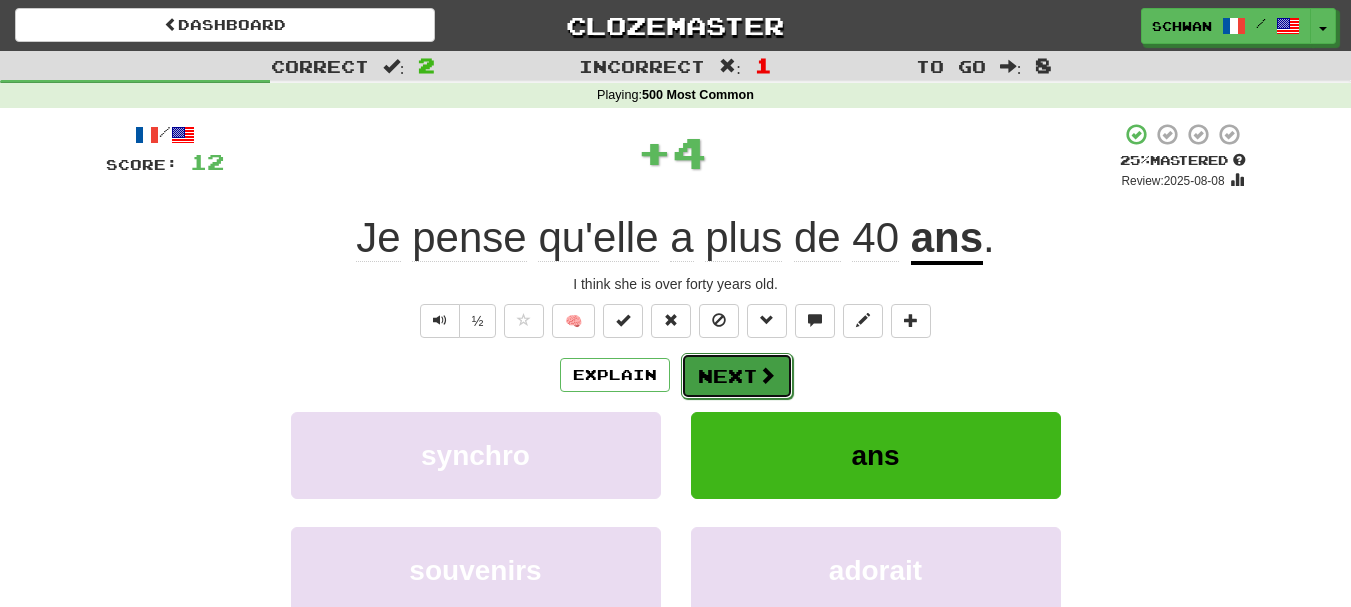 click on "Next" at bounding box center (737, 376) 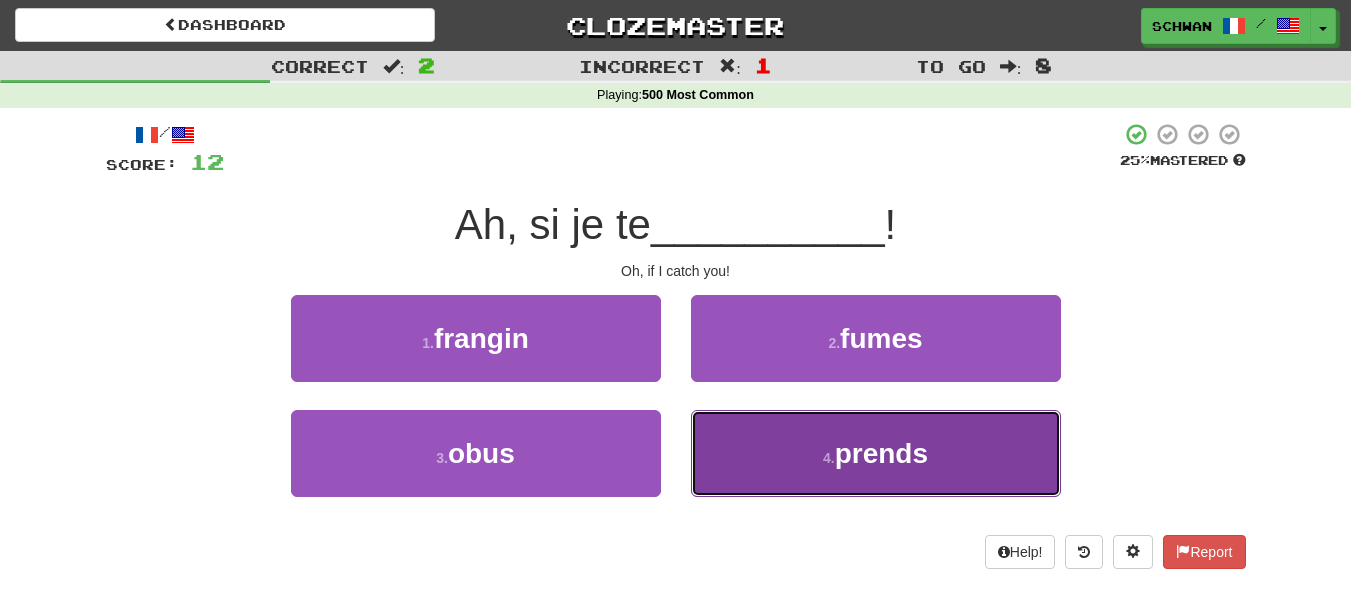 click on "4 .  prends" at bounding box center (876, 453) 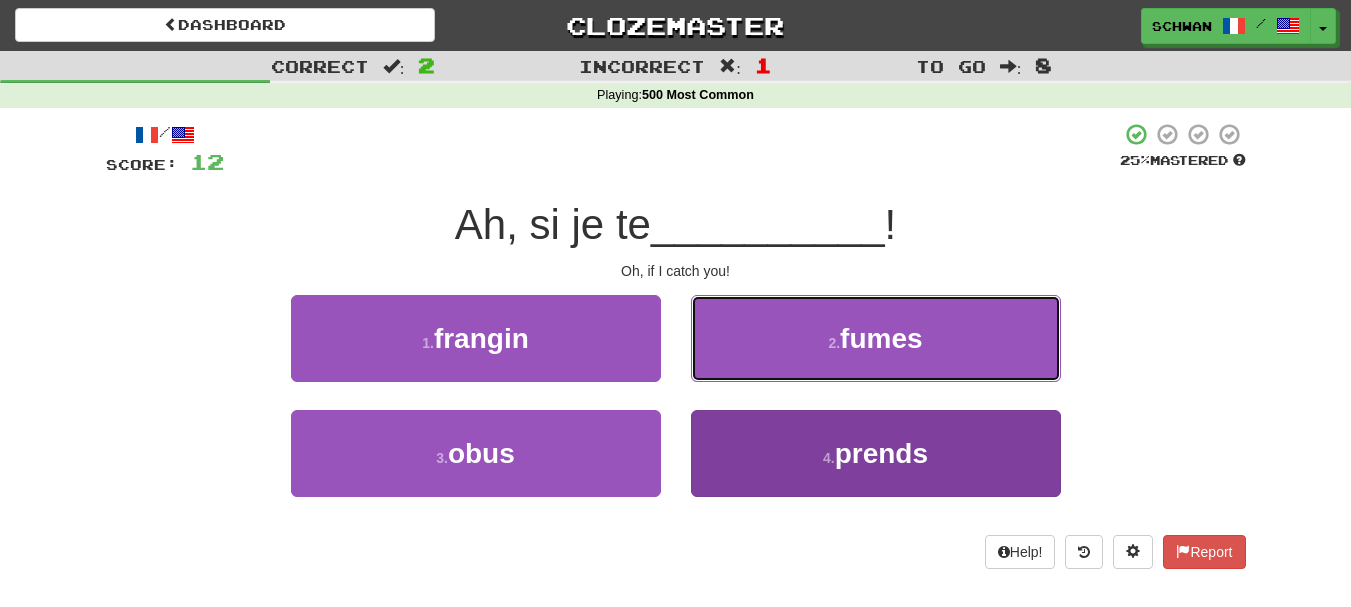 click on "2 .  fumes" at bounding box center [876, 338] 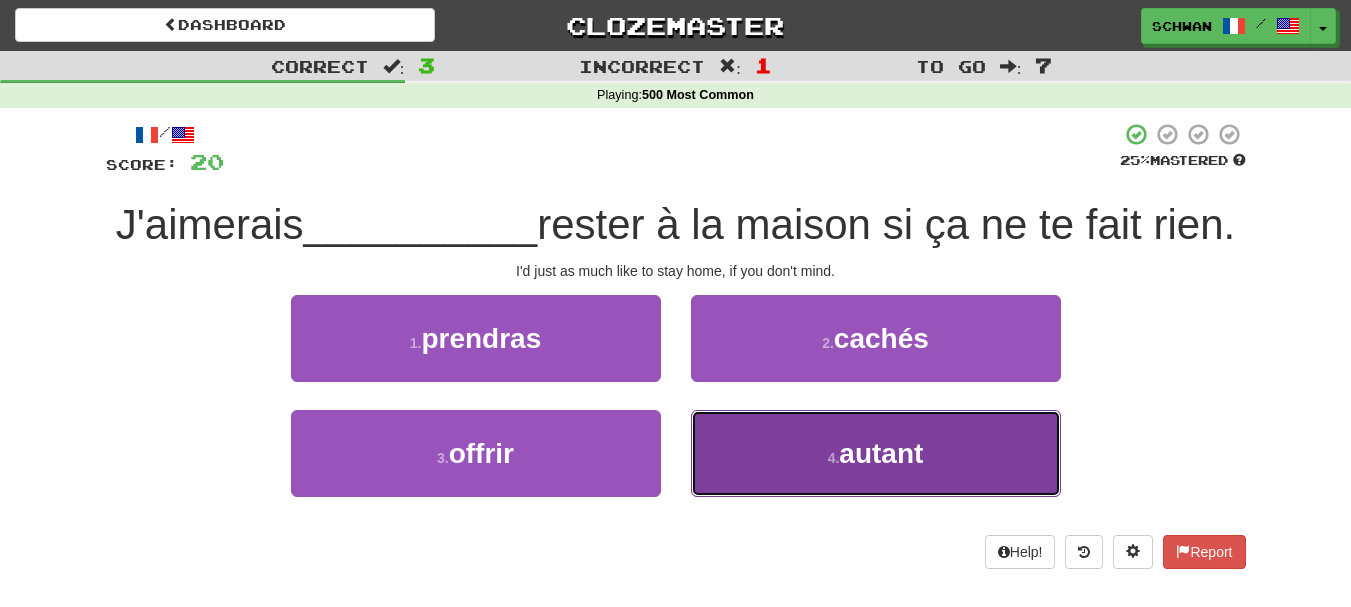 click on "4 .  autant" at bounding box center [876, 453] 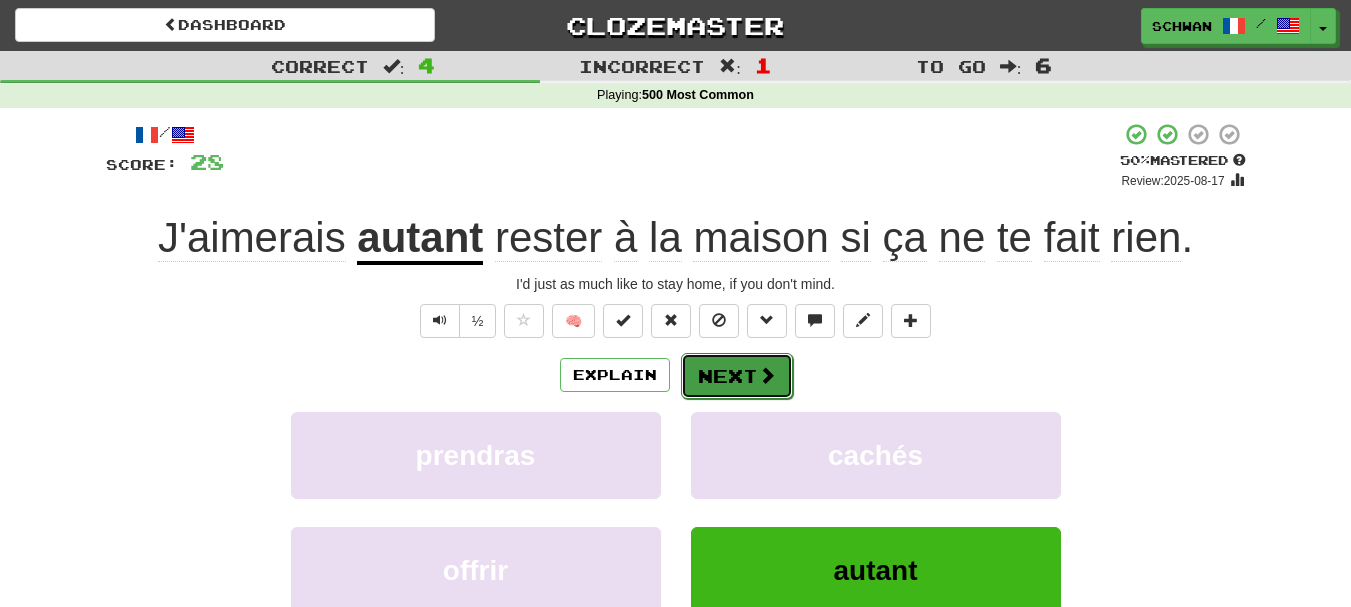 click on "Next" at bounding box center (737, 376) 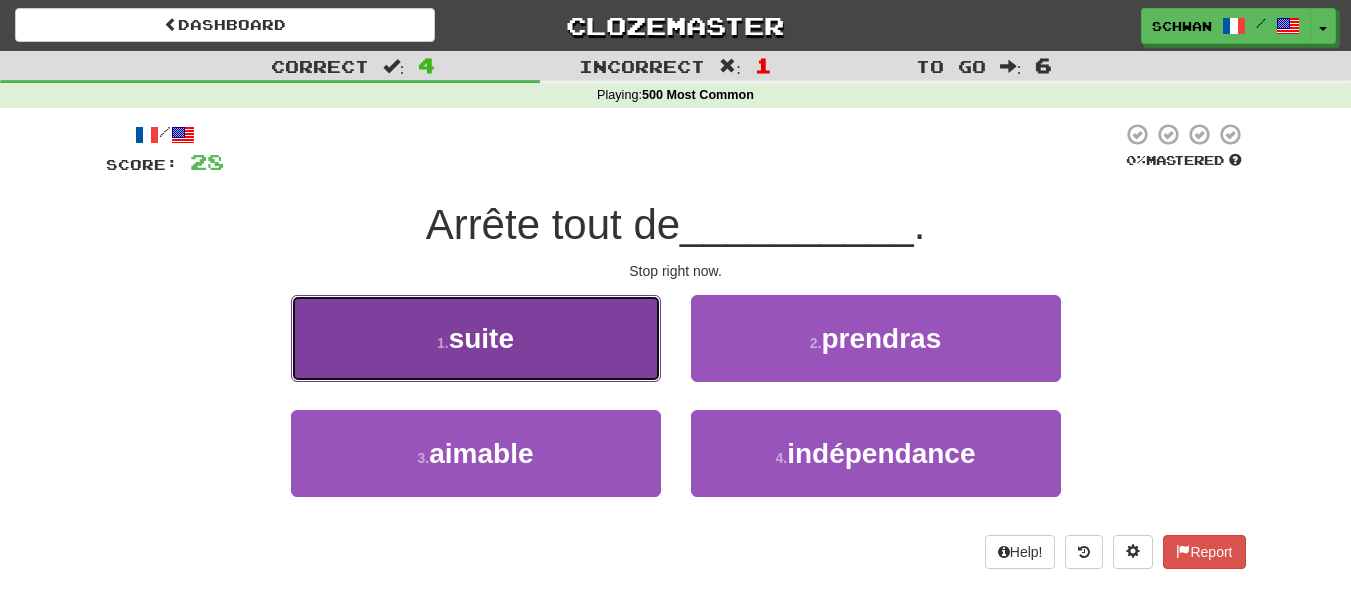 click on "1 .  suite" at bounding box center [476, 338] 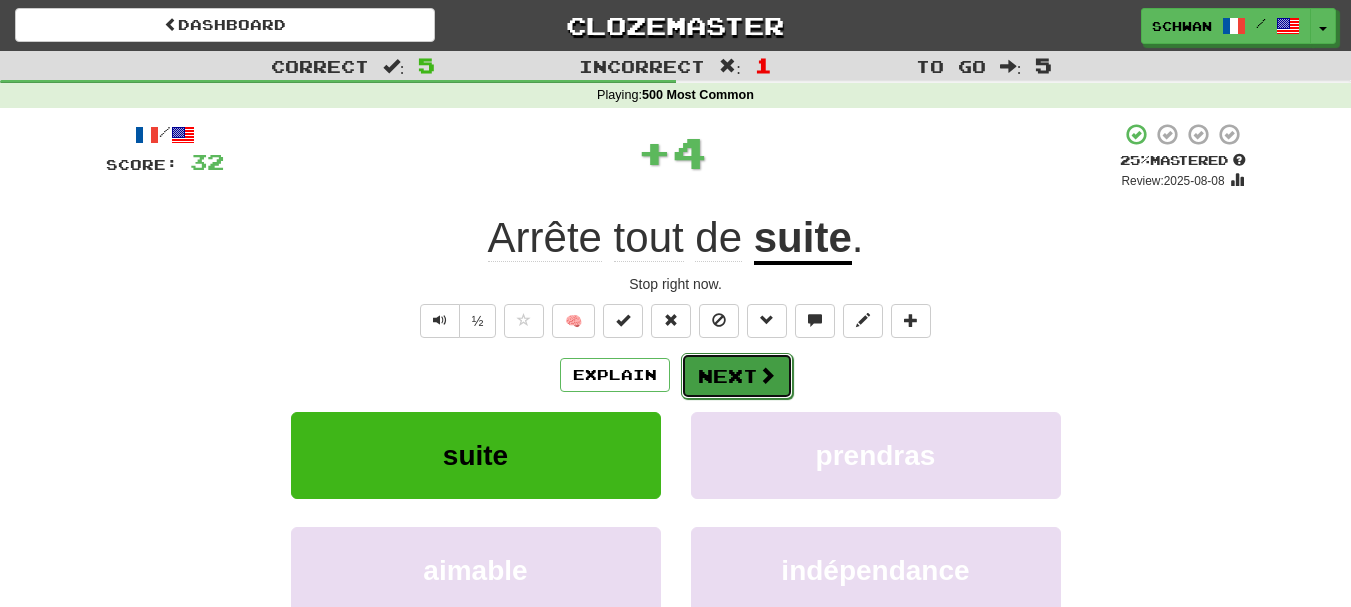 click on "Next" at bounding box center [737, 376] 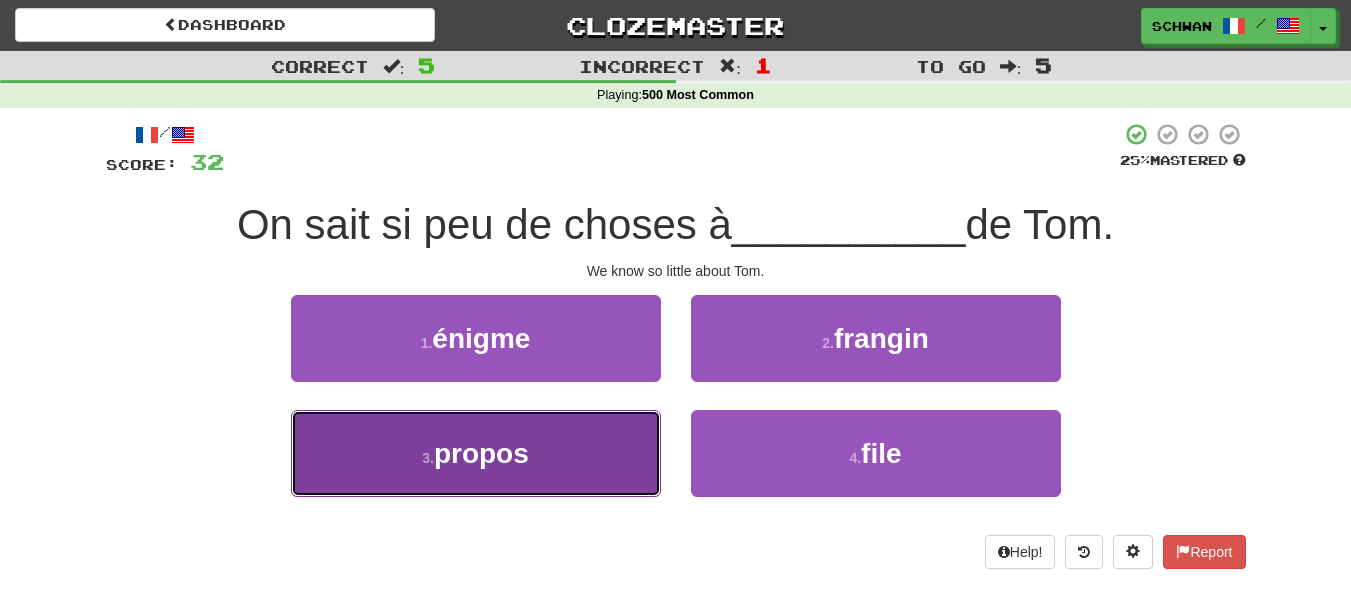 click on "3 .  propos" at bounding box center [476, 453] 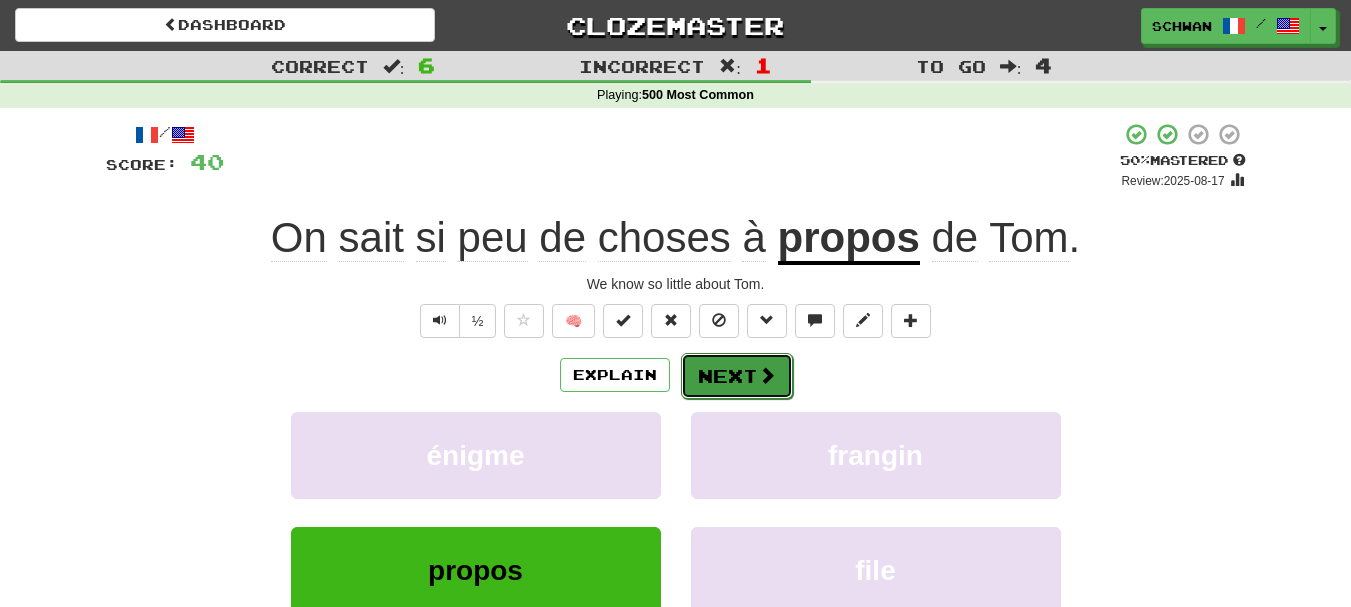 click on "Next" at bounding box center (737, 376) 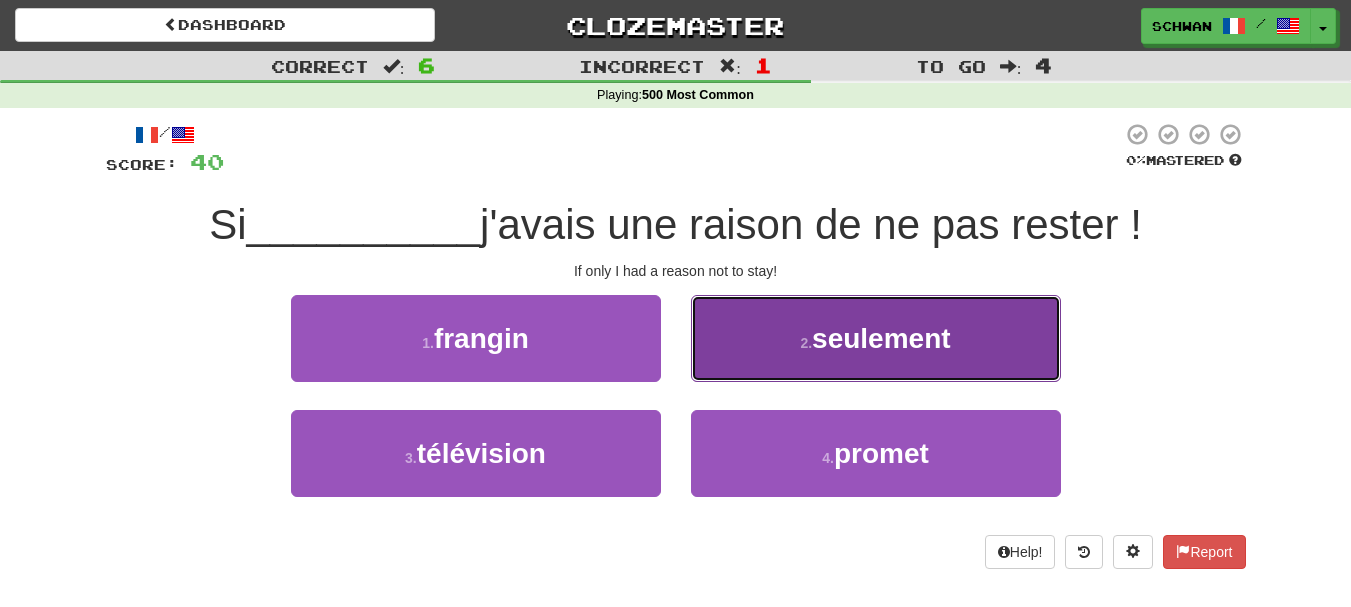 click on "2 ." at bounding box center (806, 343) 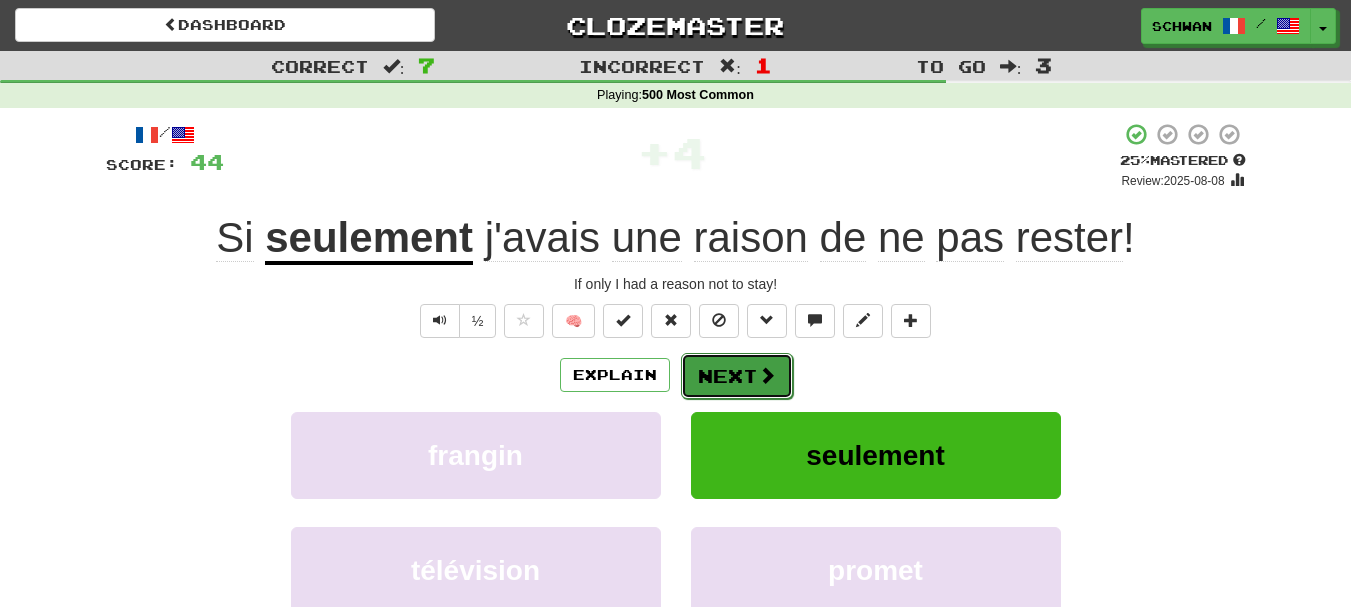 click on "Next" at bounding box center (737, 376) 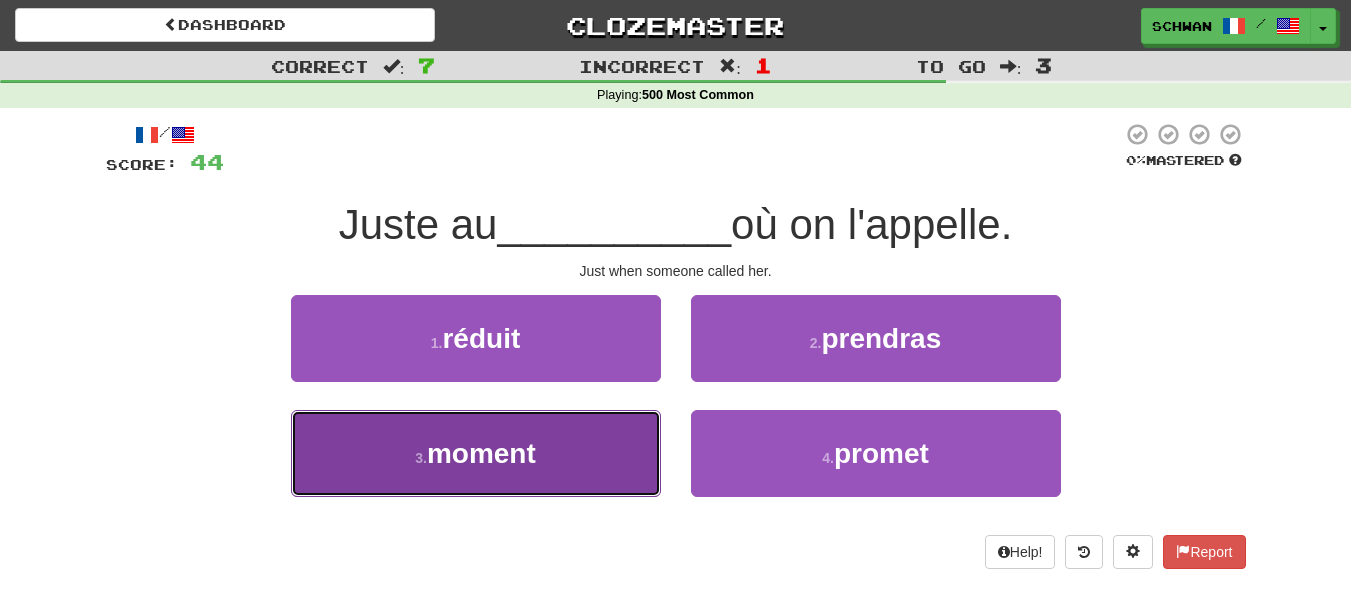 click on "3 .  moment" at bounding box center (476, 453) 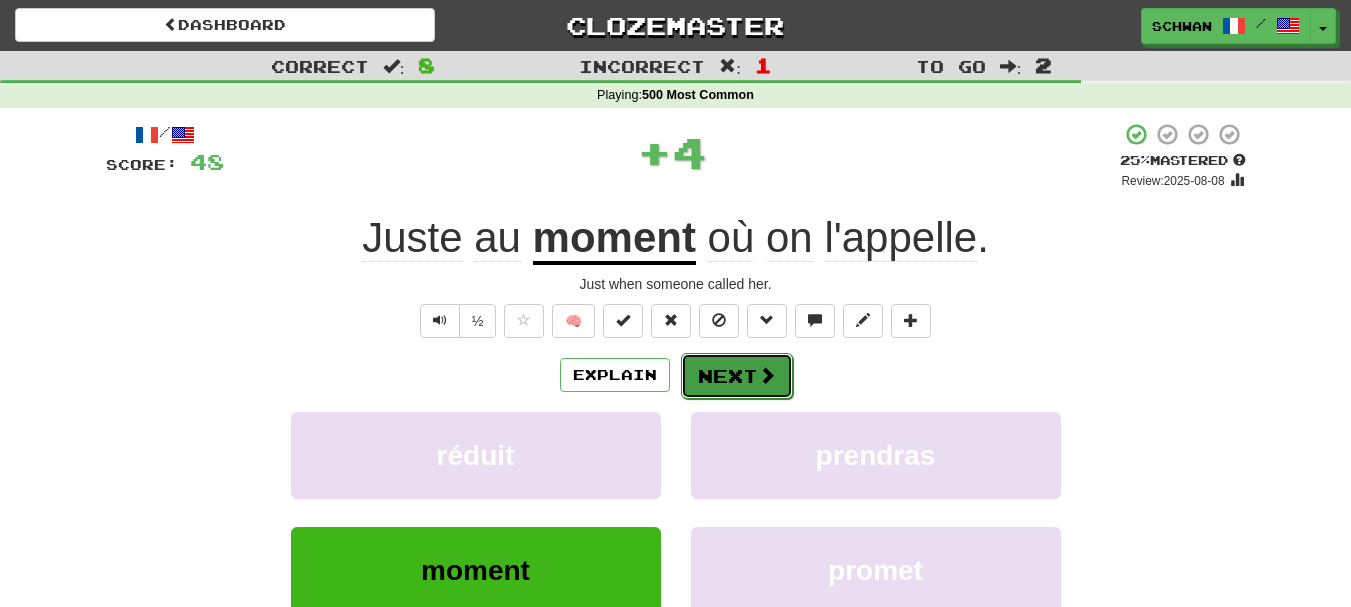 click on "Next" at bounding box center (737, 376) 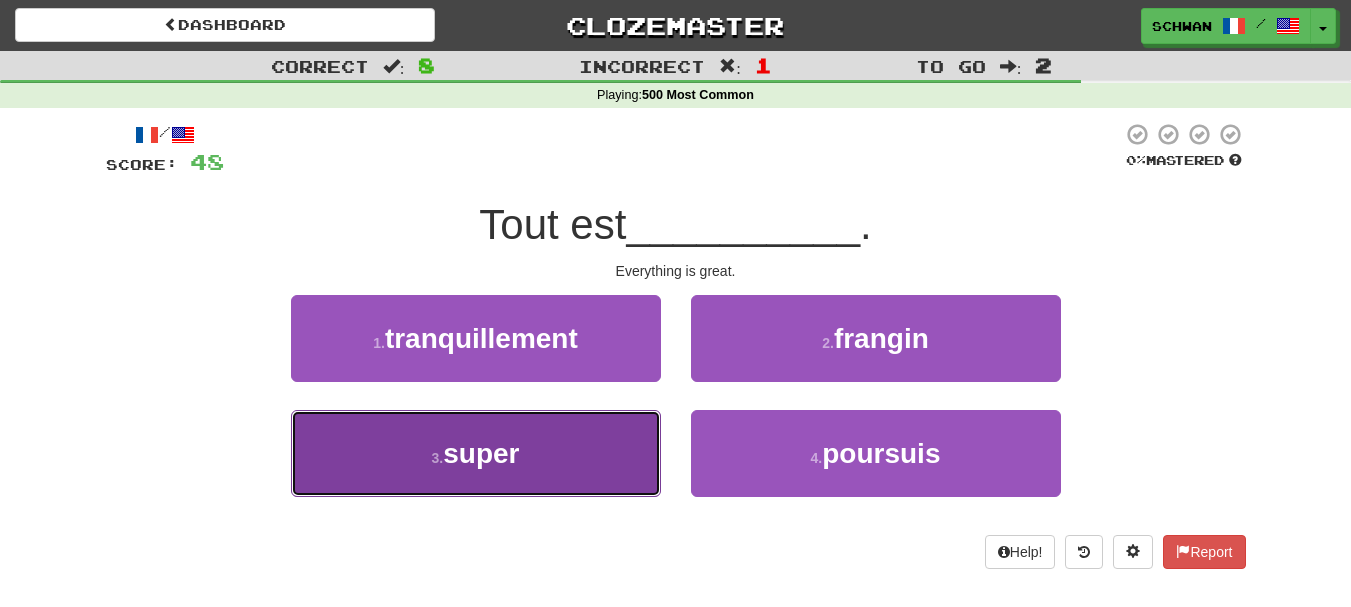 click on "3 .  super" at bounding box center [476, 453] 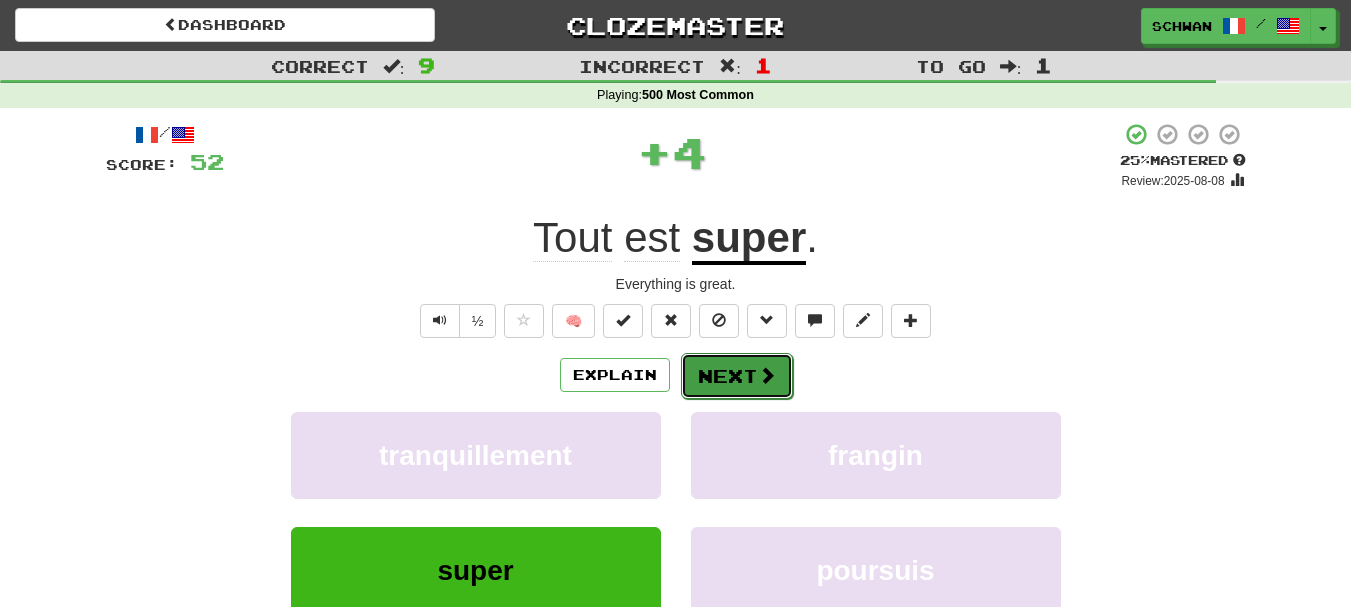 click on "Next" at bounding box center [737, 376] 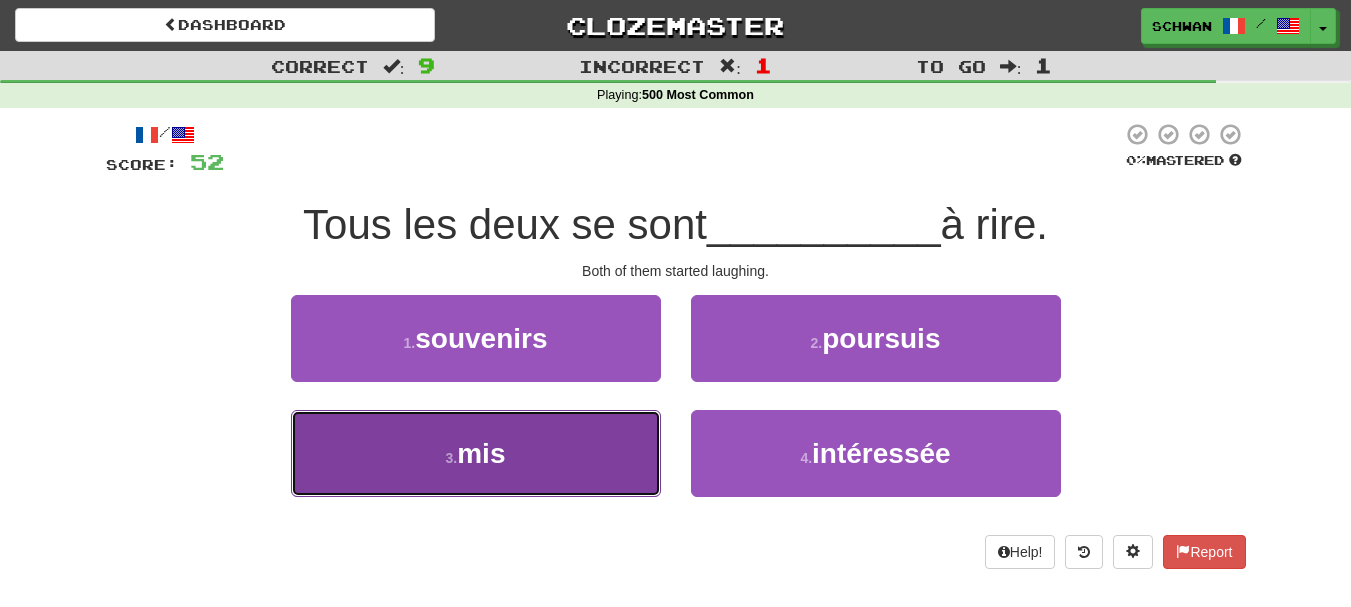 click on "3 .  mis" at bounding box center (476, 453) 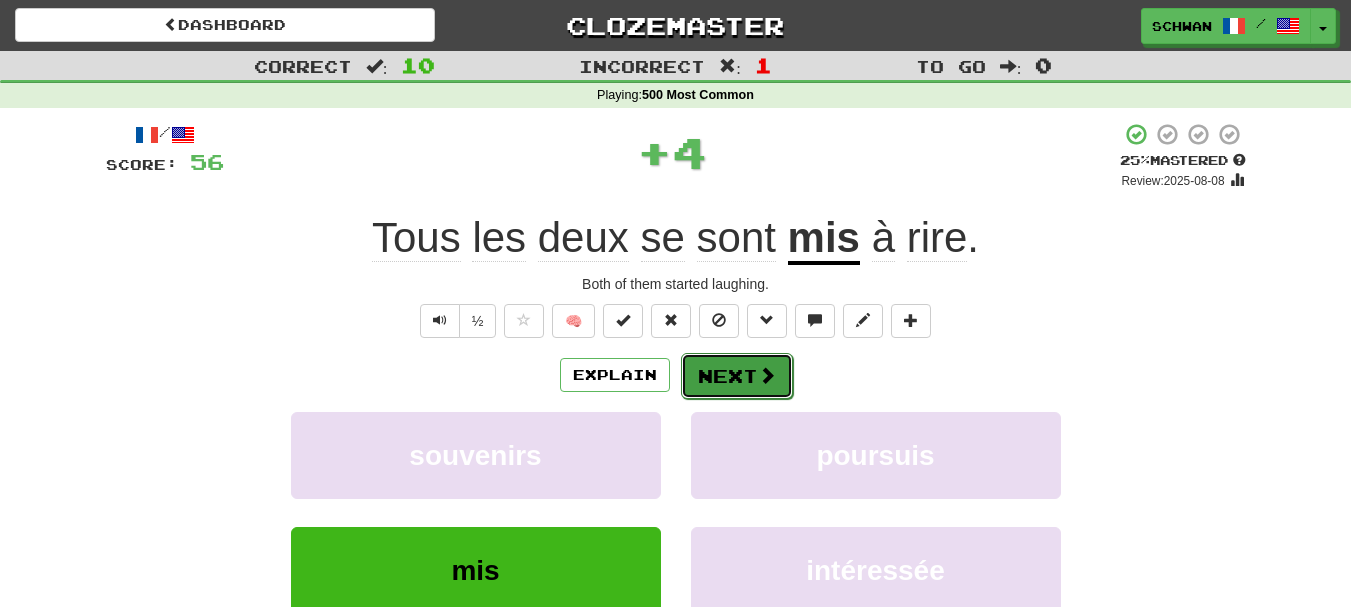 click on "Next" at bounding box center (737, 376) 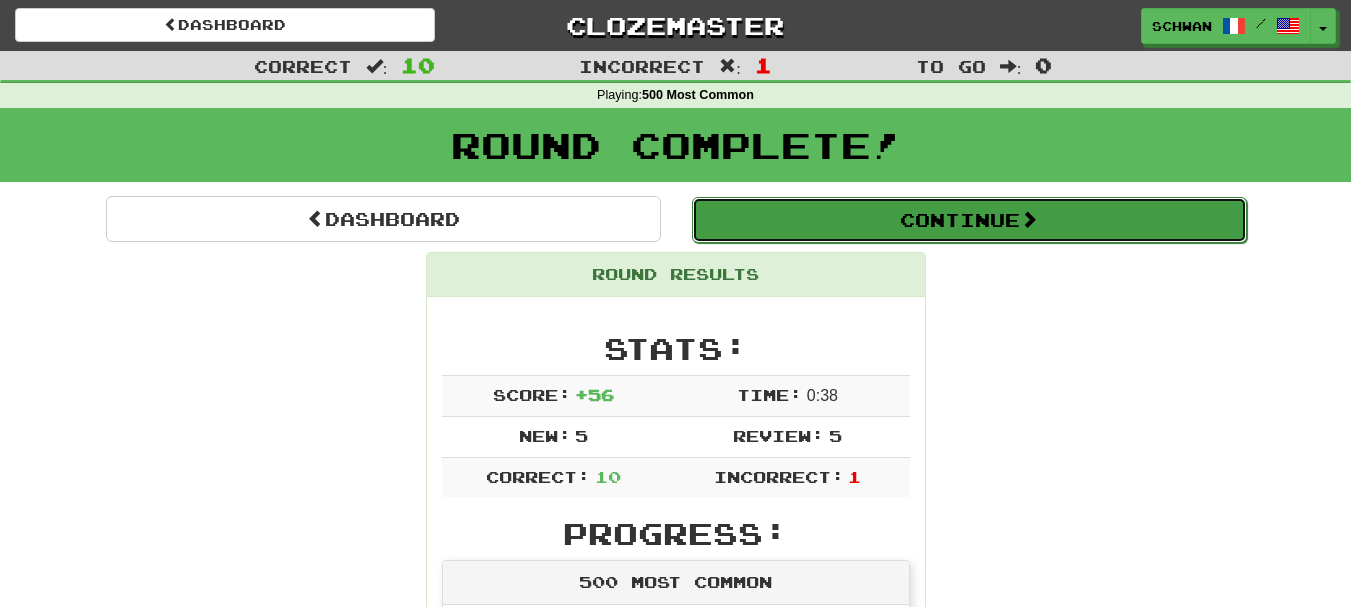 click on "Continue" at bounding box center (969, 220) 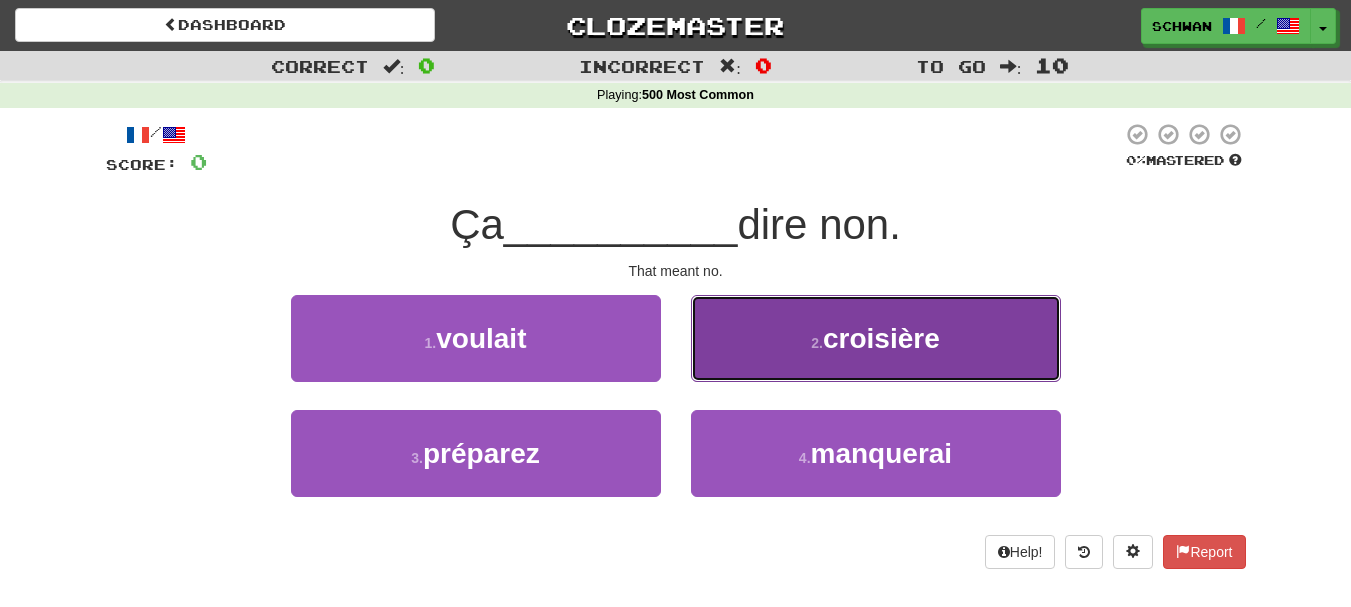 click on "2 .  croisière" at bounding box center [876, 338] 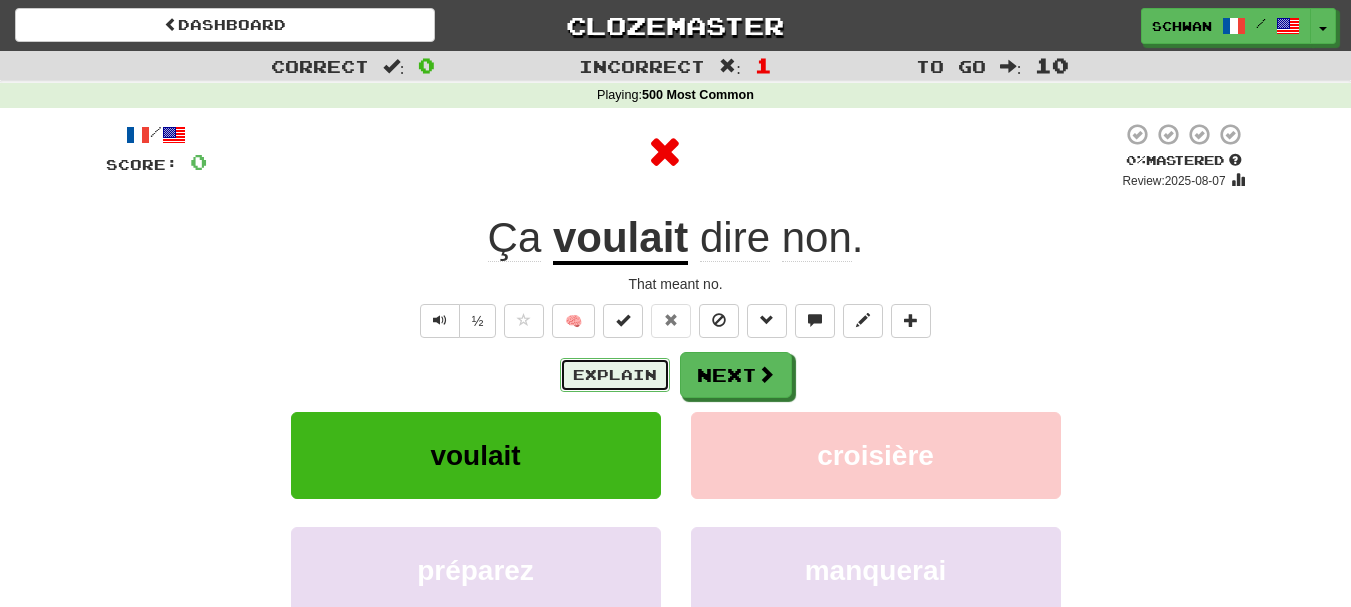 click on "Explain" at bounding box center [615, 375] 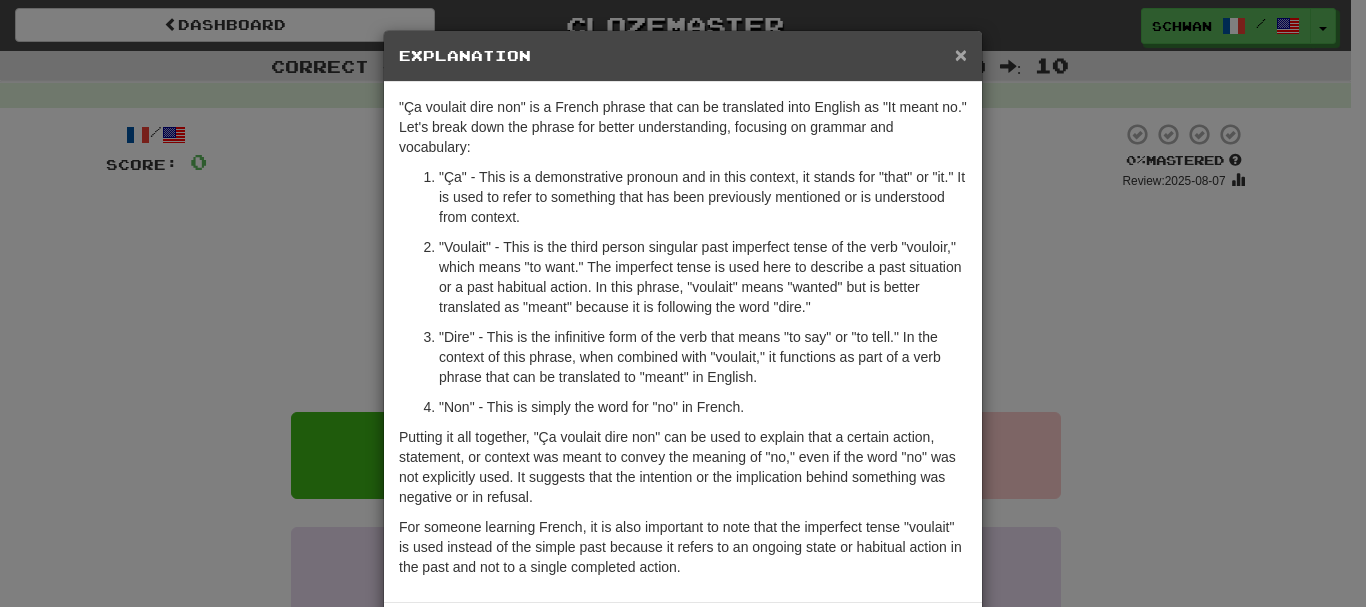 click on "×" at bounding box center (961, 54) 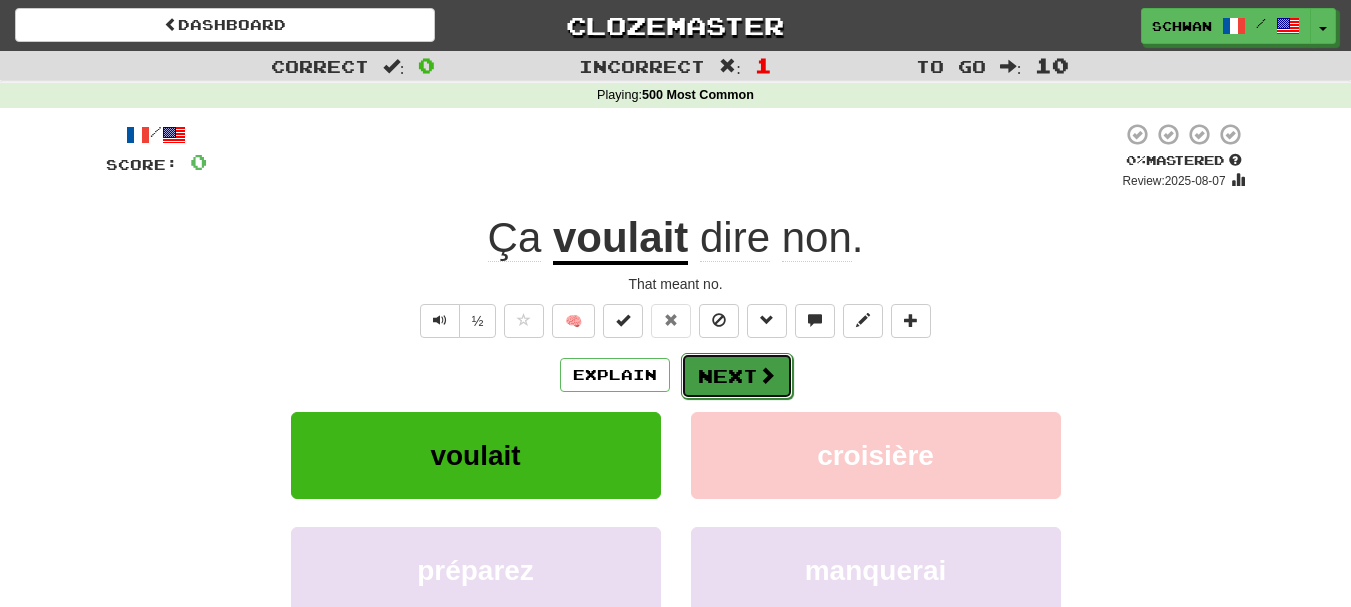 click on "Next" at bounding box center (737, 376) 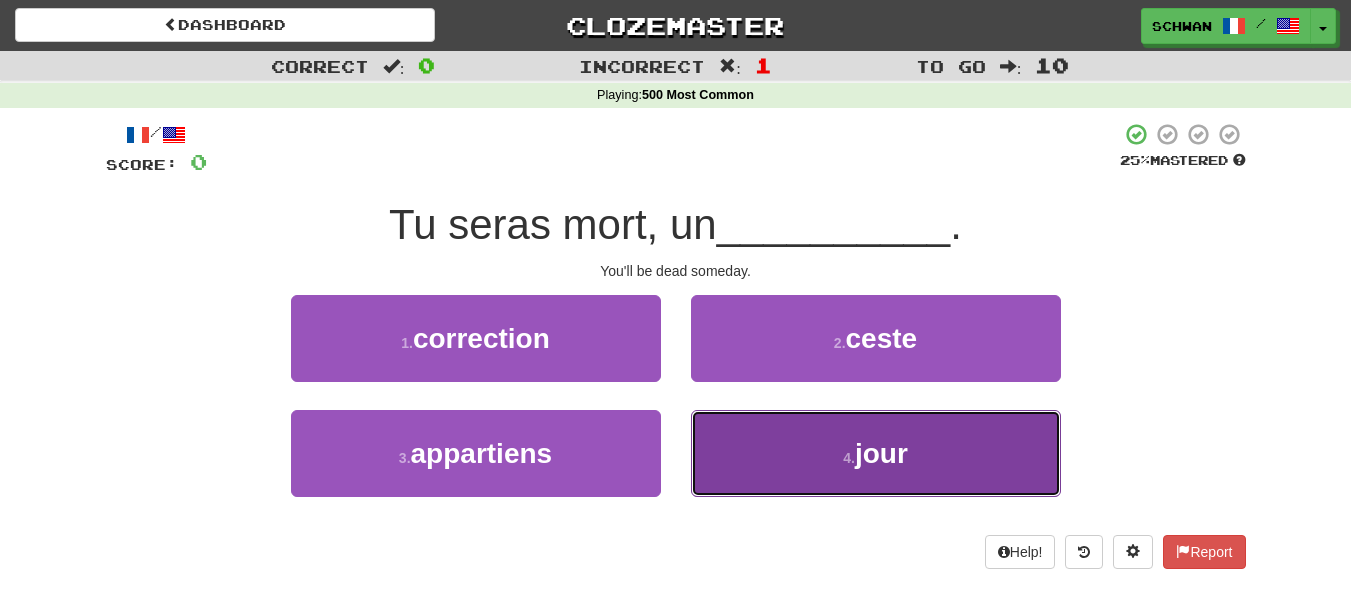 click on "4 .  jour" at bounding box center (876, 453) 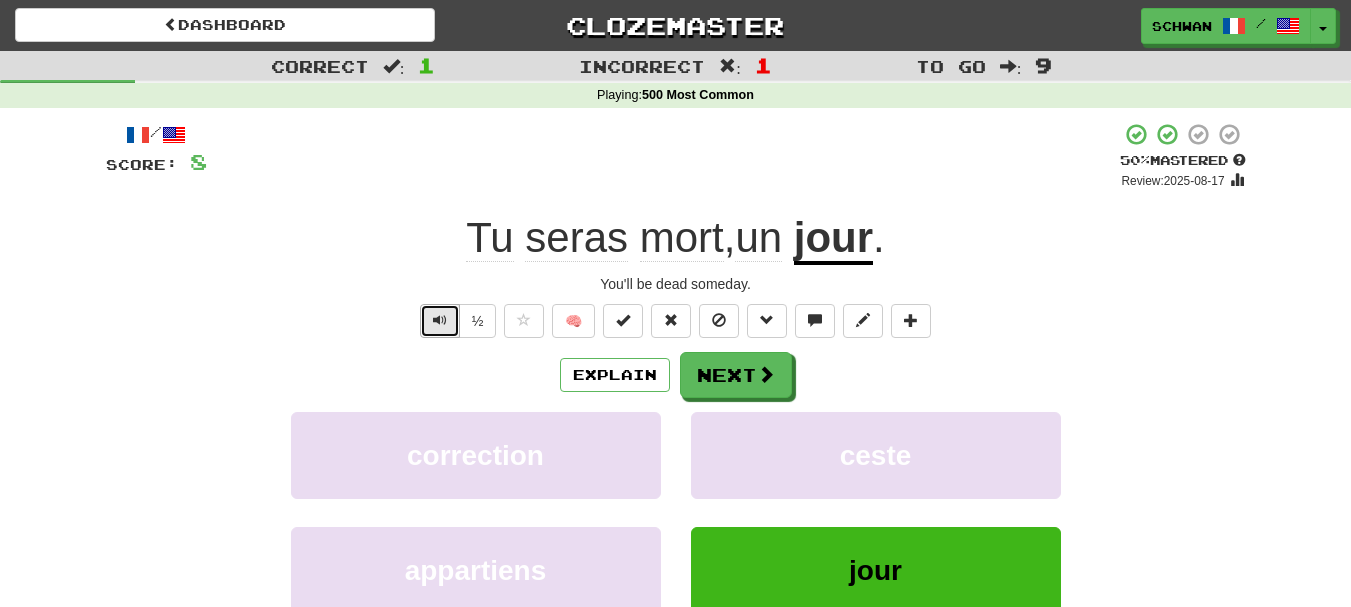 click at bounding box center [440, 320] 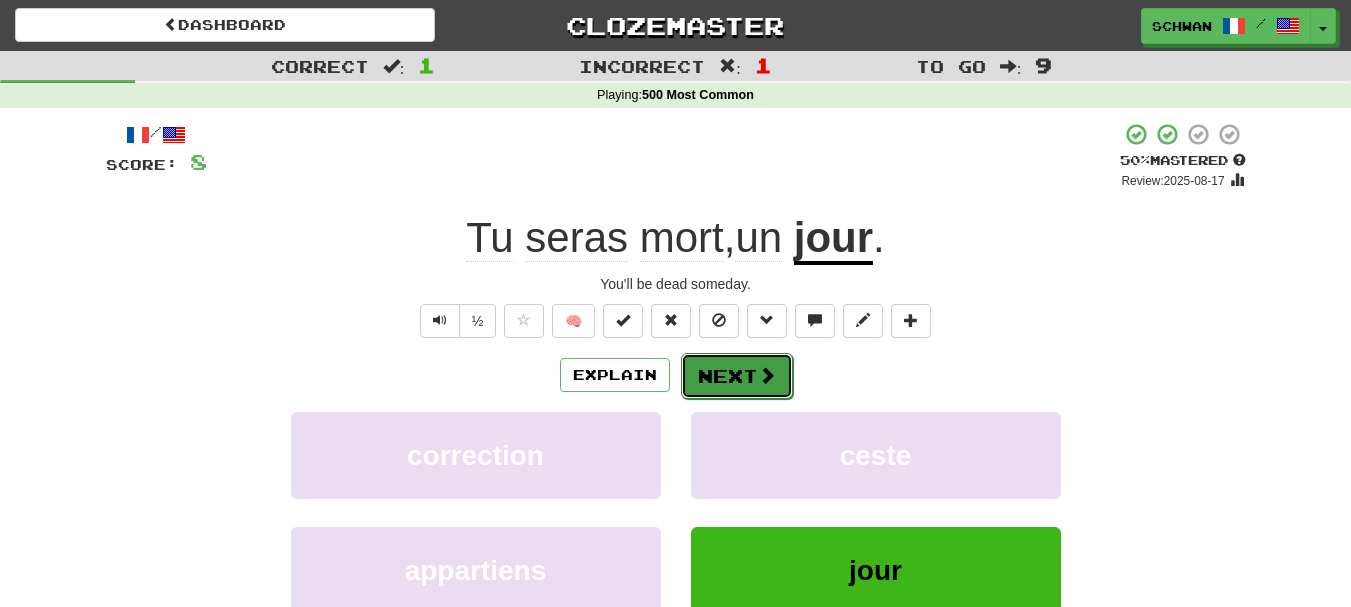 click on "Next" at bounding box center (737, 376) 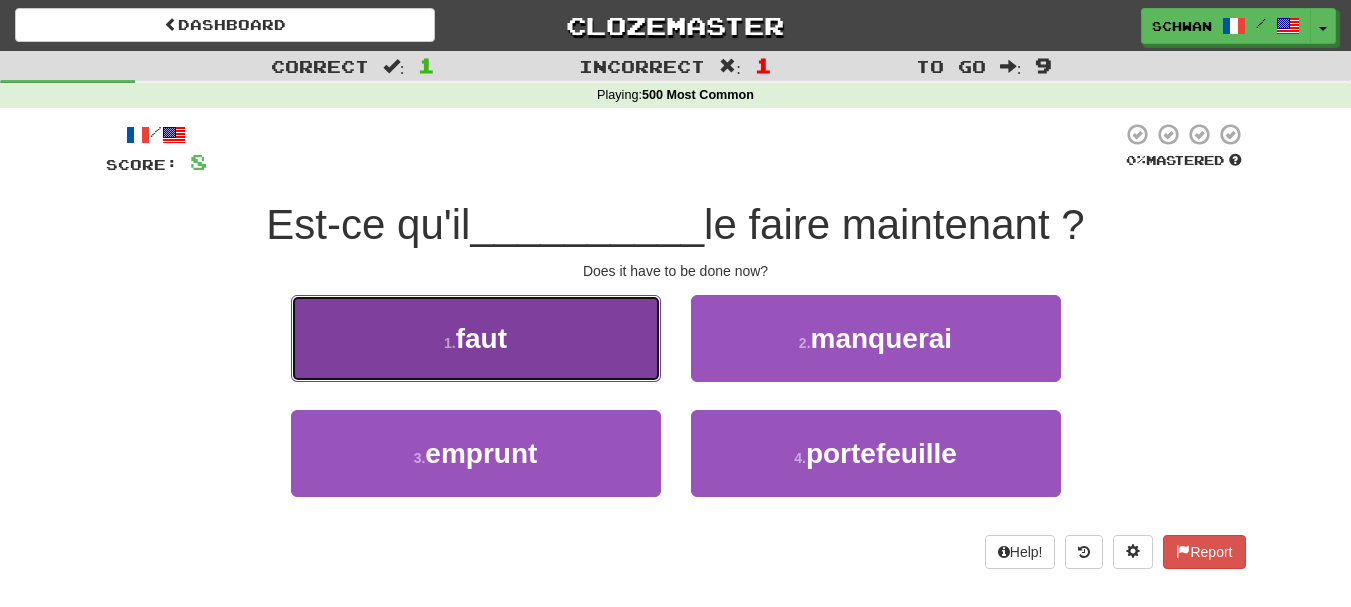 click on "1 .  faut" at bounding box center [476, 338] 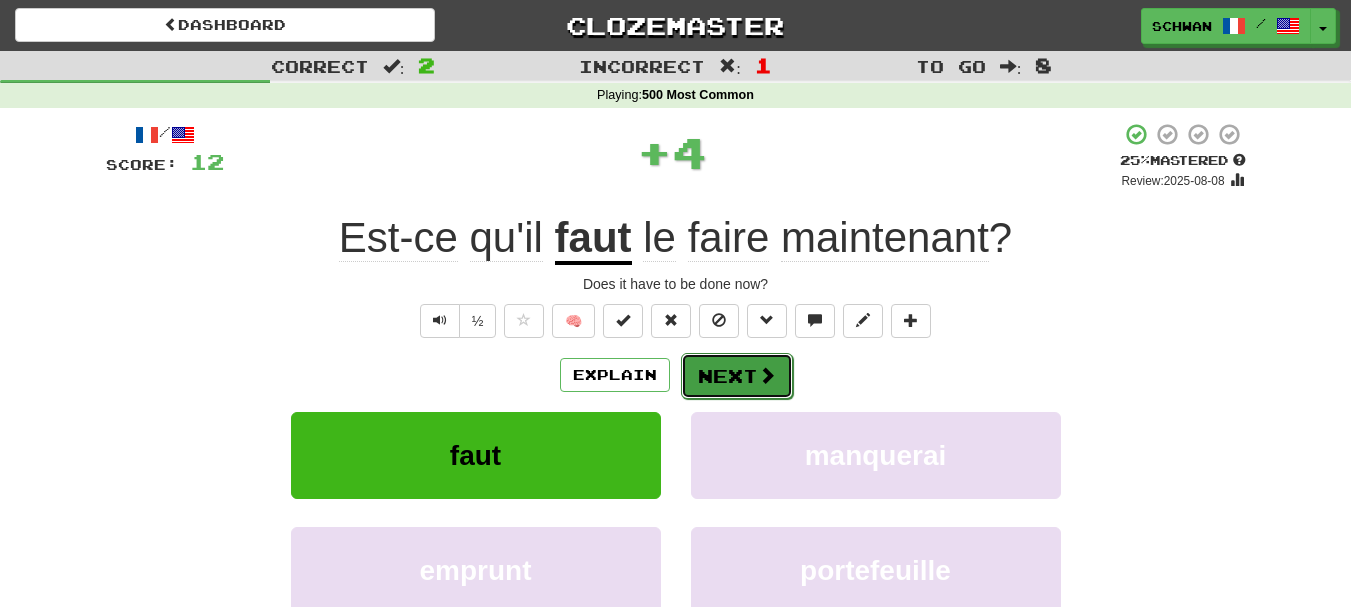 click on "Next" at bounding box center [737, 376] 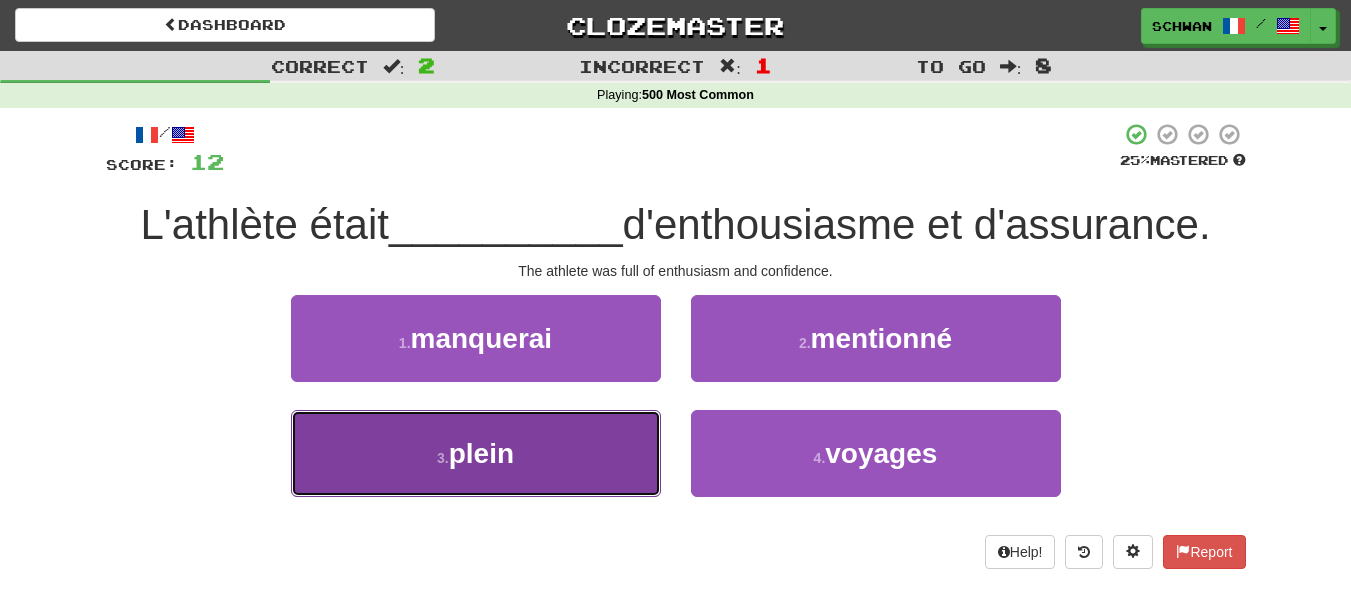 click on "3 .  plein" at bounding box center [476, 453] 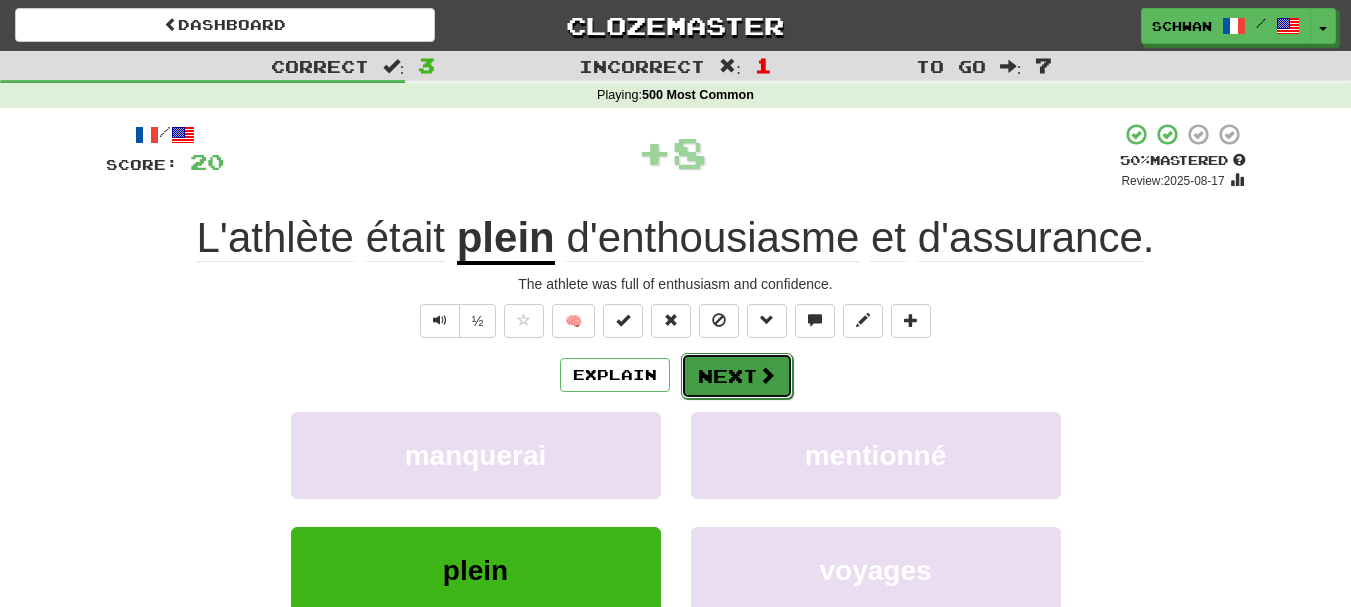 click on "Next" at bounding box center (737, 376) 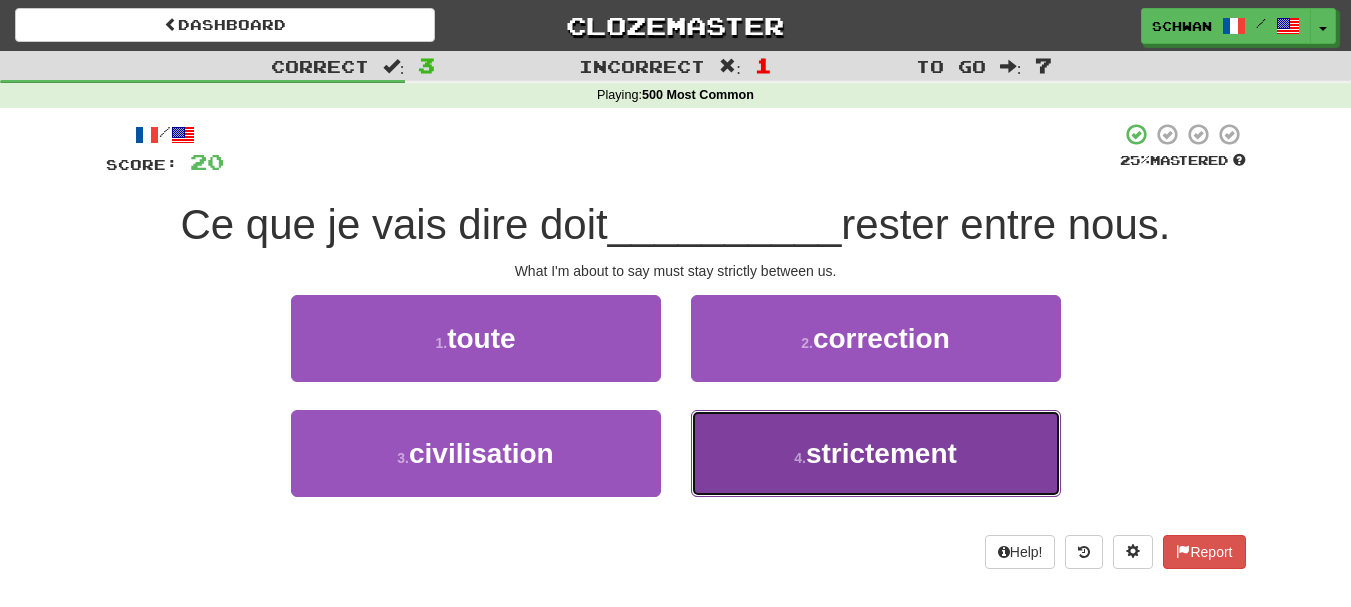 click on "4 .  strictement" at bounding box center [876, 453] 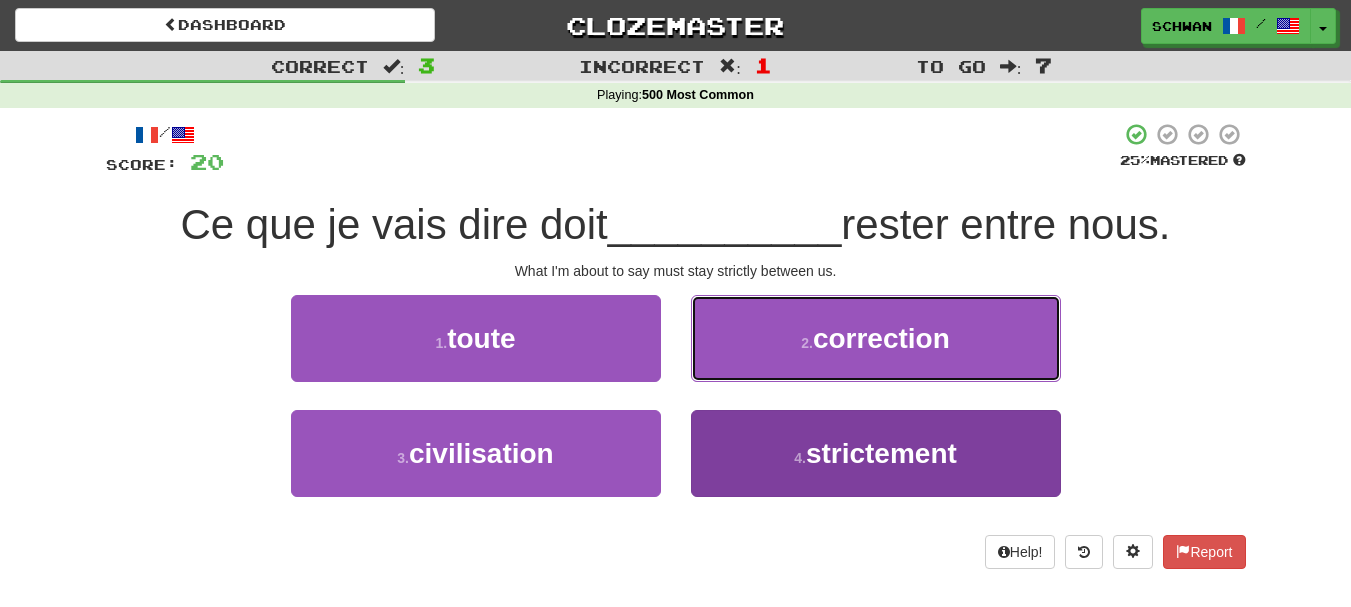 click on "2 .  correction" at bounding box center (876, 338) 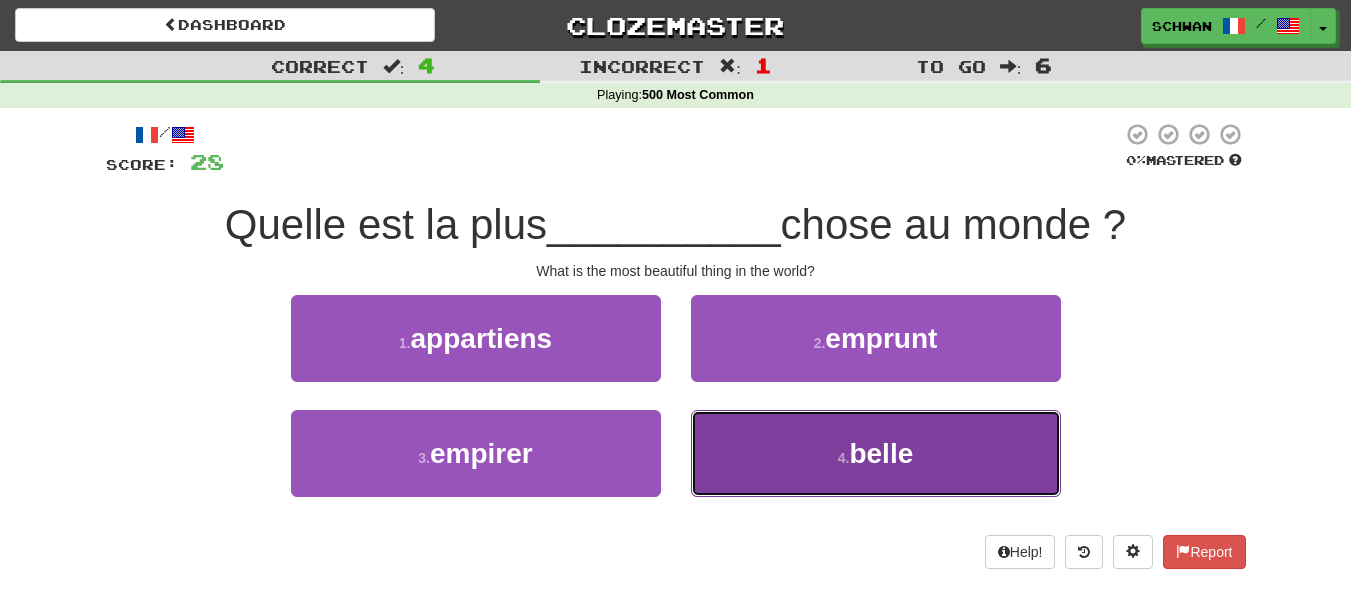 click on "4 .  belle" at bounding box center [876, 453] 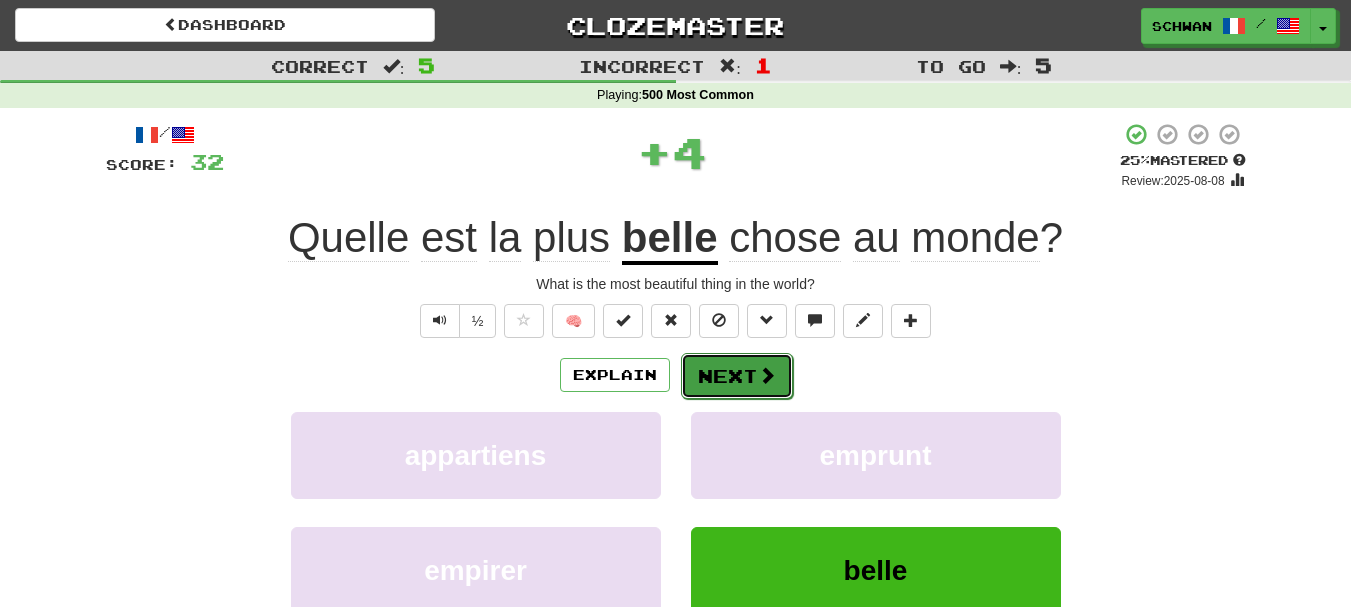 click on "Next" at bounding box center [737, 376] 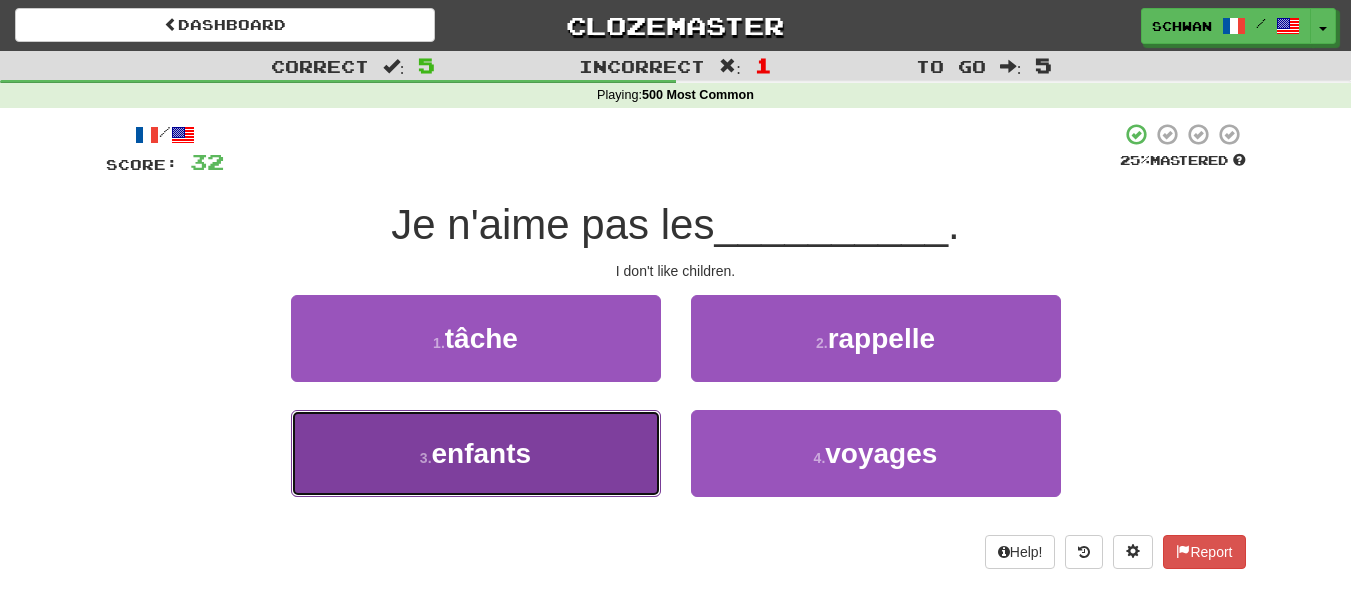 click on "3 .  enfants" at bounding box center (476, 453) 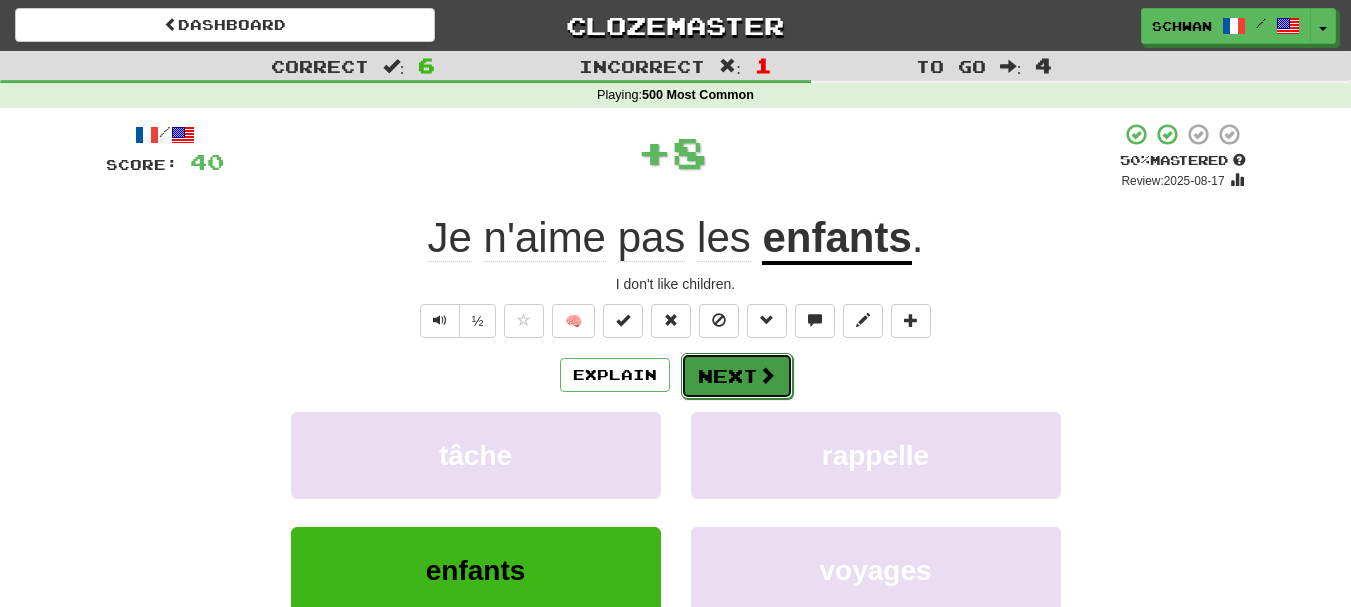 click on "Next" at bounding box center (737, 376) 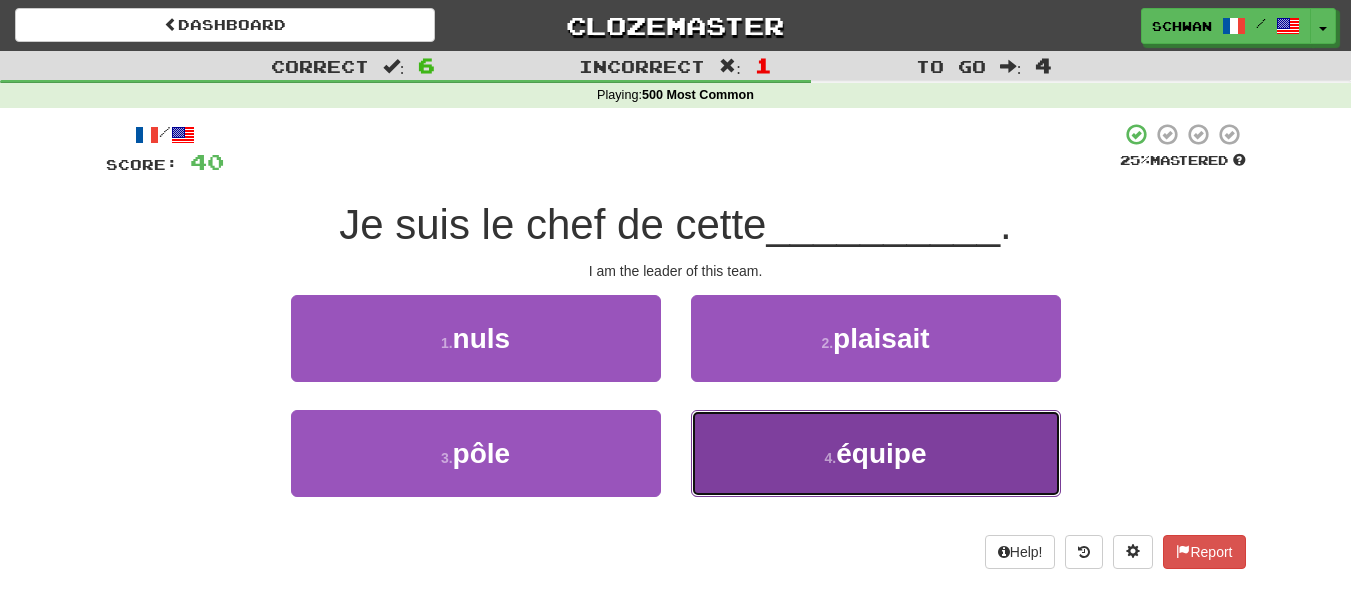 click on "4 .  équipe" at bounding box center [876, 453] 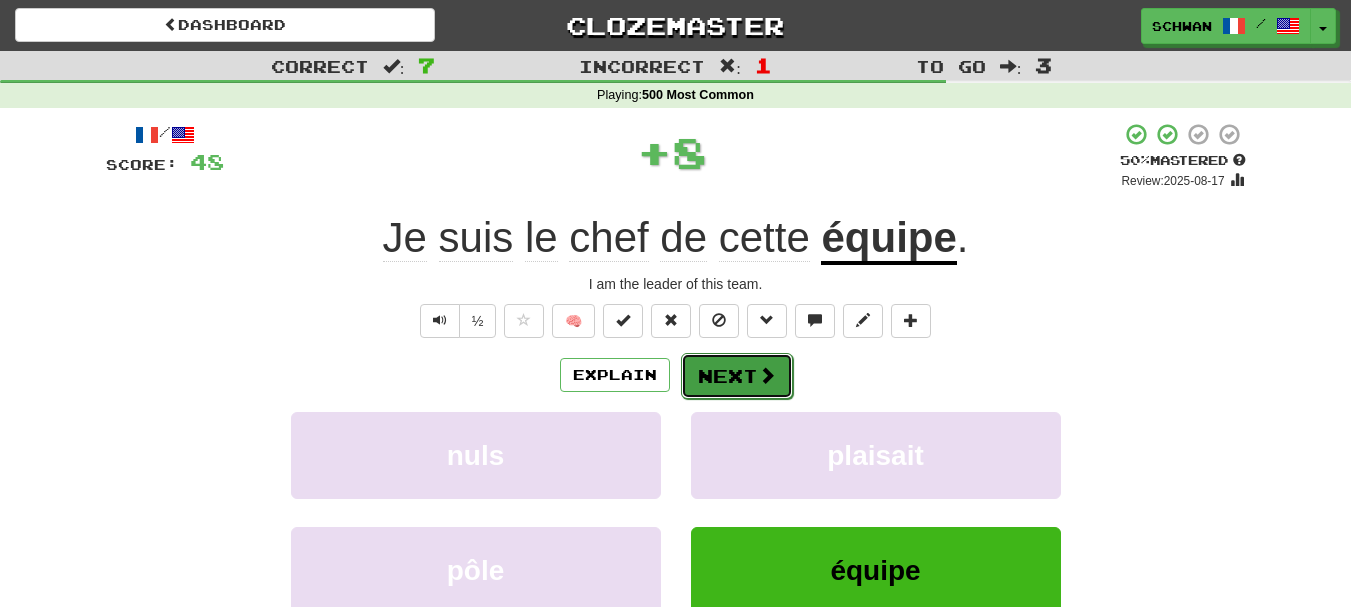 click on "Next" at bounding box center (737, 376) 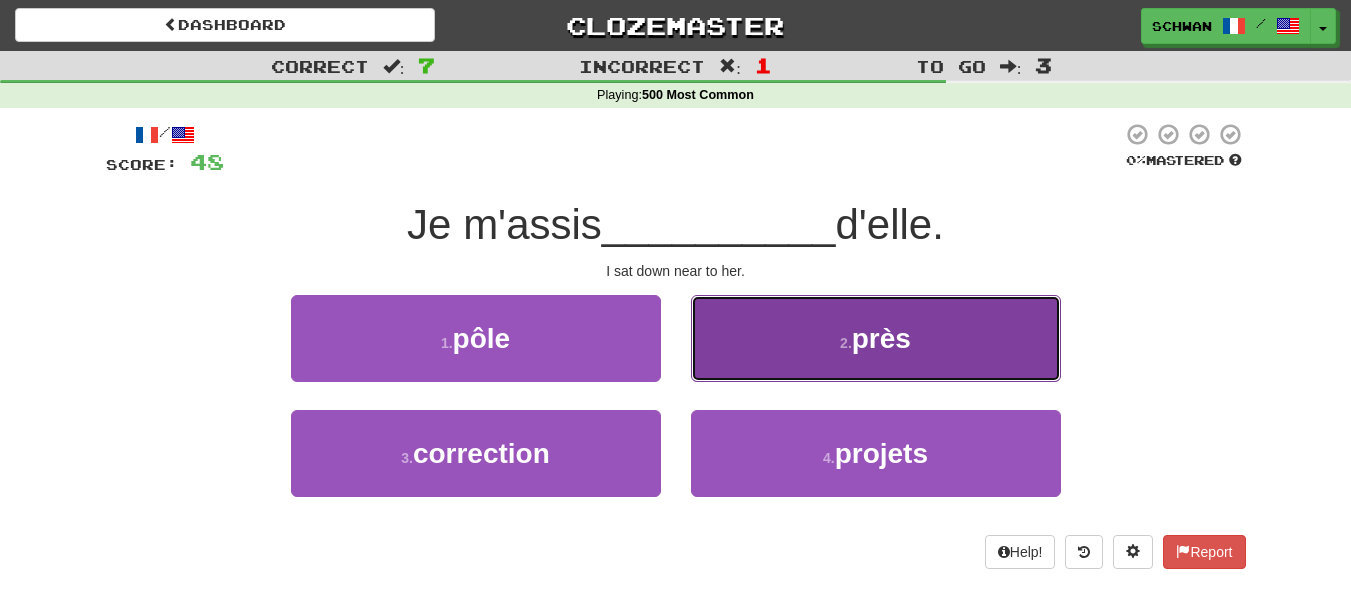 click on "2 .  près" at bounding box center [876, 338] 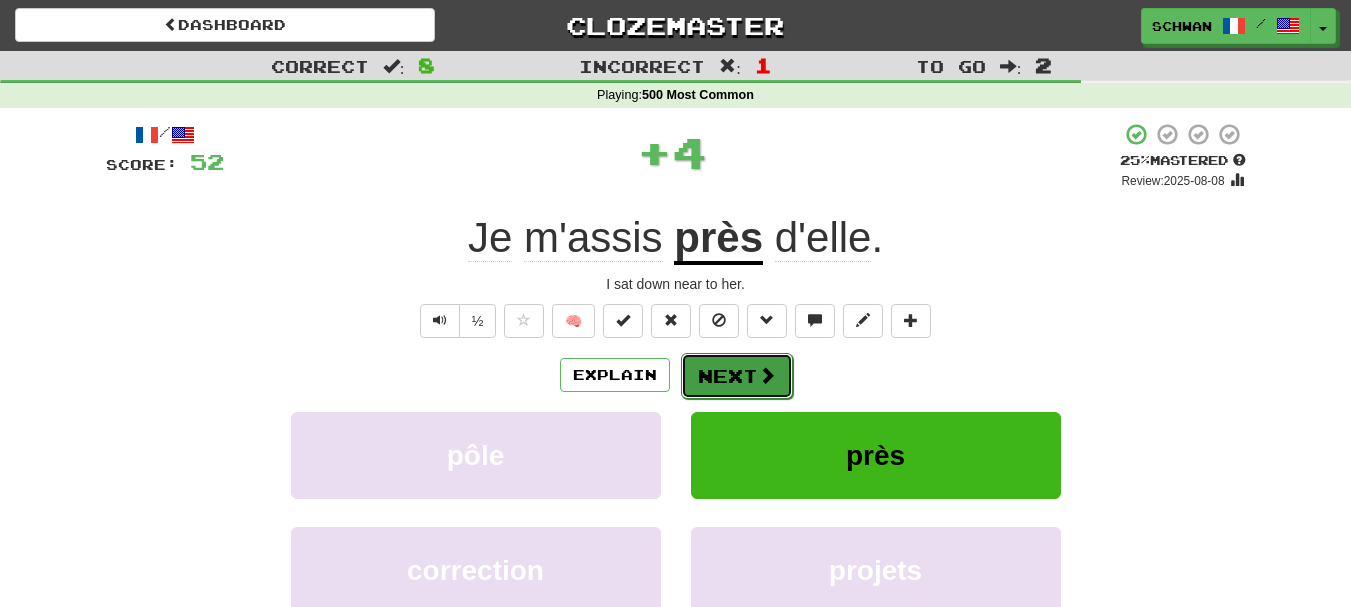 click on "Next" at bounding box center [737, 376] 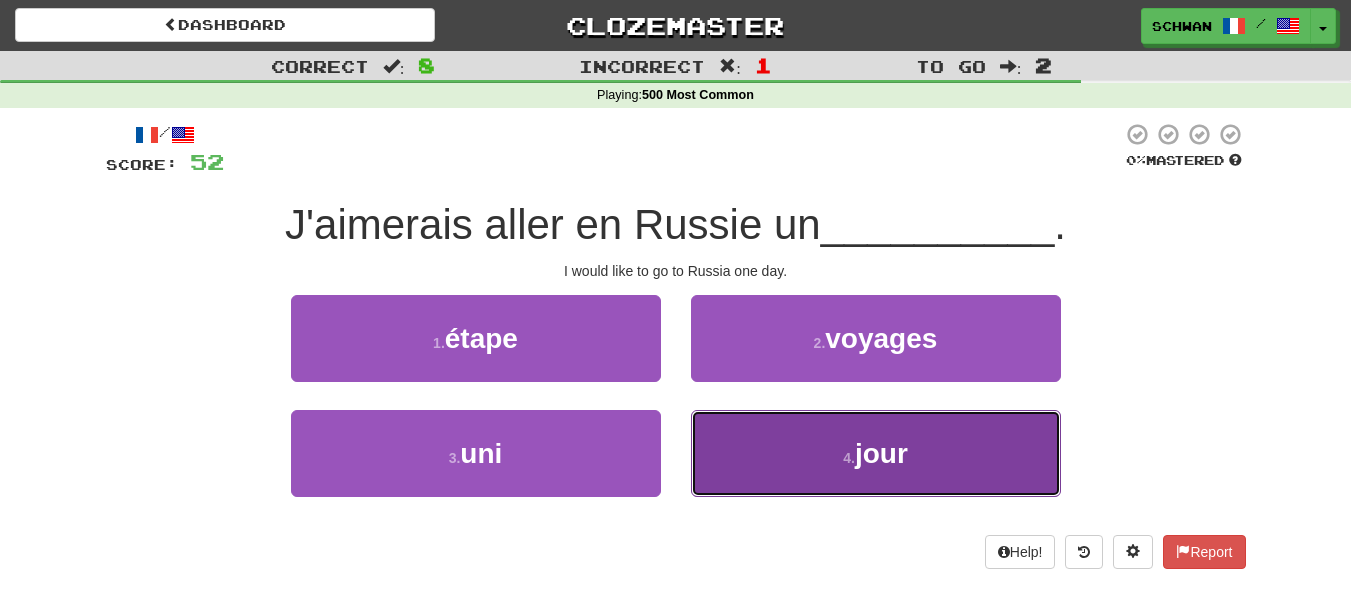 click on "4 .  jour" at bounding box center (876, 453) 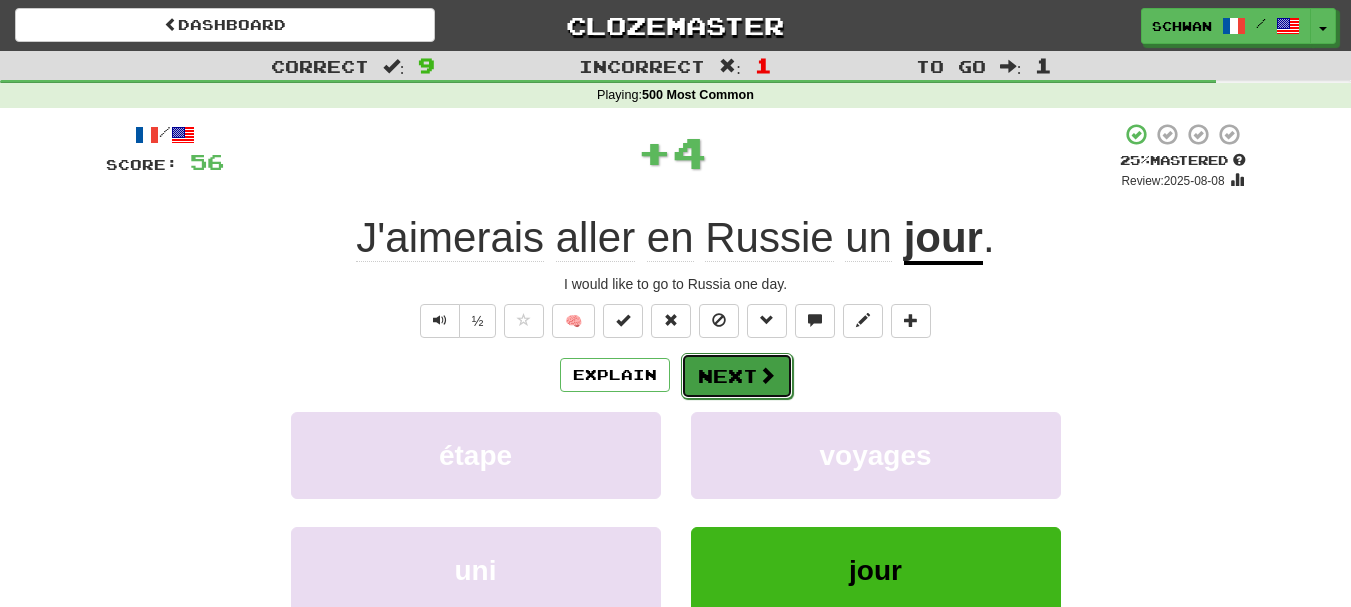 click on "Next" at bounding box center (737, 376) 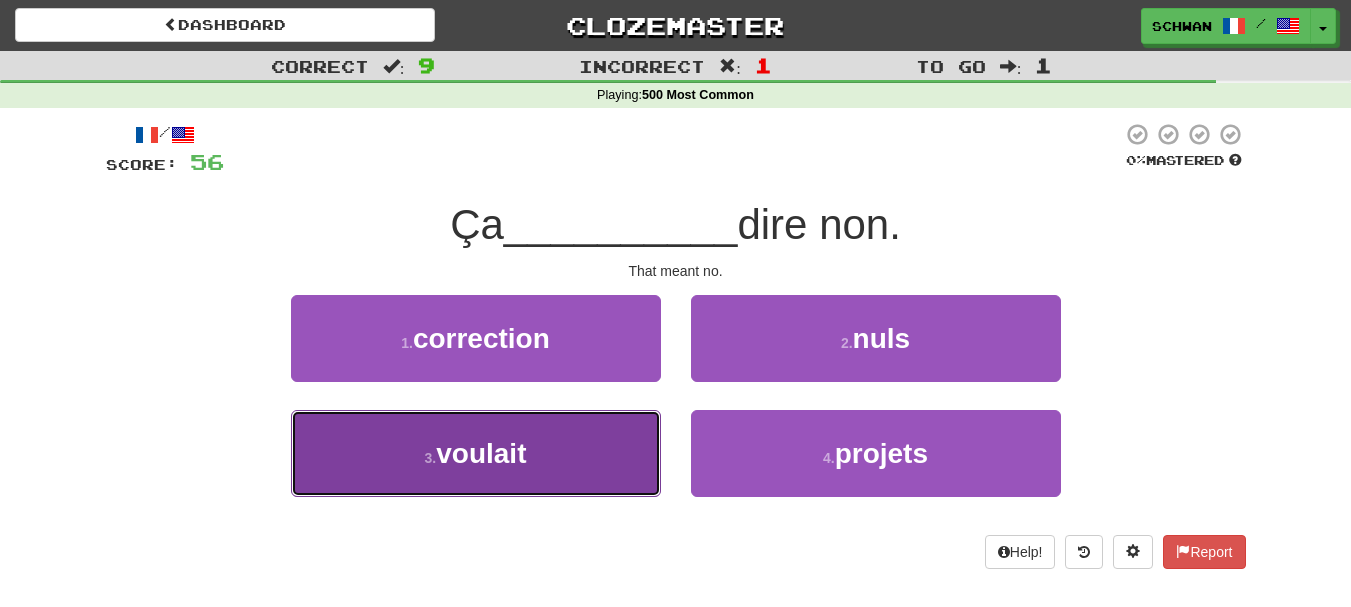 click on "3 .  voulait" at bounding box center [476, 453] 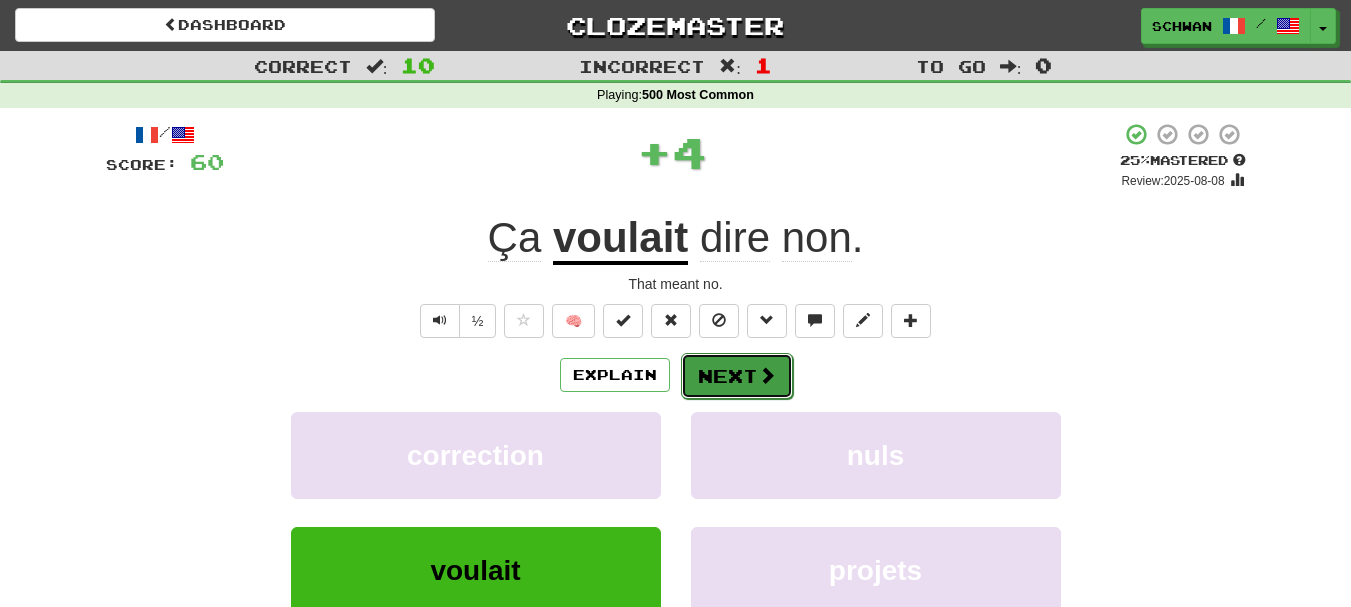 click on "Next" at bounding box center (737, 376) 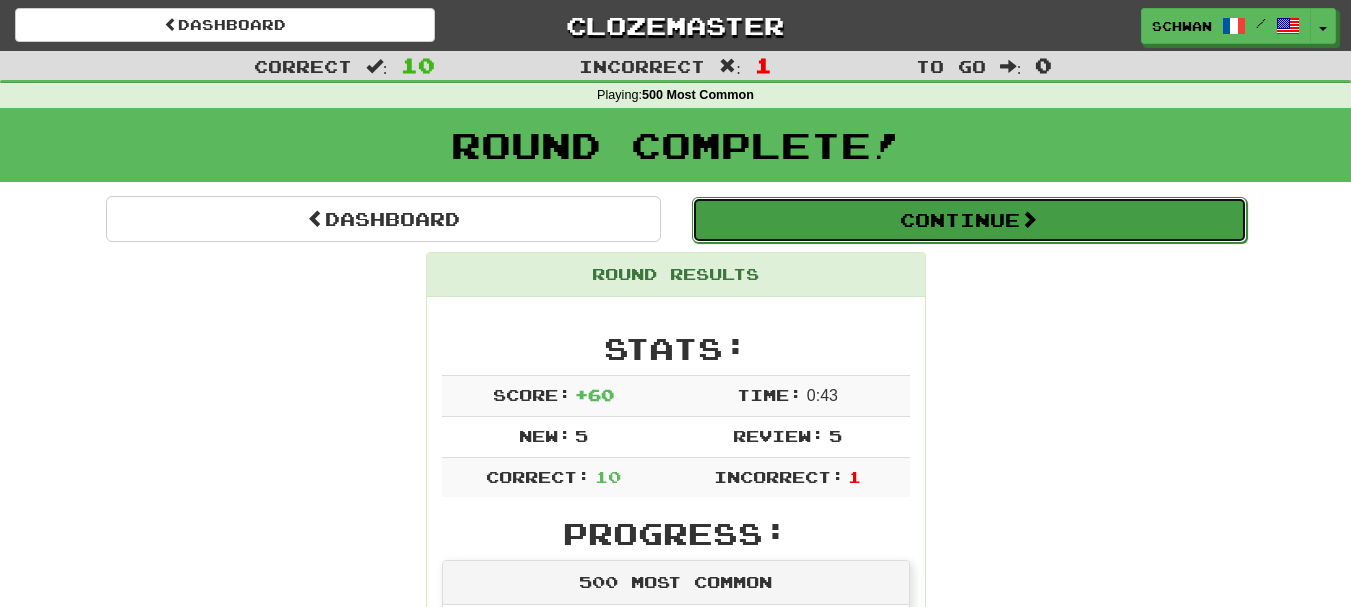 click on "Continue" at bounding box center [969, 220] 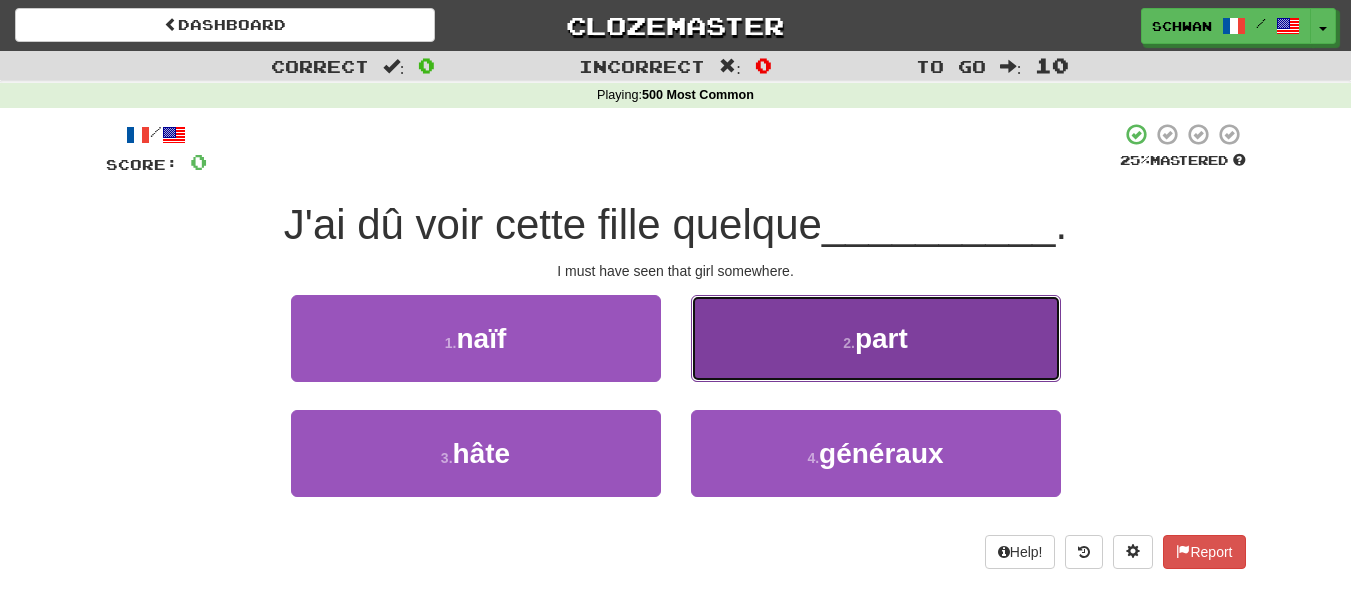 click on "2 .  part" at bounding box center (876, 338) 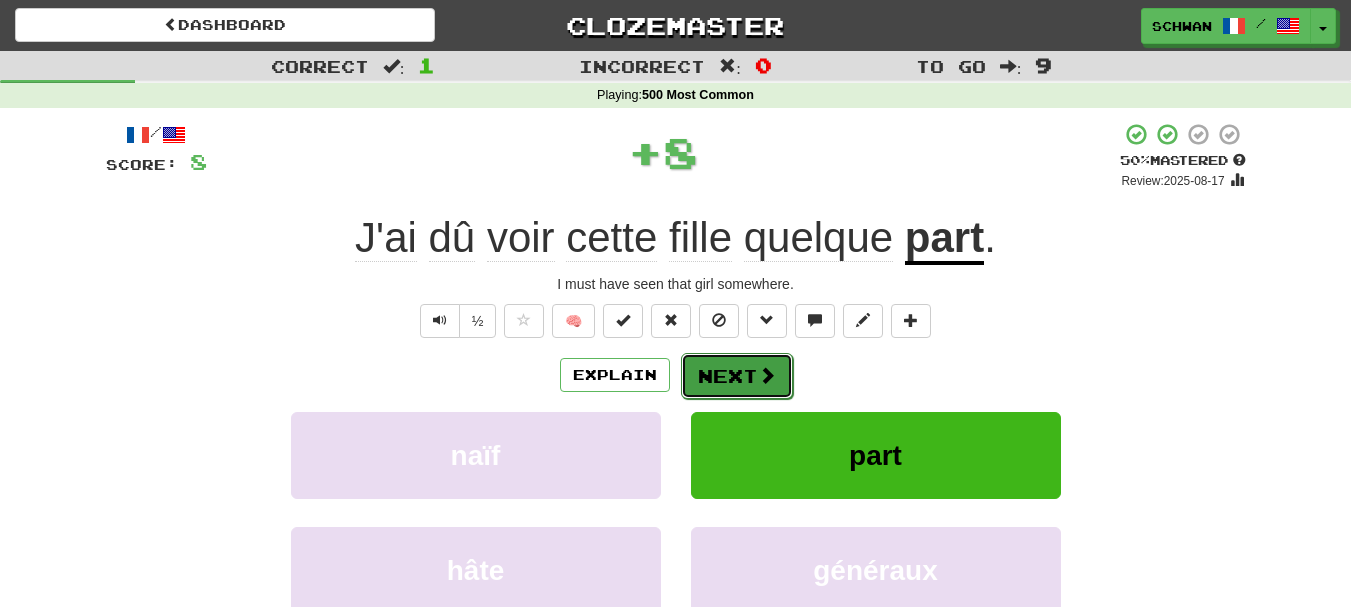 click on "Next" at bounding box center [737, 376] 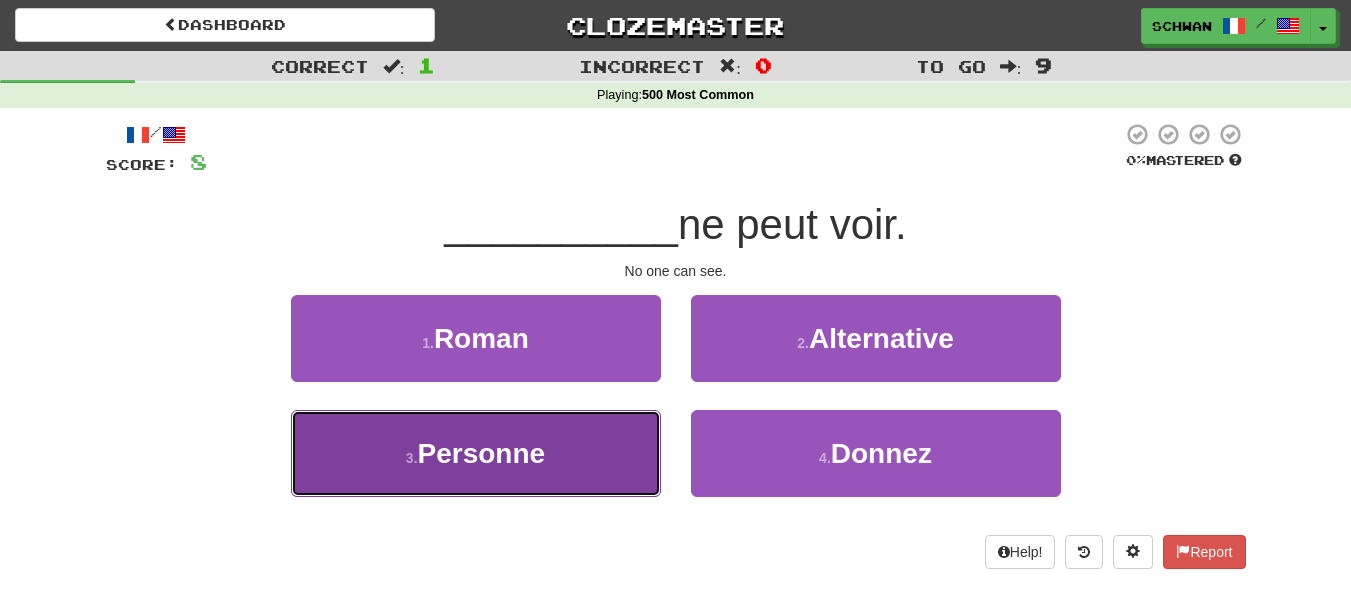 click on "3 .  Personne" at bounding box center [476, 453] 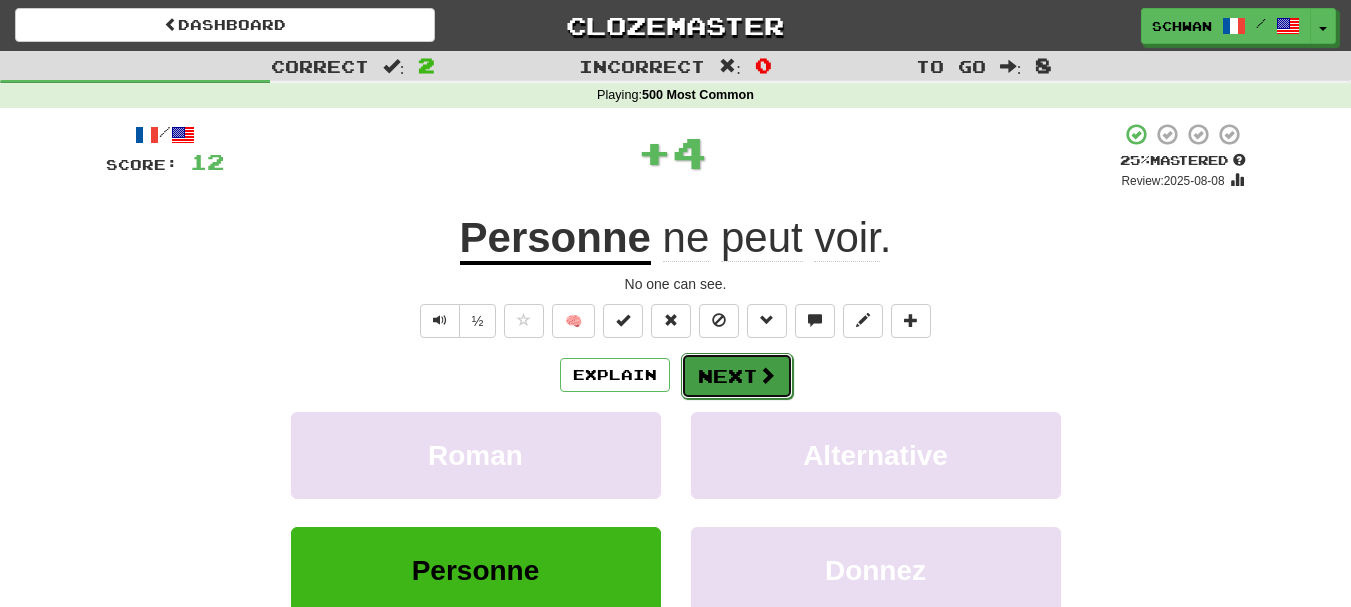 click on "Next" at bounding box center [737, 376] 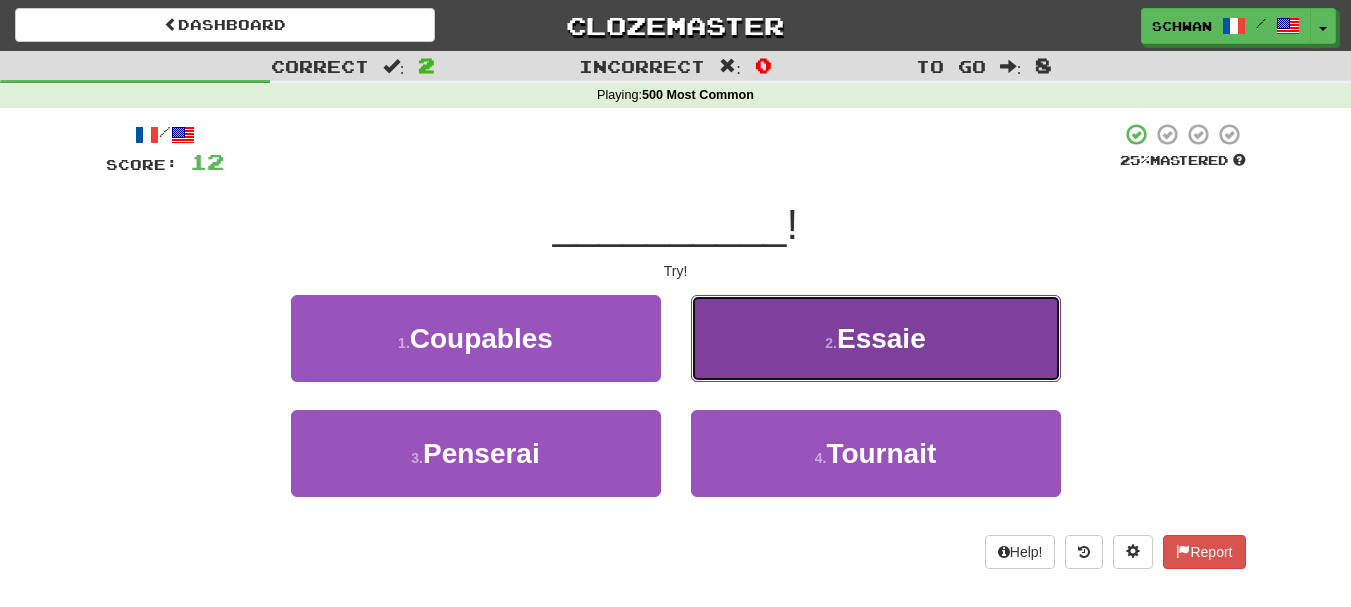 click on "2 .  Essaie" at bounding box center [876, 338] 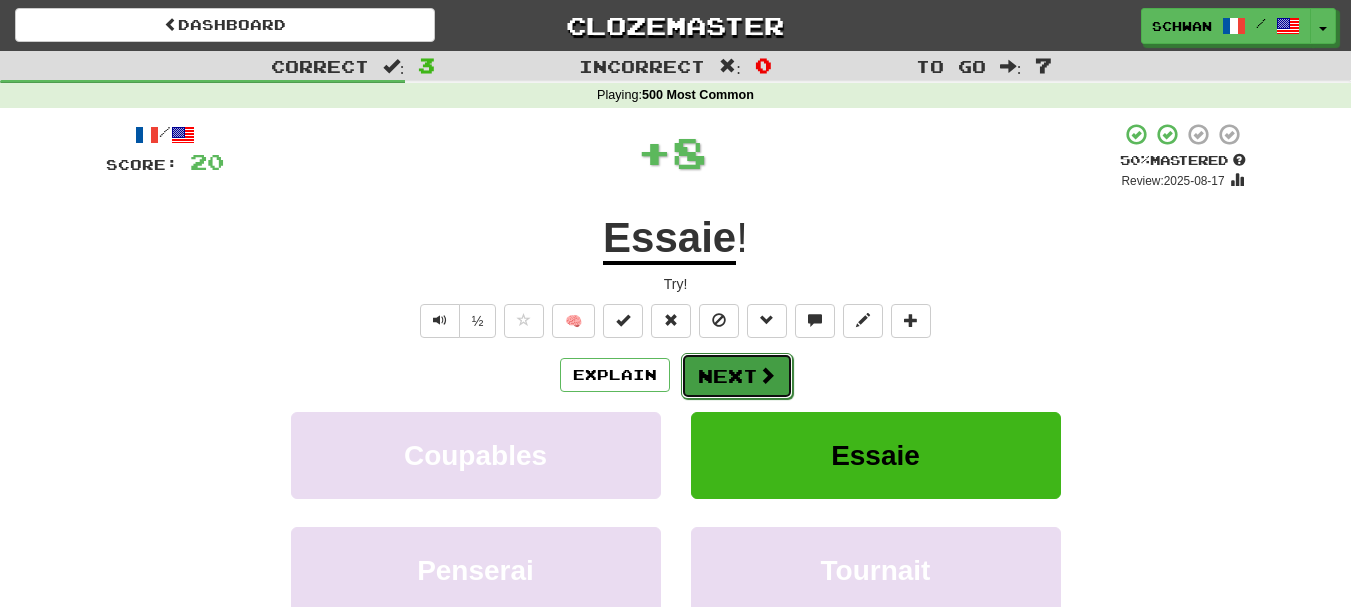 click on "Next" at bounding box center [737, 376] 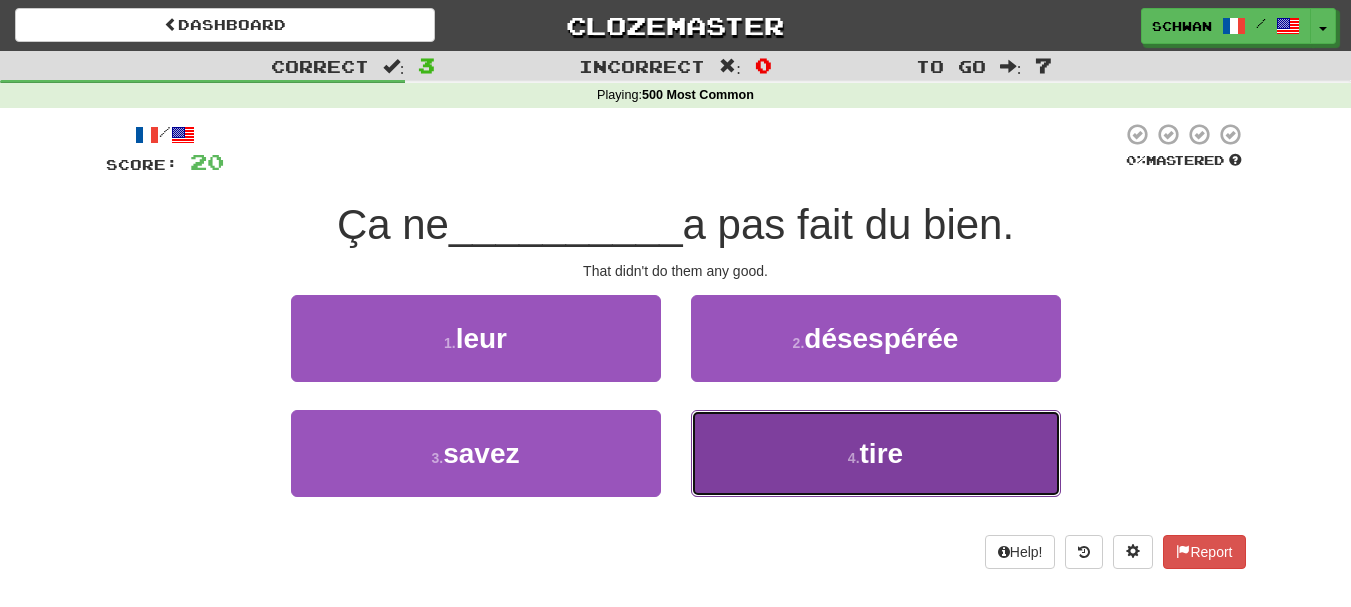click on "4 .  tire" at bounding box center (876, 453) 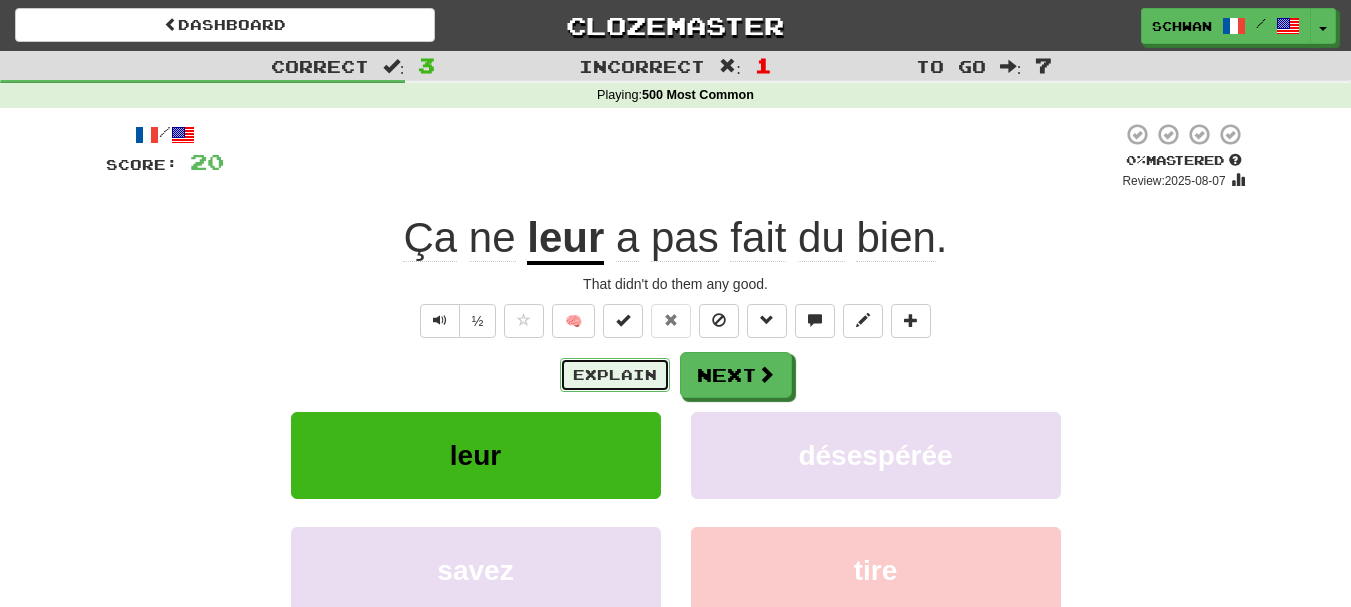 click on "Explain" at bounding box center [615, 375] 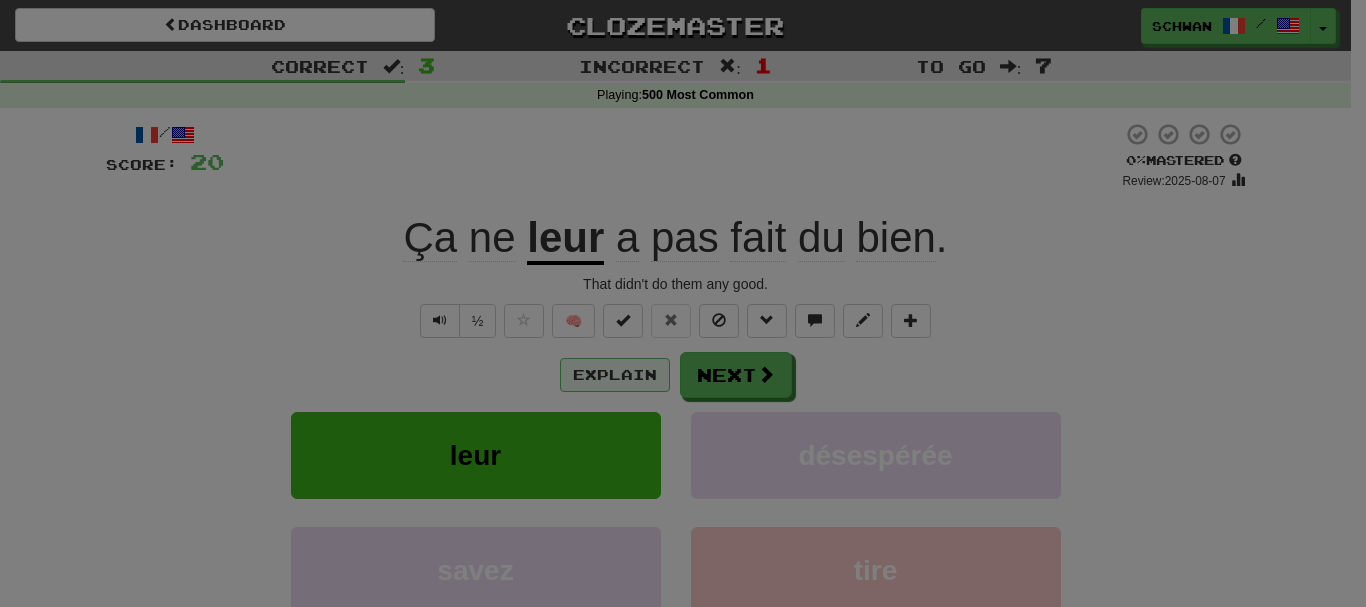 click at bounding box center [683, 303] 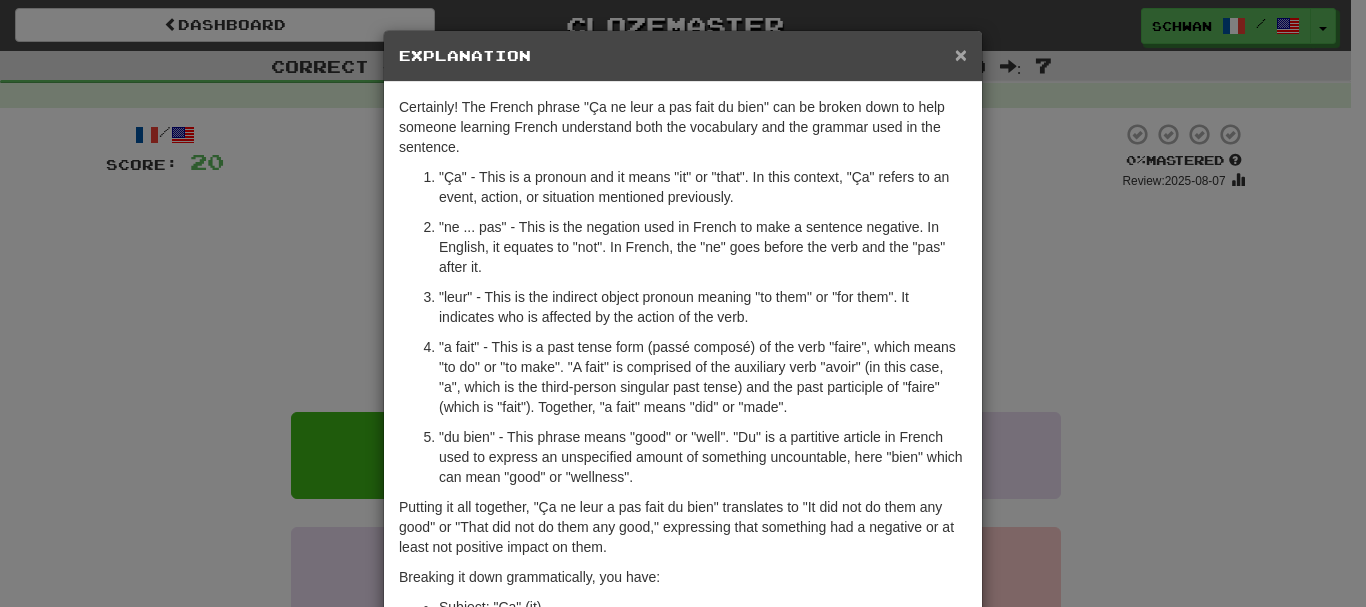 click on "×" at bounding box center [961, 54] 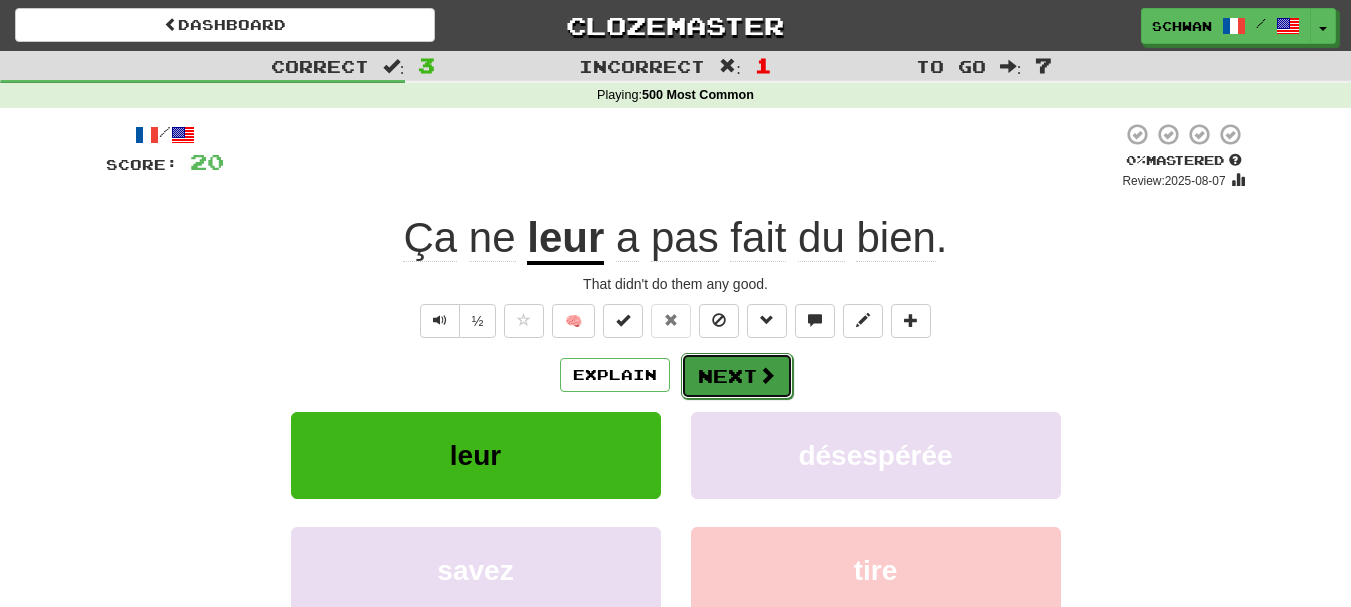 click at bounding box center [767, 375] 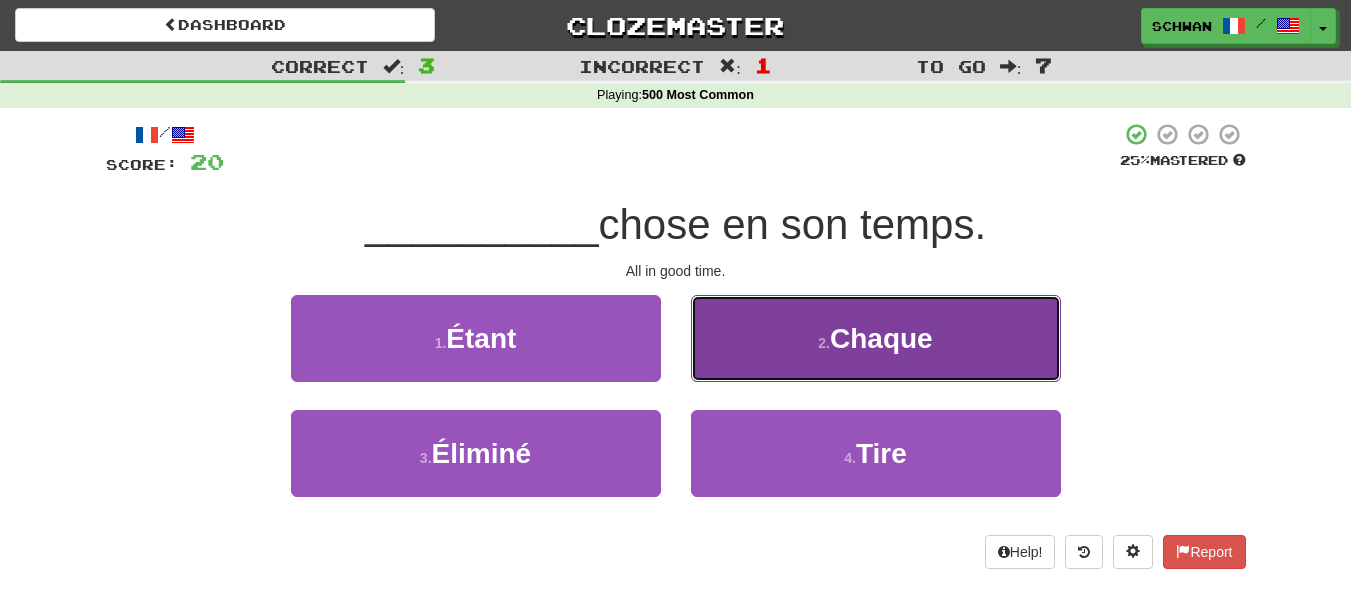 click on "2 .  Chaque" at bounding box center [876, 338] 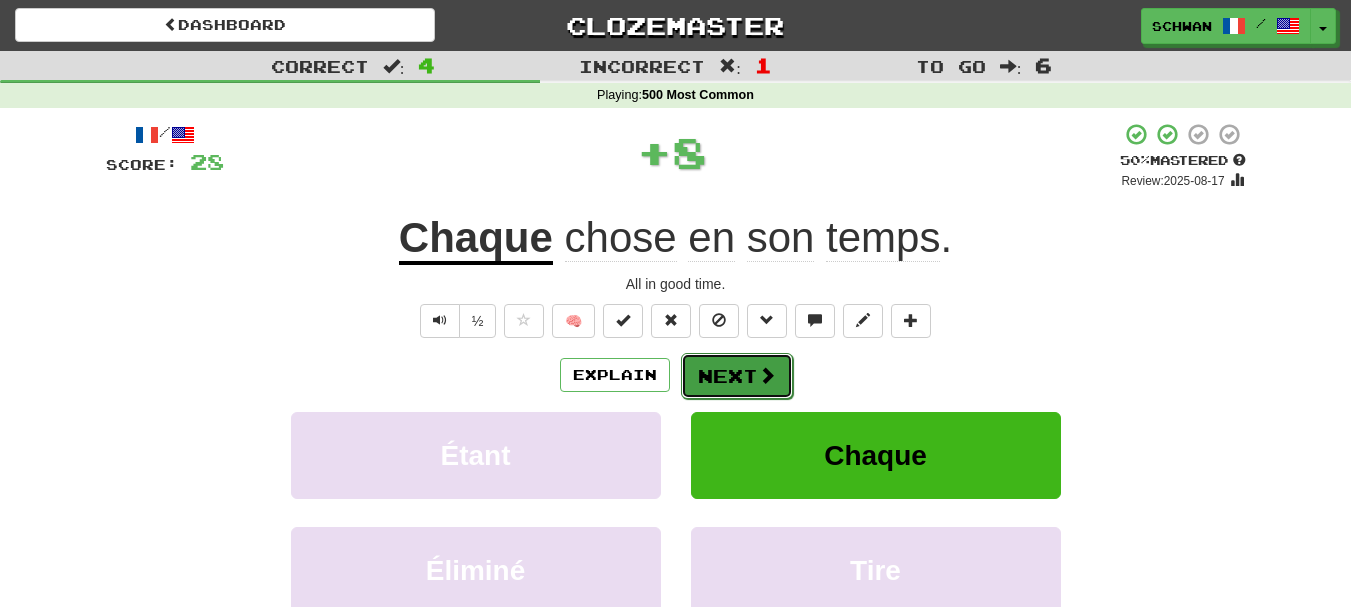 click at bounding box center [767, 375] 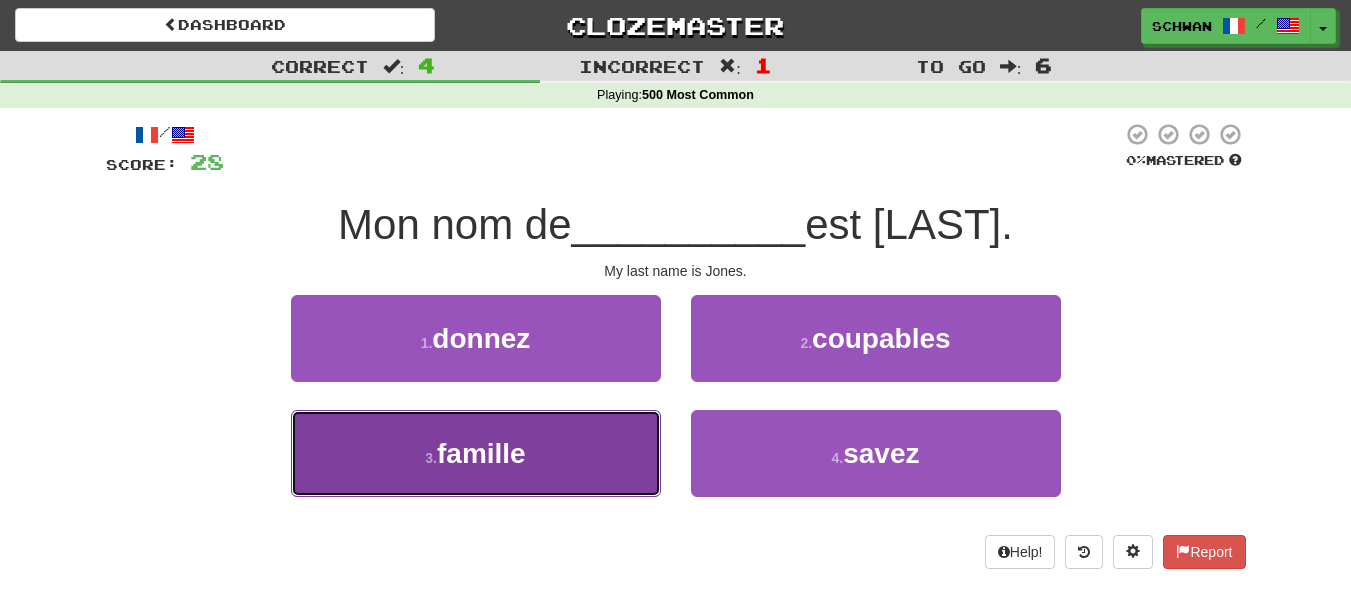 click on "3 .  famille" at bounding box center (476, 453) 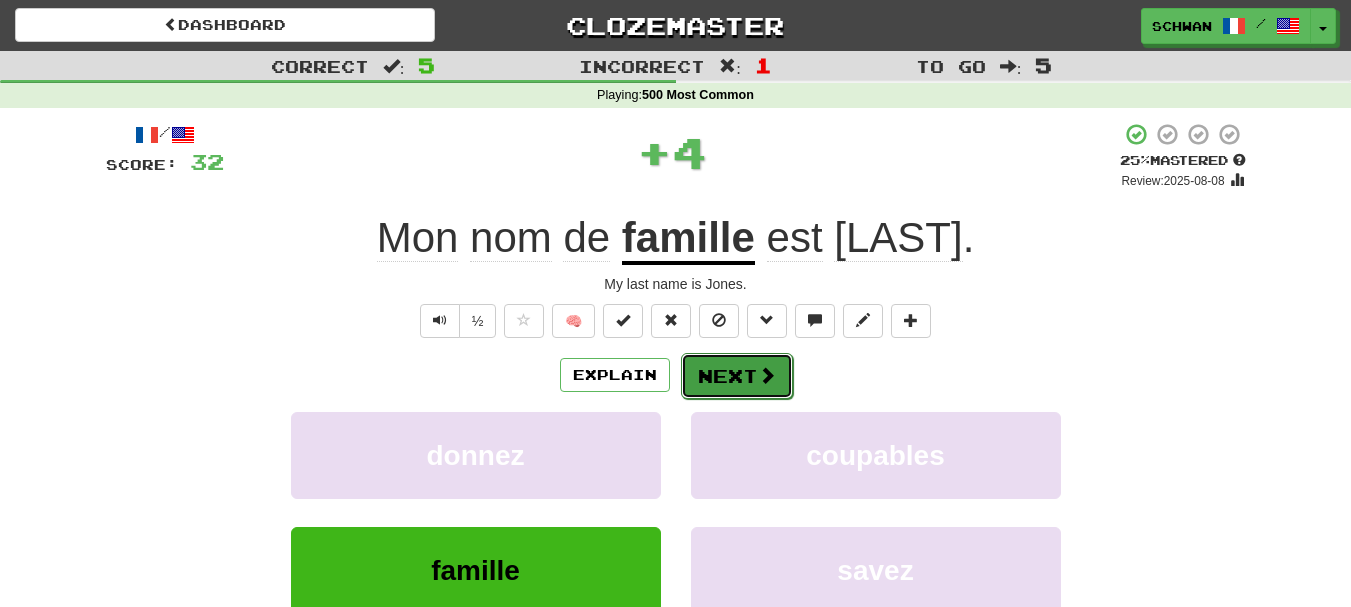 click on "Next" at bounding box center (737, 376) 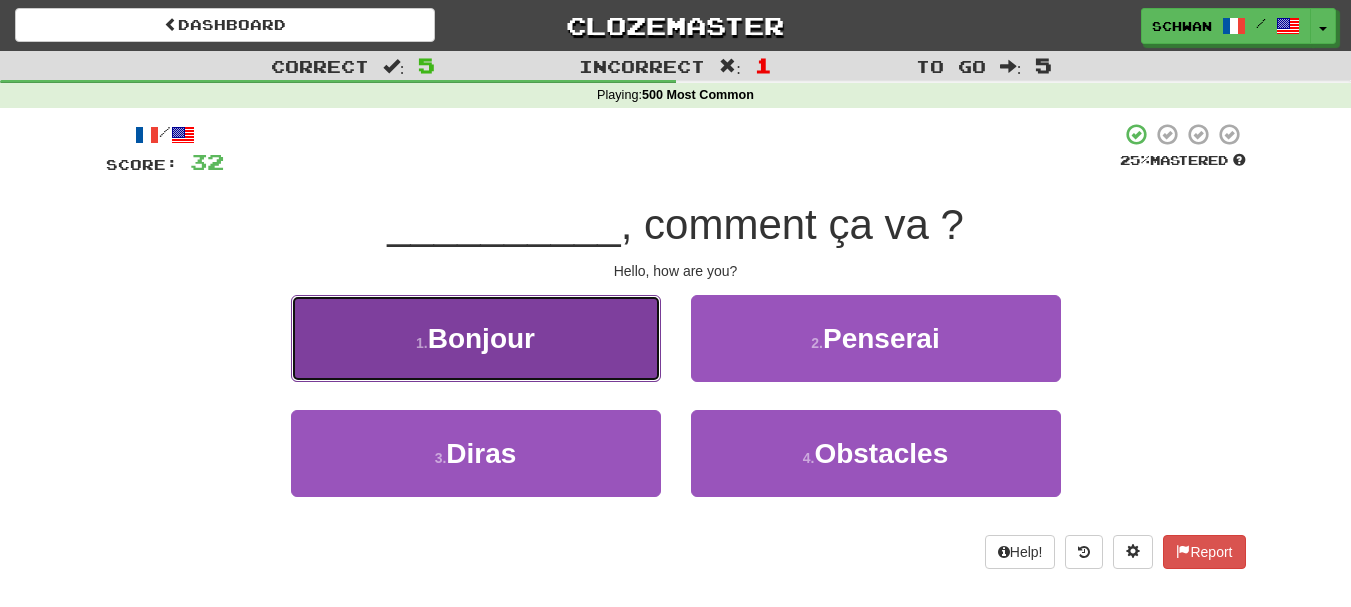 click on "1 .  Bonjour" at bounding box center [476, 338] 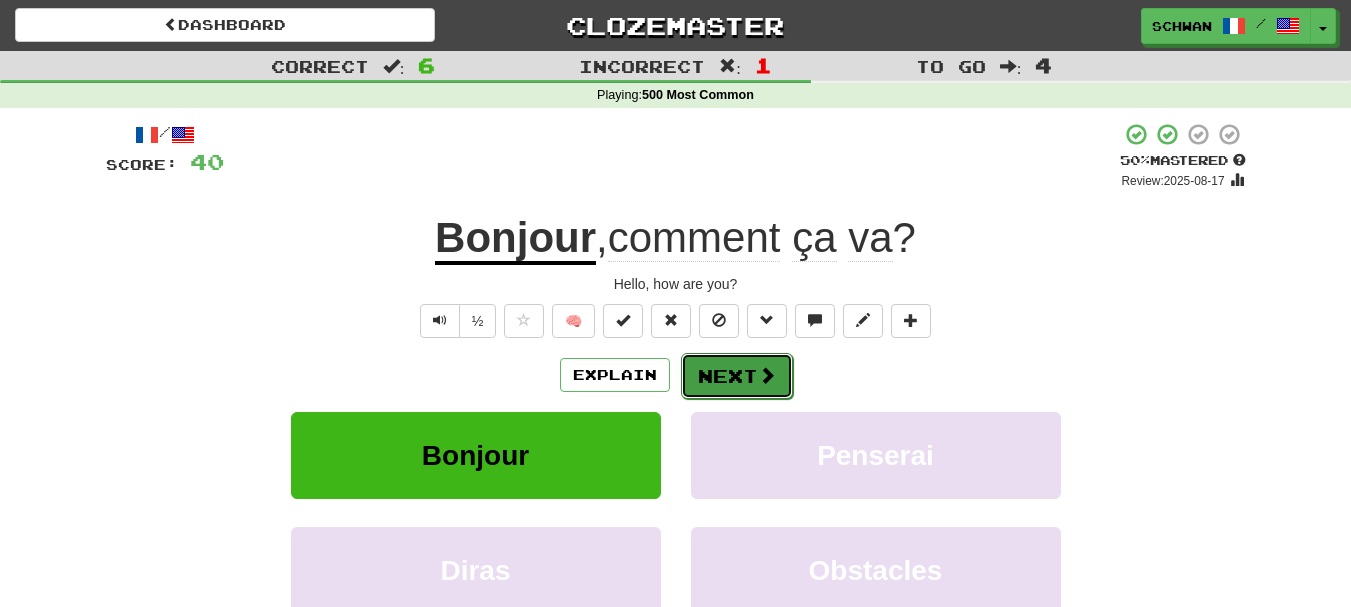 click on "Next" at bounding box center [737, 376] 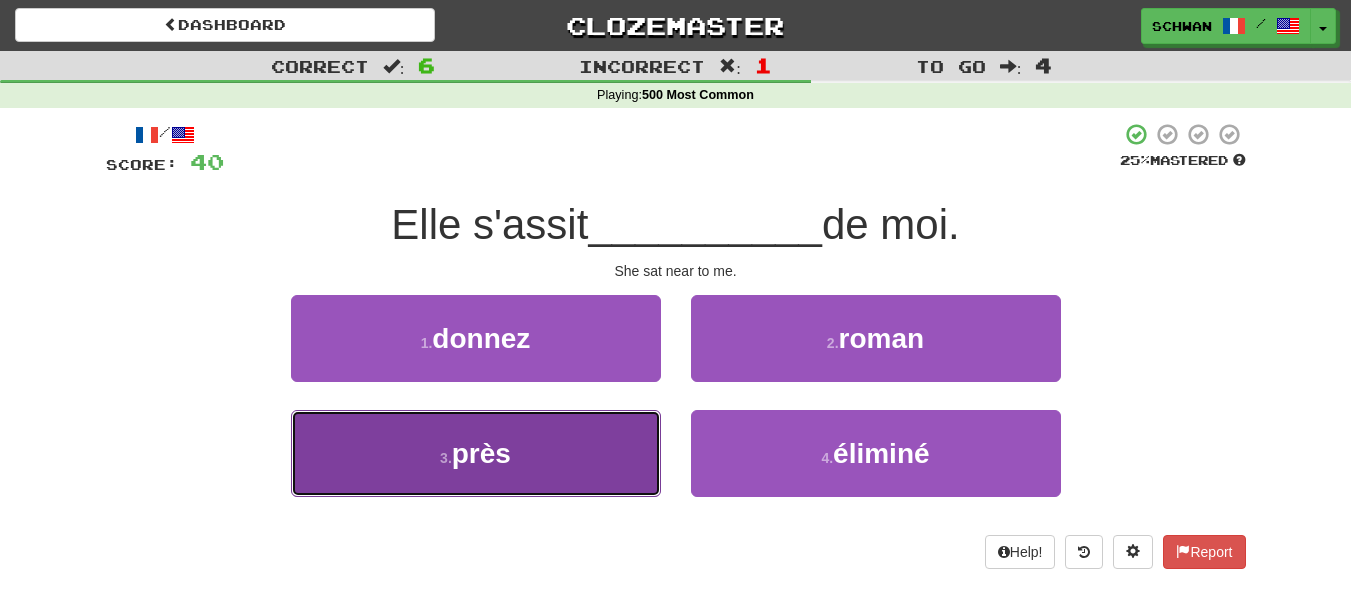 click on "3 .  près" at bounding box center (476, 453) 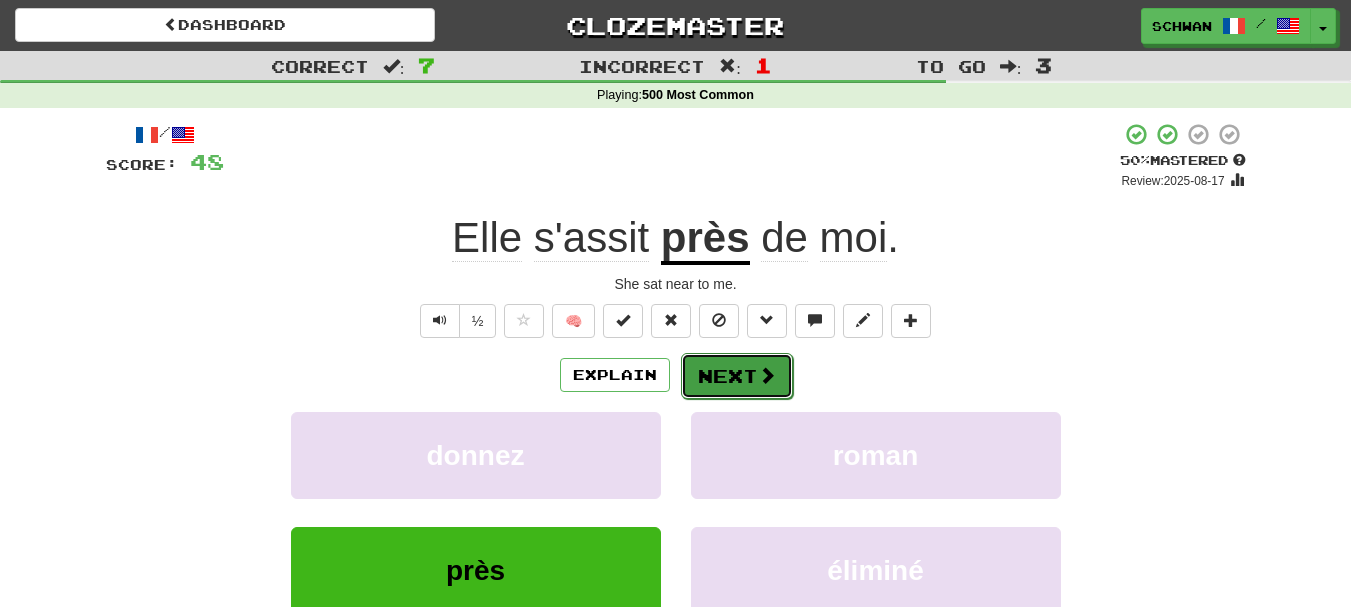 click on "Next" at bounding box center [737, 376] 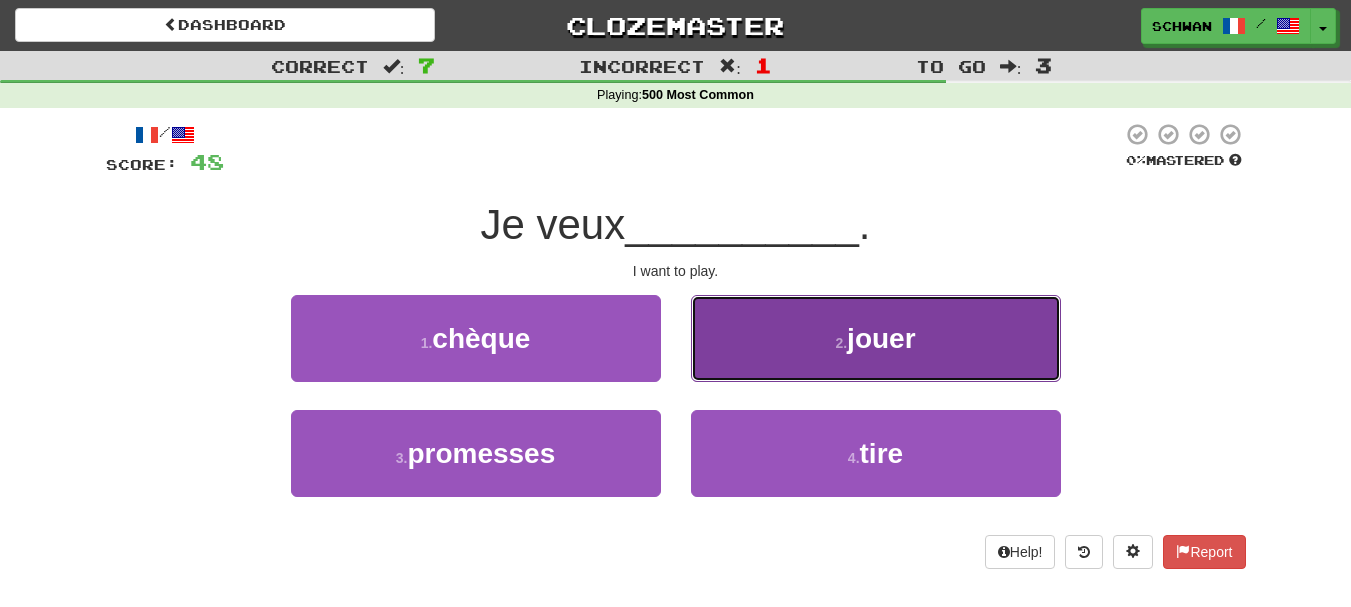 click on "2 .  jouer" at bounding box center (876, 338) 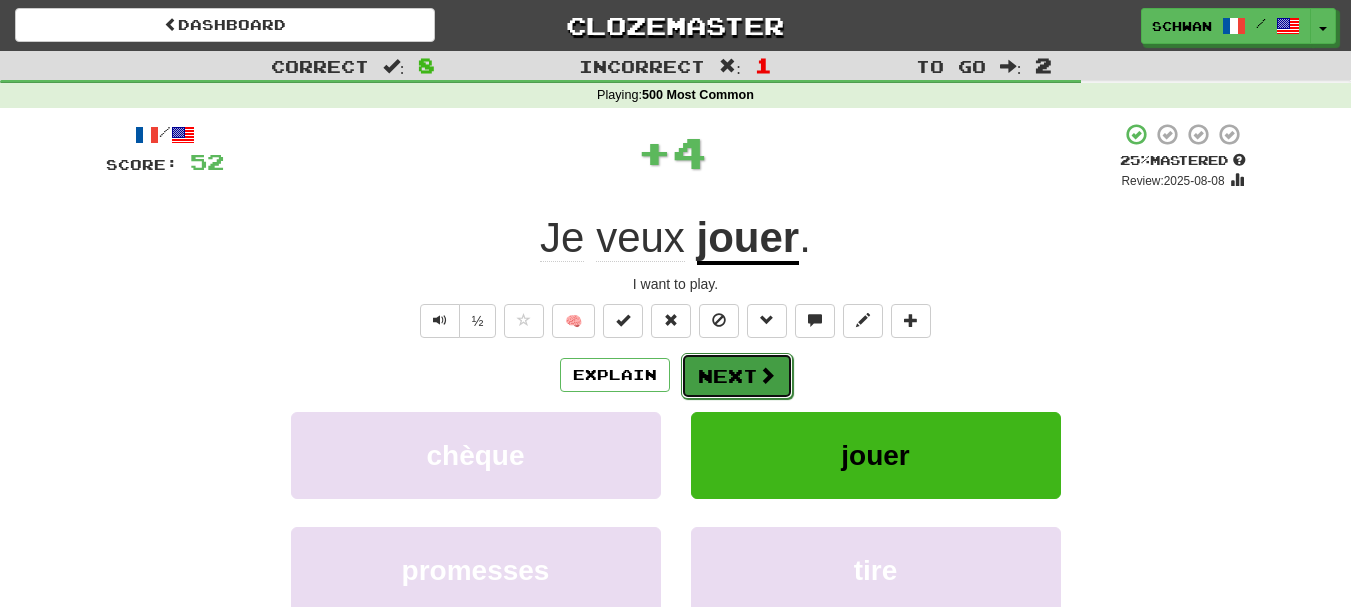 click on "Next" at bounding box center (737, 376) 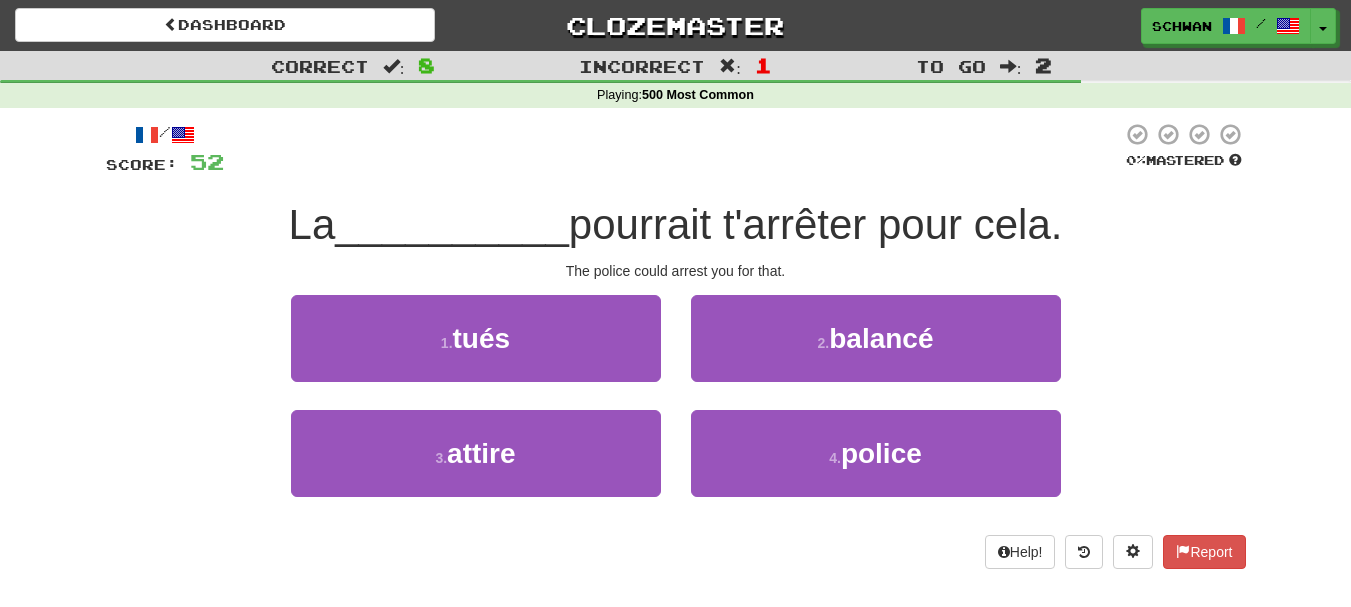click on "2 .  balancé" at bounding box center (876, 338) 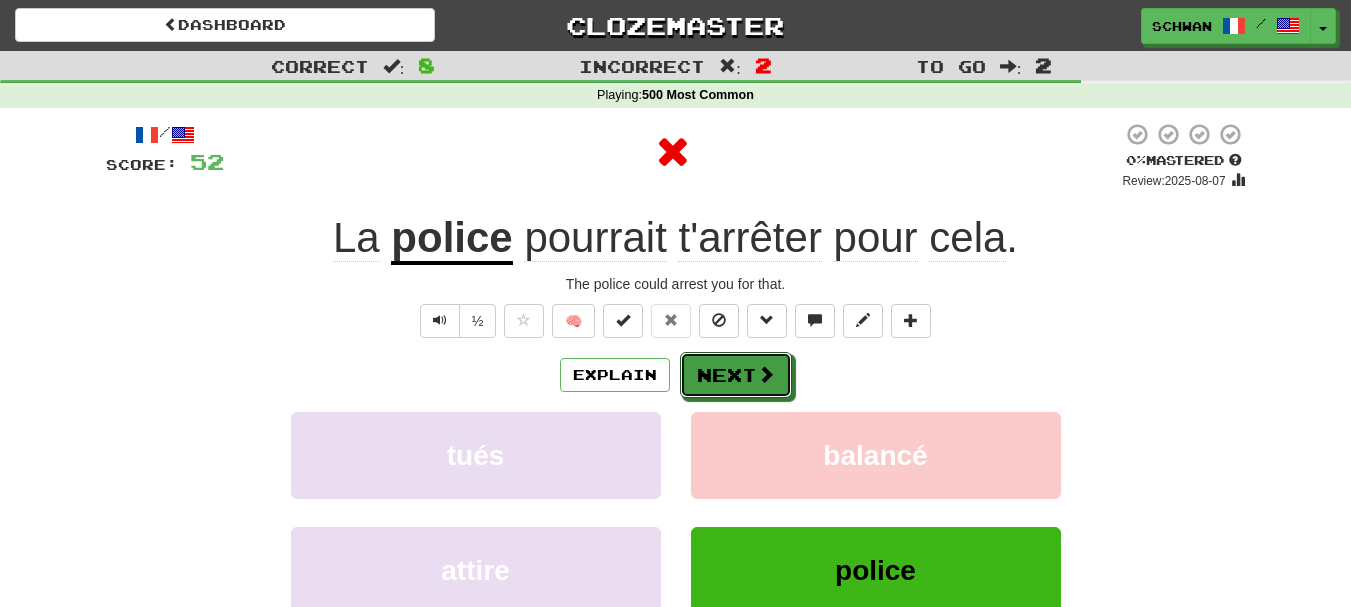 click on "Next" at bounding box center (736, 375) 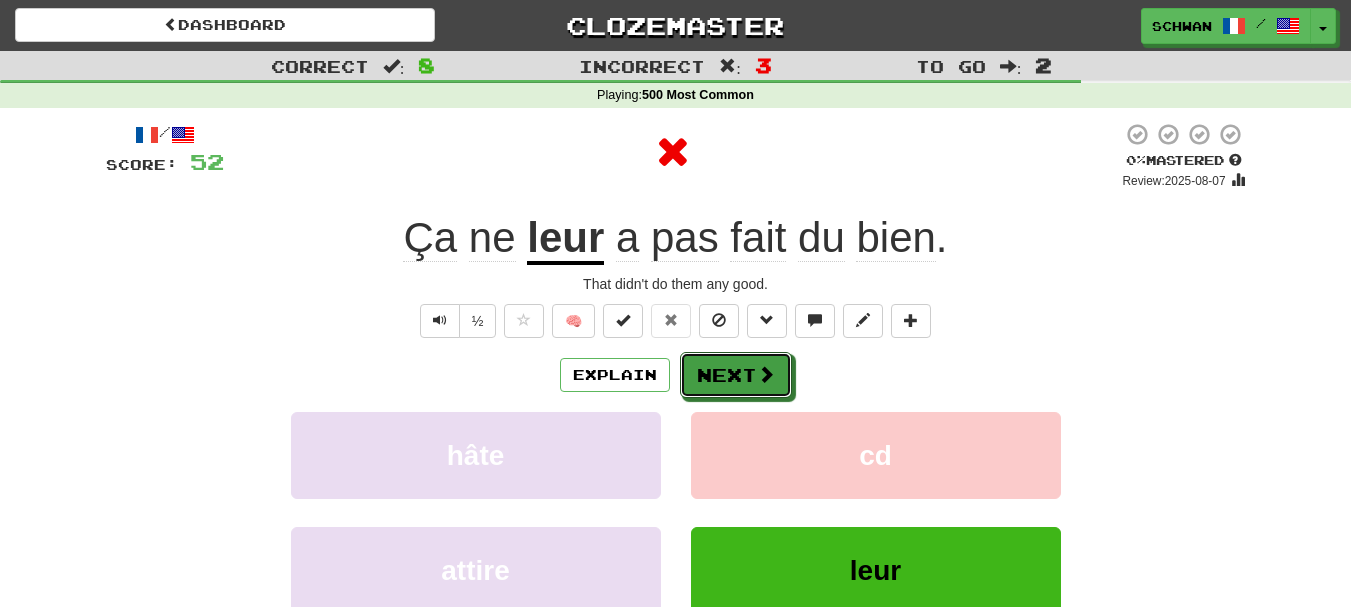 click on "Next" at bounding box center [736, 375] 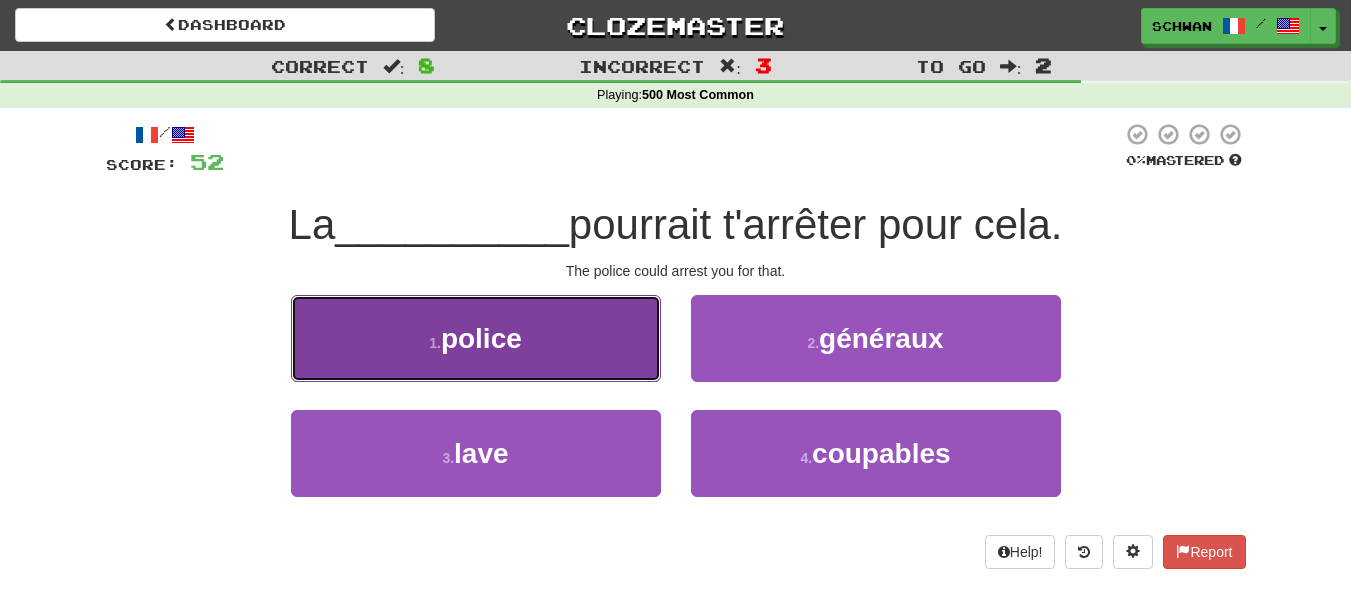 click on "1 .  police" at bounding box center (476, 338) 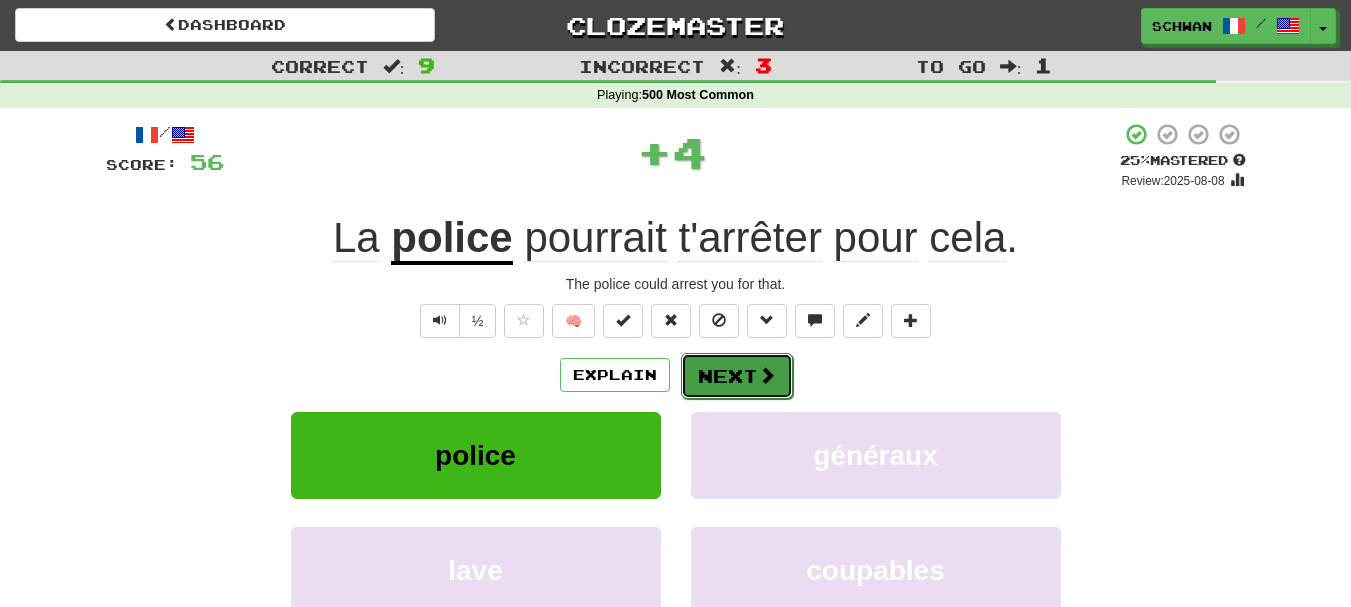 click on "Next" at bounding box center (737, 376) 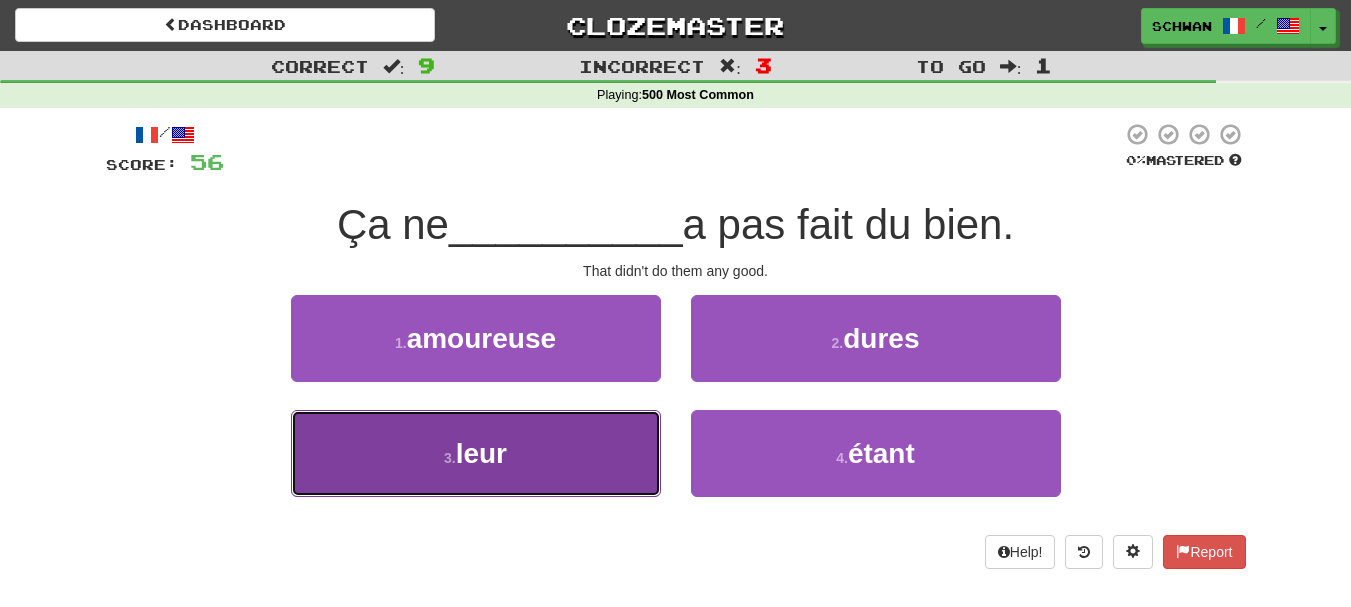 click on "3 .  leur" at bounding box center (476, 453) 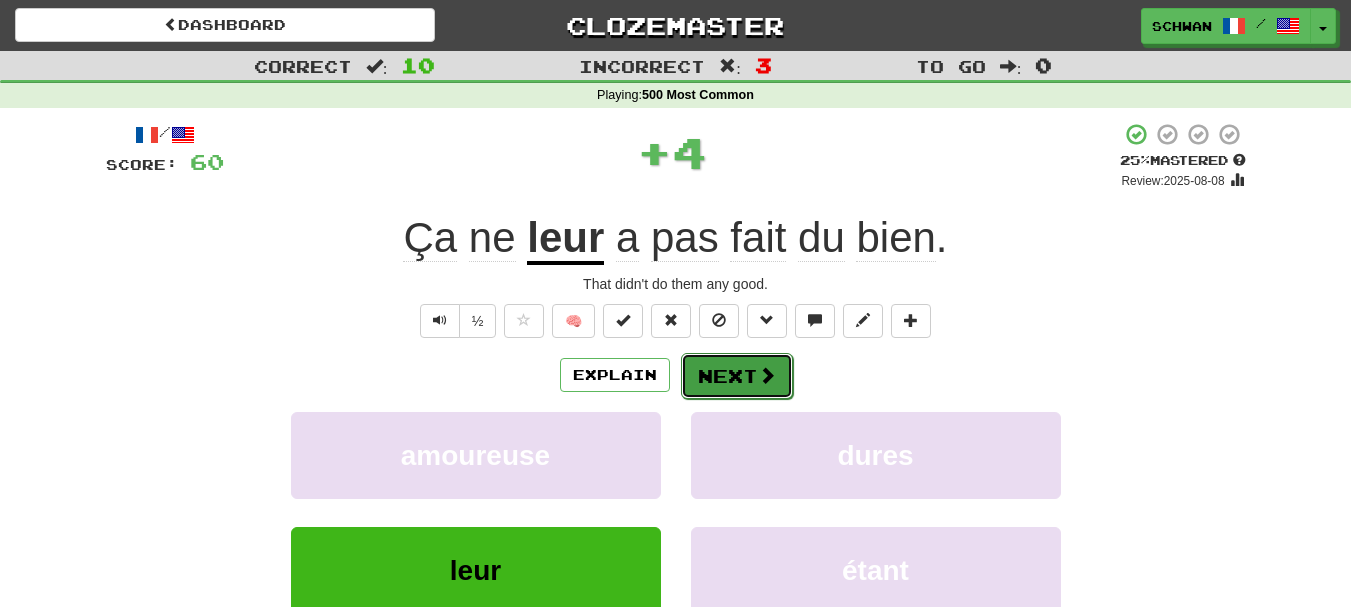 click on "Next" at bounding box center [737, 376] 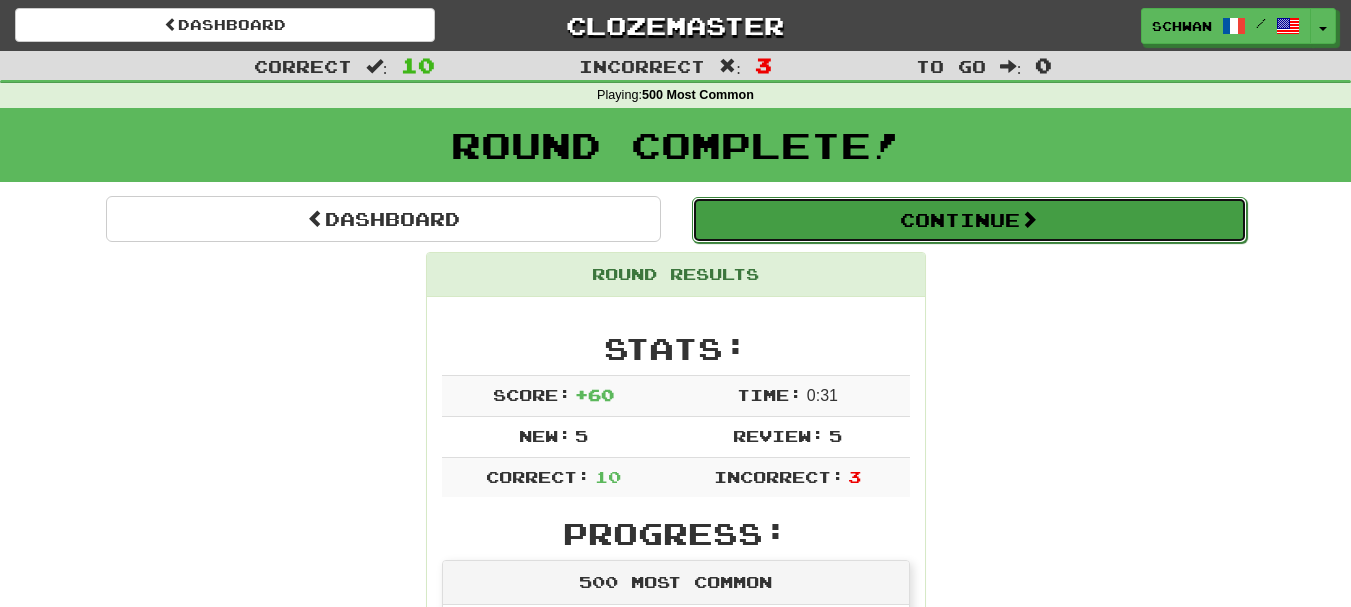 click on "Continue" at bounding box center (969, 220) 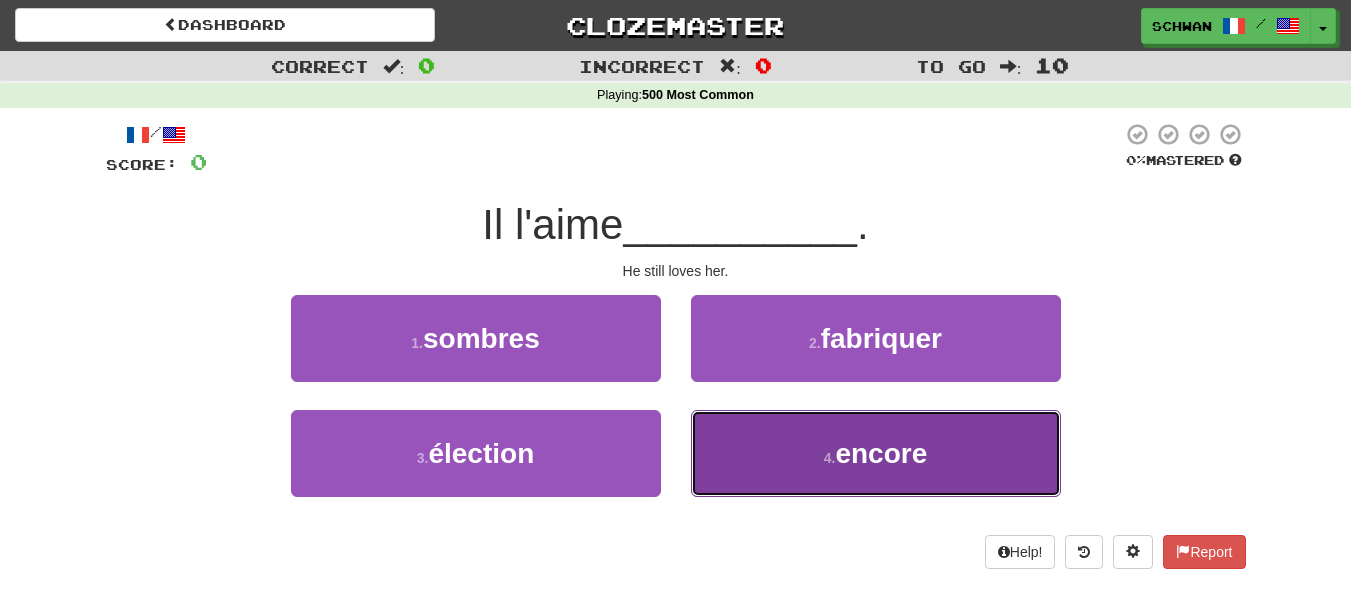 click on "encore" at bounding box center [881, 453] 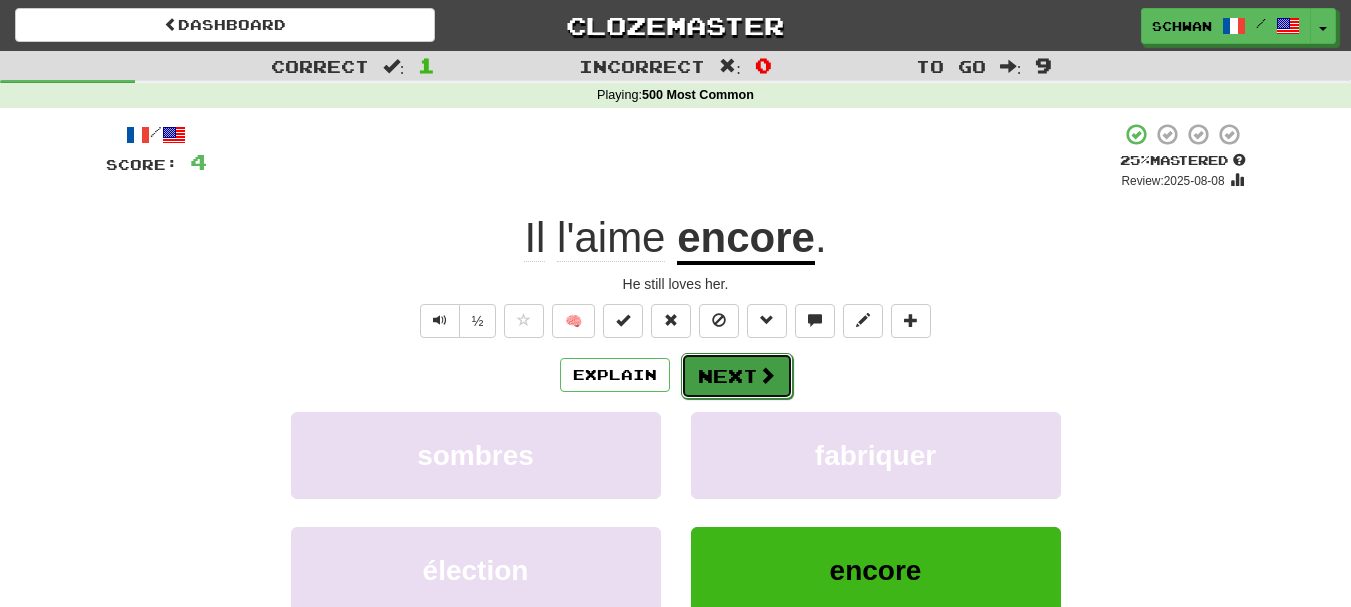 click on "Next" at bounding box center (737, 376) 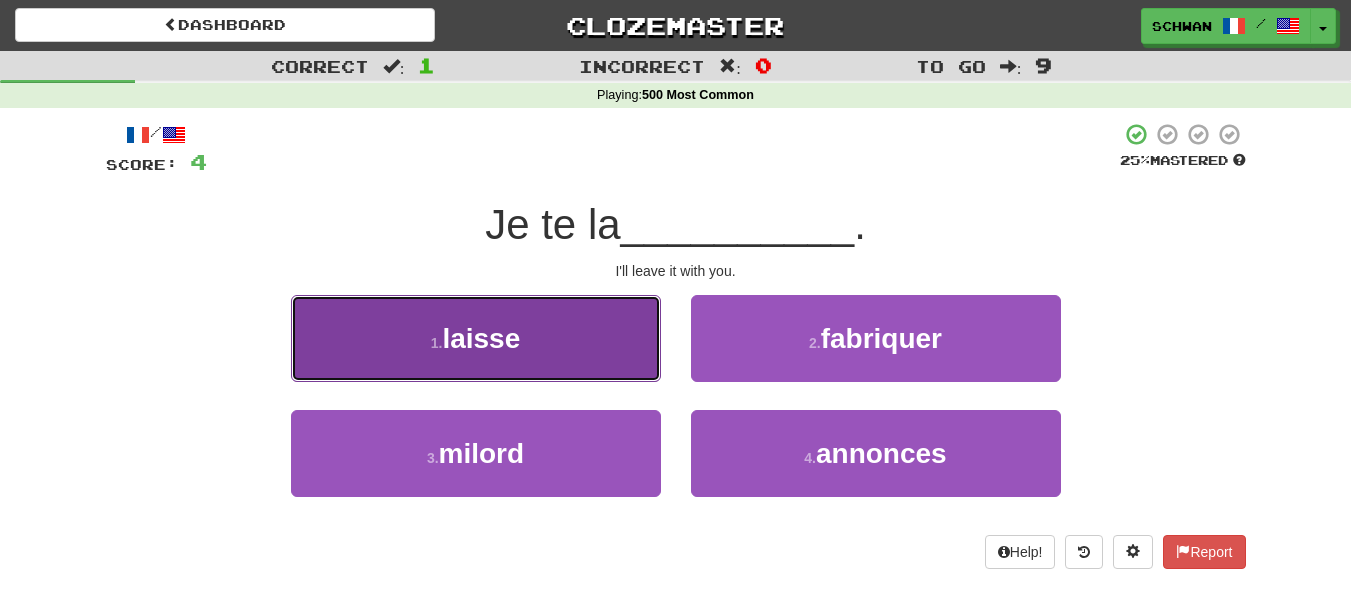 click on "1 .  laisse" at bounding box center [476, 338] 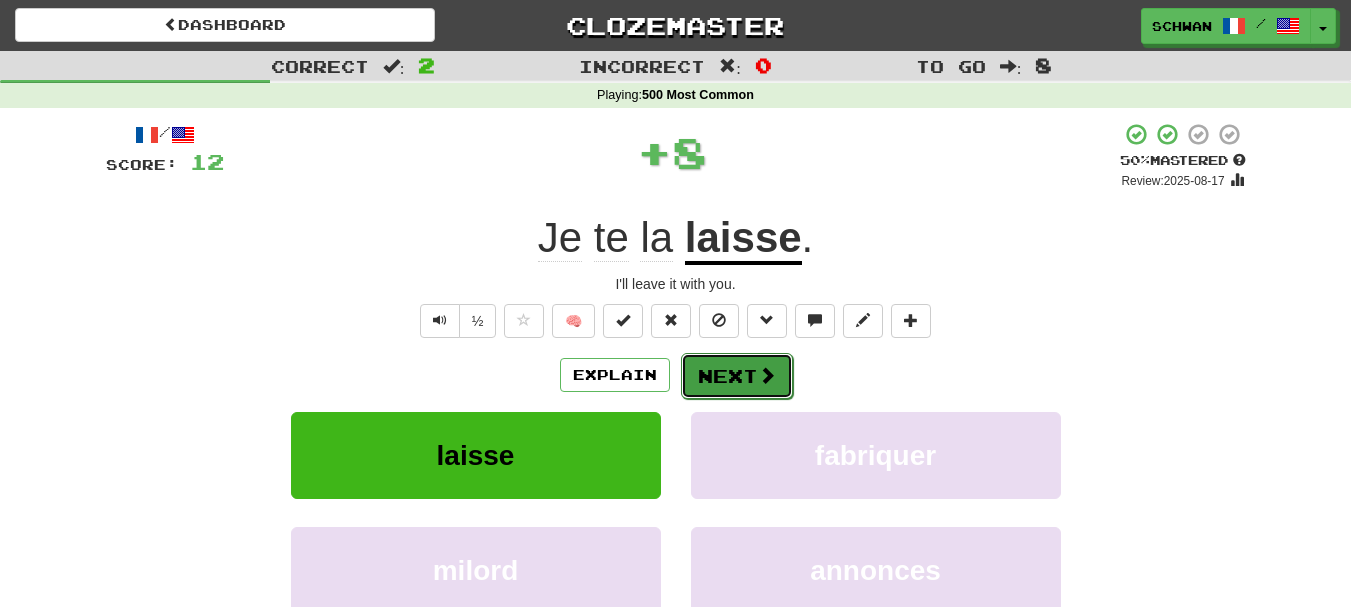 click on "Next" at bounding box center [737, 376] 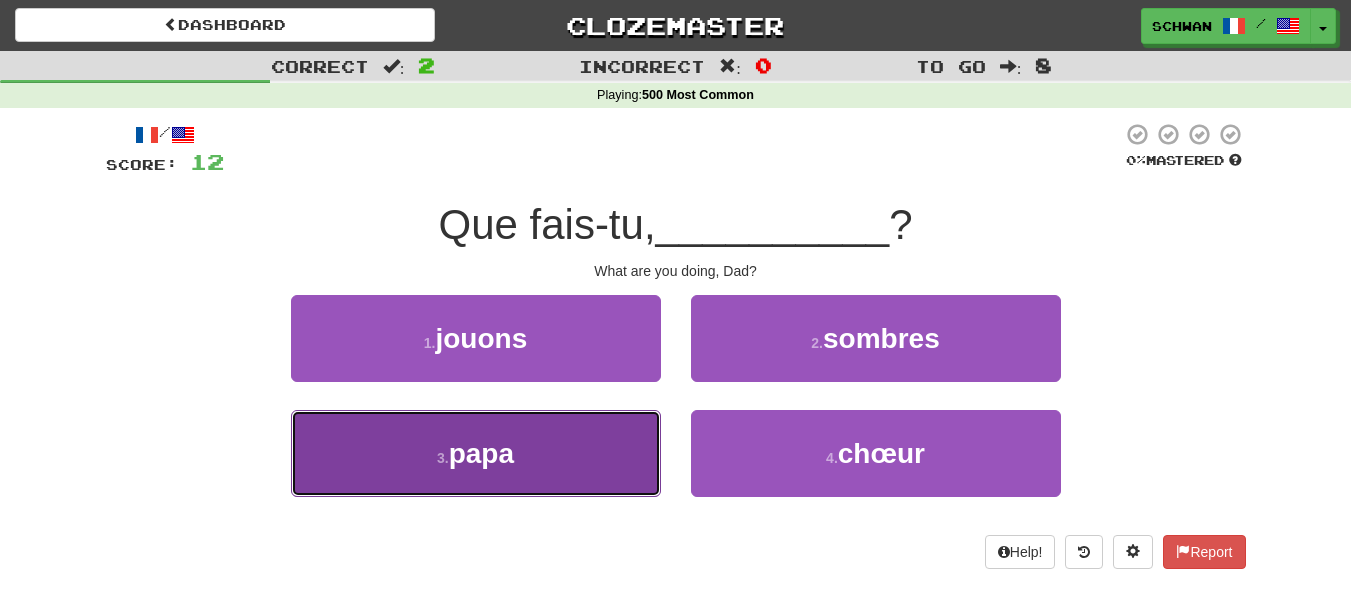 click on "3 .  papa" at bounding box center [476, 453] 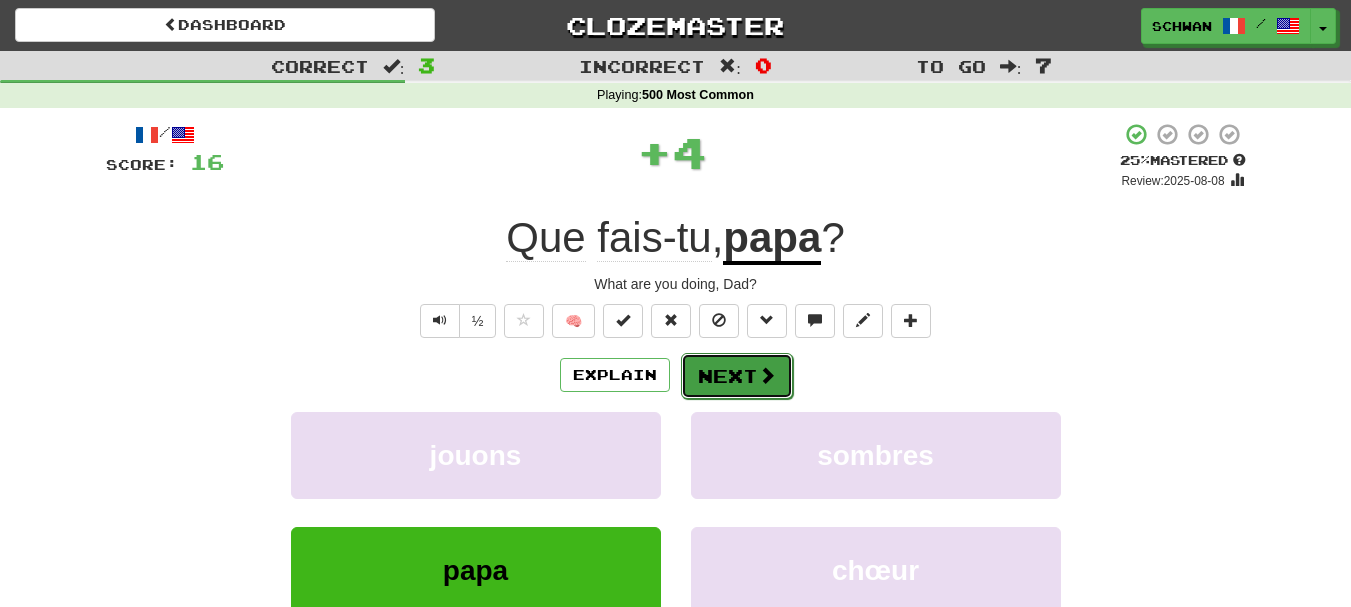 click on "Next" at bounding box center (737, 376) 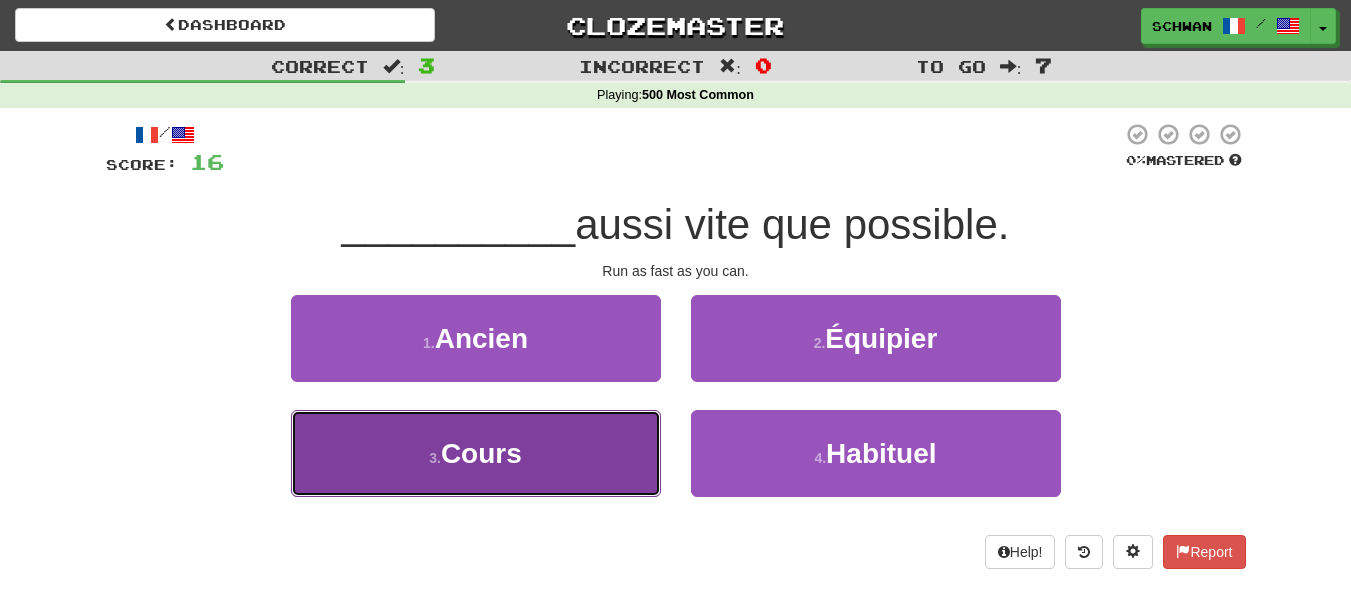 click on "3 .  Cours" at bounding box center [476, 453] 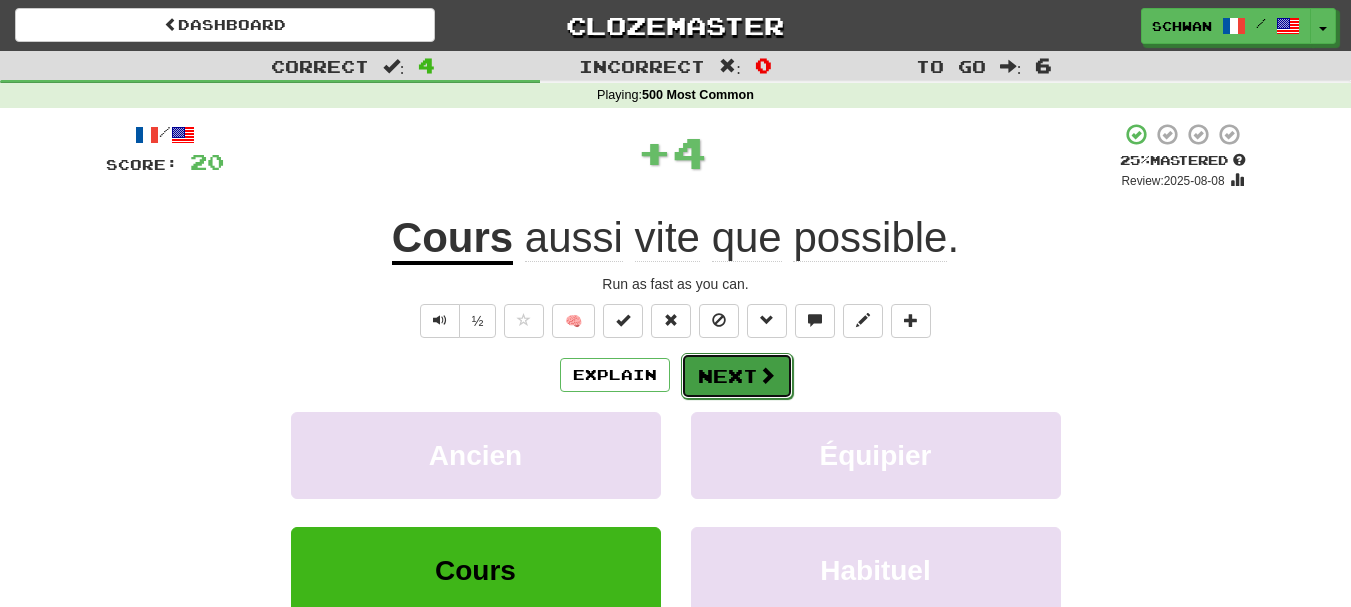 click on "Next" at bounding box center [737, 376] 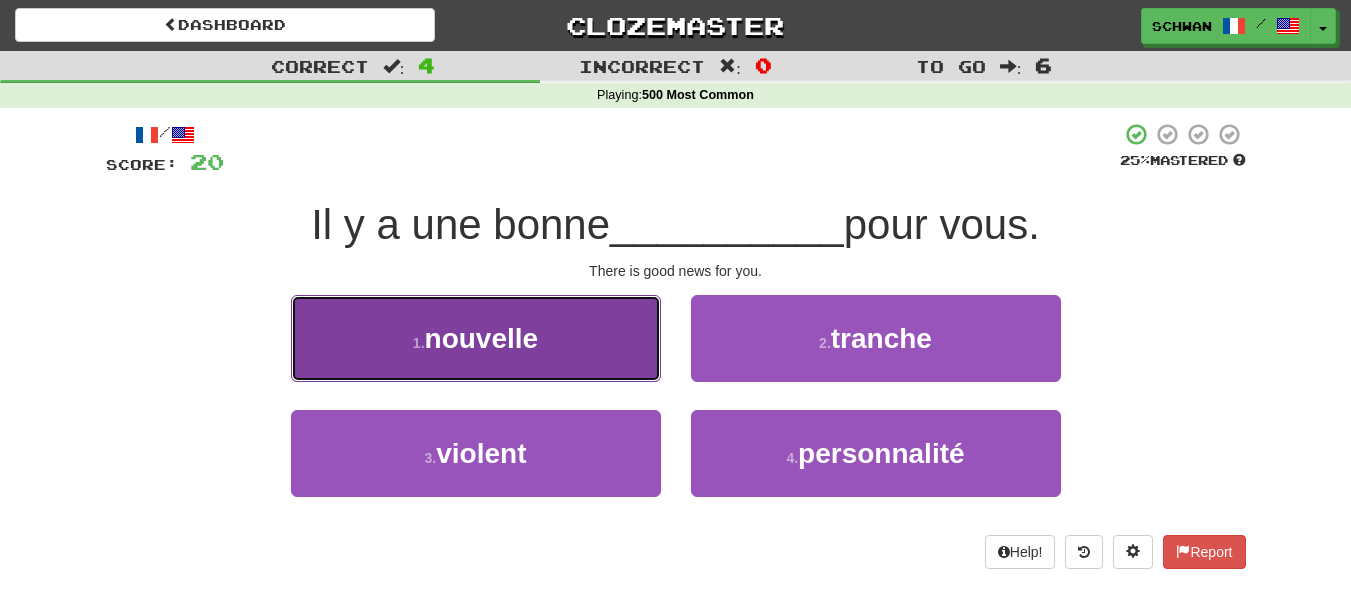 click on "1 .  nouvelle" at bounding box center [476, 338] 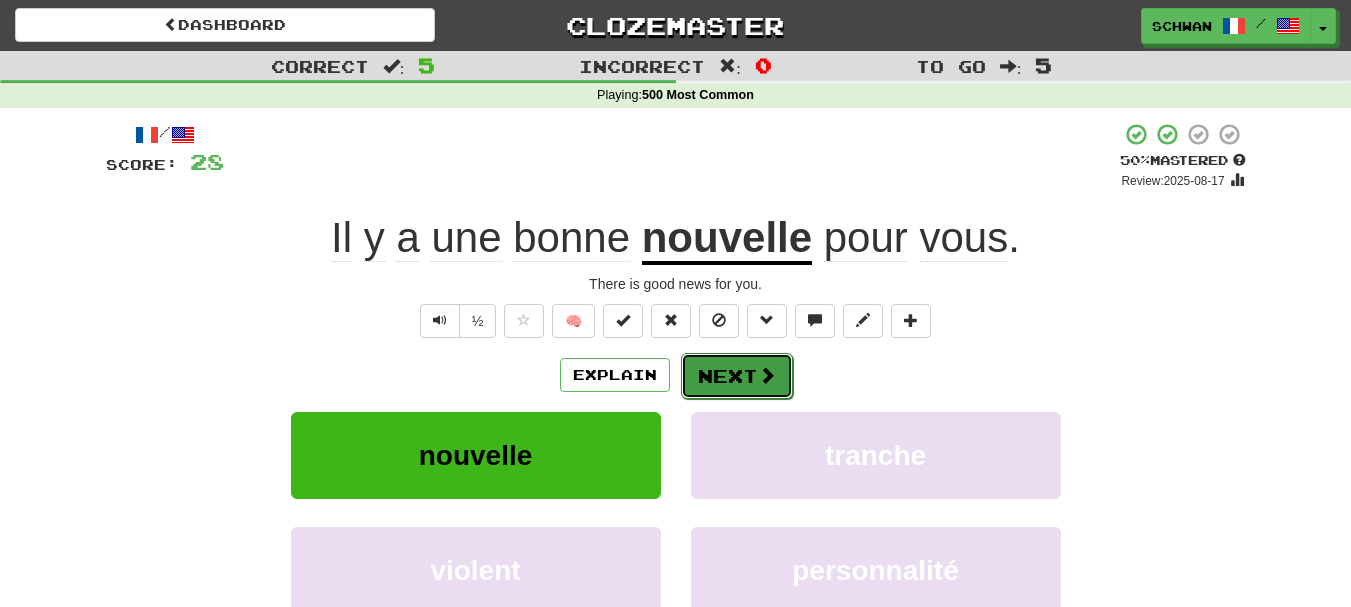 click on "Next" at bounding box center (737, 376) 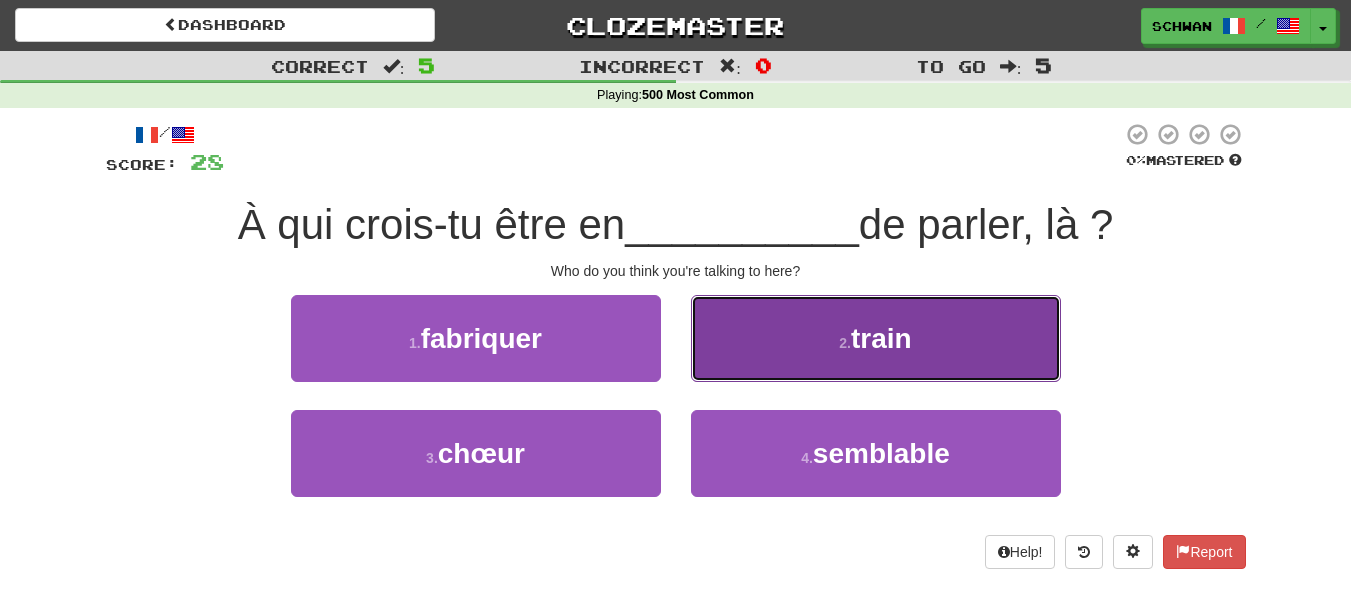 click on "2 .  train" at bounding box center [876, 338] 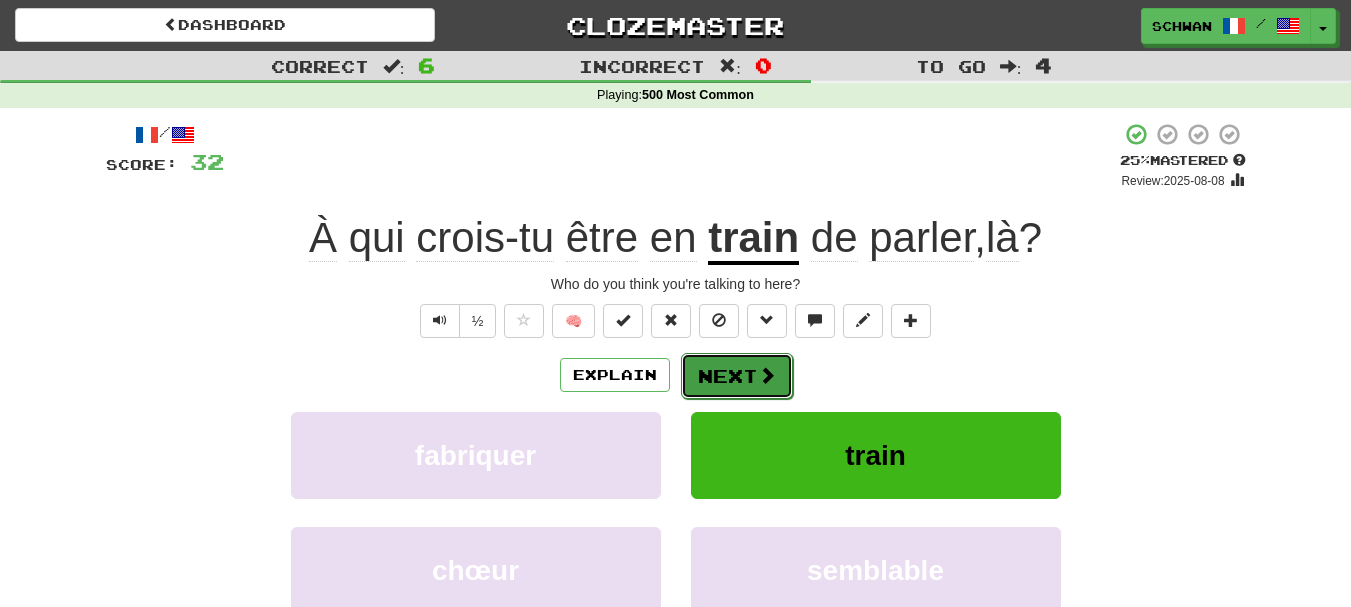 click on "Next" at bounding box center [737, 376] 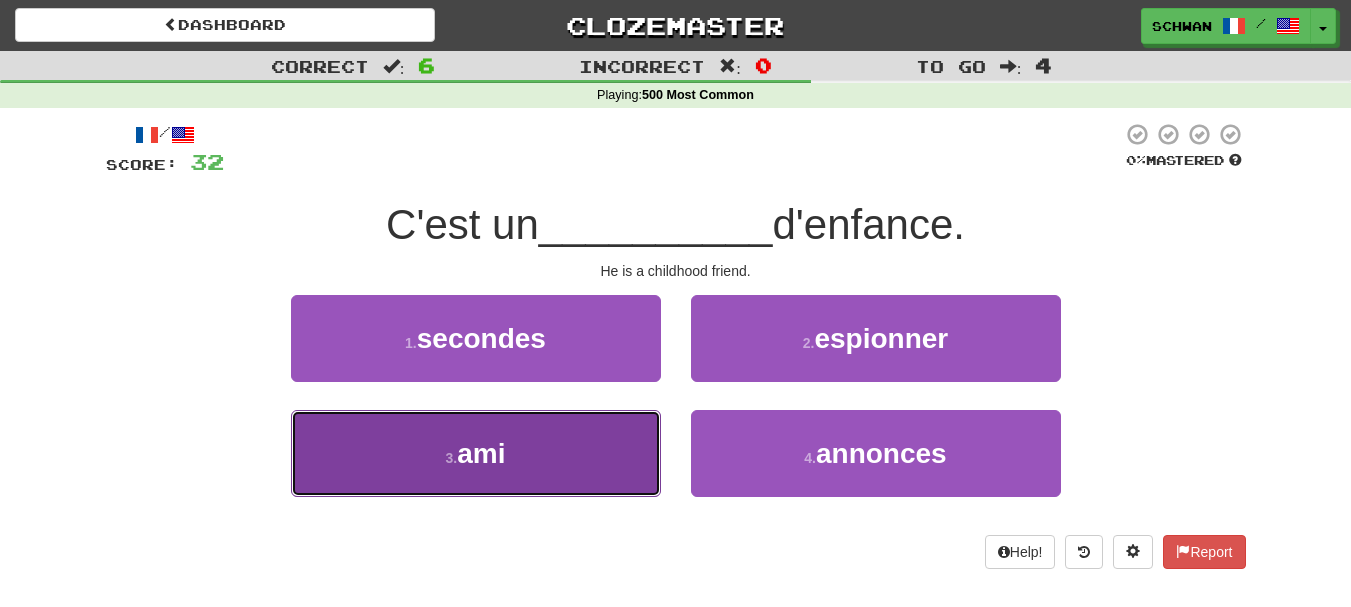 click on "3 .  ami" at bounding box center (476, 453) 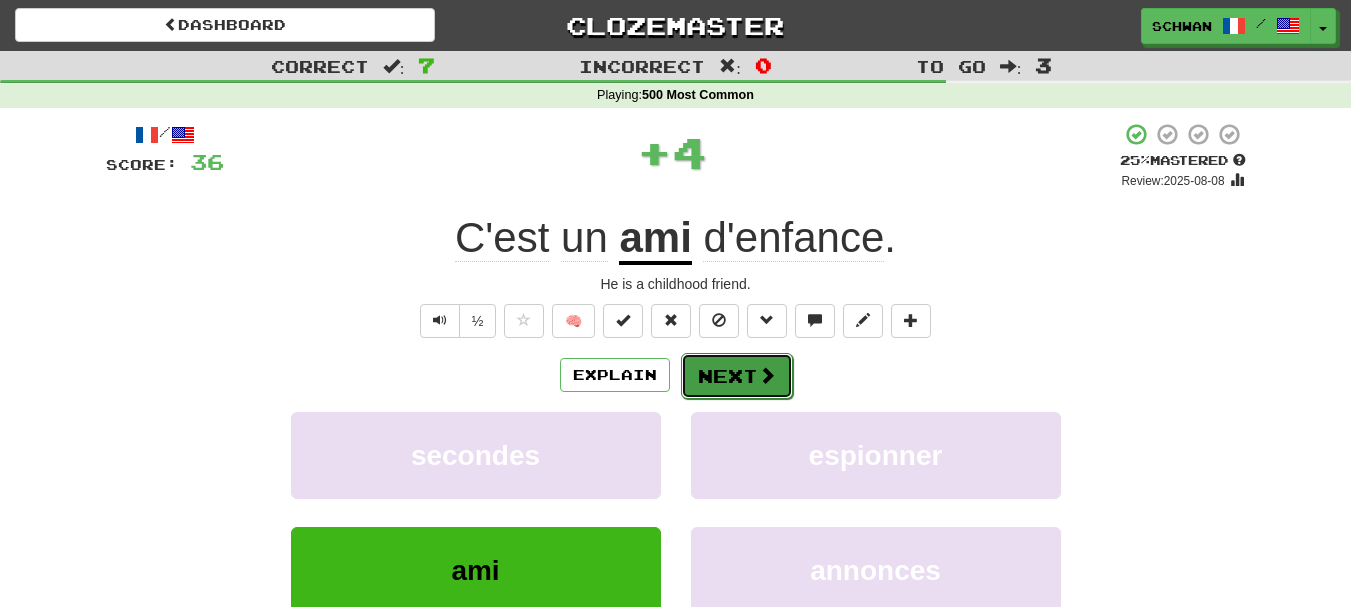 click on "Next" at bounding box center (737, 376) 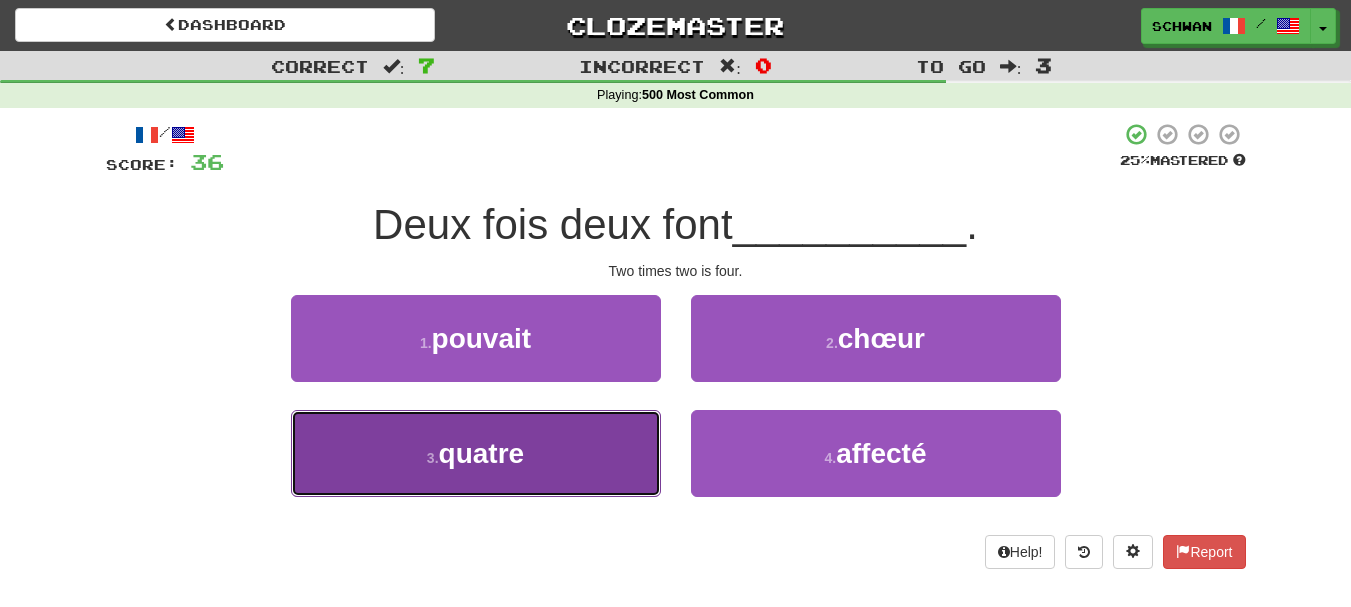 click on "3 .  quatre" at bounding box center [476, 453] 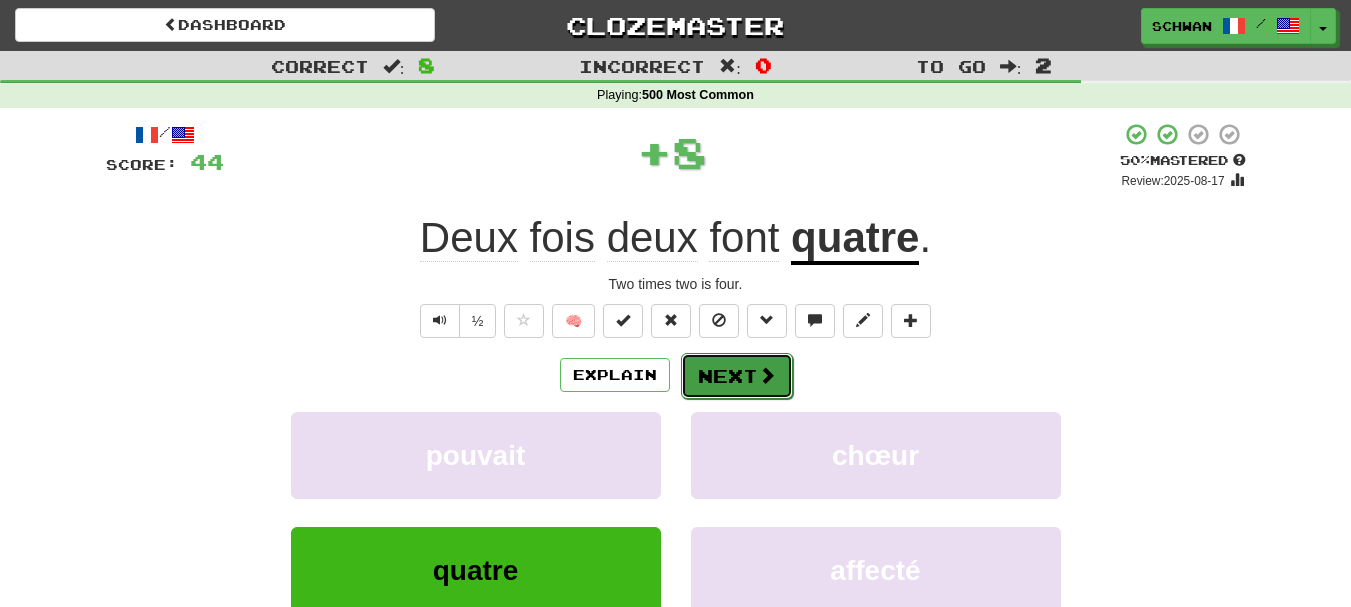 click on "Next" at bounding box center [737, 376] 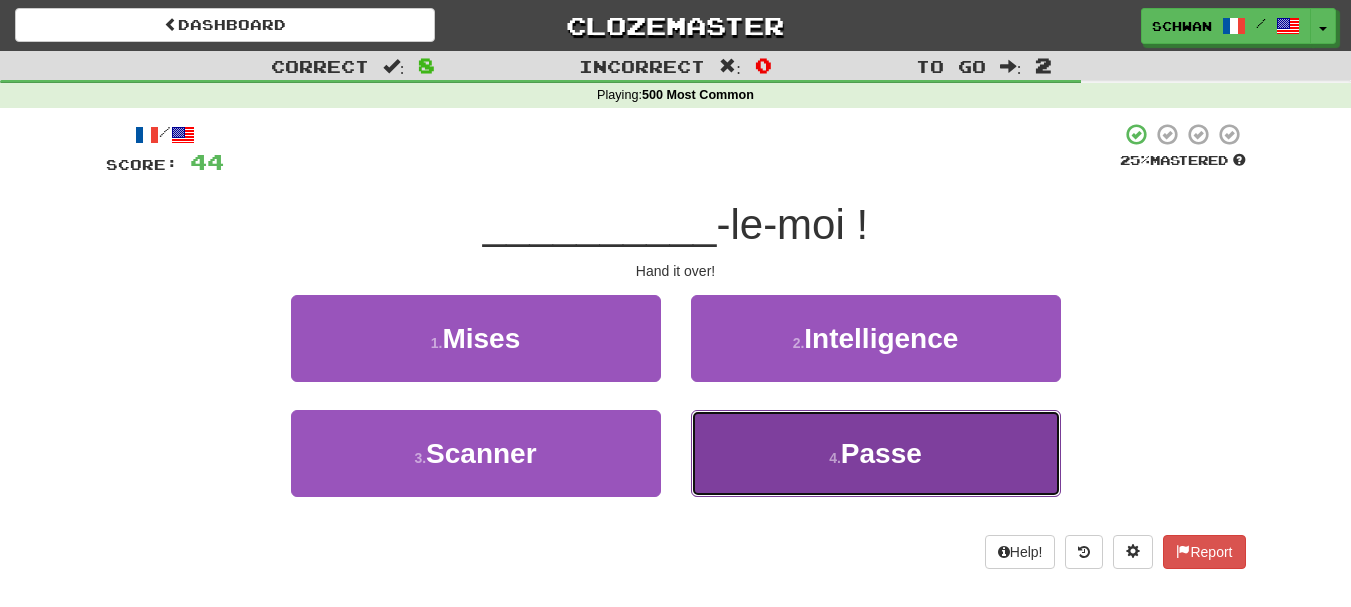 click on "4 .  Passe" at bounding box center (876, 453) 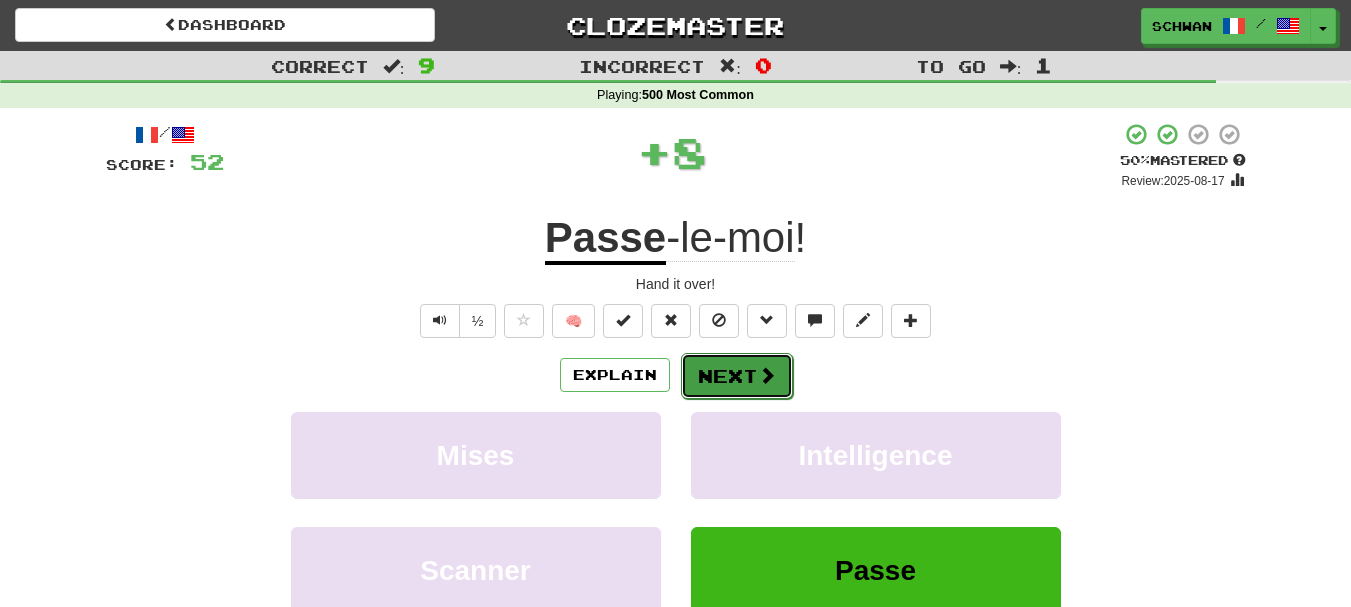 click on "Next" at bounding box center [737, 376] 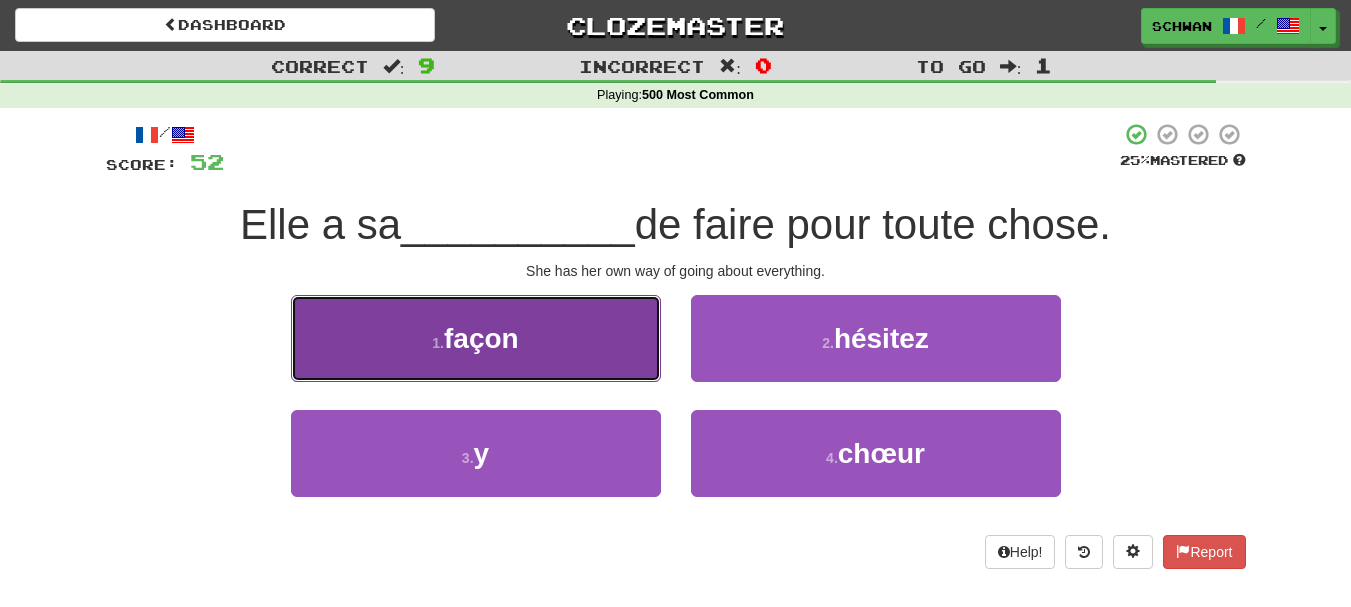 click on "1 .  façon" at bounding box center (476, 338) 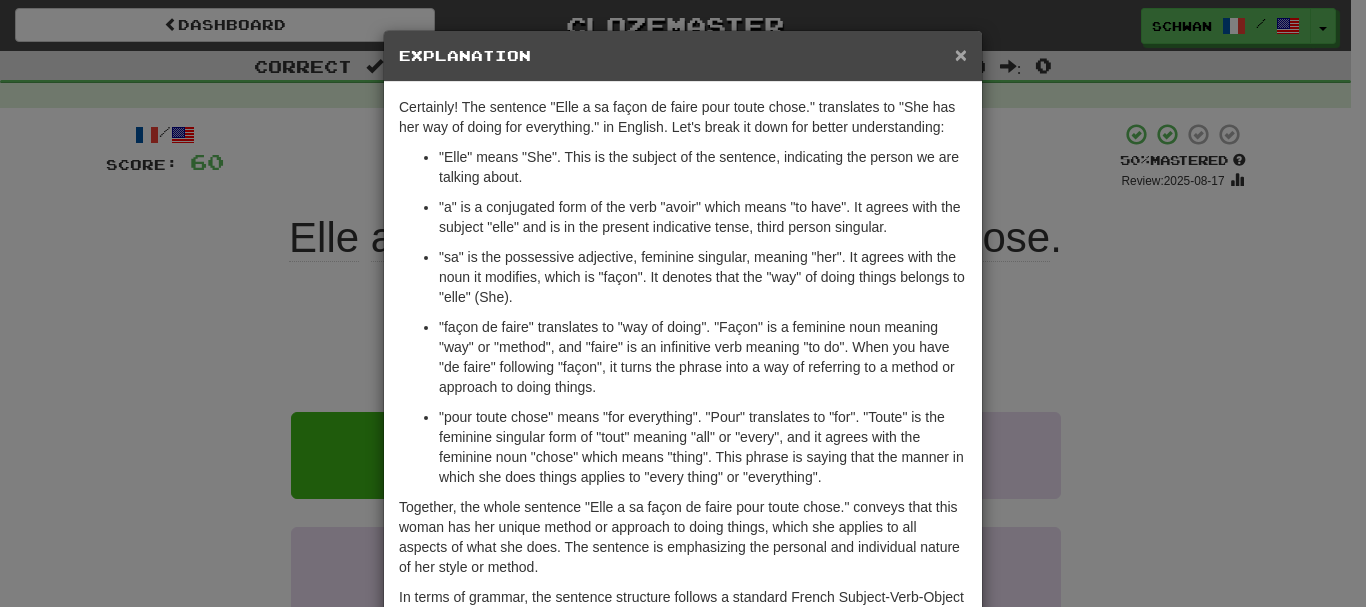 click on "×" at bounding box center [961, 54] 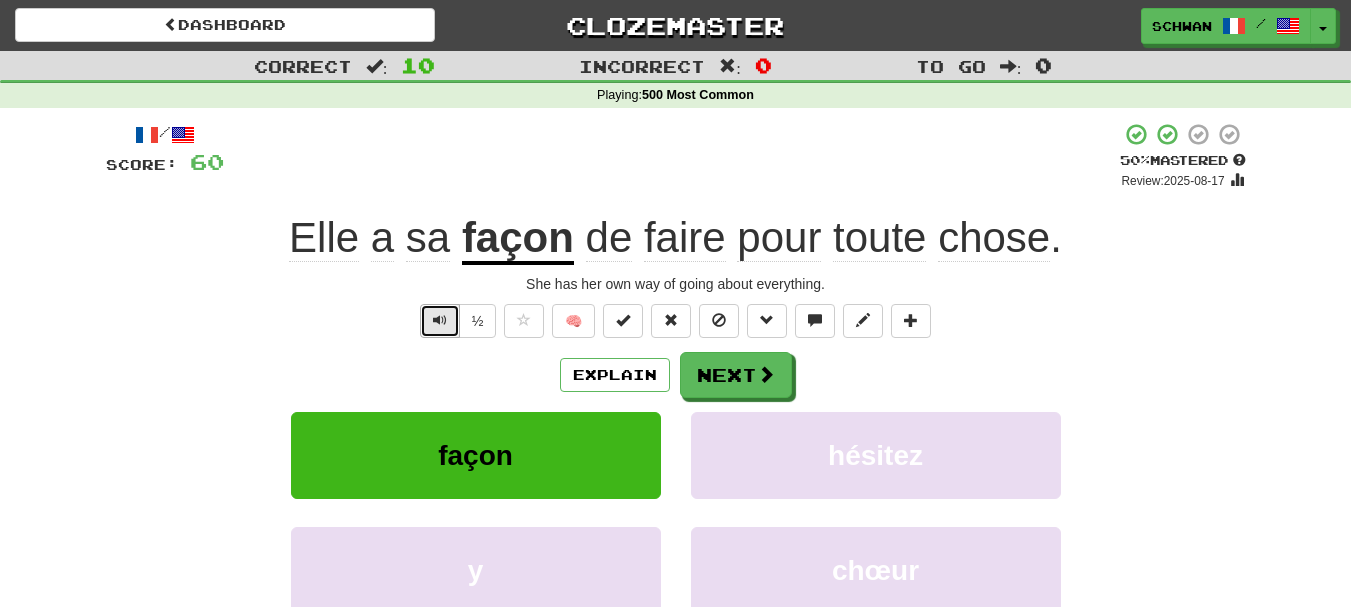 click at bounding box center [440, 321] 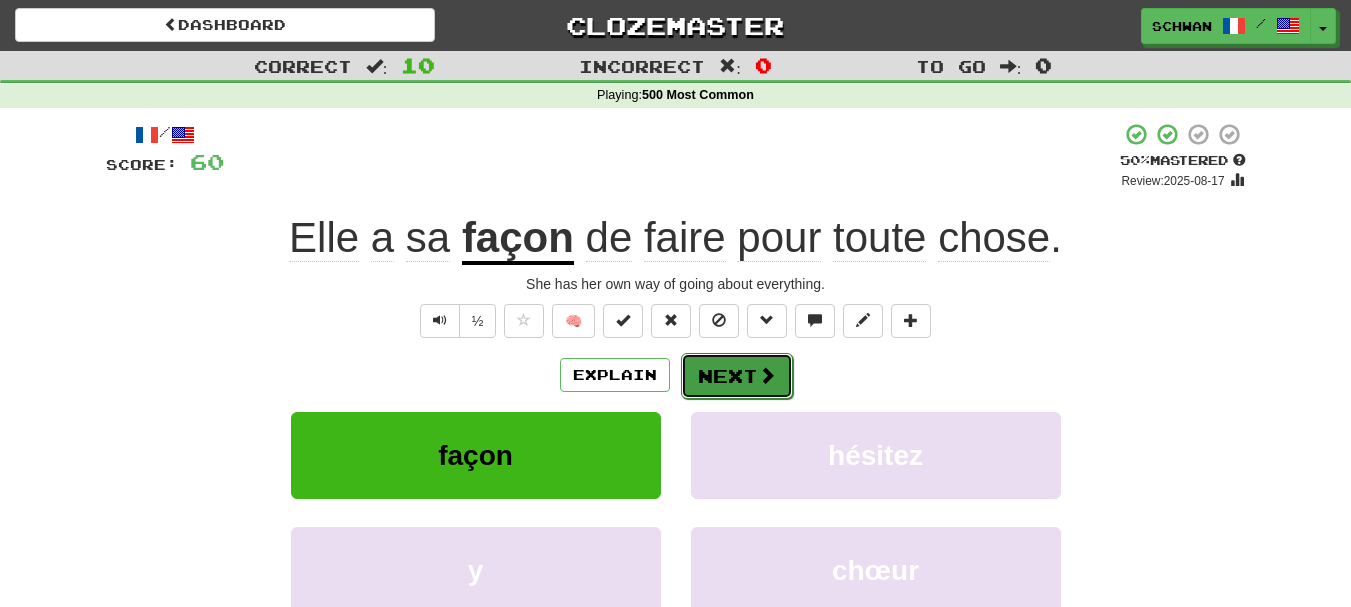 click on "Next" at bounding box center (737, 376) 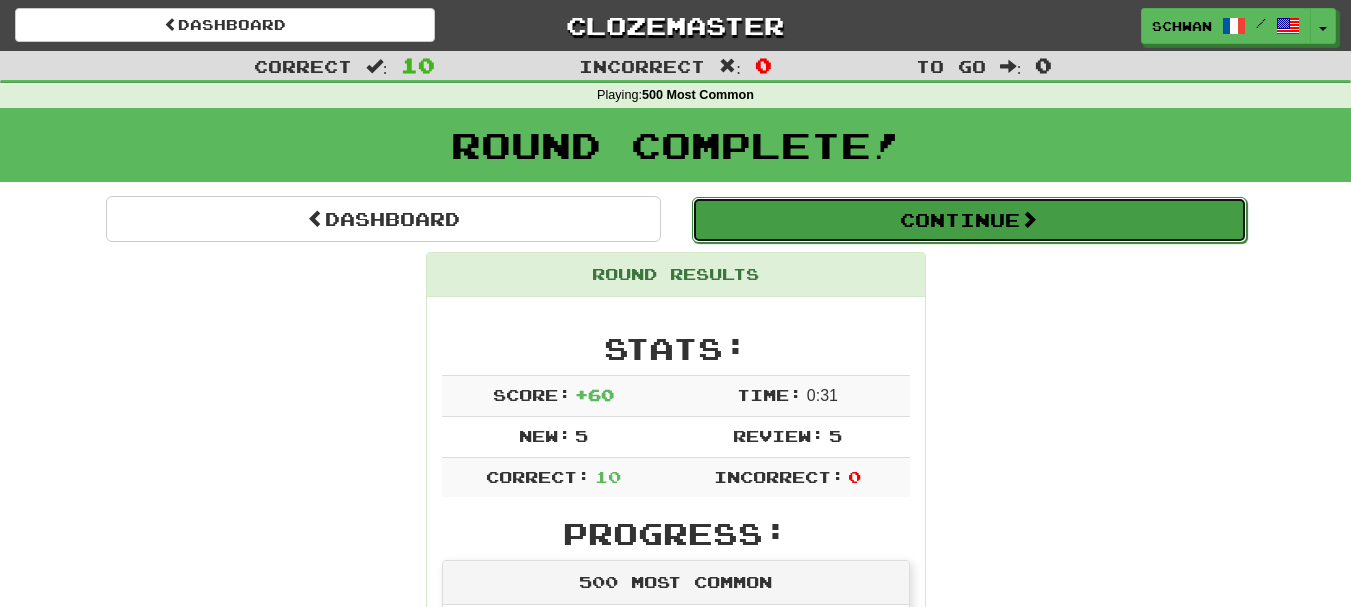 click on "Continue" at bounding box center (969, 220) 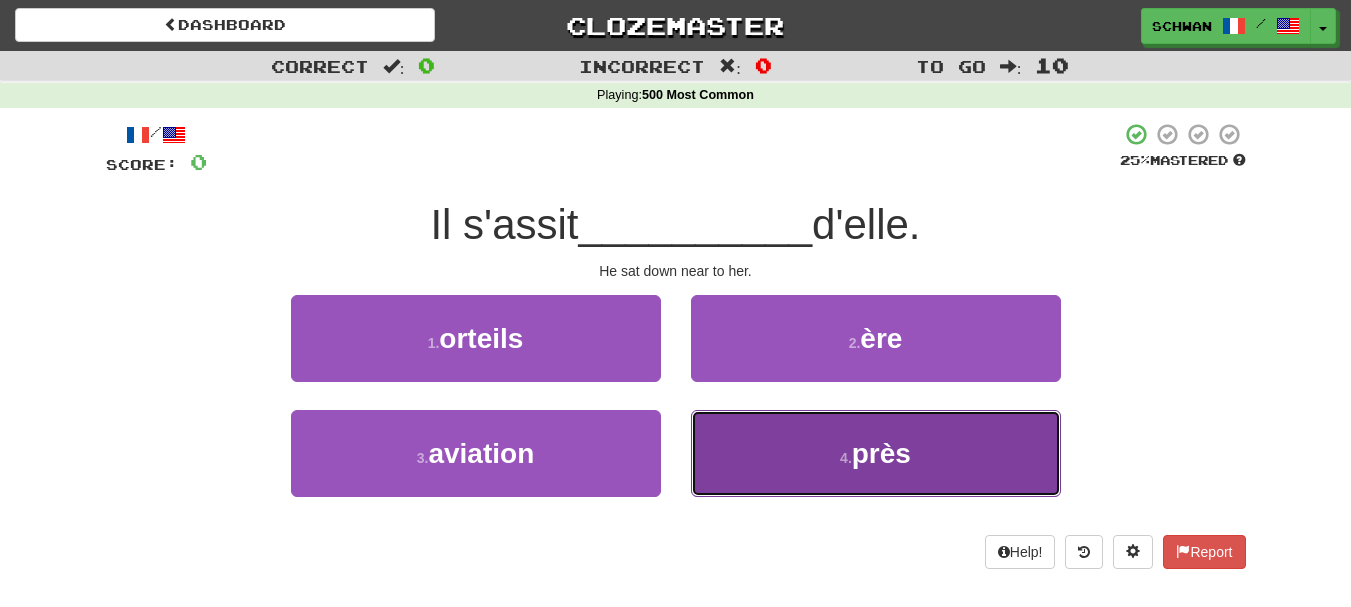 click on "4 .  près" at bounding box center (876, 453) 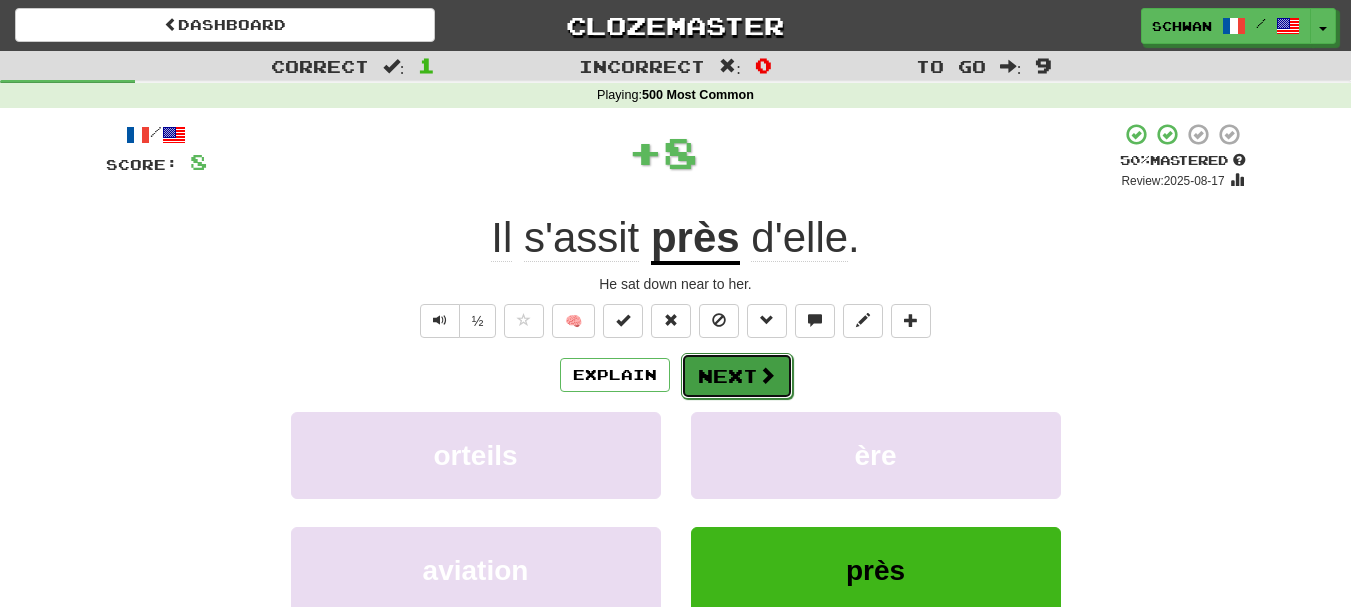 click on "Next" at bounding box center (737, 376) 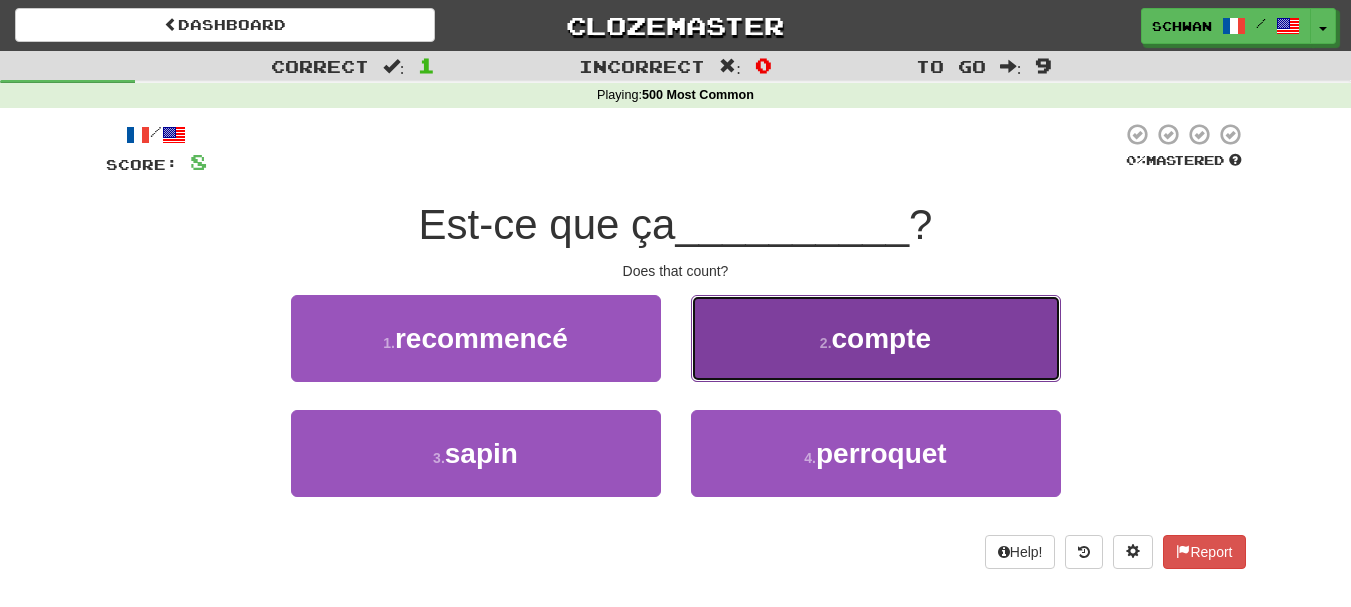 click on "compte" at bounding box center (882, 338) 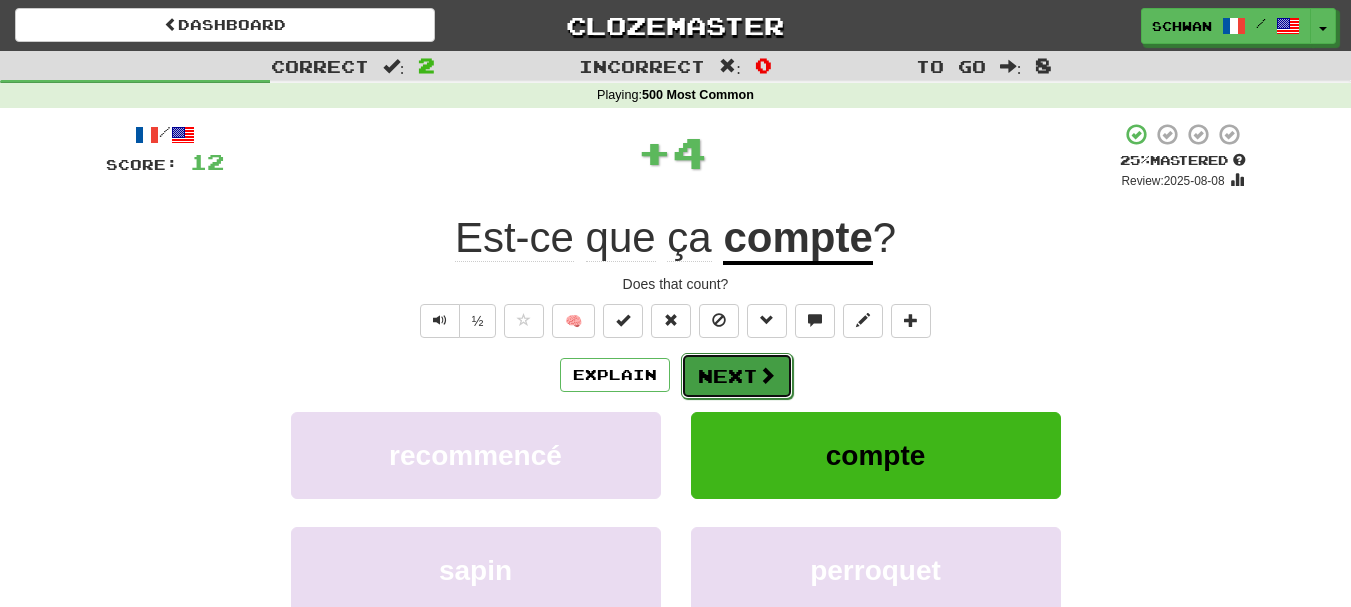 click on "Next" at bounding box center [737, 376] 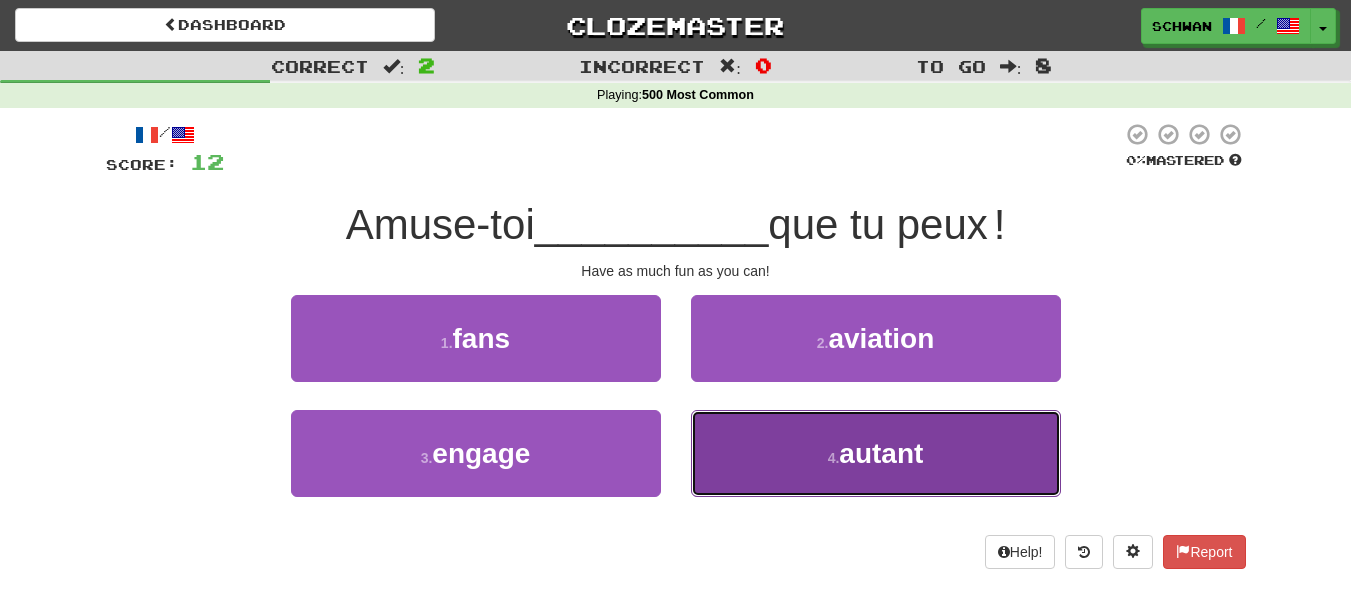 click on "4 .  autant" at bounding box center [876, 453] 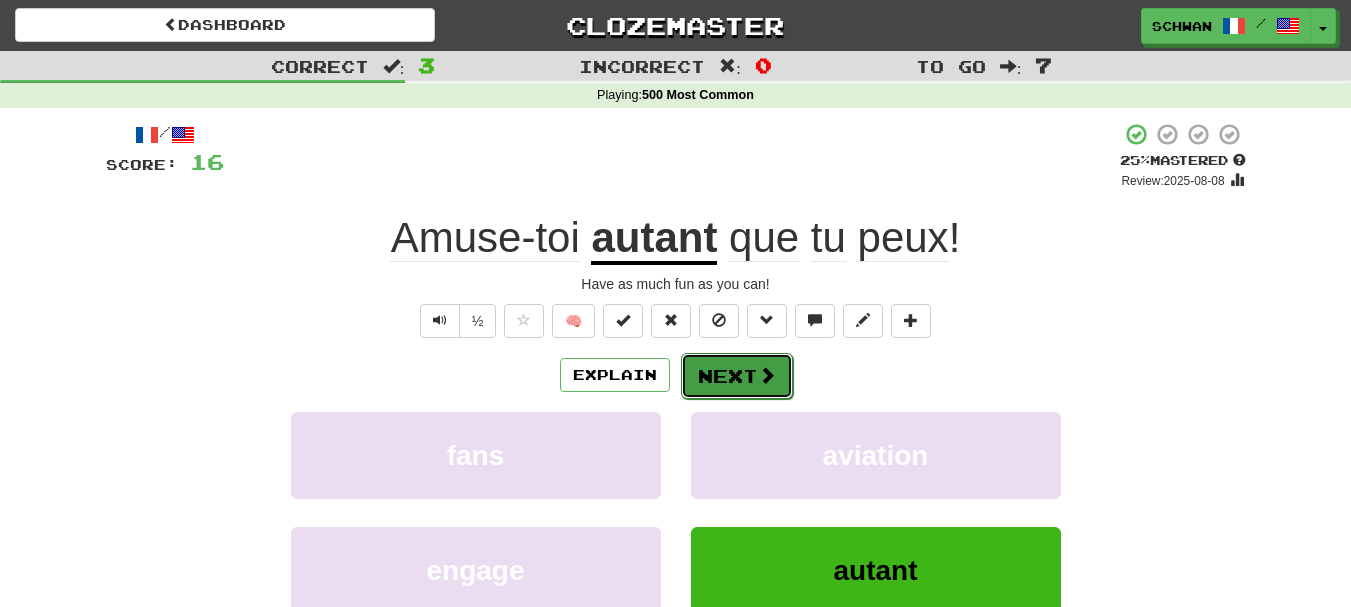 click at bounding box center (767, 375) 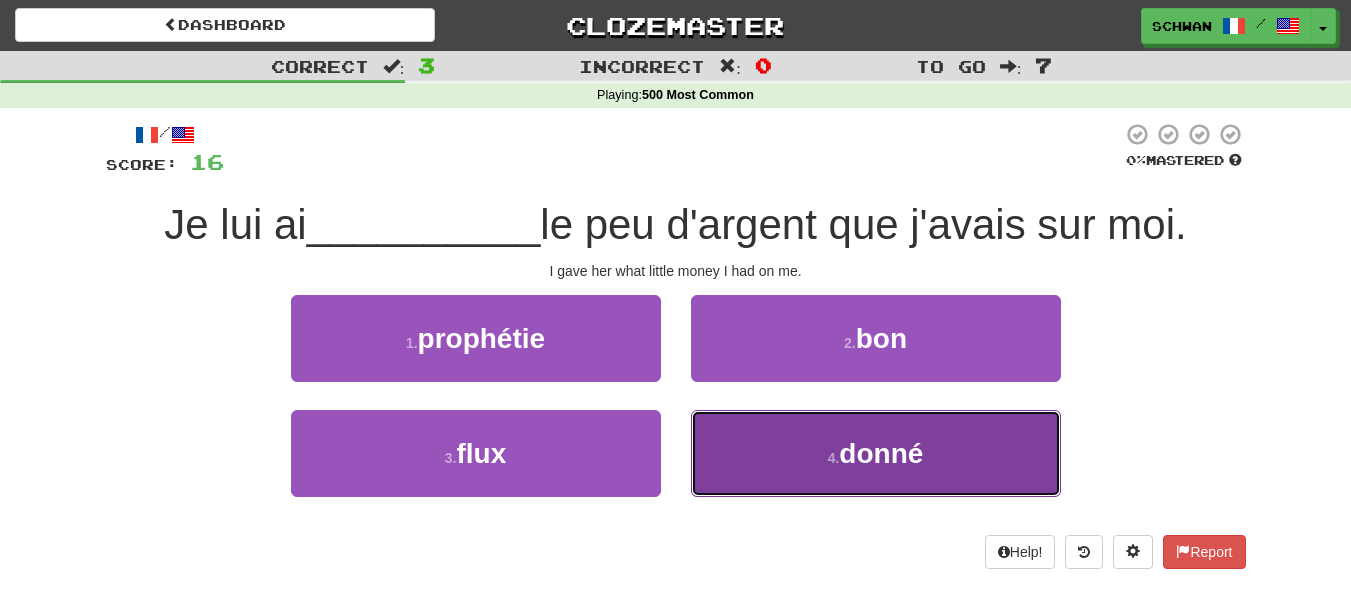 click on "donné" at bounding box center (881, 453) 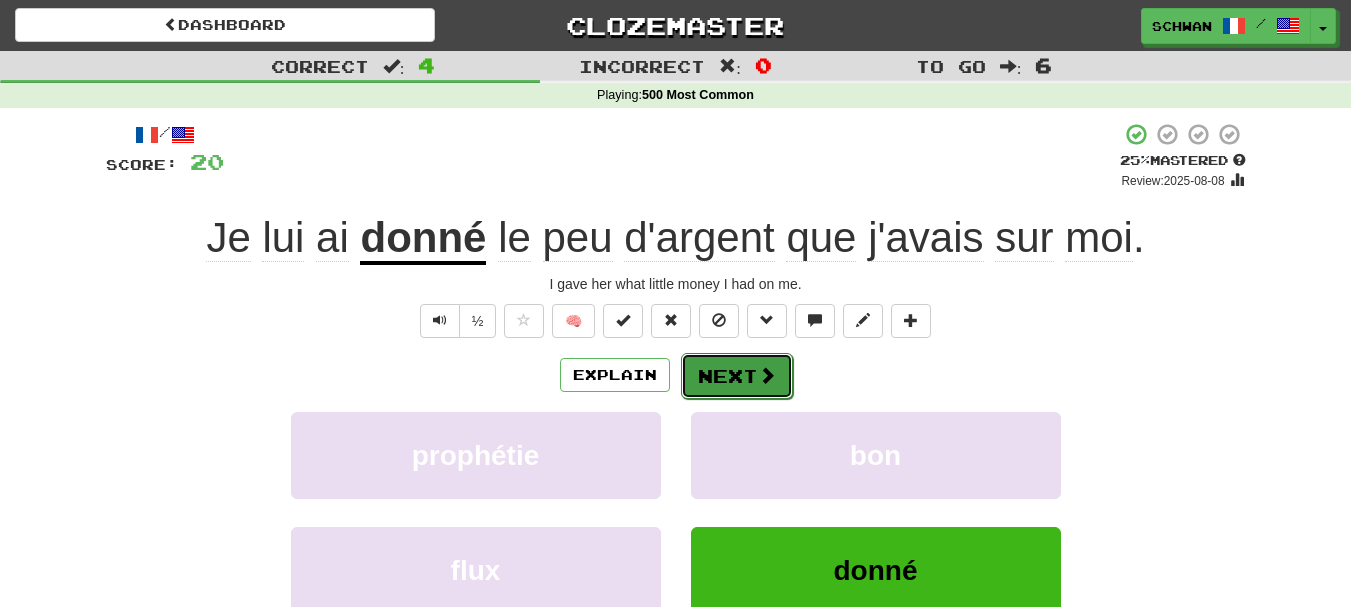 click on "Next" at bounding box center (737, 376) 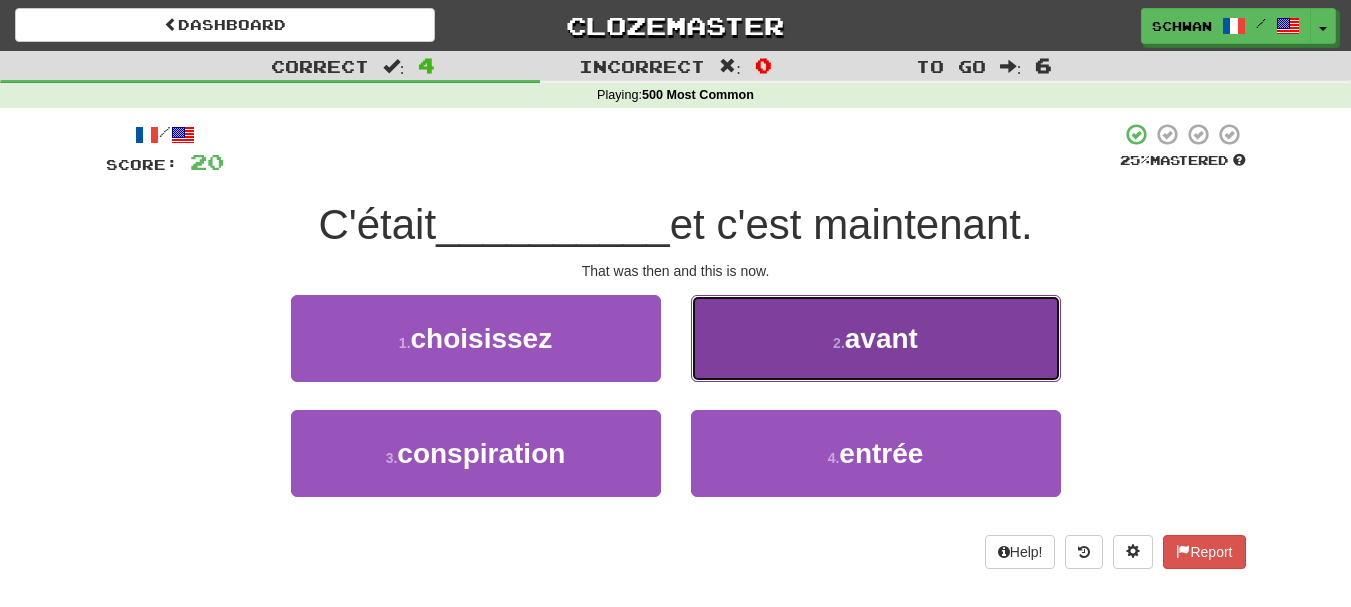 click on "2 .  avant" at bounding box center [876, 338] 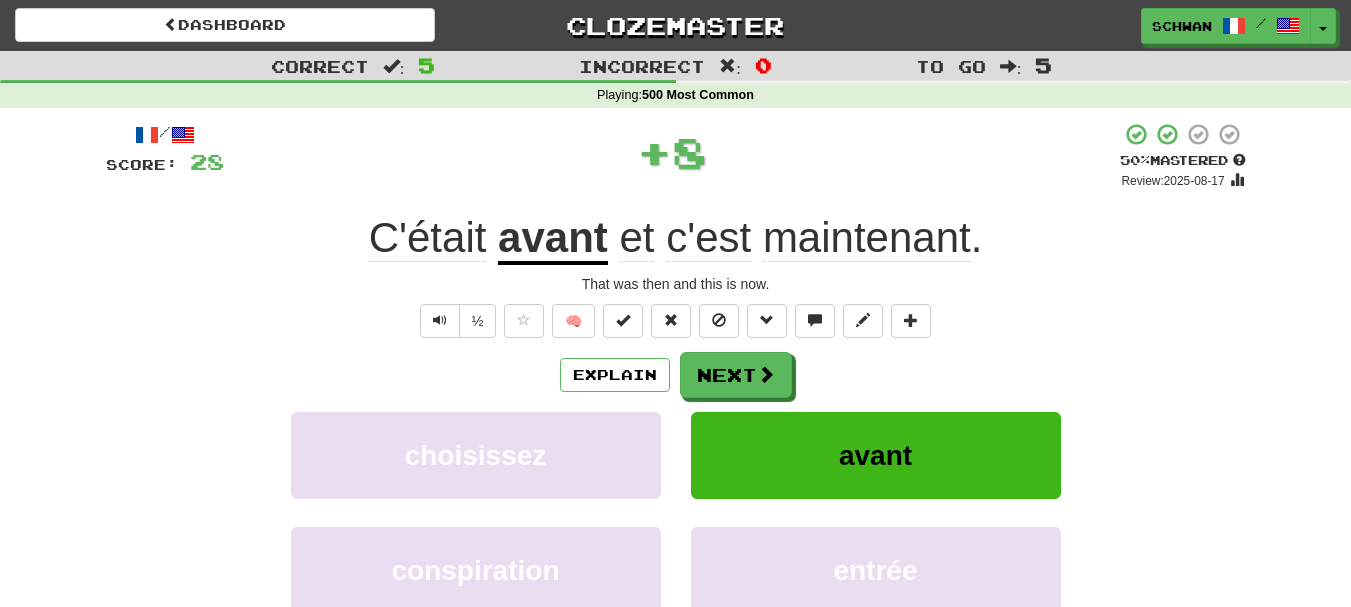 click on "Explain Next" at bounding box center (676, 375) 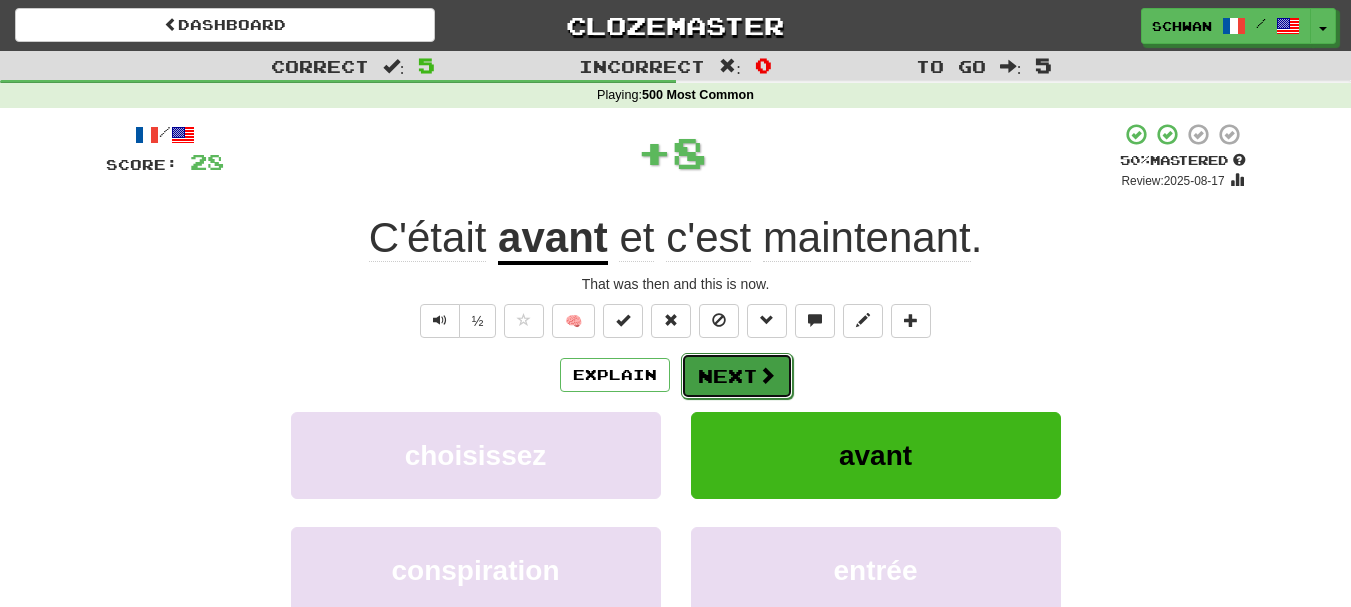 click at bounding box center [767, 375] 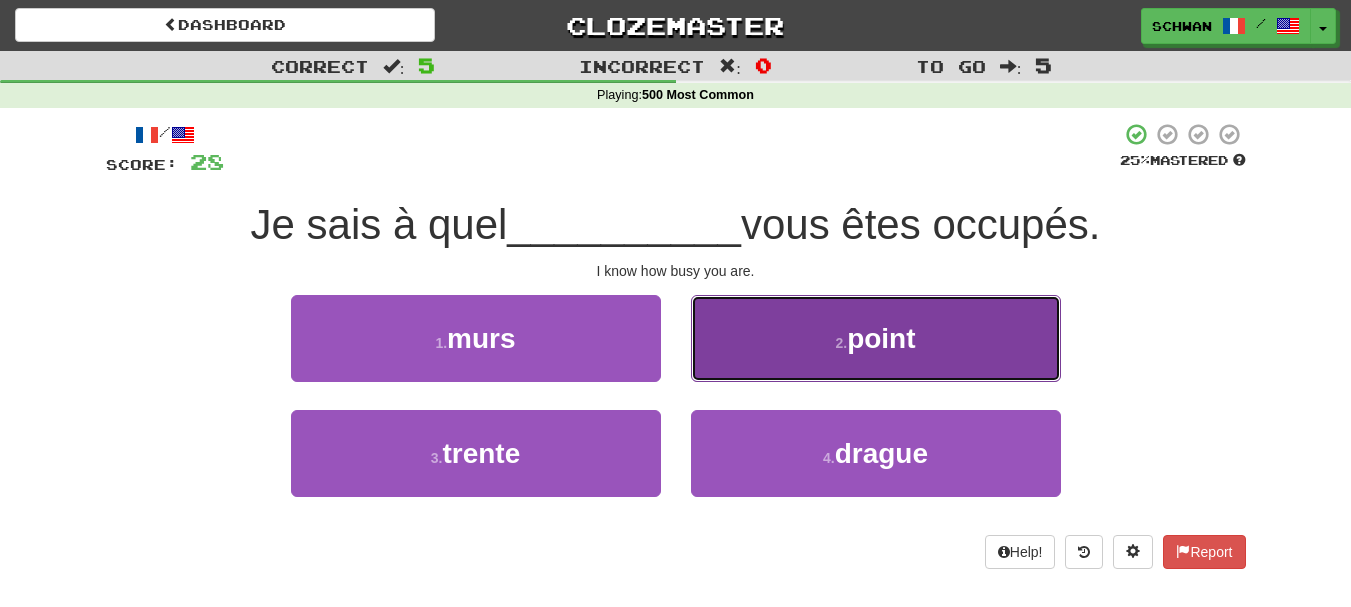 click on "2 .  point" at bounding box center [876, 338] 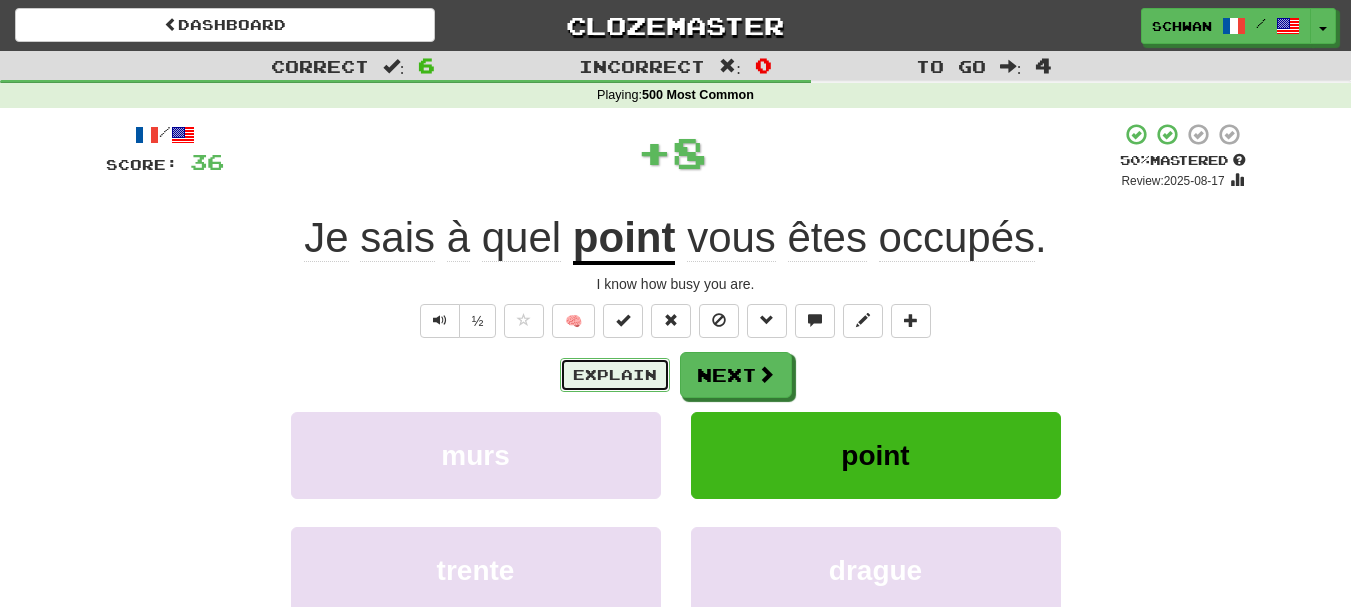 click on "Explain" at bounding box center [615, 375] 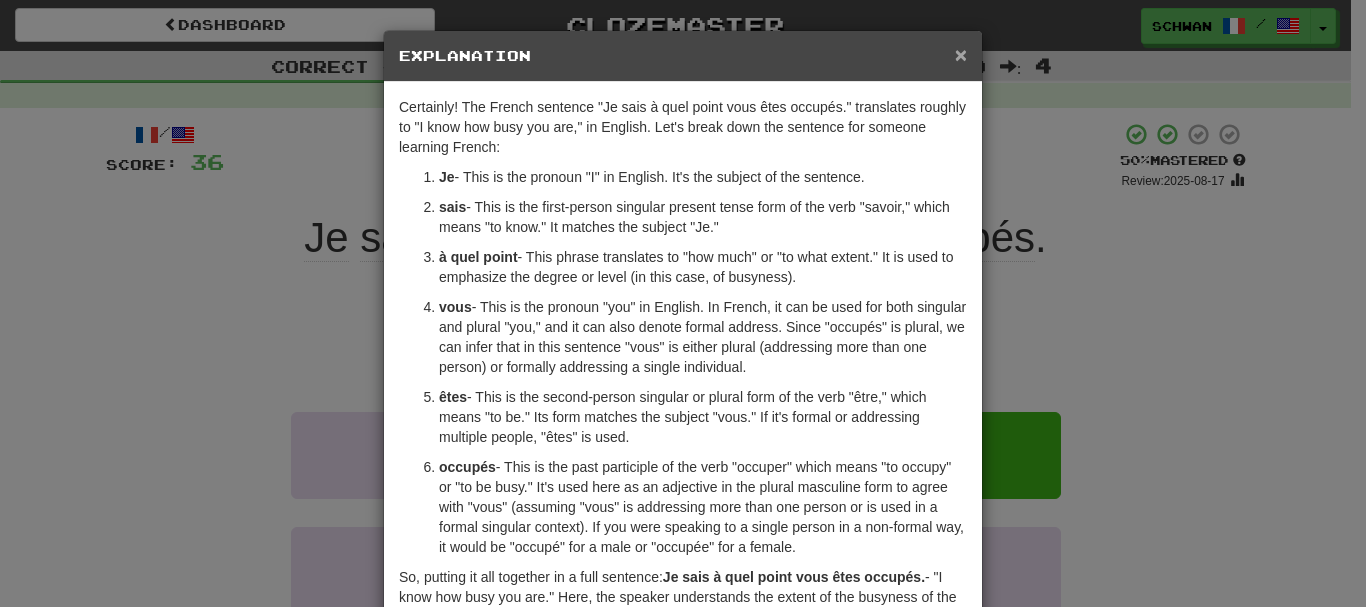 click on "×" at bounding box center [961, 54] 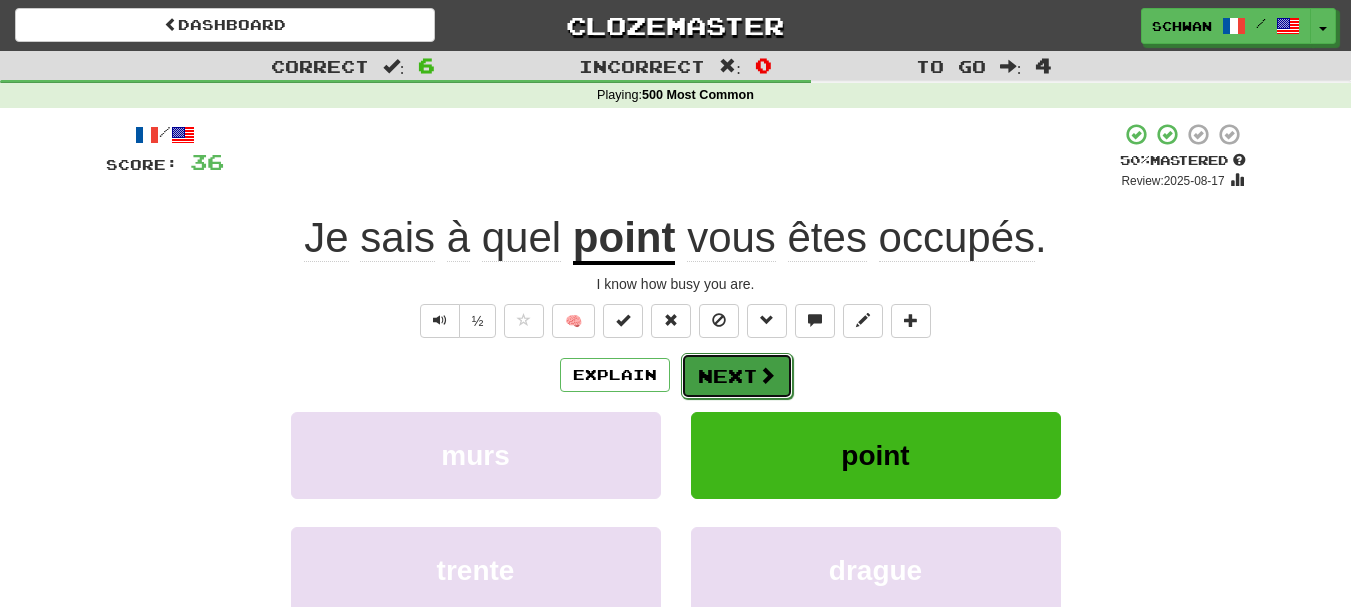 click on "Next" at bounding box center (737, 376) 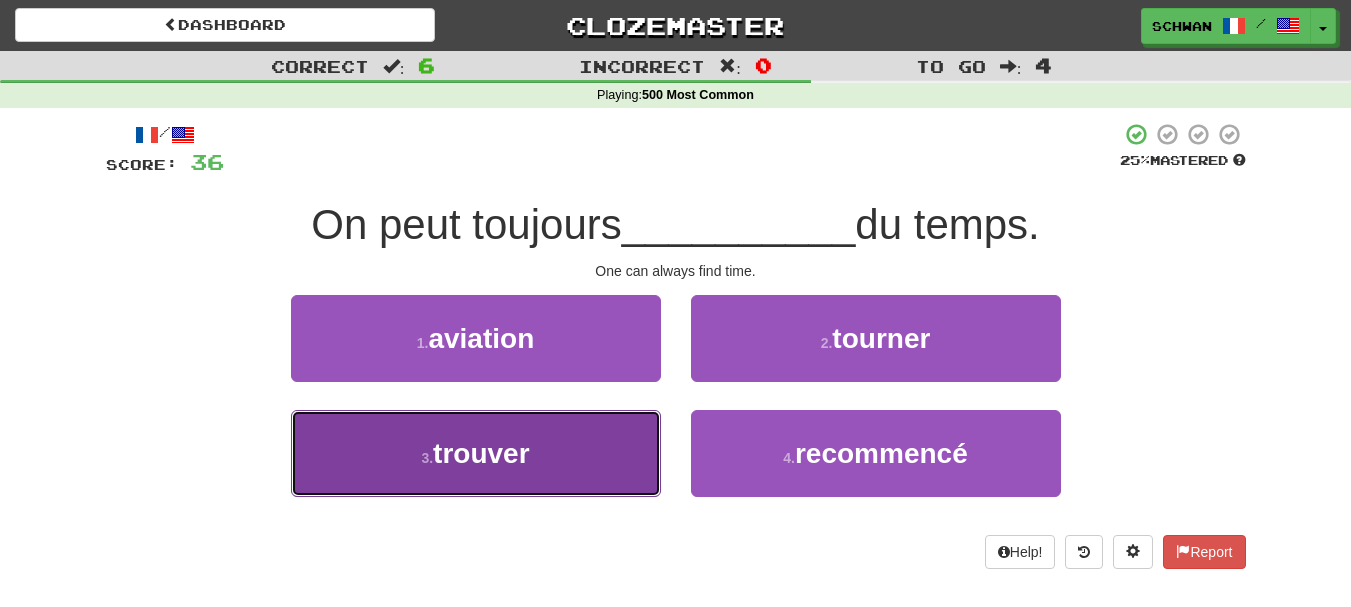 click on "3 .  trouver" at bounding box center [476, 453] 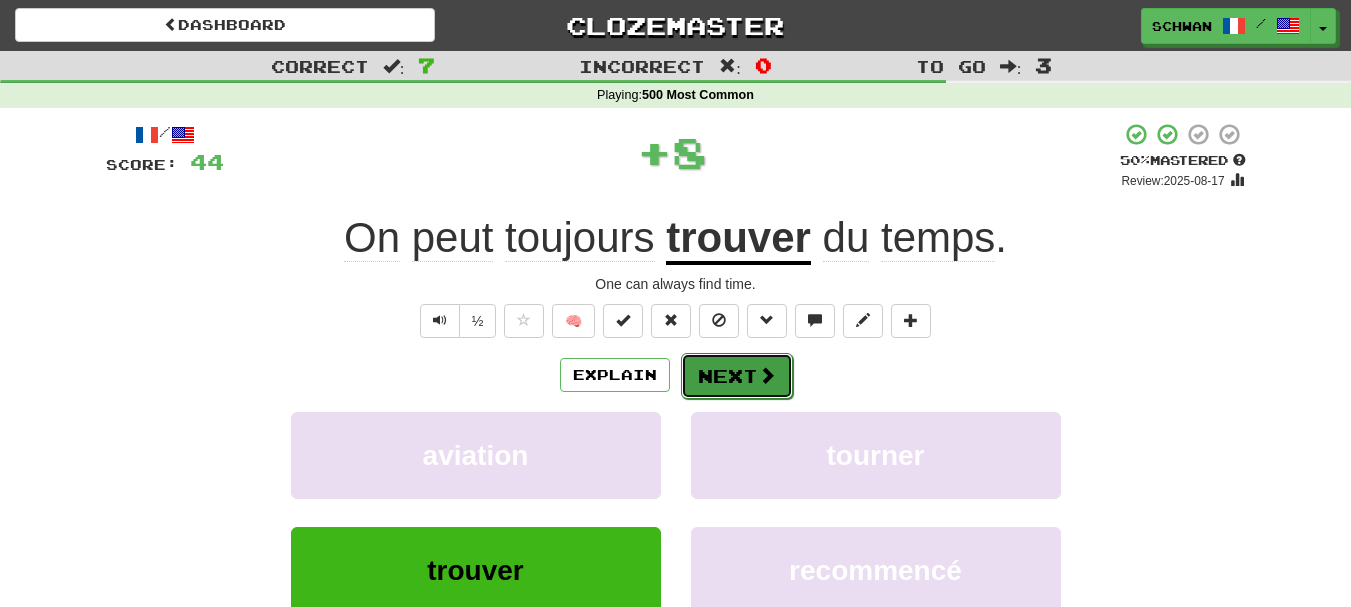 click on "Next" at bounding box center [737, 376] 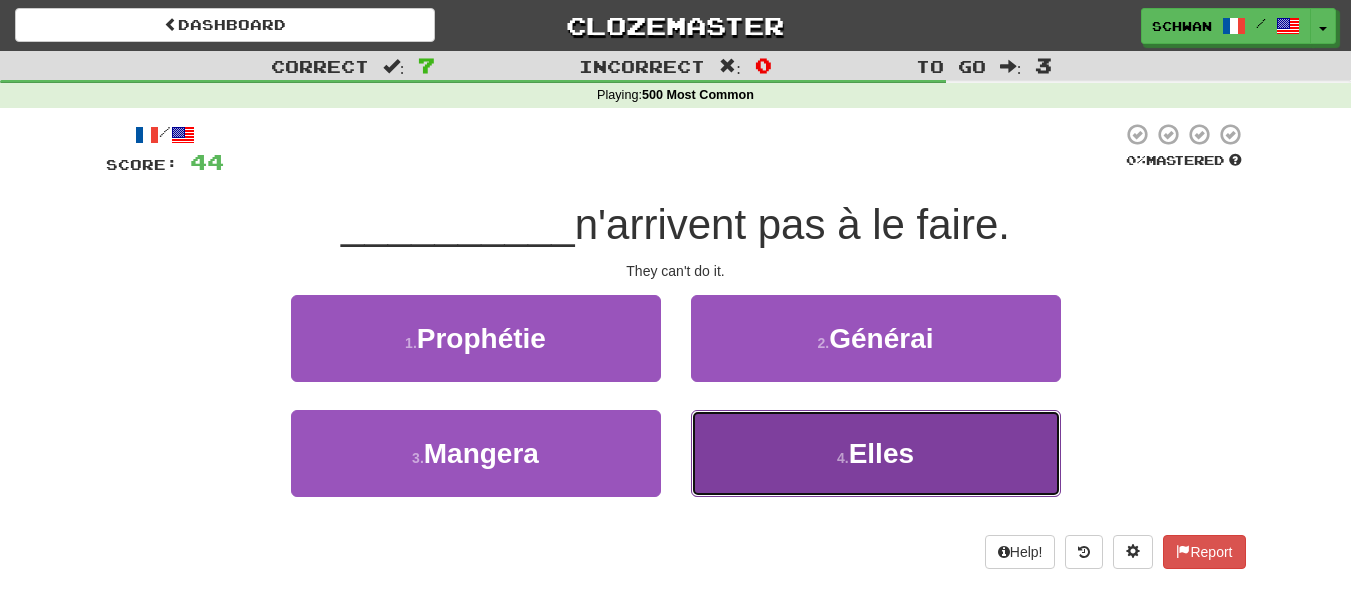 click on "4 .  Elles" at bounding box center [876, 453] 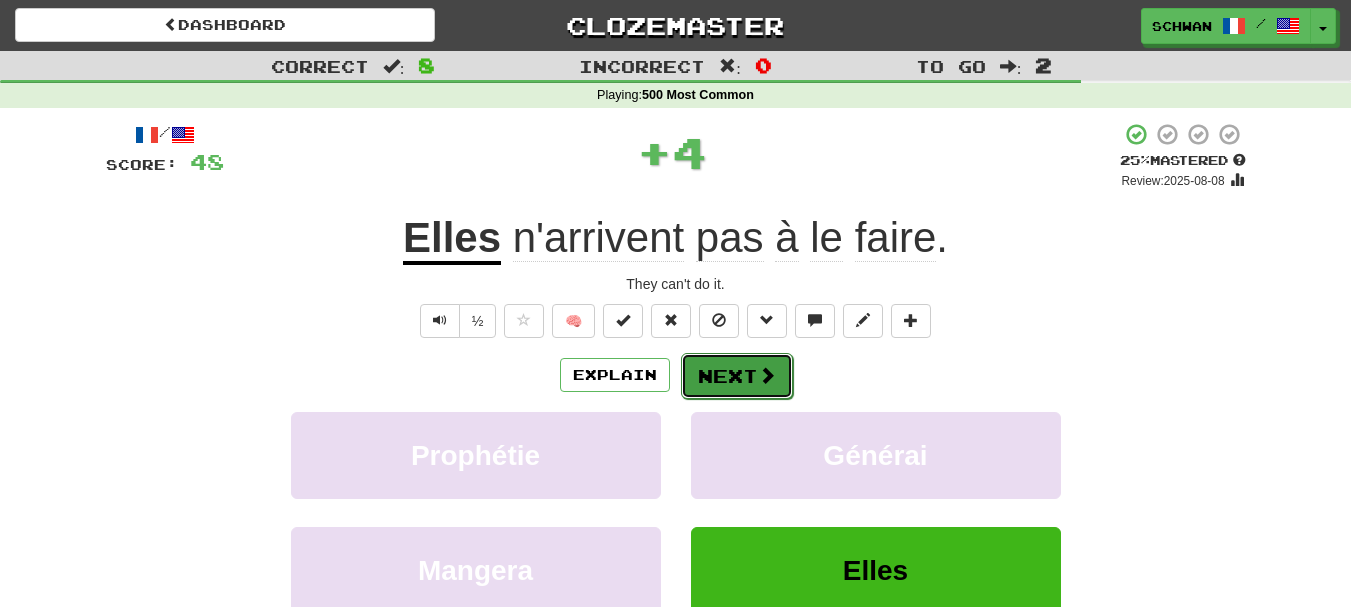 click on "Next" at bounding box center [737, 376] 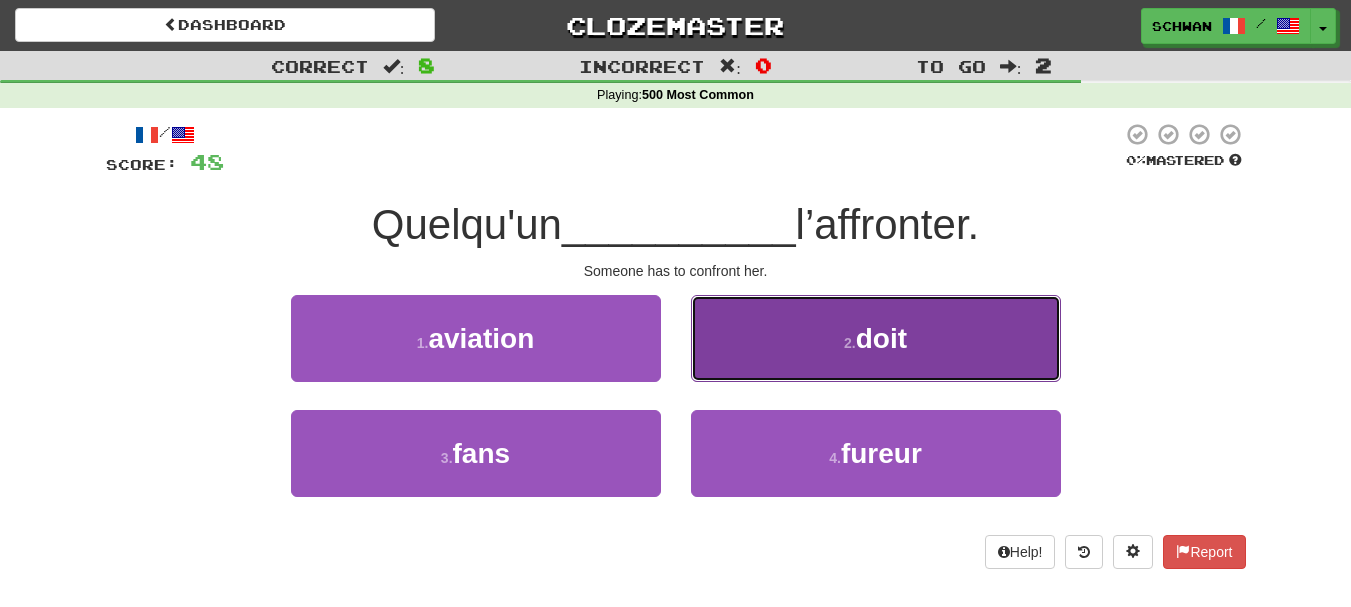 click on "2 .  doit" at bounding box center (876, 338) 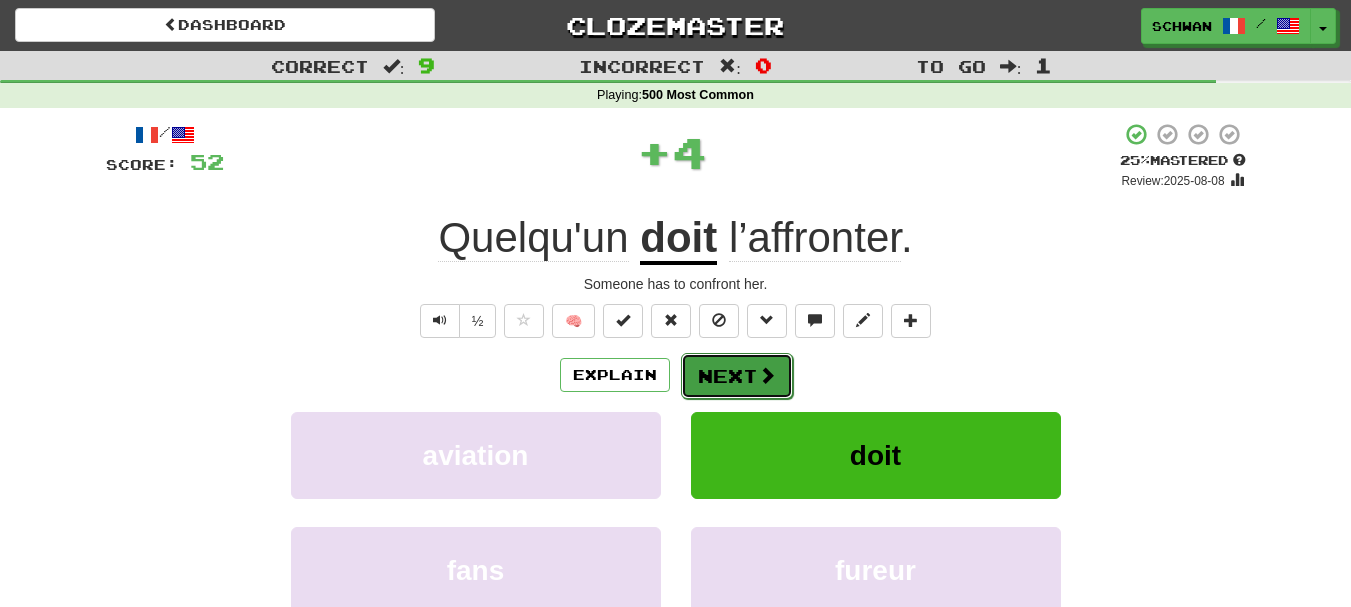 click at bounding box center (767, 375) 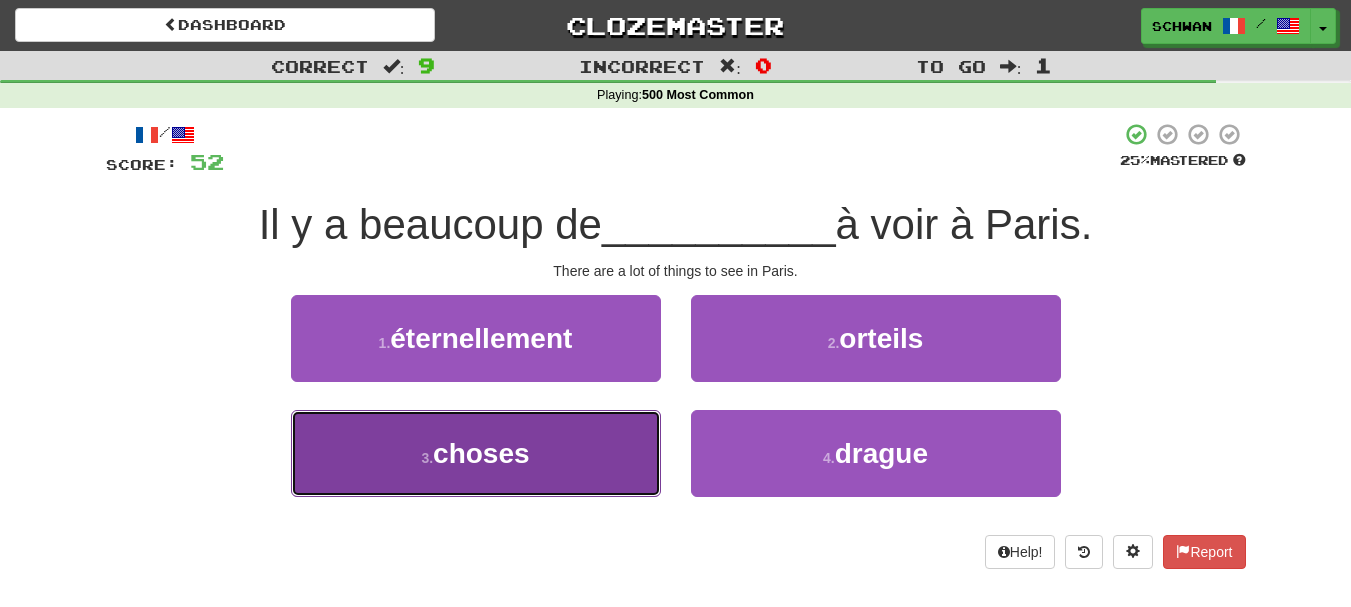 click on "3 .  choses" at bounding box center [476, 453] 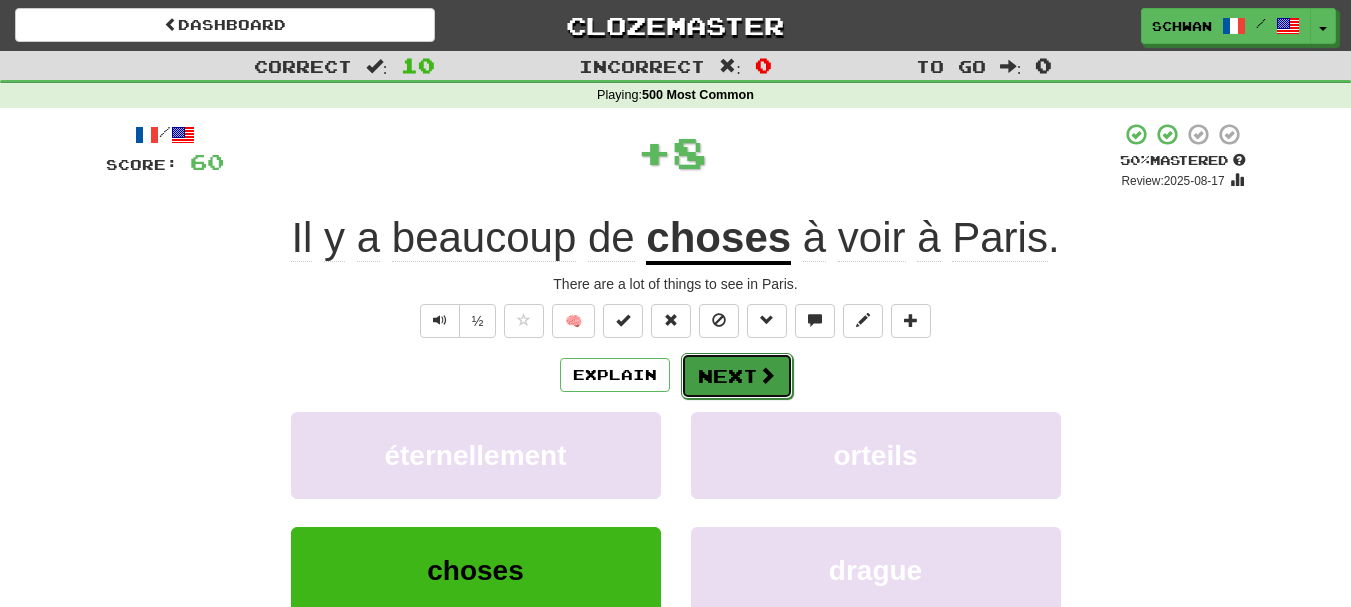 click on "Next" at bounding box center [737, 376] 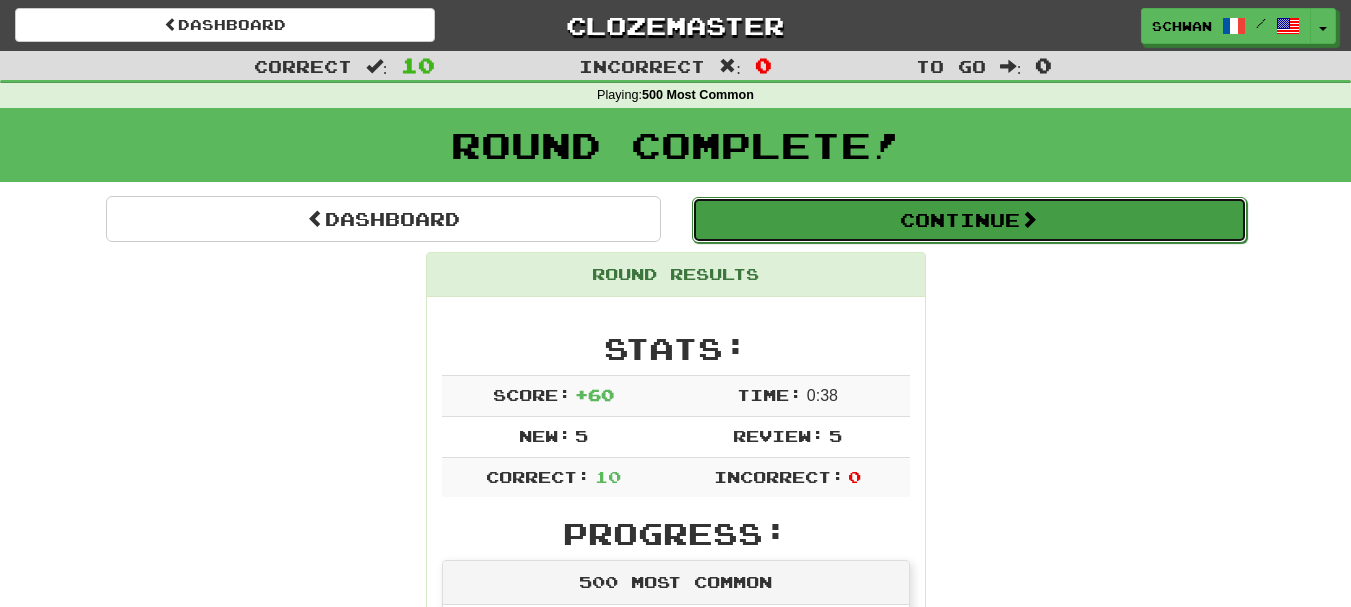 click on "Continue" at bounding box center [969, 220] 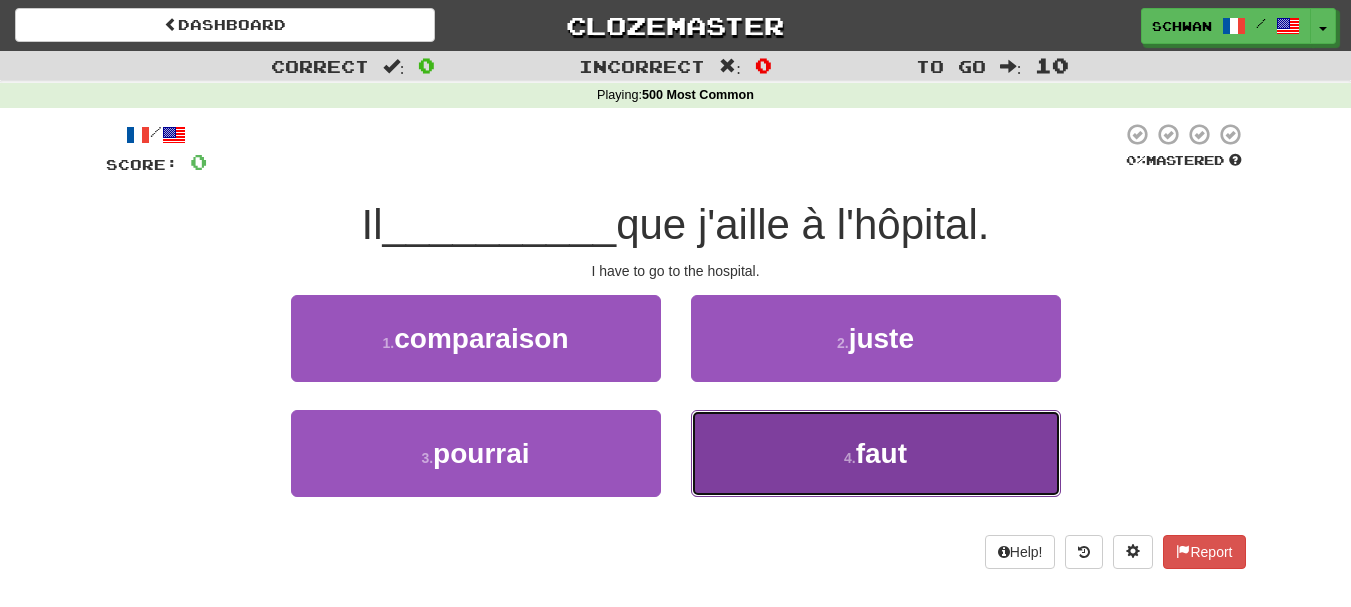 click on "4 .  faut" at bounding box center [876, 453] 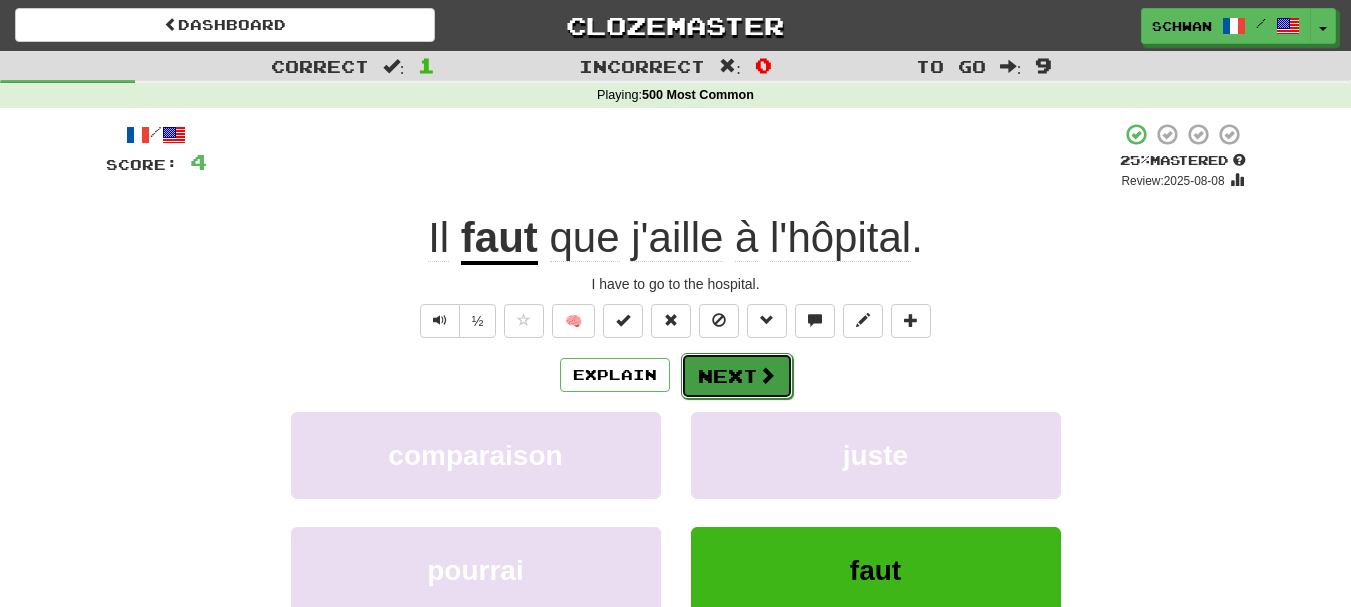 click on "Next" at bounding box center (737, 376) 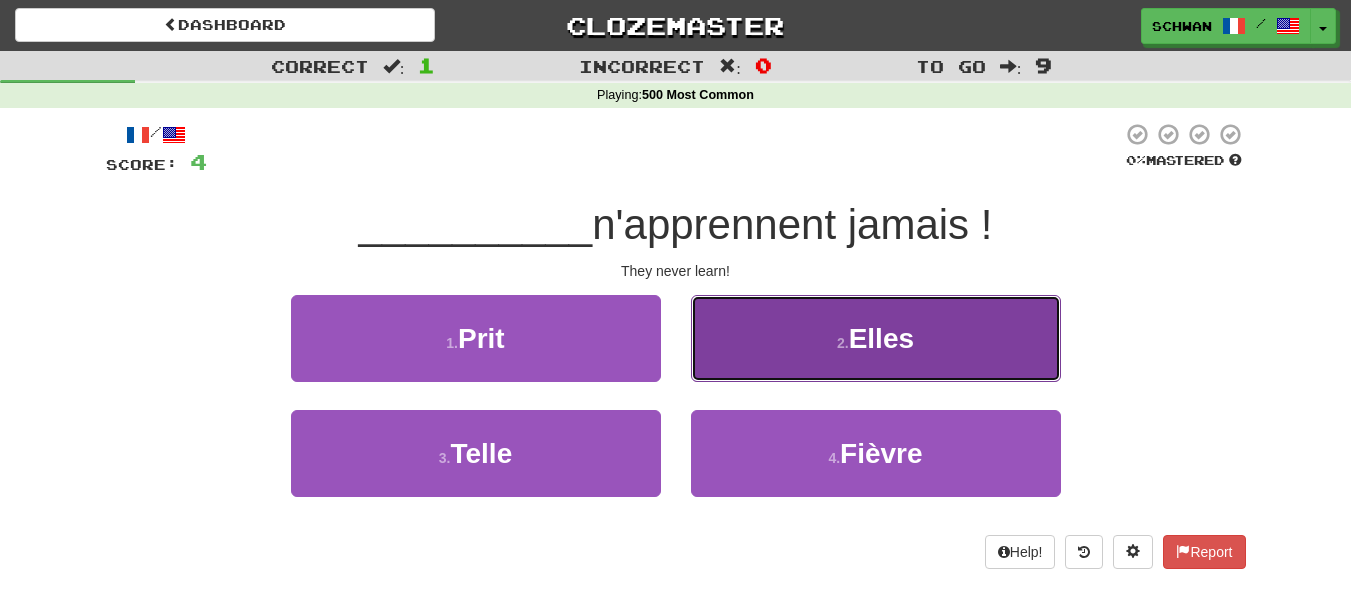 click on "Elles" at bounding box center [881, 338] 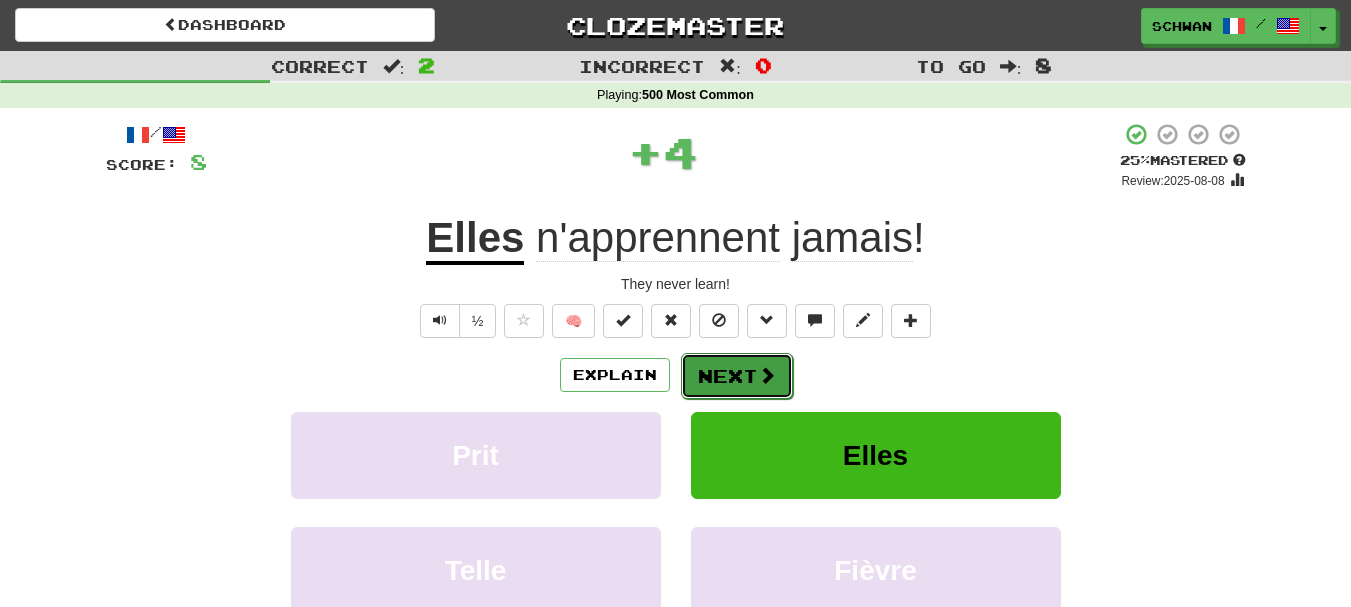 click at bounding box center [767, 375] 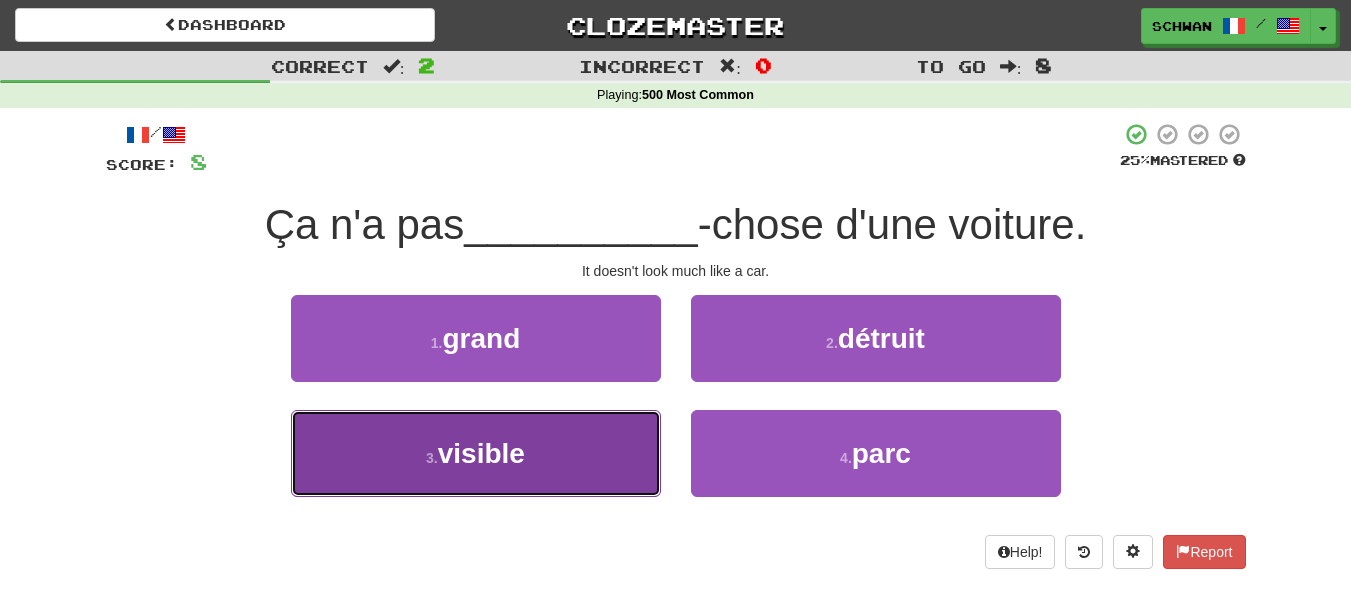 click on "3 .  visible" at bounding box center [476, 453] 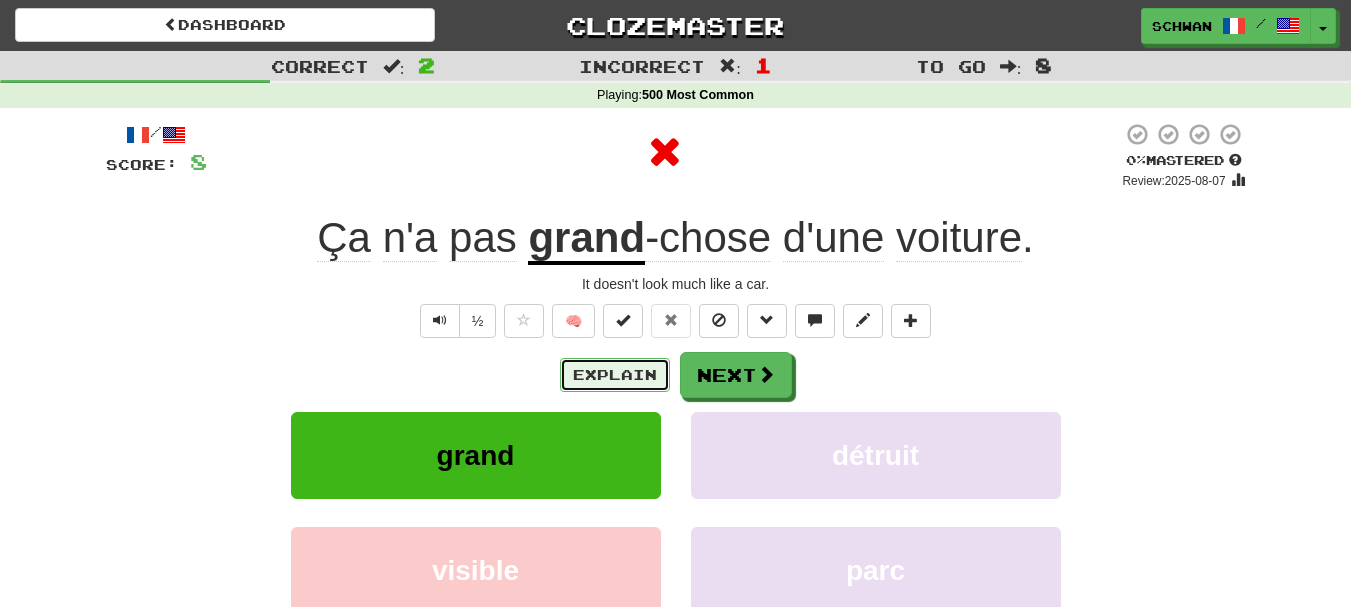click on "Explain" at bounding box center (615, 375) 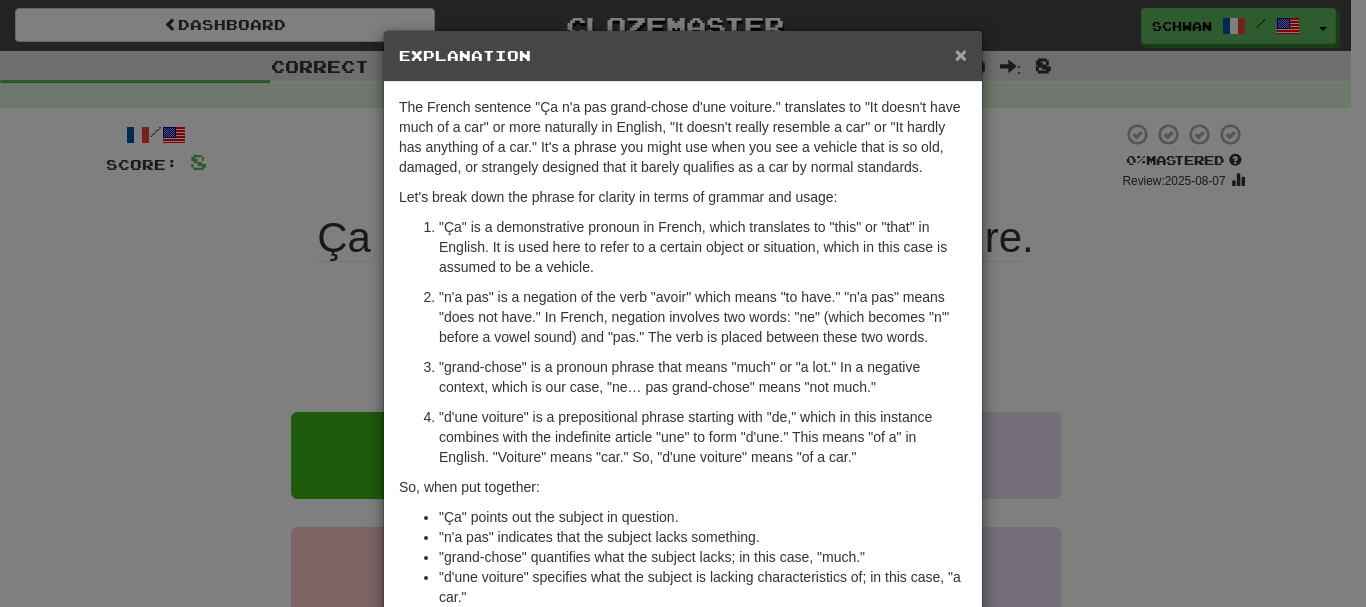 click on "×" at bounding box center [961, 54] 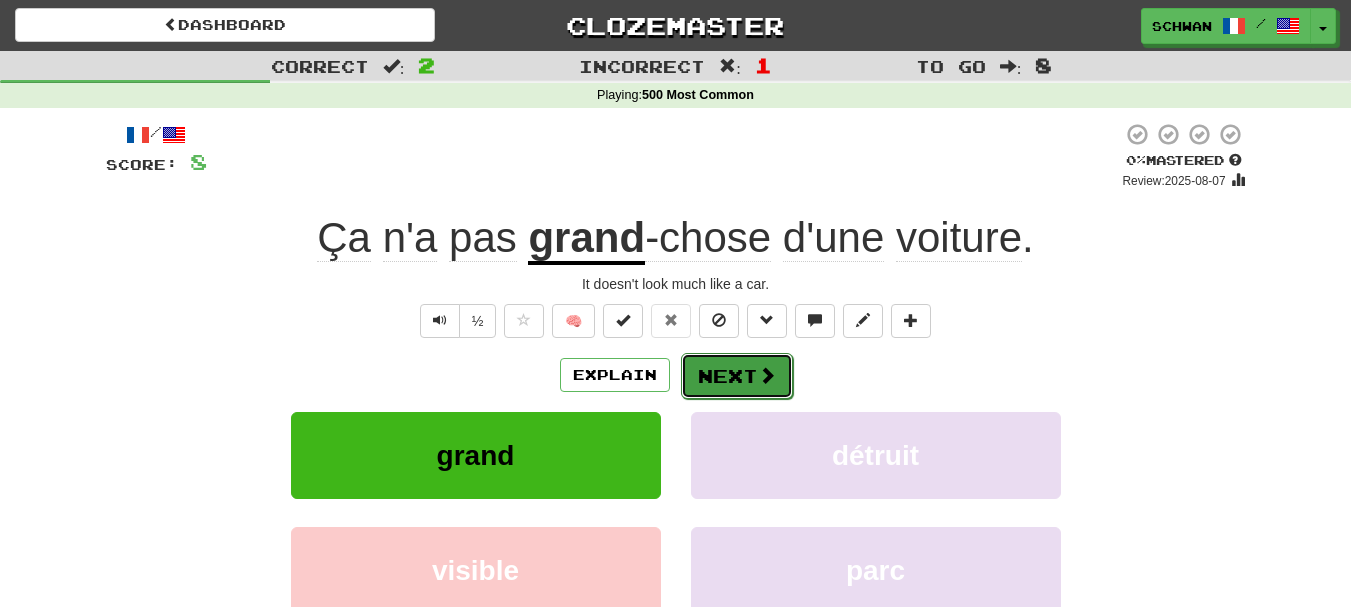 click on "Next" at bounding box center [737, 376] 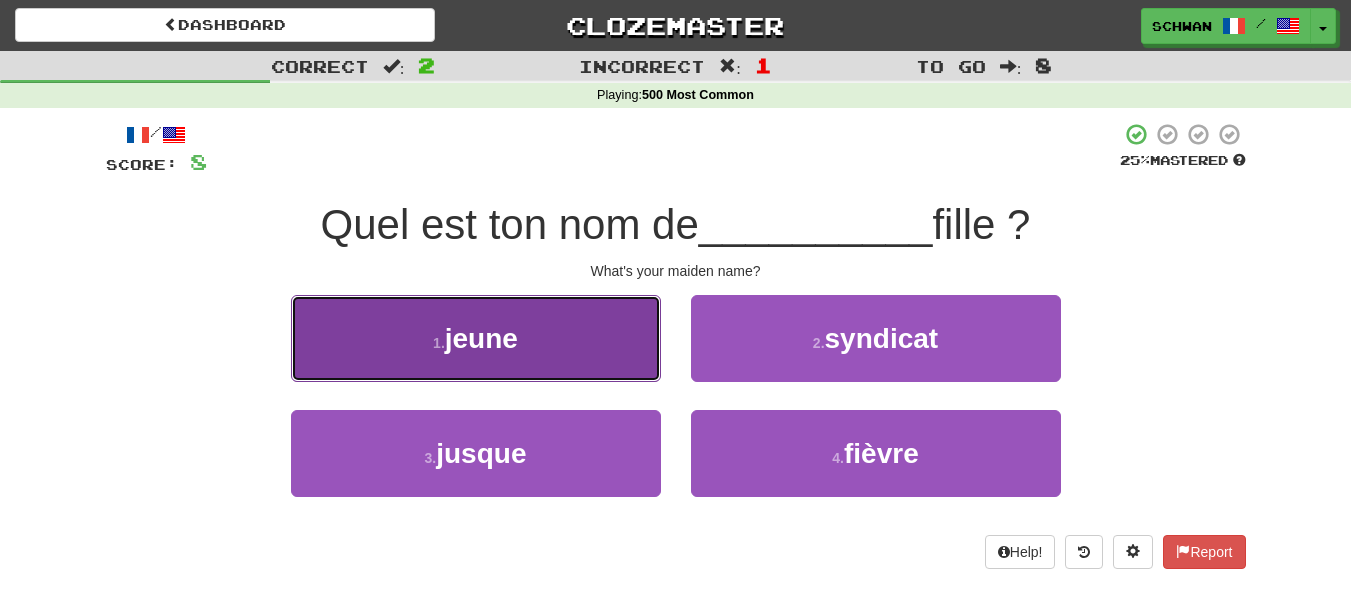click on "1 .  jeune" at bounding box center (476, 338) 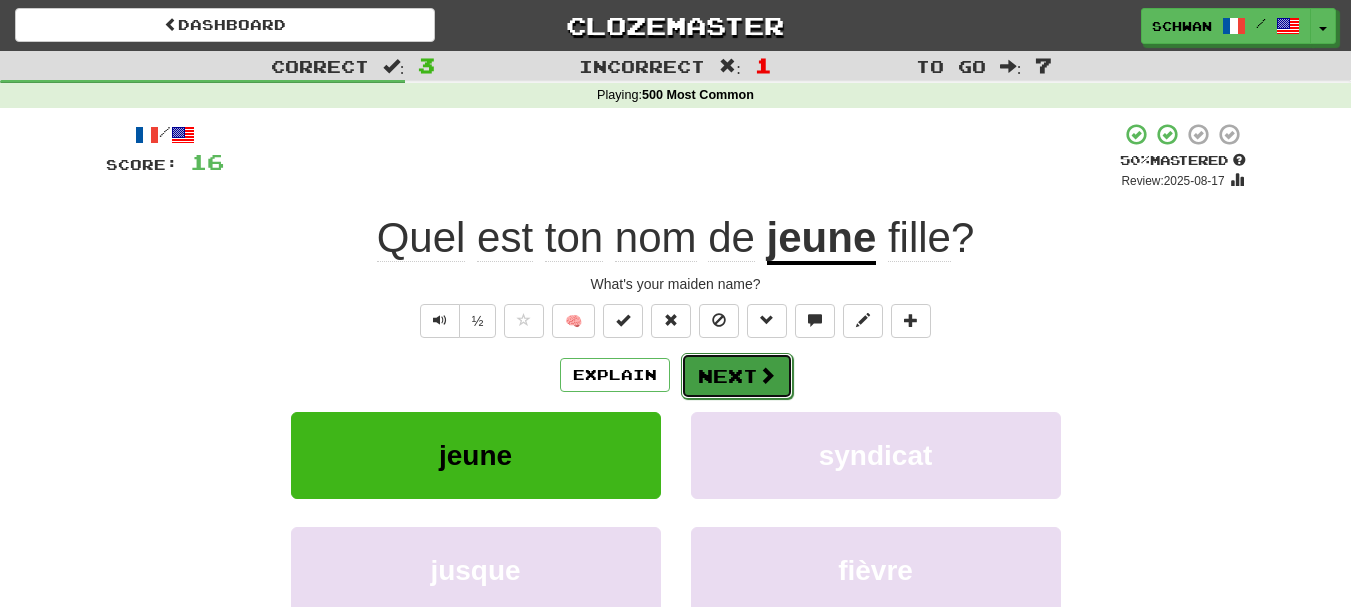 click at bounding box center [767, 375] 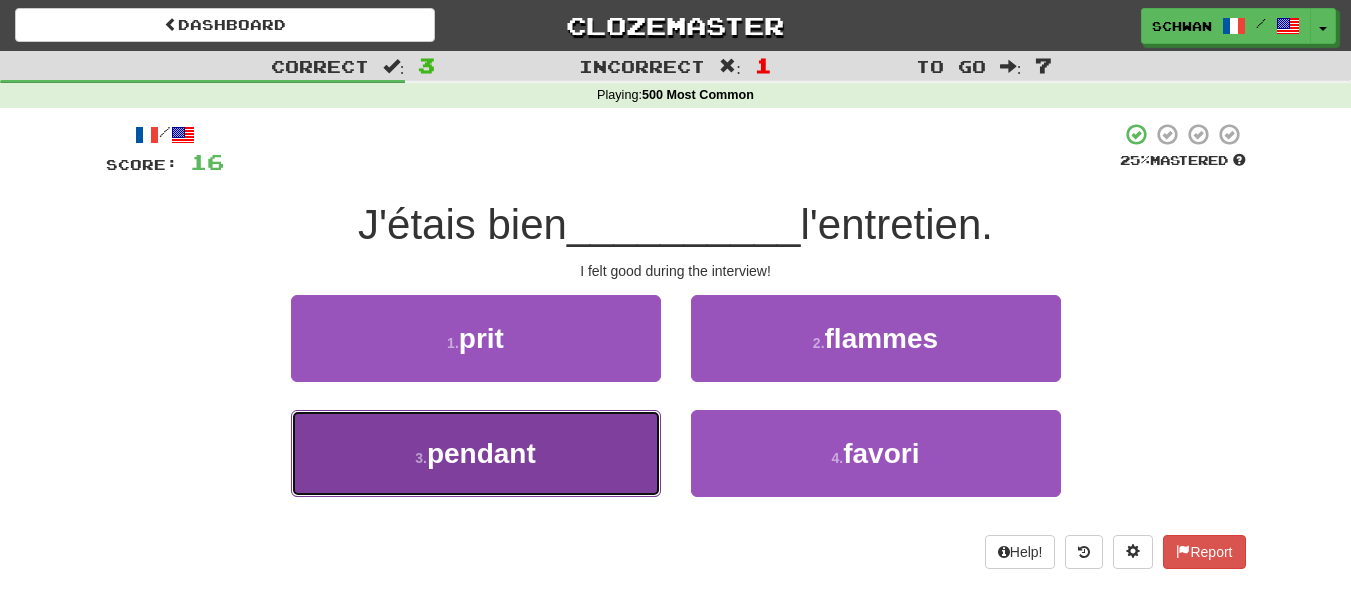 click on "3 .  pendant" at bounding box center (476, 453) 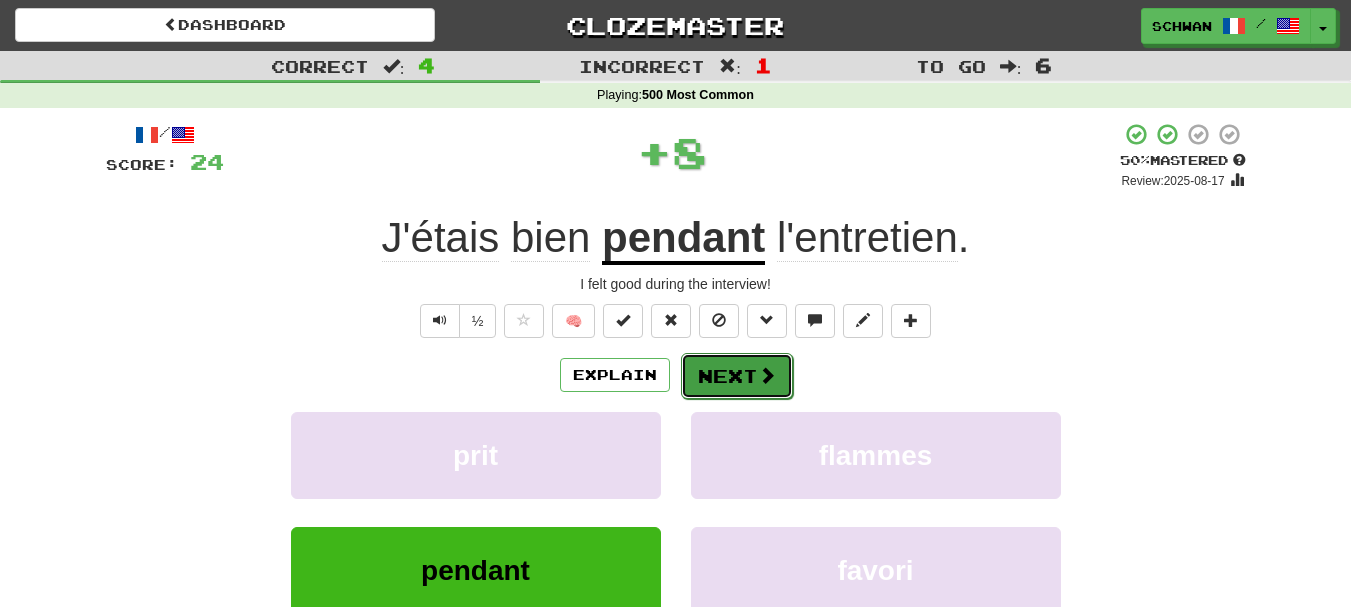 click on "Next" at bounding box center [737, 376] 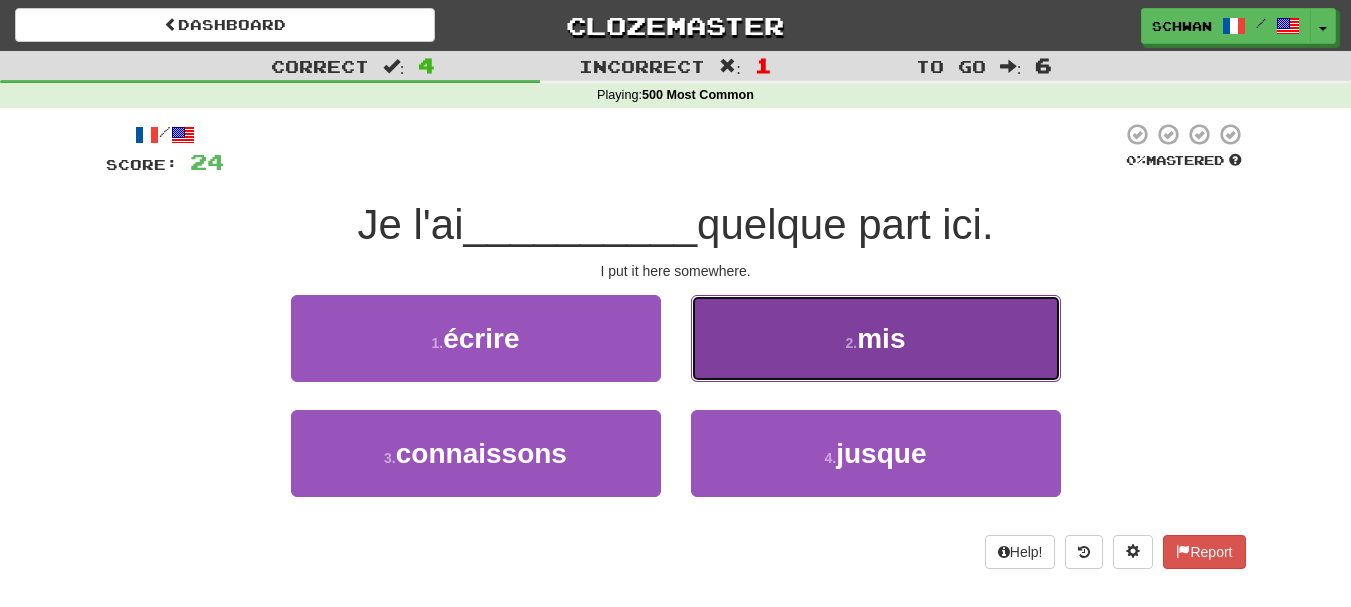 click on "2 .  mis" at bounding box center [876, 338] 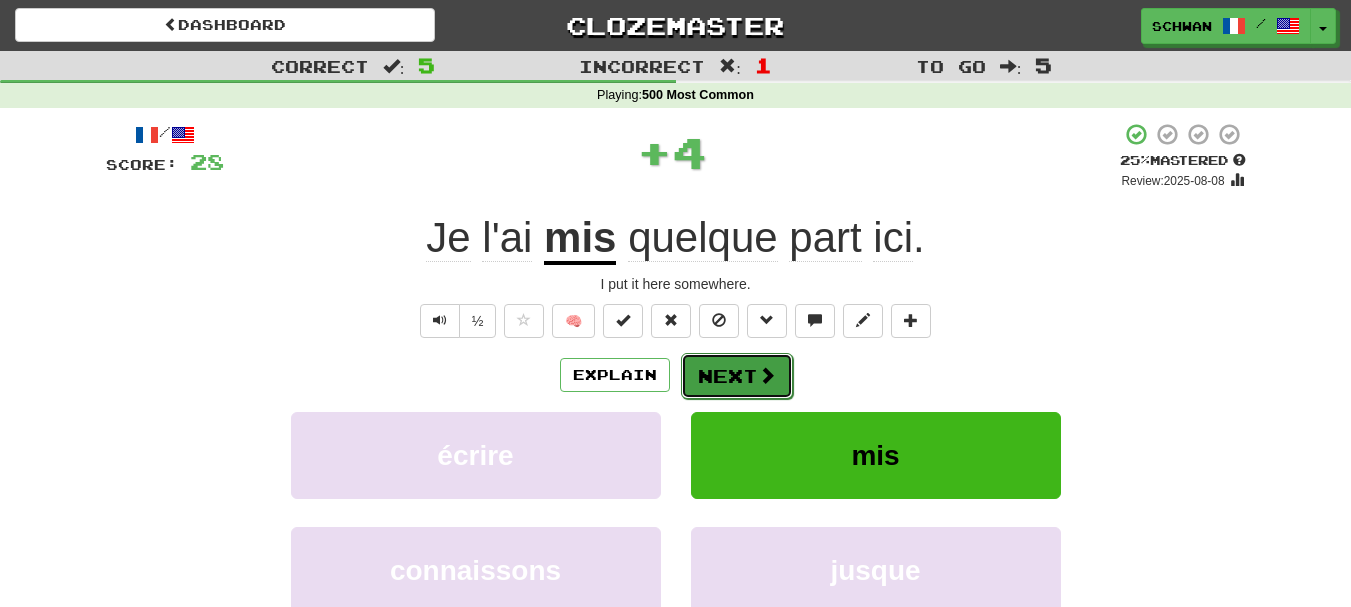 click on "Next" at bounding box center (737, 376) 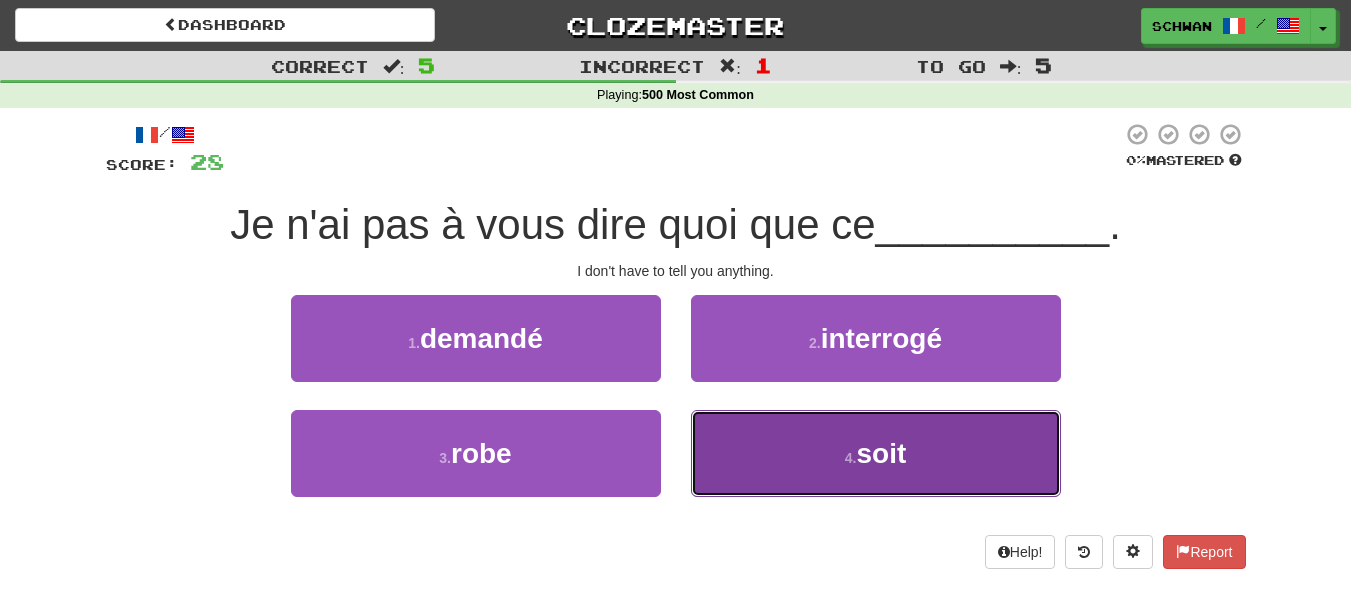 click on "4 .  soit" at bounding box center (876, 453) 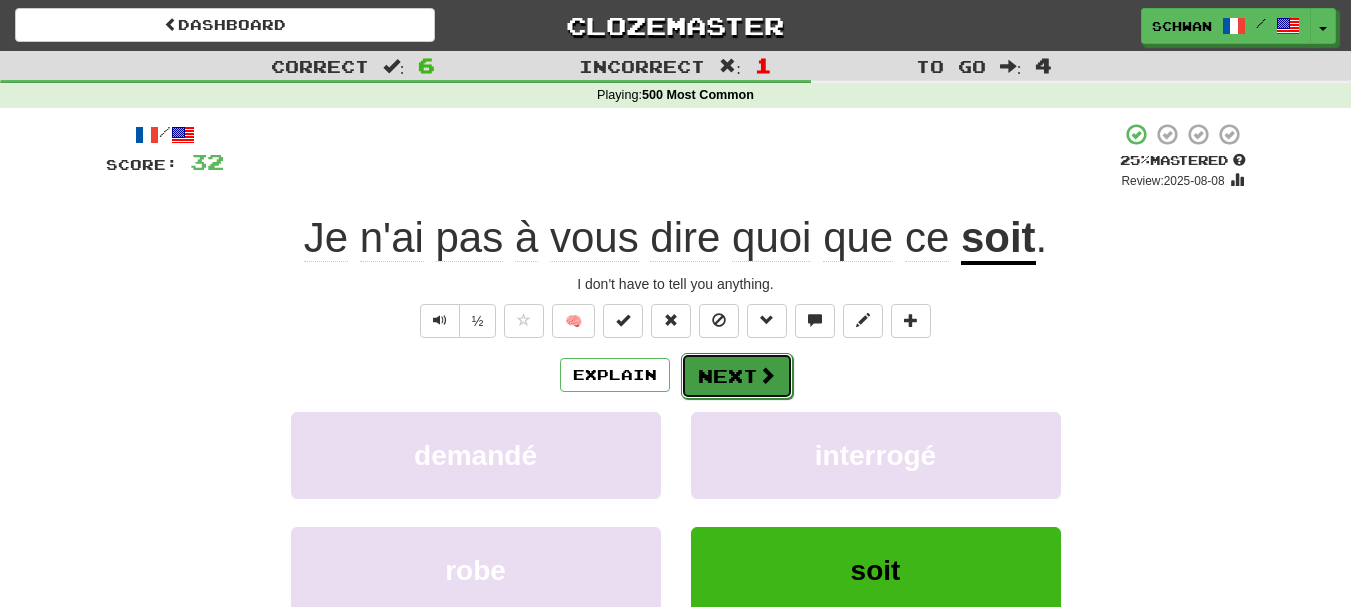 click on "Next" at bounding box center (737, 376) 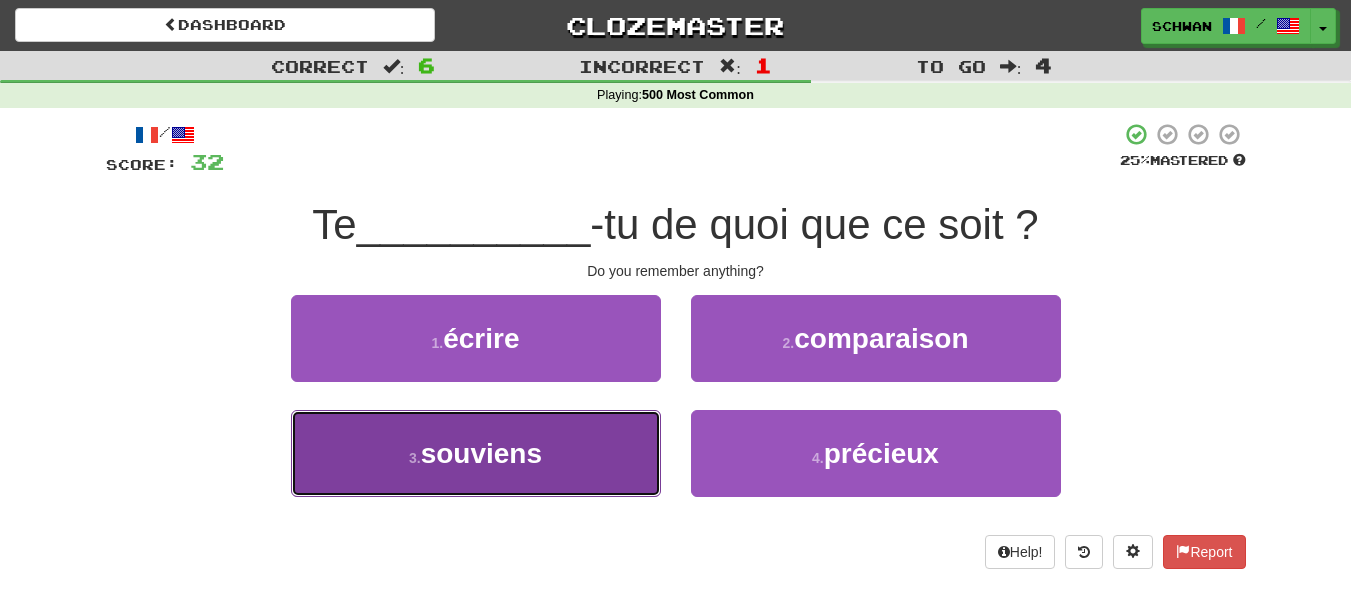 click on "3 .  souviens" at bounding box center [476, 453] 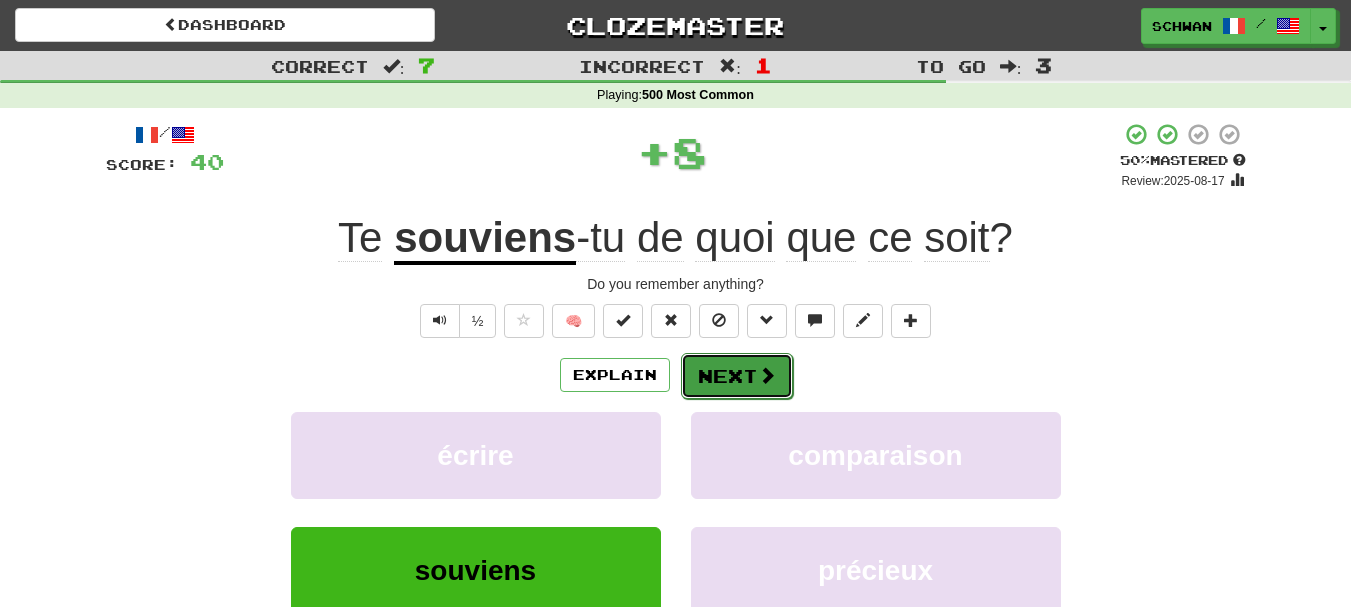 click at bounding box center [767, 375] 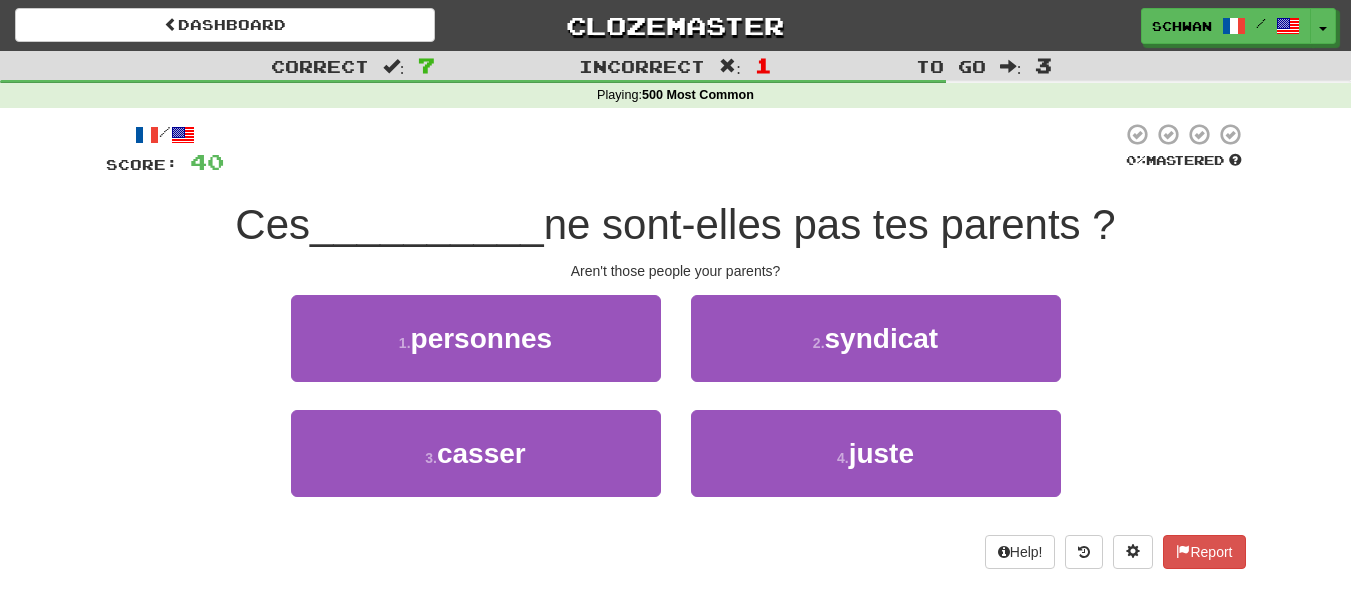 click on "1 .  personnes" at bounding box center [476, 352] 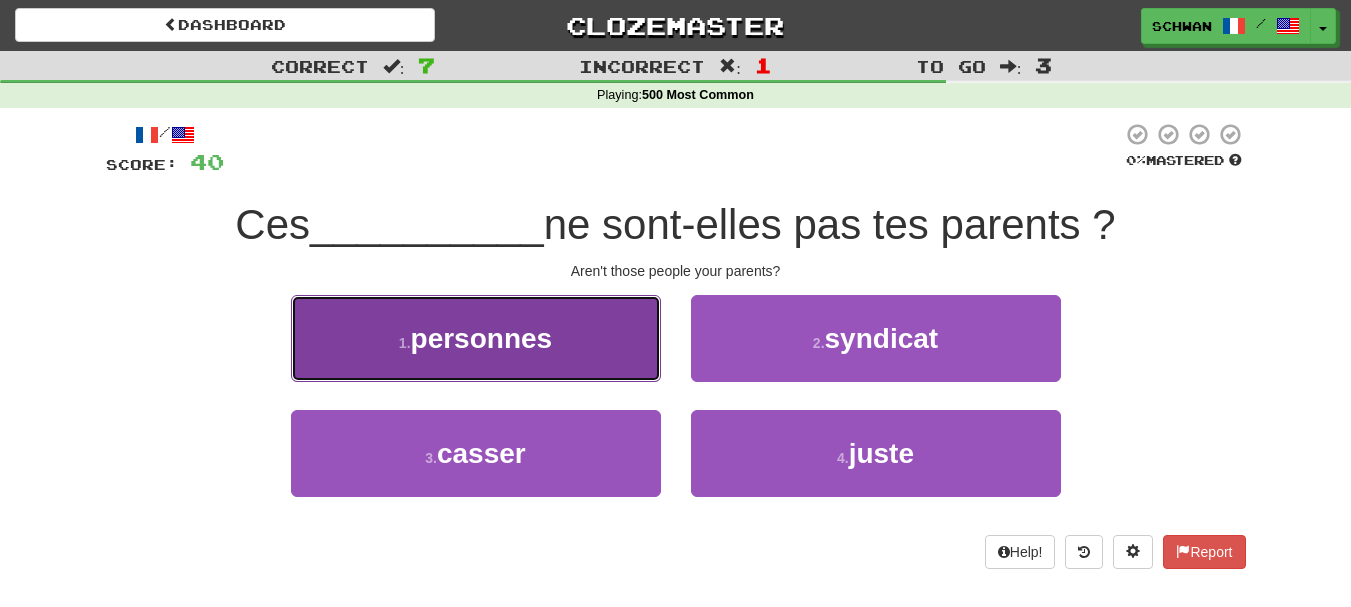 click on "1 .  personnes" at bounding box center [476, 338] 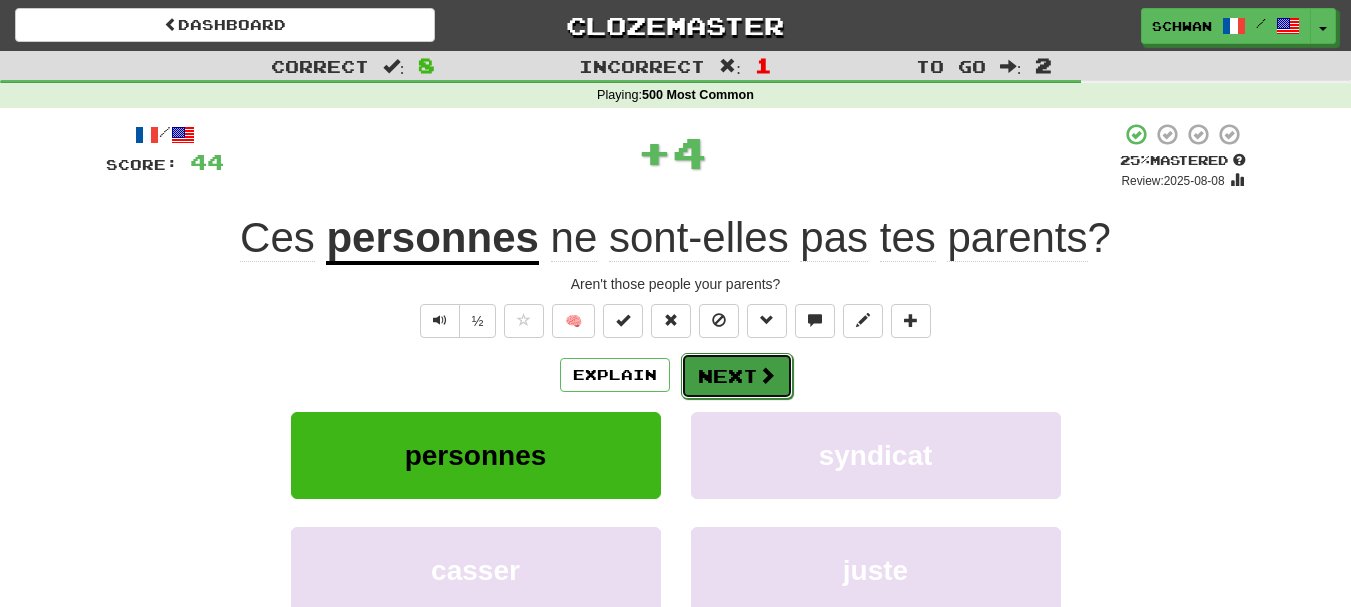 click on "Next" at bounding box center [737, 376] 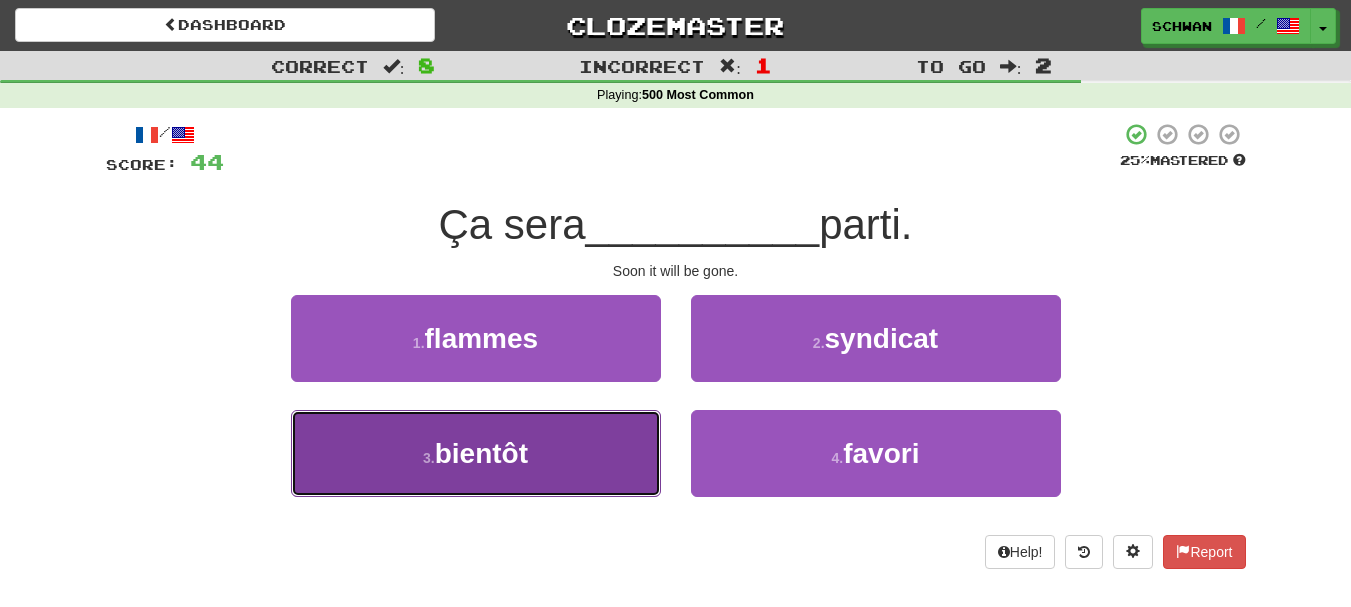 click on "3 .  bientôt" at bounding box center [476, 453] 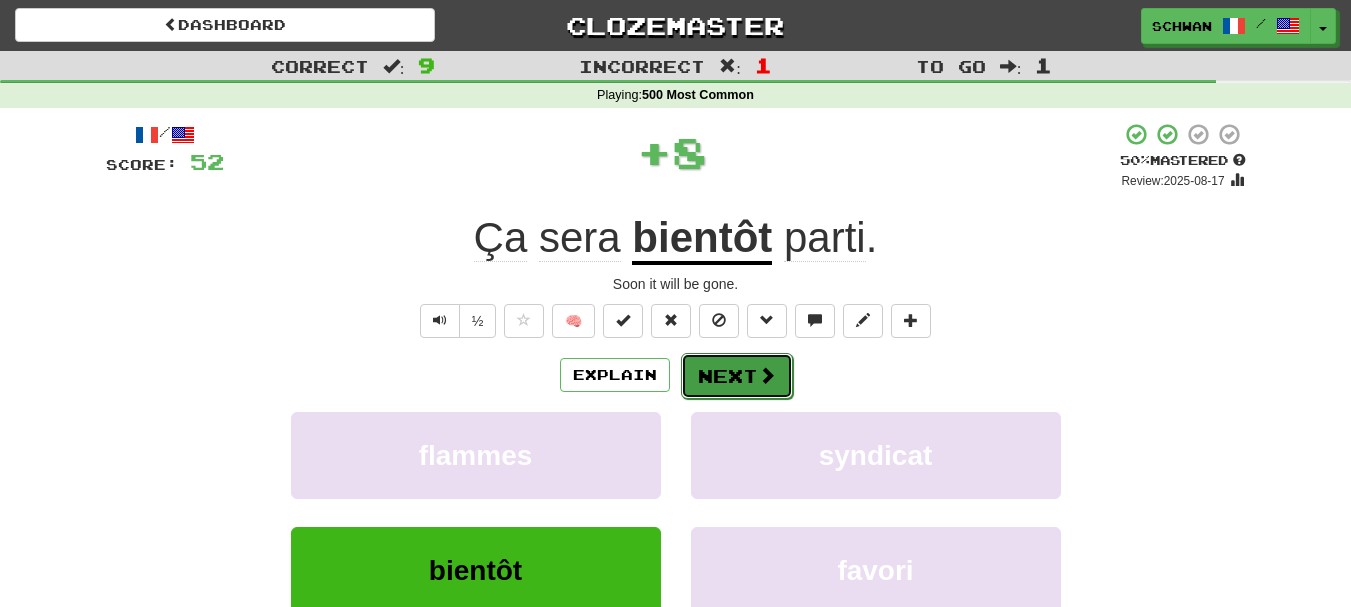 click on "Next" at bounding box center [737, 376] 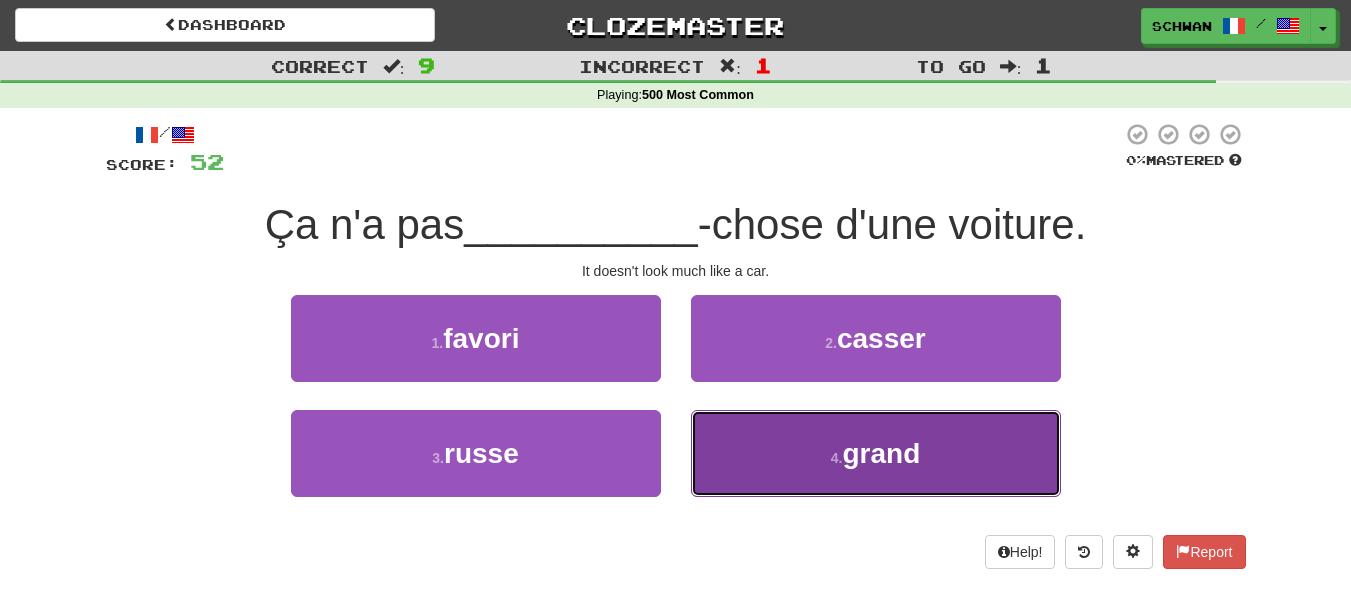 click on "4 .  grand" at bounding box center [876, 453] 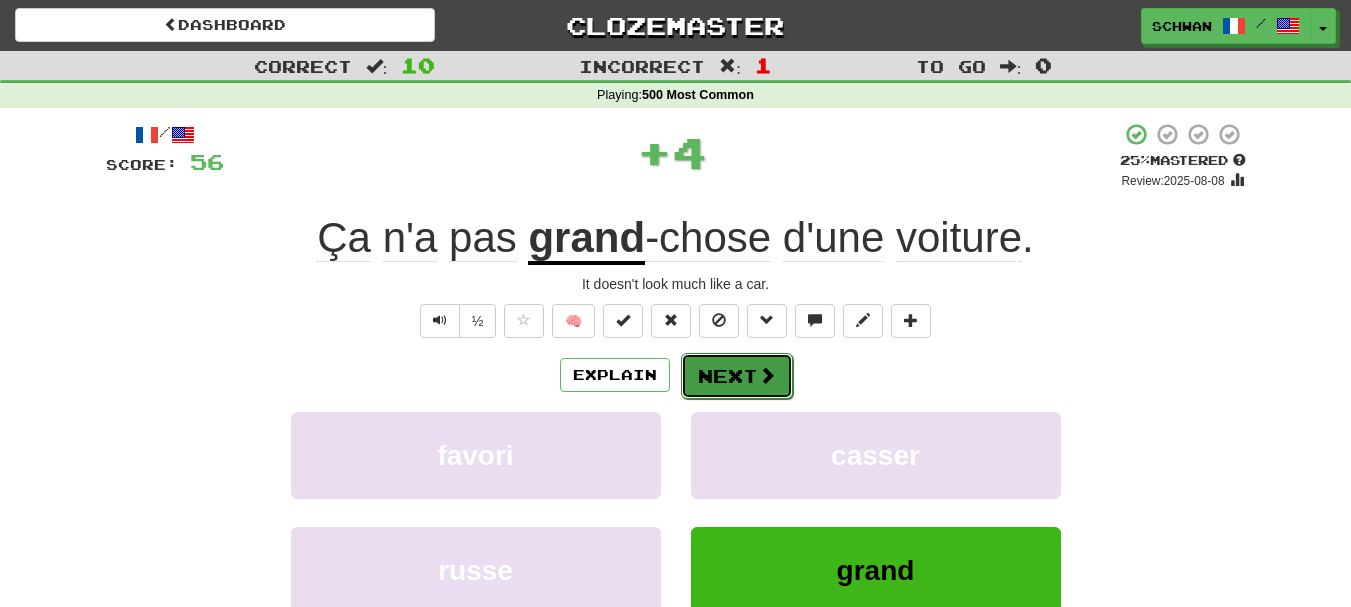 click at bounding box center (767, 375) 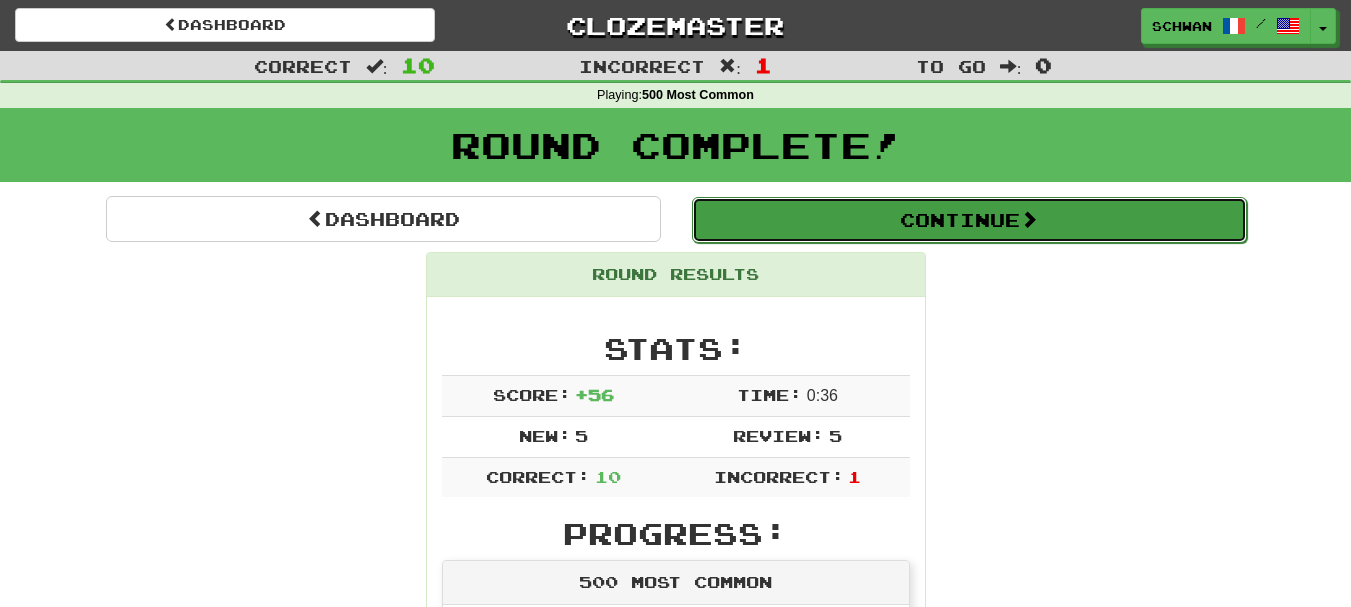 click on "Continue" at bounding box center (969, 220) 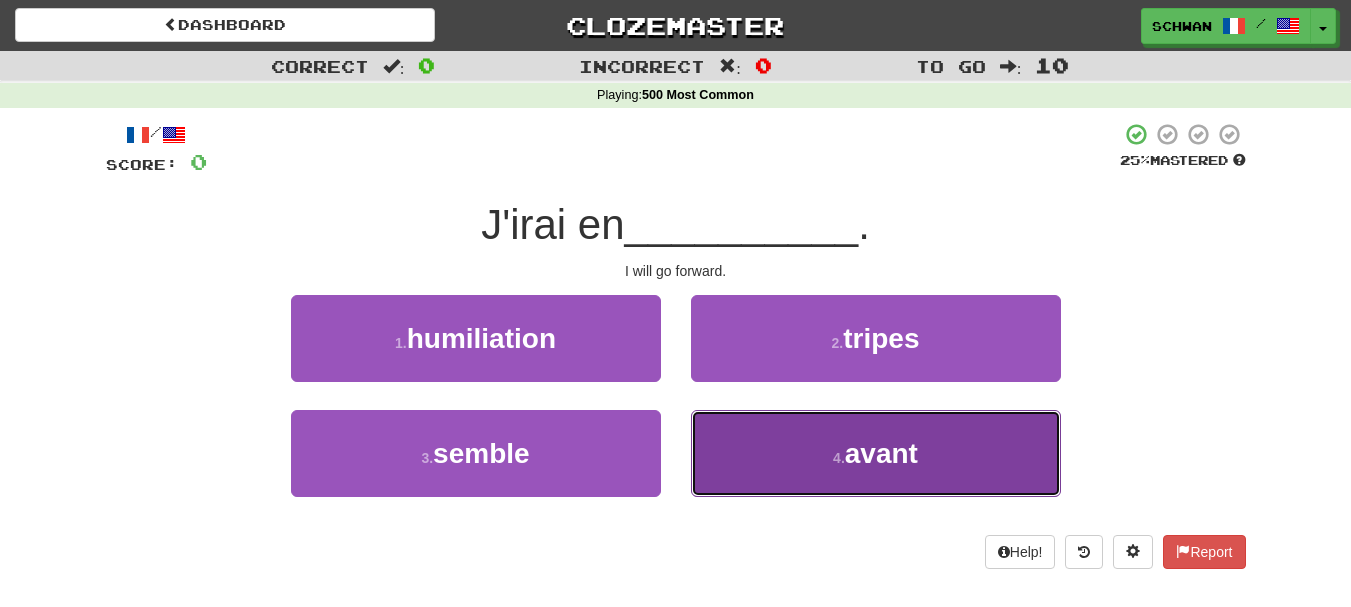 click on "avant" at bounding box center (881, 453) 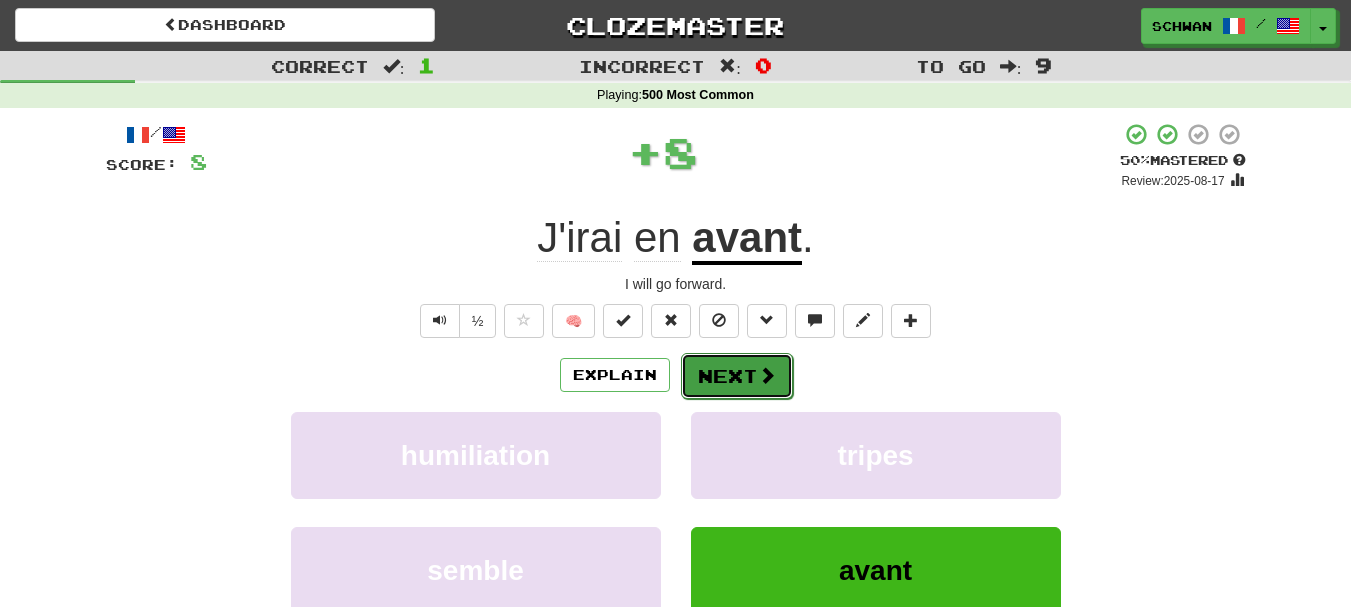 click on "Next" at bounding box center [737, 376] 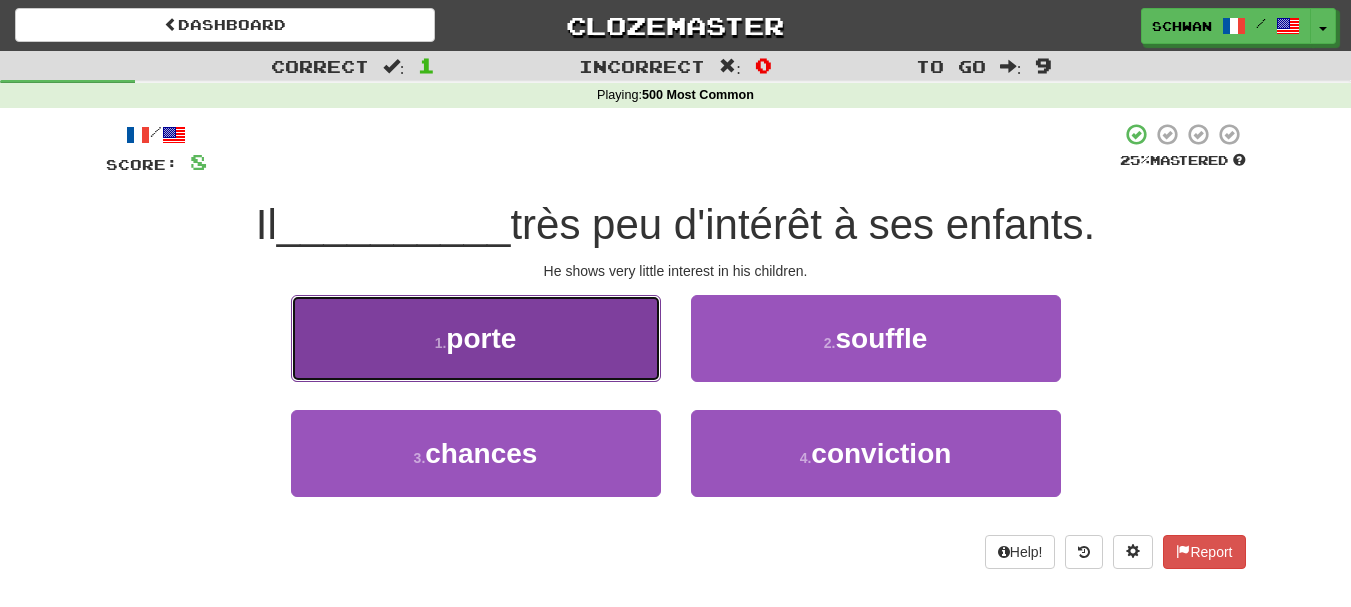 click on "1 .  porte" at bounding box center [476, 338] 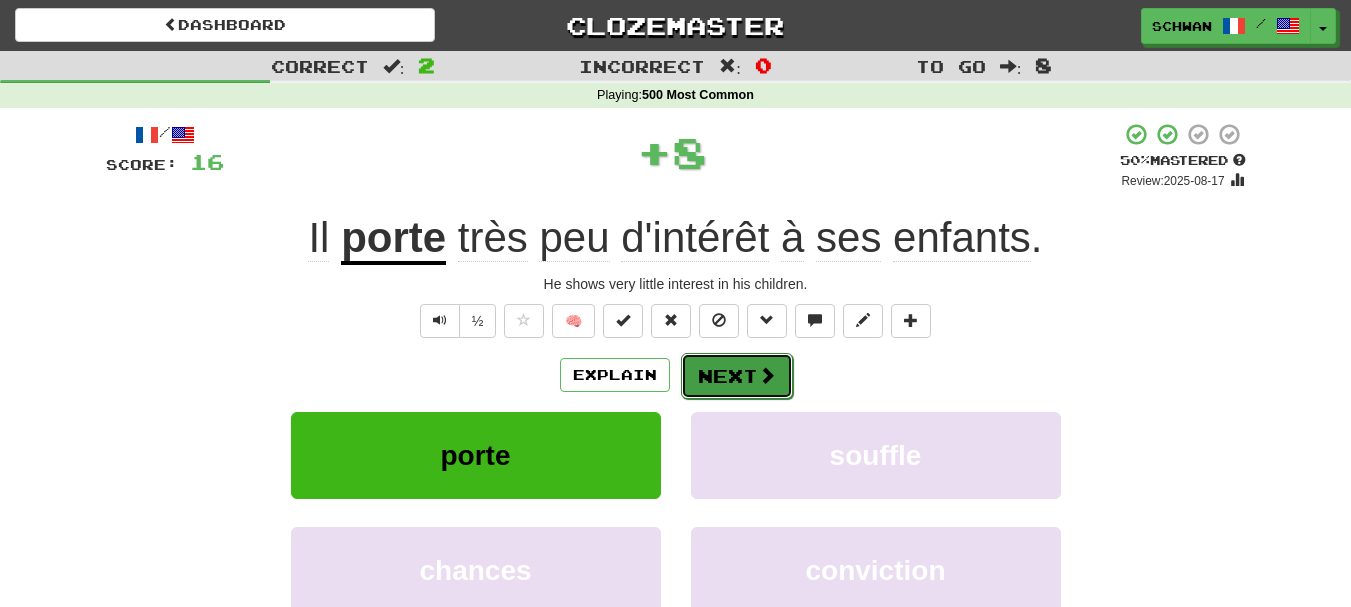click on "Next" at bounding box center (737, 376) 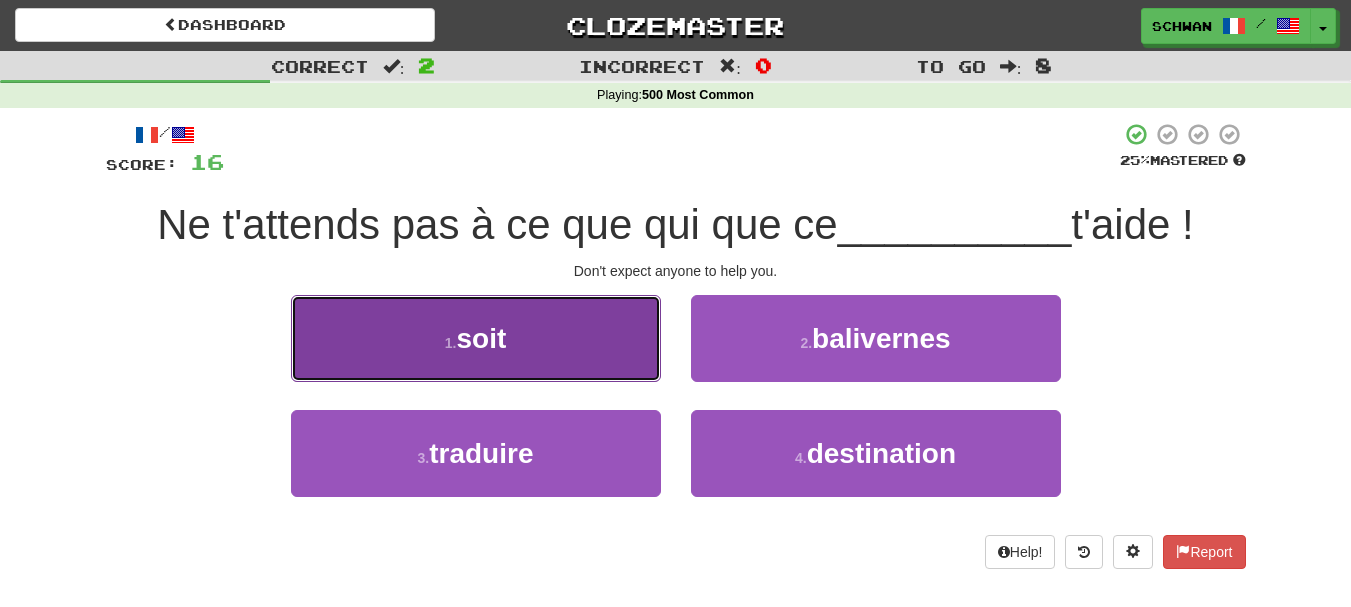 click on "1 .  soit" at bounding box center [476, 338] 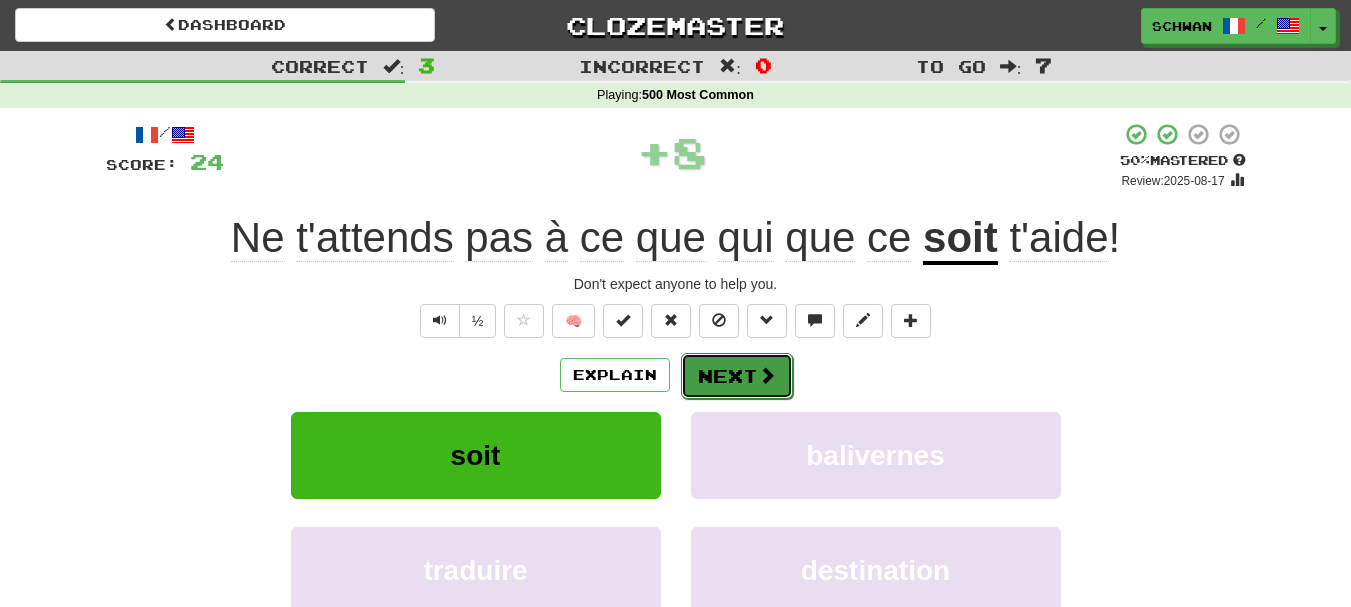 click on "Next" at bounding box center (737, 376) 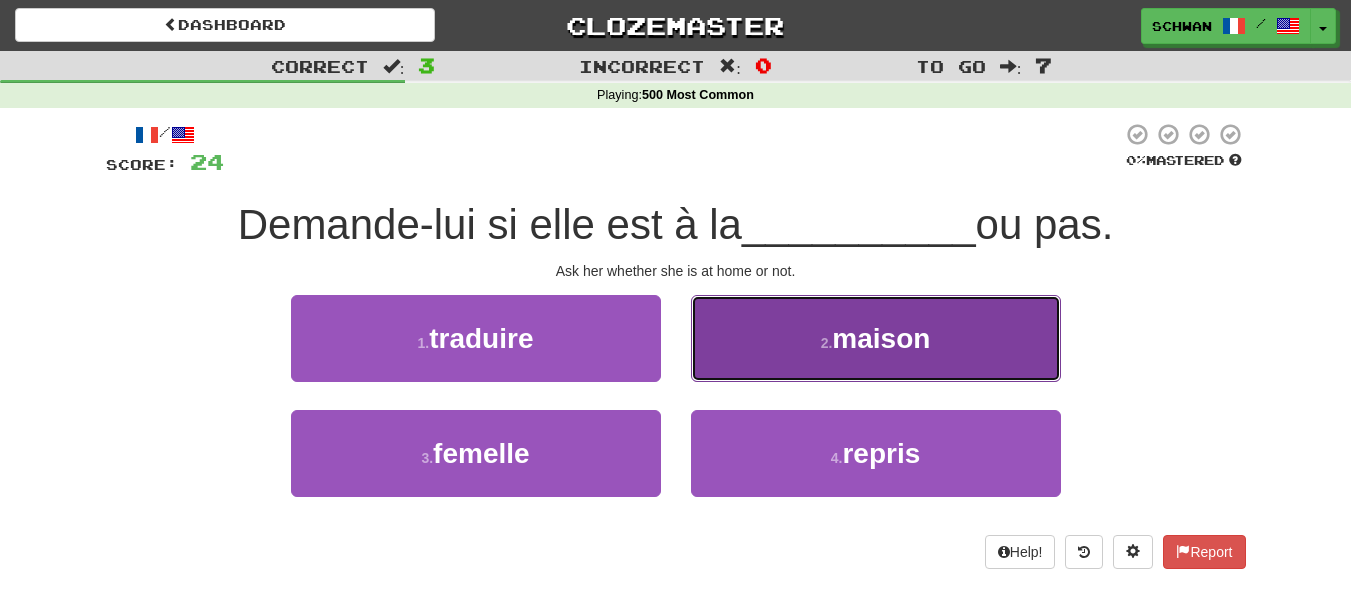click on "2 .  maison" at bounding box center [876, 338] 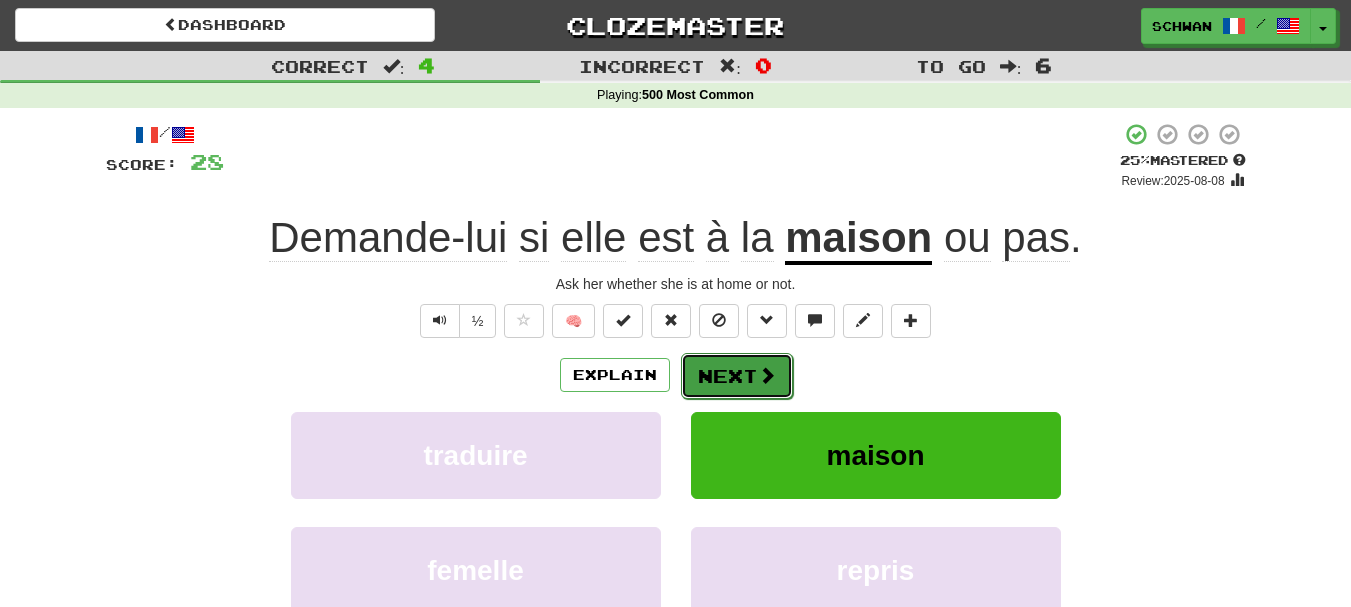 click on "Next" at bounding box center (737, 376) 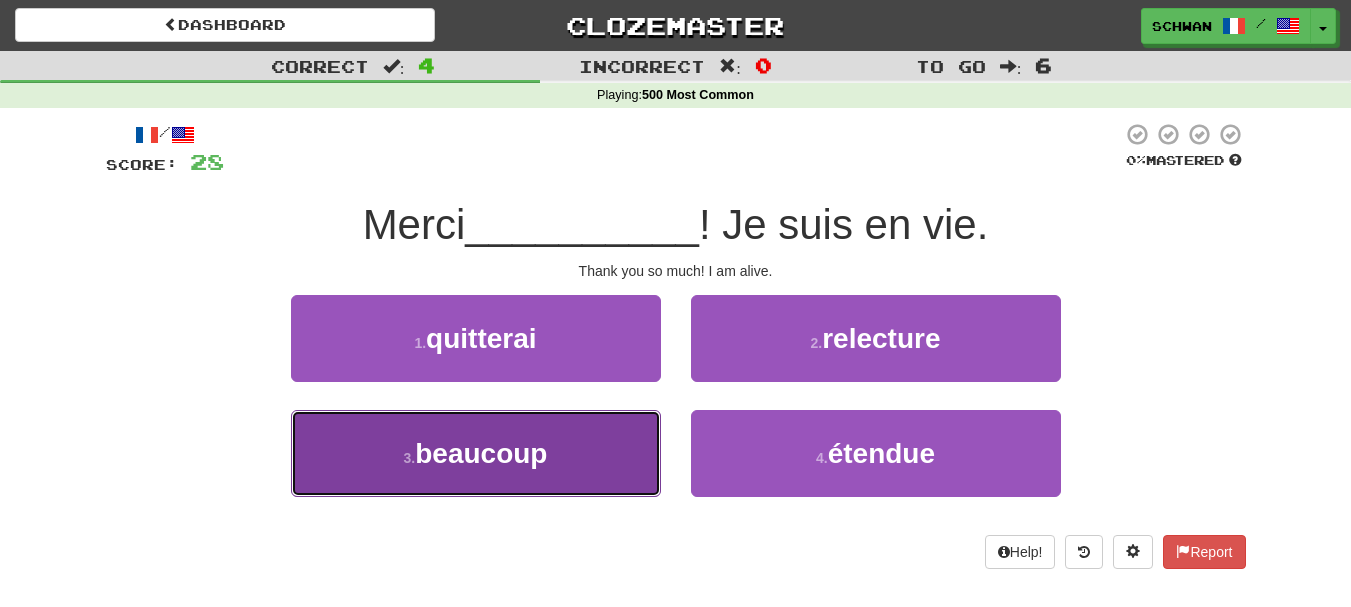 click on "3 .  beaucoup" at bounding box center [476, 453] 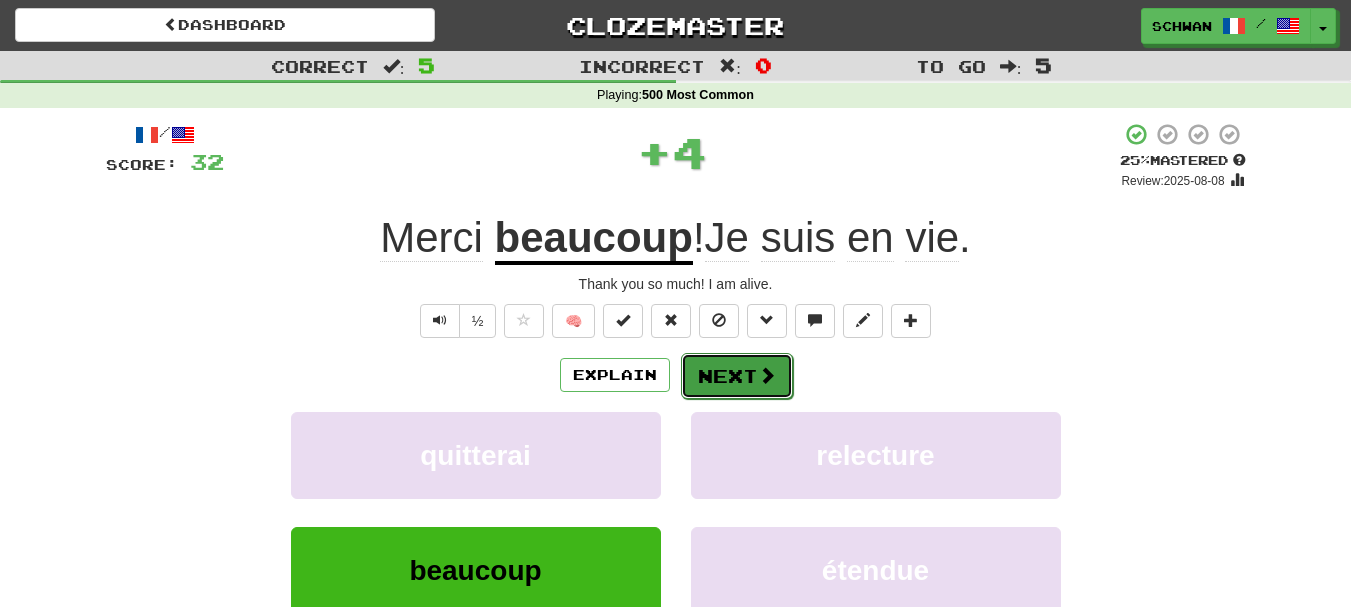 click on "Next" at bounding box center [737, 376] 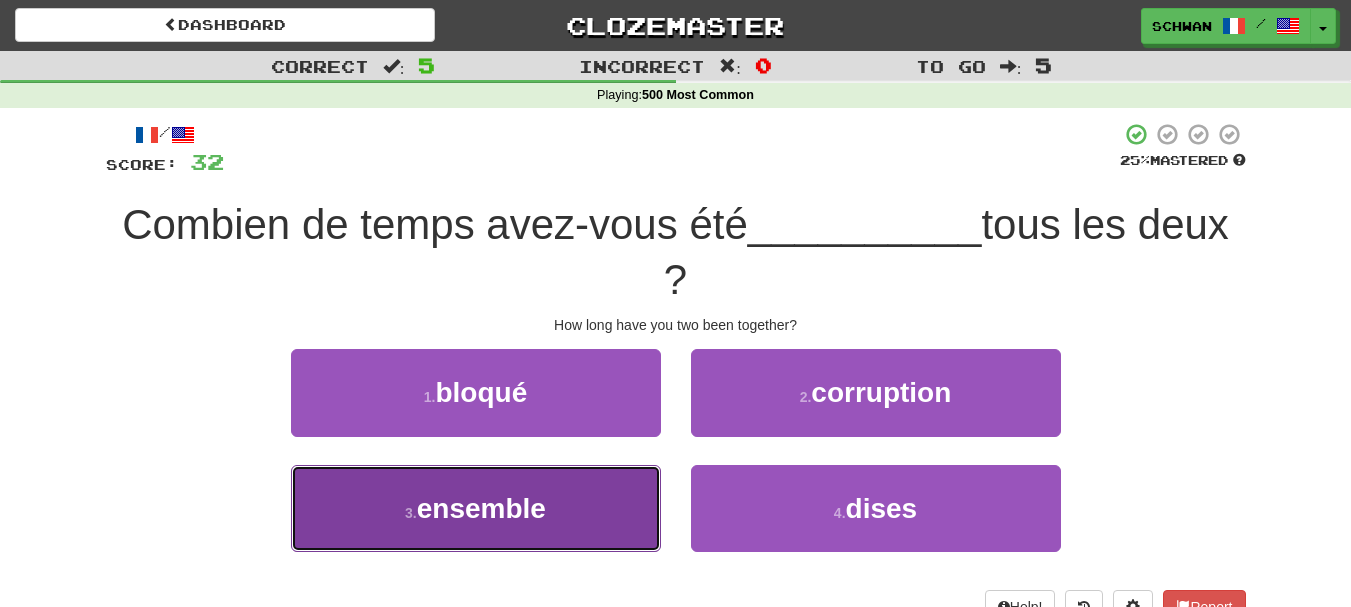click on "ensemble" at bounding box center [481, 508] 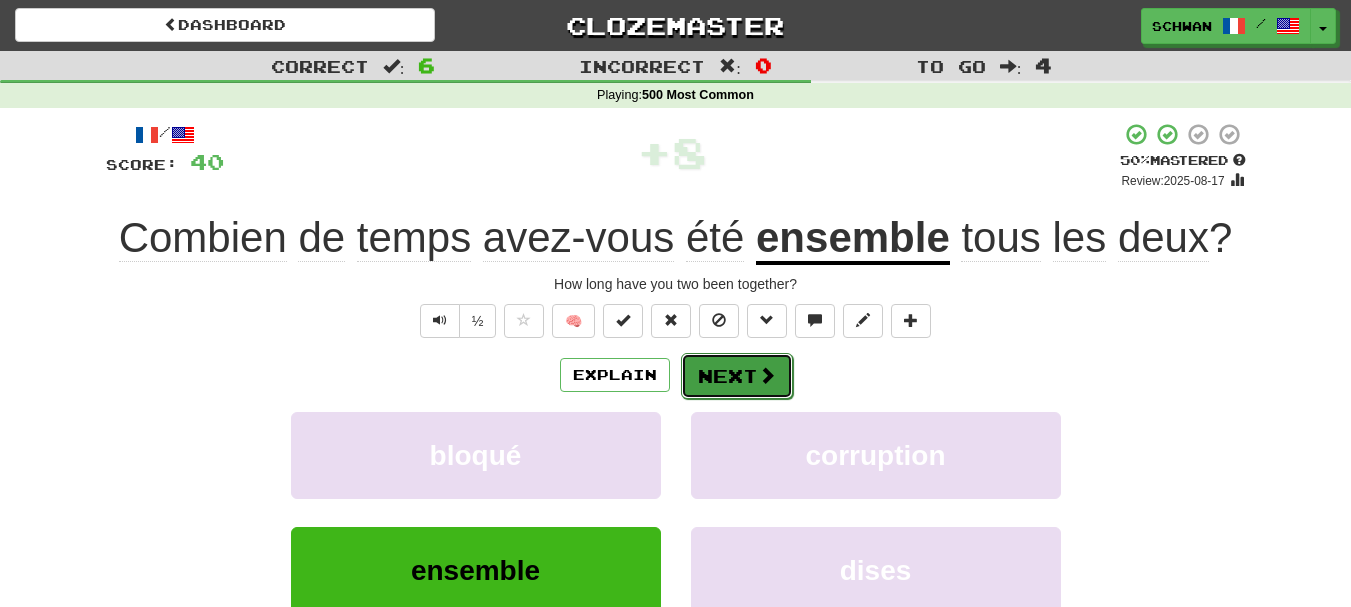 click on "Next" at bounding box center (737, 376) 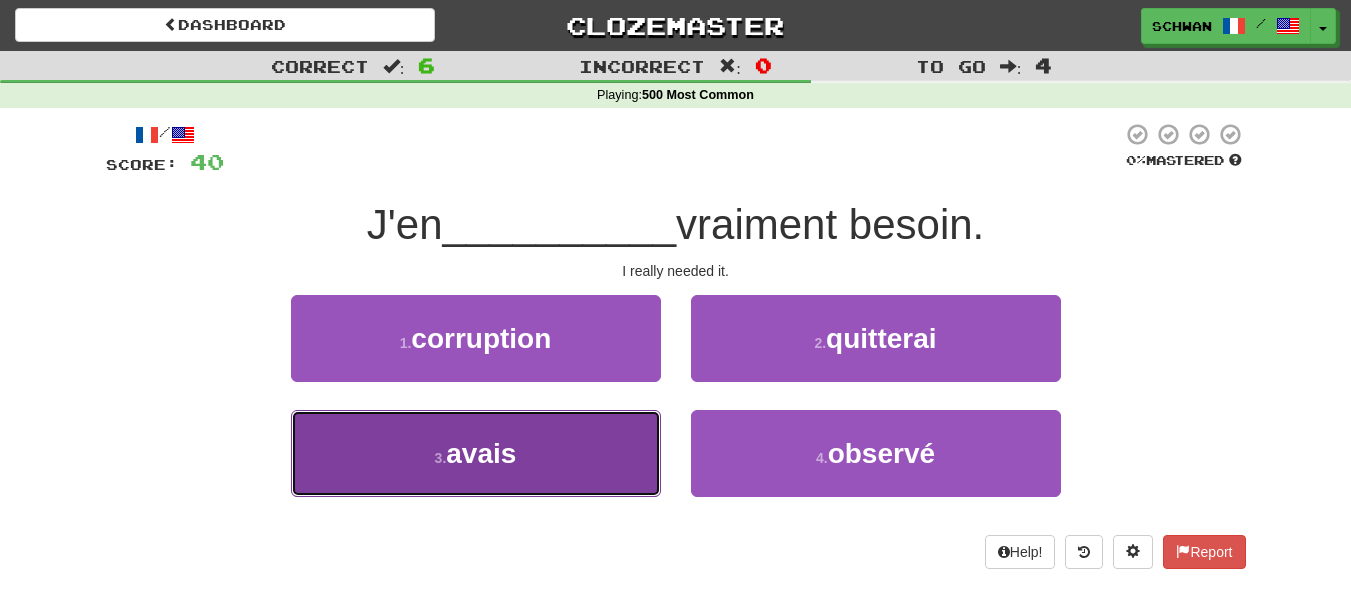 click on "3 .  avais" at bounding box center (476, 453) 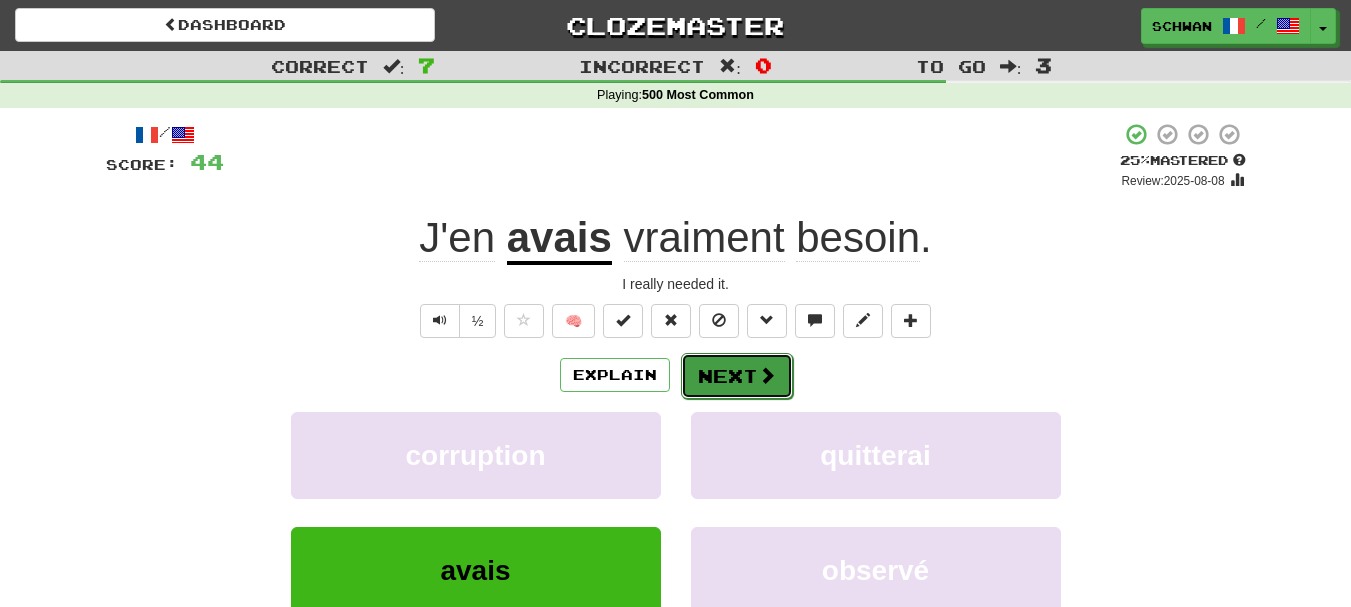 click on "Next" at bounding box center (737, 376) 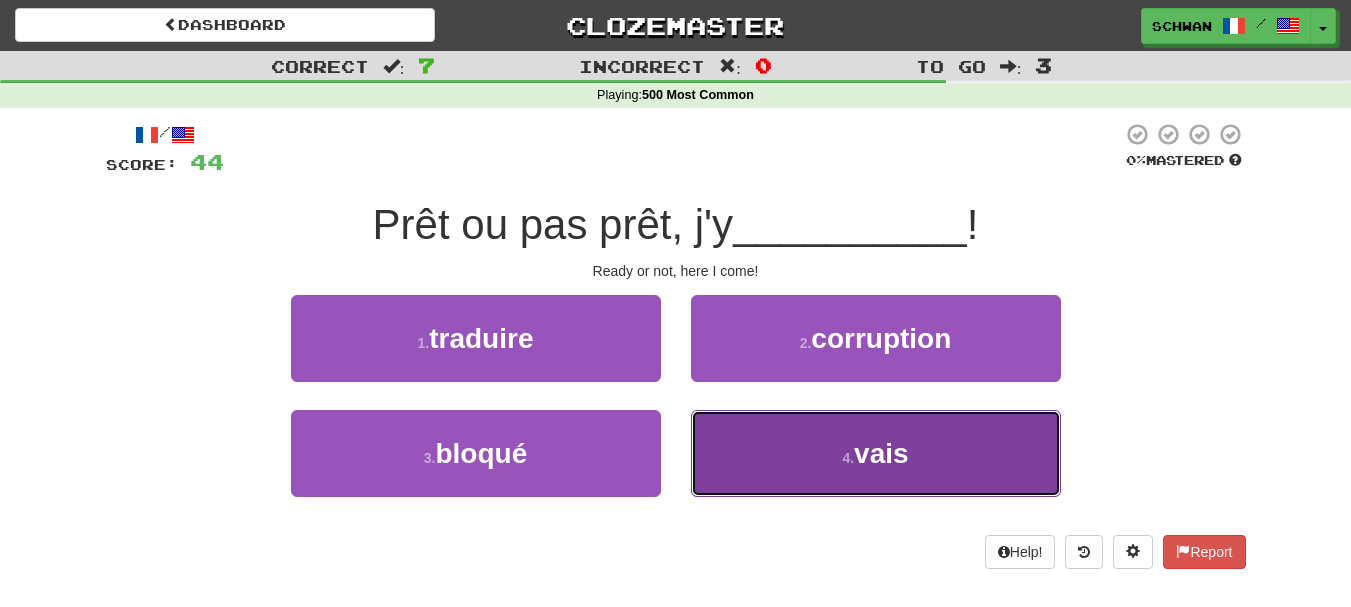 click on "4 .  vais" at bounding box center (876, 453) 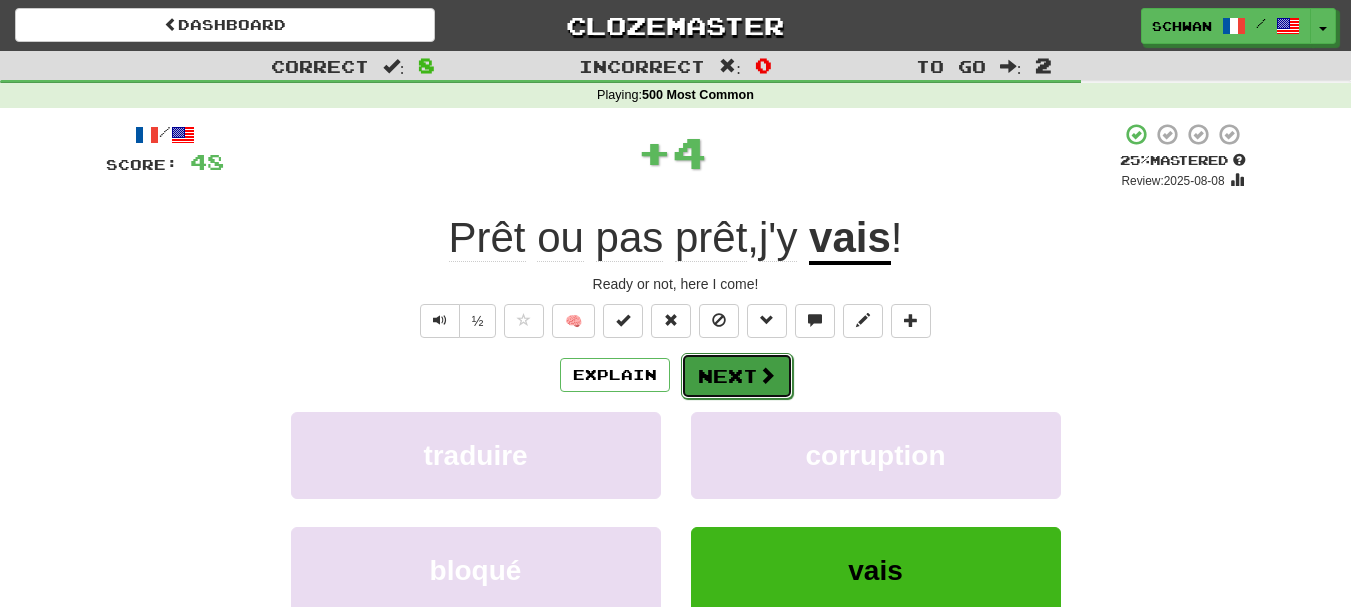 click on "Next" at bounding box center (737, 376) 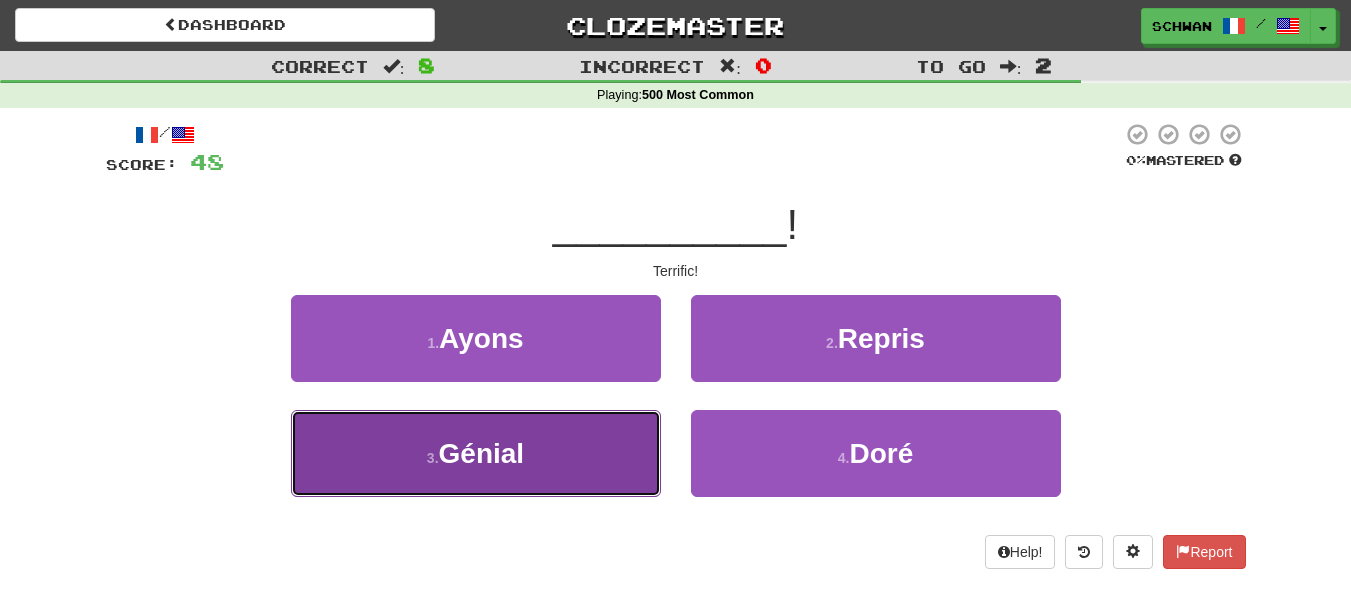 click on "3 .  Génial" at bounding box center [476, 453] 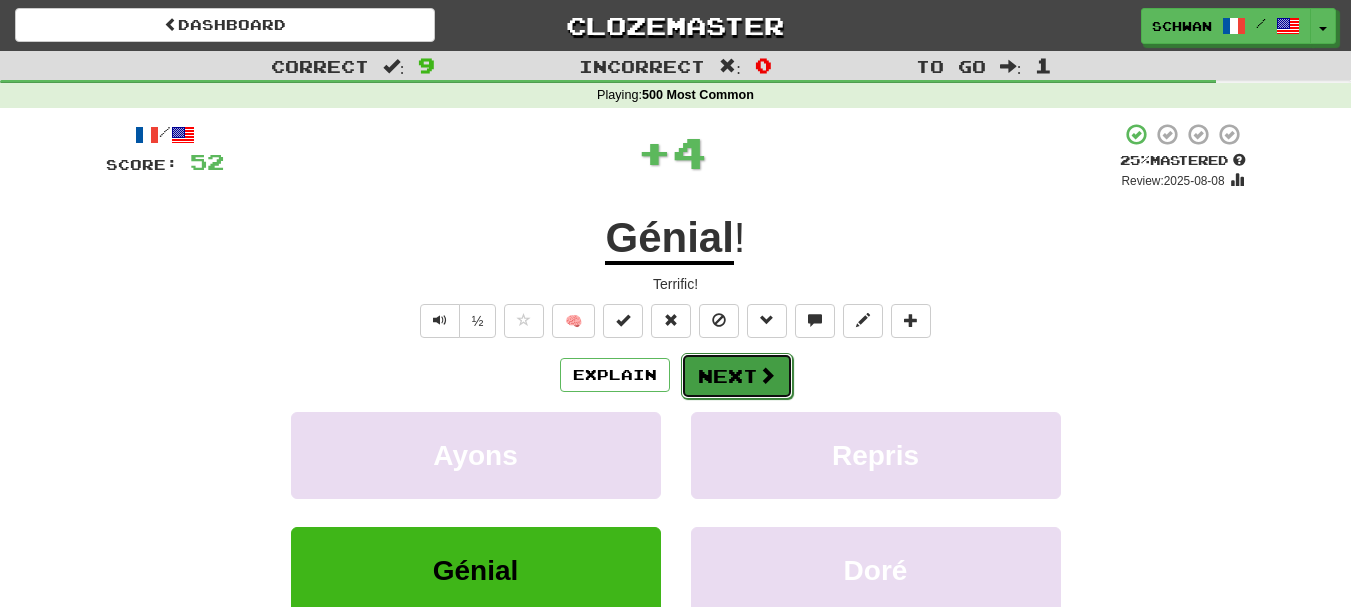 click on "Next" at bounding box center (737, 376) 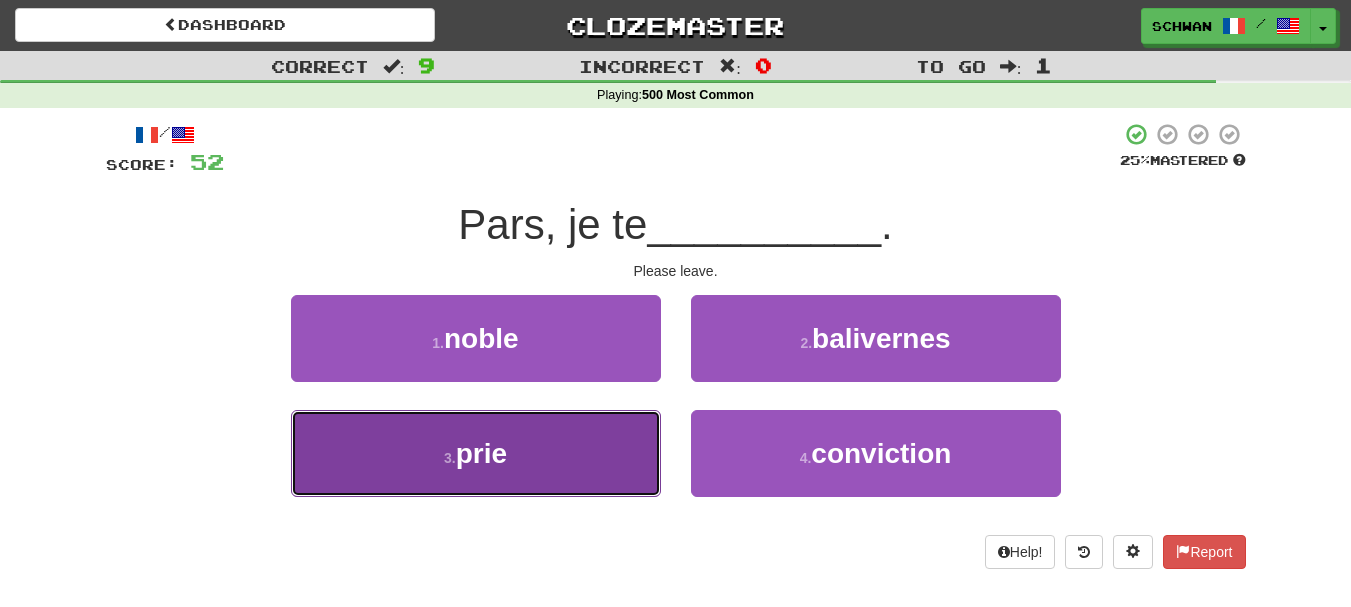click on "3 .  prie" at bounding box center (476, 453) 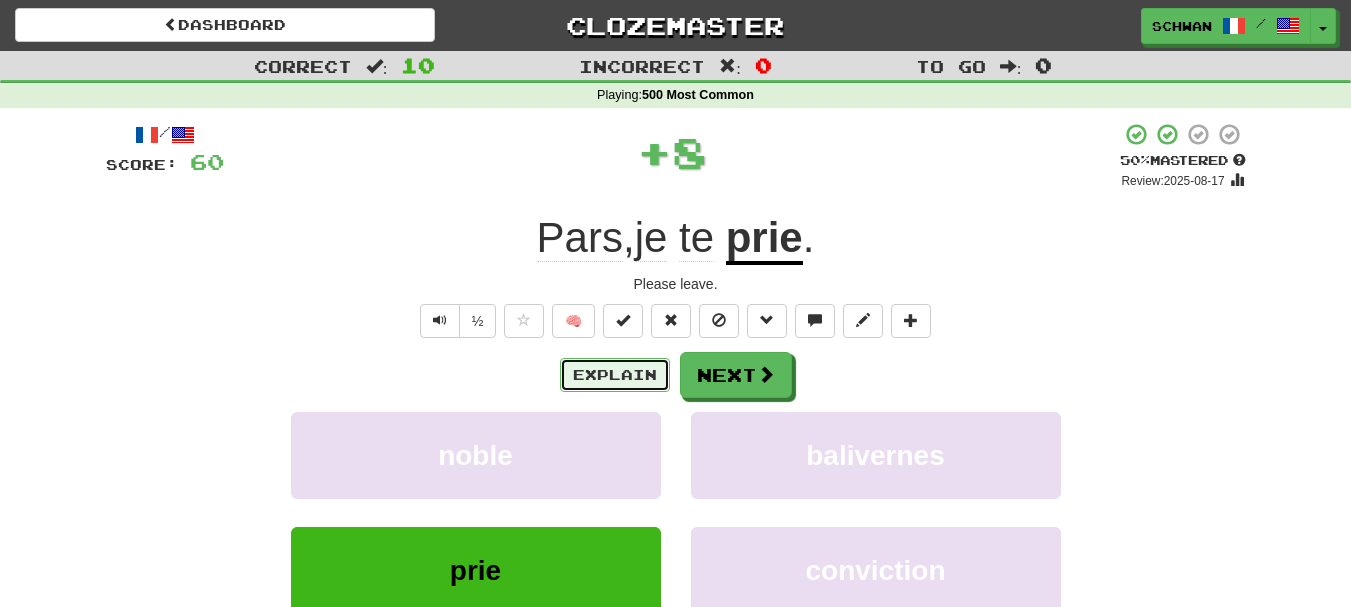click on "Explain" at bounding box center [615, 375] 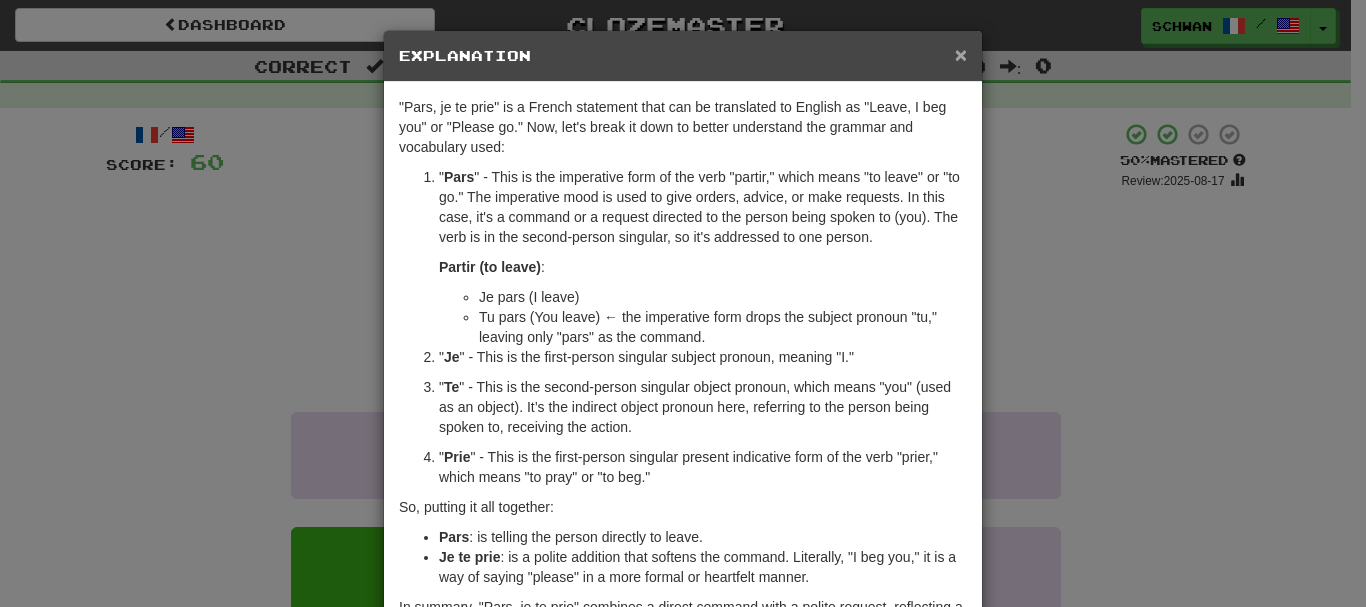 click on "×" at bounding box center (961, 54) 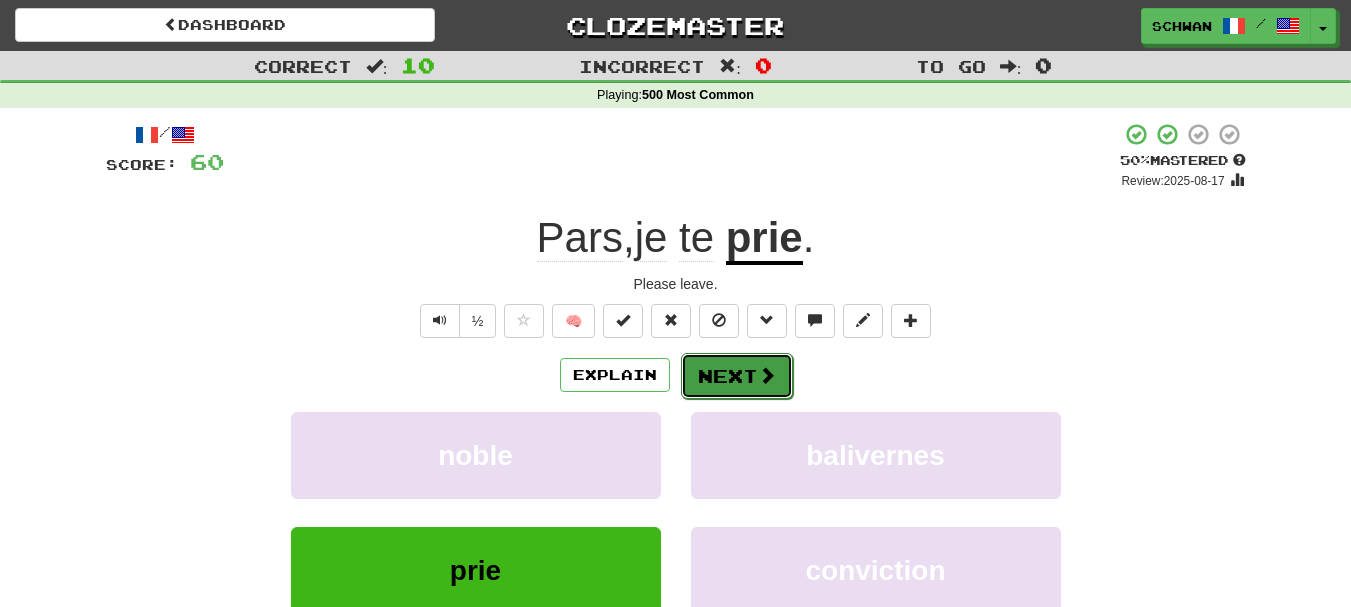 click on "Next" at bounding box center (737, 376) 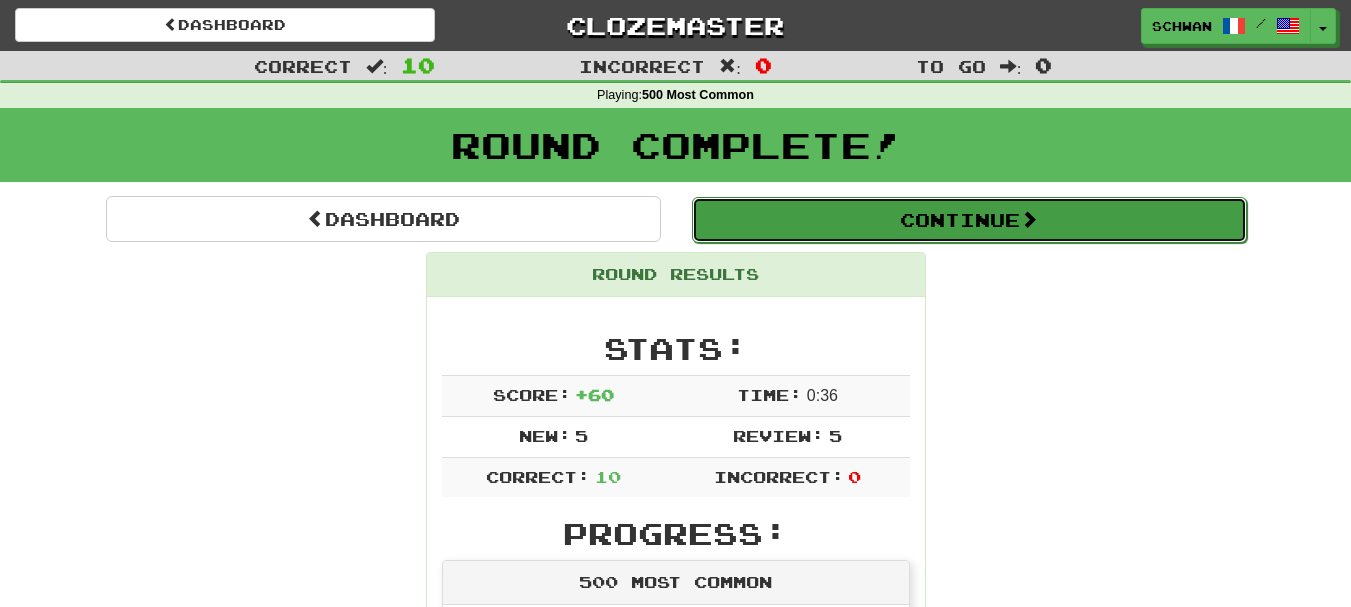 click on "Continue" at bounding box center [969, 220] 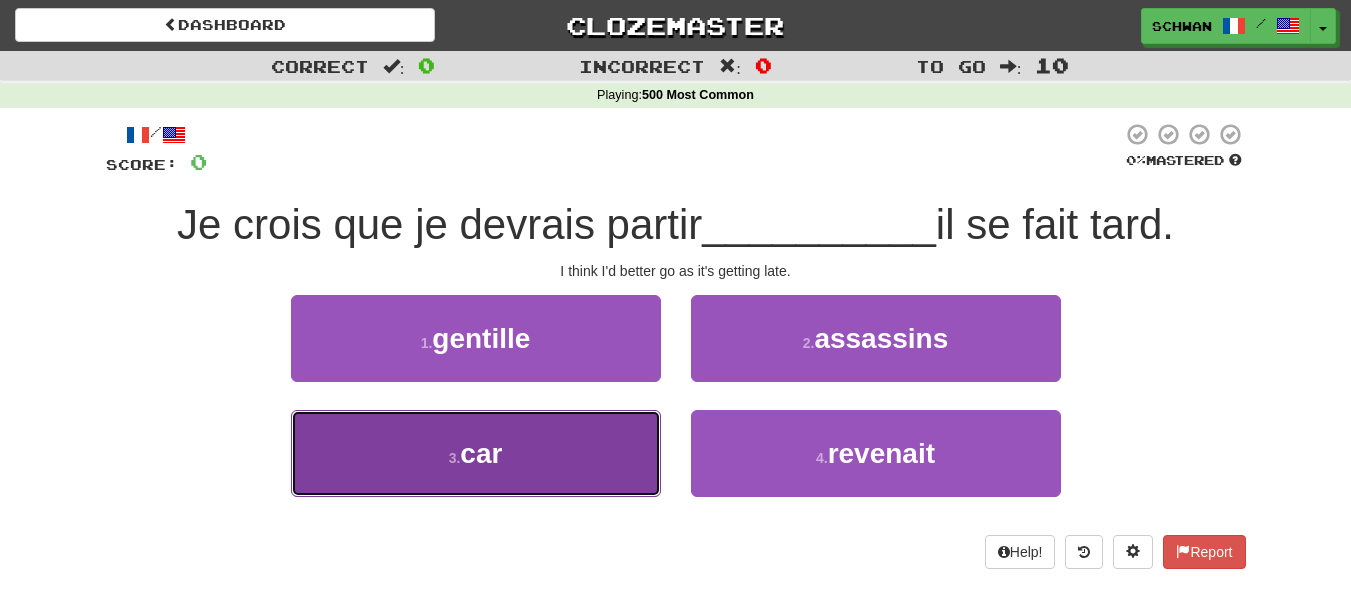 click on "car" at bounding box center (481, 453) 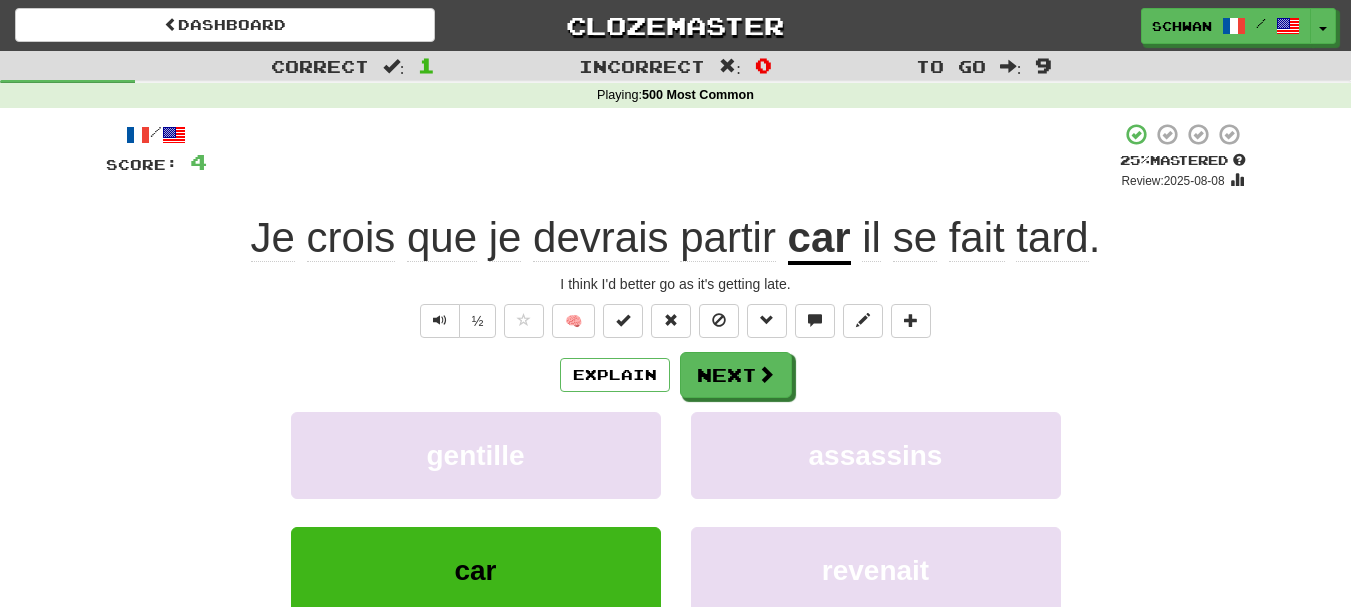 click on "Explain Next" at bounding box center [676, 375] 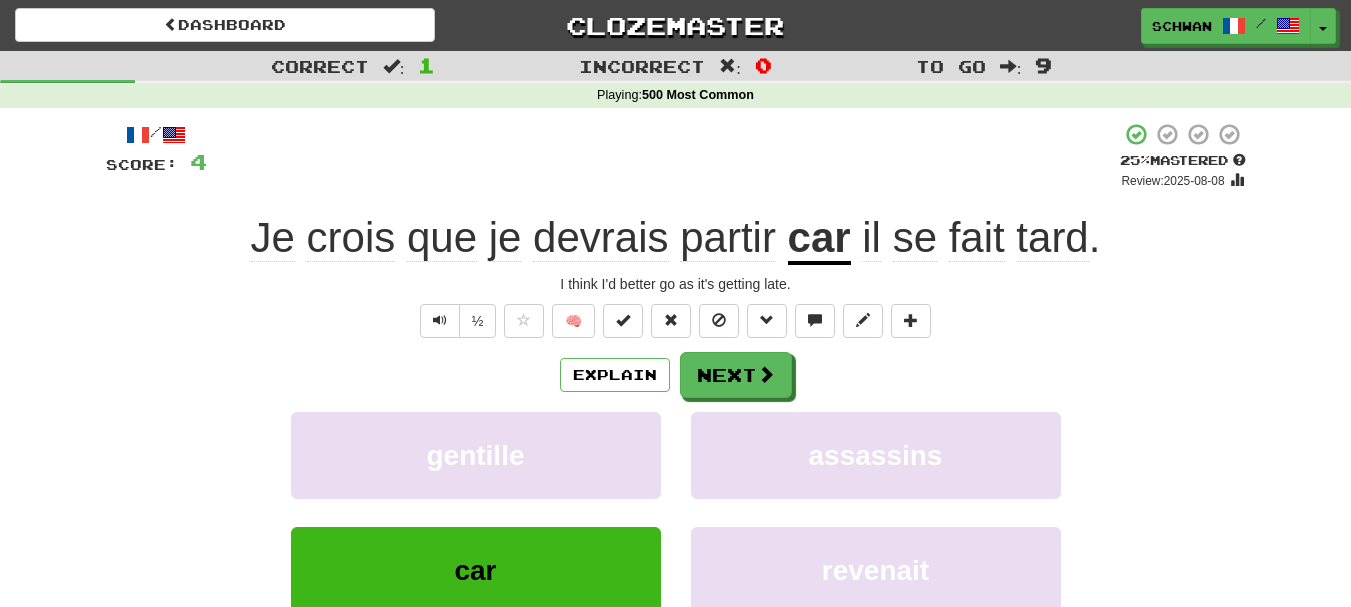 click on "Explain Next" at bounding box center [676, 375] 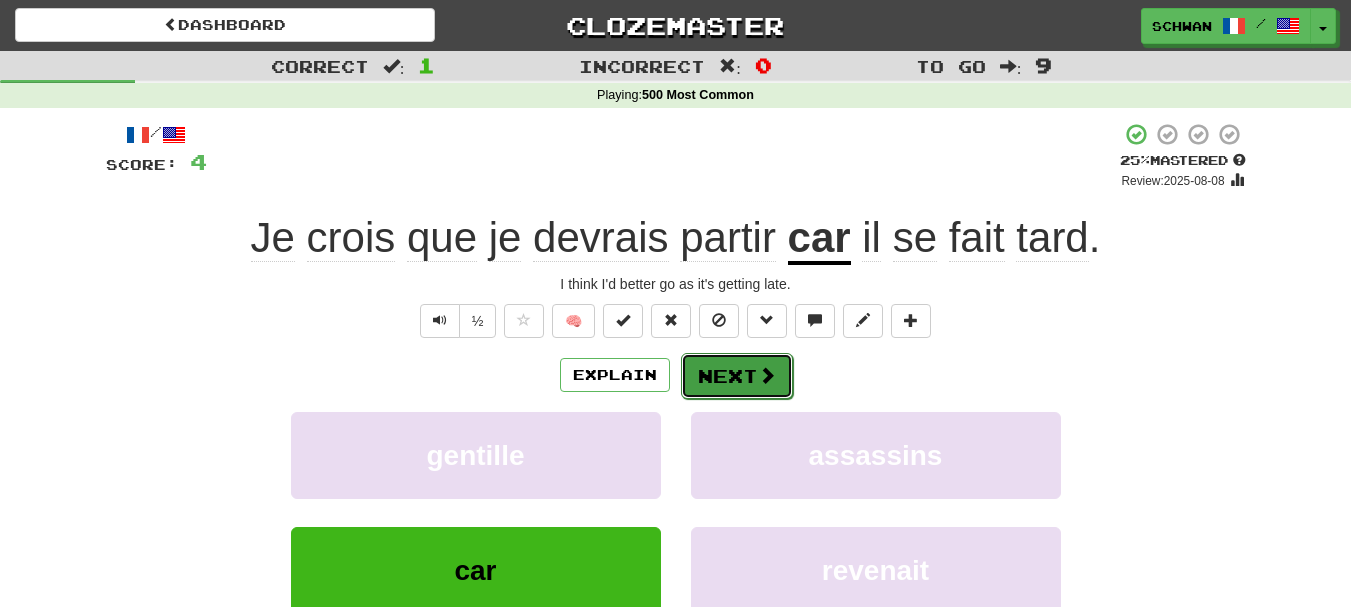 click on "Next" at bounding box center (737, 376) 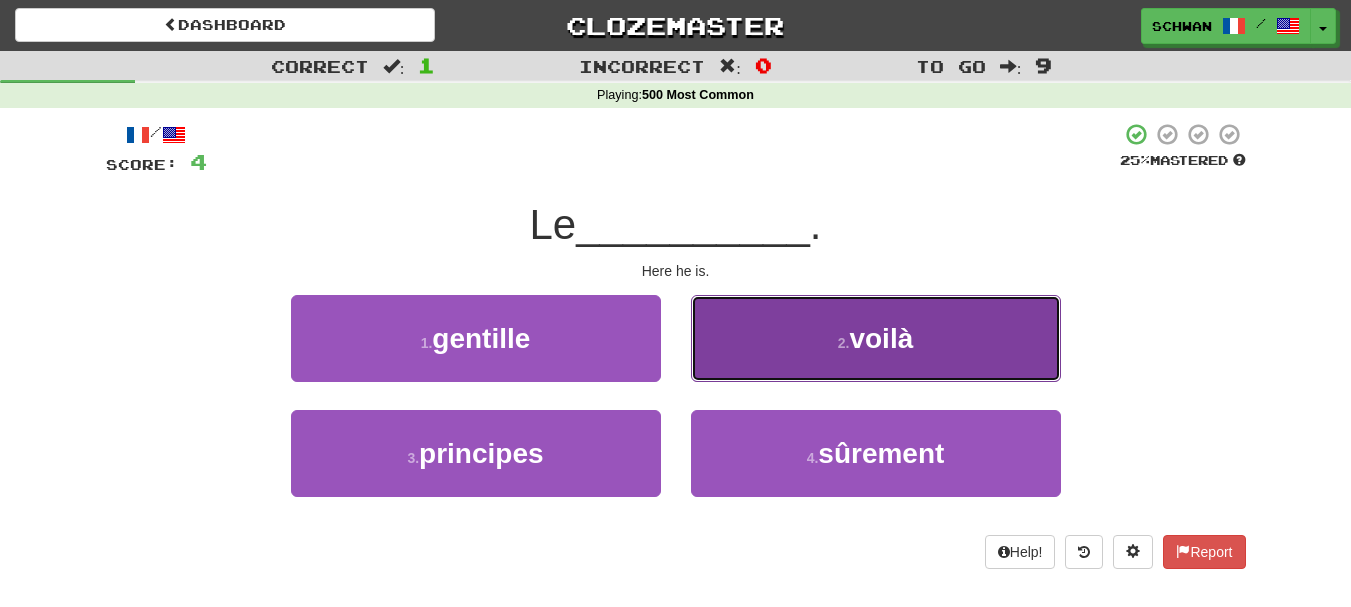 click on "2 .  voilà" at bounding box center (876, 338) 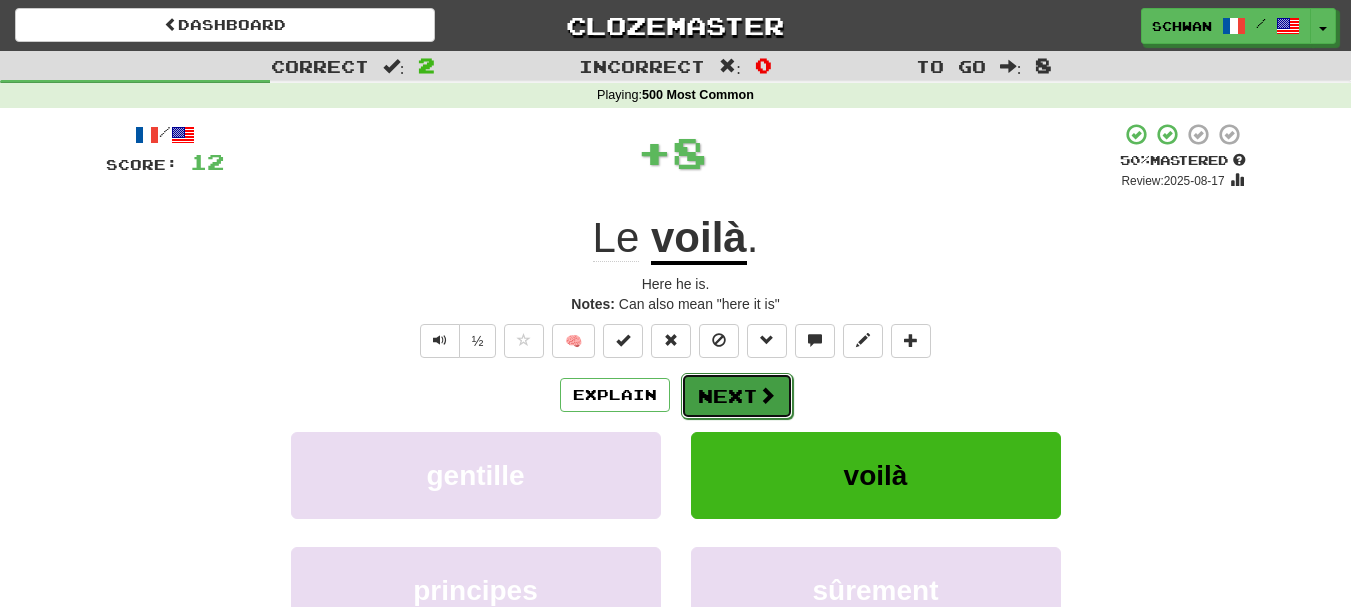 click on "Next" at bounding box center (737, 396) 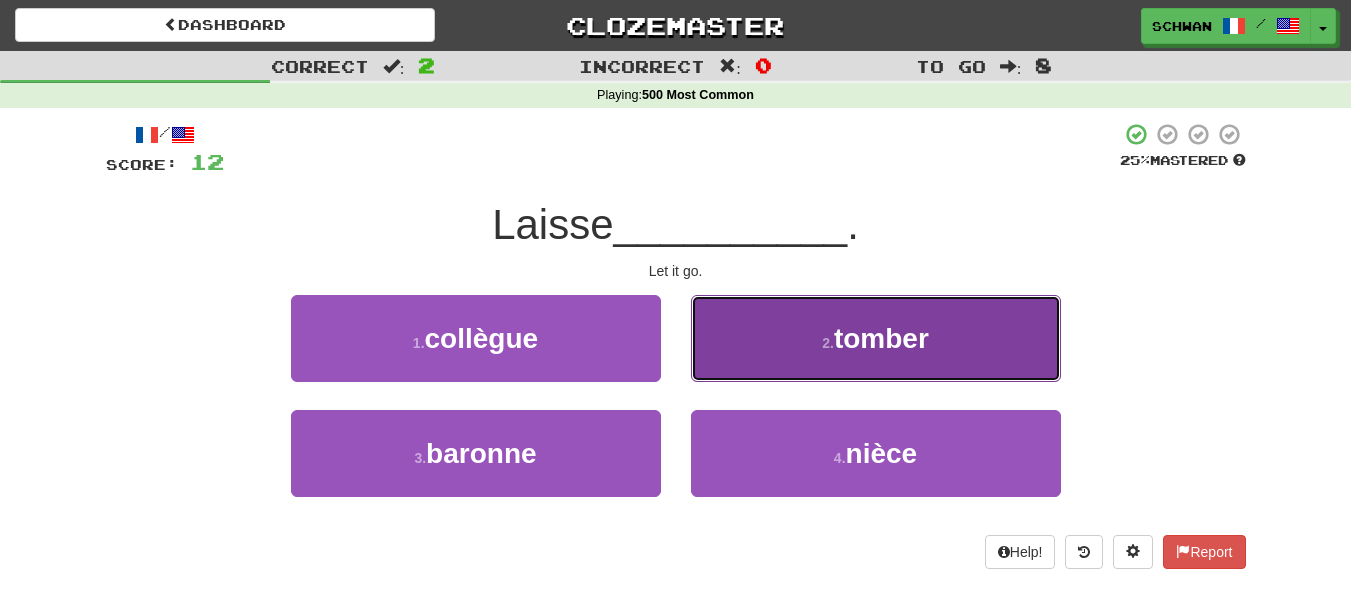 click on "2 .  tomber" at bounding box center (876, 338) 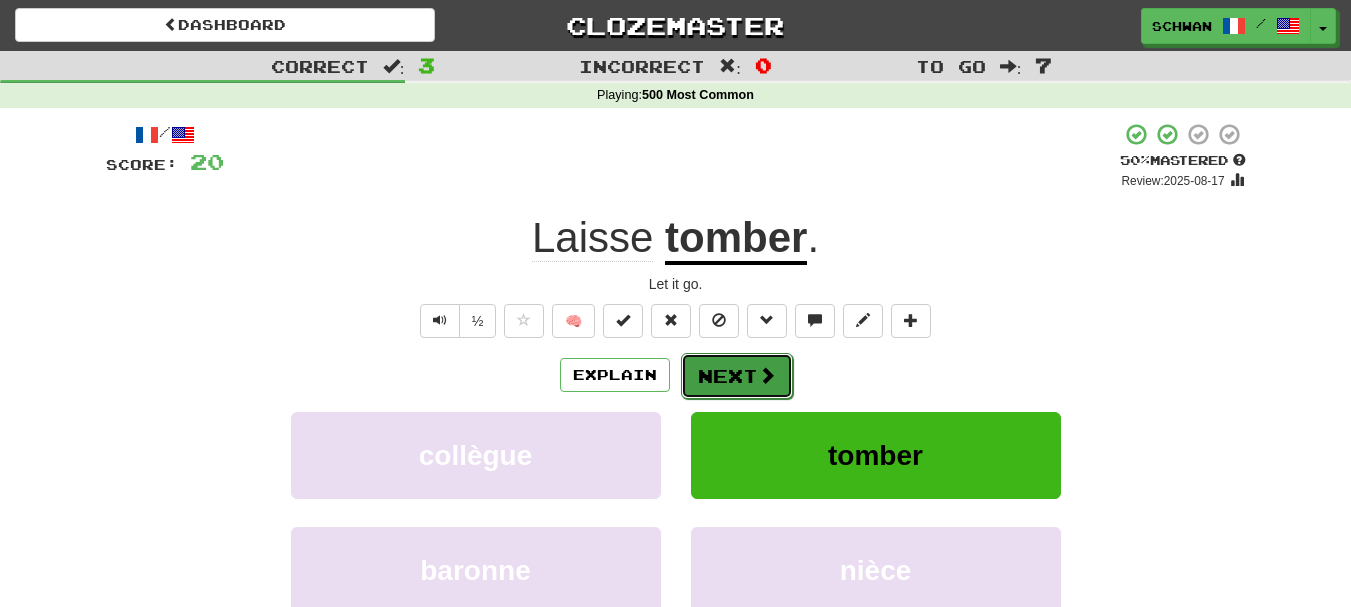 click on "Next" at bounding box center (737, 376) 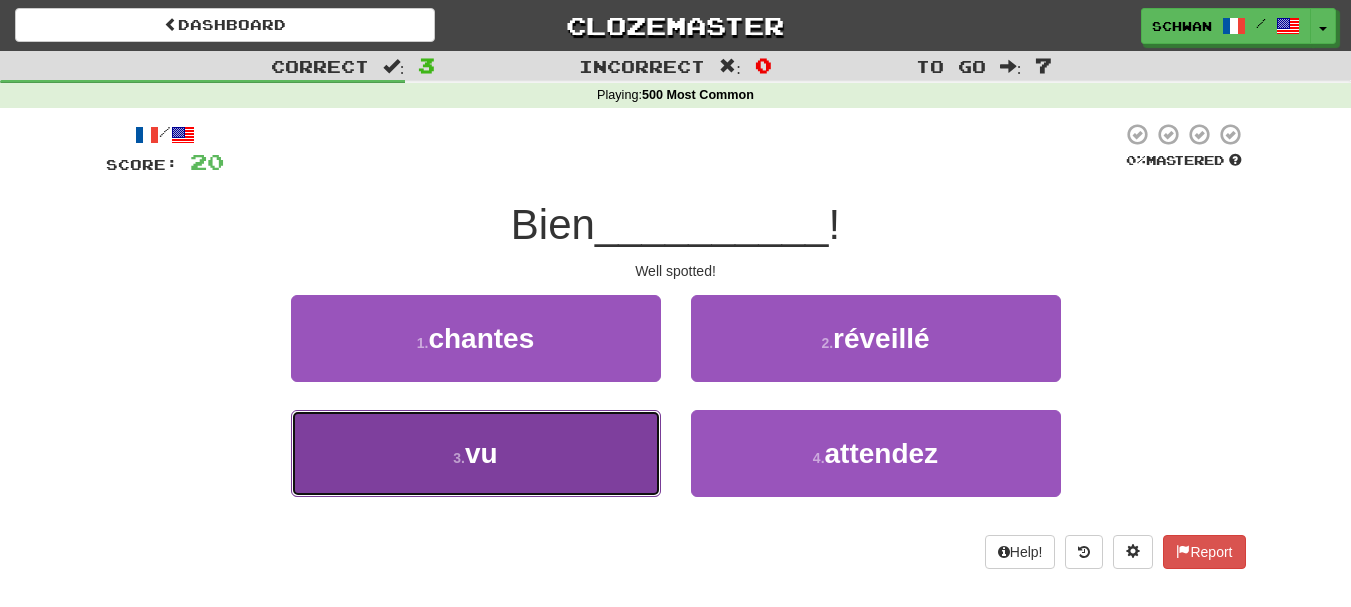 click on "3 .  vu" at bounding box center [476, 453] 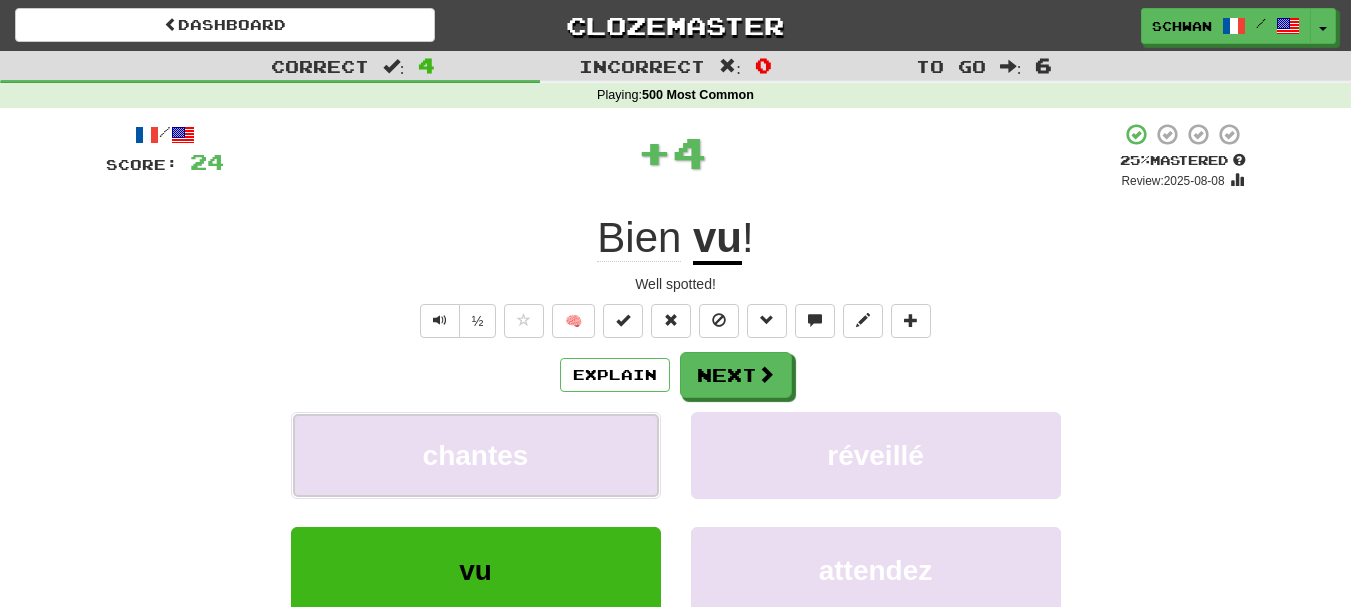 click on "chantes" at bounding box center (476, 455) 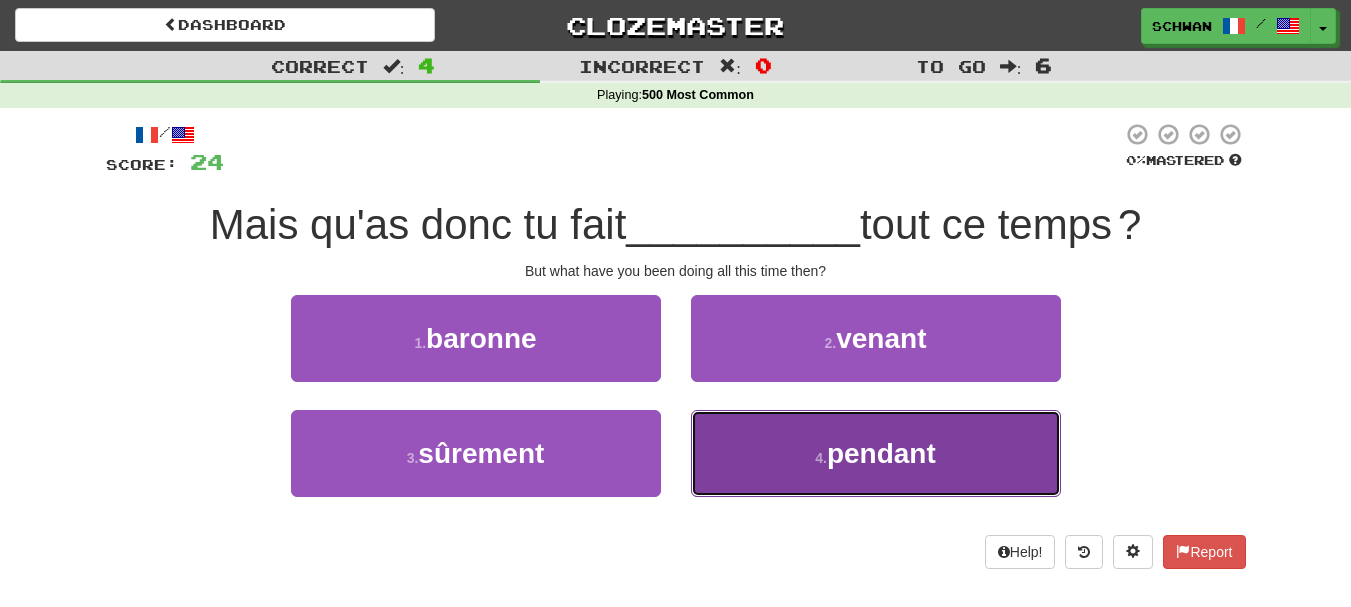 click on "4 .  pendant" at bounding box center [876, 453] 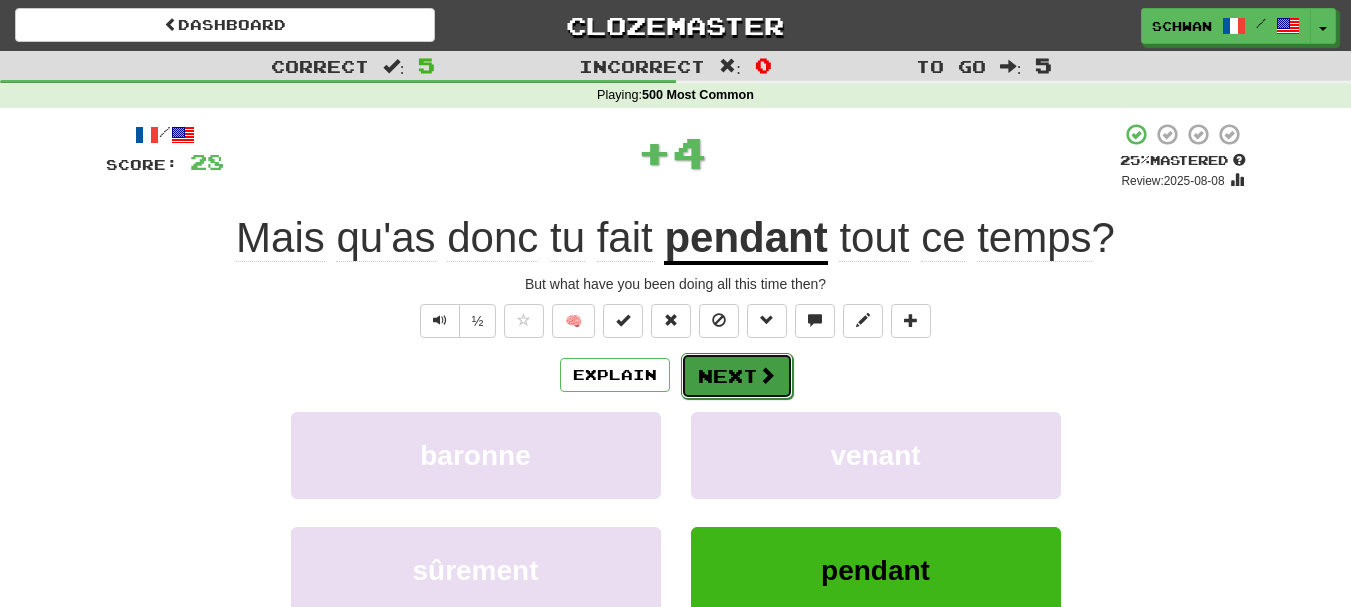 click on "Next" at bounding box center (737, 376) 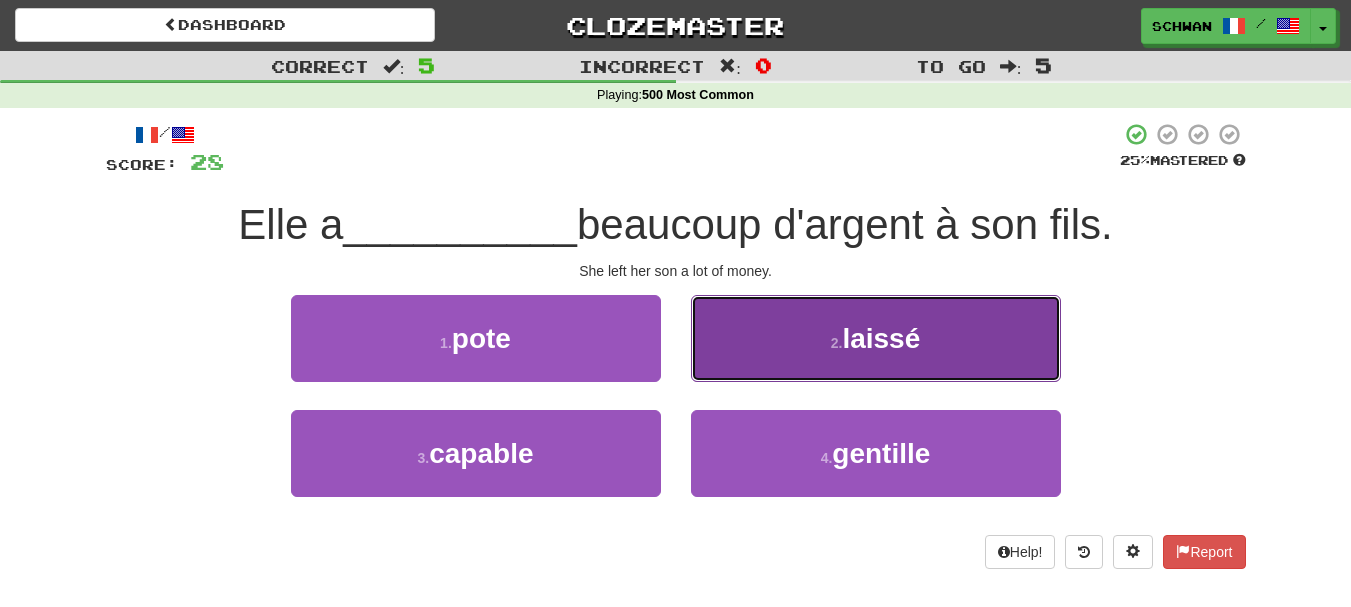 click on "2 .  laissé" at bounding box center (876, 338) 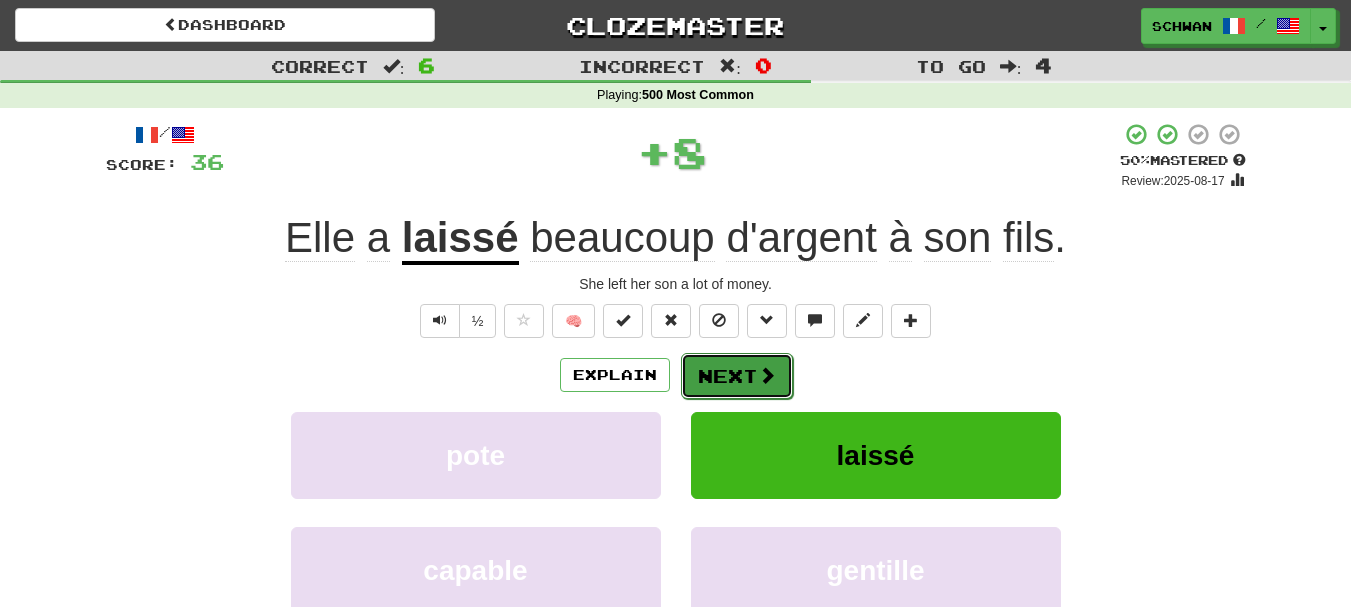 click on "Next" at bounding box center (737, 376) 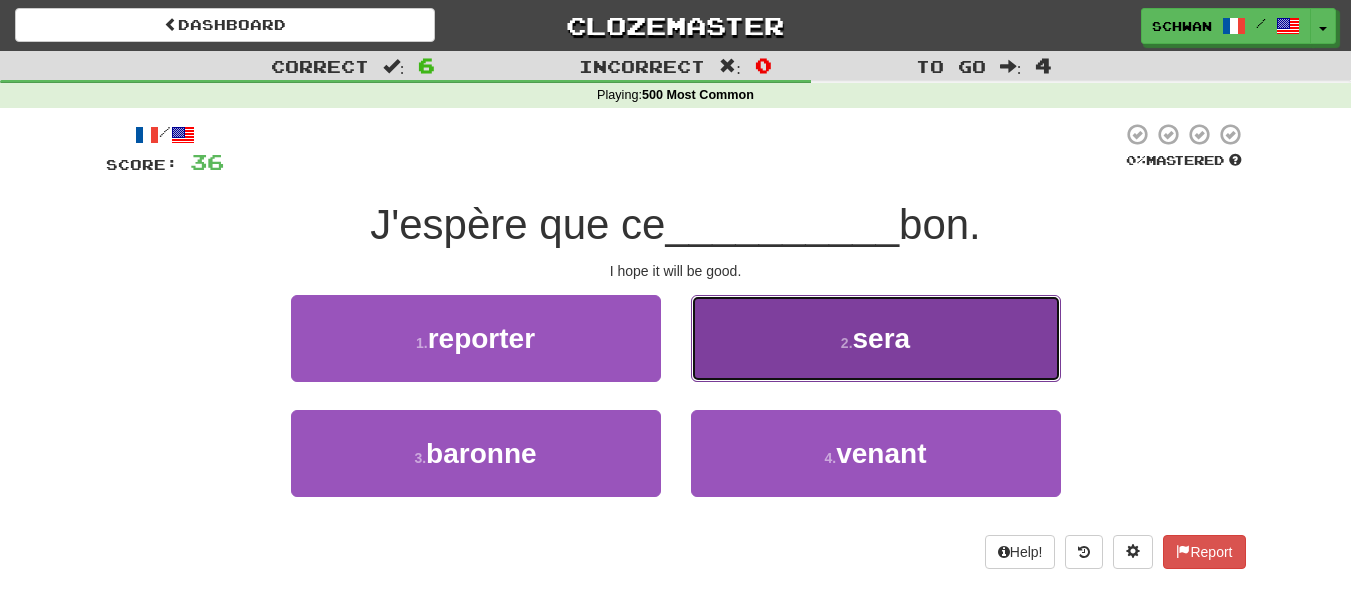 click on "2 .  sera" at bounding box center [876, 338] 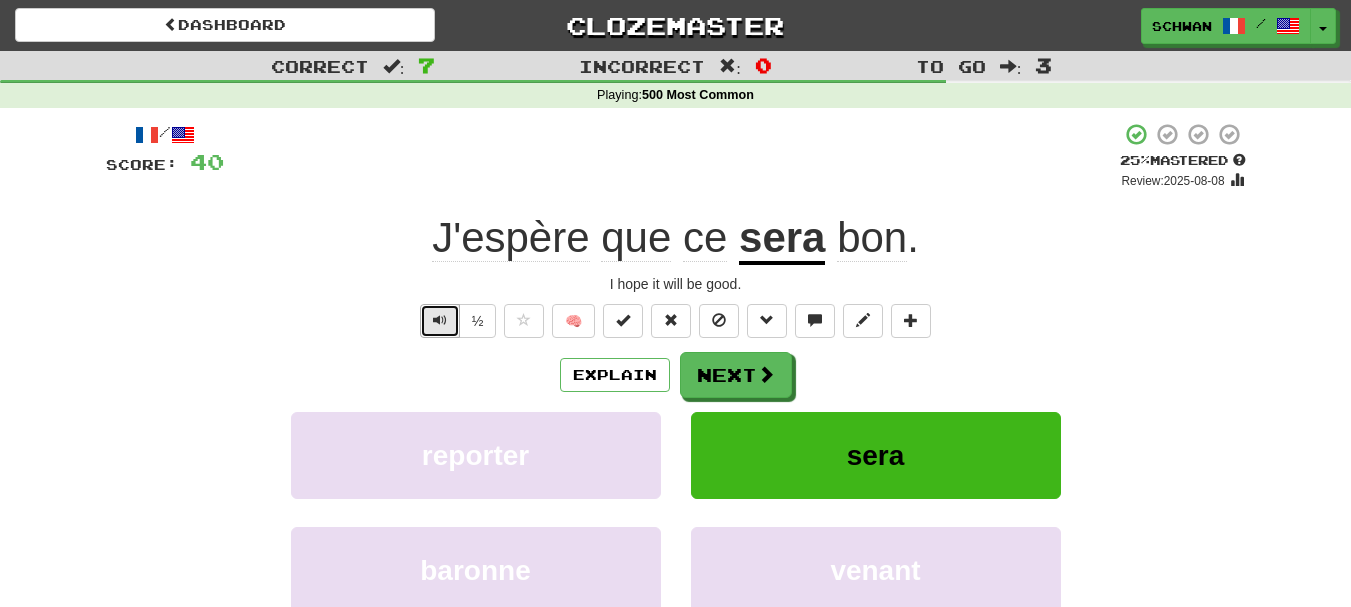 click at bounding box center [440, 321] 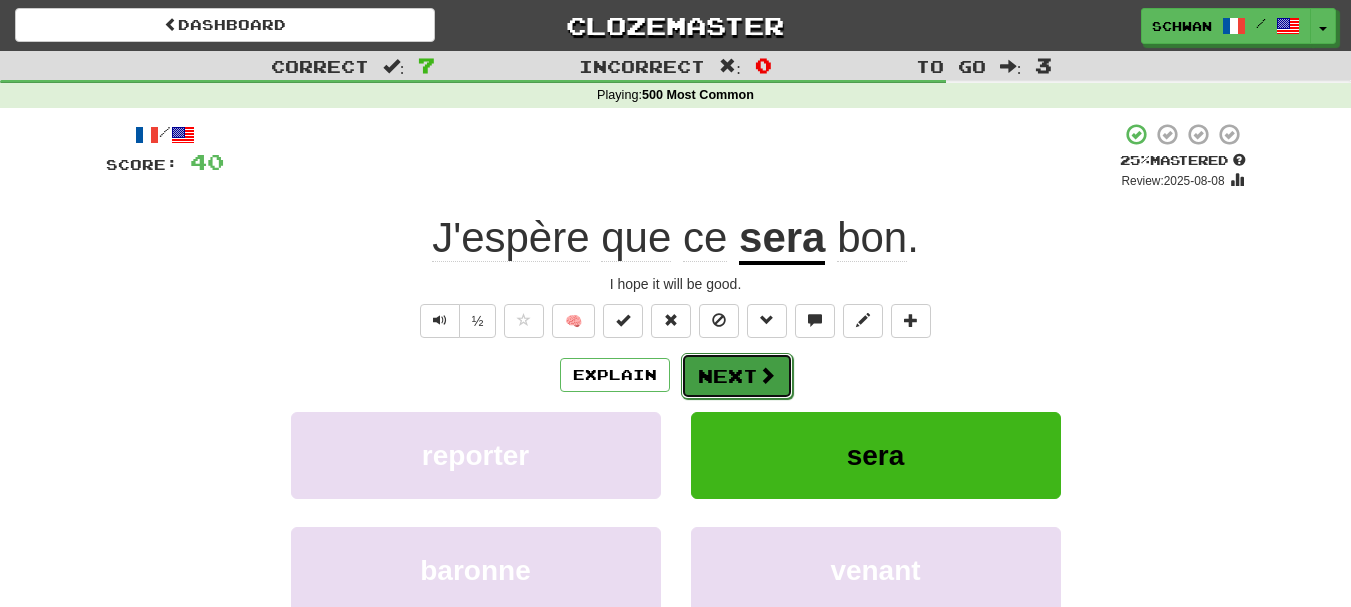 click on "Next" at bounding box center [737, 376] 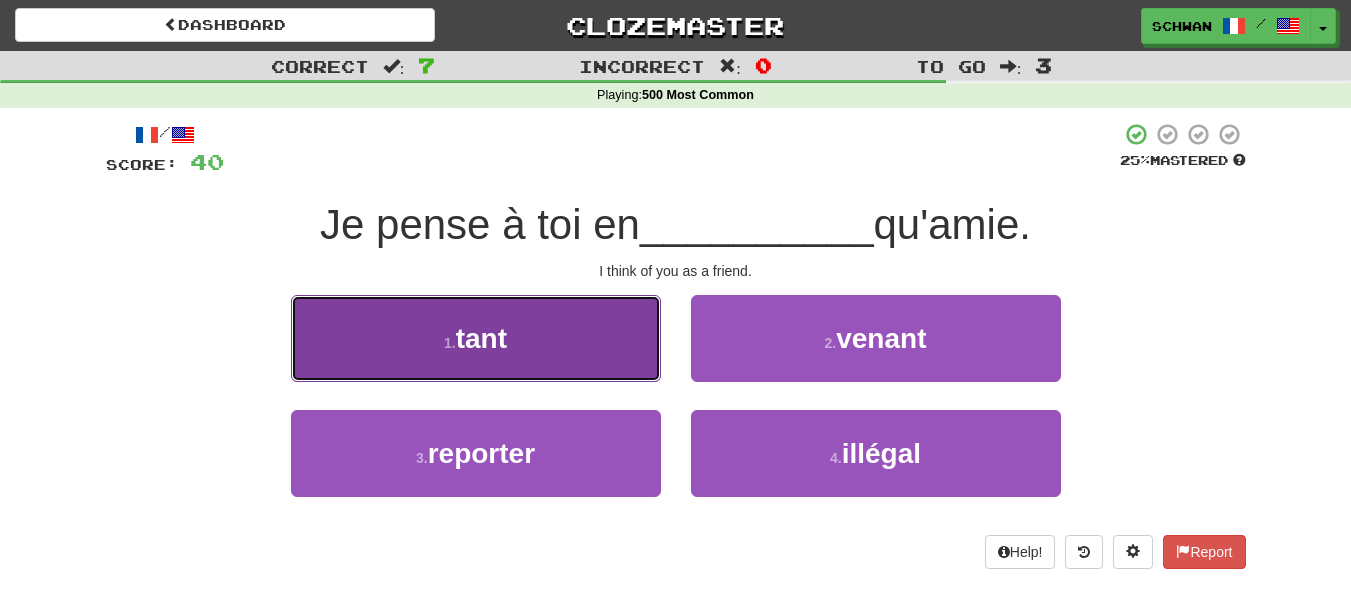 click on "1 .  tant" at bounding box center [476, 338] 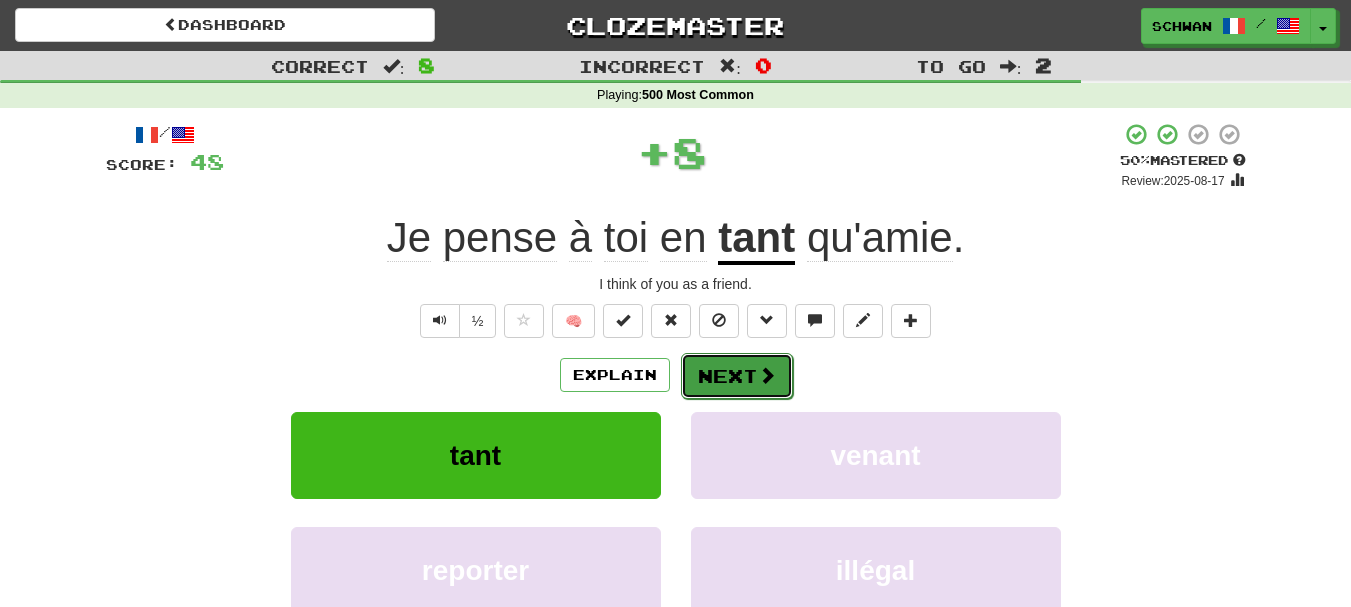 click on "Next" at bounding box center (737, 376) 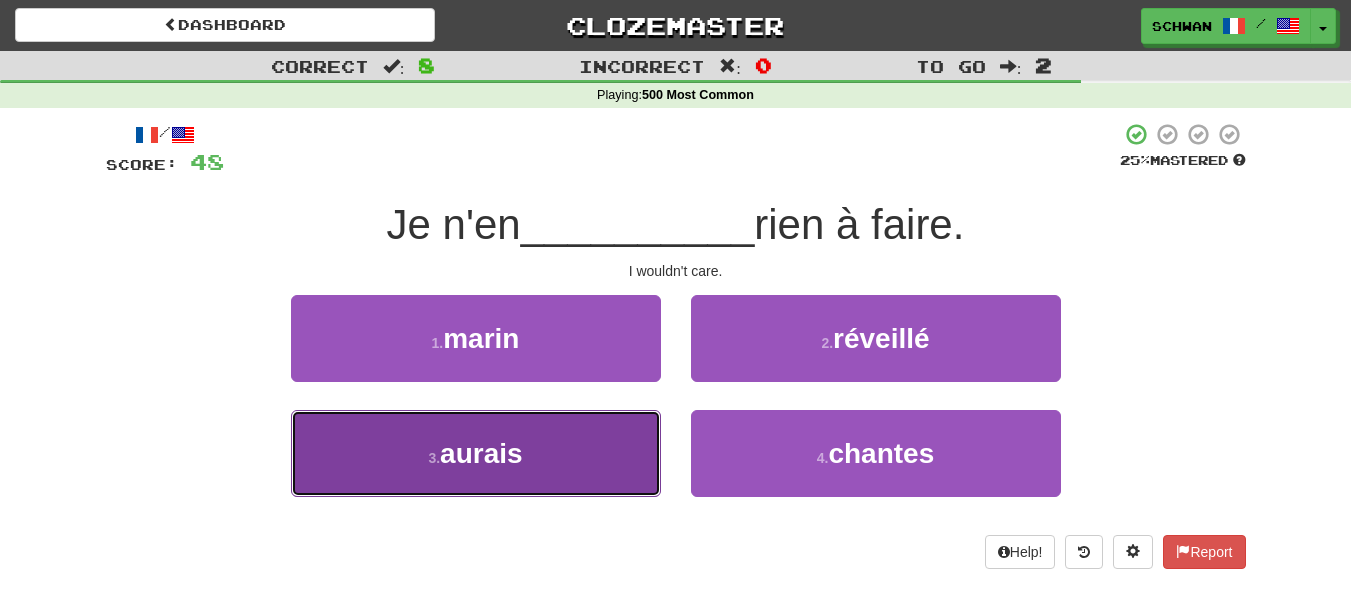 click on "aurais" at bounding box center [481, 453] 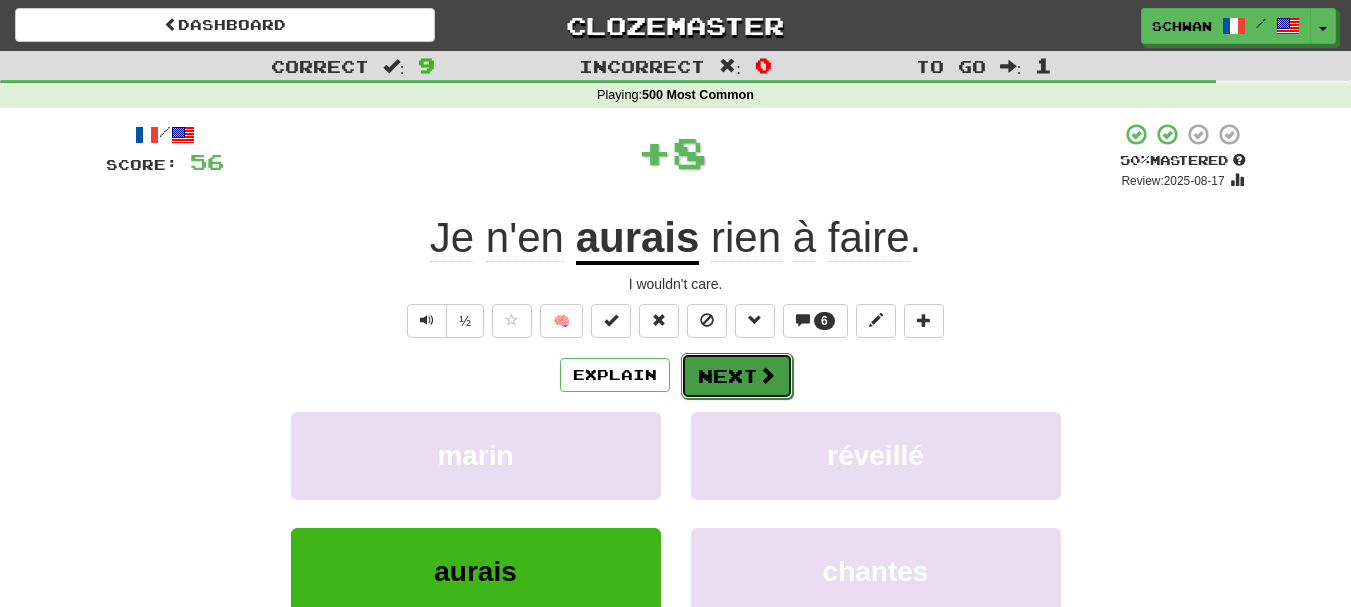 click on "Next" at bounding box center (737, 376) 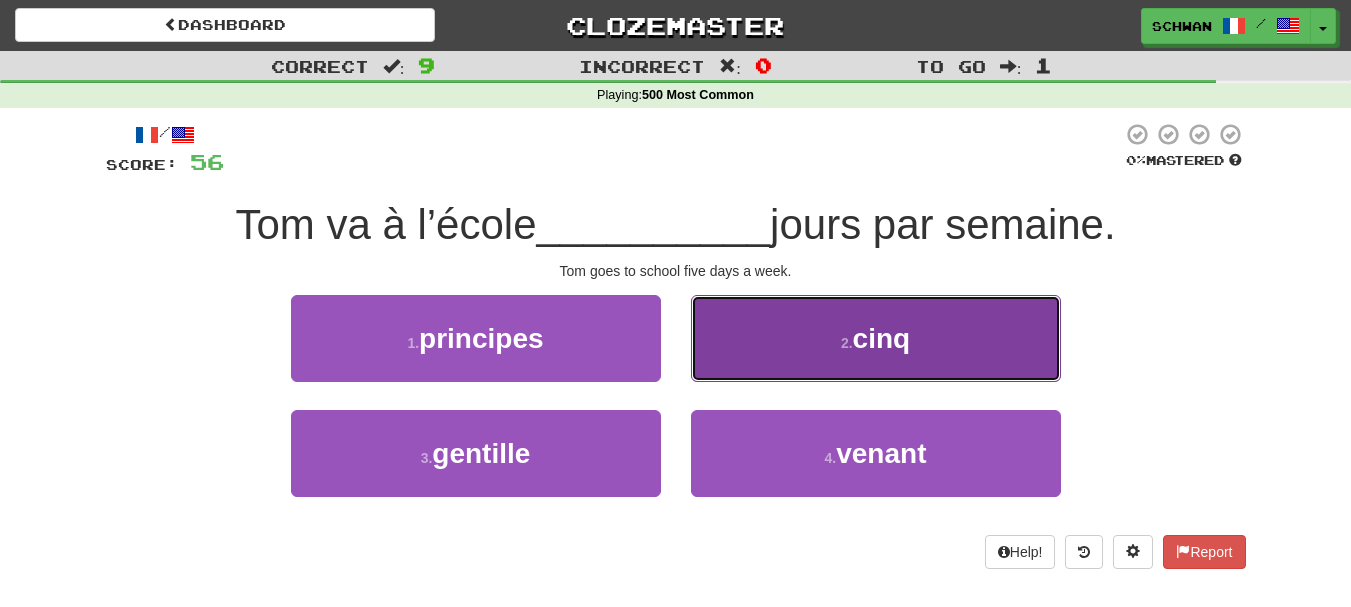click on "2 .  cinq" at bounding box center [876, 338] 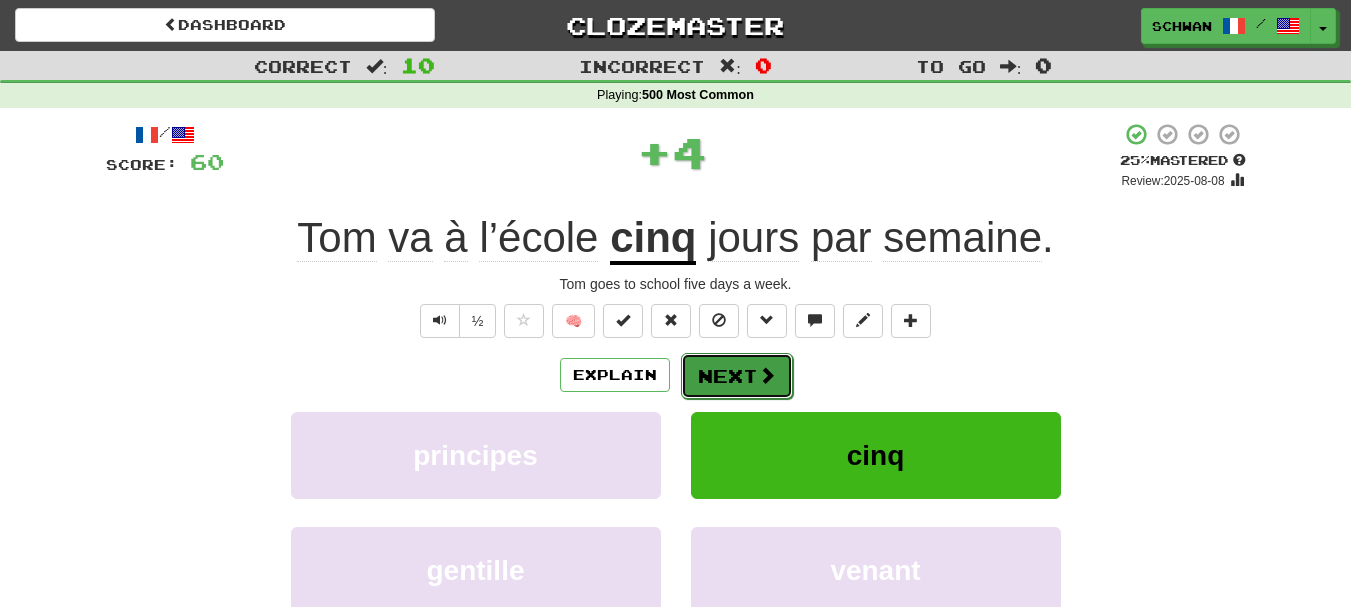 click on "Next" at bounding box center (737, 376) 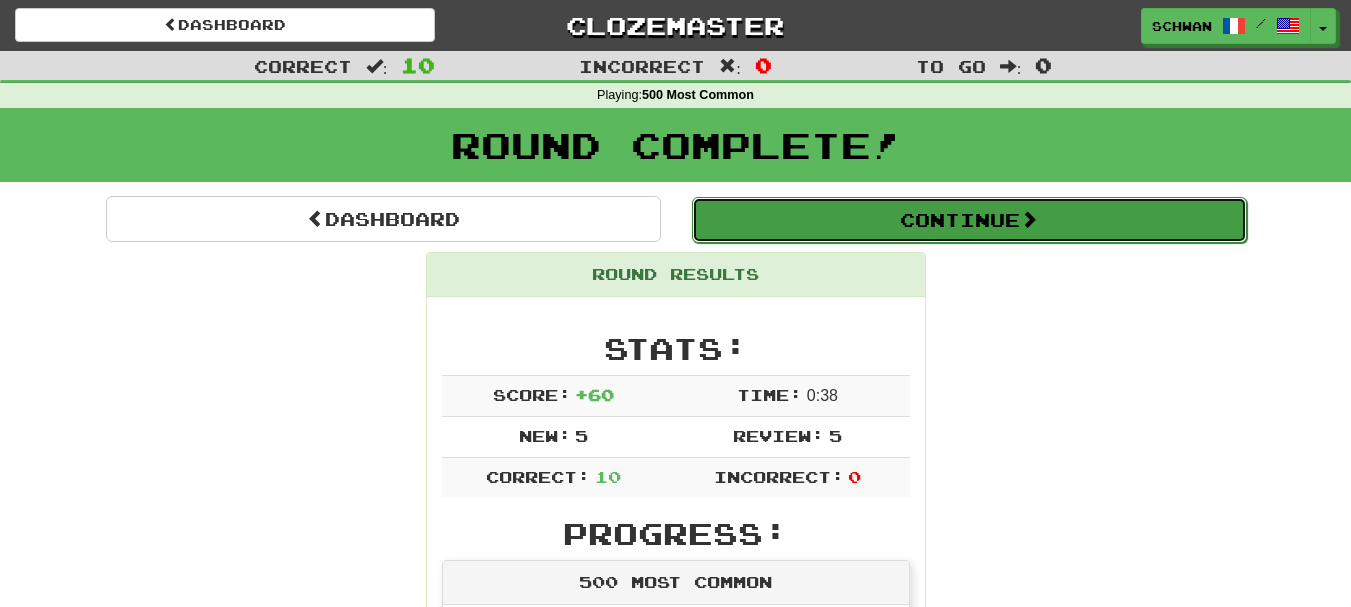 click on "Continue" at bounding box center [969, 220] 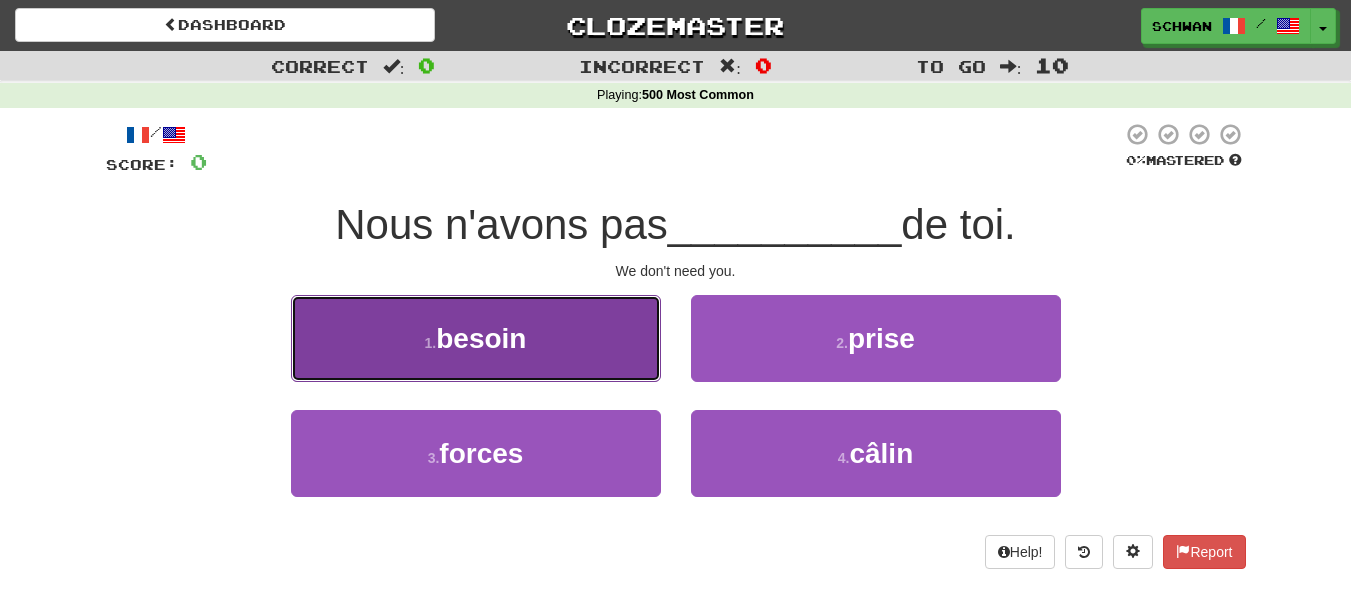 click on "besoin" at bounding box center (481, 338) 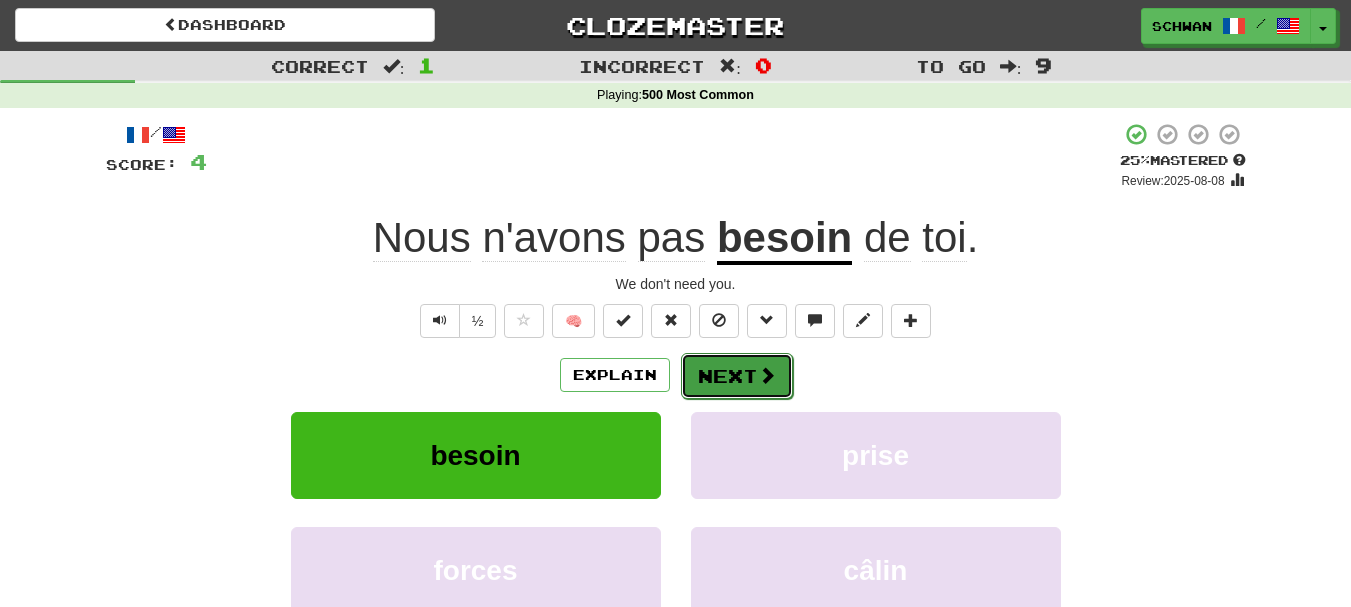 click on "Next" at bounding box center [737, 376] 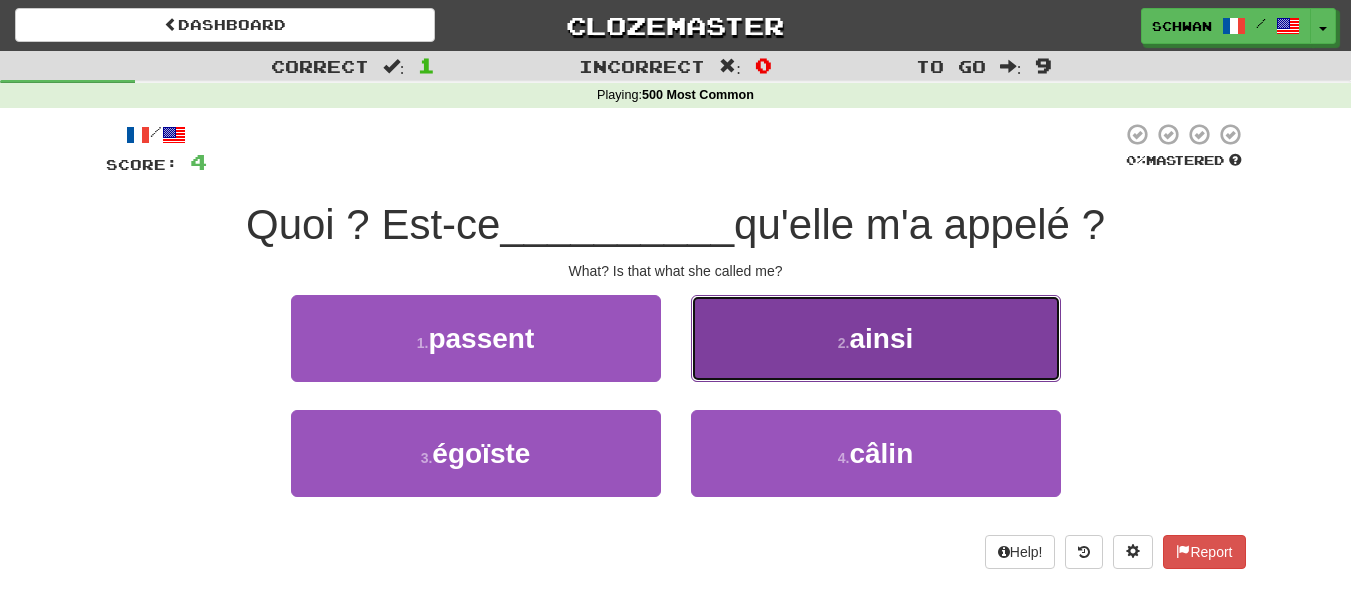 click on "2 .  ainsi" at bounding box center [876, 338] 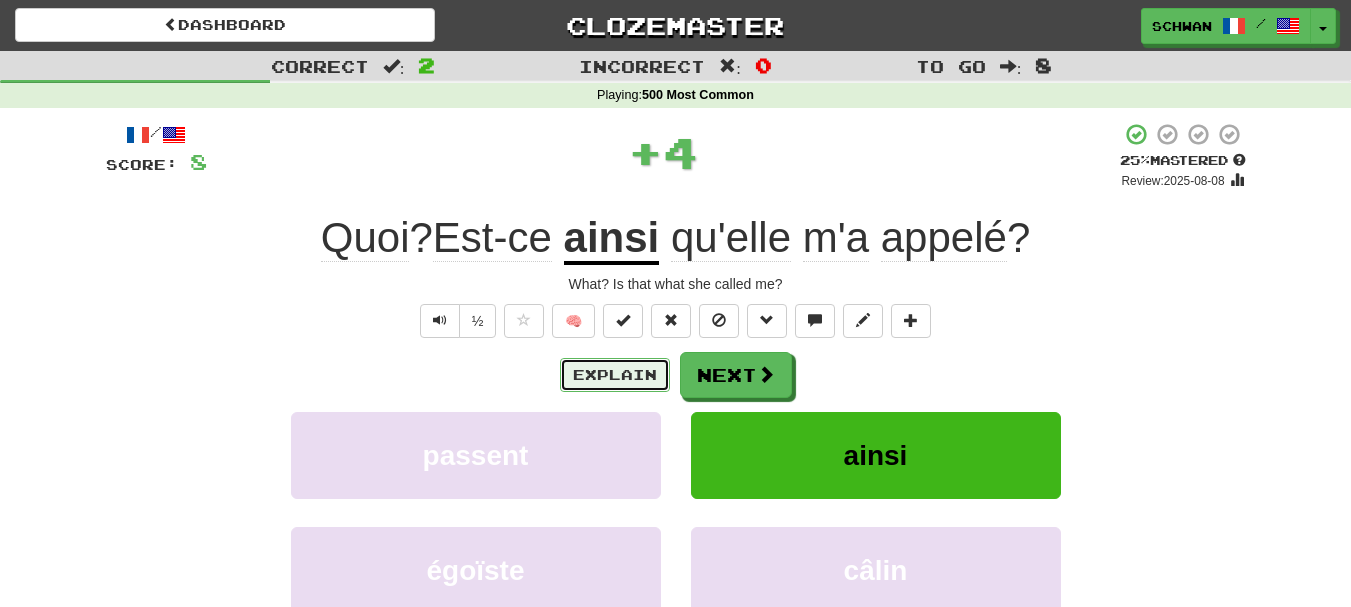 click on "Explain" at bounding box center (615, 375) 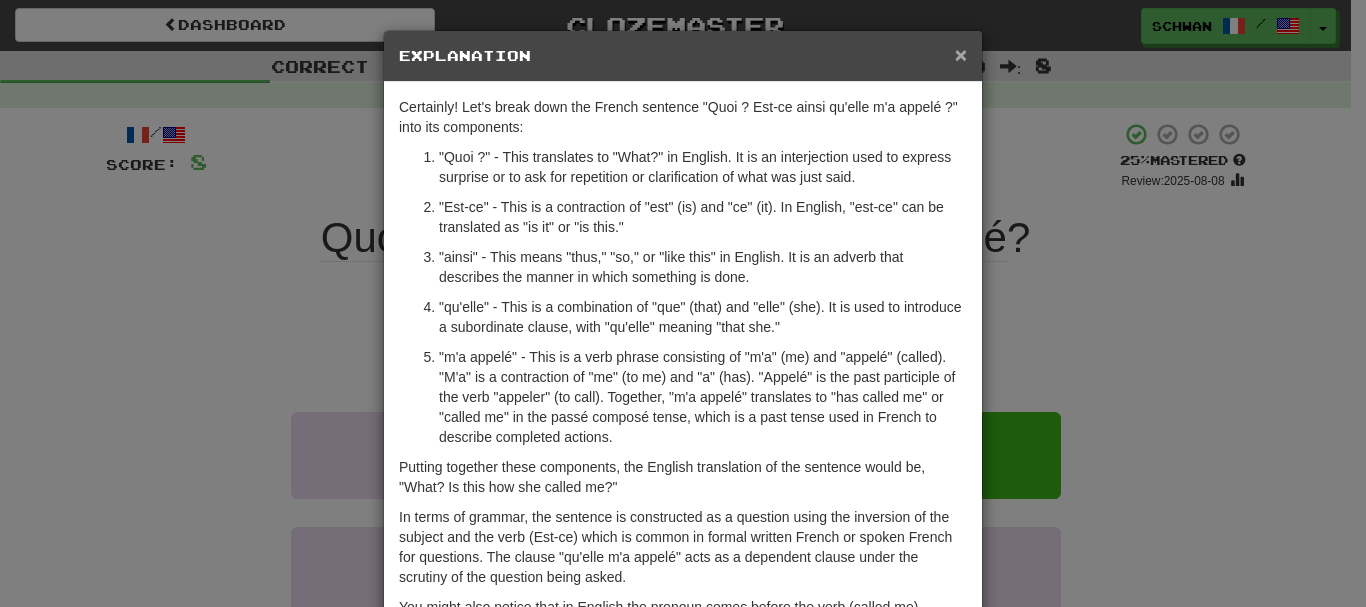 click on "×" at bounding box center [961, 54] 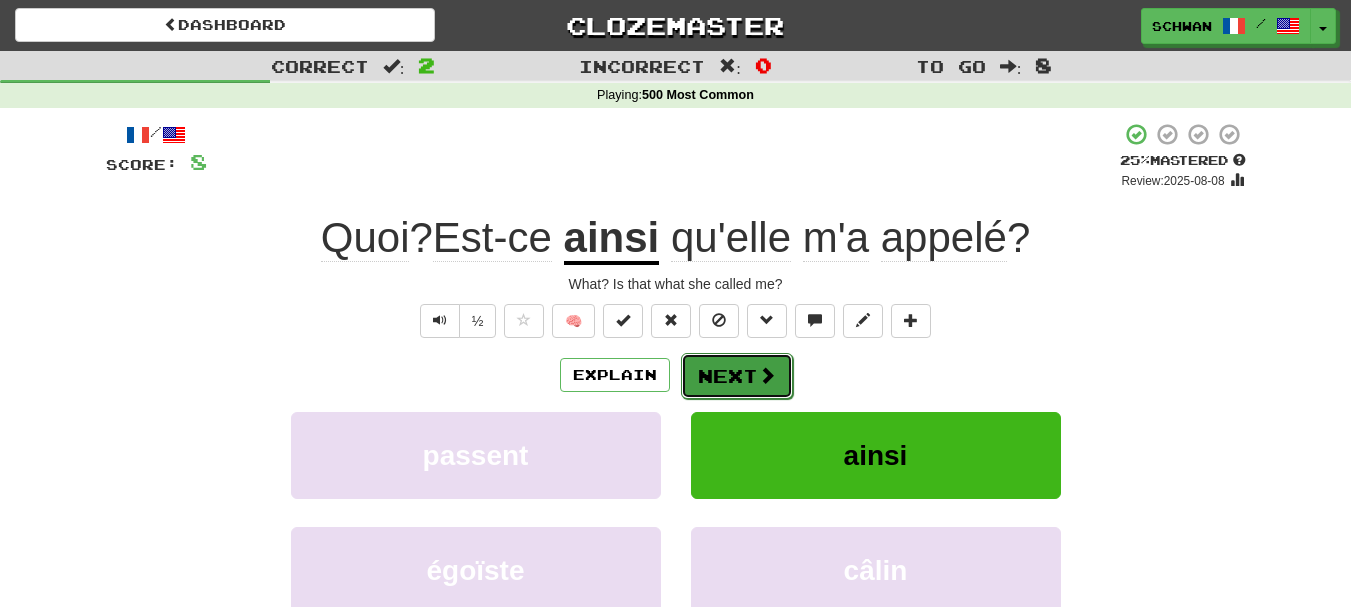 click on "Next" at bounding box center [737, 376] 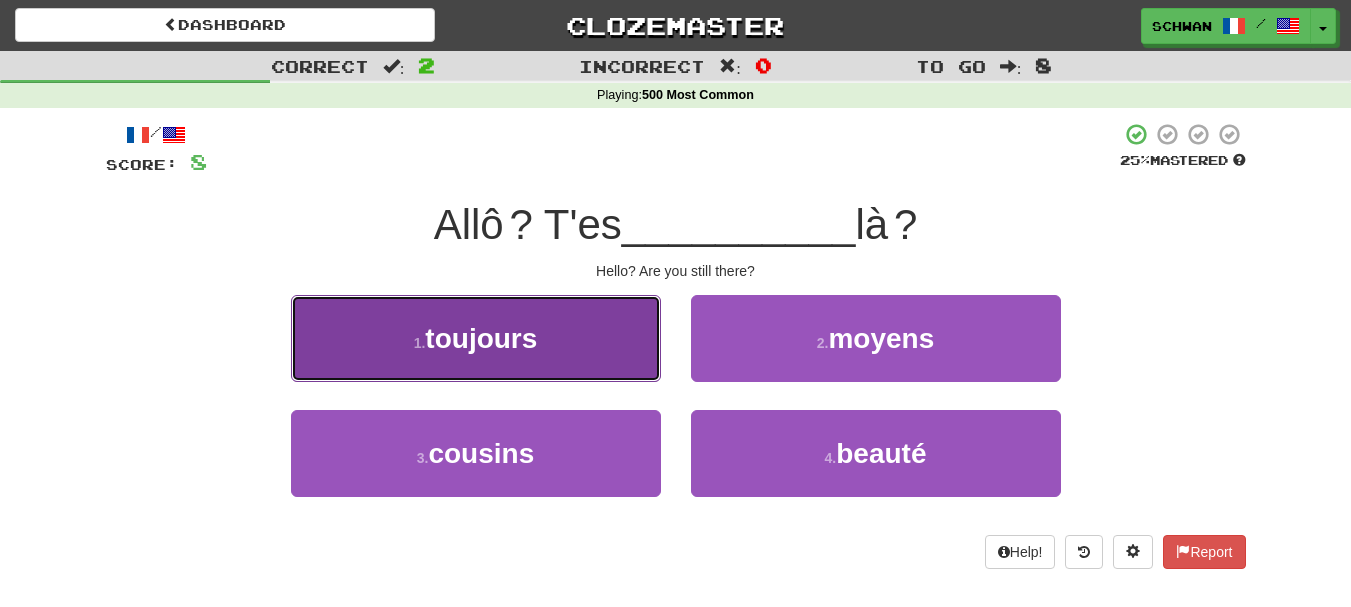 click on "1 .  toujours" at bounding box center [476, 338] 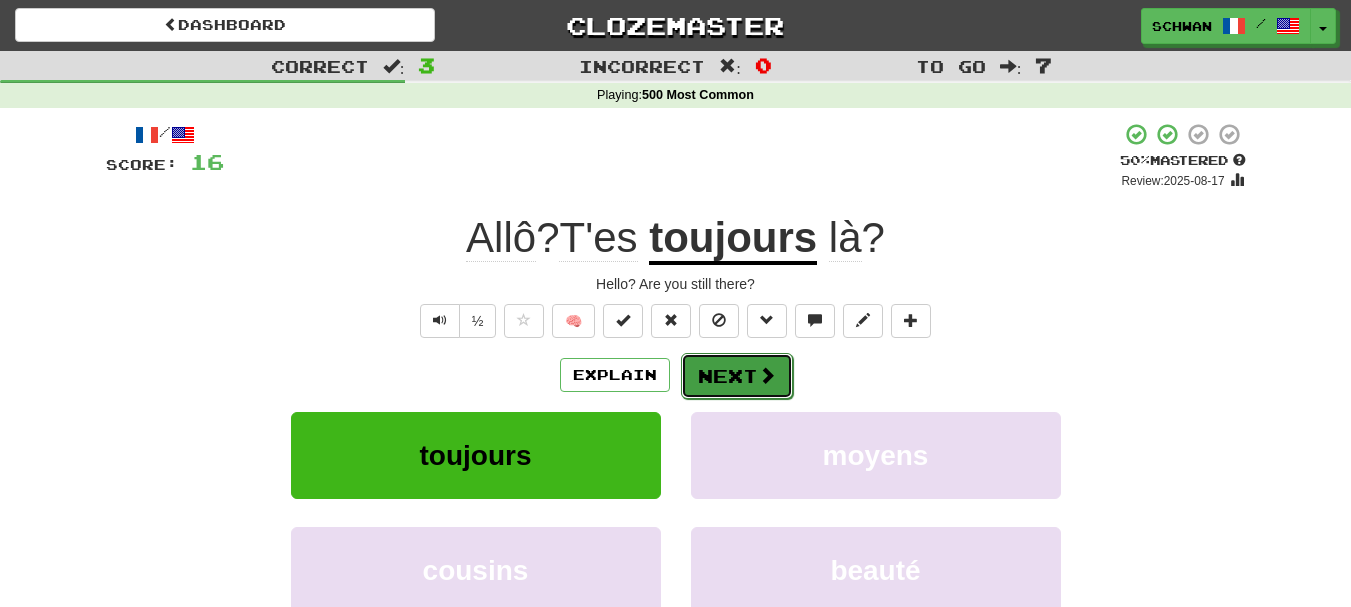 click on "Next" at bounding box center [737, 376] 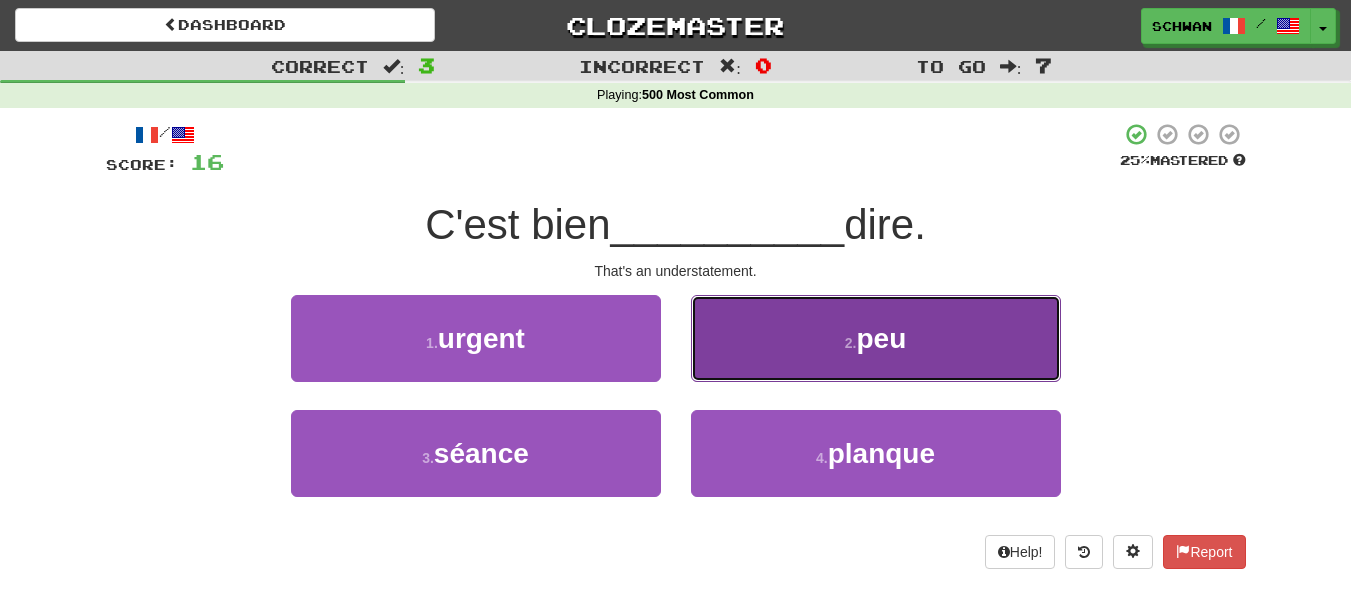 click on "2 .  peu" at bounding box center (876, 338) 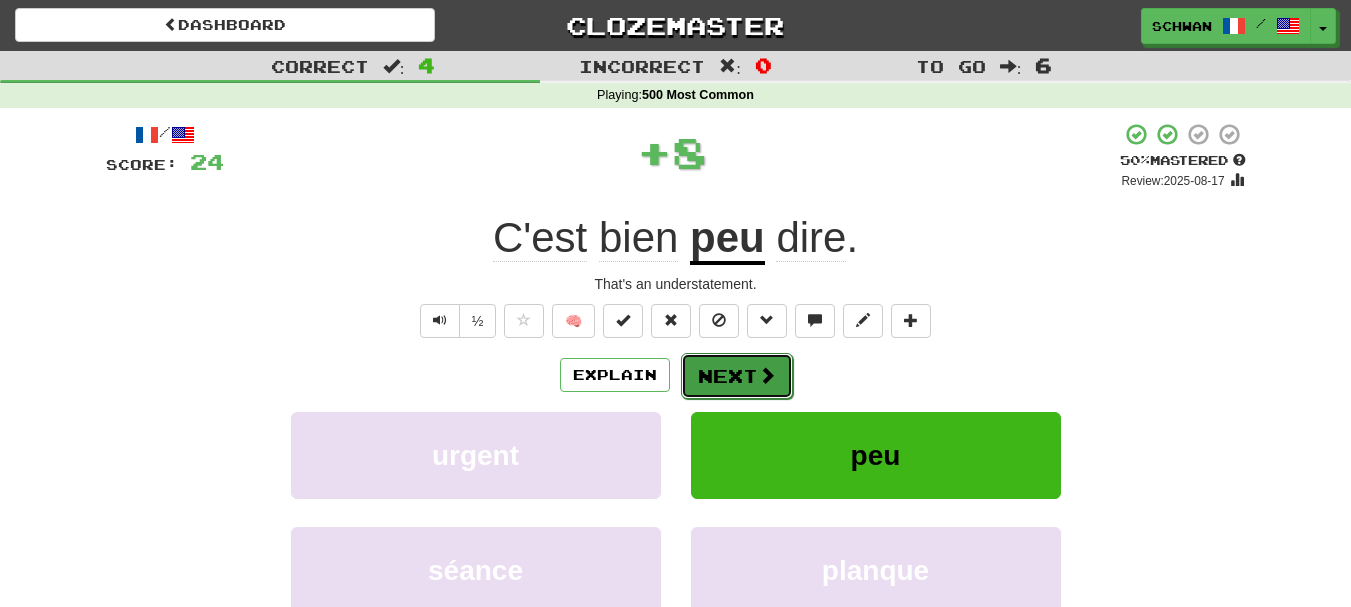 click on "Next" at bounding box center (737, 376) 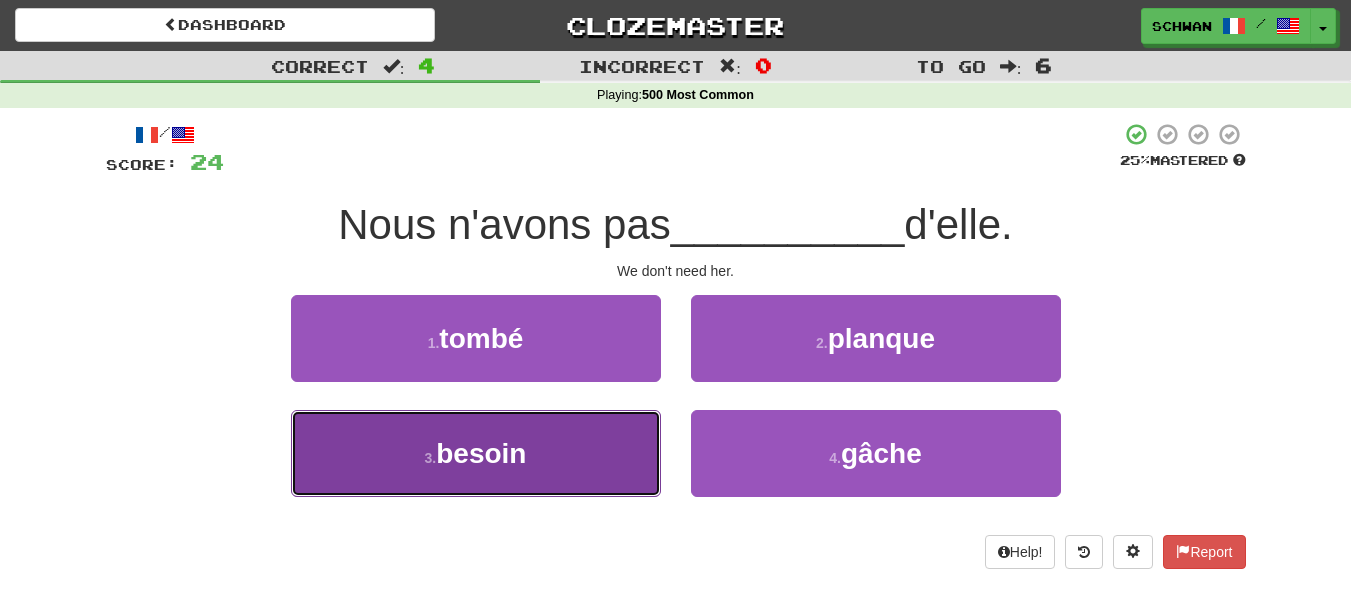 click on "besoin" at bounding box center (481, 453) 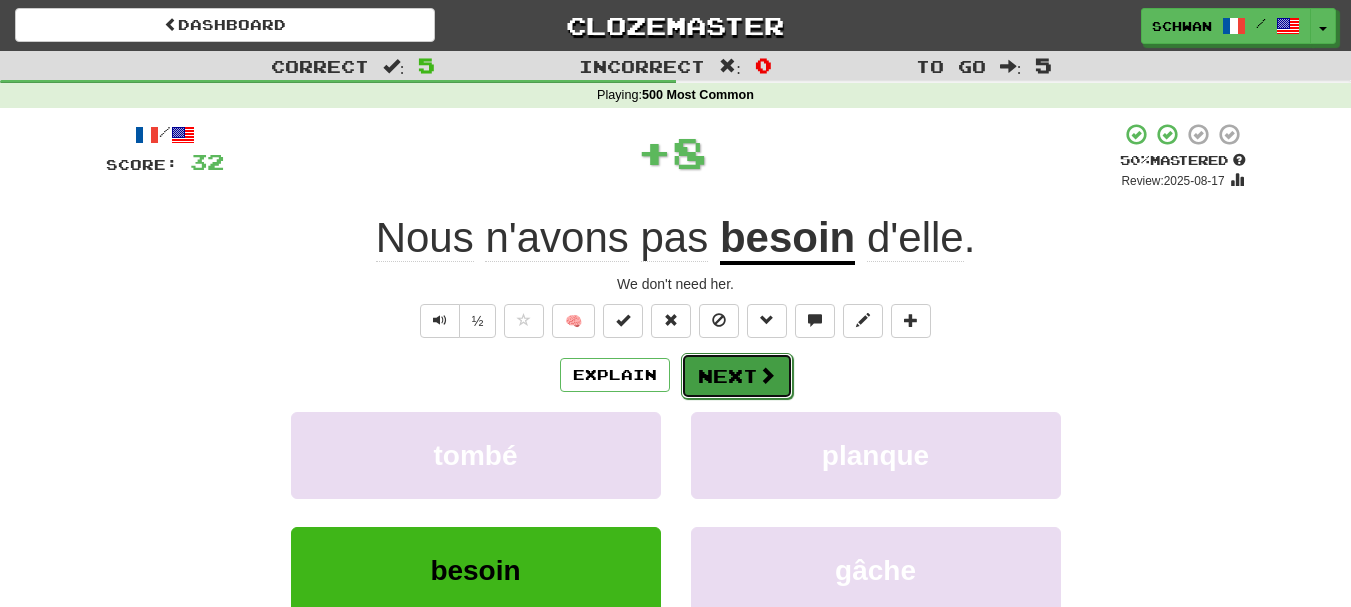 click on "Next" at bounding box center [737, 376] 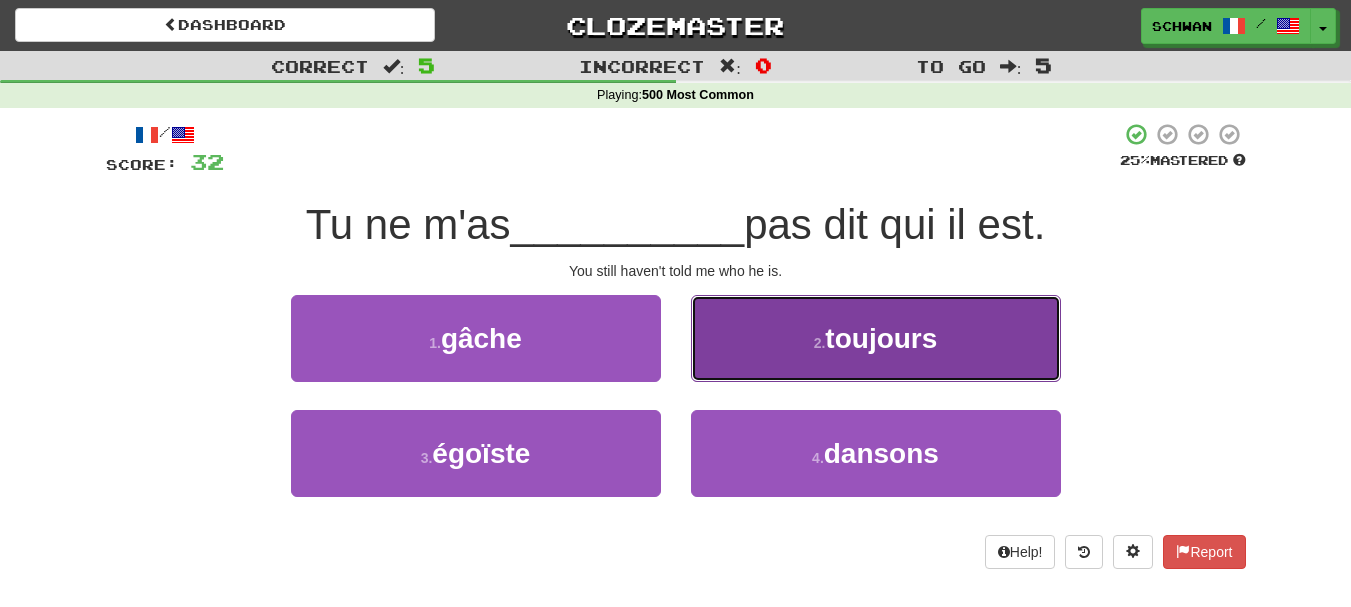 click on "2 .  toujours" at bounding box center [876, 338] 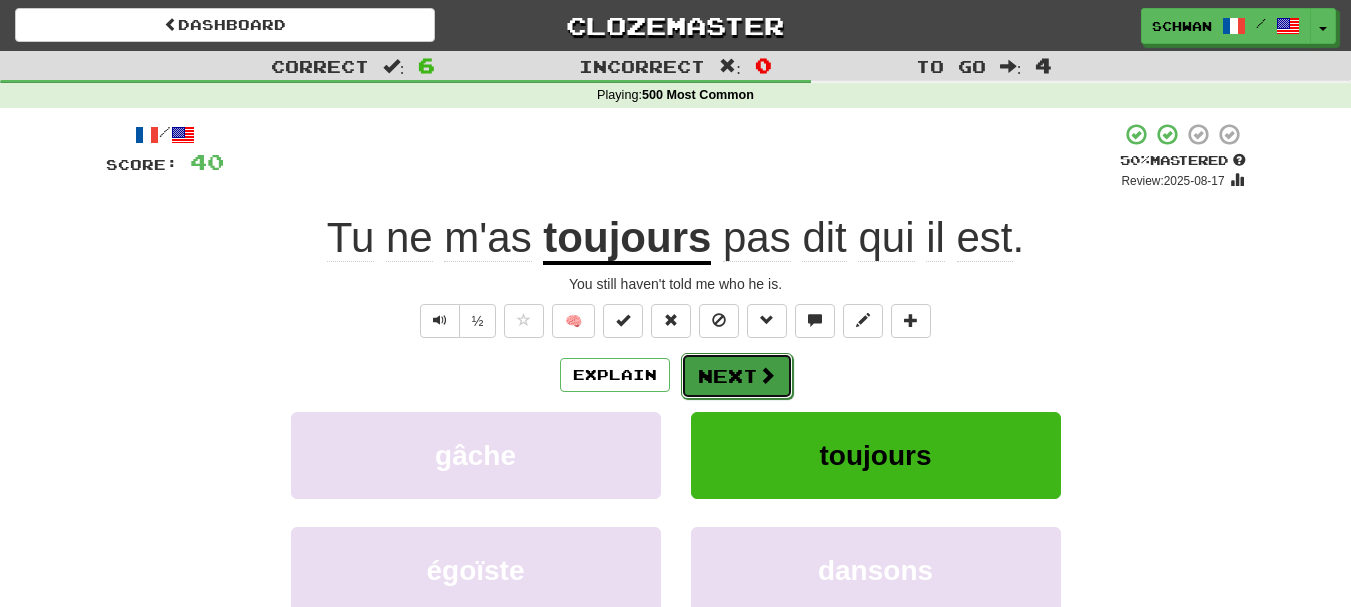 click on "Next" at bounding box center [737, 376] 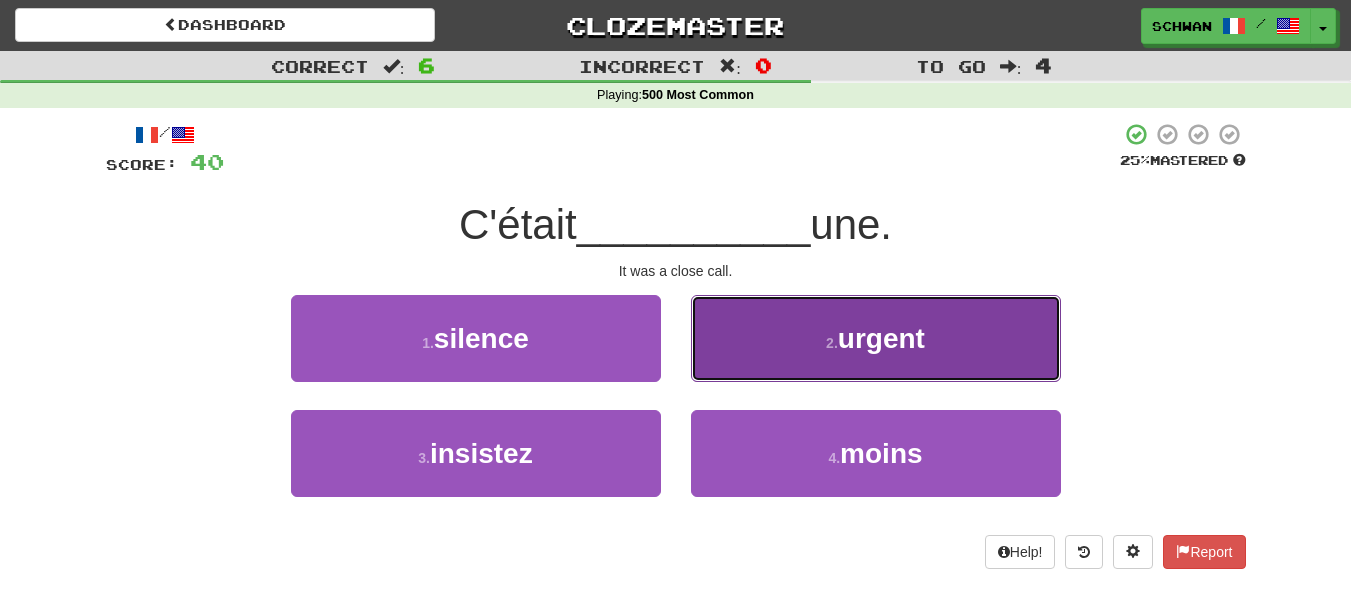 click on "2 .  urgent" at bounding box center [876, 338] 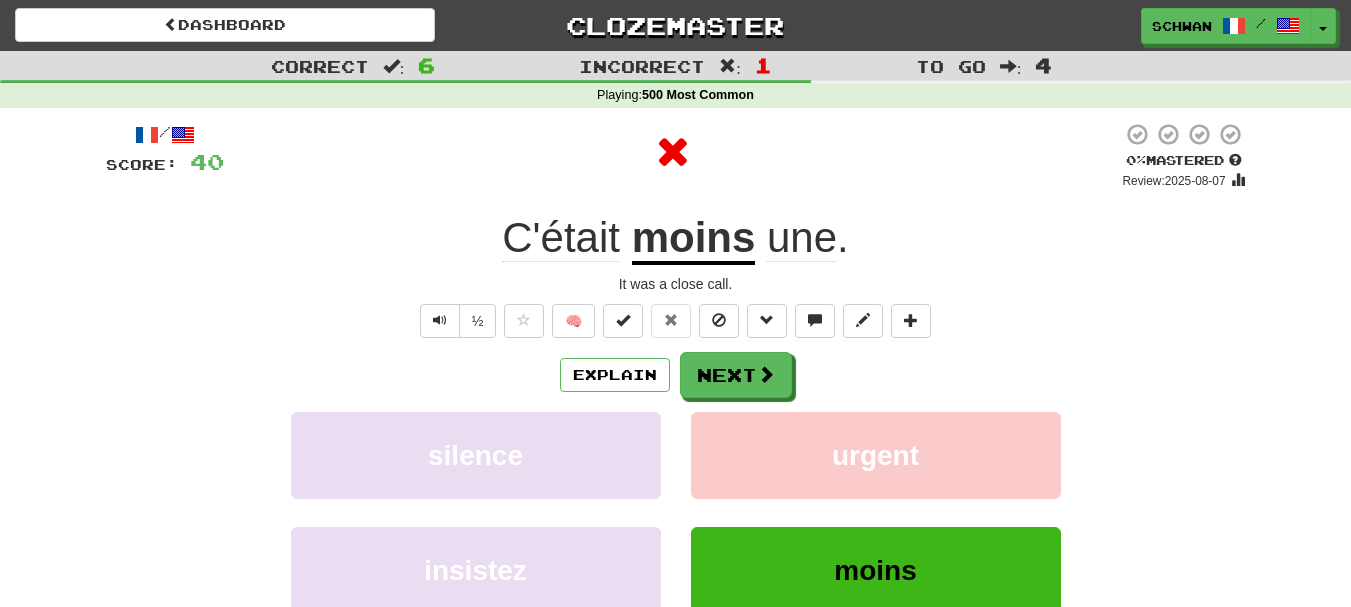 click on "Explain Next" at bounding box center [676, 375] 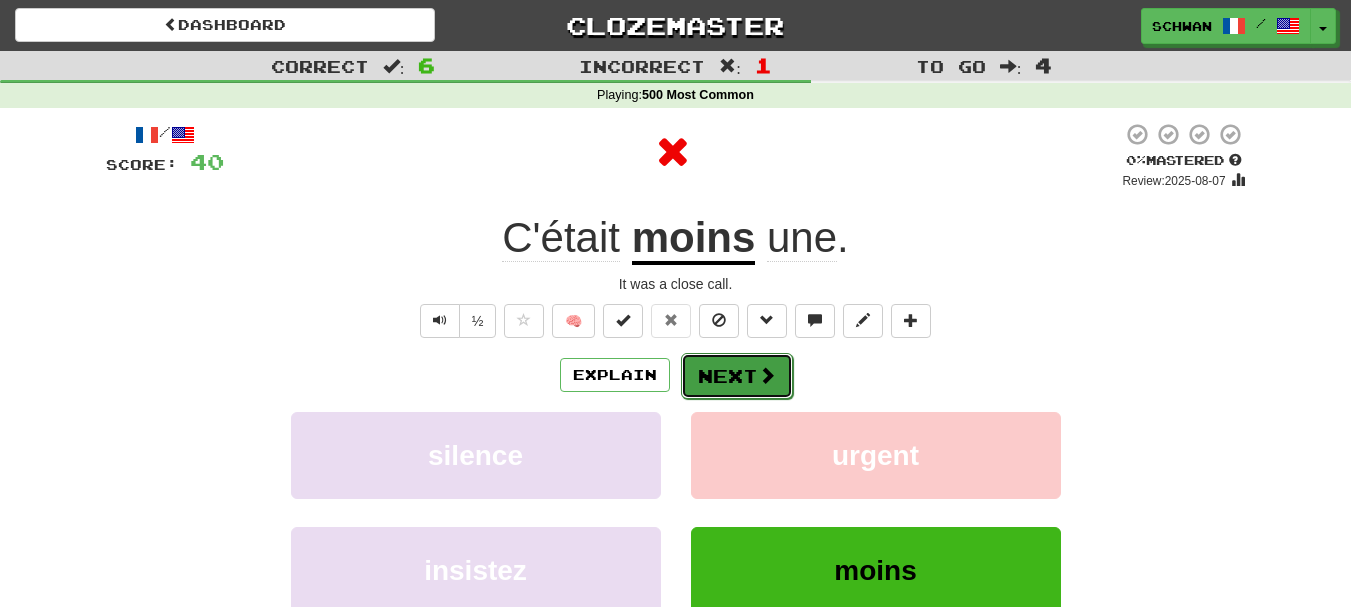 click at bounding box center [767, 375] 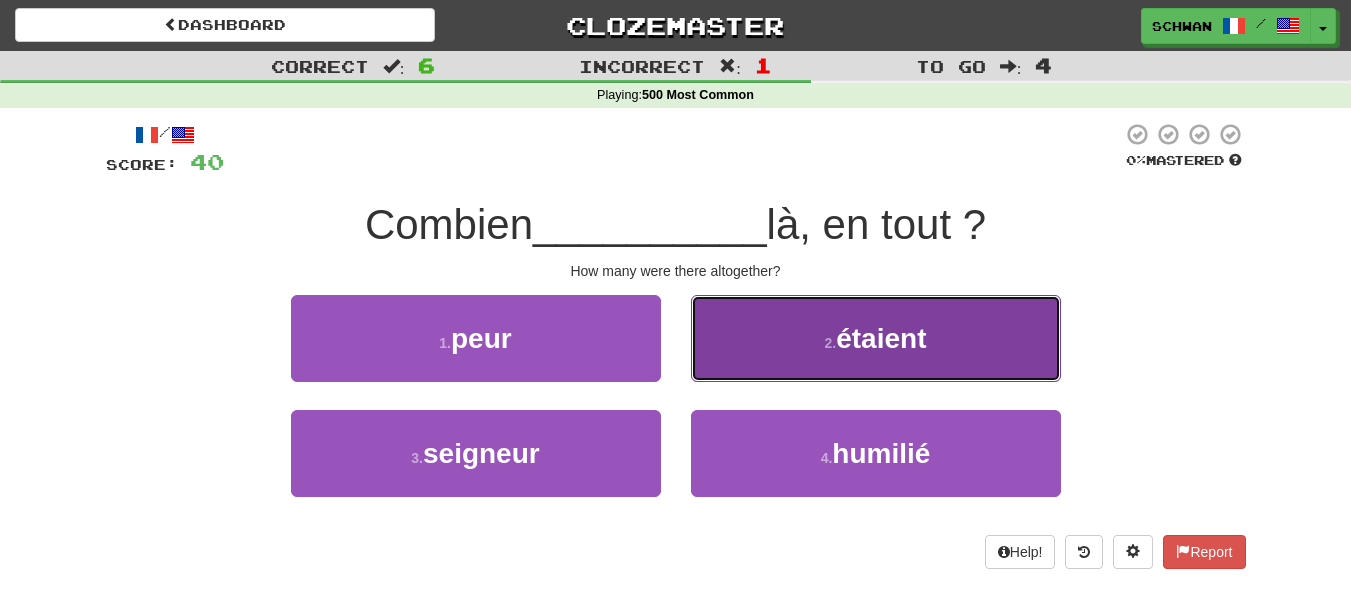 click on "2 .  étaient" at bounding box center [876, 338] 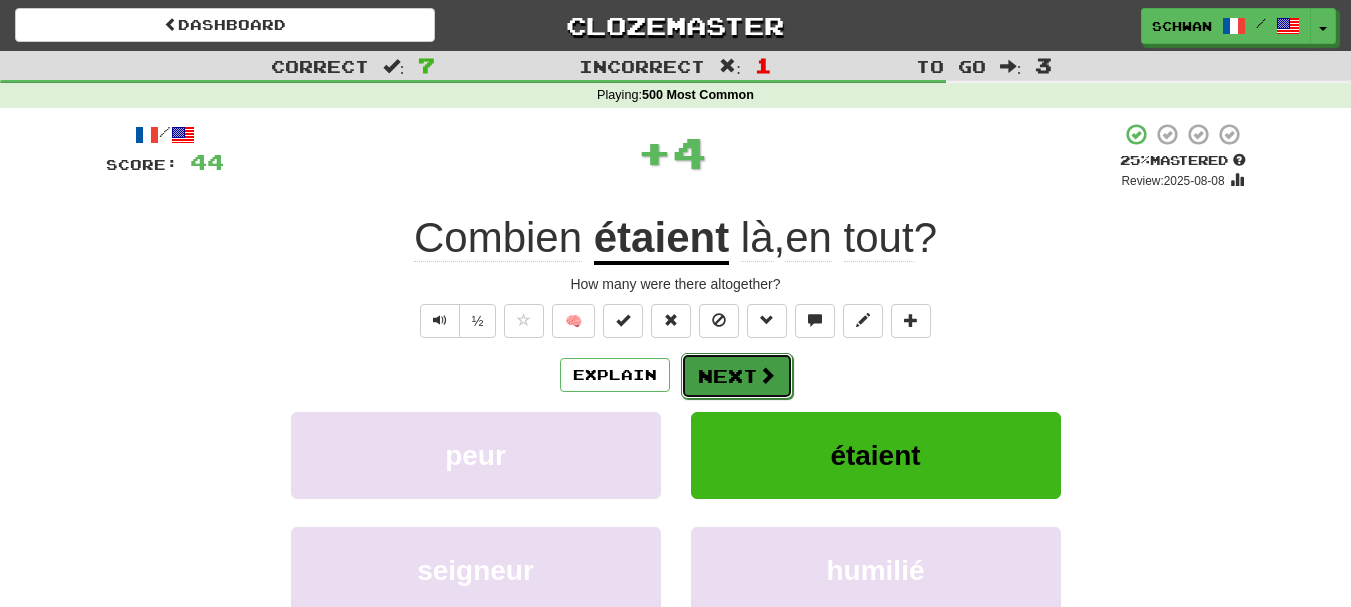 click on "Next" at bounding box center (737, 376) 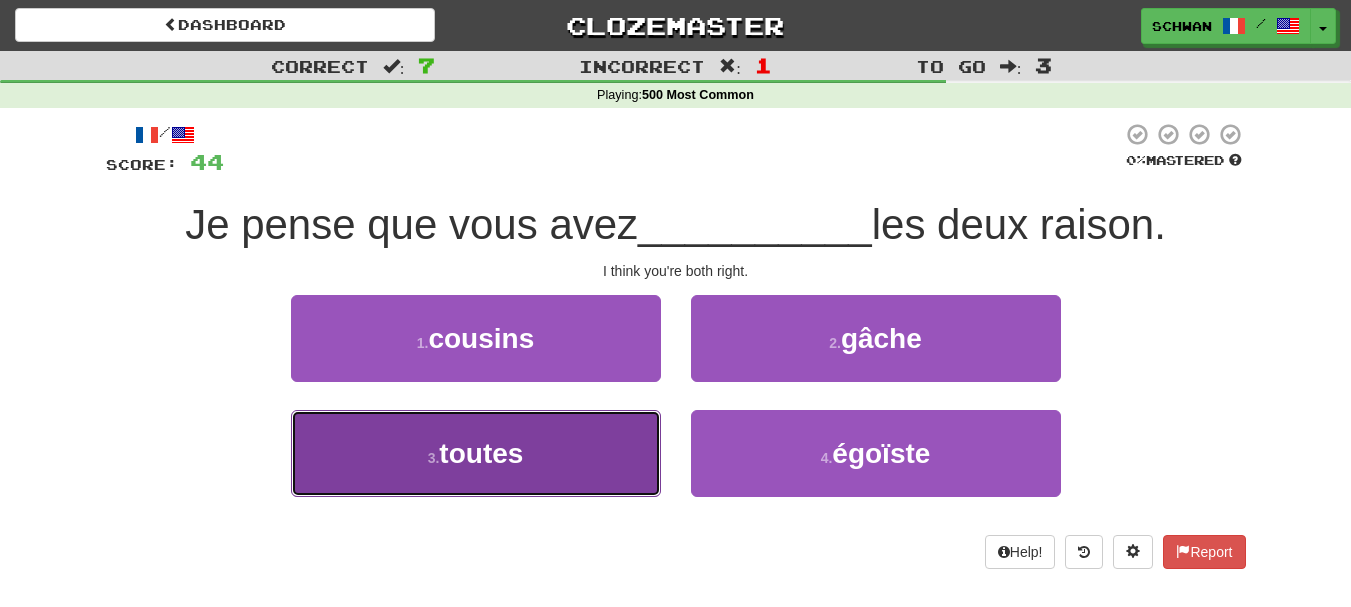 click on "3 .  toutes" at bounding box center [476, 453] 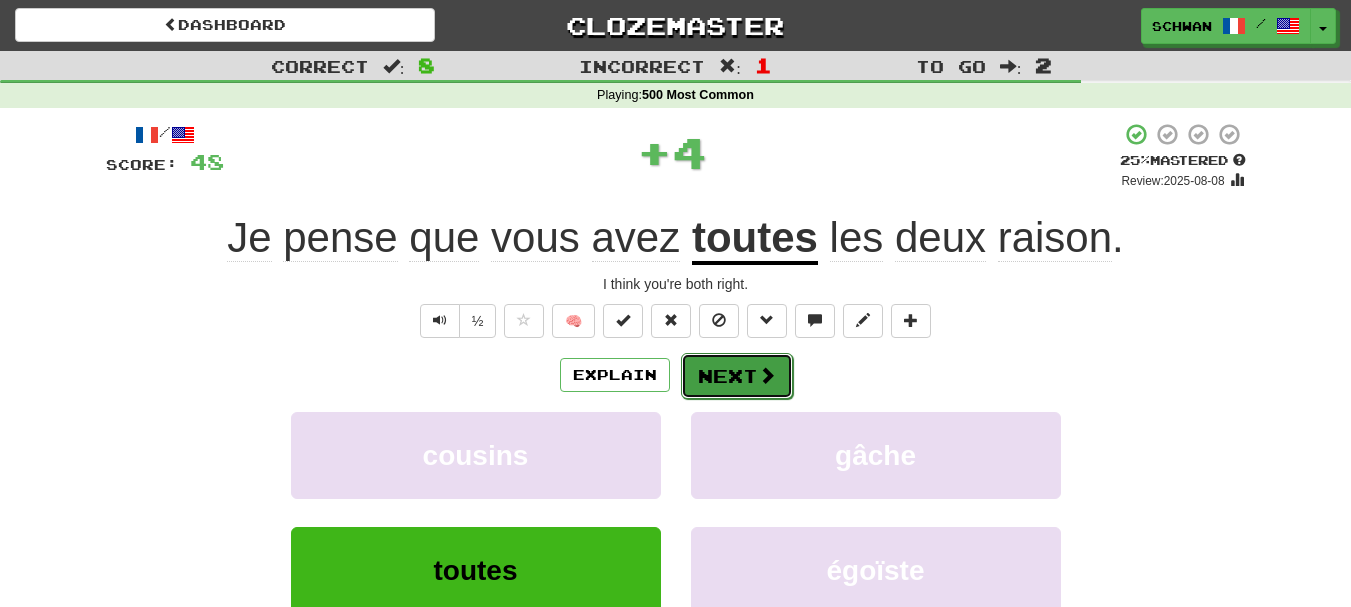 click on "Next" at bounding box center [737, 376] 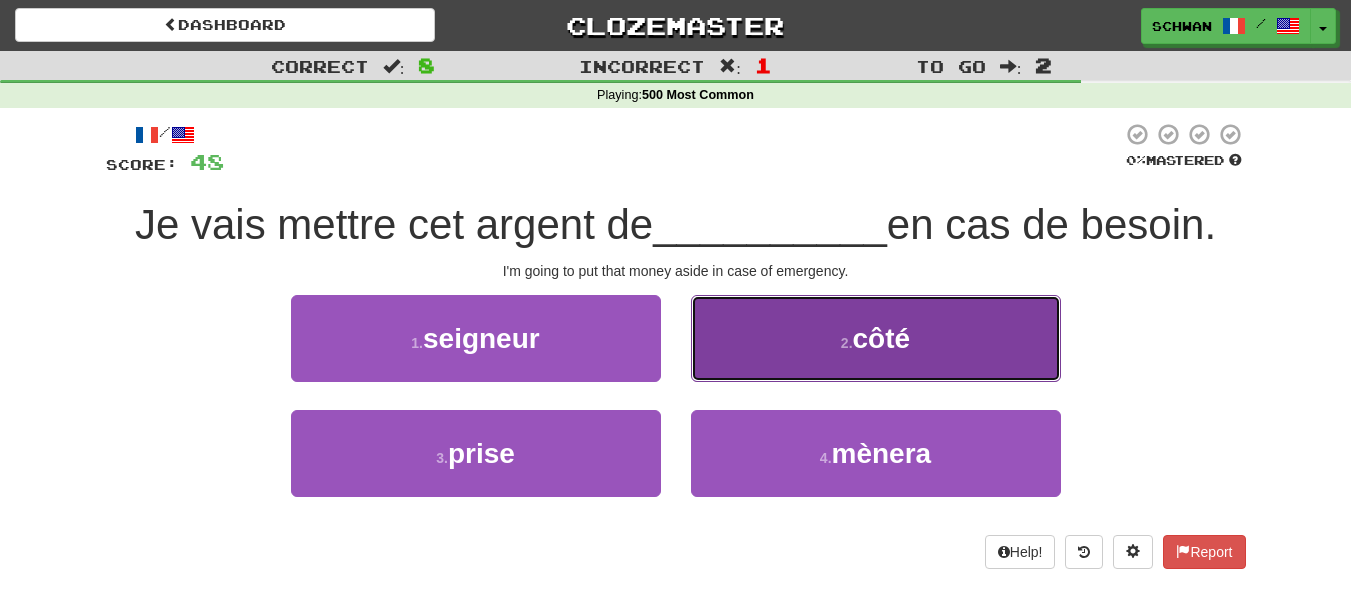 click on "2 .  côté" at bounding box center (876, 338) 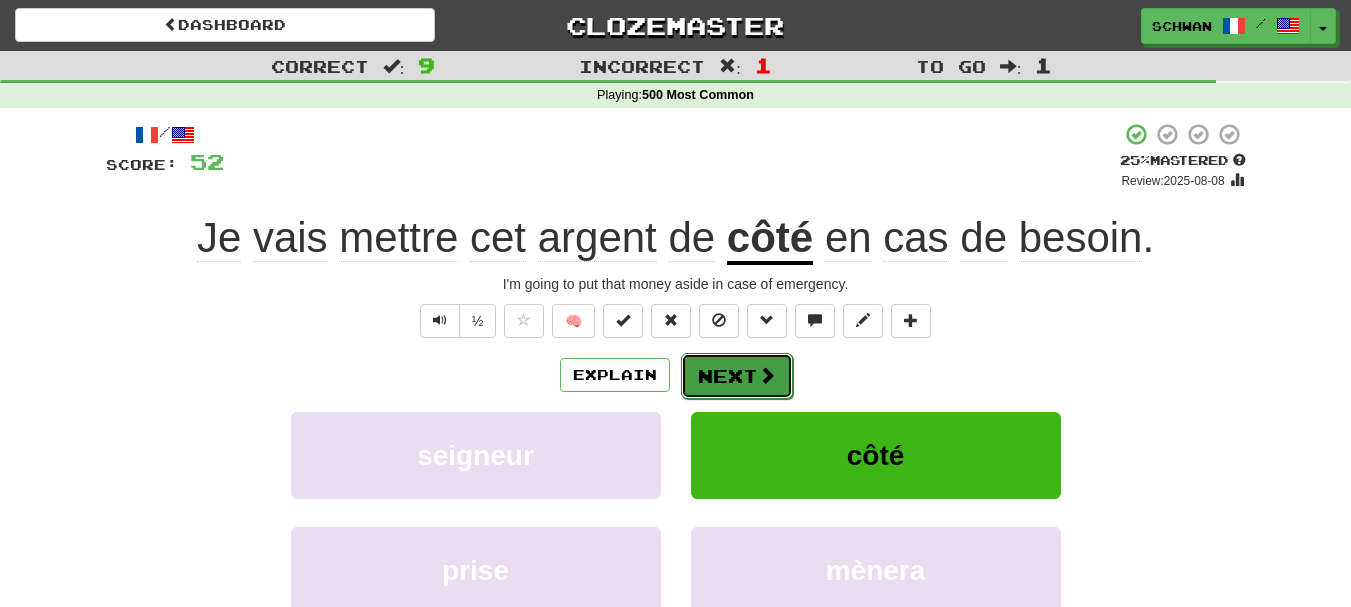 click on "Next" at bounding box center [737, 376] 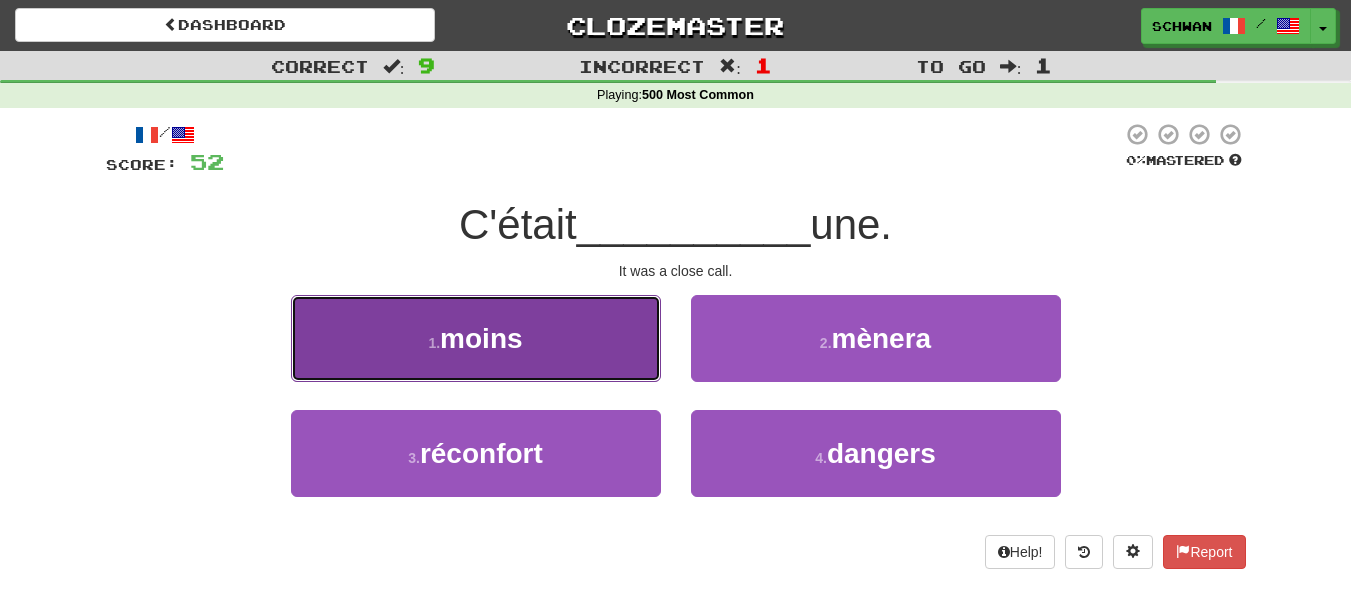 click on "1 .  moins" at bounding box center [476, 338] 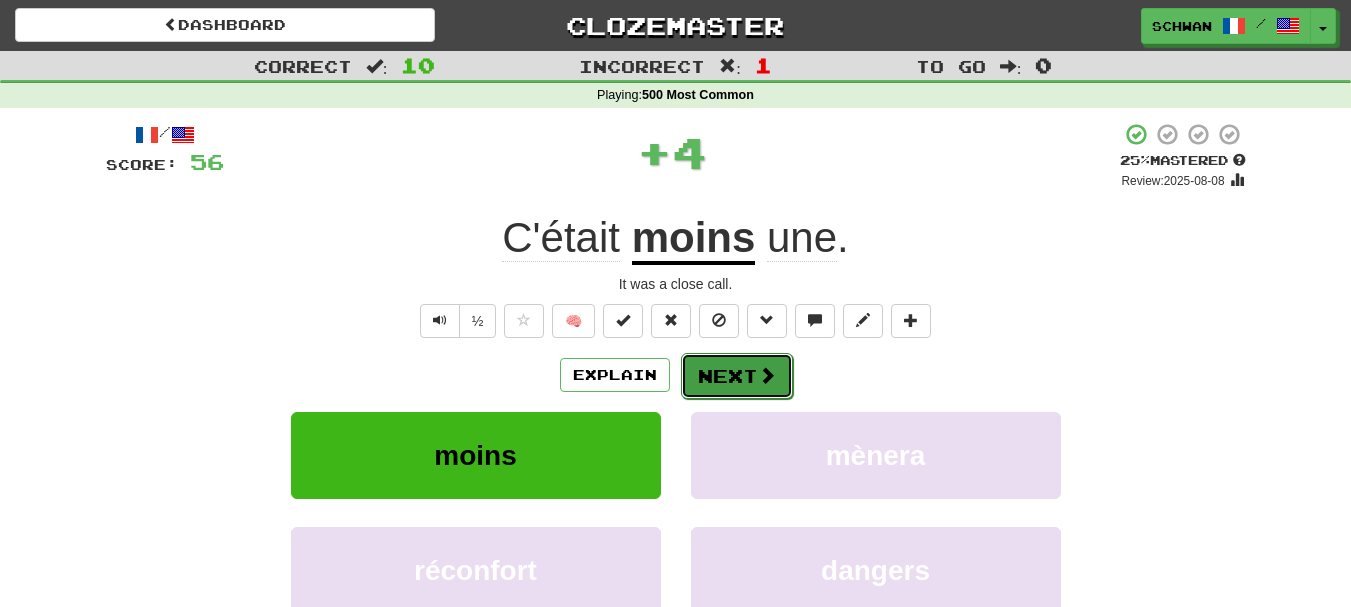 click on "Next" at bounding box center (737, 376) 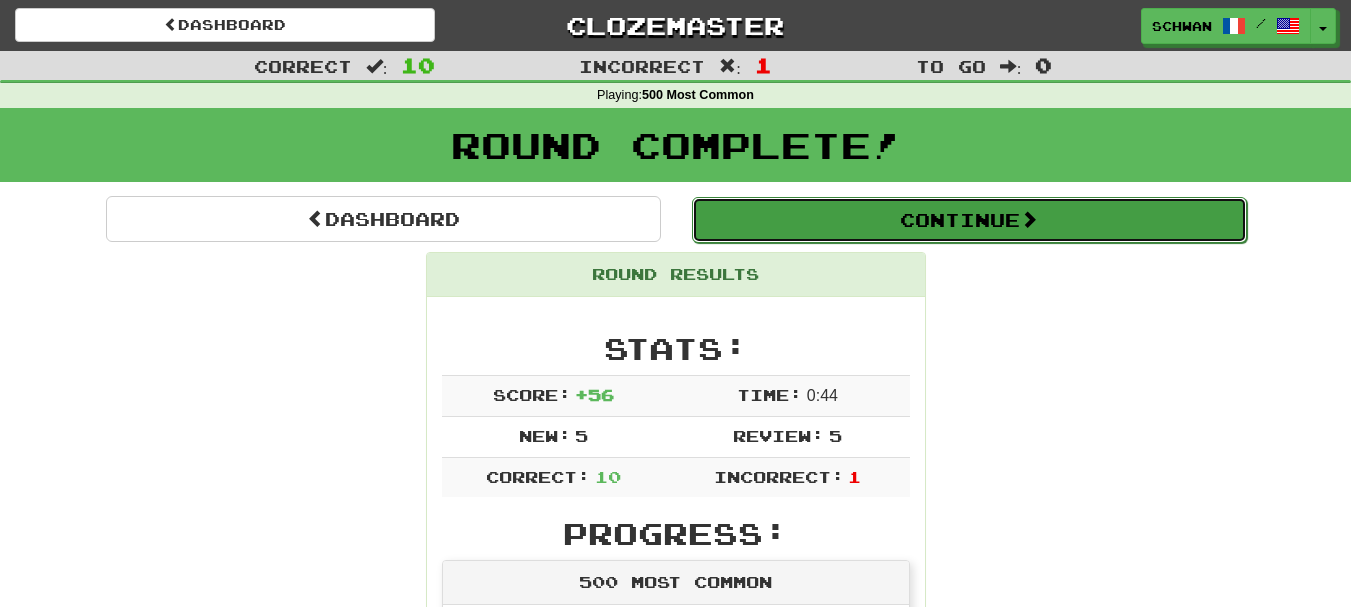 click on "Continue" at bounding box center [969, 220] 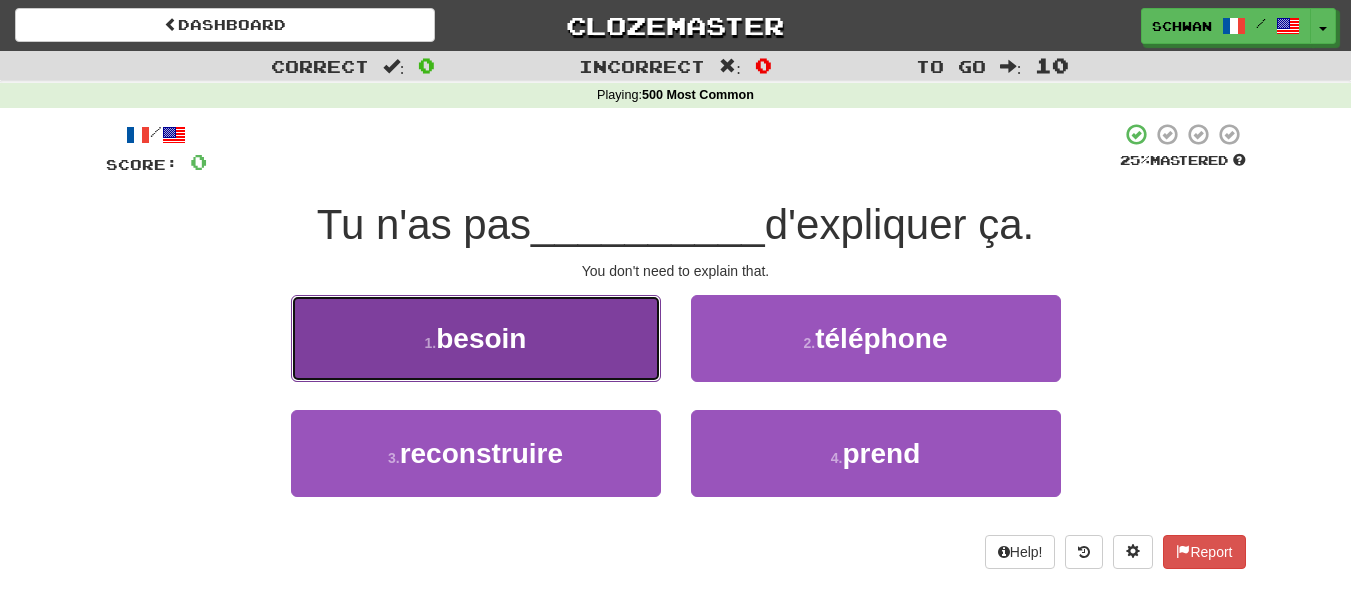 click on "1 .  besoin" at bounding box center [476, 338] 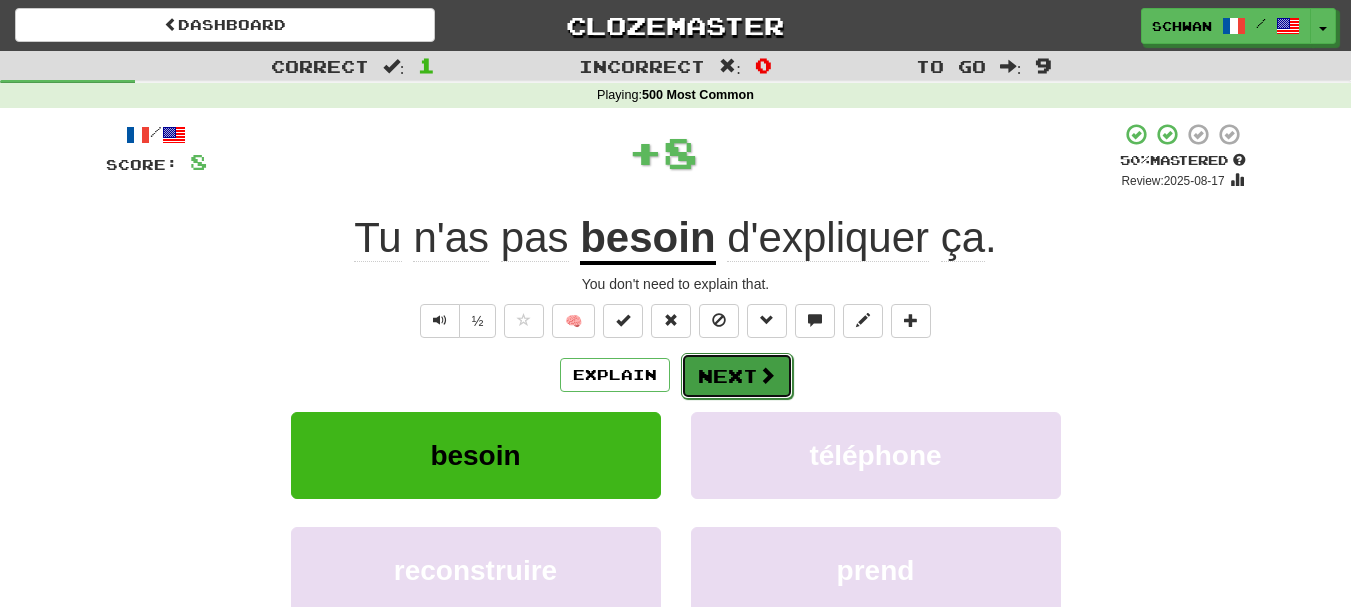 click on "Next" at bounding box center [737, 376] 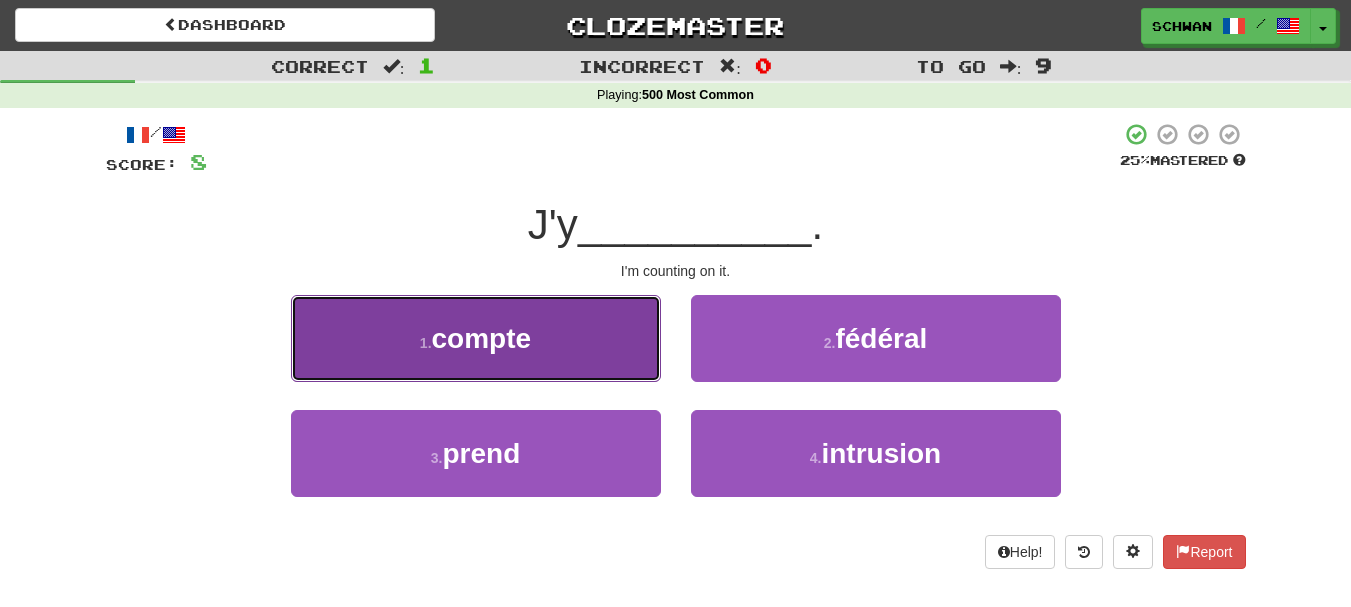 click on "1 .  compte" at bounding box center [476, 338] 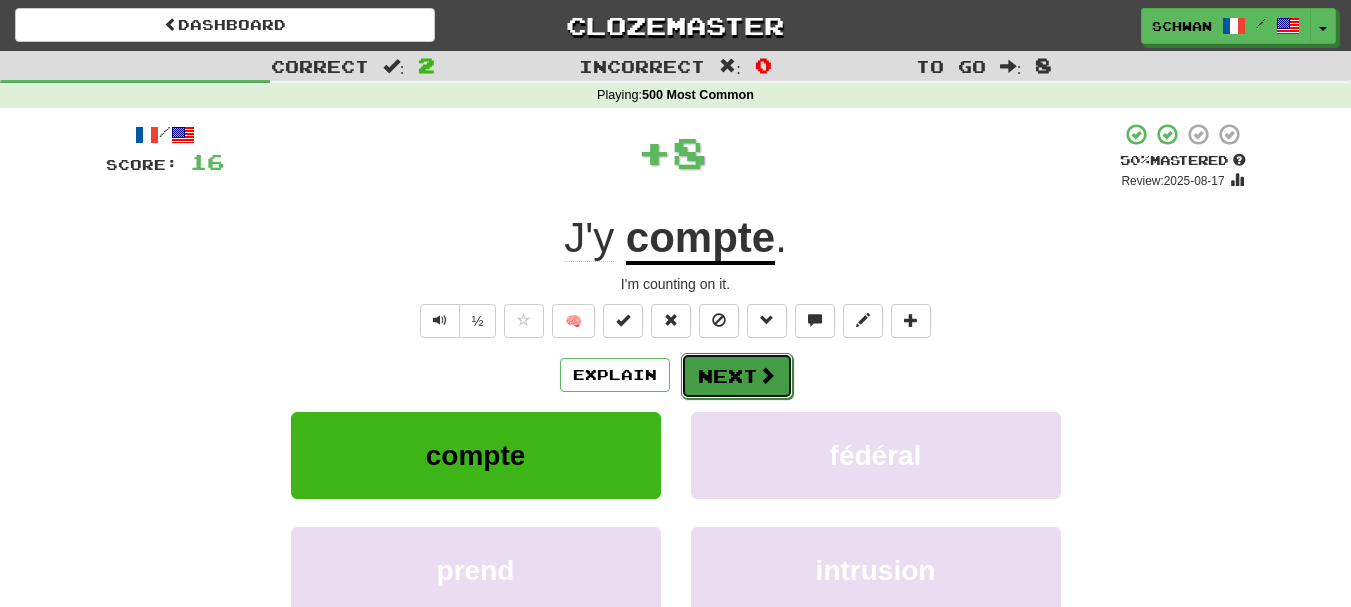 click on "Next" at bounding box center [737, 376] 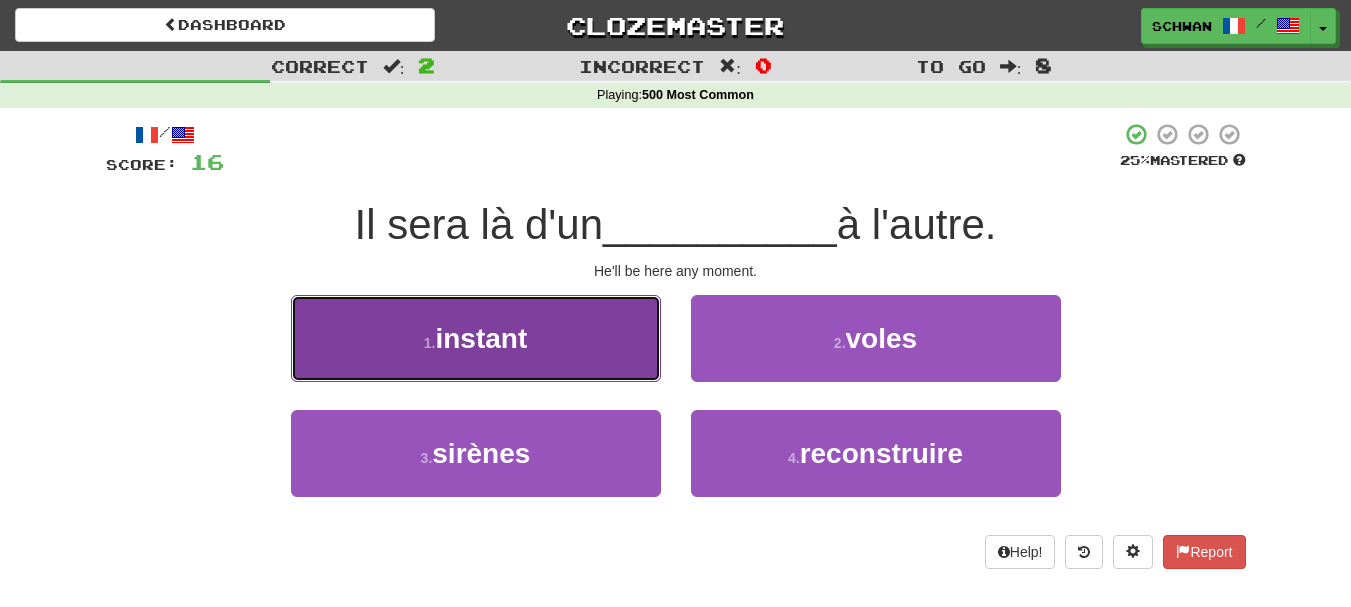 click on "instant" at bounding box center (481, 338) 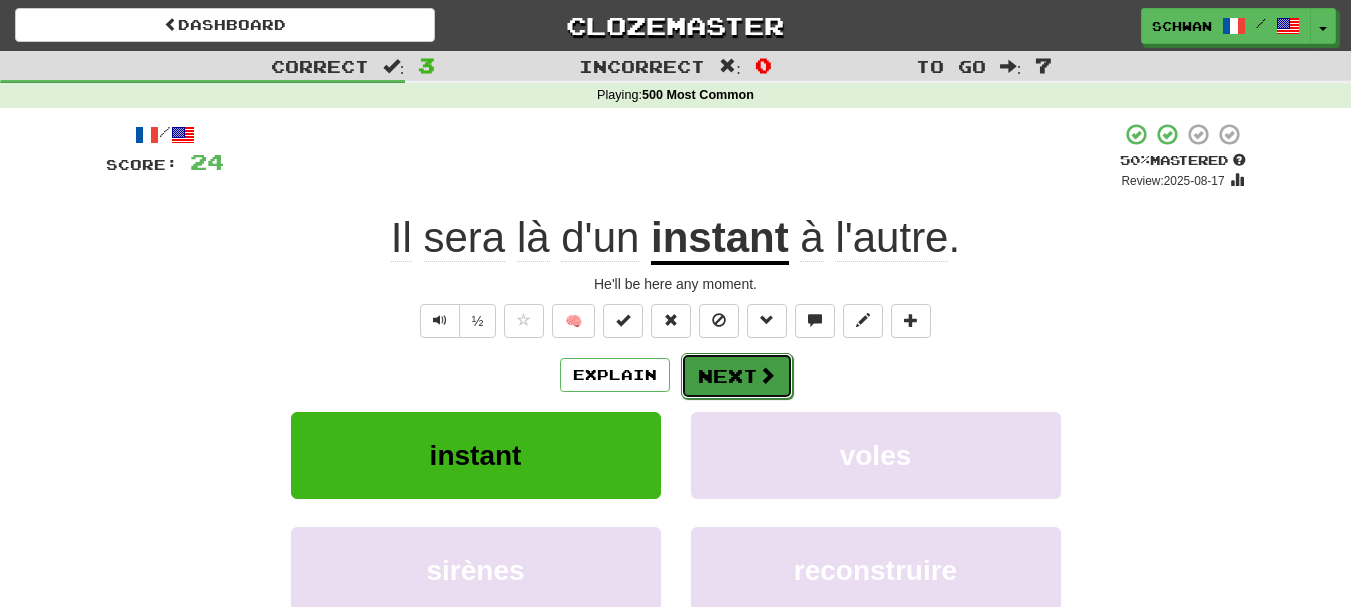 click on "Next" at bounding box center (737, 376) 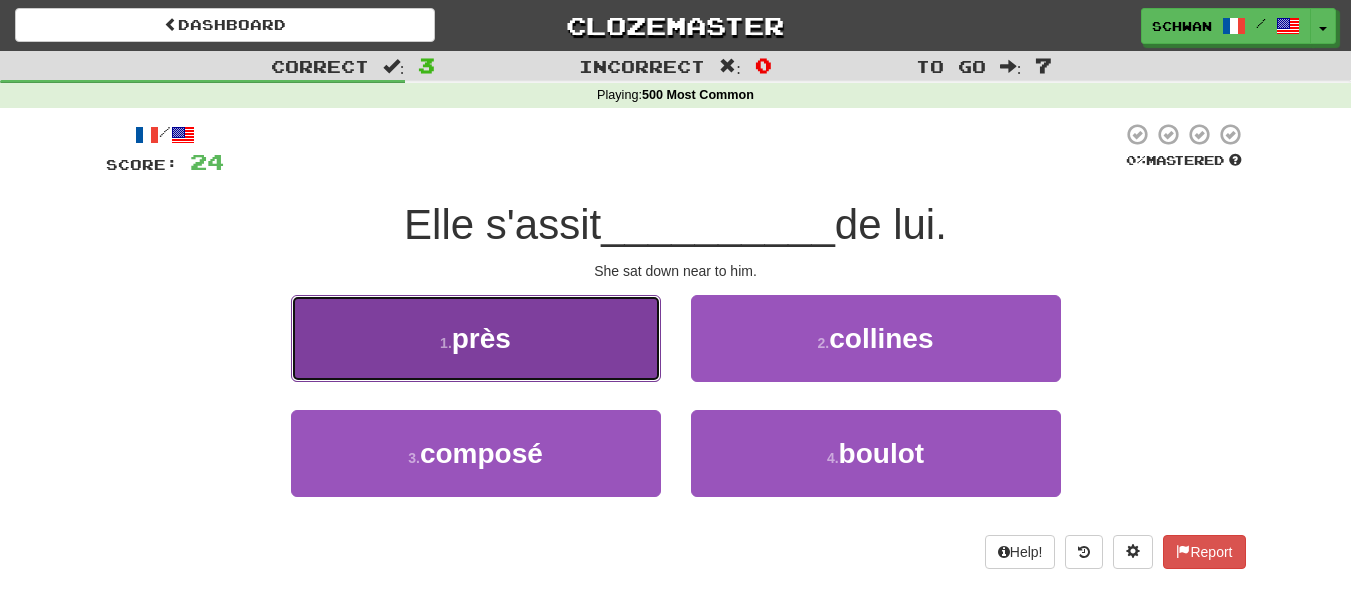 click on "1 .  près" at bounding box center (476, 338) 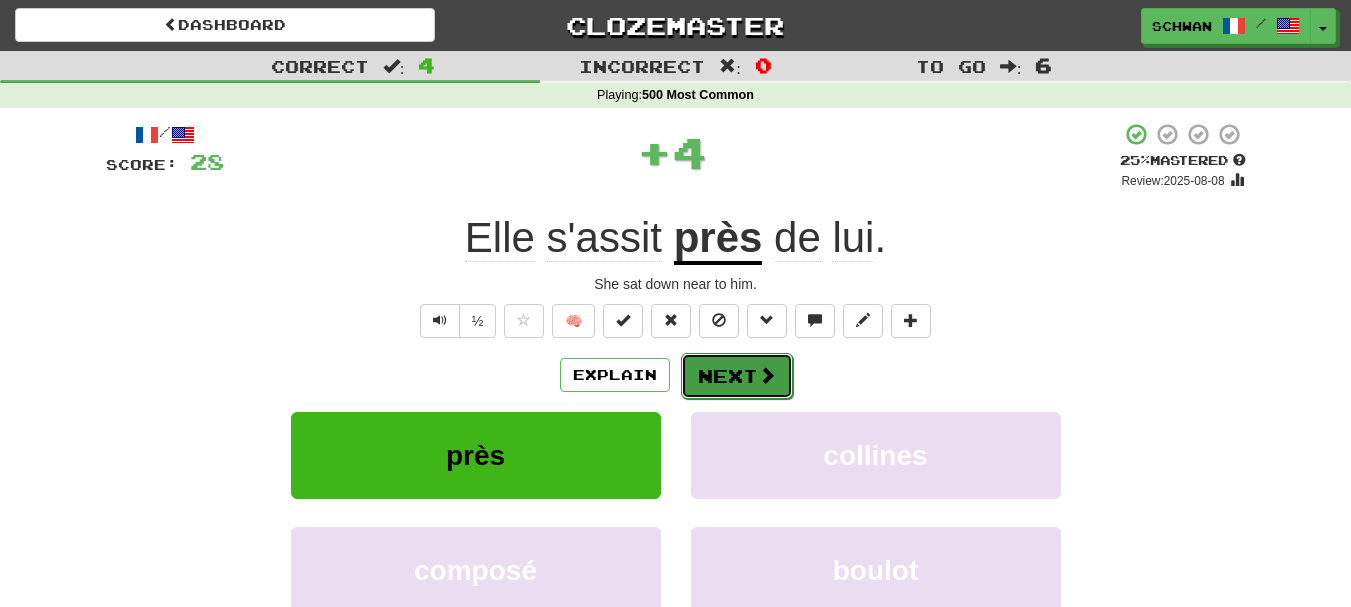 click on "Next" at bounding box center [737, 376] 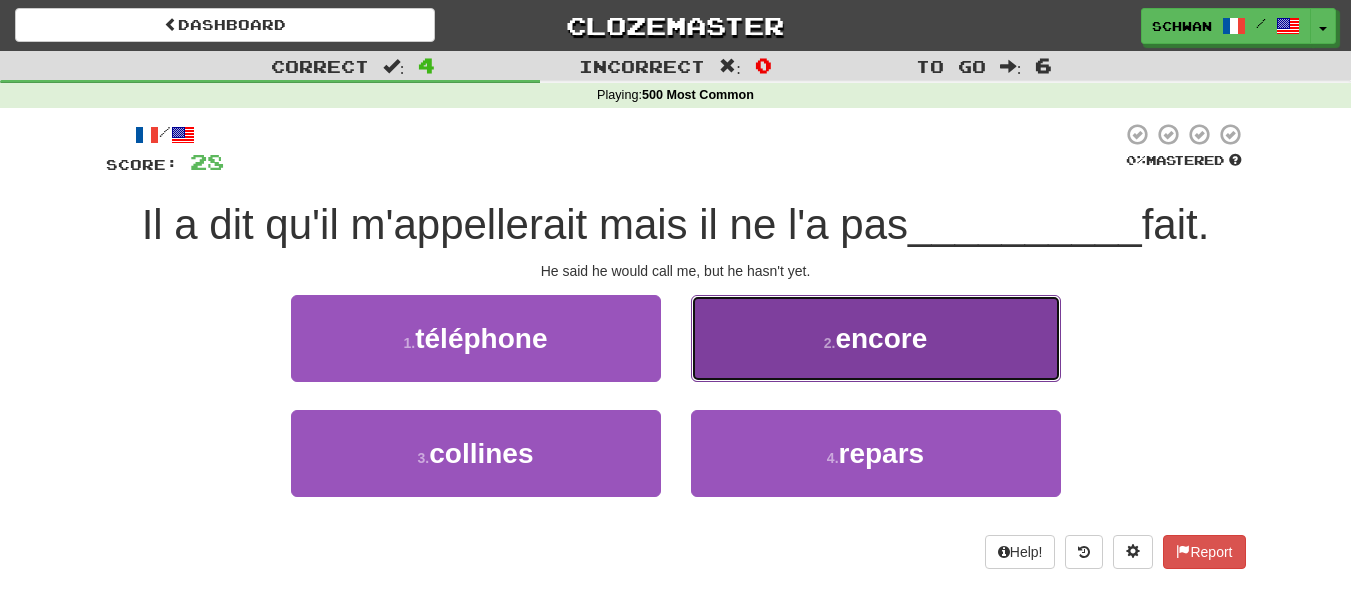 click on "2 .  encore" at bounding box center [876, 338] 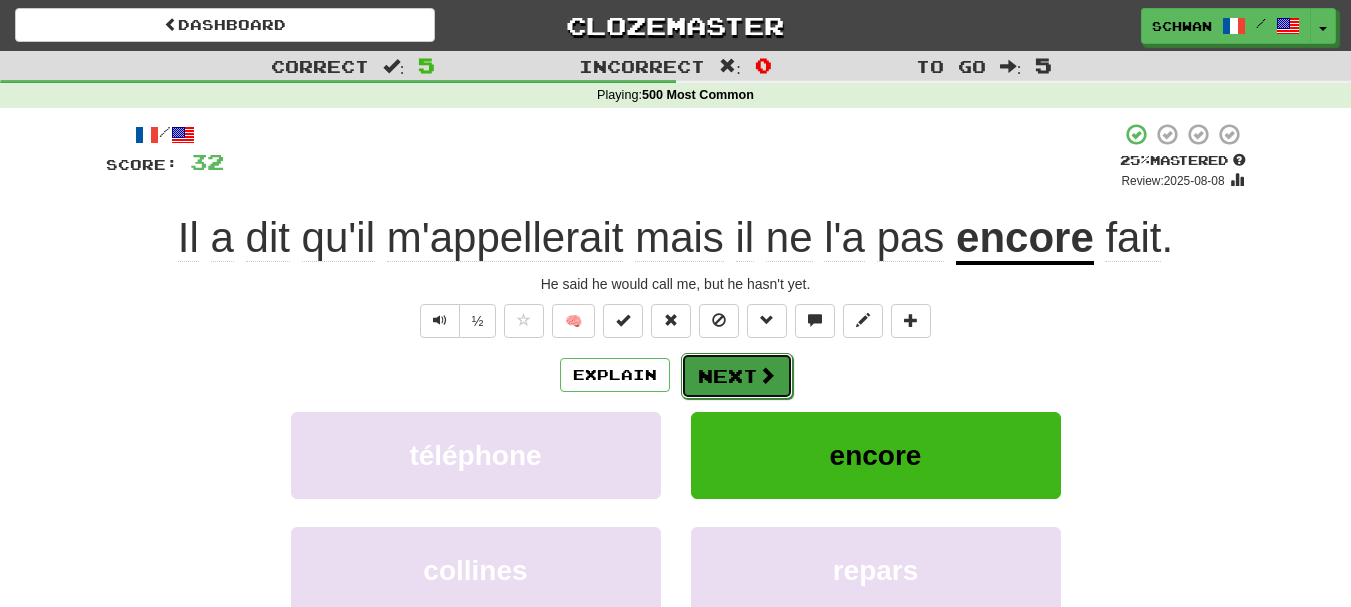 click on "Next" at bounding box center [737, 376] 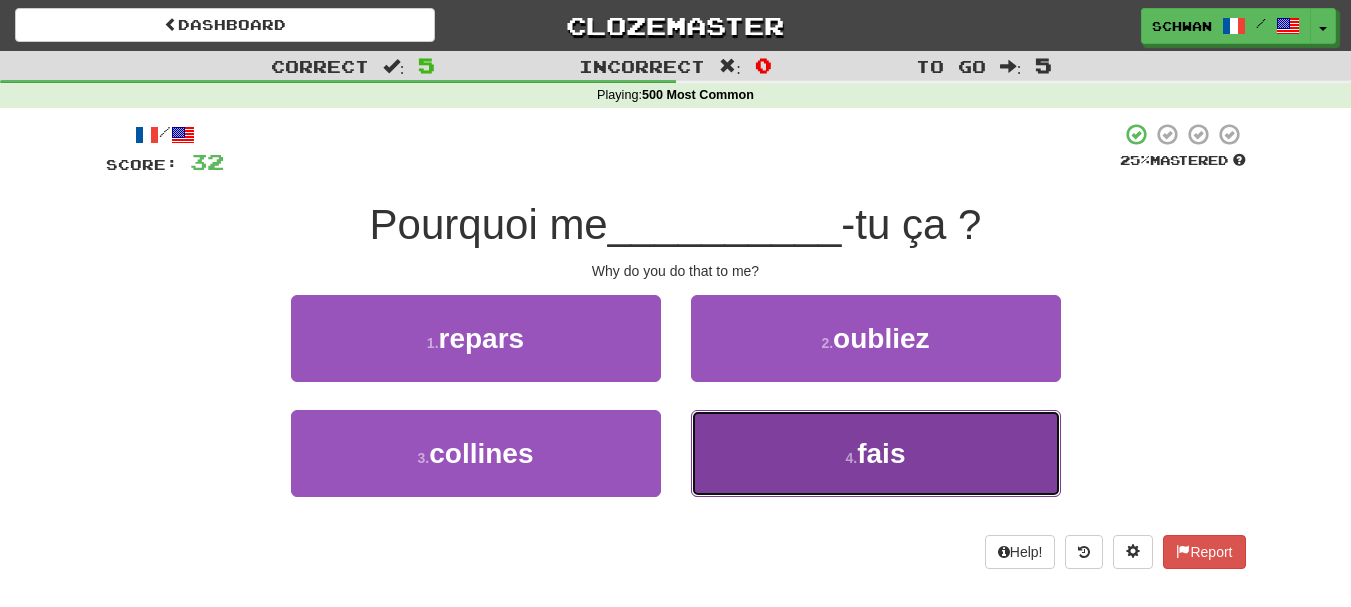 click on "4 .  fais" at bounding box center (876, 453) 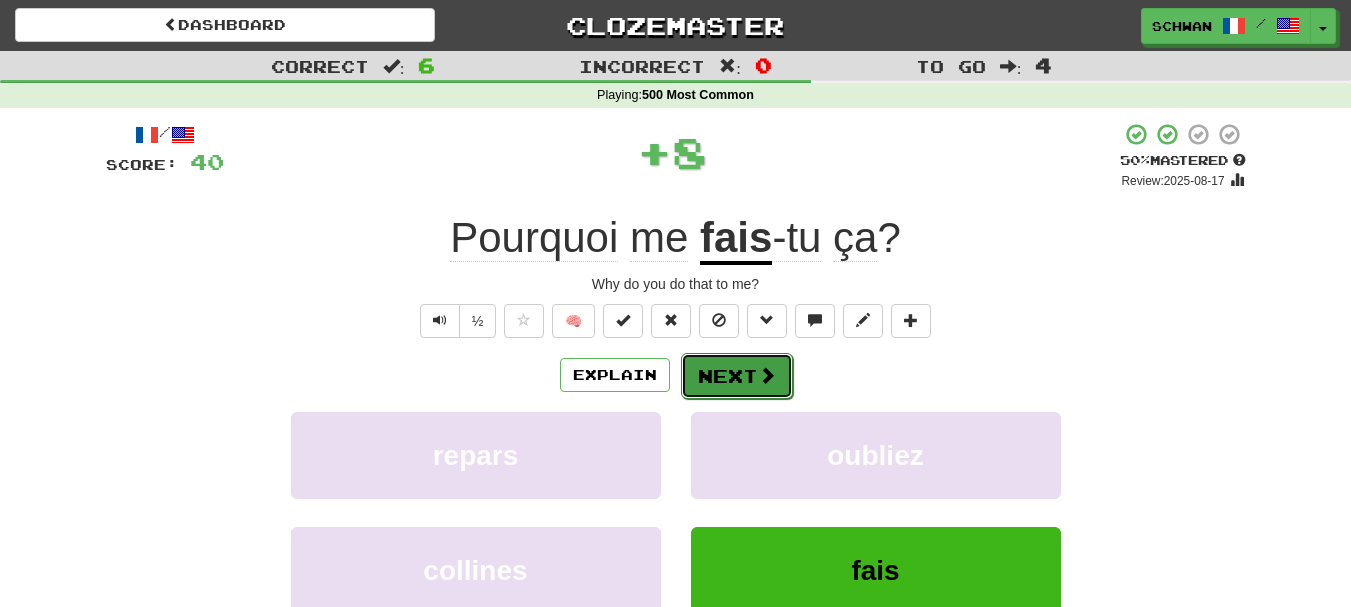 click on "Next" at bounding box center (737, 376) 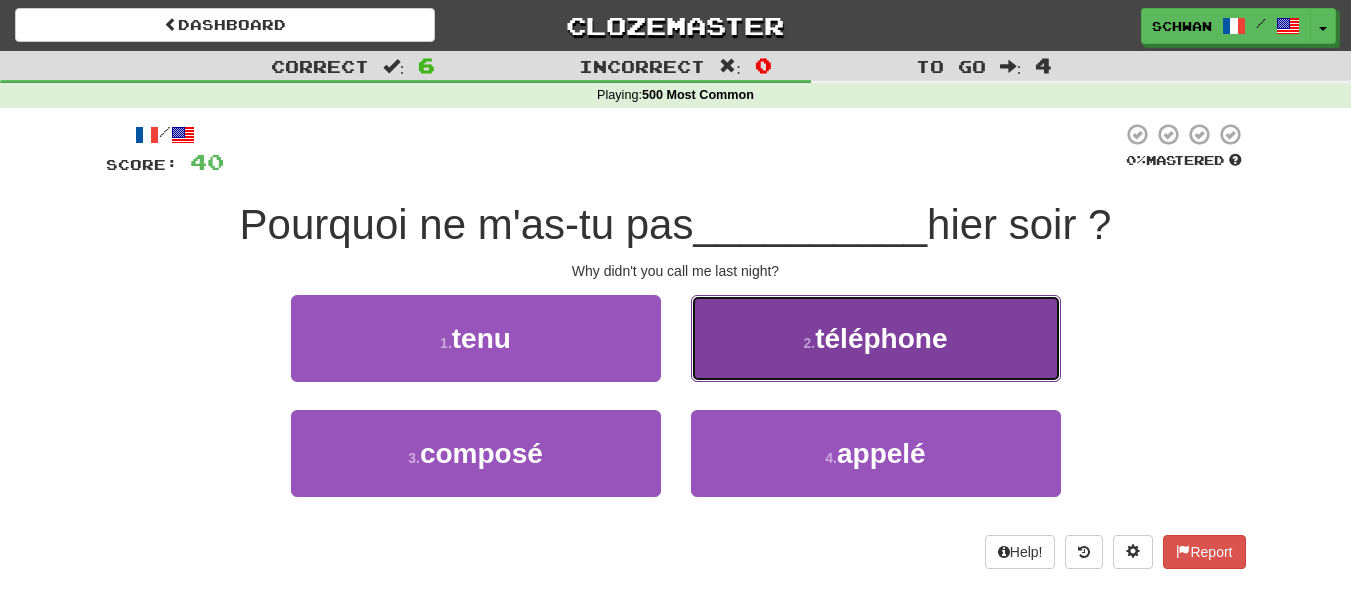 click on "2 .  téléphone" at bounding box center [876, 338] 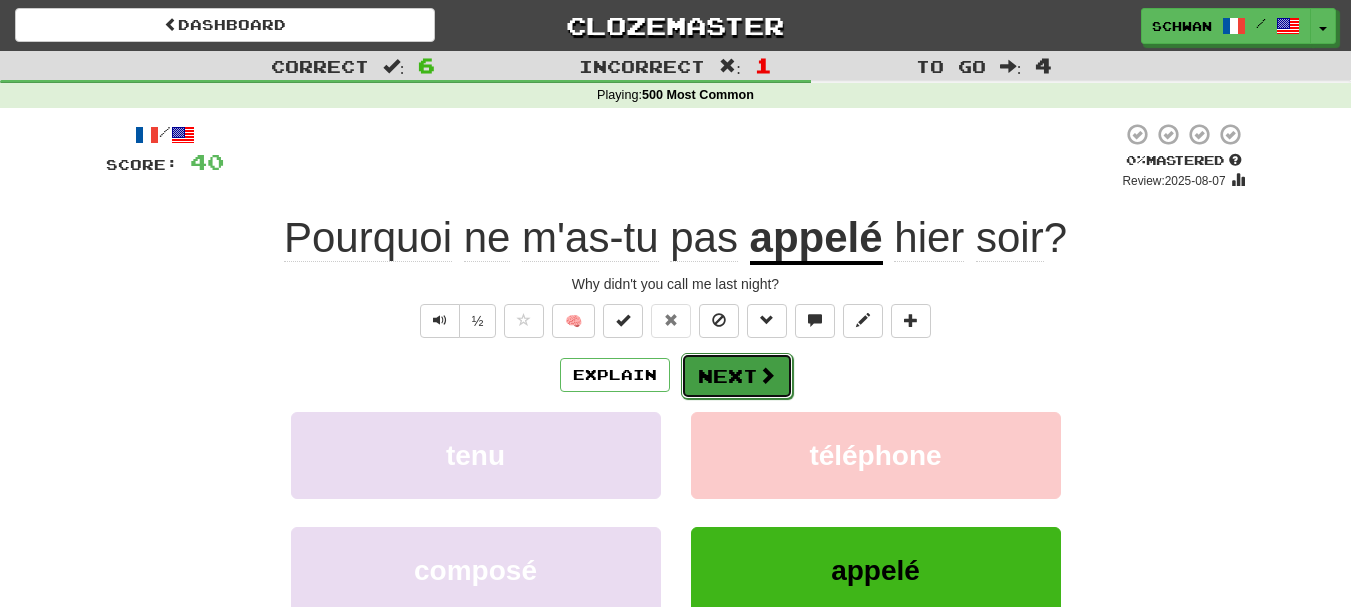 click on "Next" at bounding box center [737, 376] 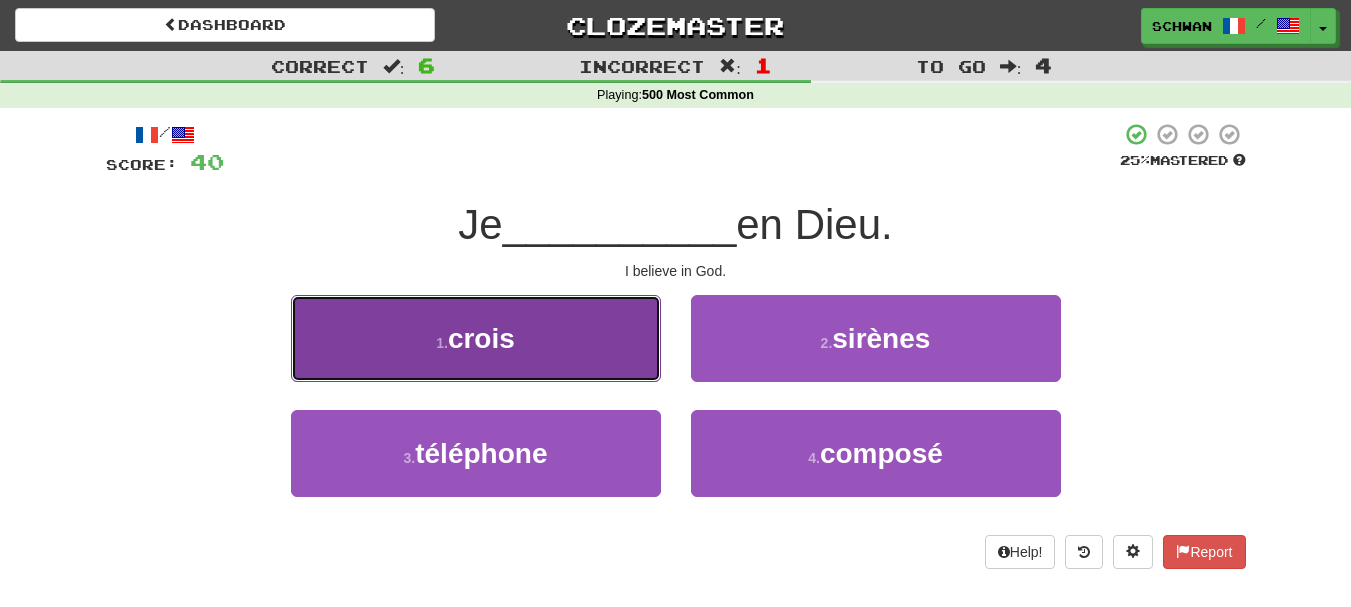 click on "1 .  crois" at bounding box center (476, 338) 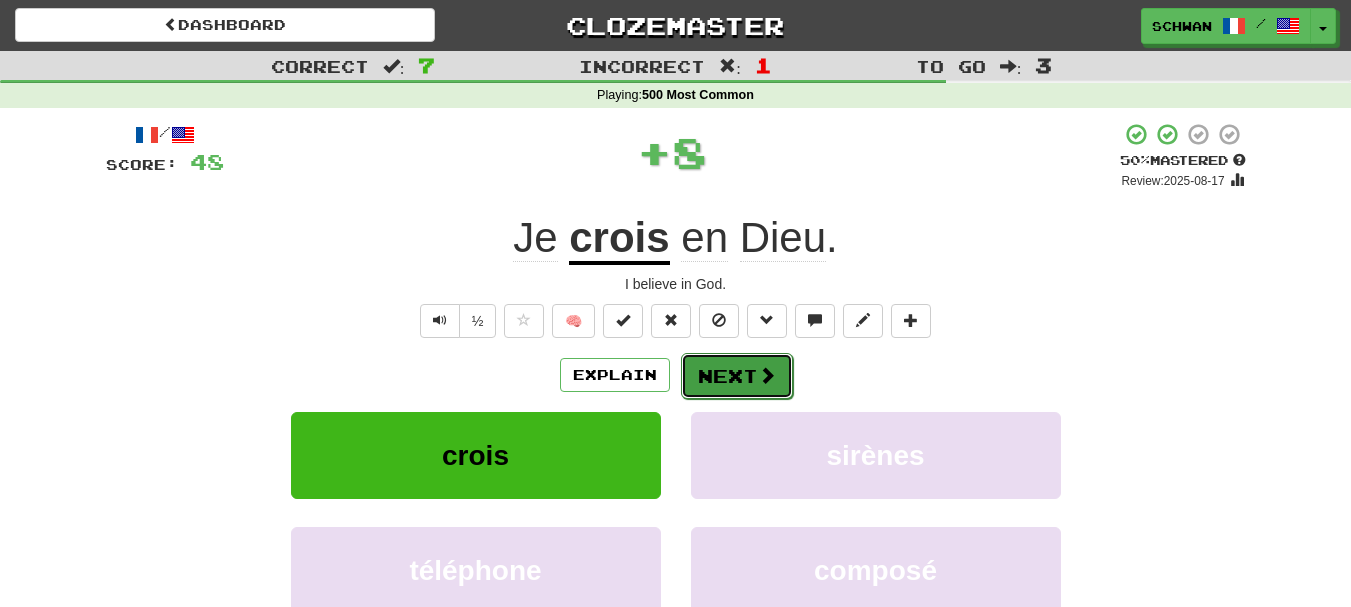 click on "Next" at bounding box center (737, 376) 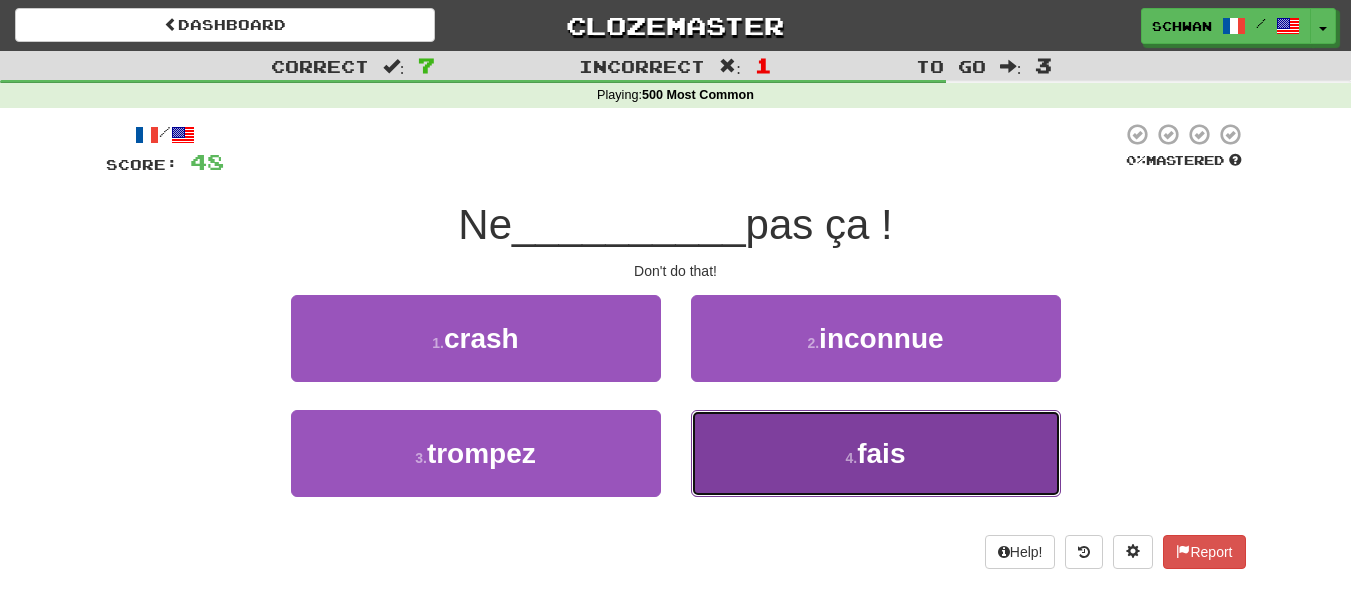 click on "4 .  fais" at bounding box center [876, 453] 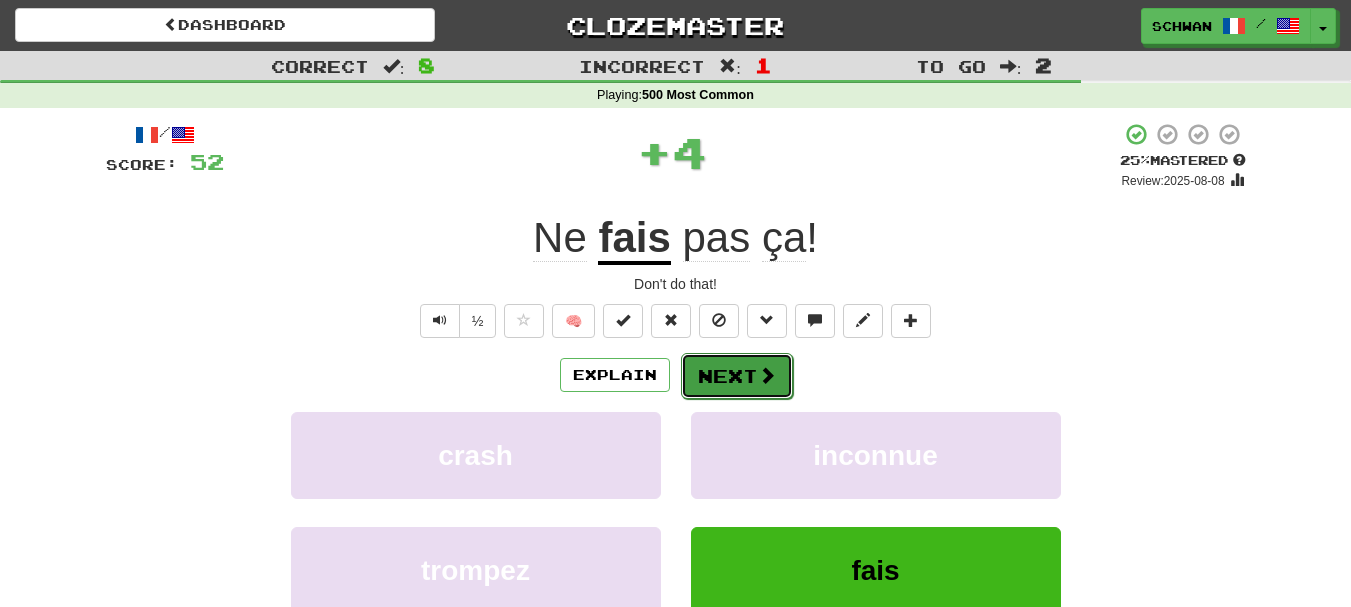 click on "Next" at bounding box center (737, 376) 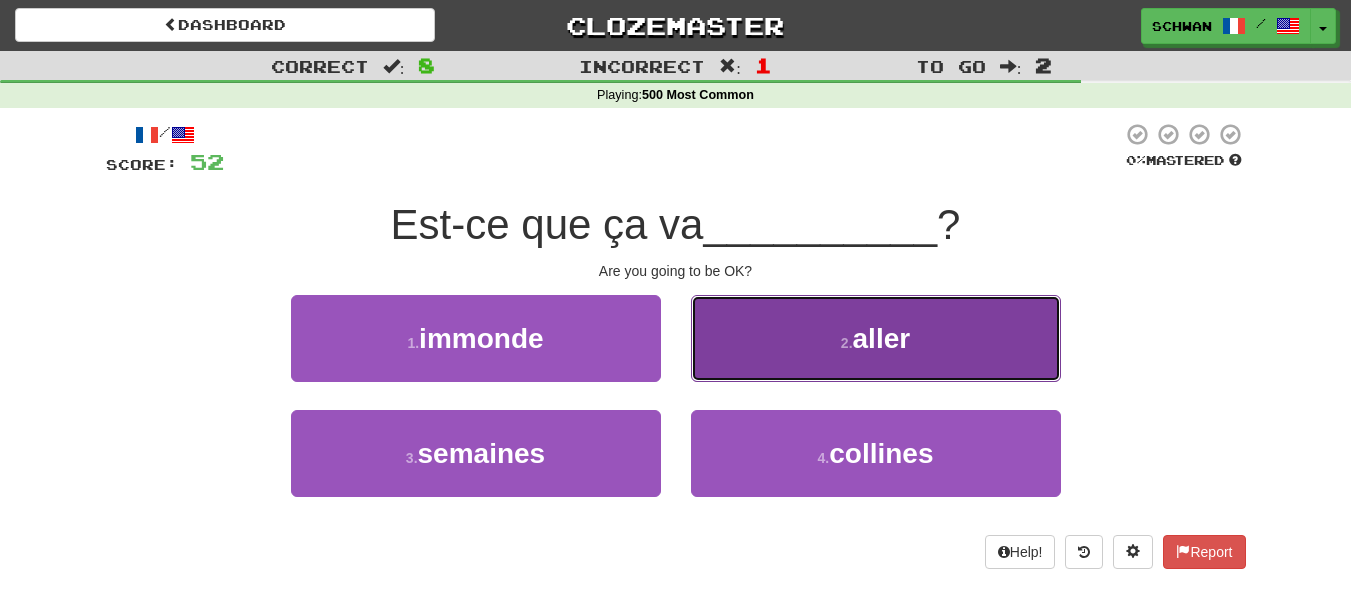 click on "2 .  aller" at bounding box center [876, 338] 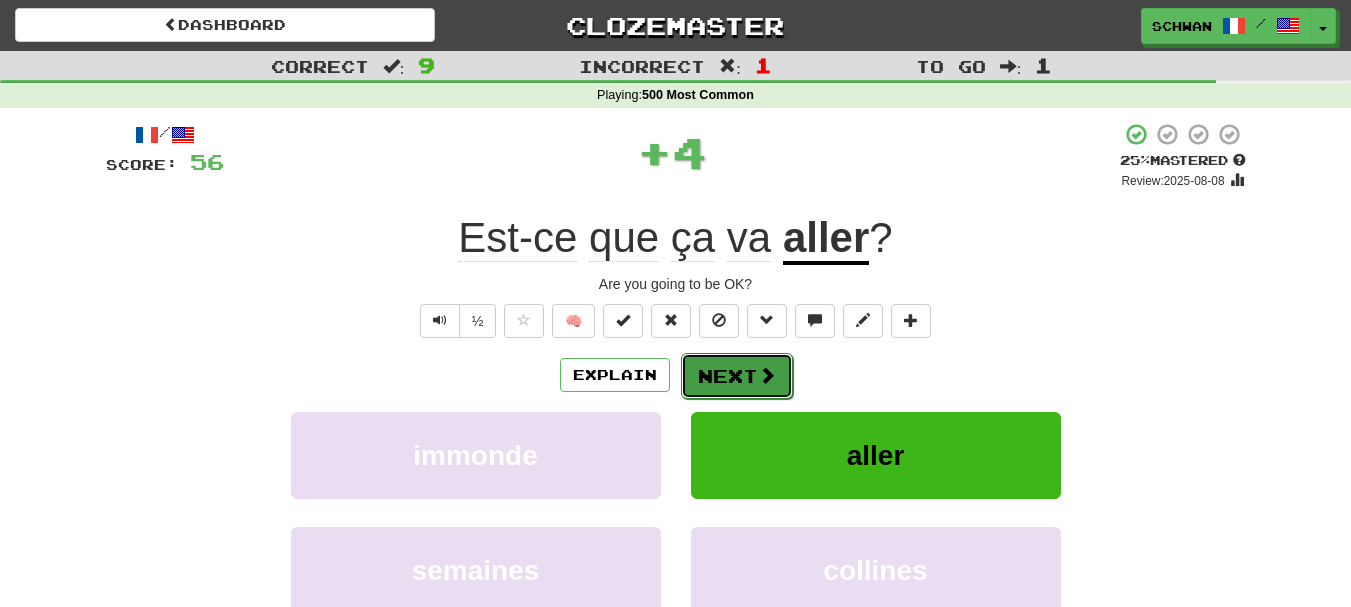 click at bounding box center (767, 375) 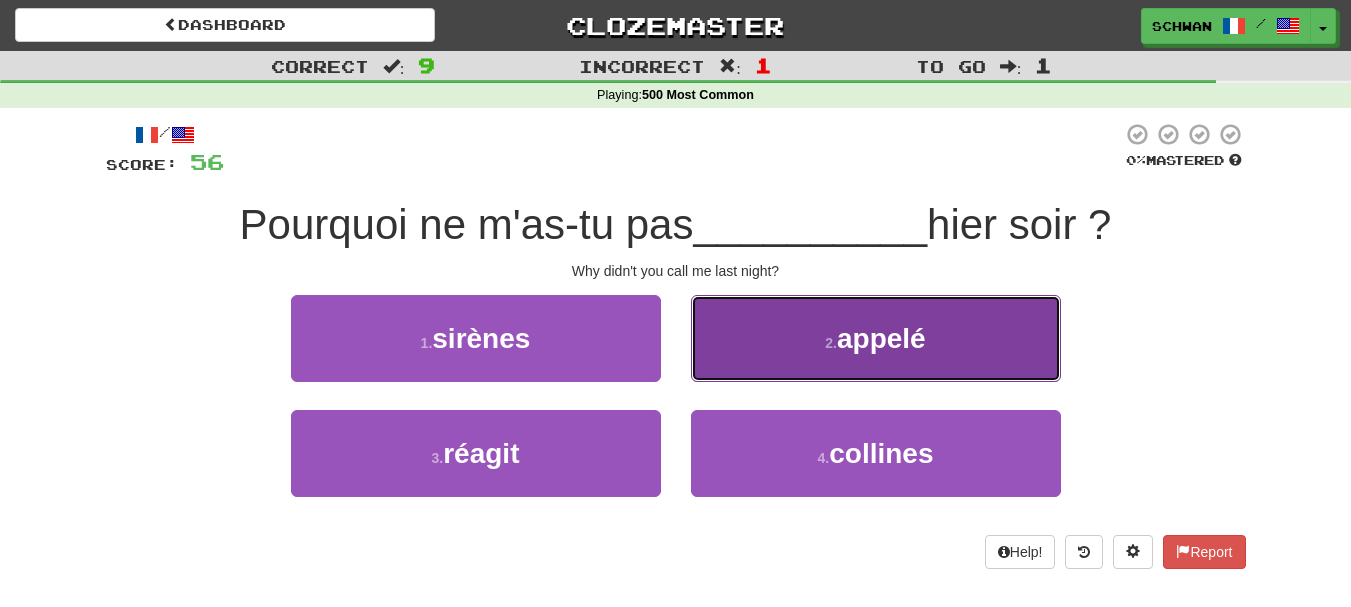 click on "2 .  appelé" at bounding box center [876, 338] 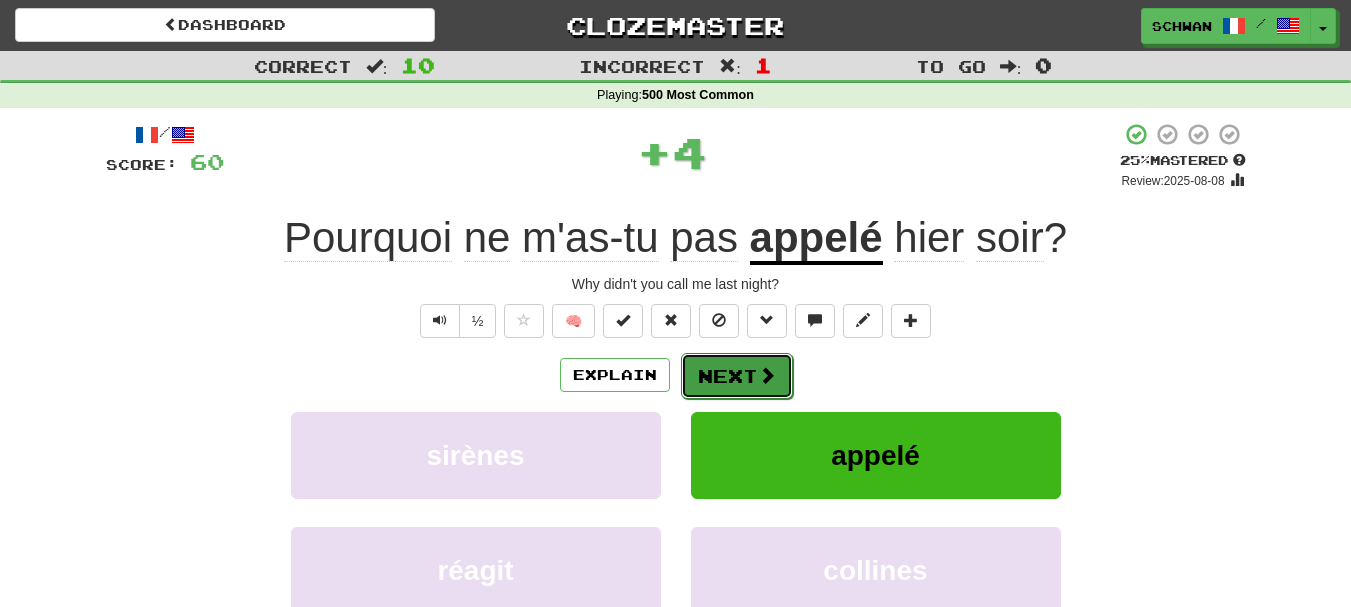 click at bounding box center [767, 375] 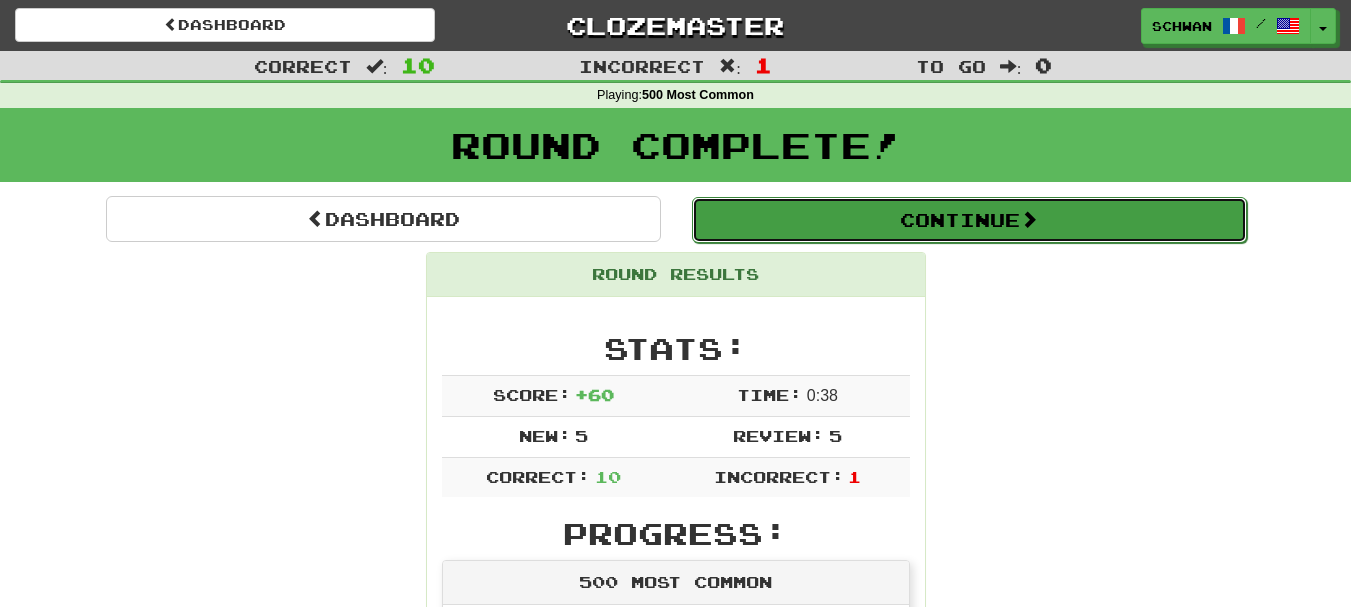 click on "Continue" at bounding box center (969, 220) 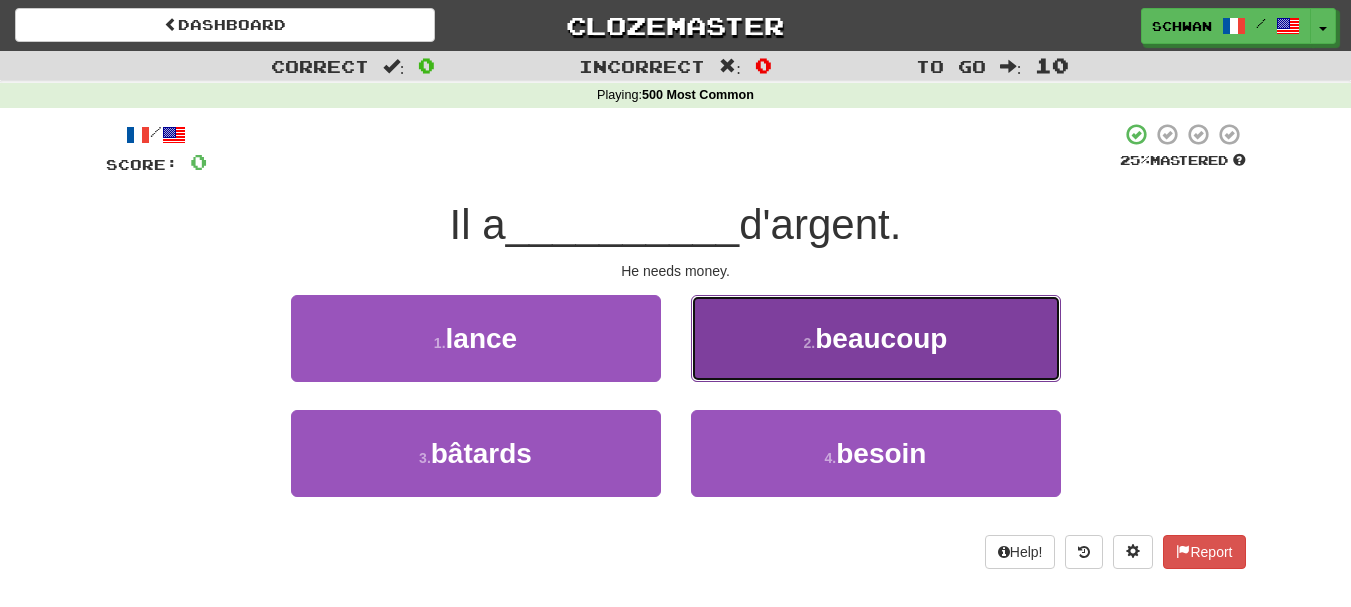 click on "beaucoup" at bounding box center (881, 338) 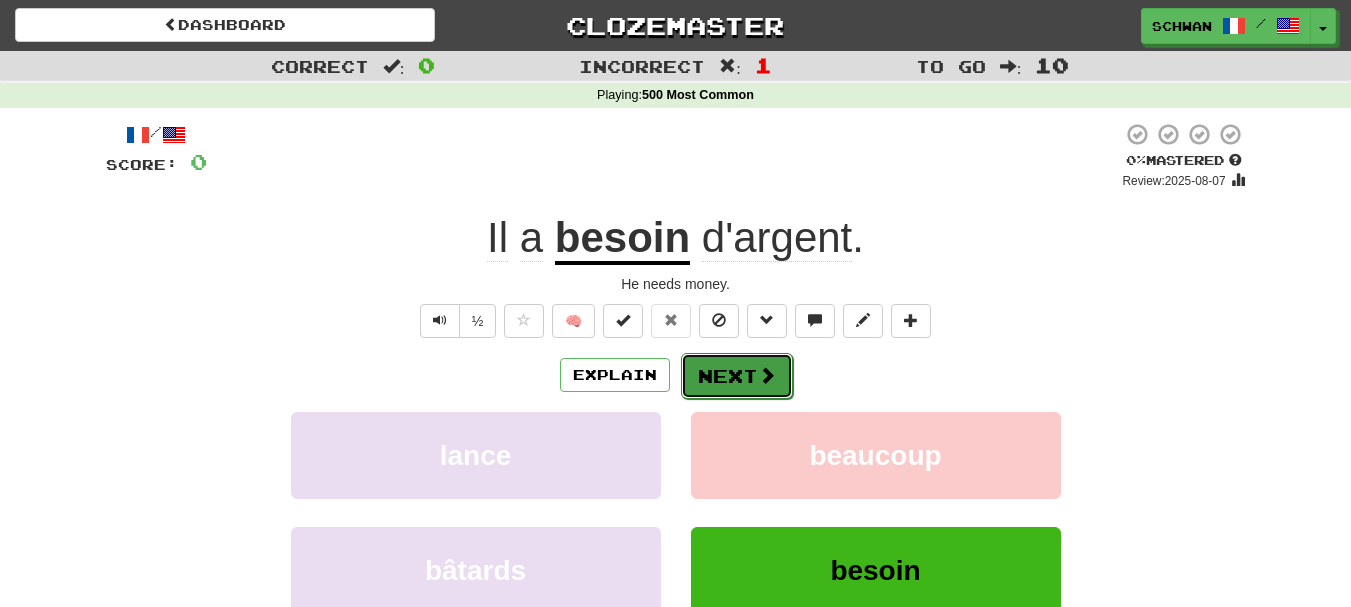 click on "Next" at bounding box center [737, 376] 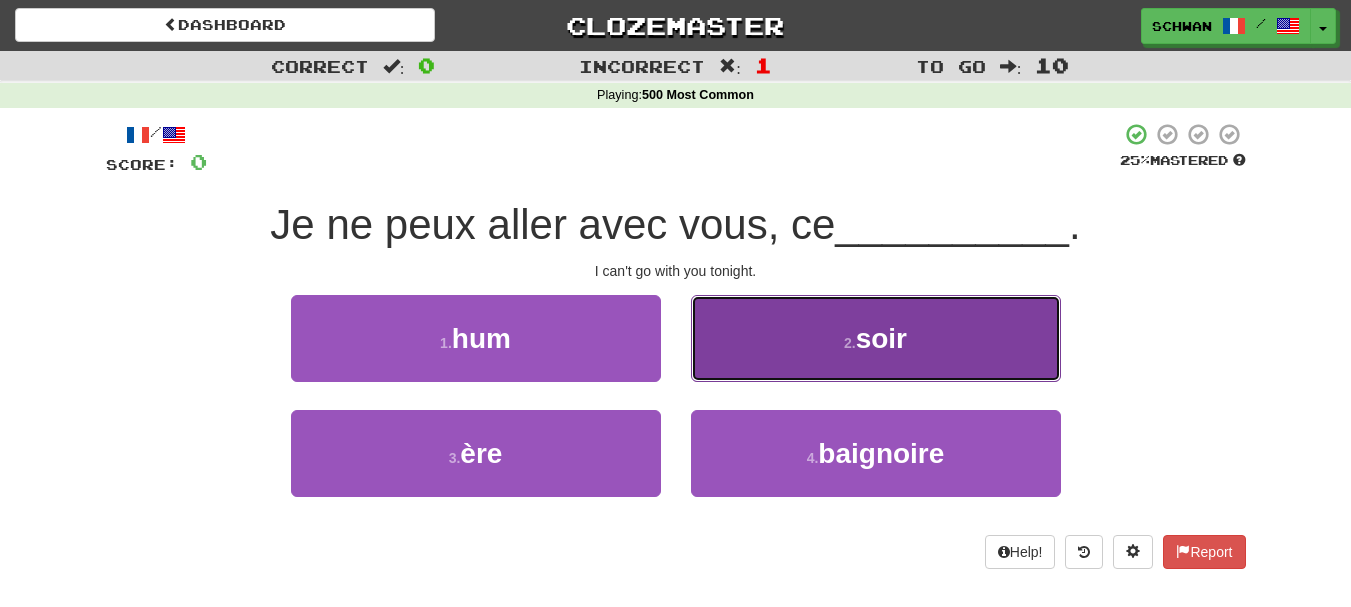 click on "2 .  soir" at bounding box center (876, 338) 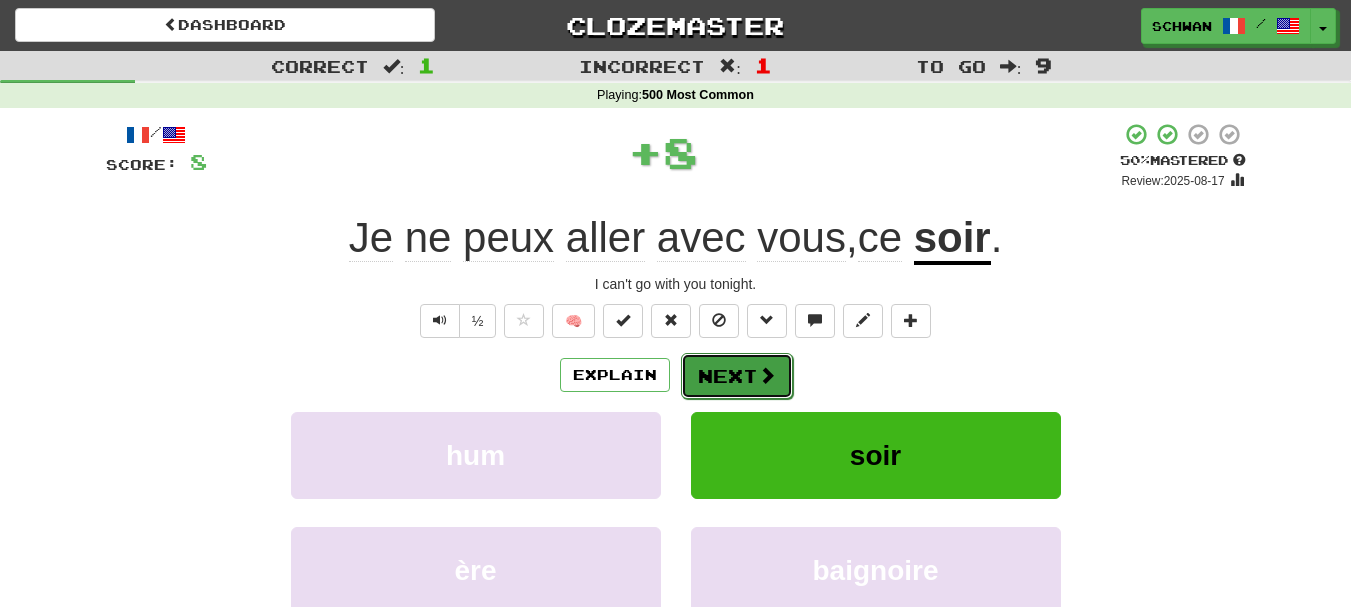 click at bounding box center (767, 375) 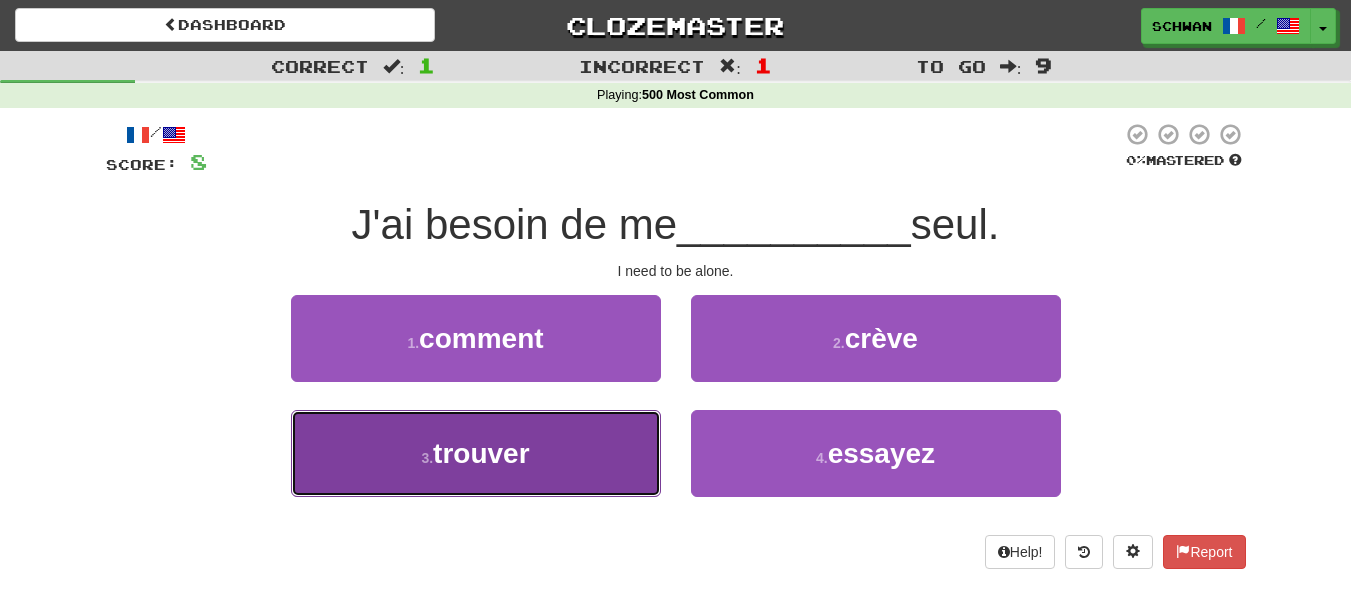 click on "trouver" at bounding box center (481, 453) 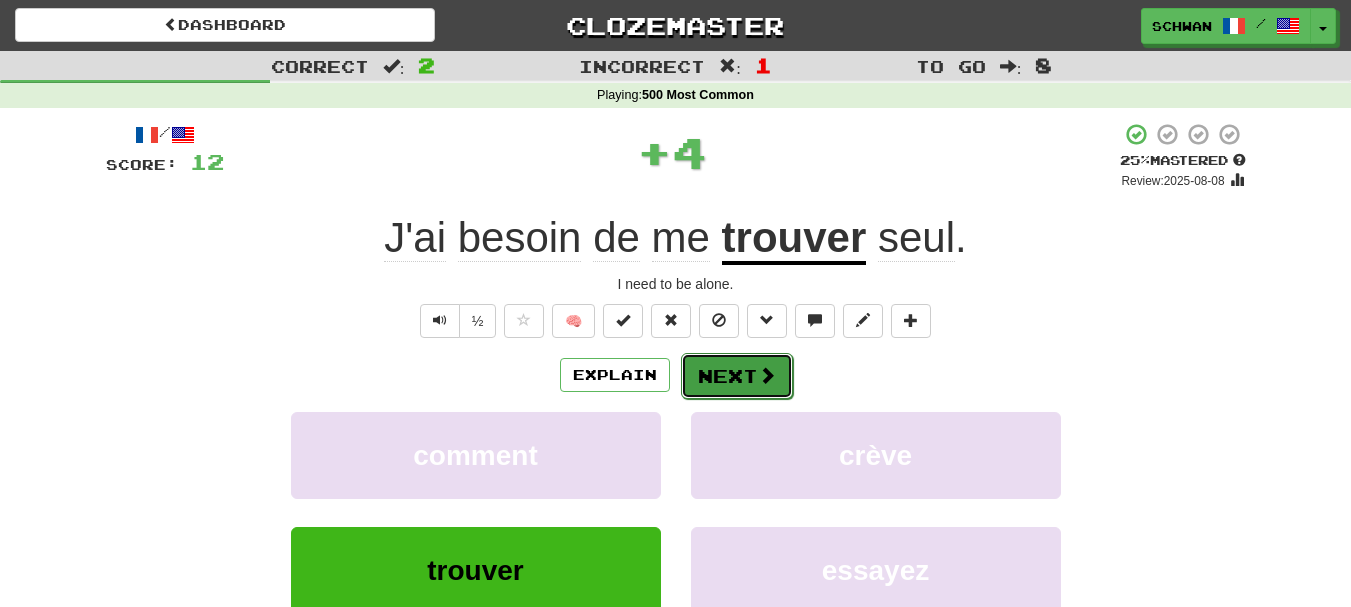 click on "Next" at bounding box center [737, 376] 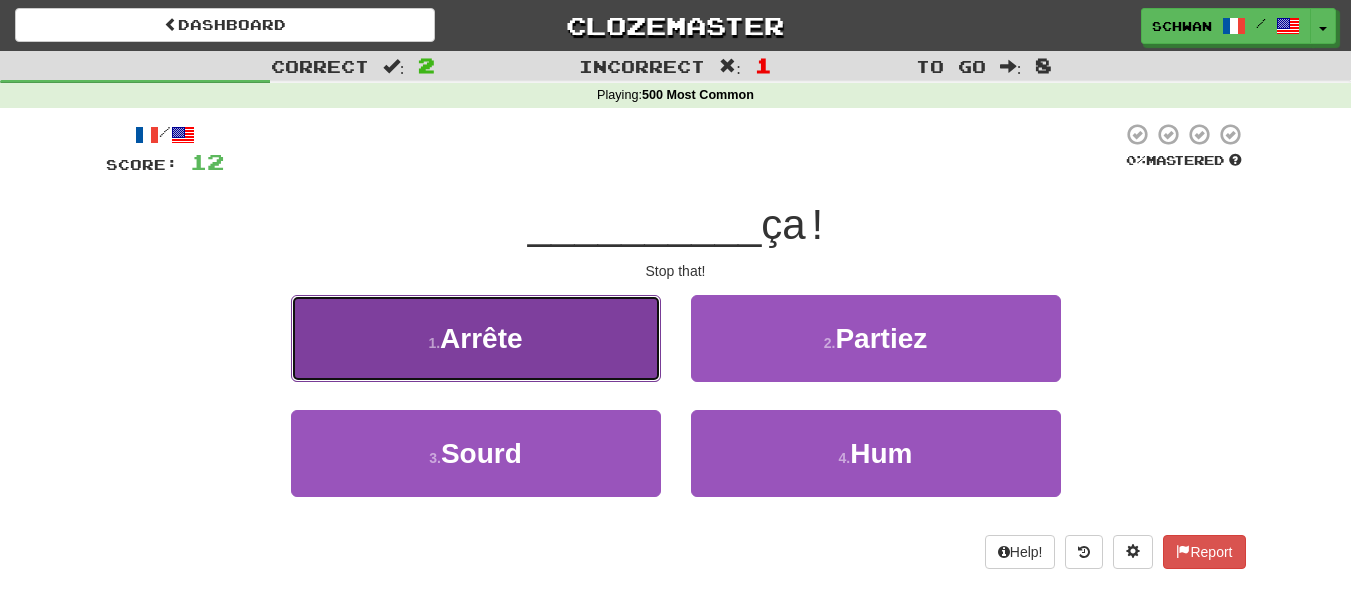 click on "Arrête" at bounding box center (481, 338) 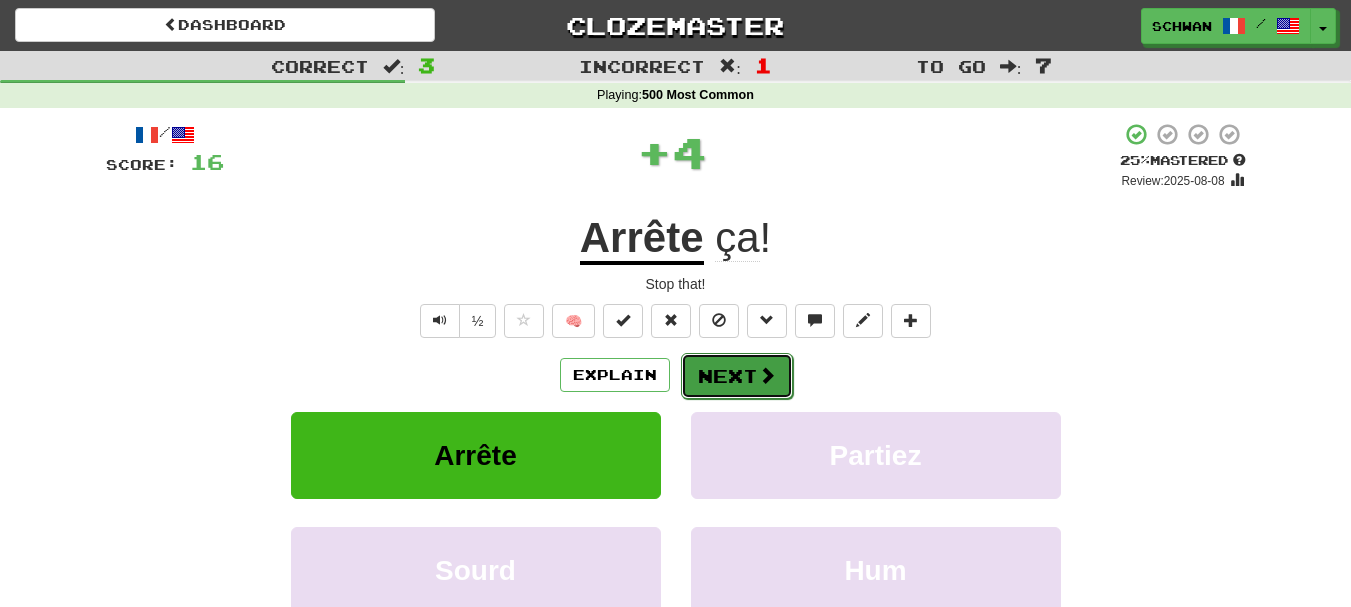 click on "Next" at bounding box center (737, 376) 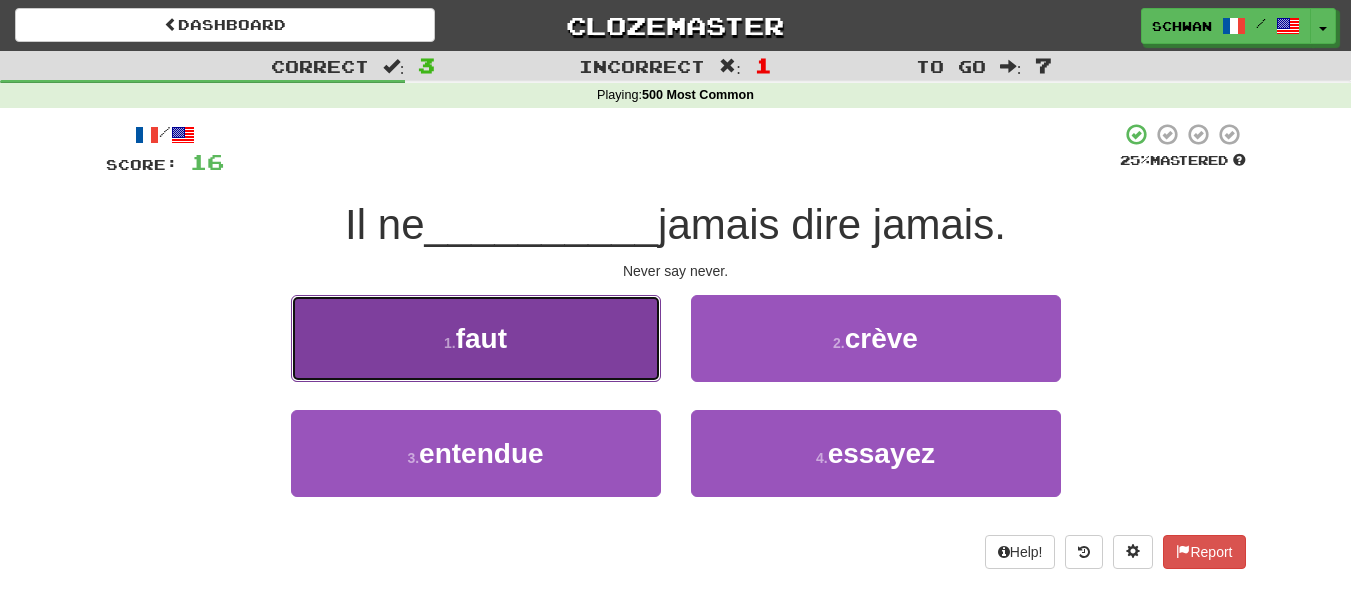 click on "1 .  faut" at bounding box center [476, 338] 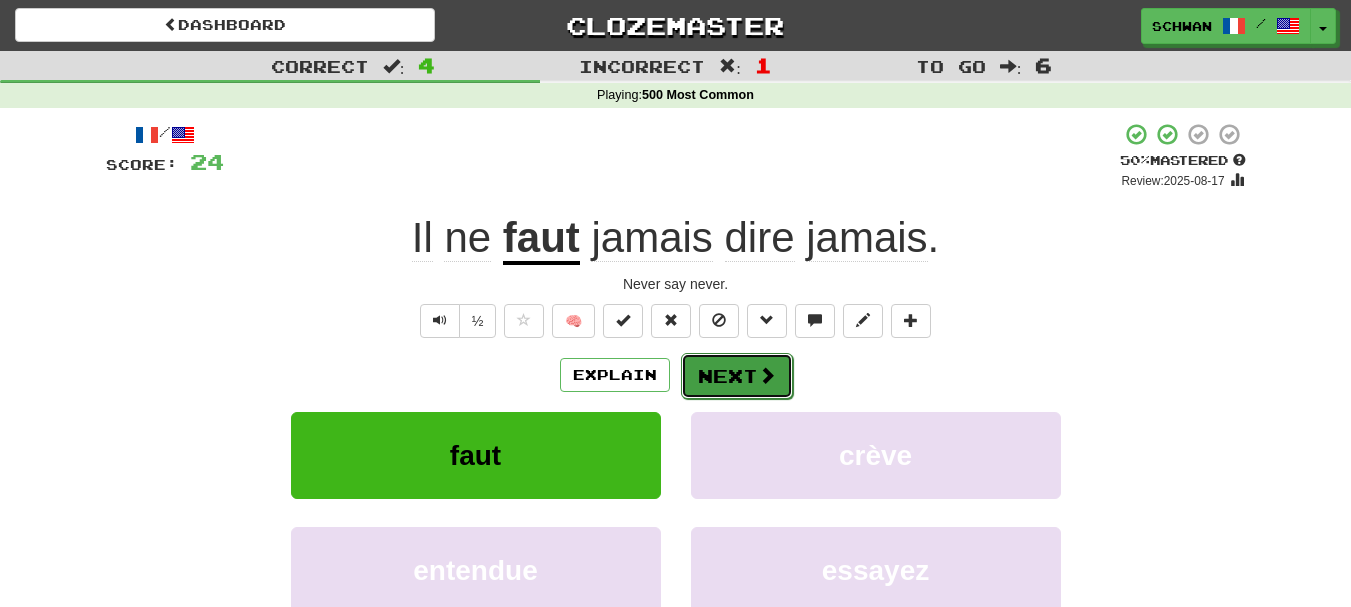 click on "Next" at bounding box center (737, 376) 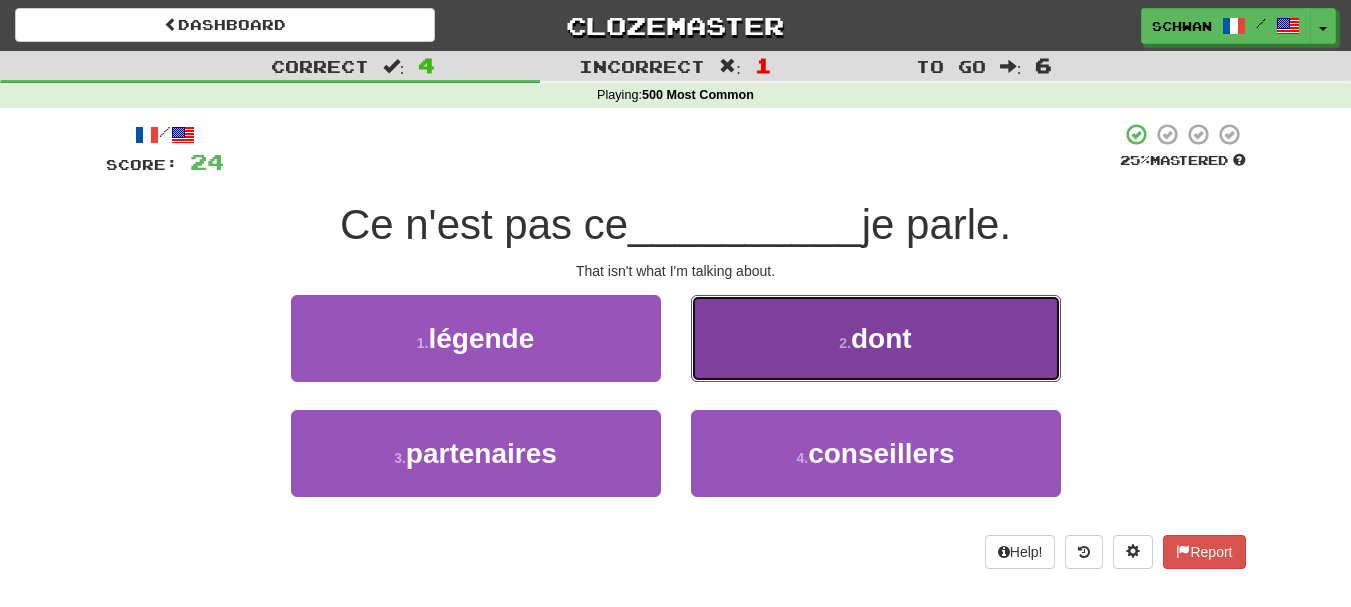 click on "2 .  dont" at bounding box center [876, 338] 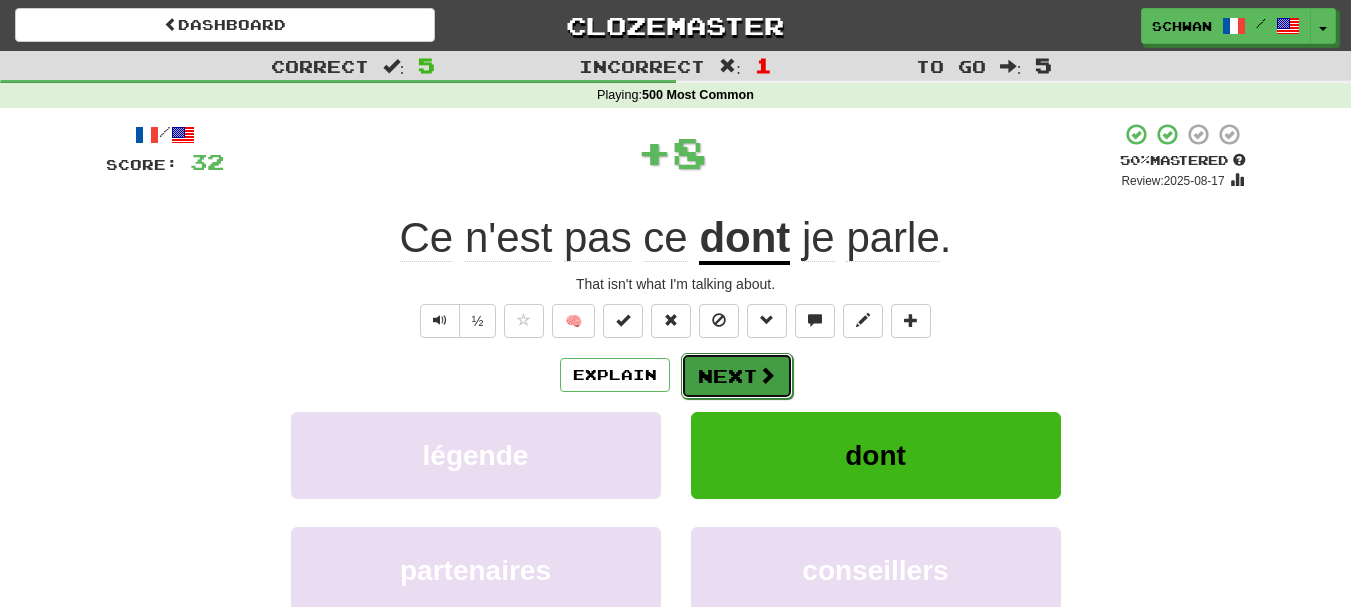 click on "Next" at bounding box center [737, 376] 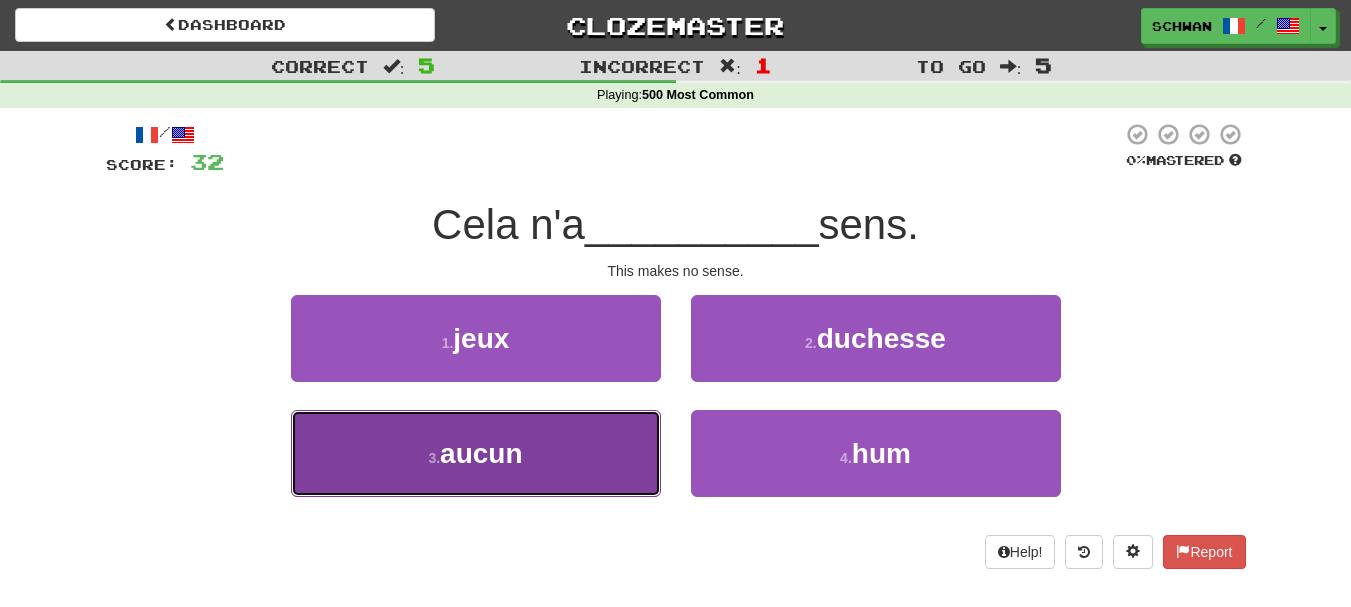 click on "3 .  aucun" at bounding box center (476, 453) 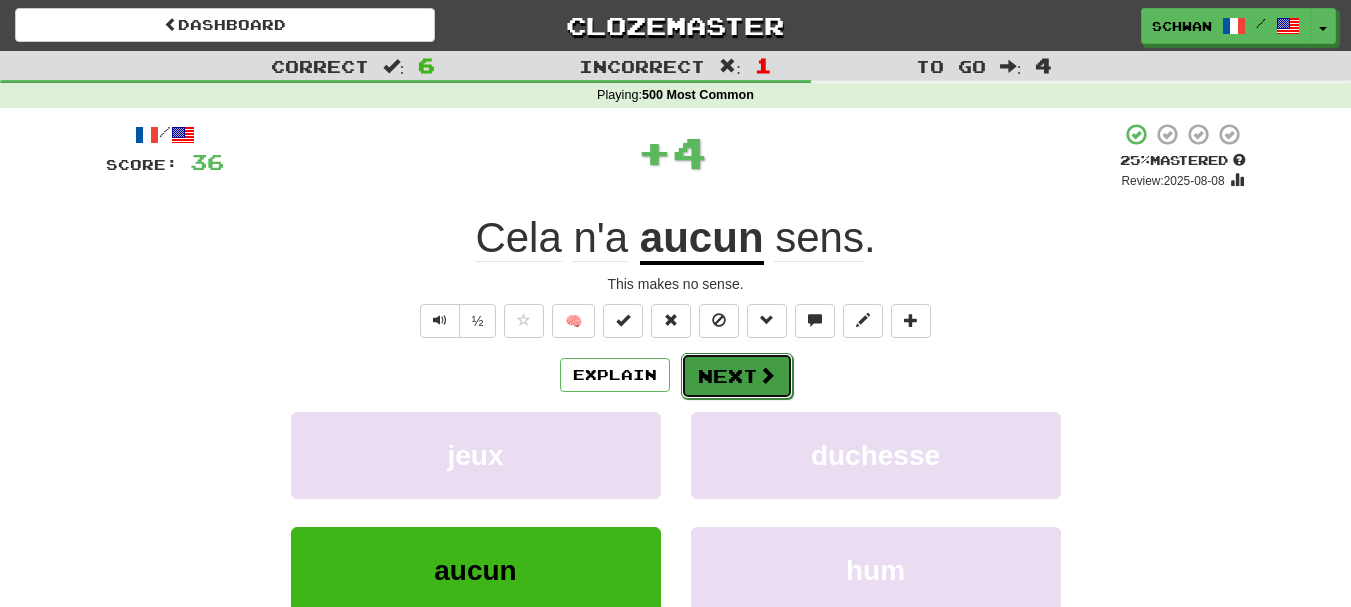 click on "Next" at bounding box center (737, 376) 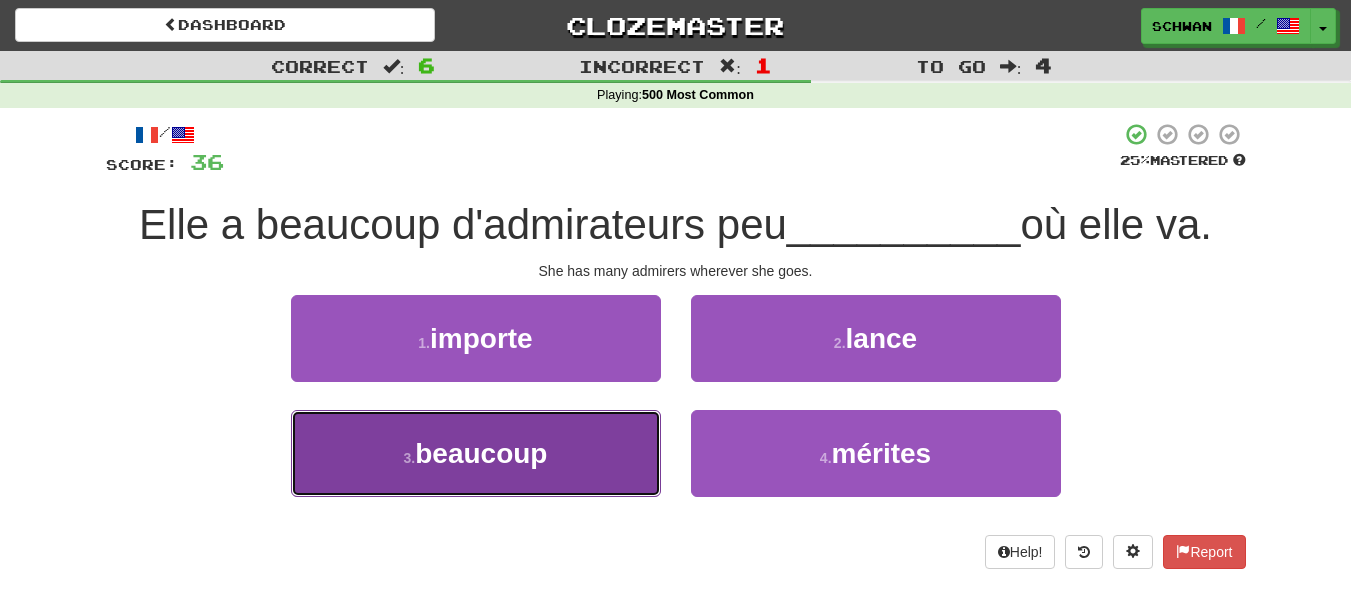 click on "3 .  beaucoup" at bounding box center (476, 453) 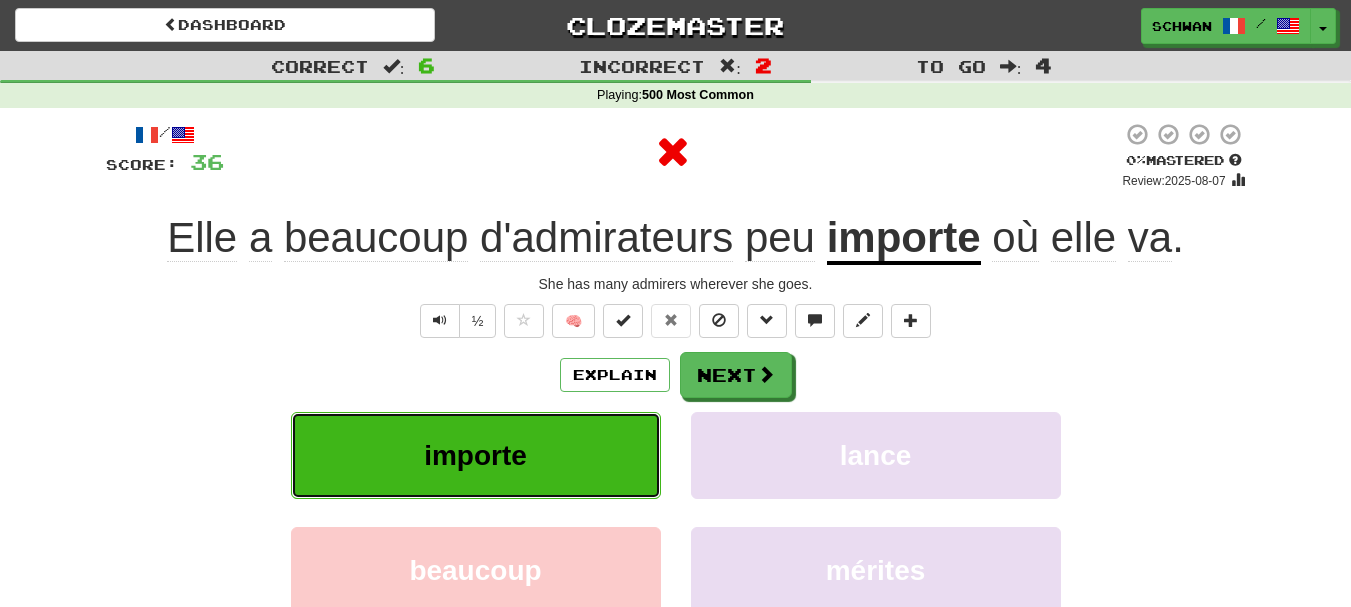 click on "importe" at bounding box center [476, 455] 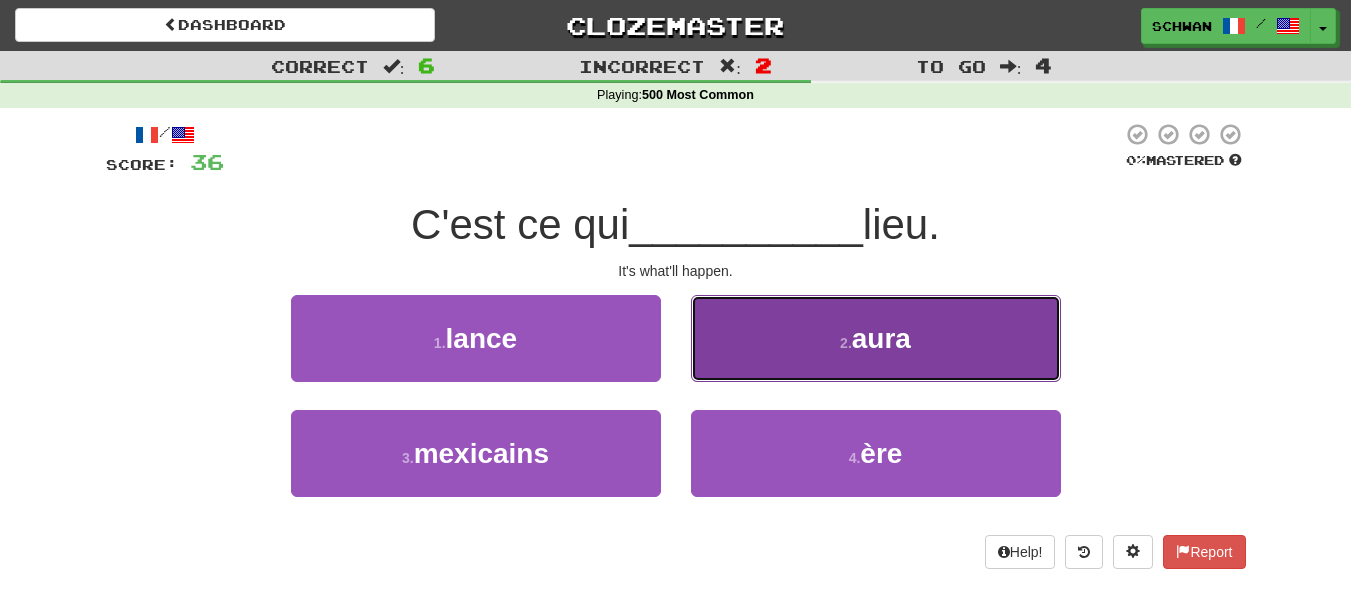 click on "2 .  aura" at bounding box center (876, 338) 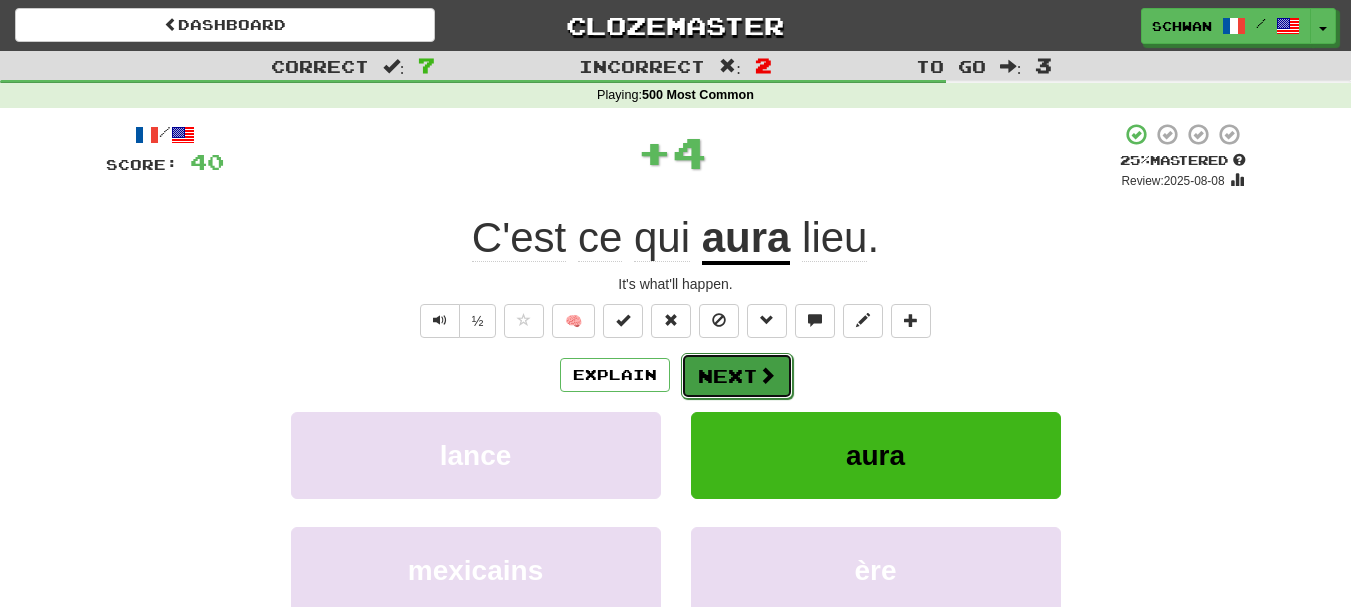 click on "Next" at bounding box center [737, 376] 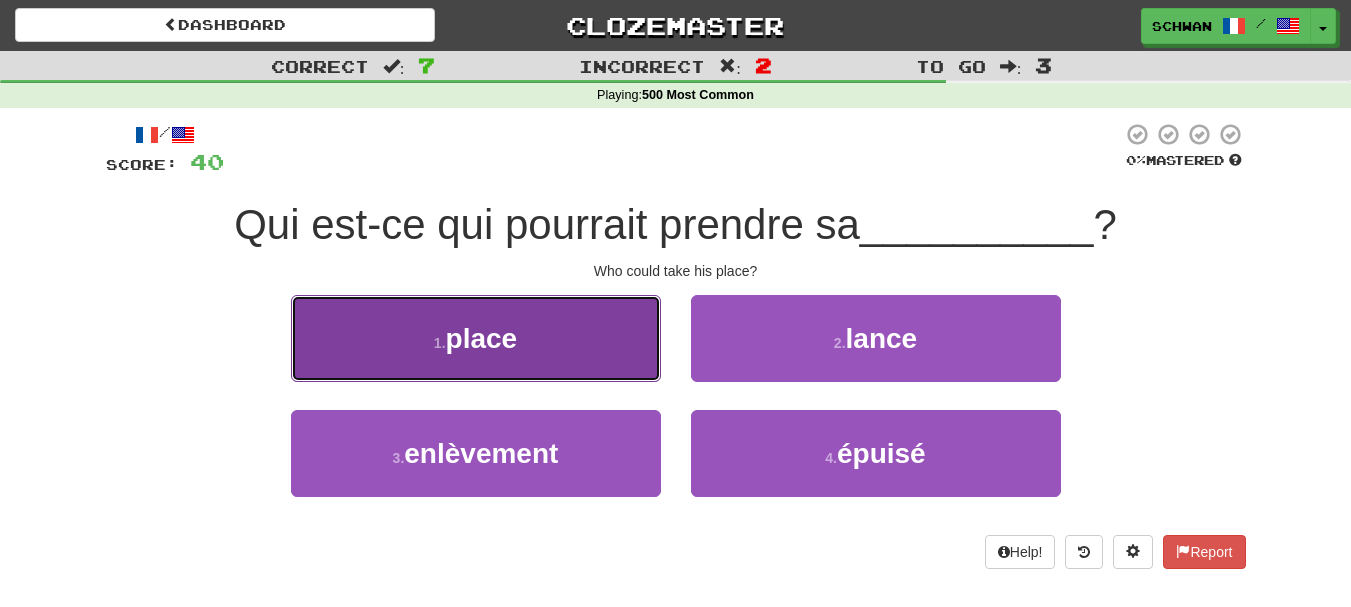 click on "1 .  place" at bounding box center [476, 338] 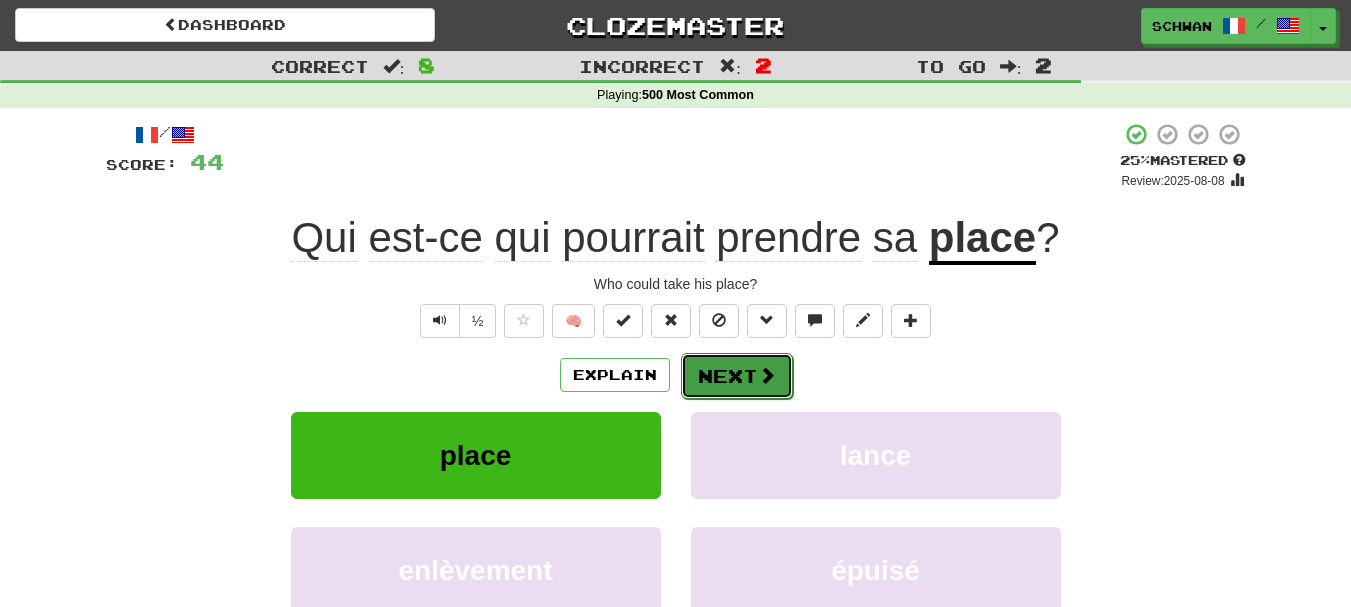 click on "Next" at bounding box center (737, 376) 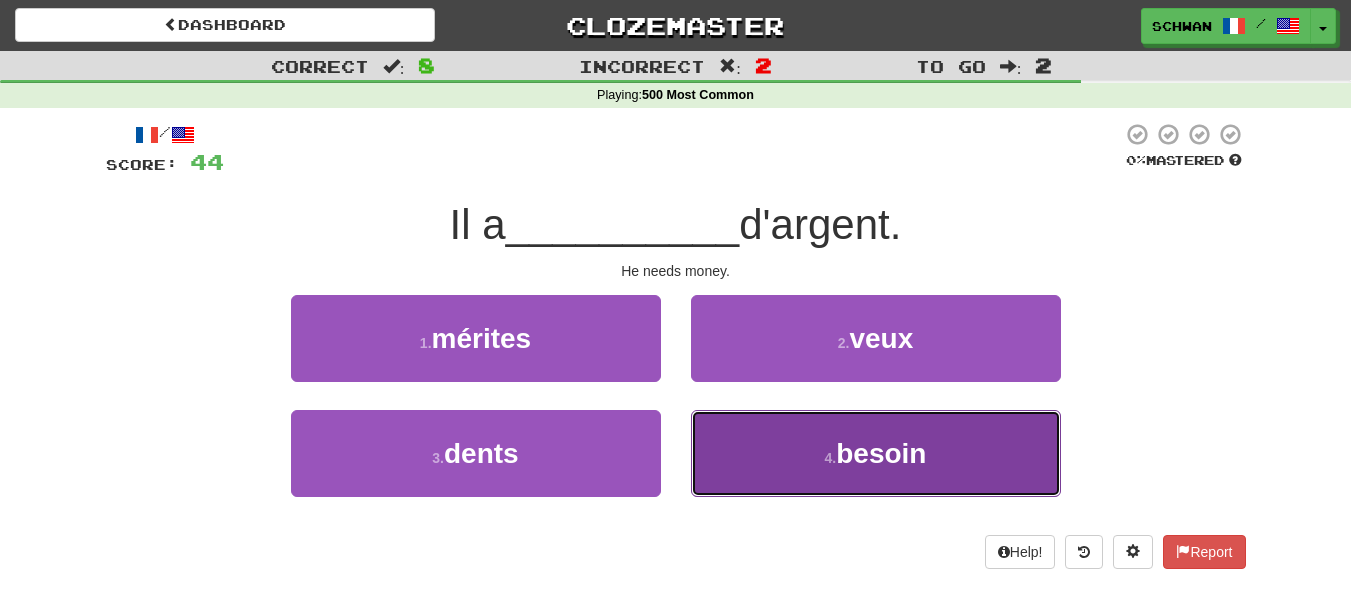 click on "4 .  besoin" at bounding box center (876, 453) 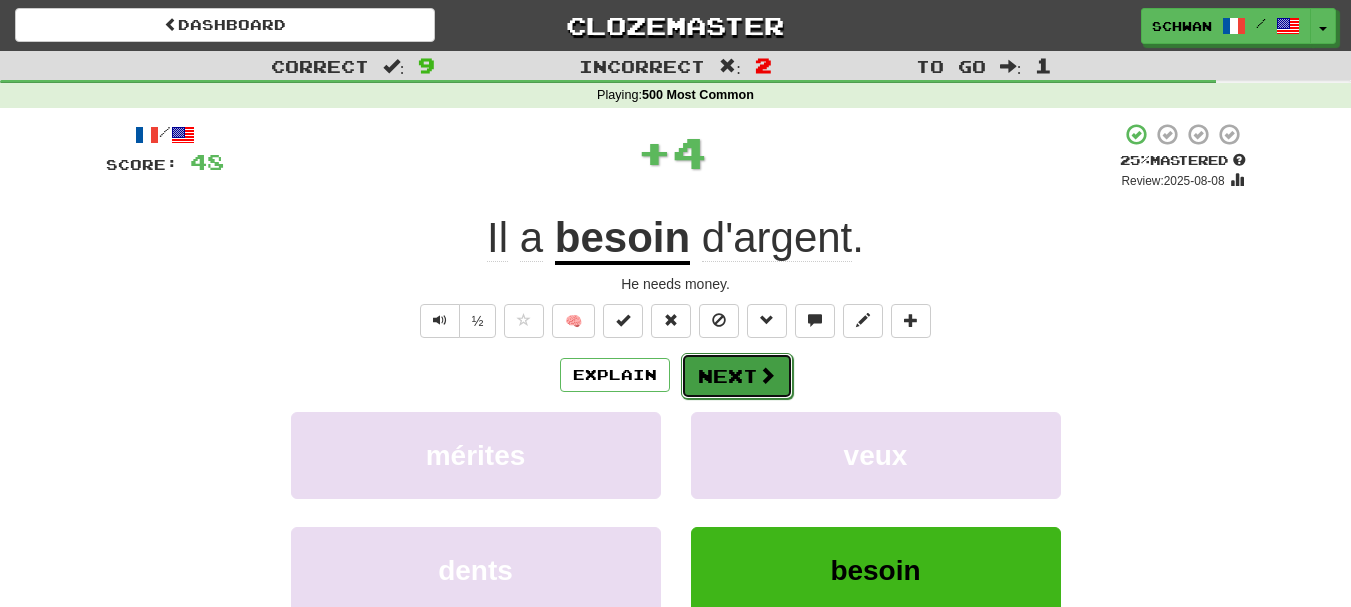 click on "Next" at bounding box center (737, 376) 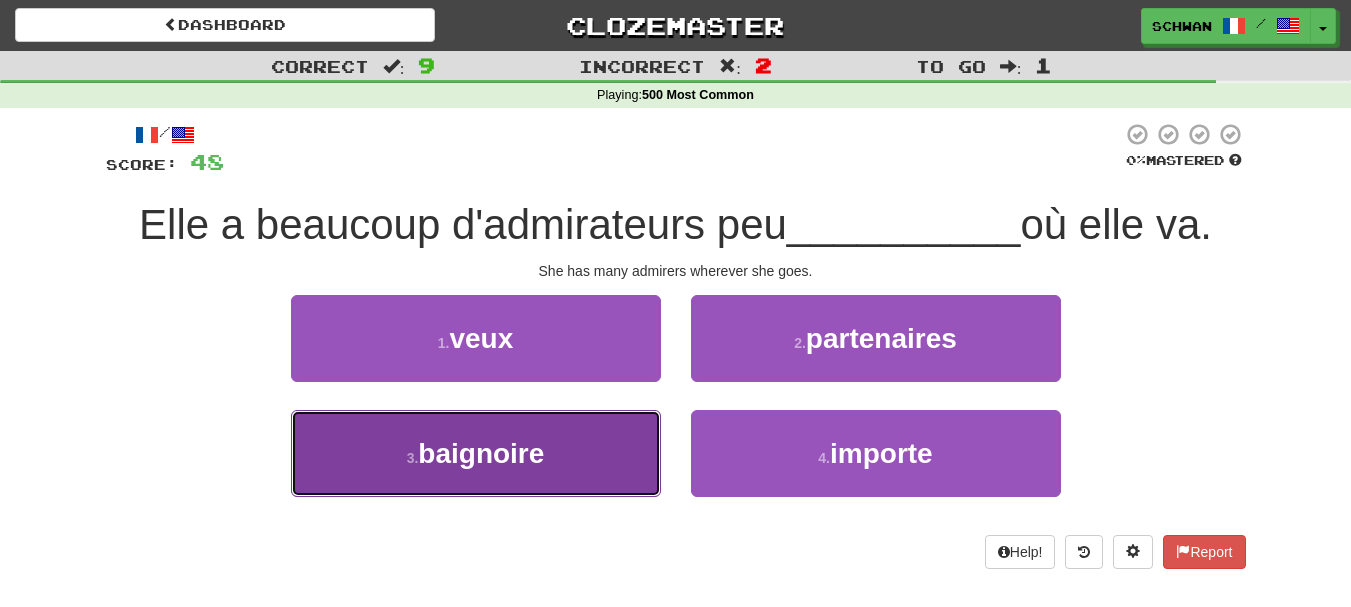 click on "3 .  baignoire" at bounding box center [476, 453] 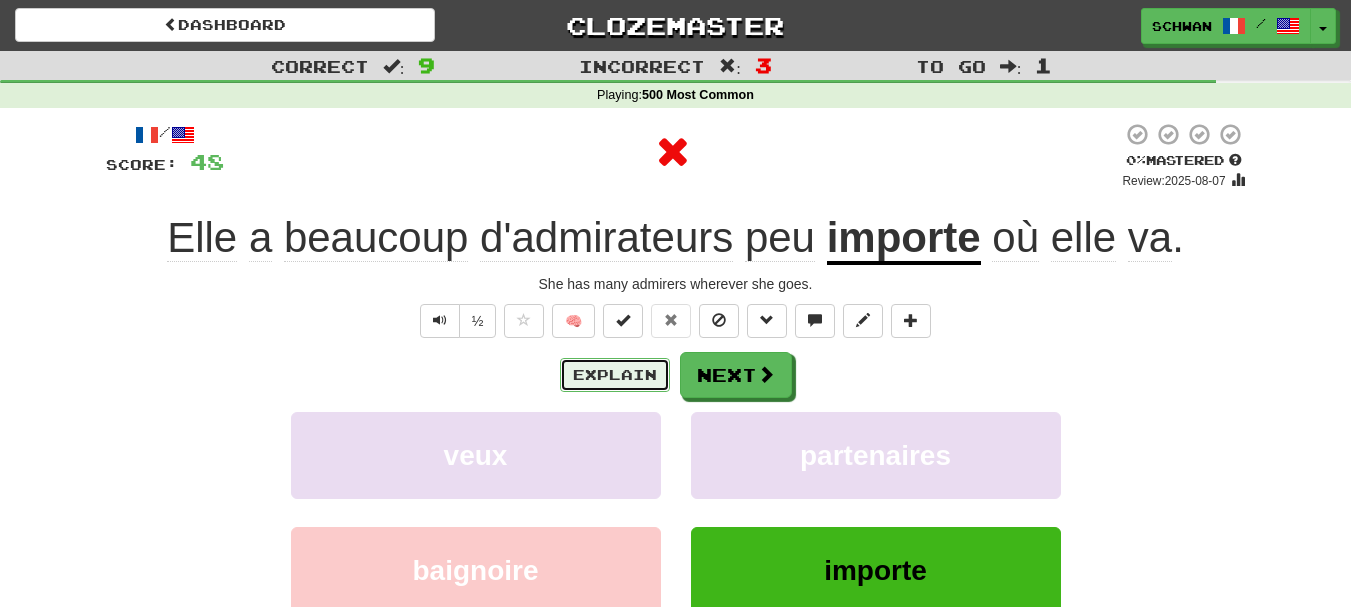 click on "Explain" at bounding box center [615, 375] 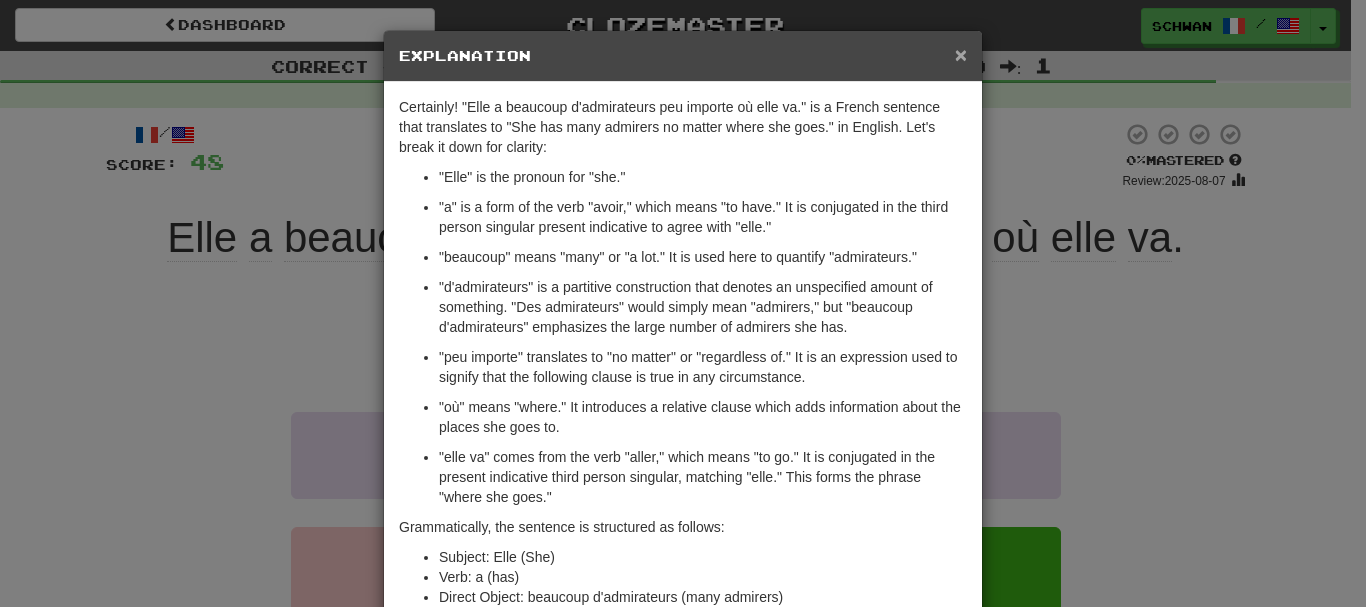 click on "×" at bounding box center [961, 54] 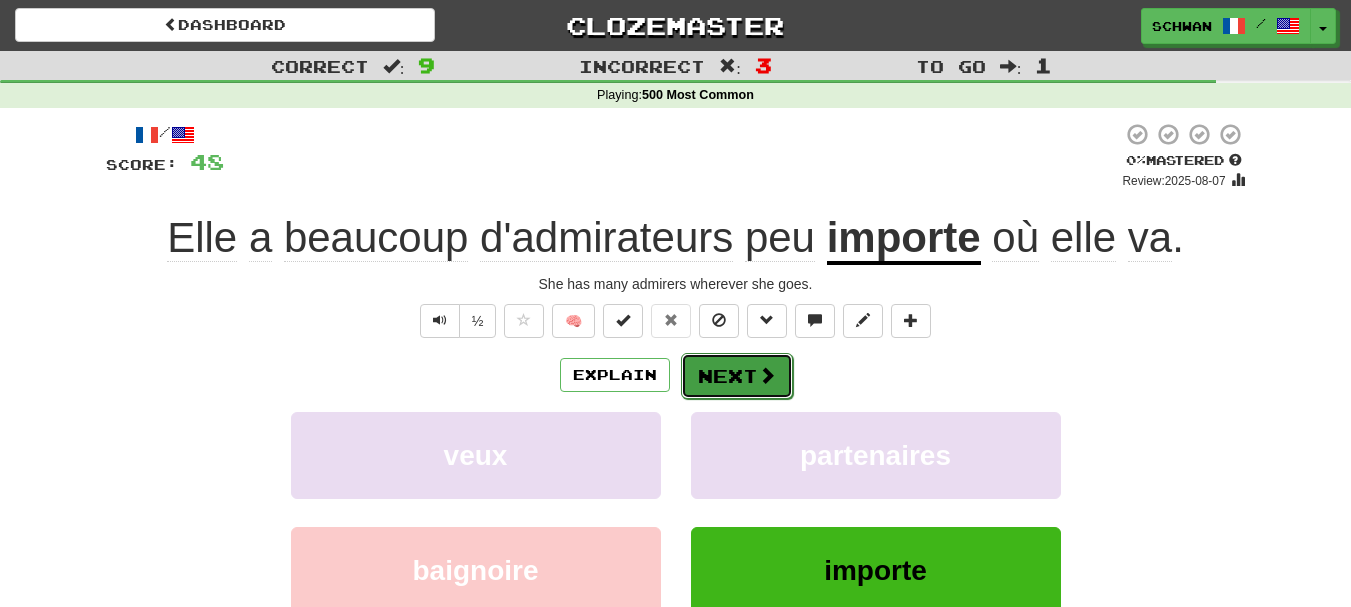 click at bounding box center (767, 375) 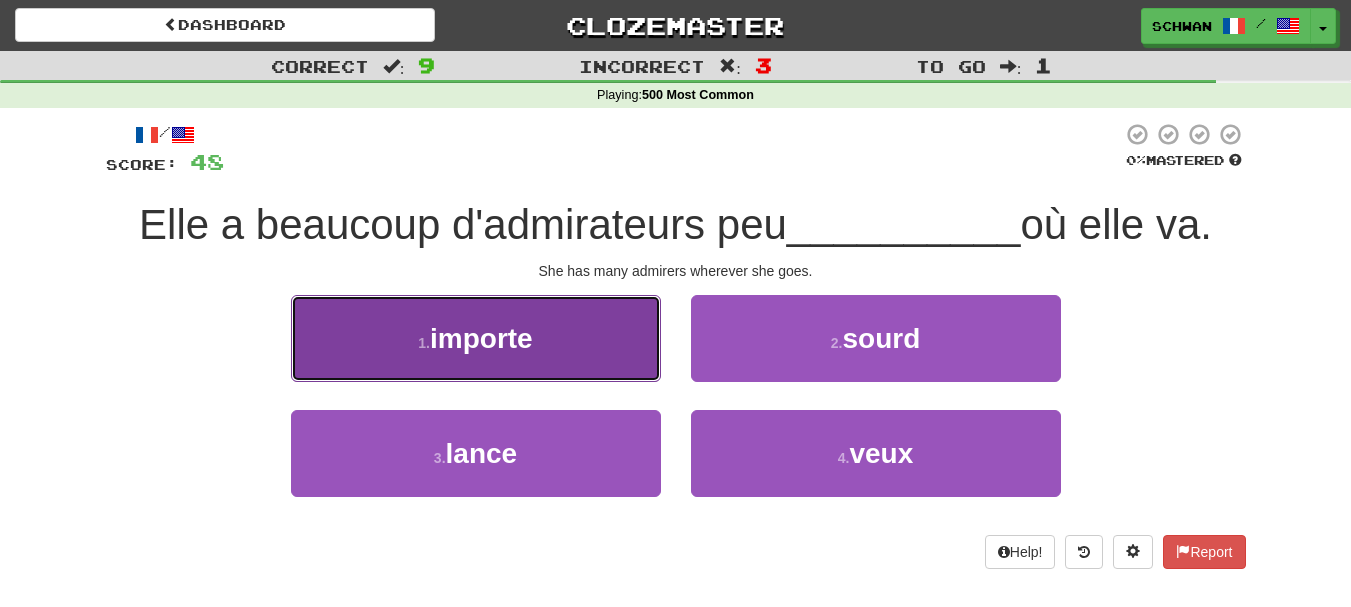 click on "importe" at bounding box center [481, 338] 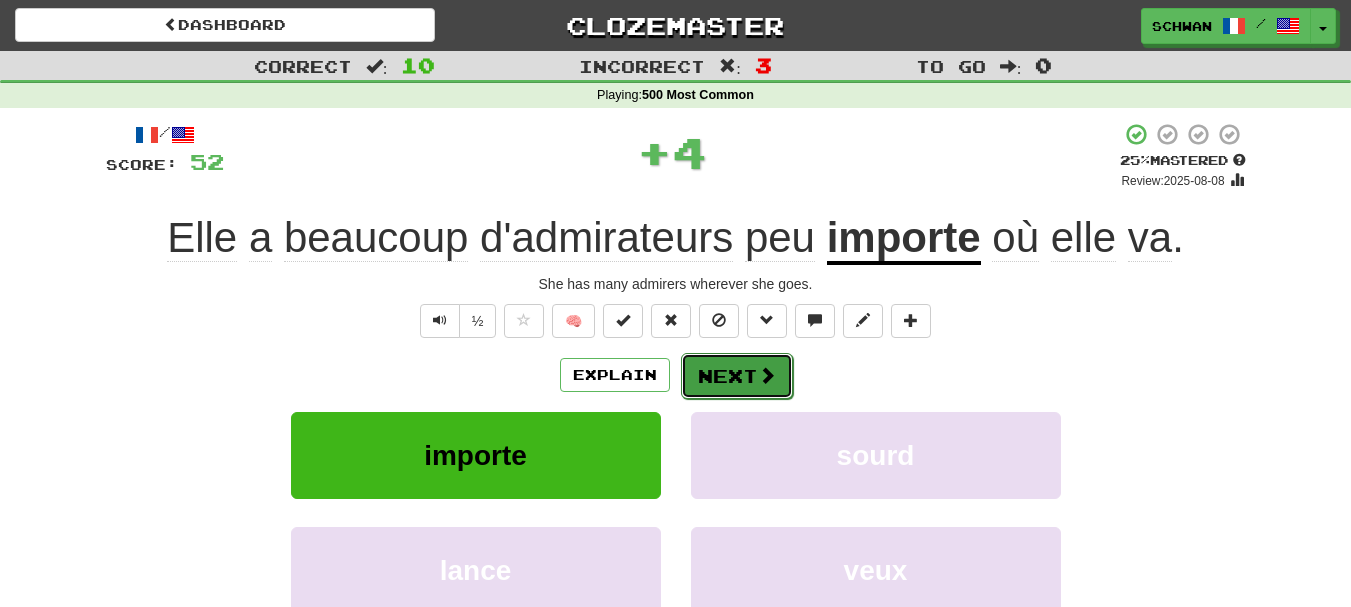 click on "Next" at bounding box center (737, 376) 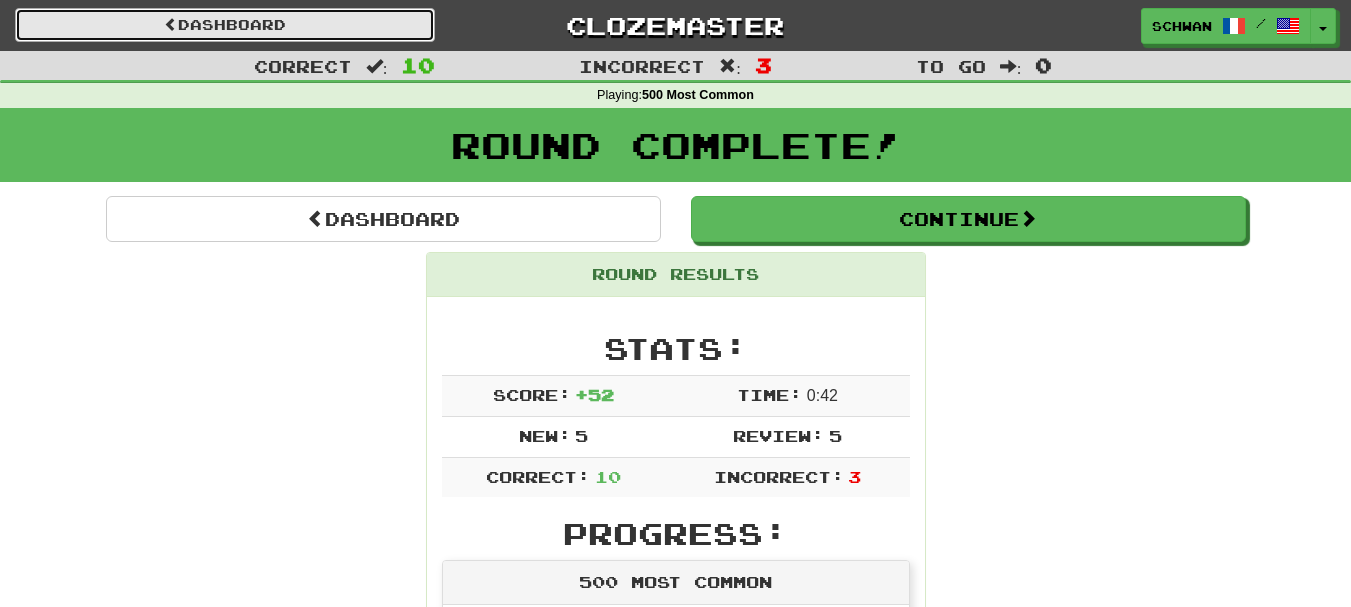 click on "Dashboard" at bounding box center (225, 25) 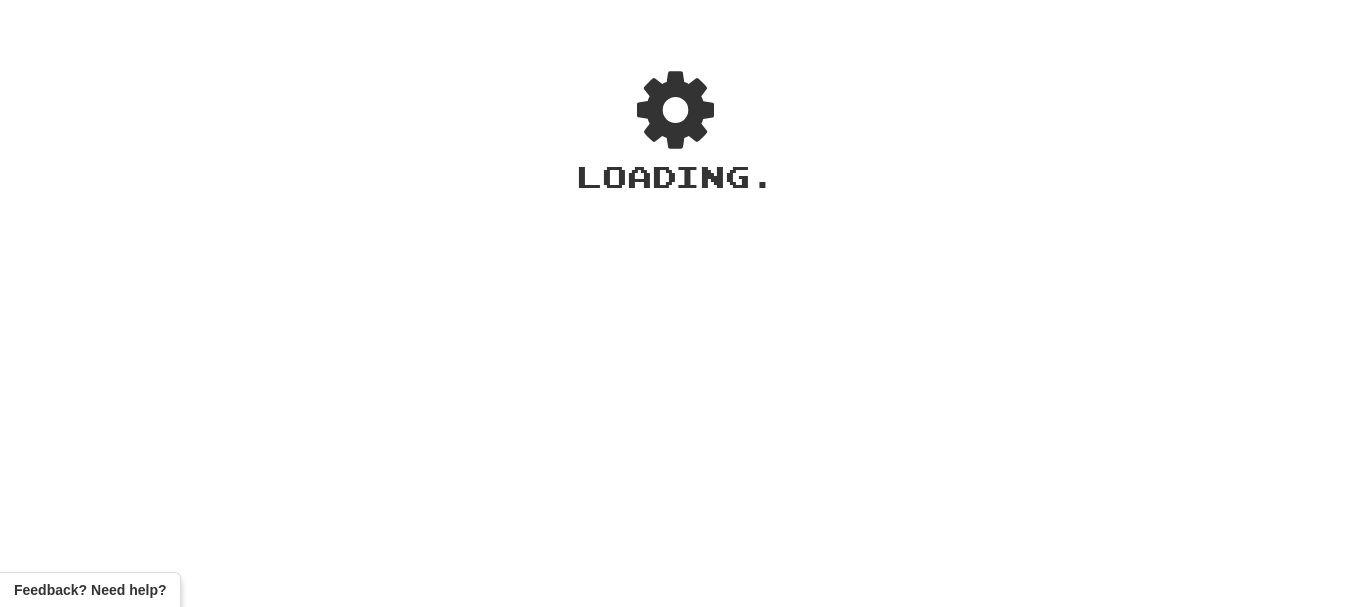 scroll, scrollTop: 0, scrollLeft: 0, axis: both 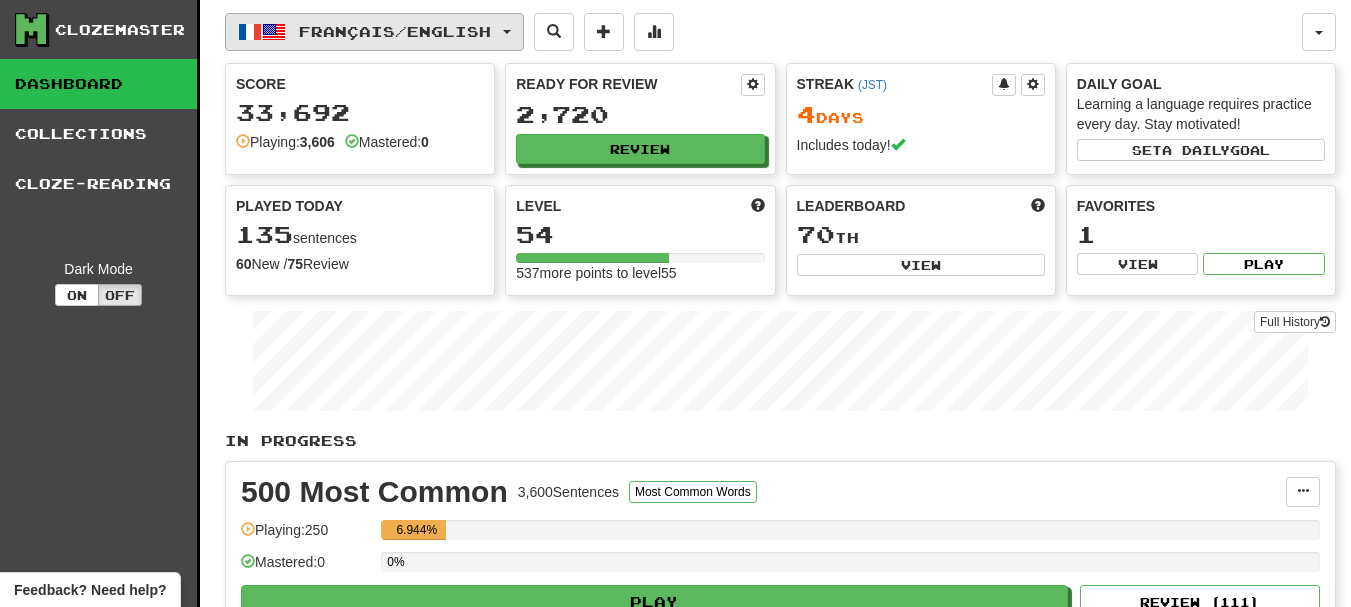 click on "Français  /  English" at bounding box center [395, 31] 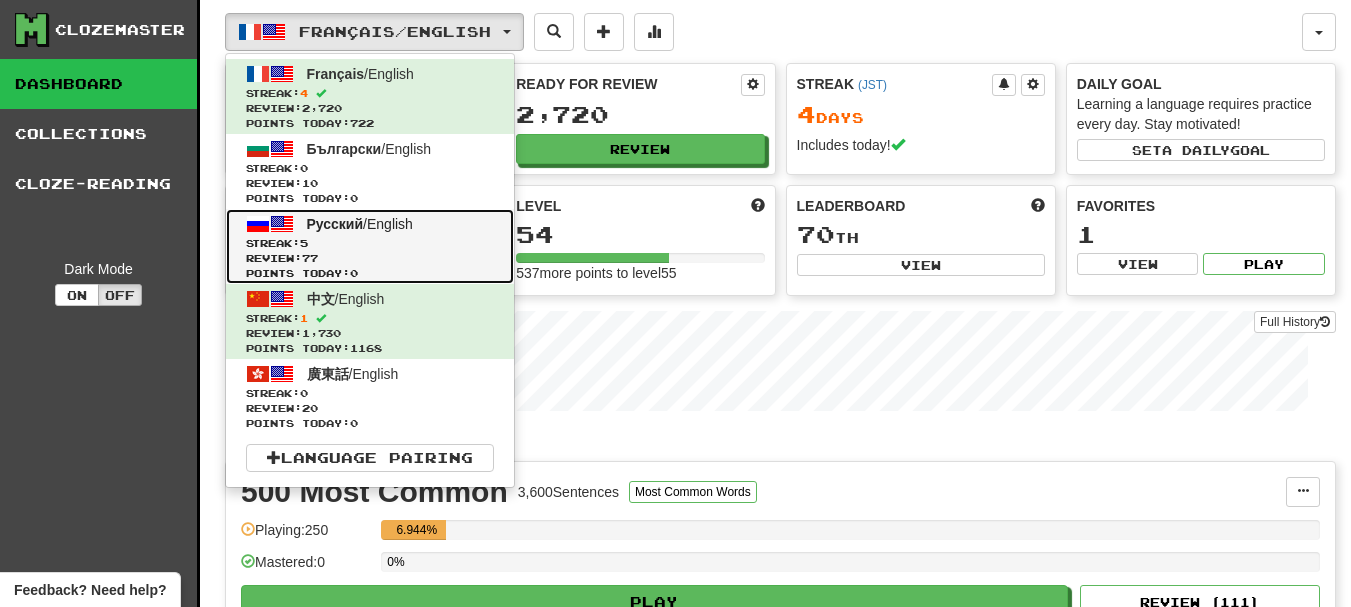 click on "Streak:  5" at bounding box center [370, 243] 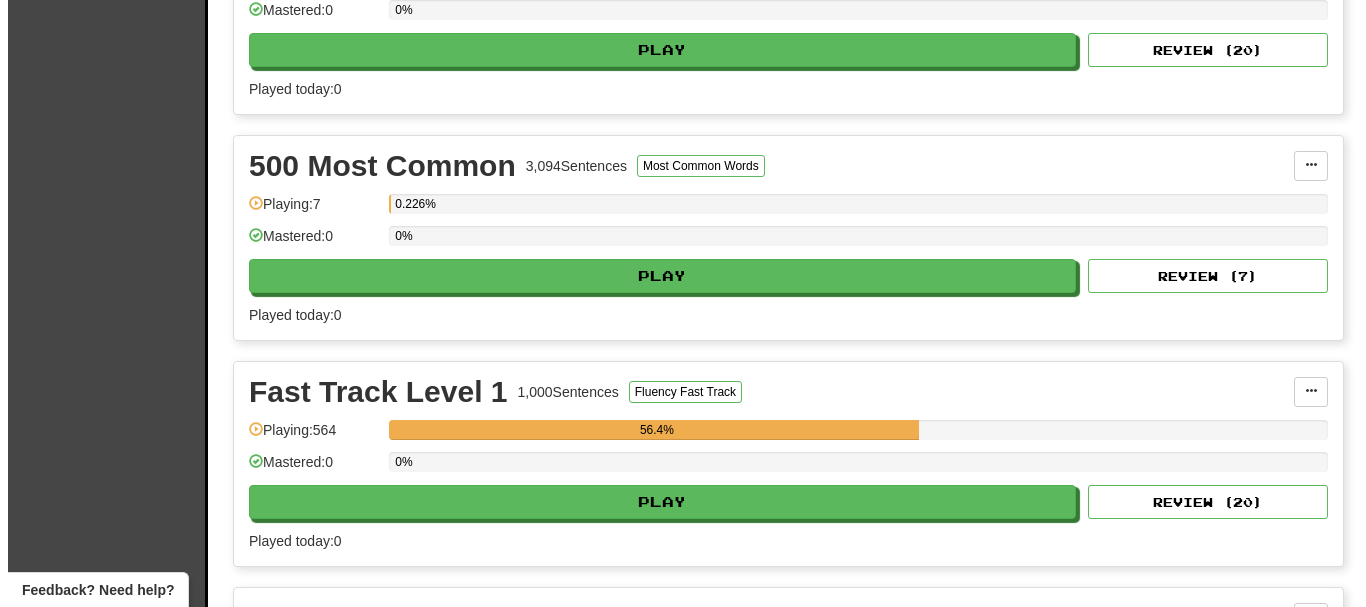 scroll, scrollTop: 600, scrollLeft: 0, axis: vertical 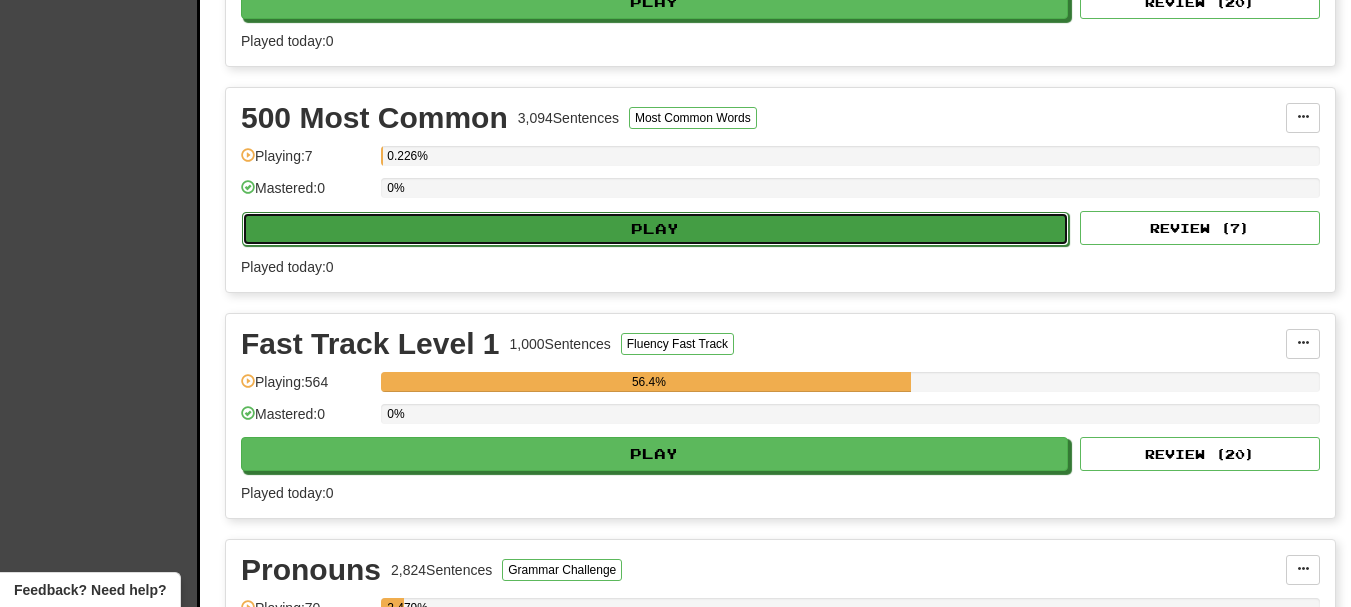 click on "Play" at bounding box center (655, 229) 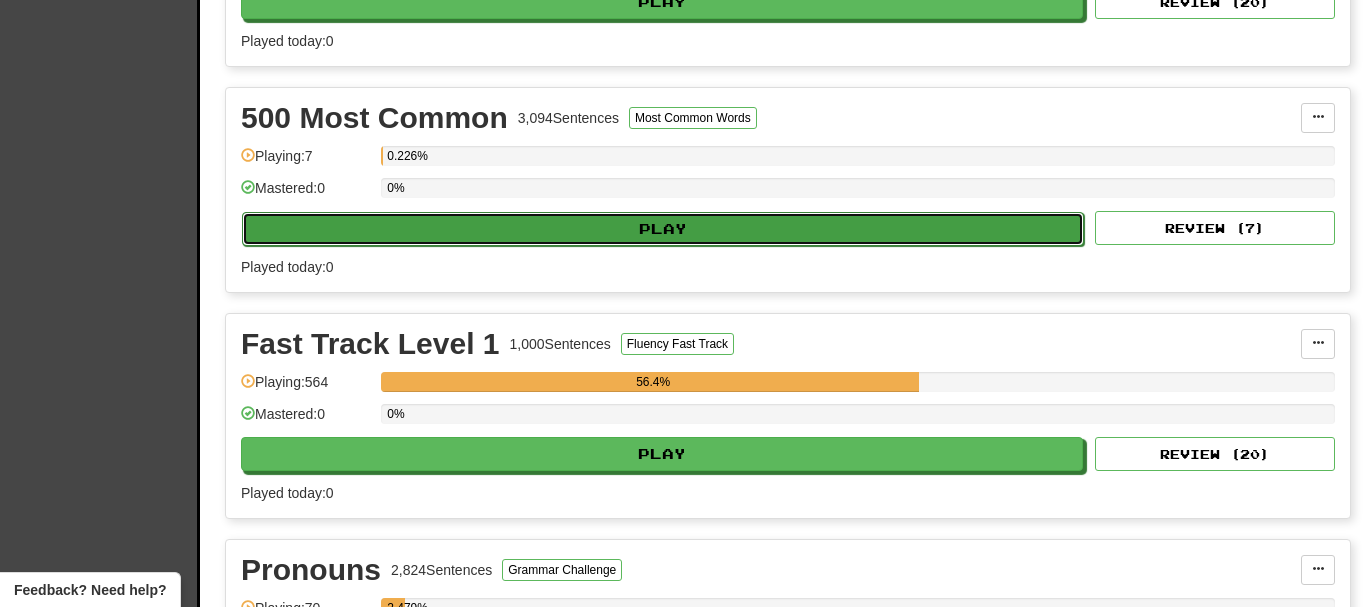 select on "**" 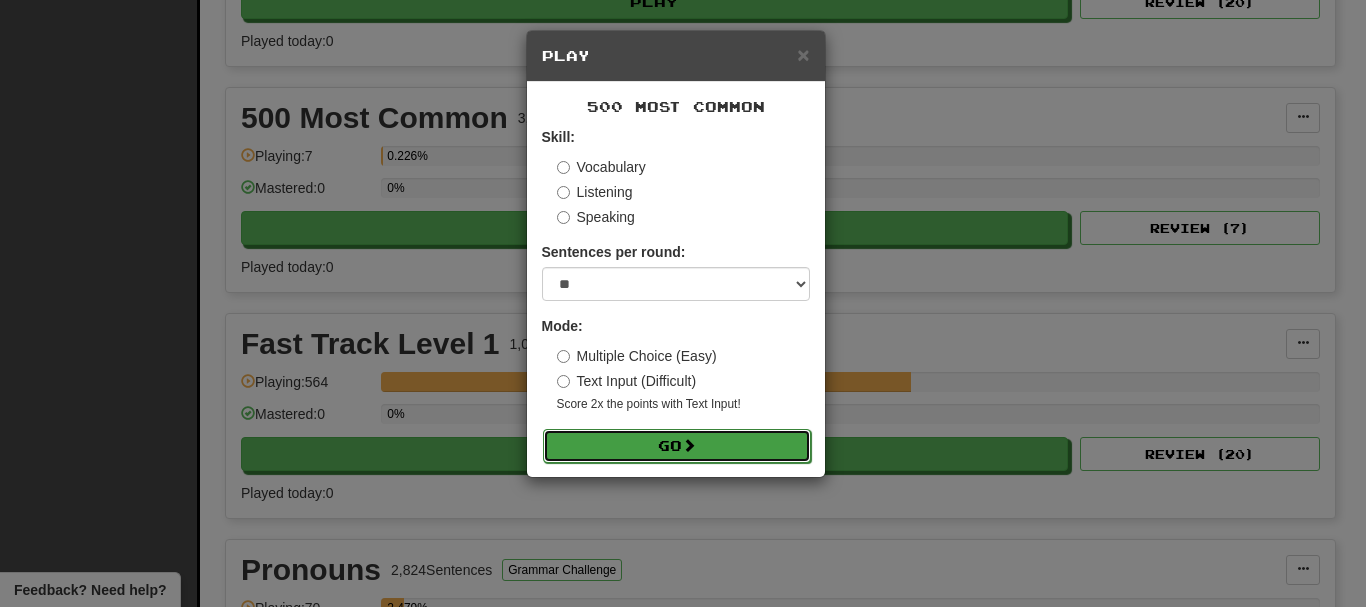 click on "Go" at bounding box center [677, 446] 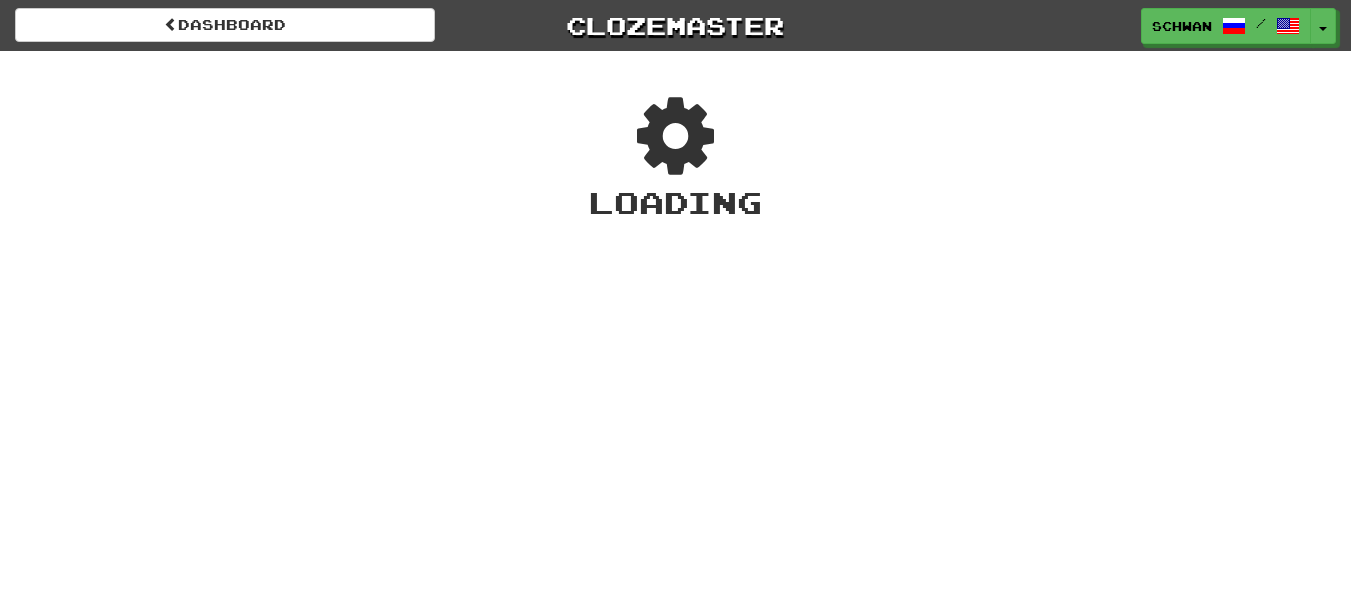 scroll, scrollTop: 0, scrollLeft: 0, axis: both 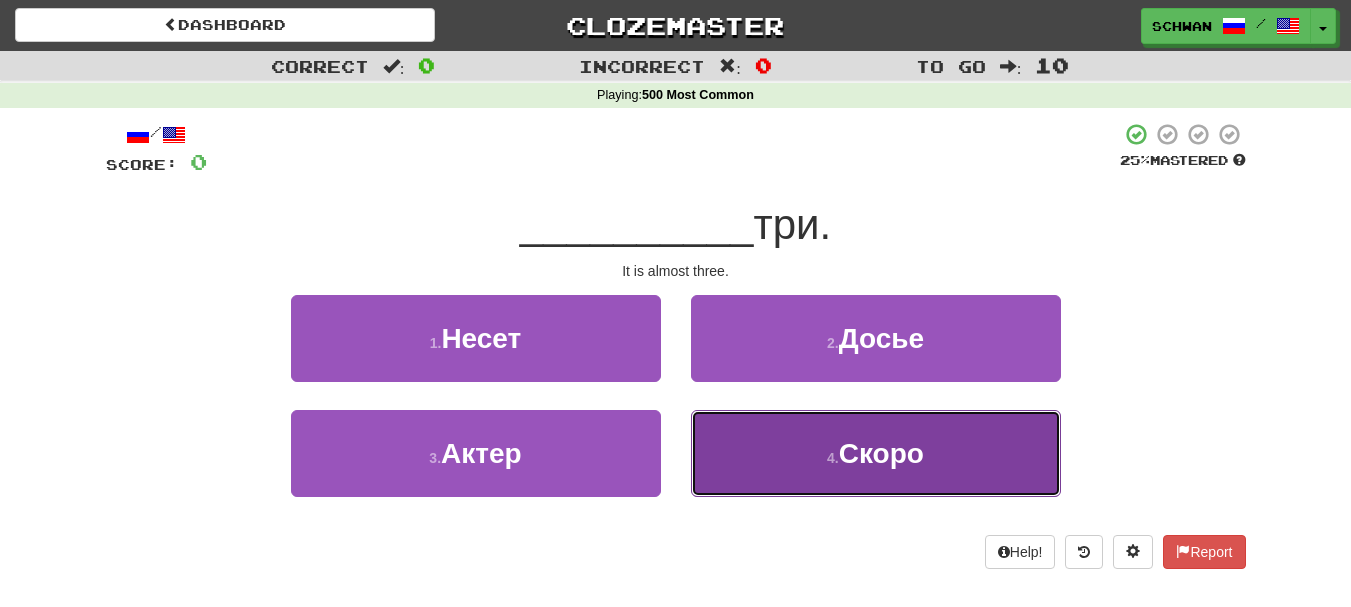 click on "4 .  Скоро" at bounding box center (876, 453) 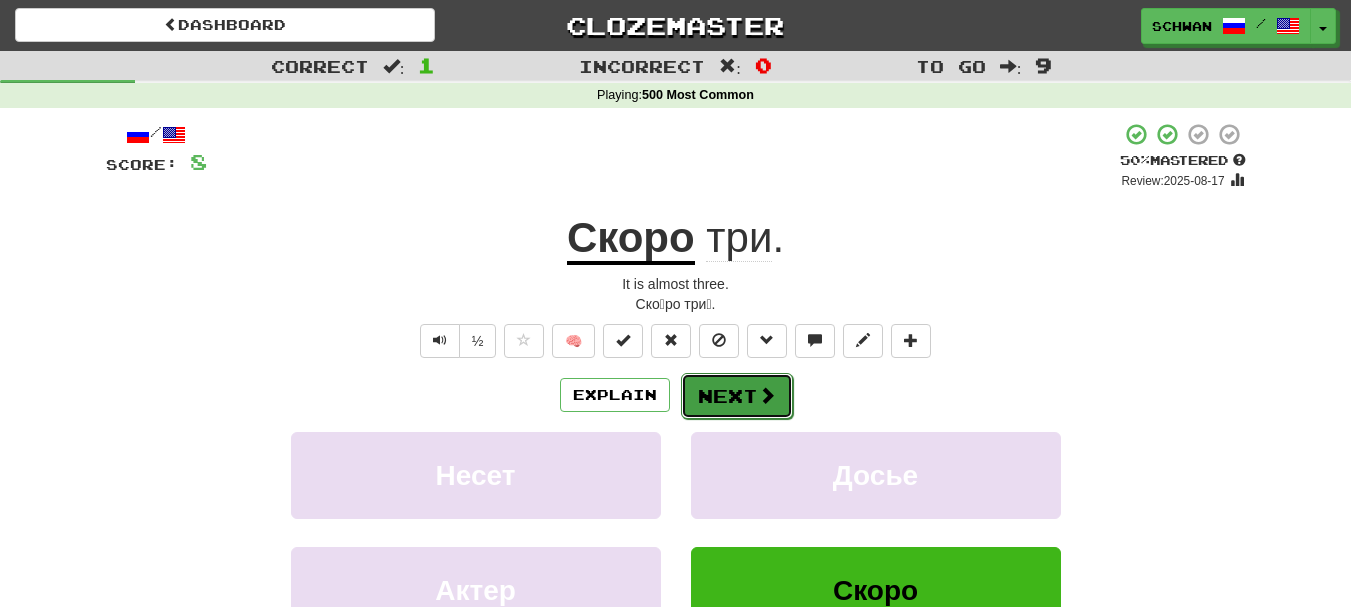 click on "Next" at bounding box center (737, 396) 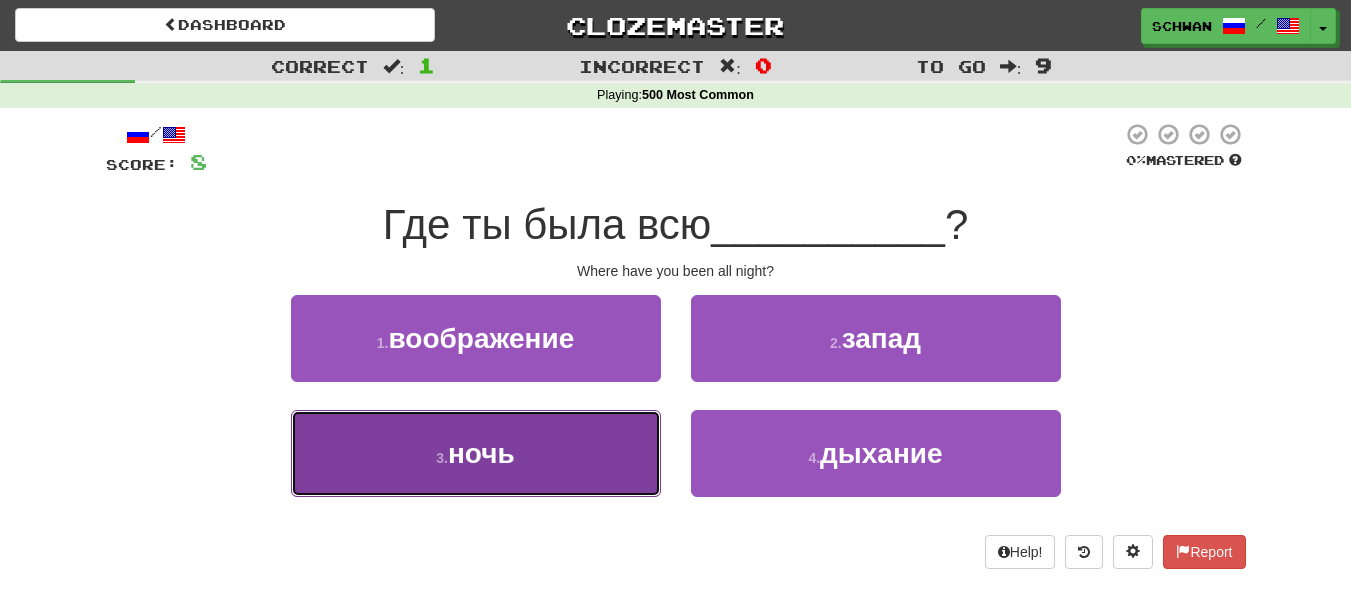 click on "3 .  ночь" at bounding box center (476, 453) 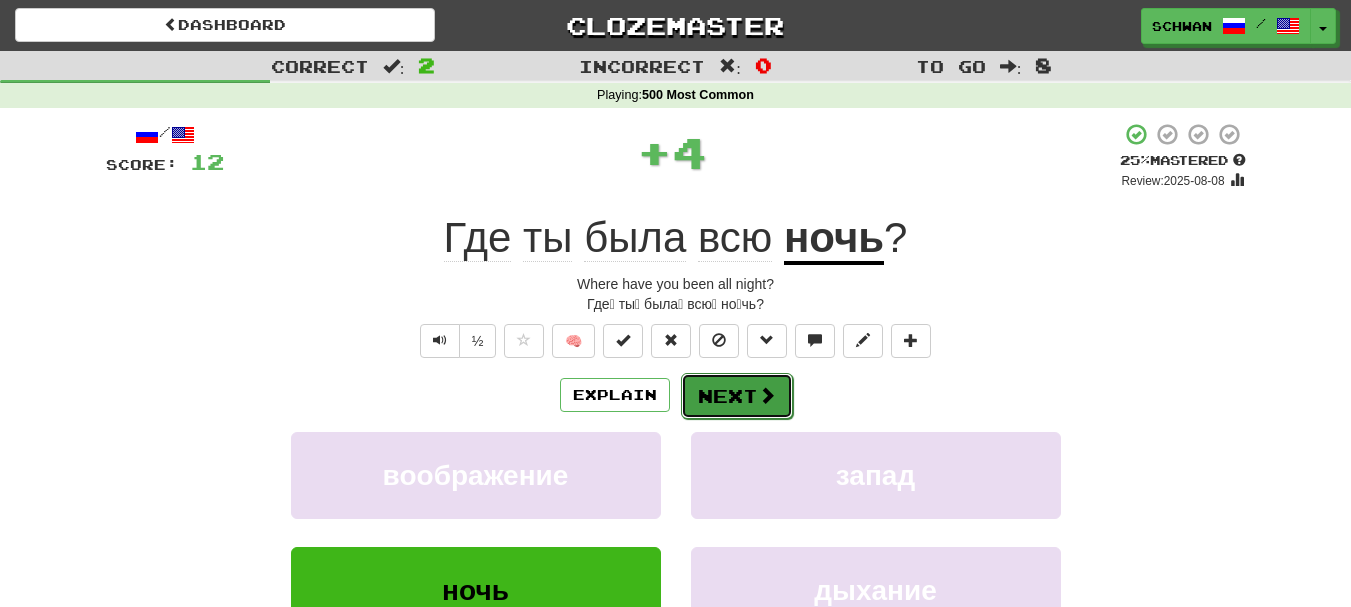 click on "Next" at bounding box center (737, 396) 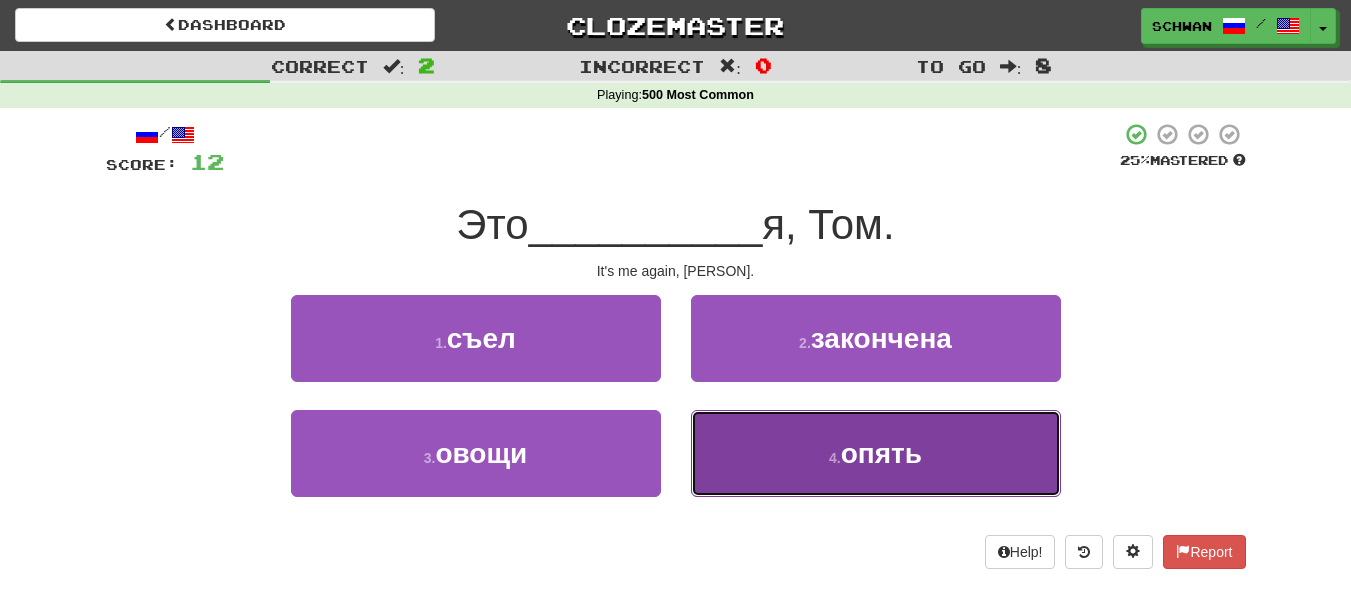 click on "4 .  опять" at bounding box center [876, 453] 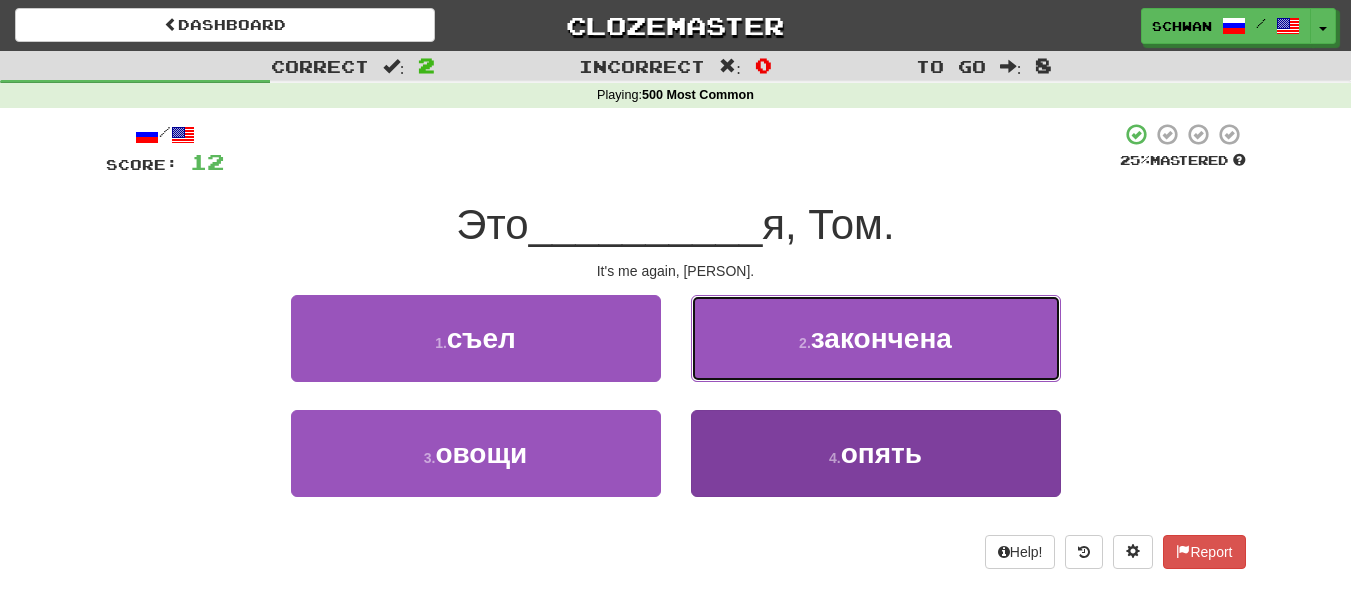 click on "2 .  закончена" at bounding box center (876, 338) 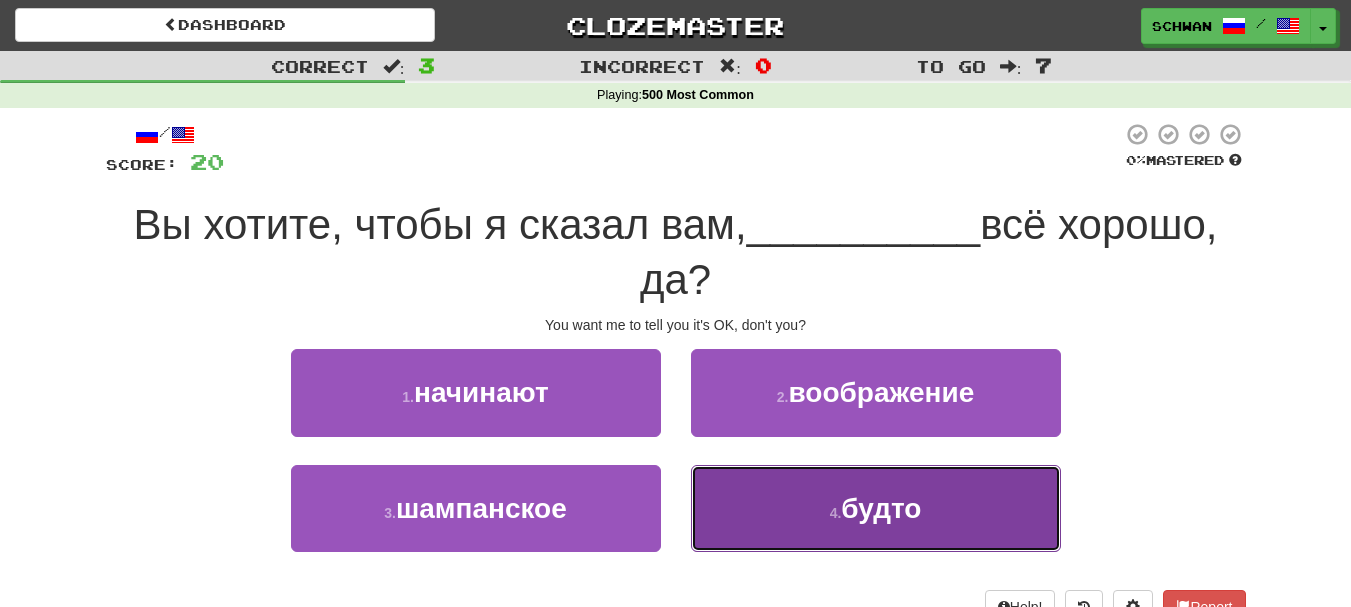 click on "4 .  будто" at bounding box center [876, 508] 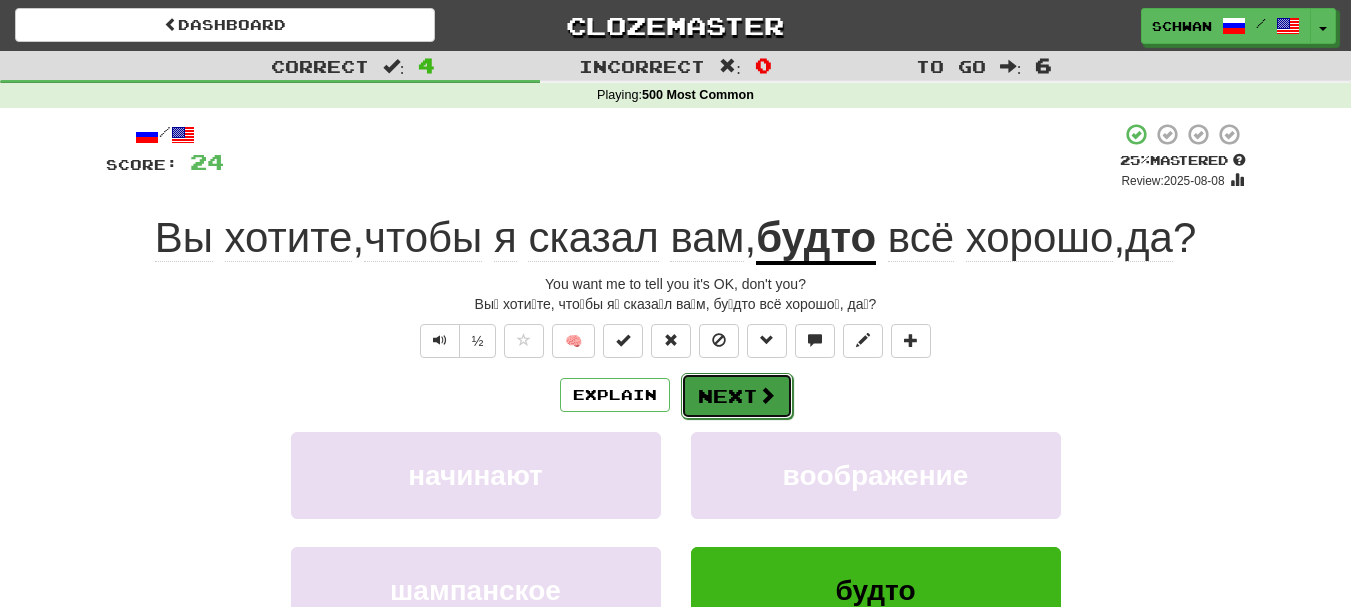 click on "Next" at bounding box center (737, 396) 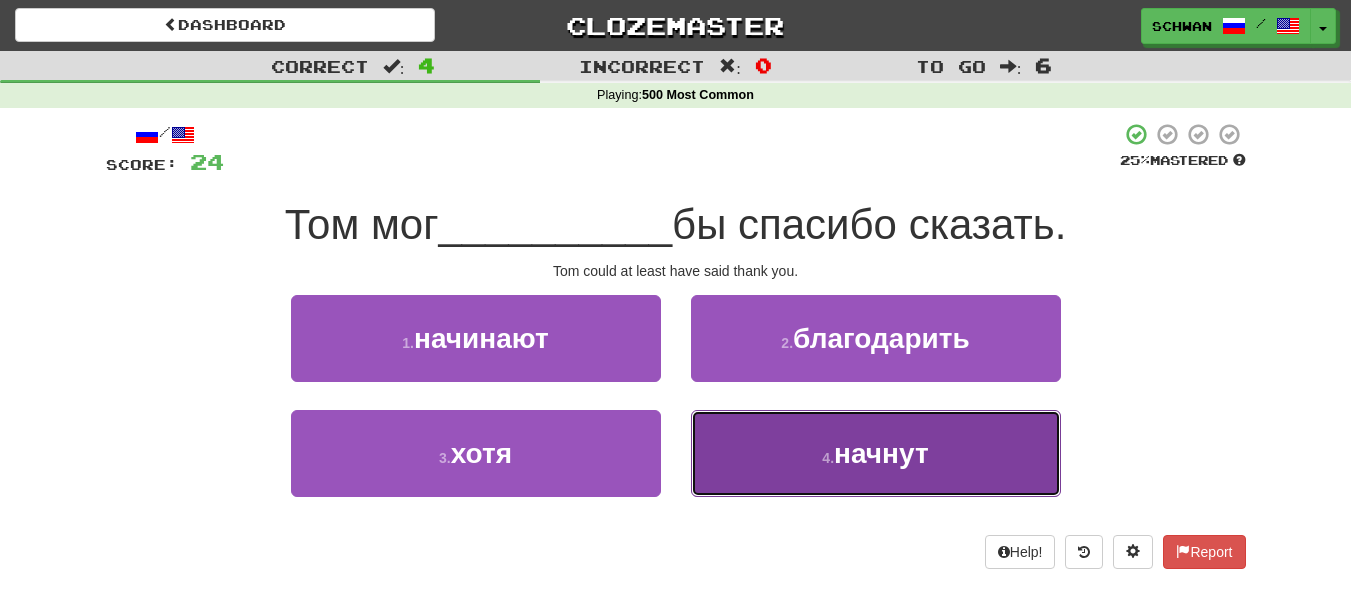 click on "4 .  начнут" at bounding box center [876, 453] 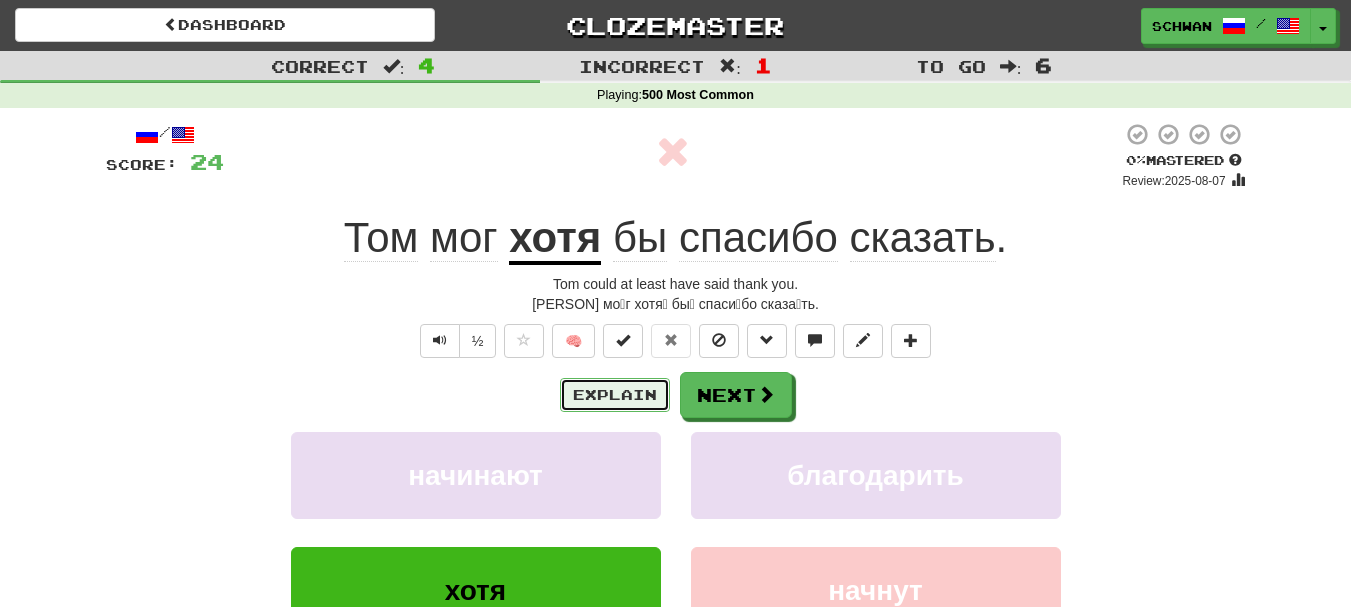 click on "Explain" at bounding box center (615, 395) 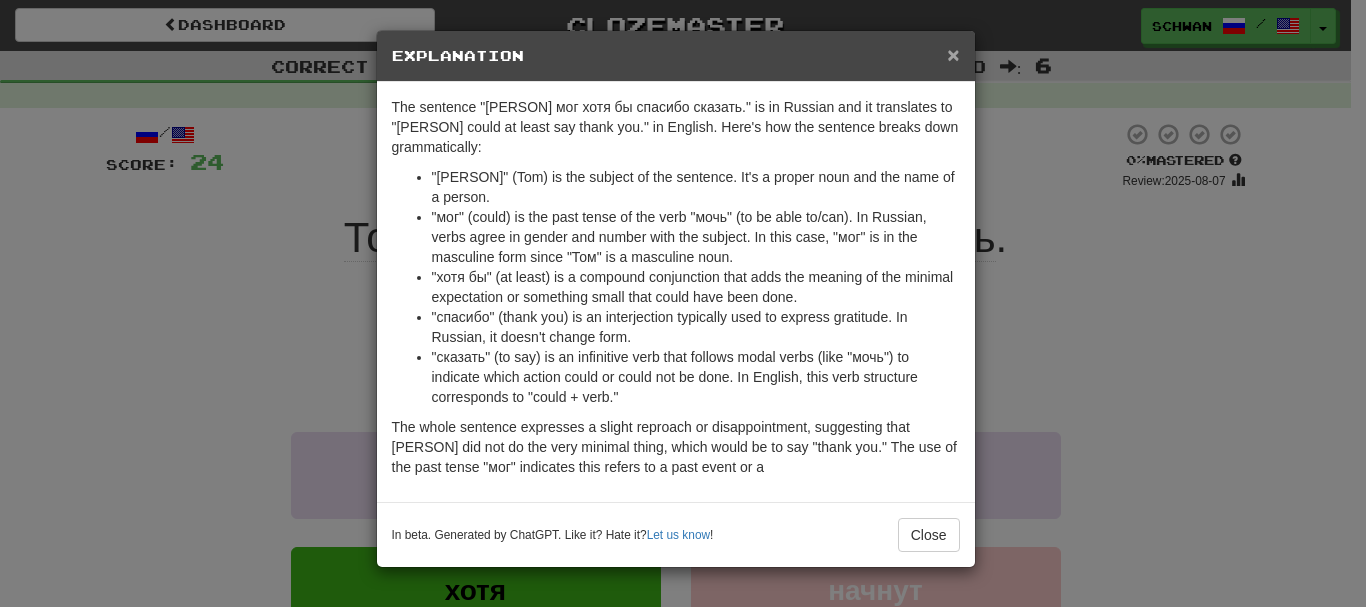 click on "×" at bounding box center [953, 54] 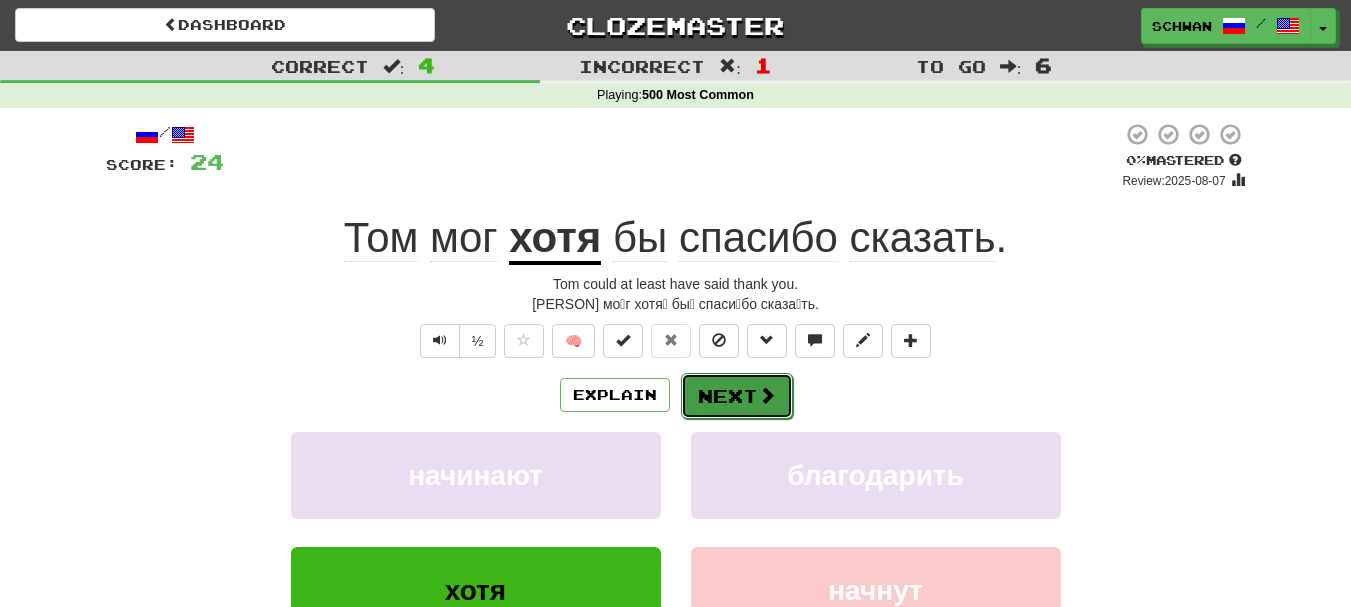 click on "Next" at bounding box center (737, 396) 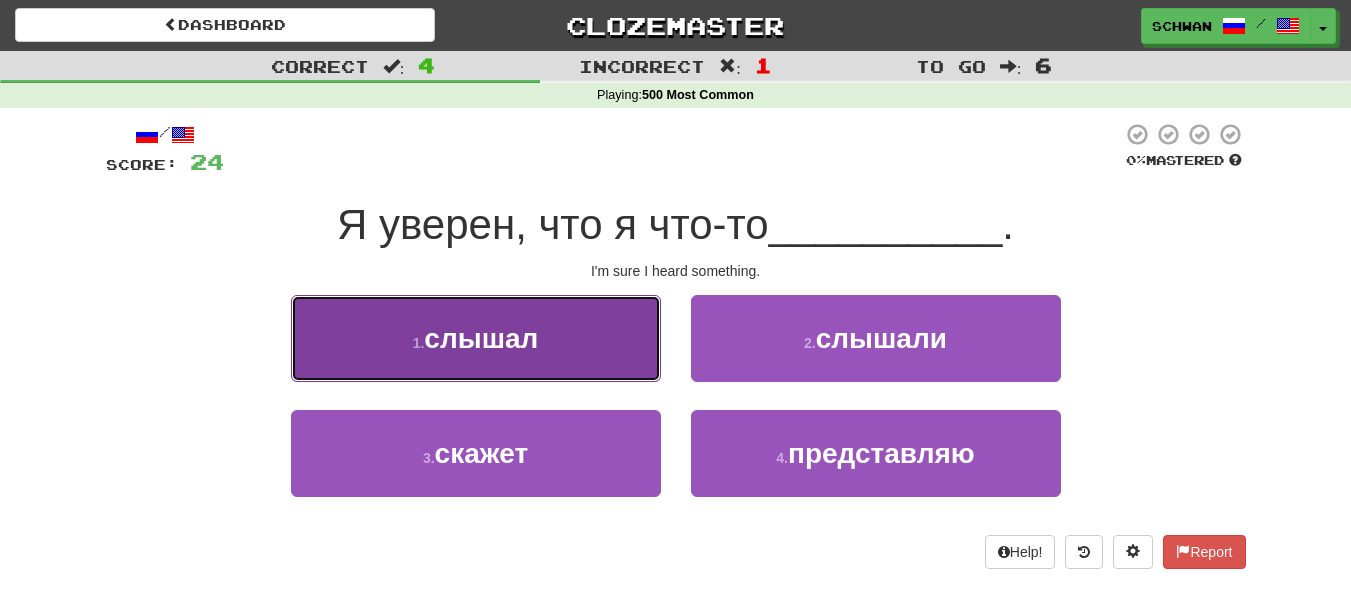 click on "слышал" at bounding box center [481, 338] 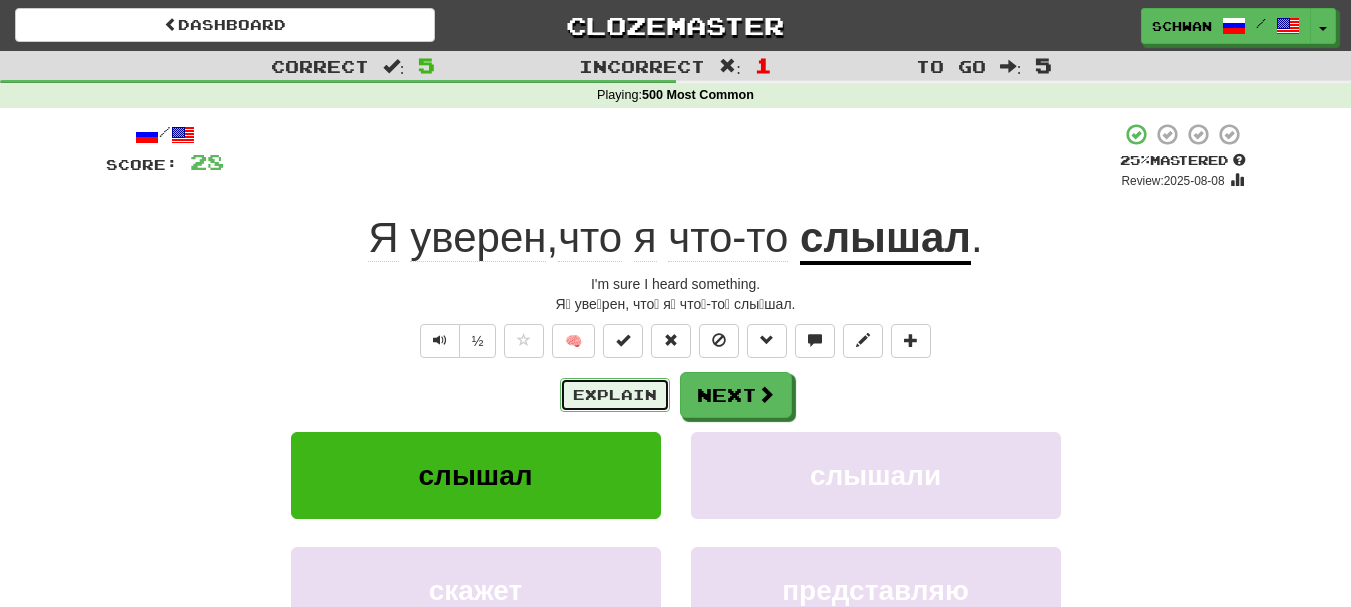 click on "Explain" at bounding box center [615, 395] 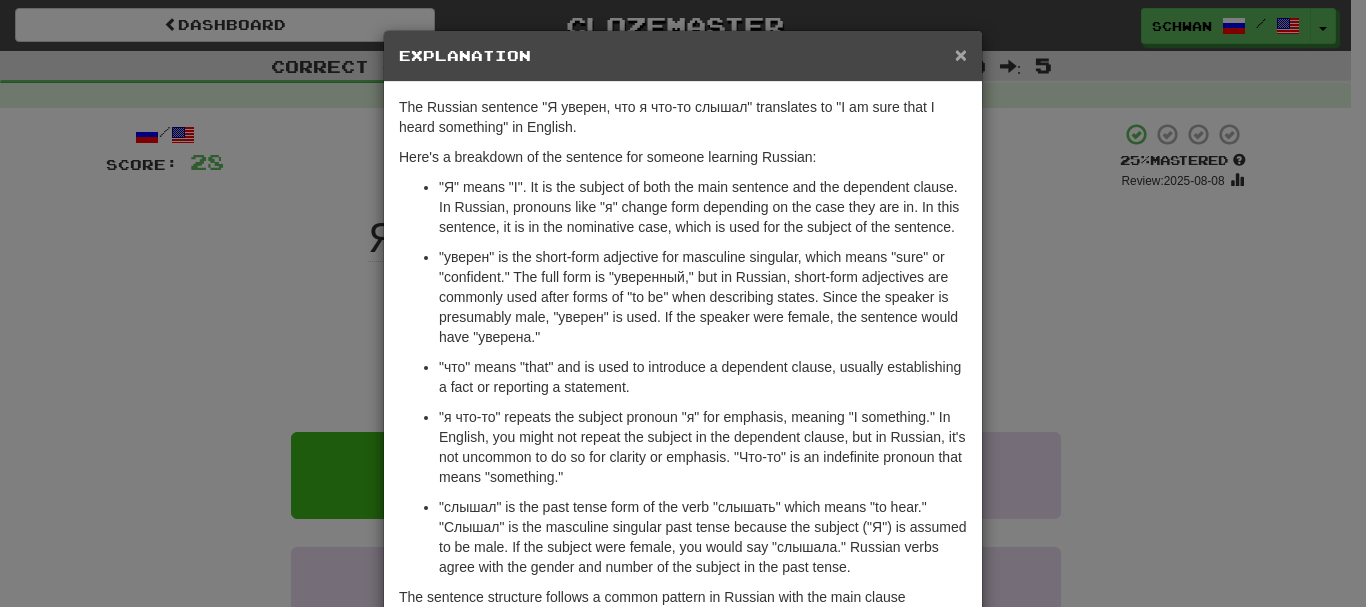 click on "×" at bounding box center (961, 54) 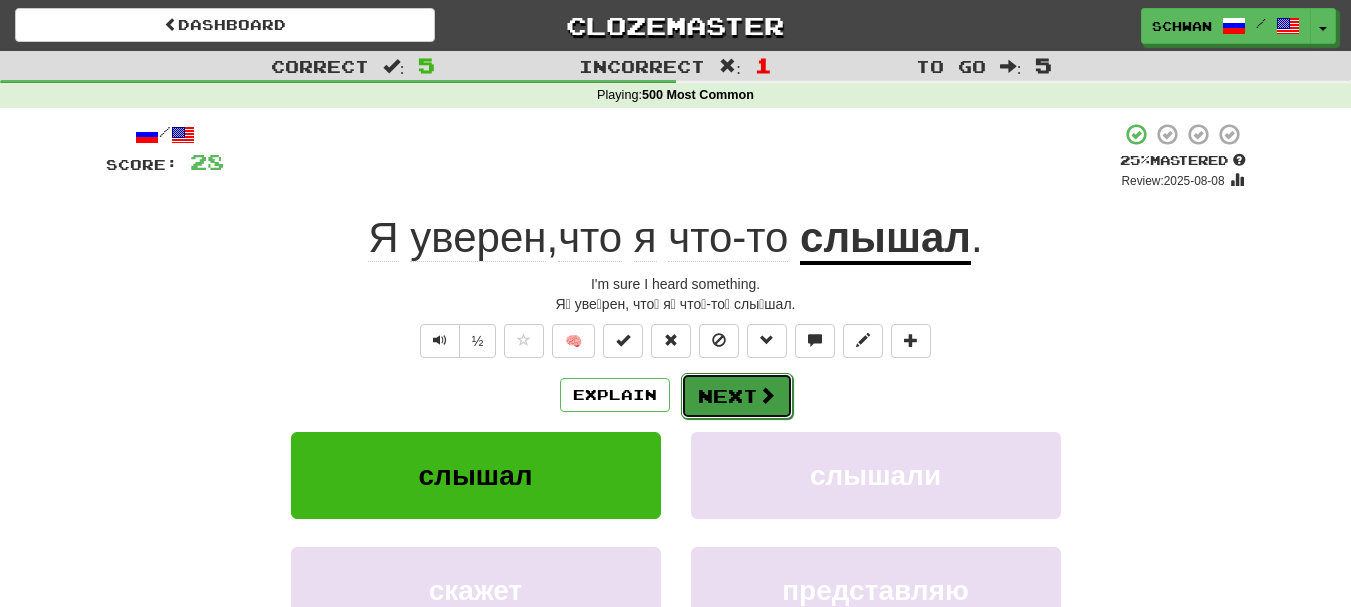 click on "Next" at bounding box center [737, 396] 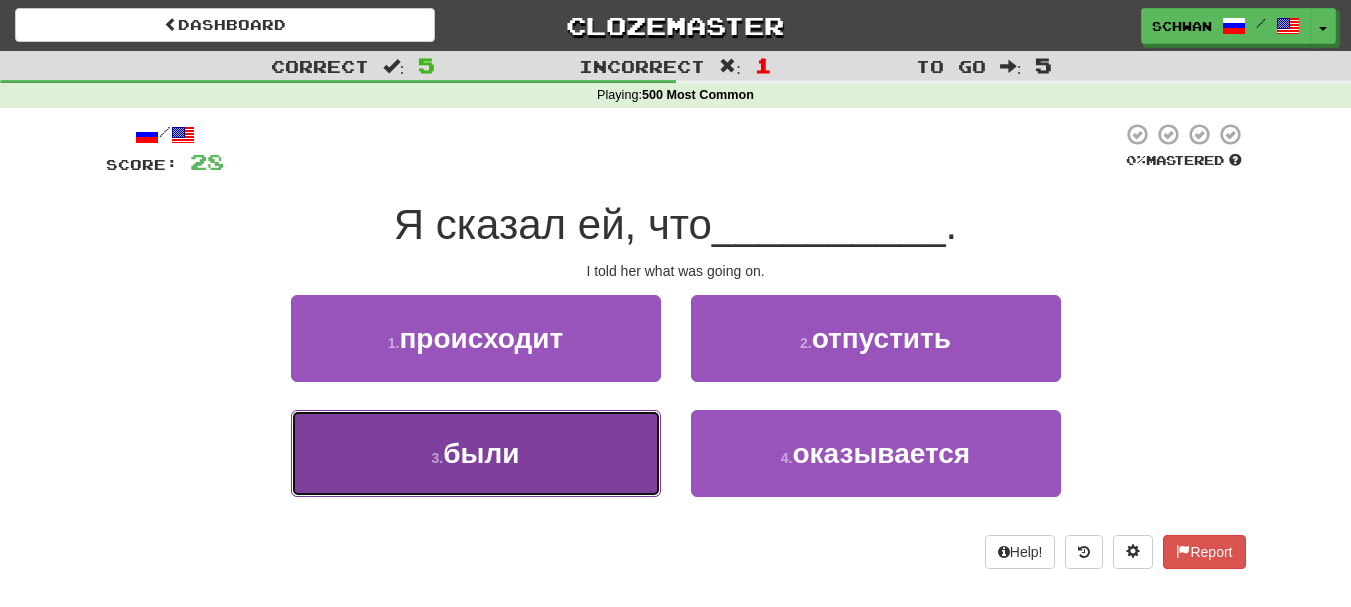 click on "были" at bounding box center [481, 453] 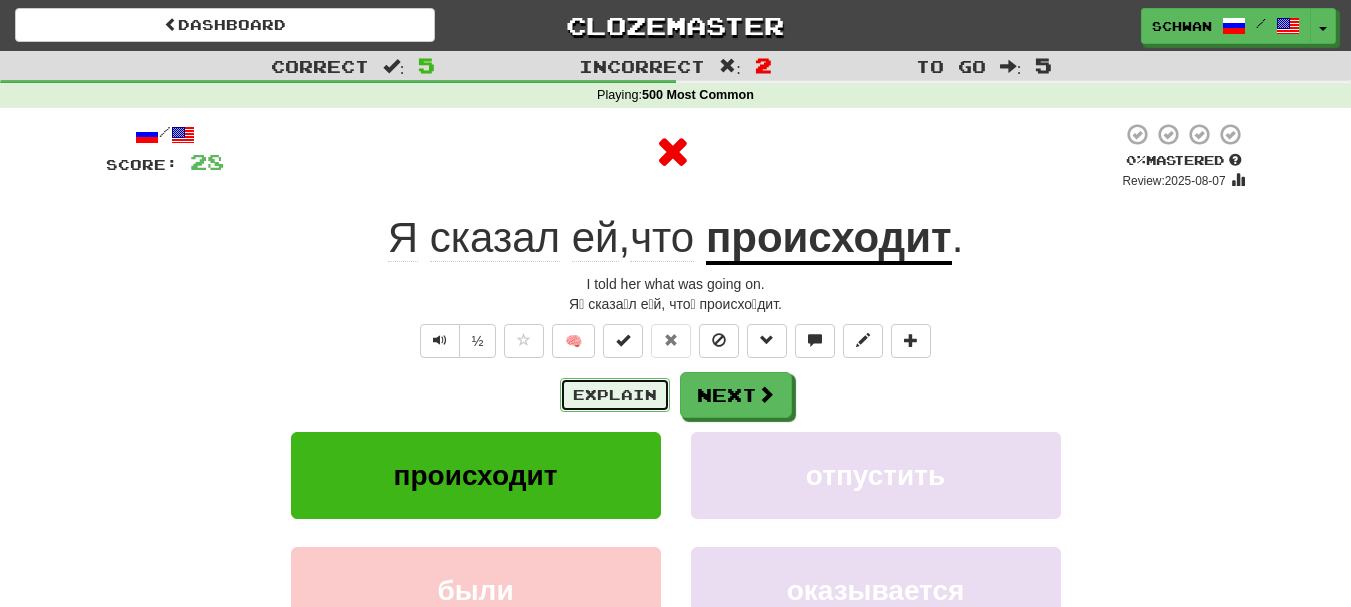 click on "Explain" at bounding box center (615, 395) 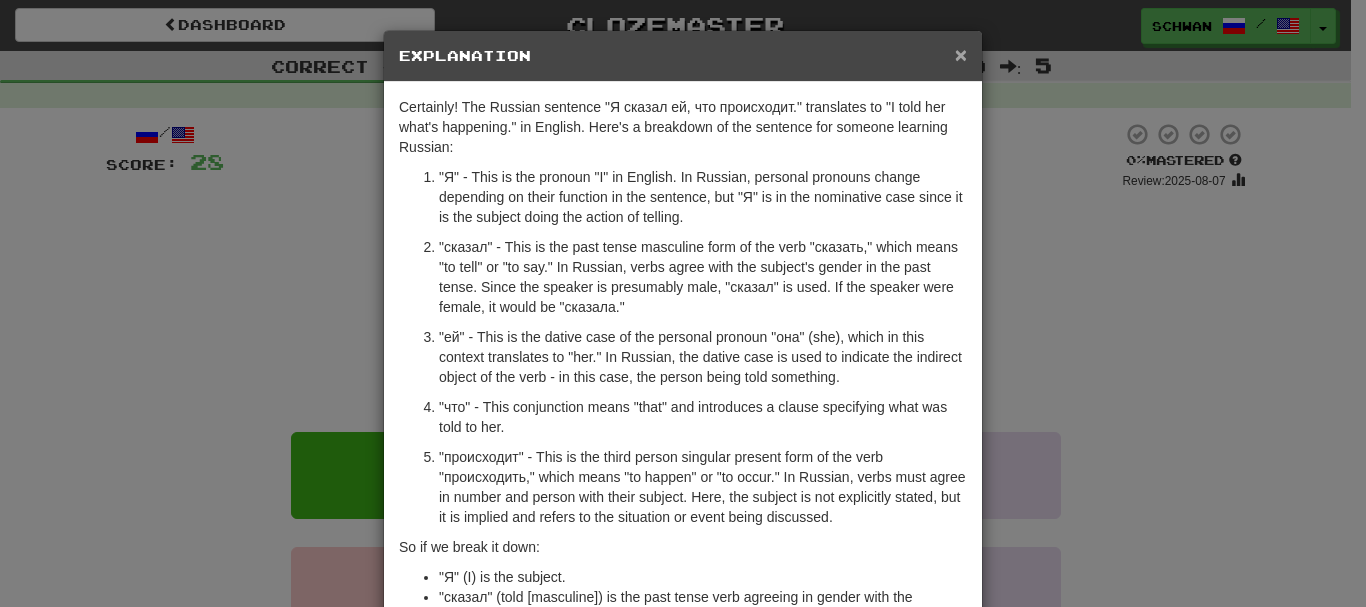 click on "×" at bounding box center (961, 54) 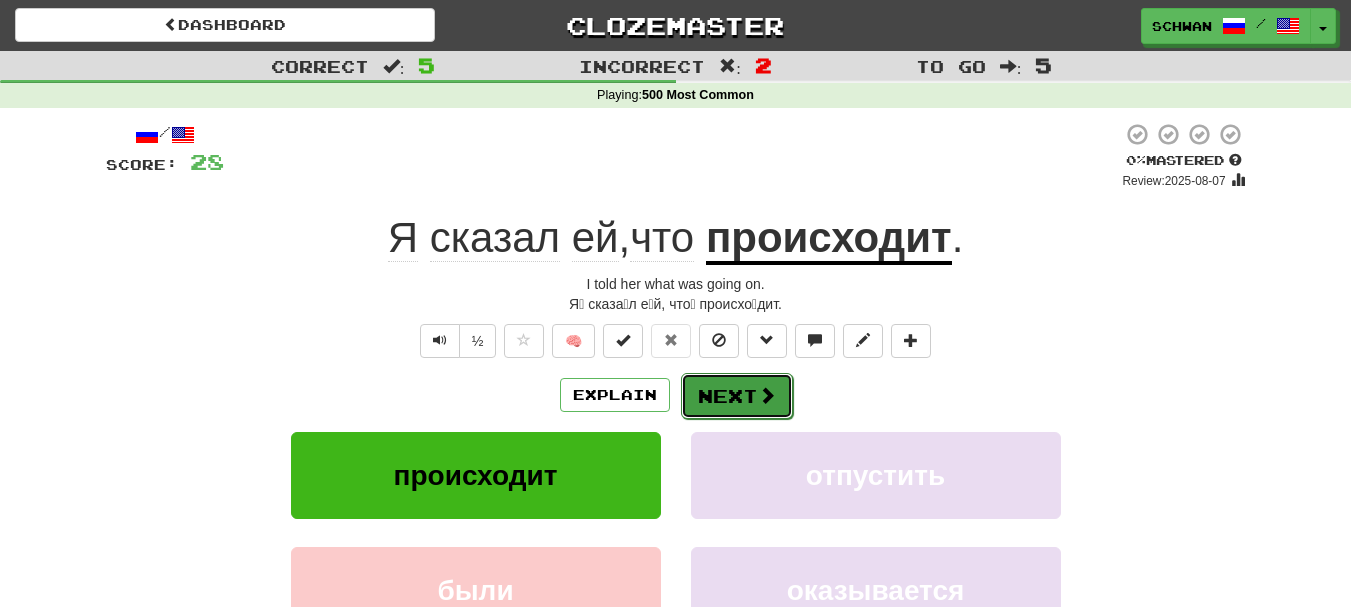 click at bounding box center [767, 395] 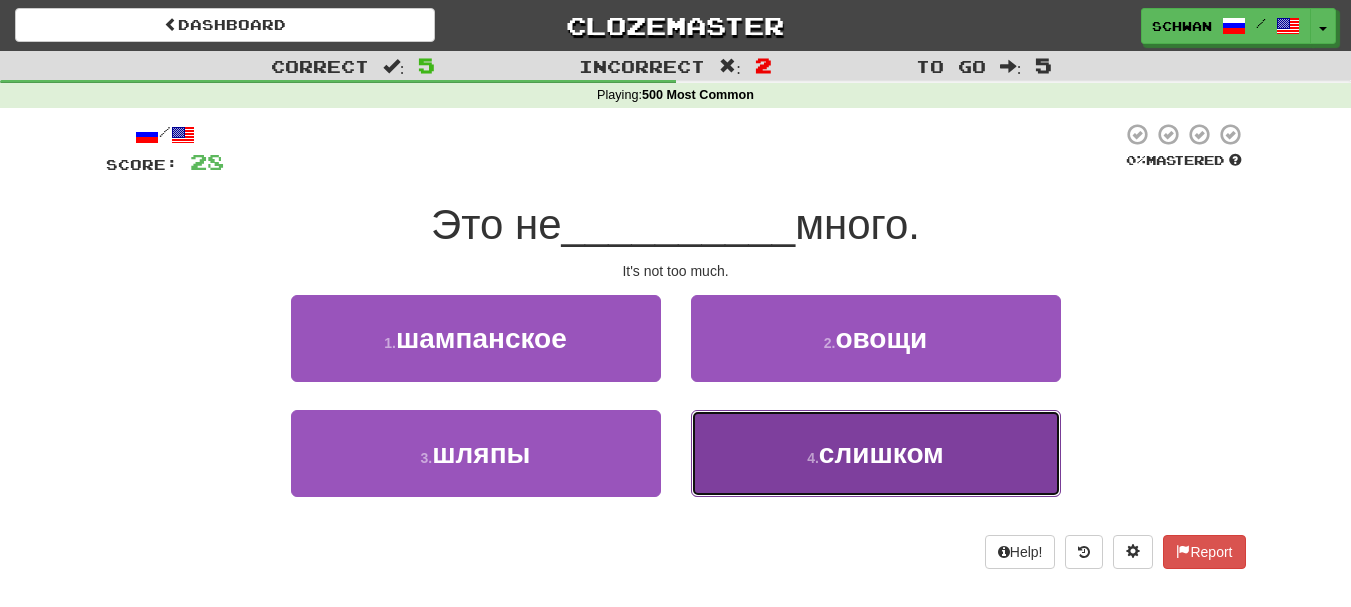 click on "4 .  слишком" at bounding box center [876, 453] 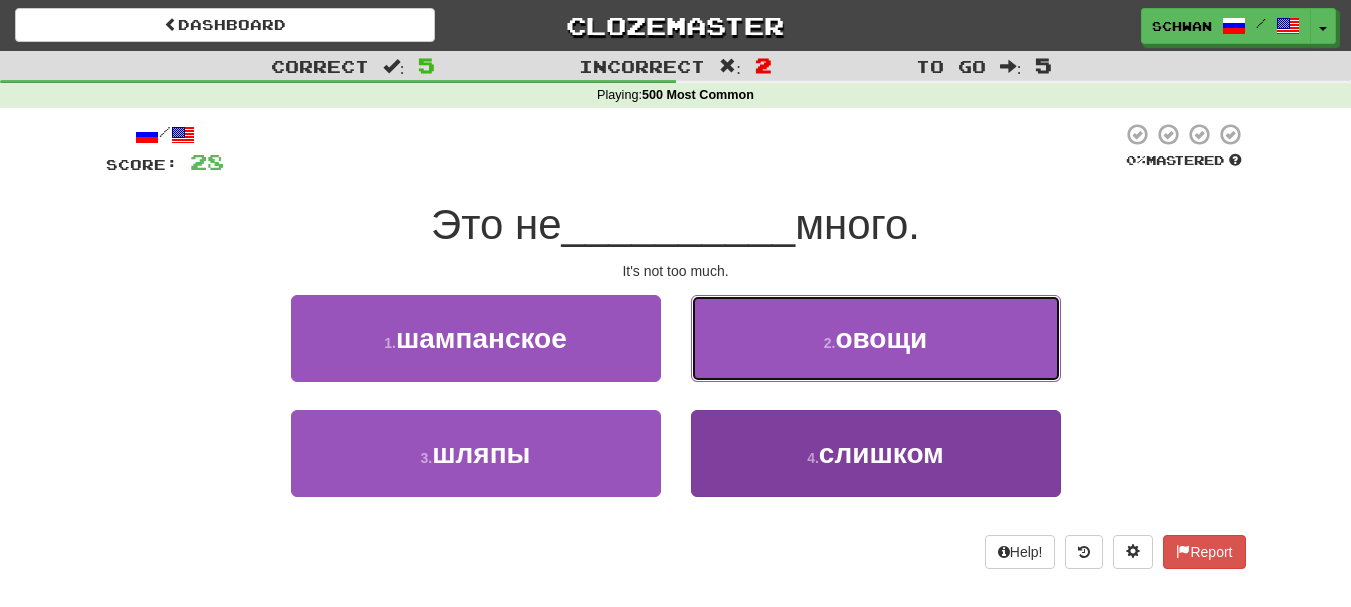 click on "2 .  овощи" at bounding box center [876, 338] 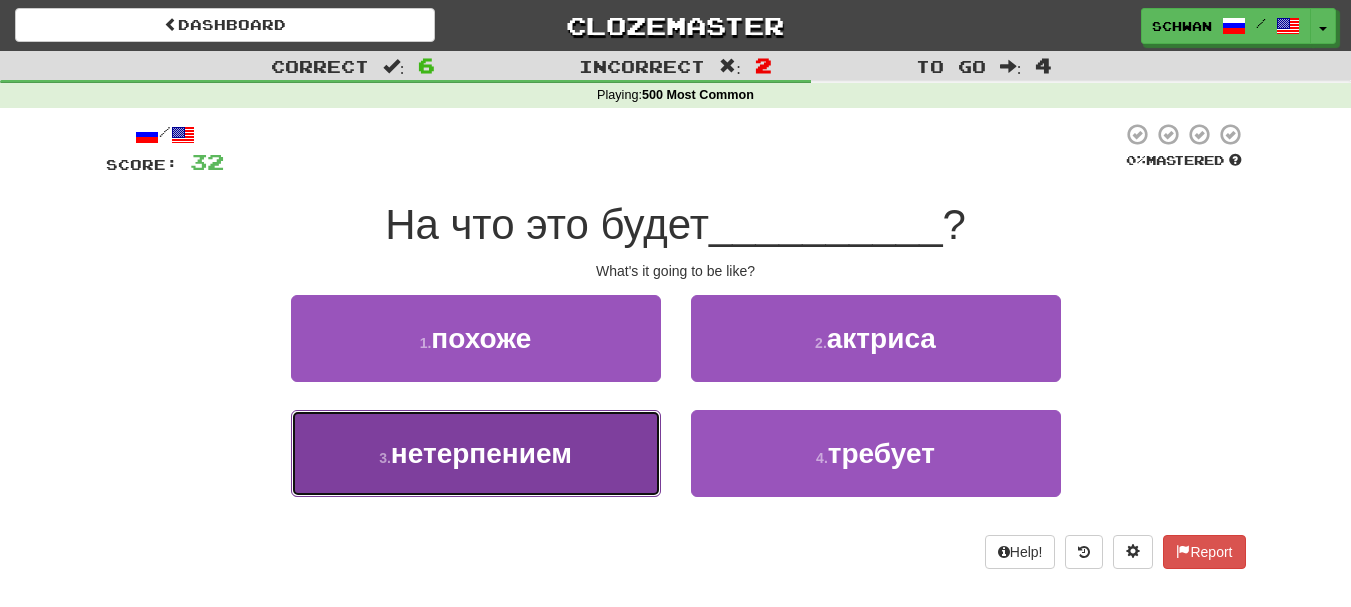 click on "нетерпением" at bounding box center (481, 453) 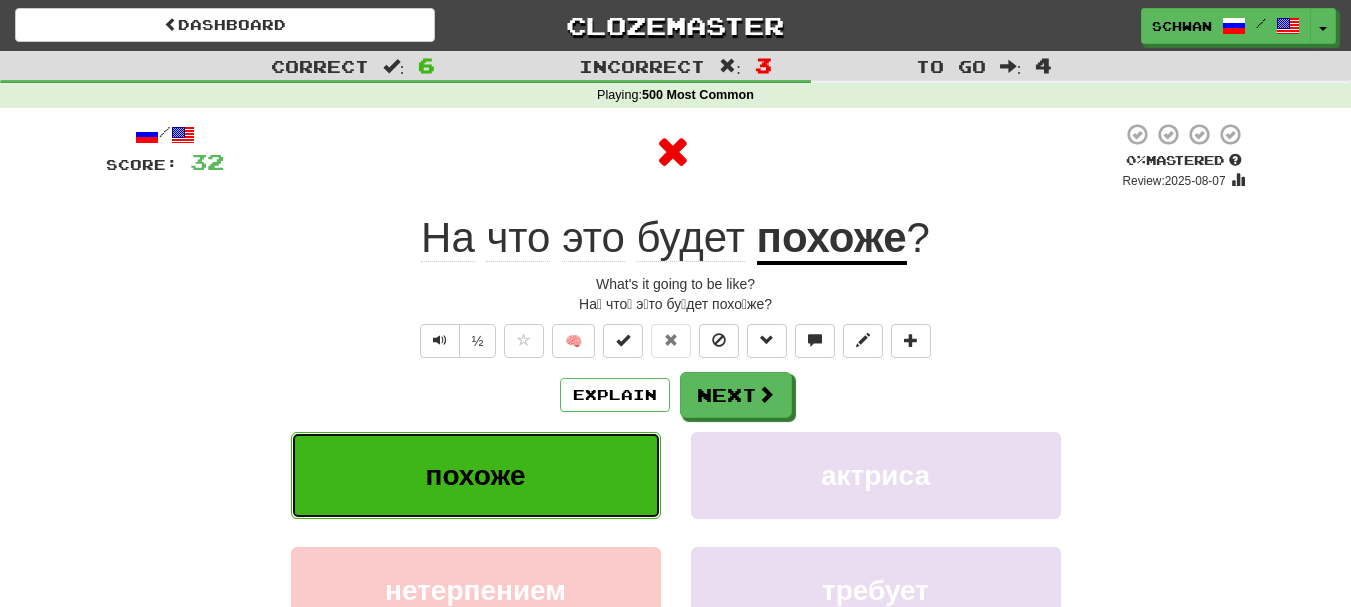 click on "похоже" at bounding box center [476, 475] 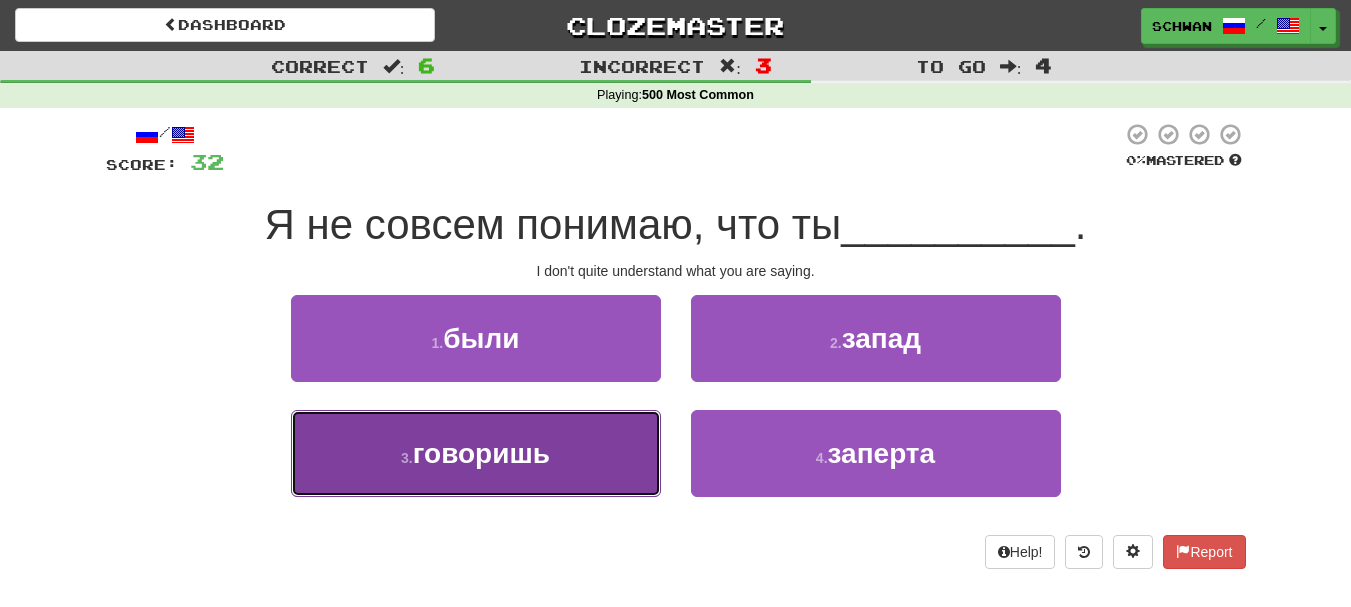 click on "3 .  говоришь" at bounding box center (476, 453) 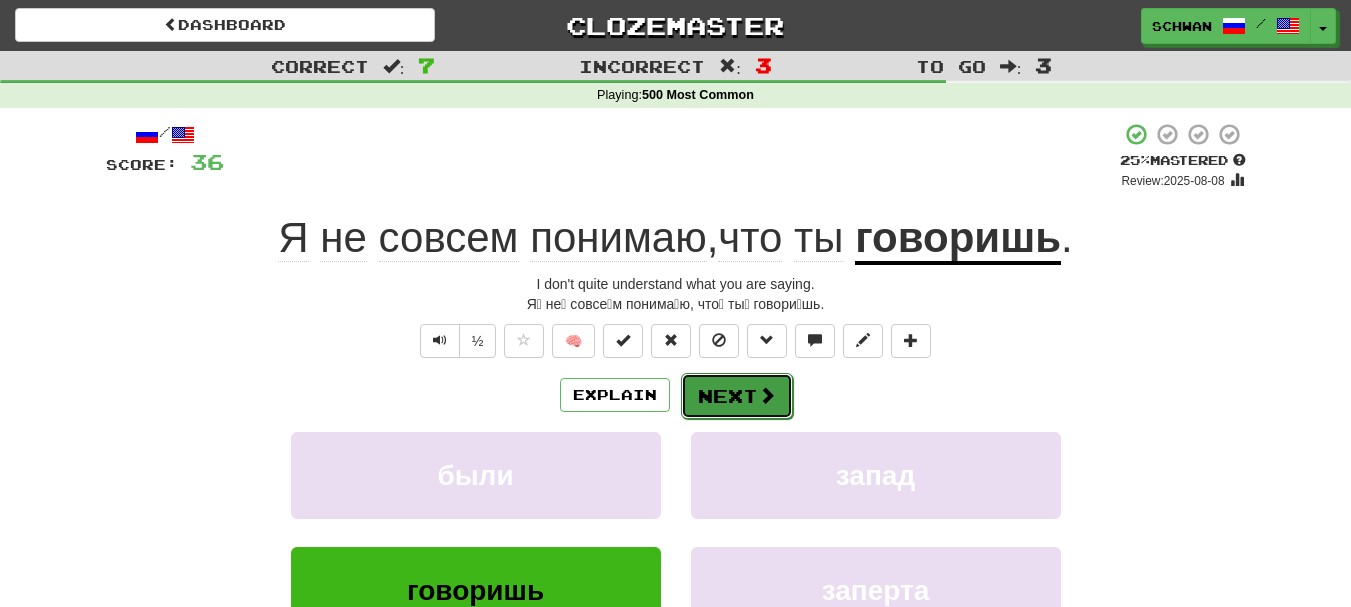 click on "Next" at bounding box center (737, 396) 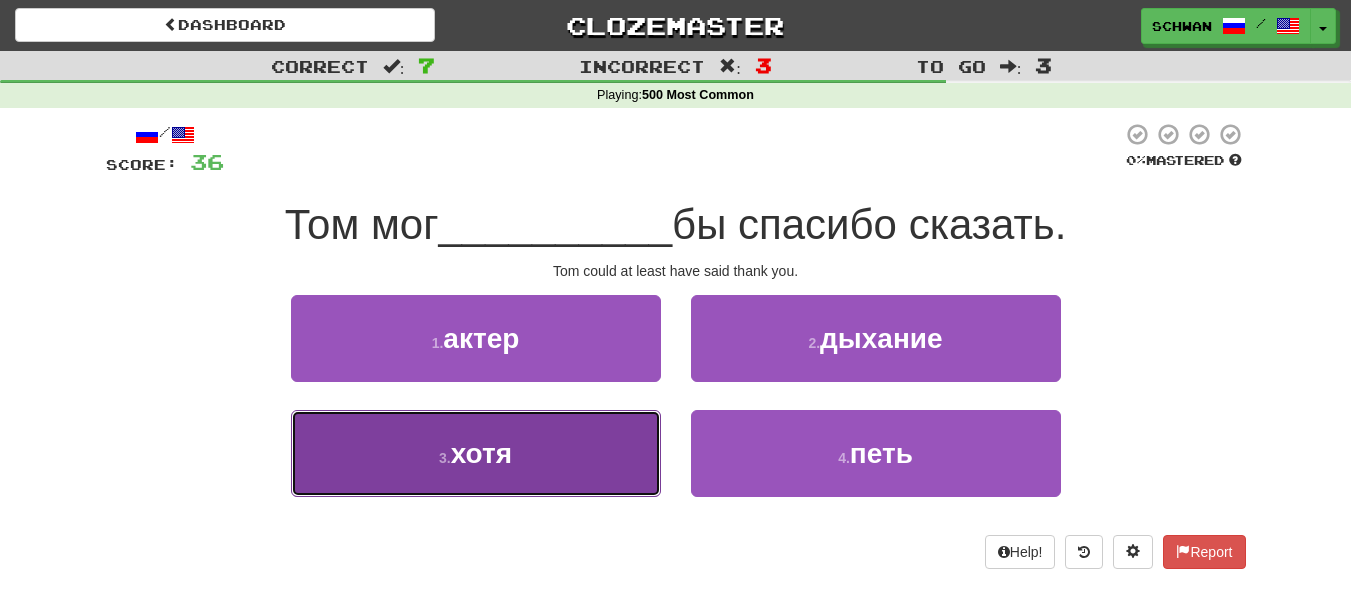 click on "хотя" at bounding box center [481, 453] 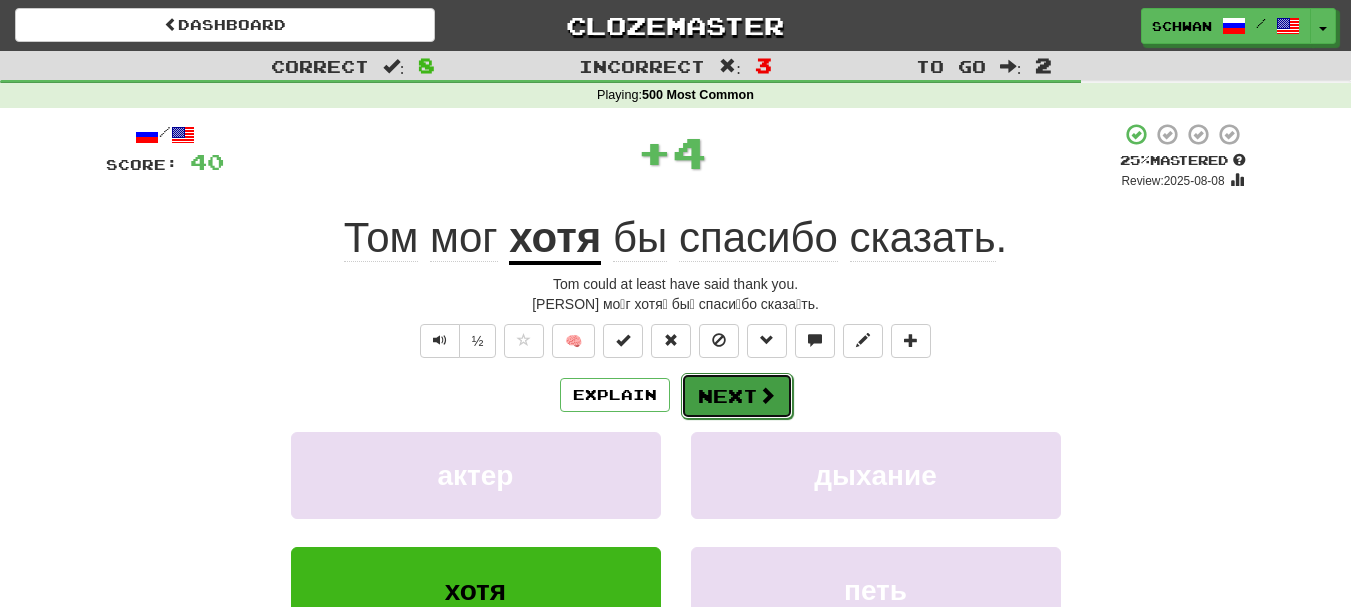 click at bounding box center [767, 395] 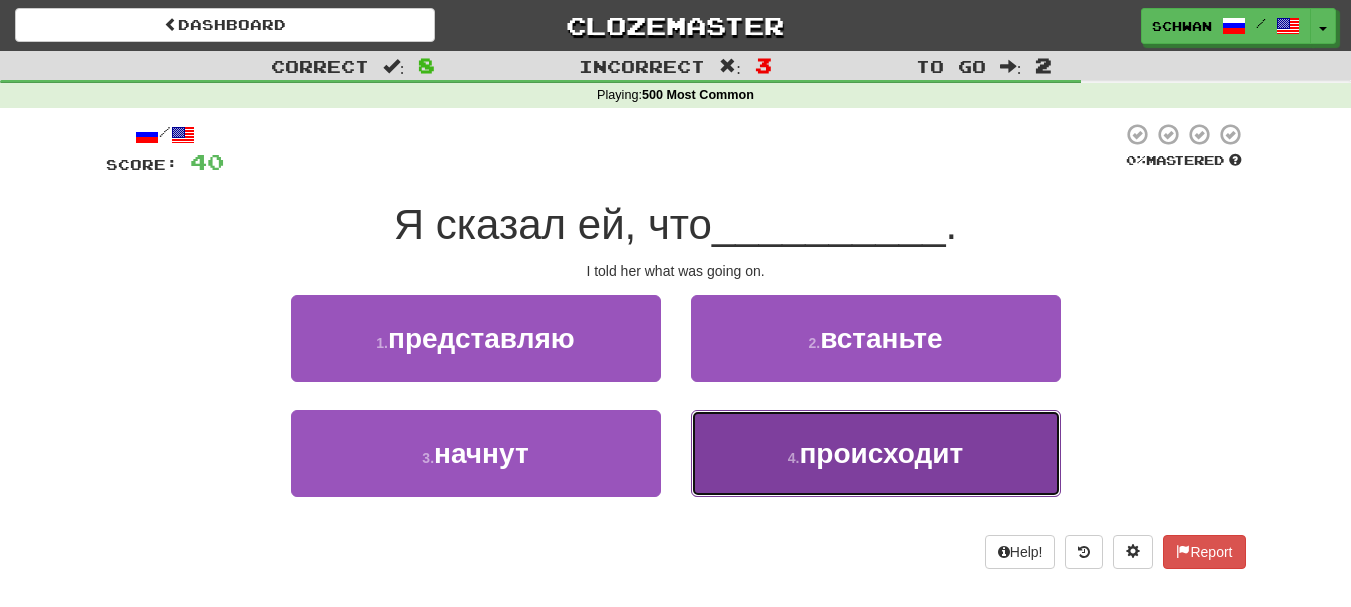 click on "происходит" at bounding box center (881, 453) 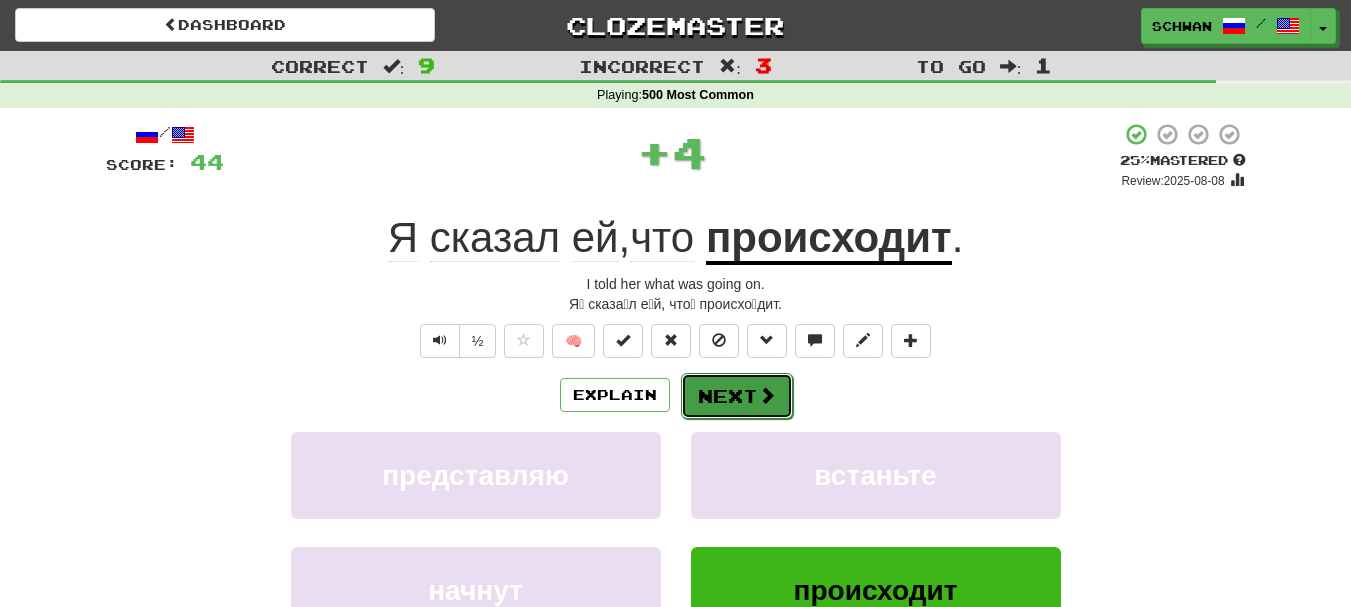 click on "Next" at bounding box center (737, 396) 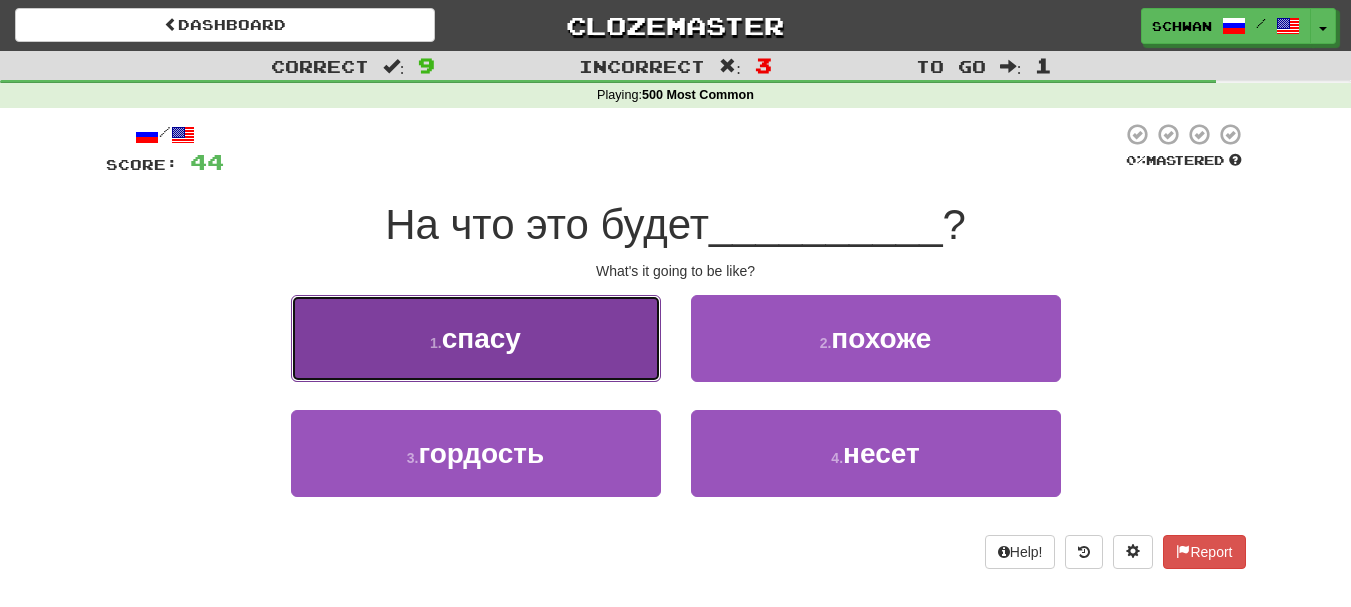click on "1 .  спасу" at bounding box center [476, 338] 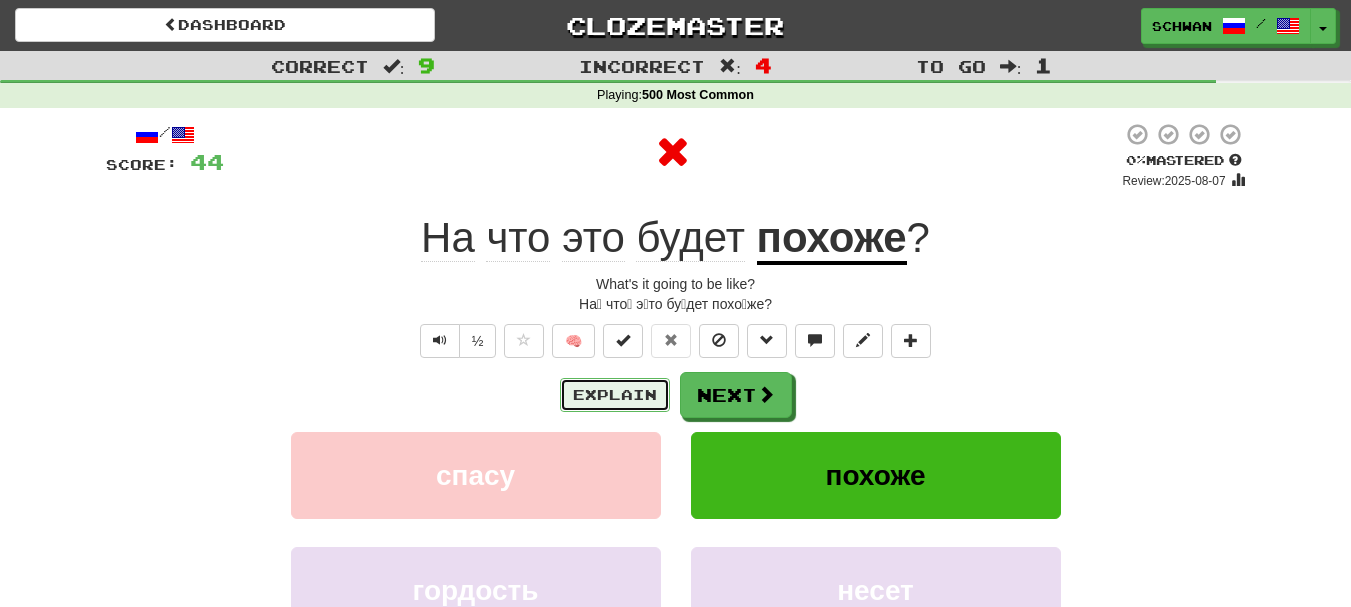 click on "Explain" at bounding box center [615, 395] 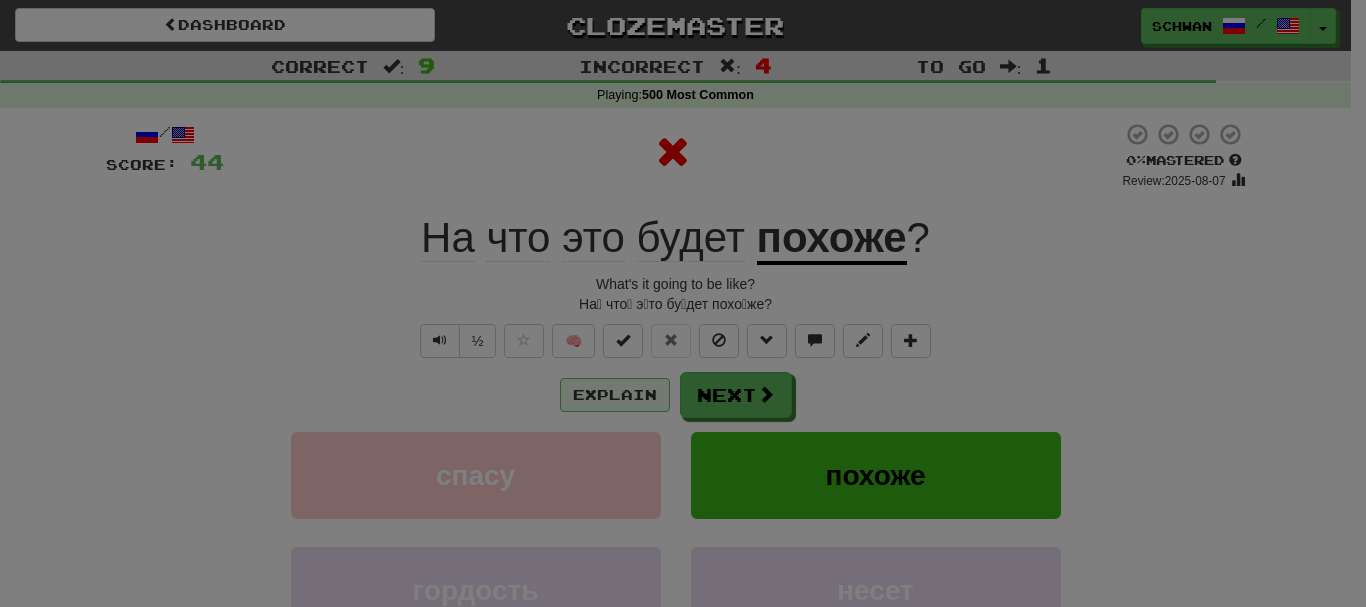 click at bounding box center [683, 303] 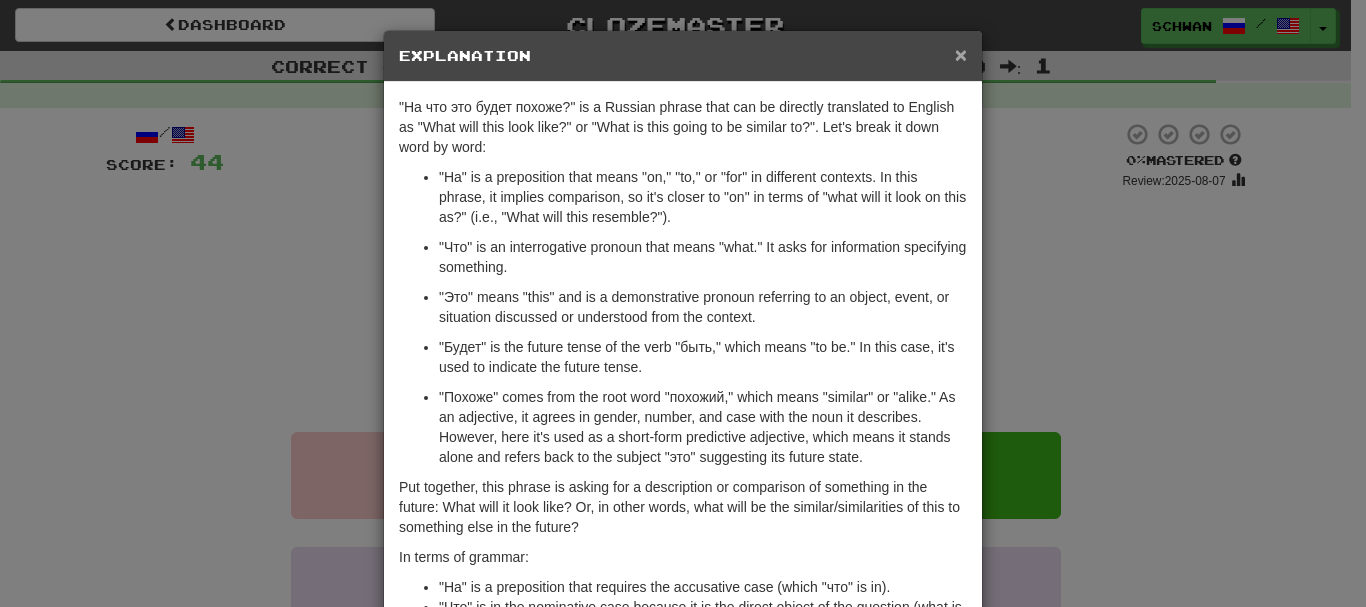 click on "×" at bounding box center [961, 54] 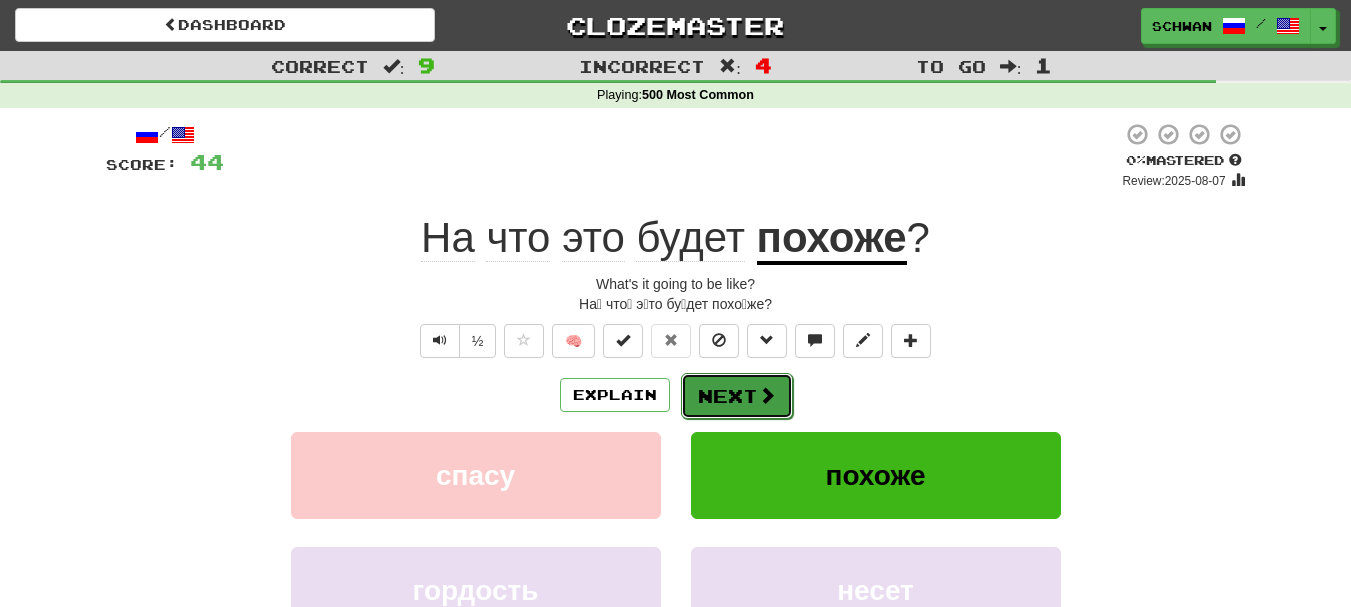 click on "Next" at bounding box center (737, 396) 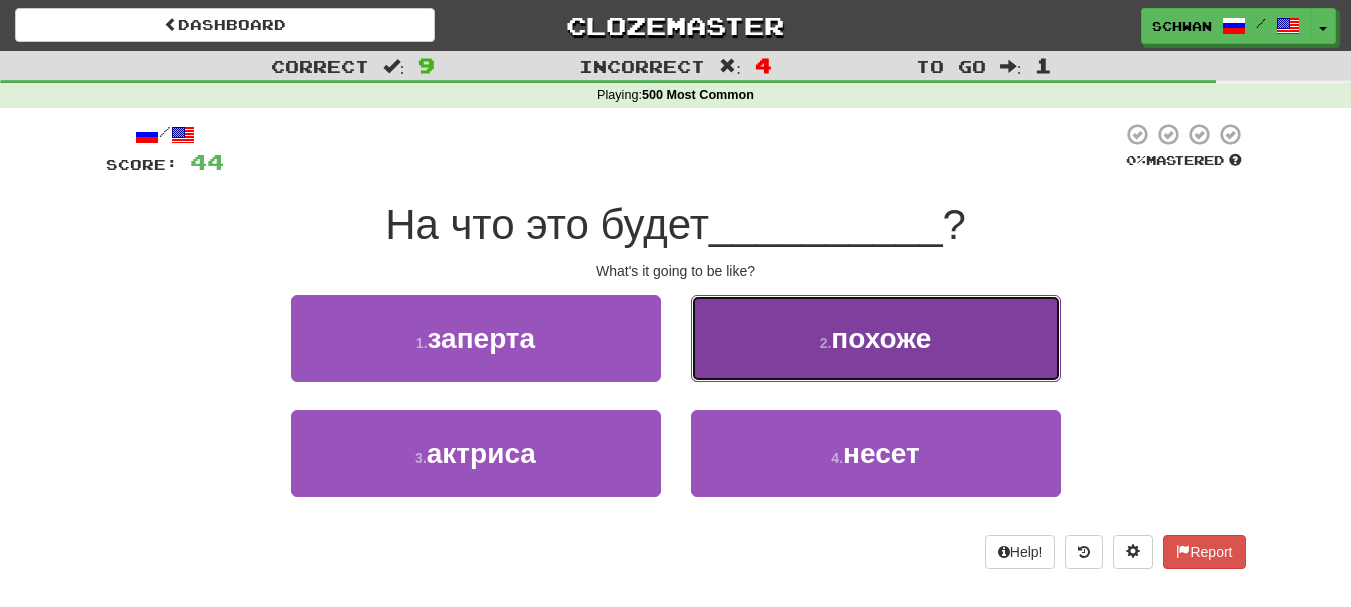 click on "2 .  похоже" at bounding box center [876, 338] 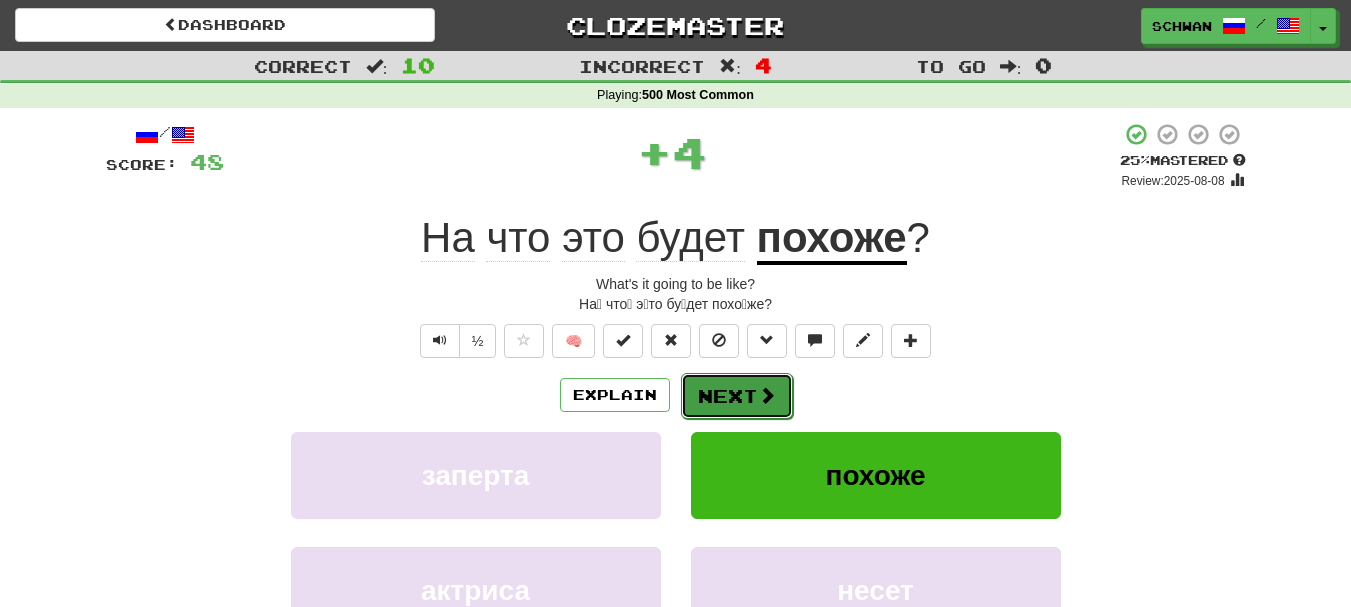 click on "Next" at bounding box center (737, 396) 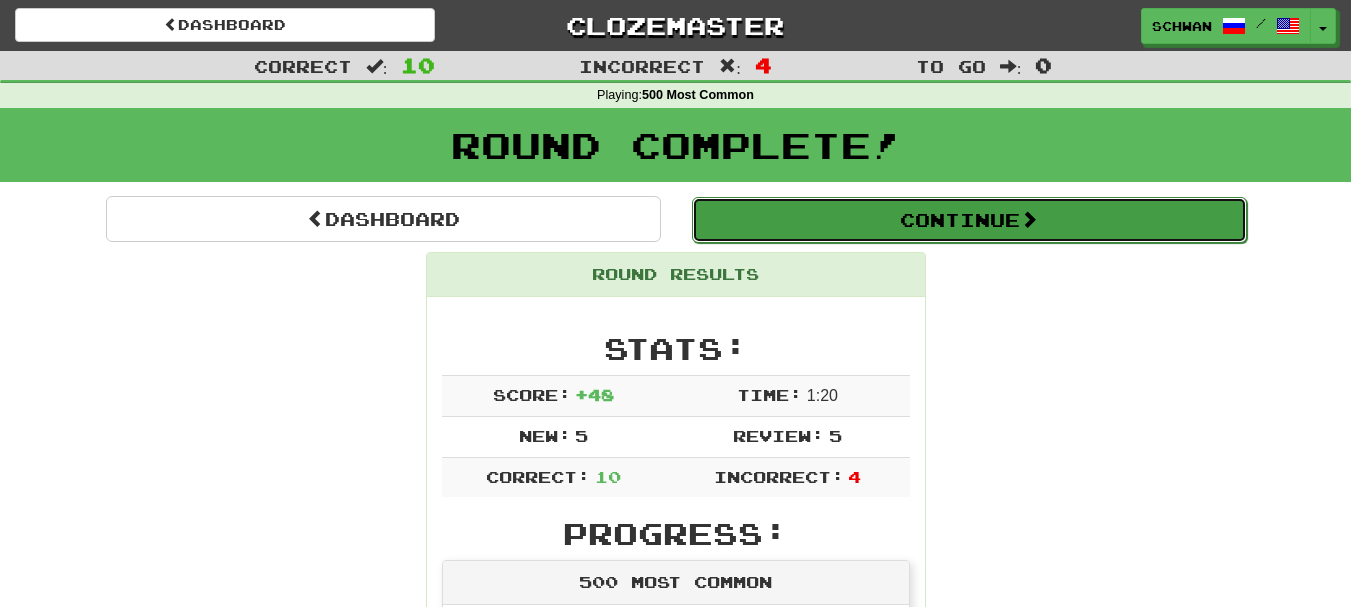 click on "Continue" at bounding box center [969, 220] 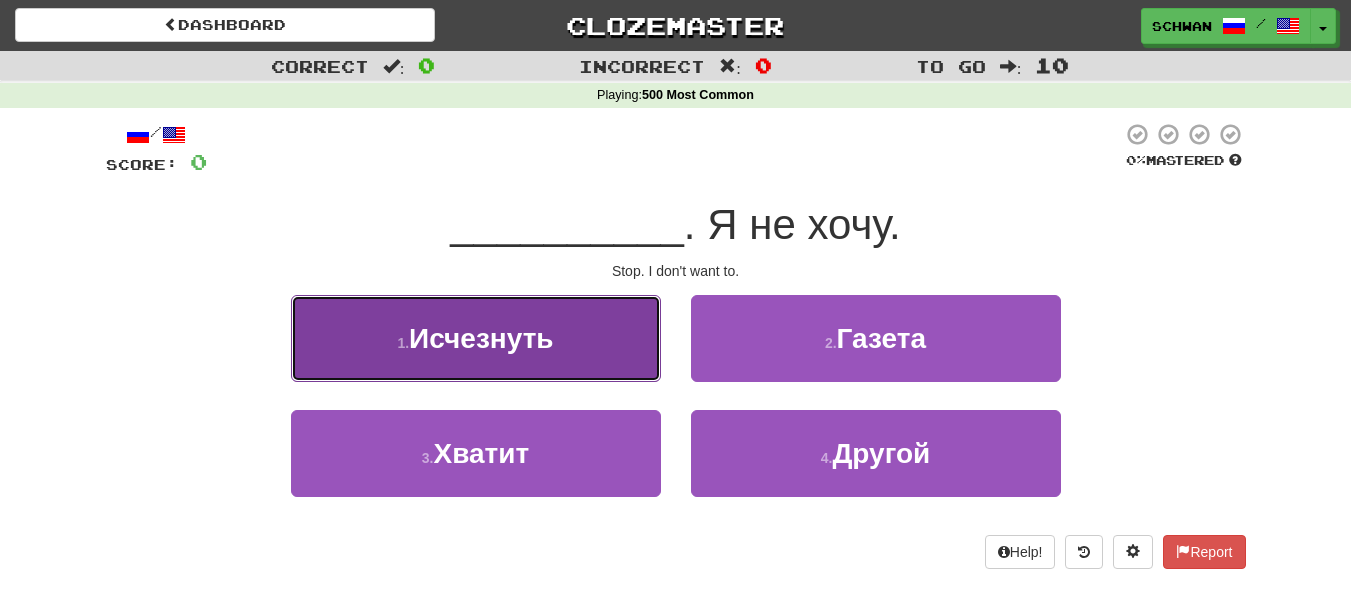 click on "1 .  Исчезнуть" at bounding box center [476, 338] 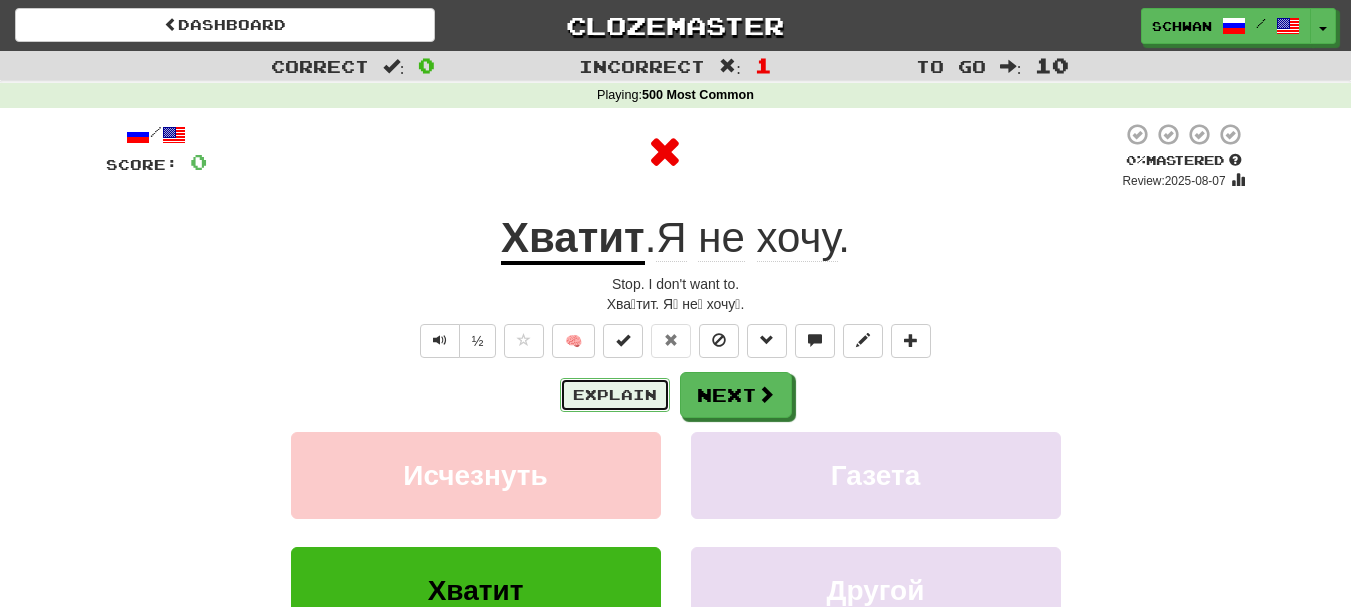 click on "Explain" at bounding box center [615, 395] 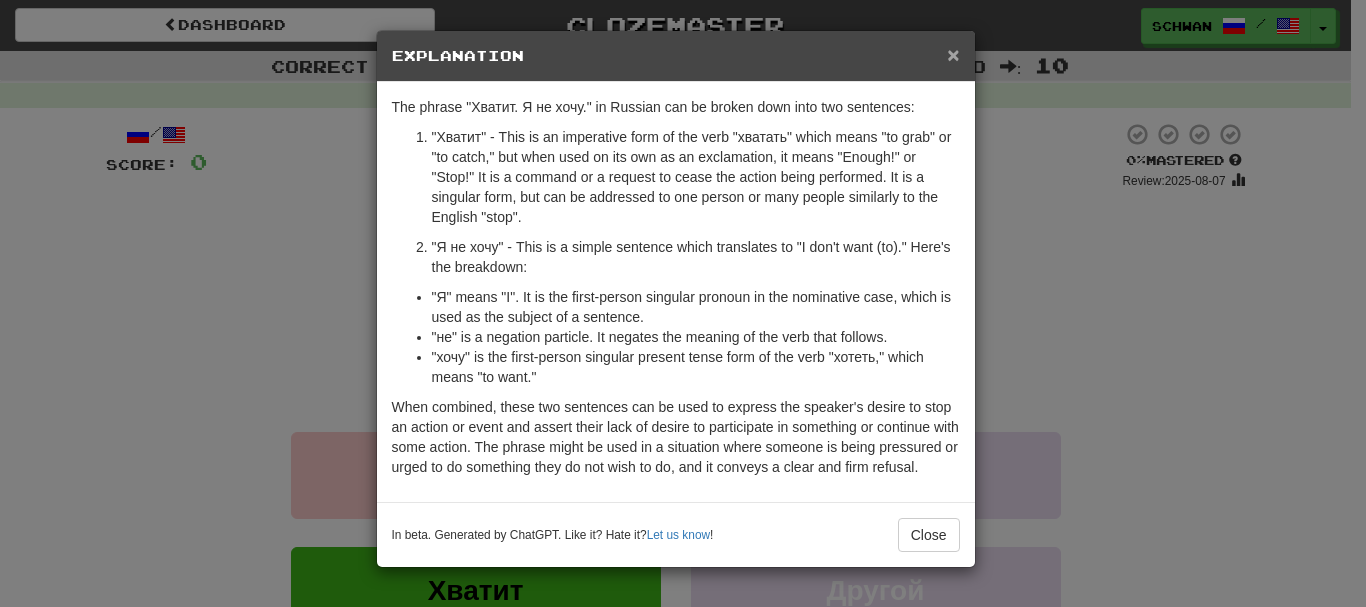 click on "×" at bounding box center (953, 54) 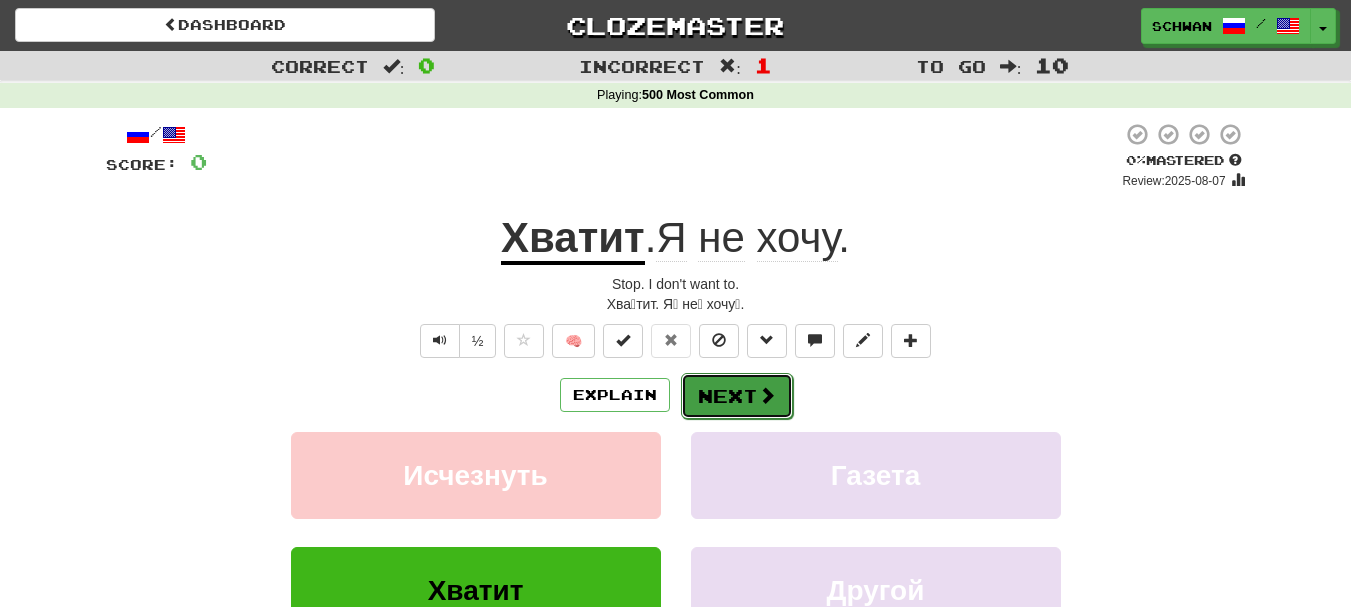 click on "Next" at bounding box center [737, 396] 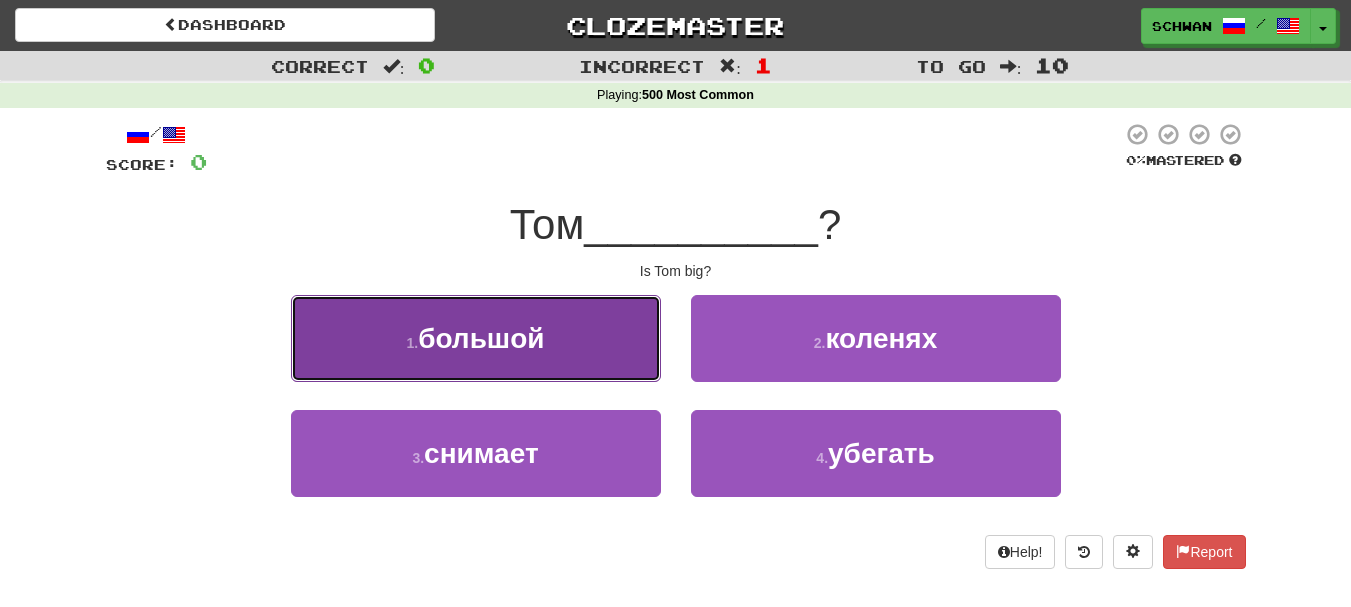 click on "1 .  большой" at bounding box center (476, 338) 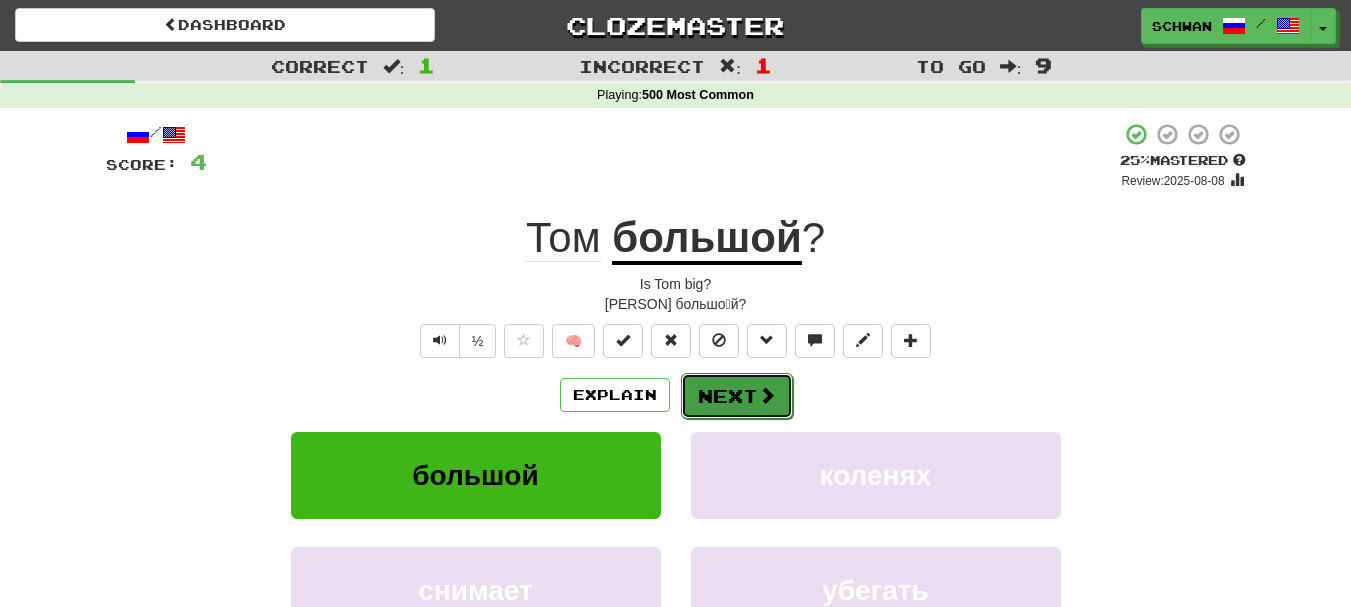 click at bounding box center (767, 395) 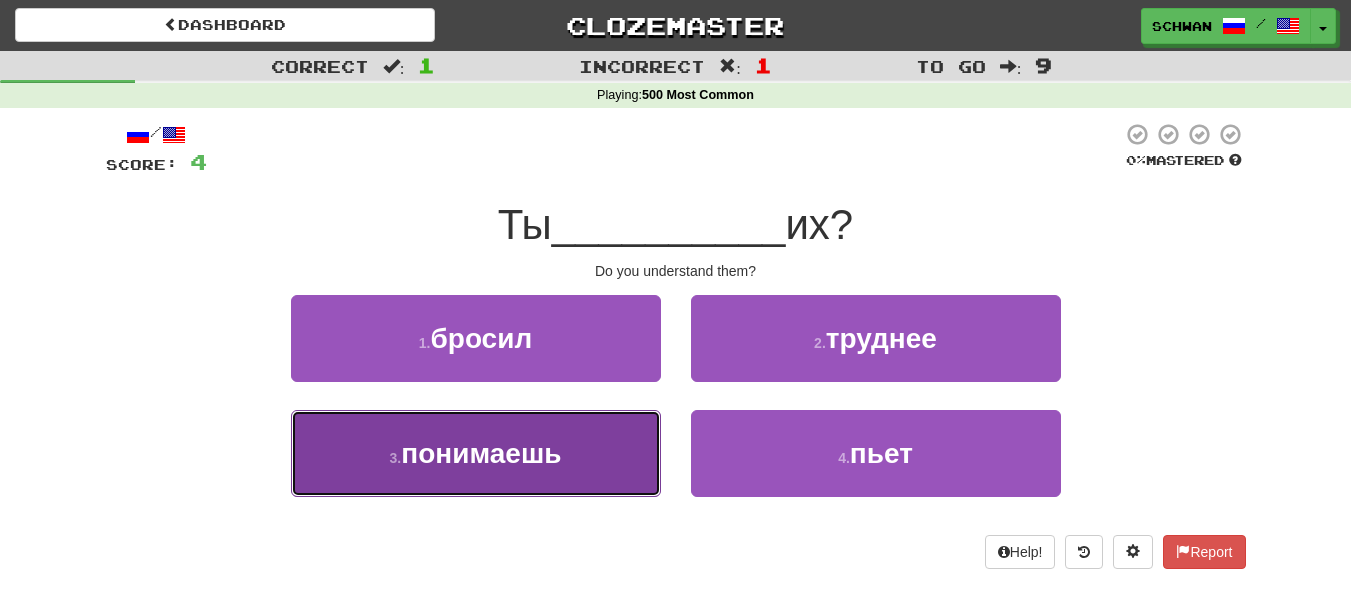 click on "3 .  понимаешь" at bounding box center (476, 453) 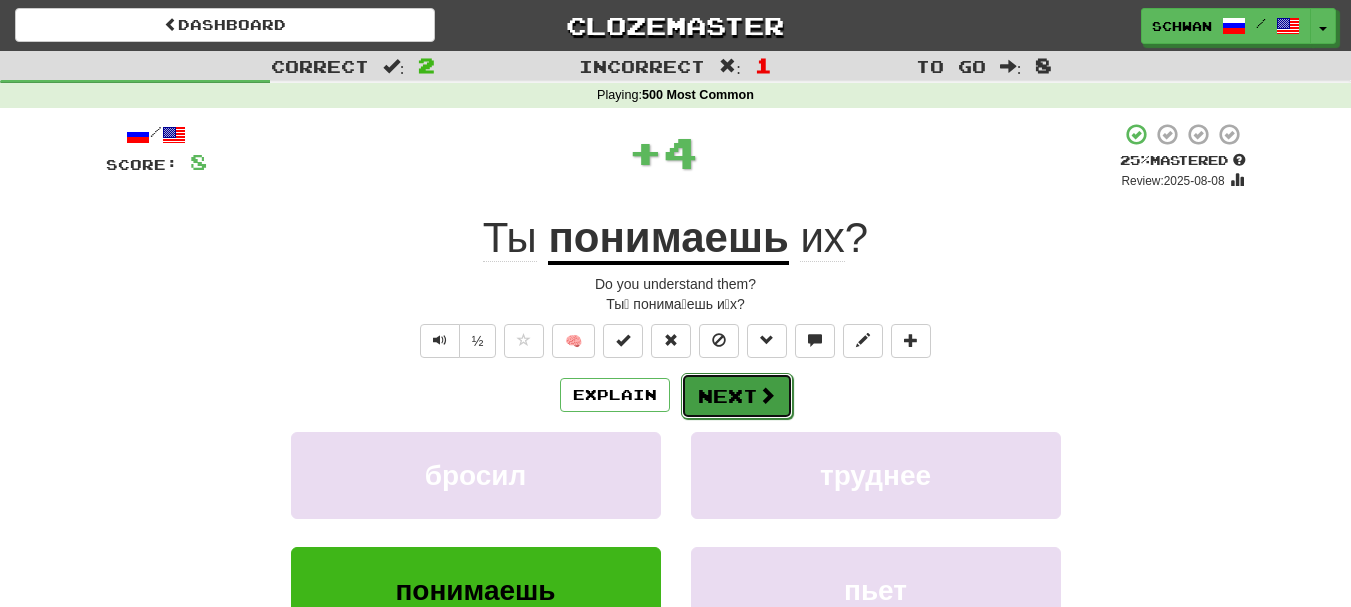 click on "Next" at bounding box center (737, 396) 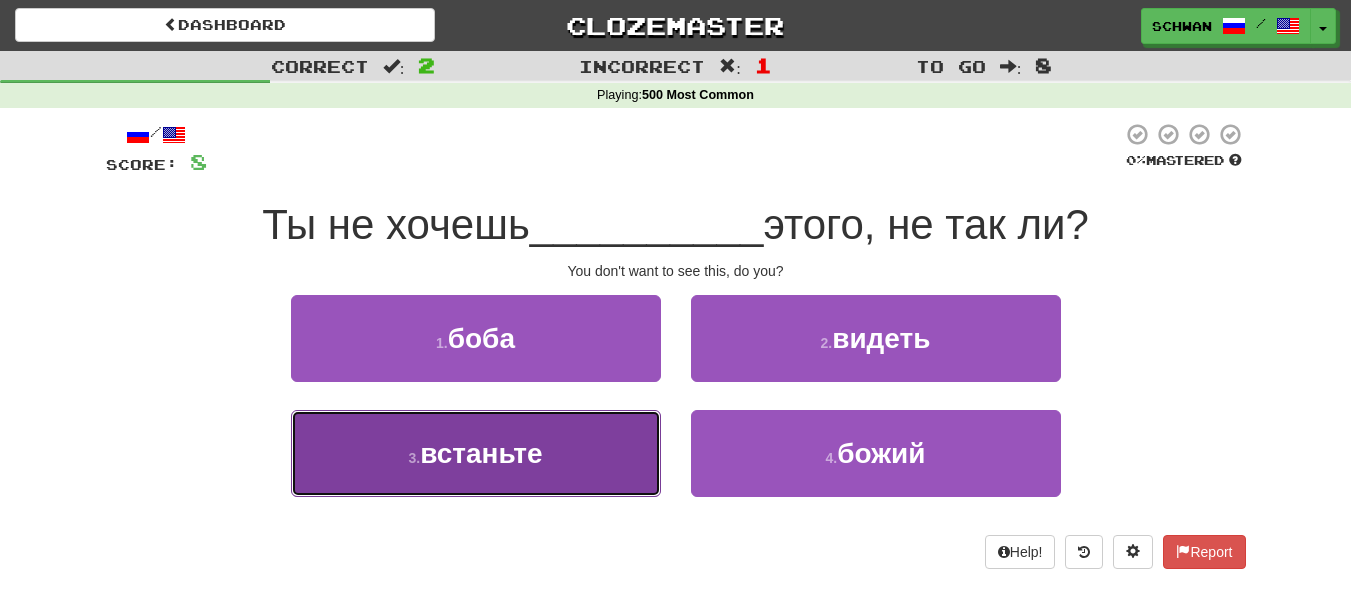 click on "3 .  встаньте" at bounding box center [476, 453] 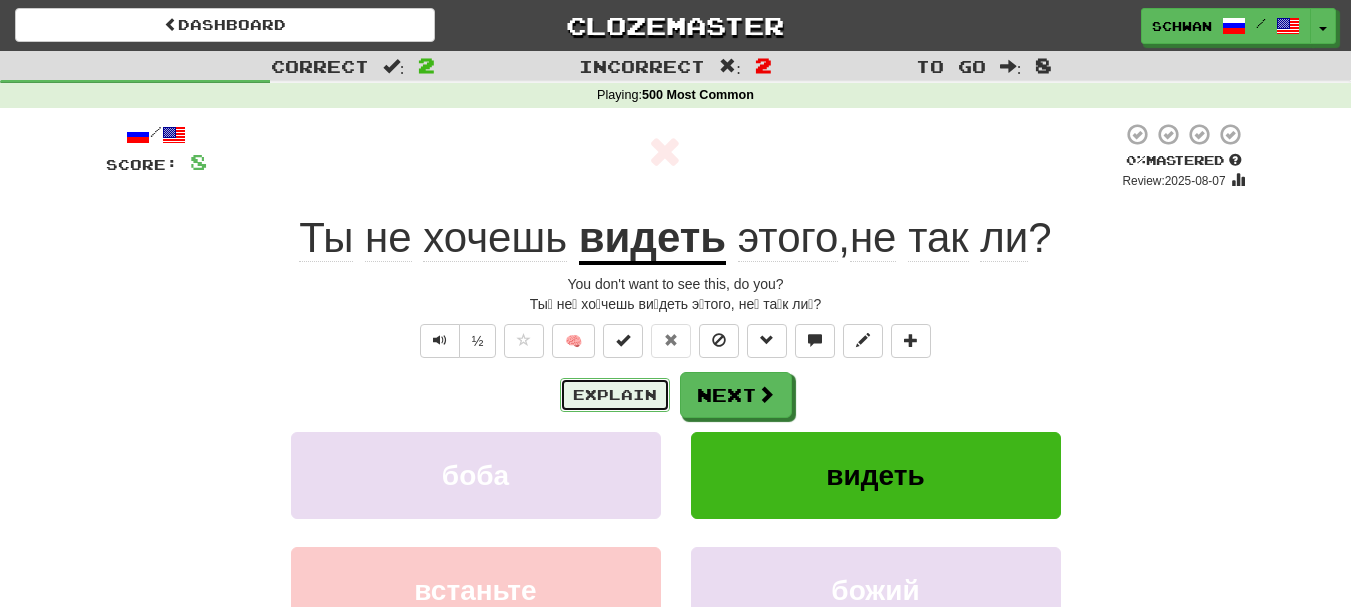 click on "Explain" at bounding box center [615, 395] 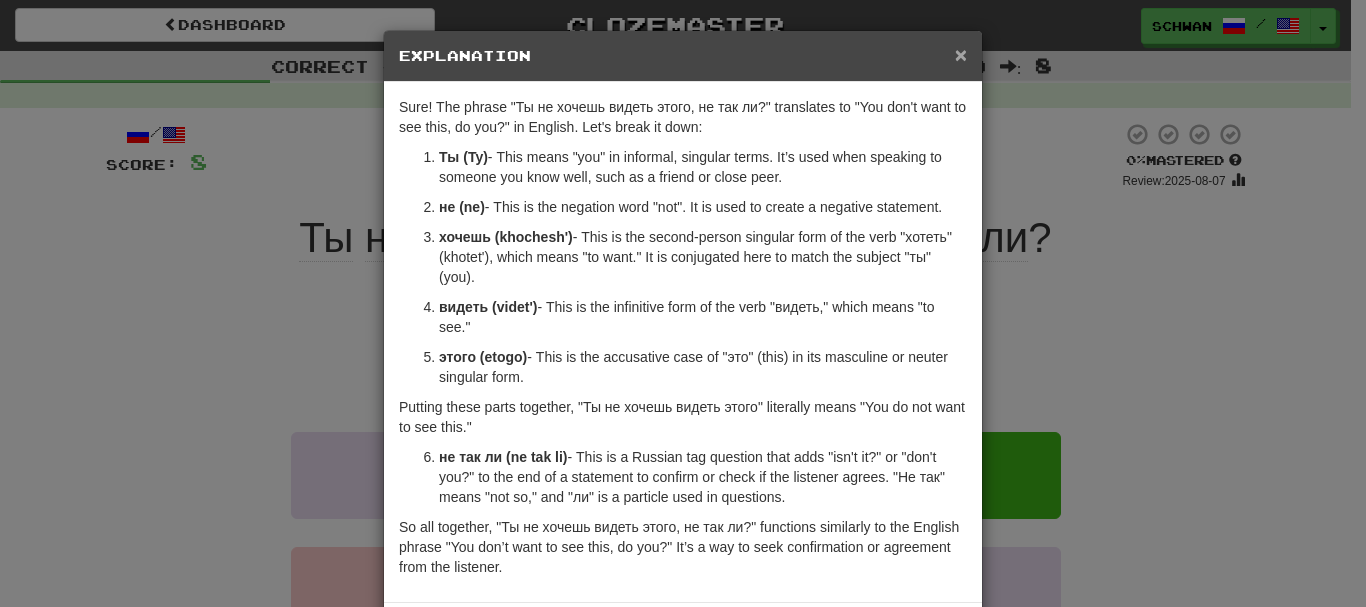 click on "×" at bounding box center [961, 54] 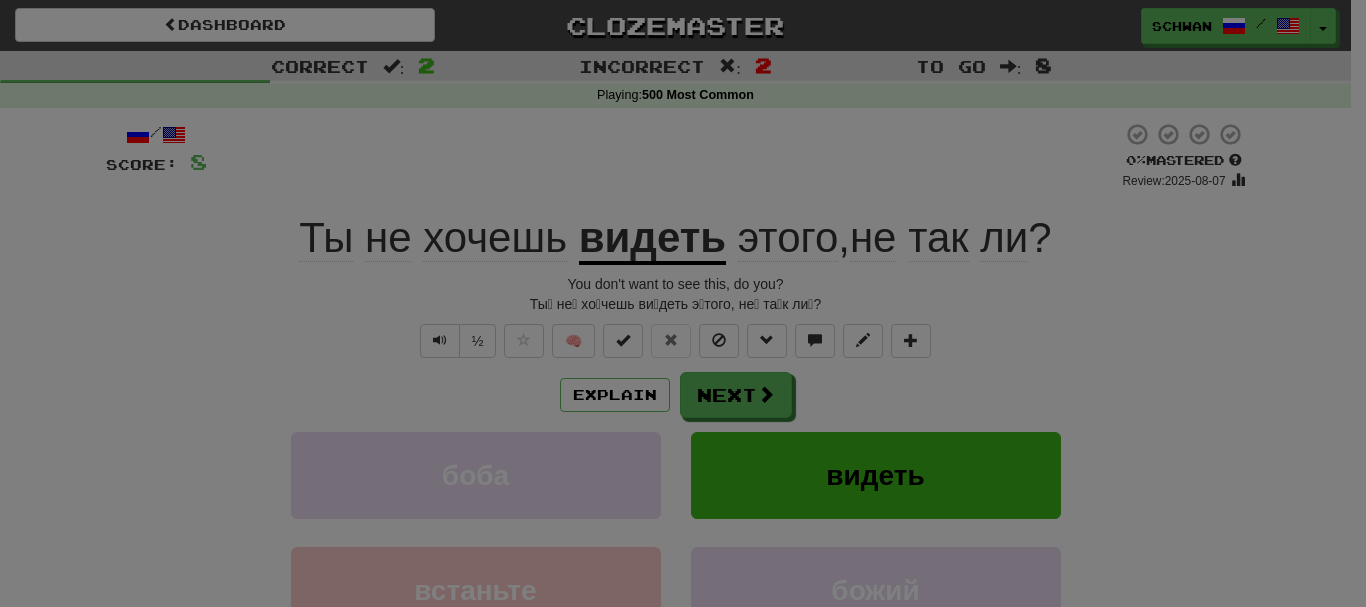 click on "Sure! The phrase "Ты не хочешь видеть этого, не так ли?" translates to "You don't want to see this, do you?" in English. Let's break it down:
Ты (Ty)  - This means "you" in informal, singular terms. It’s used when speaking to someone you know well, such as a friend or close peer.
не (ne)  - This is the negation word "not". It is used to create a negative statement.
хочешь (khochesh')  - This is the second-person singular form of the verb "хотеть" (khotet'), which means "to want." It is conjugated here to match the subject "ты" (you).
видеть (videt')  - This is the infinitive form of the verb "видеть," which means "to see."
этого (etogo)  - This is the accusative case of "это" (this) in its masculine or neuter singular form.
Putting these parts together, "Ты не хочешь видеть этого" literally means "You do not want to see this."
не так ли (ne tak li)" at bounding box center (683, 183) 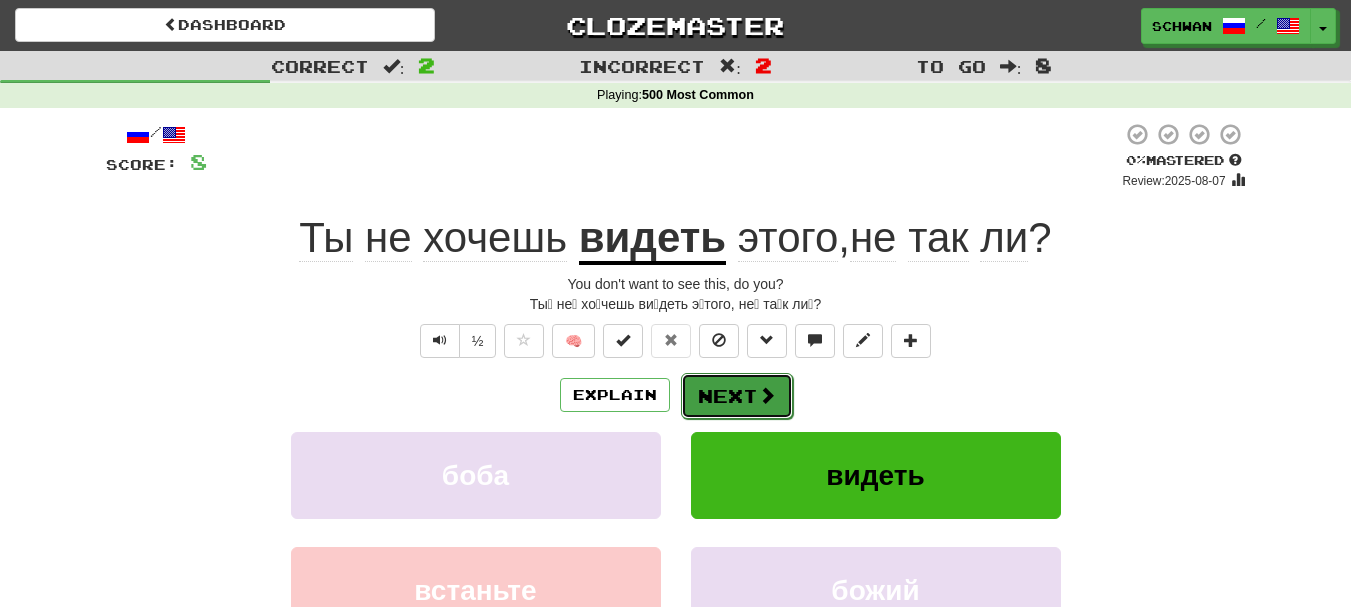click at bounding box center [767, 395] 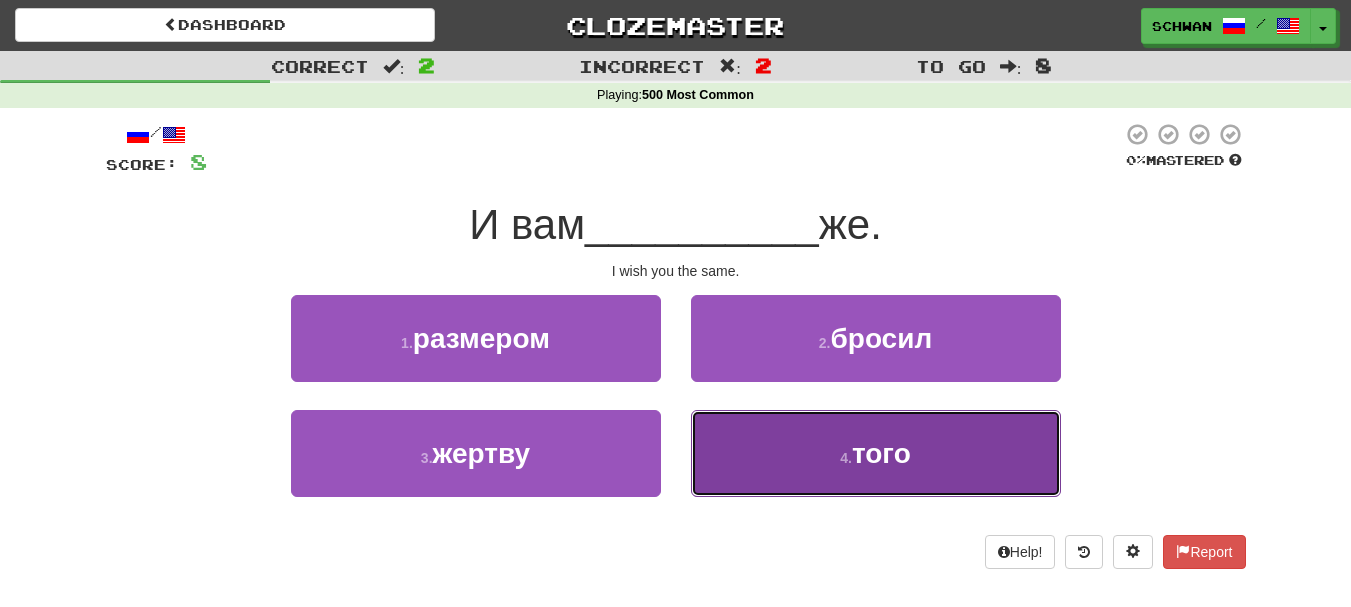 click on "4 .  того" at bounding box center [876, 453] 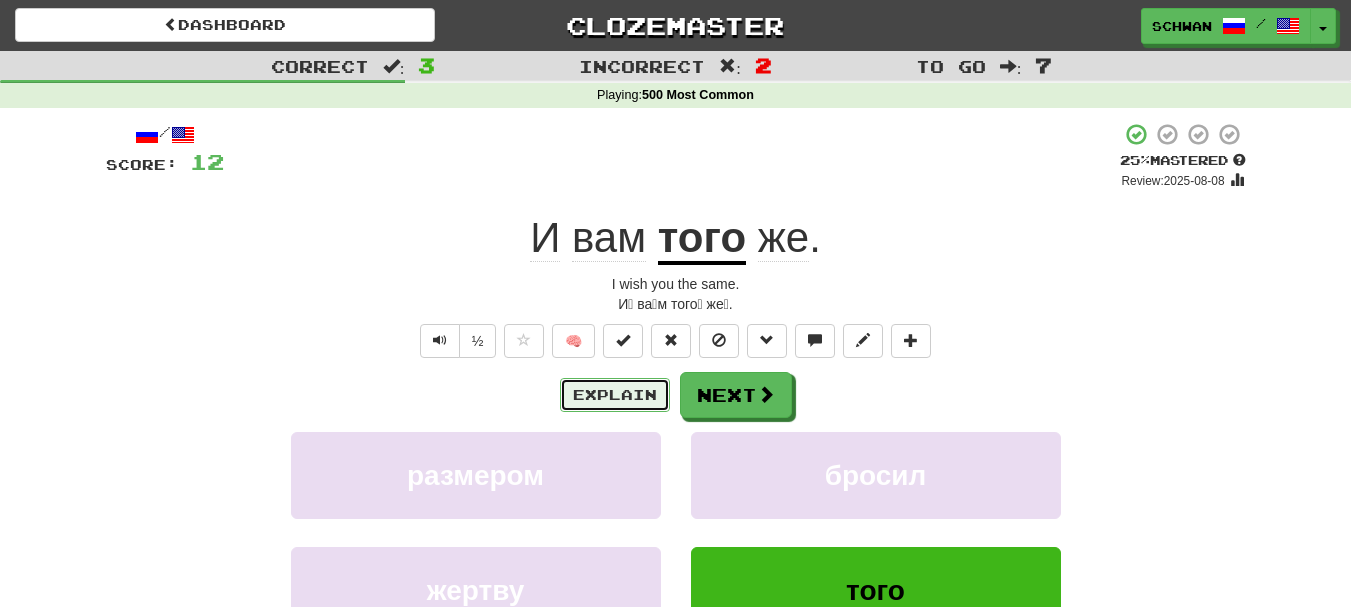 click on "Explain" at bounding box center [615, 395] 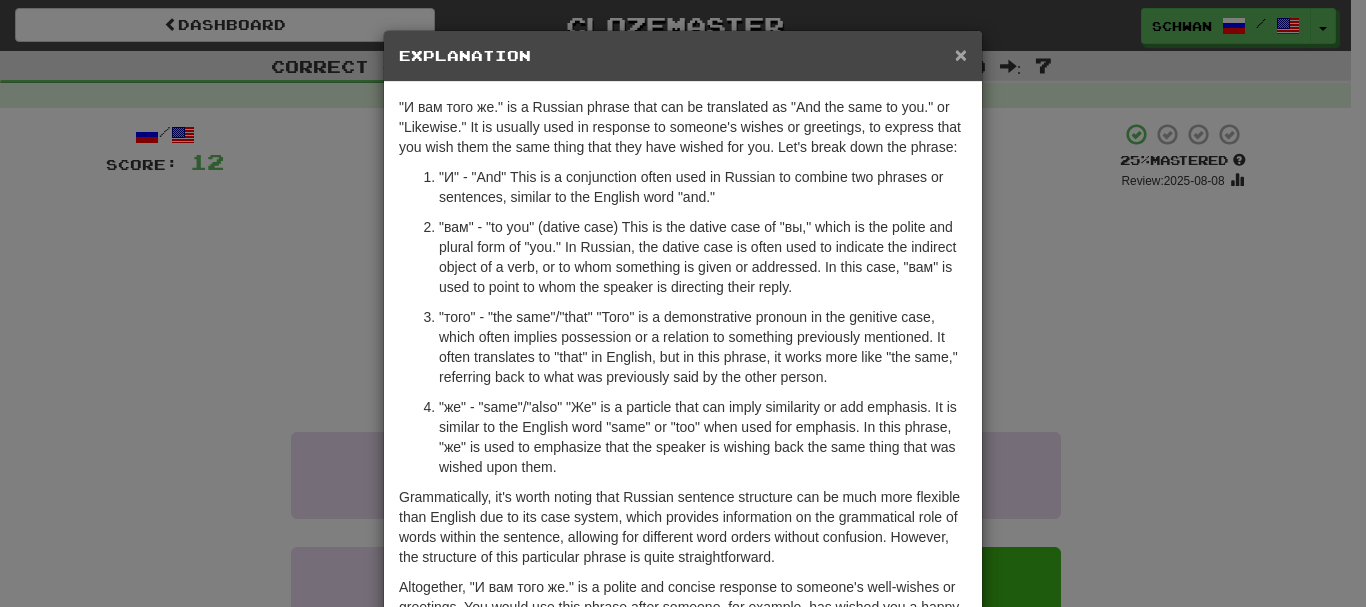 click on "×" at bounding box center (961, 54) 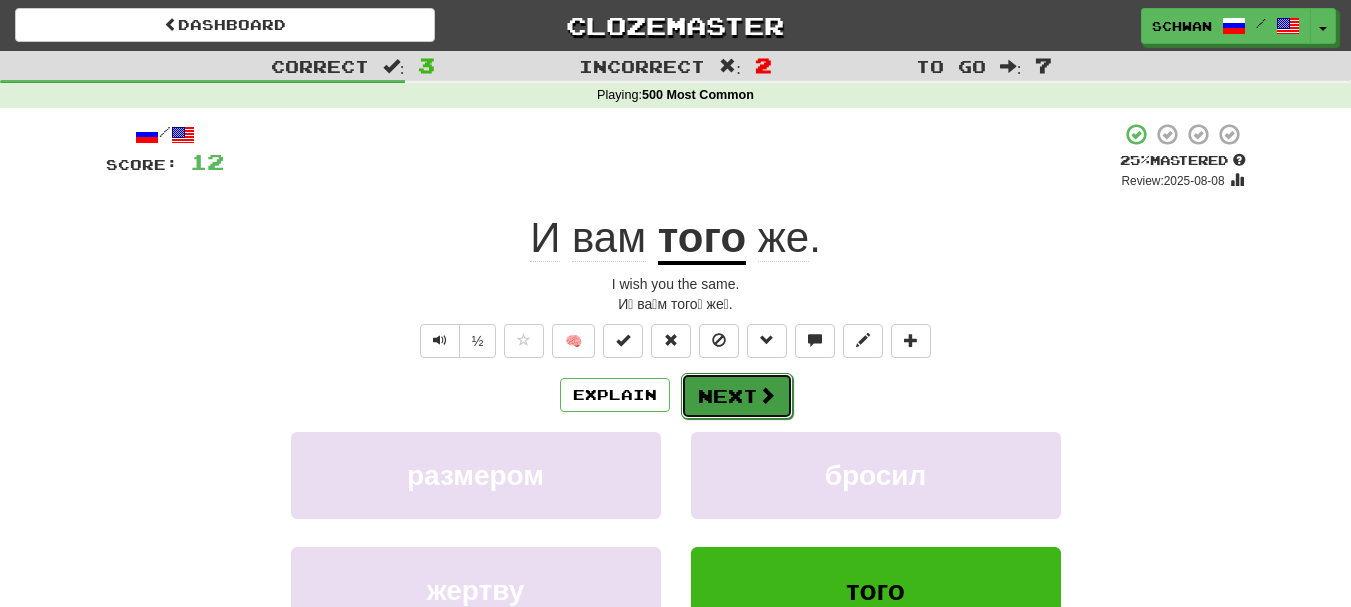 click at bounding box center (767, 395) 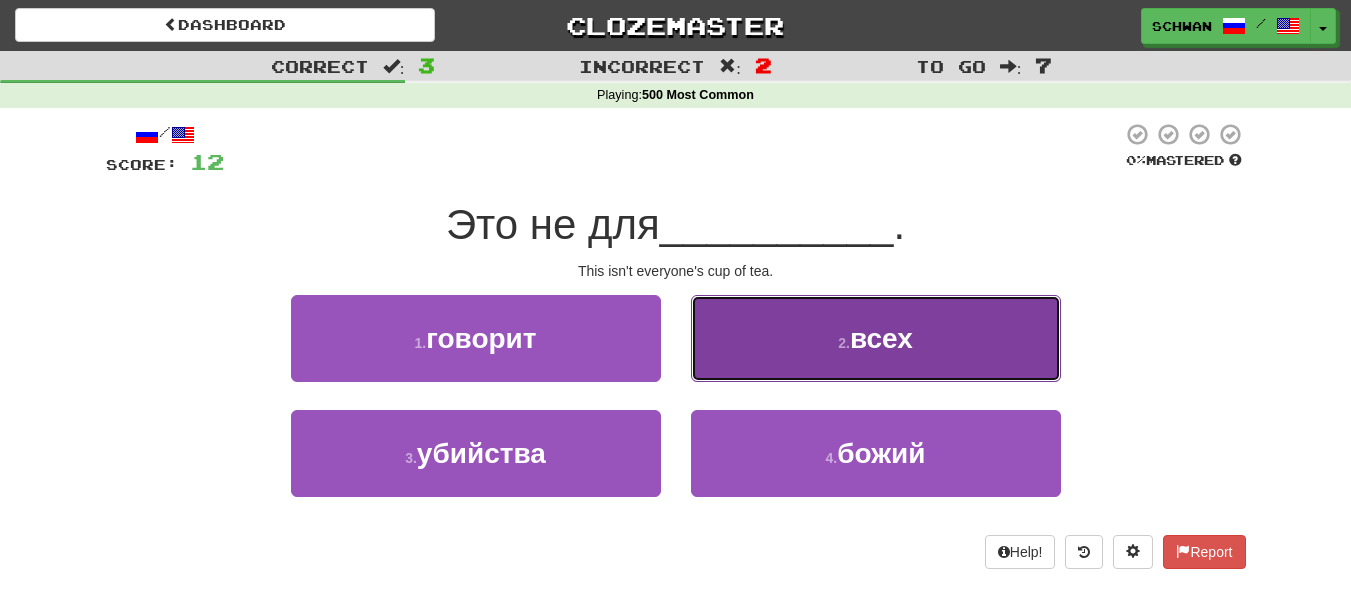 click on "2 .  всех" at bounding box center (876, 338) 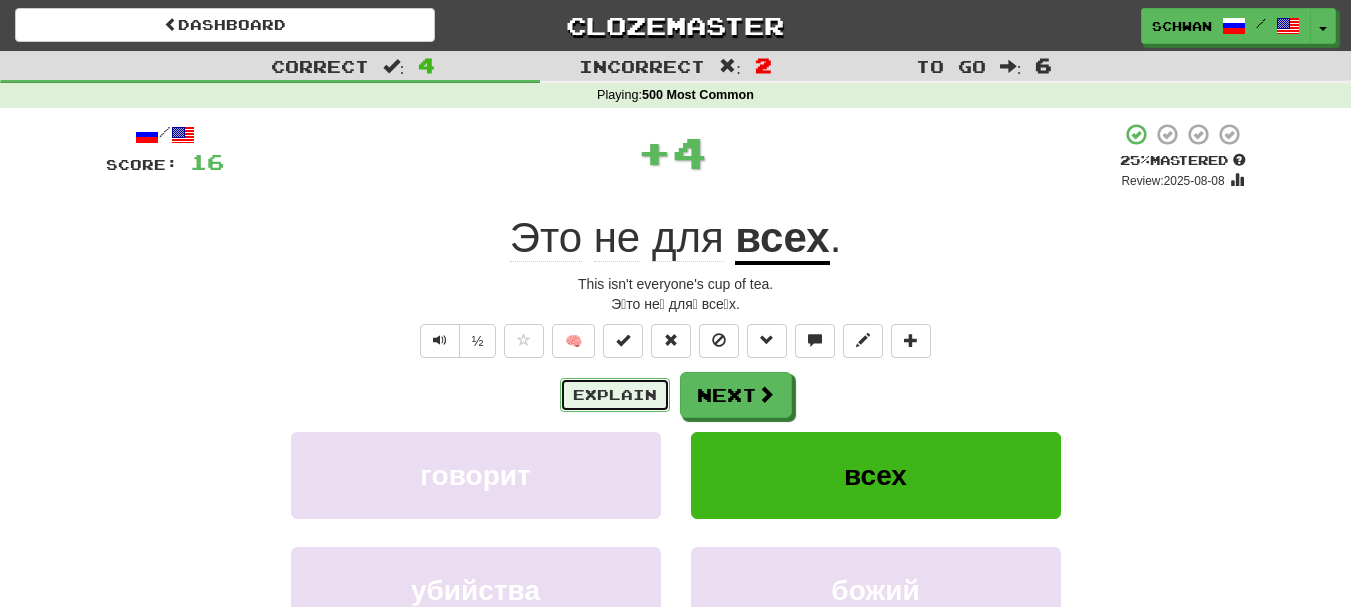 click on "Explain" at bounding box center [615, 395] 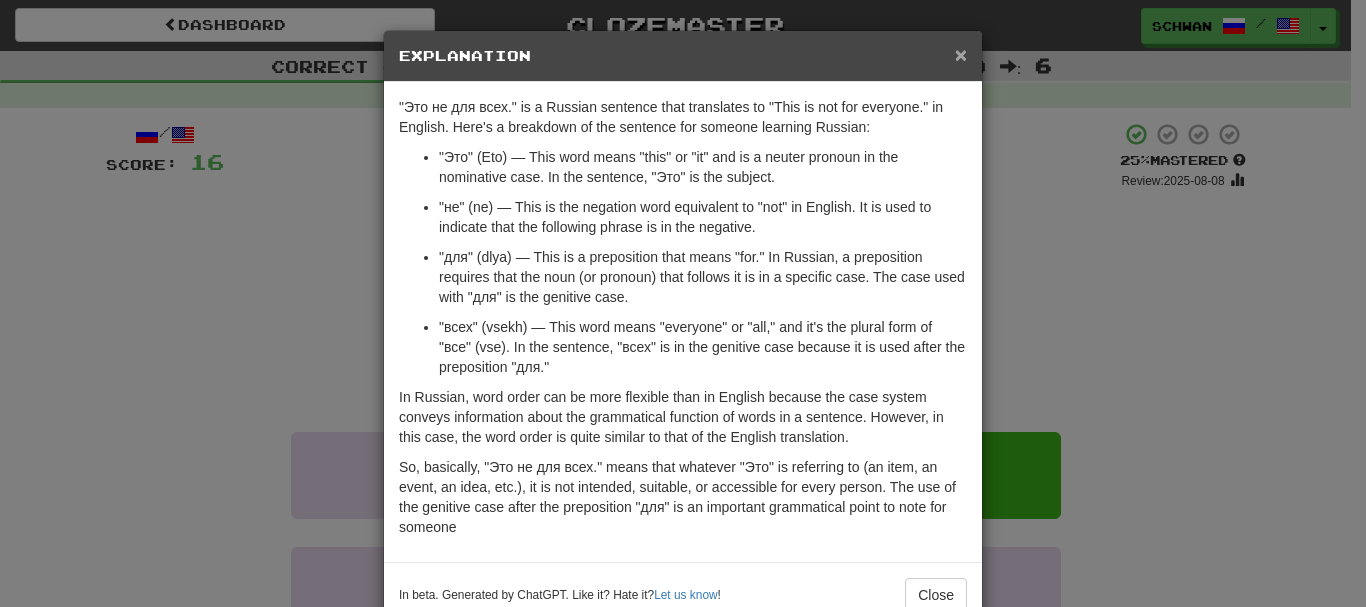 click on "×" at bounding box center [961, 54] 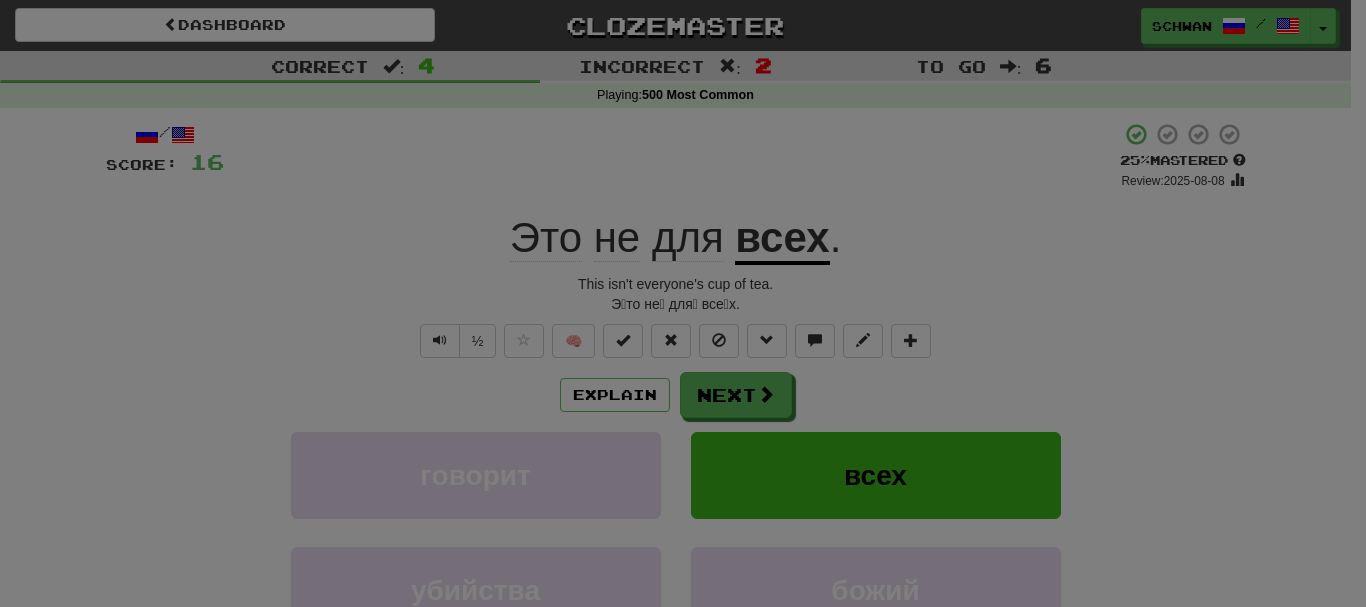 click on "× Explanation "Это не для всех." is a Russian sentence that translates to "This is not for everyone." in English. Here's a breakdown of the sentence for someone learning Russian:
"Это" (Eto) — This word means "this" or "it" and is a neuter pronoun in the nominative case. In the sentence, "Это" is the subject.
"не" (ne) — This is the negation word equivalent to "not" in English. It is used to indicate that the following phrase is in the negative.
"для" (dlya) — This is a preposition that means "for." In Russian, a preposition requires that the noun (or pronoun) that follows it is in a specific case. The case used with "для" is the genitive case.
"всех" (vsekh) — This word means "everyone" or "all," and it's the plural form of "все" (vse). In the sentence, "всех" is in the genitive case because it is used after the preposition "для."
In beta. Generated by ChatGPT. Like it? Hate it?  Let us know ! Close" at bounding box center [683, 180] 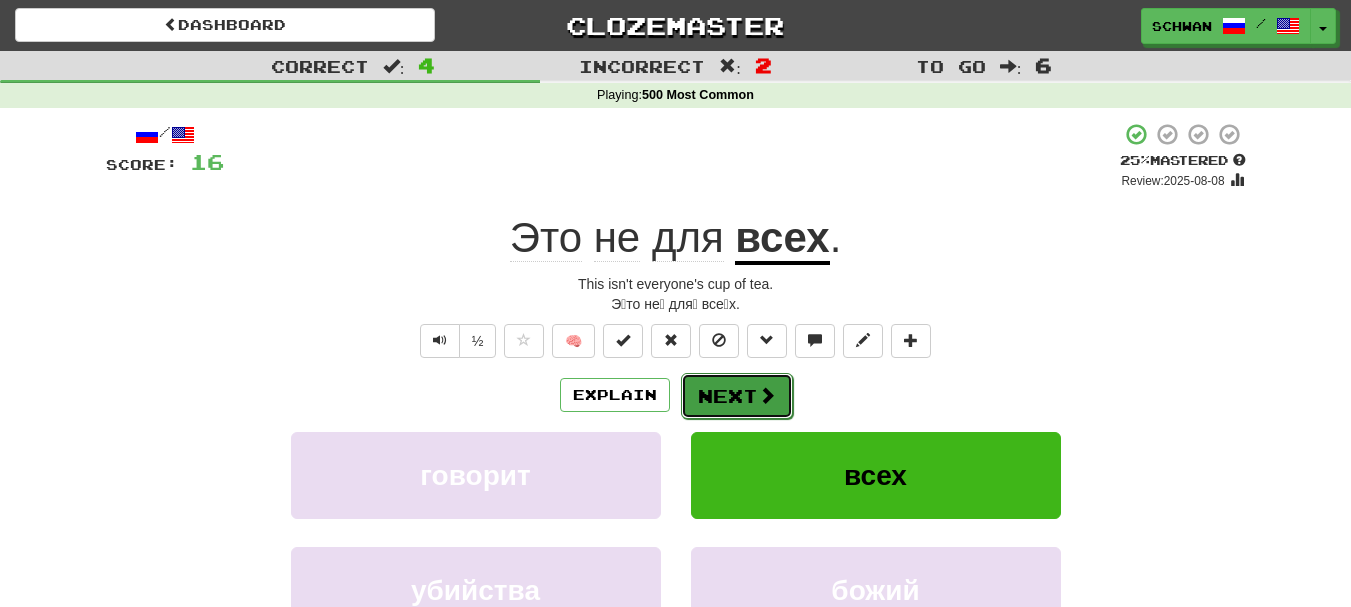 click on "Next" at bounding box center [737, 396] 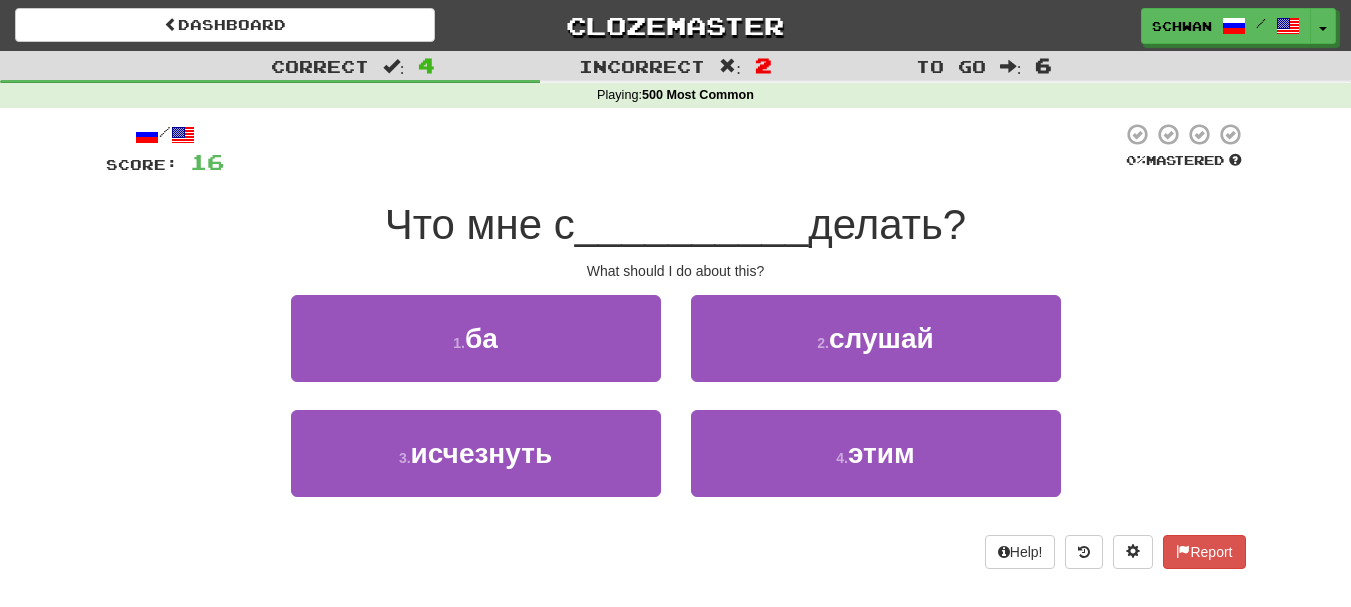 click on "2 .  слушай" at bounding box center (876, 352) 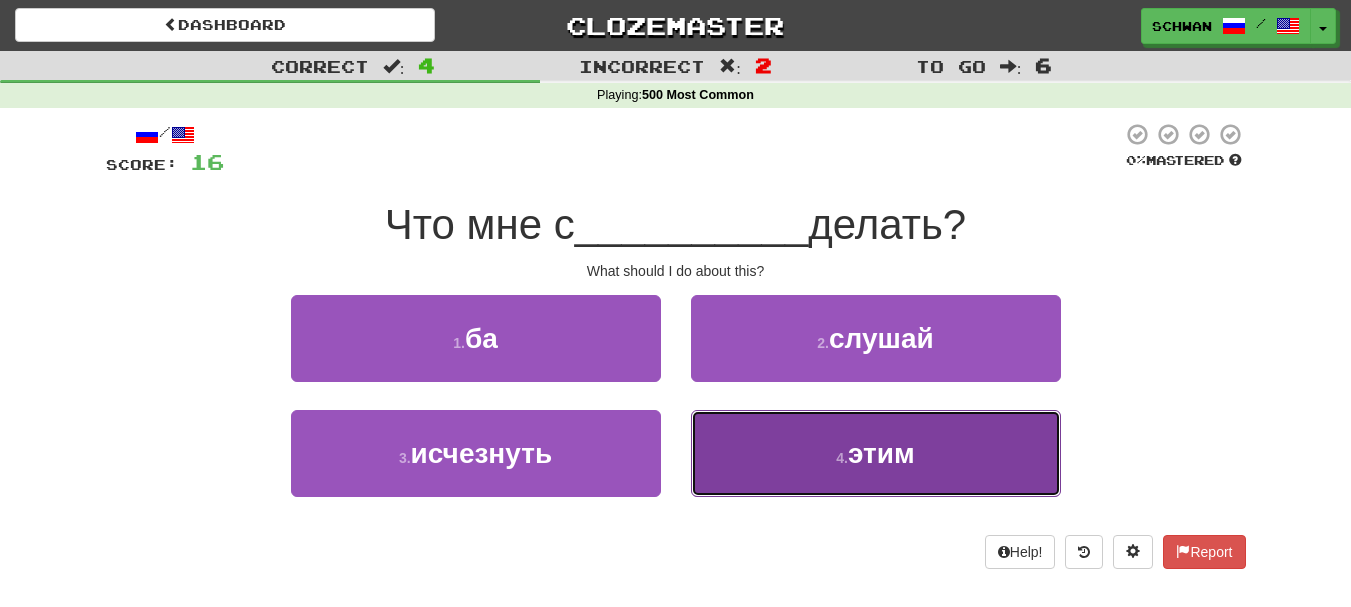 click on "4 .  этим" at bounding box center [876, 453] 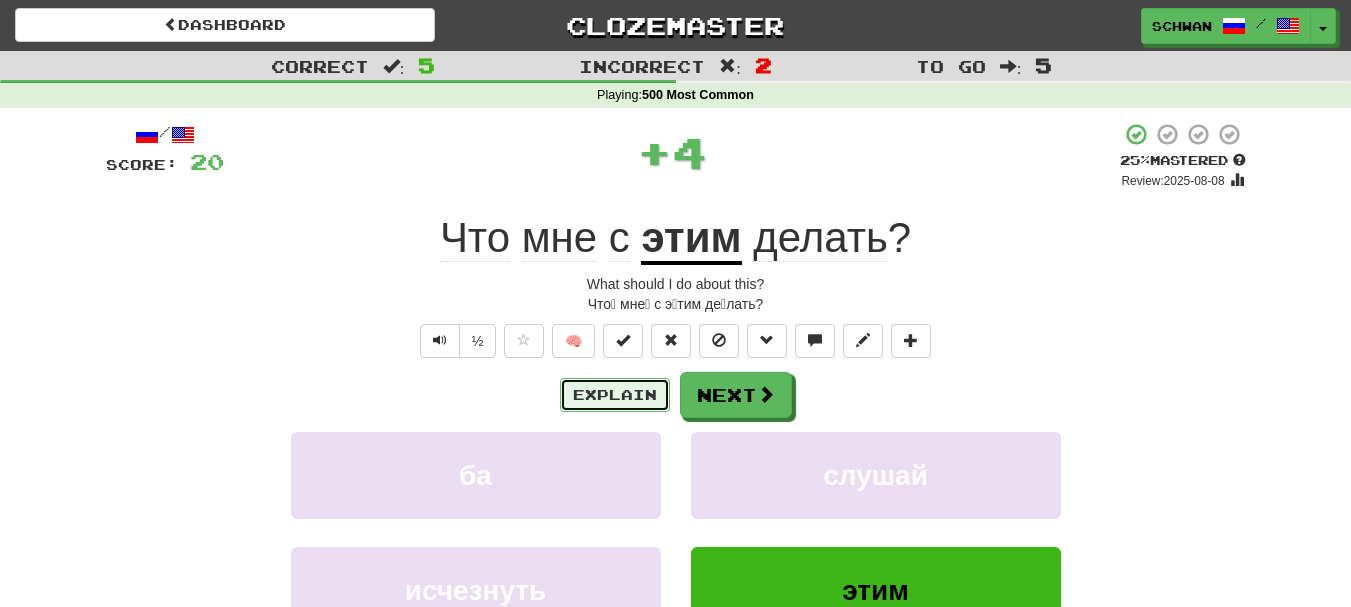 click on "Explain" at bounding box center [615, 395] 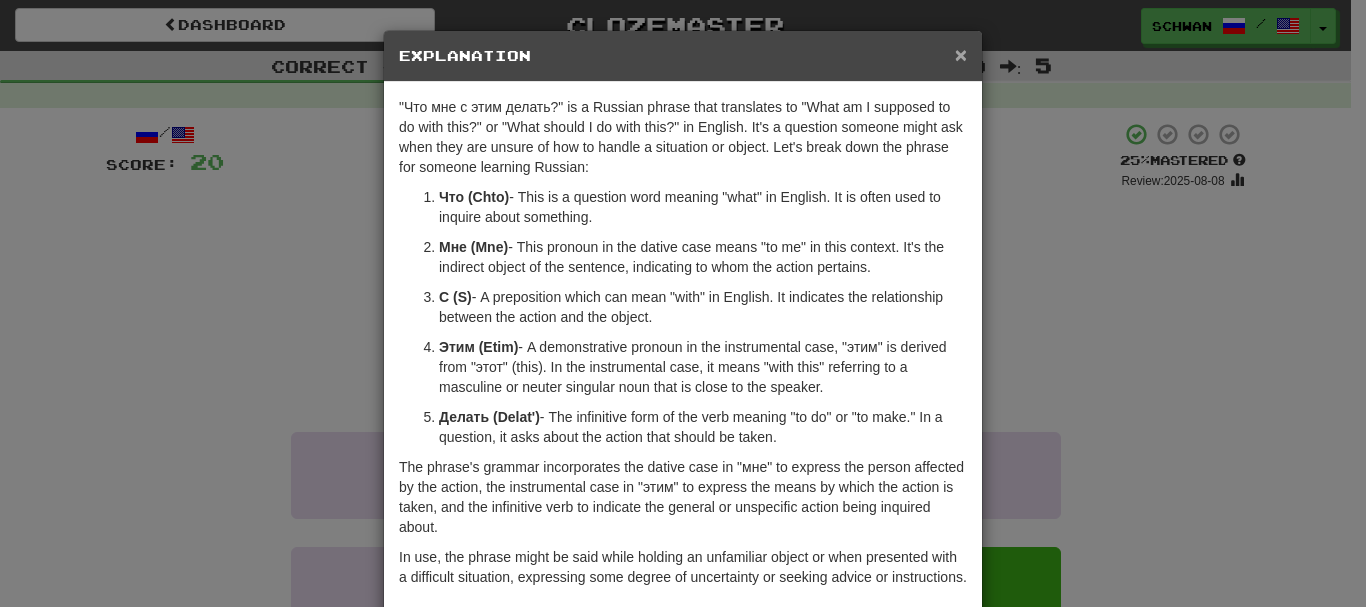 click on "×" at bounding box center [961, 54] 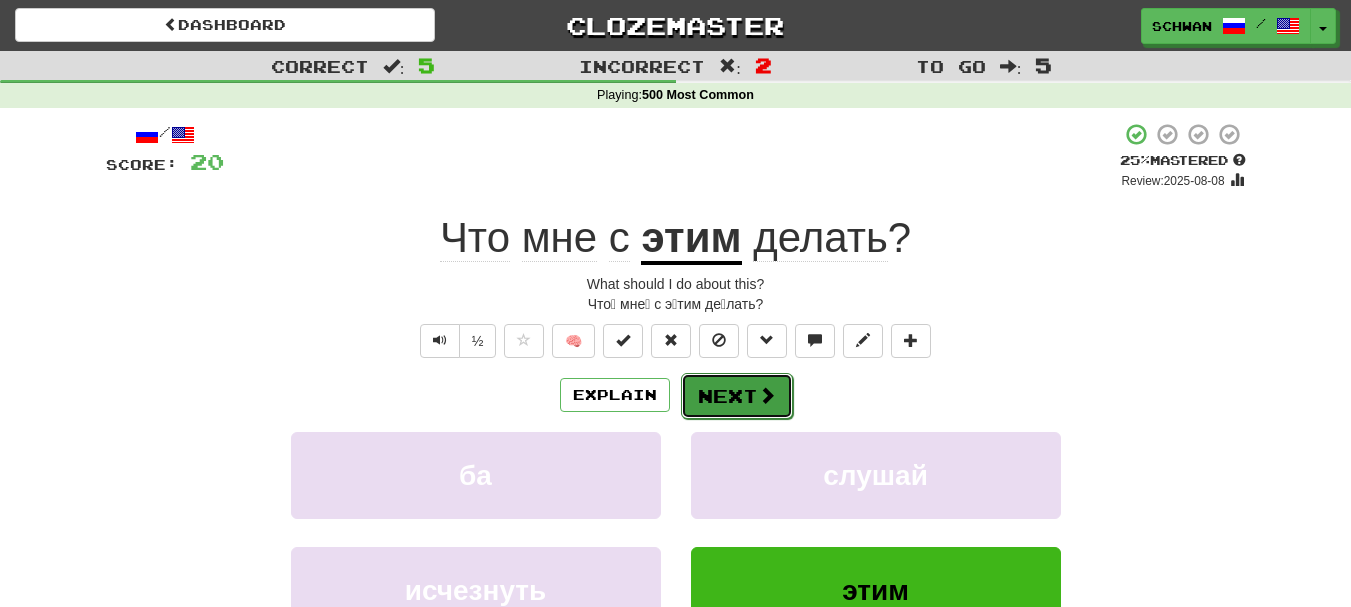 click on "Next" at bounding box center [737, 396] 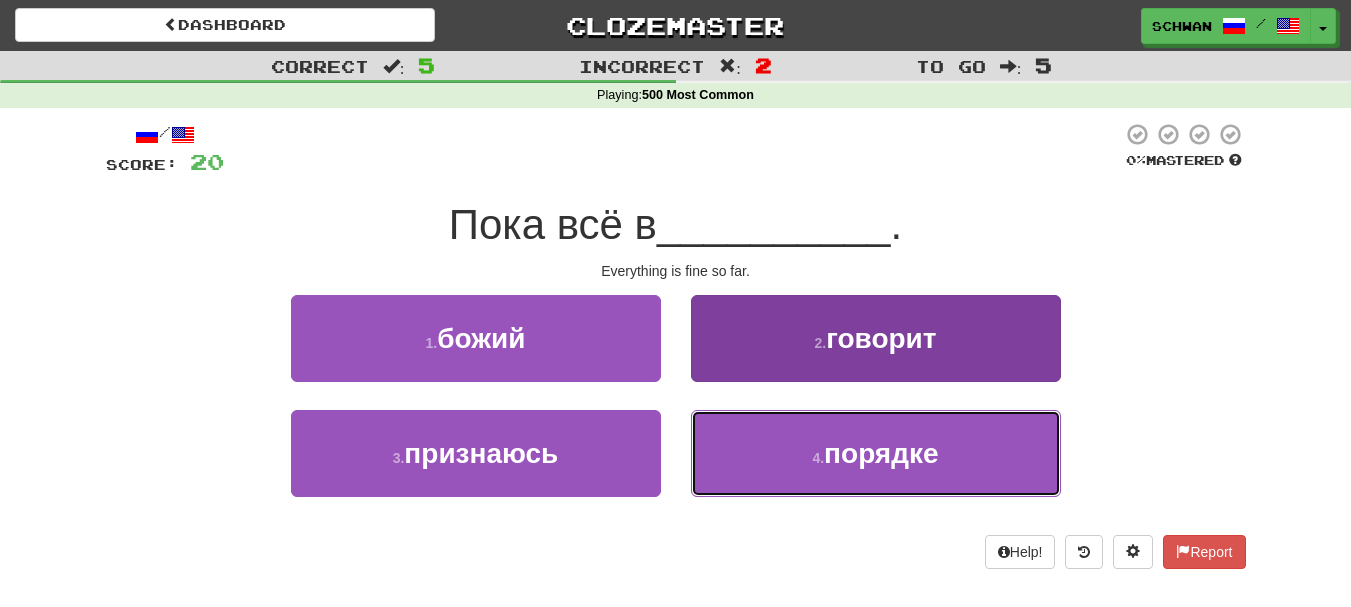click on "4 .  порядке" at bounding box center [876, 453] 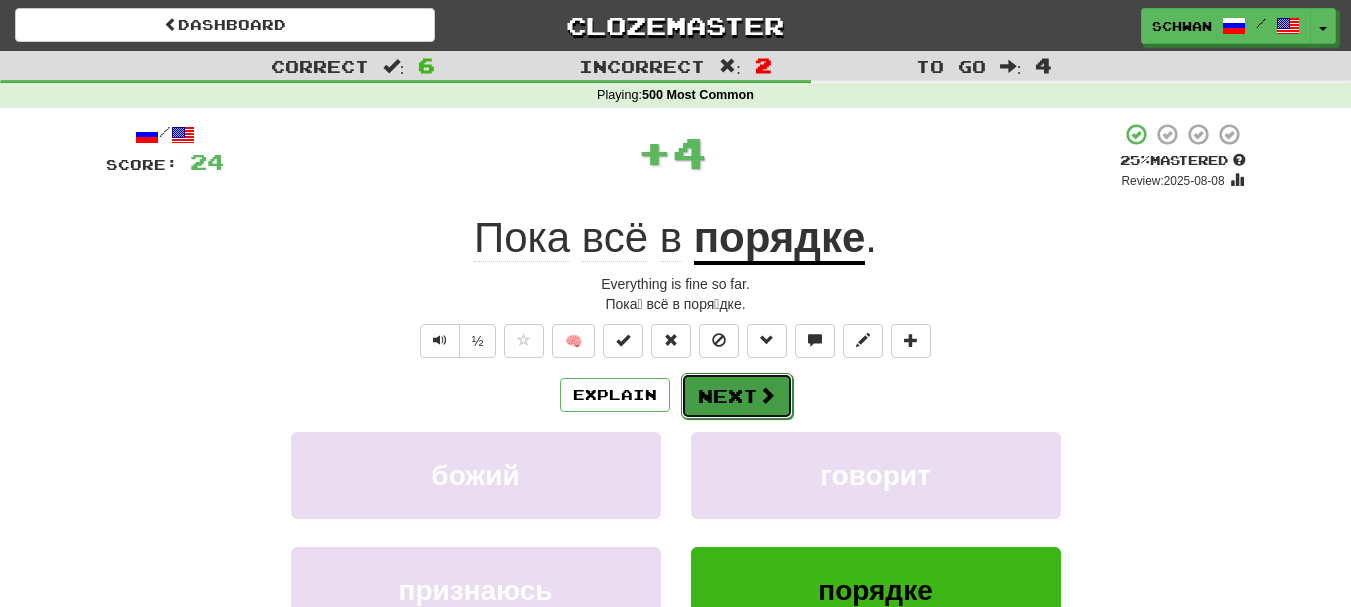 click on "Next" at bounding box center [737, 396] 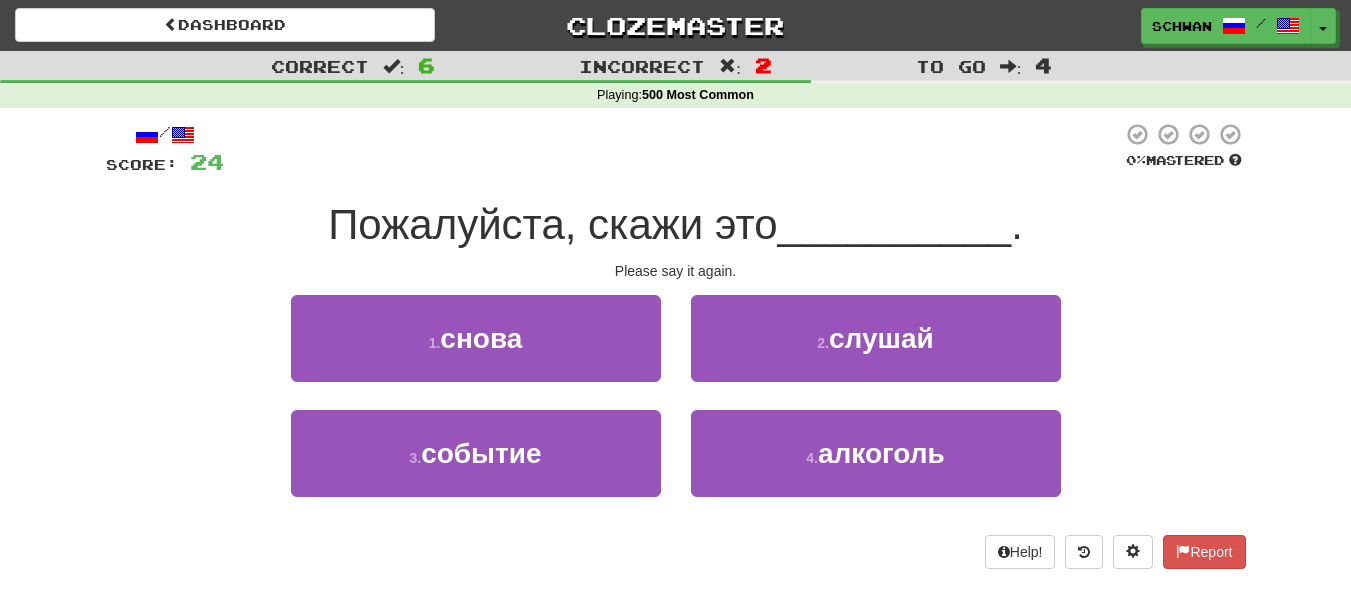 click on "2 .  слушай" at bounding box center (876, 352) 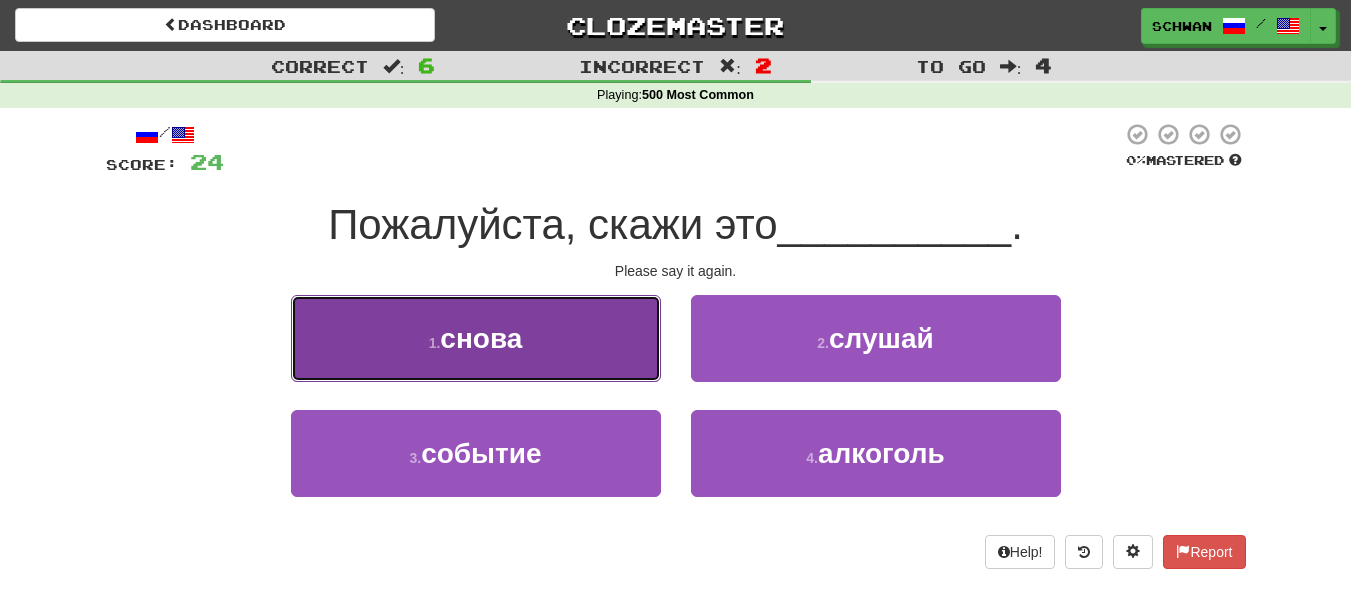 click on "1 .  снова" at bounding box center [476, 338] 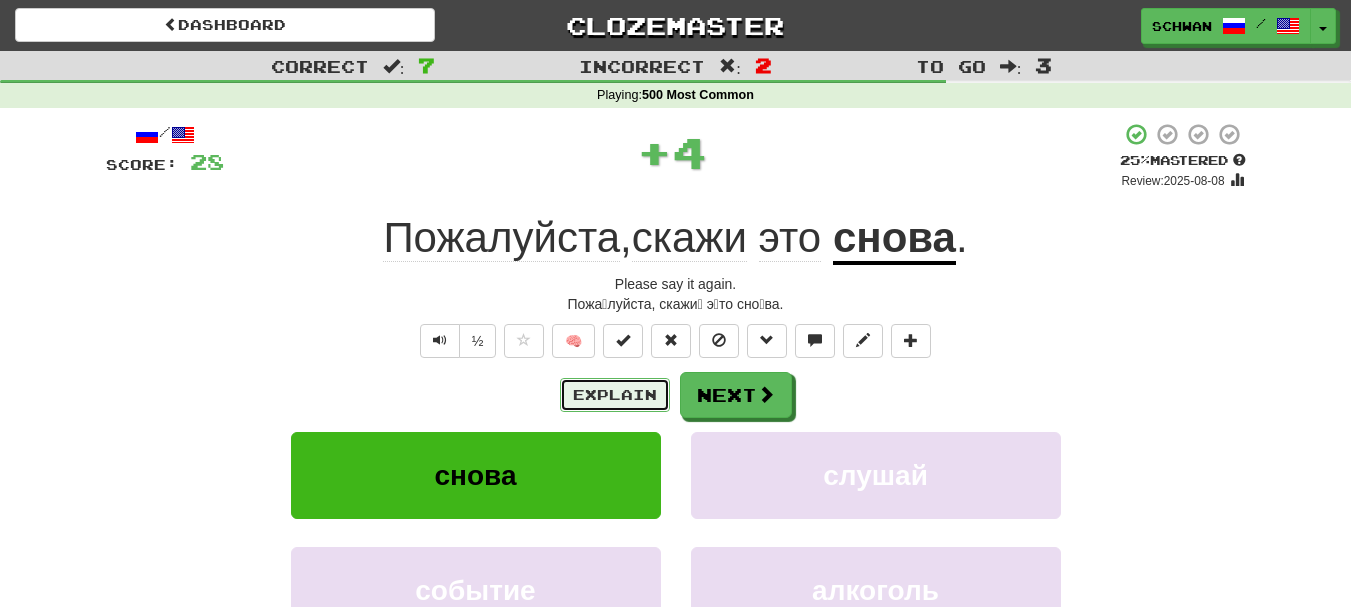 click on "Explain" at bounding box center (615, 395) 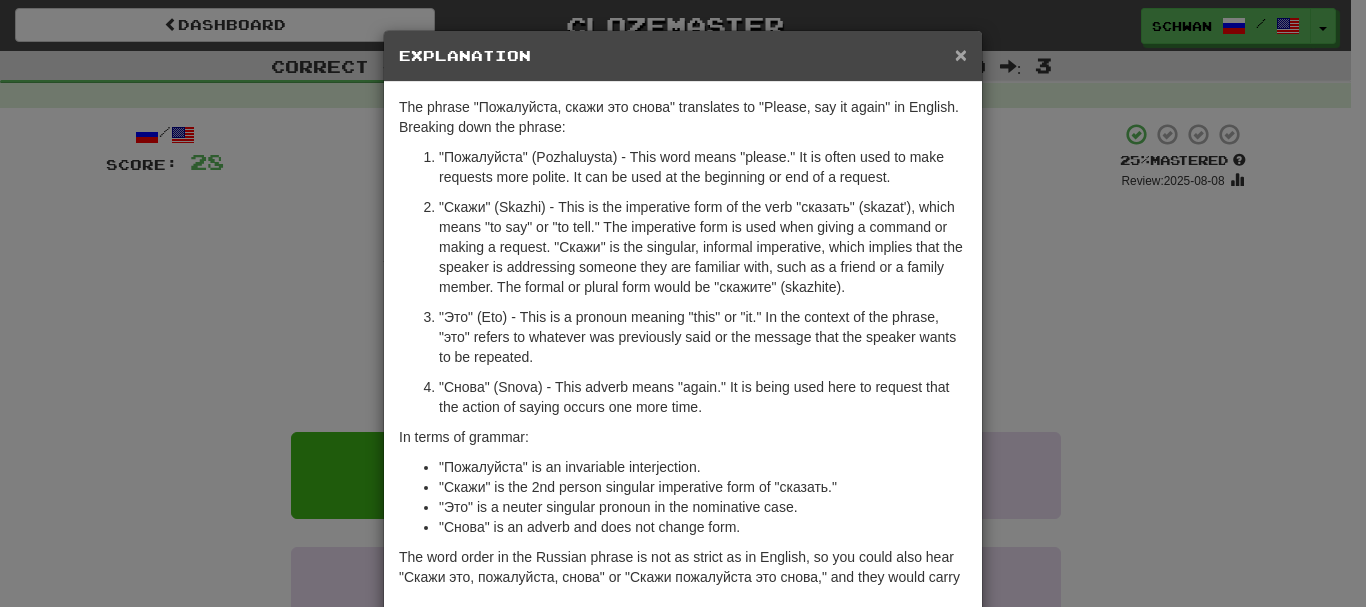 click on "×" at bounding box center [961, 54] 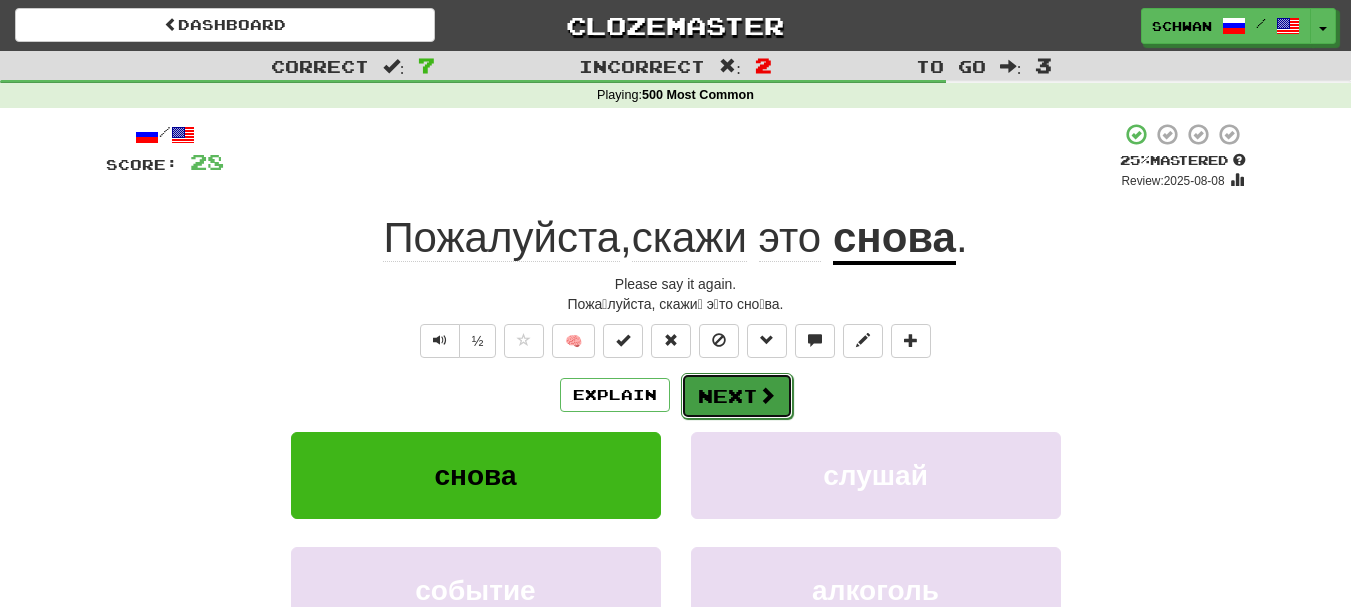 click on "Next" at bounding box center (737, 396) 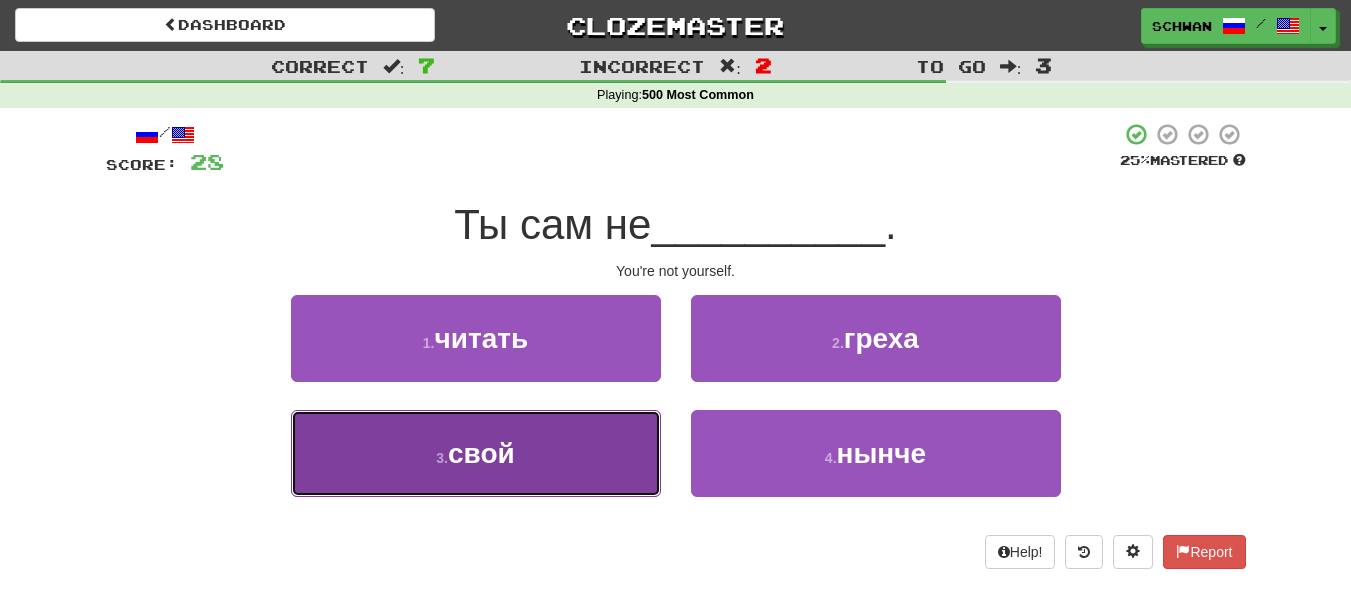 click on "3 .  свой" at bounding box center (476, 453) 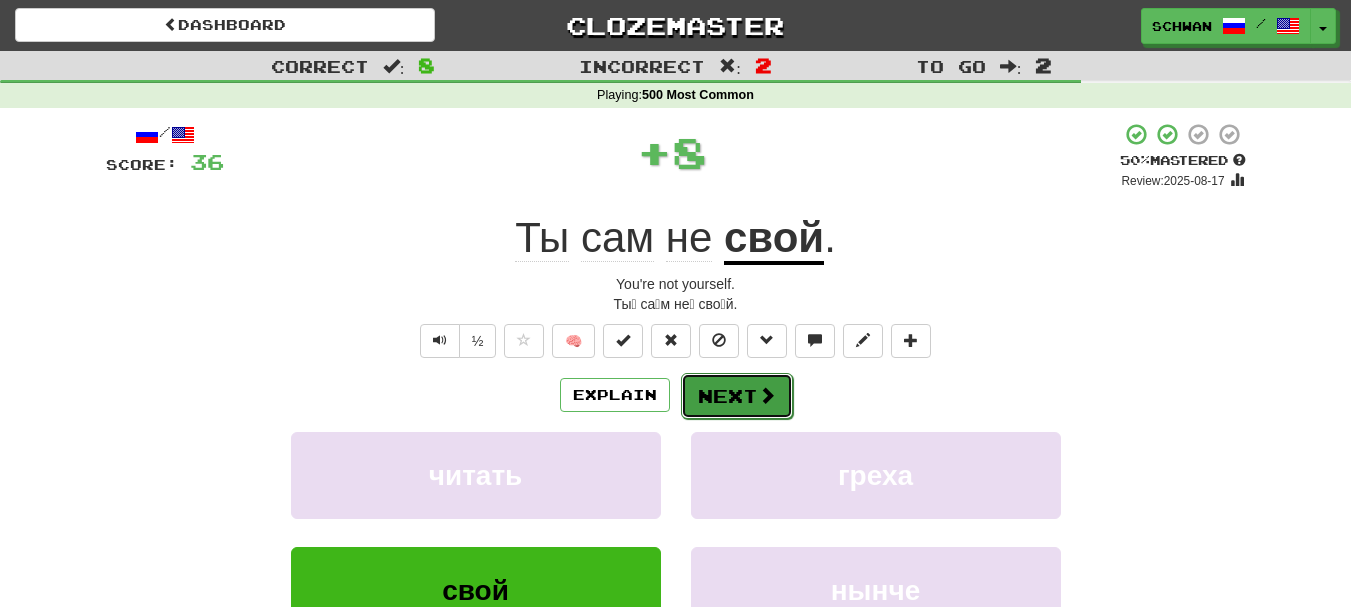 click on "Next" at bounding box center [737, 396] 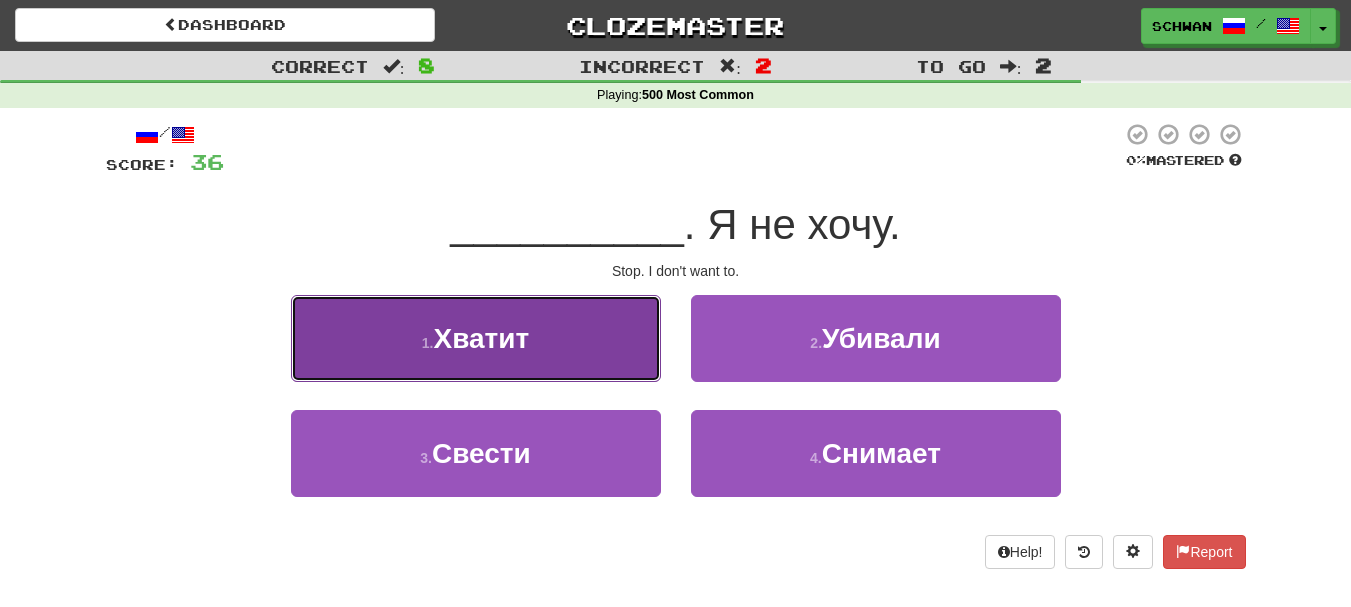 click on "1 .  Хватит" at bounding box center (476, 338) 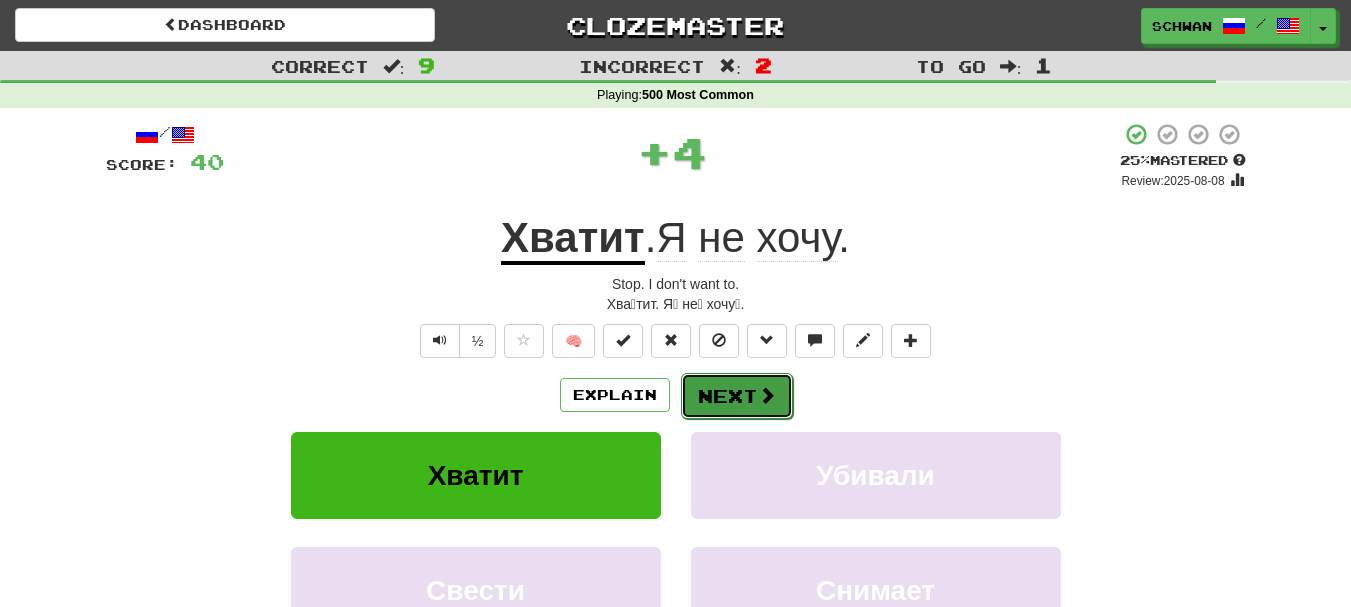 click on "Next" at bounding box center (737, 396) 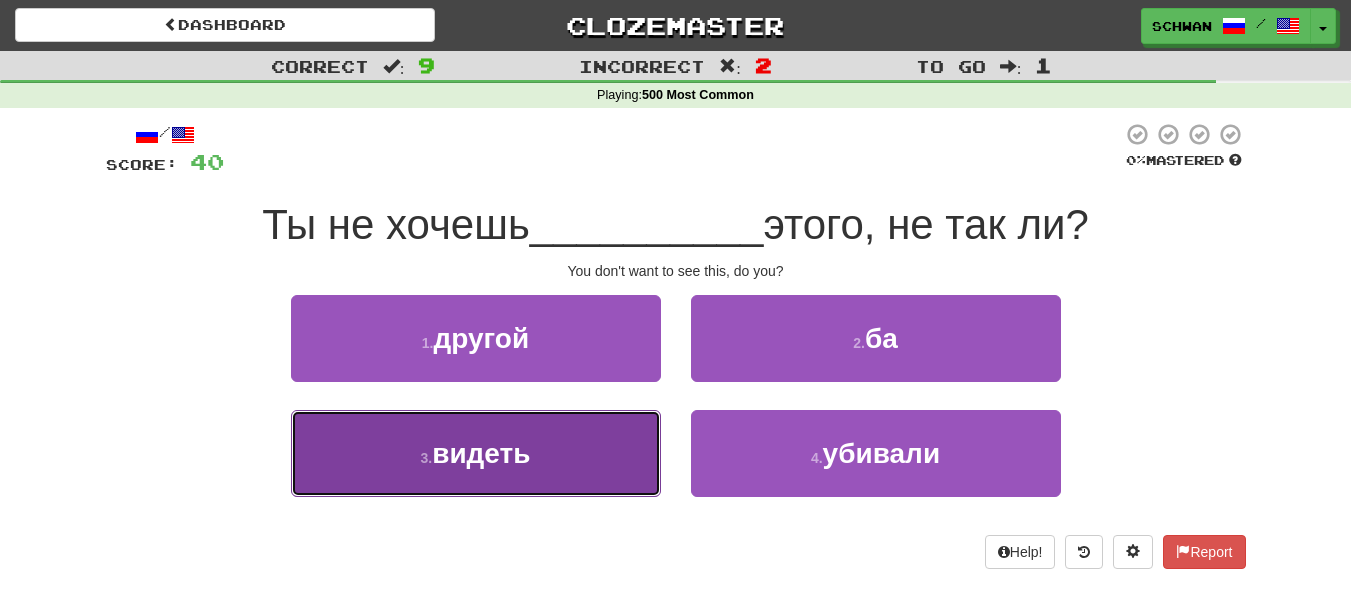 click on "видеть" at bounding box center [481, 453] 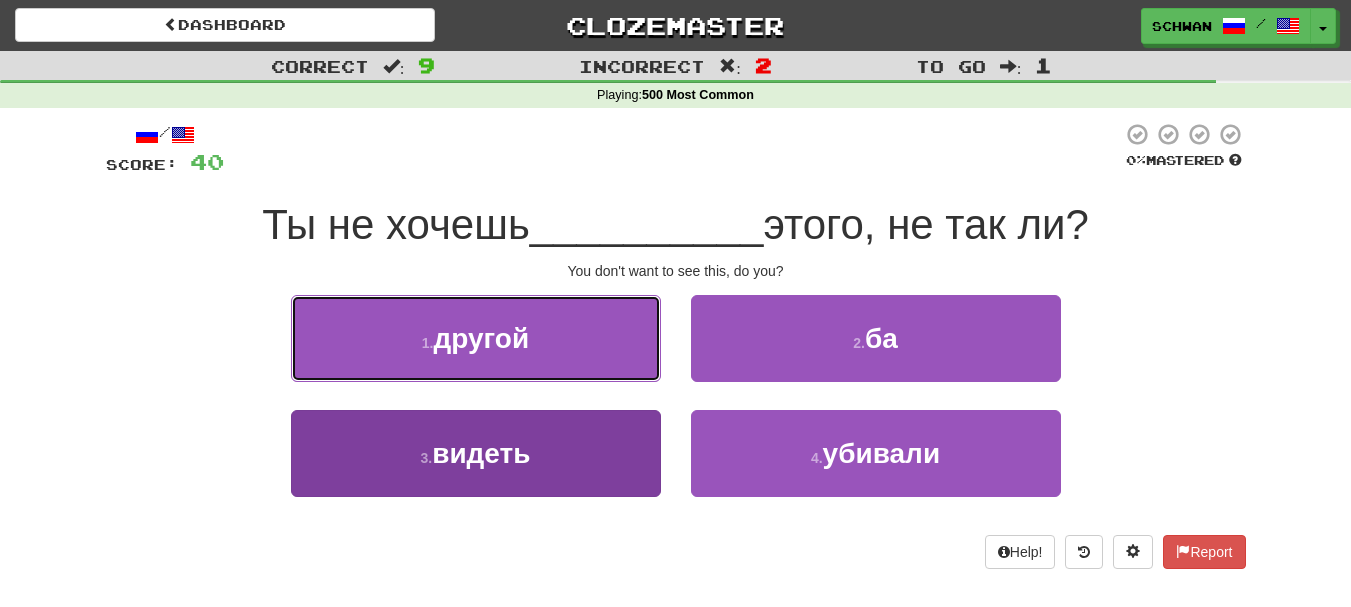 click on "другой" at bounding box center [481, 338] 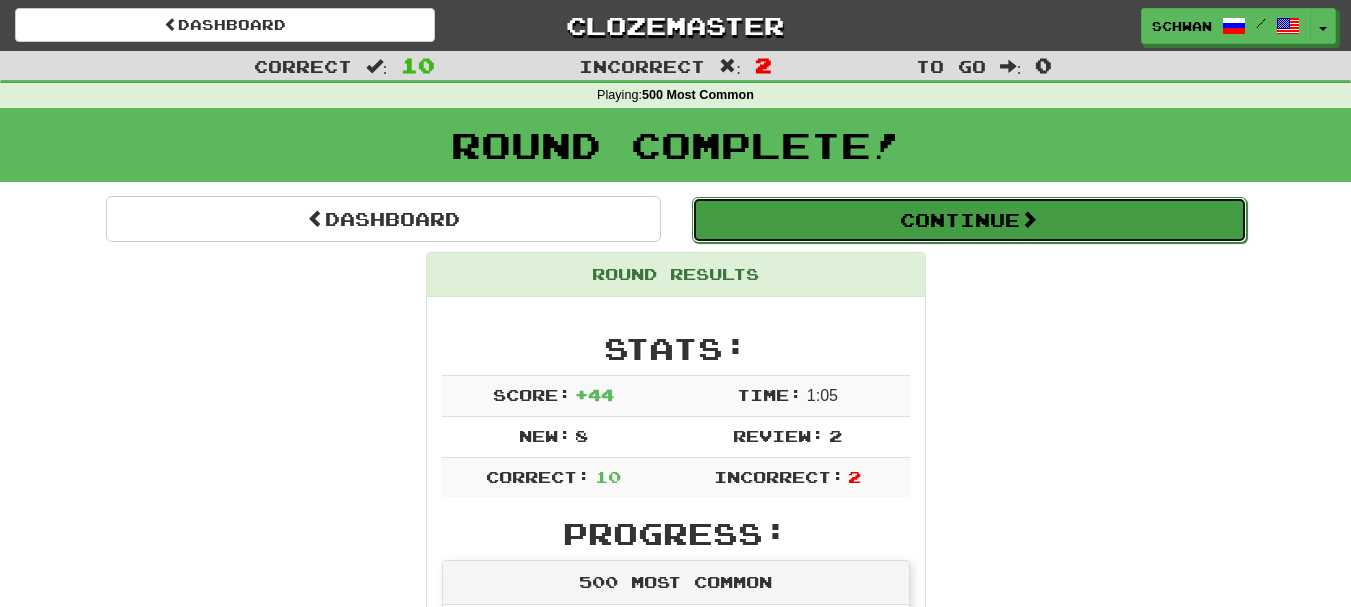 click on "Continue" at bounding box center [969, 220] 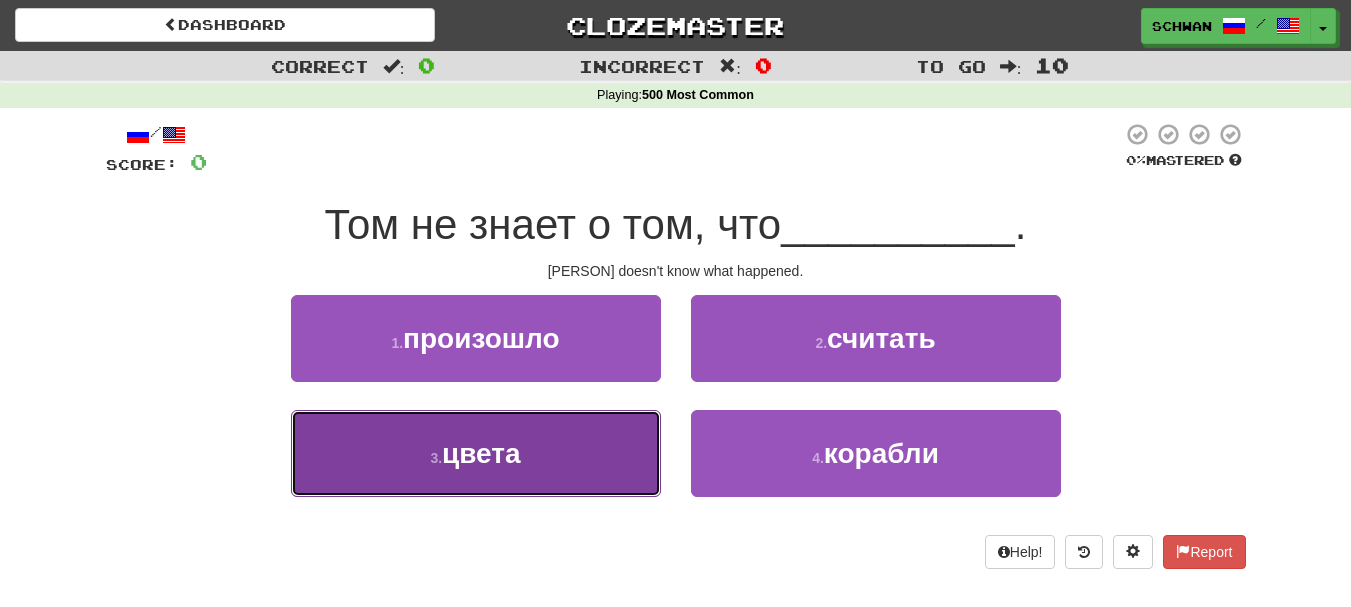 click on "цвета" at bounding box center [481, 453] 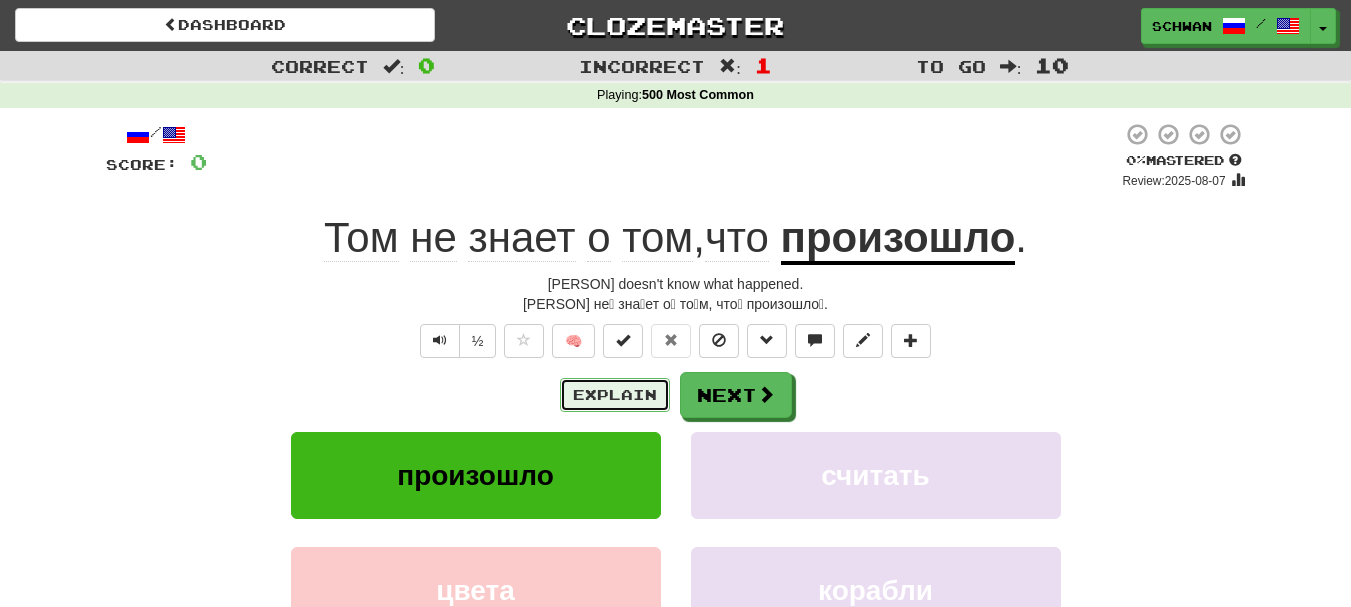 click on "Explain" at bounding box center [615, 395] 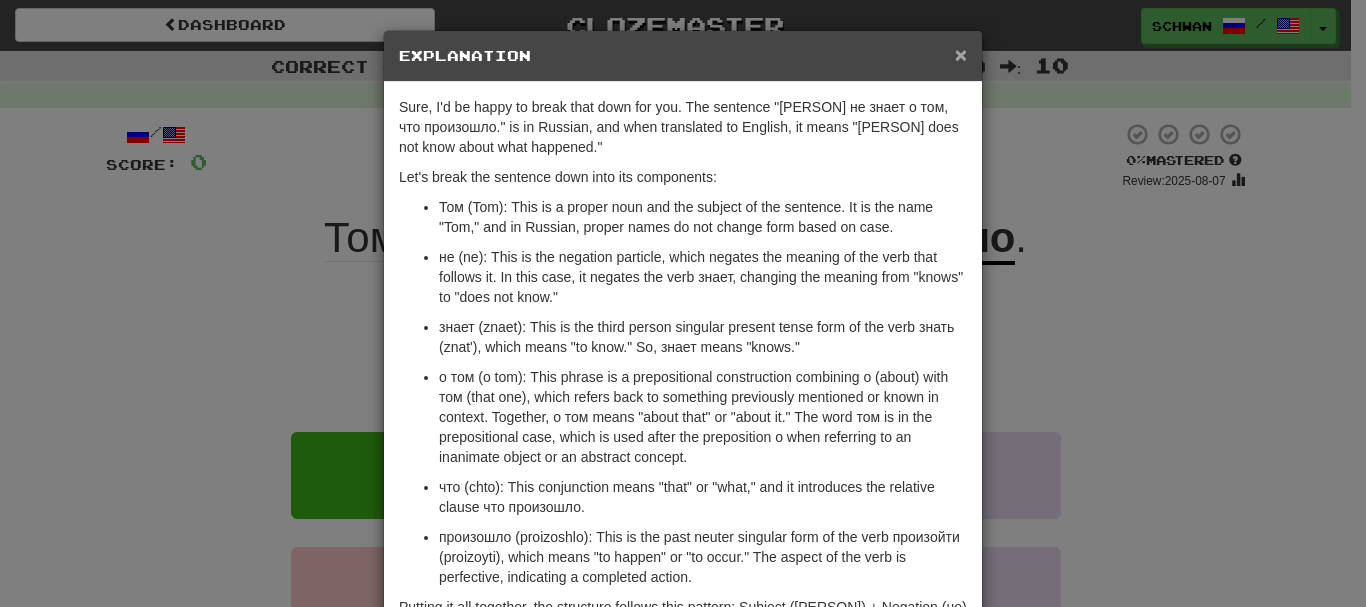 click on "×" at bounding box center [961, 54] 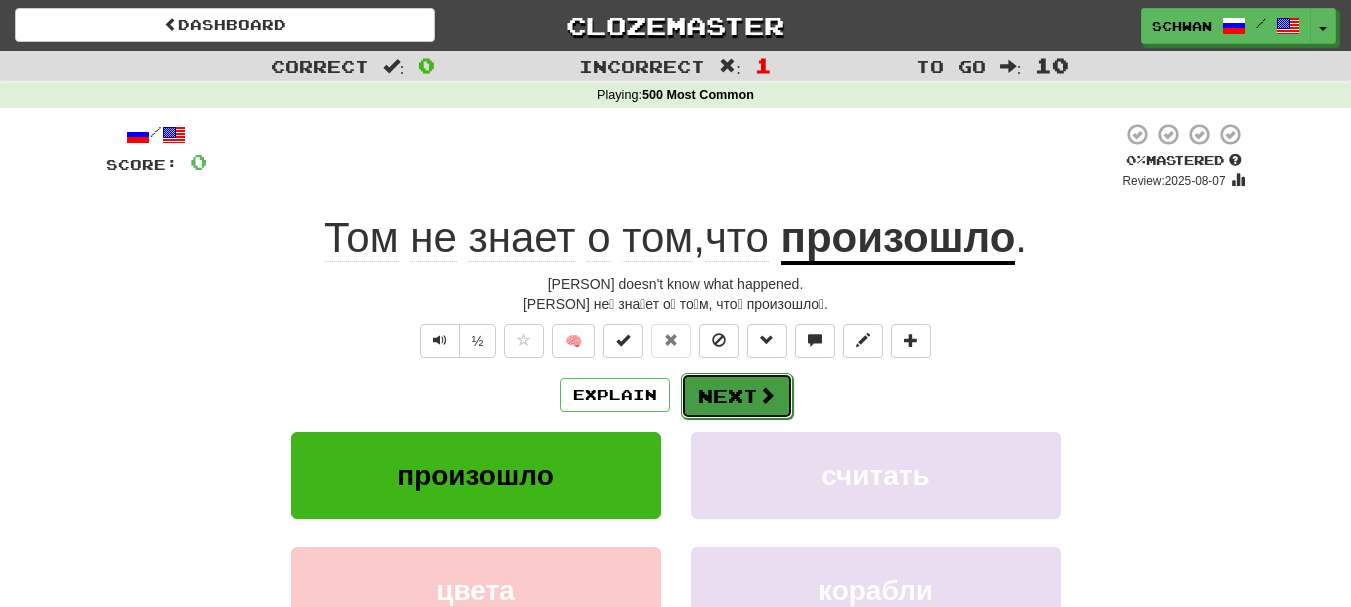 click on "Next" at bounding box center [737, 396] 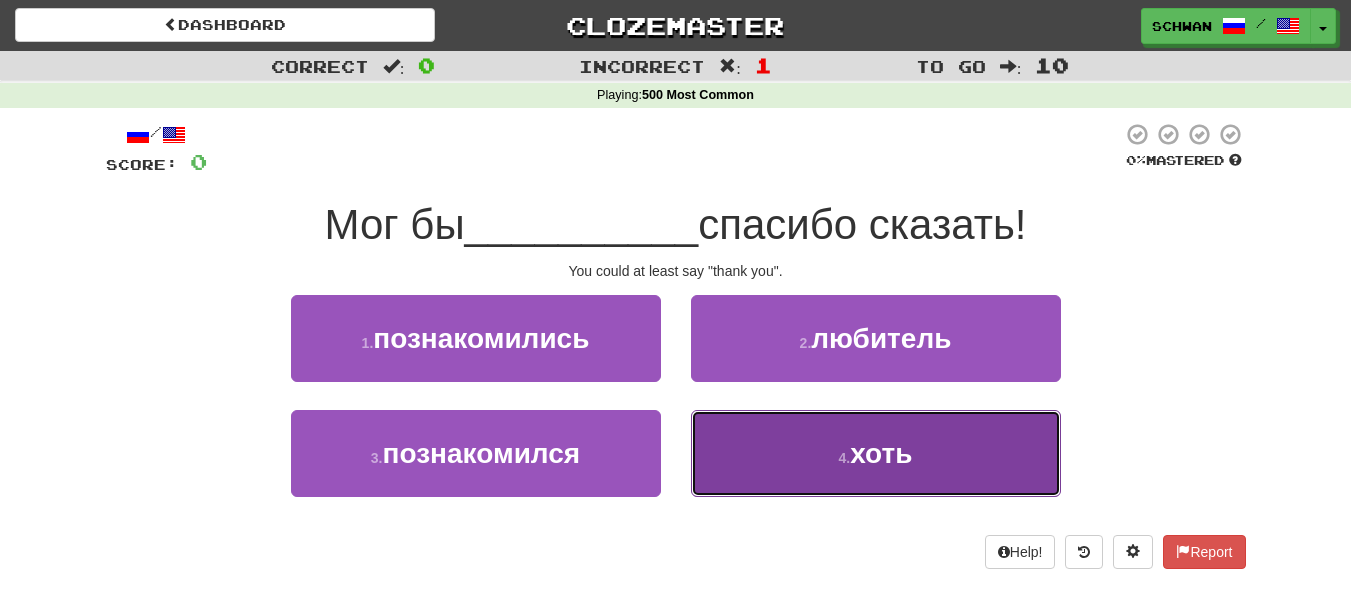 click on "4 .  хоть" at bounding box center [876, 453] 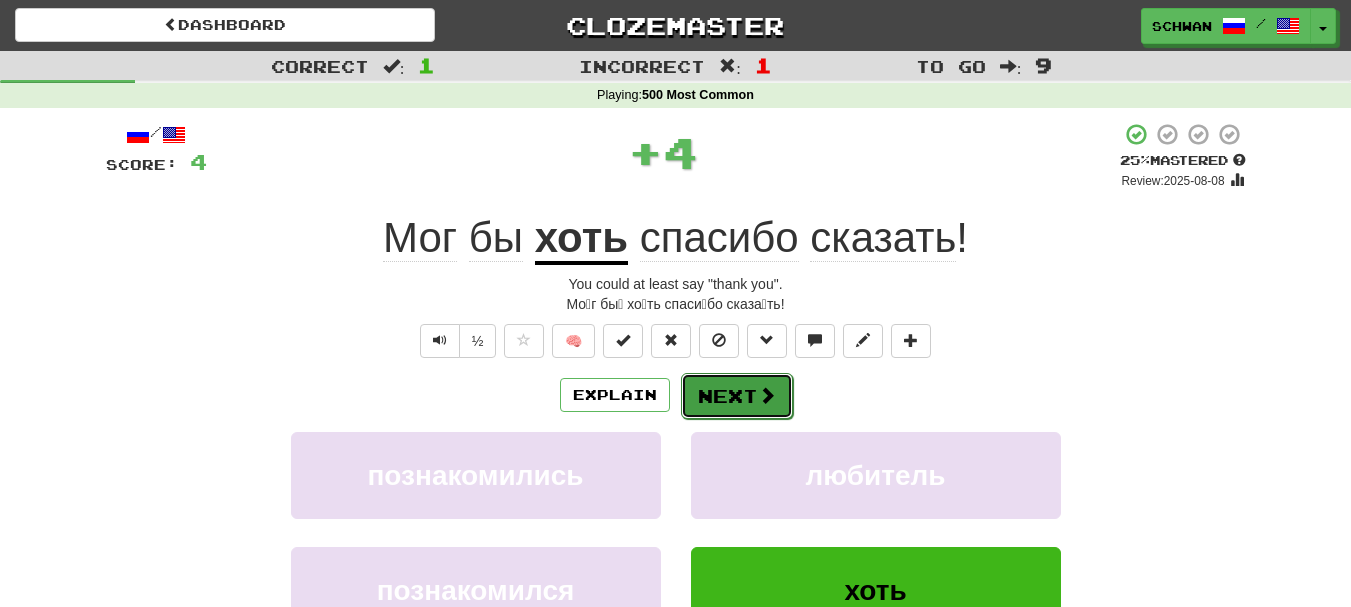 click on "Next" at bounding box center (737, 396) 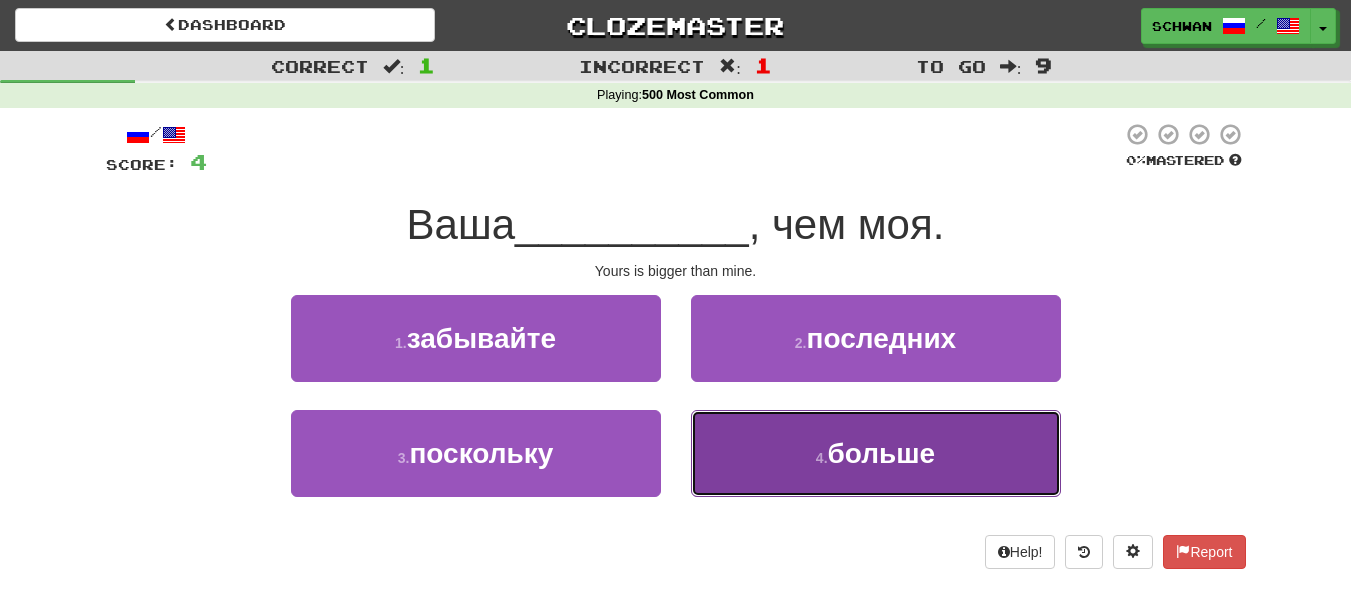click on "4 .  больше" at bounding box center [876, 453] 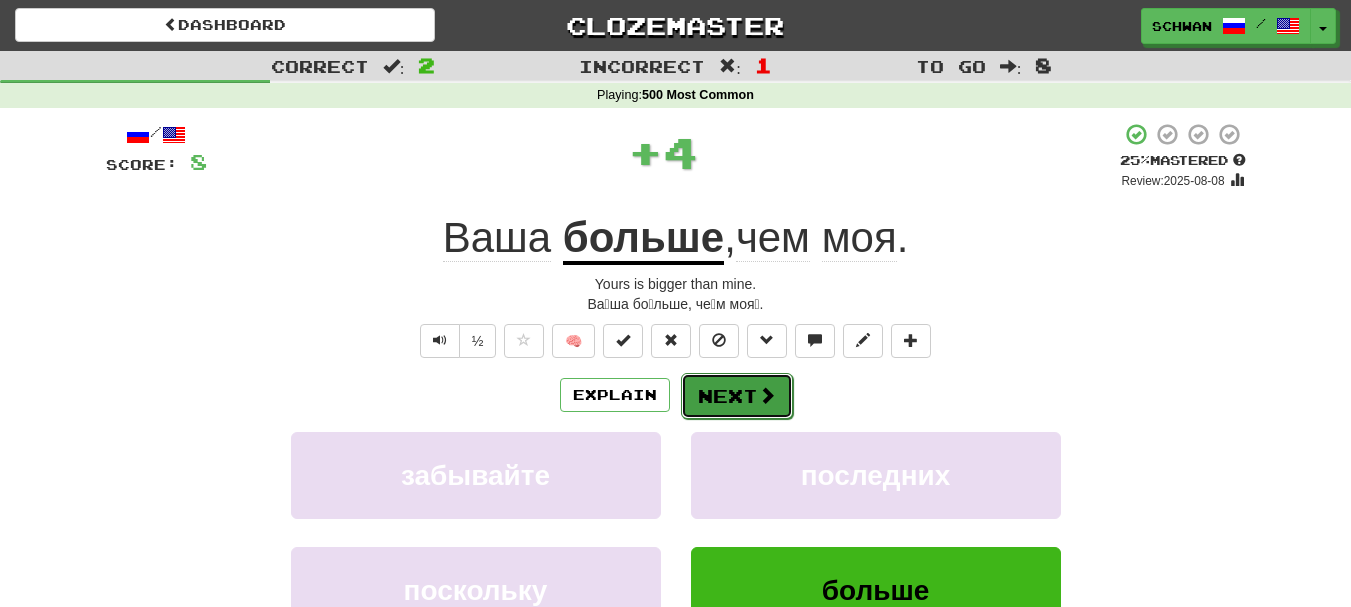 click on "Next" at bounding box center (737, 396) 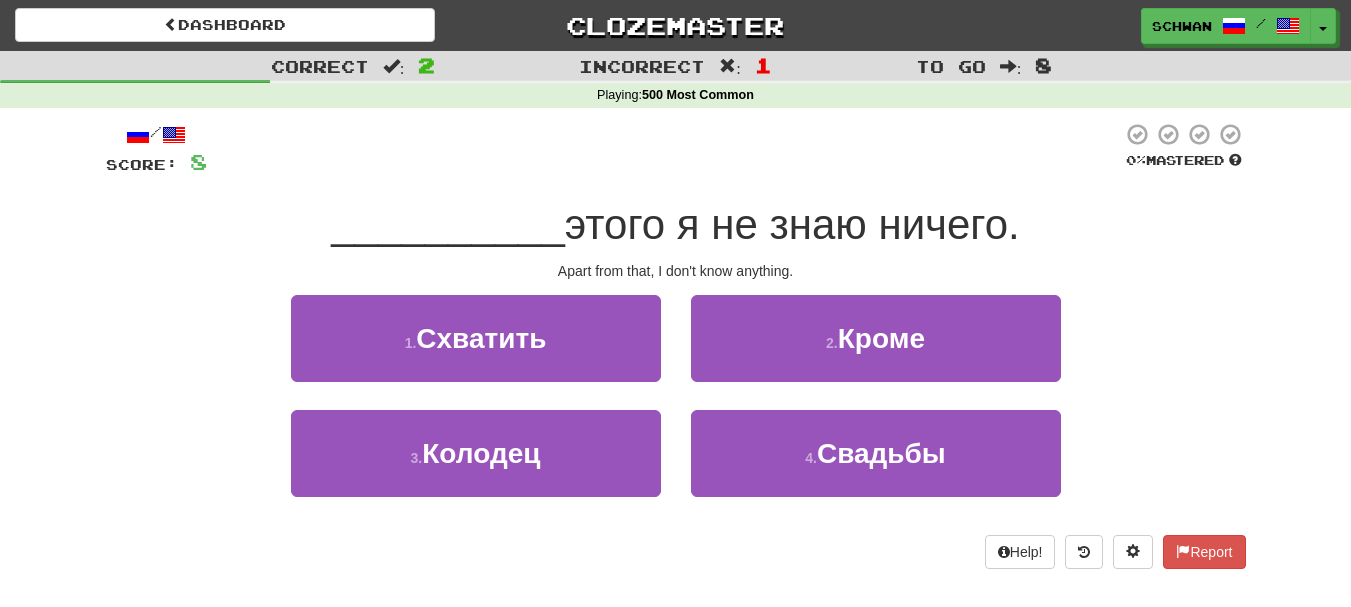 click on "2 .  Кроме" at bounding box center [876, 352] 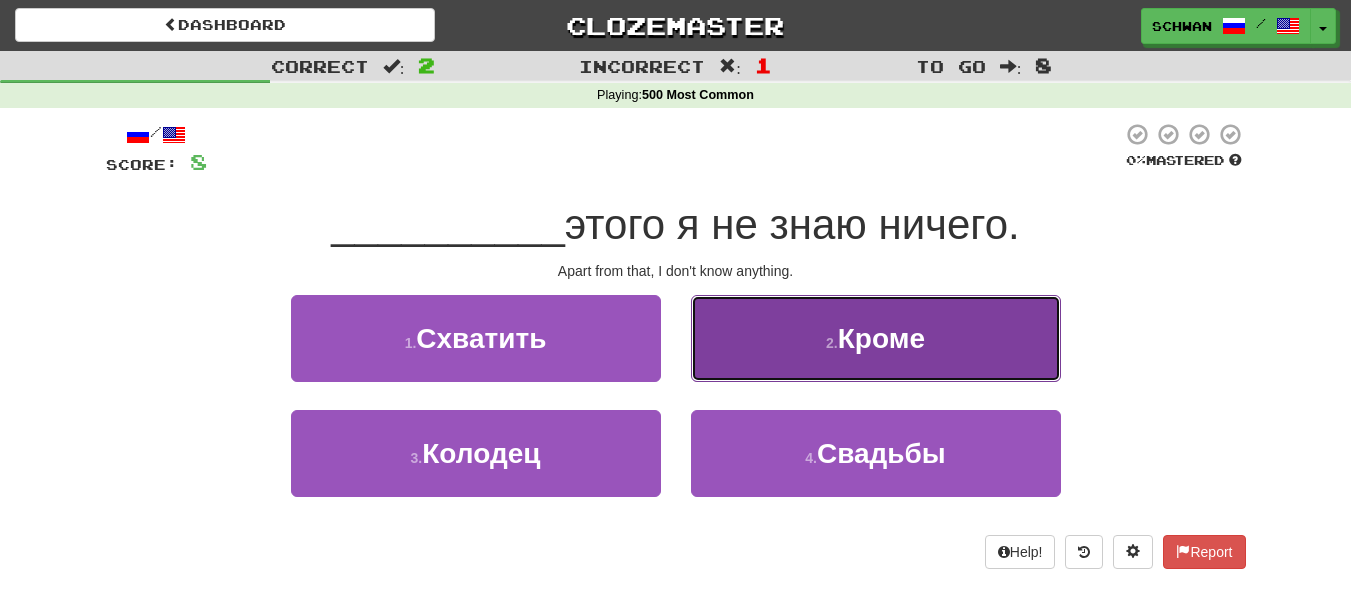 click on "2 .  Кроме" at bounding box center (876, 338) 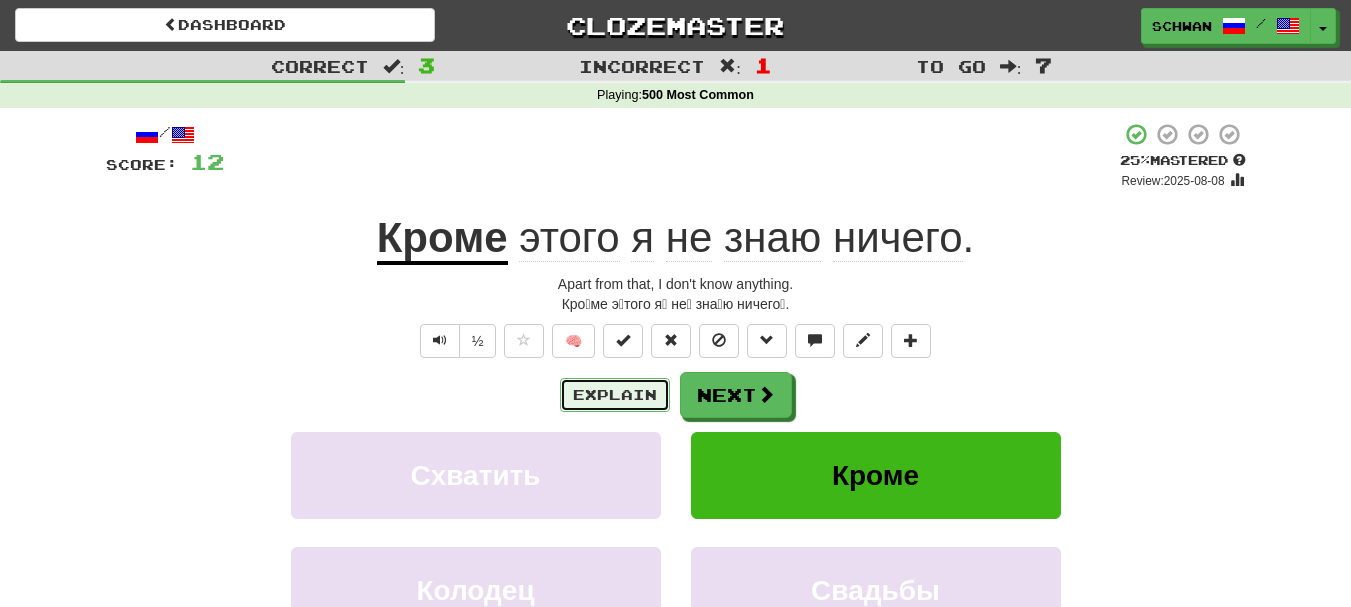 click on "Explain" at bounding box center [615, 395] 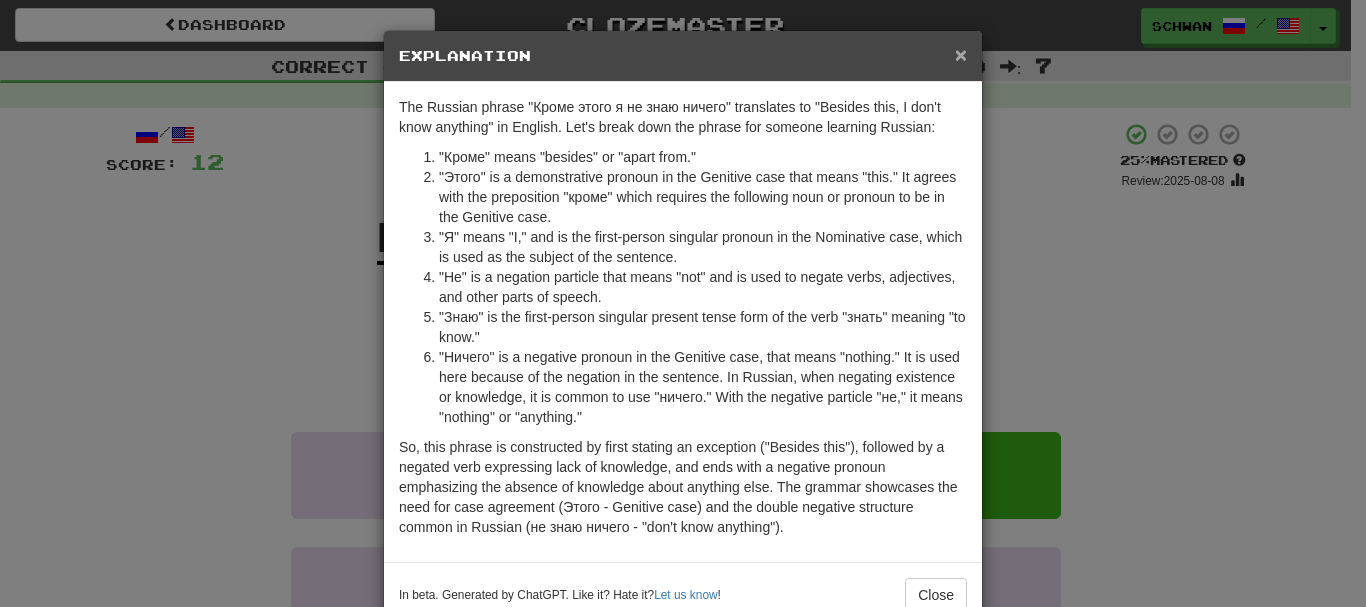 click on "×" at bounding box center (961, 54) 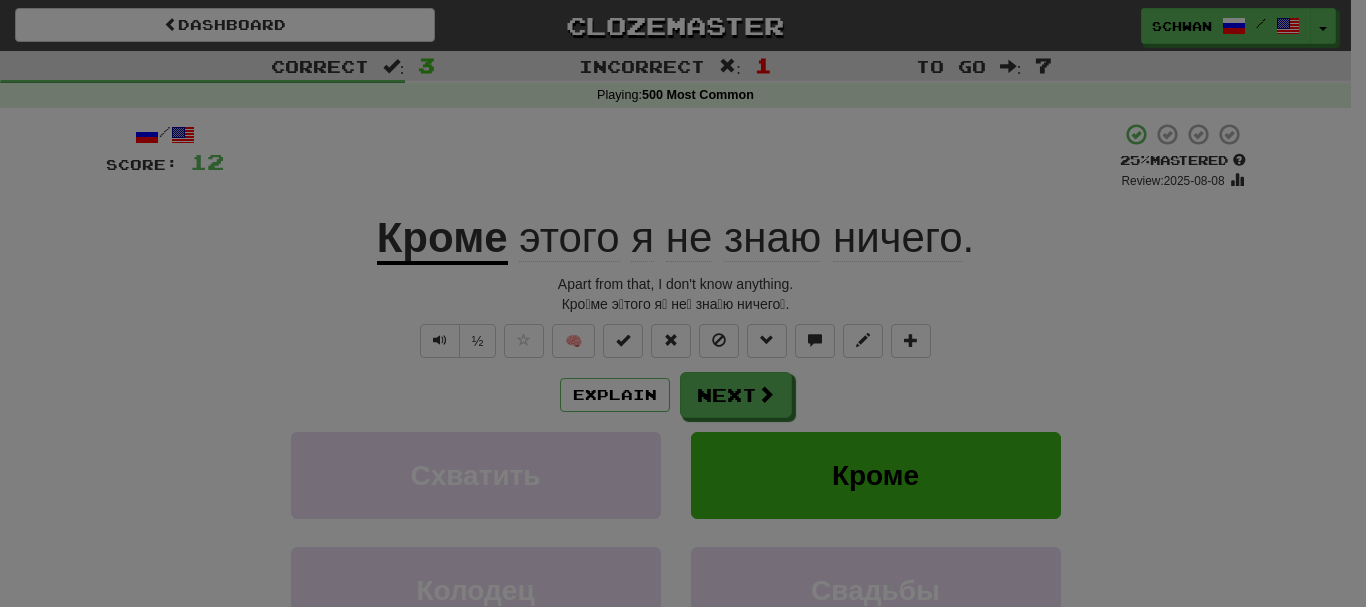 click on "The Russian phrase "Кроме этого я не знаю ничего" translates to "Besides this, I don't know anything" in English. Let's break down the phrase for someone learning Russian:
"Кроме" means "besides" or "apart from."
"Этого" is a demonstrative pronoun in the Genitive case that means "this." It agrees with the preposition "кроме" which requires the following noun or pronoun to be in the Genitive case.
"Я" means "I," and is the first-person singular pronoun in the Nominative case, which is used as the subject of the sentence.
"Не" is a negation particle that means "not" and is used to negate verbs, adjectives, and other parts of speech.
"Знаю" is the first-person singular present tense form of the verb "знать" meaning "to know."" at bounding box center (683, 173) 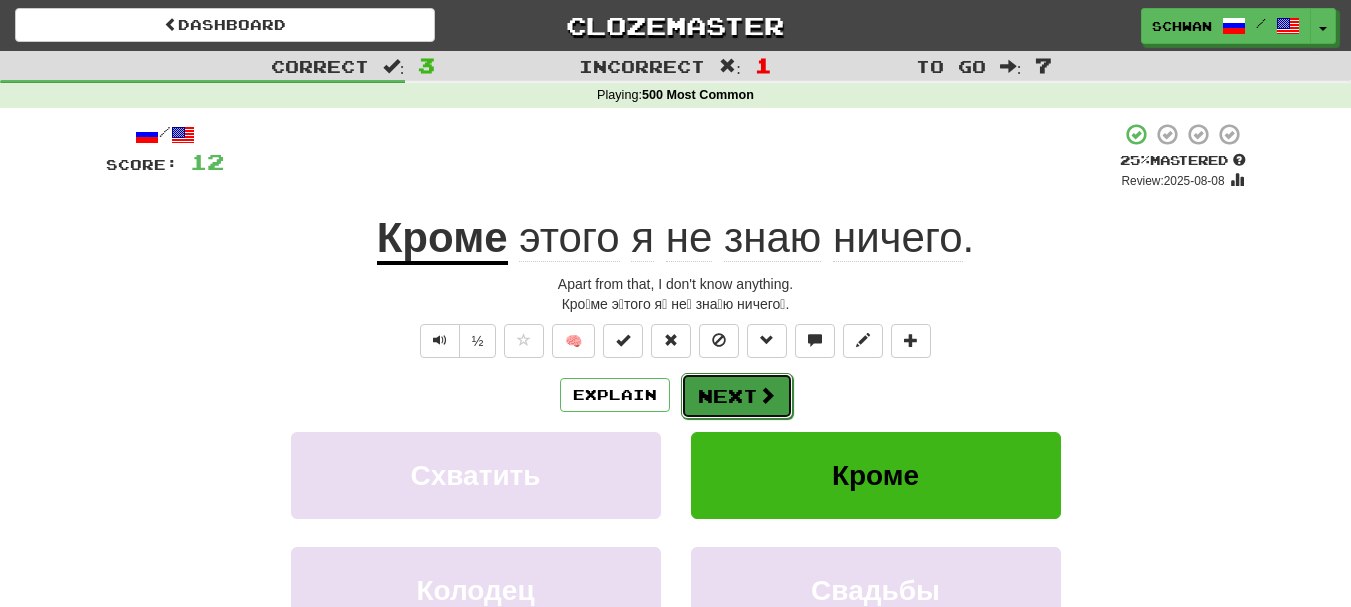 click on "Next" at bounding box center (737, 396) 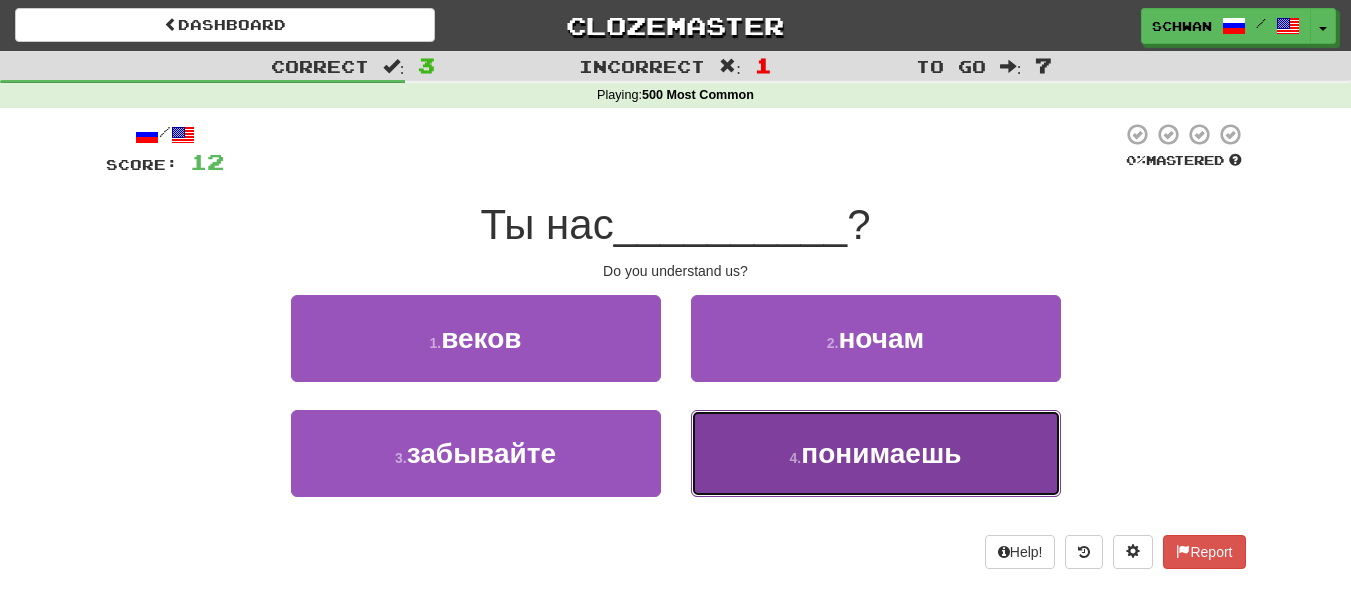 click on "4 .  понимаешь" at bounding box center (876, 453) 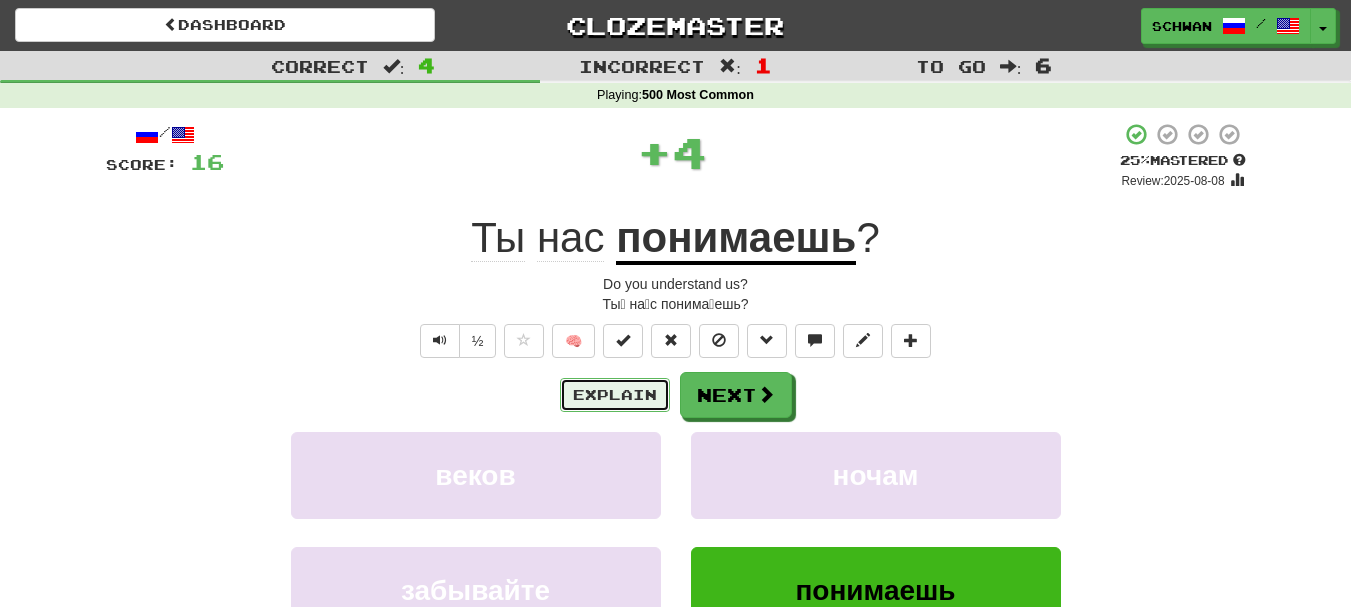 click on "Explain" at bounding box center [615, 395] 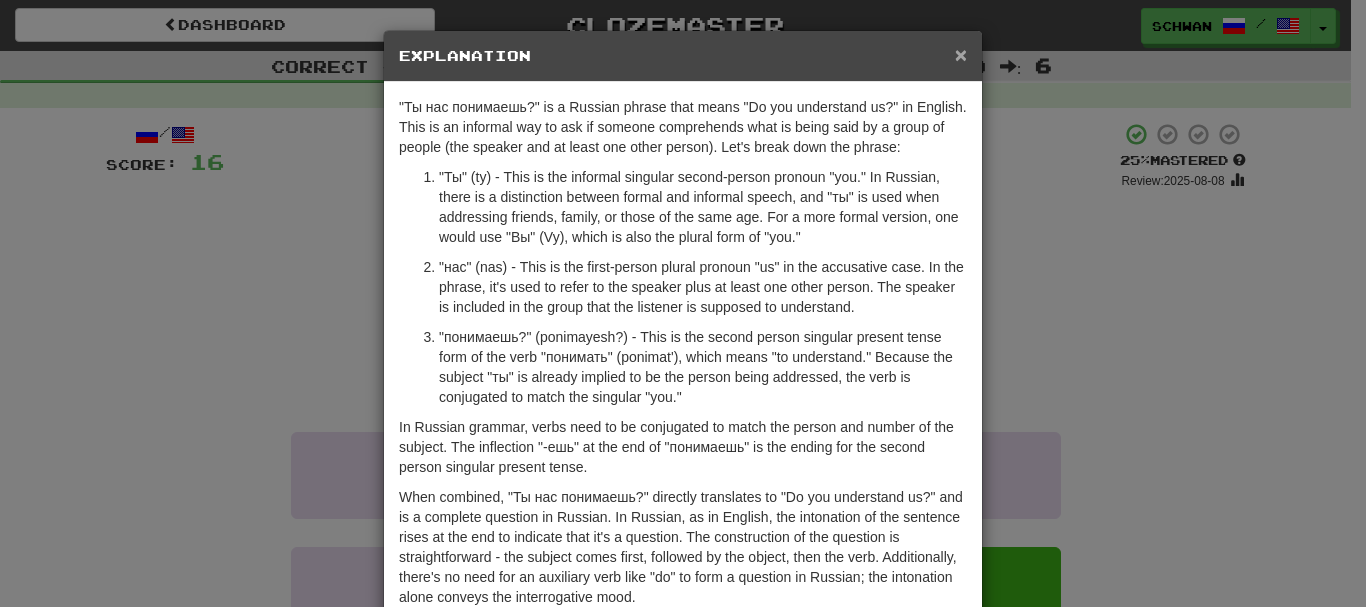 click on "×" at bounding box center [961, 54] 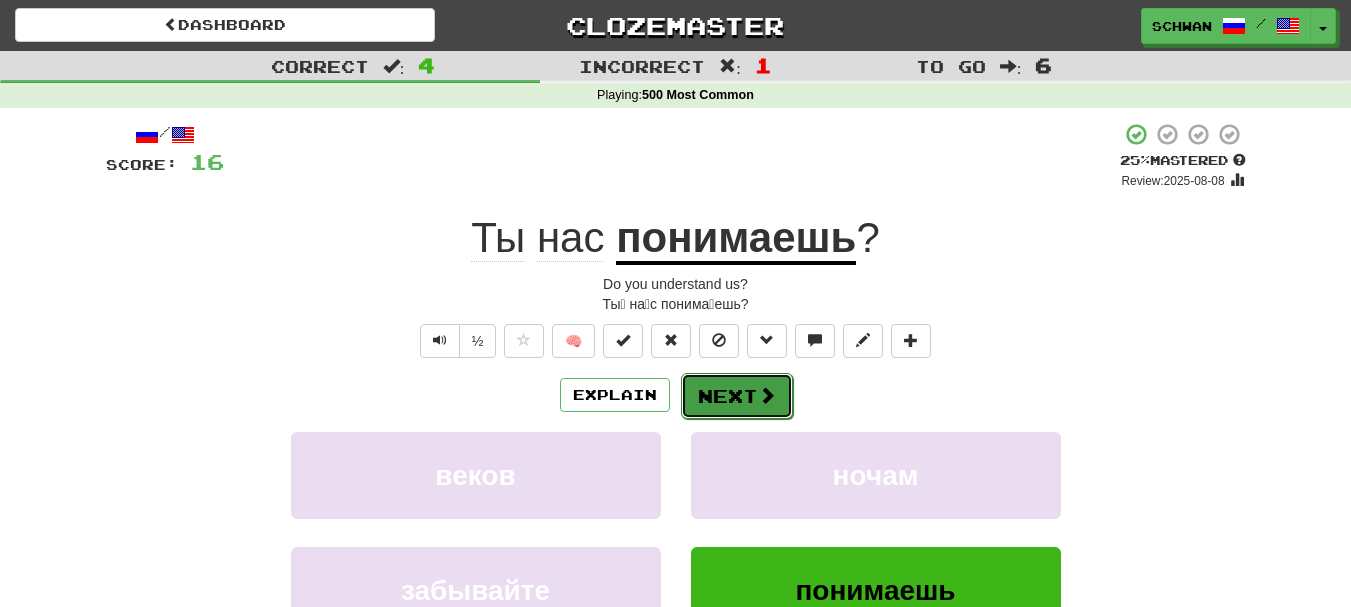 click on "Next" at bounding box center [737, 396] 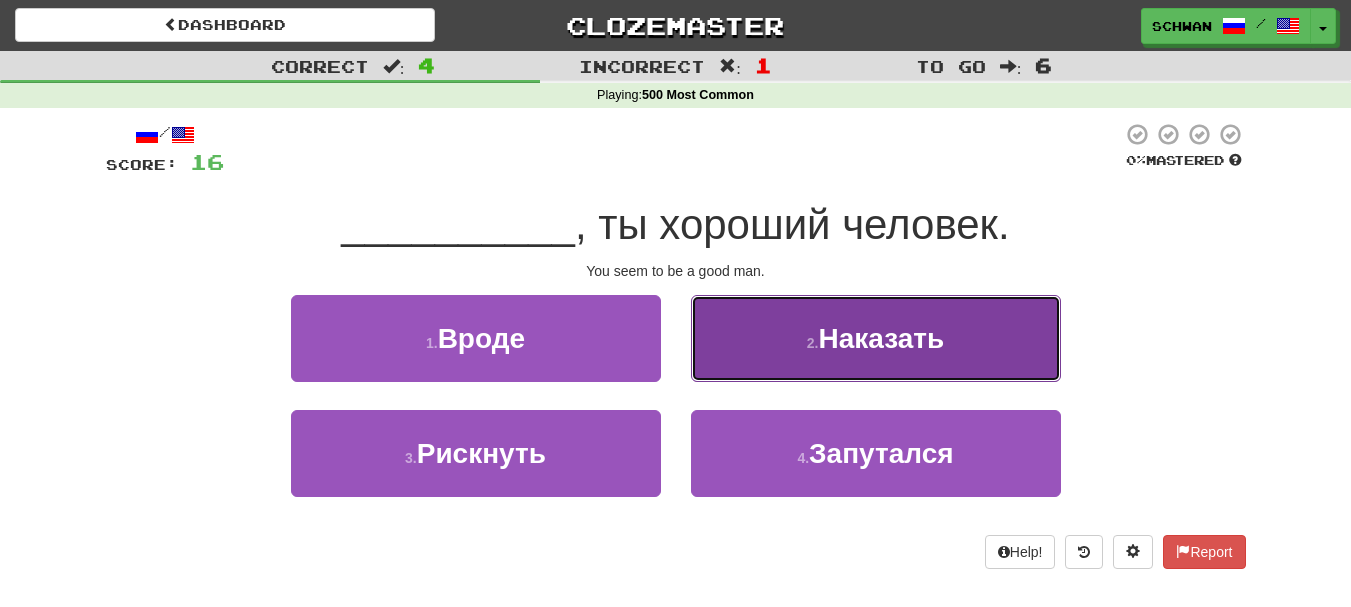 click on "2 .  Наказать" at bounding box center [876, 338] 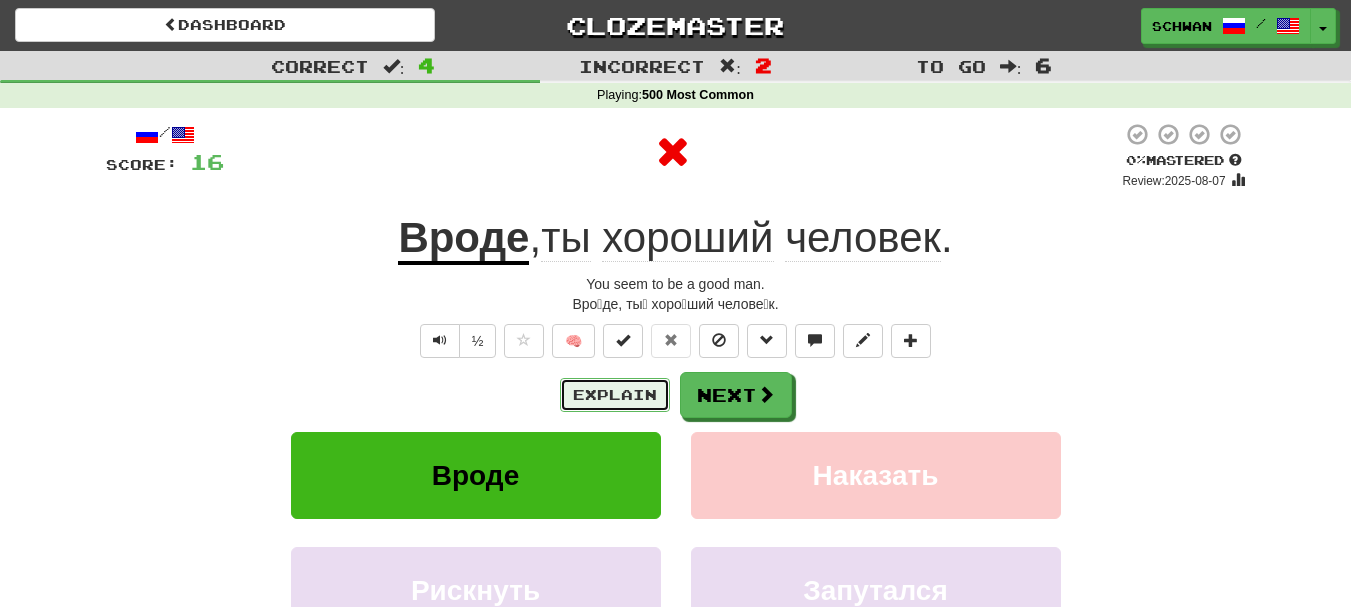 click on "Explain" at bounding box center [615, 395] 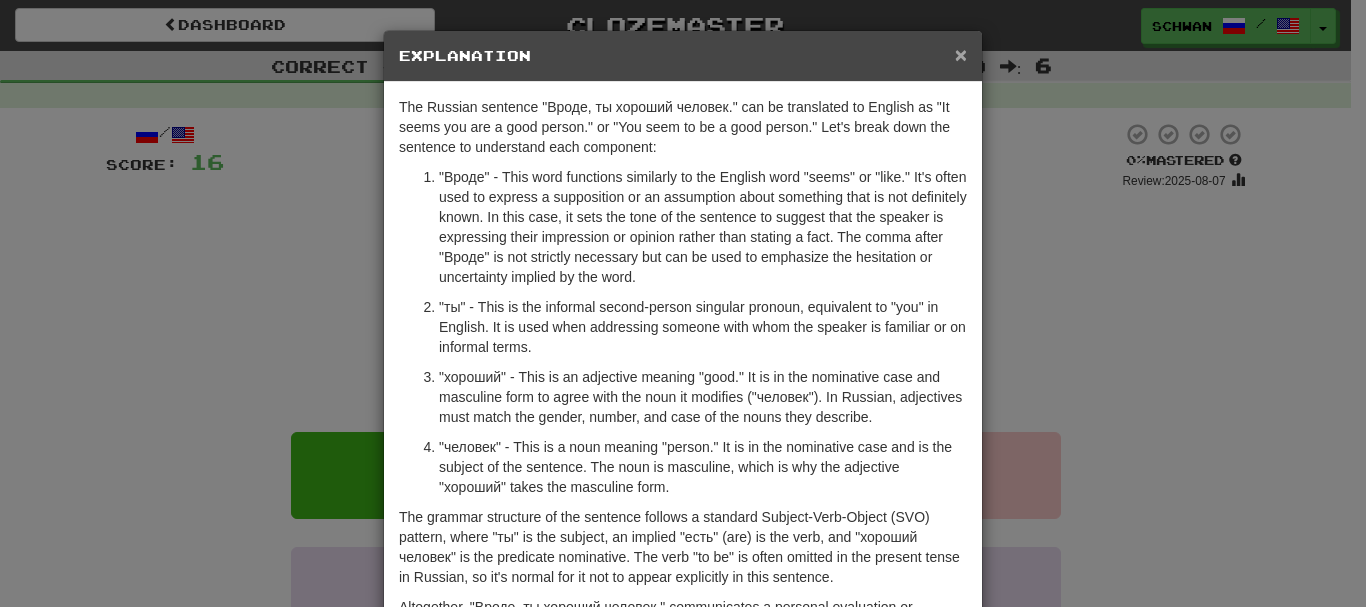 click on "×" at bounding box center [961, 54] 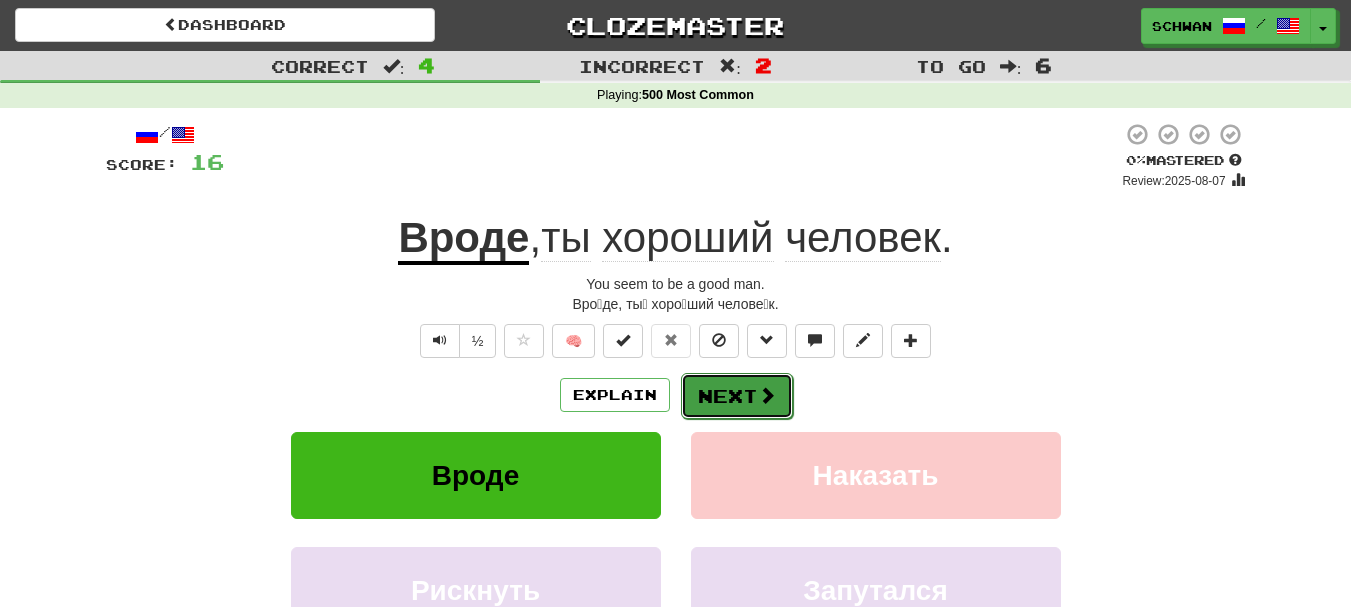 click on "Next" at bounding box center (737, 396) 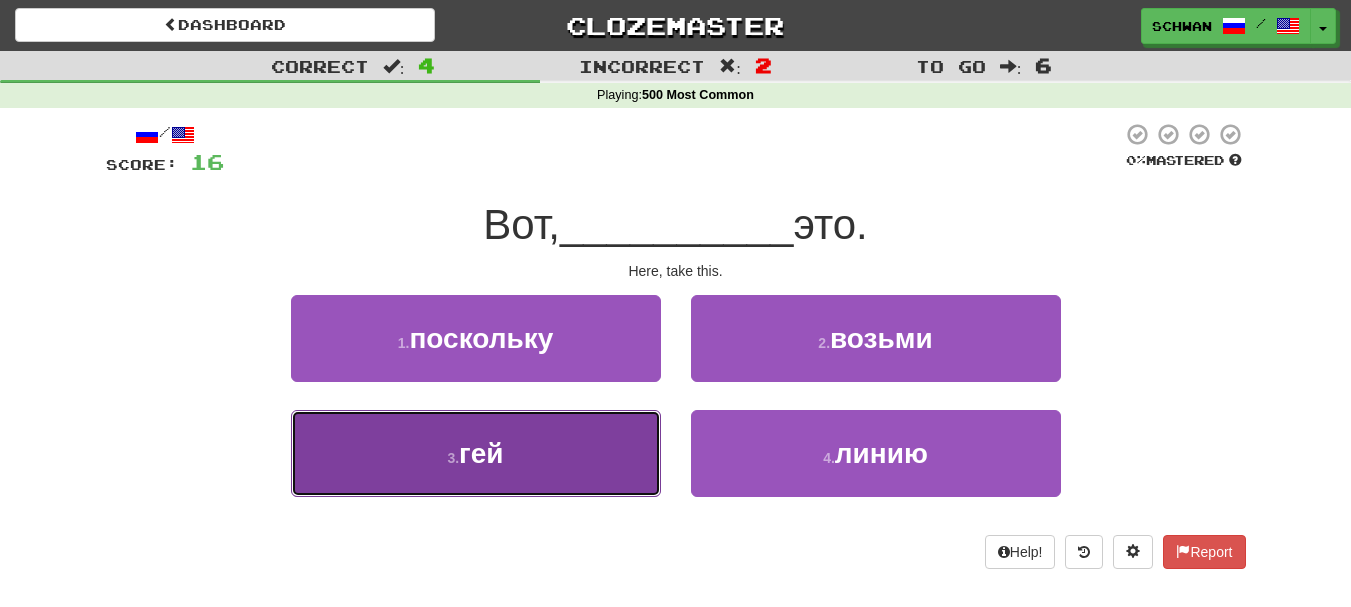 click on "3 .  гей" at bounding box center (476, 453) 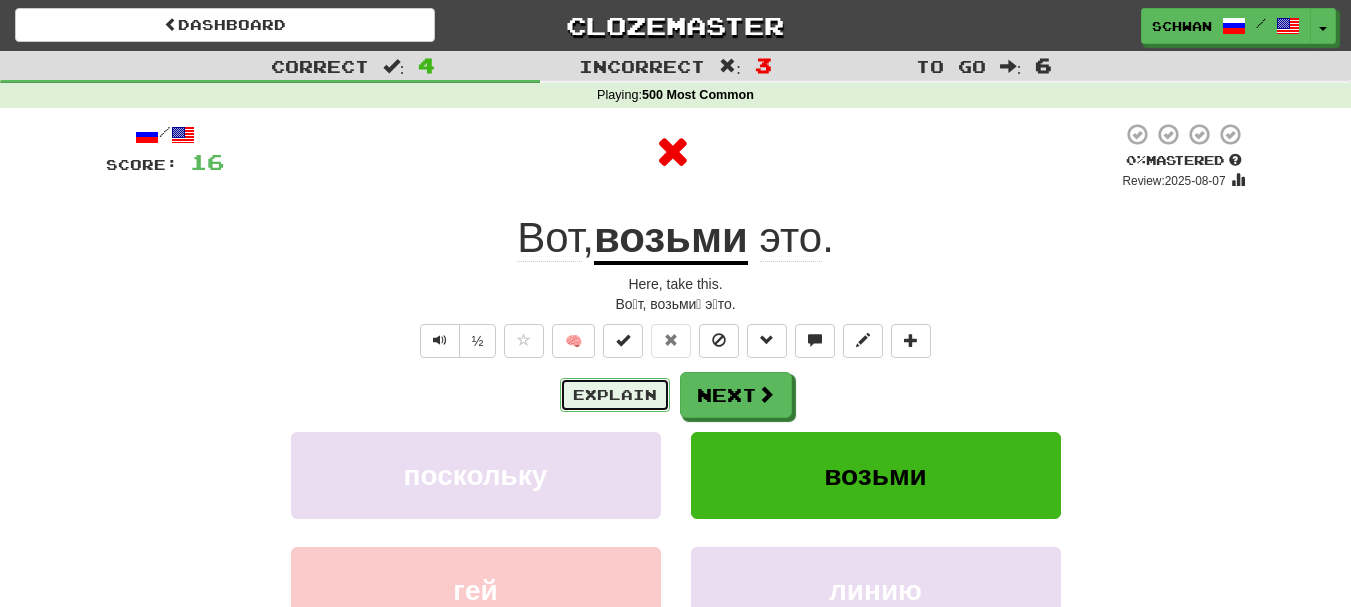 click on "Explain" at bounding box center (615, 395) 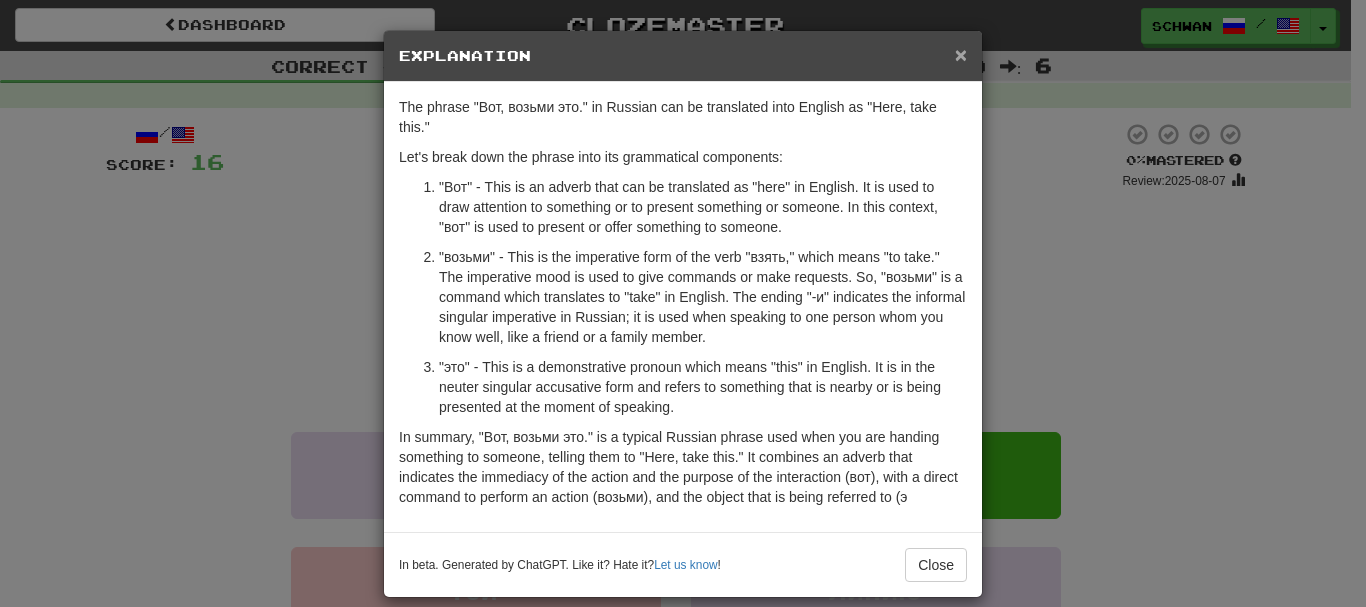 click on "×" at bounding box center [961, 54] 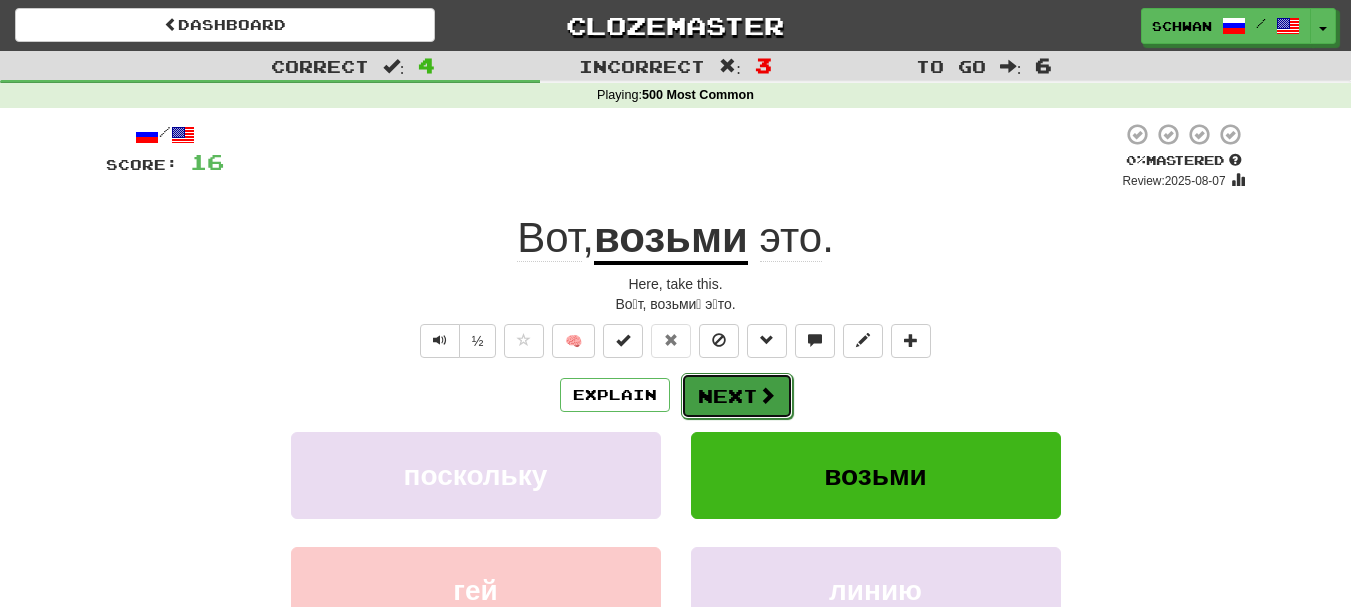 click at bounding box center (767, 395) 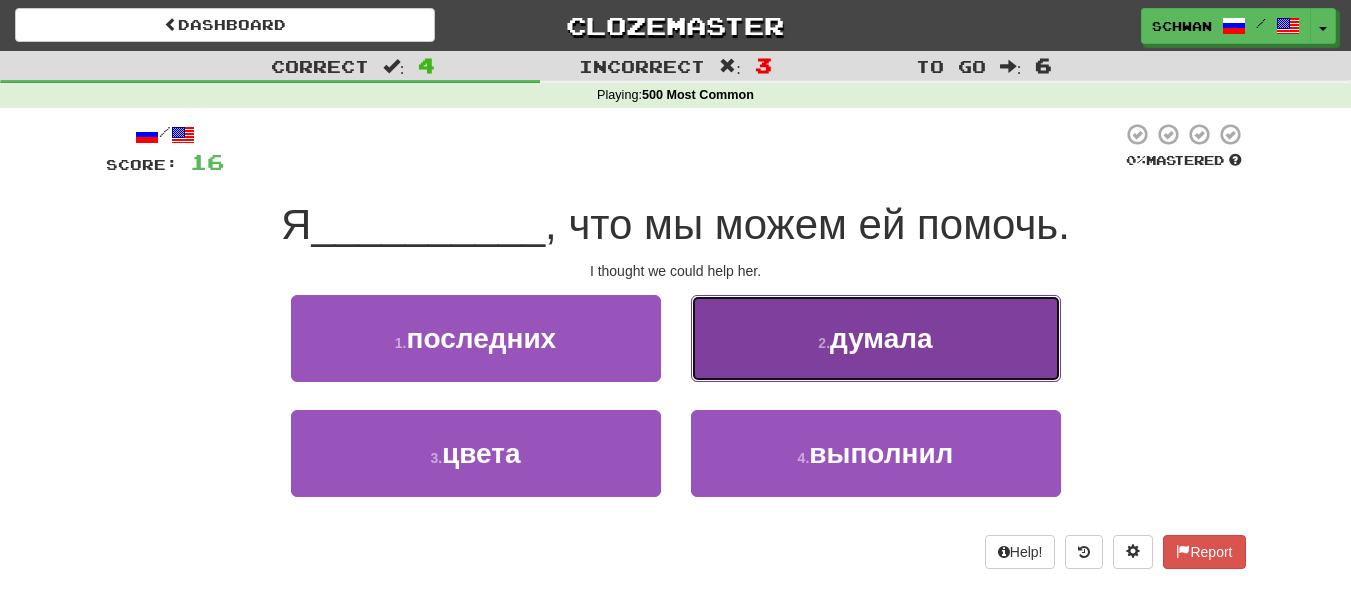 click on "2 .  думала" at bounding box center (876, 338) 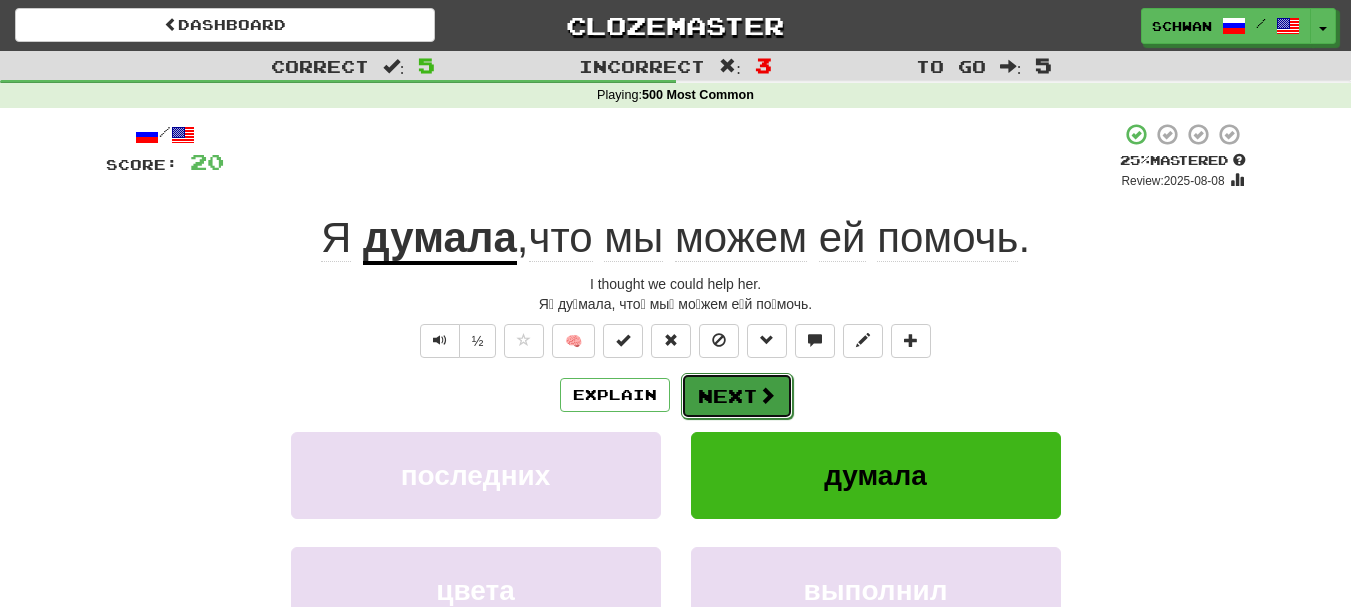 click on "Next" at bounding box center (737, 396) 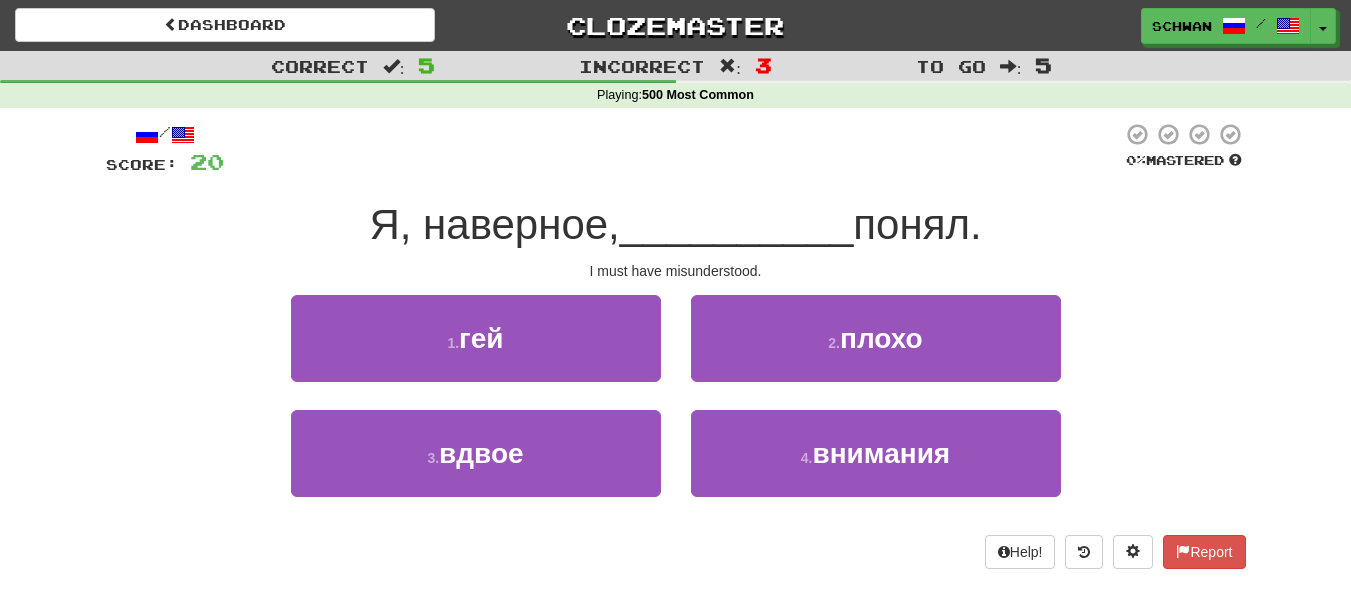 click on "2 .  плохо" at bounding box center (876, 352) 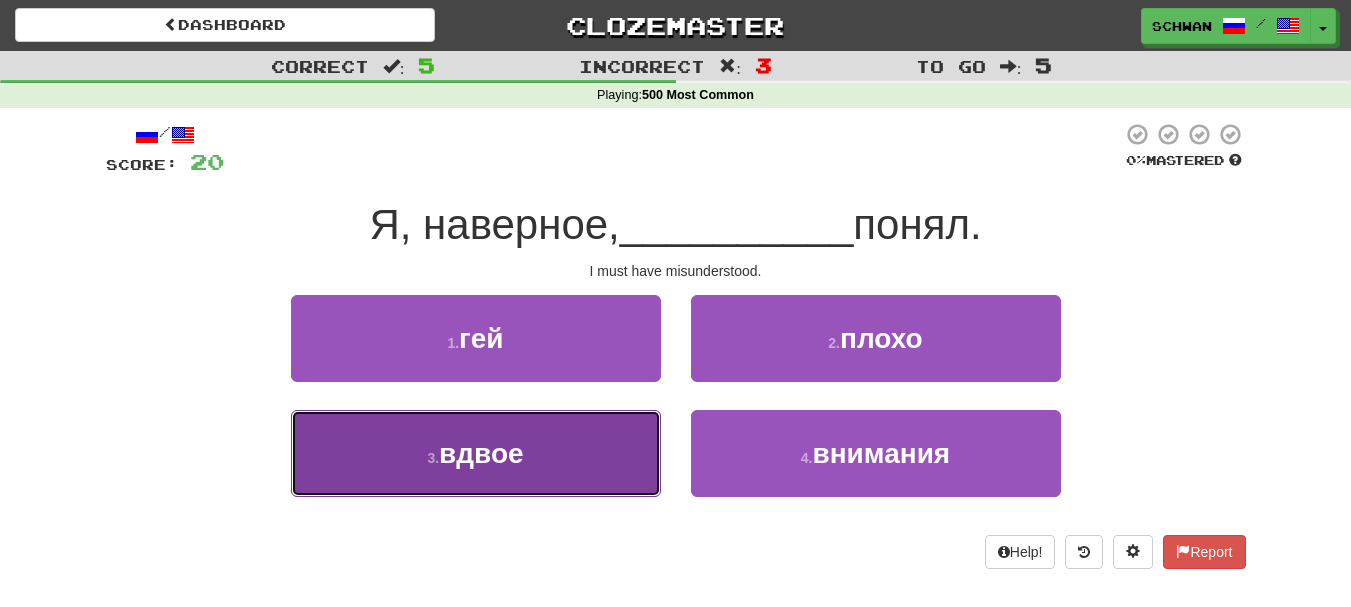 click on "3 .  вдвое" at bounding box center [476, 453] 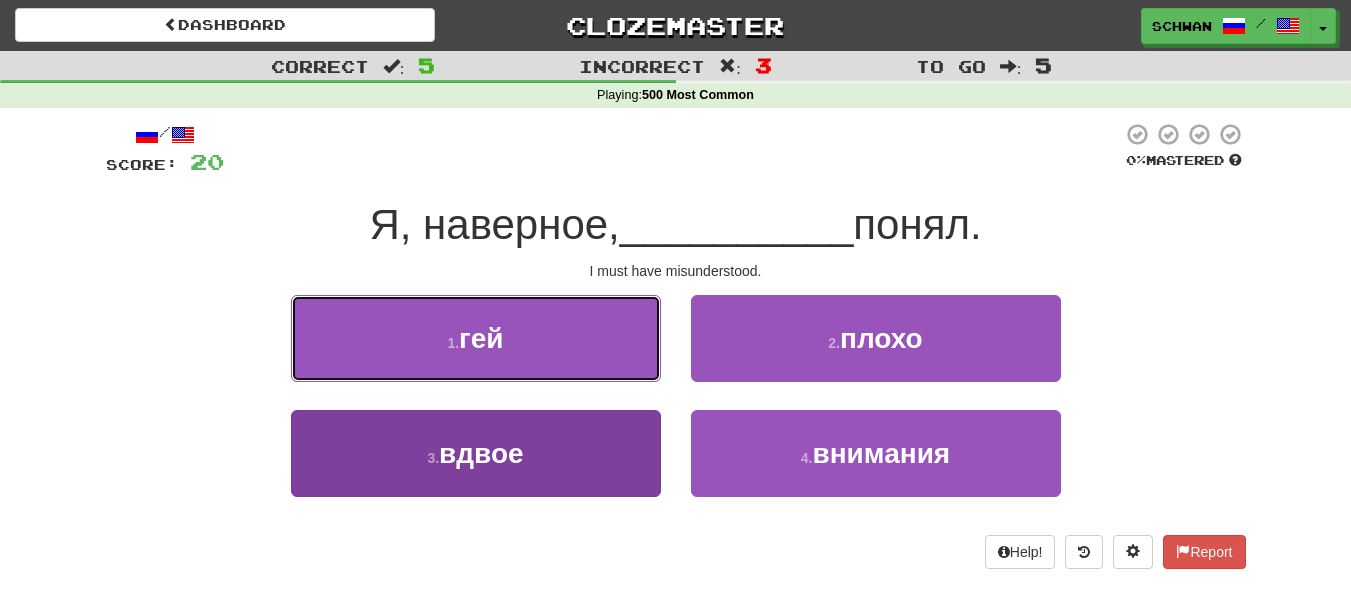 click on "1 .  гей" at bounding box center (476, 338) 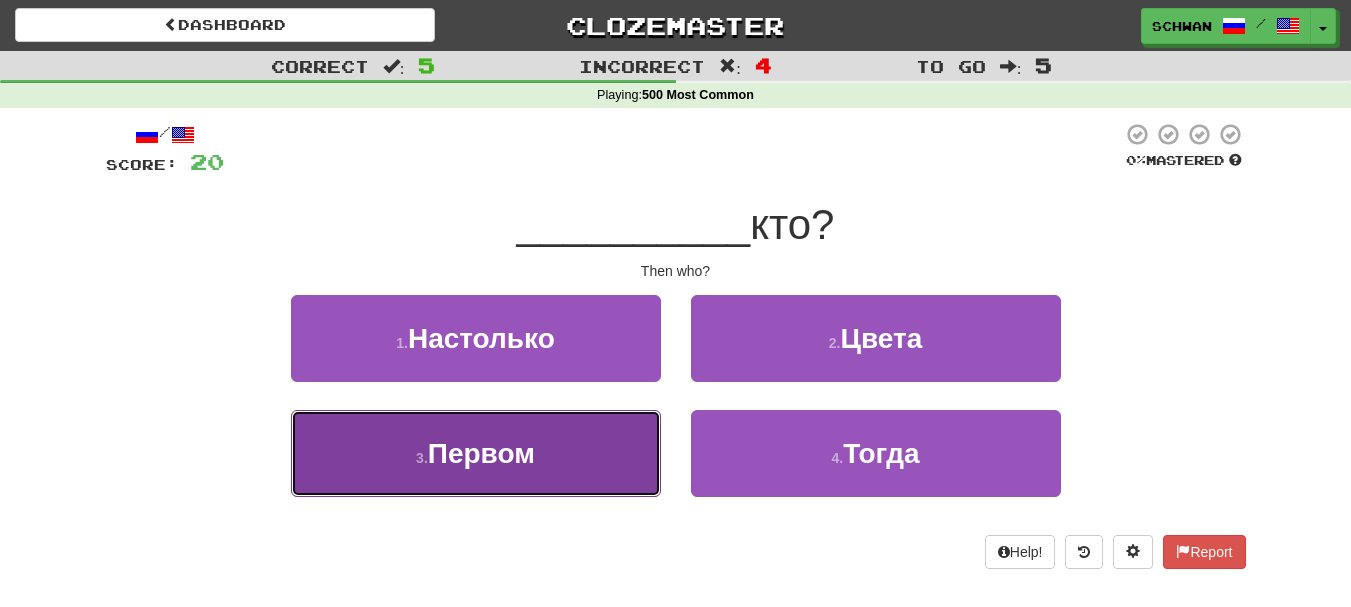 click on "3 .  Первом" at bounding box center [476, 453] 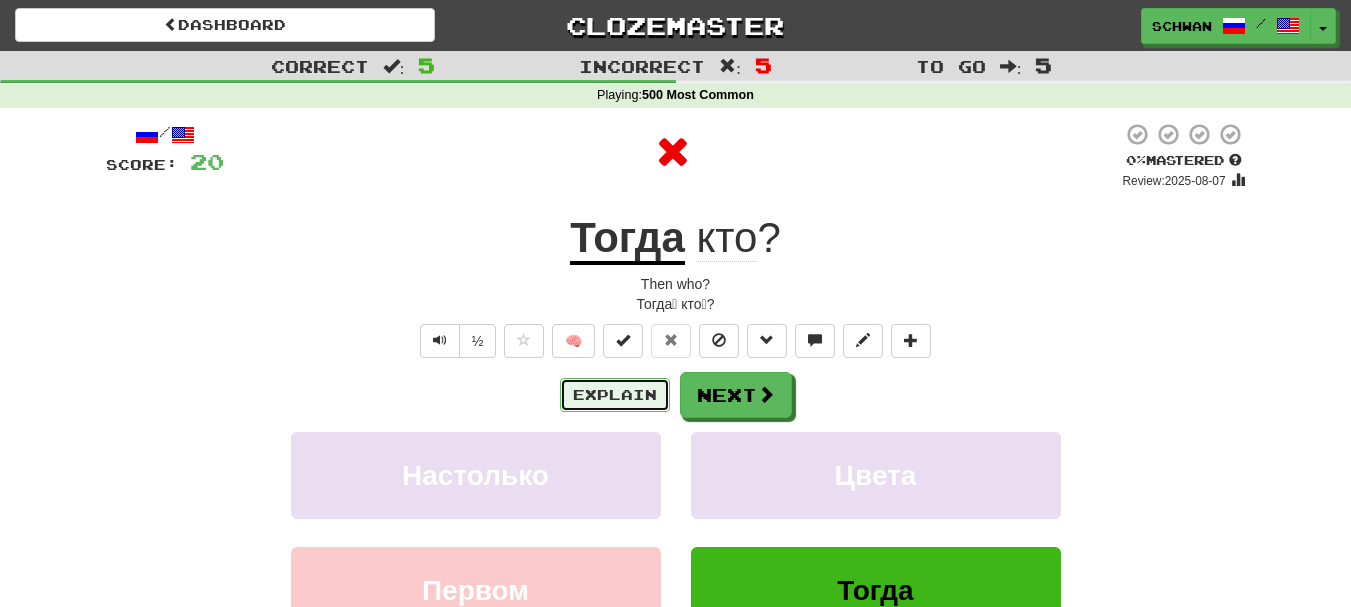 click on "Explain" at bounding box center (615, 395) 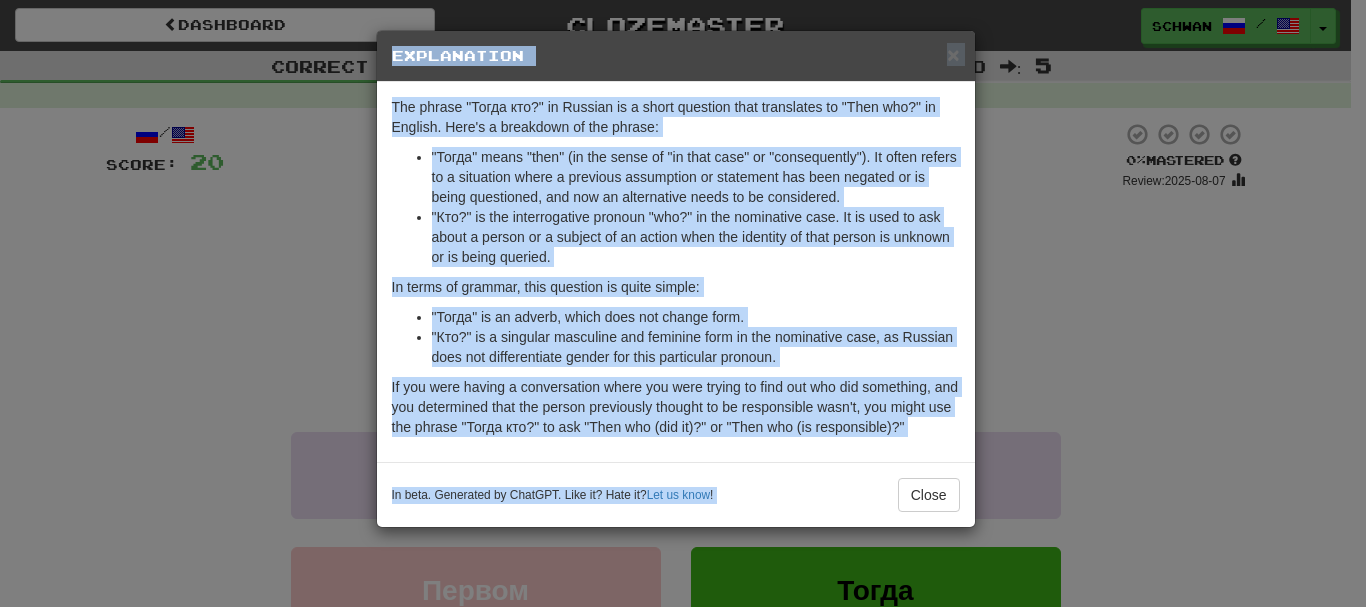 click on "In terms of grammar, this question is quite simple:" at bounding box center (676, 287) 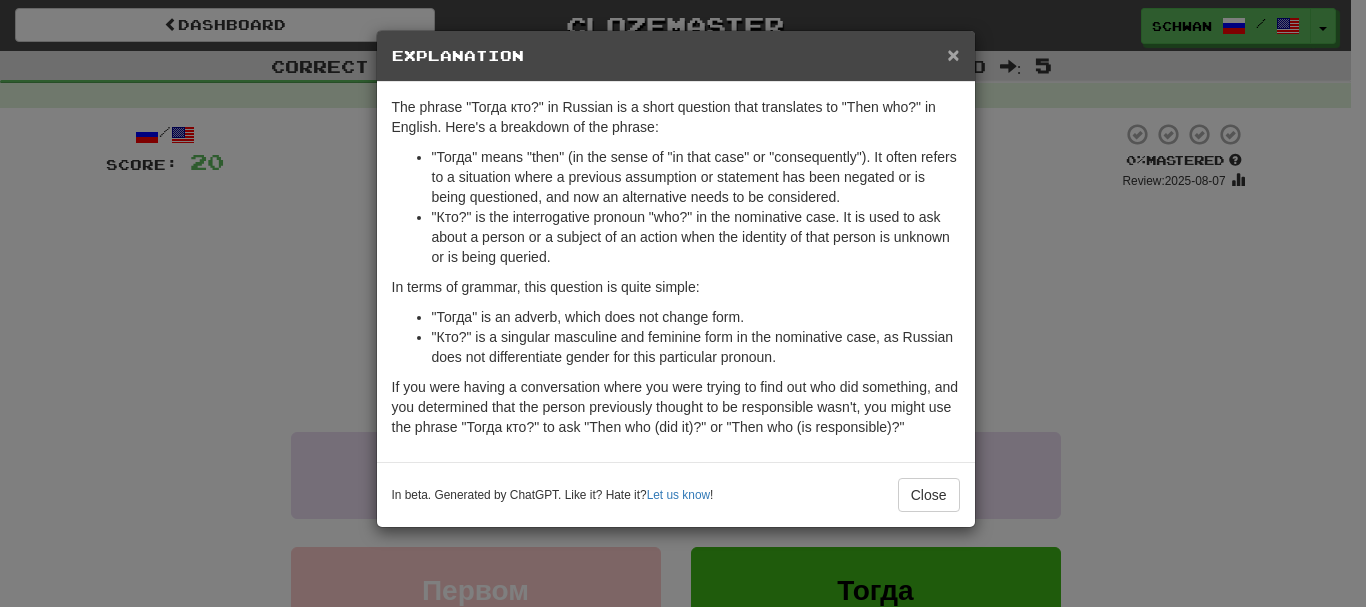 click on "×" at bounding box center (953, 54) 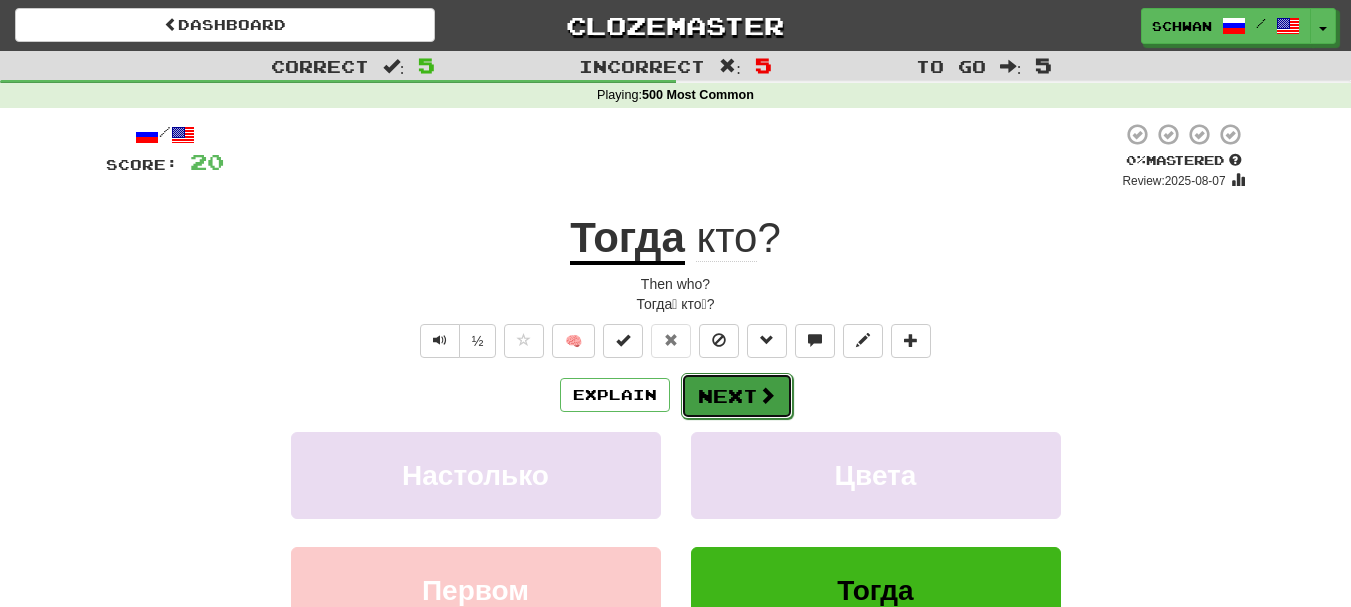 click on "Next" at bounding box center (737, 396) 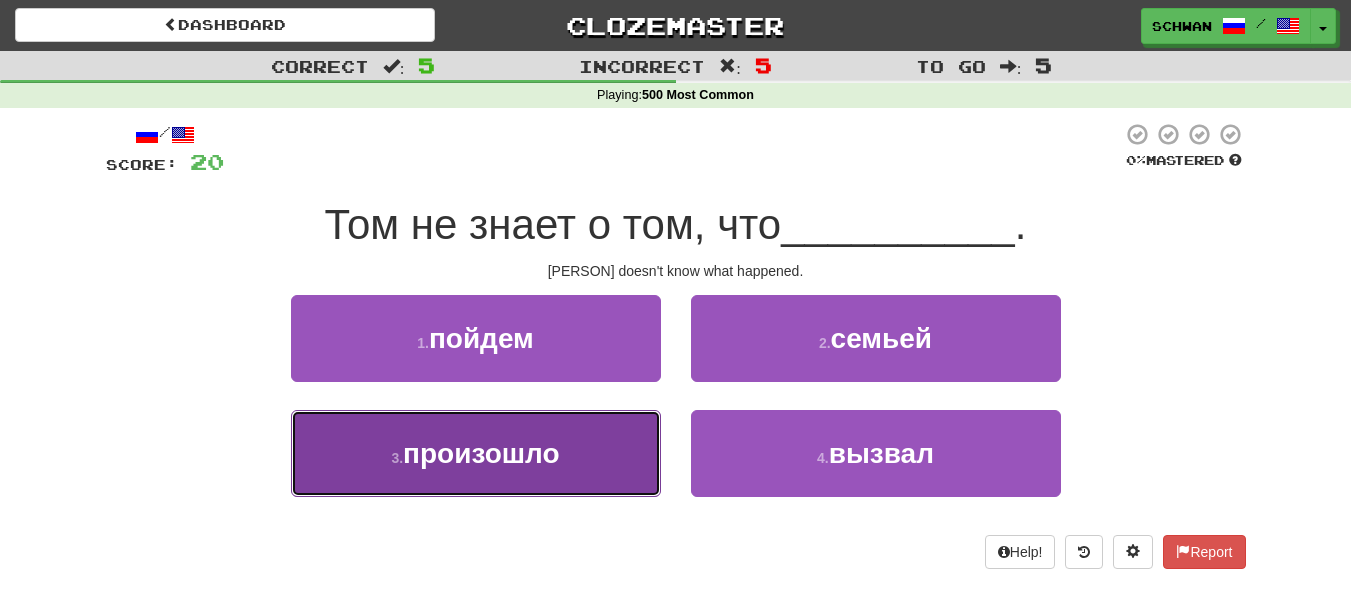 click on "3 .  произошло" at bounding box center (476, 453) 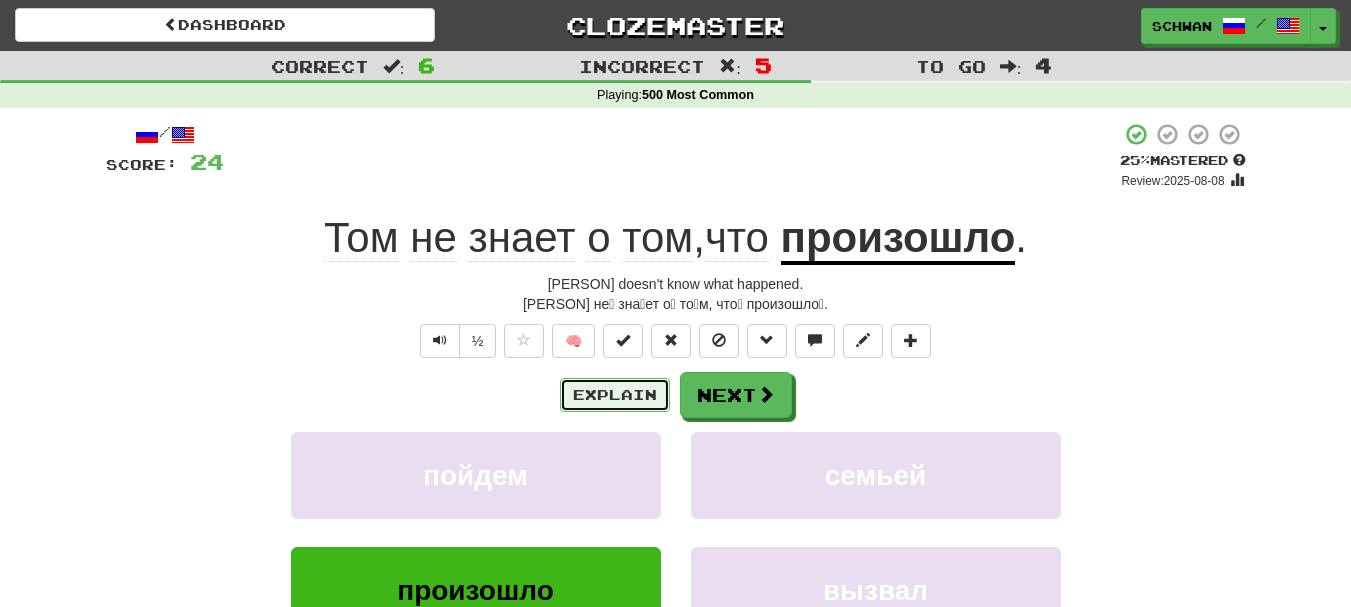 click on "Explain" at bounding box center [615, 395] 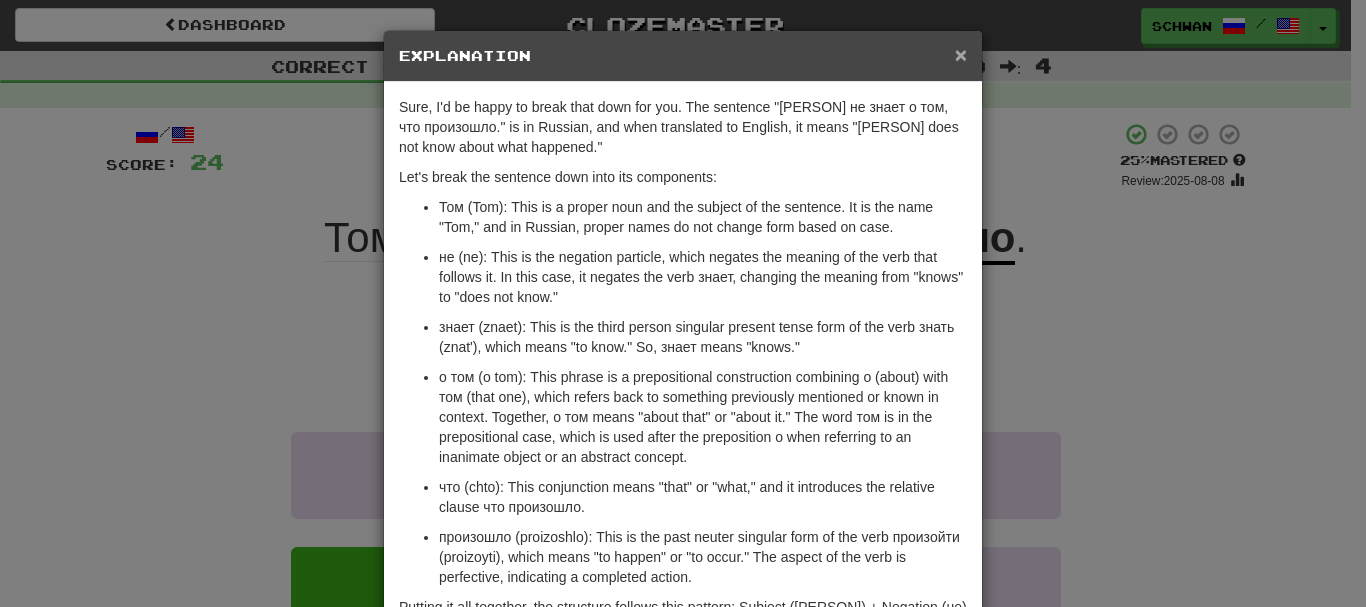 click on "×" at bounding box center [961, 54] 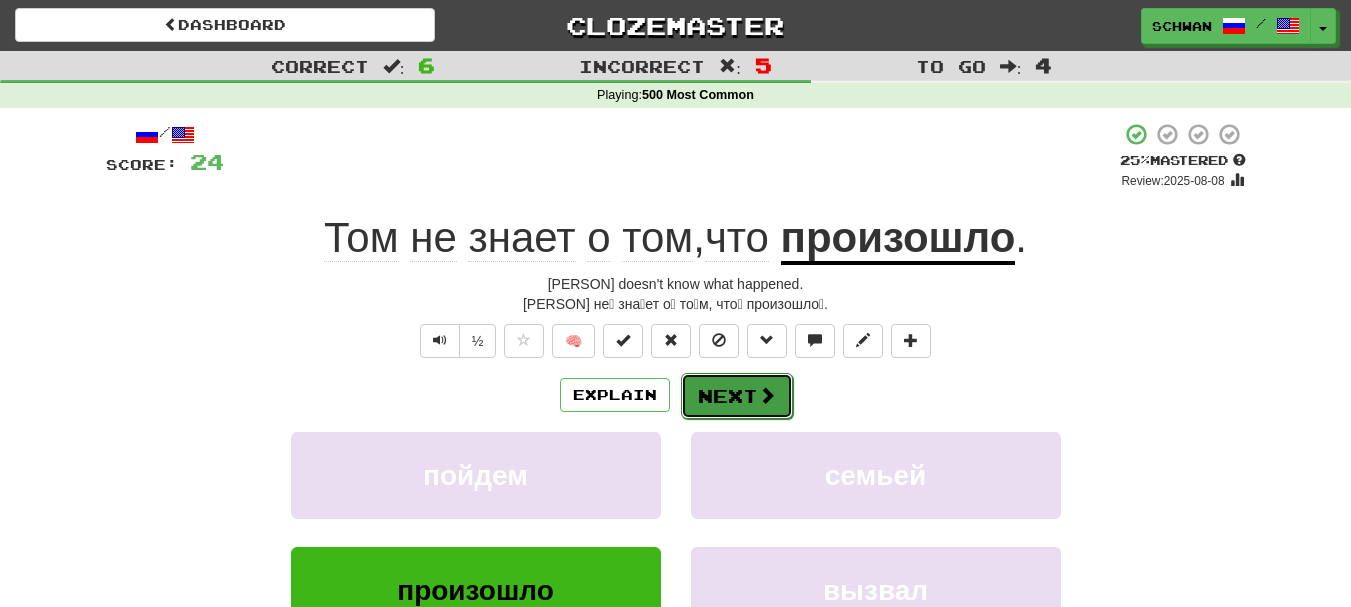 click on "Next" at bounding box center [737, 396] 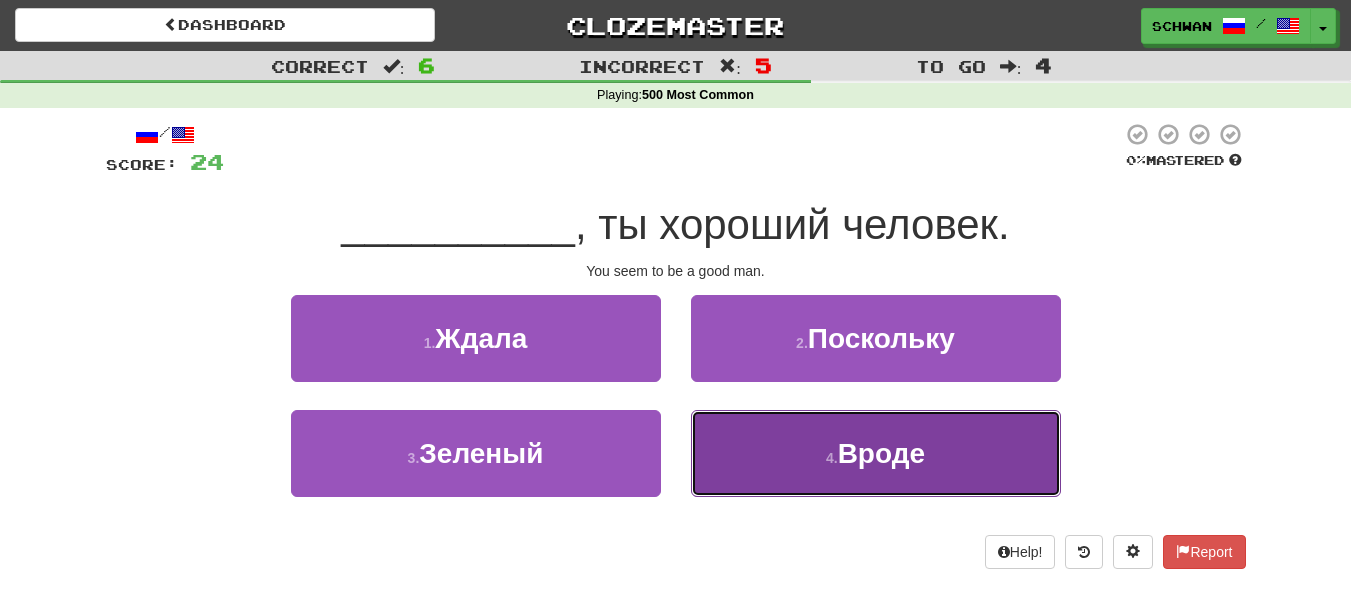 click on "4 .  Вроде" at bounding box center (876, 453) 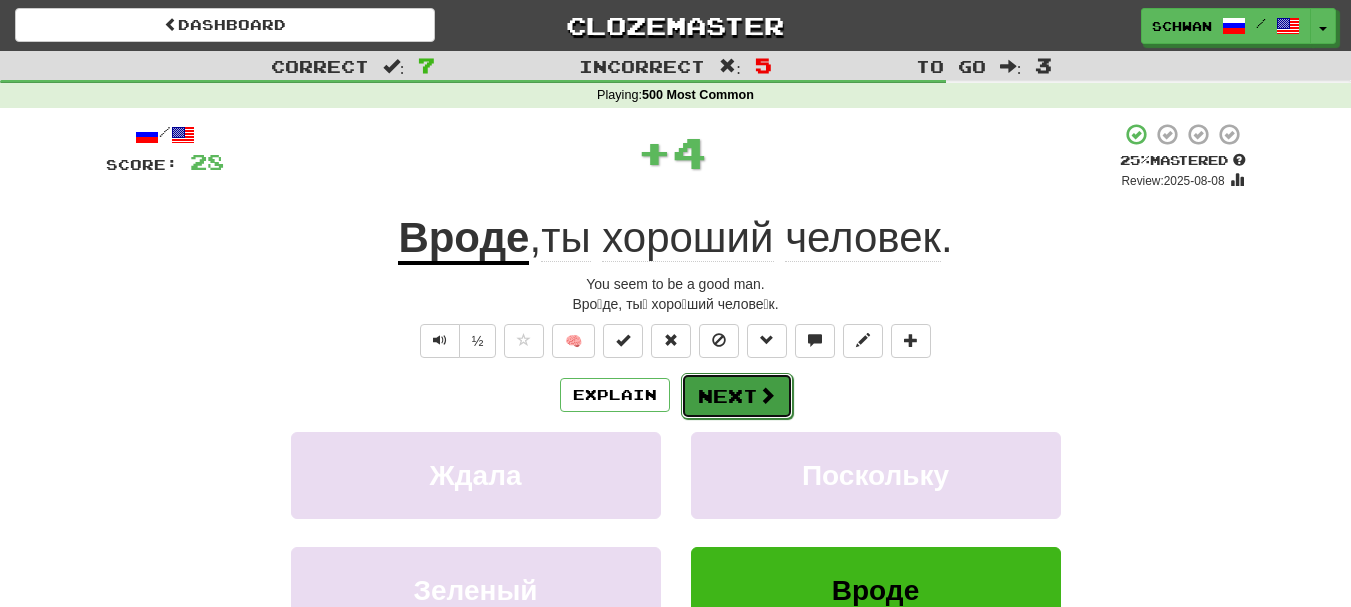 click on "Next" at bounding box center (737, 396) 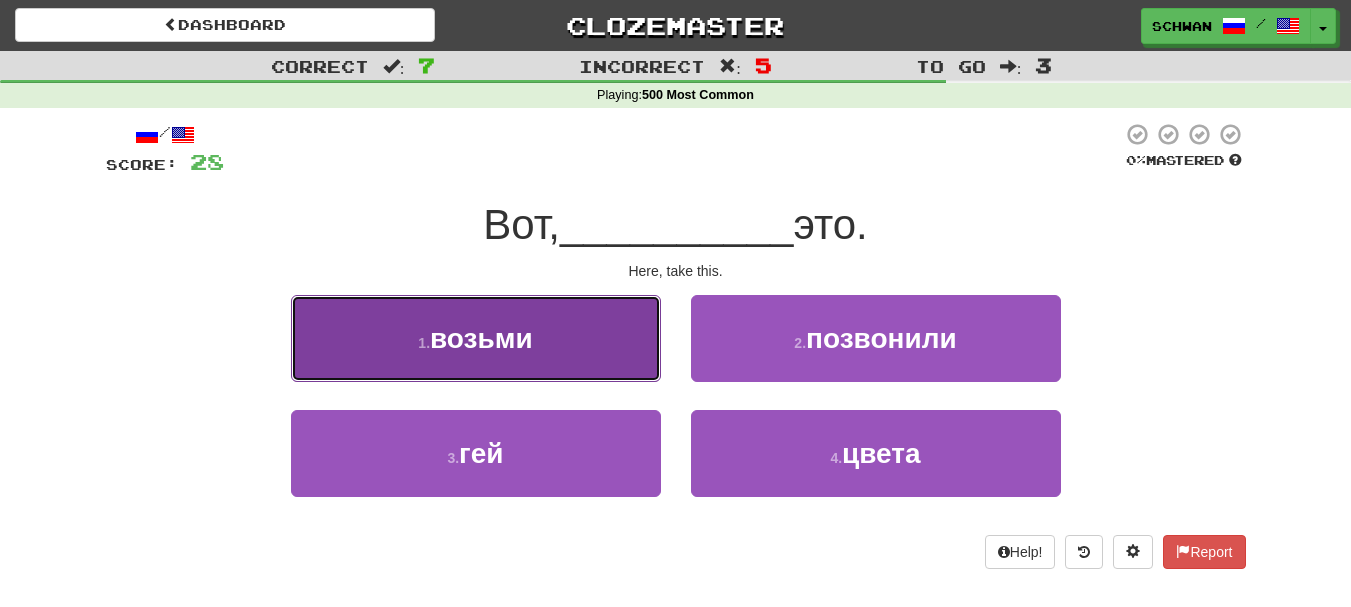 click on "1 .  возьми" at bounding box center [476, 338] 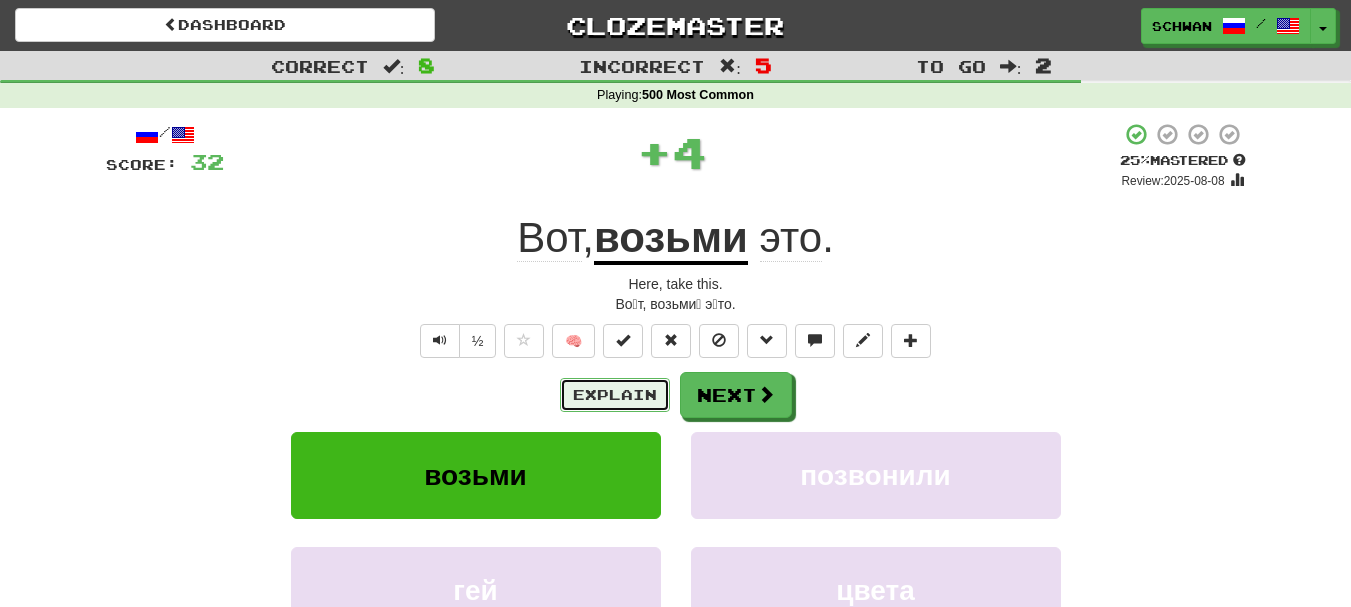 click on "Explain" at bounding box center (615, 395) 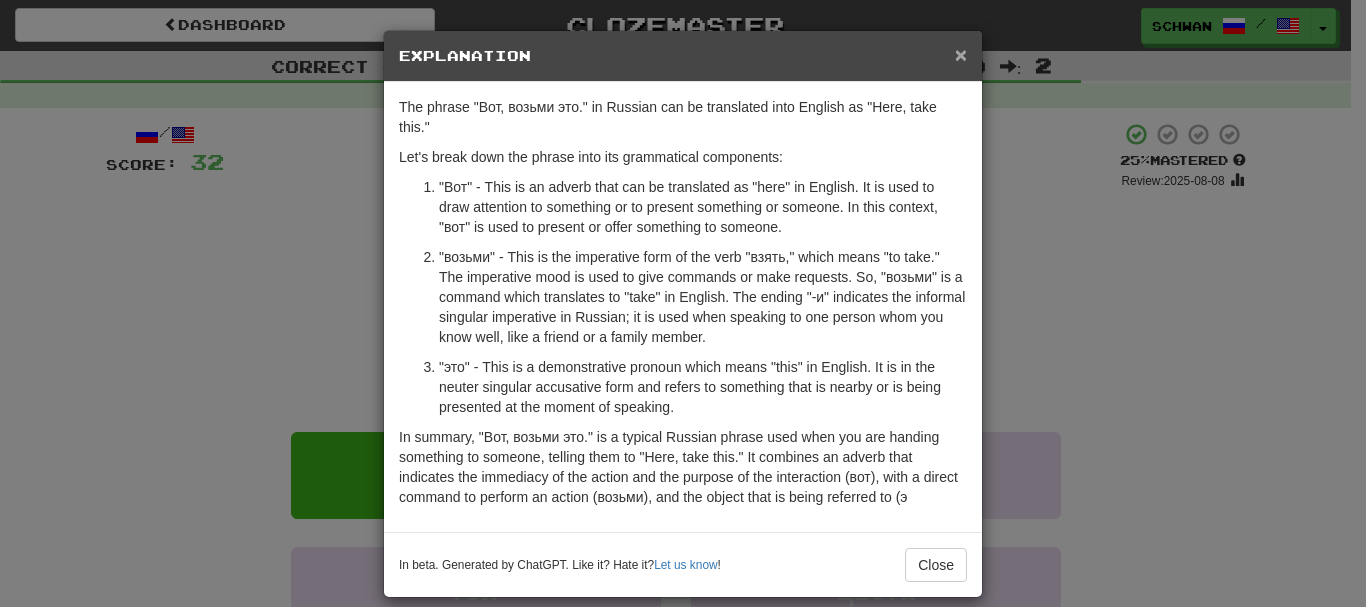click on "×" at bounding box center (961, 54) 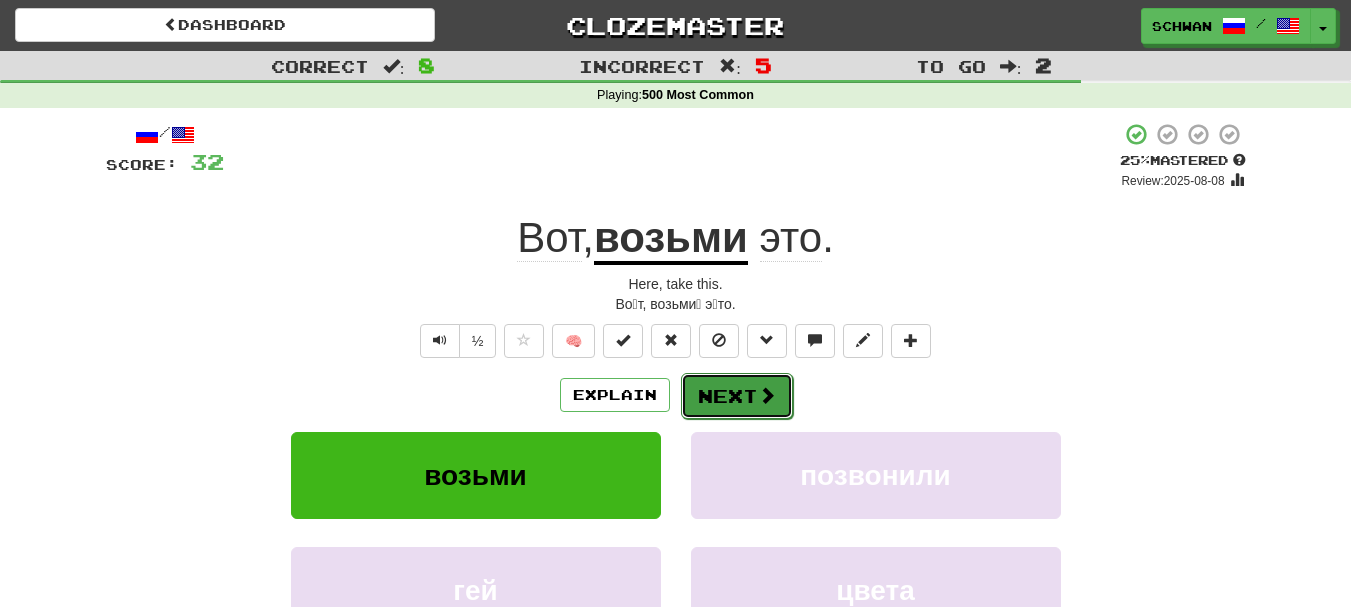 click at bounding box center (767, 395) 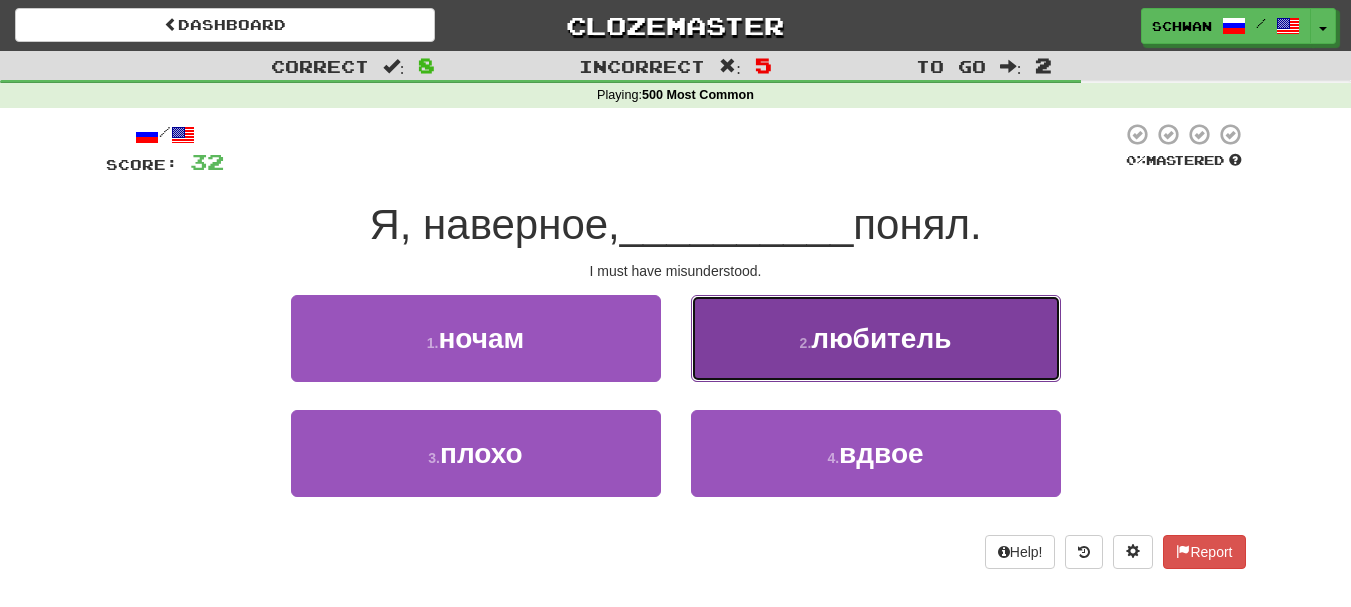 click on "любитель" at bounding box center [881, 338] 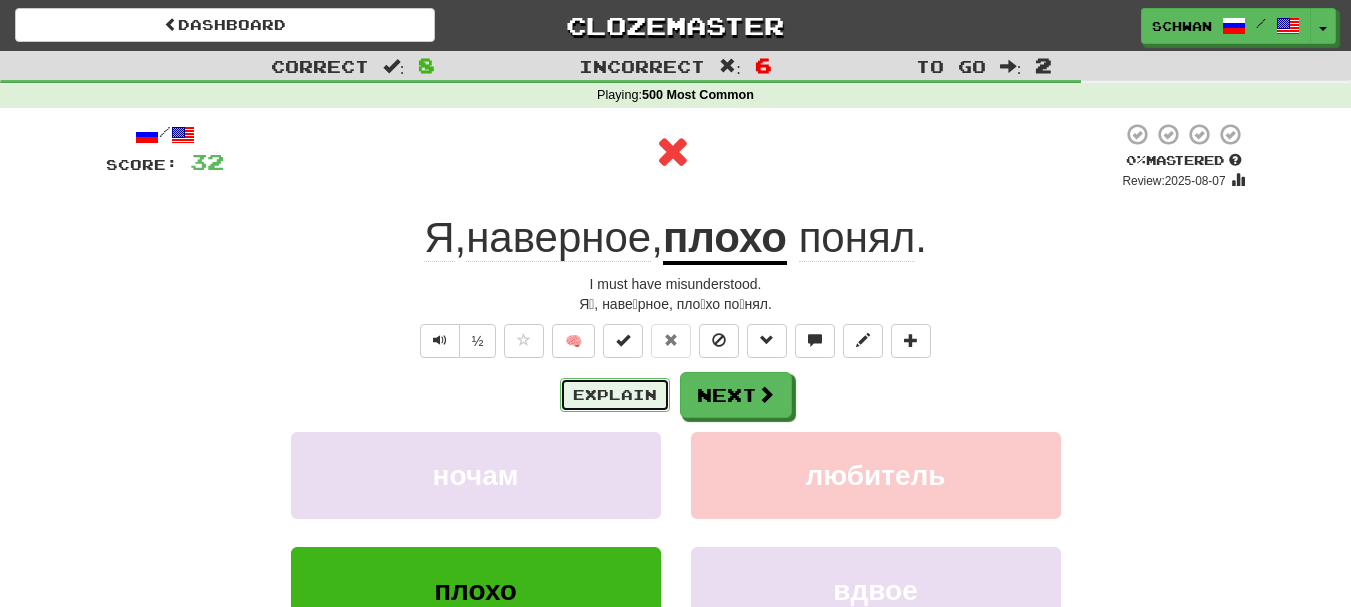 click on "Explain" at bounding box center [615, 395] 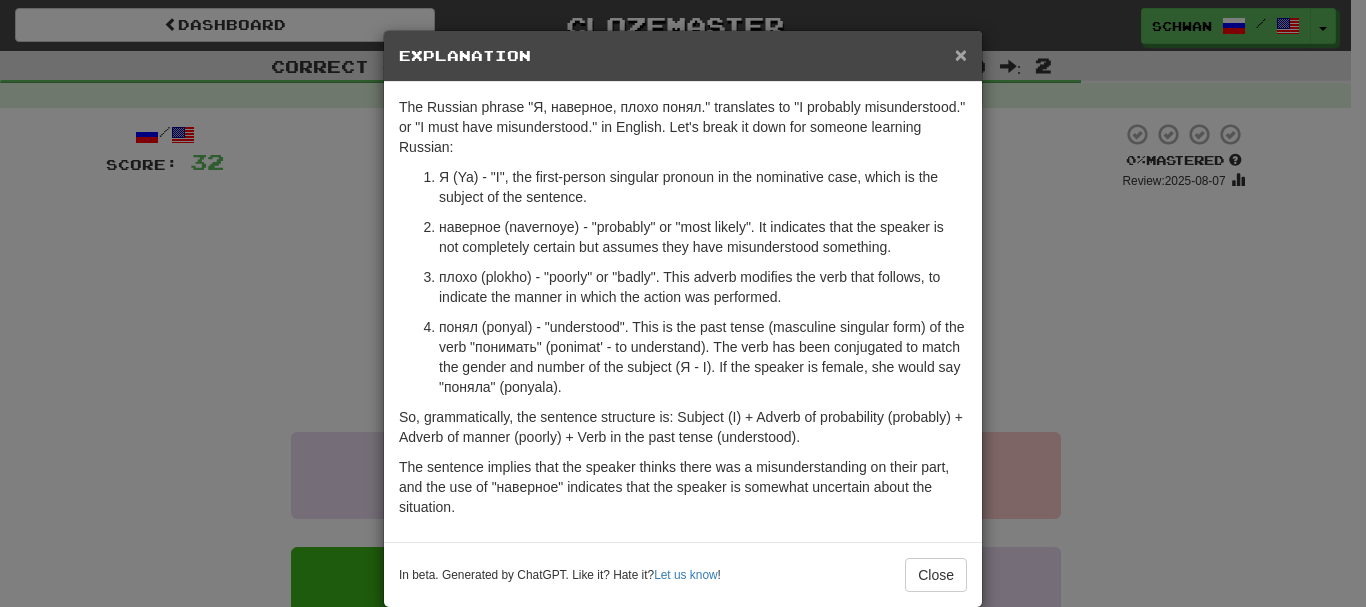 click on "×" at bounding box center [961, 54] 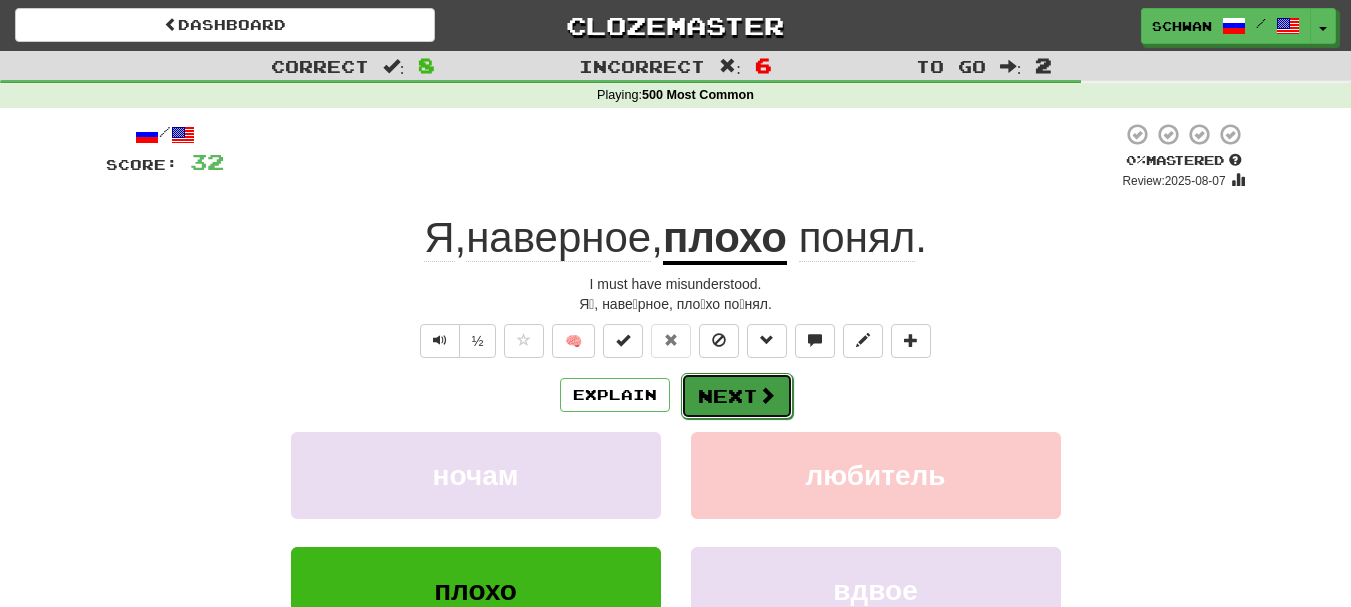 click on "Next" at bounding box center (737, 396) 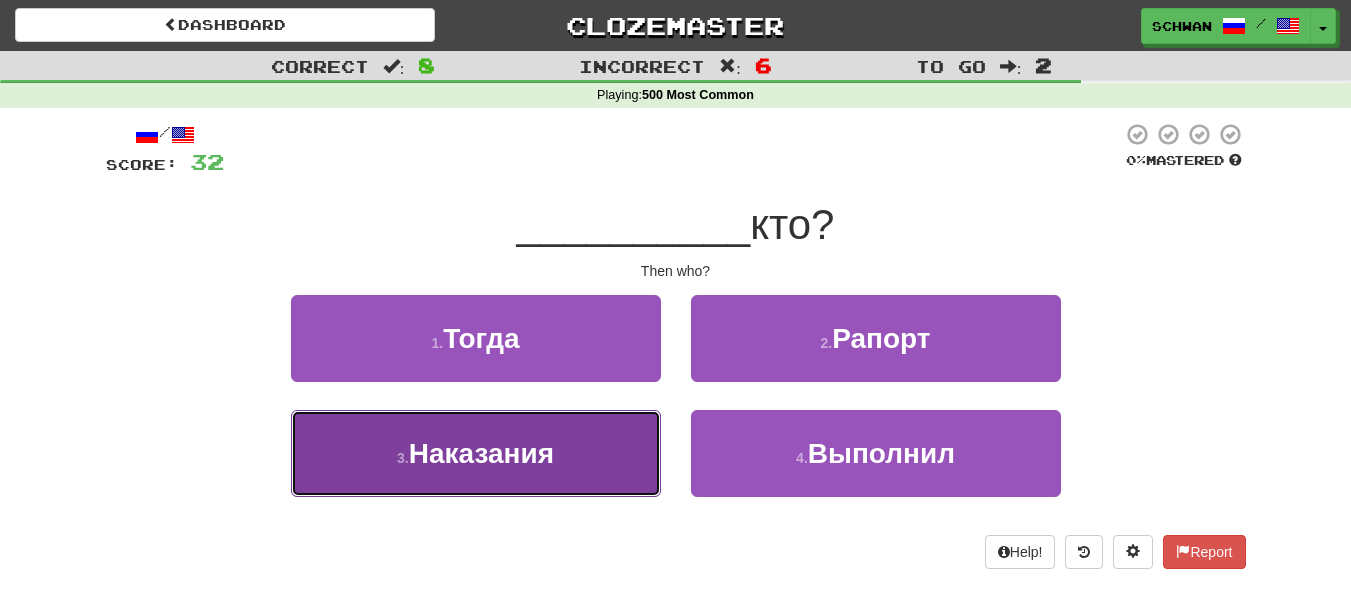 click on "3 .  Наказания" at bounding box center (476, 453) 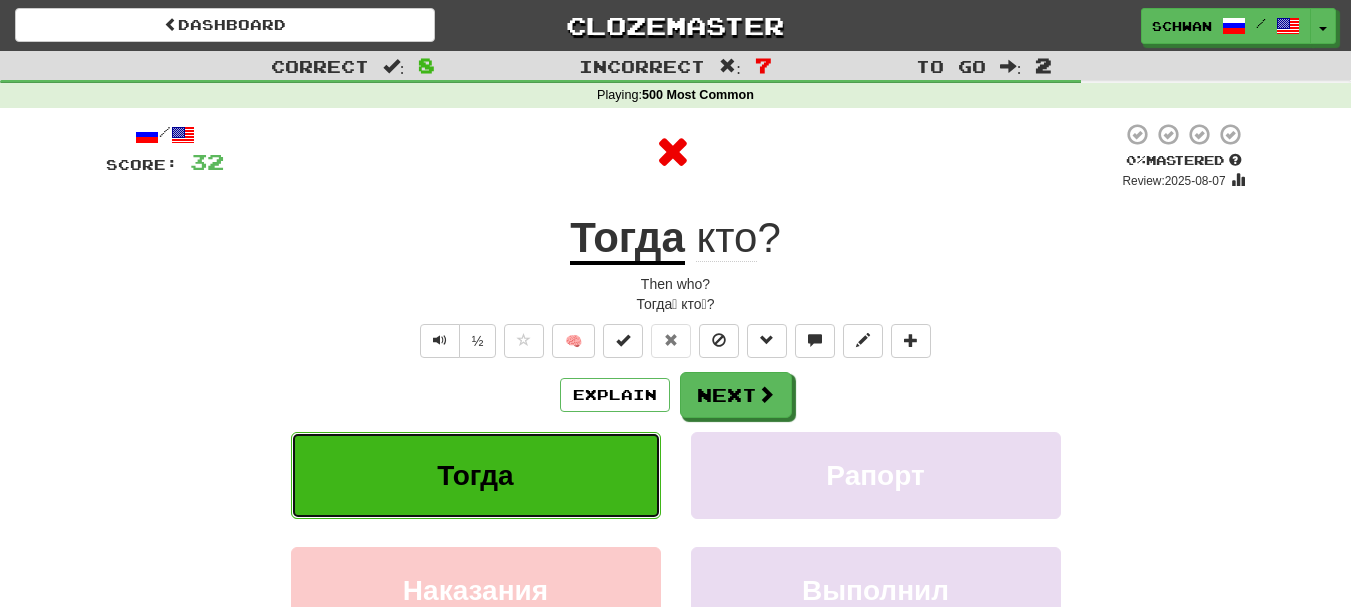 click on "Тогда" at bounding box center [475, 475] 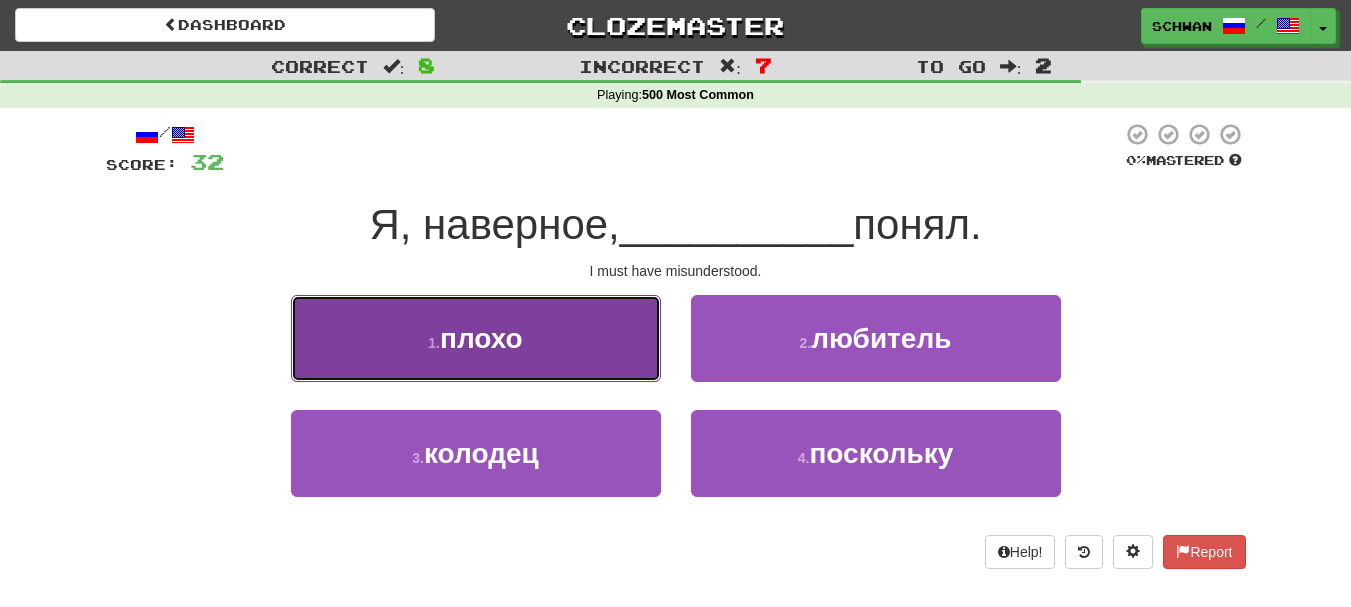 click on "1 .  плохо" at bounding box center (476, 338) 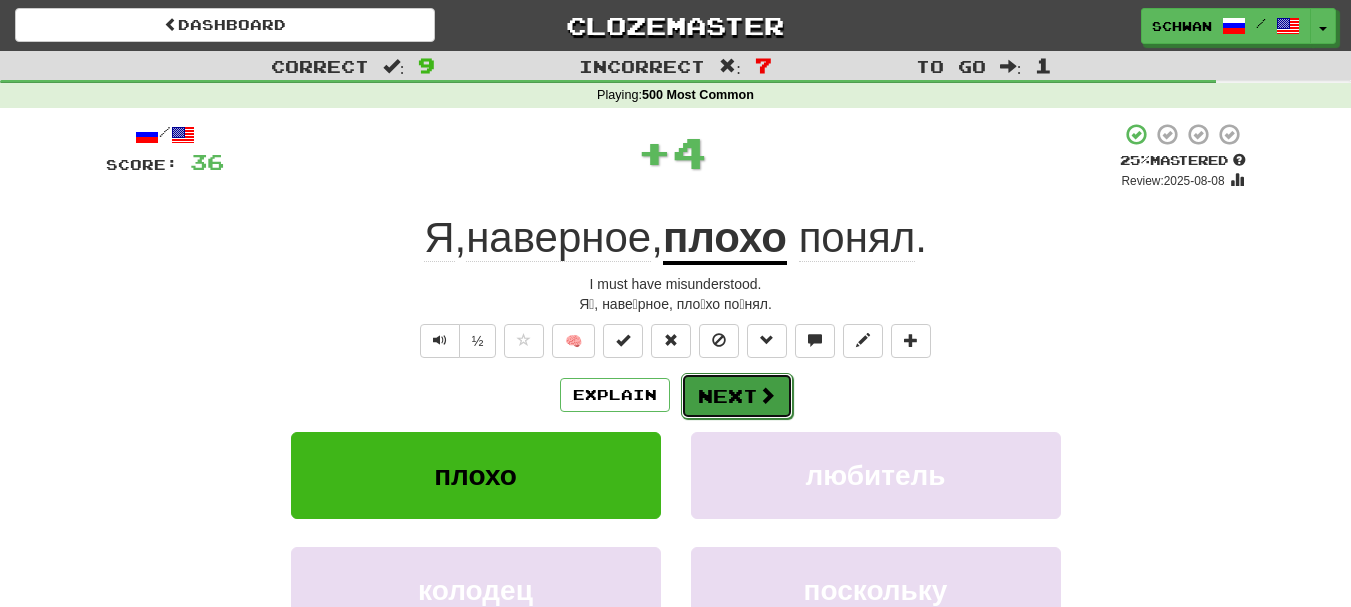 click on "Next" at bounding box center [737, 396] 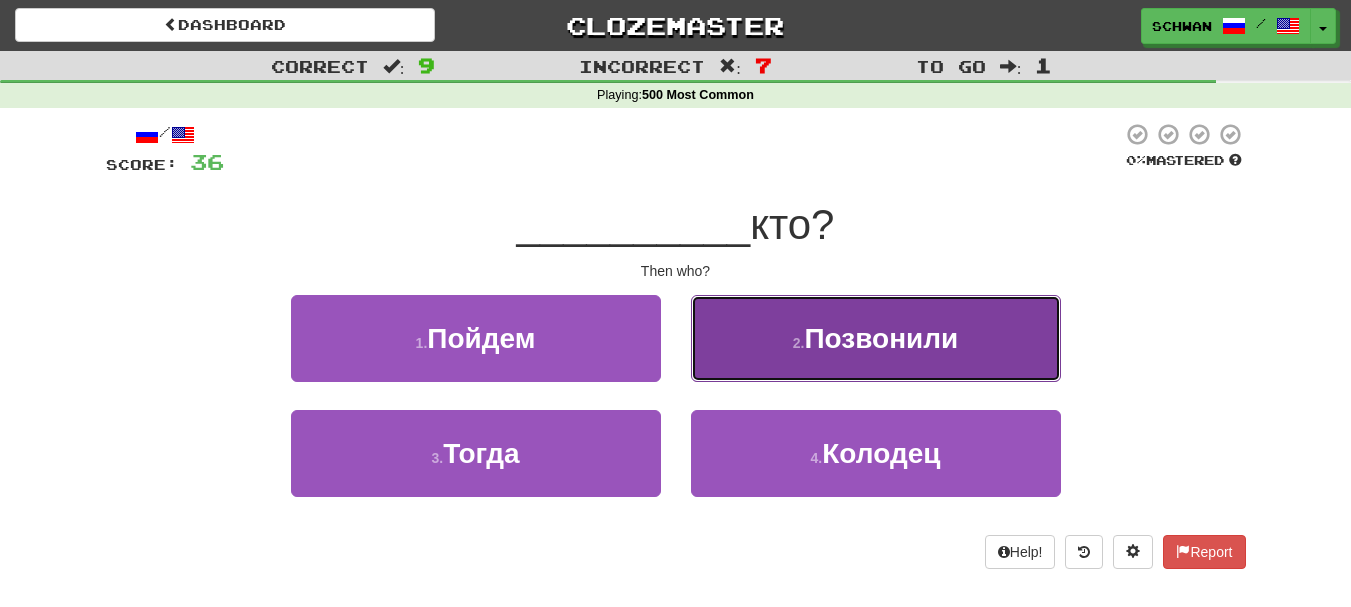 click on "2 ." at bounding box center [799, 343] 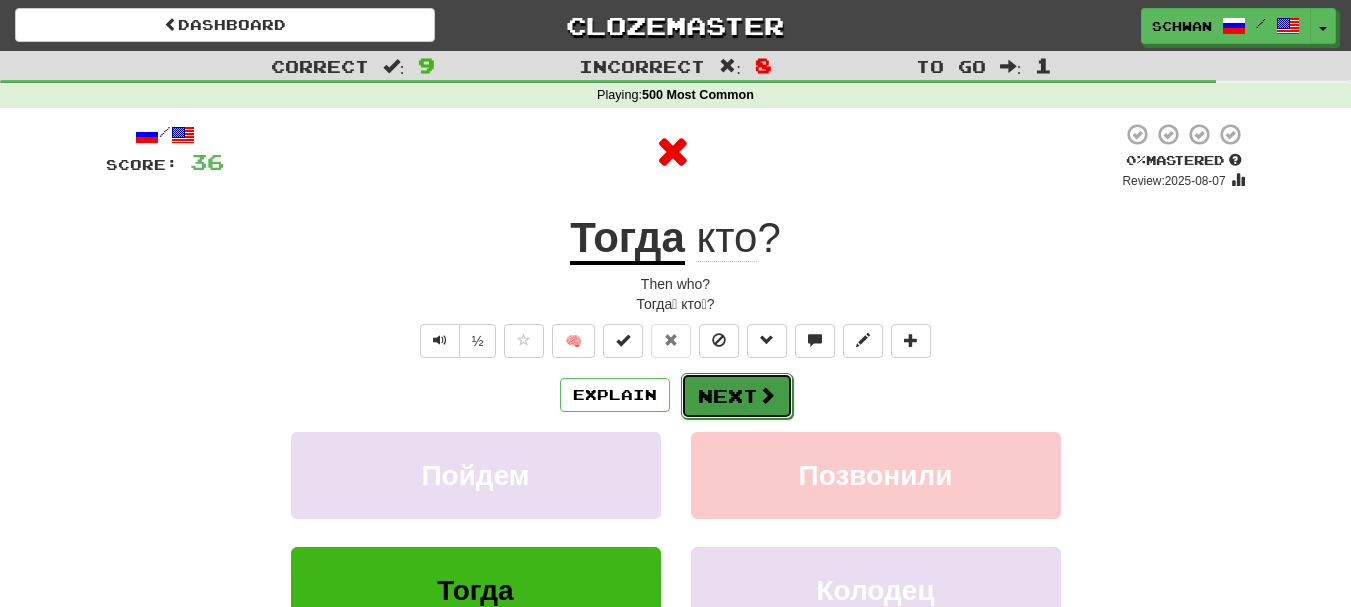 click at bounding box center [767, 395] 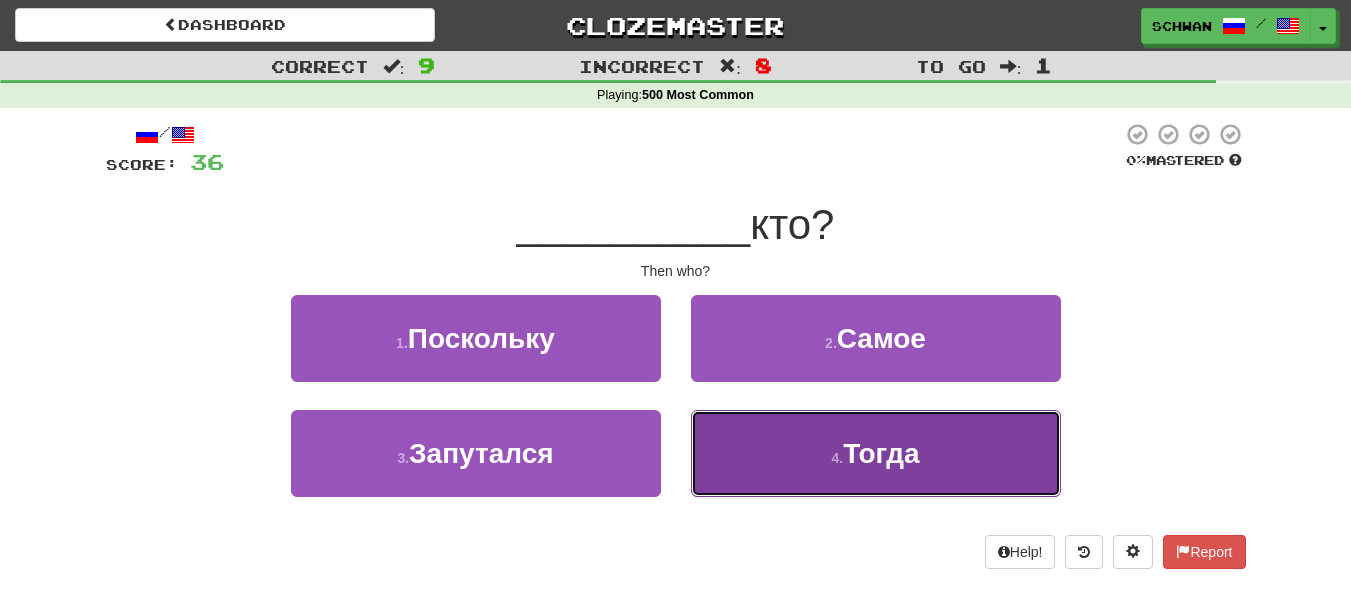click on "4 .  Тогда" at bounding box center (876, 453) 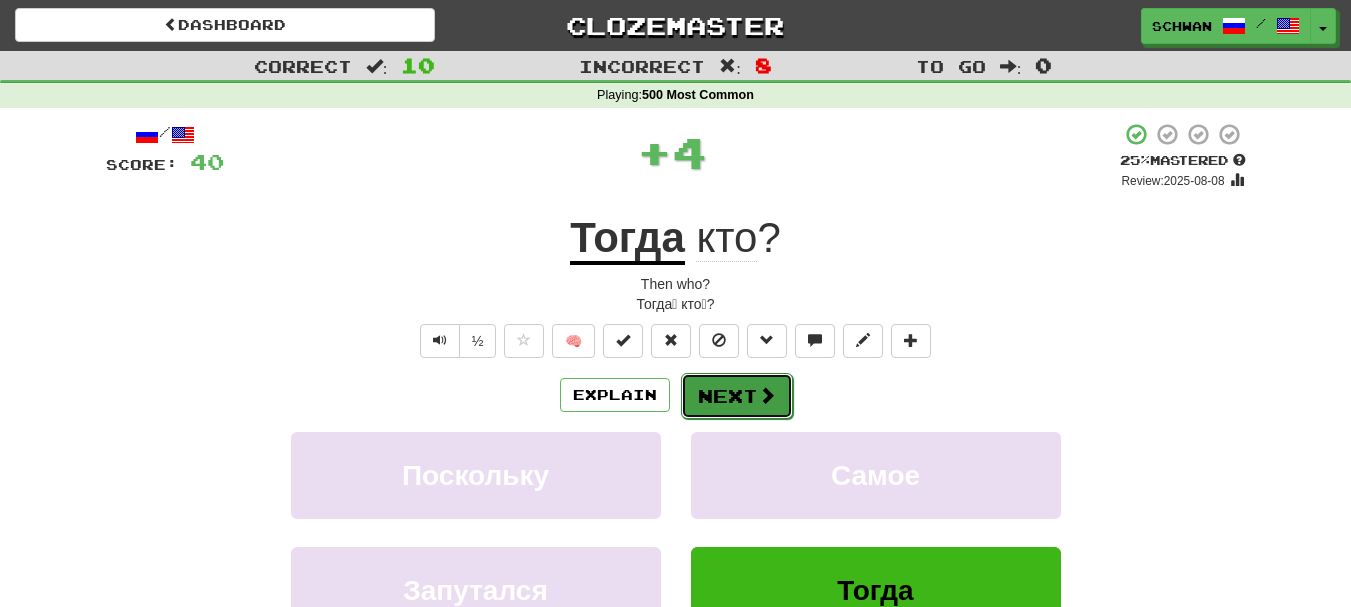 click on "Next" at bounding box center [737, 396] 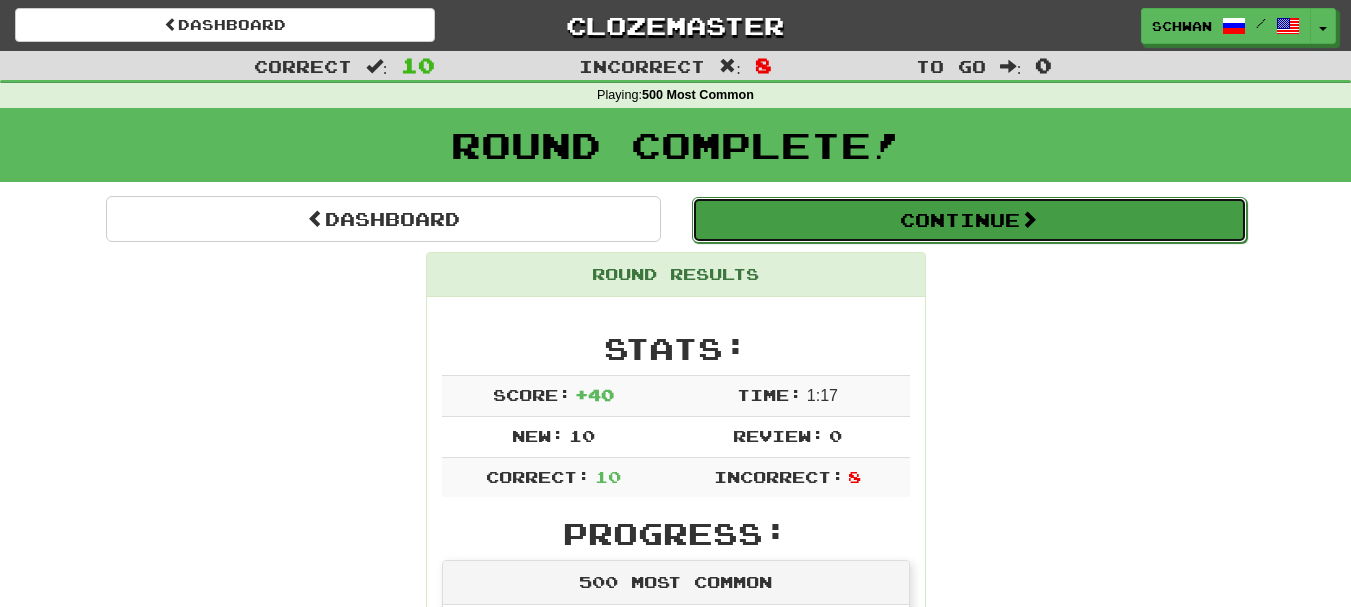 click on "Continue" at bounding box center (969, 220) 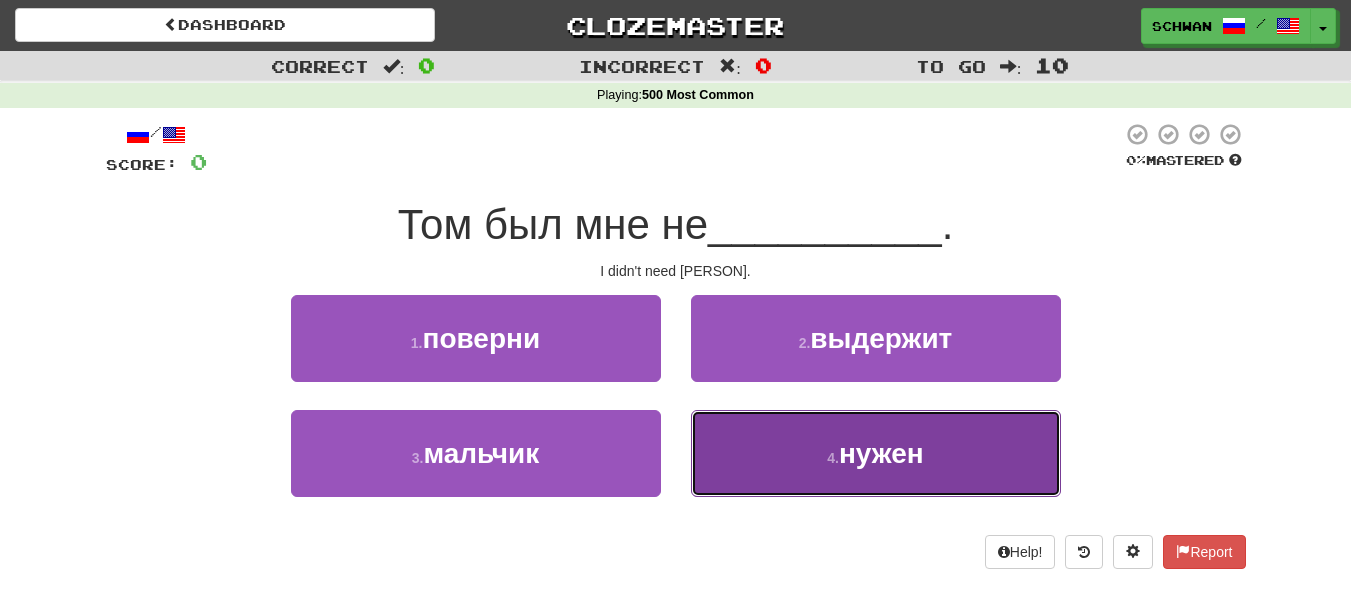 click on "4 .  нужен" at bounding box center (876, 453) 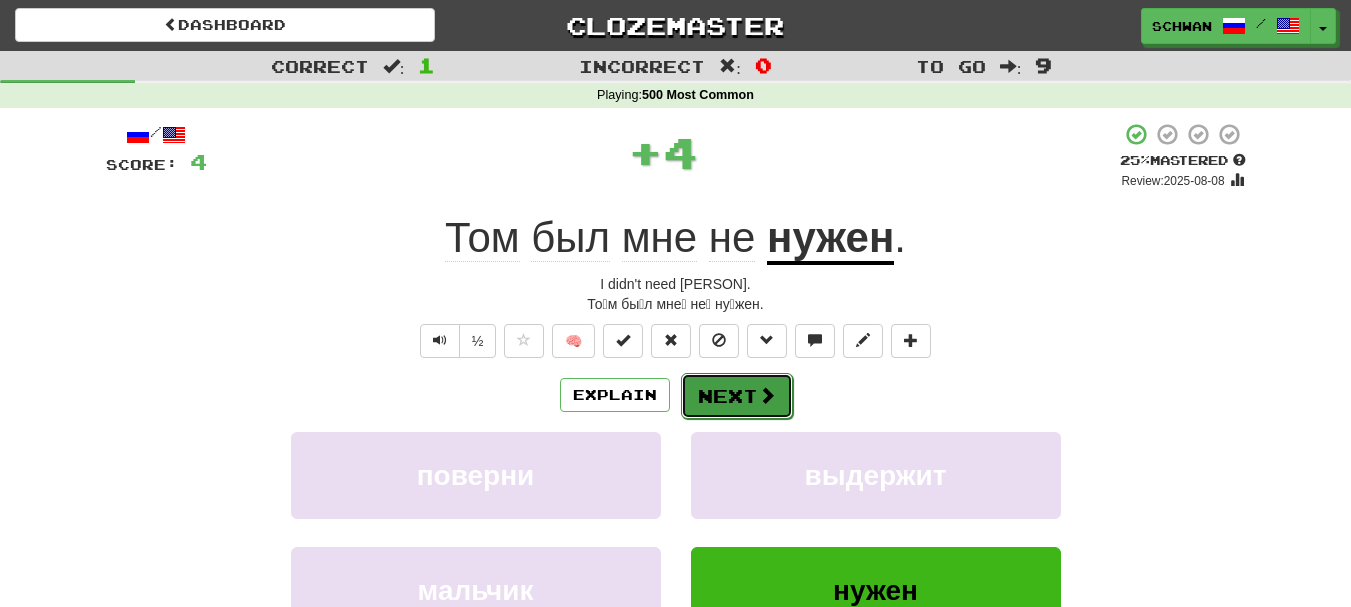 click on "Next" at bounding box center [737, 396] 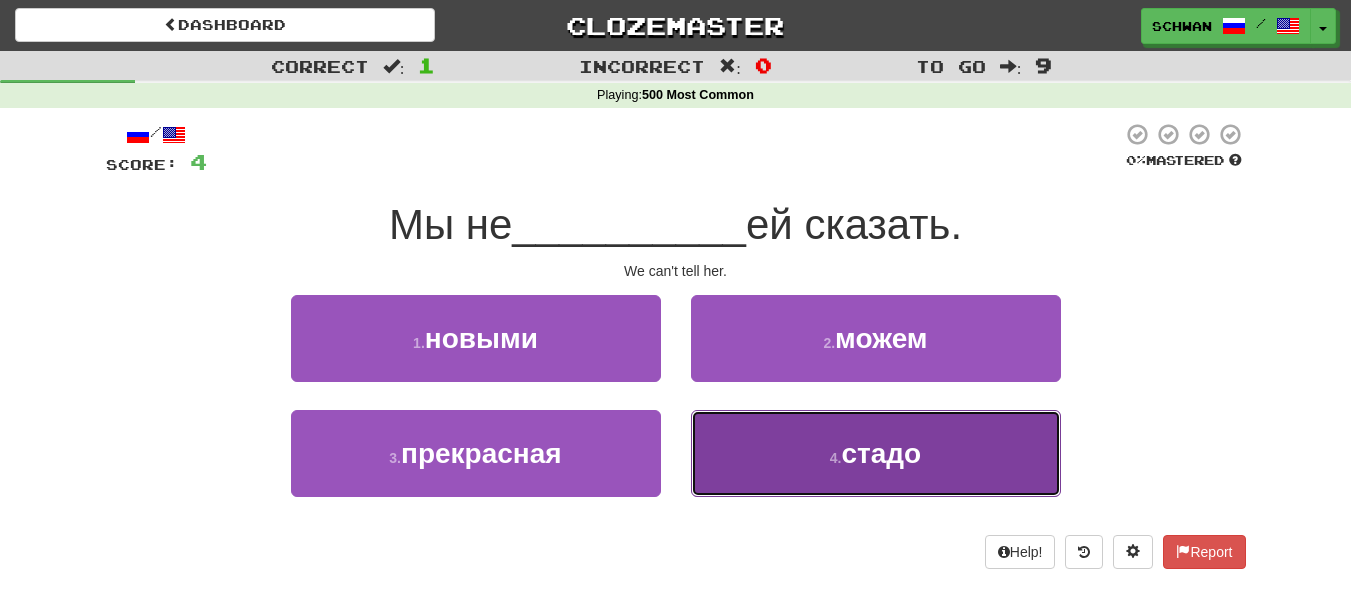 click on "4 .  стадо" at bounding box center [876, 453] 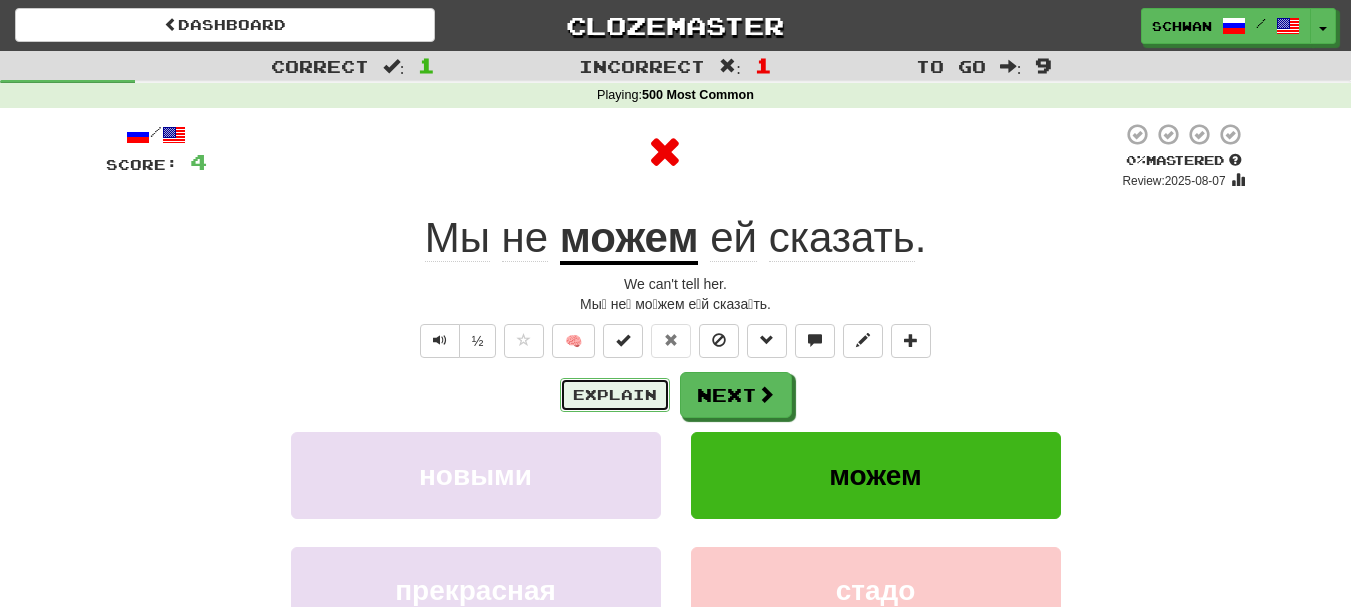 click on "Explain" at bounding box center [615, 395] 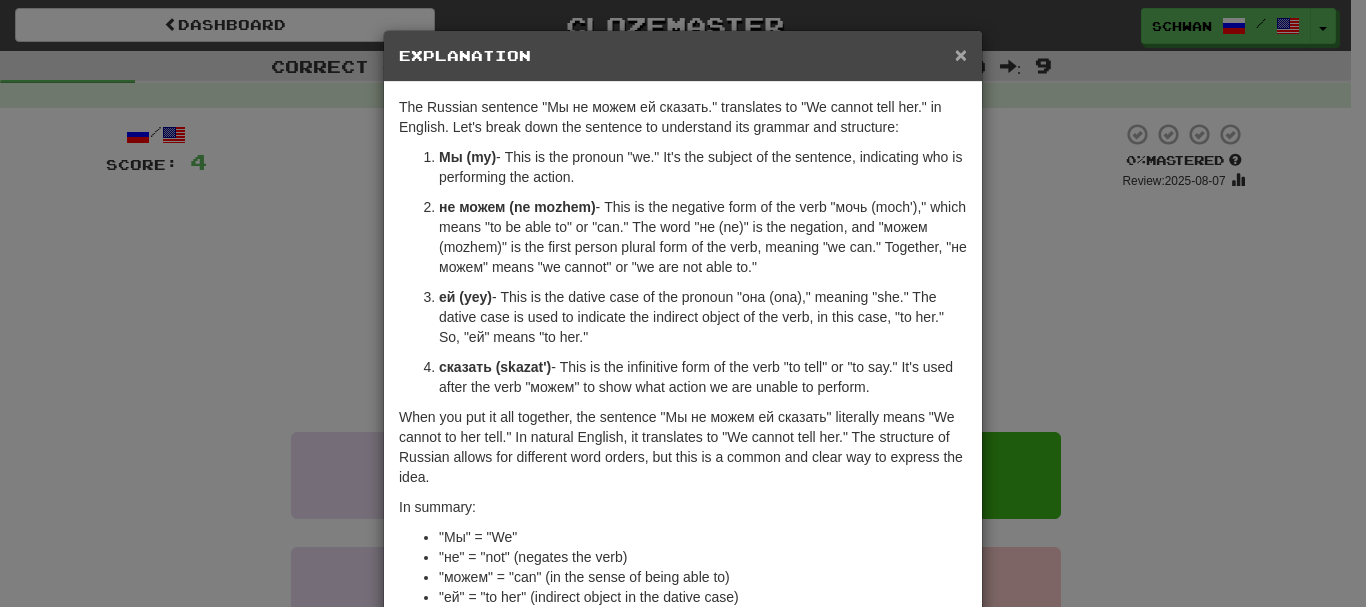 click on "×" at bounding box center [961, 54] 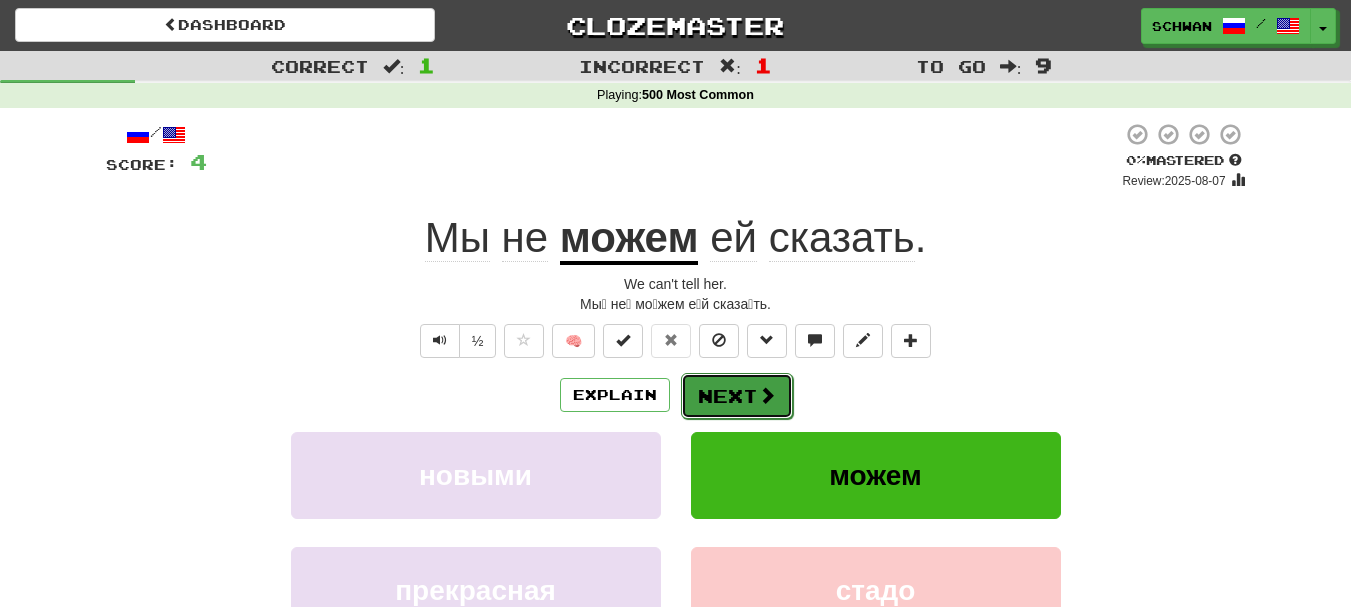 click on "Next" at bounding box center [737, 396] 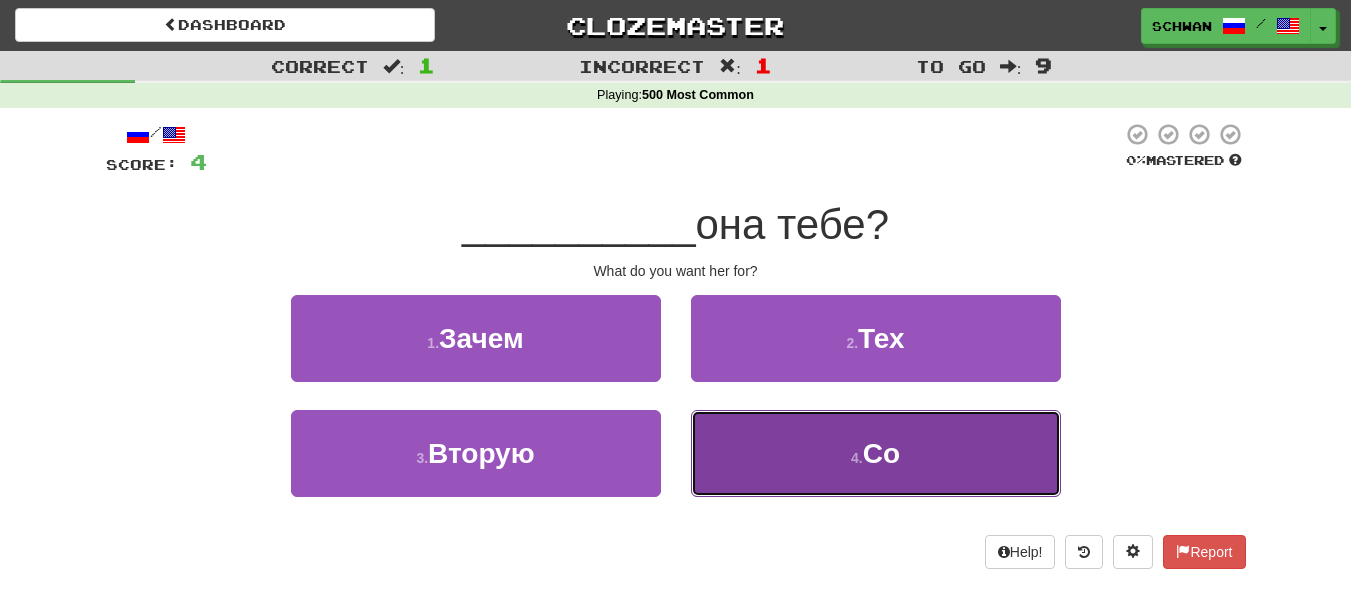 click on "4 .  Со" at bounding box center (876, 453) 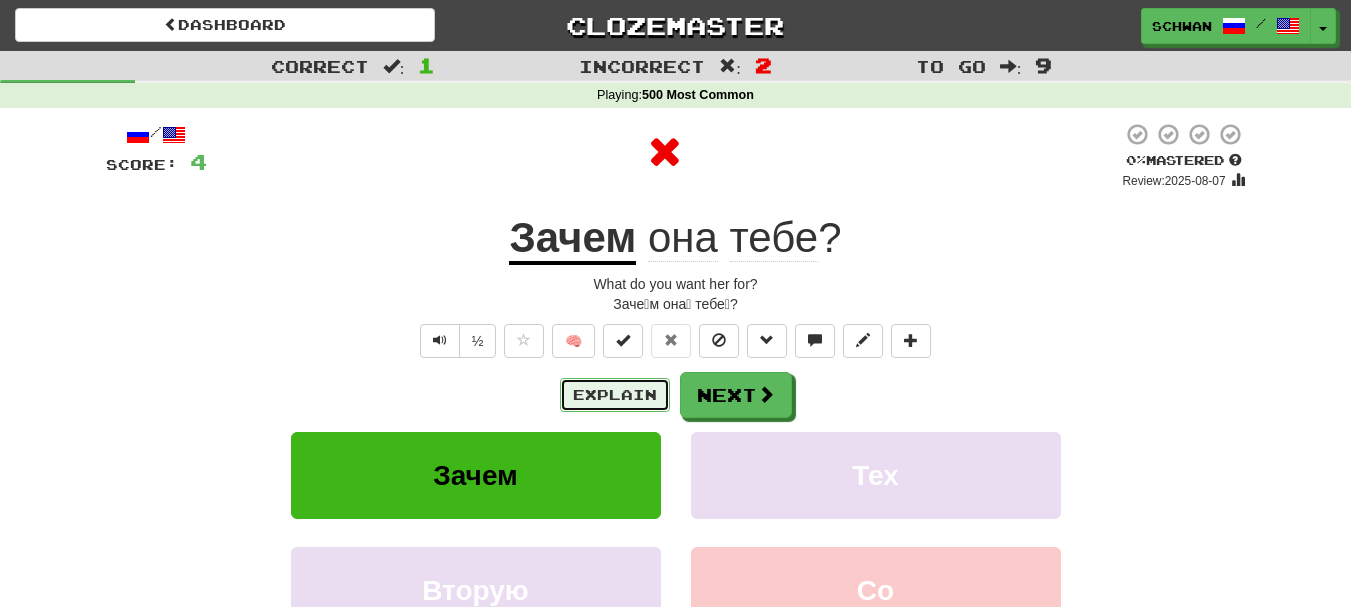 click on "Explain" at bounding box center (615, 395) 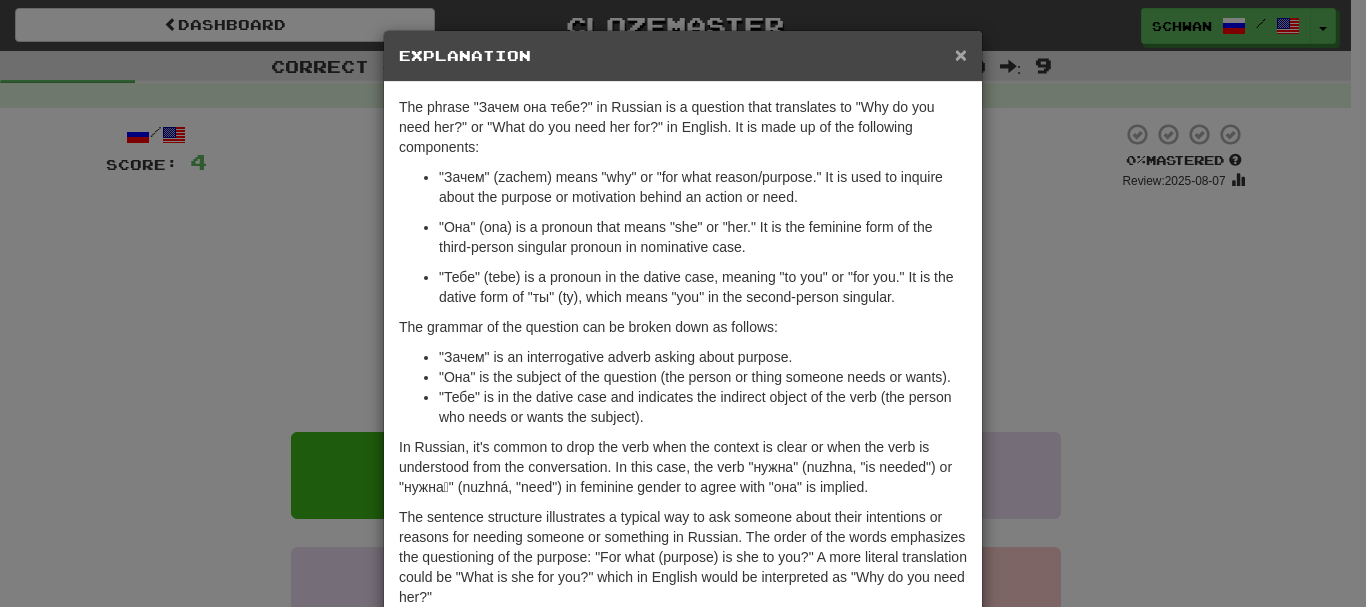 click on "×" at bounding box center (961, 54) 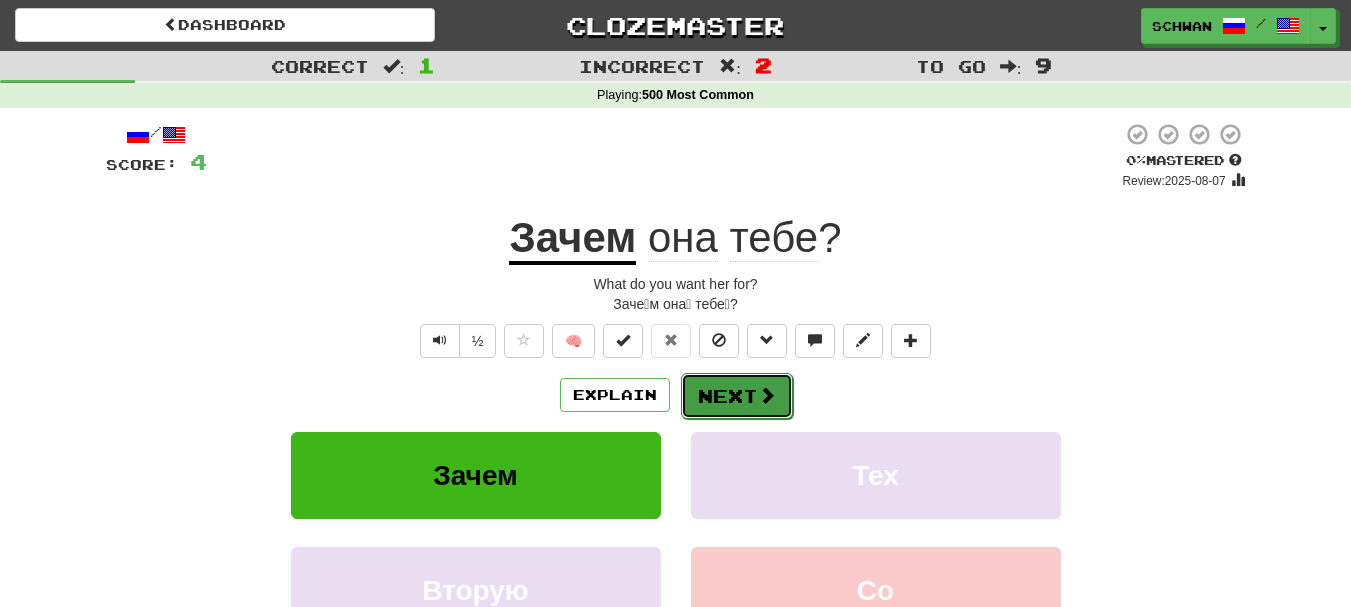 click on "Next" at bounding box center [737, 396] 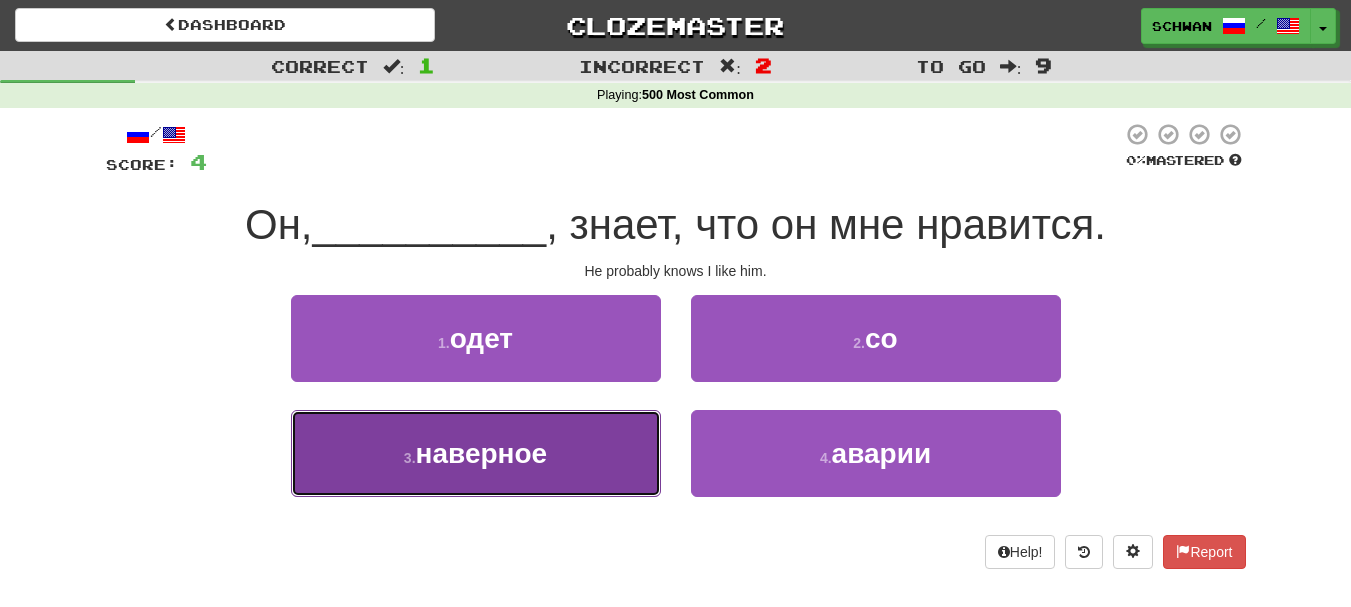 click on "3 .  наверное" at bounding box center (476, 453) 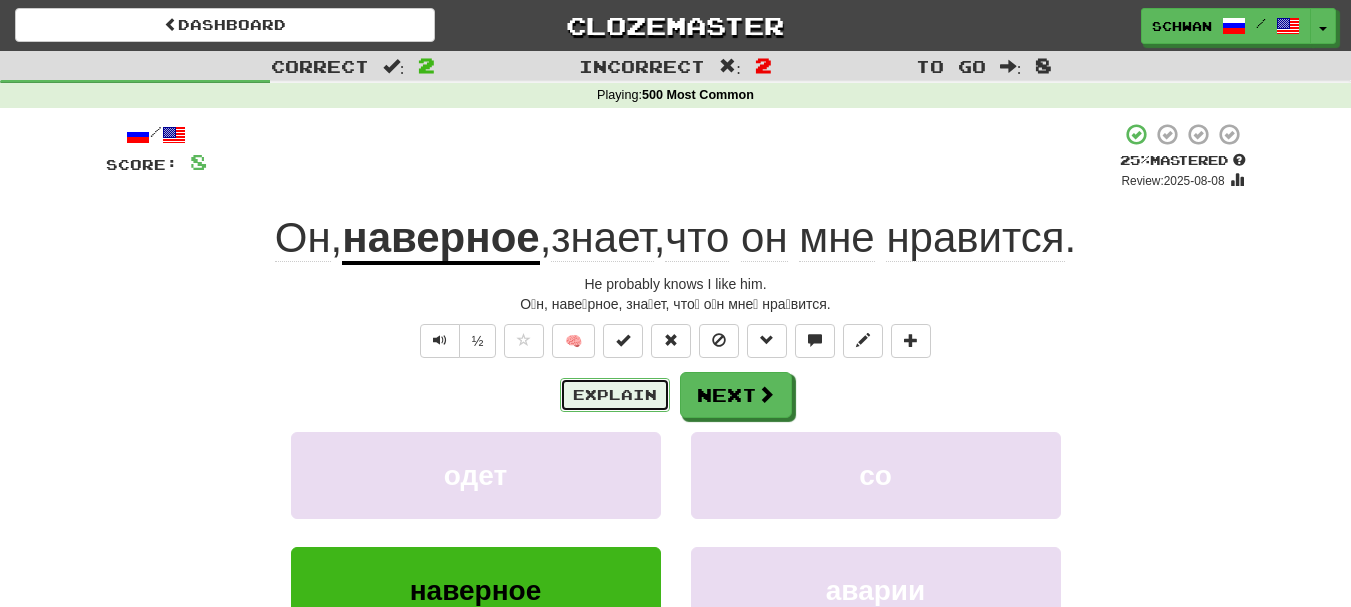 click on "Explain" at bounding box center (615, 395) 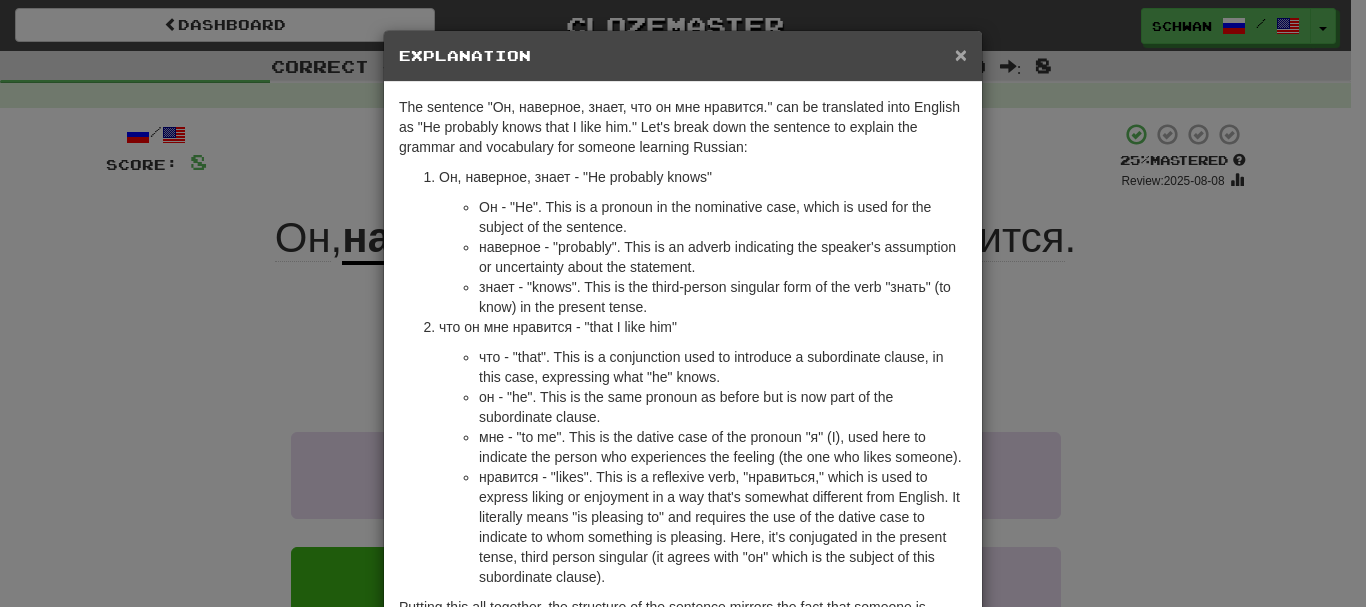 click on "×" at bounding box center [961, 54] 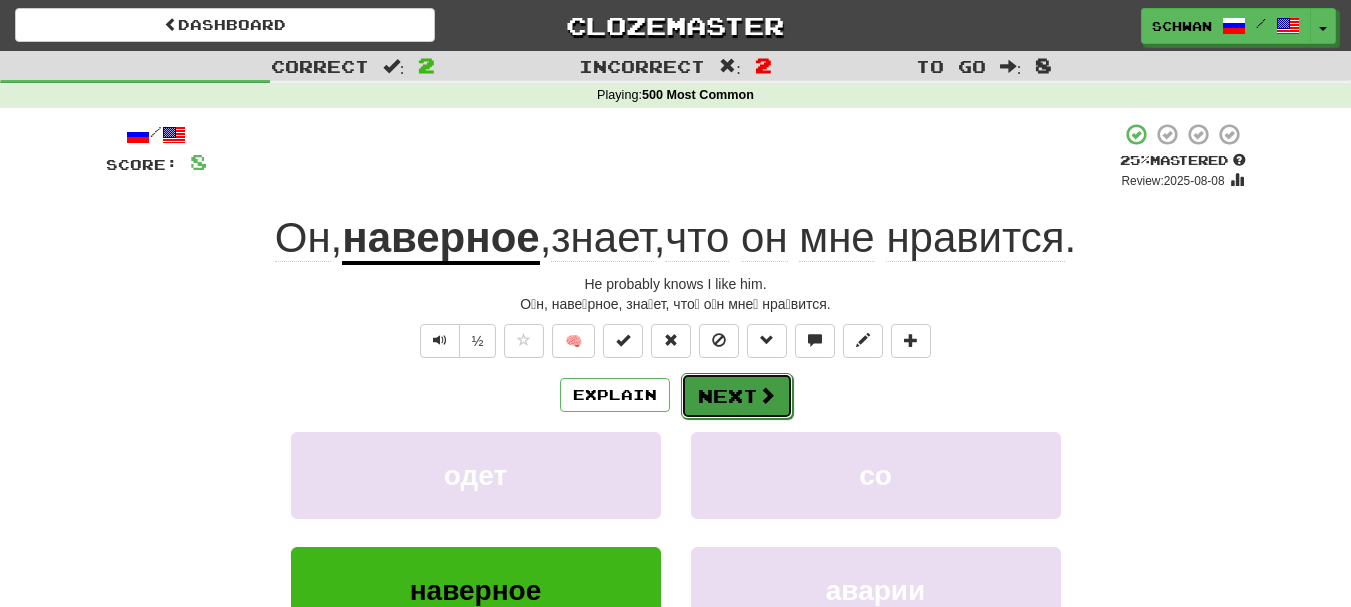 click on "Next" at bounding box center [737, 396] 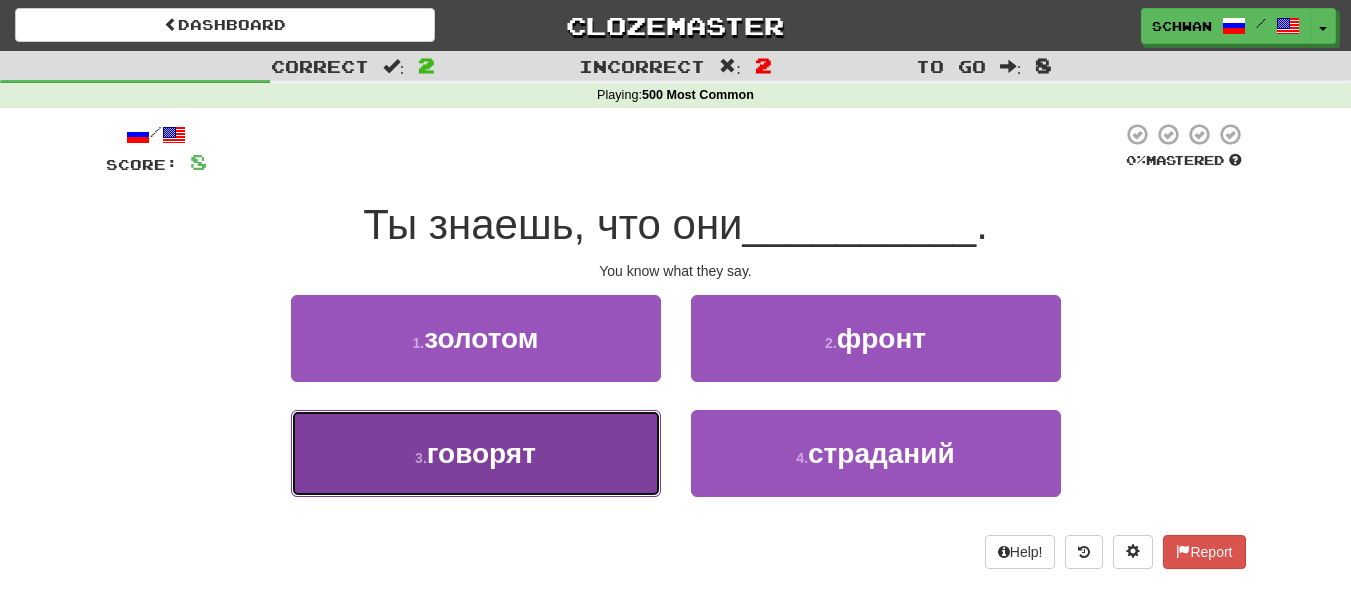 click on "3 .  говорят" at bounding box center (476, 453) 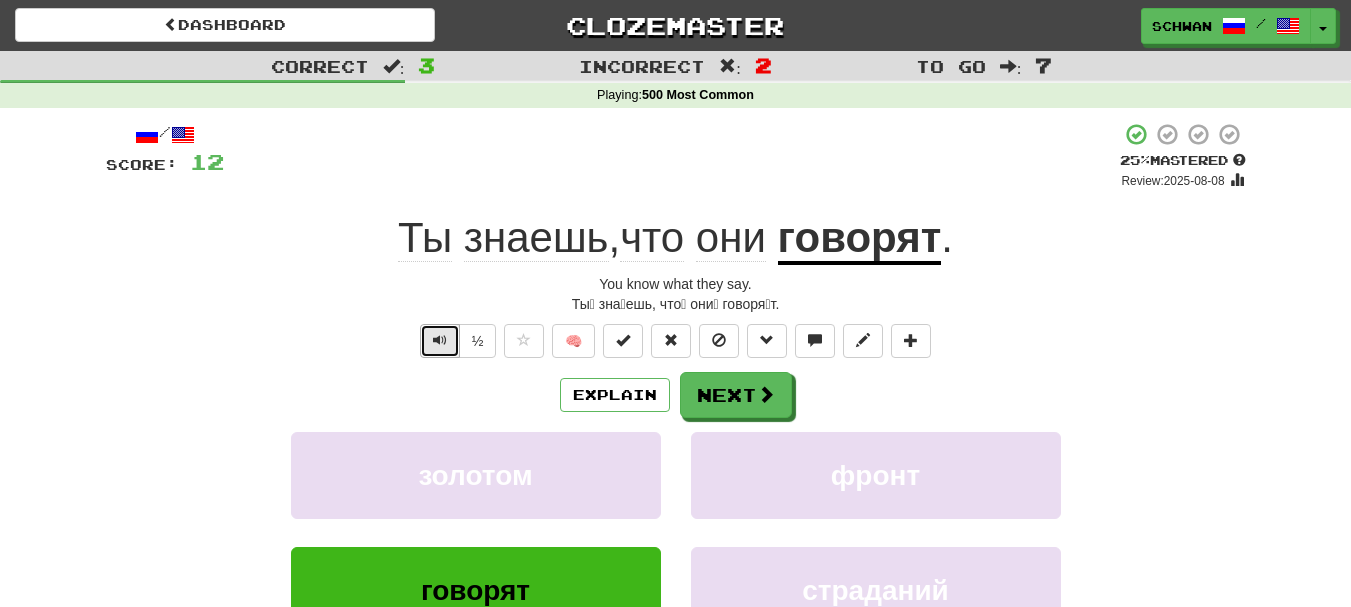 click at bounding box center (440, 341) 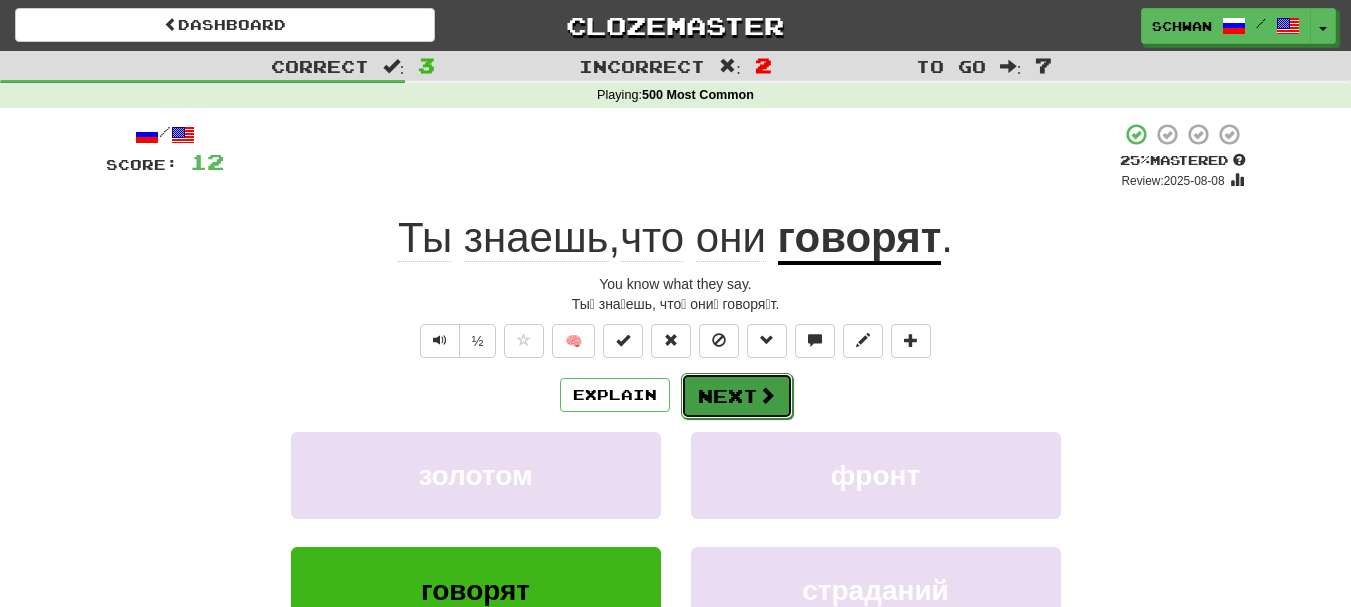 click on "Next" at bounding box center (737, 396) 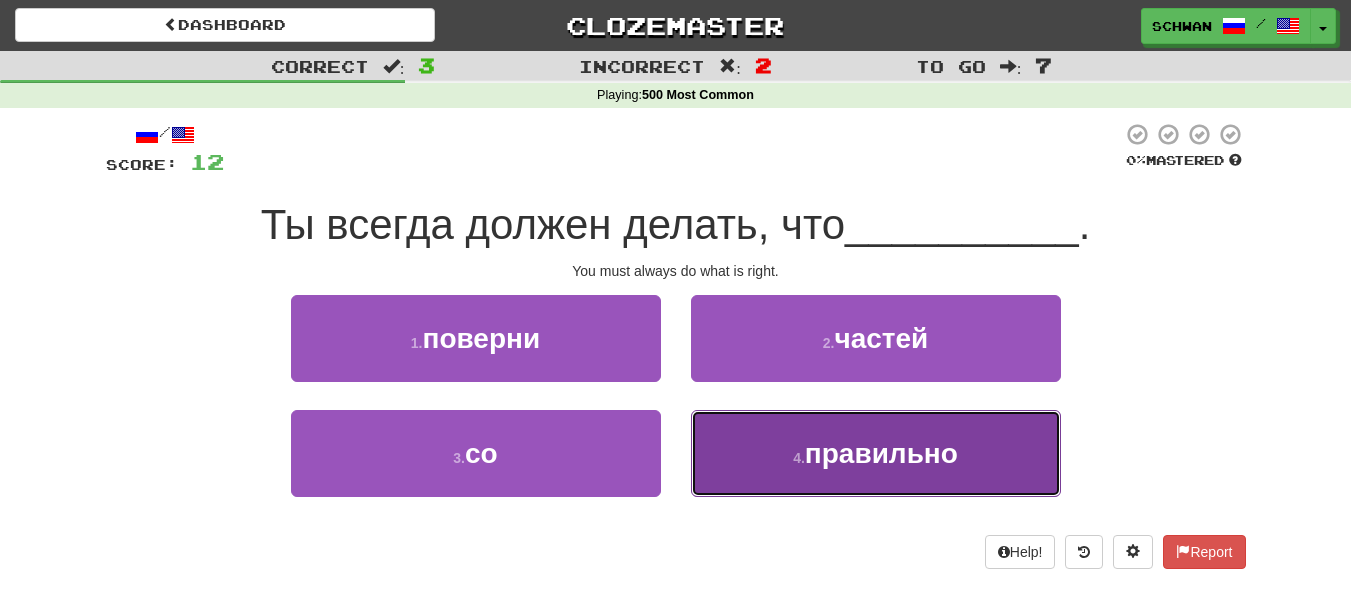 click on "4 .  правильно" at bounding box center [876, 453] 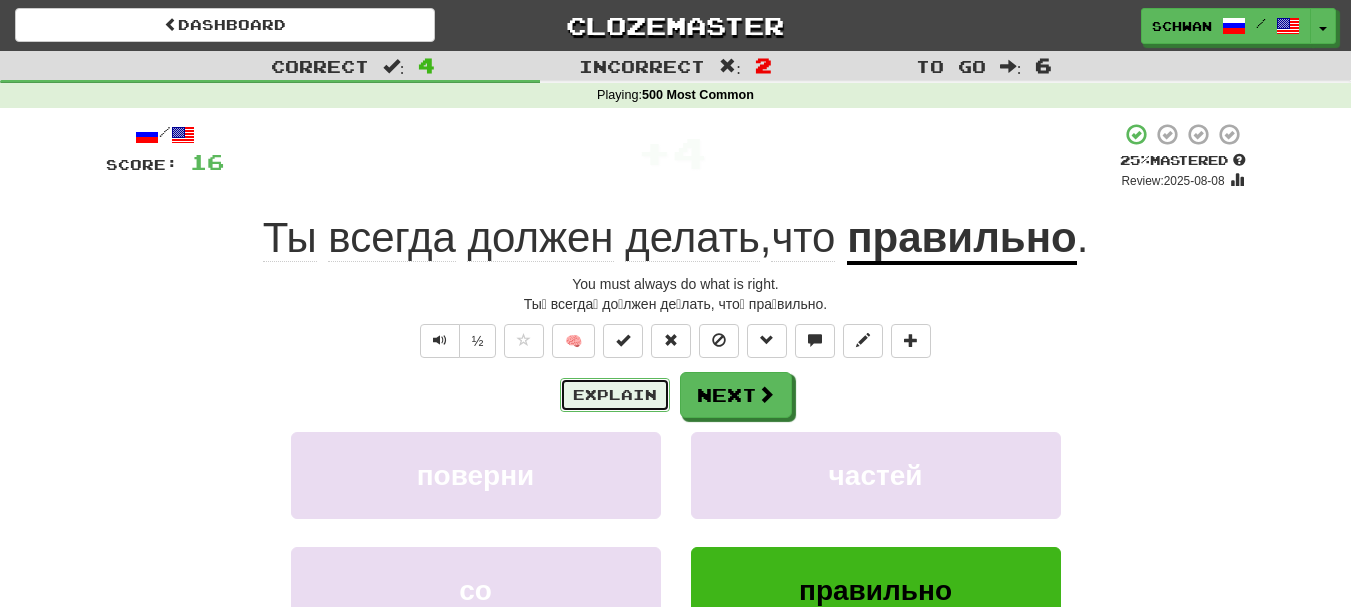 click on "Explain" at bounding box center [615, 395] 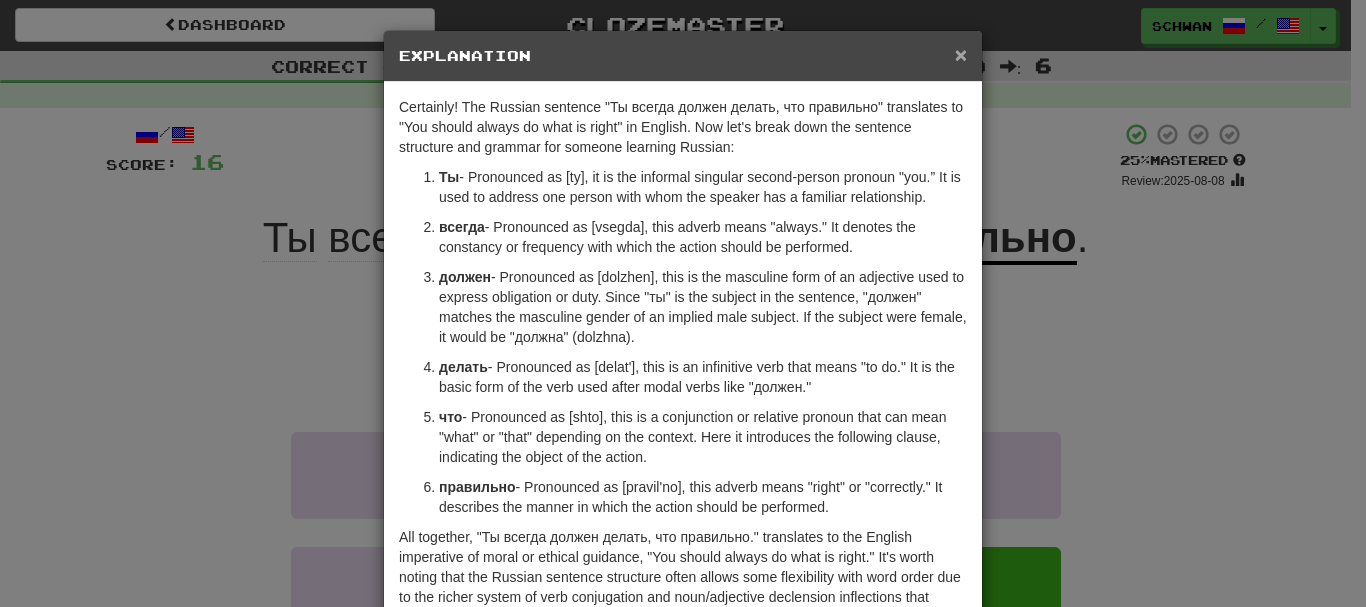 click on "×" at bounding box center [961, 54] 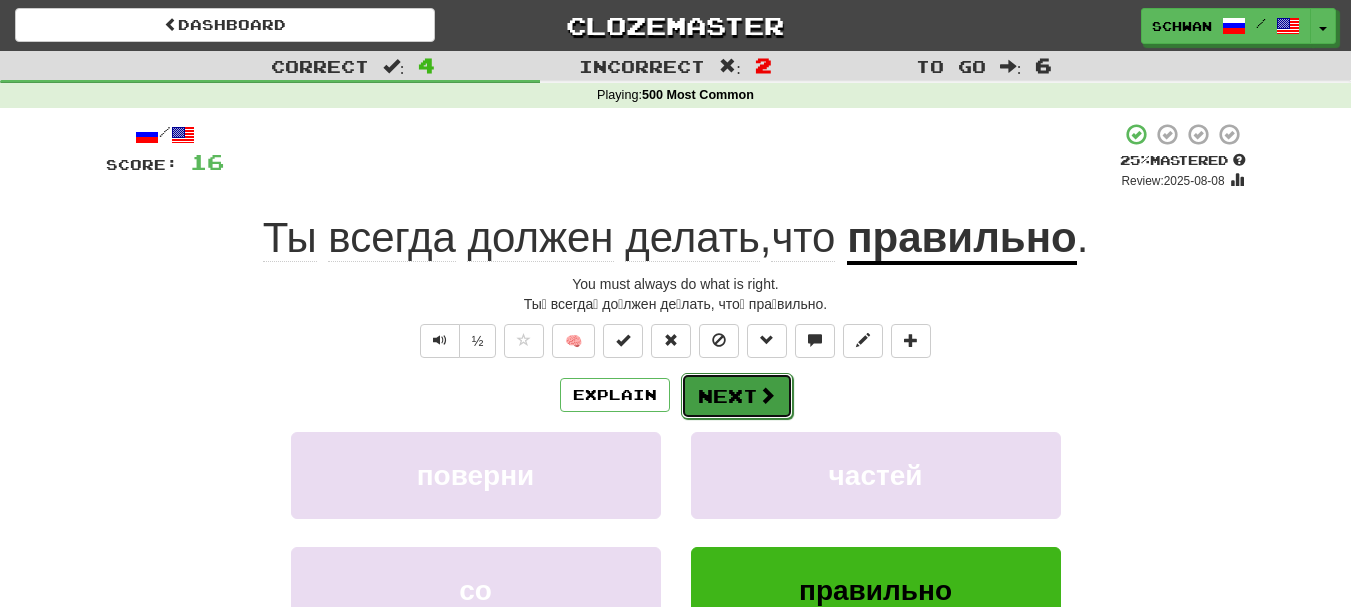 click on "Next" at bounding box center [737, 396] 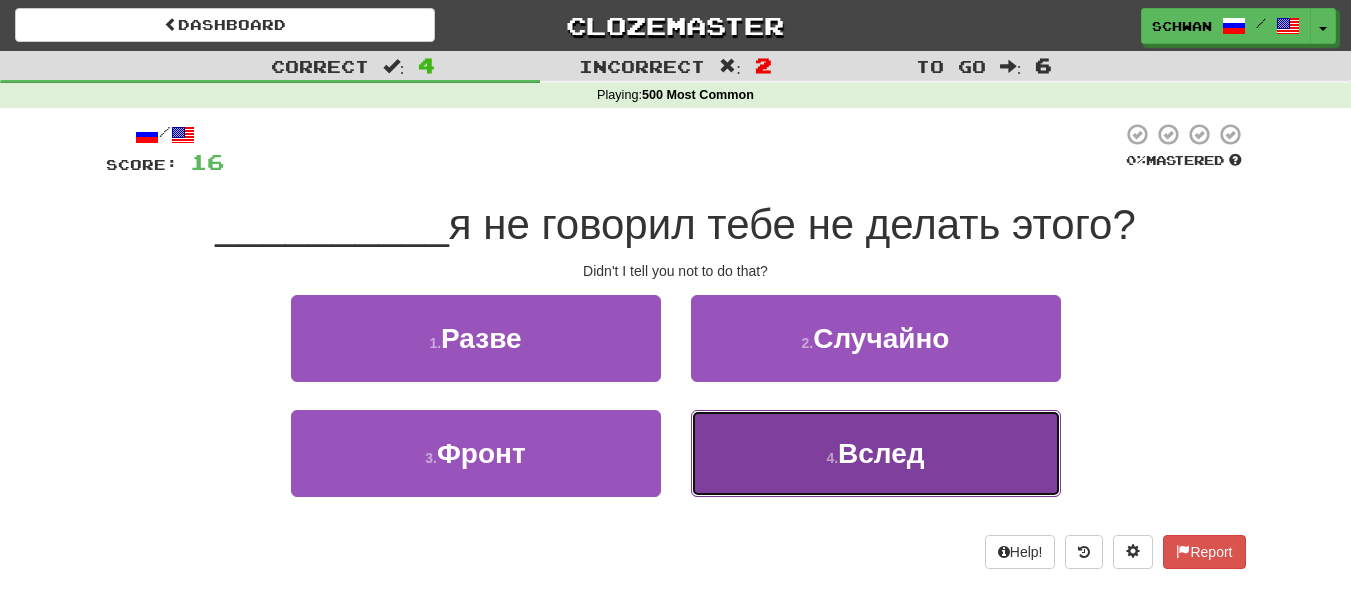 click on "4 .  Вслед" at bounding box center (876, 453) 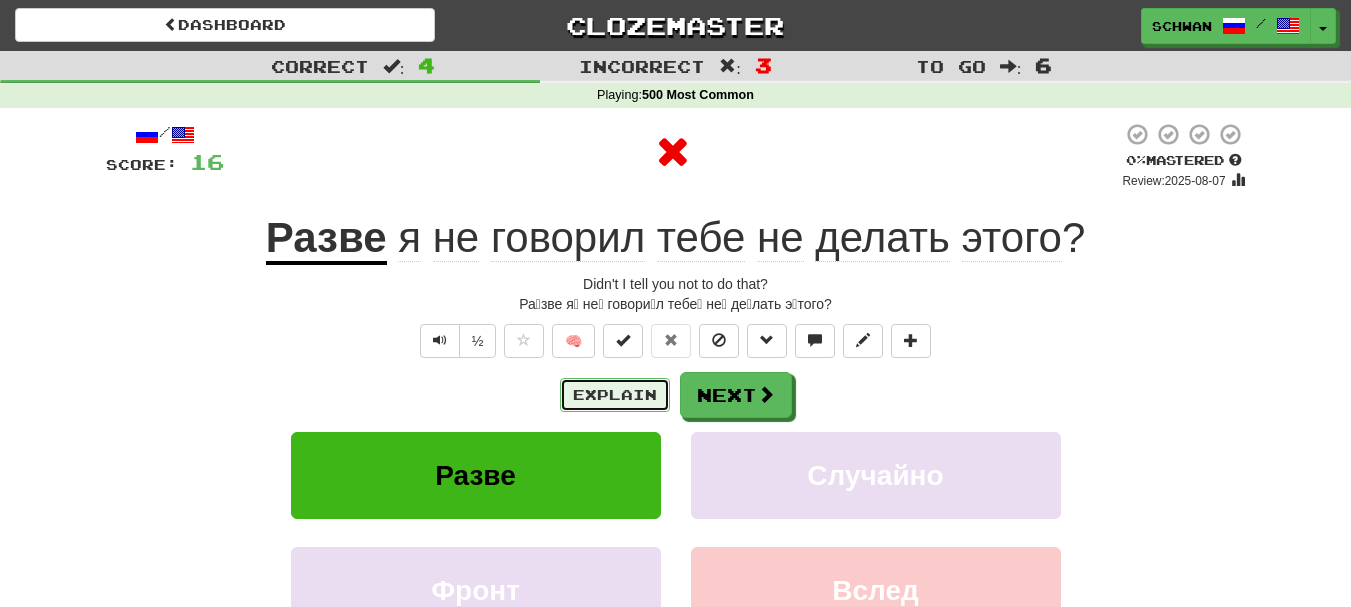 click on "Explain" at bounding box center [615, 395] 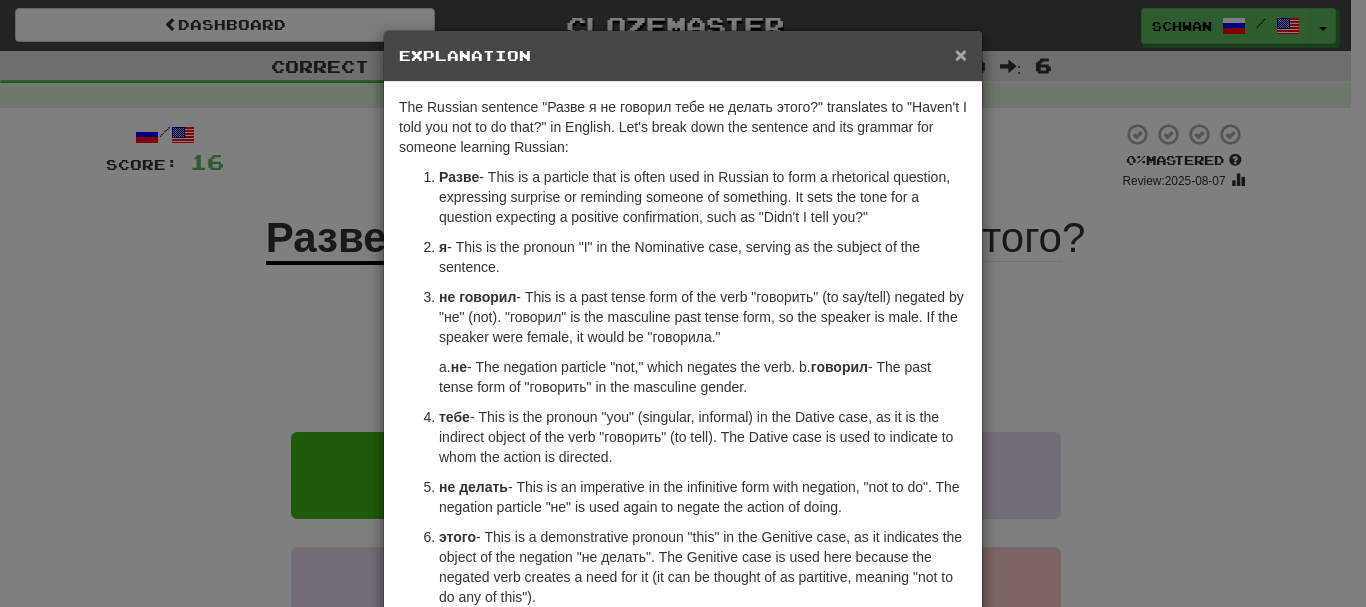 click on "×" at bounding box center [961, 54] 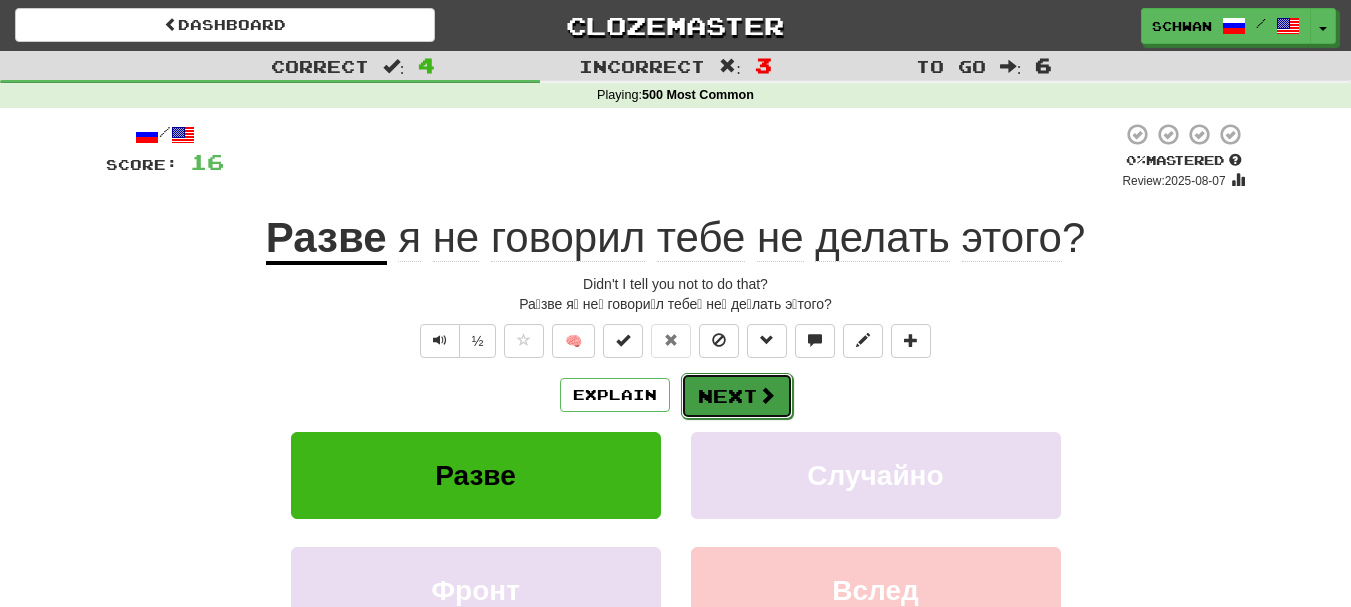 click on "Next" at bounding box center [737, 396] 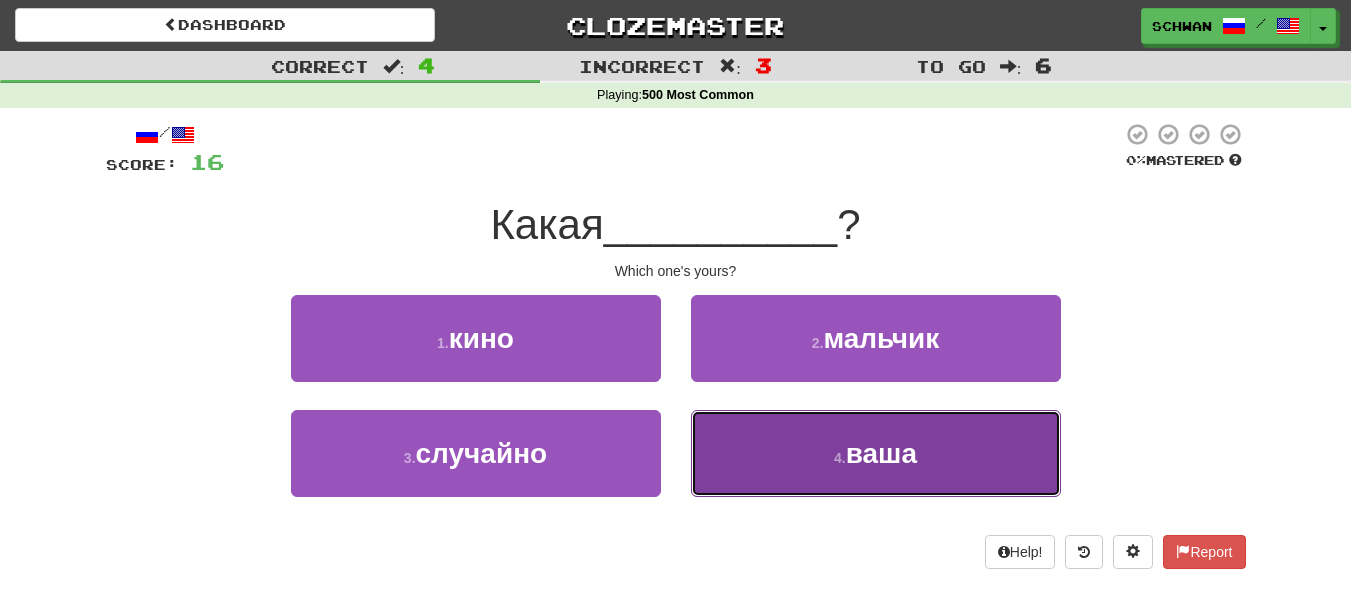 click on "ваша" at bounding box center (881, 453) 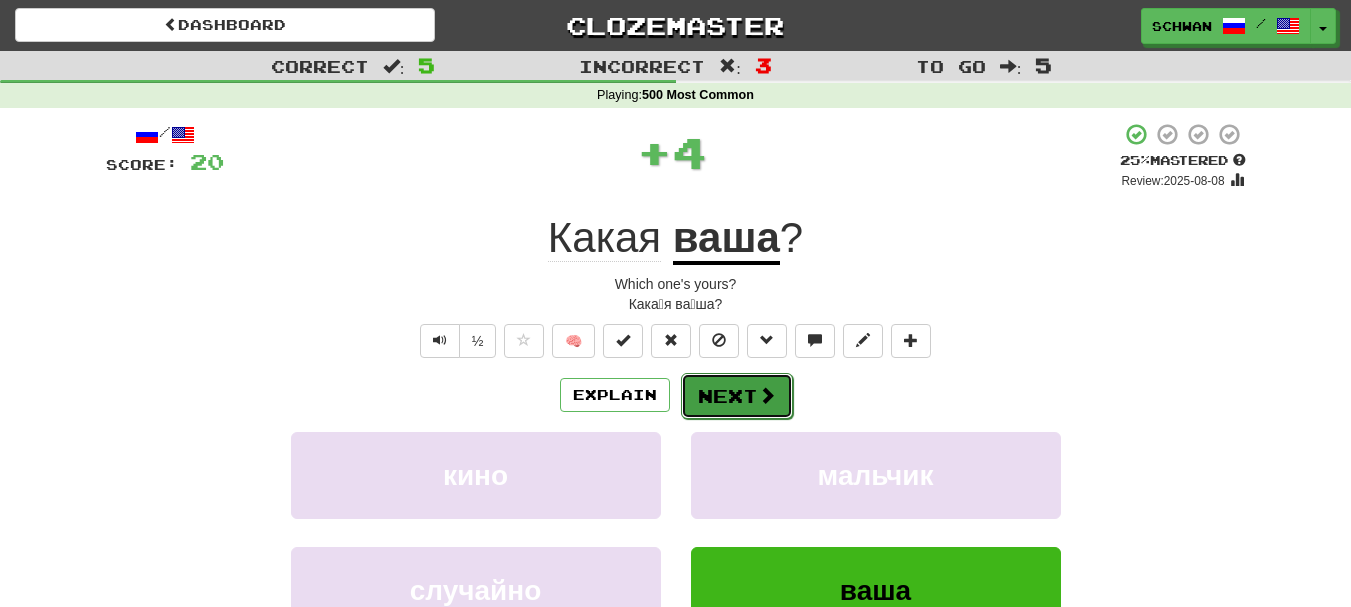 click on "Next" at bounding box center (737, 396) 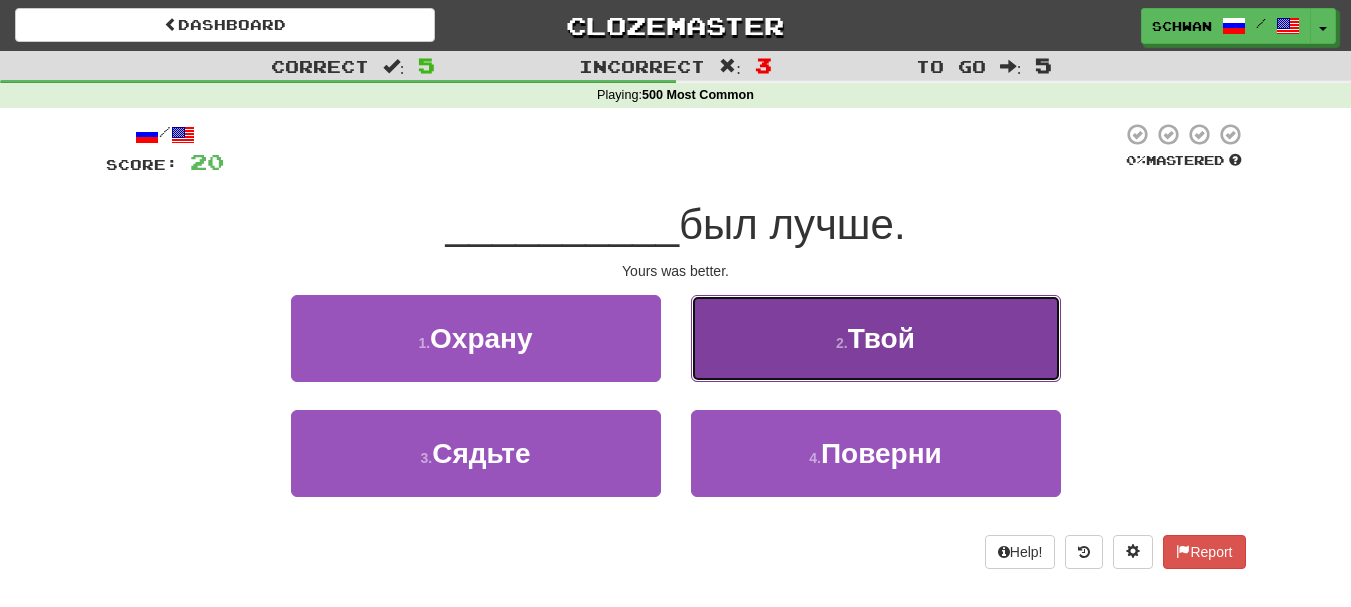 click on "2 .  Твой" at bounding box center (876, 338) 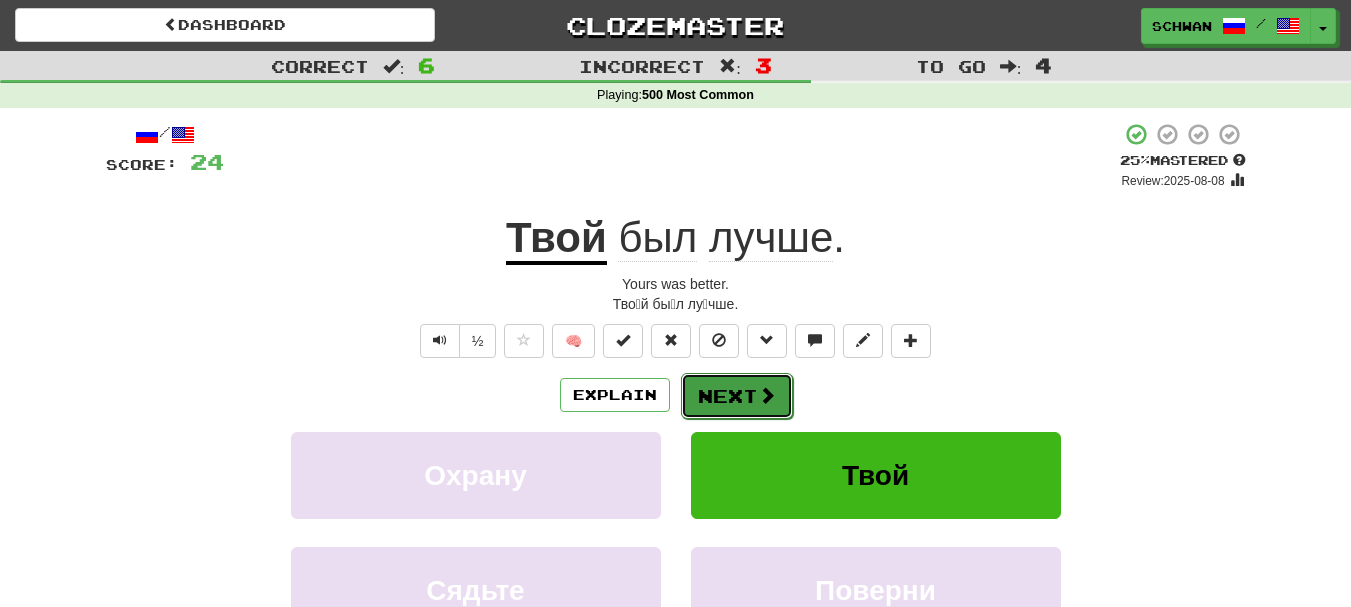 click on "Next" at bounding box center (737, 396) 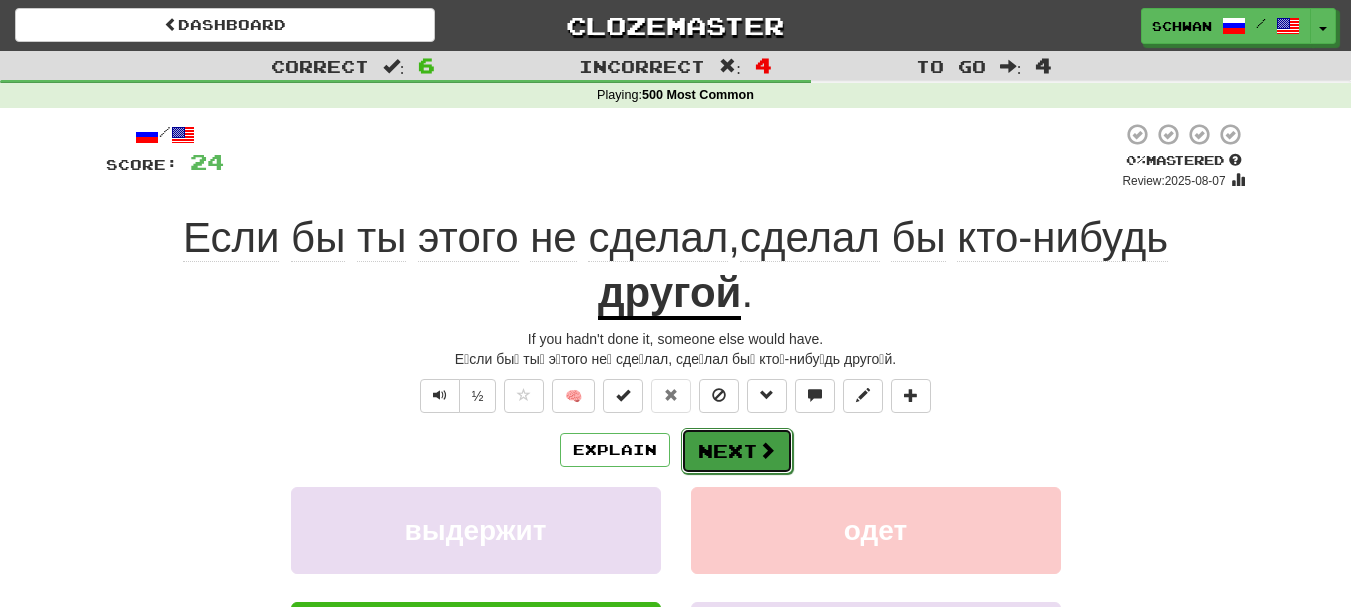 click on "Next" at bounding box center [737, 451] 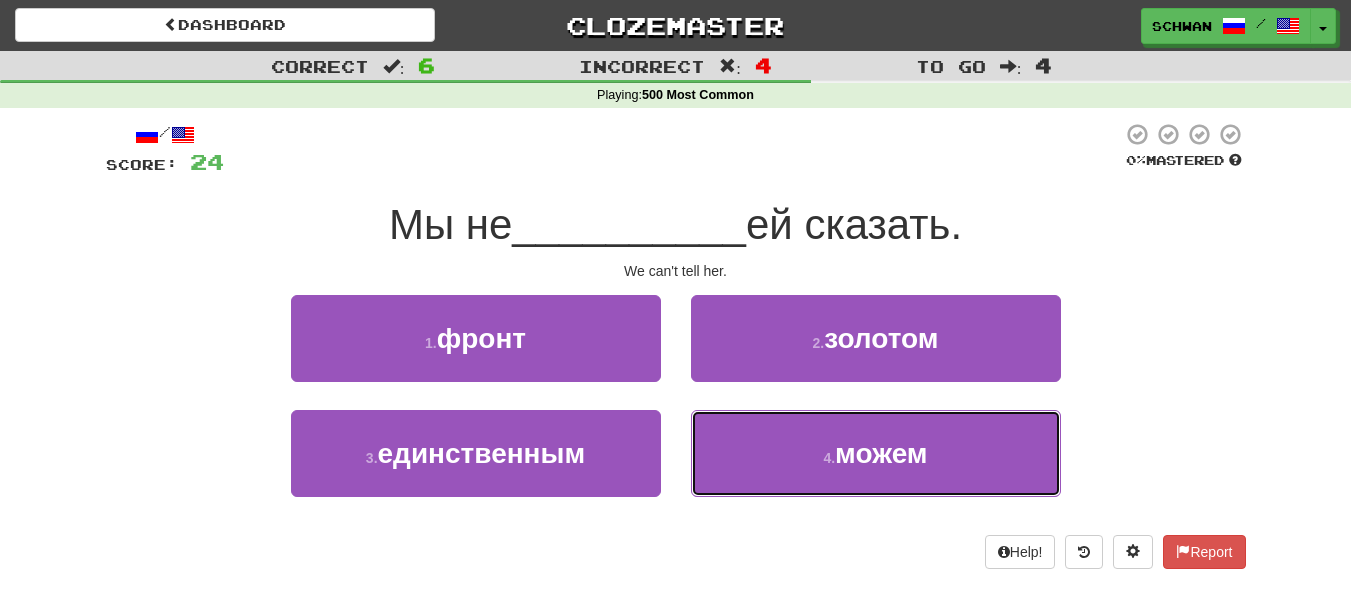 click on "4 .  можем" at bounding box center [876, 453] 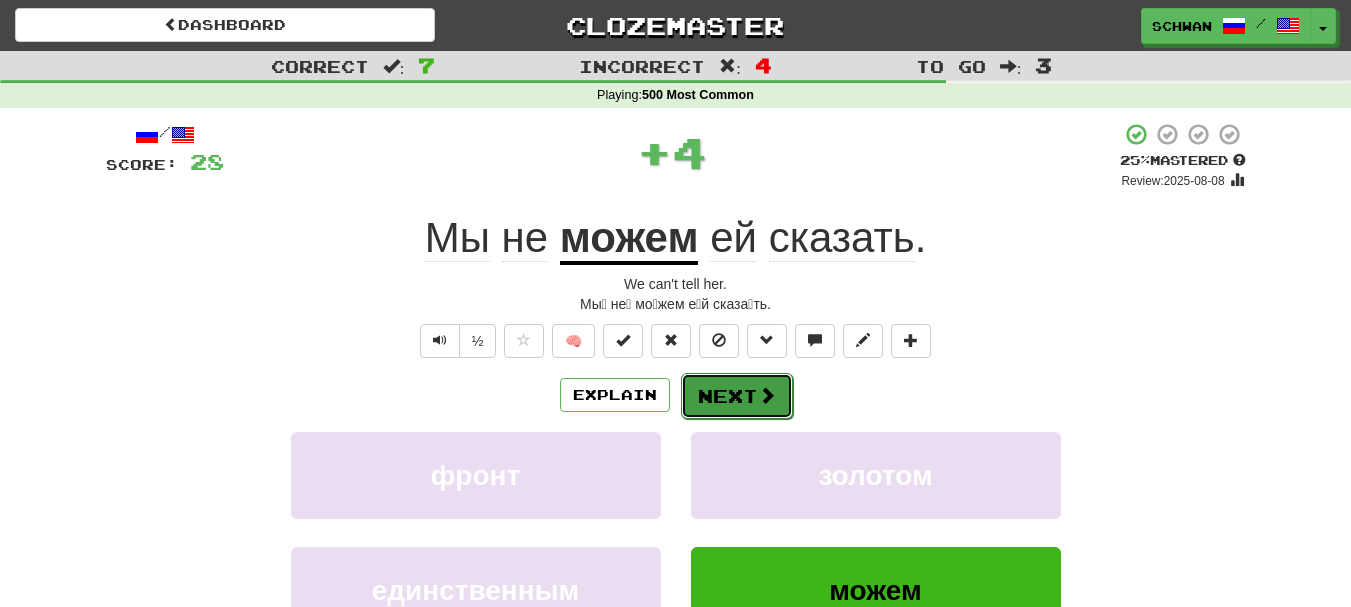 click on "Next" at bounding box center (737, 396) 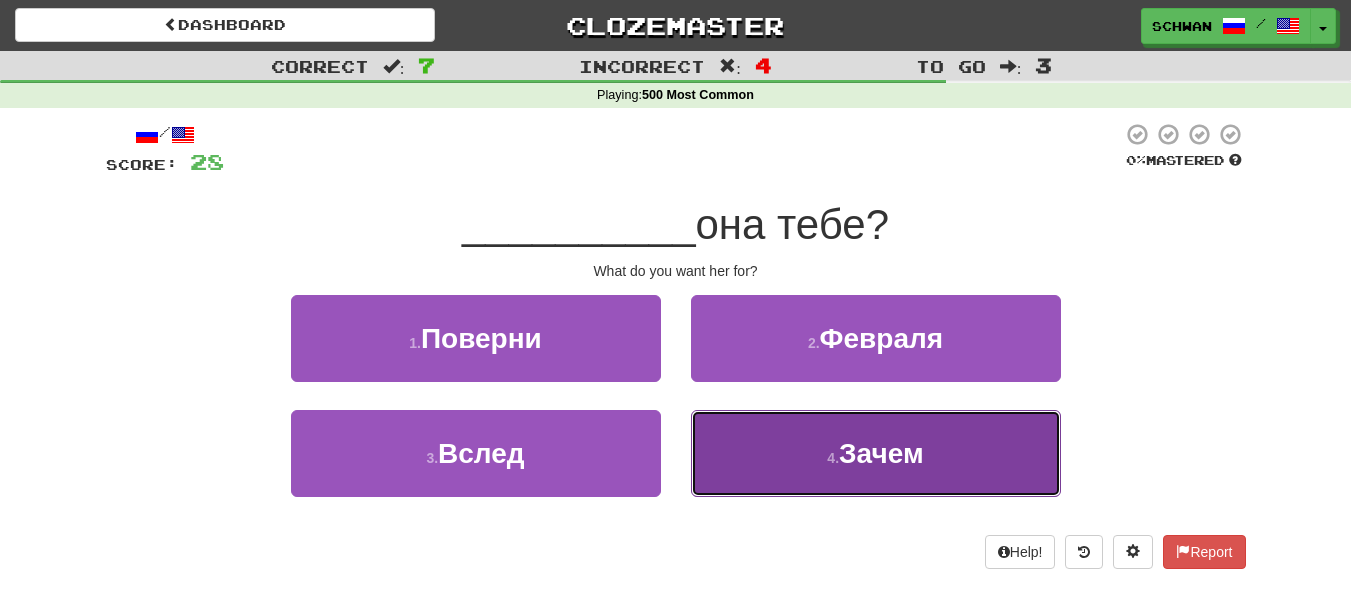 click on "4 .  Зачем" at bounding box center (876, 453) 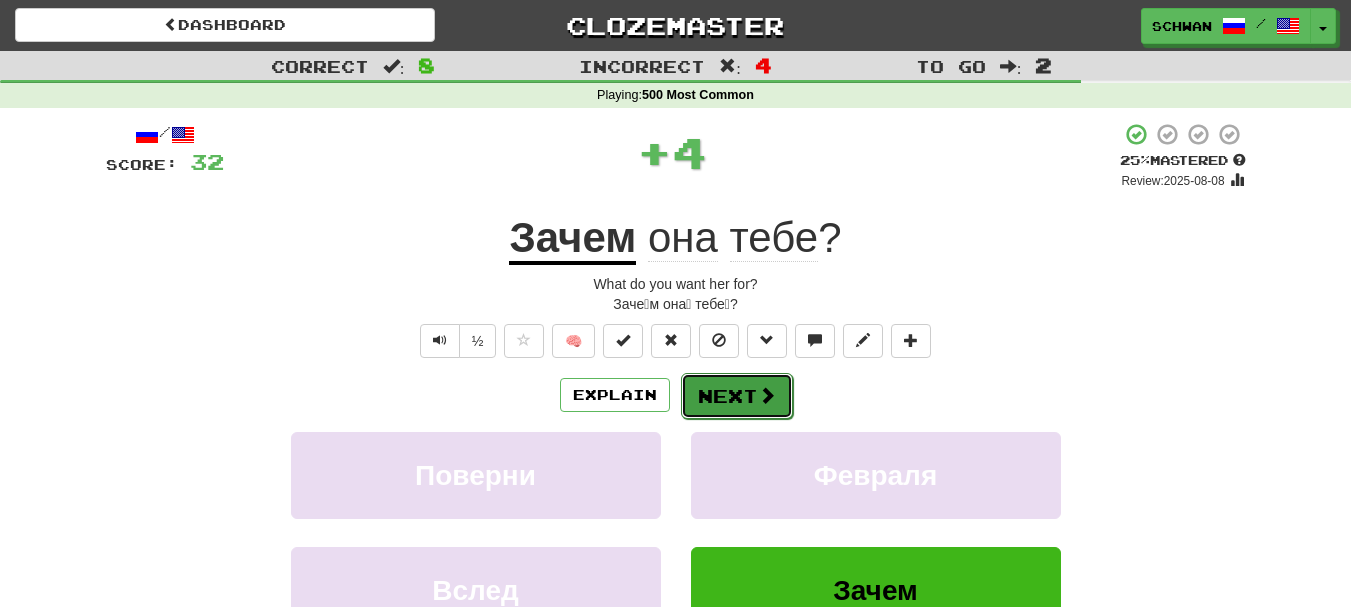 click on "Next" at bounding box center (737, 396) 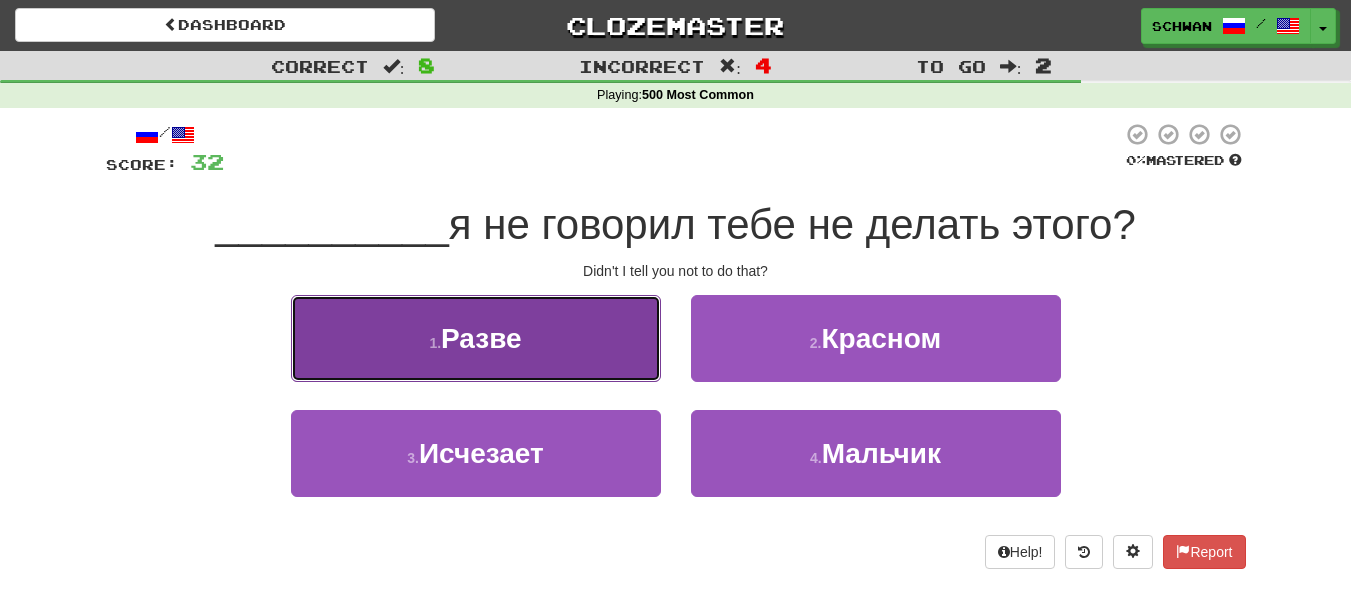 click on "1 .  Разве" at bounding box center [476, 338] 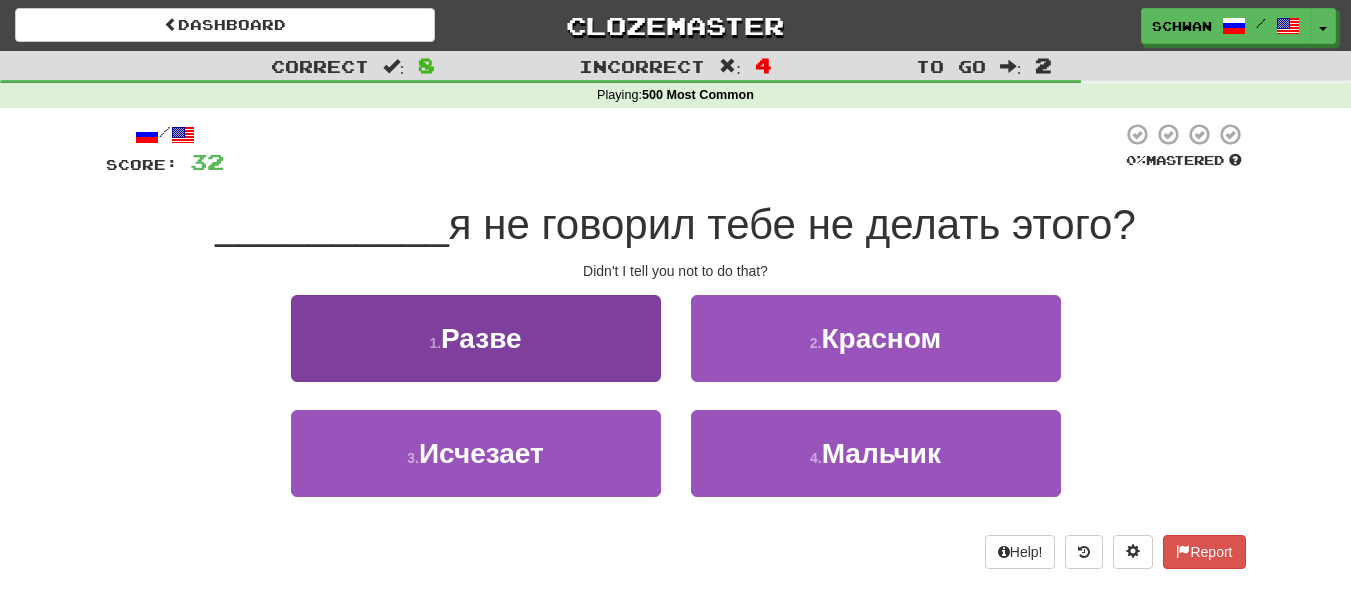 click on "/  Score:   32 0 %  Mastered __________  я не говорил тебе не делать этого? Didn't I tell you not to do that? 1 .  Разве 2 .  Красном 3 .  Исчезает 4 .  Мальчик  Help!  Report" at bounding box center [676, 345] 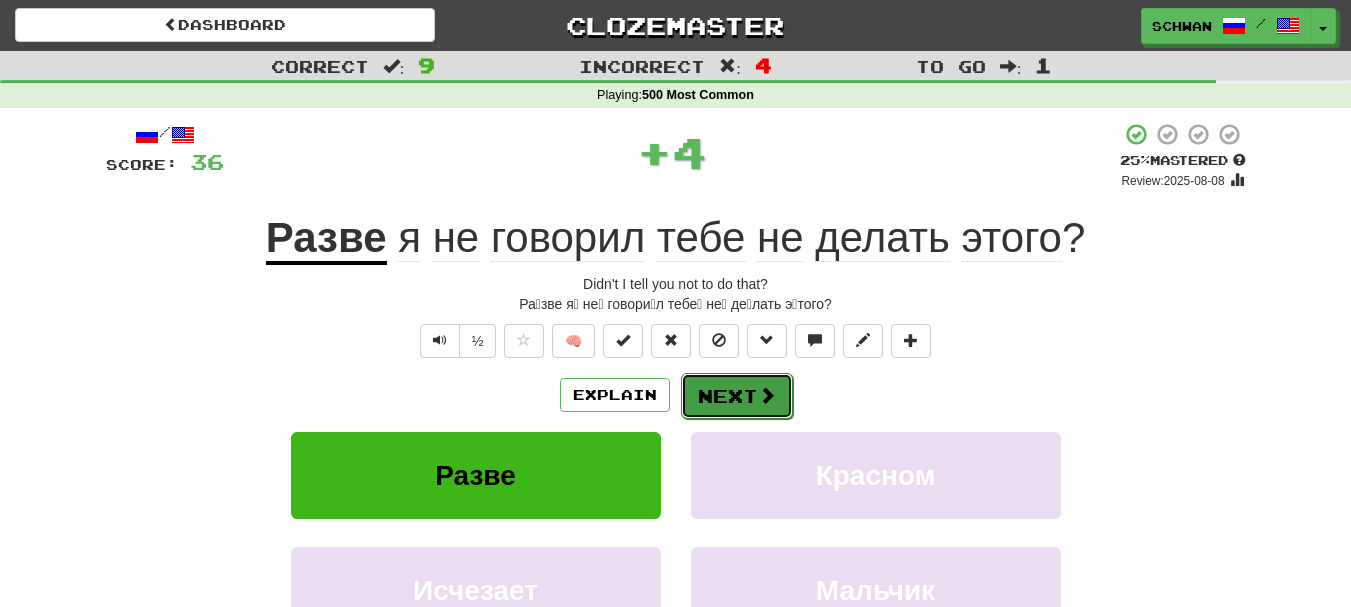 click on "Next" at bounding box center (737, 396) 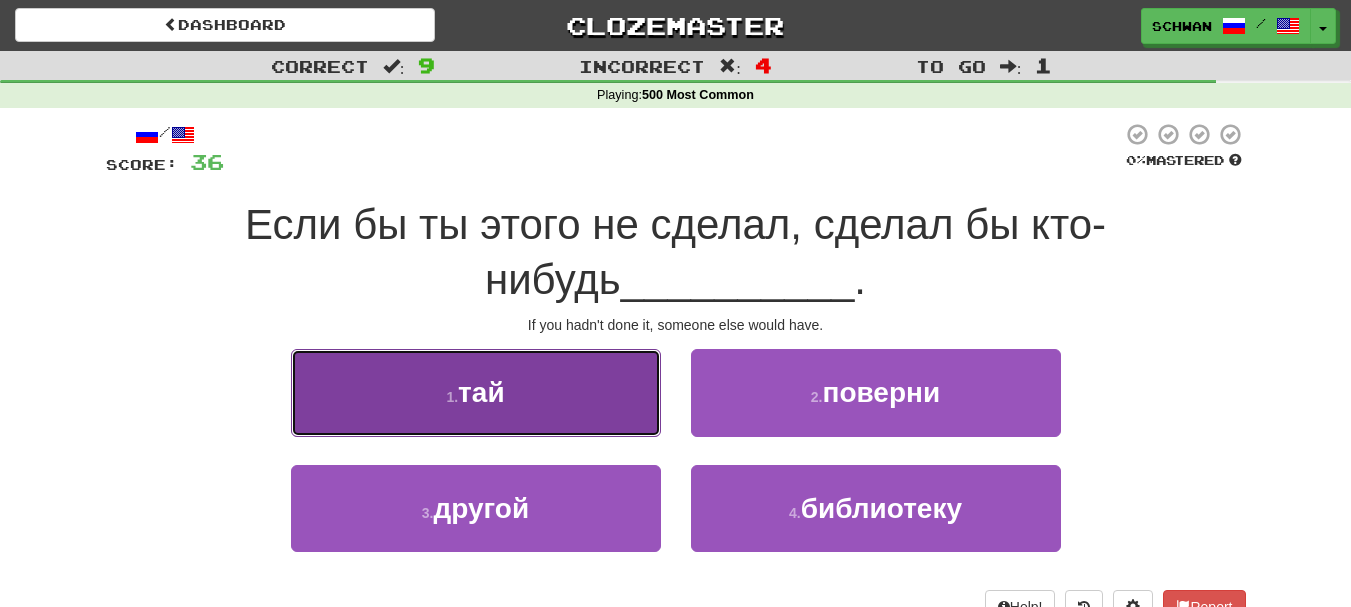 click on "1 .  тай" at bounding box center (476, 392) 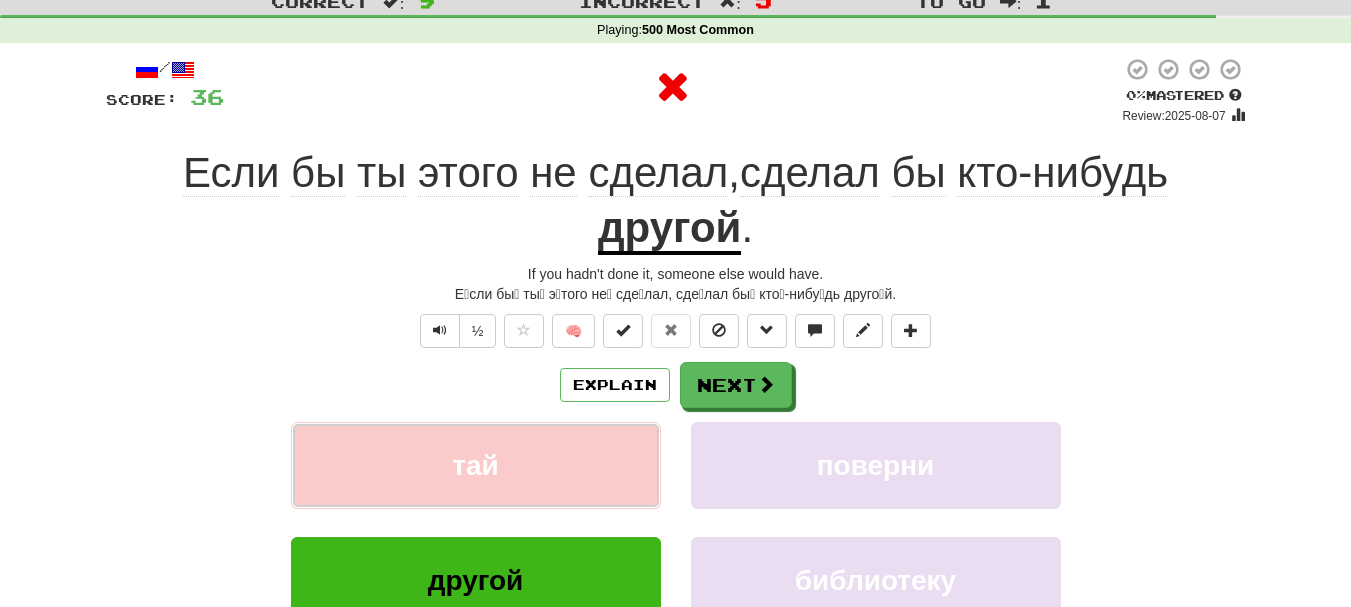 scroll, scrollTop: 100, scrollLeft: 0, axis: vertical 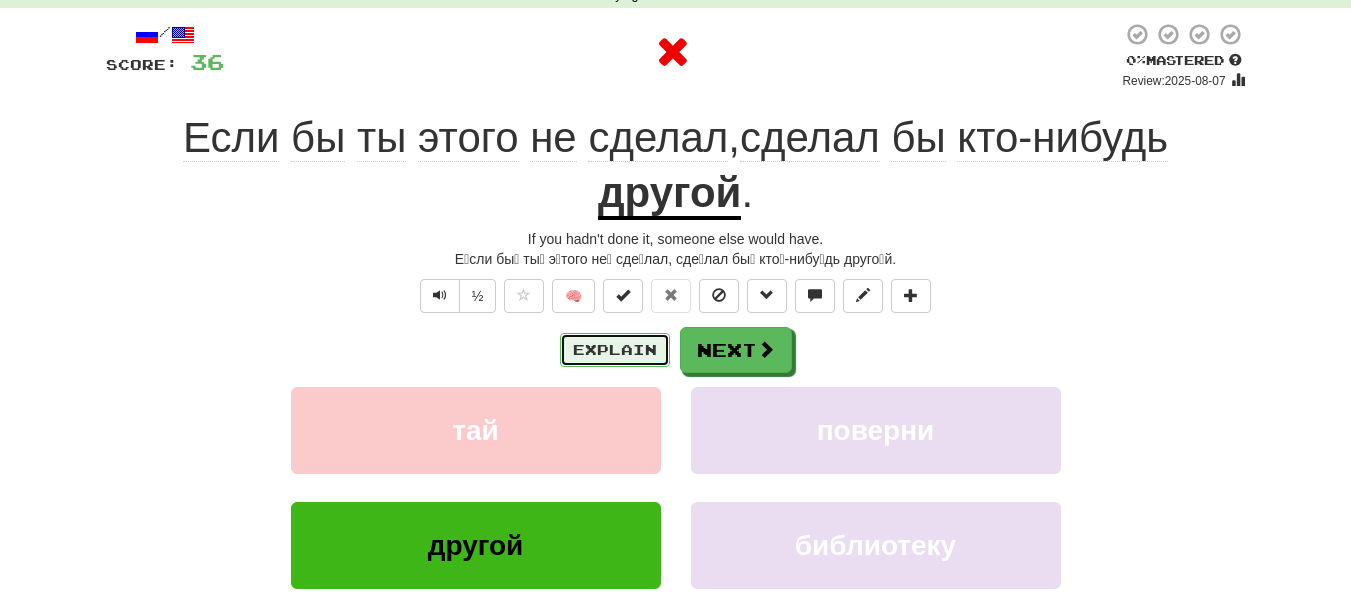 click on "Explain" at bounding box center [615, 350] 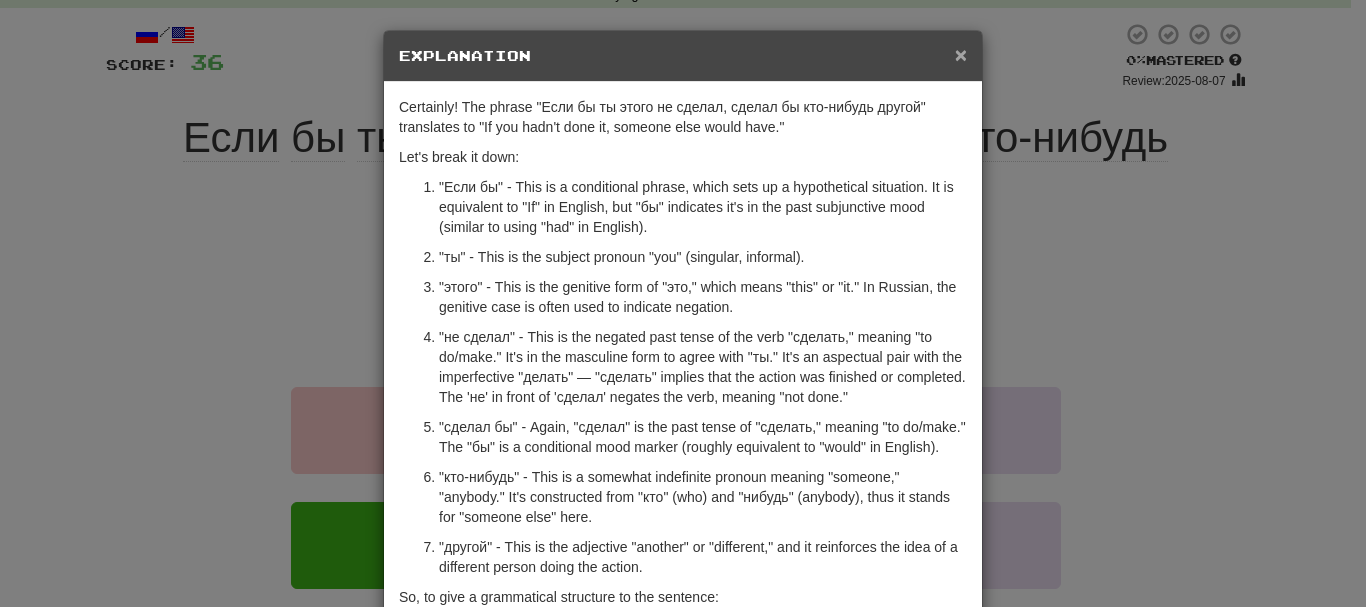 click on "×" at bounding box center (961, 54) 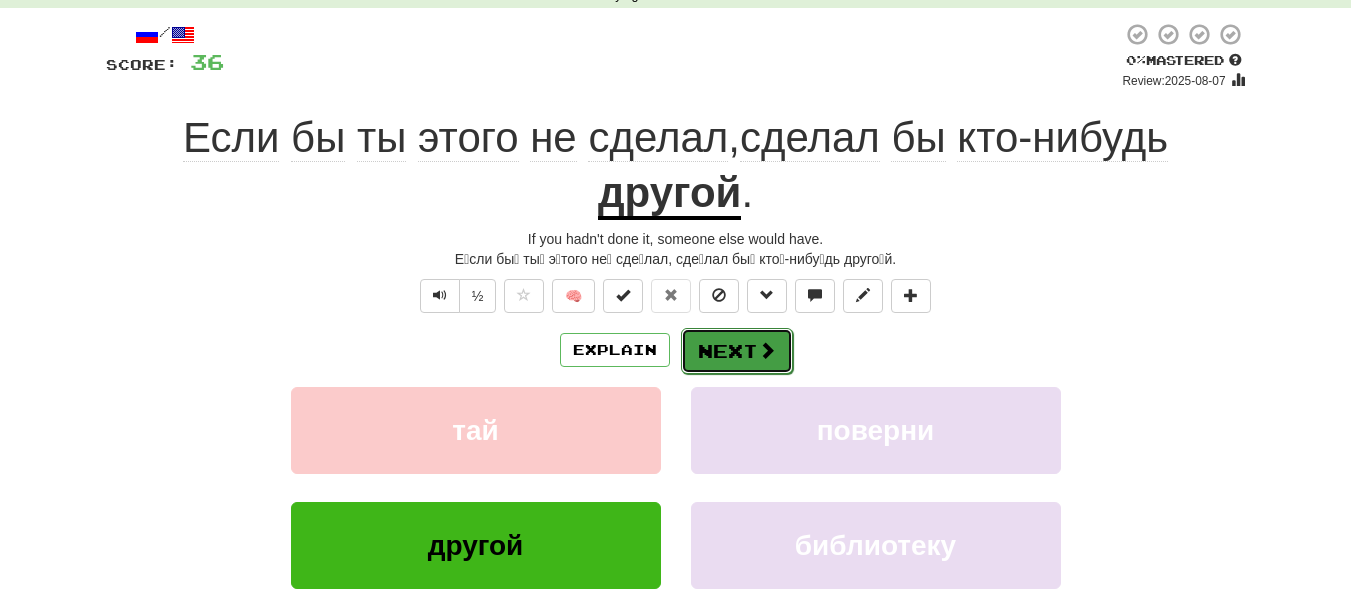 click on "Next" at bounding box center (737, 351) 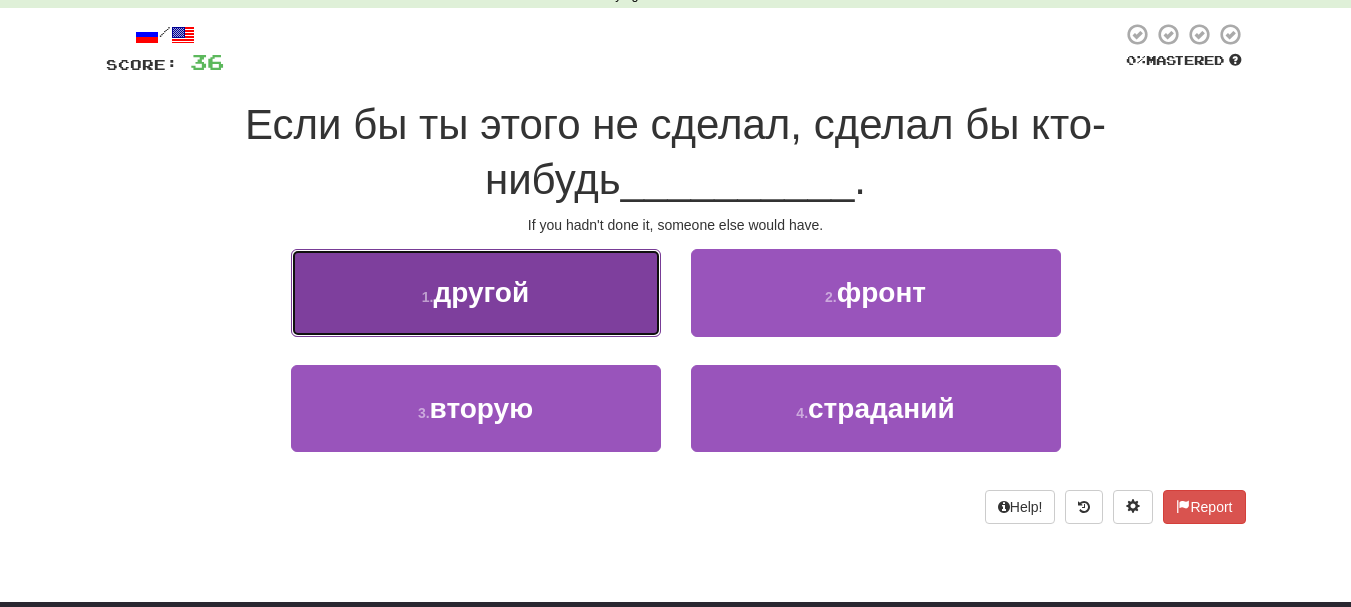 click on "1 .  другой" at bounding box center (476, 292) 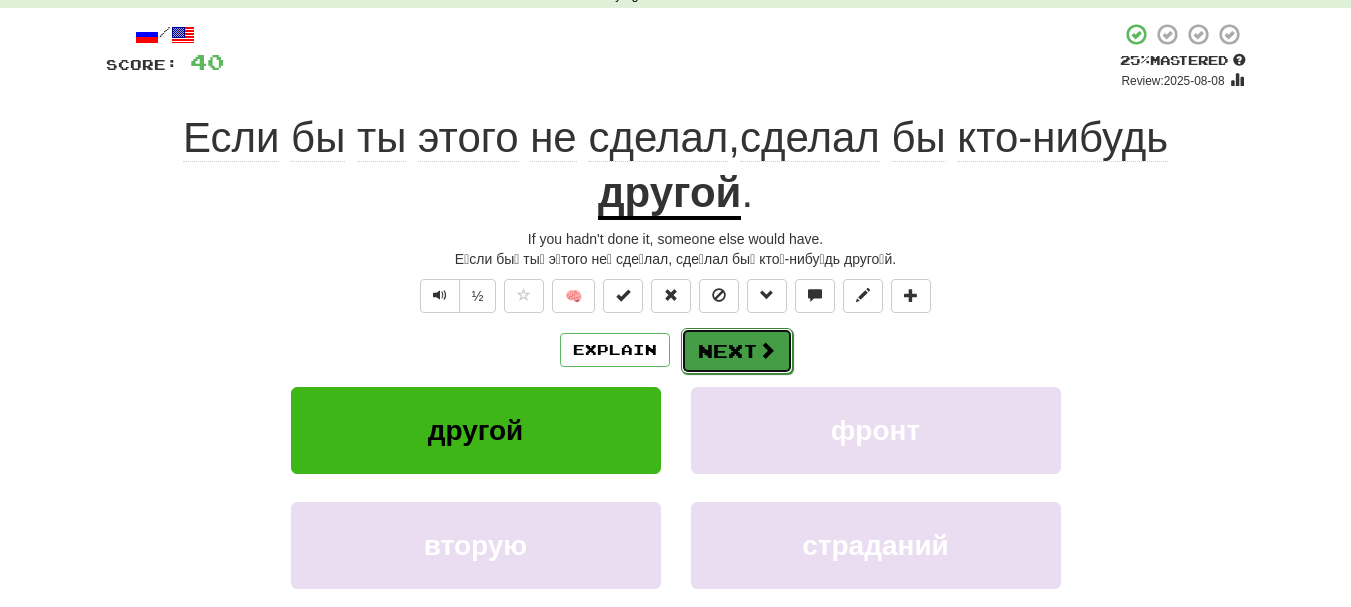click on "Next" at bounding box center (737, 351) 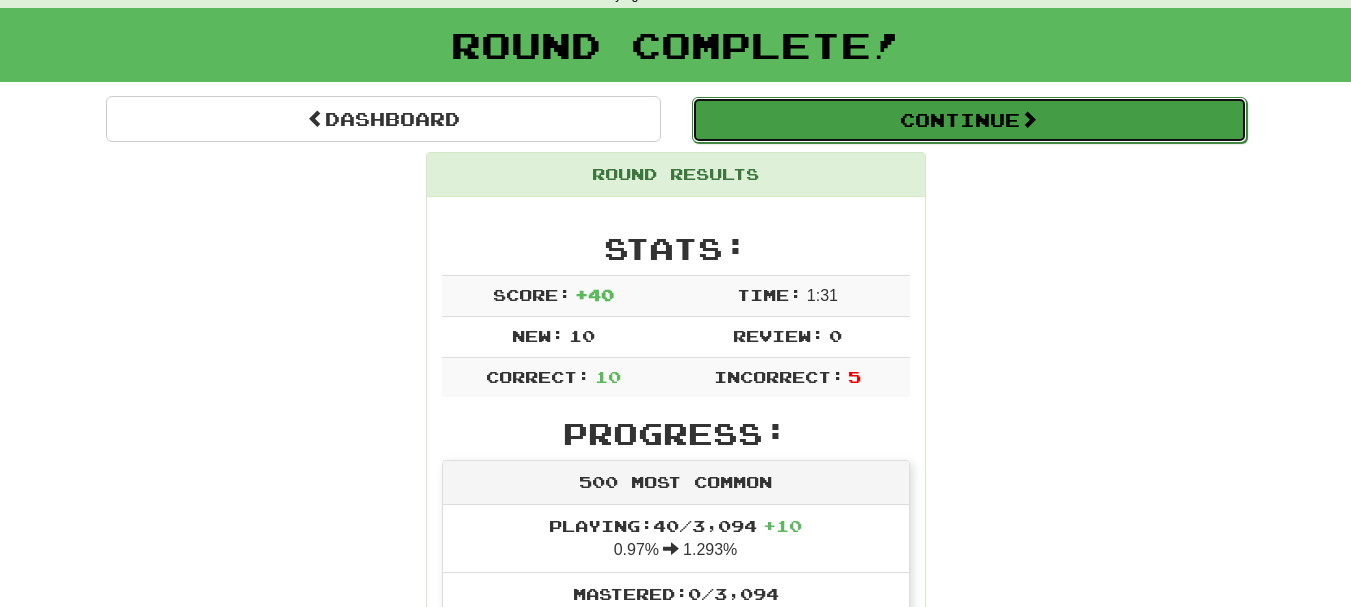 click on "Continue" at bounding box center [969, 120] 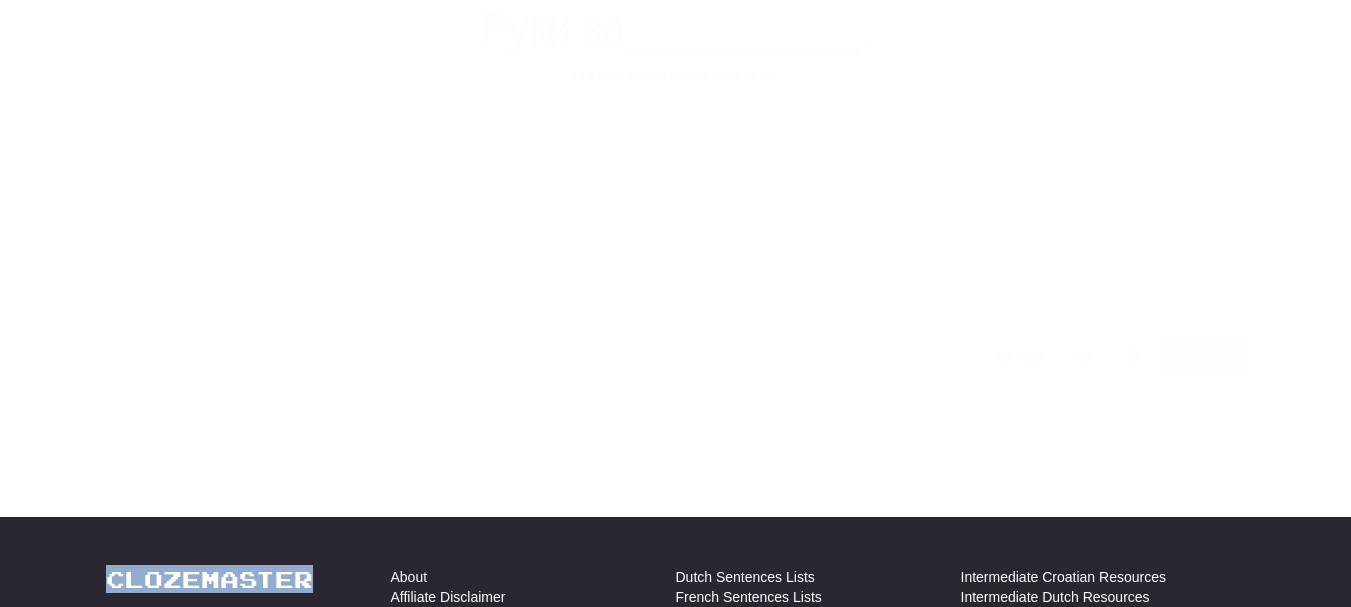 scroll, scrollTop: 100, scrollLeft: 0, axis: vertical 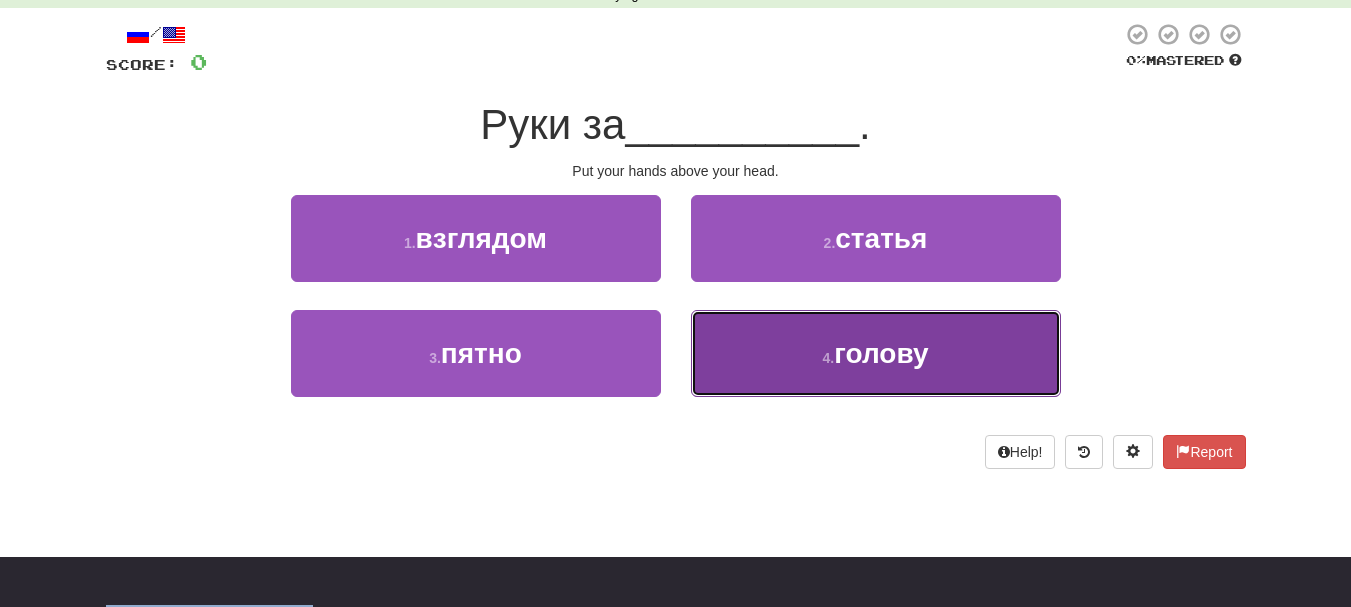 click on "4 .  голову" at bounding box center (876, 353) 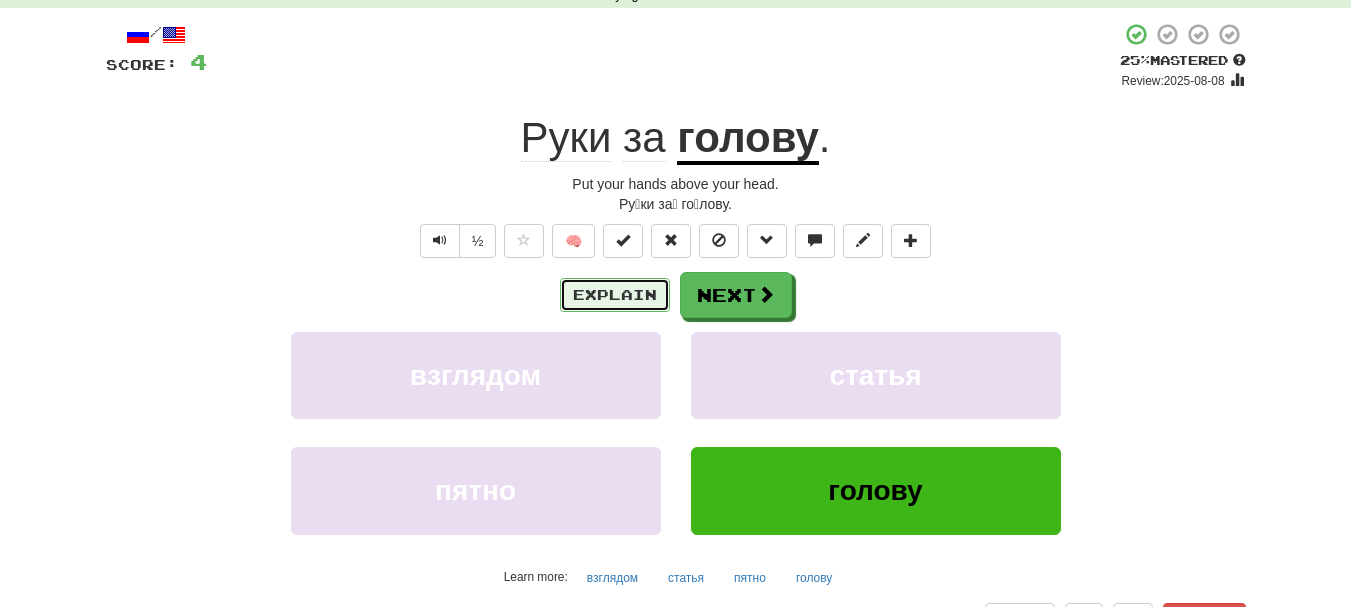 click on "Explain" at bounding box center [615, 295] 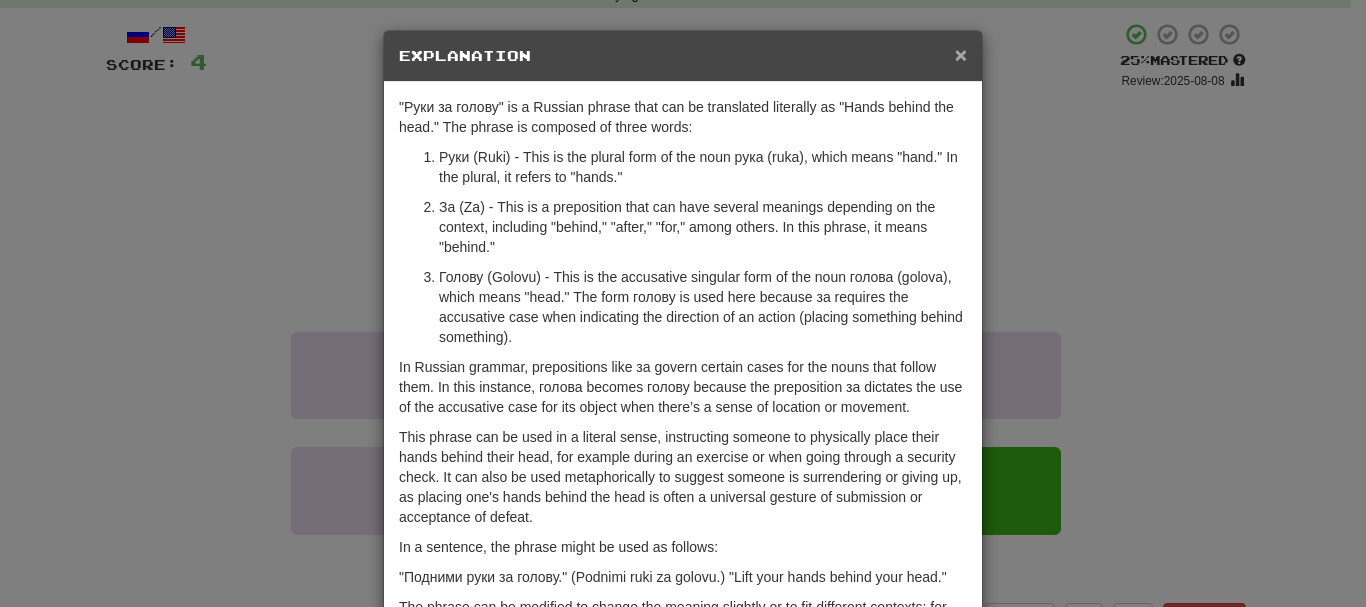 click on "×" at bounding box center [961, 54] 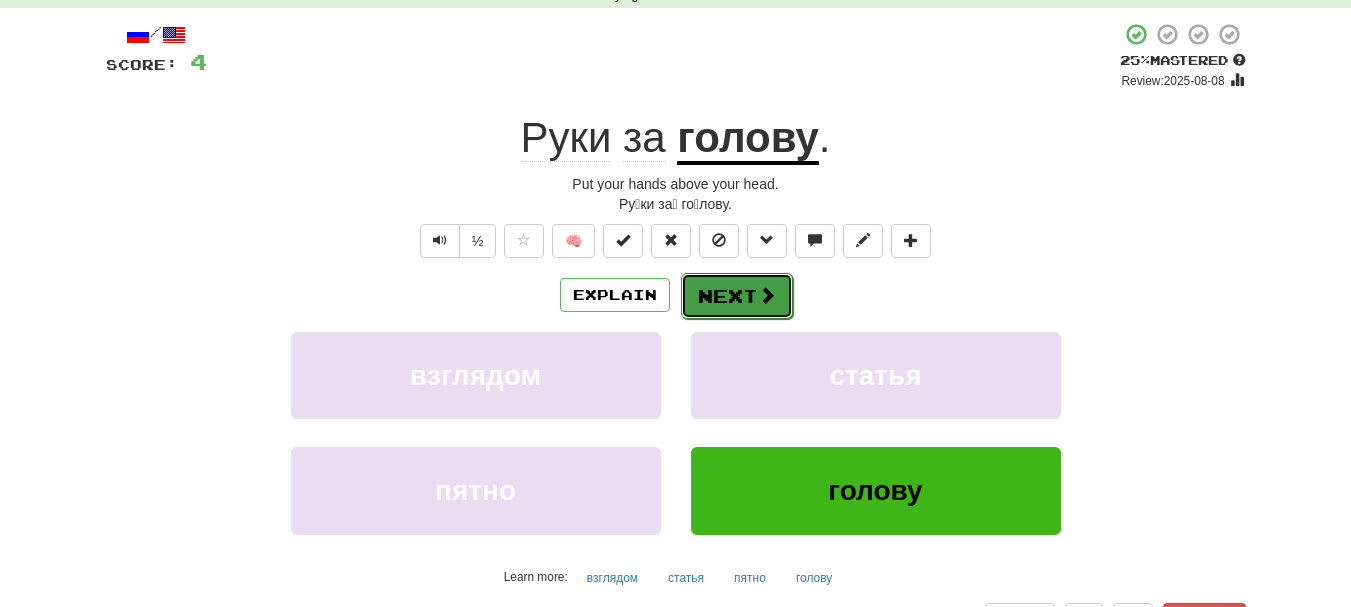 click on "Next" at bounding box center [737, 296] 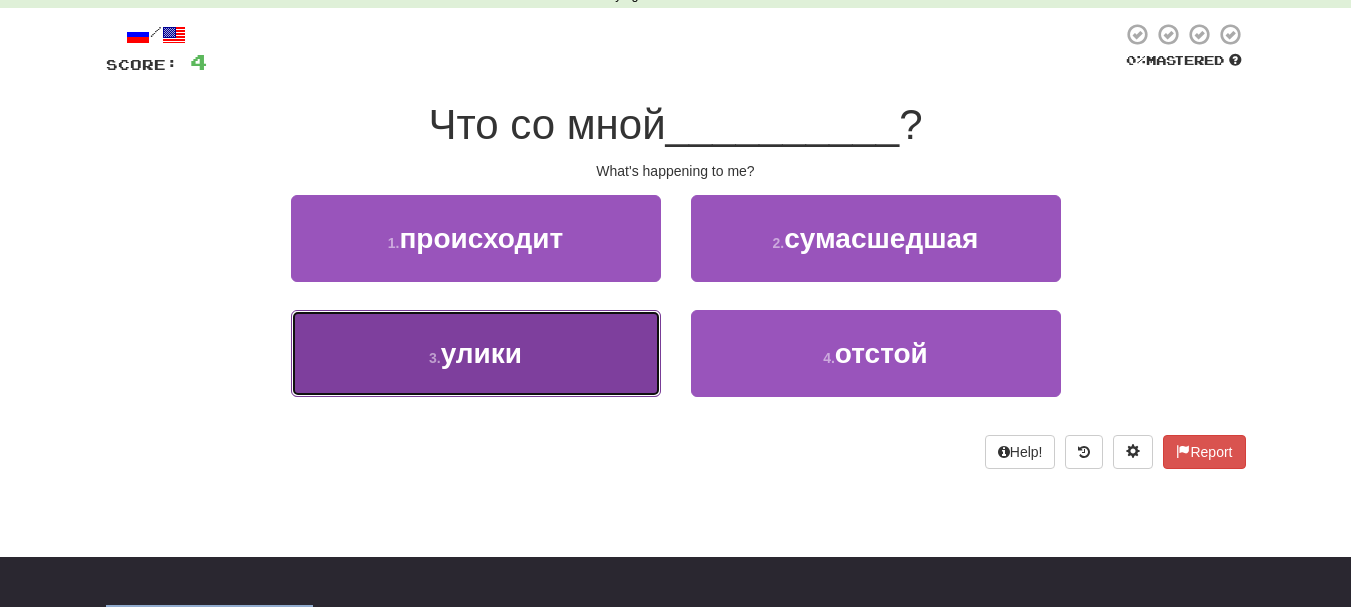 click on "3 .  улики" at bounding box center (476, 353) 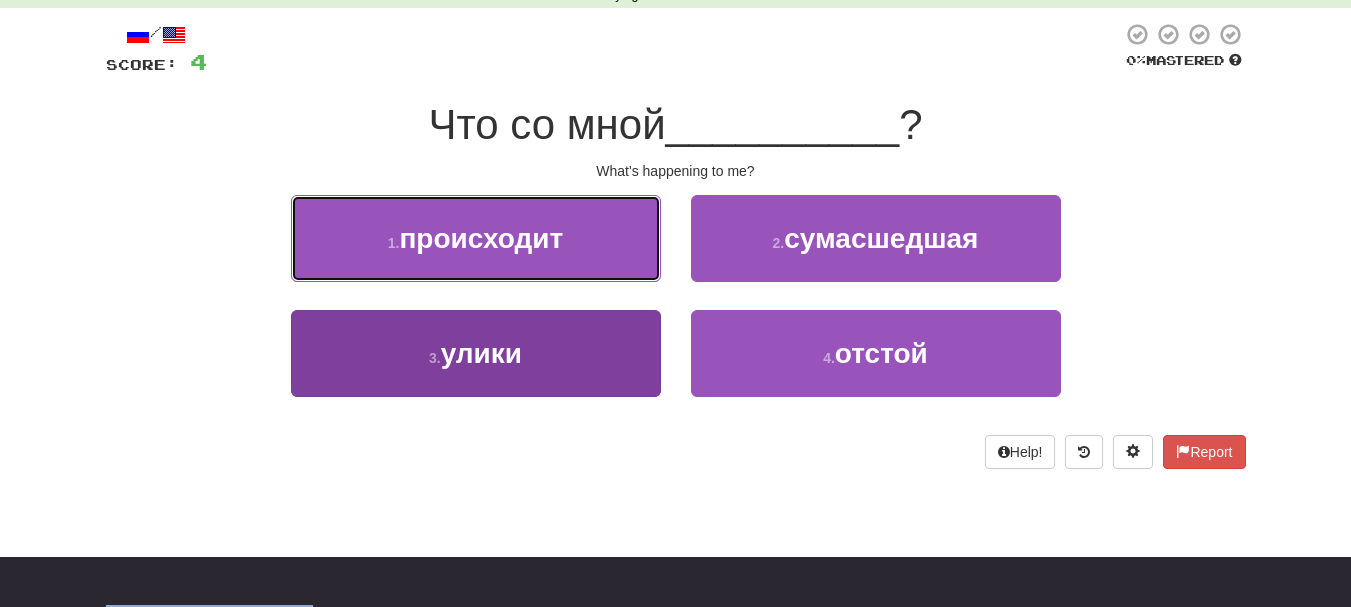 click on "1 .  происходит" at bounding box center [476, 238] 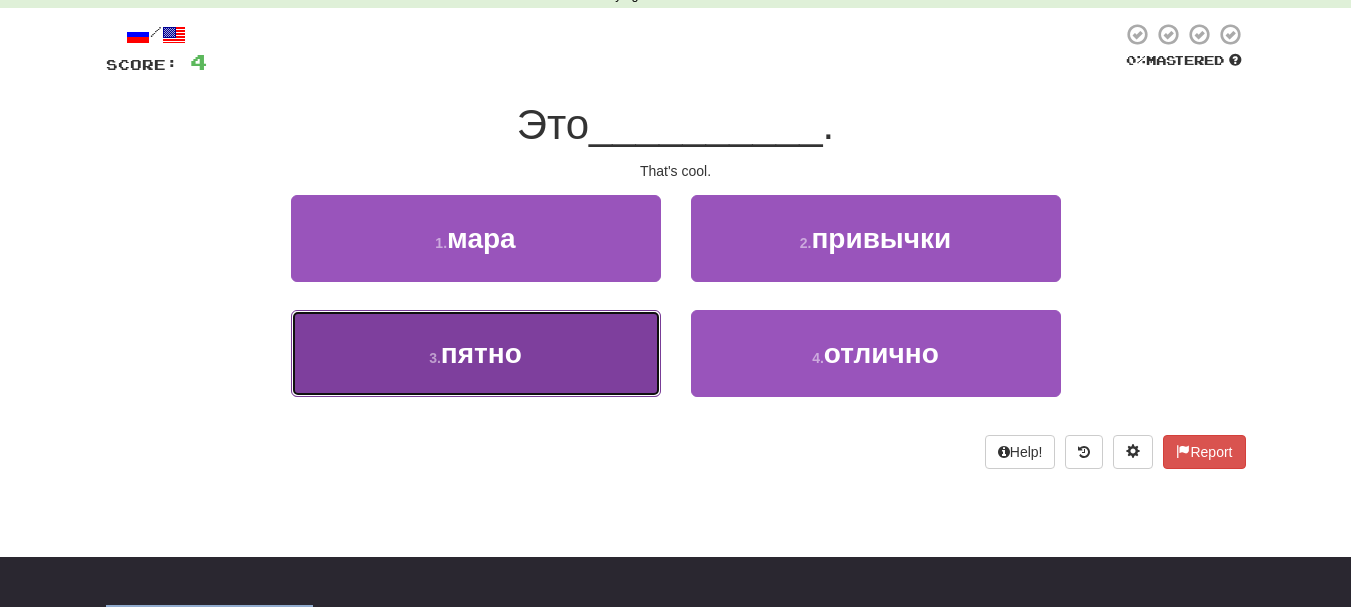 click on "3 .  пятно" at bounding box center (476, 353) 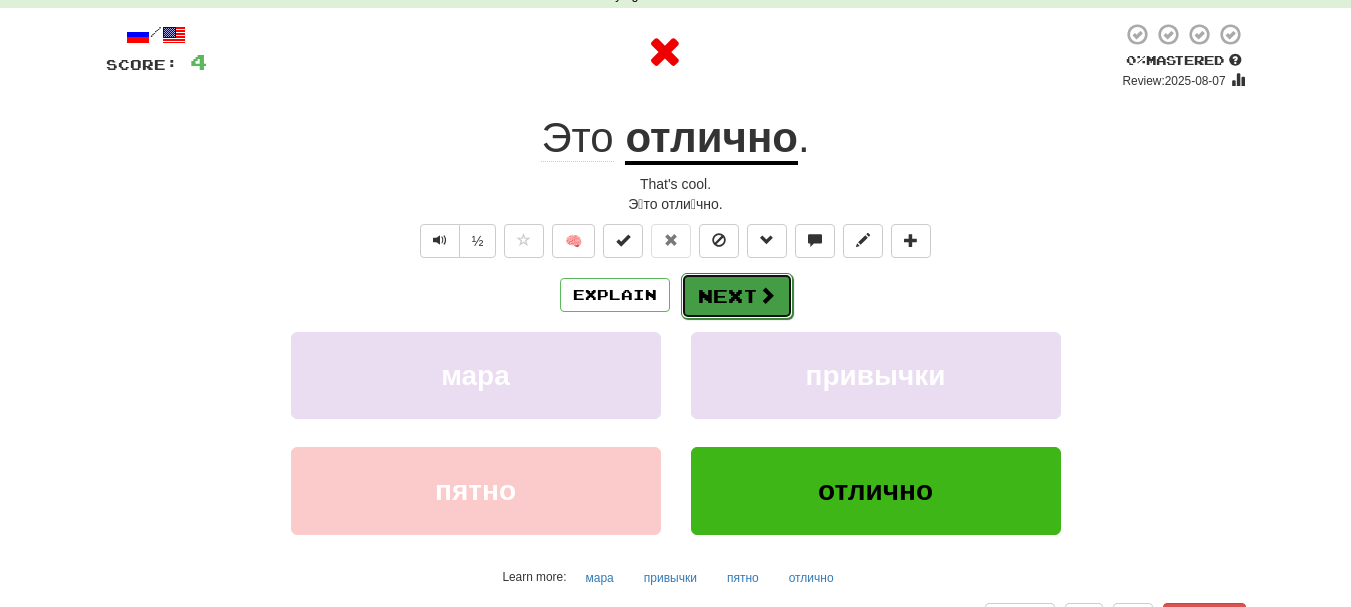 click on "Next" at bounding box center (737, 296) 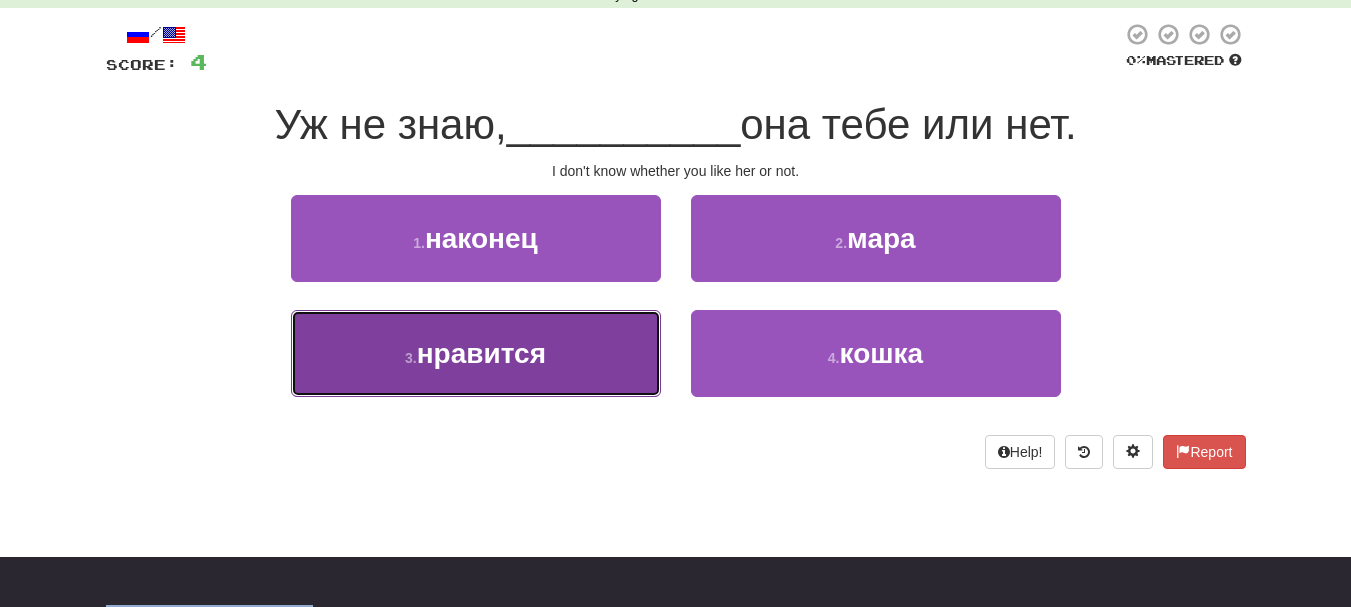 click on "3 .  нравится" at bounding box center (476, 353) 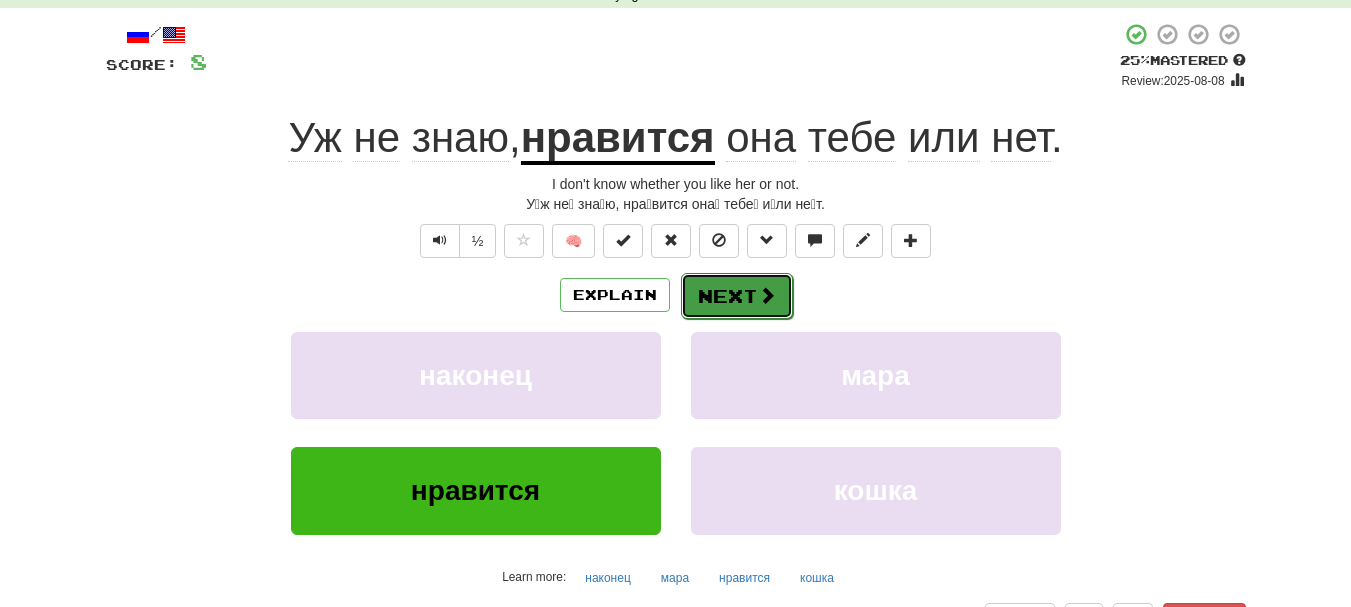 click on "Next" at bounding box center (737, 296) 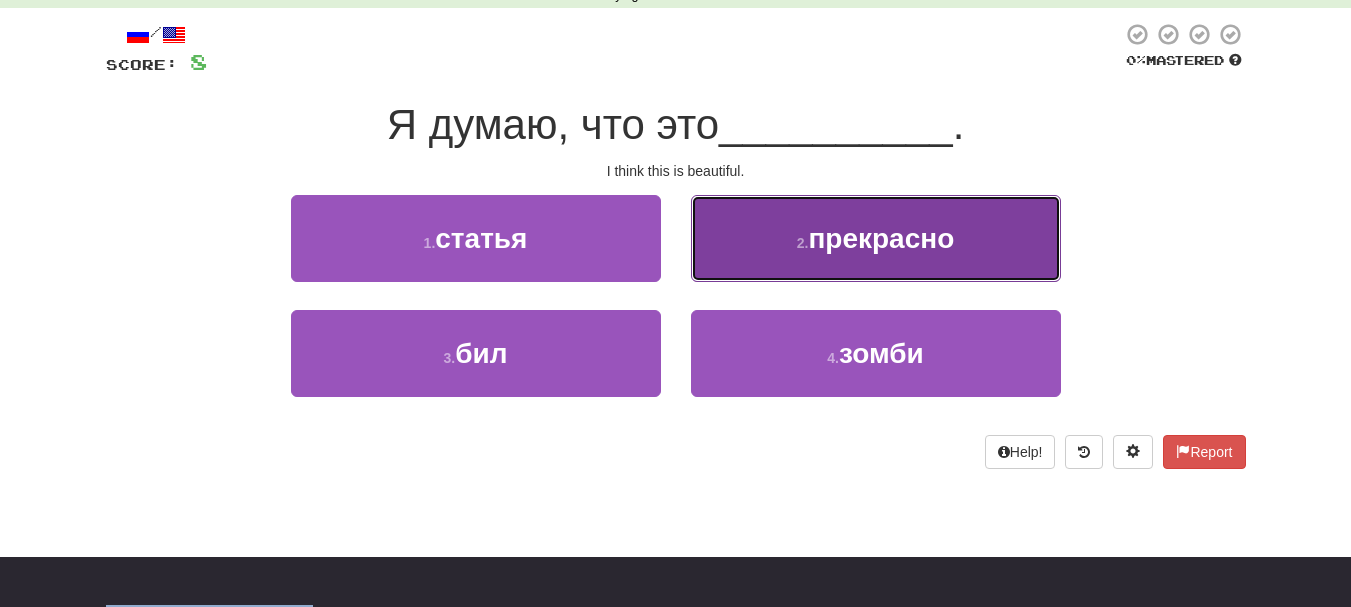 click on "2 .  прекрасно" at bounding box center (876, 238) 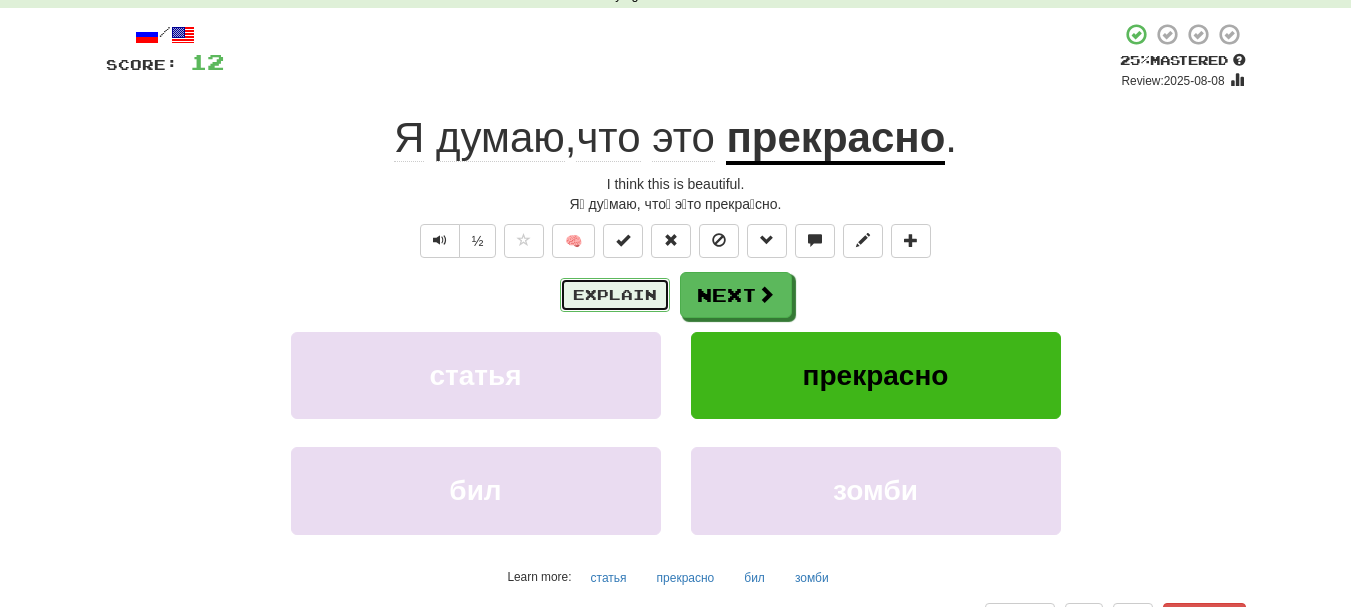 click on "Explain" at bounding box center (615, 295) 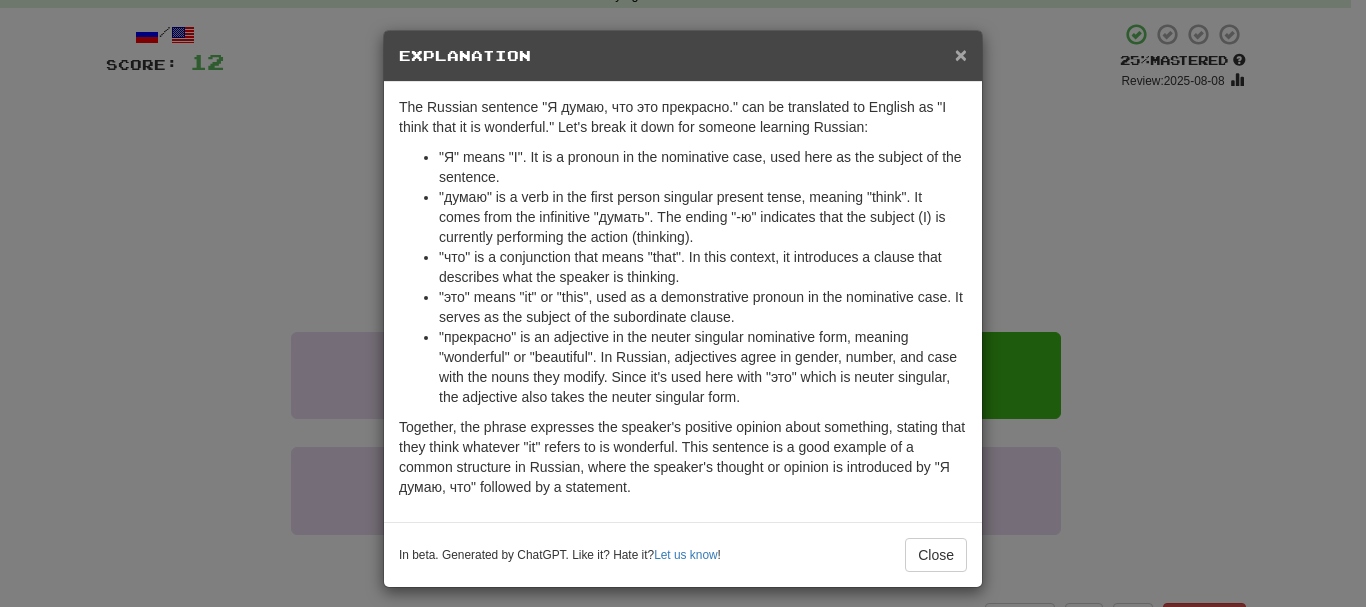 click on "×" at bounding box center (961, 54) 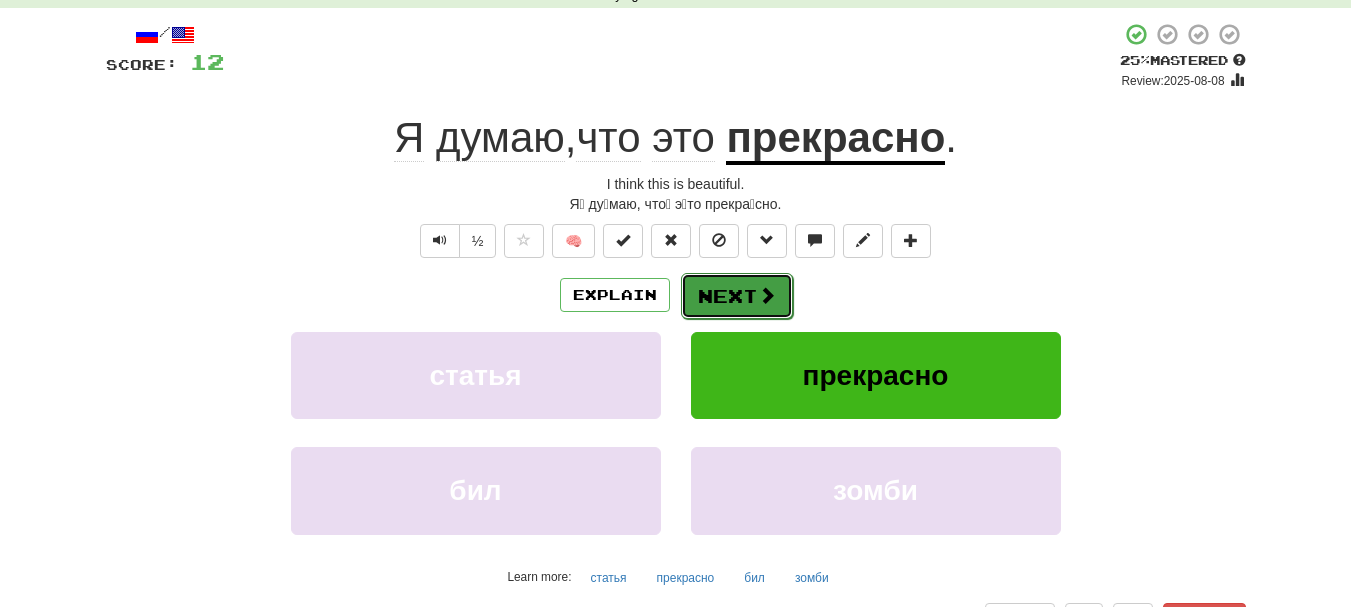 click on "Next" at bounding box center (737, 296) 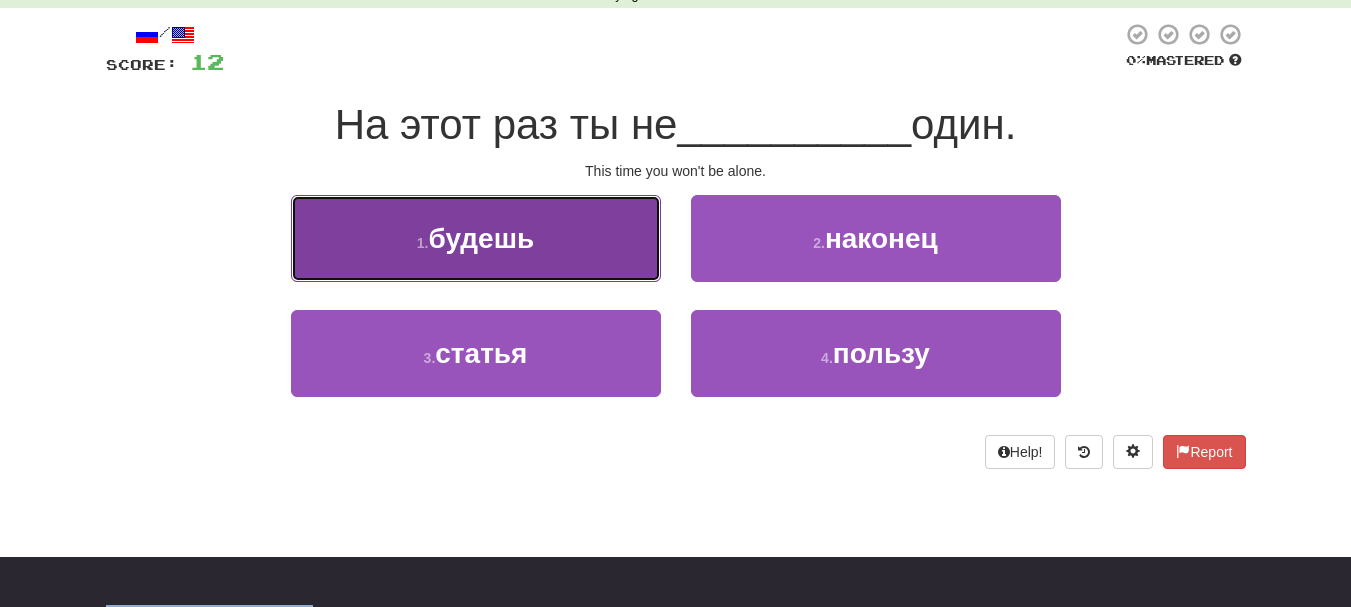 click on "будешь" at bounding box center [481, 238] 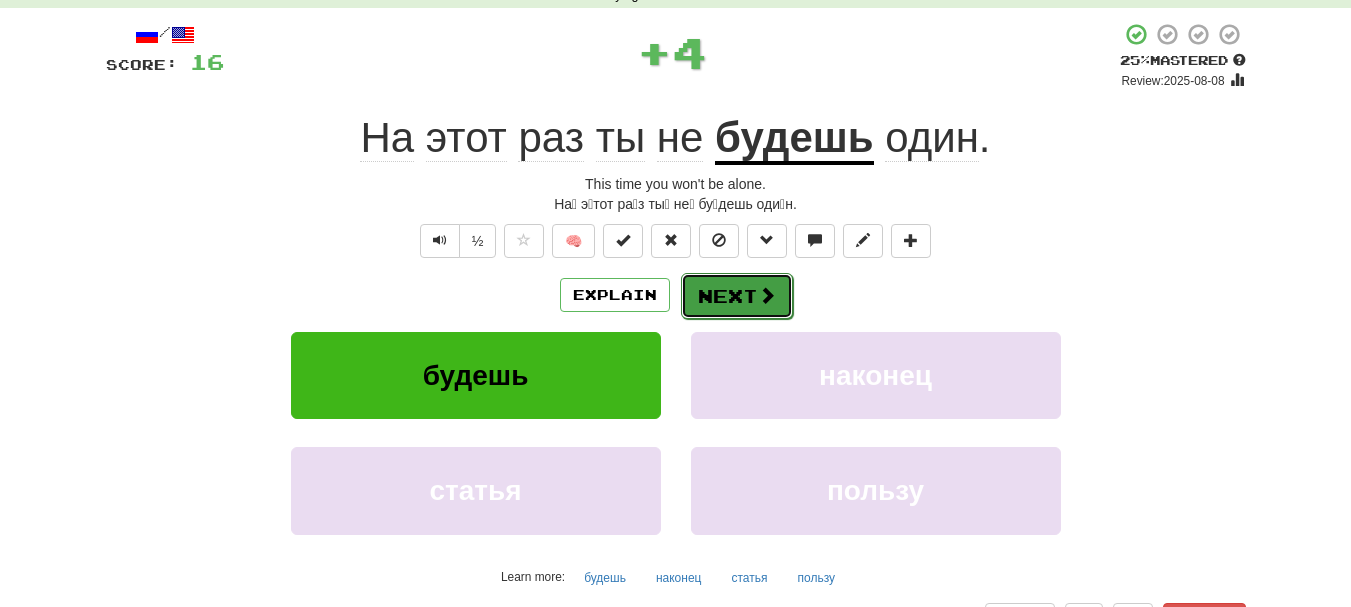 click on "Next" at bounding box center (737, 296) 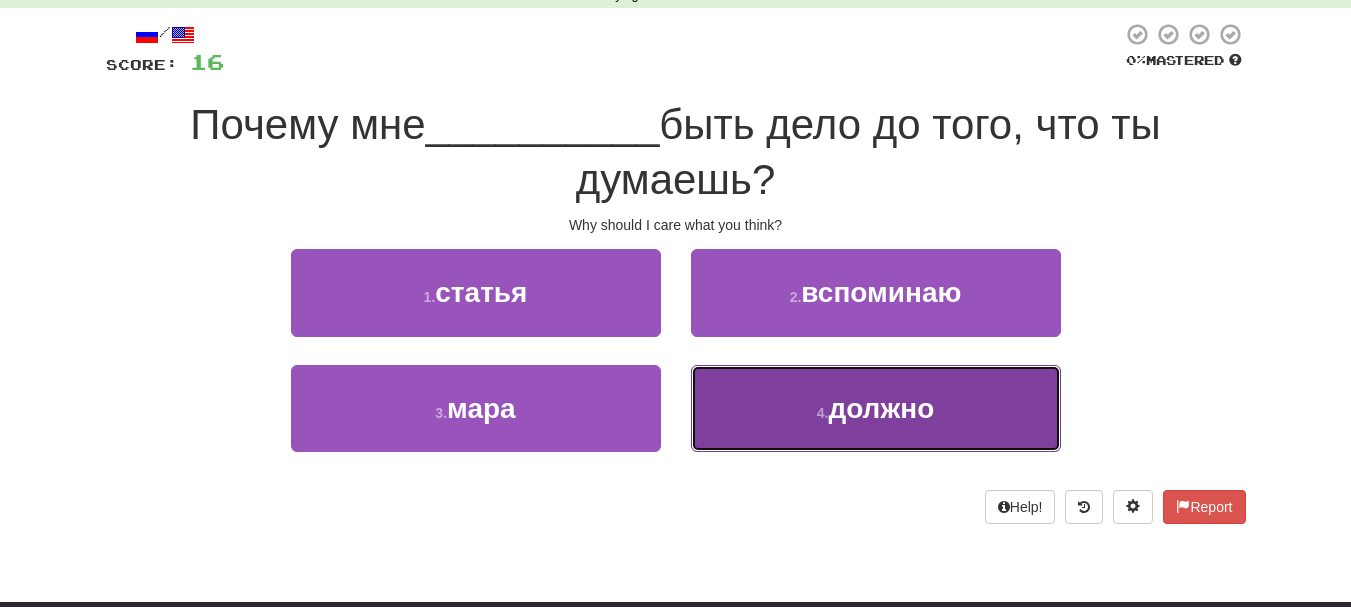 click on "4 .  должно" at bounding box center (876, 408) 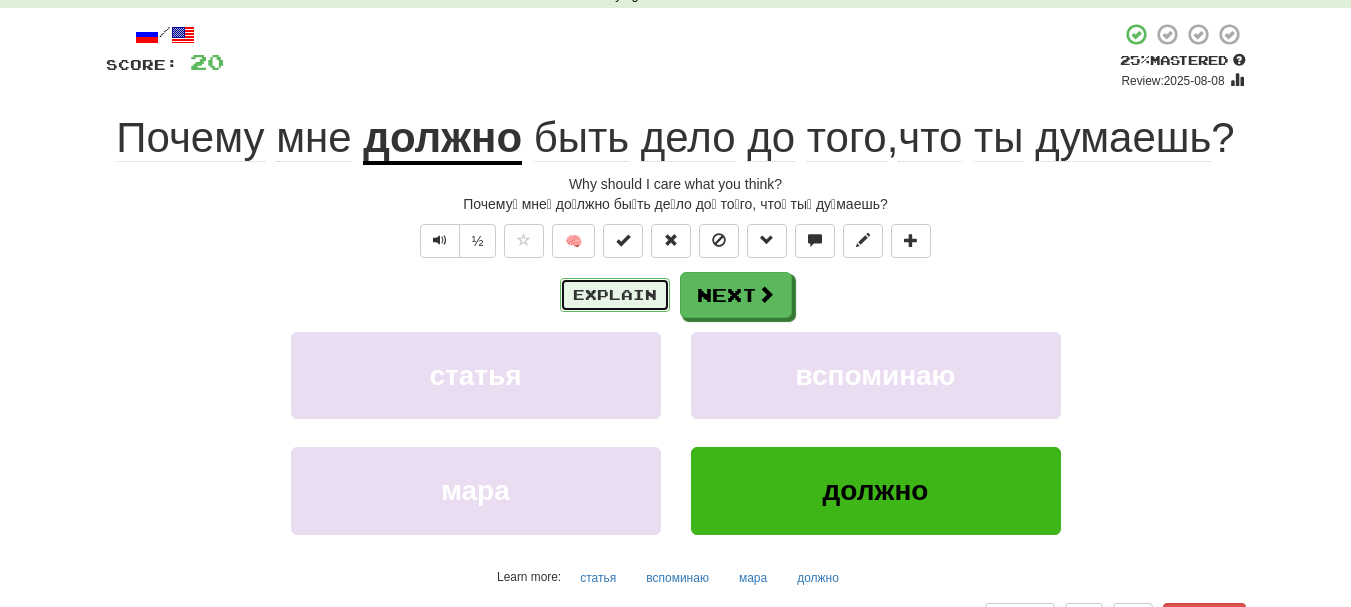 click on "Explain" at bounding box center (615, 295) 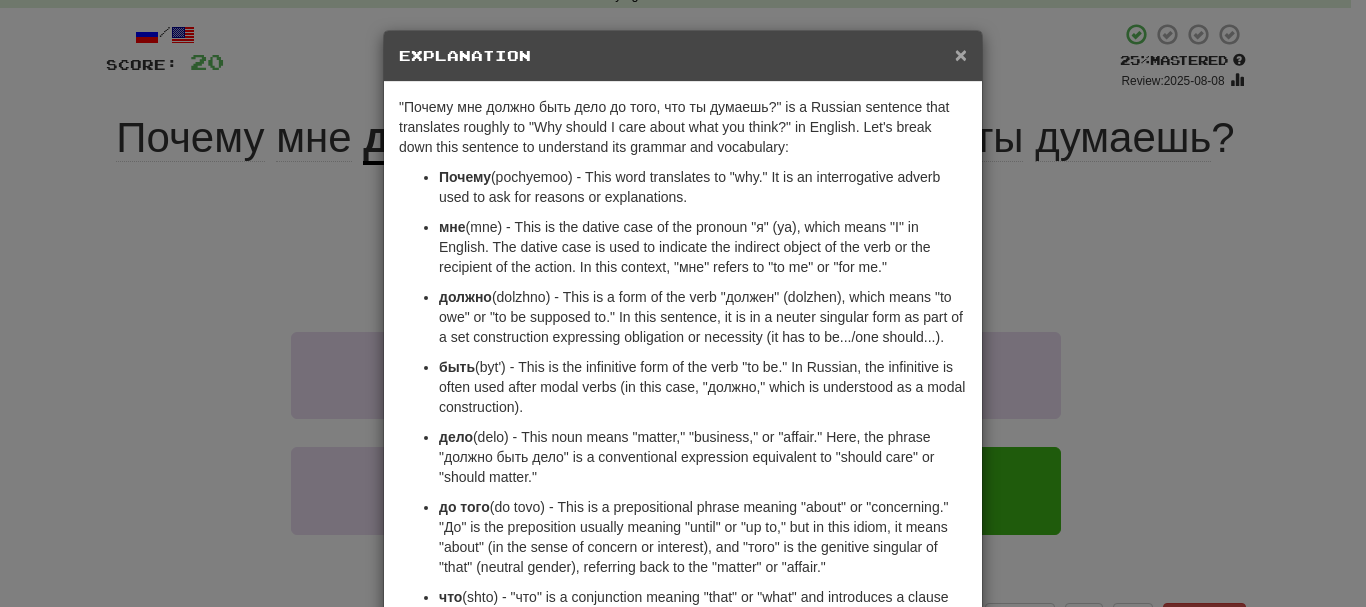 click on "×" at bounding box center (961, 54) 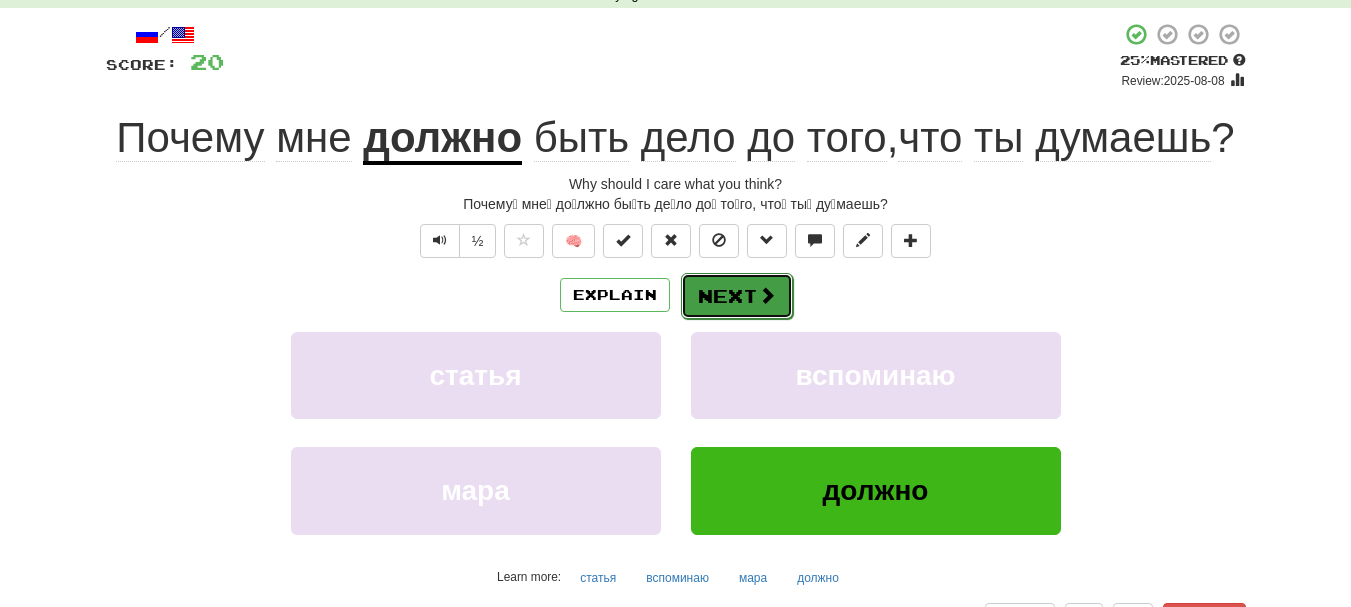 click on "Next" at bounding box center [737, 296] 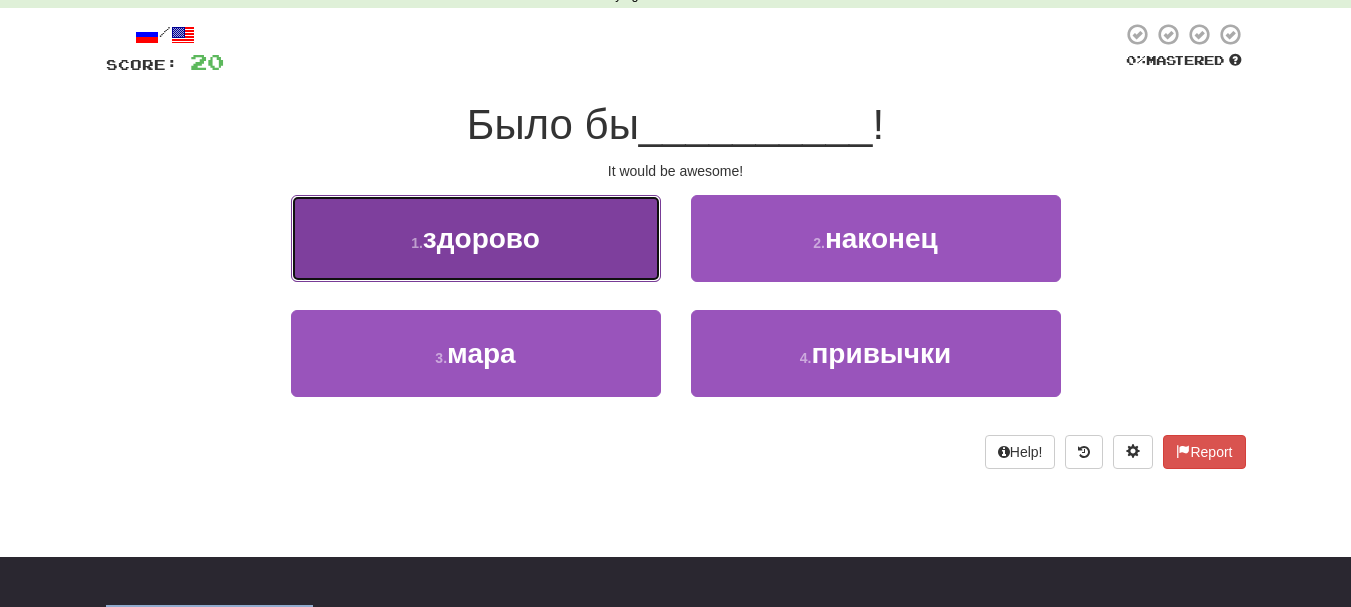 click on "1 .  здорово" at bounding box center (476, 238) 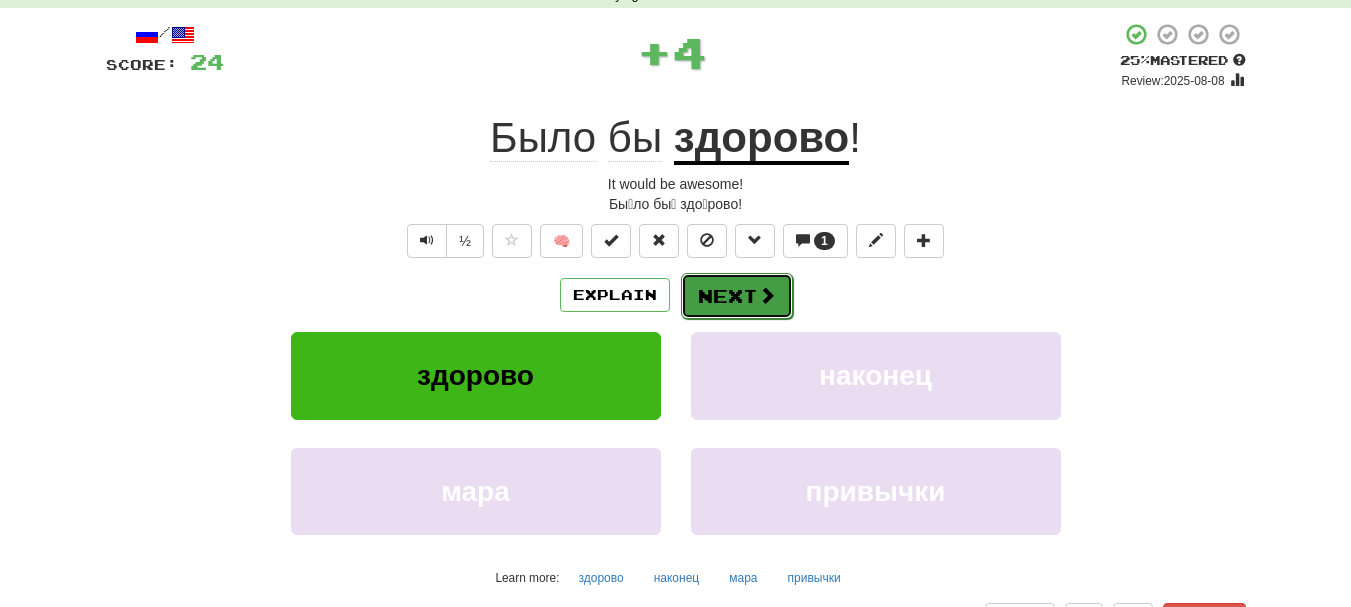 click on "Next" at bounding box center (737, 296) 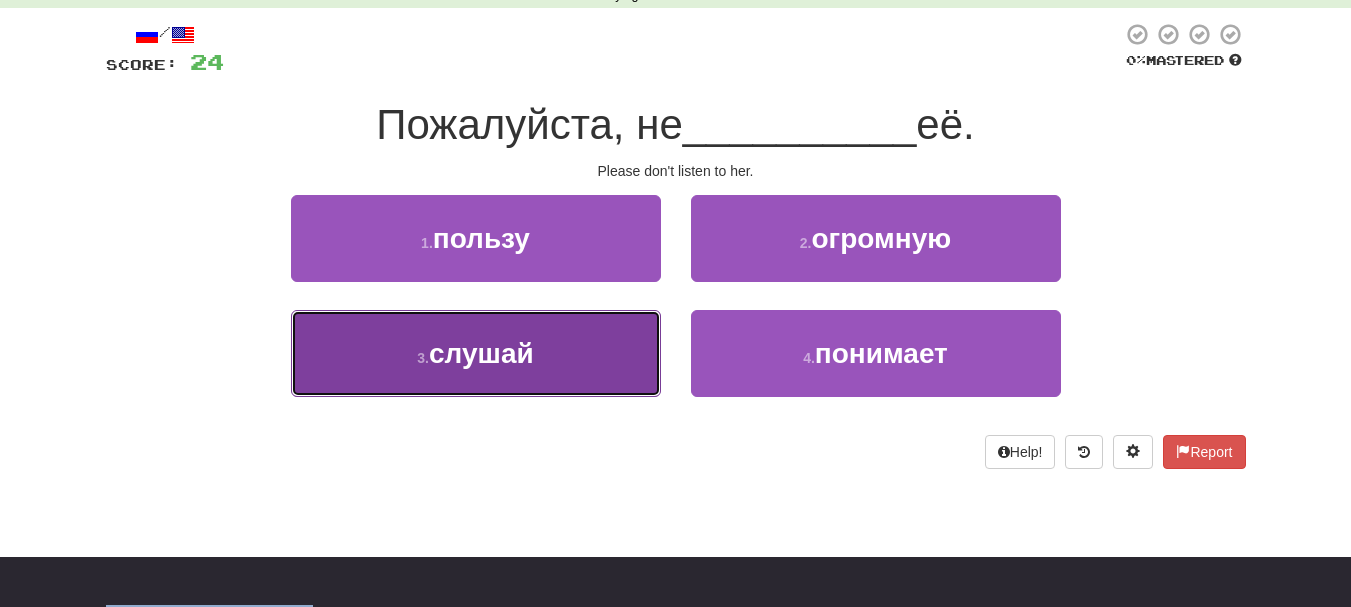 click on "слушай" at bounding box center (481, 353) 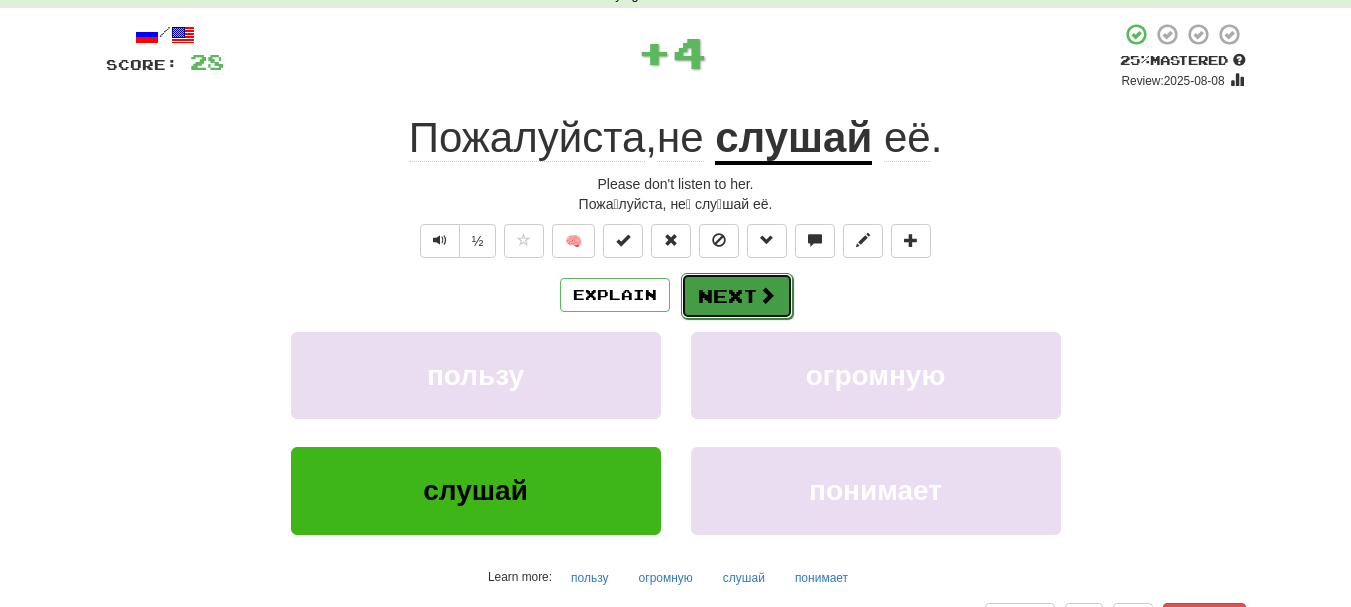 click on "Next" at bounding box center [737, 296] 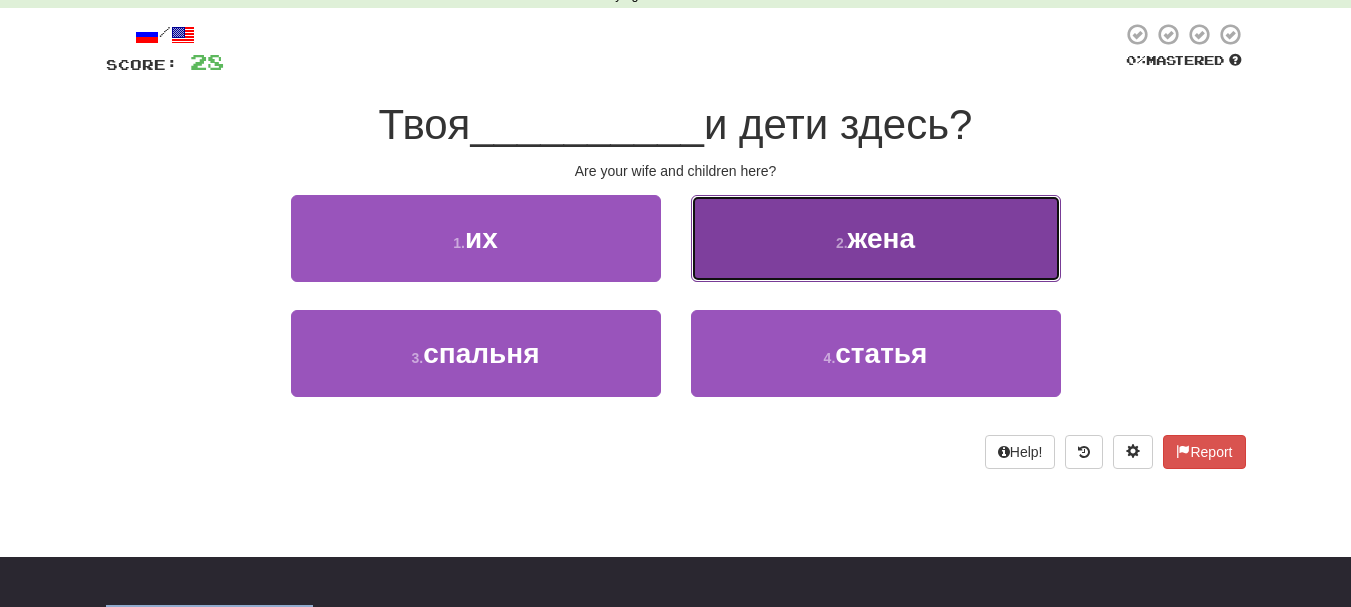 click on "2 .  жена" at bounding box center (876, 238) 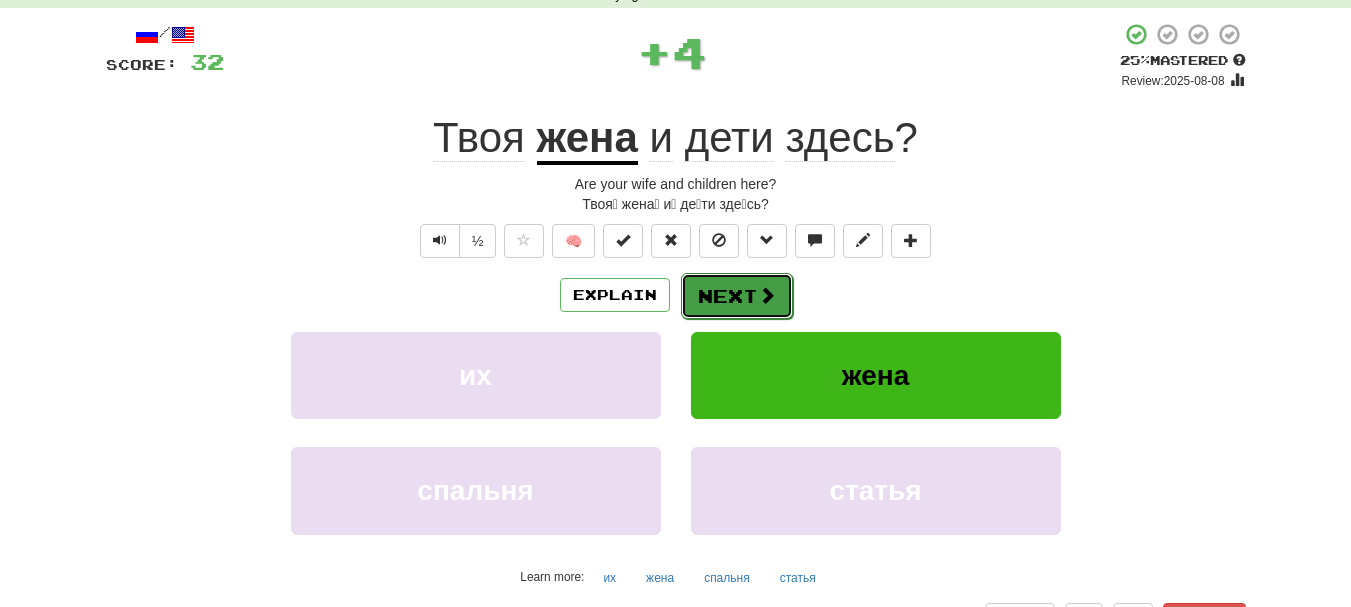 click on "Next" at bounding box center (737, 296) 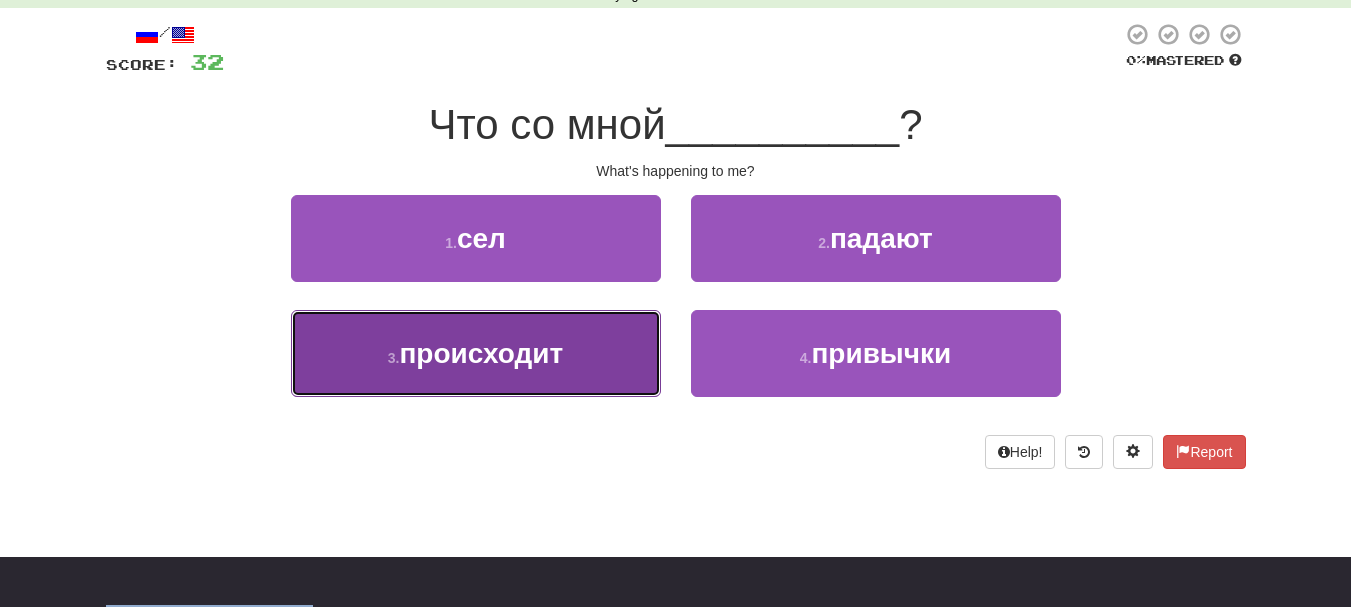 click on "3 .  происходит" at bounding box center (476, 353) 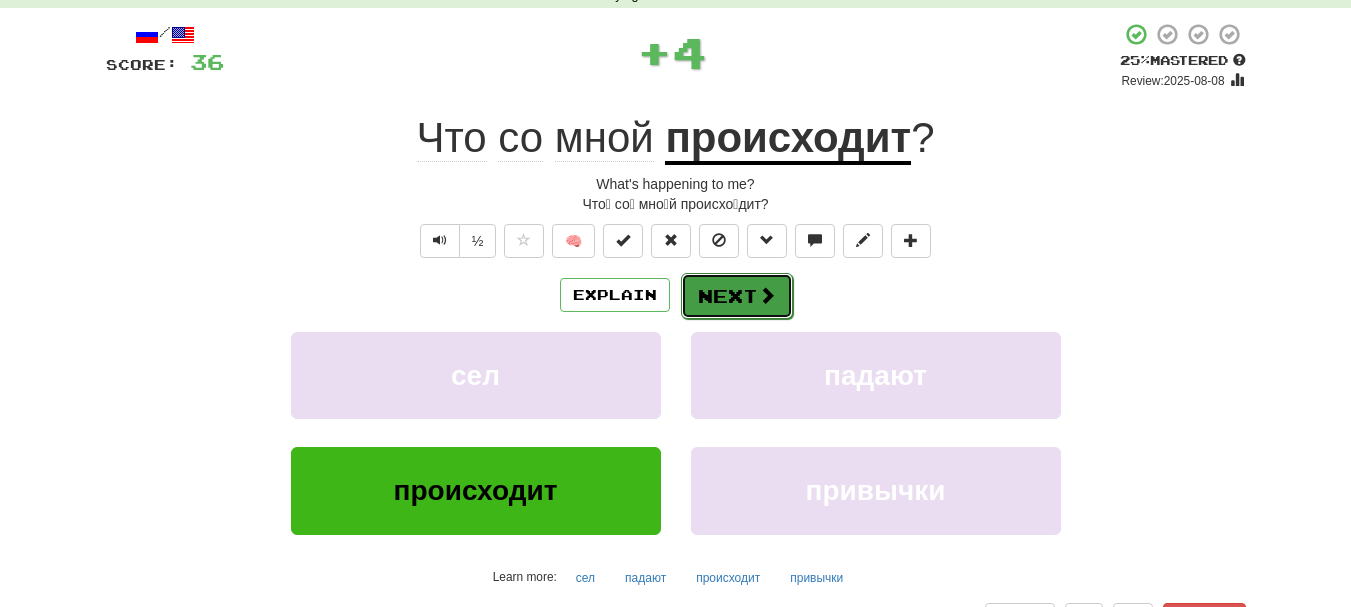 click on "Next" at bounding box center [737, 296] 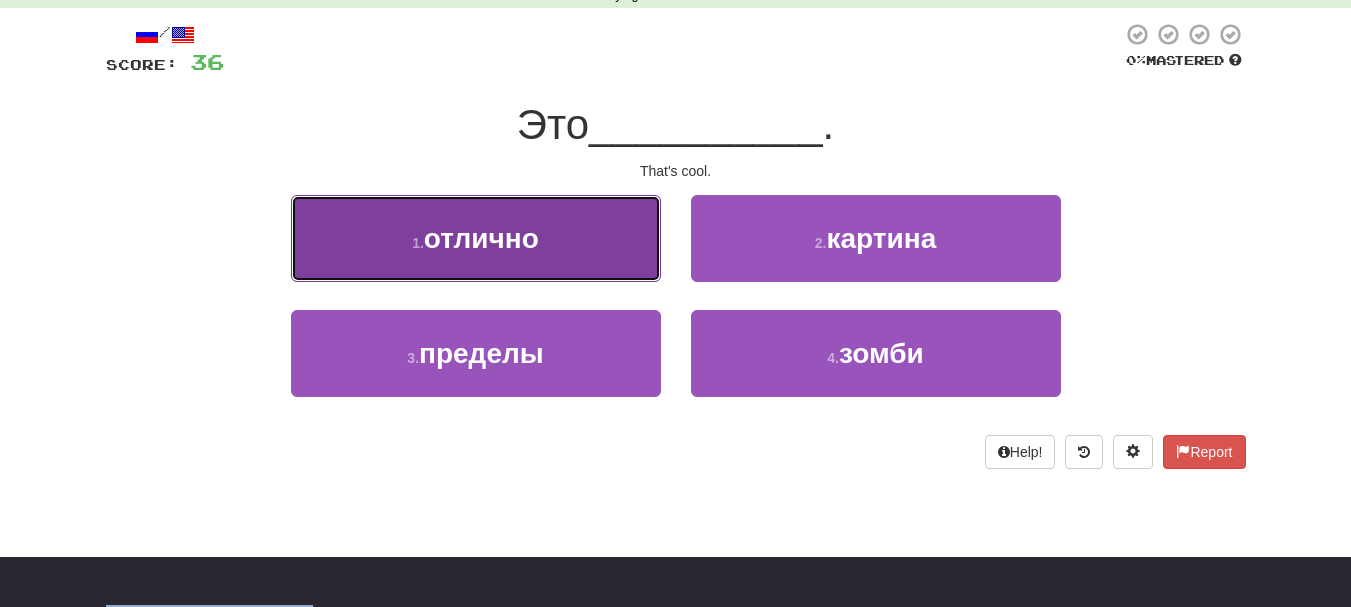 click on "1 .  отлично" at bounding box center (476, 238) 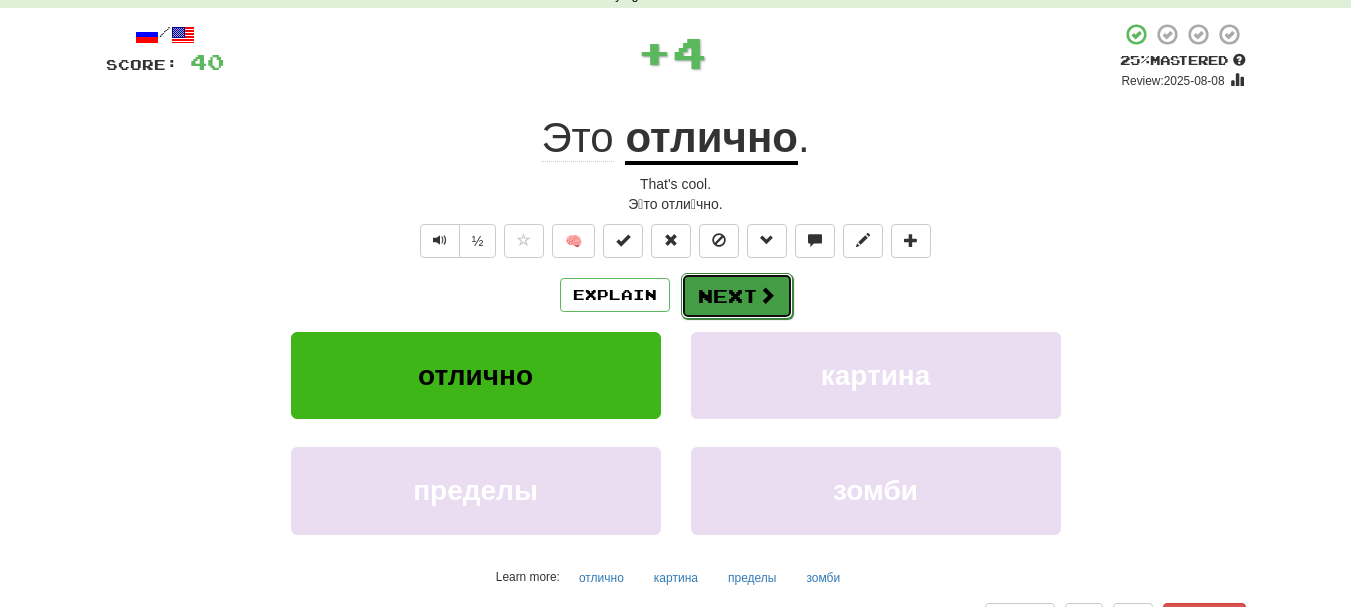 click on "Next" at bounding box center (737, 296) 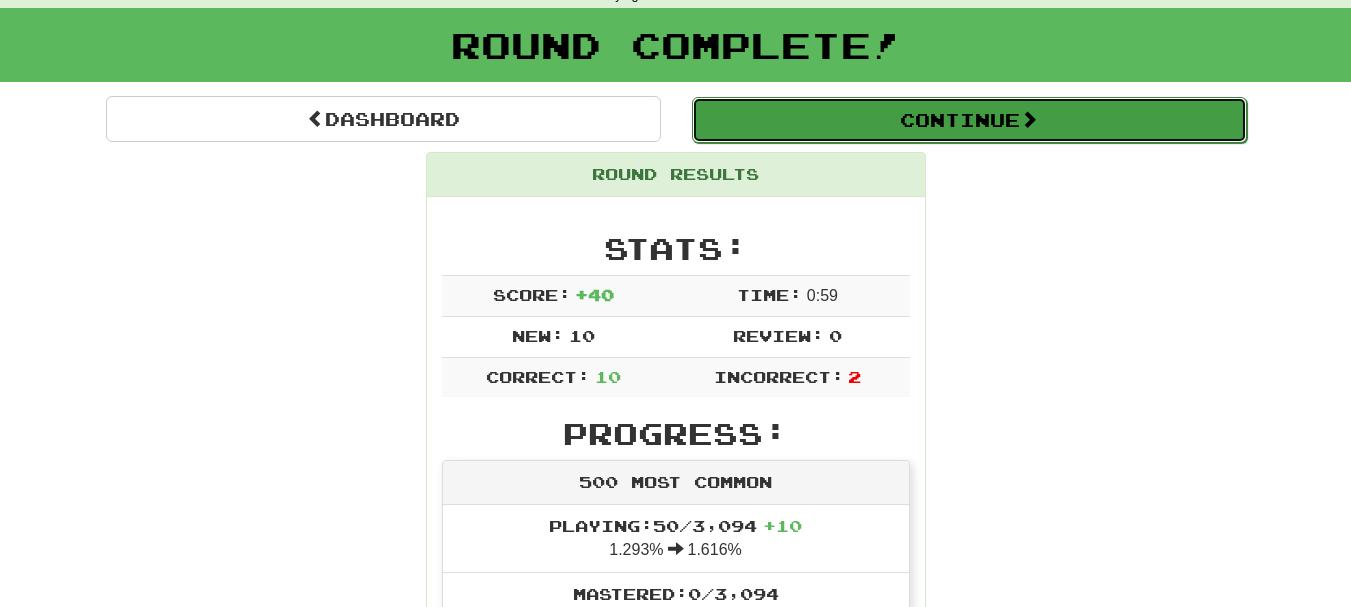 click on "Continue" at bounding box center (969, 120) 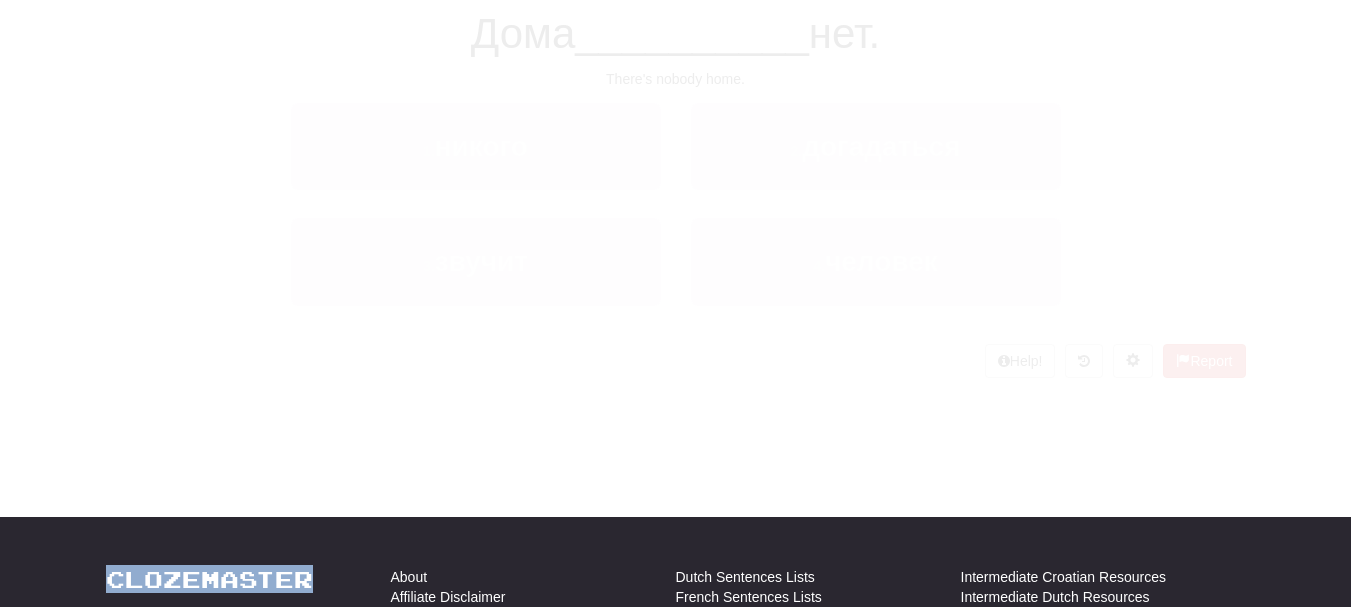 scroll, scrollTop: 100, scrollLeft: 0, axis: vertical 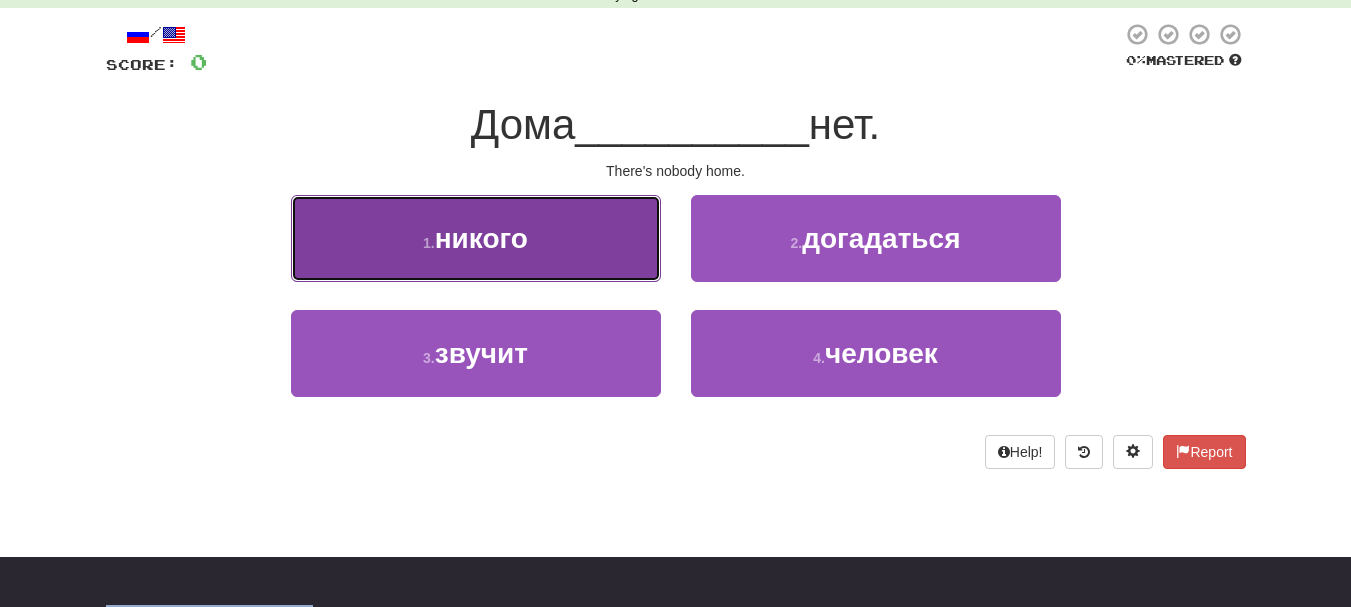 click on "1 .  никого" at bounding box center [476, 238] 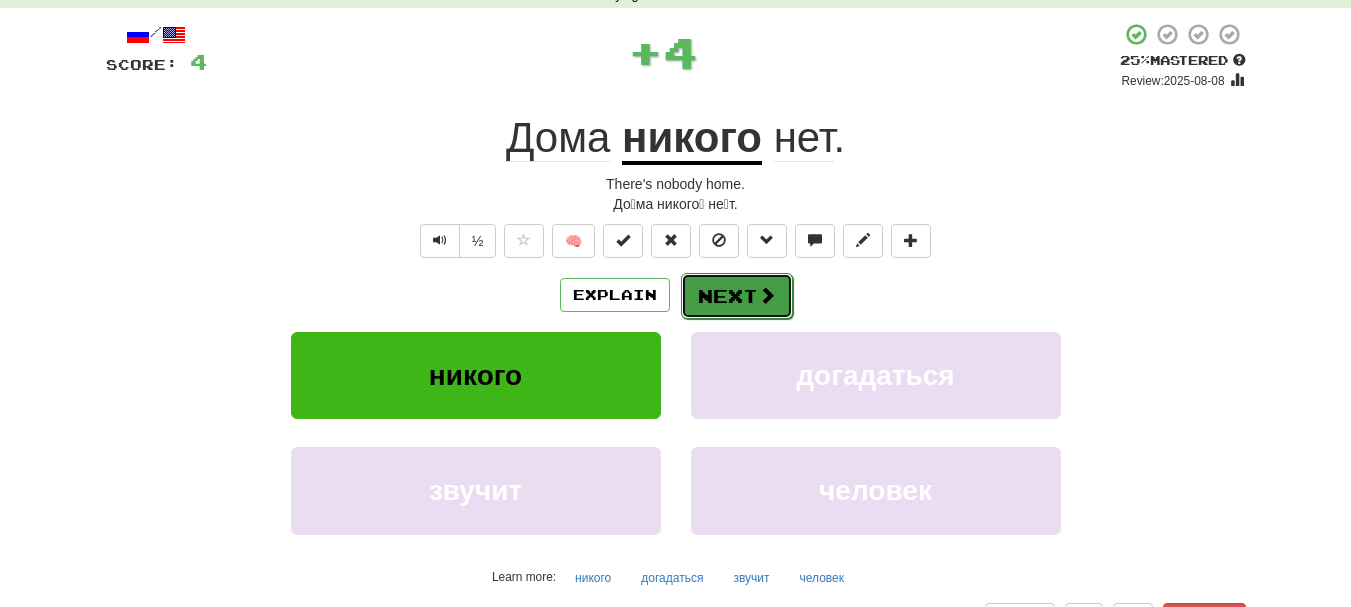 click on "Next" at bounding box center [737, 296] 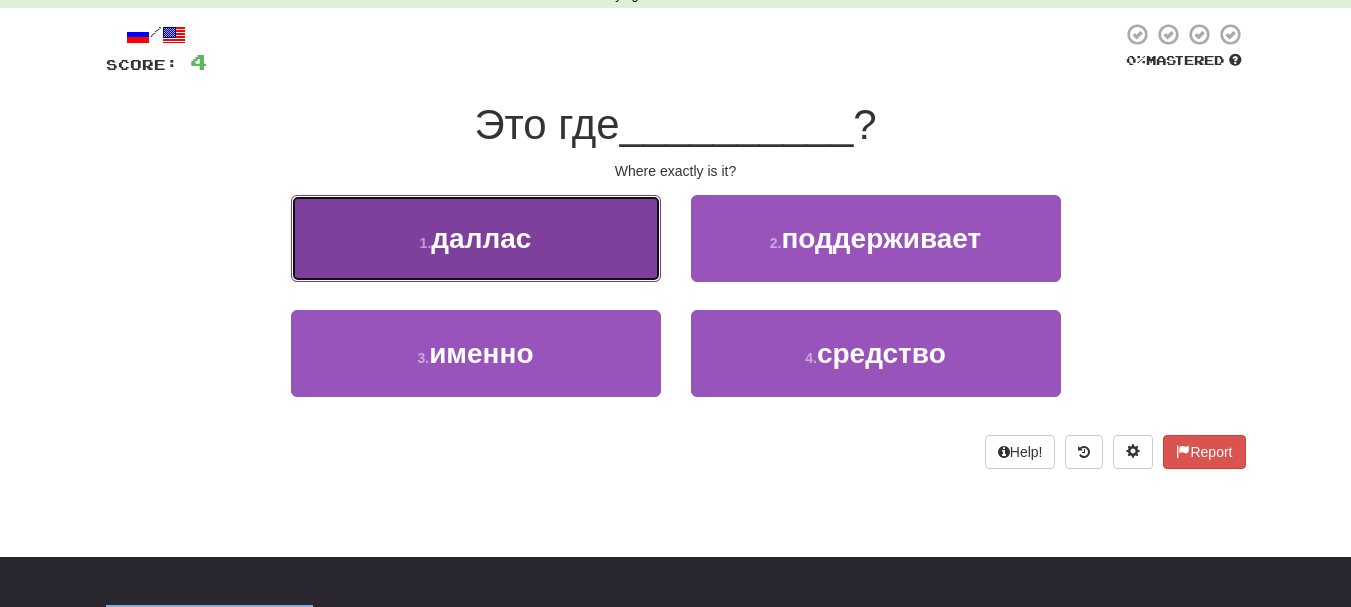 click on "1 .  даллас" at bounding box center [476, 238] 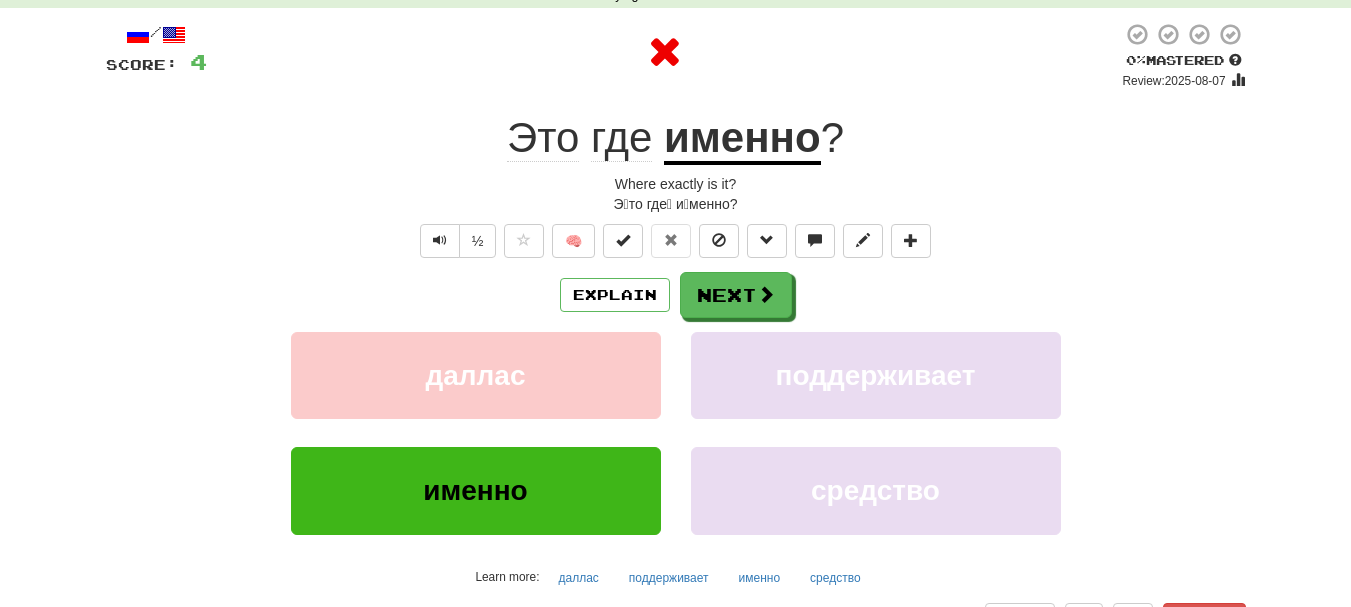 click on "/  Score:   4 0 %  Mastered Review:  2025-08-07 Это   где   именно ? Where exactly is it? Э́то где́ и́менно? ½ 🧠 Explain Next даллас поддерживает именно средство Learn more: даллас поддерживает именно средство  Help!  Report Sentence Source" at bounding box center (676, 345) 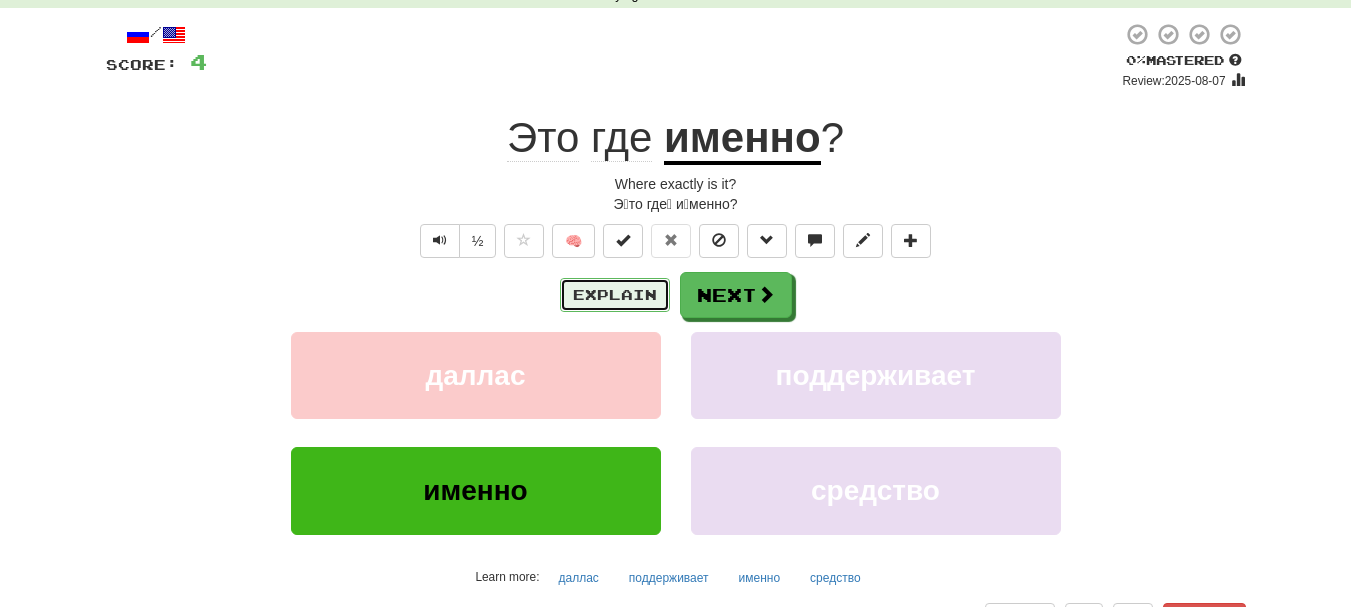 click on "Explain" at bounding box center (615, 295) 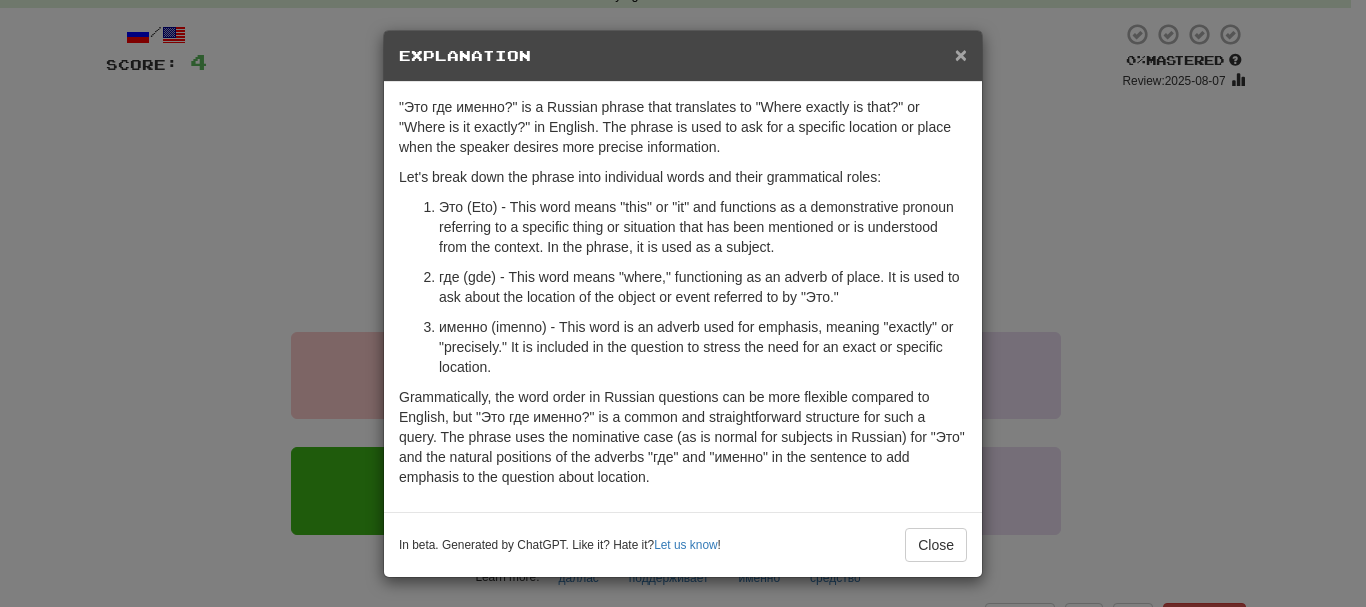 click on "×" at bounding box center [961, 54] 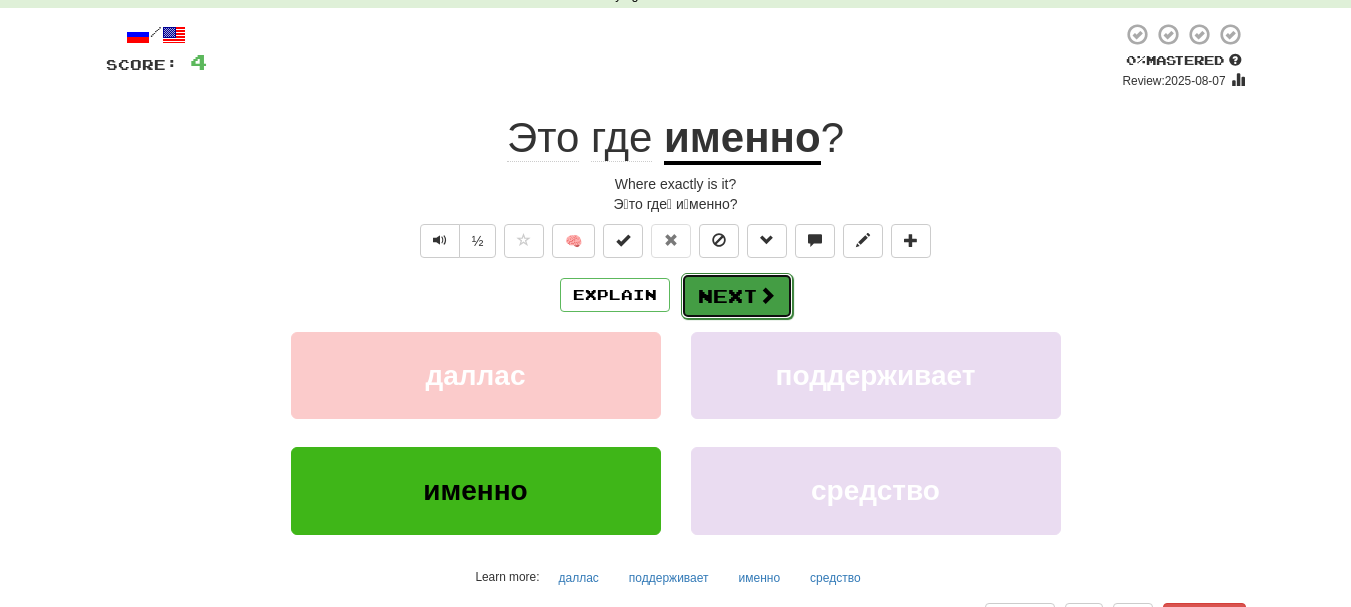 click on "Next" at bounding box center [737, 296] 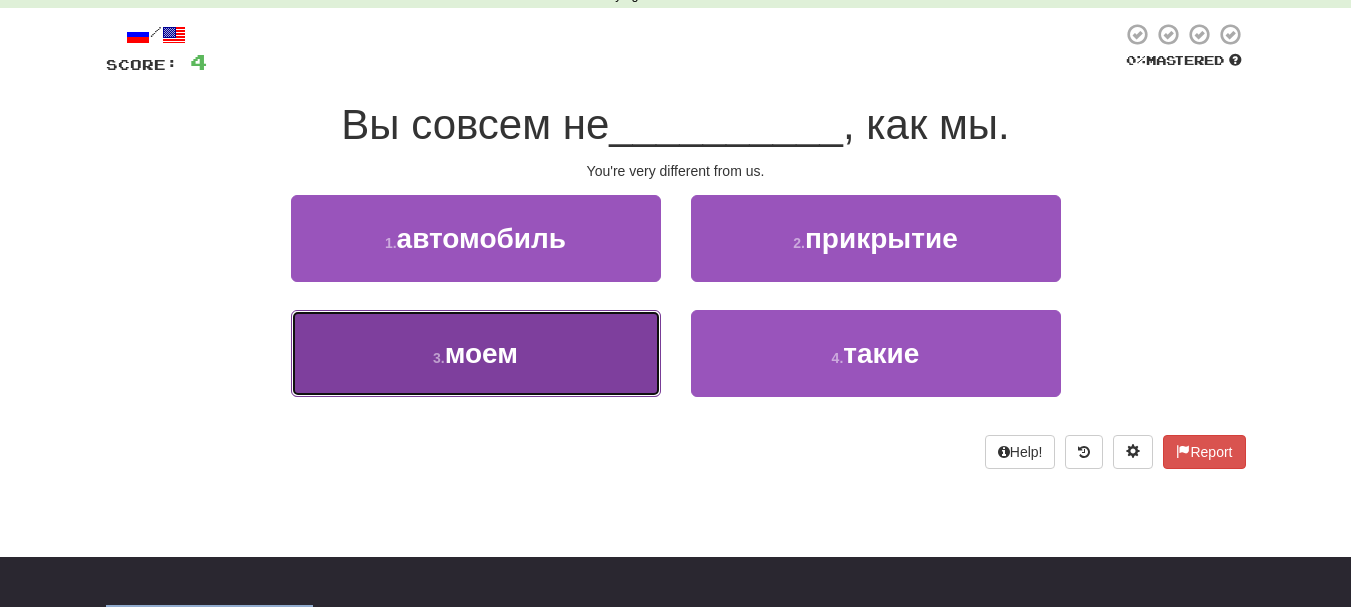click on "моем" at bounding box center (481, 353) 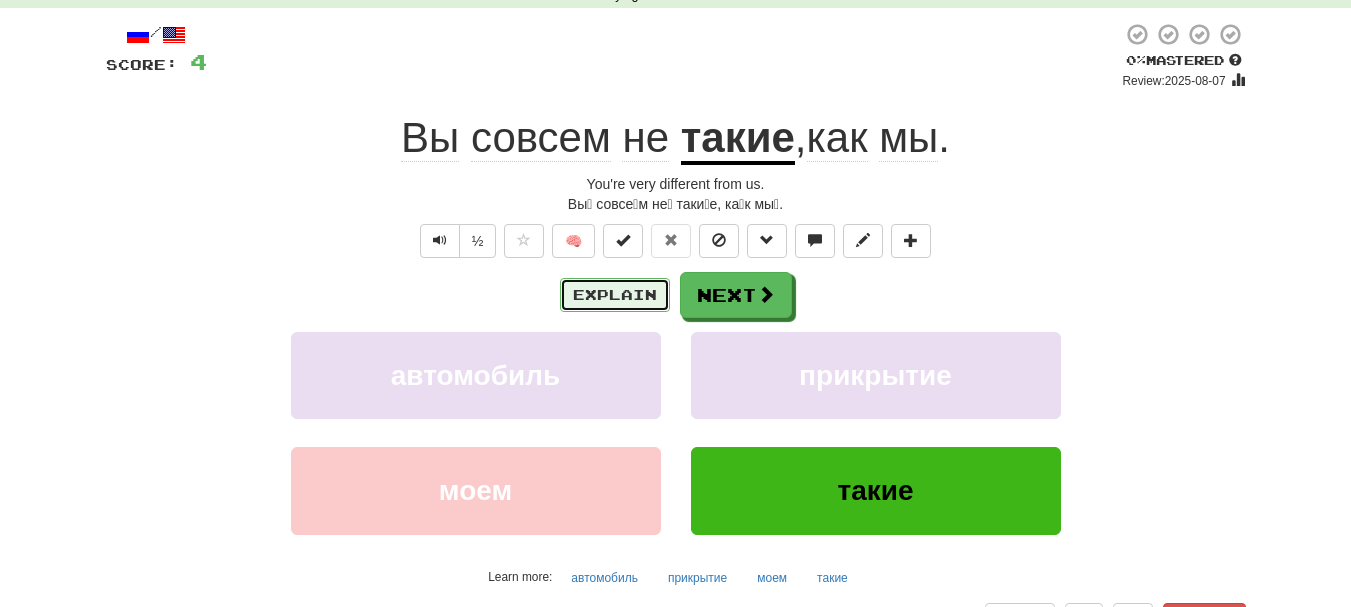 click on "Explain" at bounding box center [615, 295] 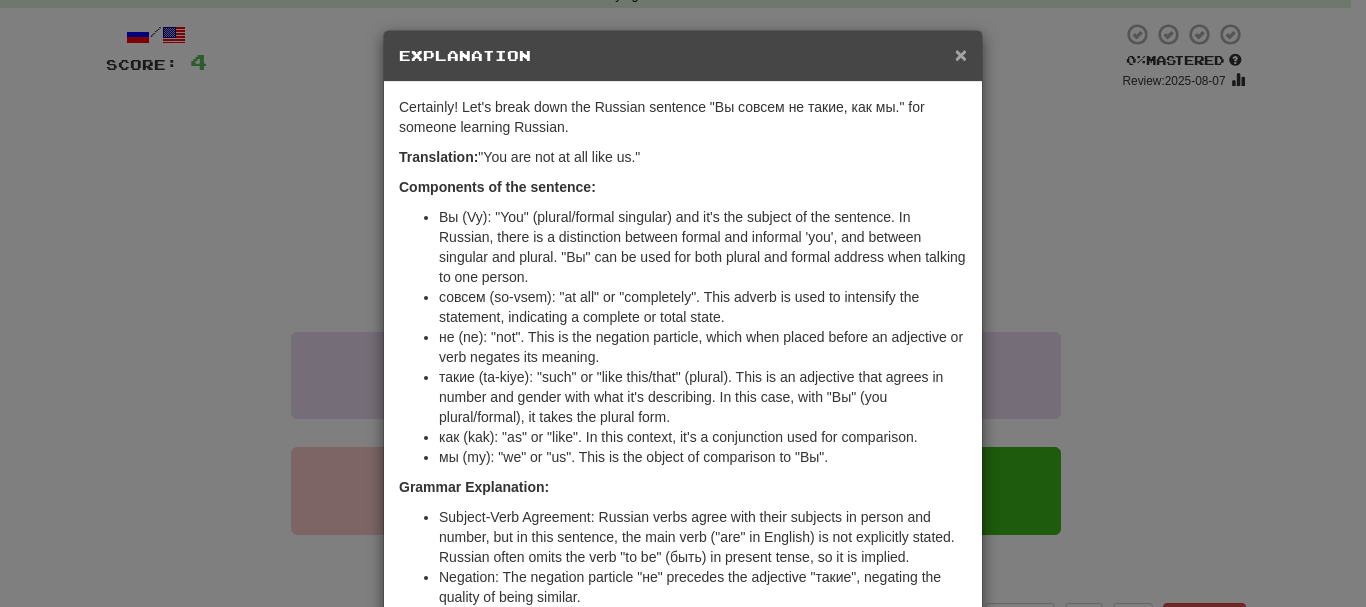 click on "×" at bounding box center (961, 54) 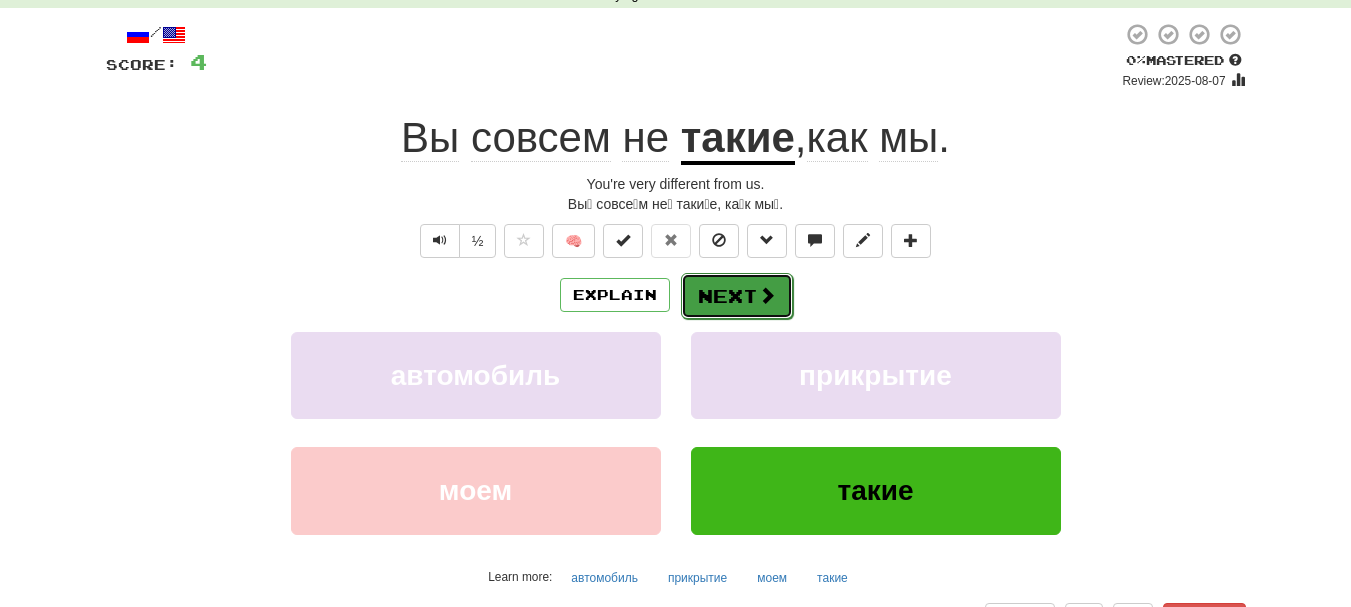 click on "Next" at bounding box center [737, 296] 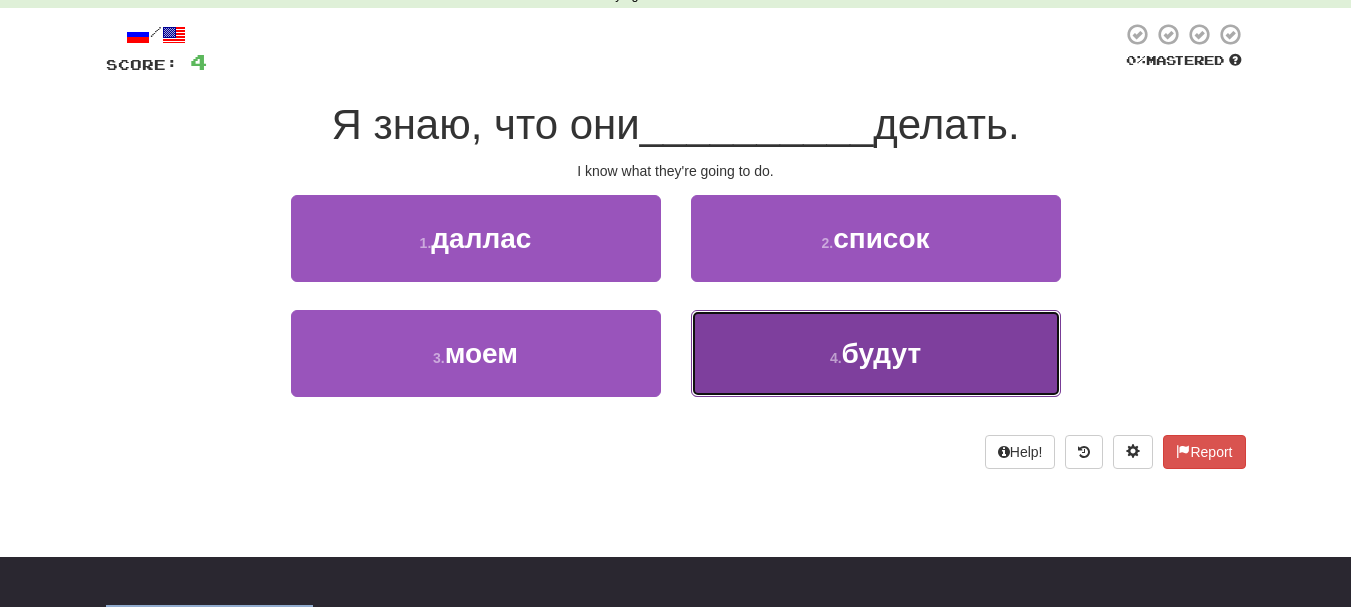 click on "4 .  будут" at bounding box center [876, 353] 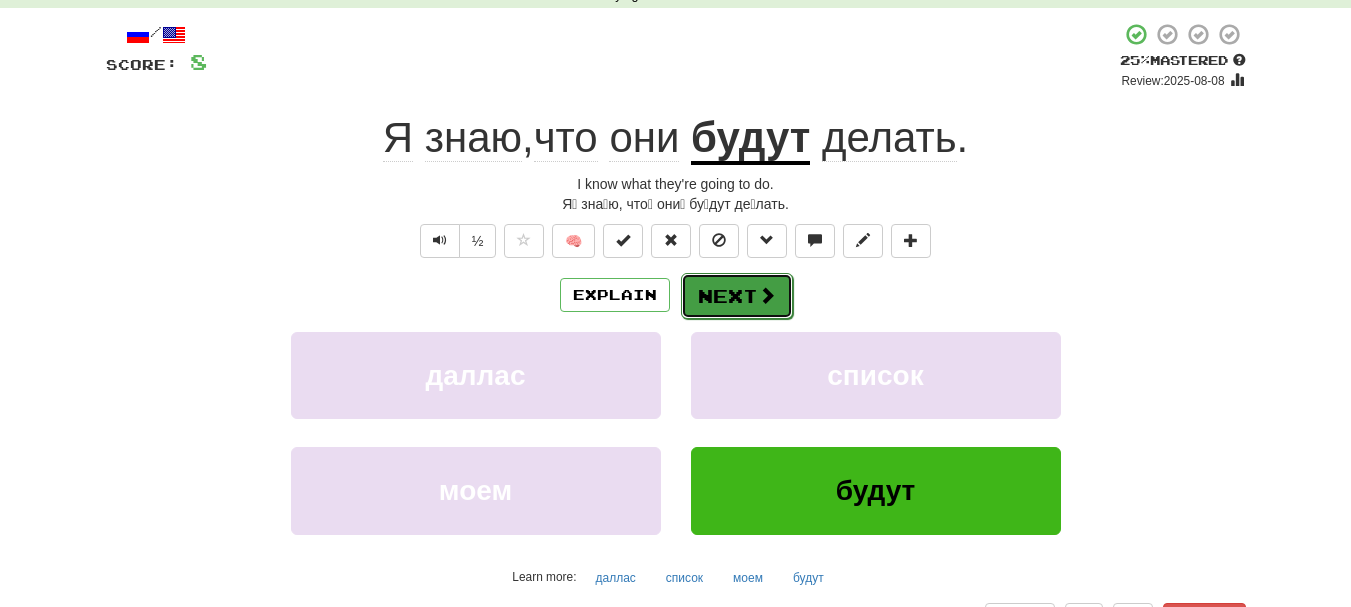 click on "Next" at bounding box center [737, 296] 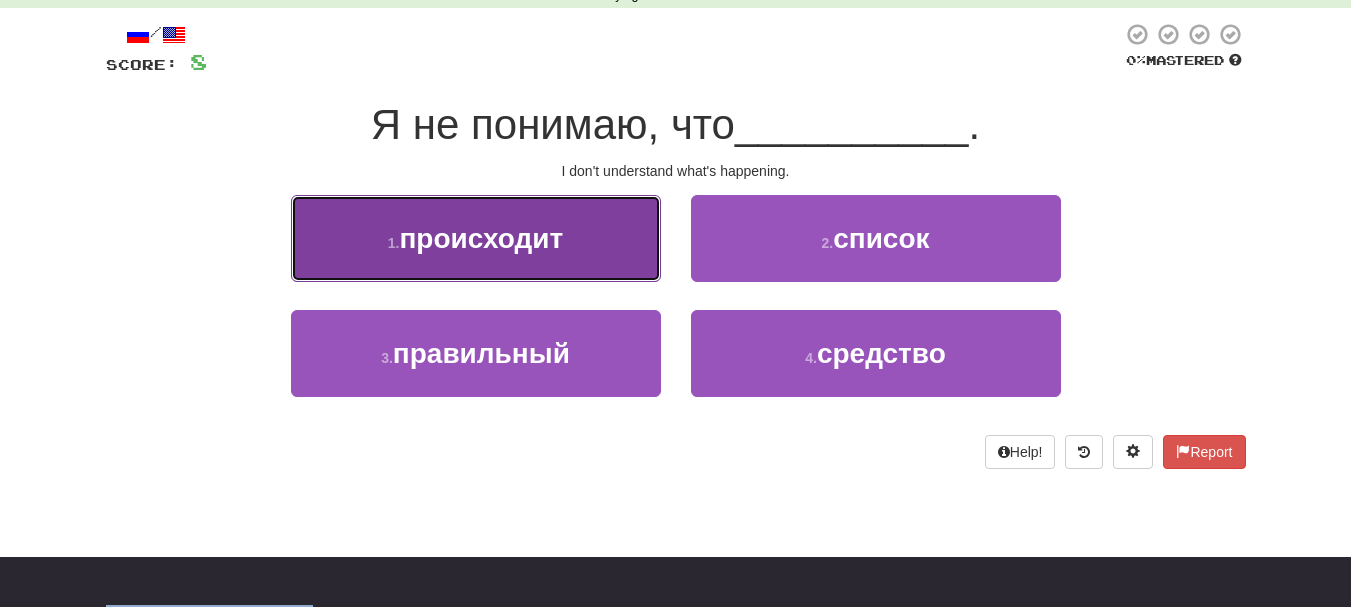 click on "1 .  происходит" at bounding box center (476, 238) 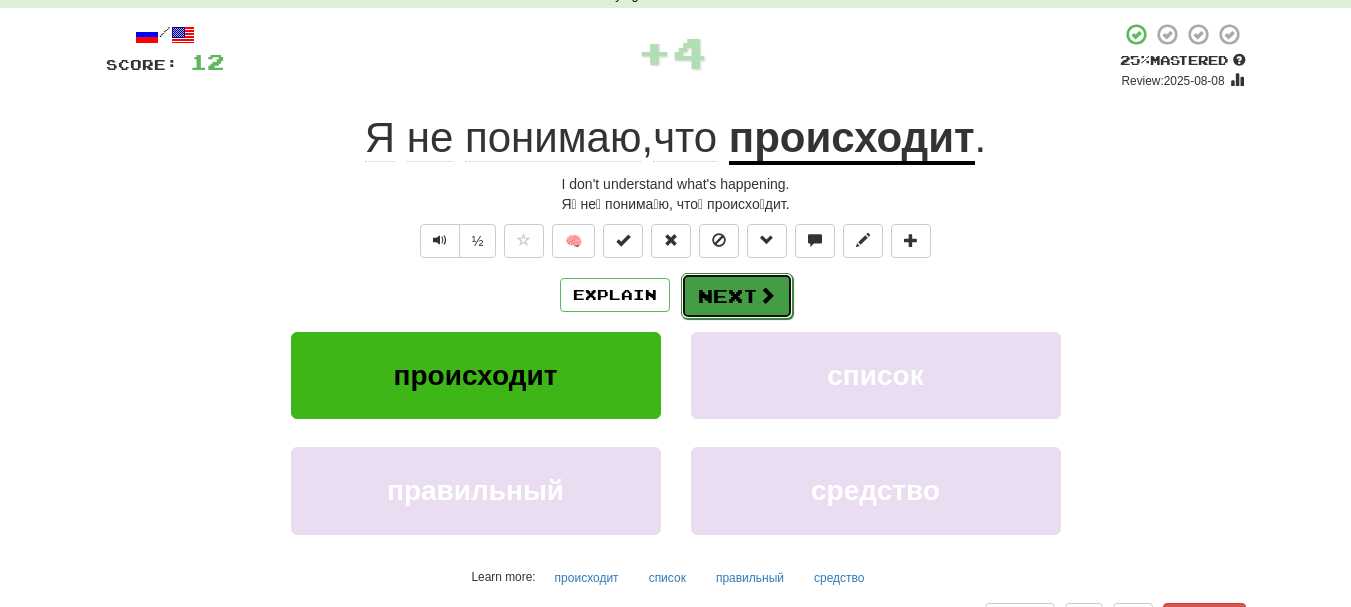 click on "Next" at bounding box center [737, 296] 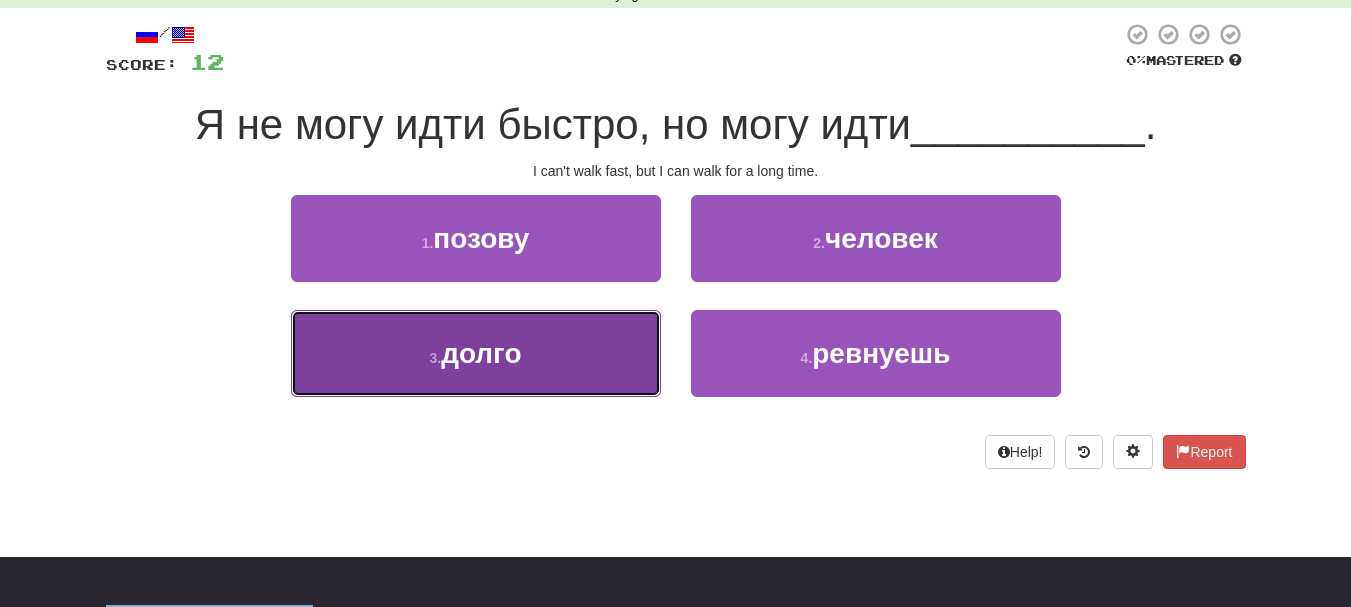 click on "долго" at bounding box center (481, 353) 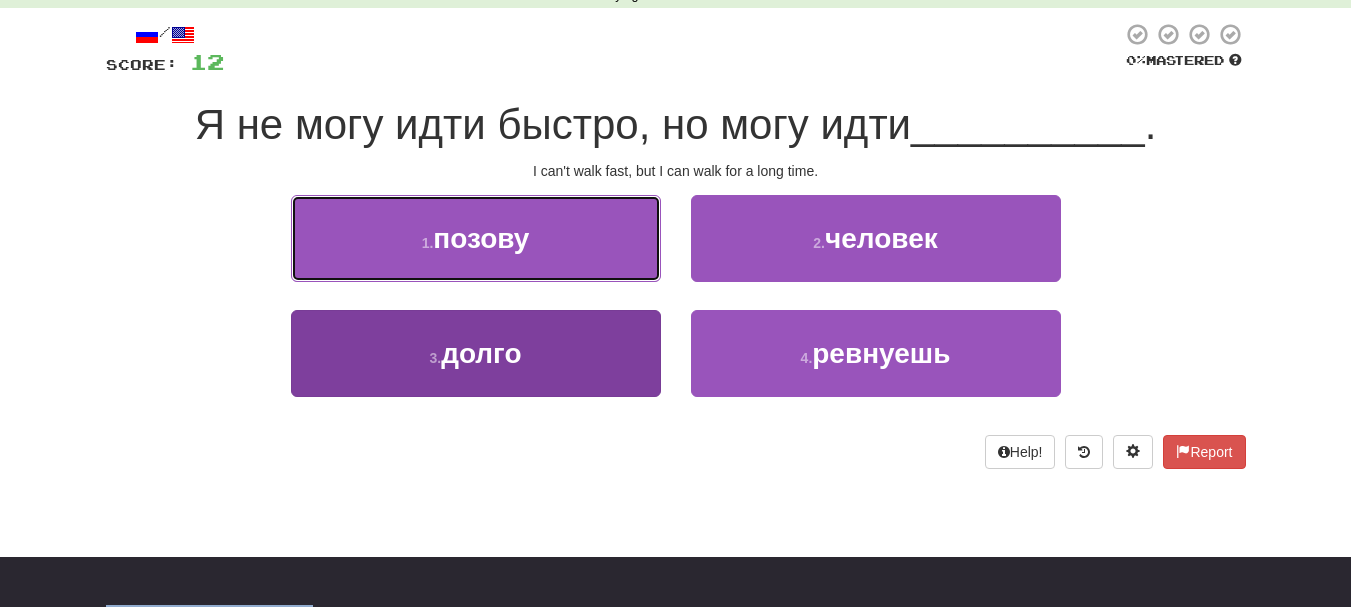 click on "1 .  позову" at bounding box center [476, 238] 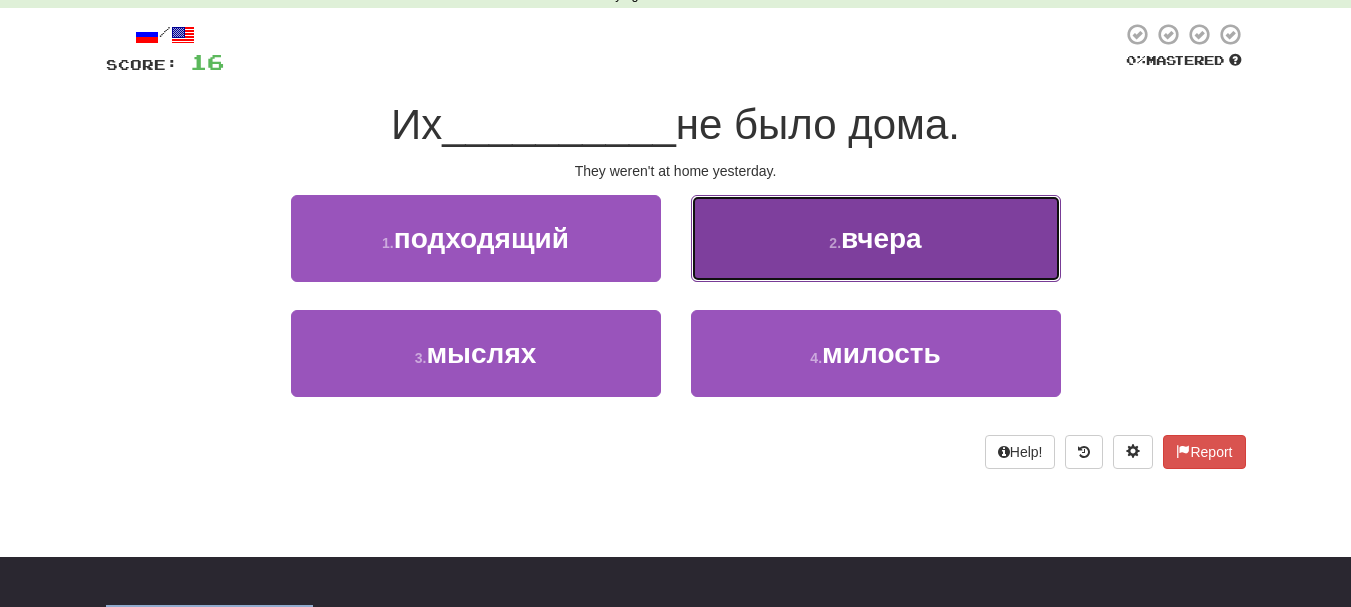 click on "вчера" at bounding box center [881, 238] 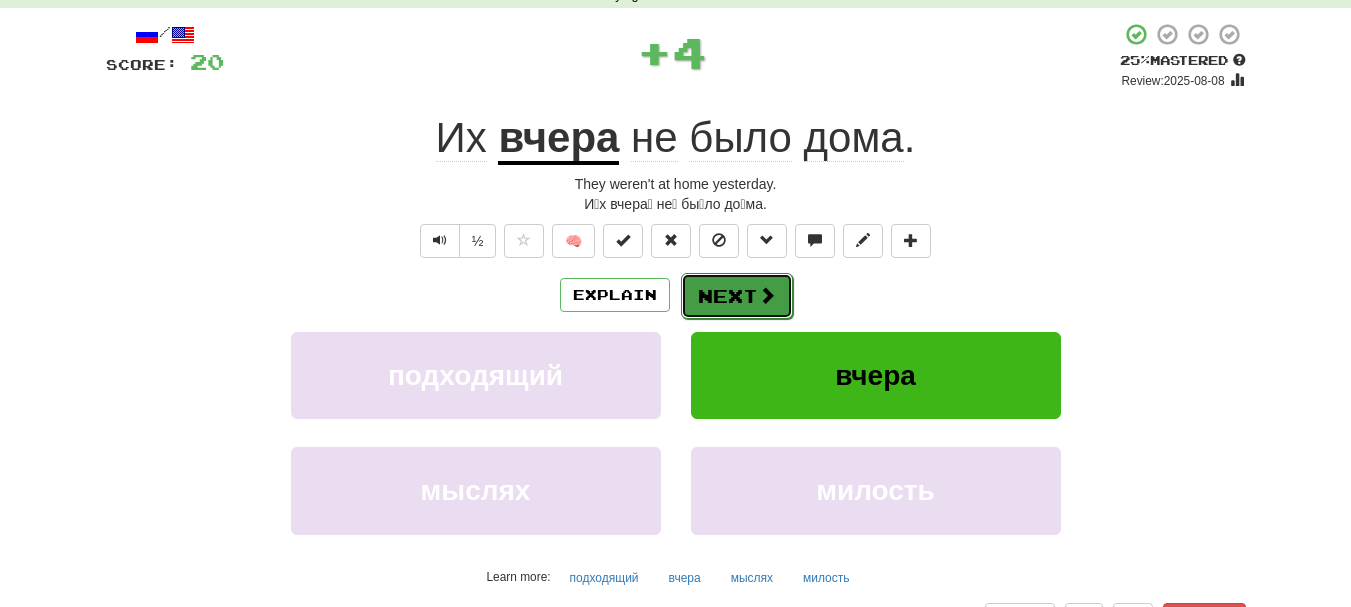 click on "Next" at bounding box center (737, 296) 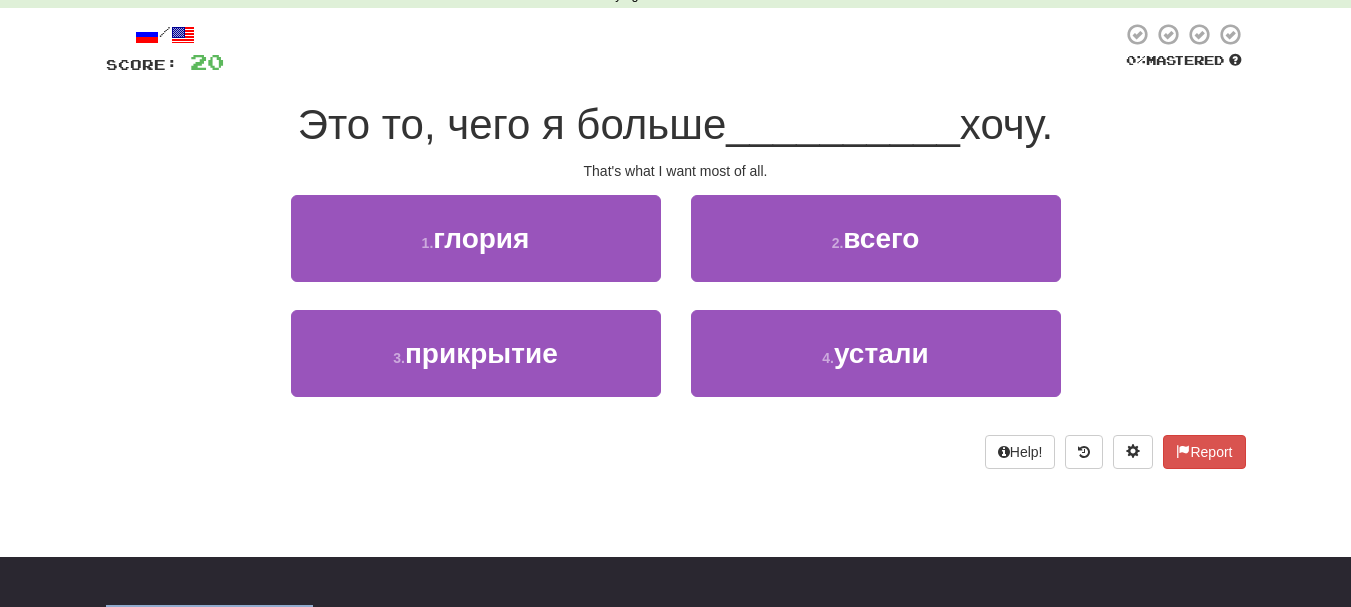 click on "2 .  всего" at bounding box center (876, 252) 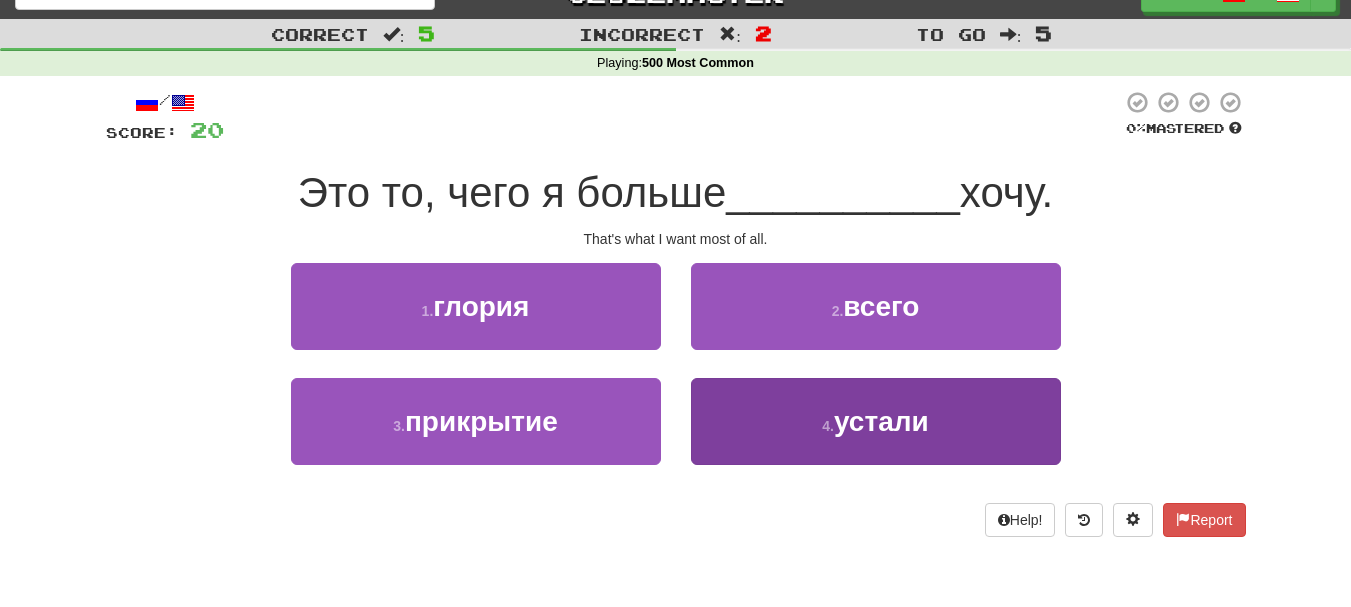 scroll, scrollTop: 0, scrollLeft: 0, axis: both 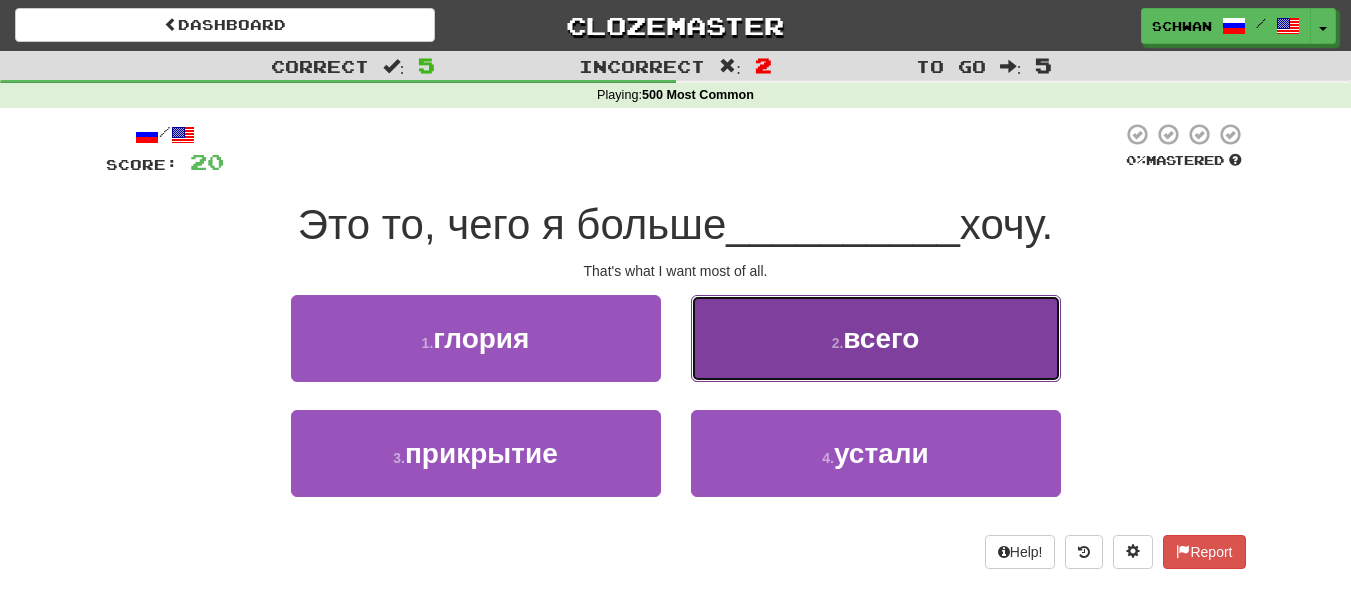 click on "2 .  всего" at bounding box center (876, 338) 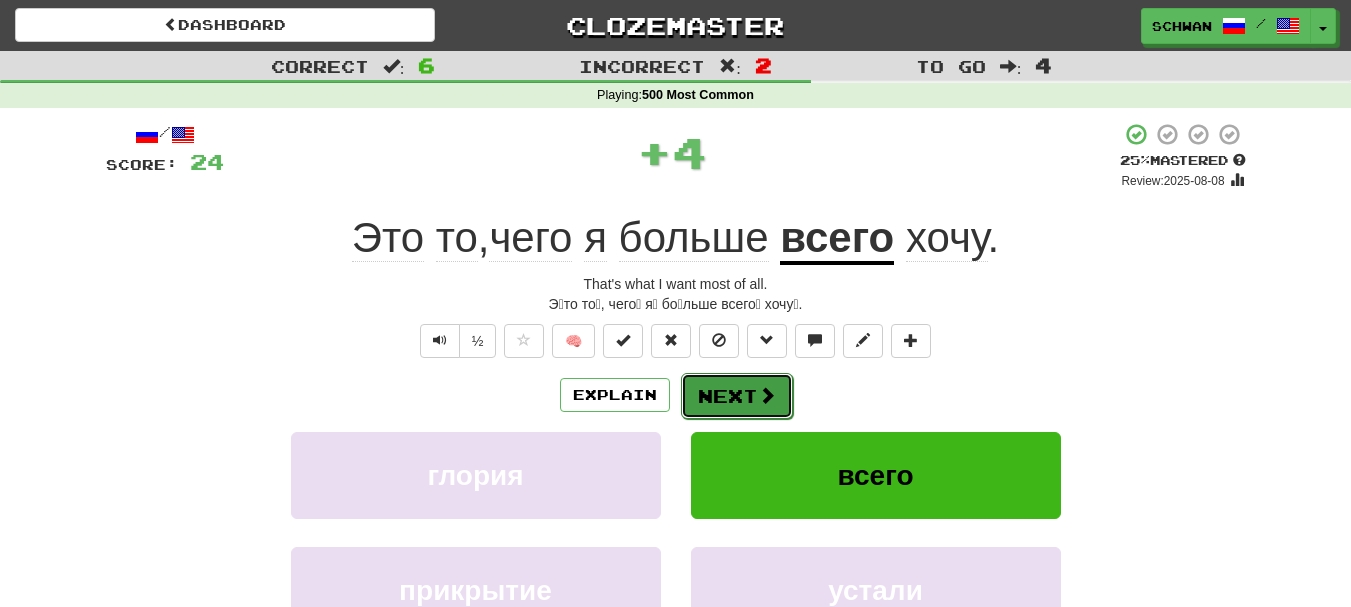 click on "Next" at bounding box center [737, 396] 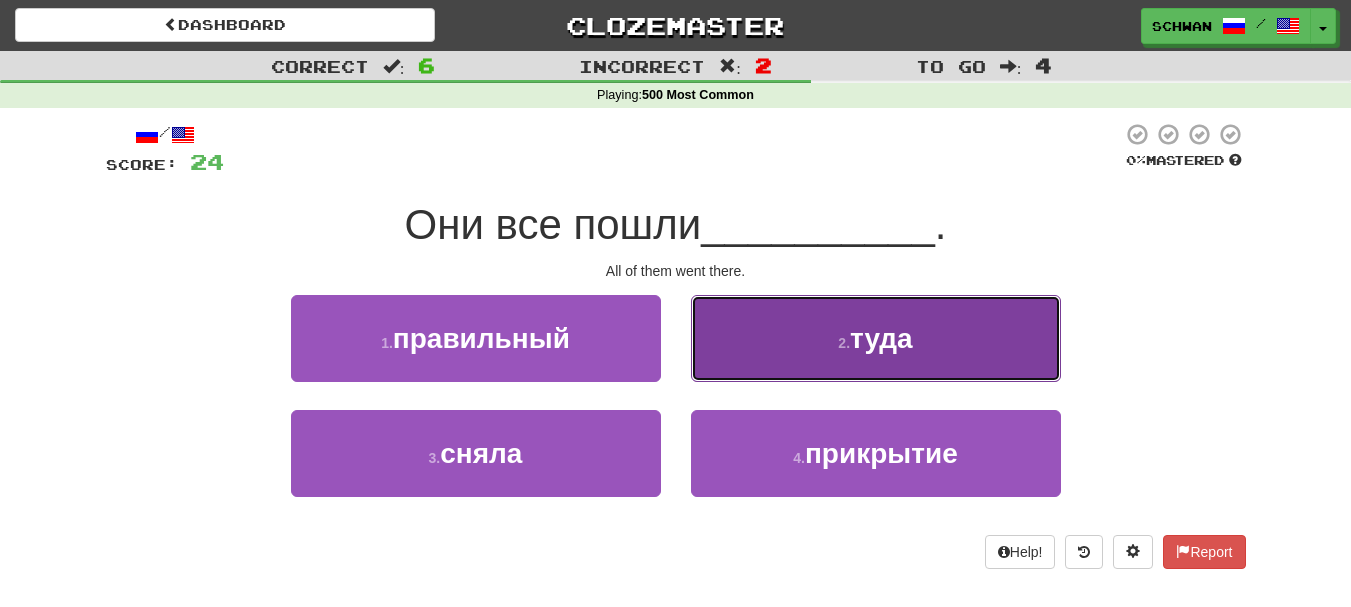click on "2 .  туда" at bounding box center (876, 338) 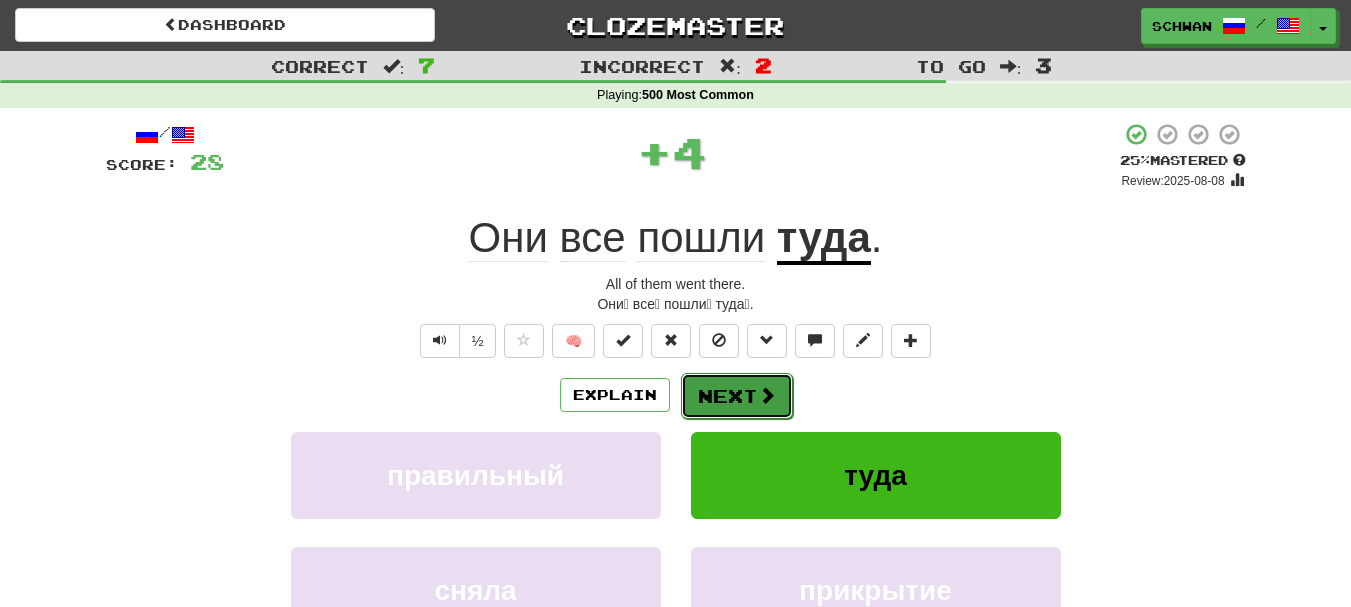 click on "Next" at bounding box center (737, 396) 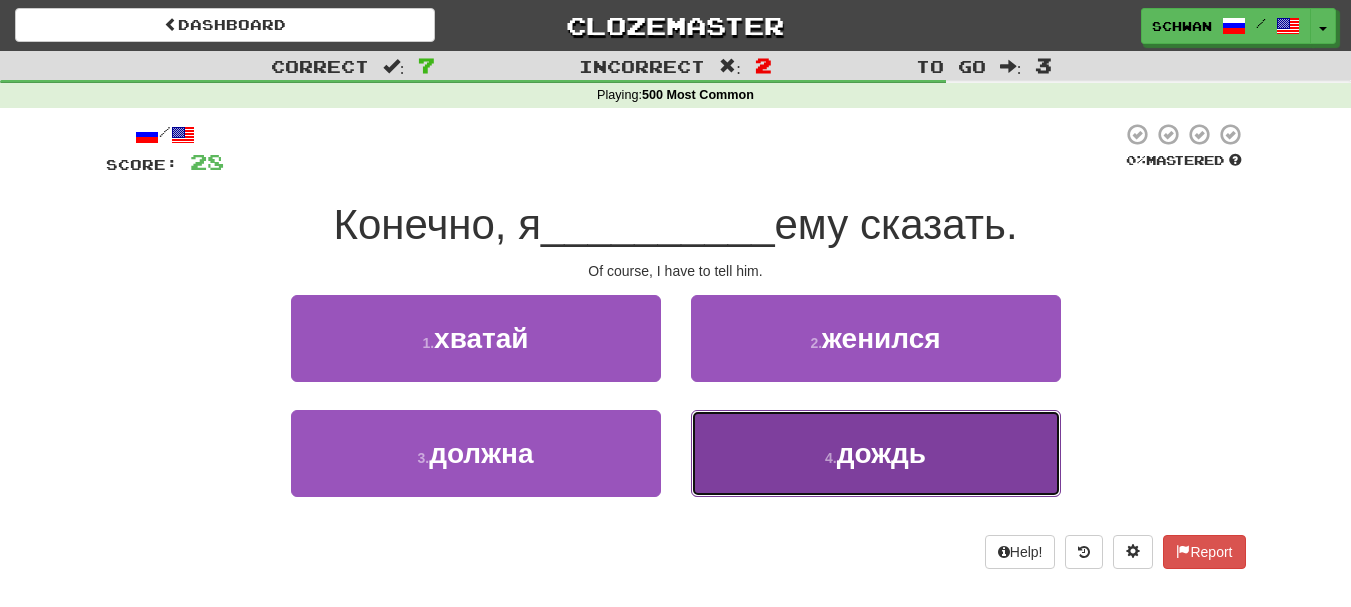click on "4 .  дождь" at bounding box center (876, 453) 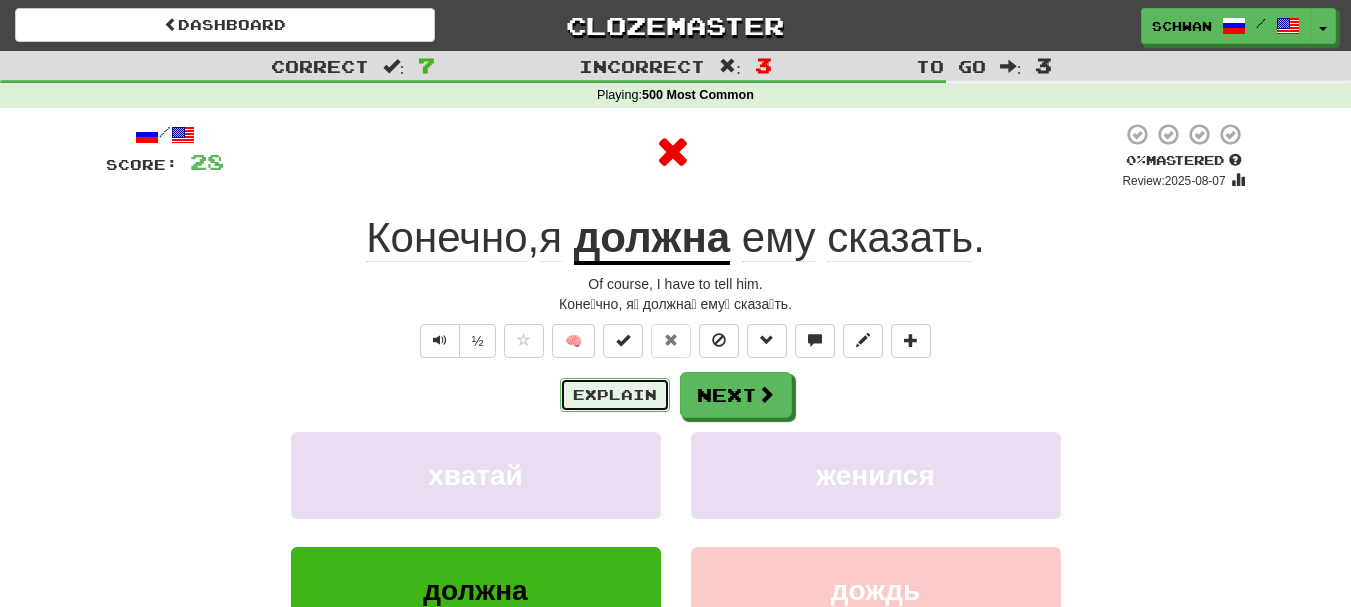 click on "Explain" at bounding box center (615, 395) 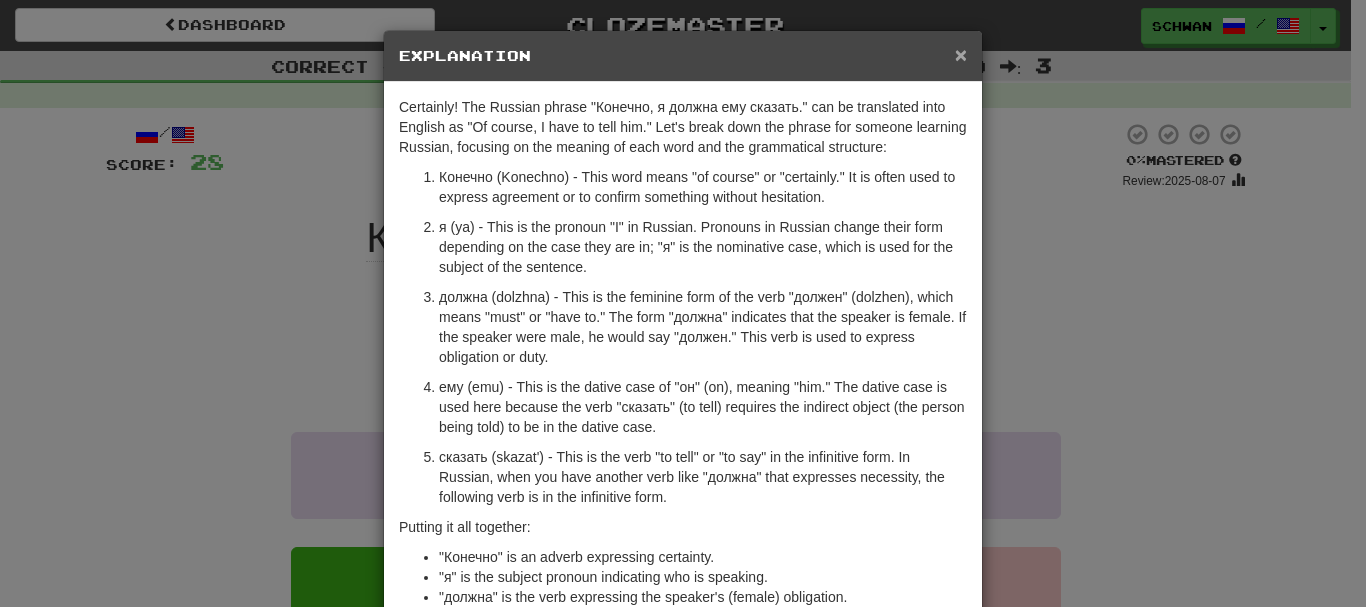 click on "×" at bounding box center (961, 54) 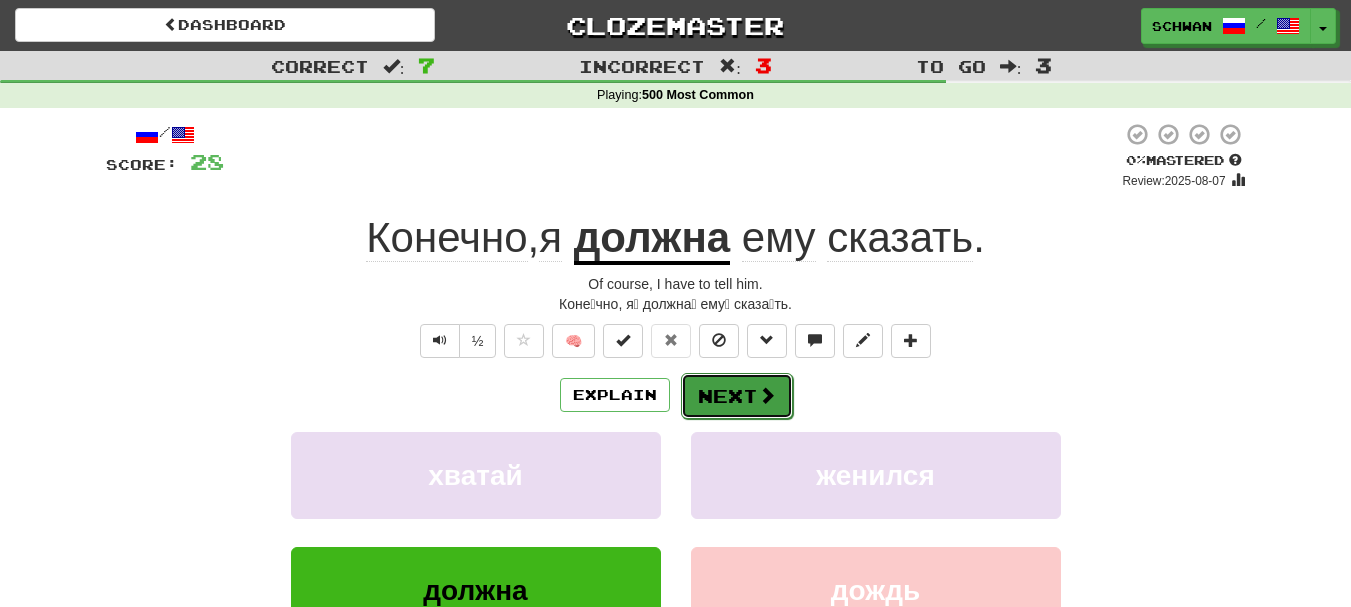 click at bounding box center [767, 395] 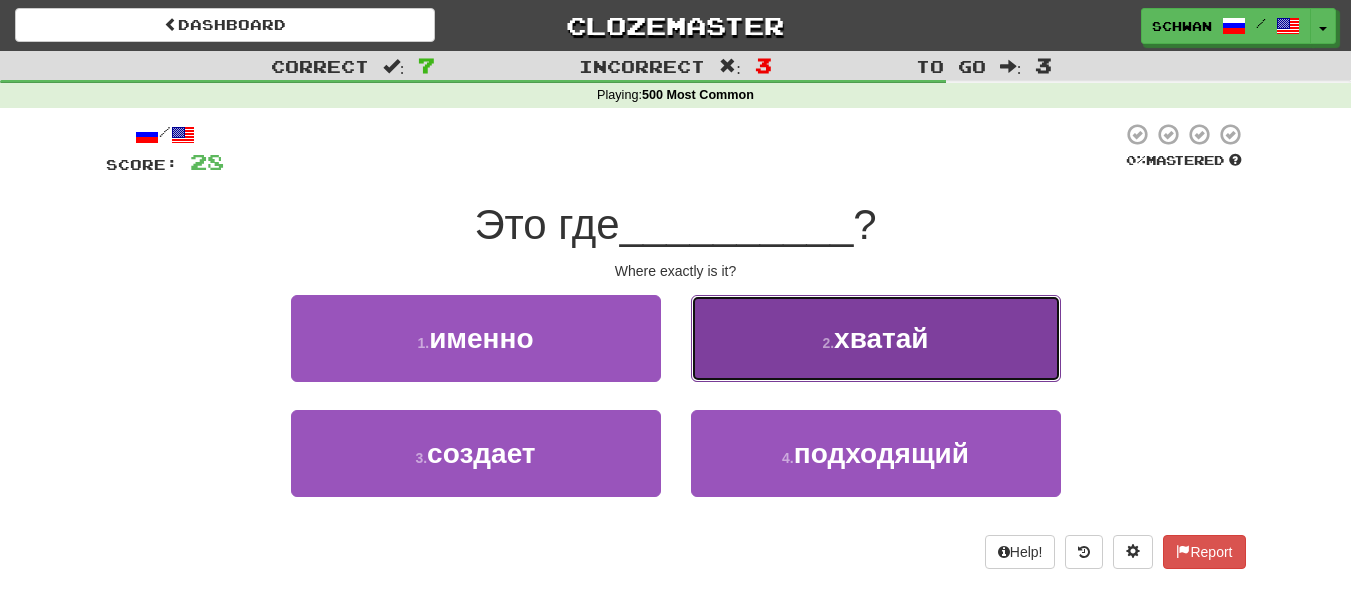 click on "2 .  хватай" at bounding box center (876, 338) 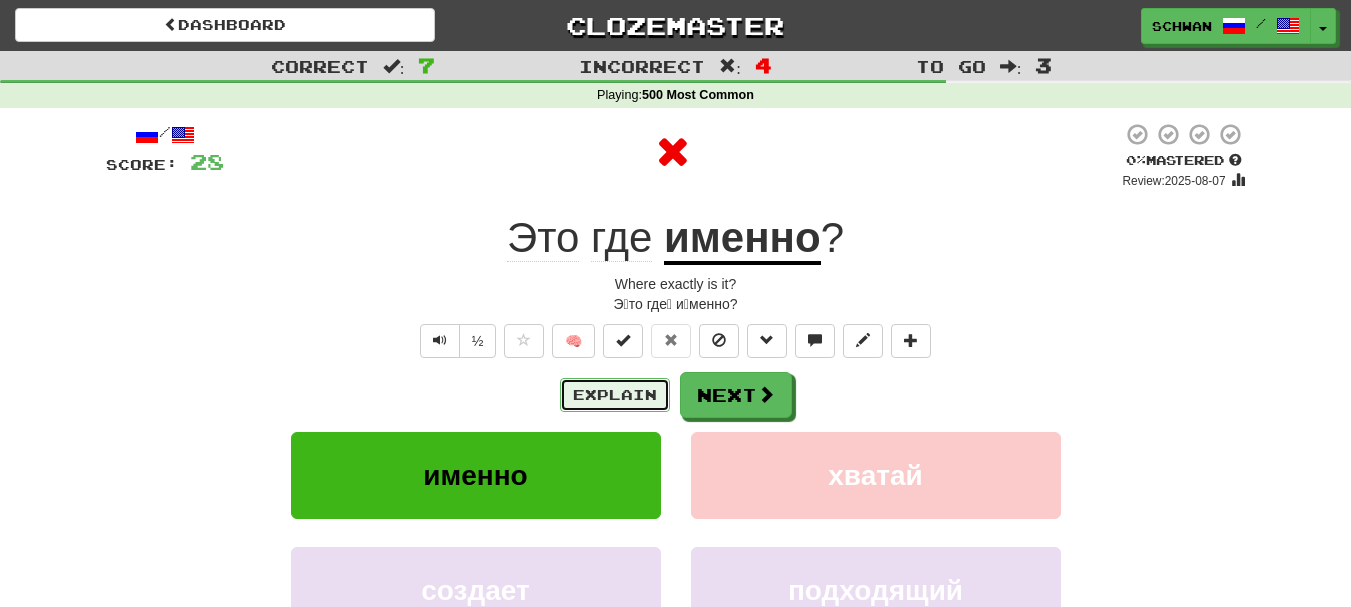 click on "Explain" at bounding box center [615, 395] 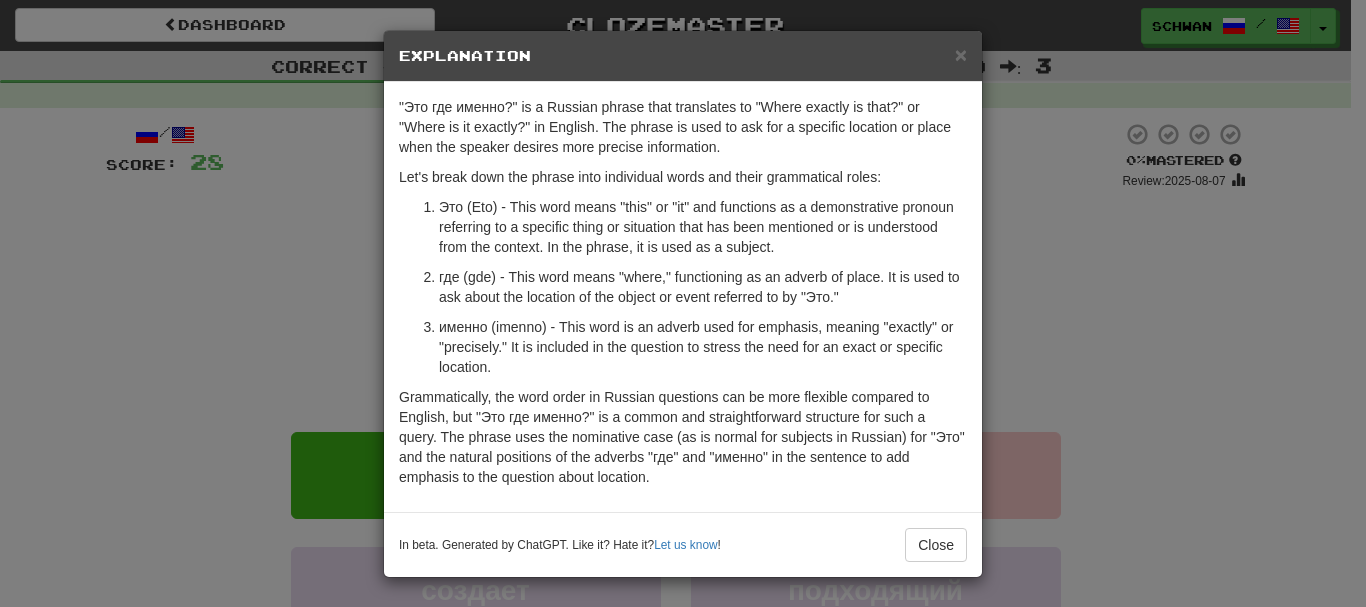click on "× Explanation" at bounding box center (683, 56) 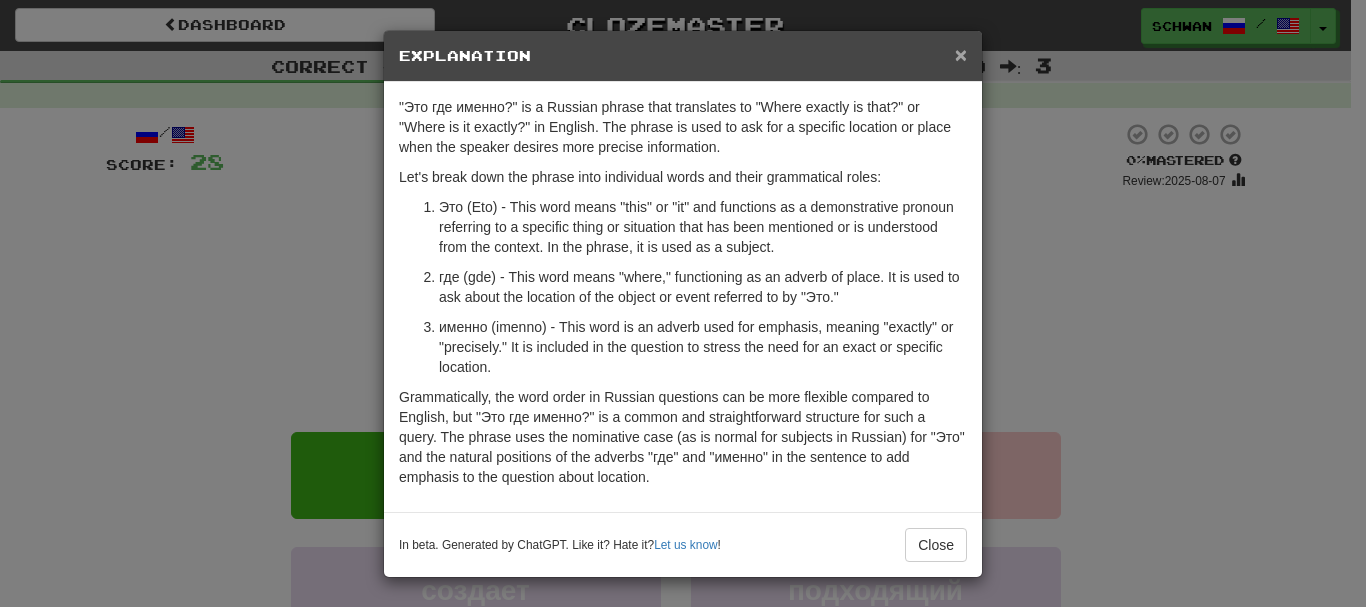 click on "×" at bounding box center [961, 54] 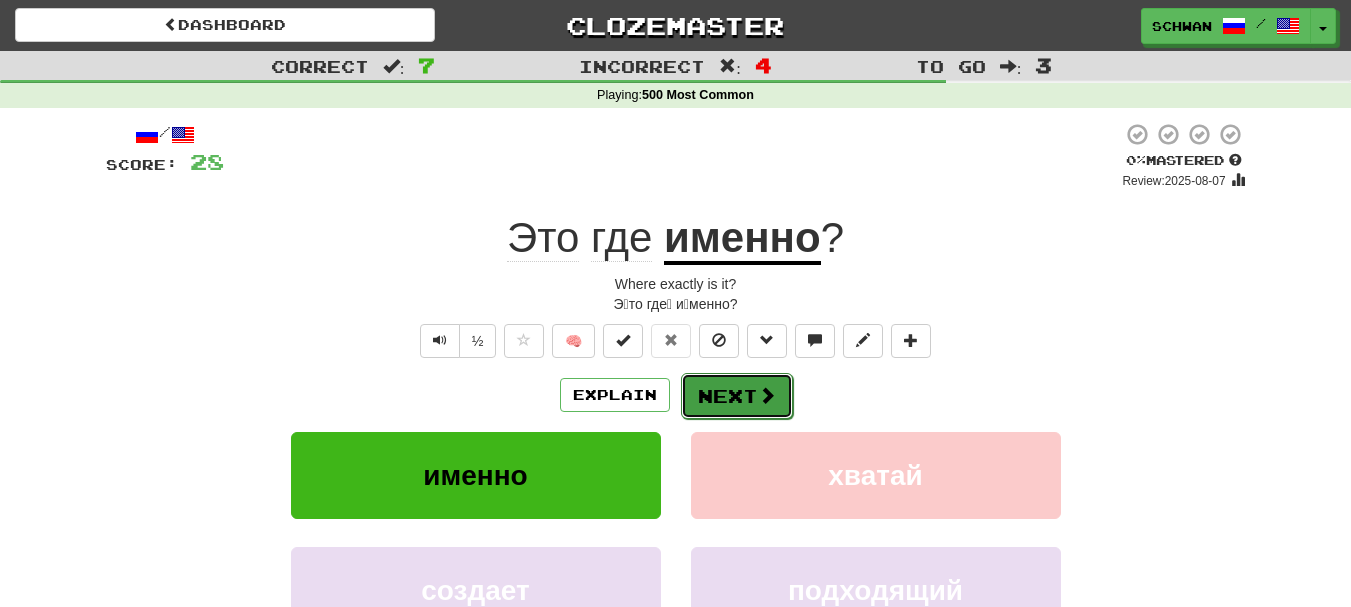 click at bounding box center [767, 395] 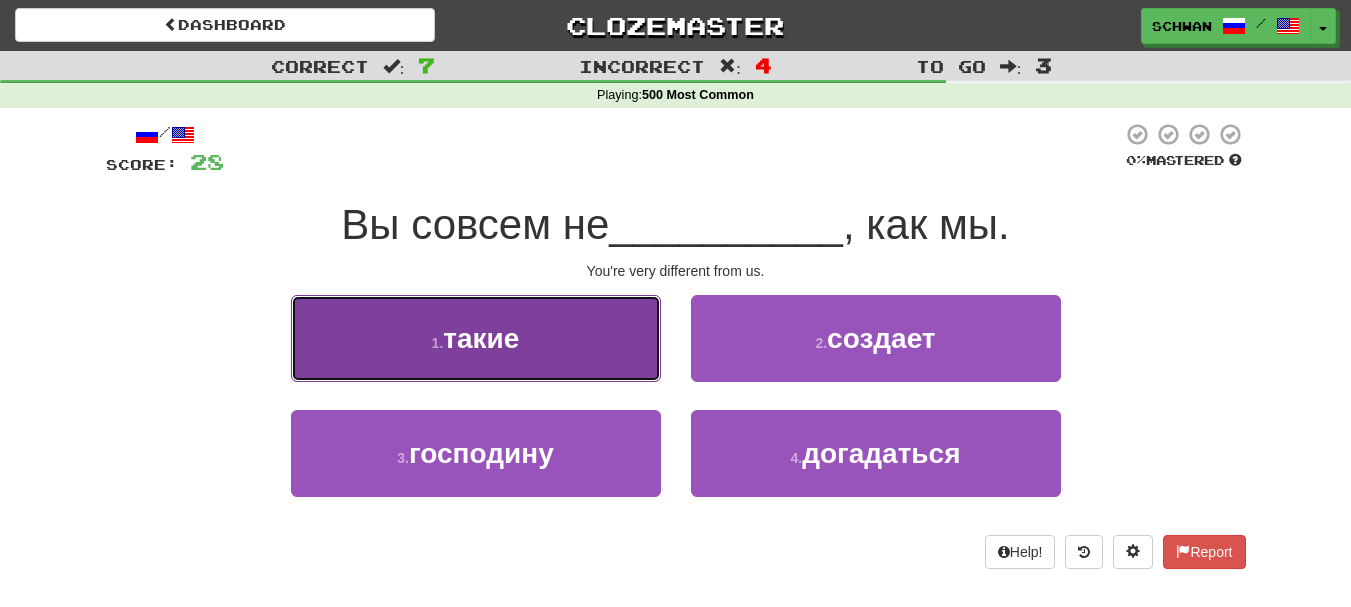 click on "1 .  такие" at bounding box center [476, 338] 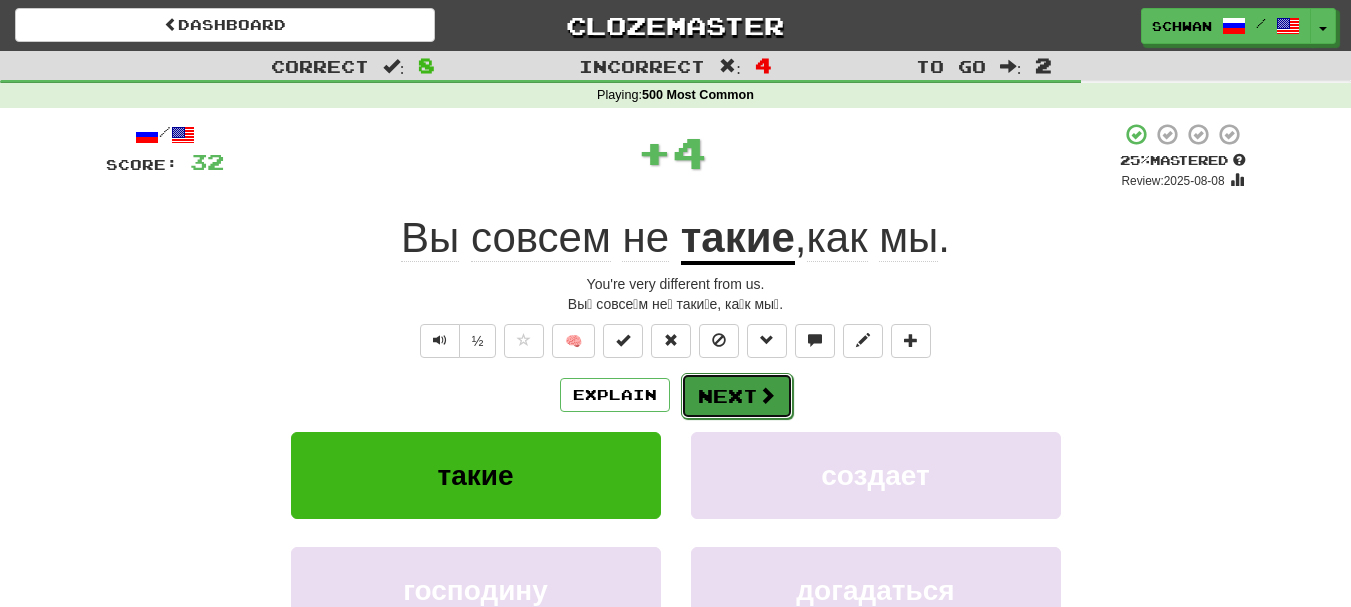 click on "Next" at bounding box center (737, 396) 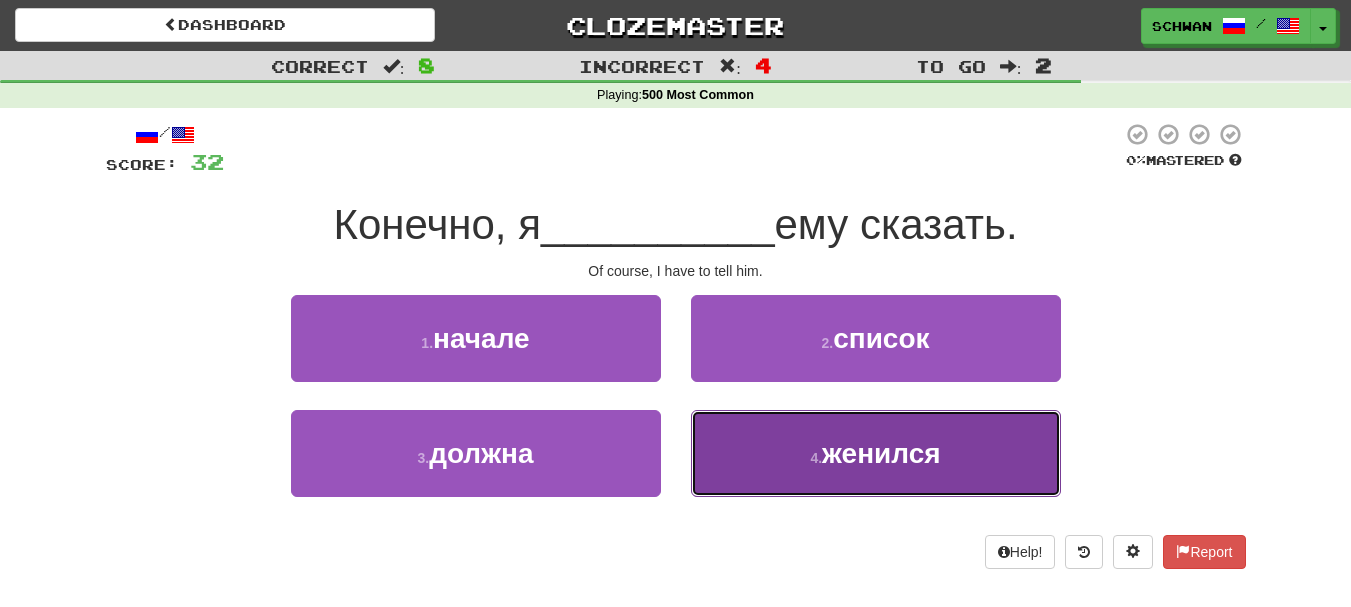 click on "4 .  женился" at bounding box center [876, 453] 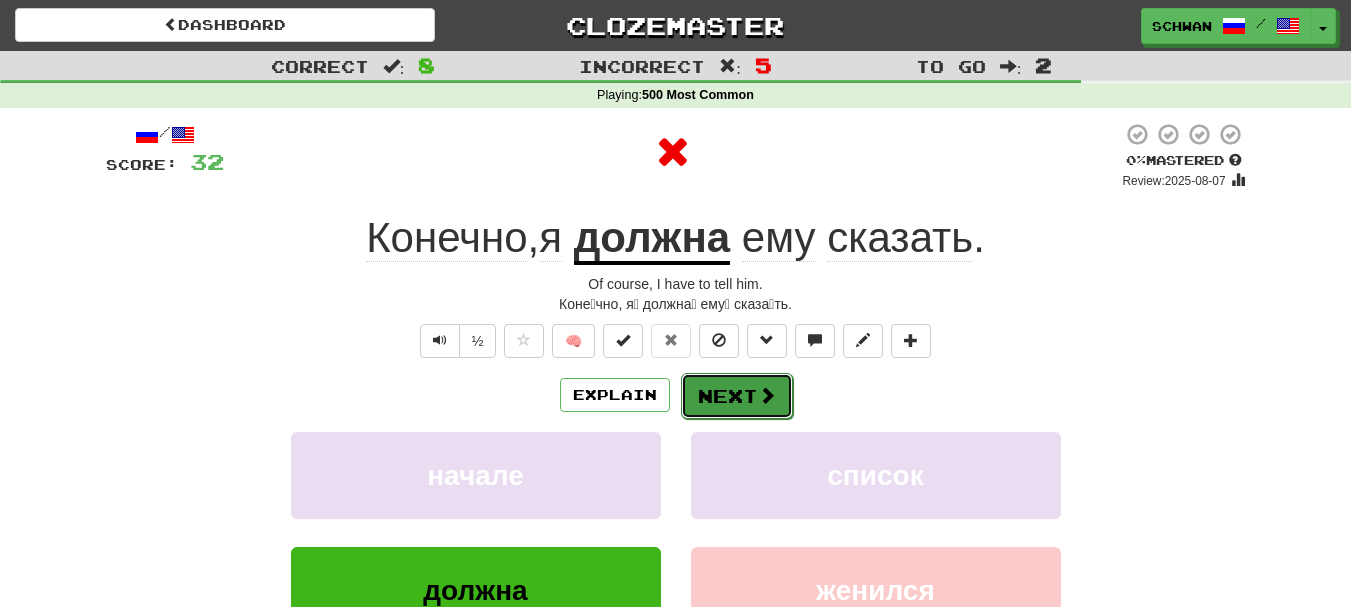 click on "Next" at bounding box center [737, 396] 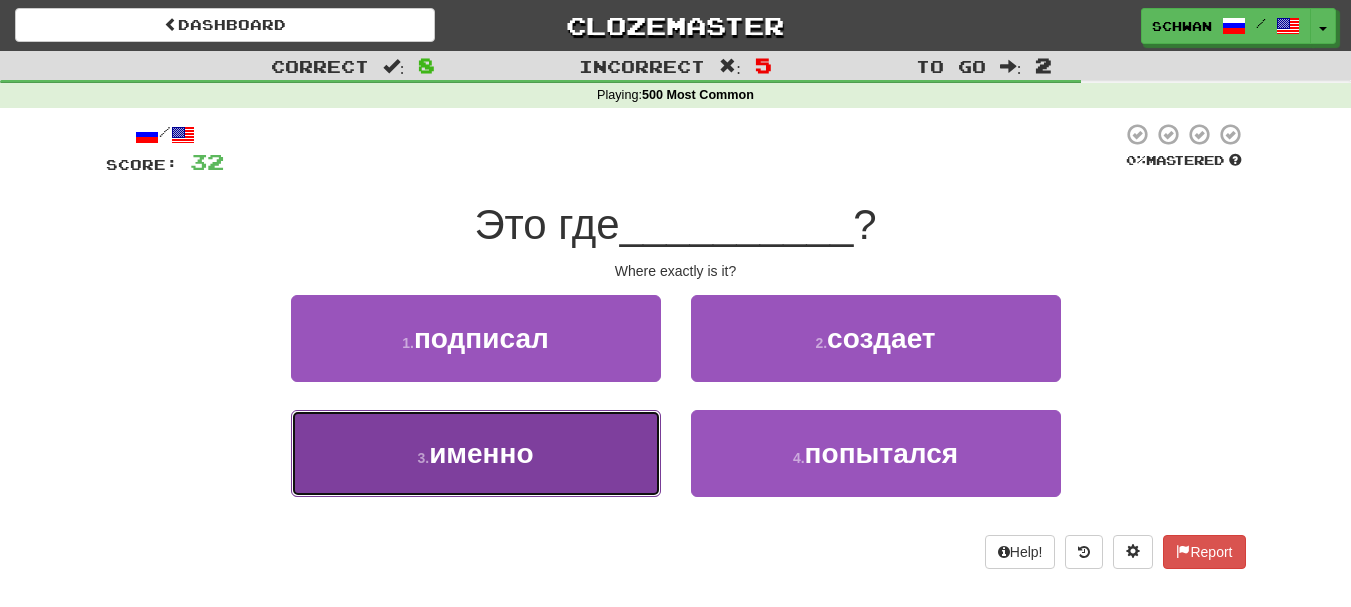 click on "3 .  именно" at bounding box center (476, 453) 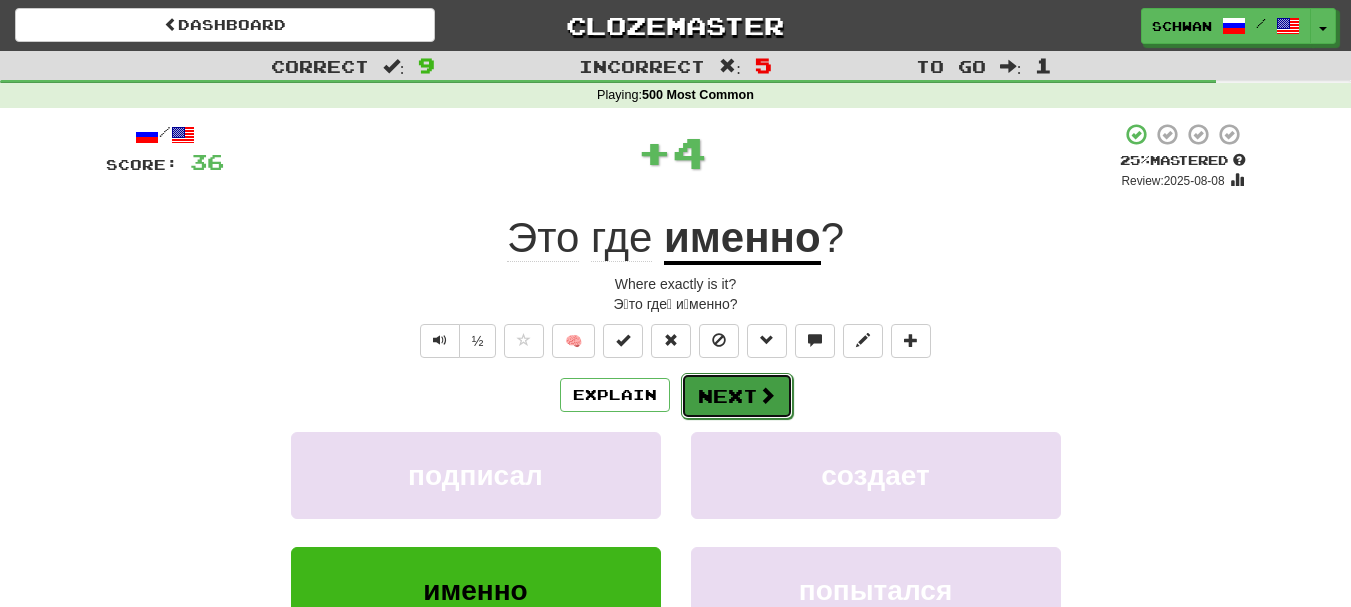 click on "Next" at bounding box center [737, 396] 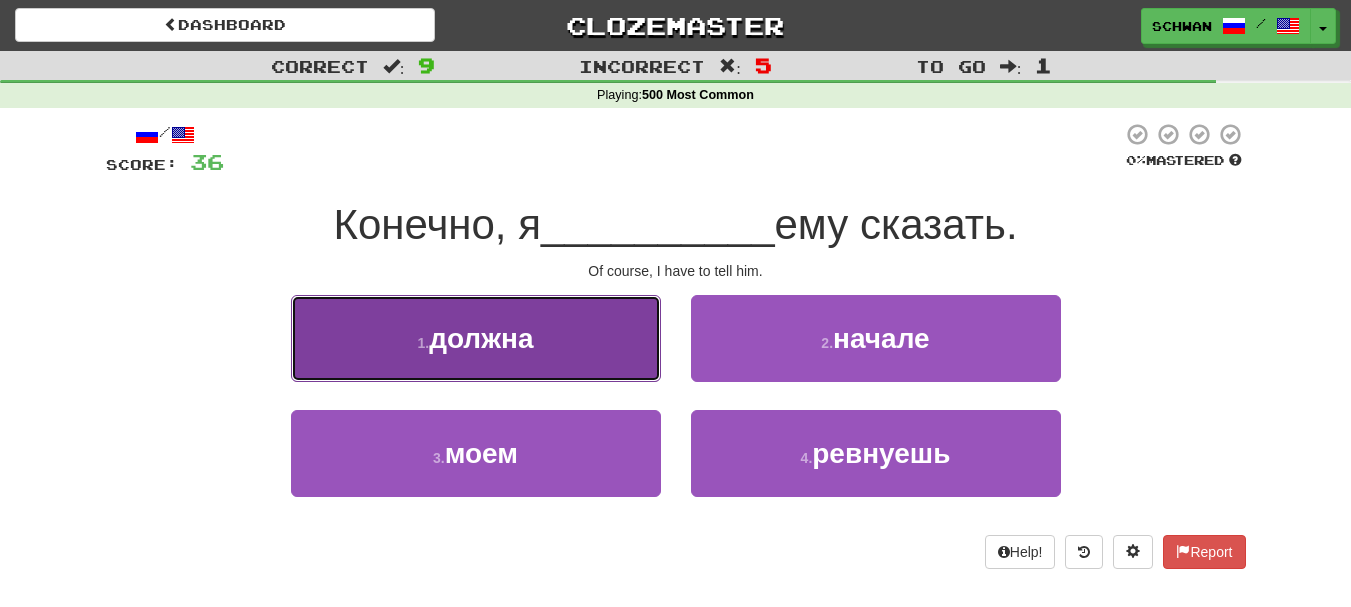 click on "1 .  должна" at bounding box center [476, 338] 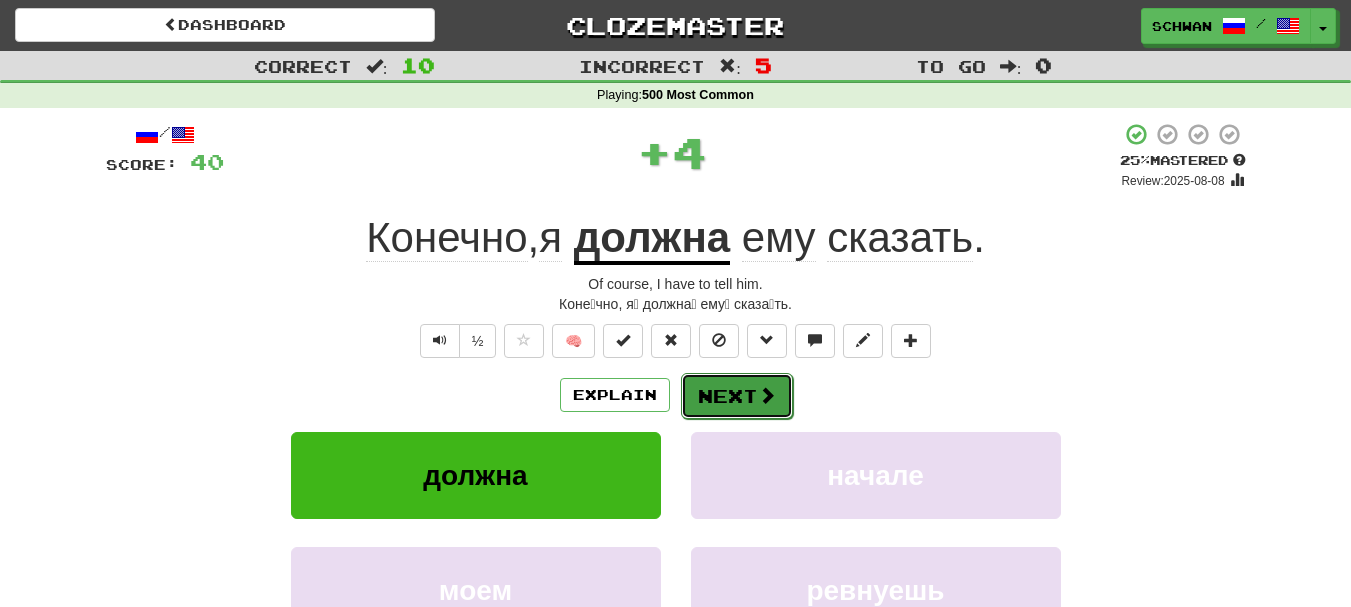 click on "Next" at bounding box center [737, 396] 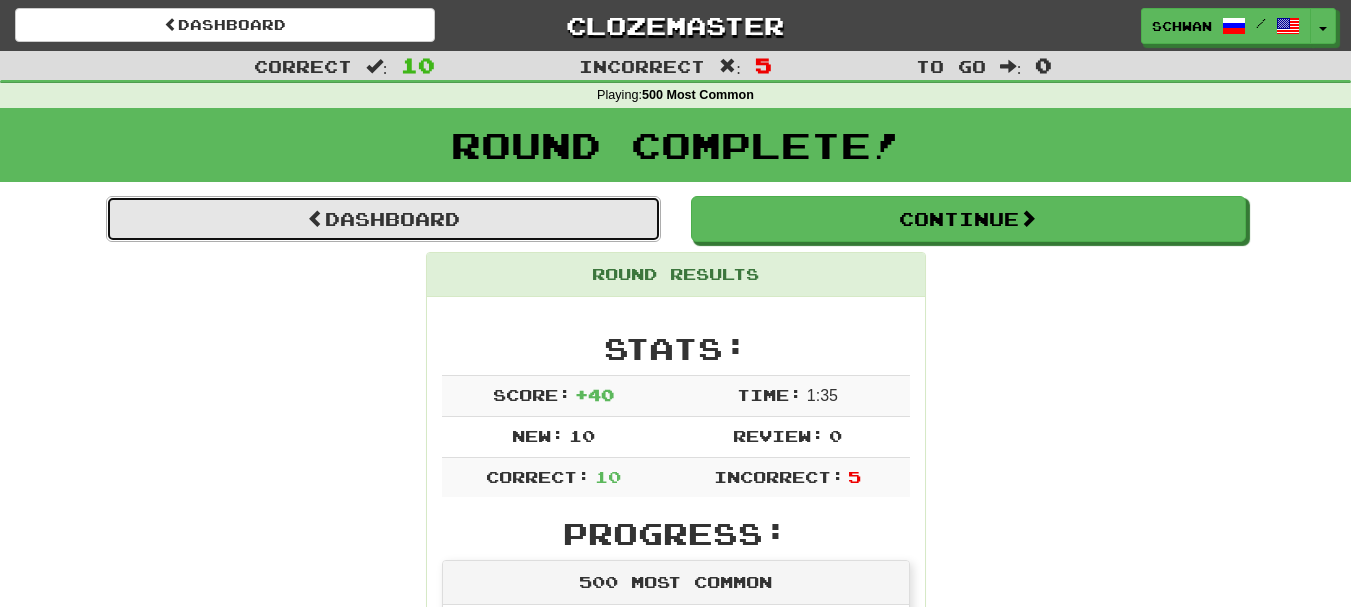click on "Dashboard" at bounding box center [383, 219] 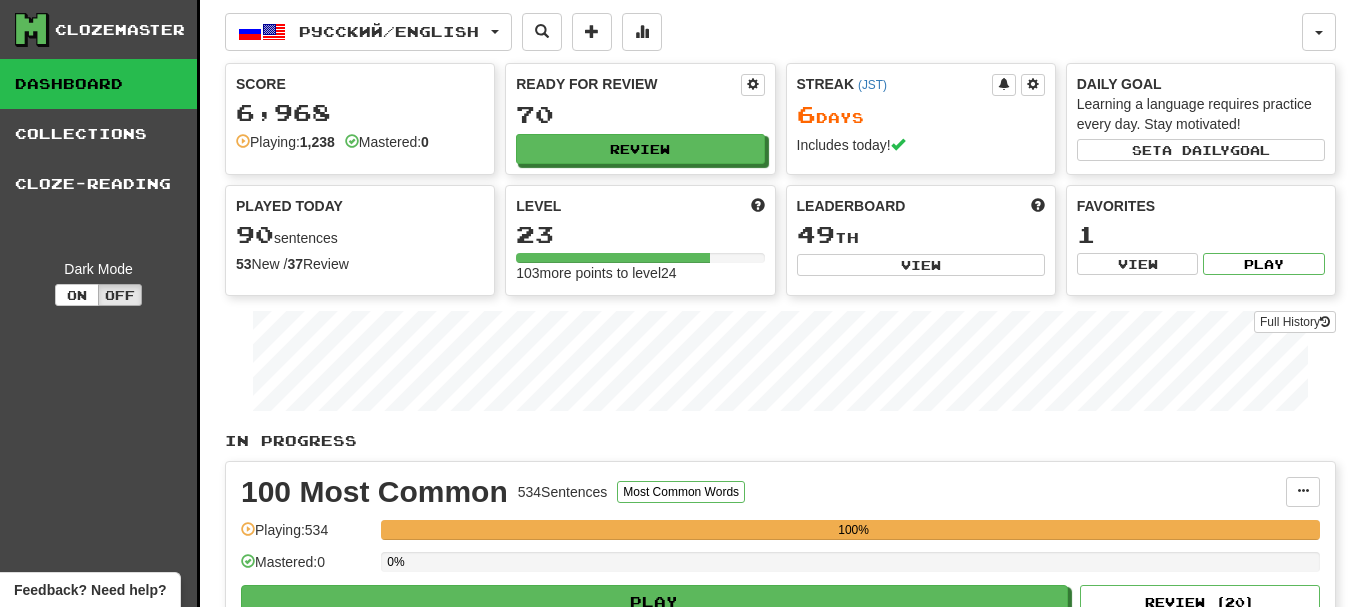 scroll, scrollTop: 0, scrollLeft: 0, axis: both 